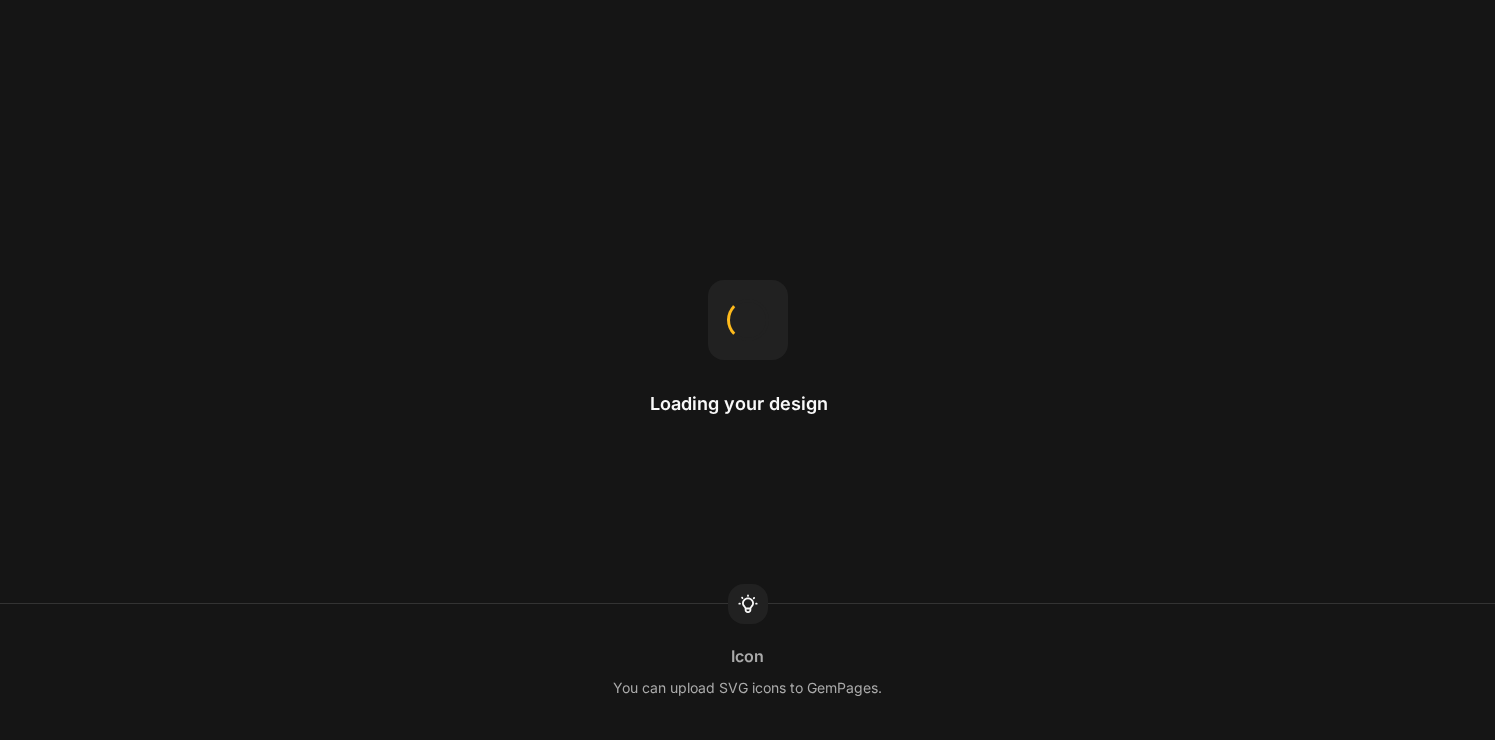scroll, scrollTop: 0, scrollLeft: 0, axis: both 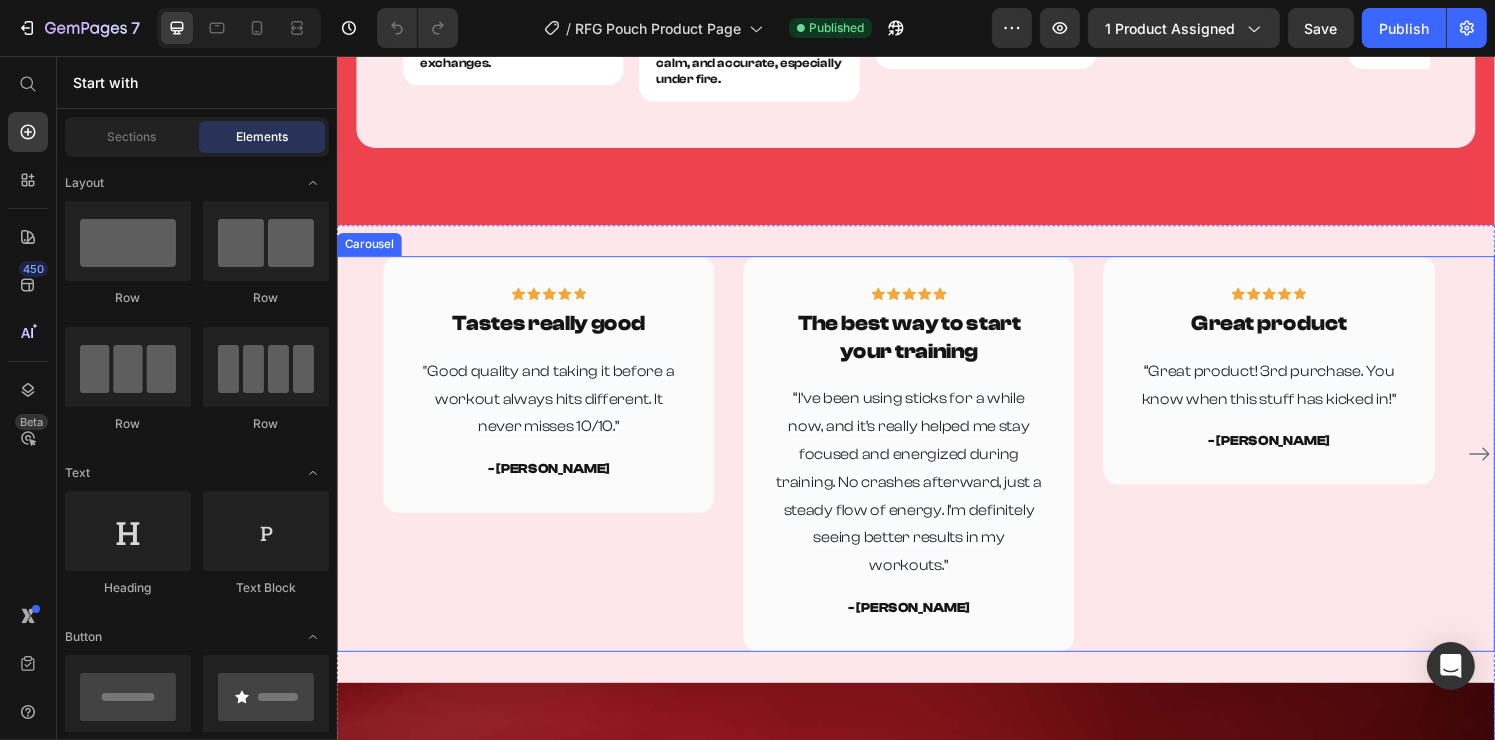 click 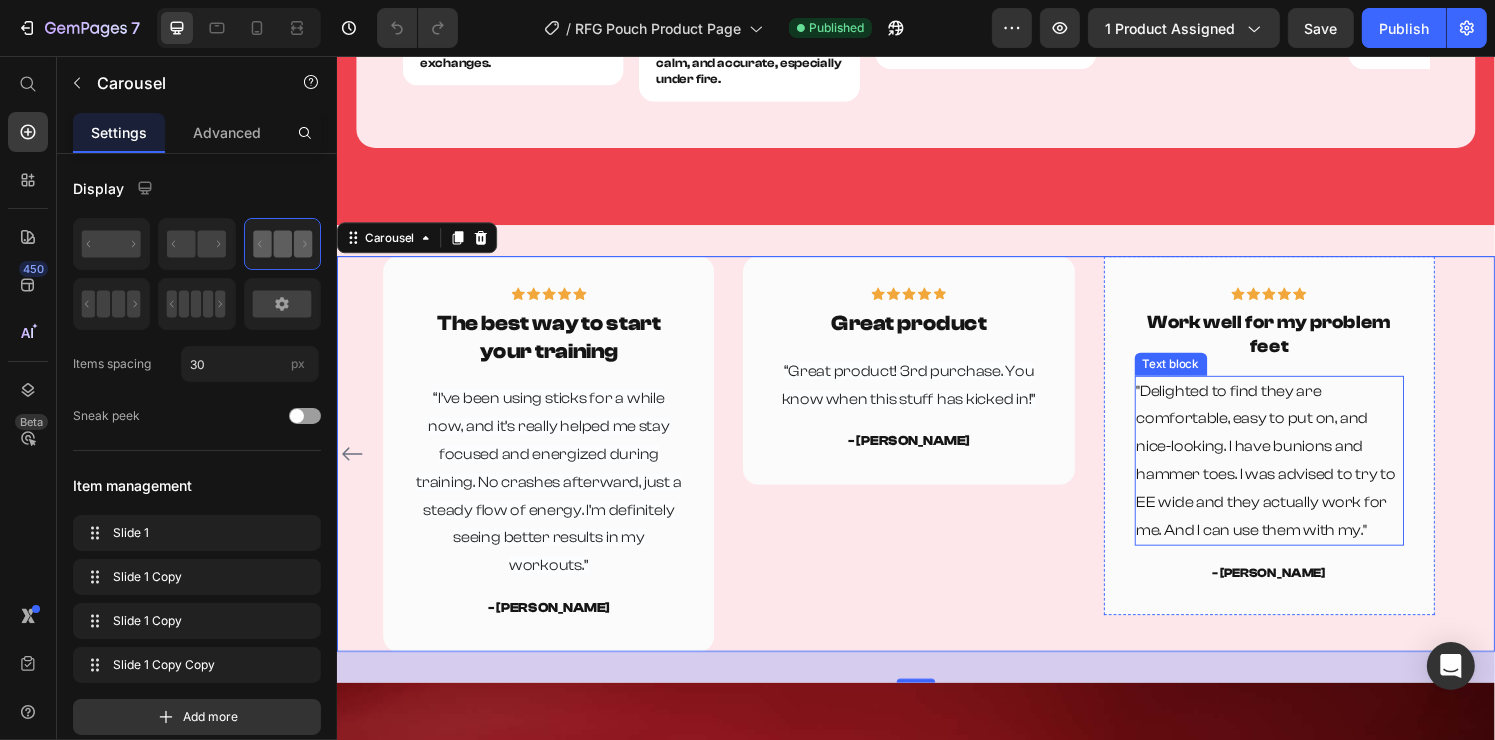 click on ""Delighted to find they are comfortable, easy to put on, and nice-looking. I have bunions and hammer toes. I was advised to try to EE wide and they actually work for me. And I can use them with my."" at bounding box center (1301, 475) 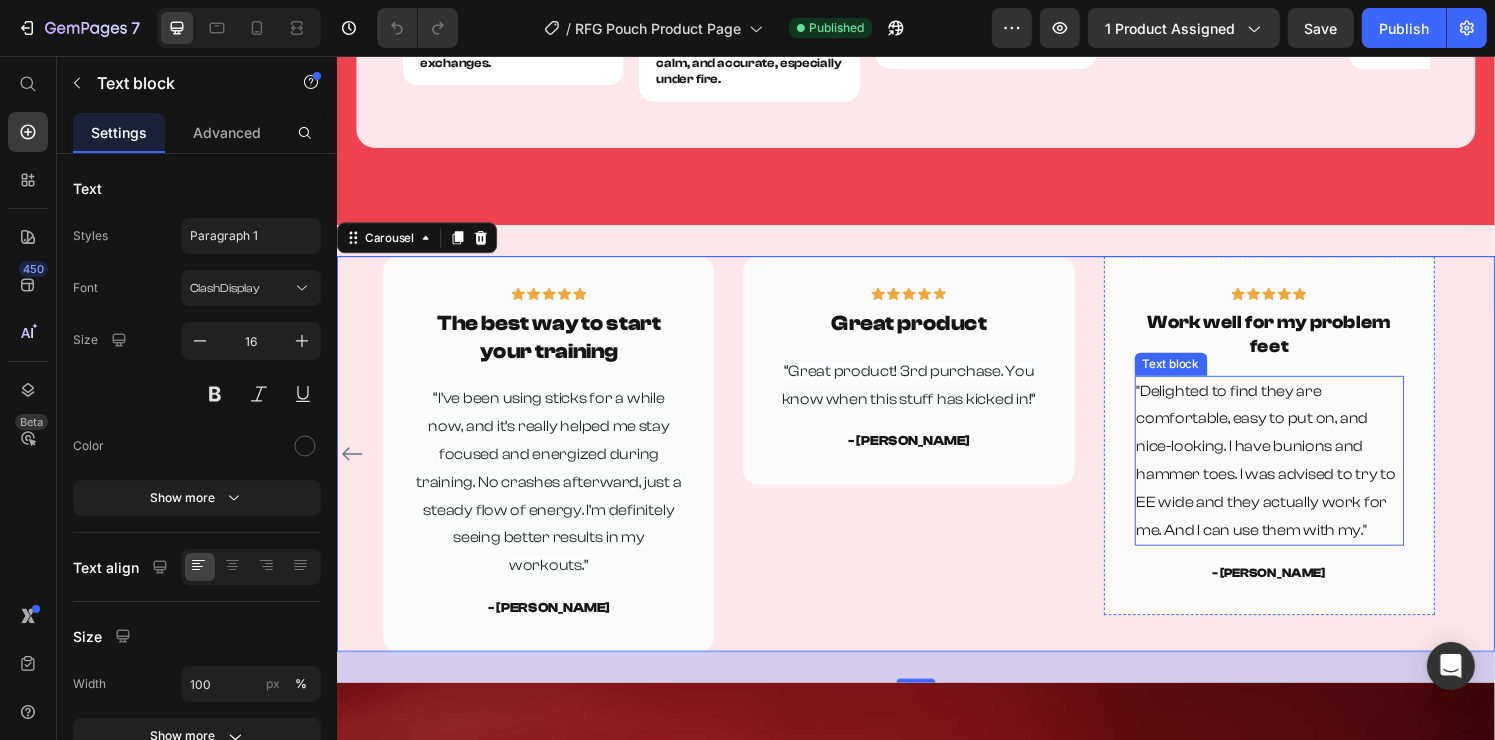 click on ""Delighted to find they are comfortable, easy to put on, and nice-looking. I have bunions and hammer toes. I was advised to try to EE wide and they actually work for me. And I can use them with my."" at bounding box center [1301, 475] 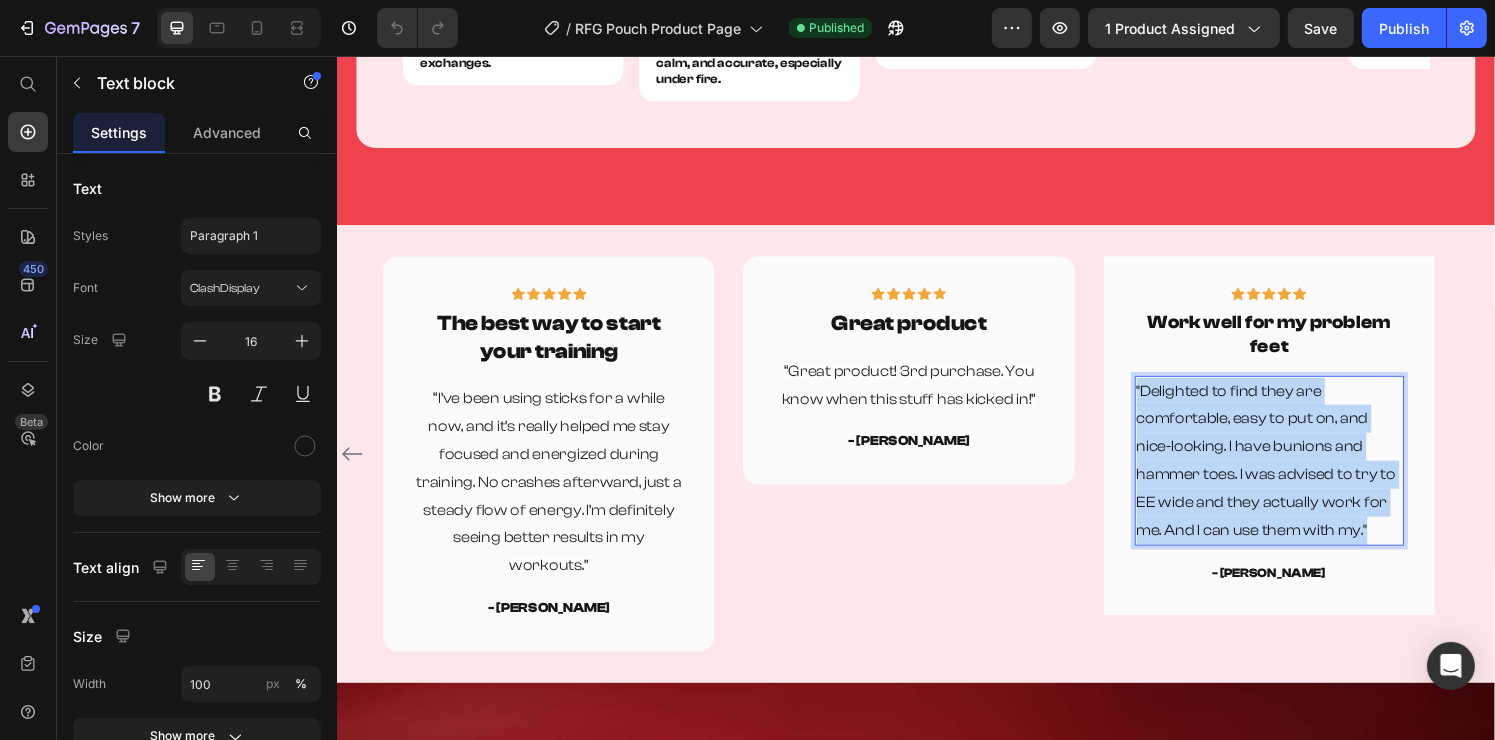 click on ""Delighted to find they are comfortable, easy to put on, and nice-looking. I have bunions and hammer toes. I was advised to try to EE wide and they actually work for me. And I can use them with my."" at bounding box center [1301, 475] 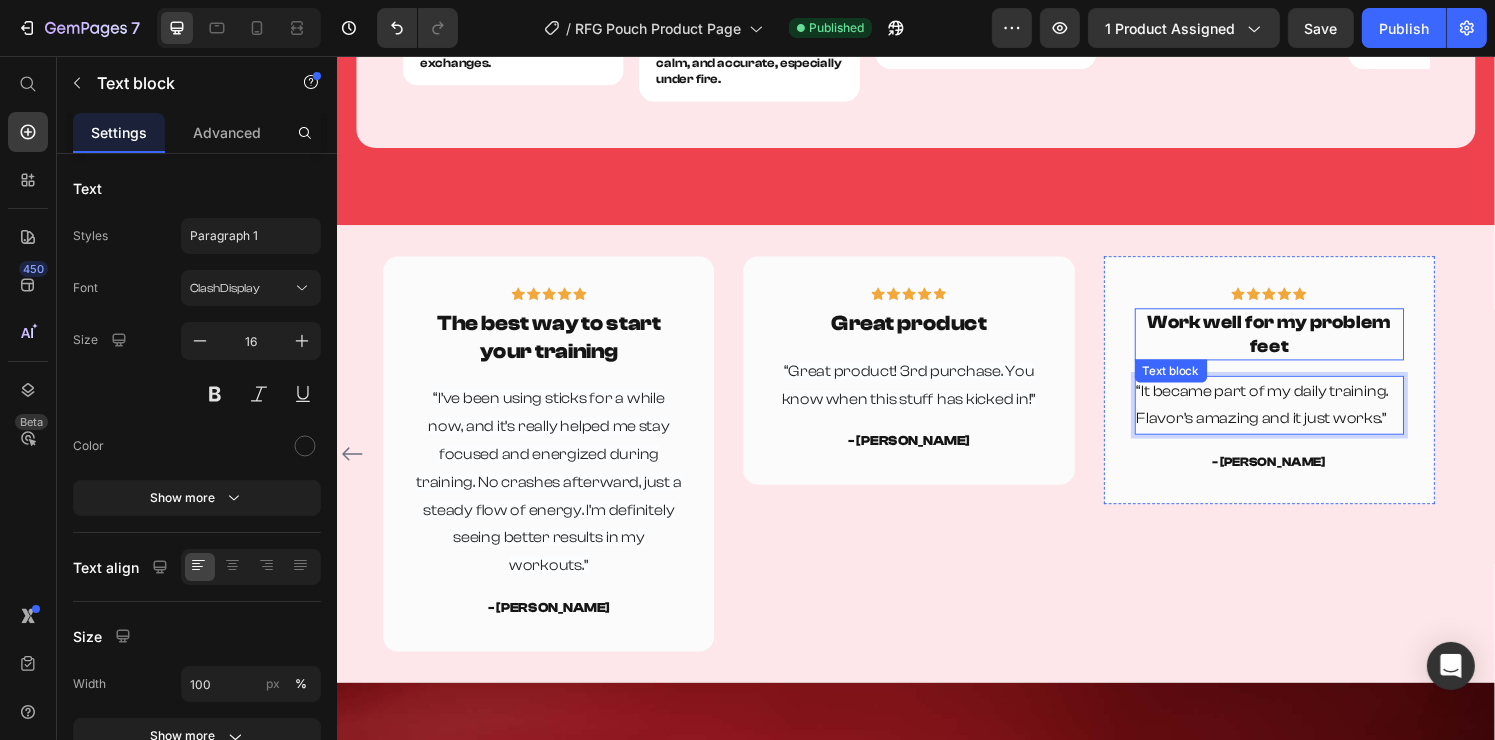 click on "Work well for my problem feet" at bounding box center (1301, 343) 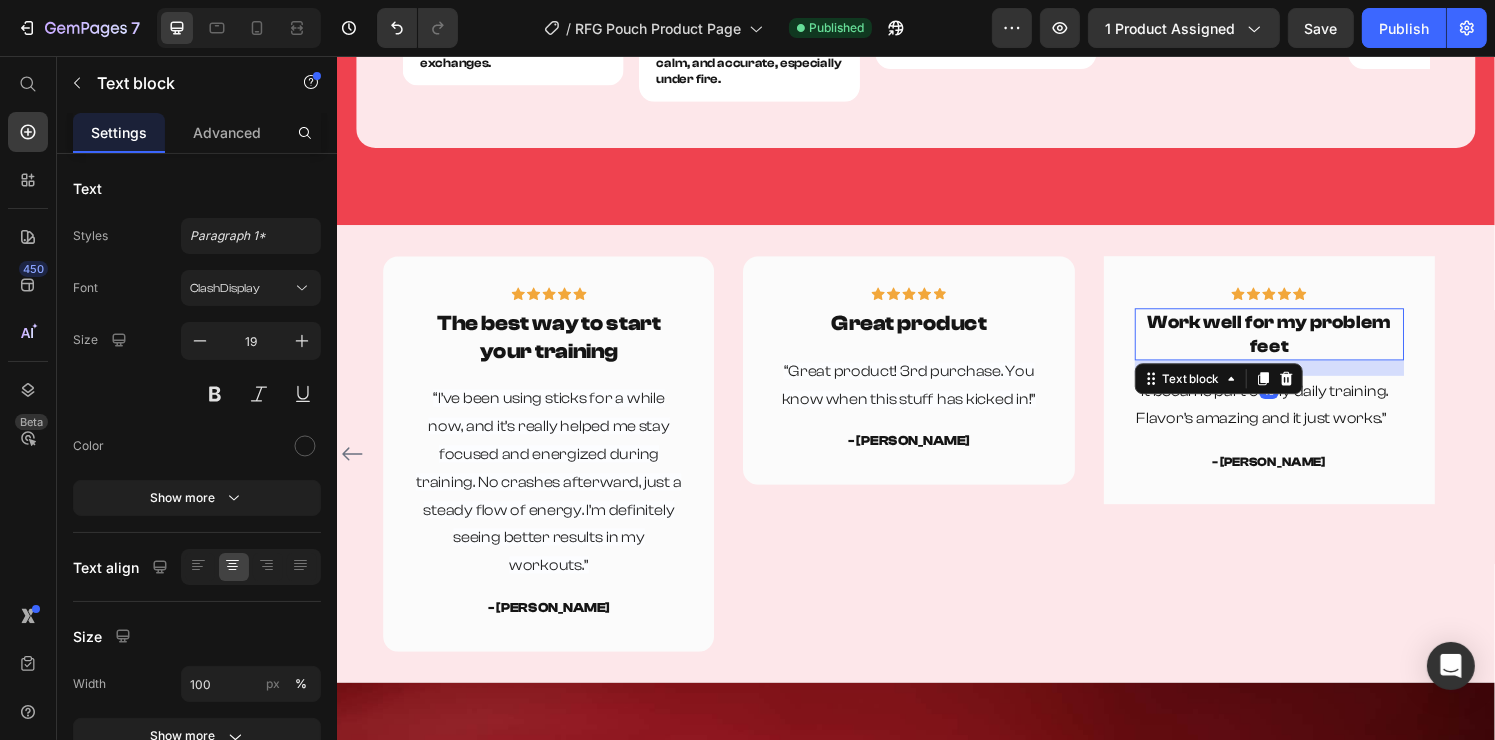 click on "Work well for my problem feet" at bounding box center (1301, 343) 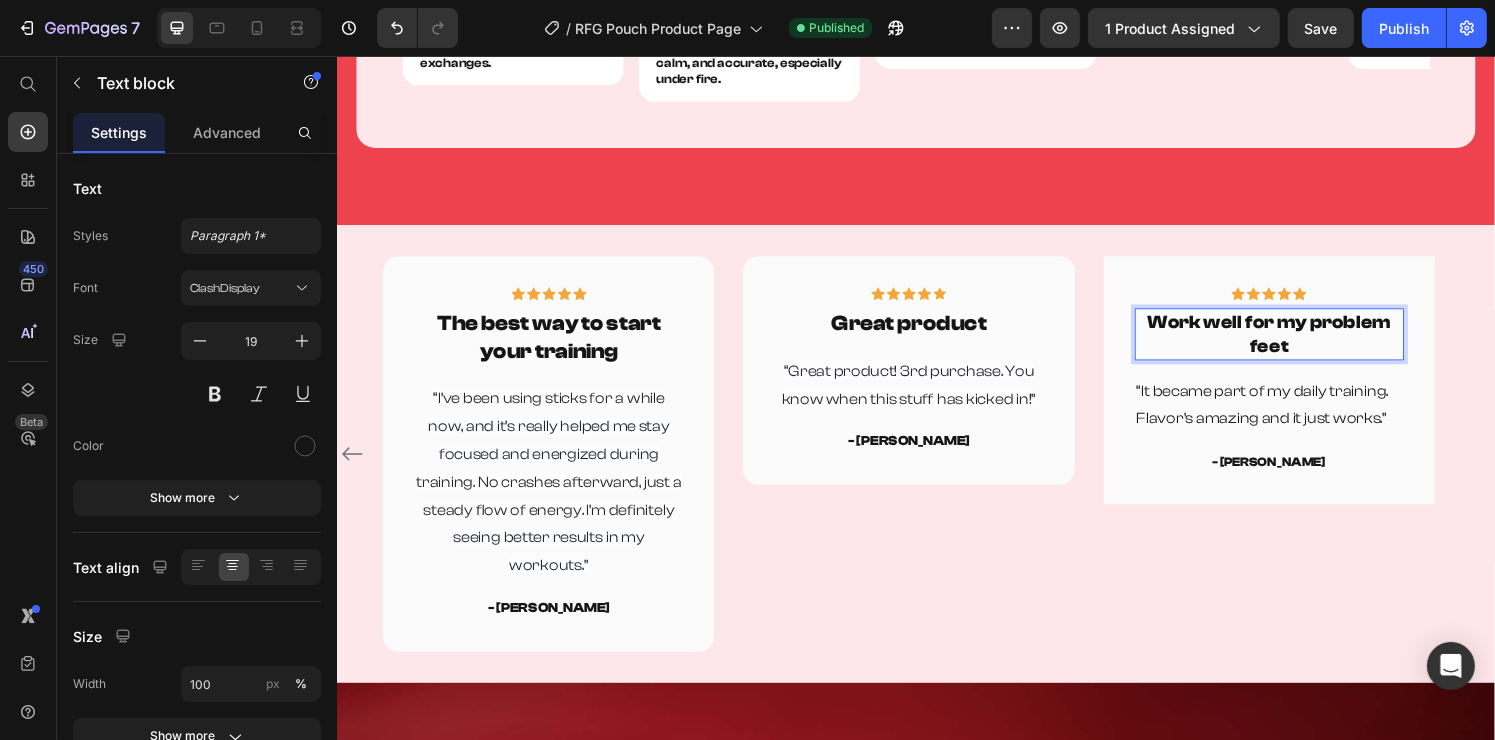 click on "Work well for my problem feet" at bounding box center [1301, 343] 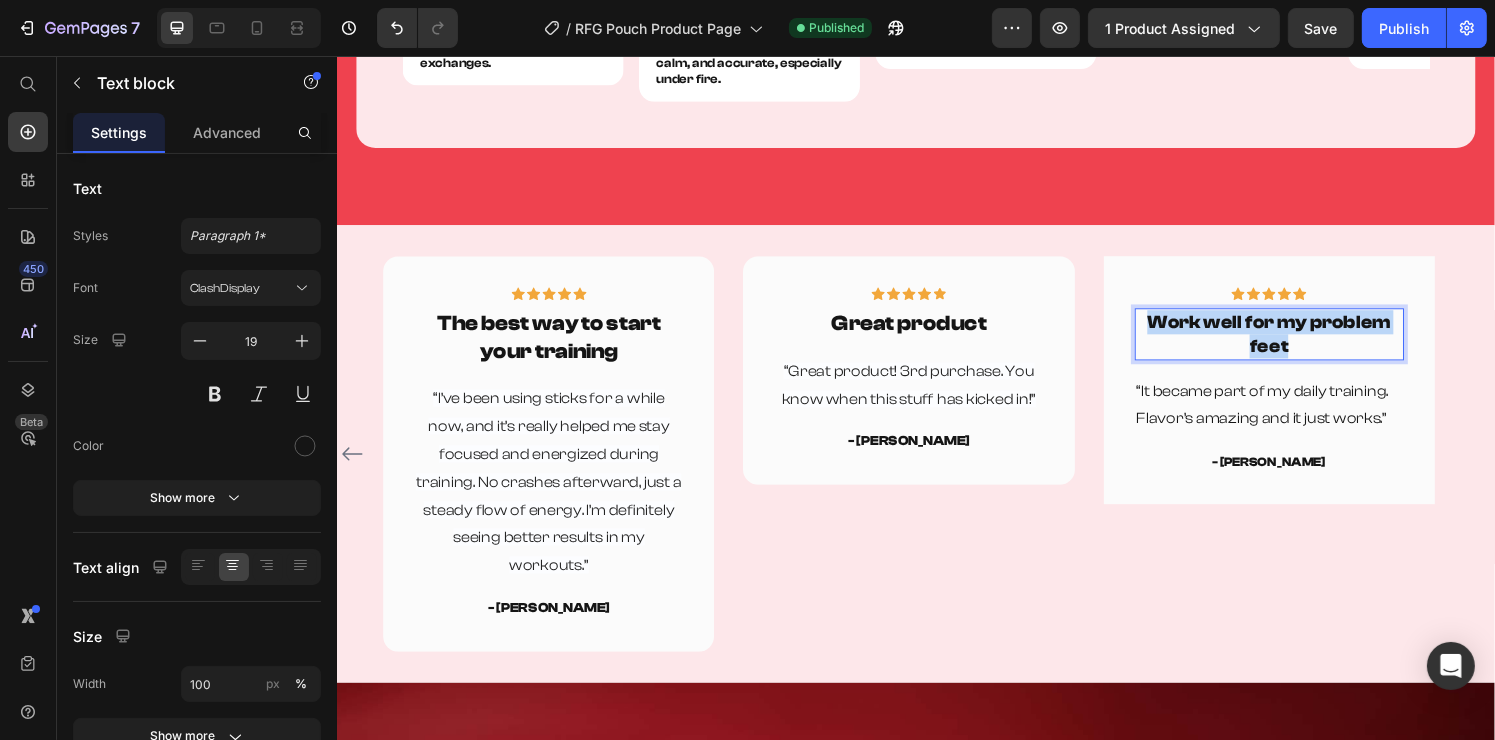 click on "Work well for my problem feet" at bounding box center [1301, 343] 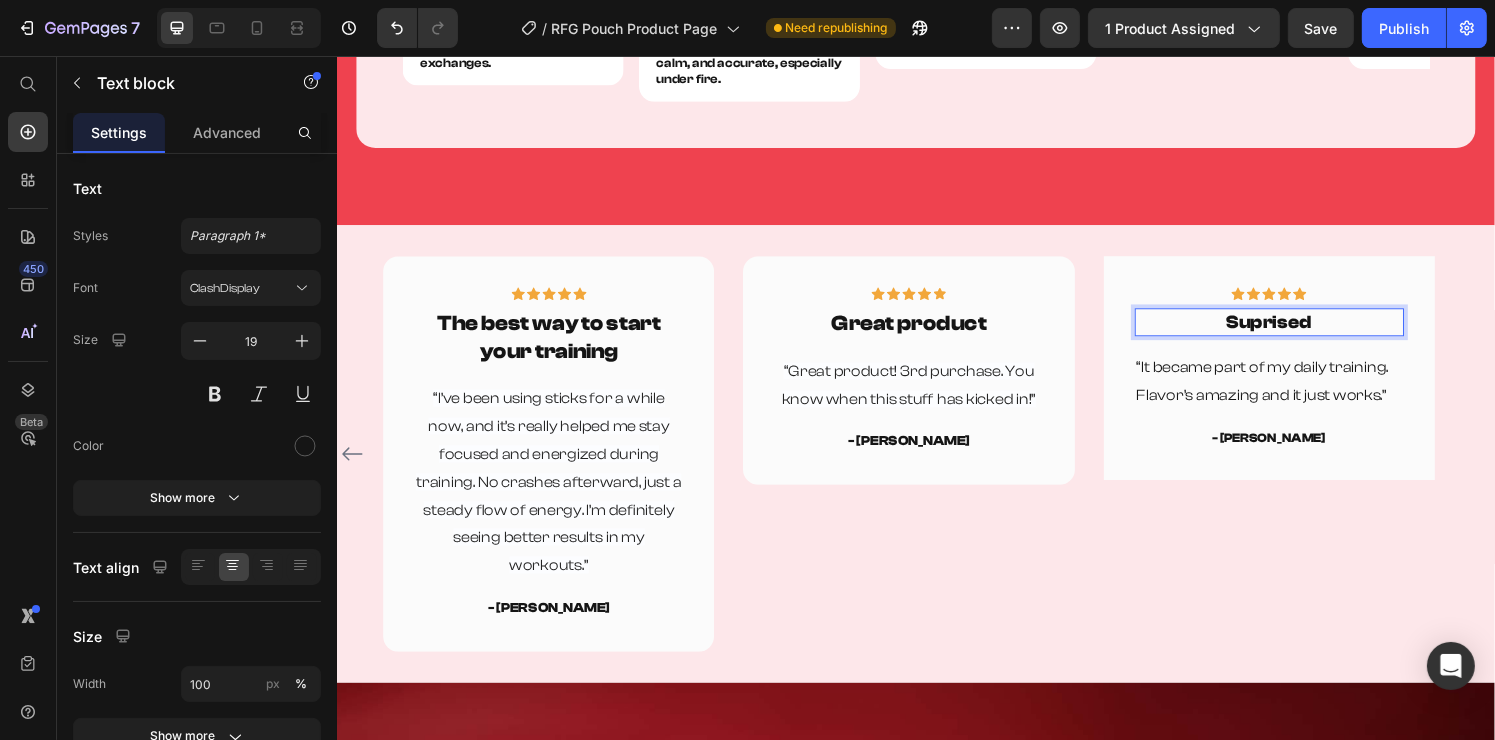 click on "Suprised" at bounding box center (1301, 331) 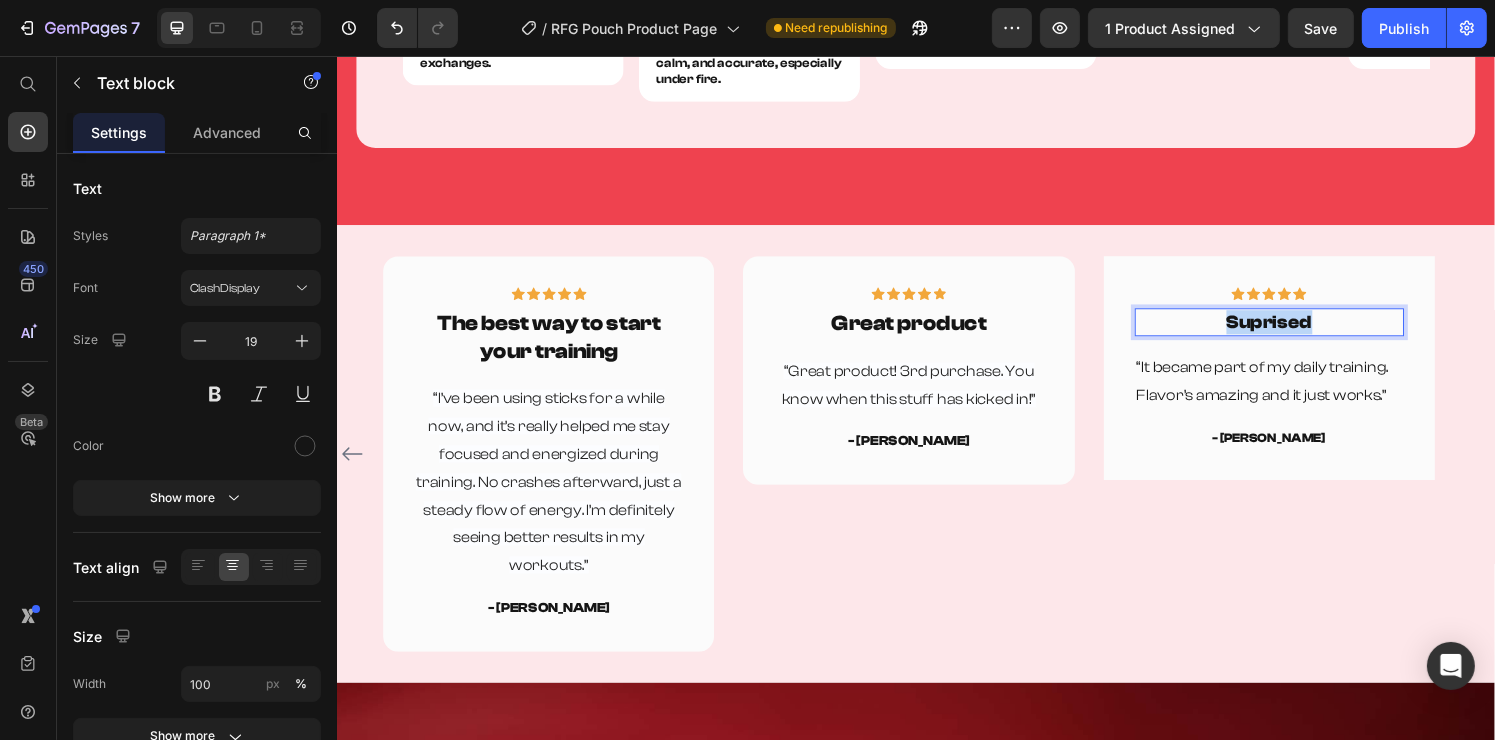 click on "Suprised" at bounding box center (1301, 331) 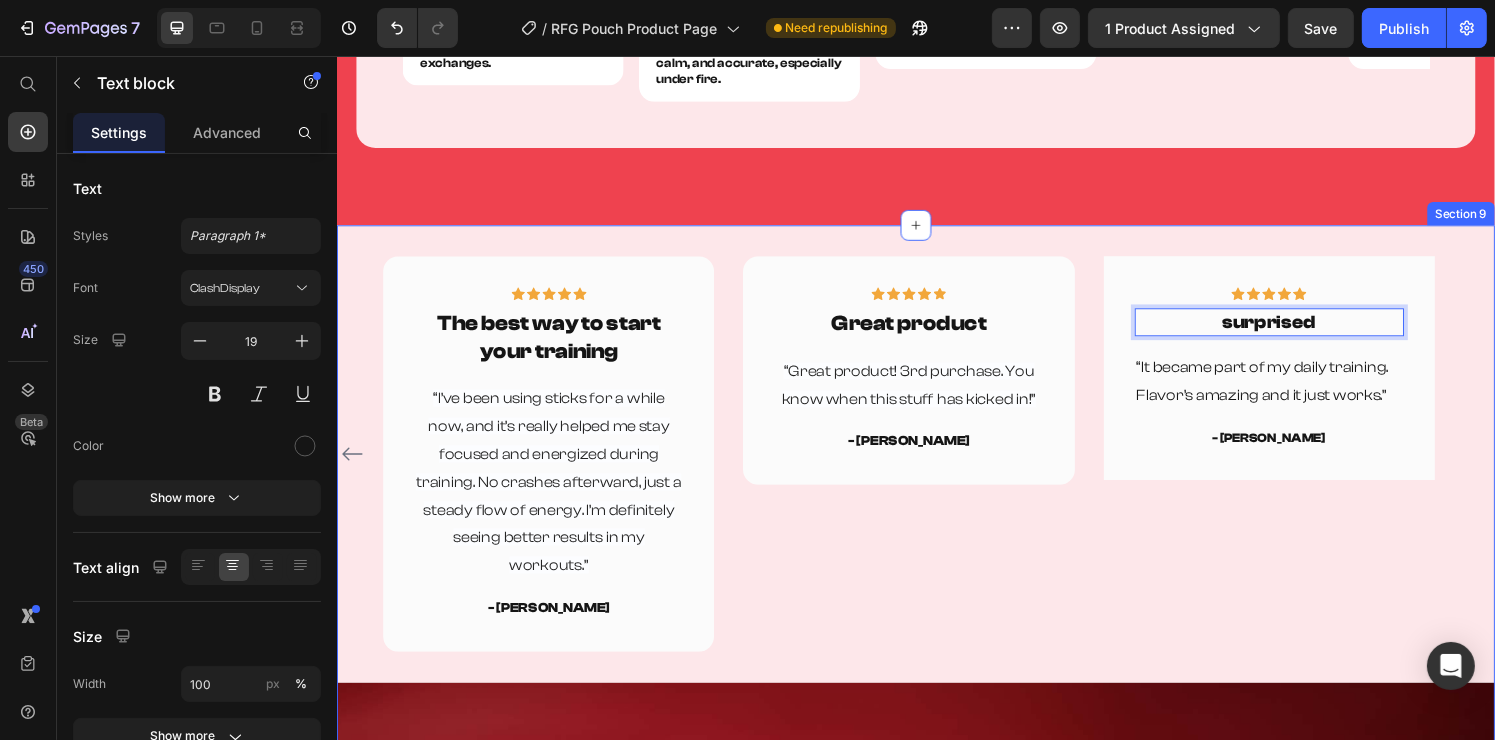 click on "Icon
Icon
Icon
Icon
Icon Row Tastes really good Text block "Good quality and taking it before a workout always hits different. It never misses 10/10.” Text block - Ryan S. Text block Row
Icon
Icon
Icon
Icon
Icon Row The best way to start your training Text block “I’ve been using sticks for a while now, and it’s really helped me stay focused and energized during training. No crashes afterward, just a steady flow of energy. I’m definitely seeing better results in my workouts.” Text block - Travis J. Text block Row
Icon
Icon
Icon
Icon
Icon Row Great product Text block “Great product! 3rd purchase. You know when this stuff has kicked in!” Text block - MIiha K. Text block Row
Icon
Icon
Icon Icon Icon" at bounding box center (936, 468) 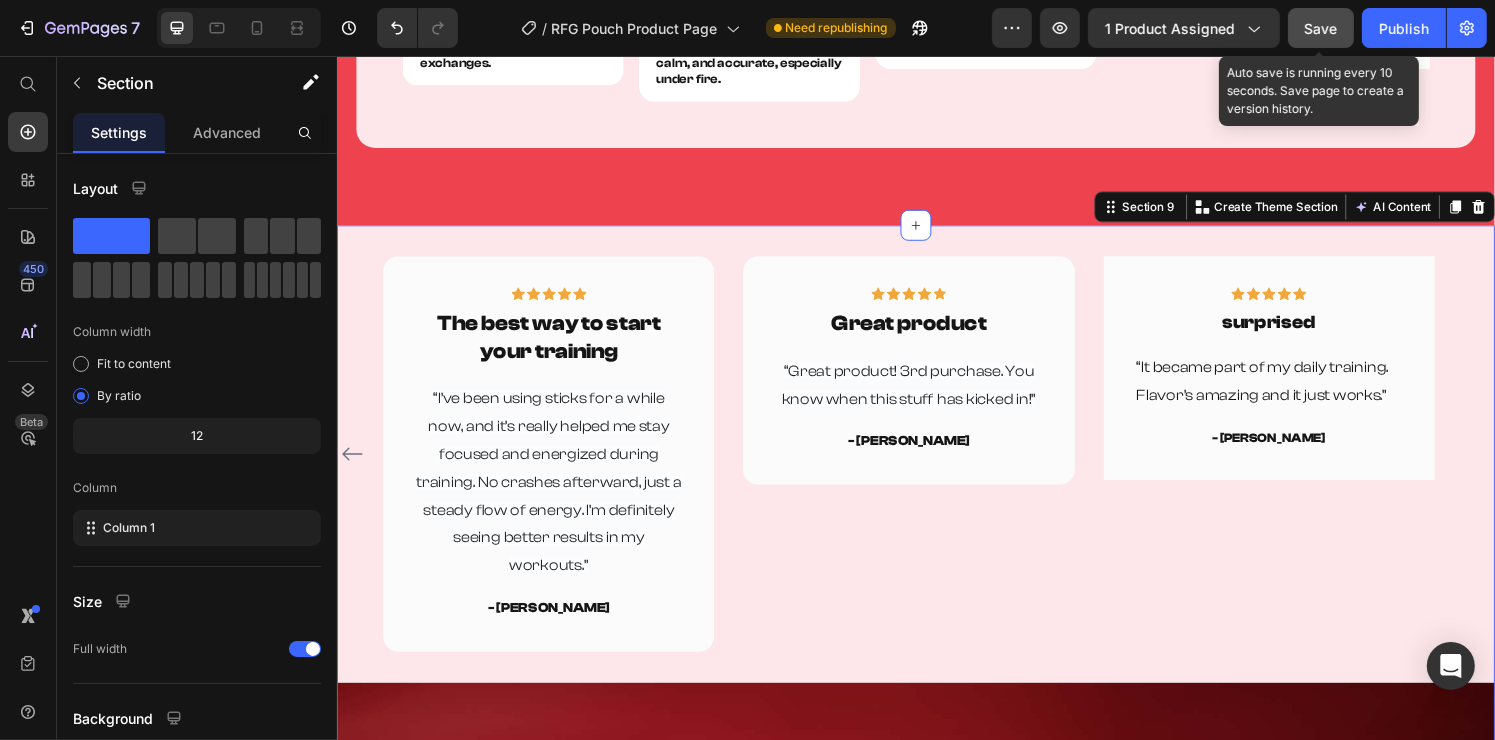 drag, startPoint x: 1317, startPoint y: 41, endPoint x: 975, endPoint y: 65, distance: 342.84106 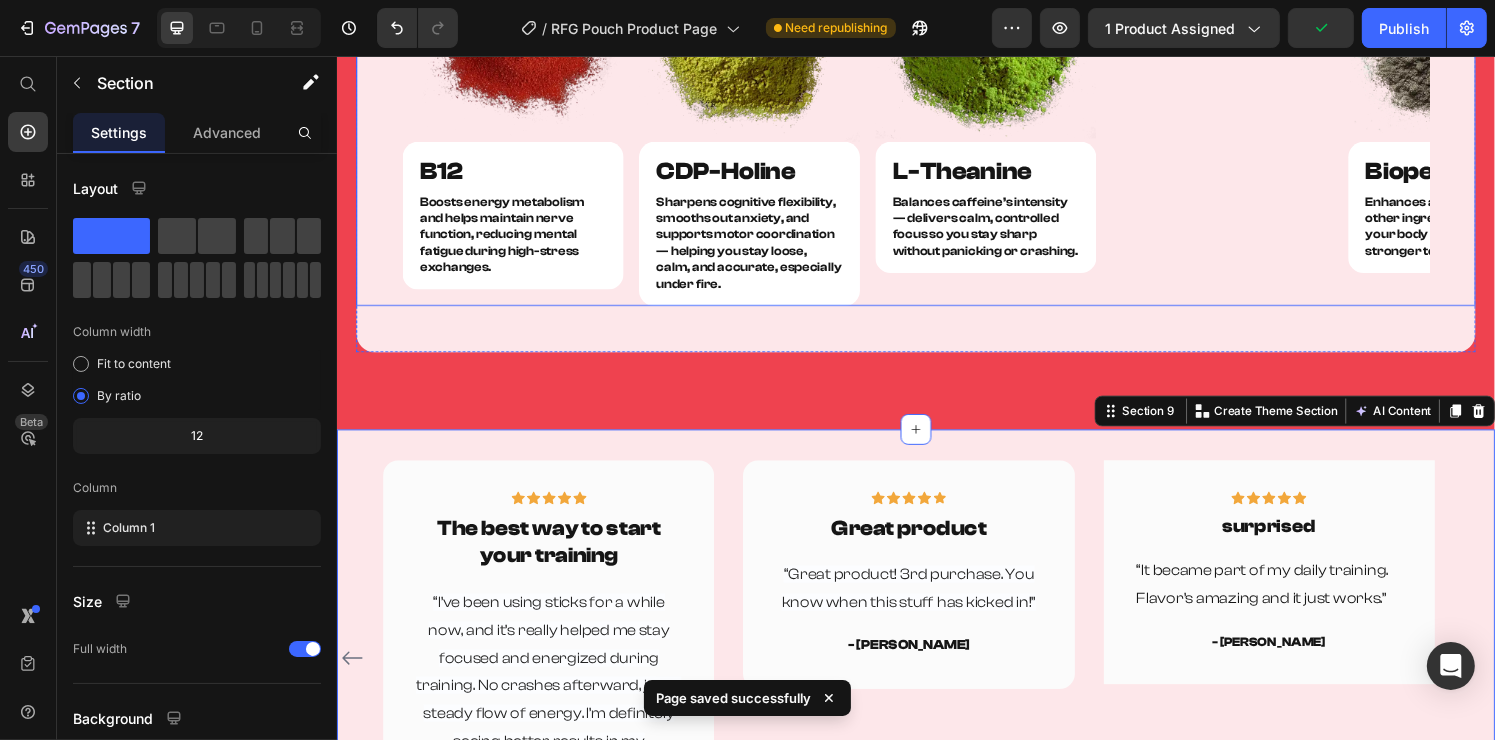 scroll, scrollTop: 3700, scrollLeft: 0, axis: vertical 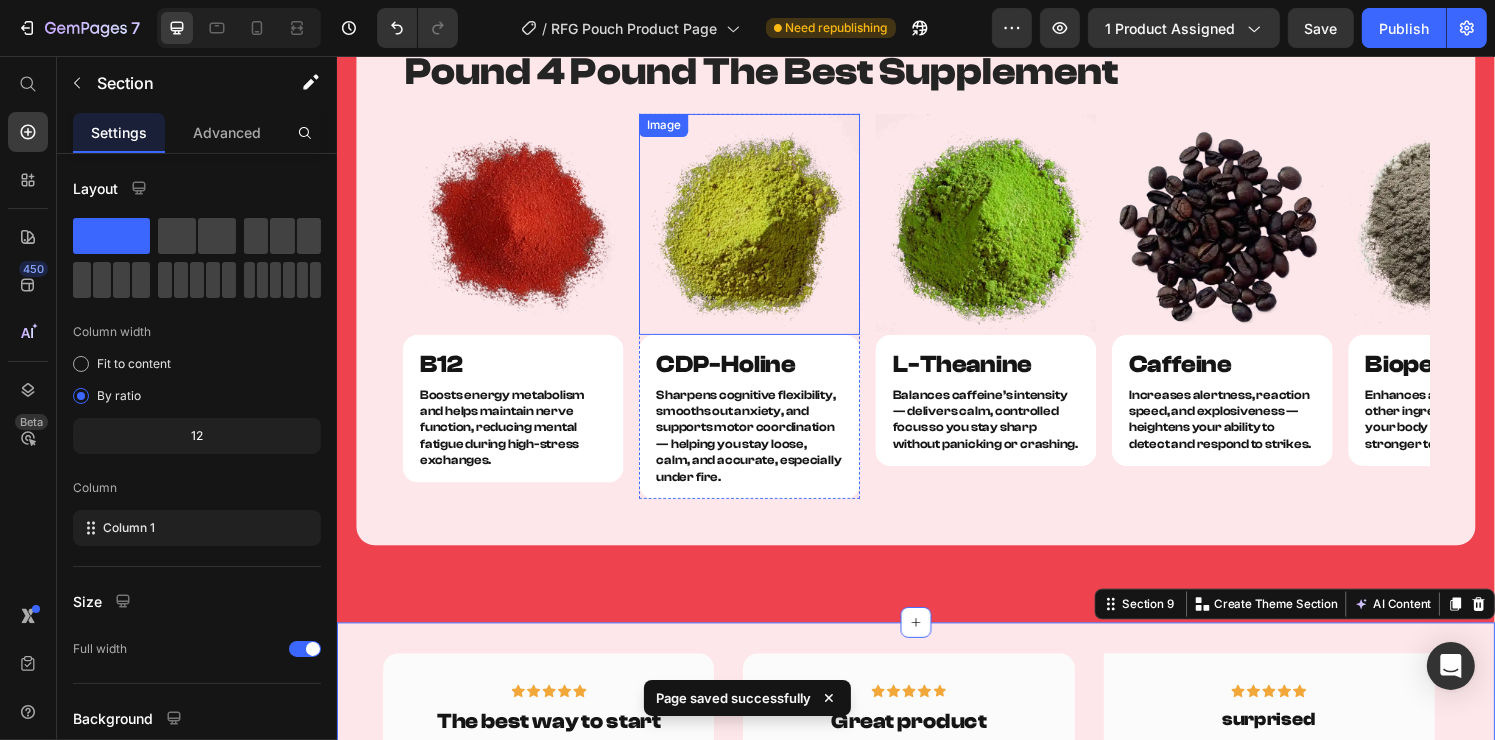 click at bounding box center (763, 230) 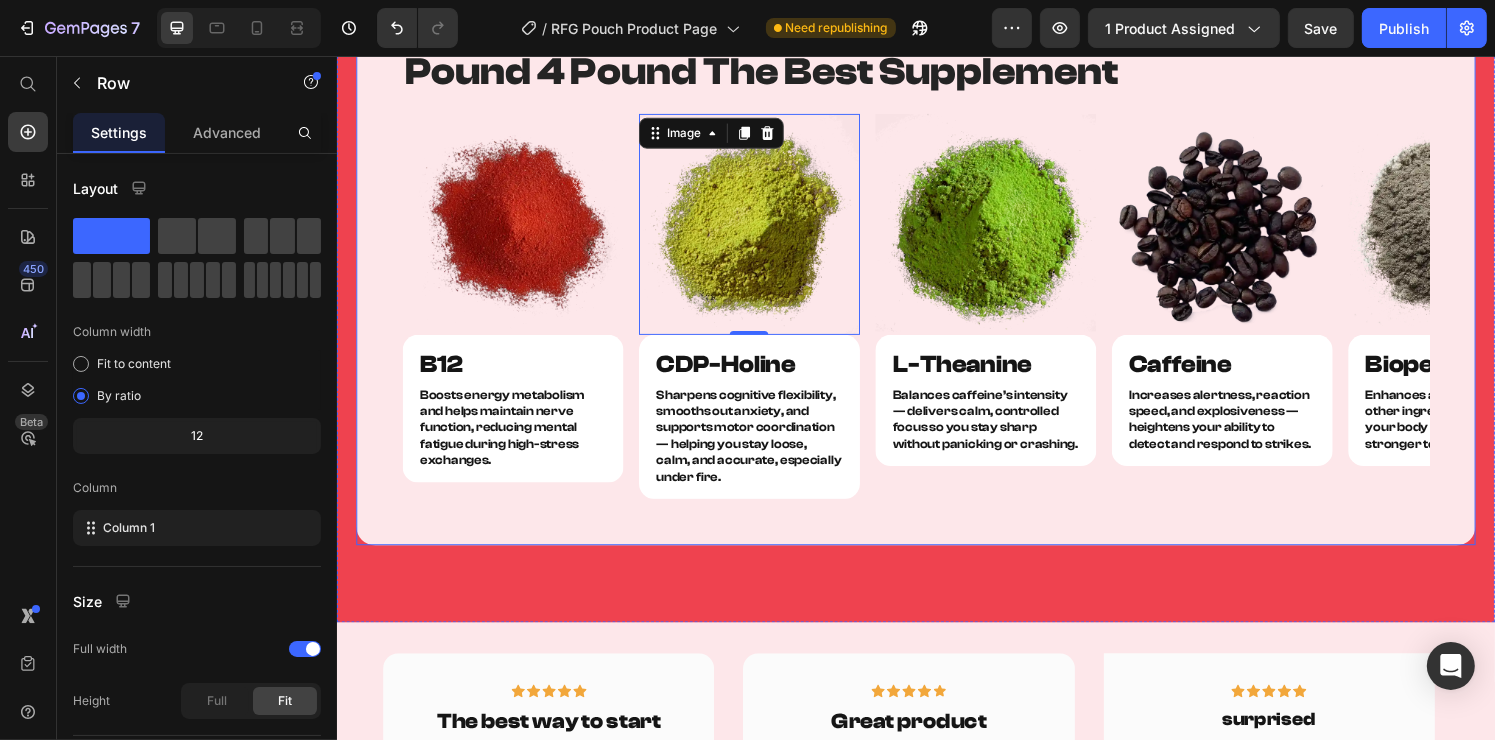 click on "Pound 4 Pound The Best Supplement Heading Row Image B12 Heading Row Boosts energy metabolism and helps maintain nerve function, reducing mental fatigue during high-stress exchanges. Text Block Row Product Image   0 CDP-Holine Heading Row Sharpens cognitive flexibility, smooths out anxiety, and supports motor coordination — helping you stay loose, calm, and accurate, especially under fire. Text Block Row Product Image L-Theanine Heading Row Balances caffeine’s intensity — delivers calm, controlled focus so you stay sharp without panicking or crashing. Text Block Row Product Image Caffeine Heading Row Increases alertness, reaction speed, and explosiveness — heightens your ability to detect and respond to strikes. Text Block Row Product Image Bioperine Heading Row Enhances absorption of all other ingredients — making your body react faster and stronger to supplements. Text Block Row Row Product Image Pureway C Heading Row Text Block Row Carousel" at bounding box center [936, 279] 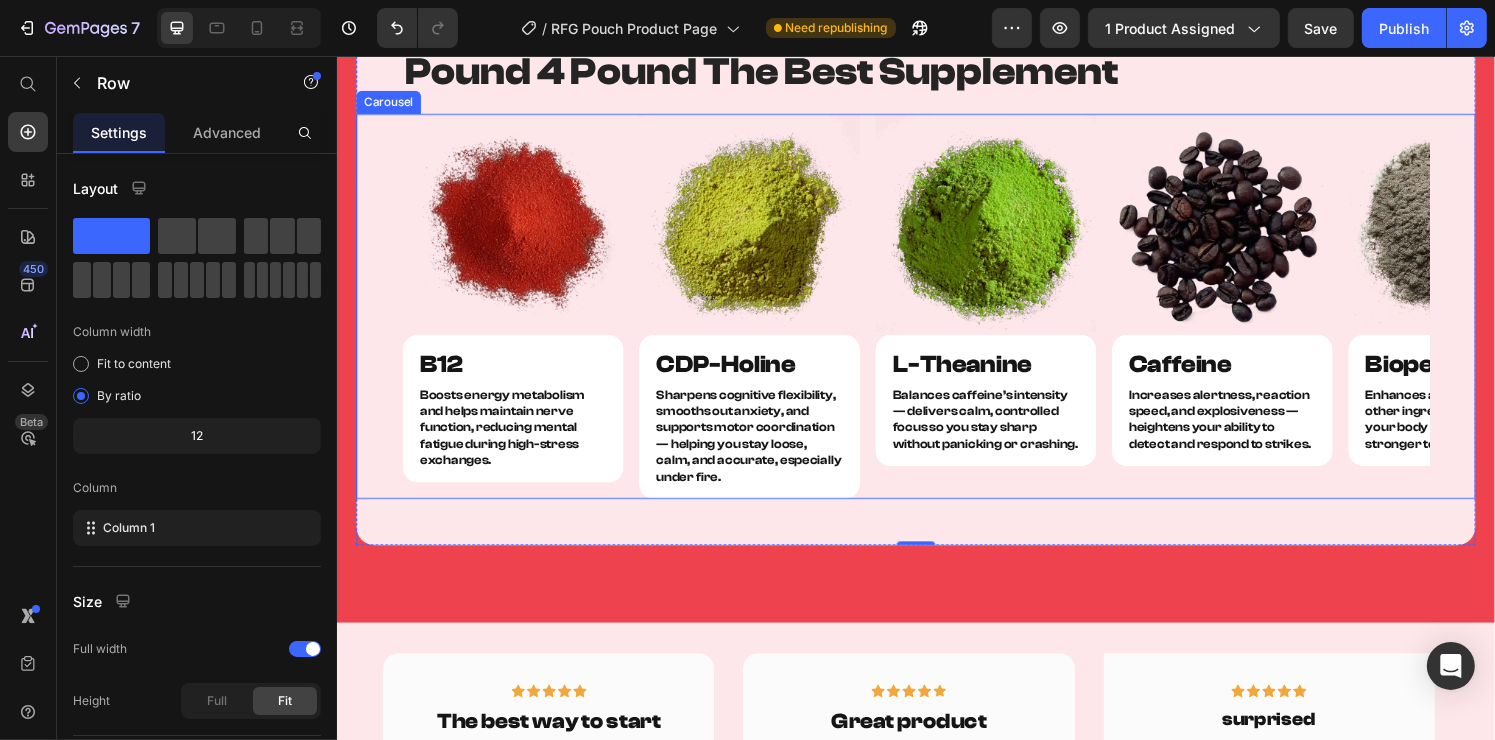 click on "Image B12 Heading Row Boosts energy metabolism and helps maintain nerve function, reducing mental fatigue during high-stress exchanges. Text Block Row Product Image CDP-Holine Heading Row Sharpens cognitive flexibility, smooths out anxiety, and supports motor coordination — helping you stay loose, calm, and accurate, especially under fire. Text Block Row Product Image L-Theanine Heading Row Balances caffeine’s intensity — delivers calm, controlled focus so you stay sharp without panicking or crashing. Text Block Row Product Image Caffeine Heading Row Increases alertness, reaction speed, and explosiveness — heightens your ability to detect and respond to strikes. Text Block Row Product Image Bioperine Heading Row Enhances absorption of all other ingredients — making your body react faster and stronger to supplements. Text Block Row Row Product Image Pureway C Heading Row Supports immune function, speeds cellular recovery, and buffers cortisol spikes, keeping your body durable under pressure. Row" at bounding box center [936, 315] 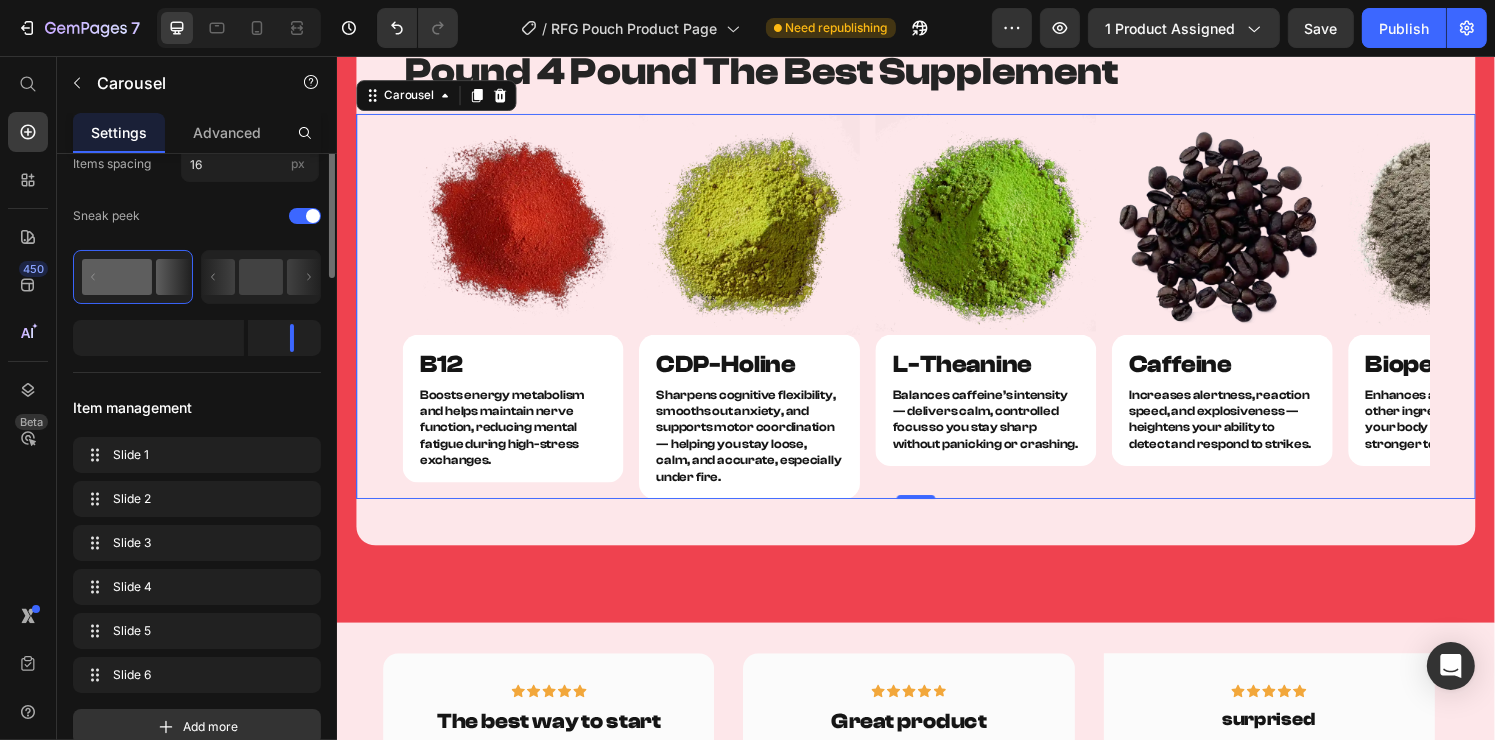 scroll, scrollTop: 300, scrollLeft: 0, axis: vertical 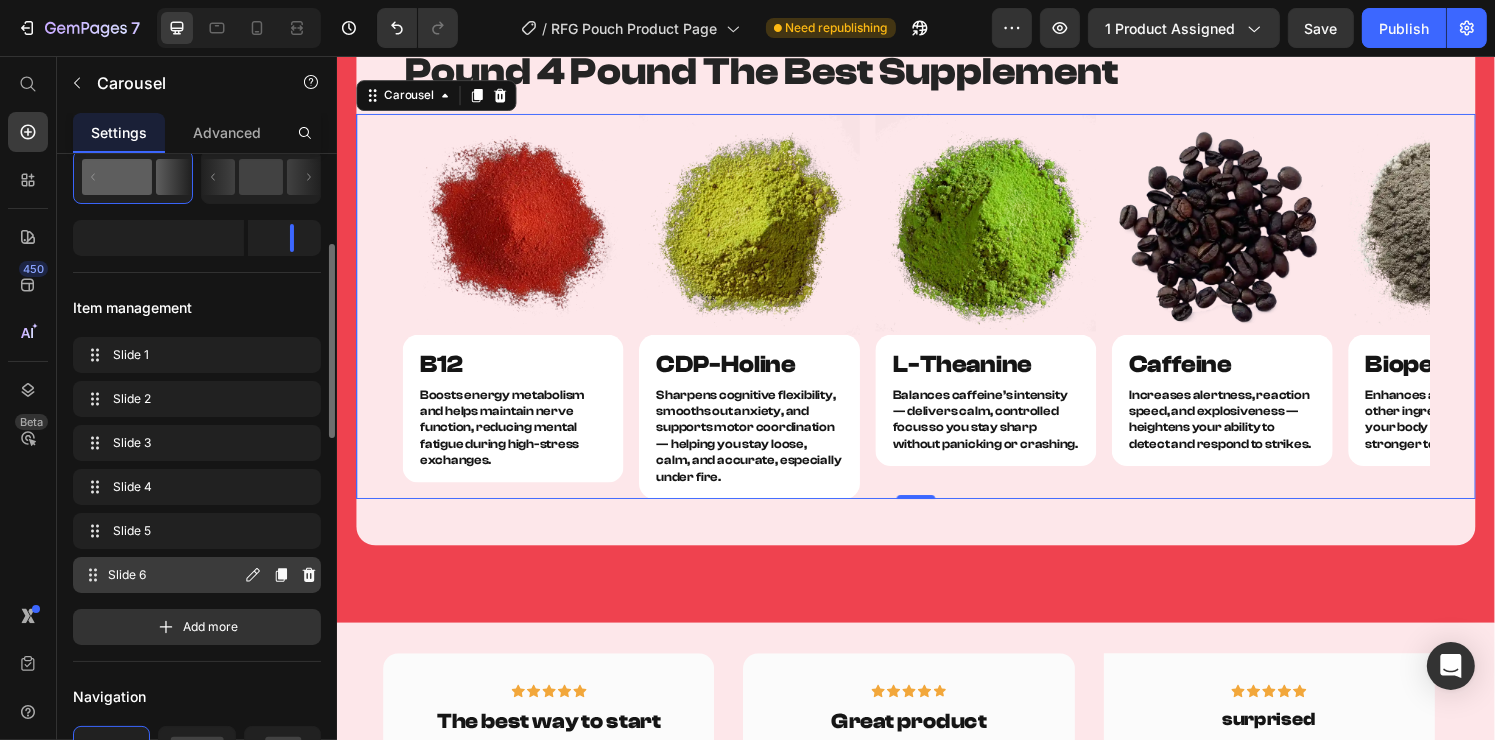 click on "Slide 6" at bounding box center [174, 575] 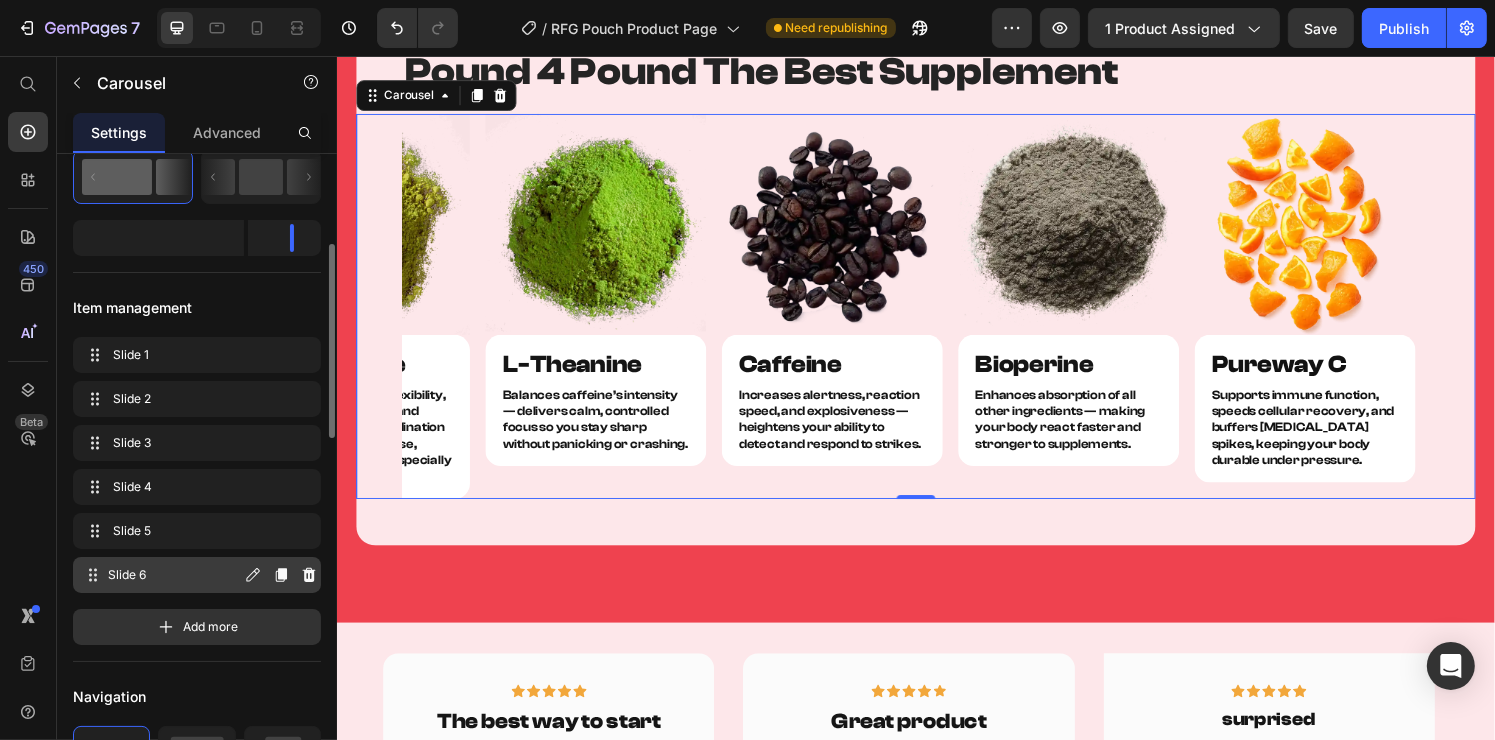 click on "Slide 6 Slide 6" at bounding box center [161, 575] 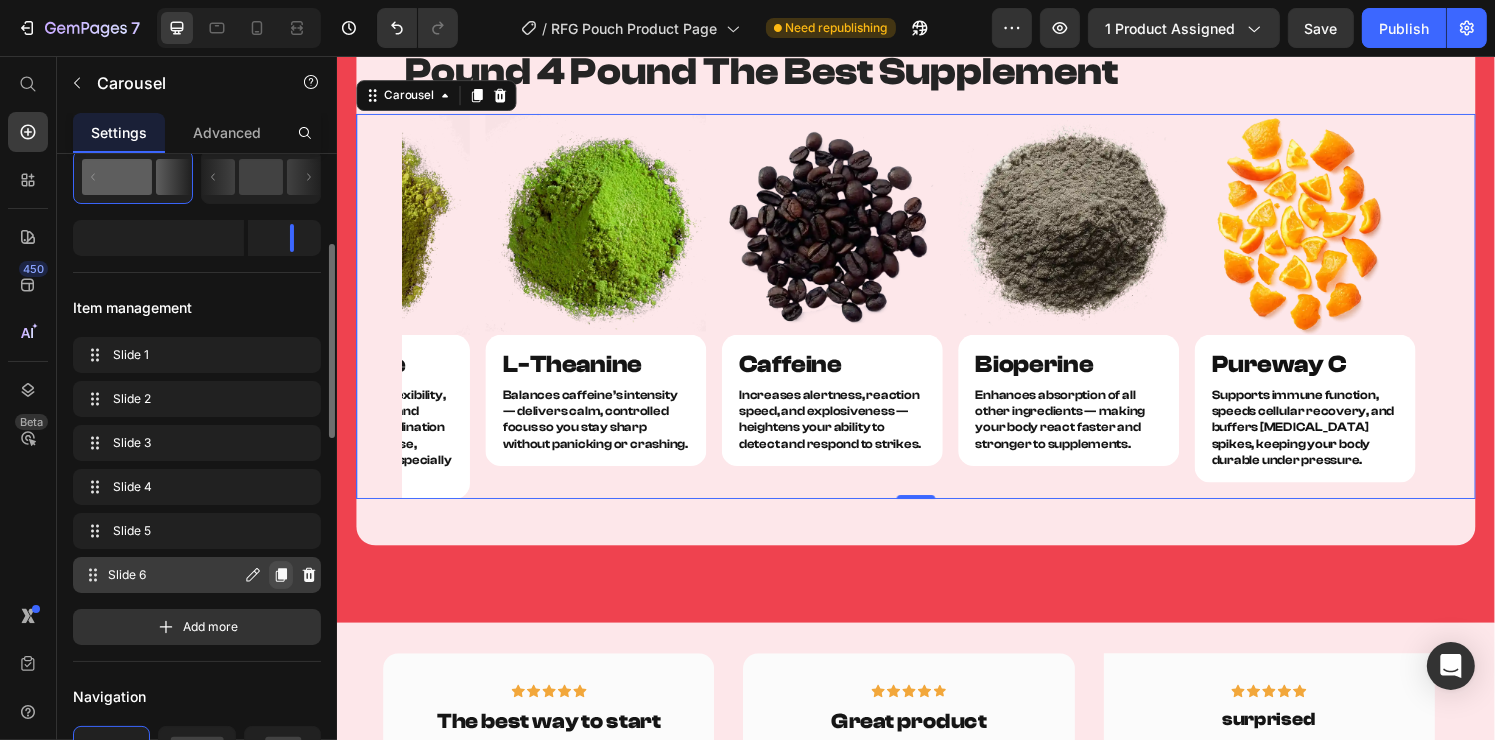 click 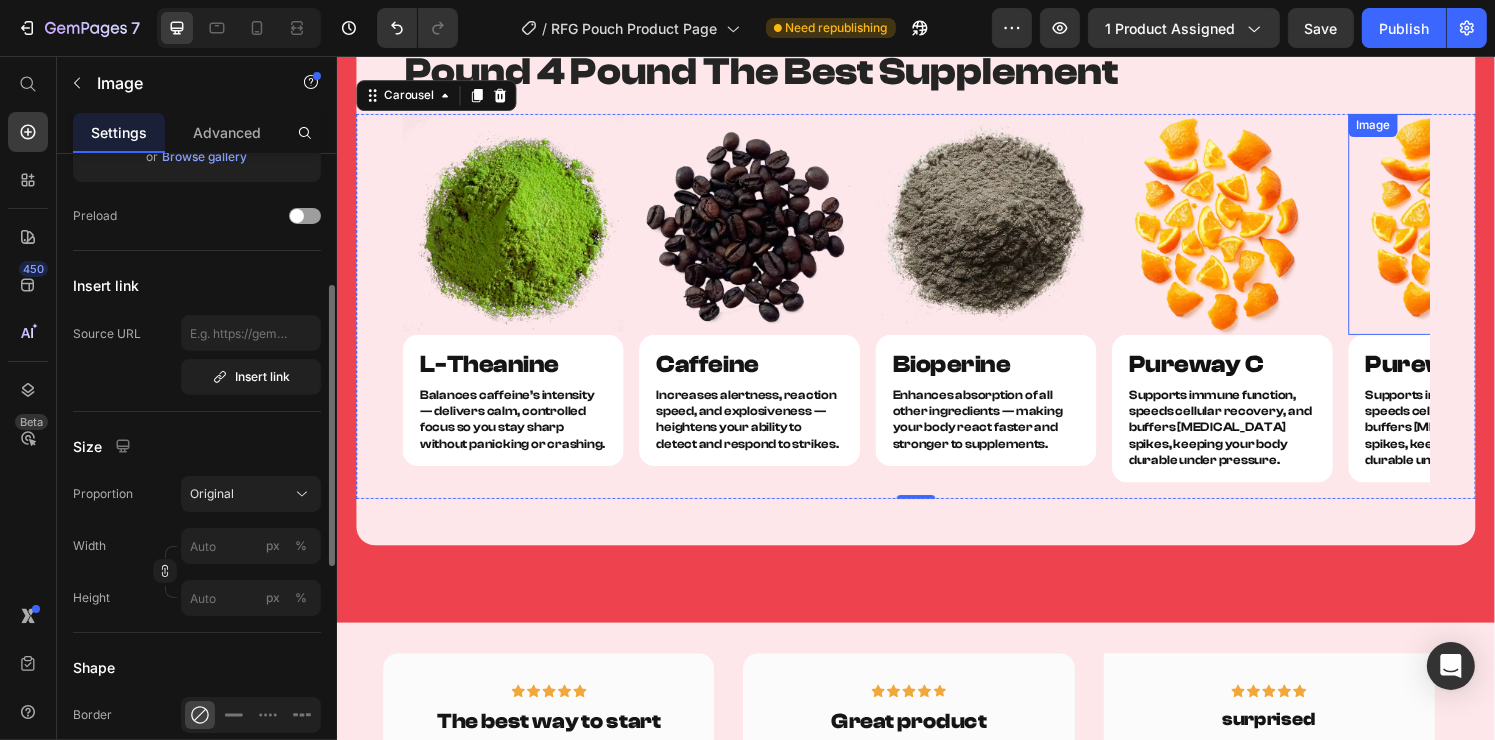 click at bounding box center [1498, 230] 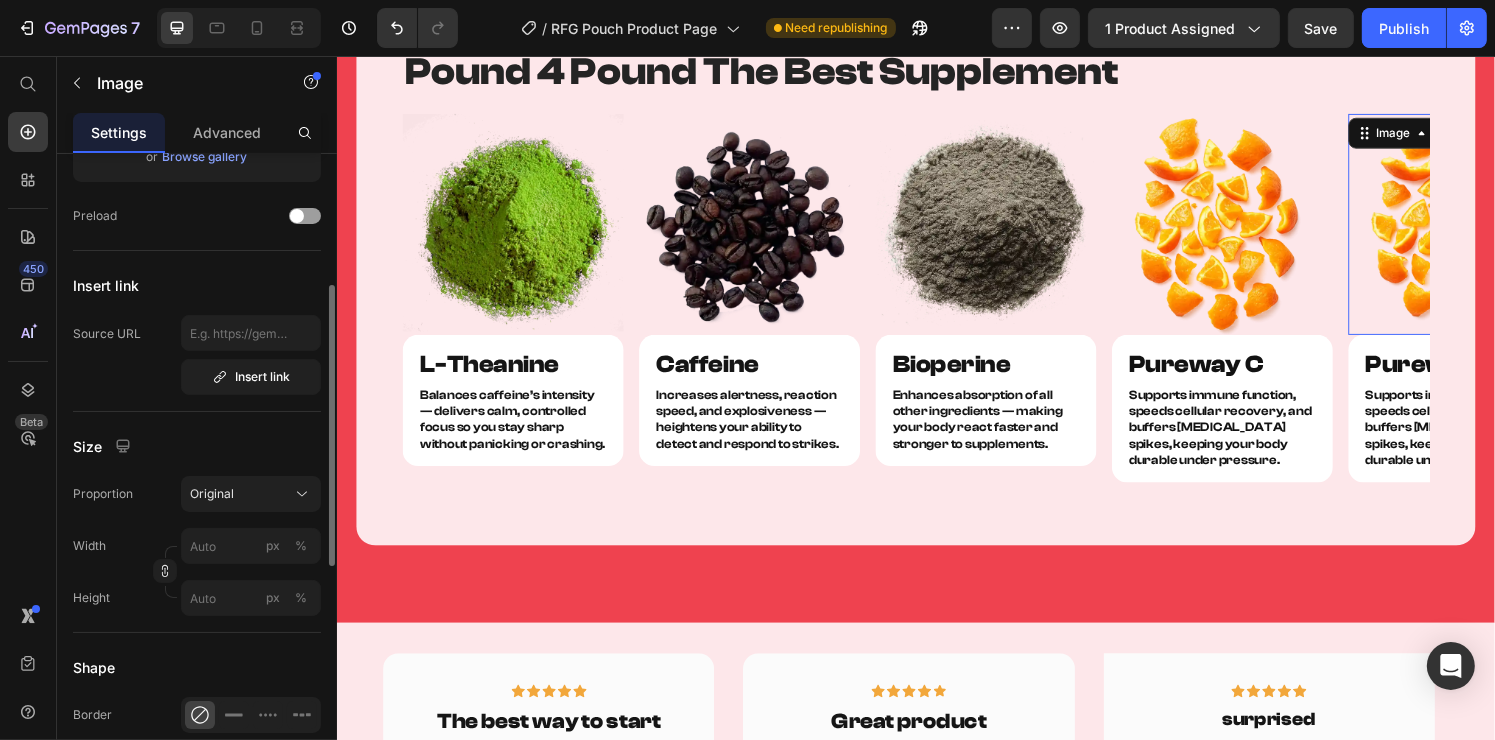 scroll, scrollTop: 0, scrollLeft: 0, axis: both 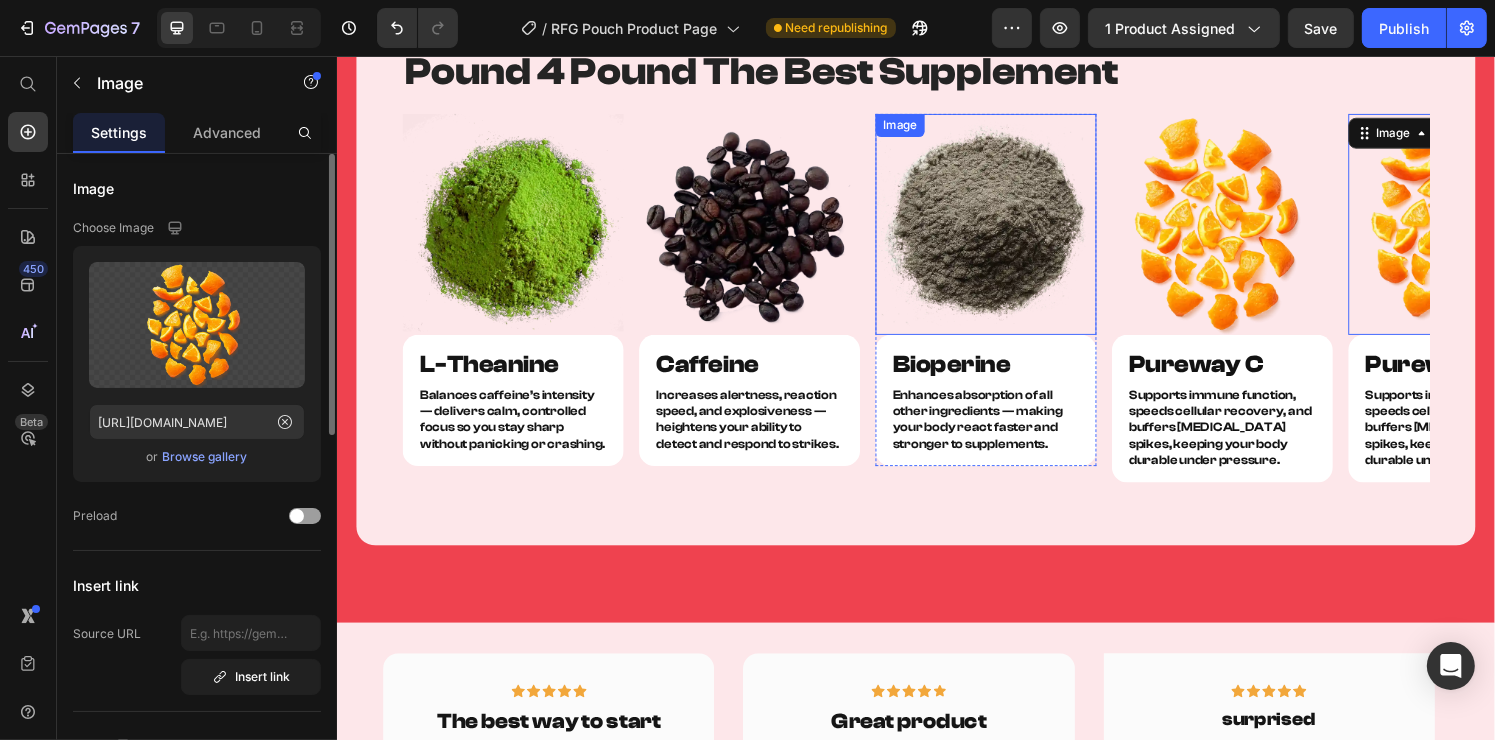 click at bounding box center (1008, 230) 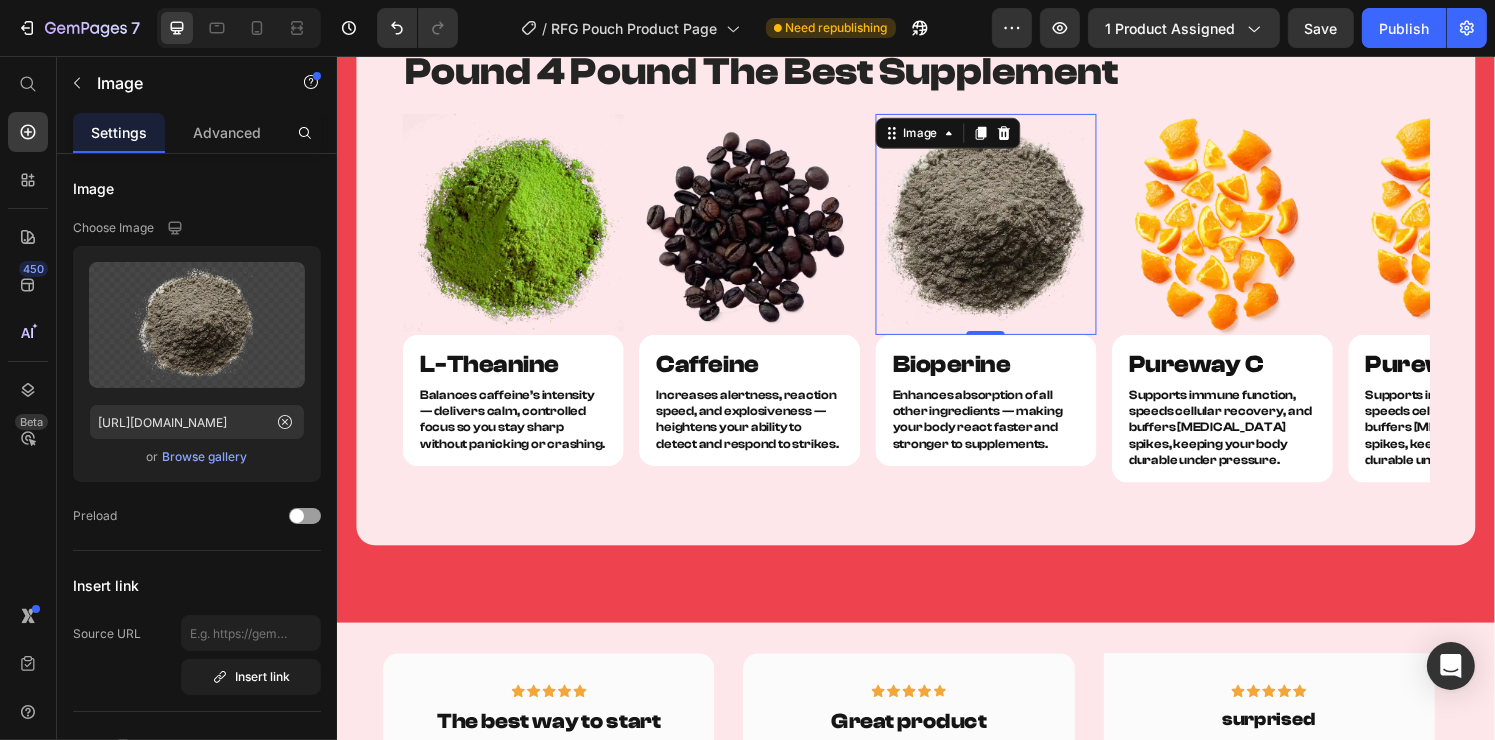 drag, startPoint x: 513, startPoint y: 360, endPoint x: 942, endPoint y: 312, distance: 431.67697 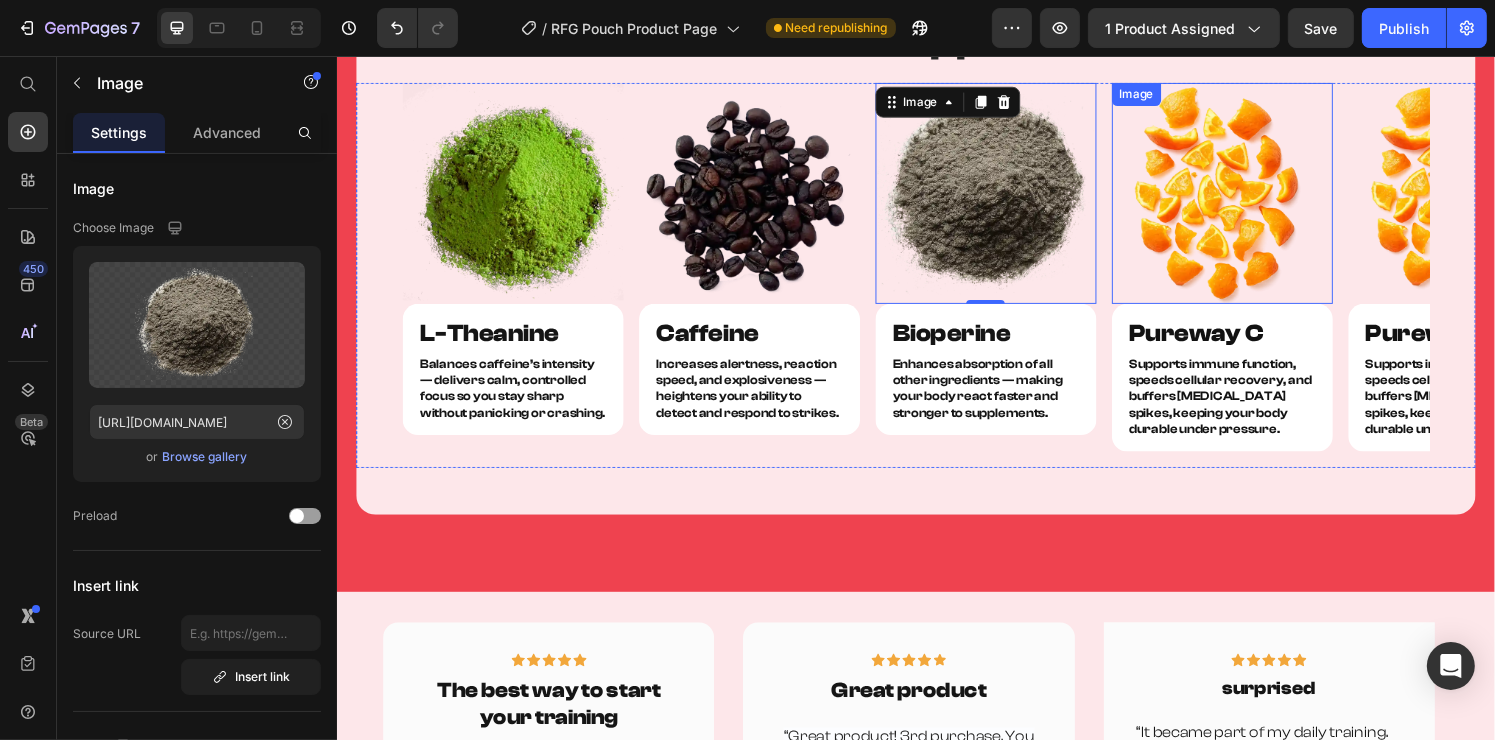 scroll, scrollTop: 3800, scrollLeft: 0, axis: vertical 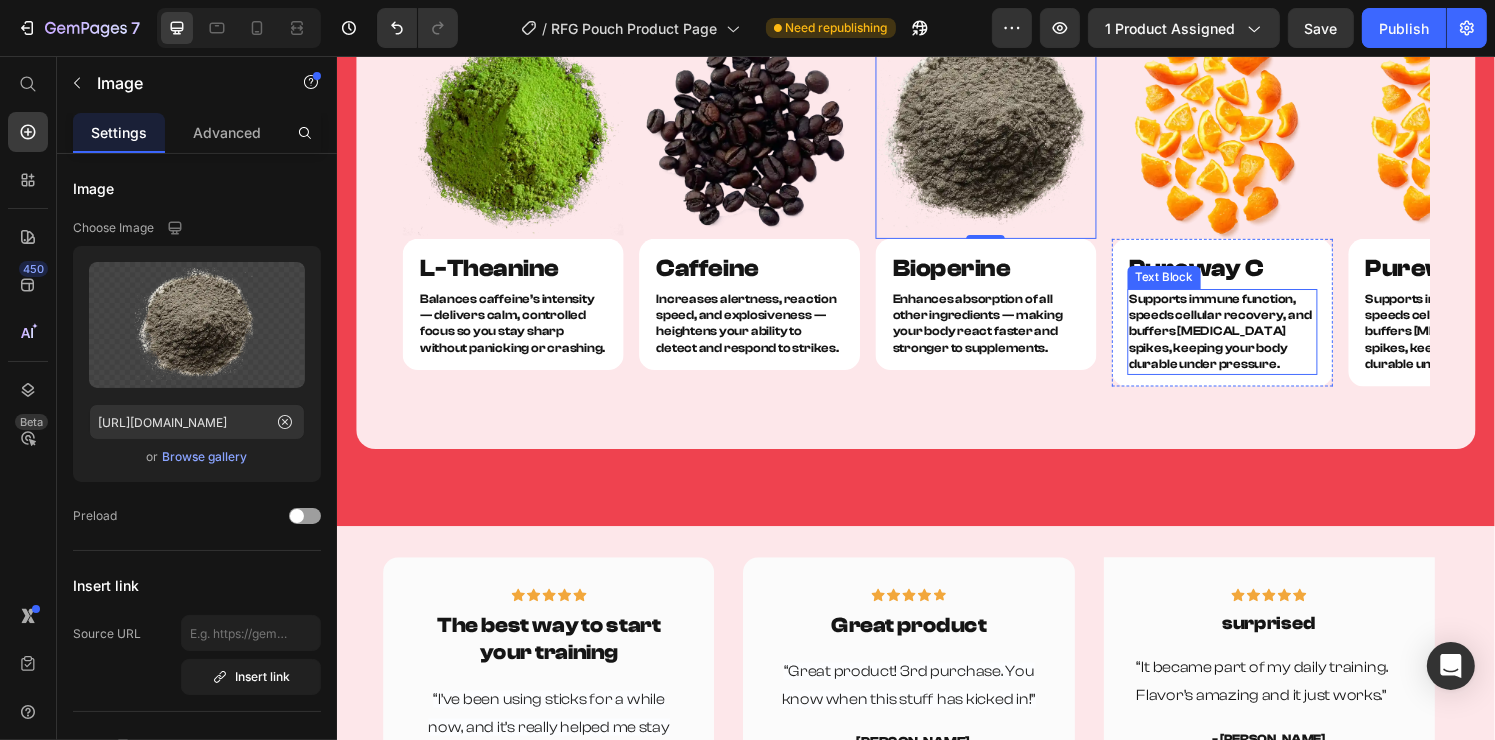 click on "Supports immune function, speeds cellular recovery, and buffers cortisol spikes, keeping your body durable under pressure." at bounding box center (1253, 341) 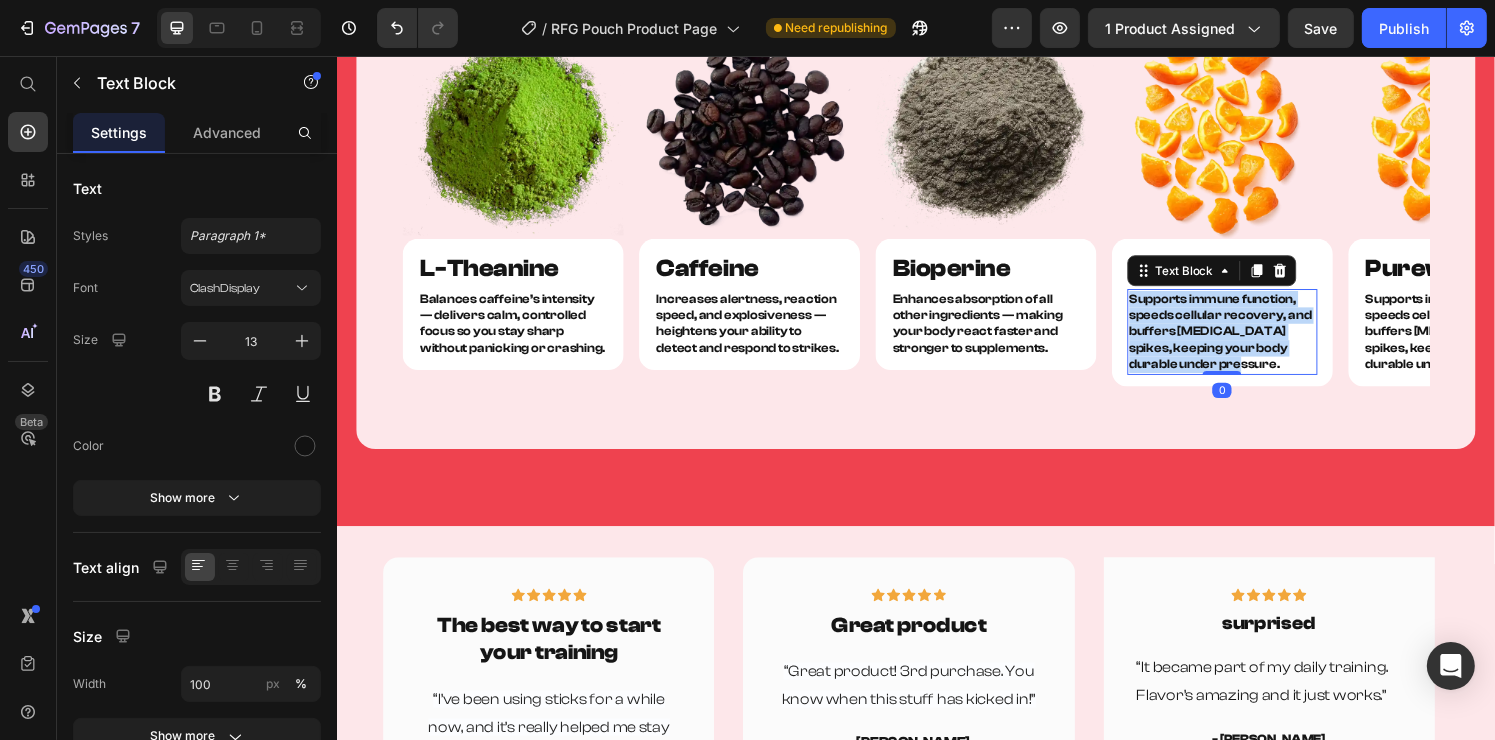 click on "Supports immune function, speeds cellular recovery, and buffers cortisol spikes, keeping your body durable under pressure." at bounding box center (1253, 341) 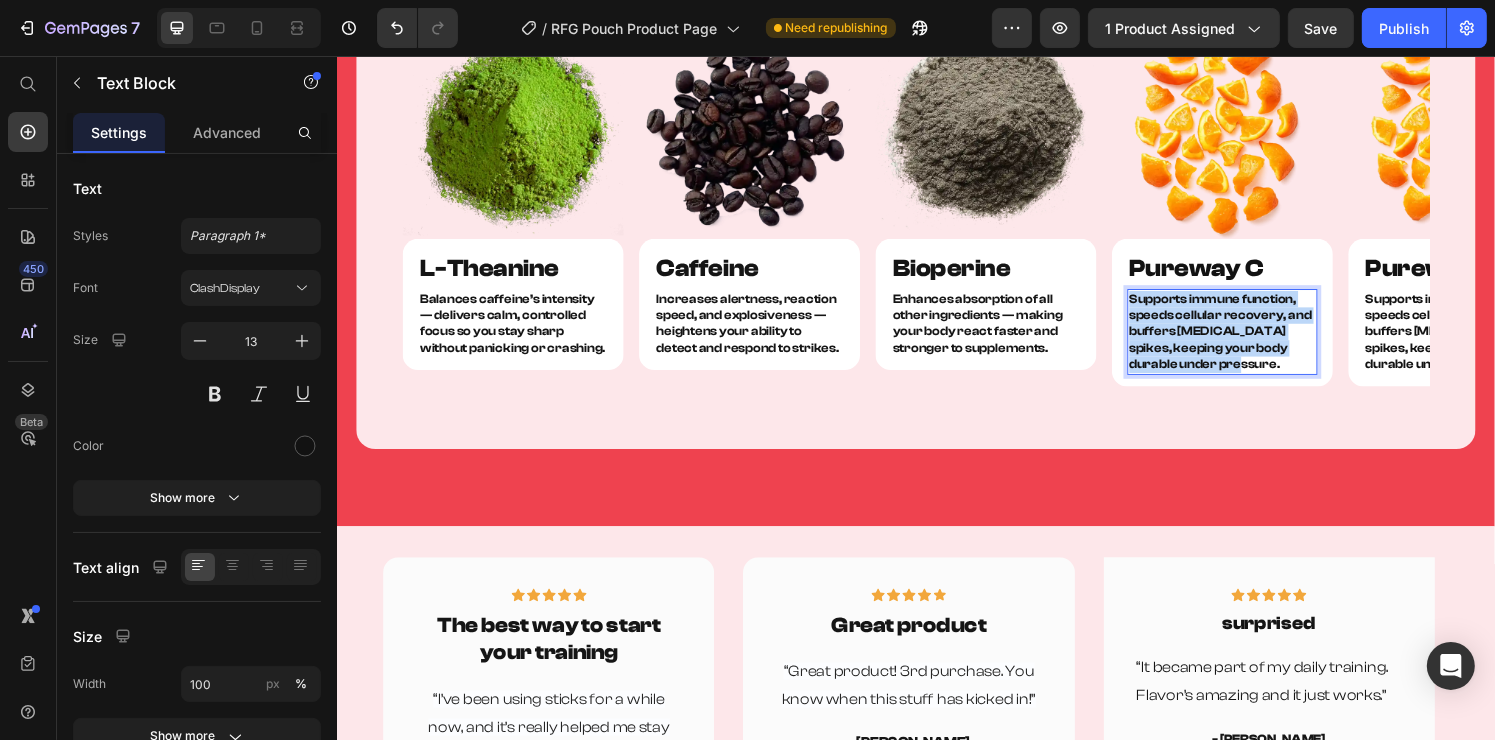 click on "Supports immune function, speeds cellular recovery, and buffers cortisol spikes, keeping your body durable under pressure." at bounding box center [1253, 341] 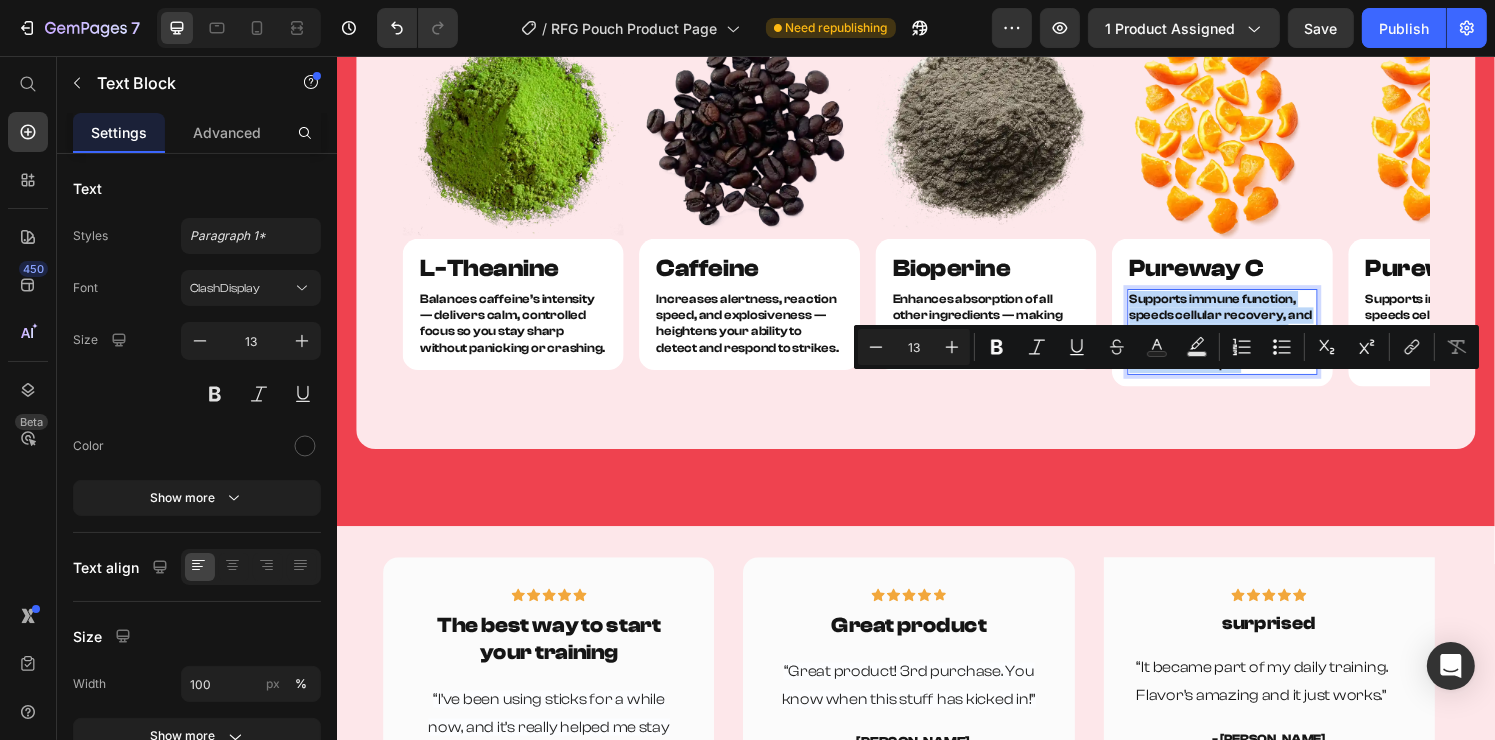 copy on "Supports immune function, speeds cellular recovery, and buffers cortisol spikes, keeping your body durable under pressure." 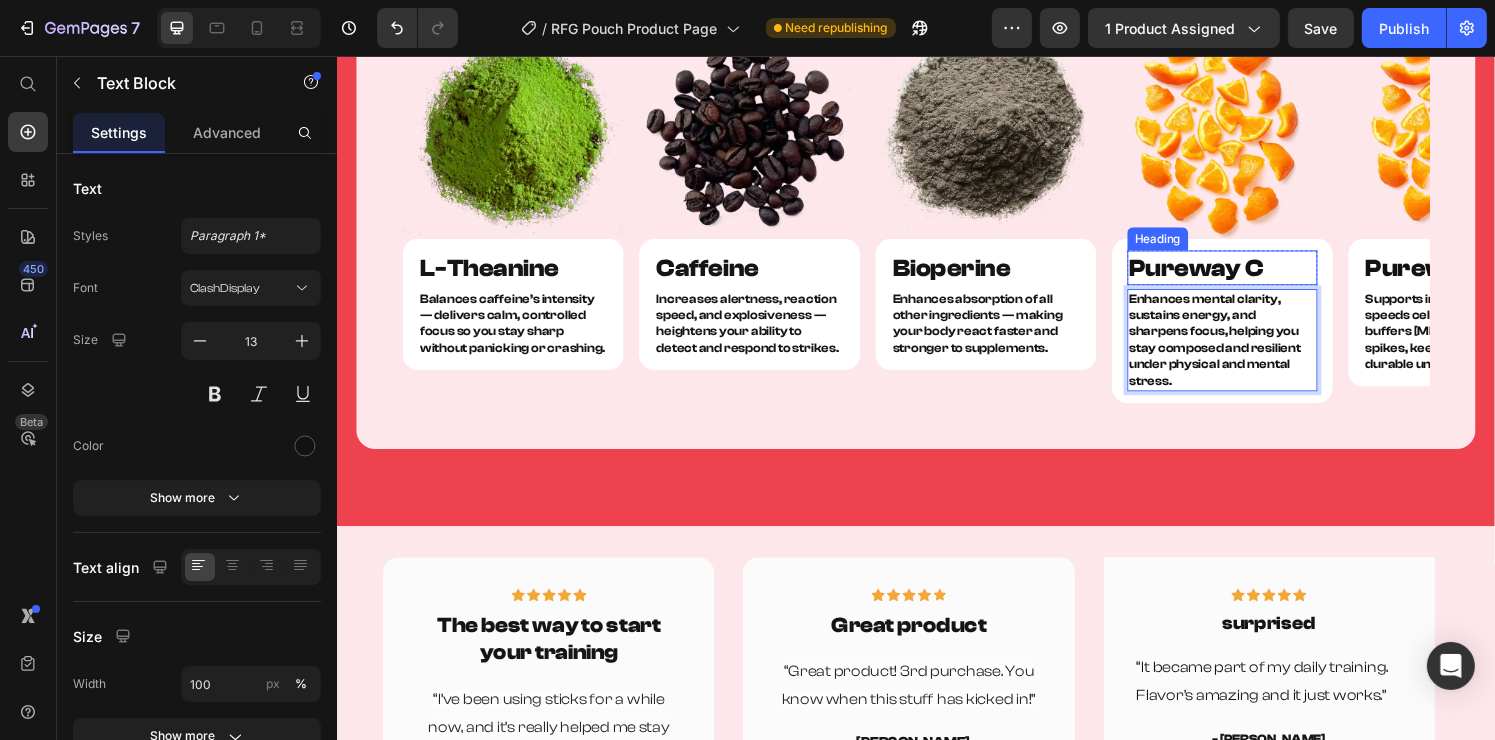 click on "Pureway C" at bounding box center (1253, 275) 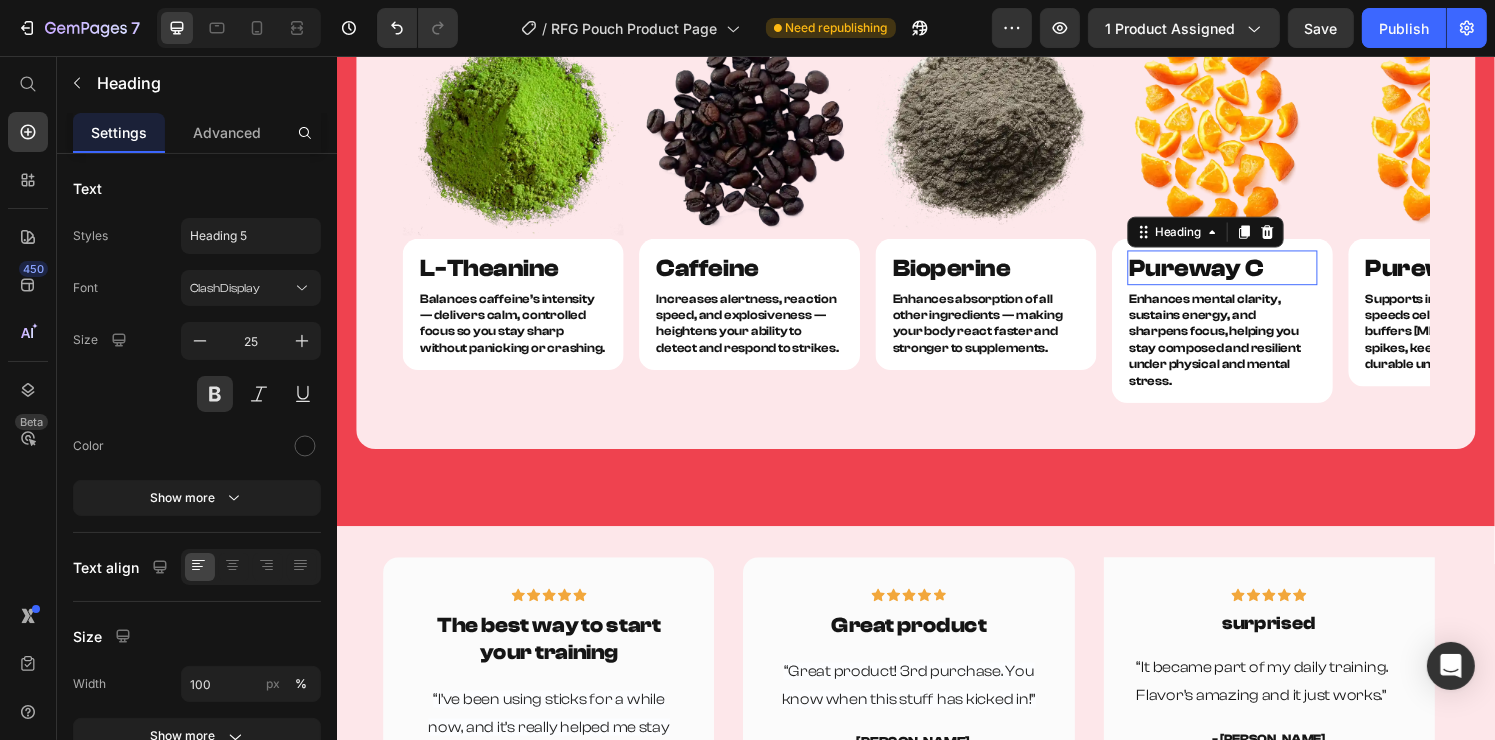 click on "Pureway C" at bounding box center [1253, 275] 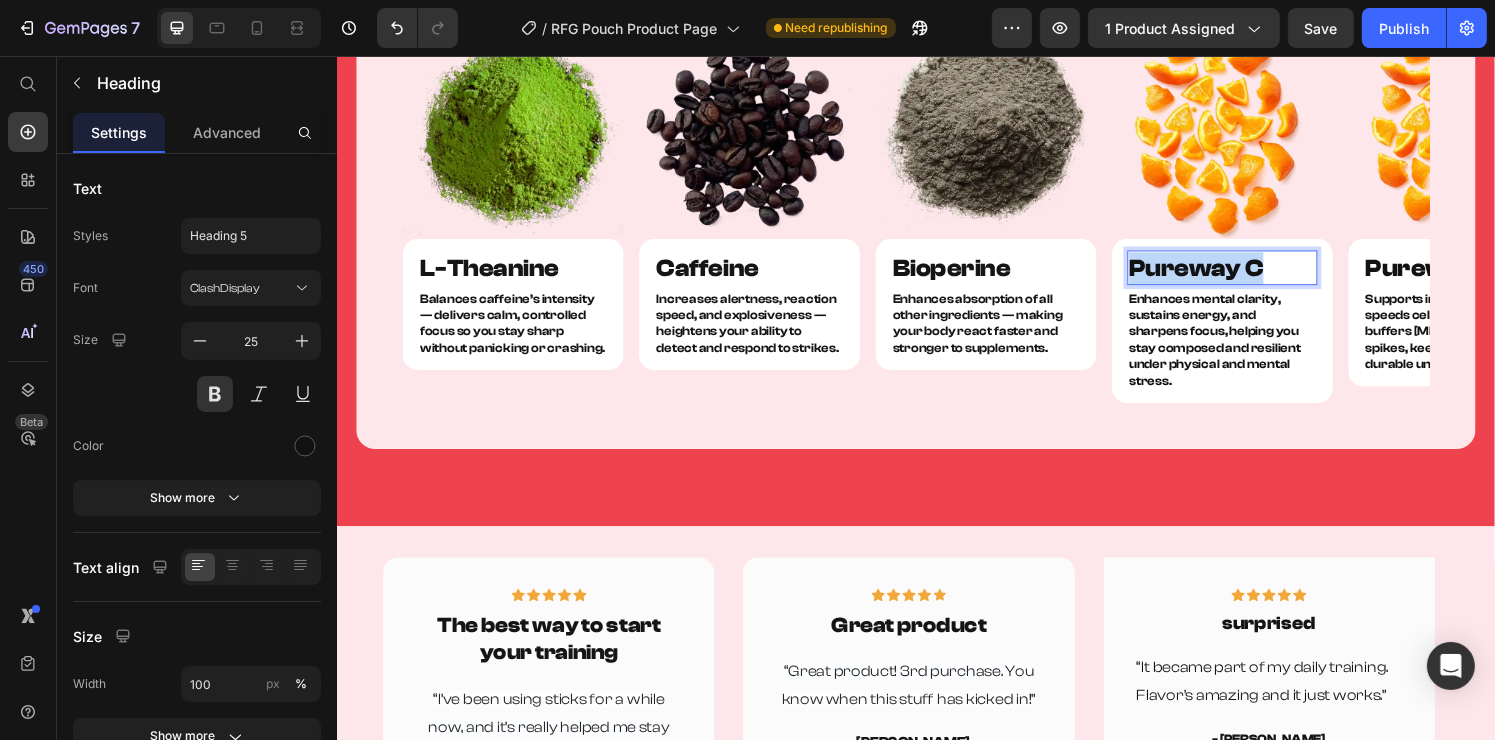 click on "Pureway C" at bounding box center (1253, 275) 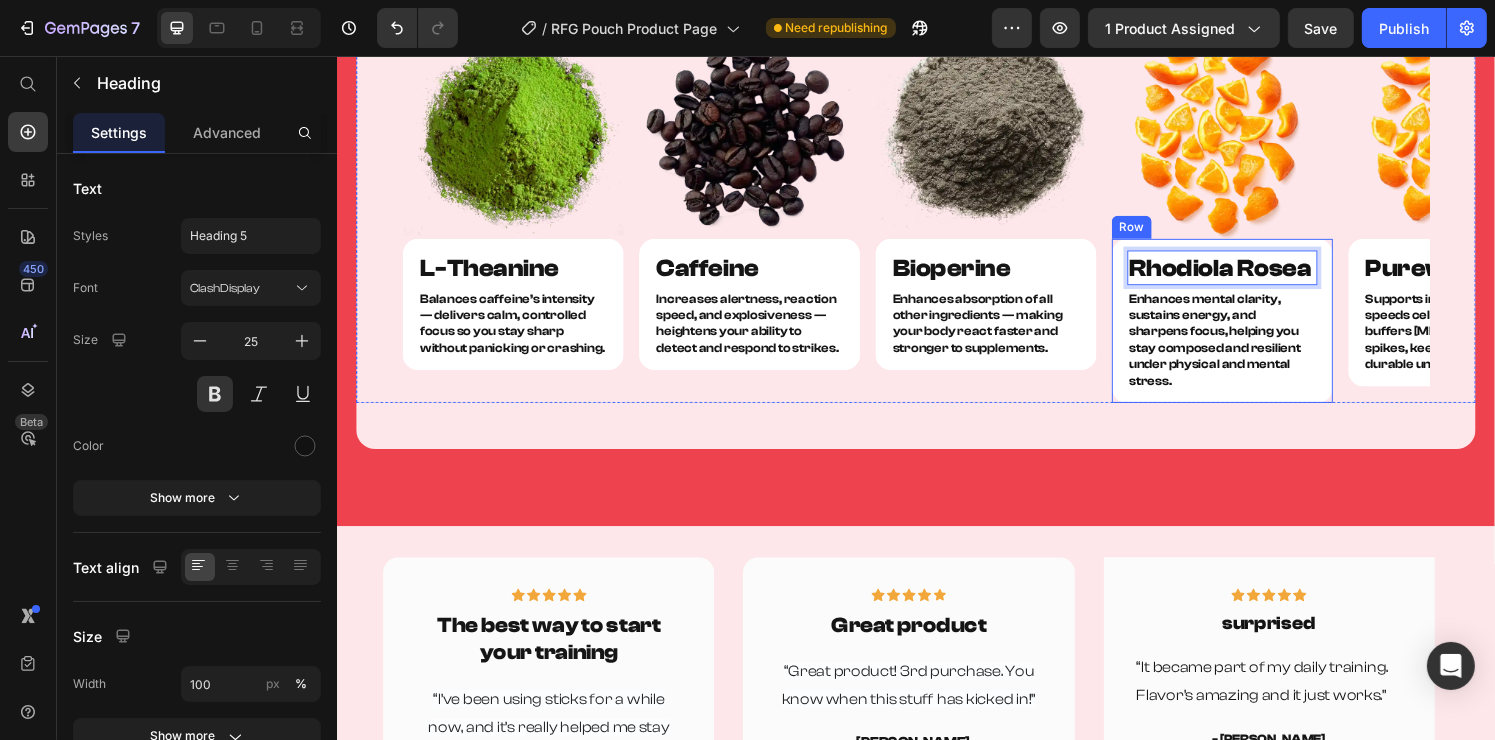 click on "Rhodiola Rosea Heading   0 Row Enhances mental clarity, sustains energy, and sharpens focus, helping you stay composed and resilient under physical and mental stress. Text Block Row" at bounding box center (1253, 330) 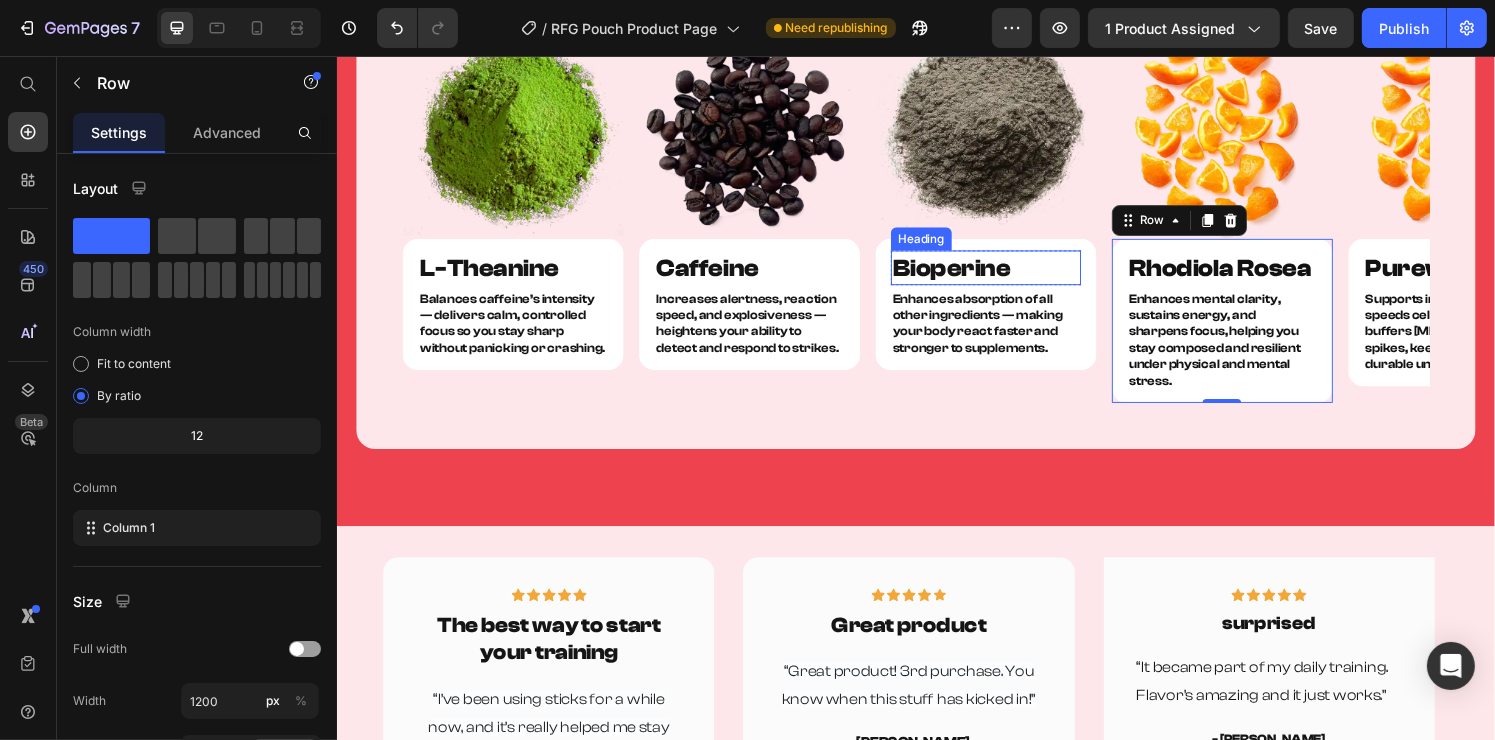 click on "Bioperine" at bounding box center [1008, 275] 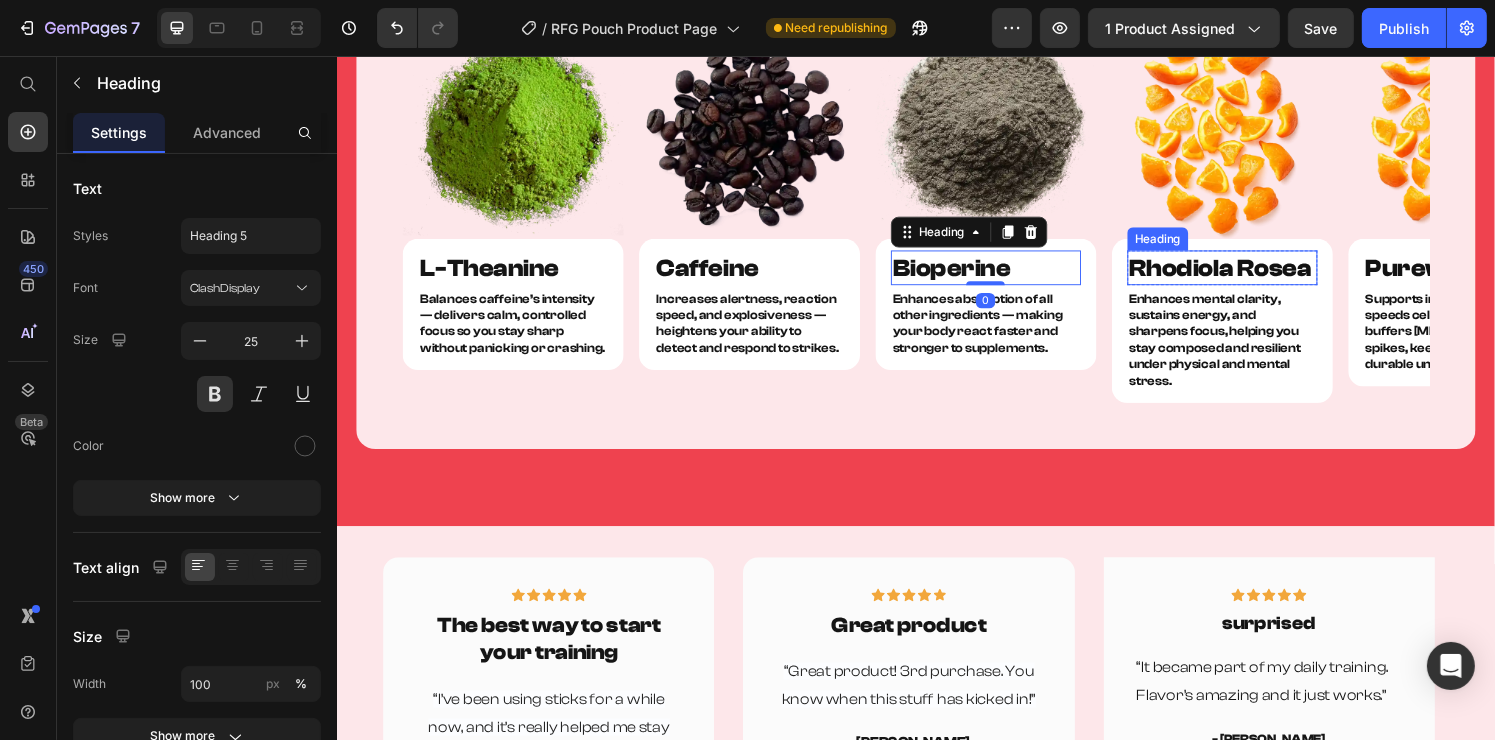 click on "Rhodiola Rosea" at bounding box center [1253, 275] 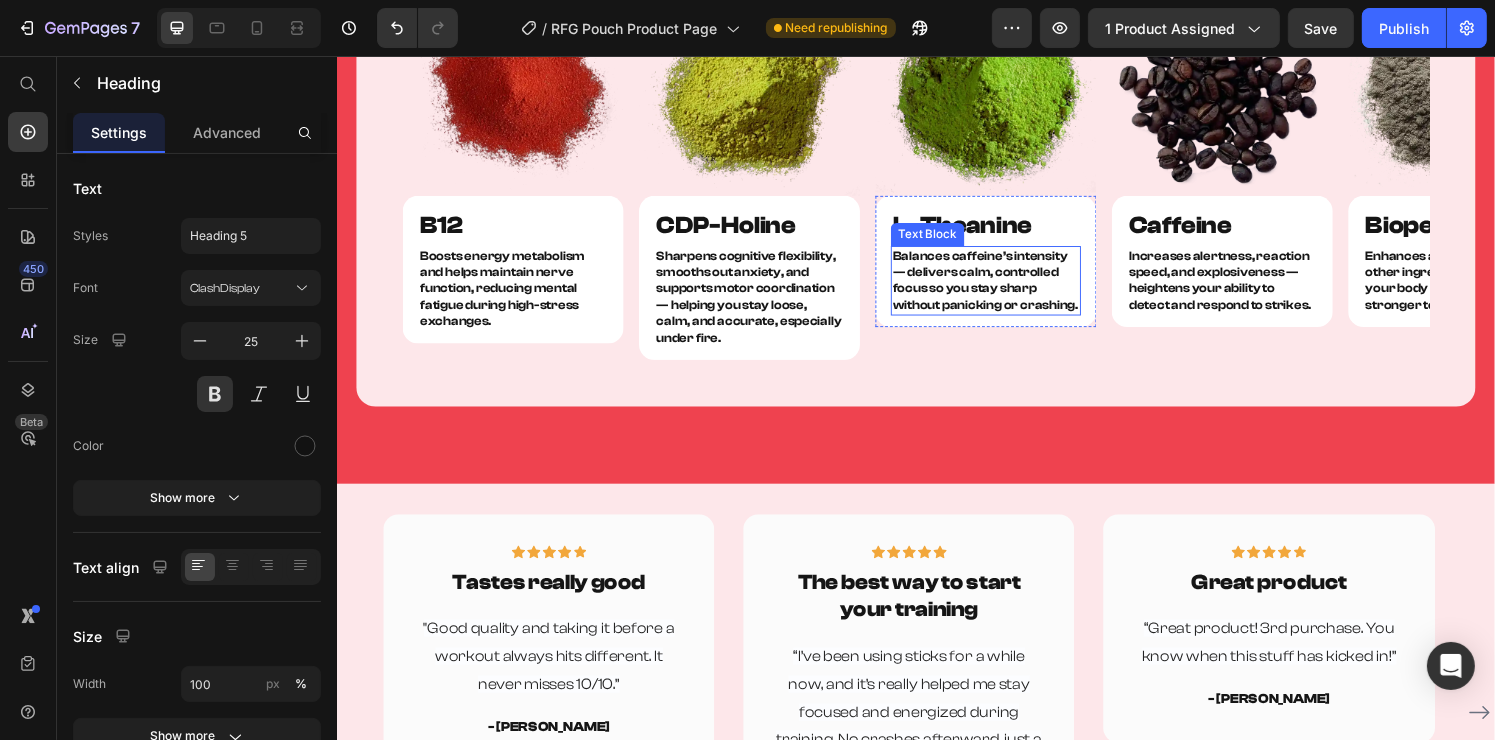 scroll, scrollTop: 3700, scrollLeft: 0, axis: vertical 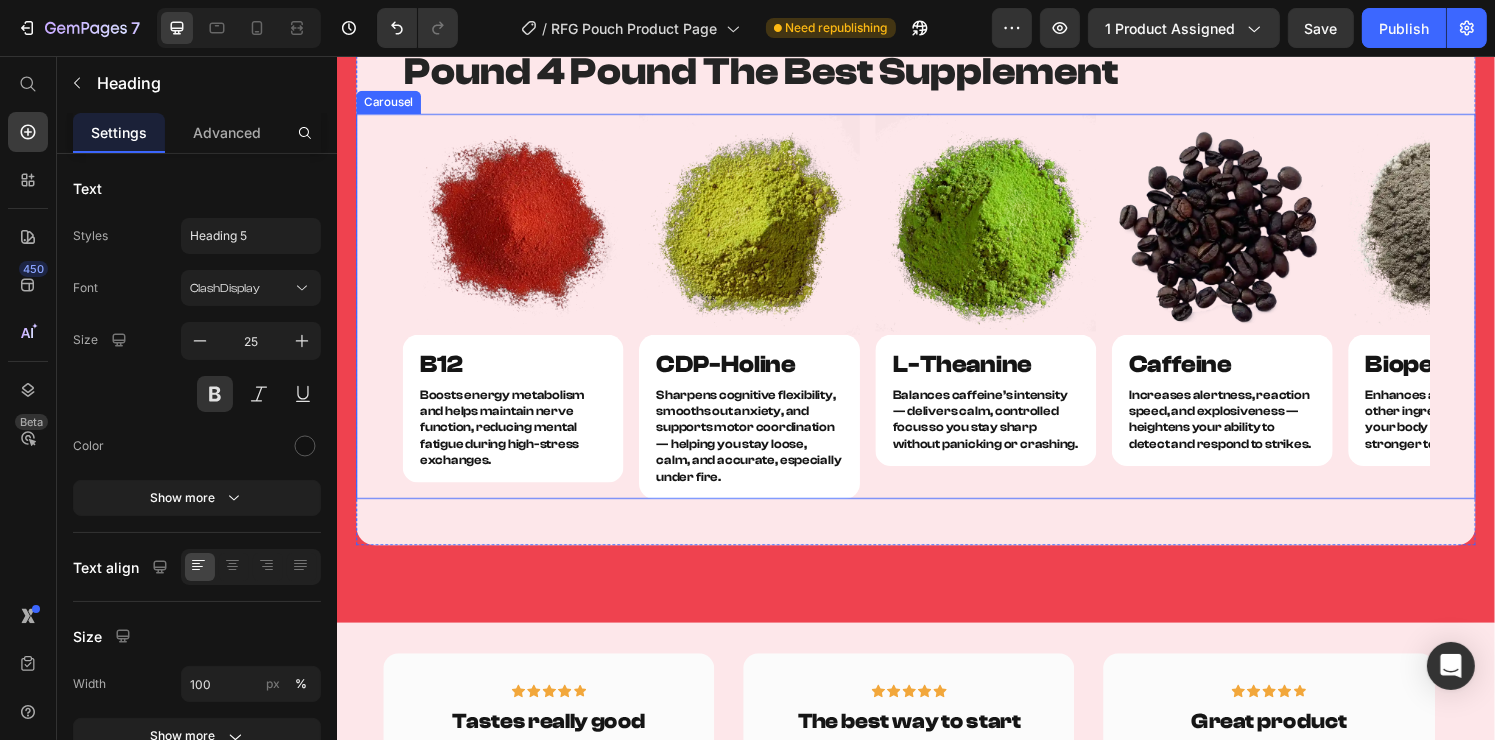 click on "Image B12 Heading Row Boosts energy metabolism and helps maintain nerve function, reducing mental fatigue during high-stress exchanges. Text Block Row Product Image CDP-Holine Heading Row Sharpens cognitive flexibility, smooths out anxiety, and supports motor coordination — helping you stay loose, calm, and accurate, especially under fire. Text Block Row Product Image L-Theanine Heading Row Balances caffeine’s intensity — delivers calm, controlled focus so you stay sharp without panicking or crashing. Text Block Row Product Image Caffeine Heading Row Increases alertness, reaction speed, and explosiveness — heightens your ability to detect and respond to strikes. Text Block Row Product Image Bioperine Heading Row Enhances absorption of all other ingredients — making your body react faster and stronger to supplements. Text Block Row Row Product Image Rhodiola Rosea Heading Row Text Block Row Image Pureway C Heading Row Text Block Row" at bounding box center [936, 315] 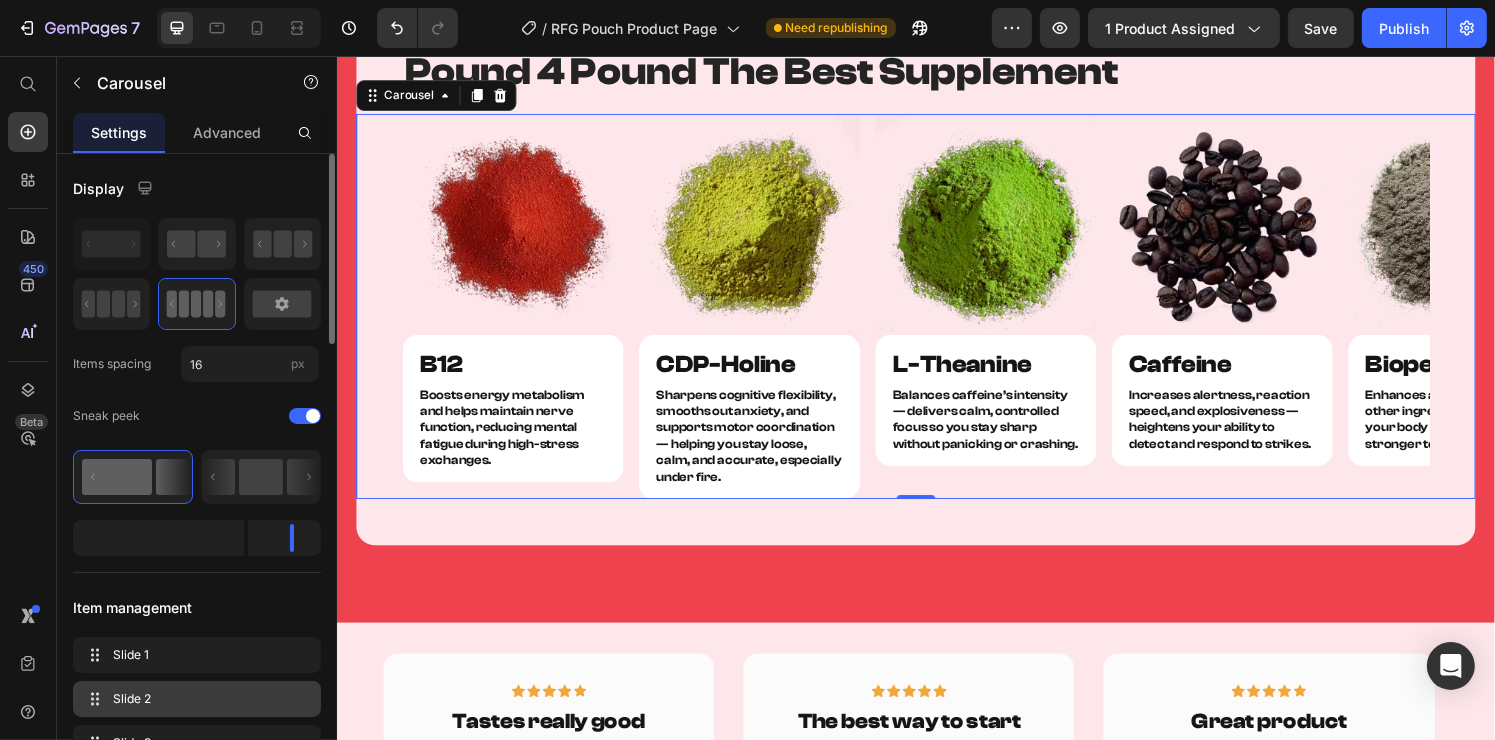 scroll, scrollTop: 300, scrollLeft: 0, axis: vertical 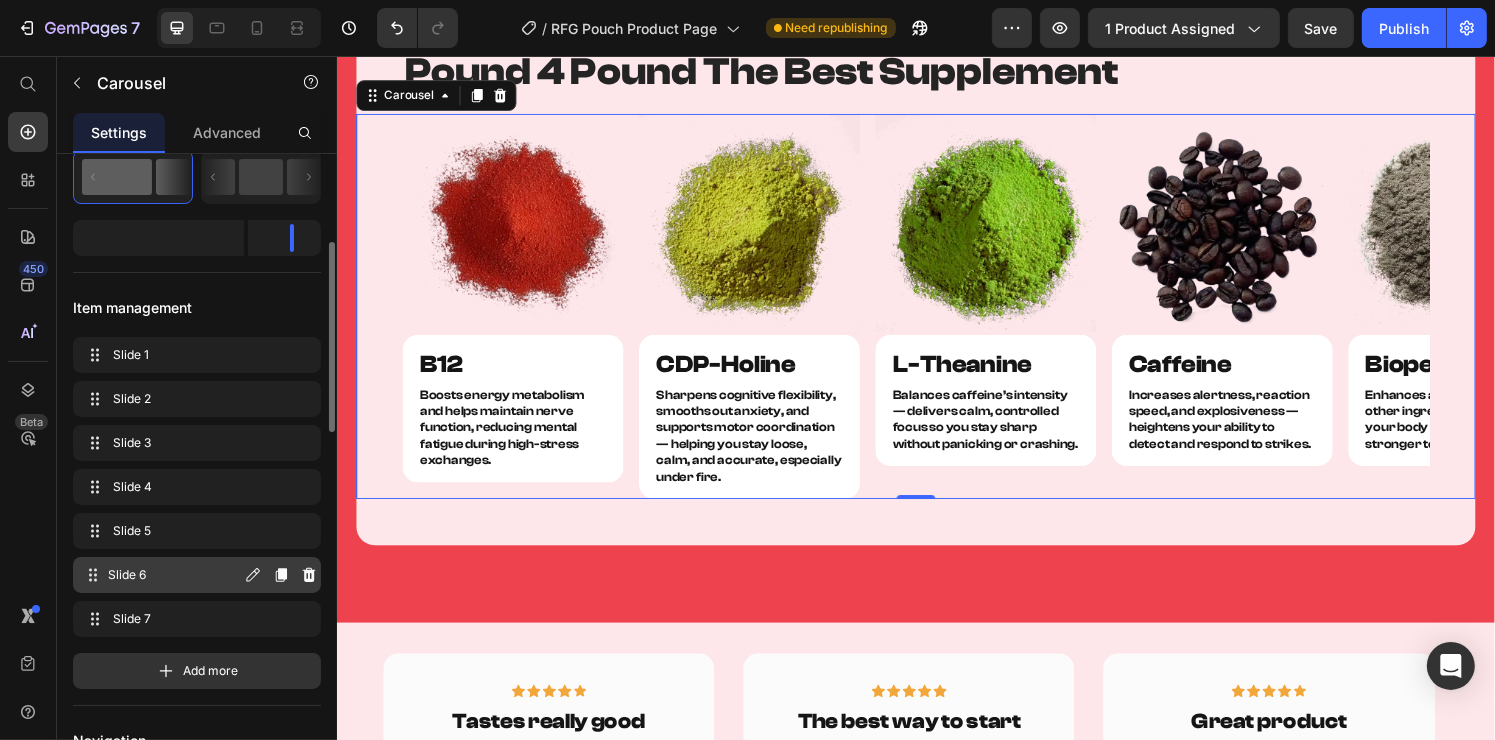 click on "Slide 6 Slide 6" at bounding box center (161, 575) 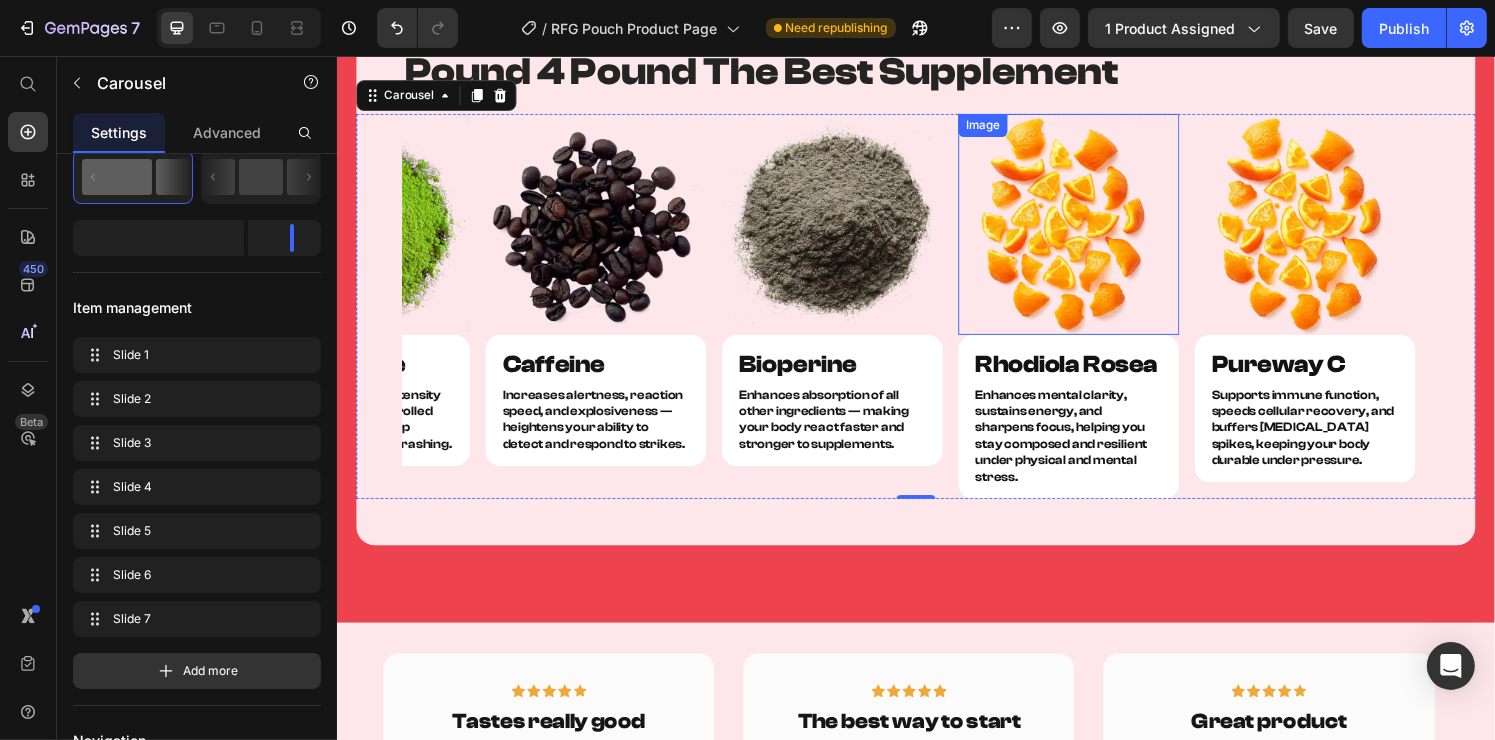 click at bounding box center [1094, 230] 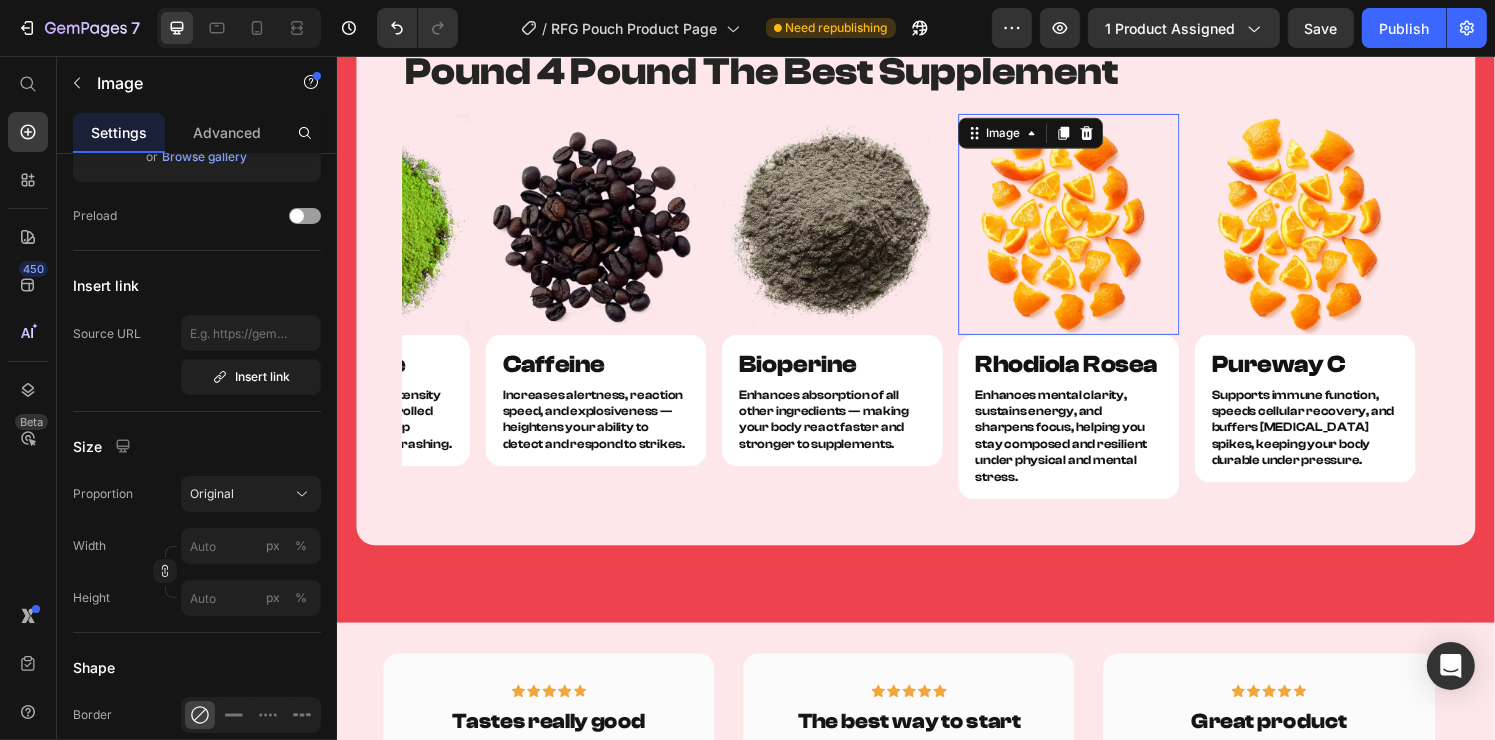 scroll, scrollTop: 0, scrollLeft: 0, axis: both 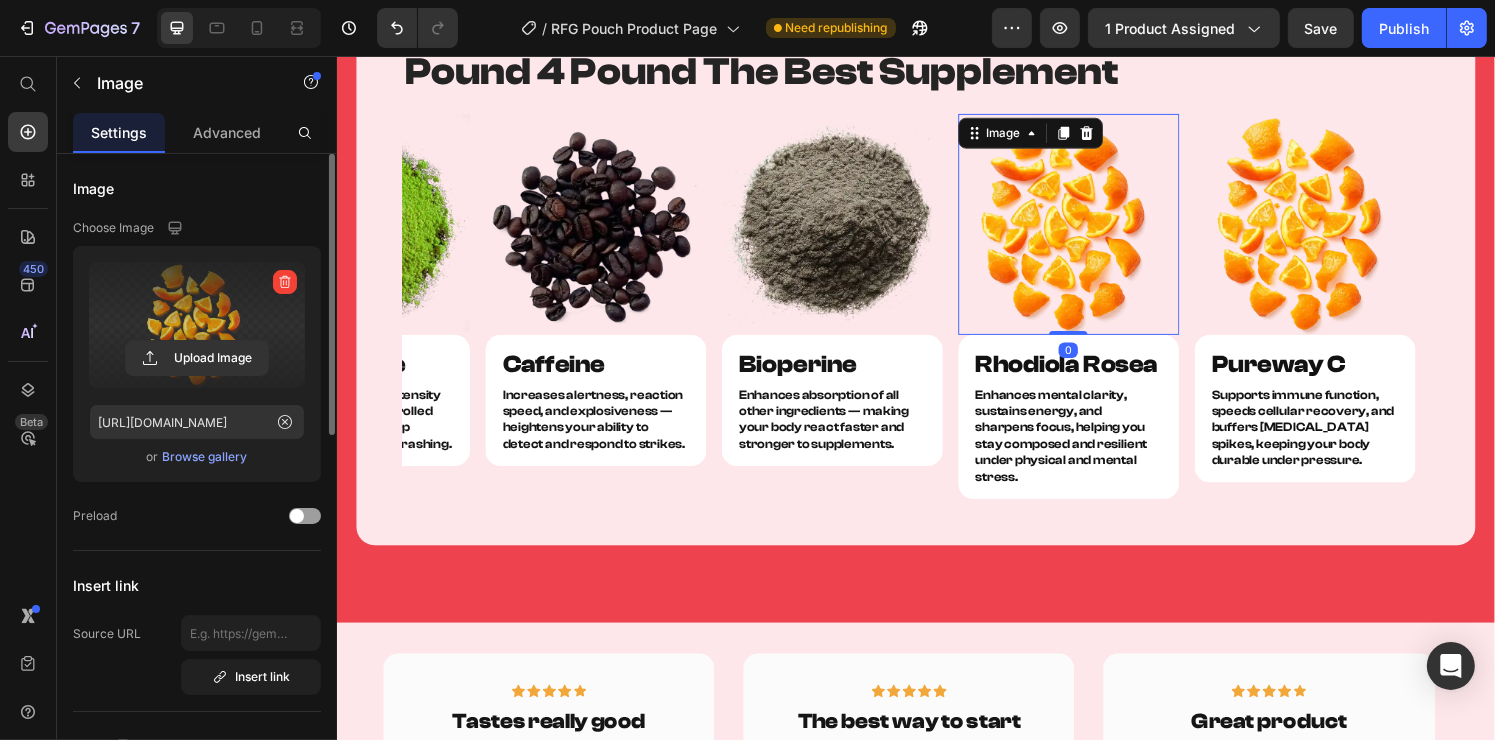 click at bounding box center [197, 325] 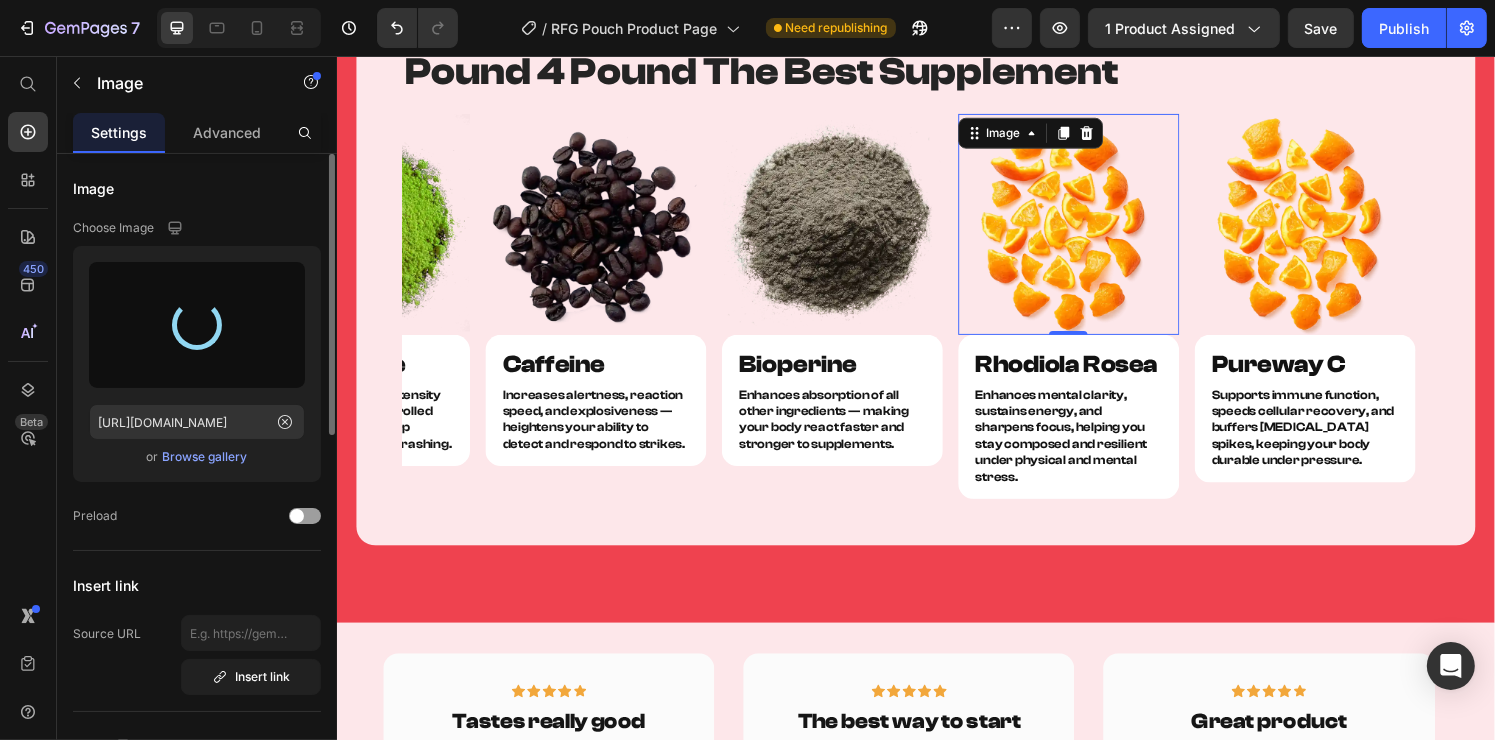 type on "https://cdn.shopify.com/s/files/1/0875/4046/6008/files/gempages_564110466872247461-dee41899-dbf7-4a6e-961c-e959b63e2e6a.png" 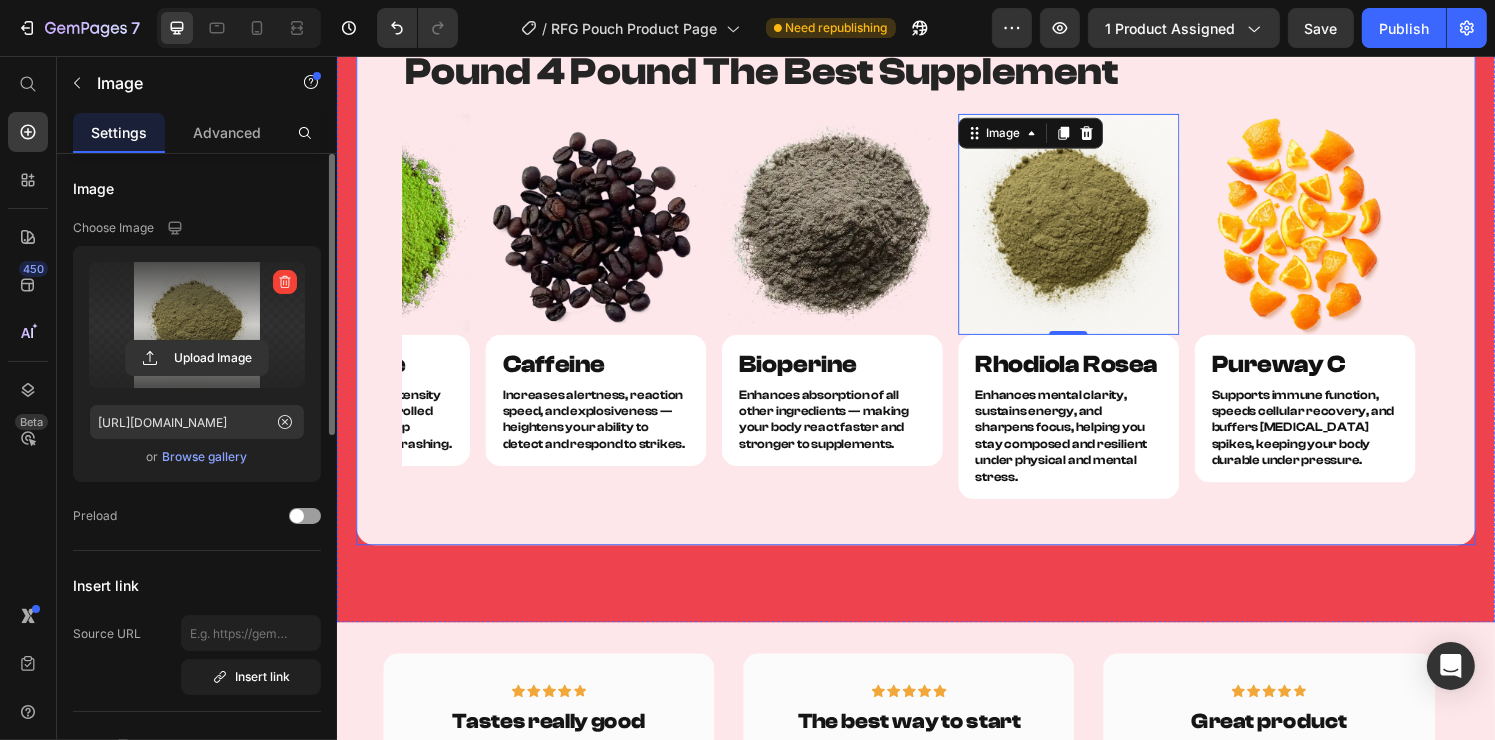 click on "Pound 4 Pound The Best Supplement Heading Row Image B12 Heading Row Boosts energy metabolism and helps maintain nerve function, reducing mental fatigue during high-stress exchanges. Text Block Row Product Image CDP-Holine Heading Row Sharpens cognitive flexibility, smooths out anxiety, and supports motor coordination — helping you stay loose, calm, and accurate, especially under fire. Text Block Row Product Image L-Theanine Heading Row Balances caffeine’s intensity — delivers calm, controlled focus so you stay sharp without panicking or crashing. Text Block Row Product Image Caffeine Heading Row Increases alertness, reaction speed, and explosiveness — heightens your ability to detect and respond to strikes. Text Block Row Product Image Bioperine Heading Row Enhances absorption of all other ingredients — making your body react faster and stronger to supplements. Text Block Row Row Product Image   0 Rhodiola Rosea Heading Row Text Block Row Image Pureway C Heading Row Text Block Row Carousel Row" at bounding box center (936, 279) 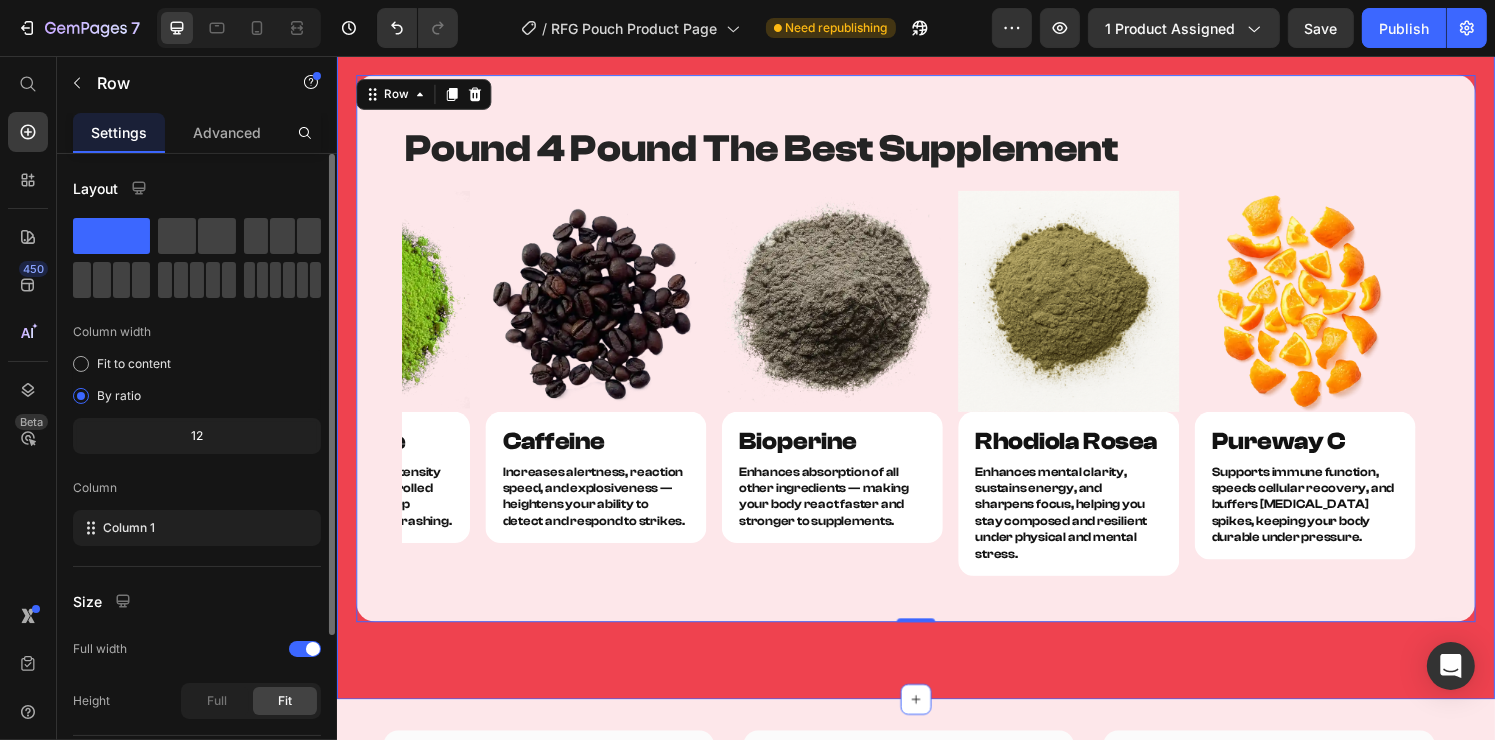 scroll, scrollTop: 3600, scrollLeft: 0, axis: vertical 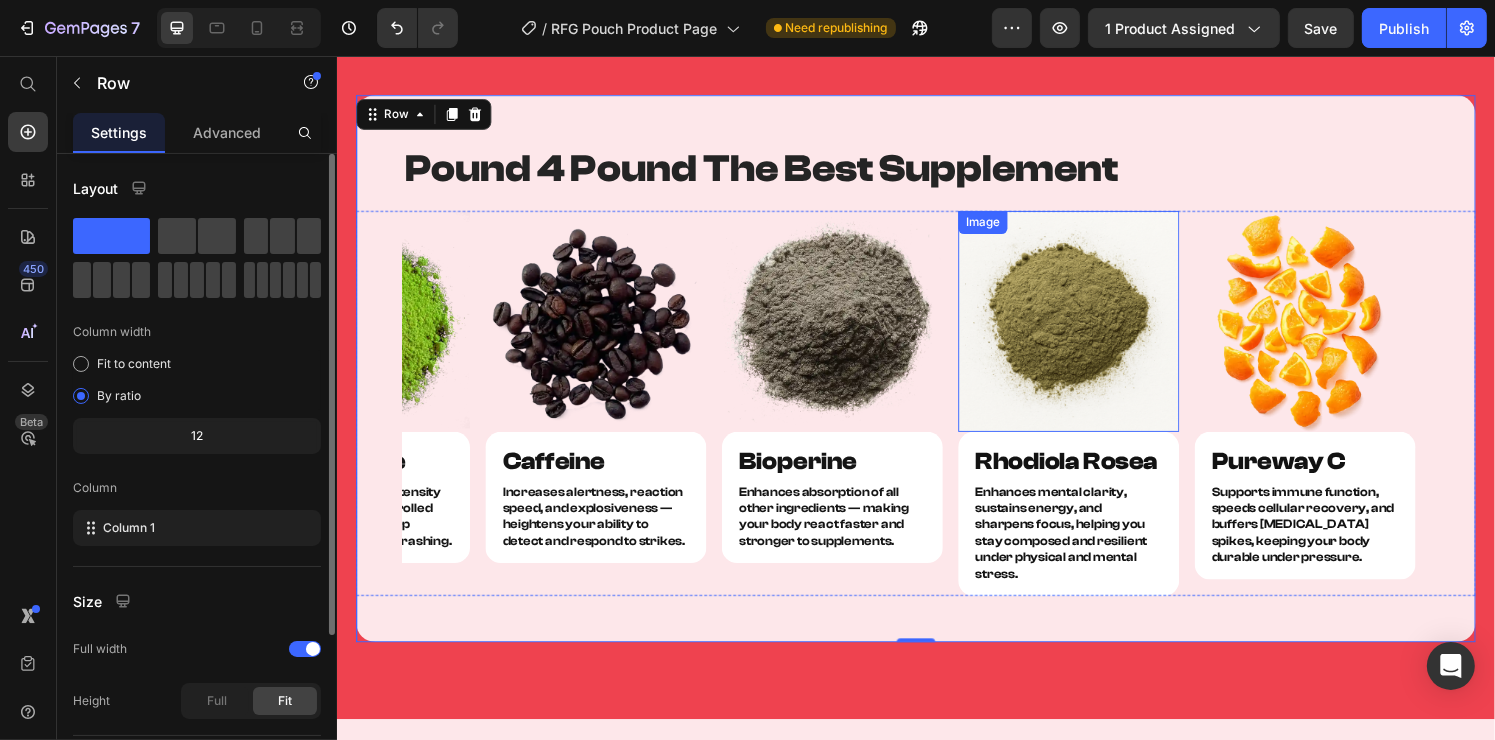click at bounding box center [1094, 330] 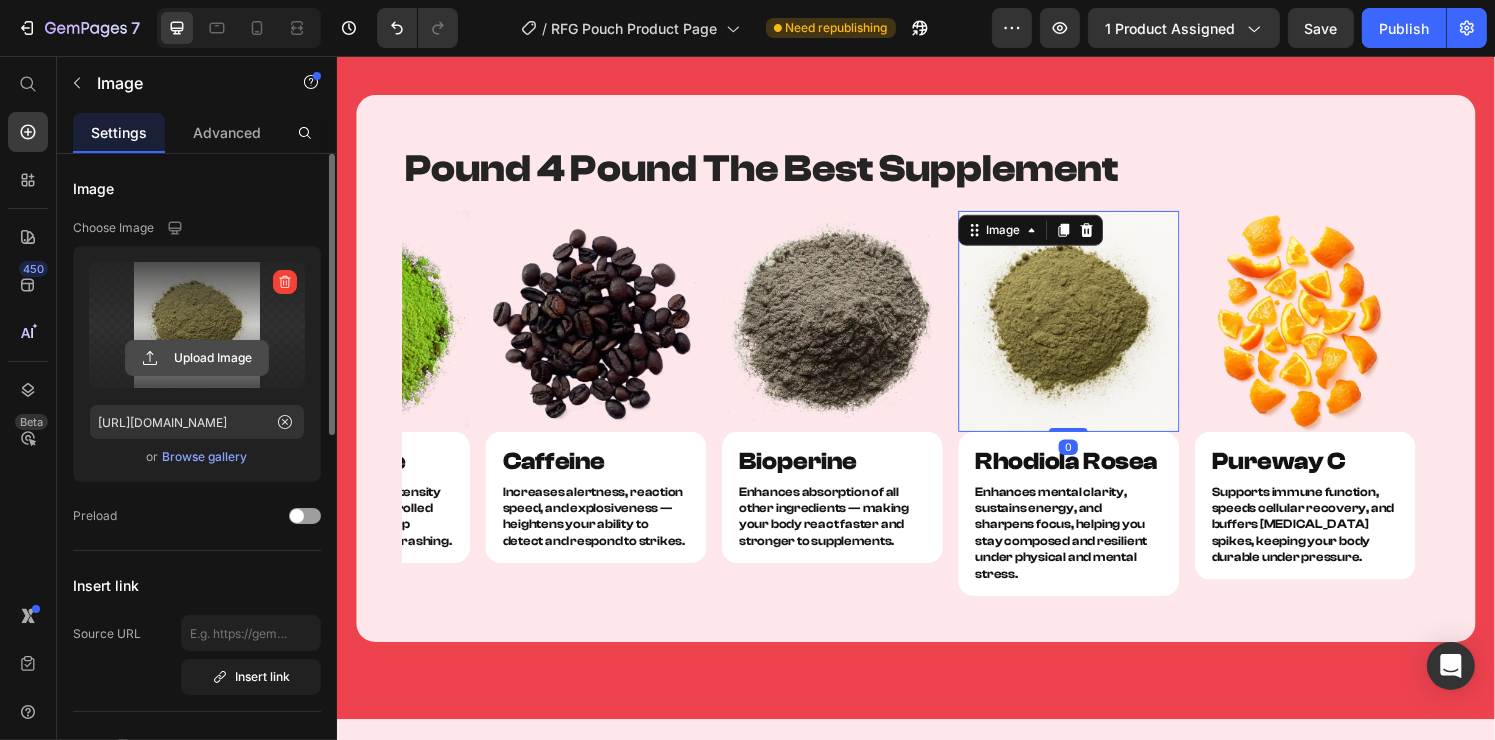 click 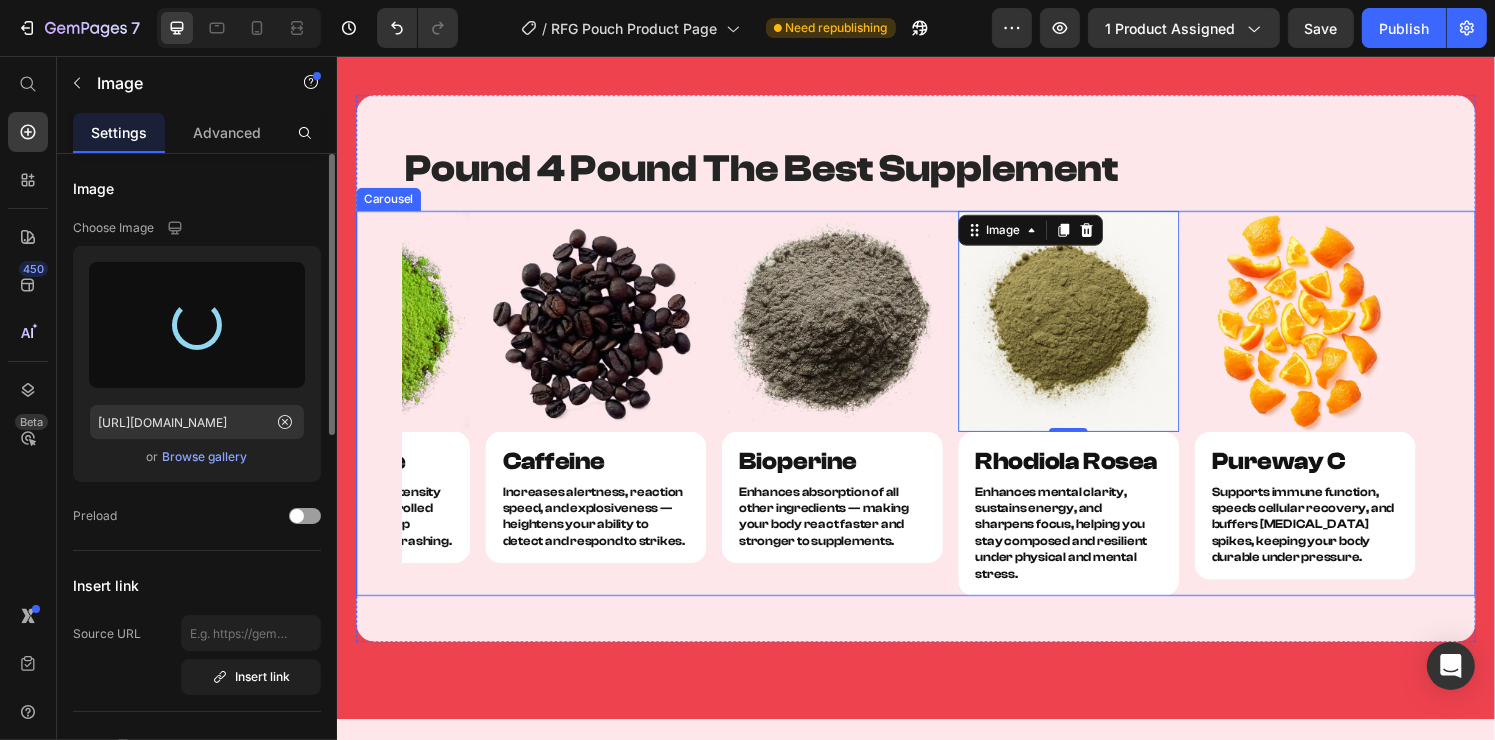 type on "https://cdn.shopify.com/s/files/1/0875/4046/6008/files/gempages_564110466872247461-caece15d-7fe6-48da-a8d0-fc35aefdd9e8.png" 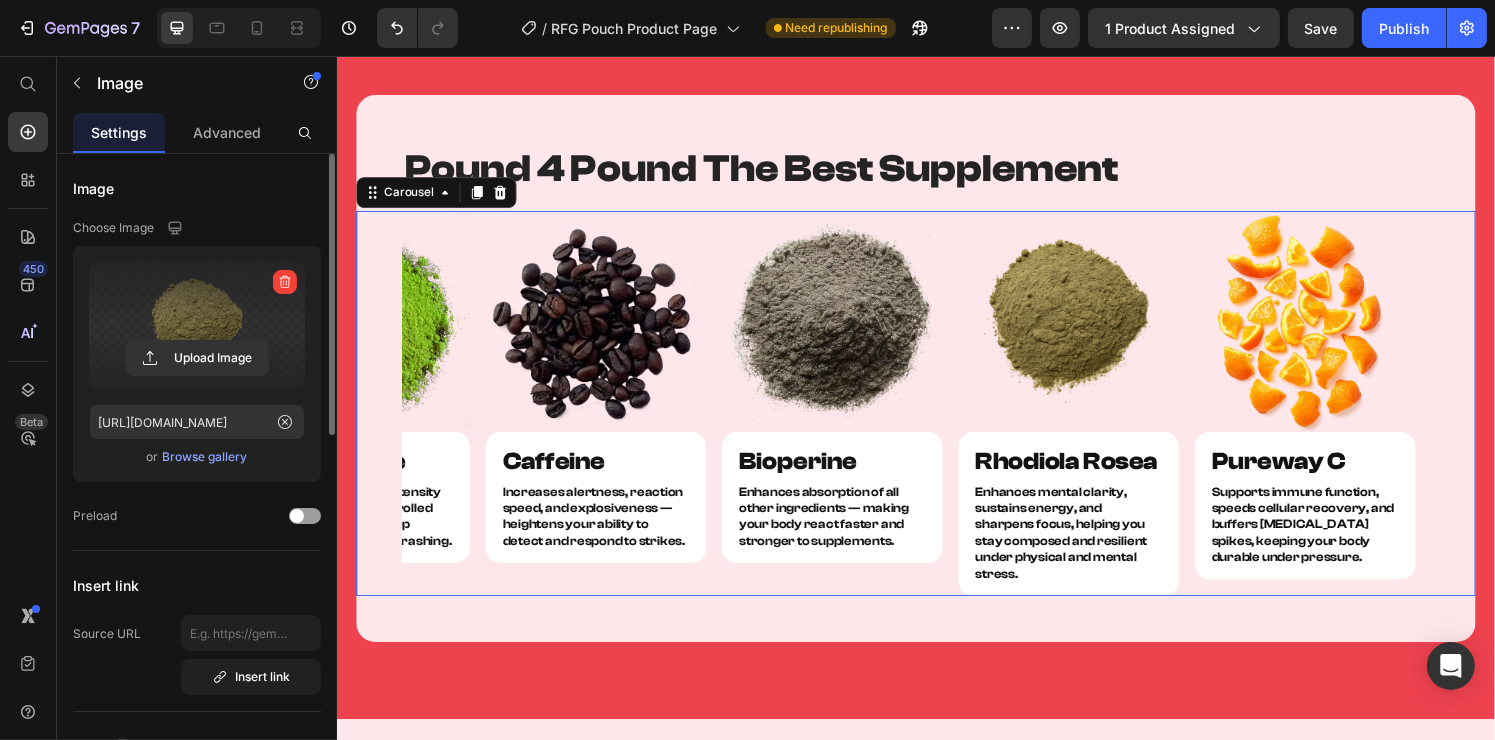 click on "Image B12 Heading Row Boosts energy metabolism and helps maintain nerve function, reducing mental fatigue during high-stress exchanges. Text Block Row Product Image CDP-Holine Heading Row Sharpens cognitive flexibility, smooths out anxiety, and supports motor coordination — helping you stay loose, calm, and accurate, especially under fire. Text Block Row Product Image L-Theanine Heading Row Balances caffeine’s intensity — delivers calm, controlled focus so you stay sharp without panicking or crashing. Text Block Row Product Image Caffeine Heading Row Increases alertness, reaction speed, and explosiveness — heightens your ability to detect and respond to strikes. Text Block Row Product Image Bioperine Heading Row Enhances absorption of all other ingredients — making your body react faster and stronger to supplements. Text Block Row Row Product Image Rhodiola Rosea Heading Row Text Block Row Image Pureway C Heading Row Text Block Row" at bounding box center (936, 415) 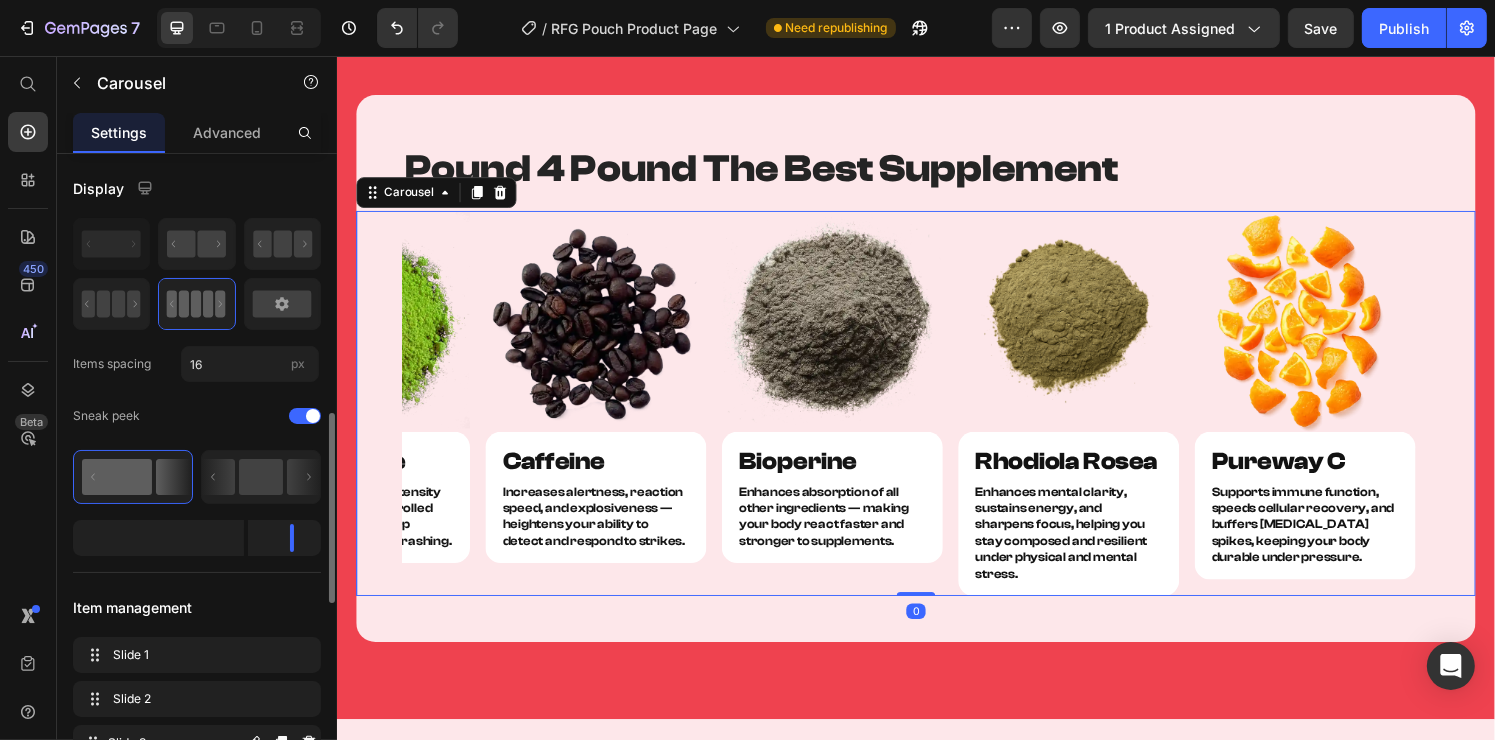 scroll, scrollTop: 300, scrollLeft: 0, axis: vertical 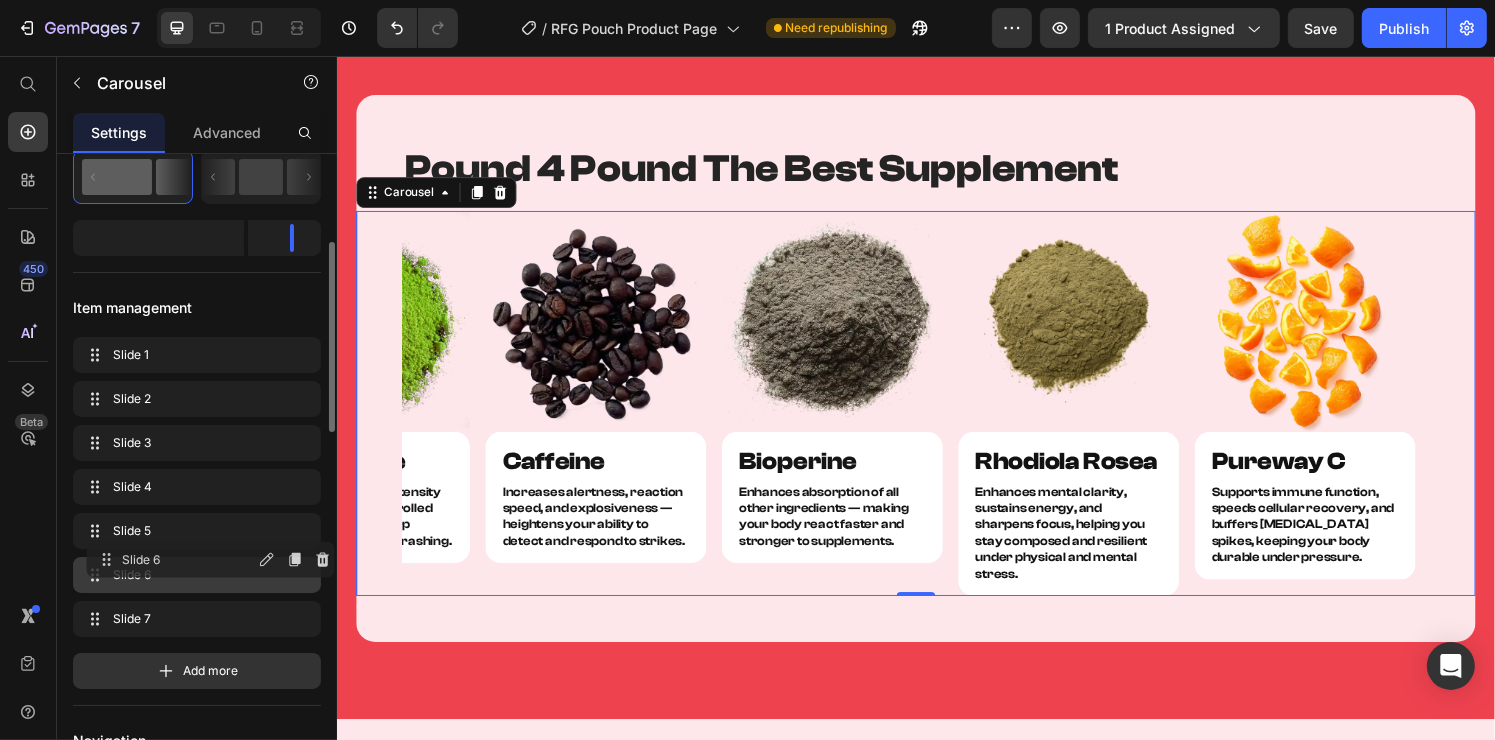 type 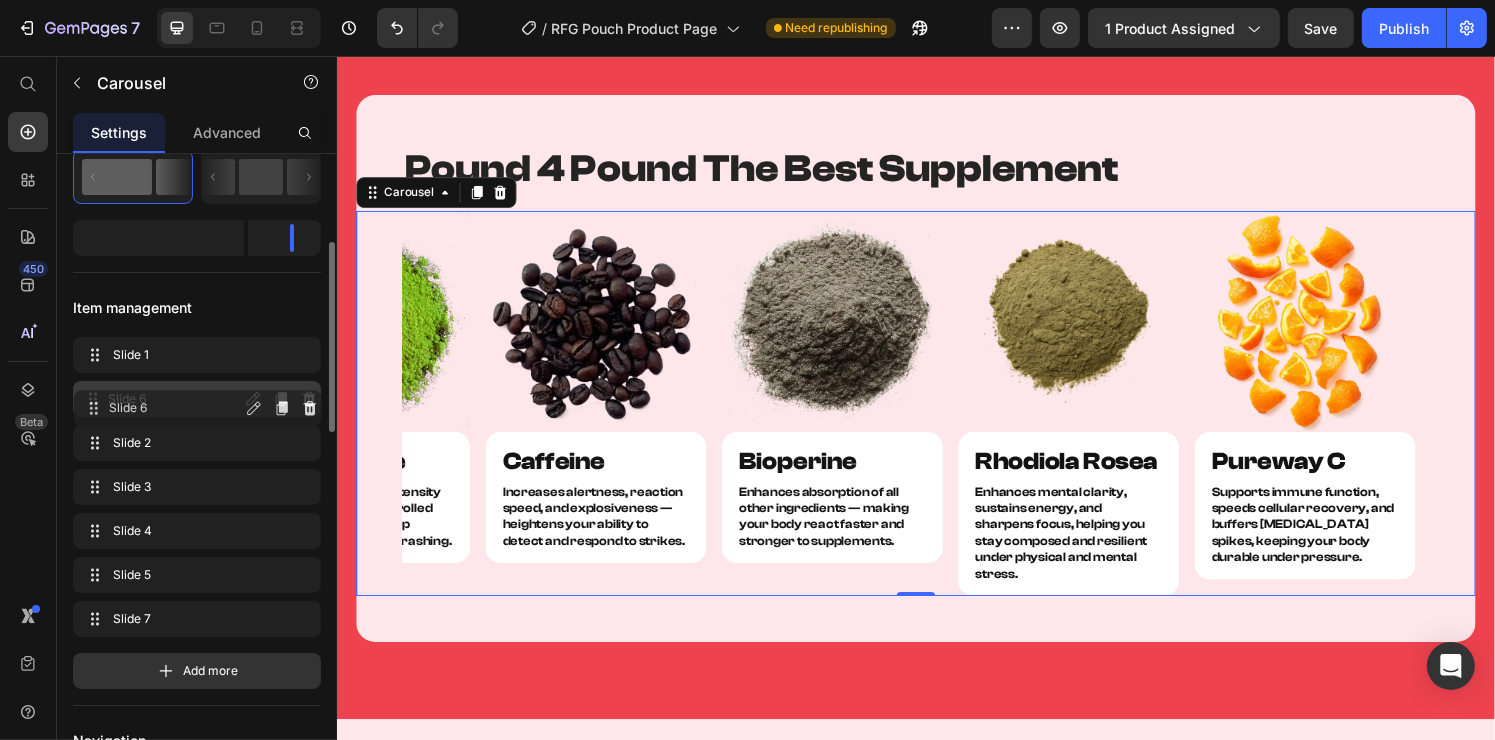 drag, startPoint x: 203, startPoint y: 566, endPoint x: 203, endPoint y: 400, distance: 166 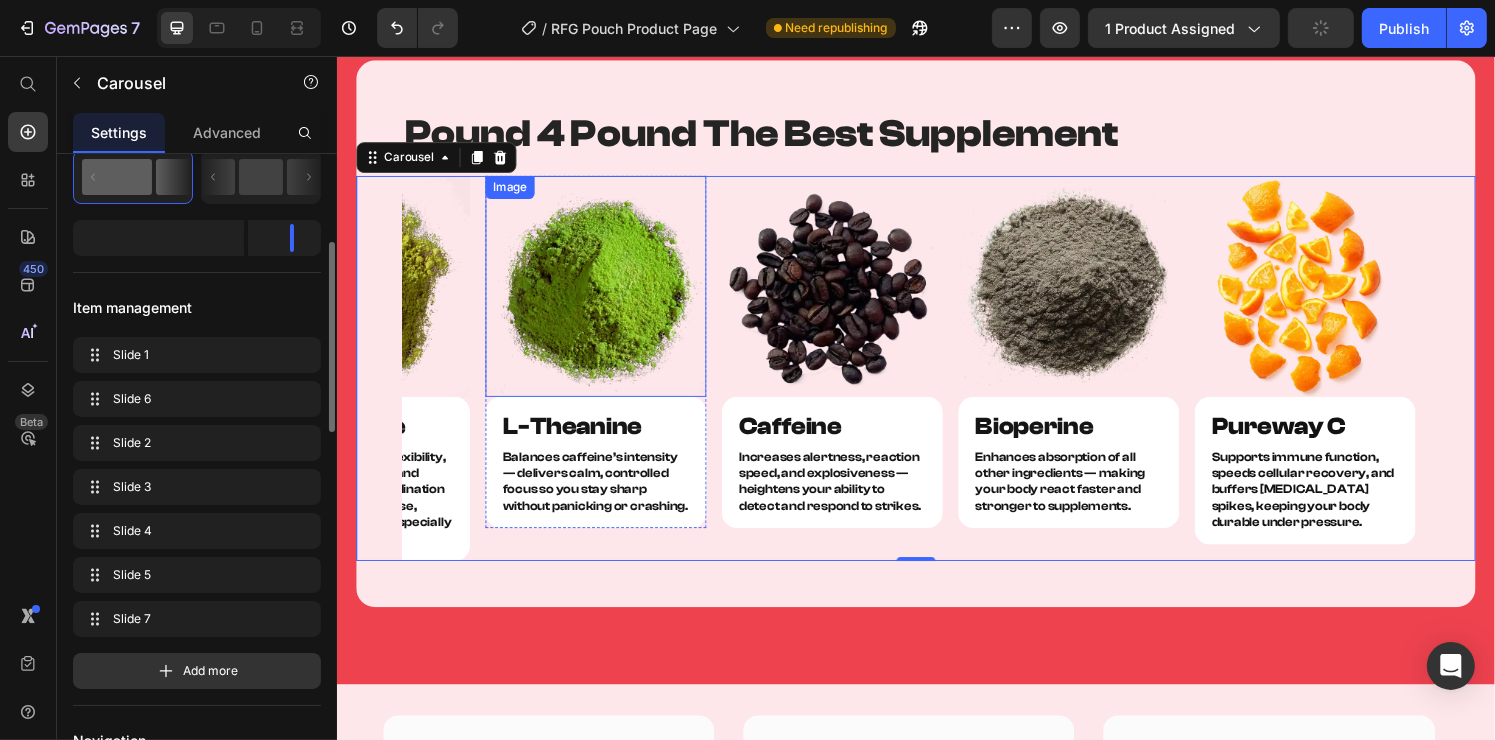 scroll, scrollTop: 3800, scrollLeft: 0, axis: vertical 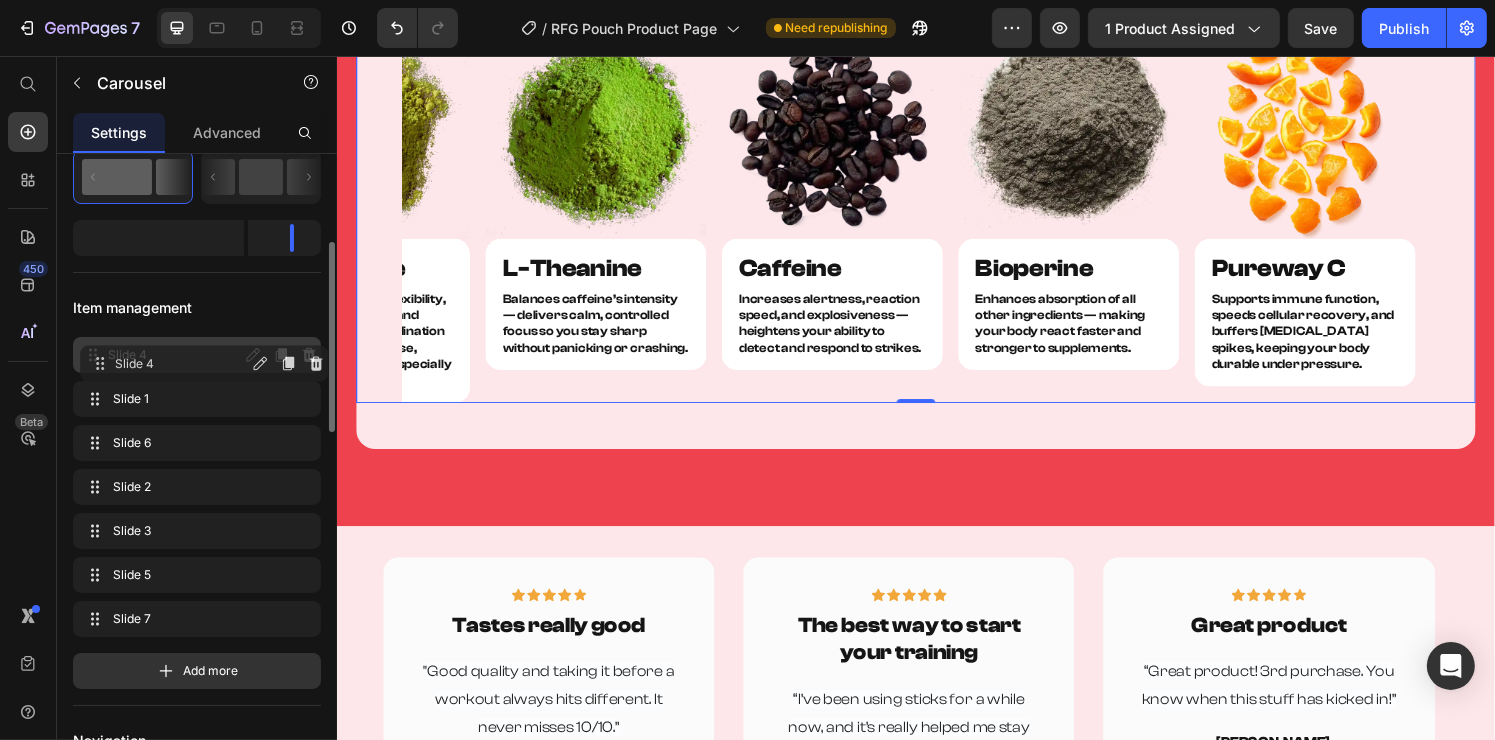 drag, startPoint x: 191, startPoint y: 522, endPoint x: 199, endPoint y: 356, distance: 166.19266 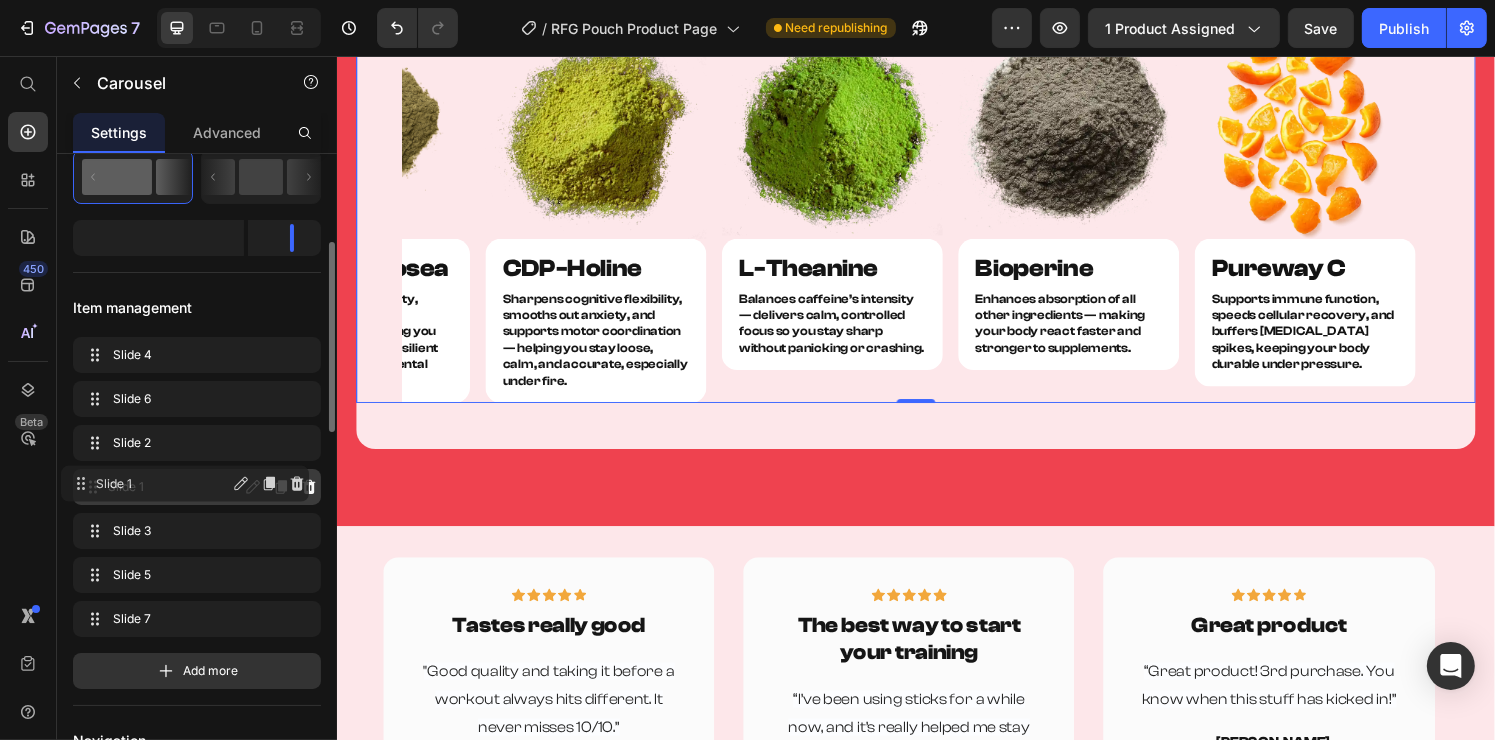 drag, startPoint x: 209, startPoint y: 395, endPoint x: 197, endPoint y: 480, distance: 85.84288 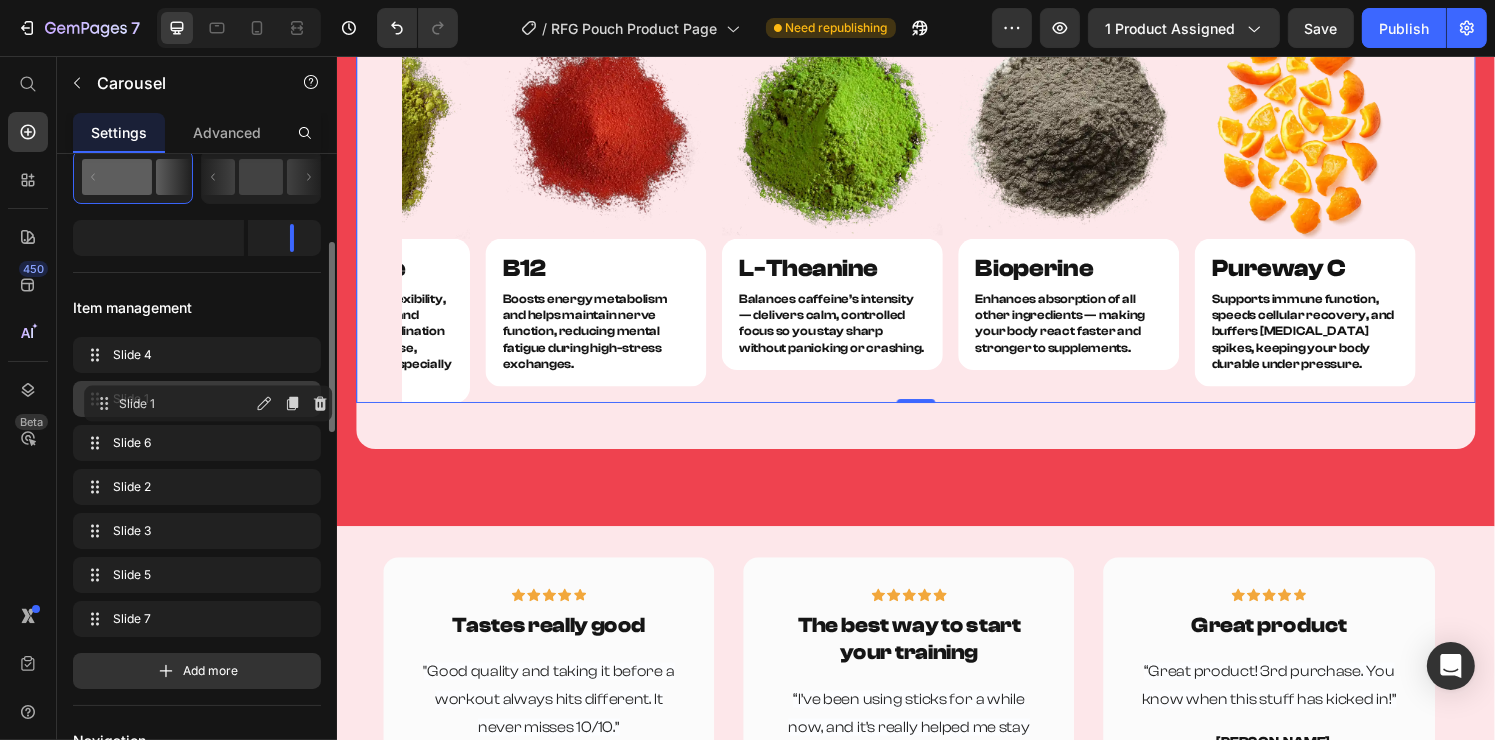 drag, startPoint x: 197, startPoint y: 480, endPoint x: 209, endPoint y: 393, distance: 87.823685 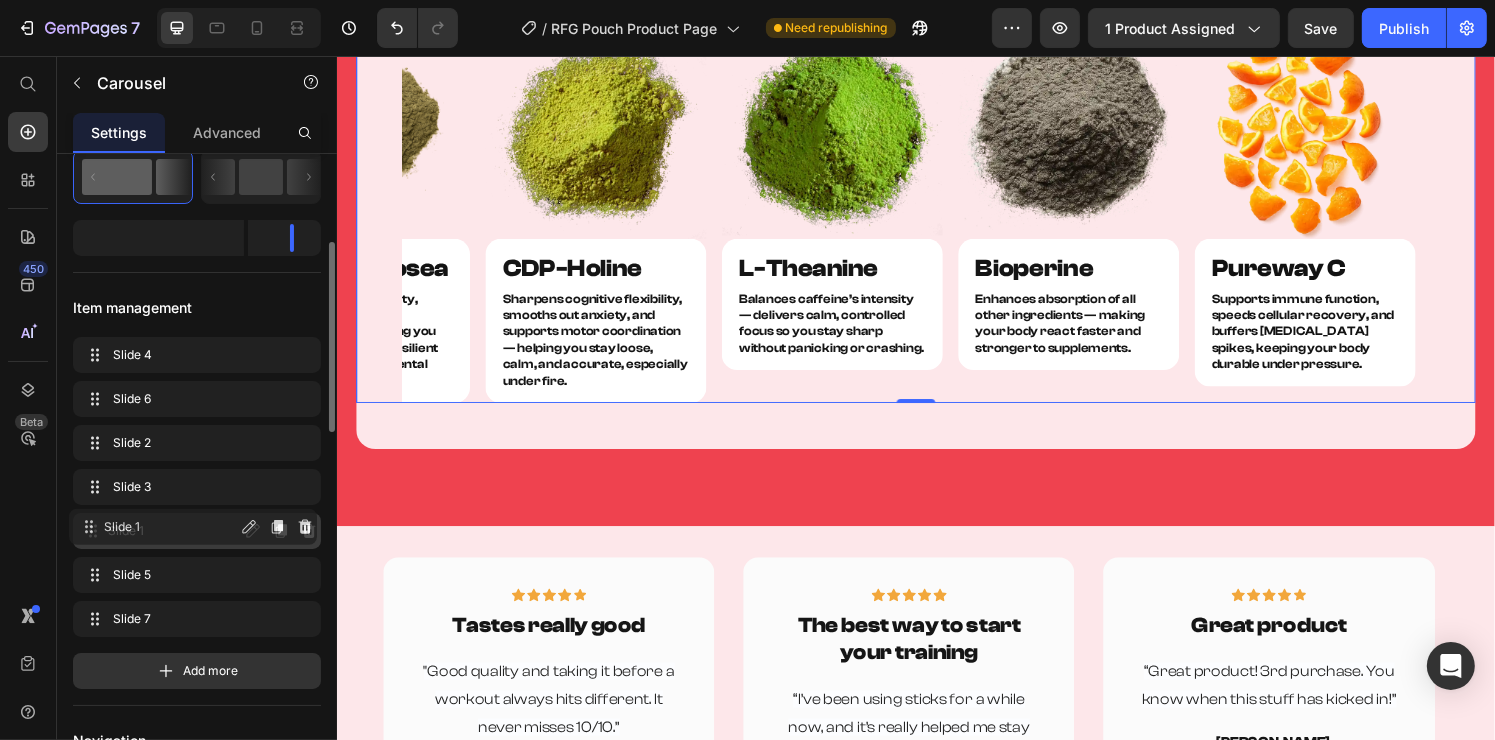 drag, startPoint x: 176, startPoint y: 388, endPoint x: 172, endPoint y: 517, distance: 129.062 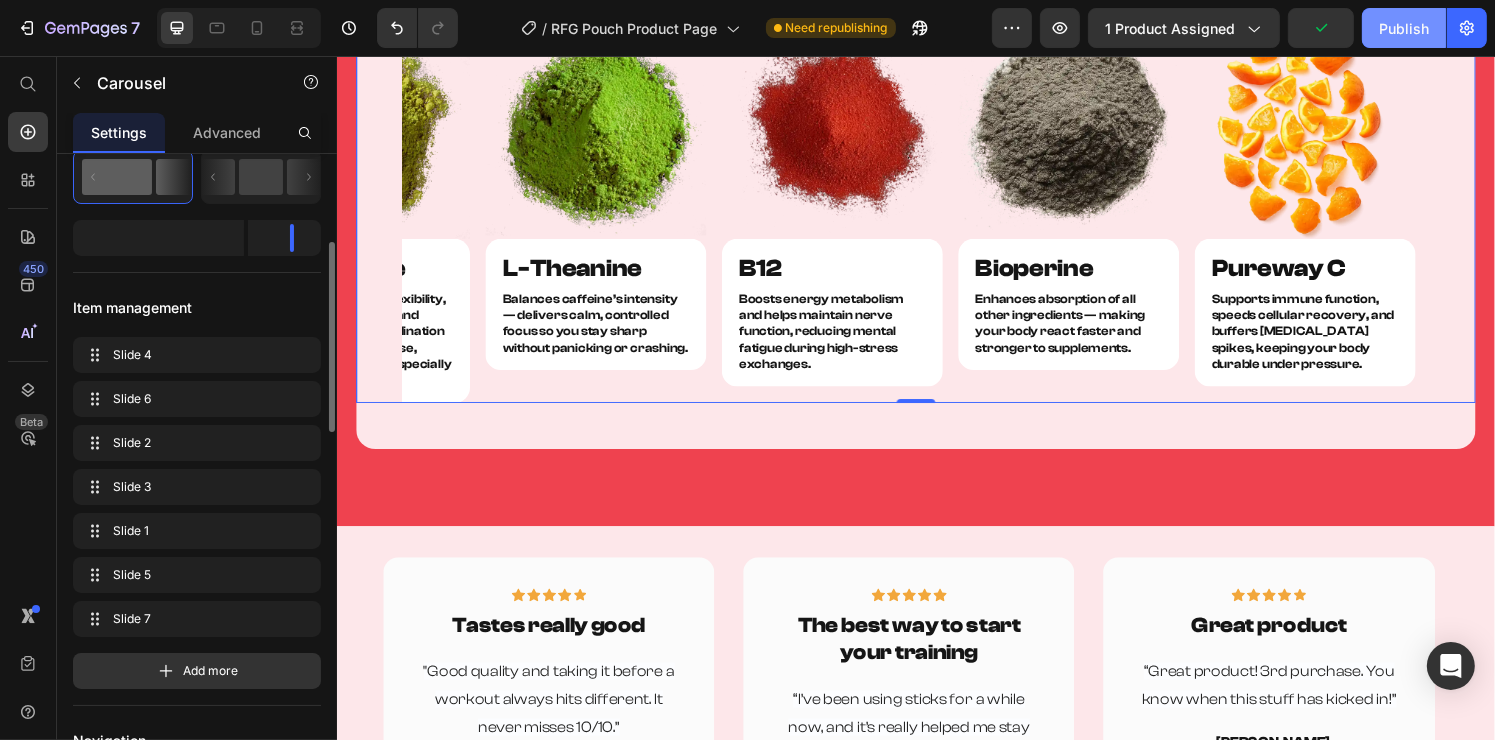 click on "Publish" 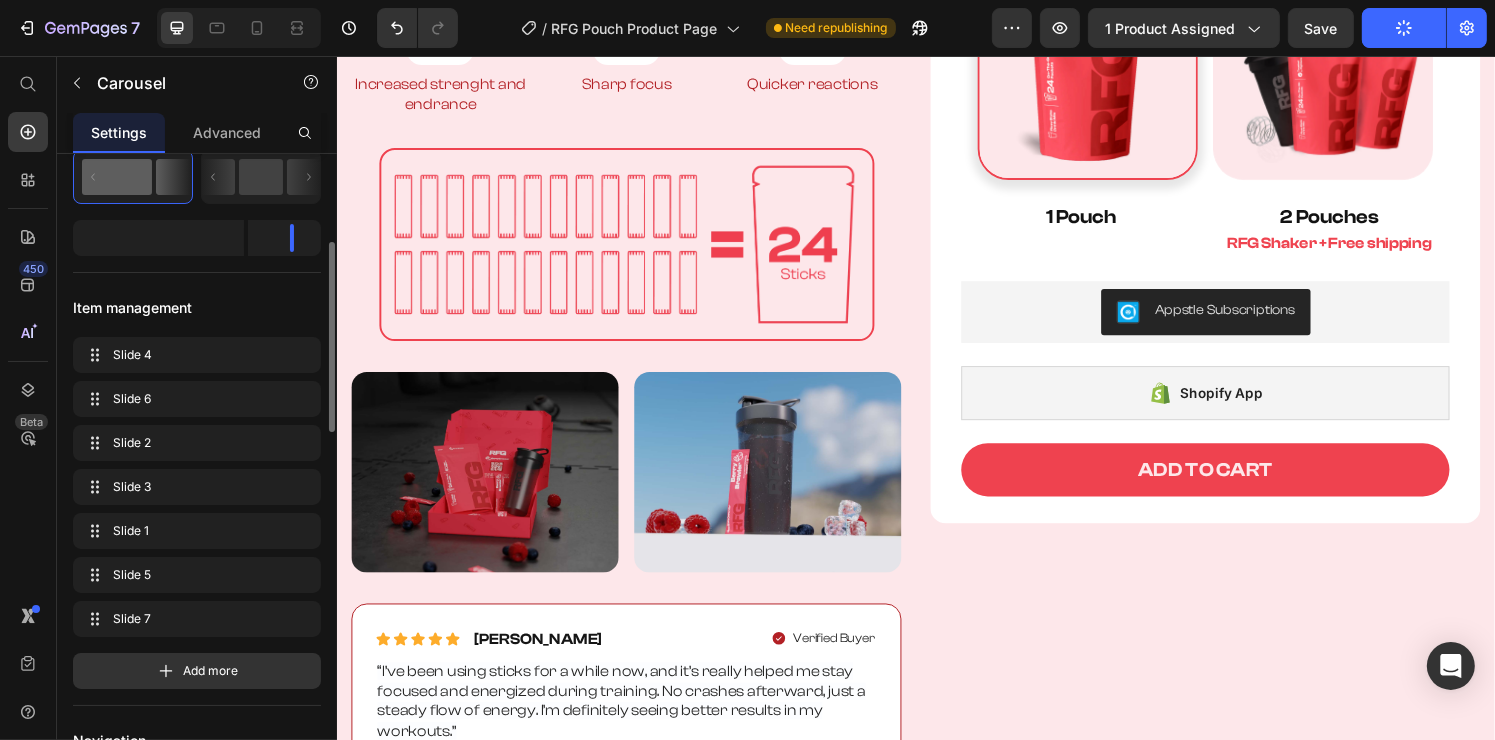 scroll, scrollTop: 0, scrollLeft: 0, axis: both 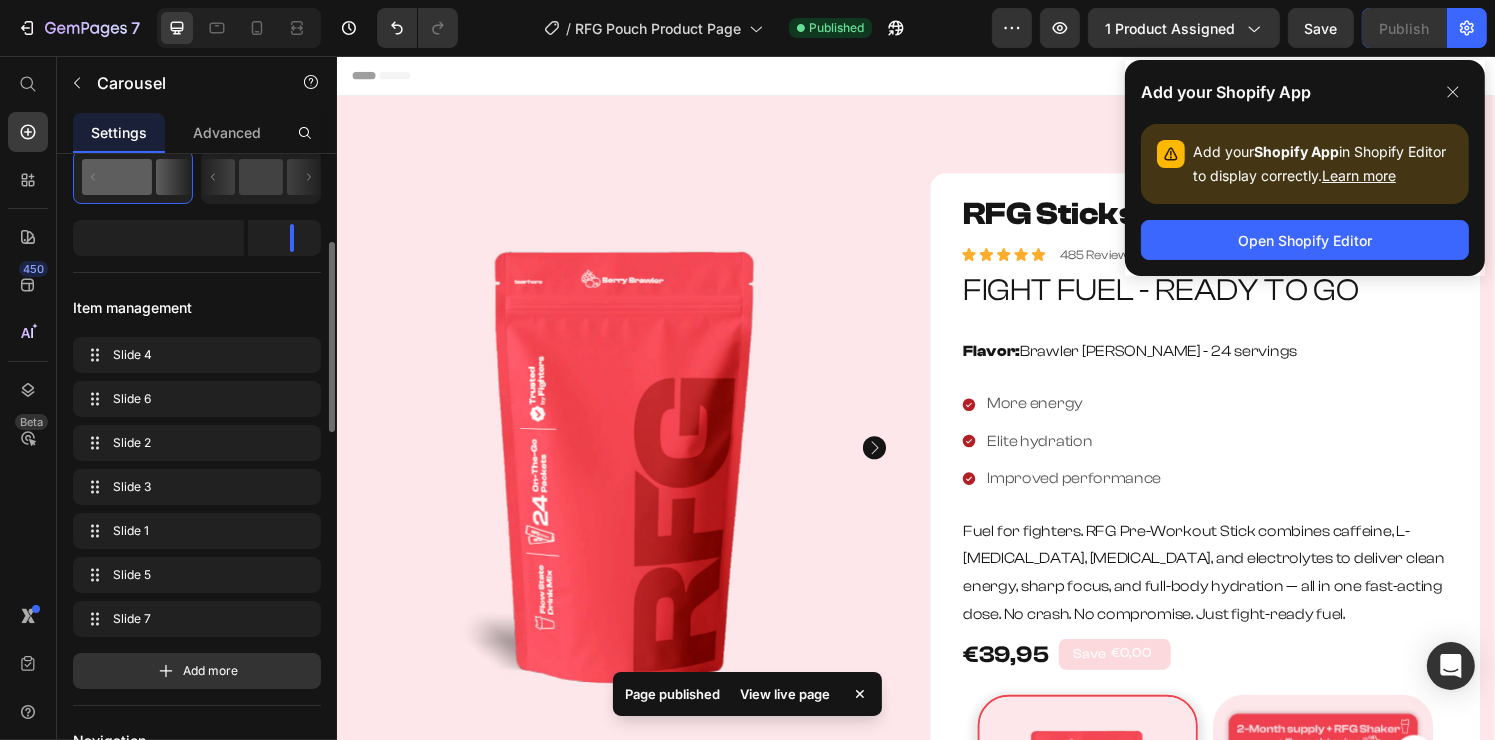 click on "Add your Shopify App Add your  Shopify App  in Shopify Editor to display correctly.  Learn more Open Shopify Editor" 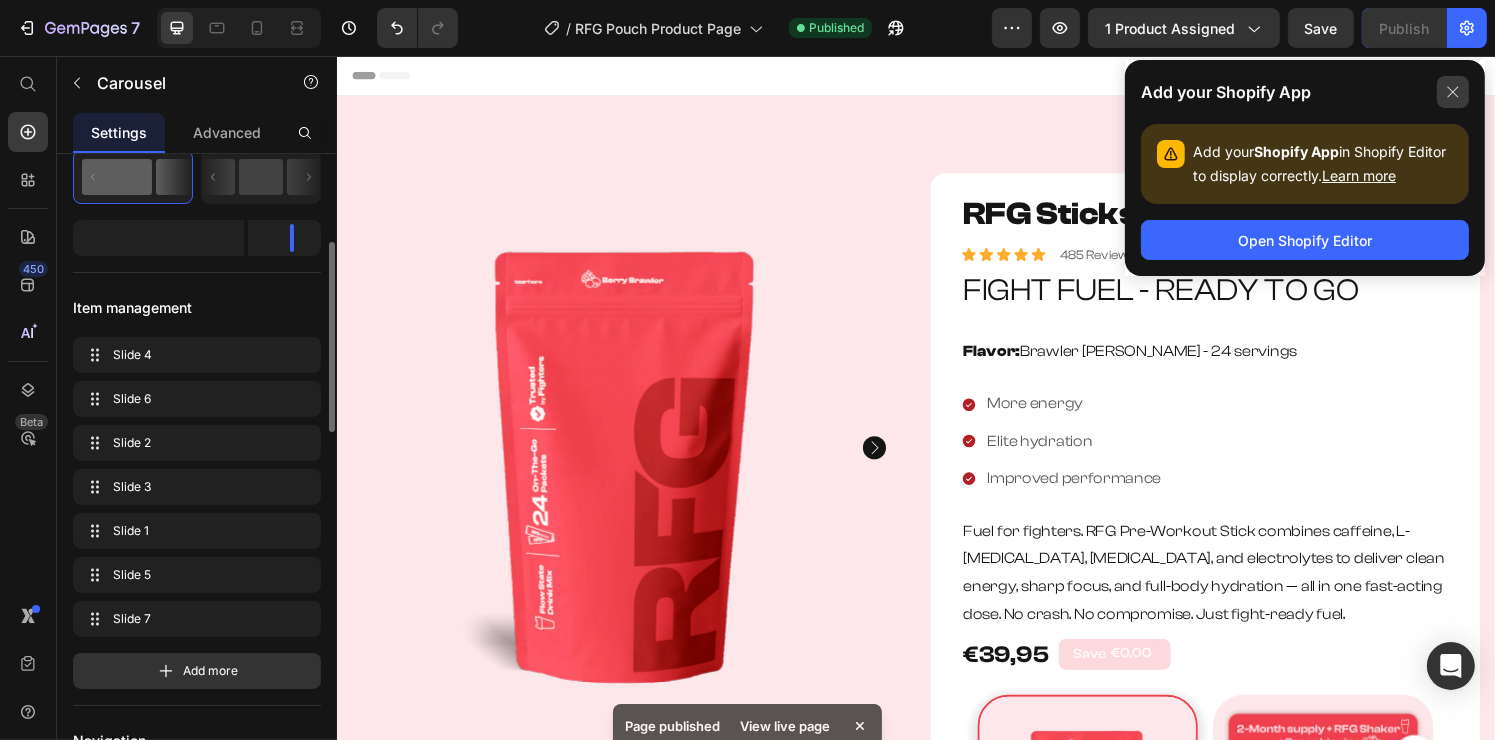 click 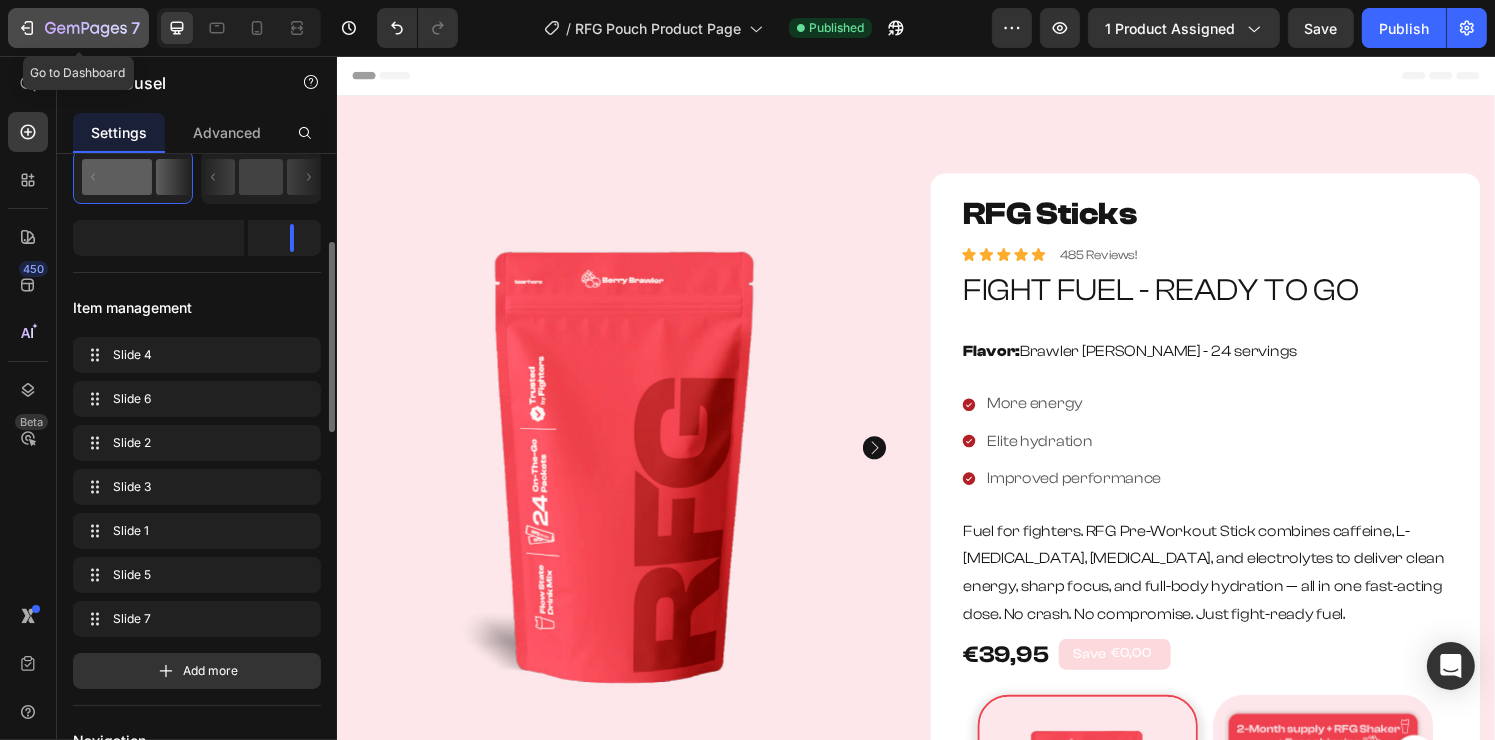 click on "7" 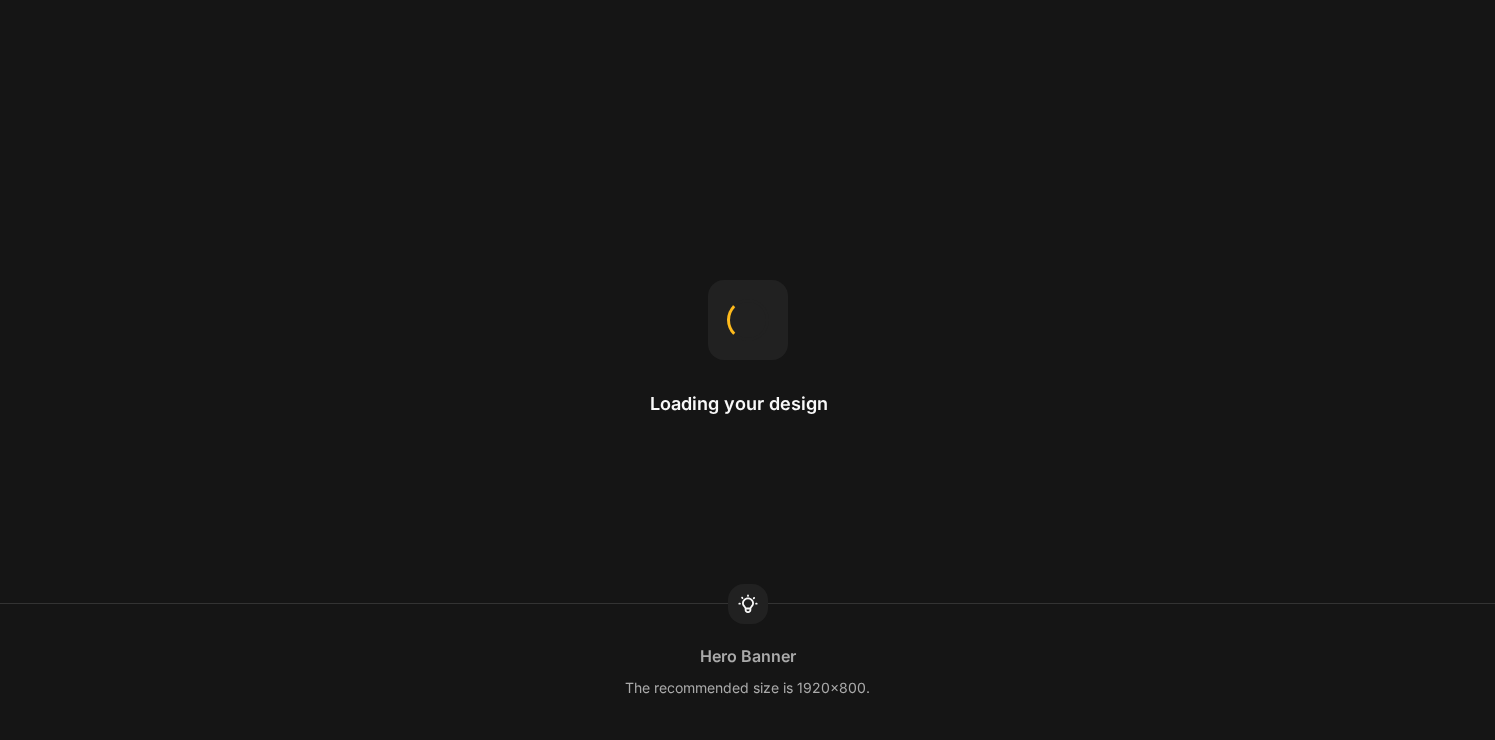 scroll, scrollTop: 0, scrollLeft: 0, axis: both 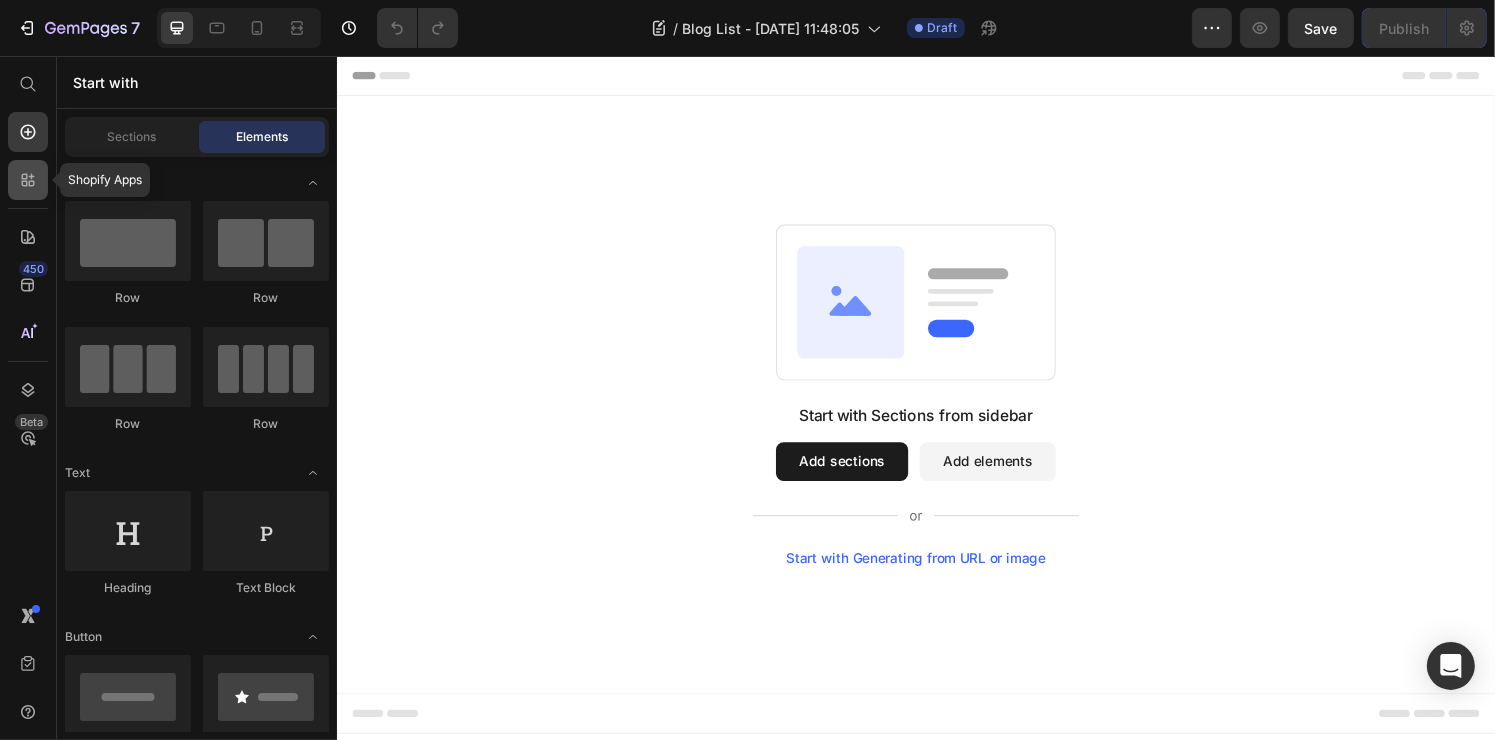 click 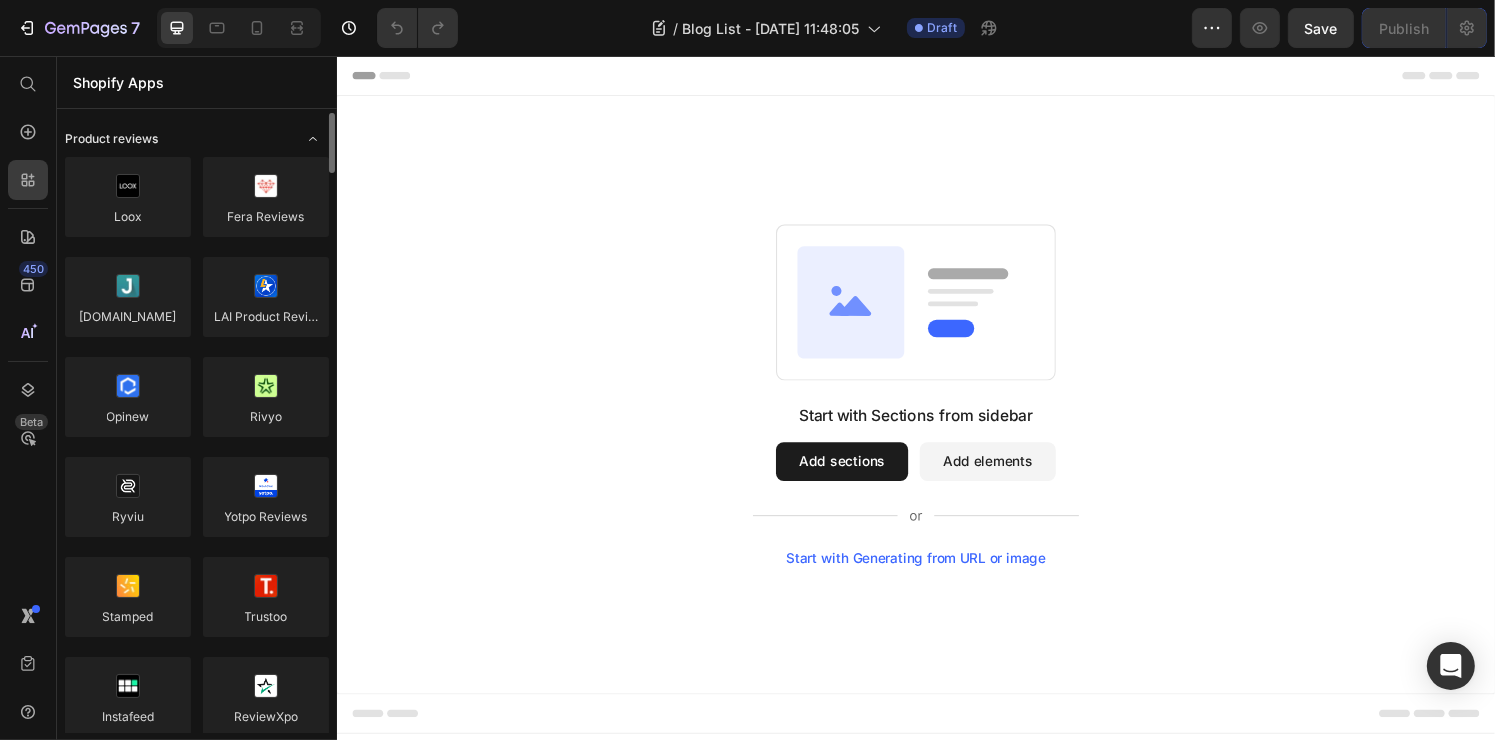 click on "Product reviews" 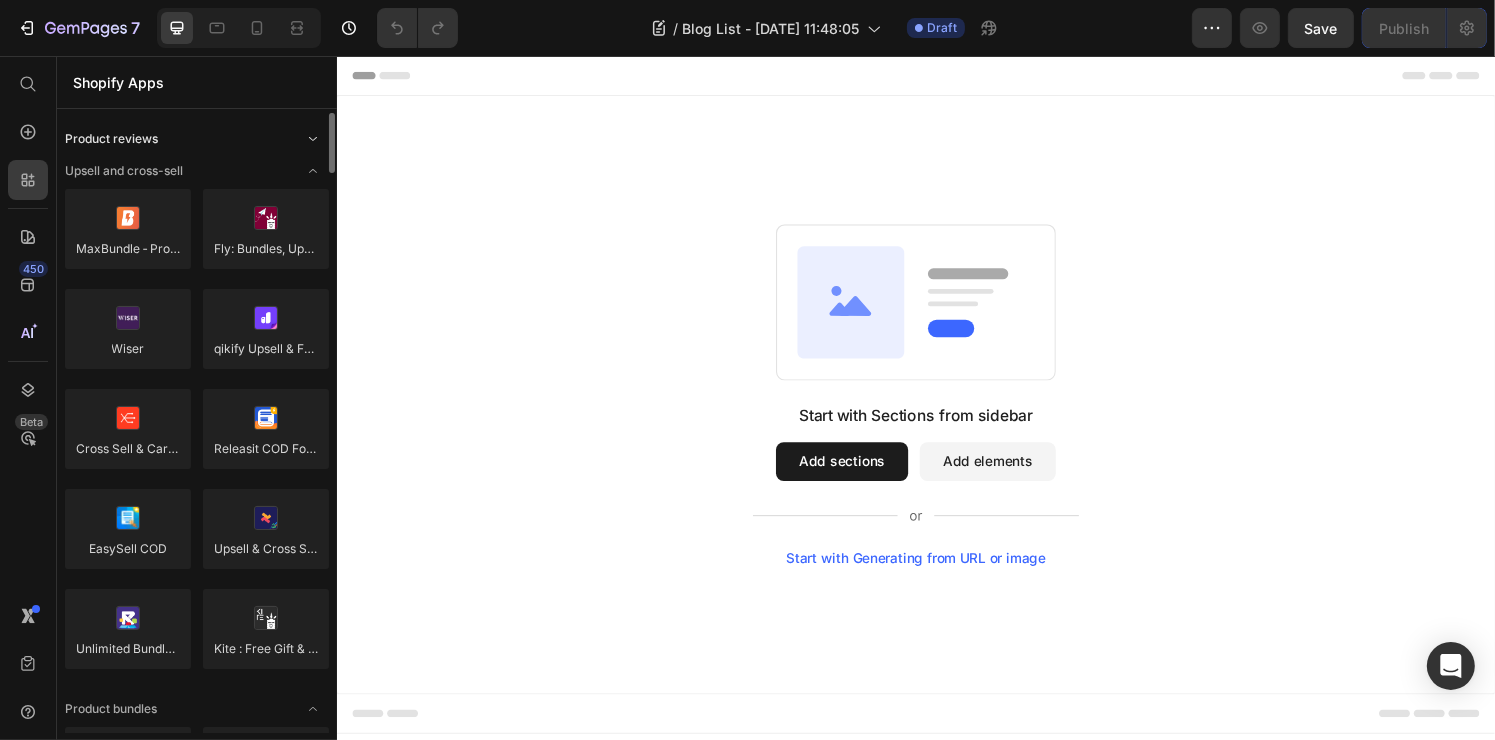 click on "Product reviews" 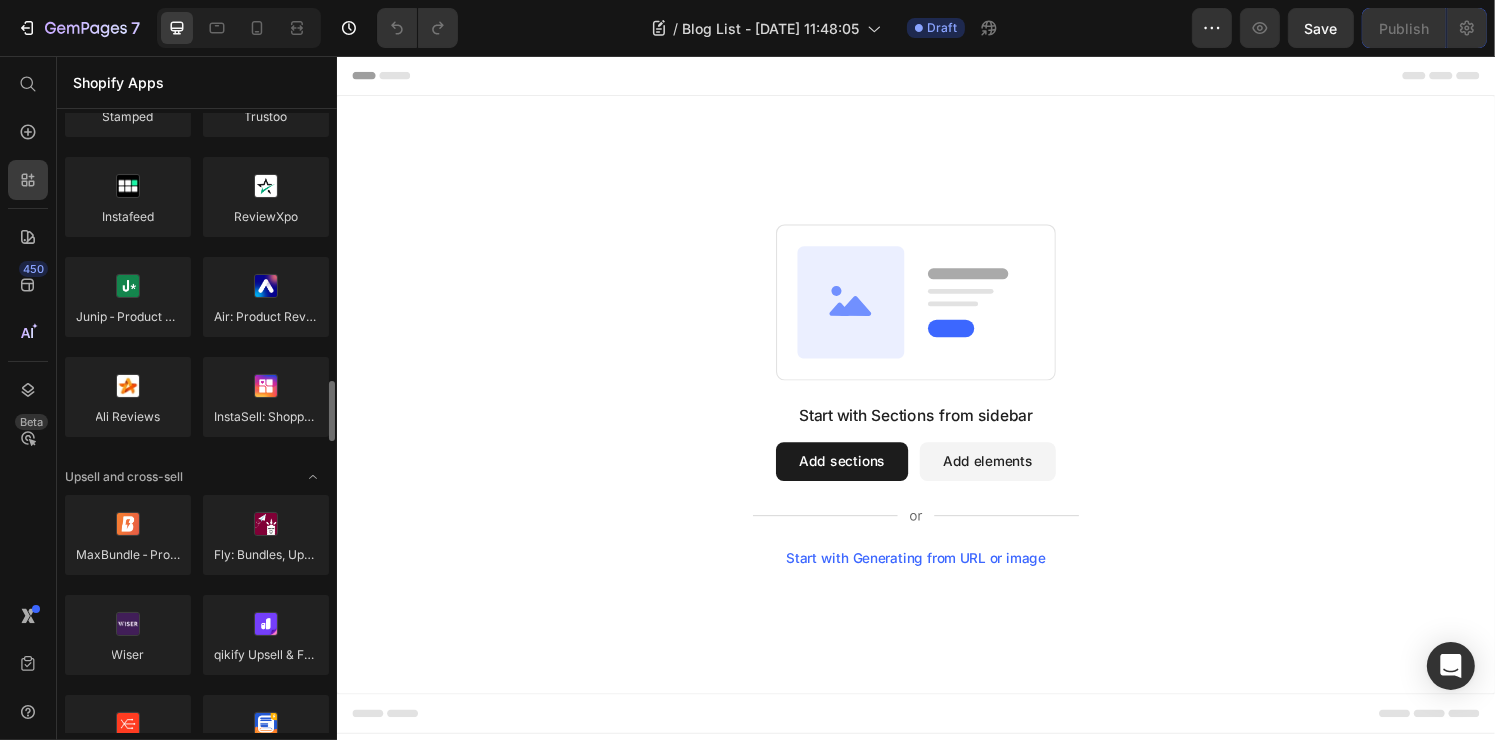scroll, scrollTop: 0, scrollLeft: 0, axis: both 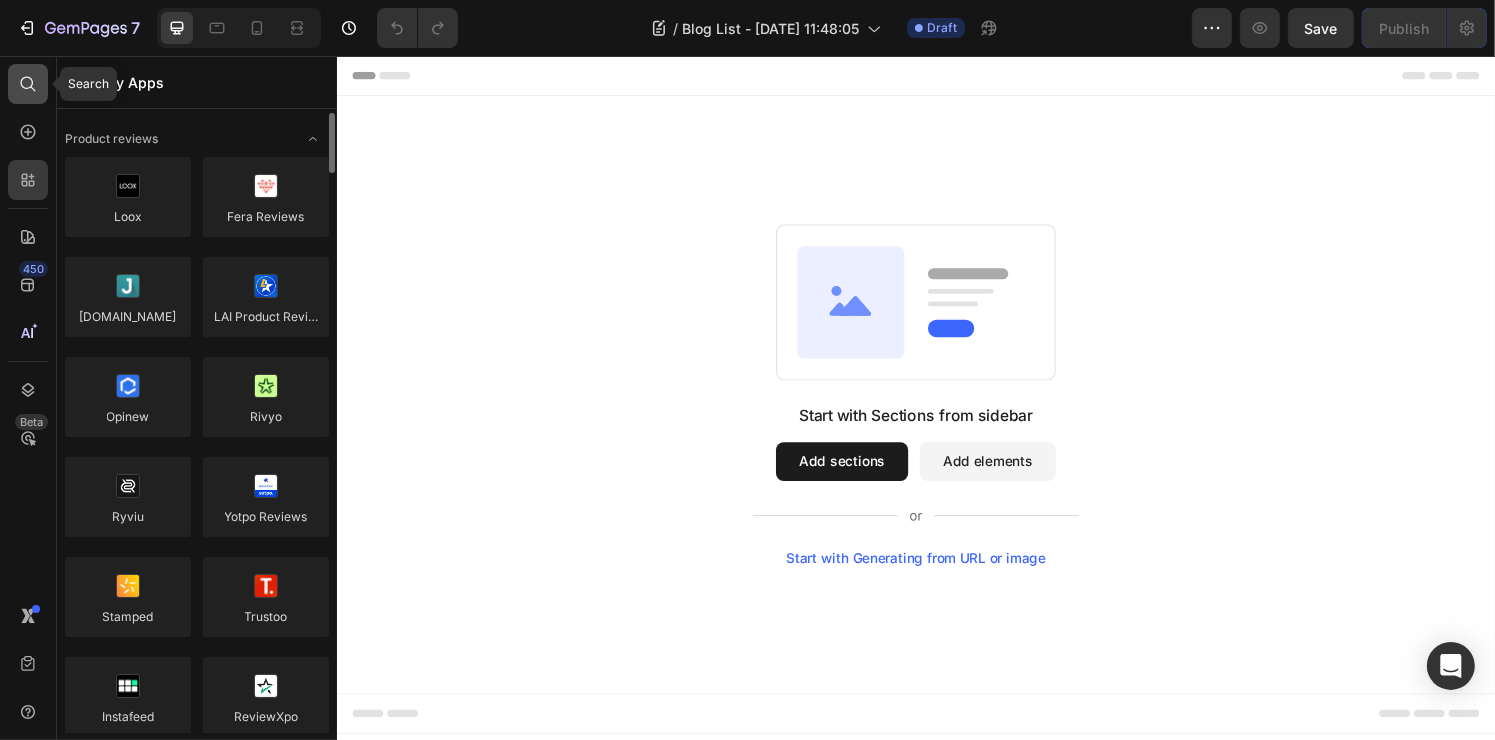 click 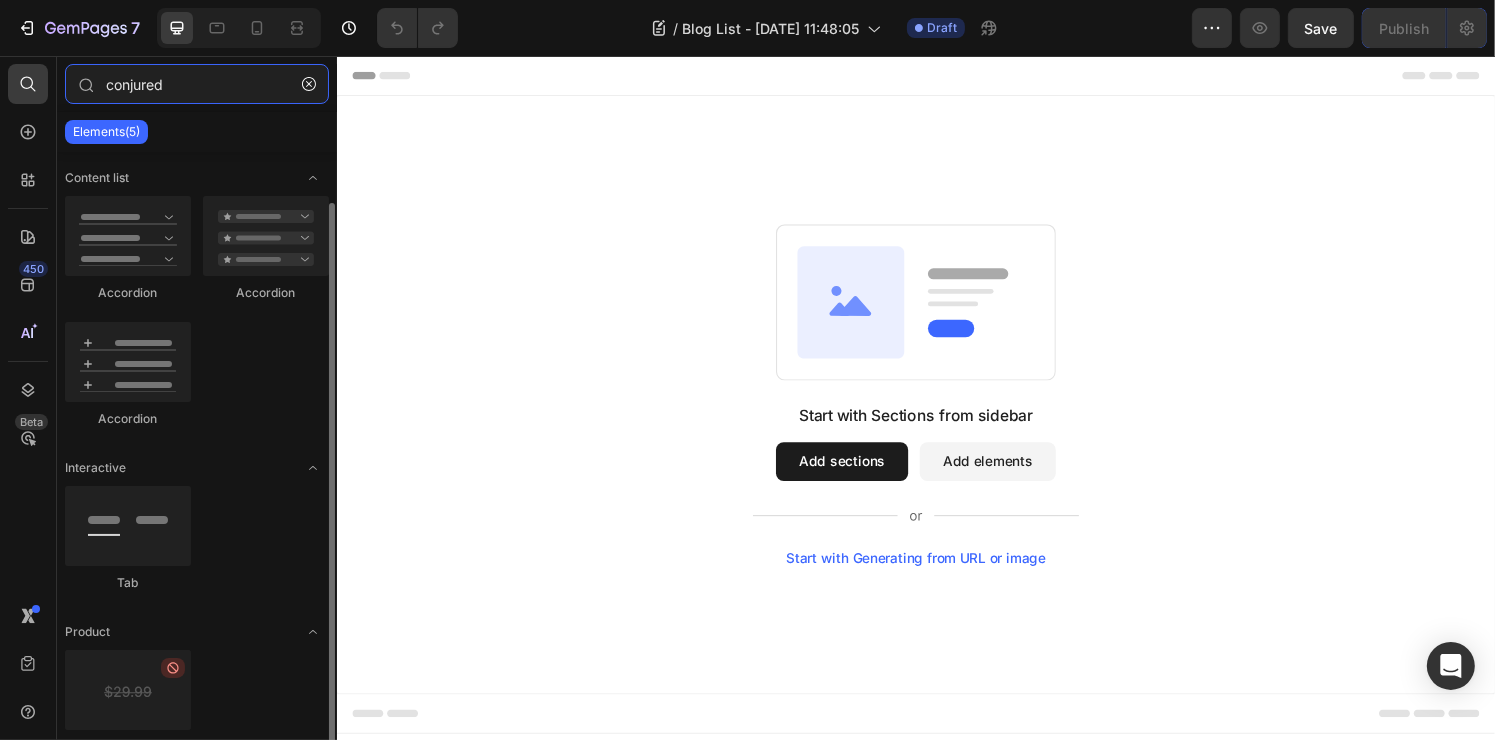 scroll, scrollTop: 26, scrollLeft: 0, axis: vertical 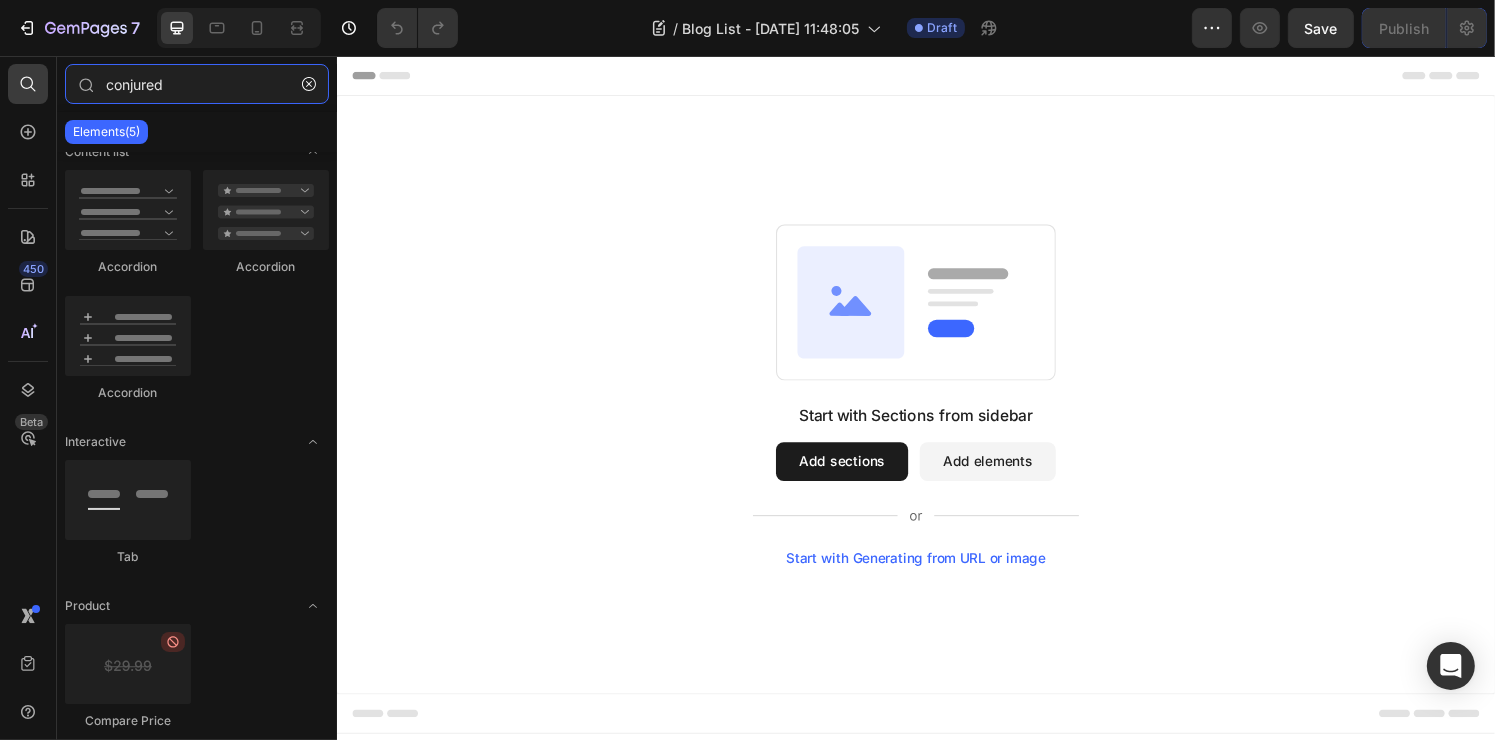 drag, startPoint x: 221, startPoint y: 80, endPoint x: 50, endPoint y: 80, distance: 171 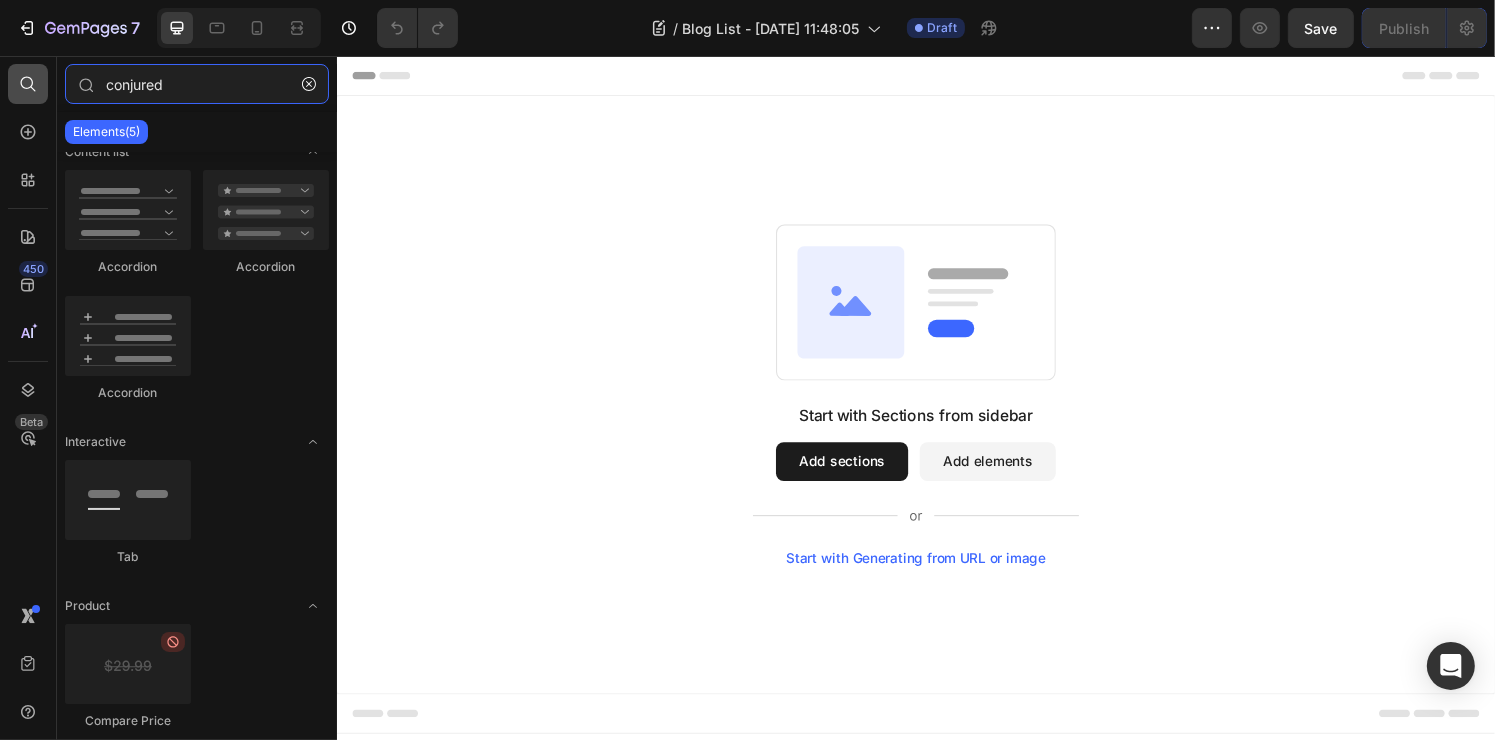 paste on "SC Conjured Referrals" 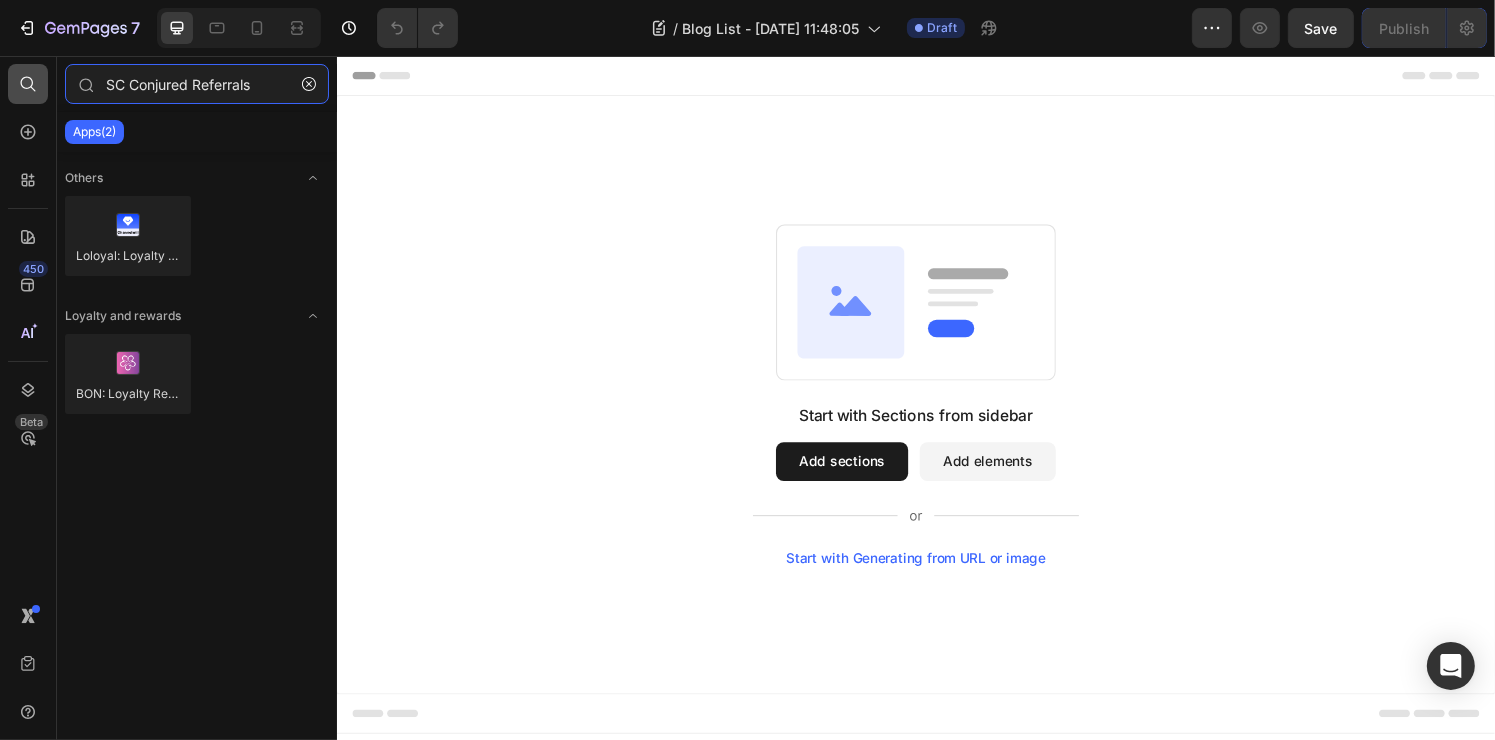scroll, scrollTop: 0, scrollLeft: 0, axis: both 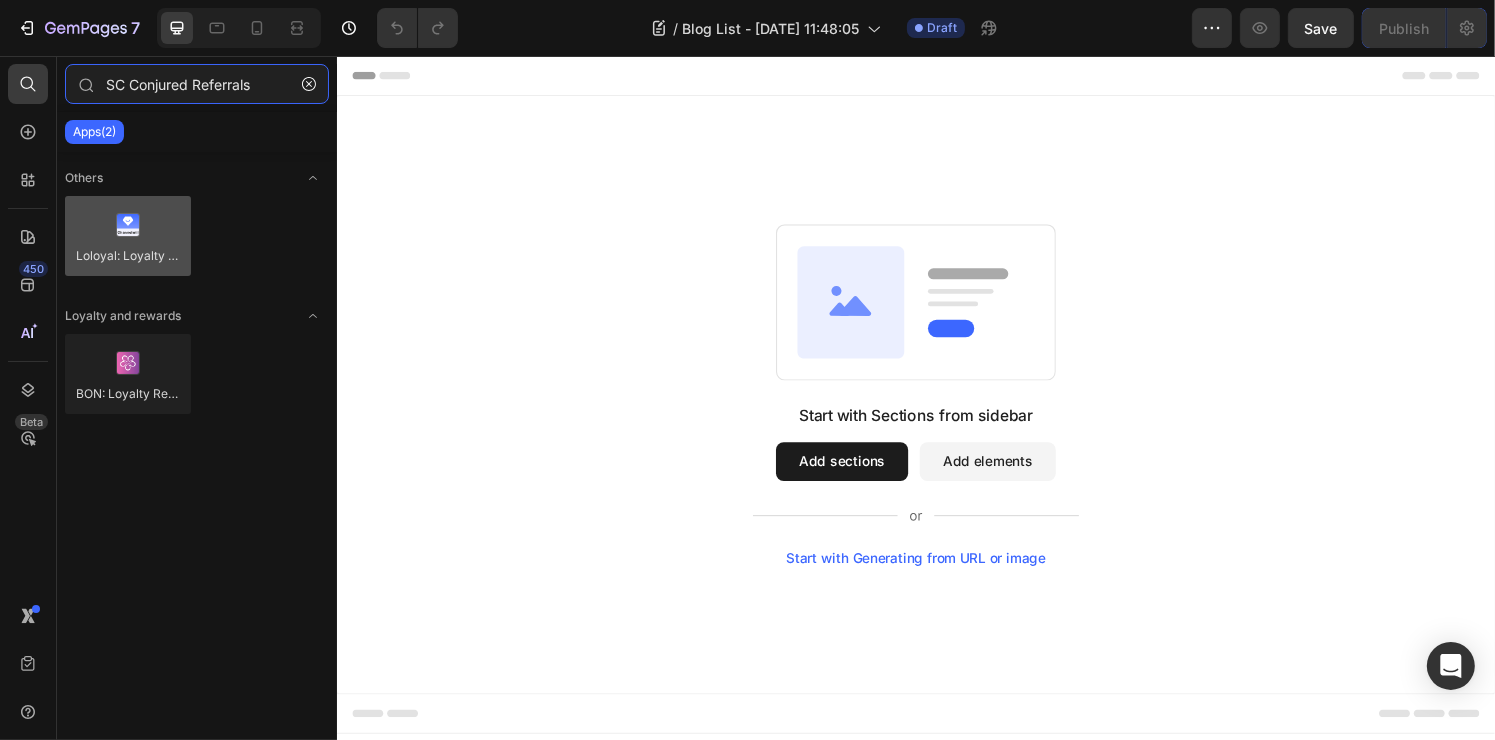 type on "SC Conjured Referrals" 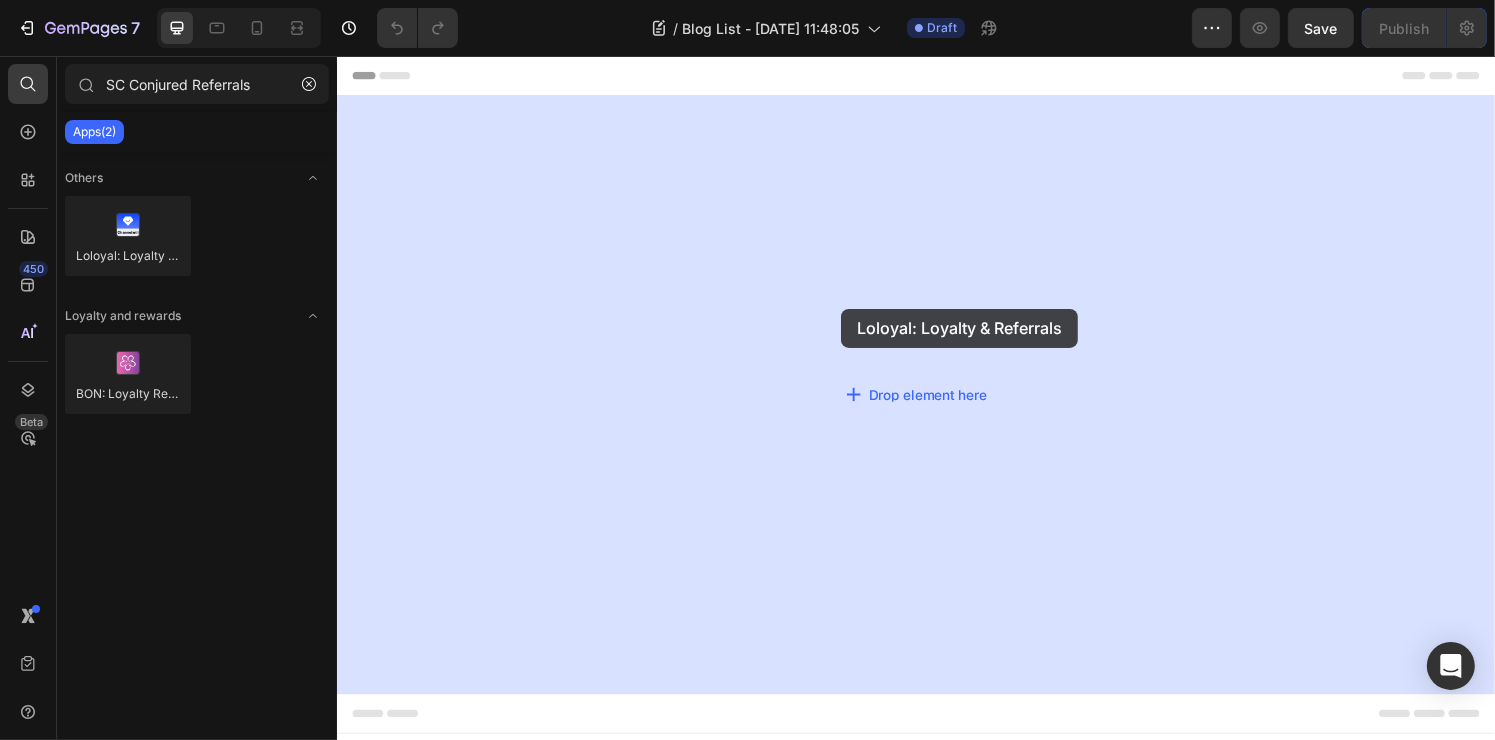 drag, startPoint x: 466, startPoint y: 296, endPoint x: 459, endPoint y: 269, distance: 27.89265 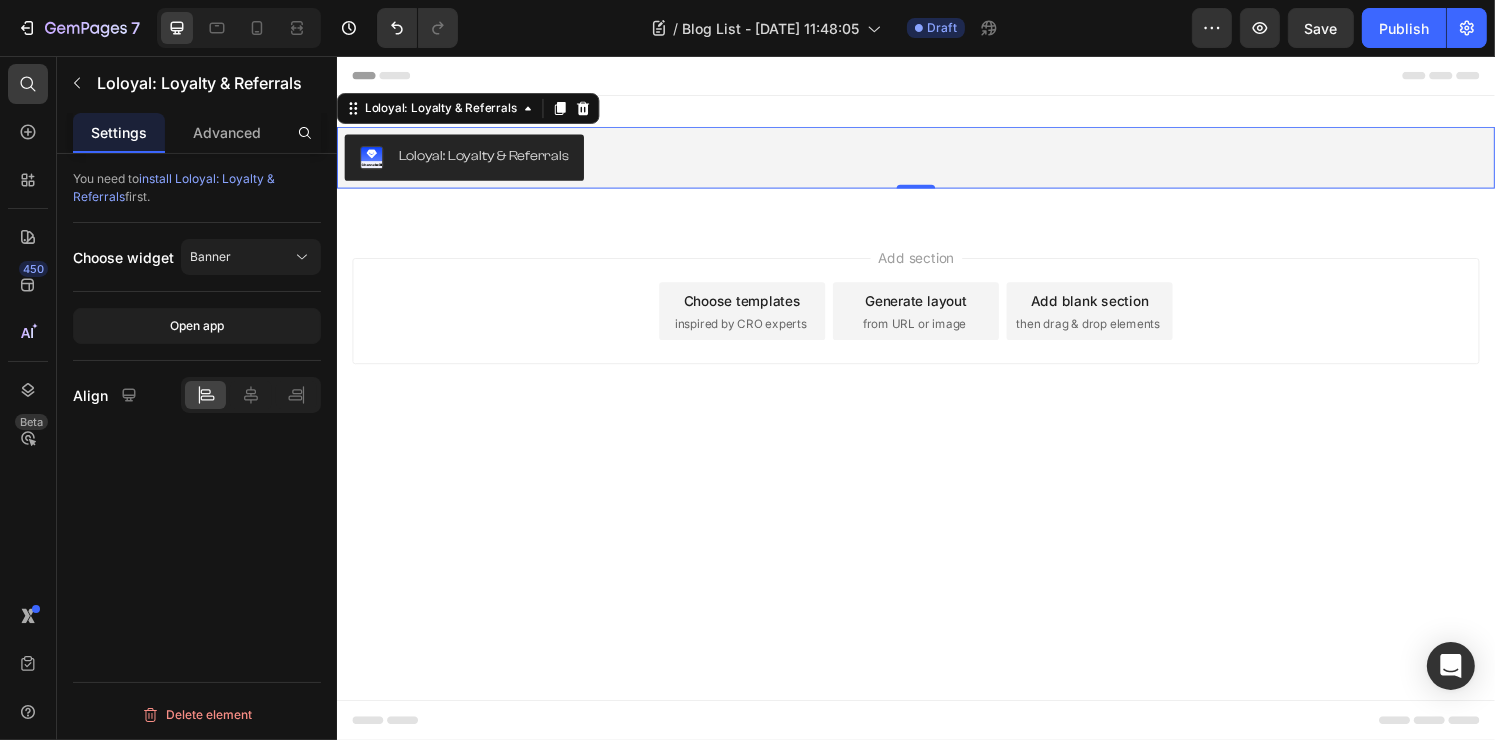 click on "Loloyal: Loyalty & Referrals" at bounding box center [488, 159] 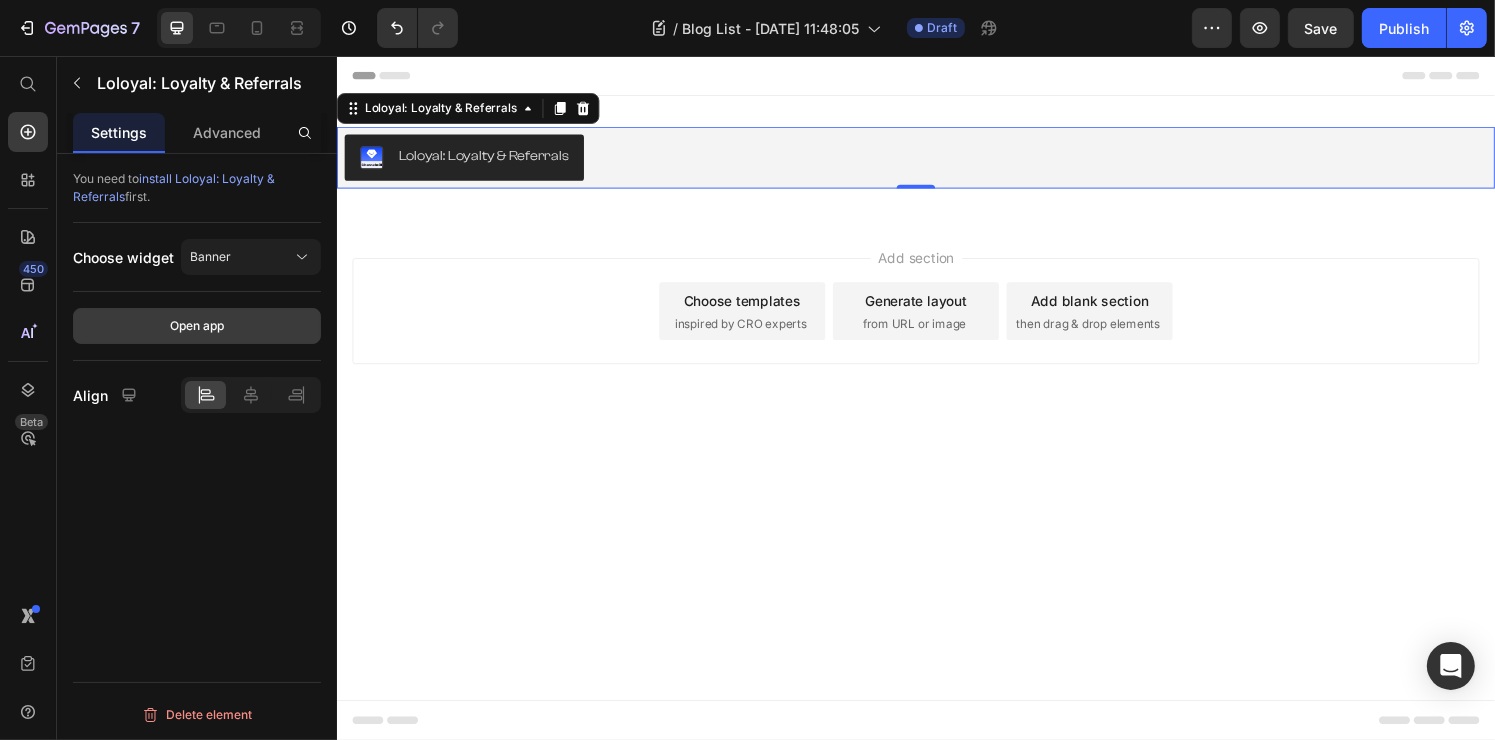 click on "Open app" at bounding box center (197, 326) 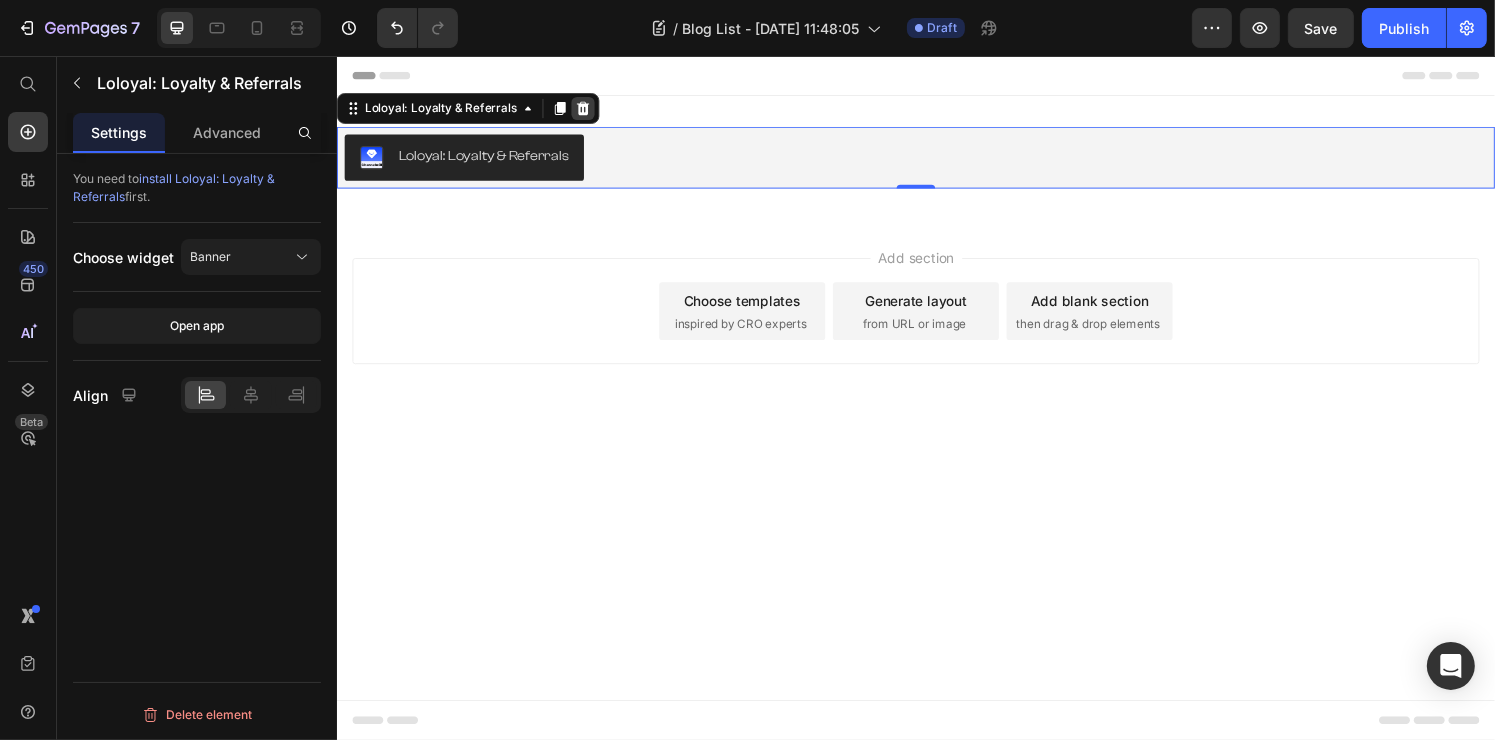 click 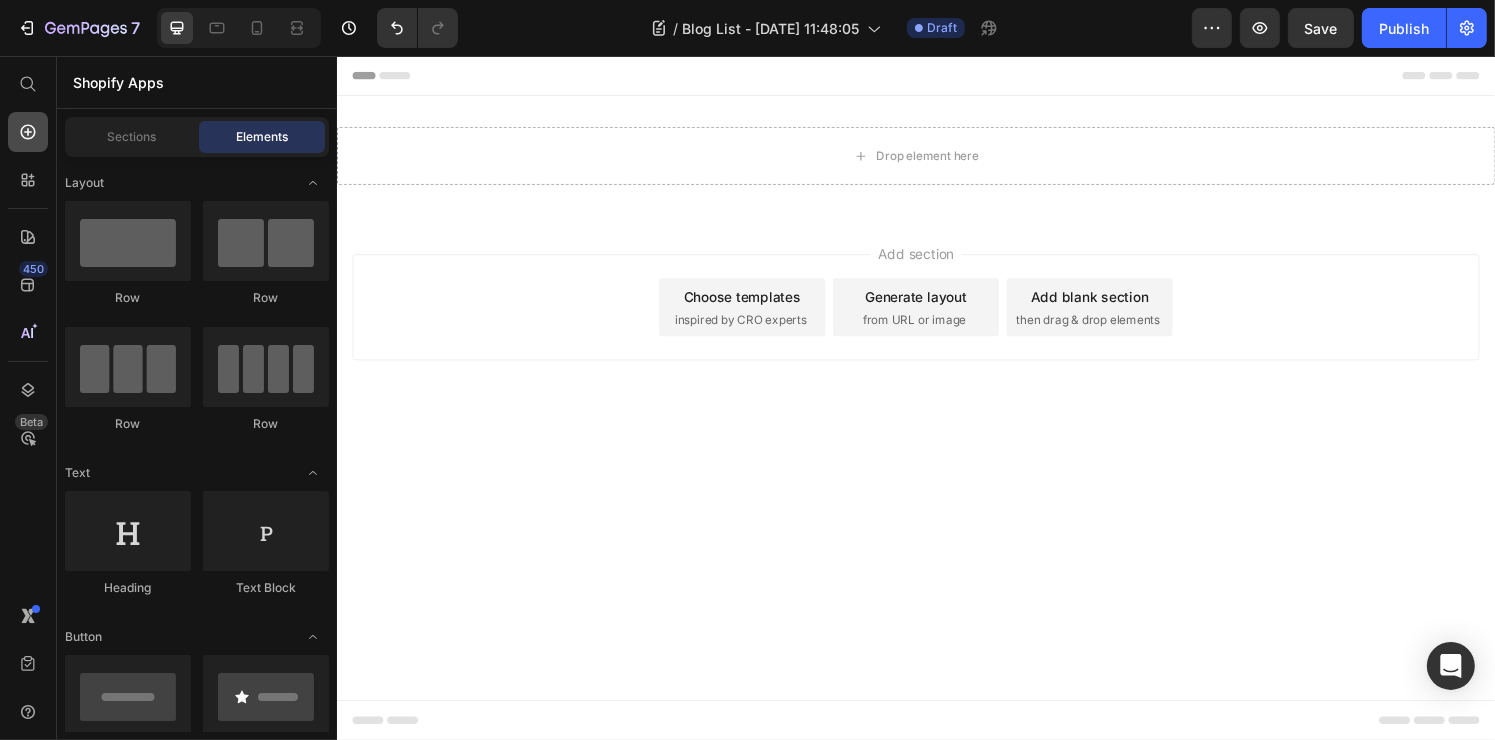 click 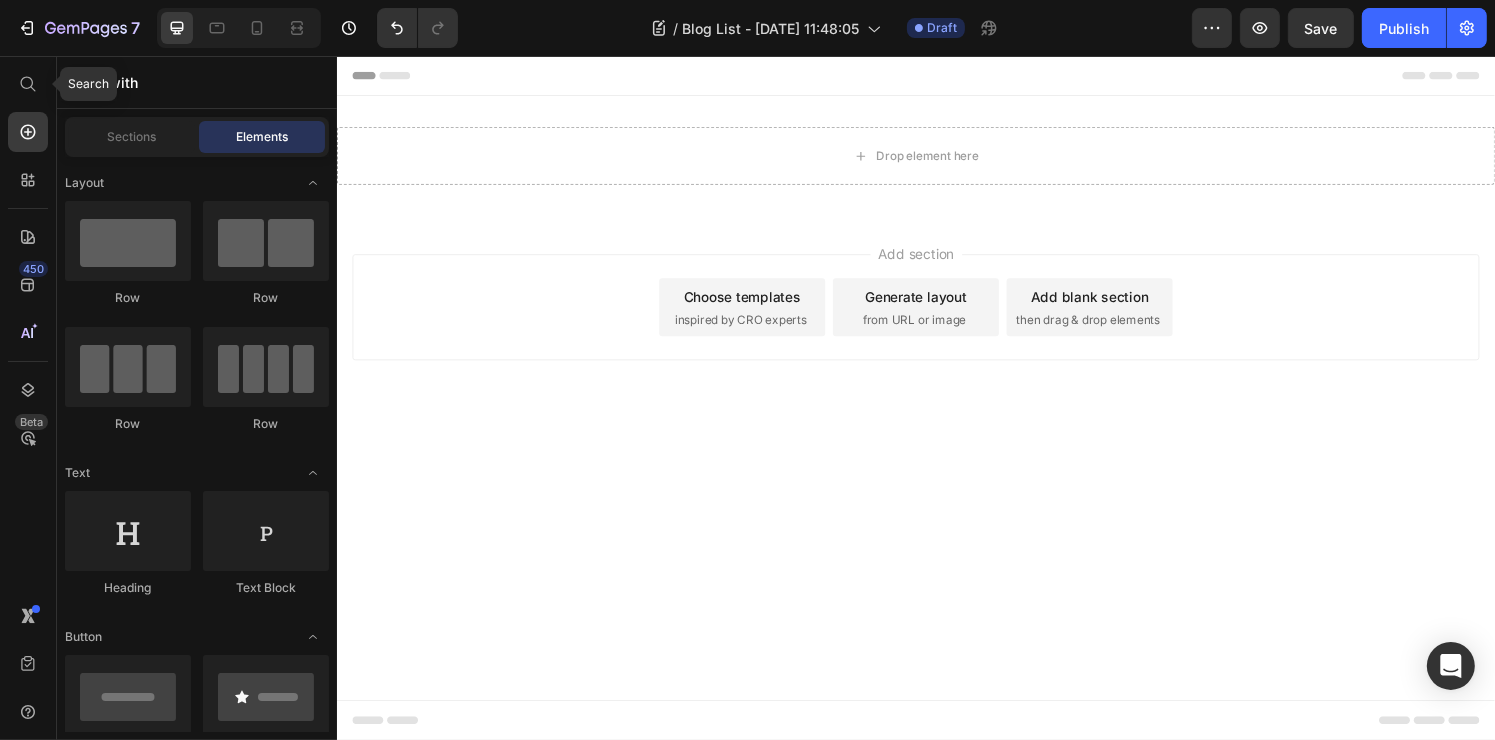 click 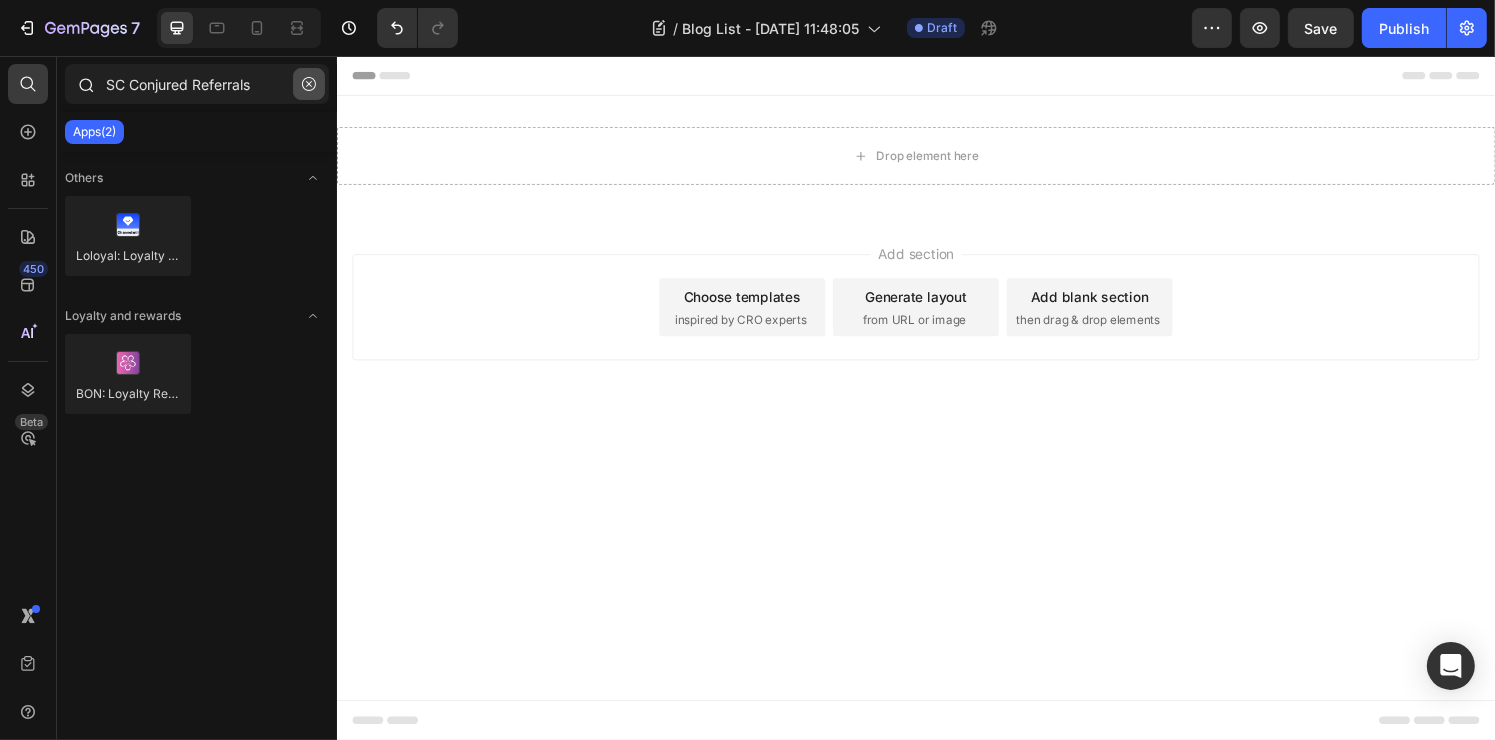 click at bounding box center [309, 84] 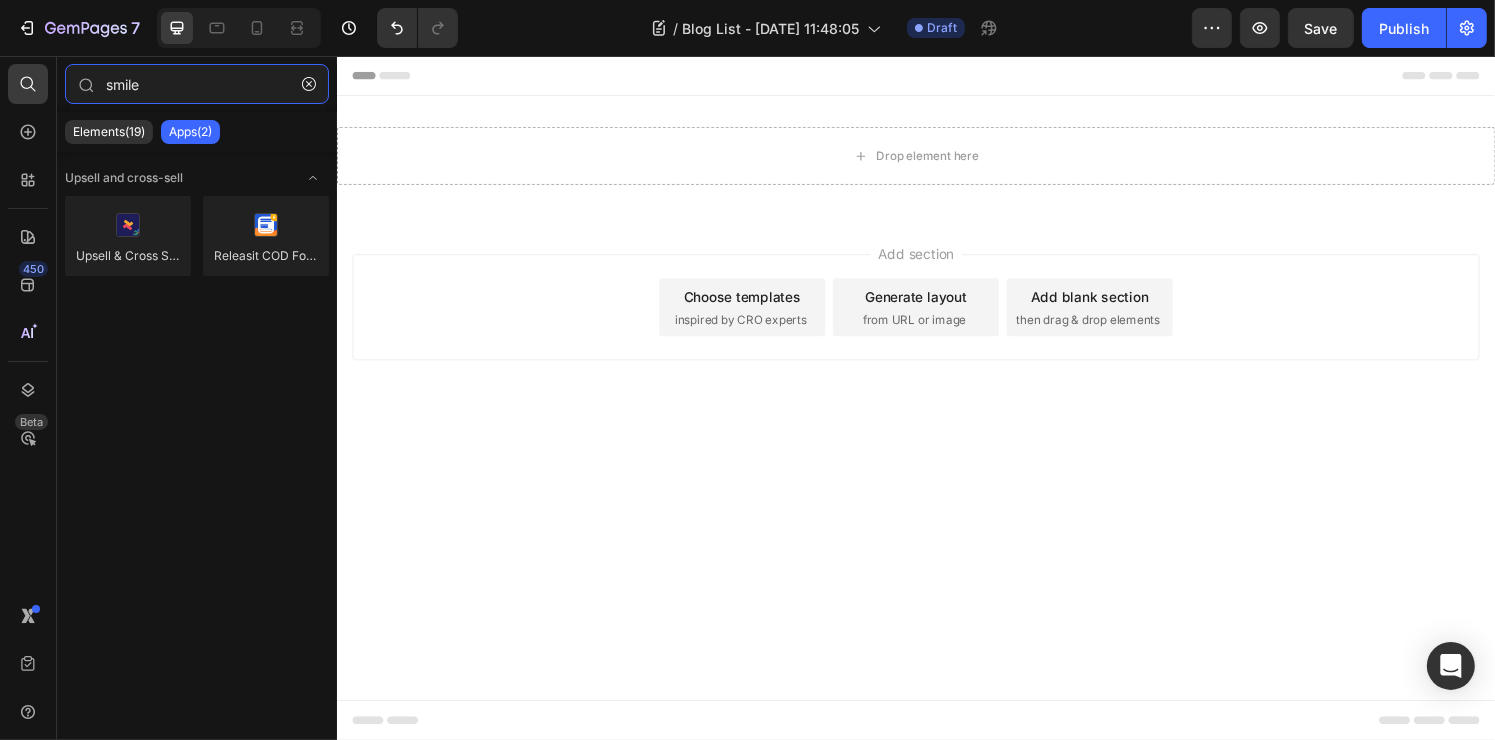 type on "smile" 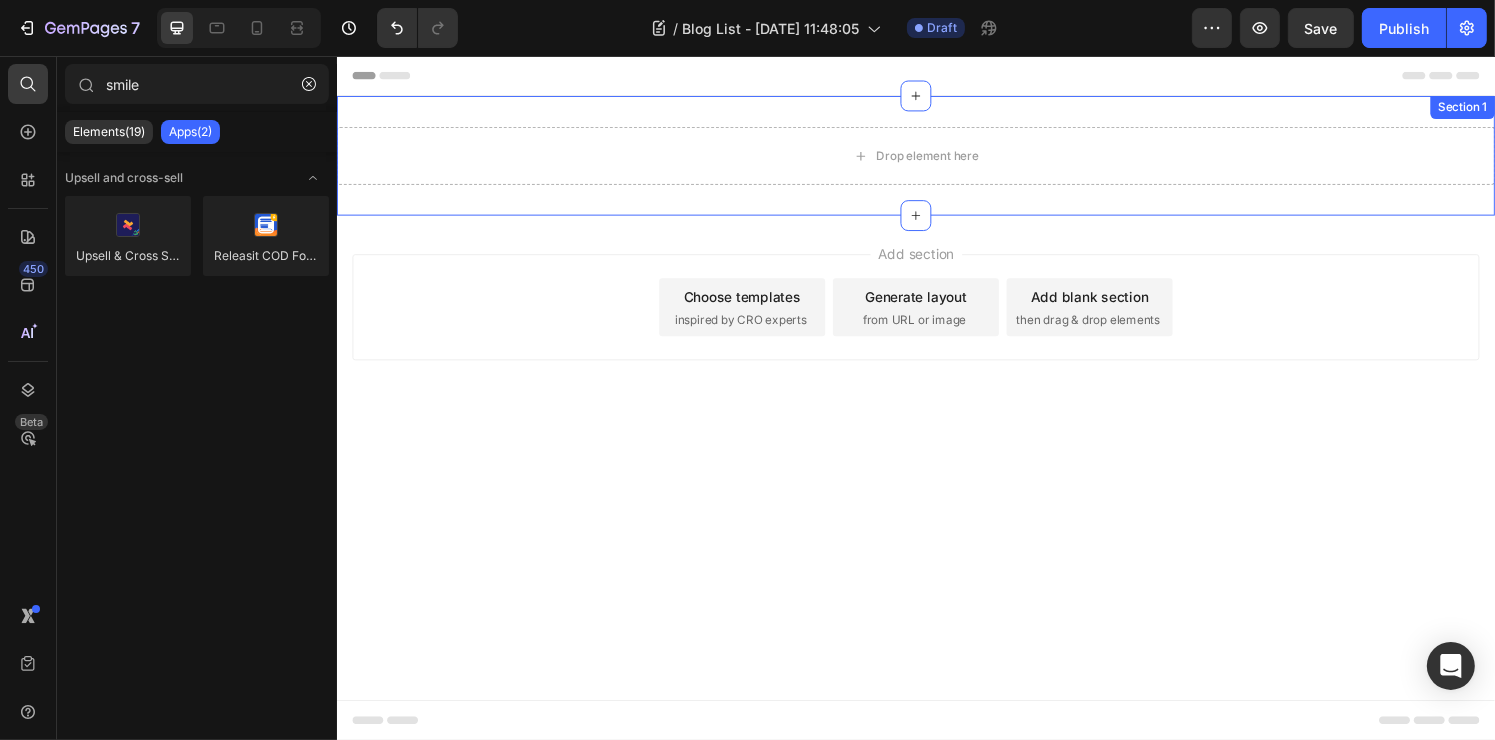 click on "Drop element here Section 1" at bounding box center (936, 159) 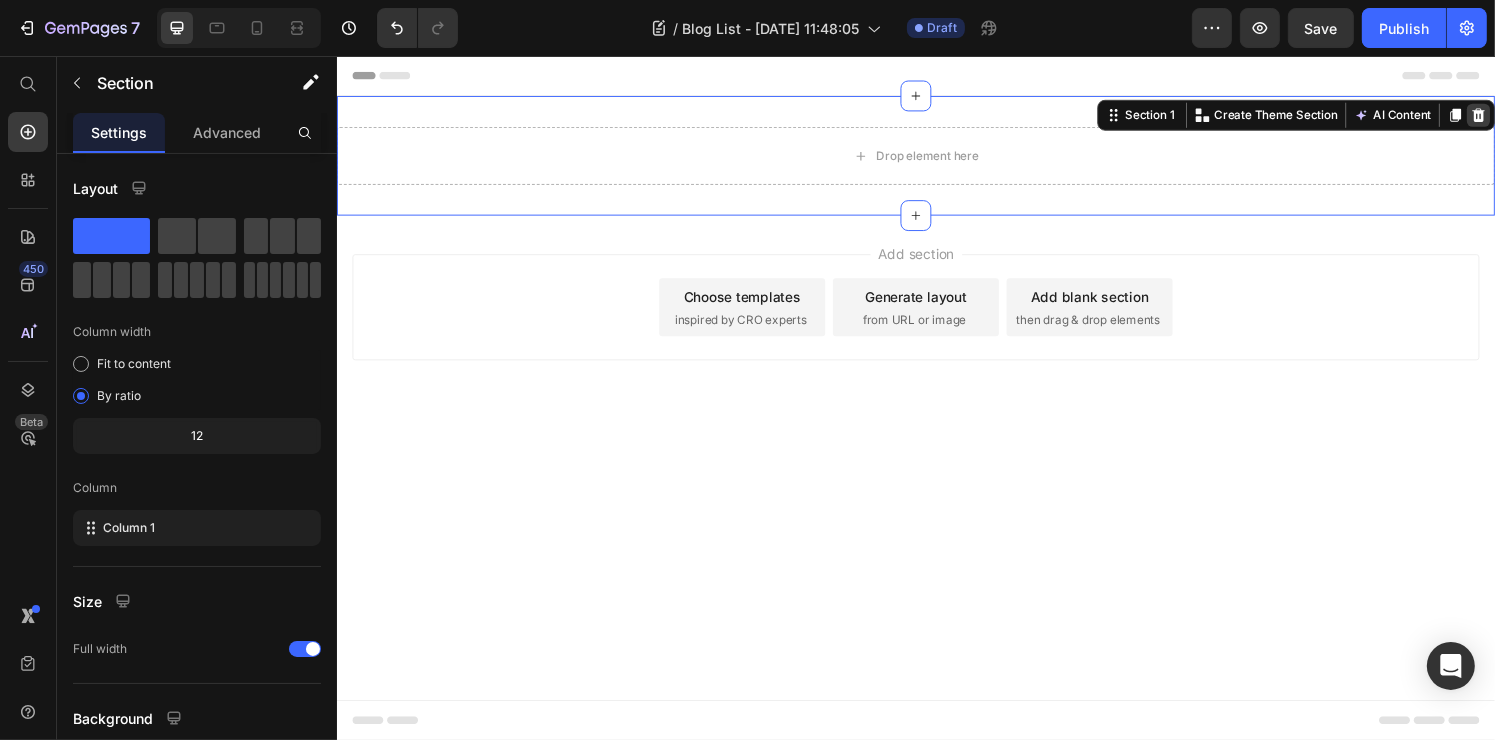 click at bounding box center [1519, 117] 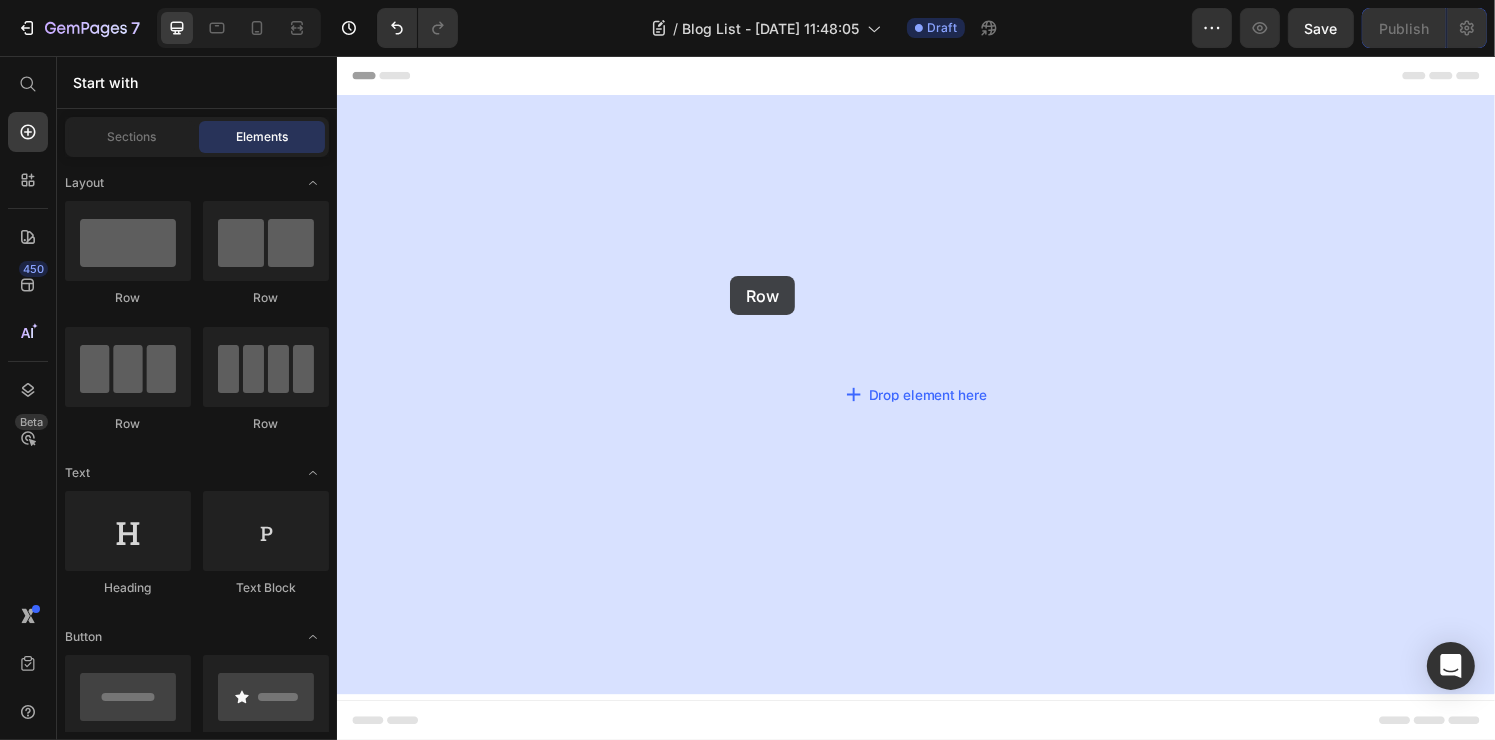 drag, startPoint x: 470, startPoint y: 318, endPoint x: 475, endPoint y: 271, distance: 47.26521 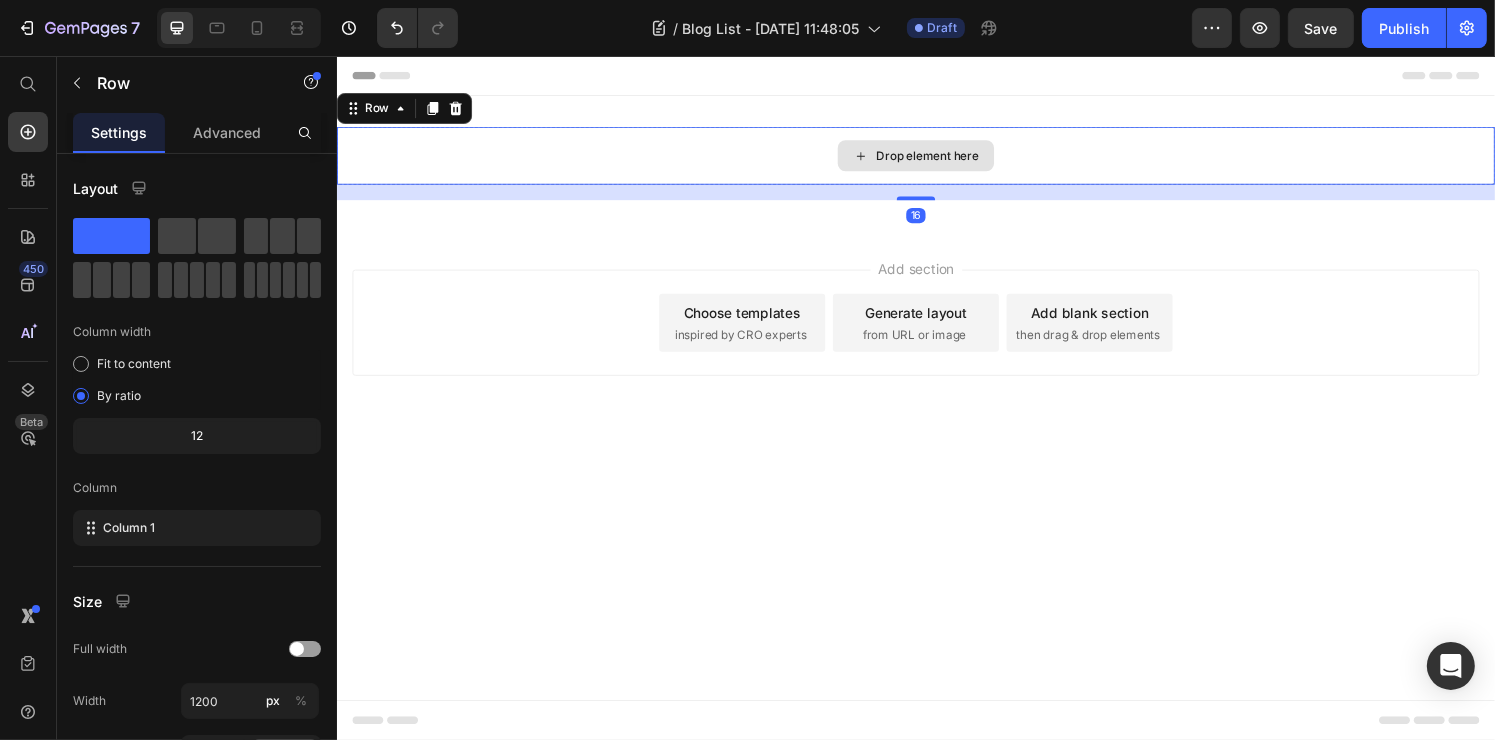 click on "Drop element here" at bounding box center (936, 159) 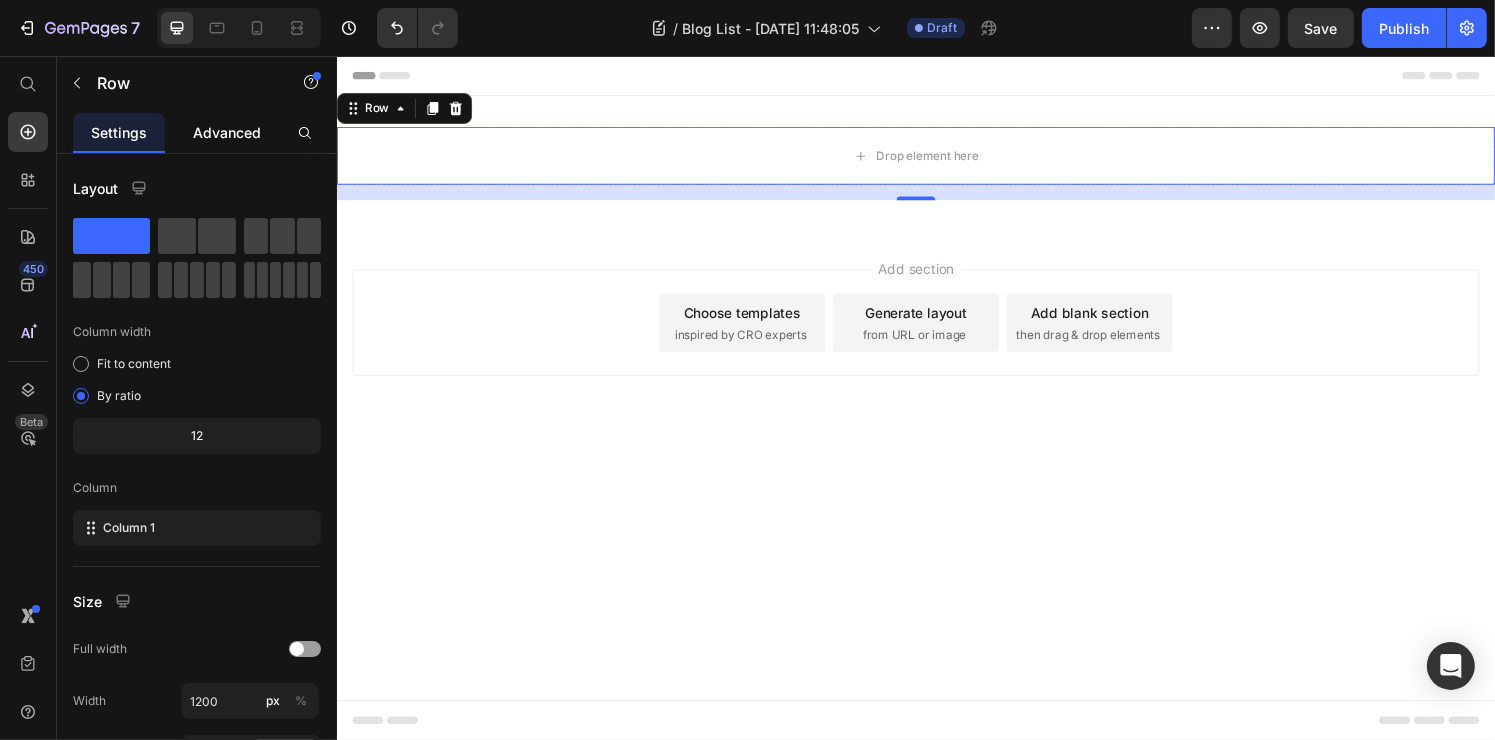 click on "Advanced" at bounding box center [227, 132] 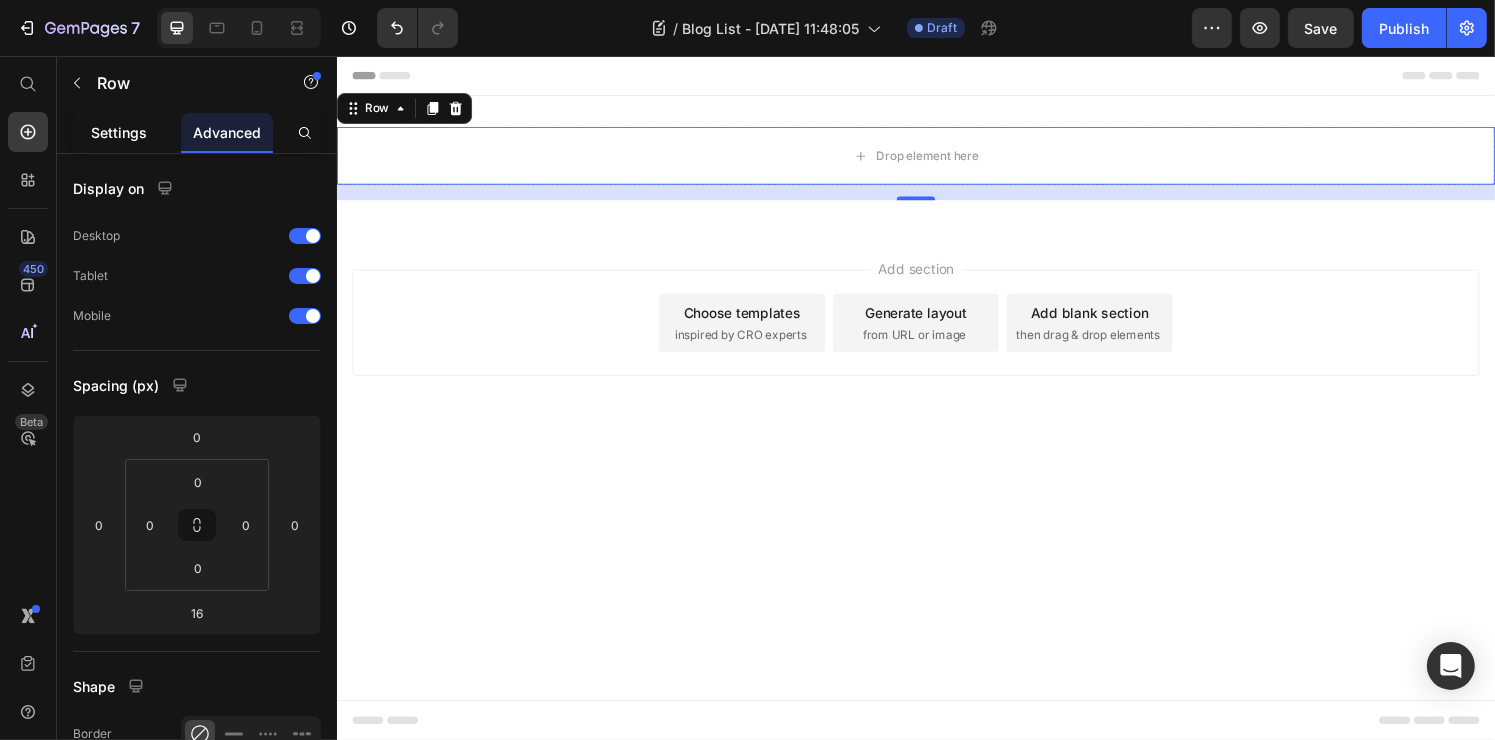 click on "Settings" 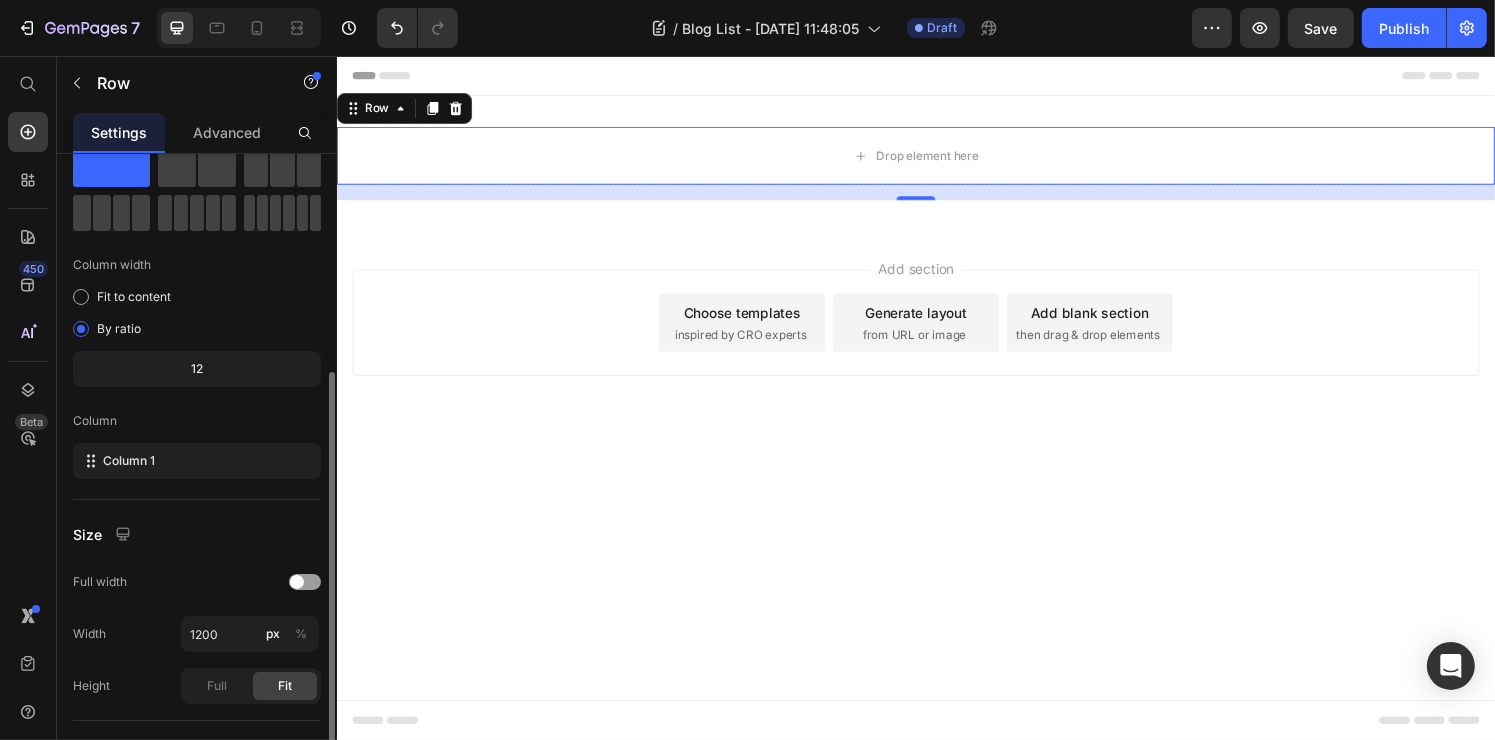 scroll, scrollTop: 0, scrollLeft: 0, axis: both 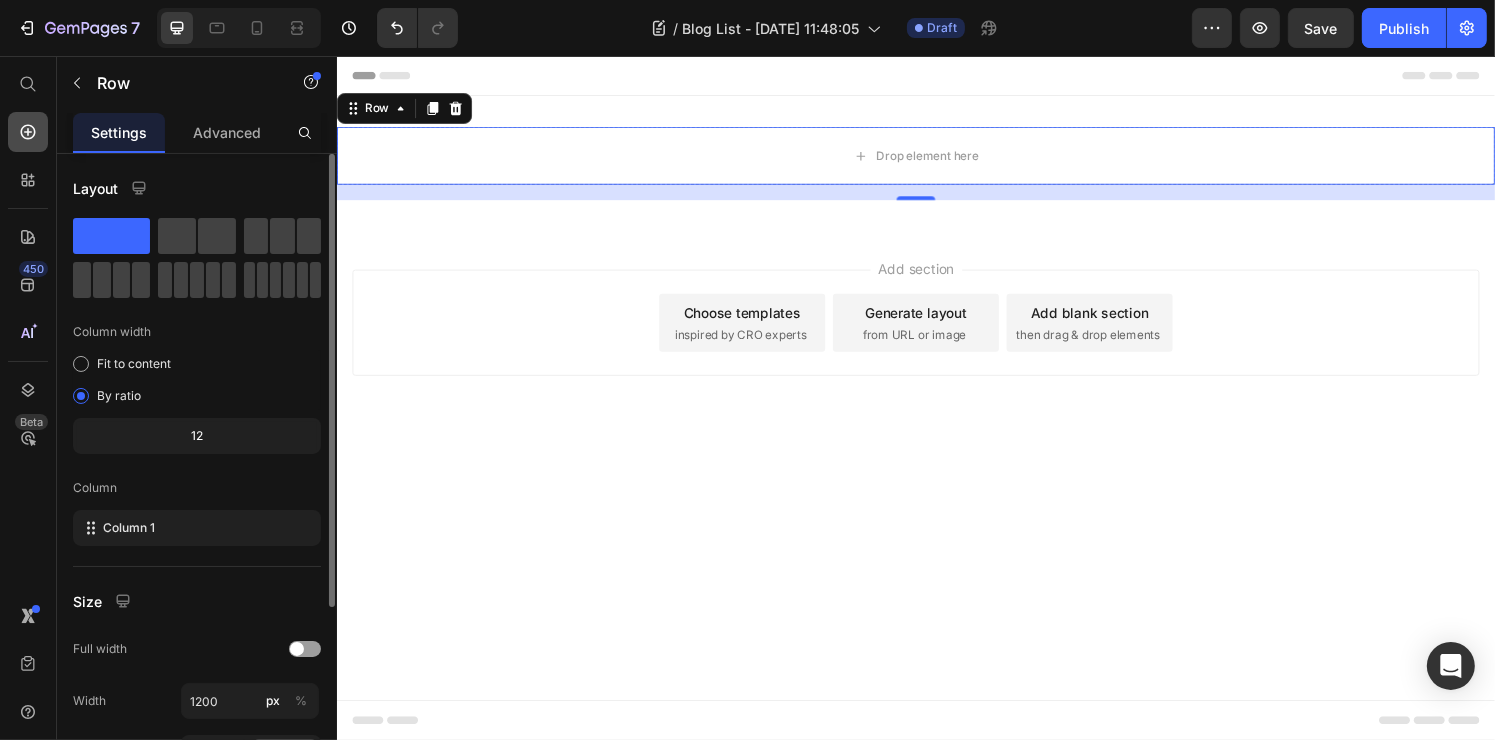 click 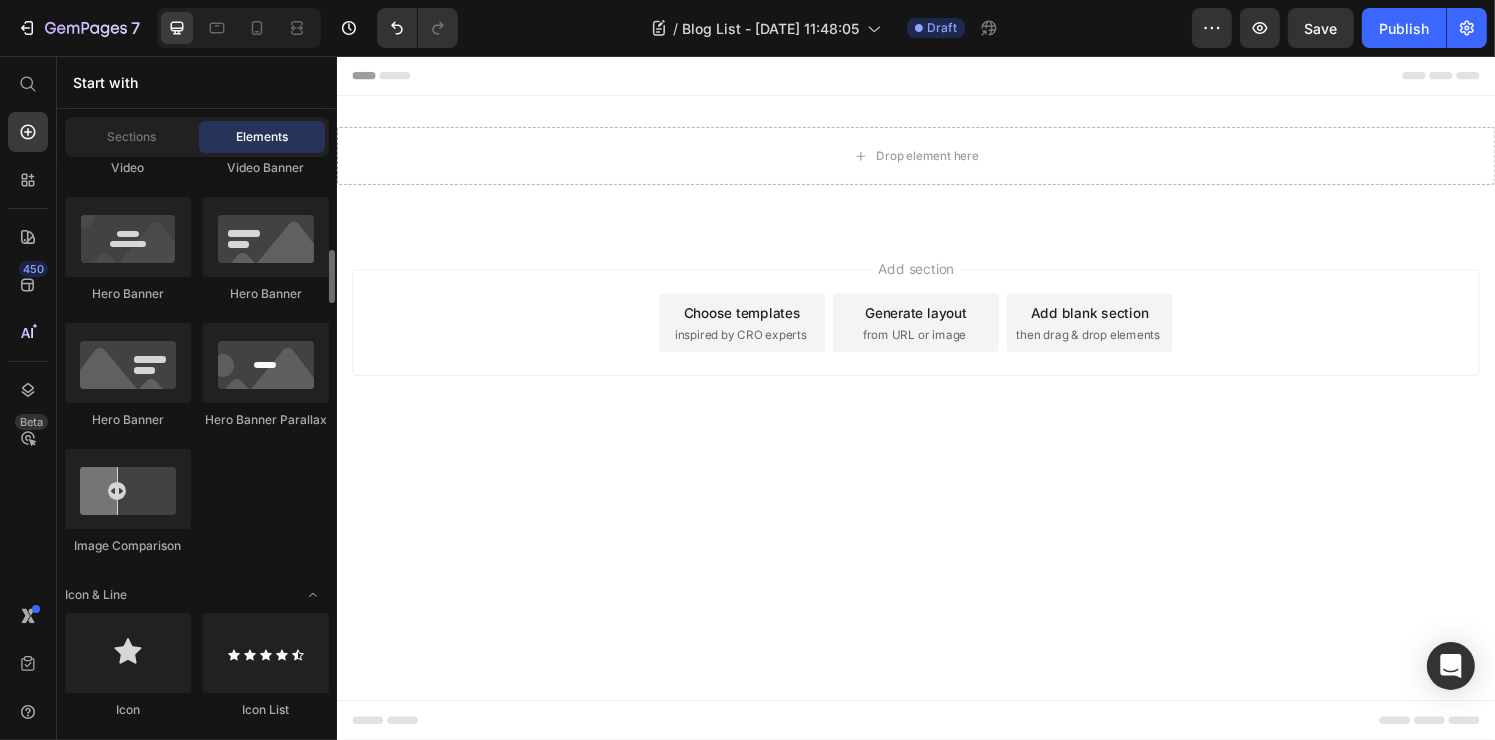 scroll, scrollTop: 800, scrollLeft: 0, axis: vertical 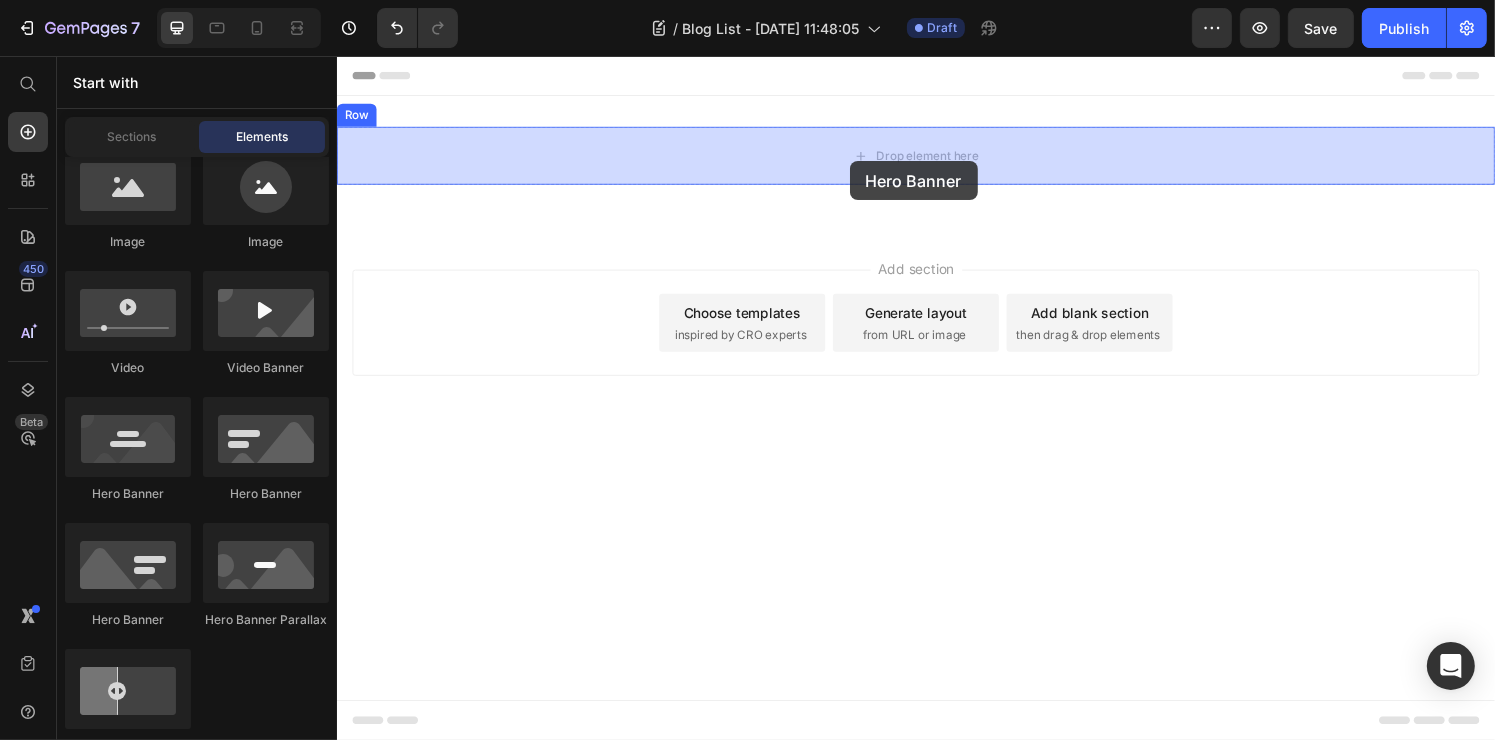 drag, startPoint x: 597, startPoint y: 503, endPoint x: 867, endPoint y: 165, distance: 432.60144 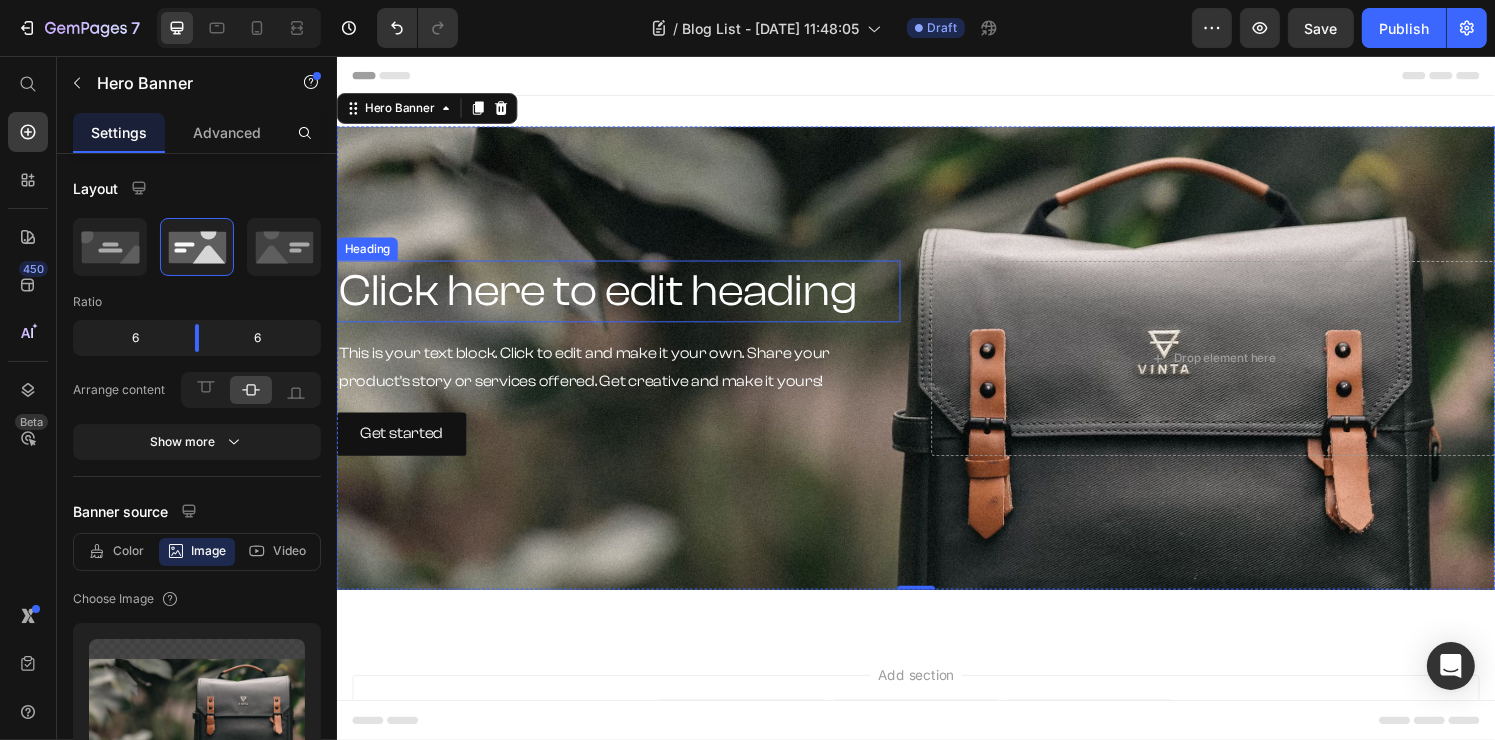 click on "Click here to edit heading" at bounding box center (628, 300) 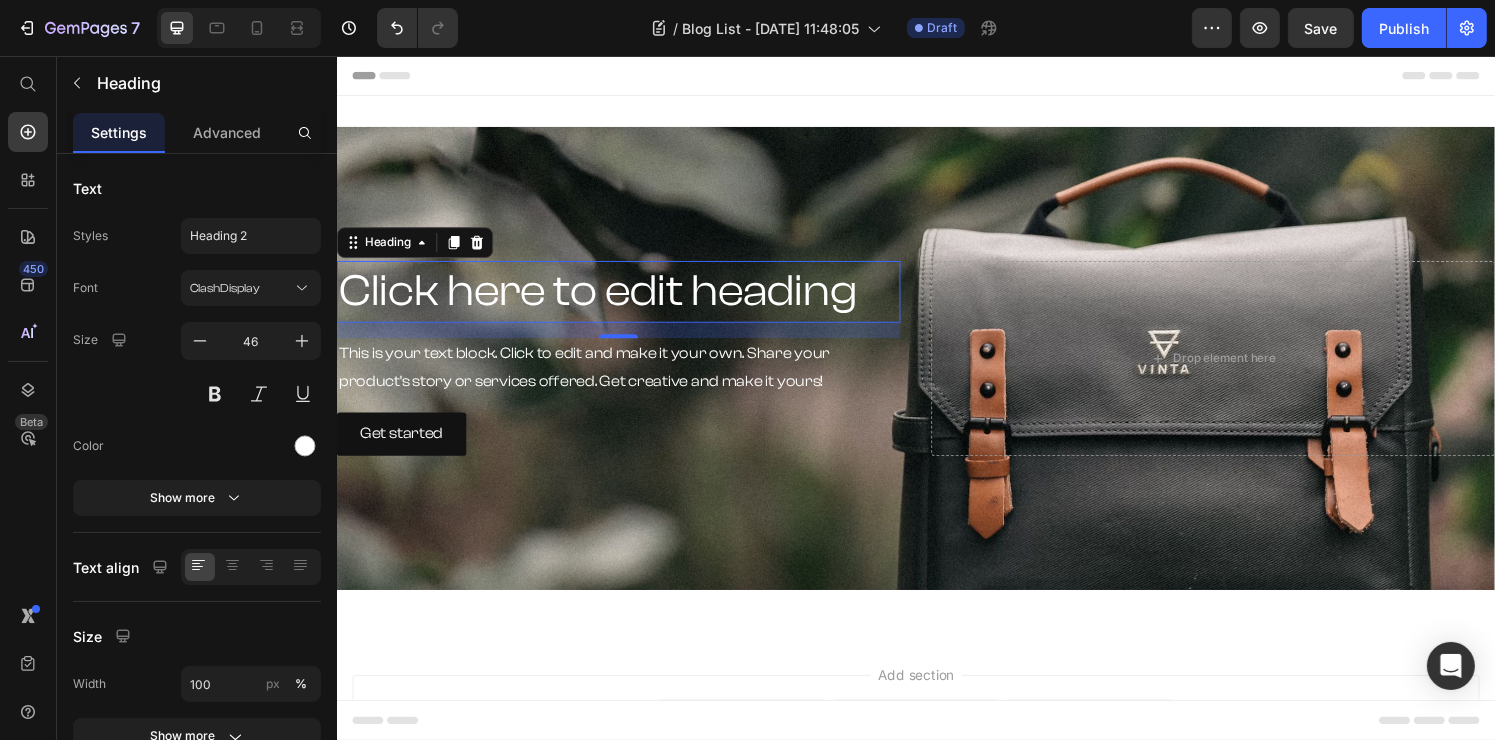 click on "Click here to edit heading" at bounding box center (628, 300) 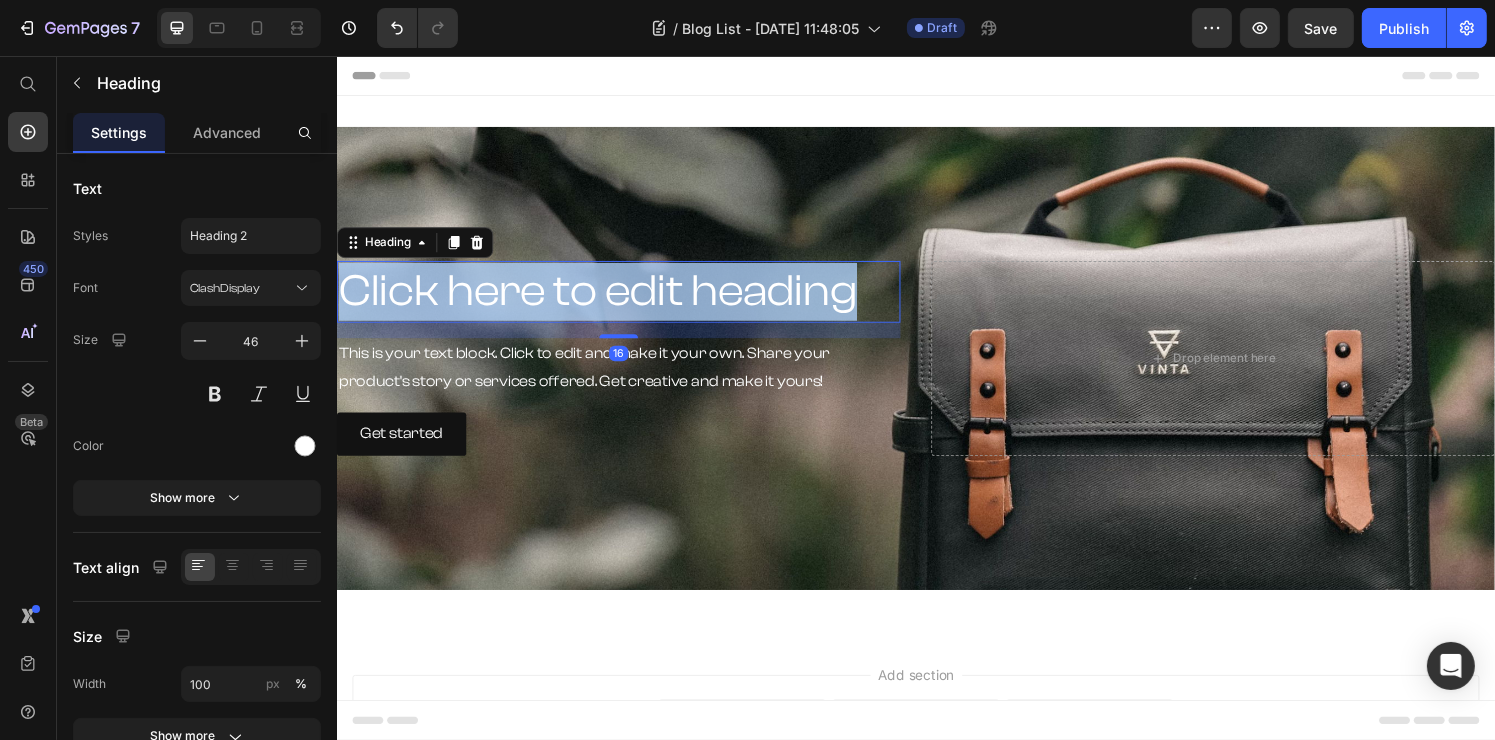click on "Click here to edit heading" at bounding box center (628, 300) 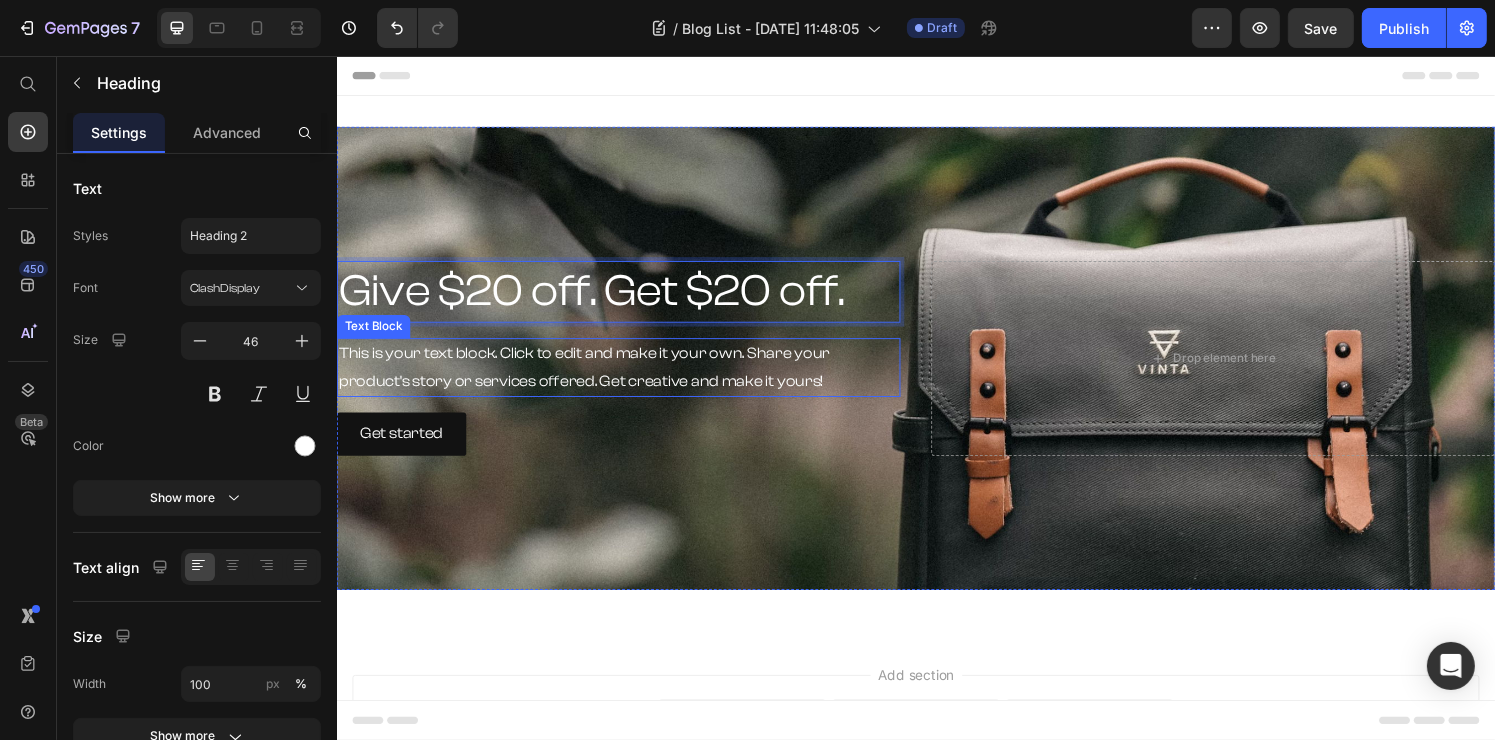 click on "This is your text block. Click to edit and make it your own. Share your                       product's story or services offered. Get creative and make it yours!" at bounding box center [628, 379] 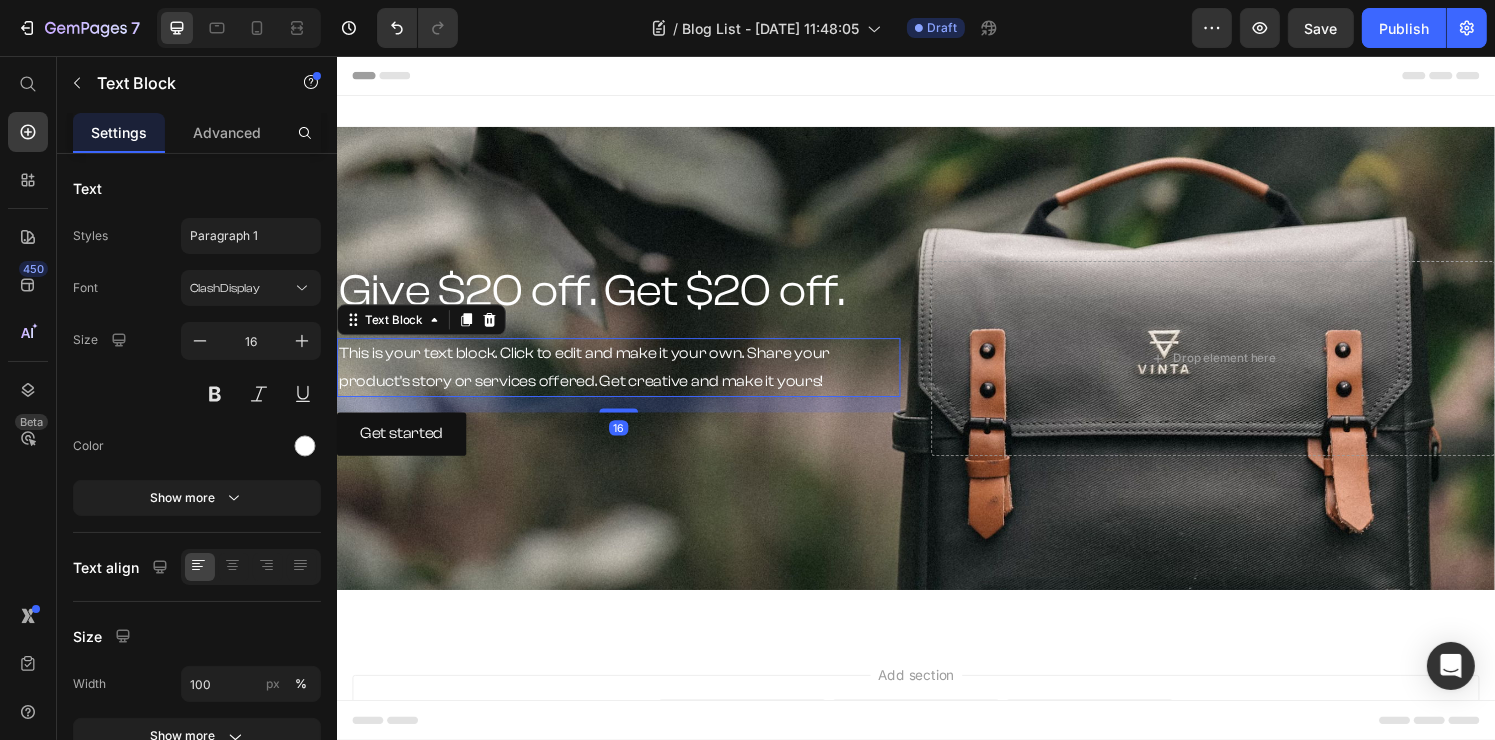 click on "This is your text block. Click to edit and make it your own. Share your                       product's story or services offered. Get creative and make it yours!" at bounding box center [628, 379] 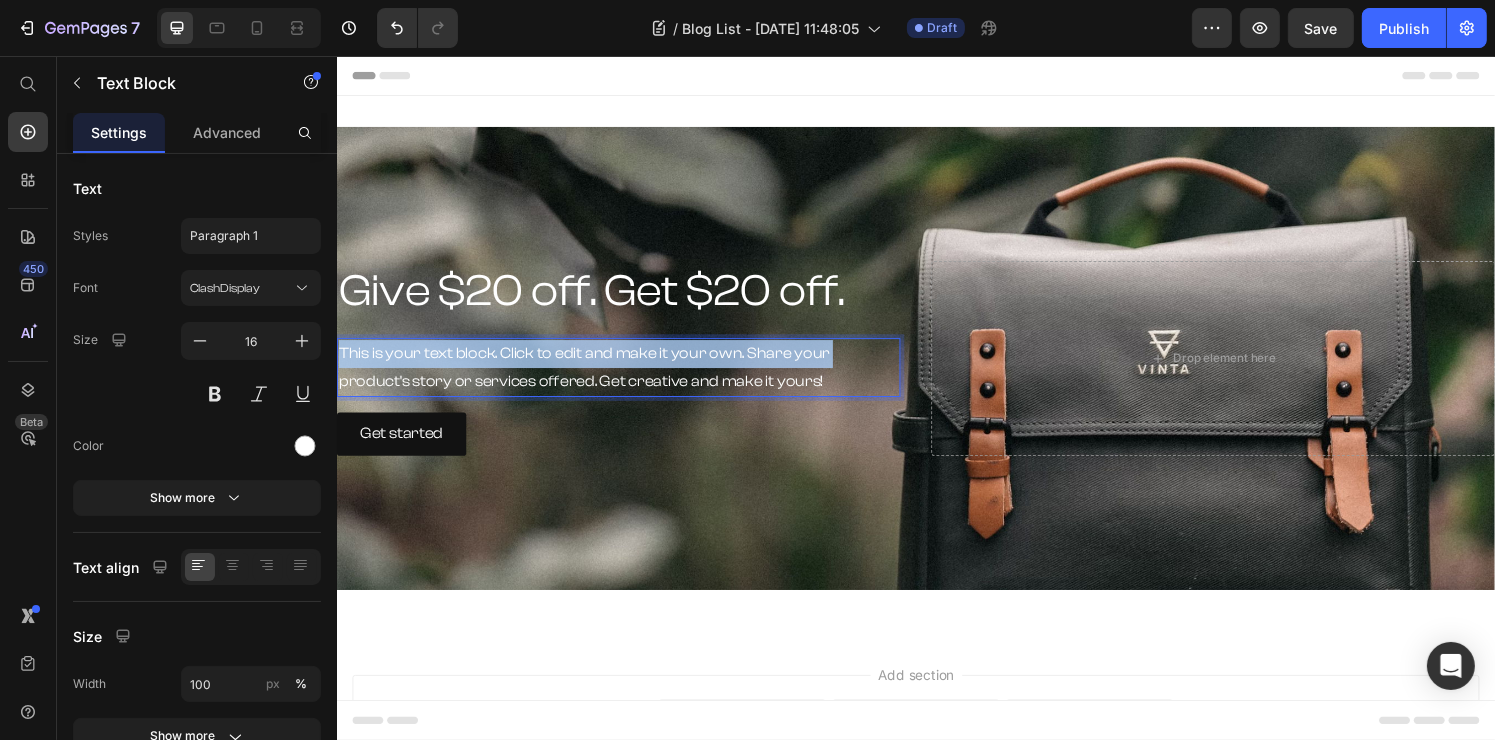 click on "This is your text block. Click to edit and make it your own. Share your product's story or services offered. Get creative and make it yours!" at bounding box center [628, 379] 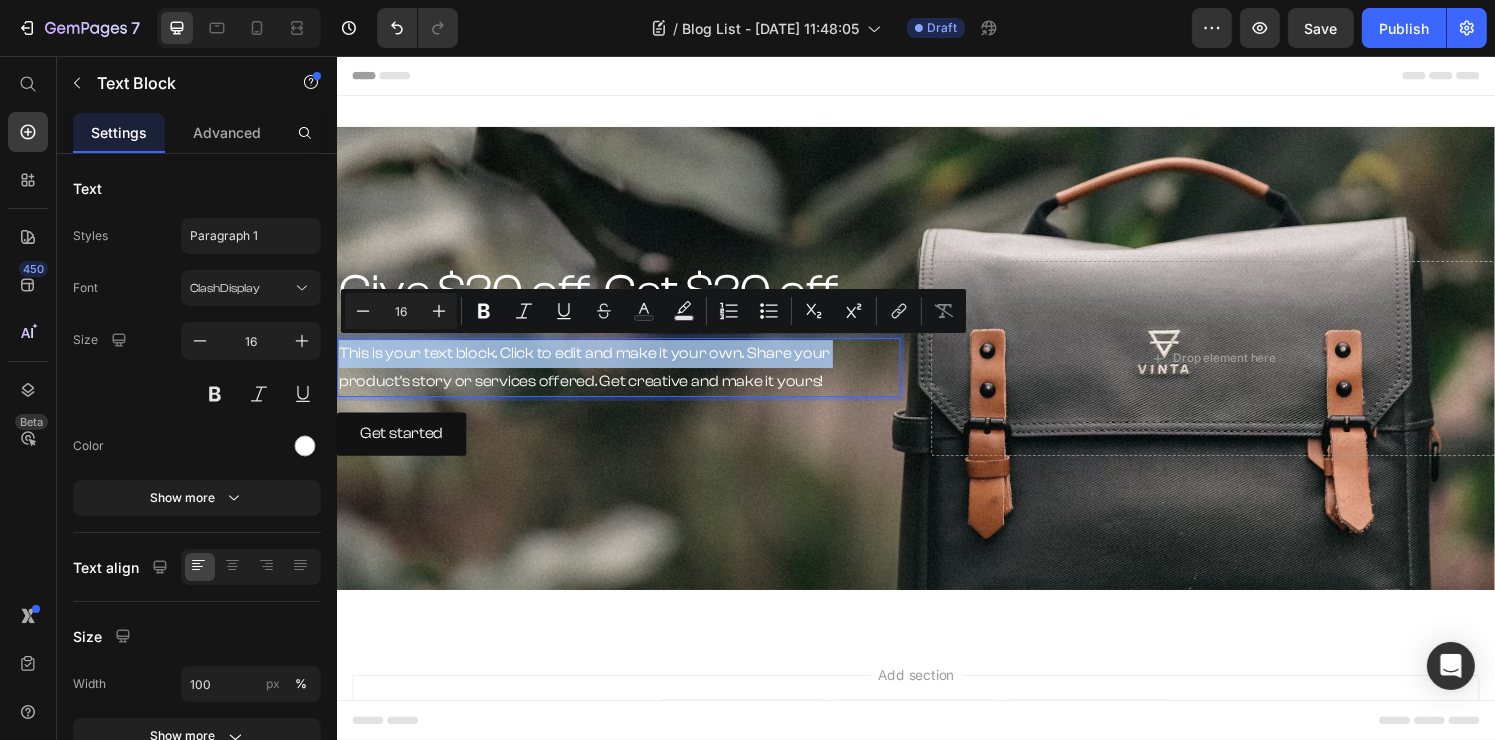 click on "This is your text block. Click to edit and make it your own. Share your product's story or services offered. Get creative and make it yours!" at bounding box center [628, 379] 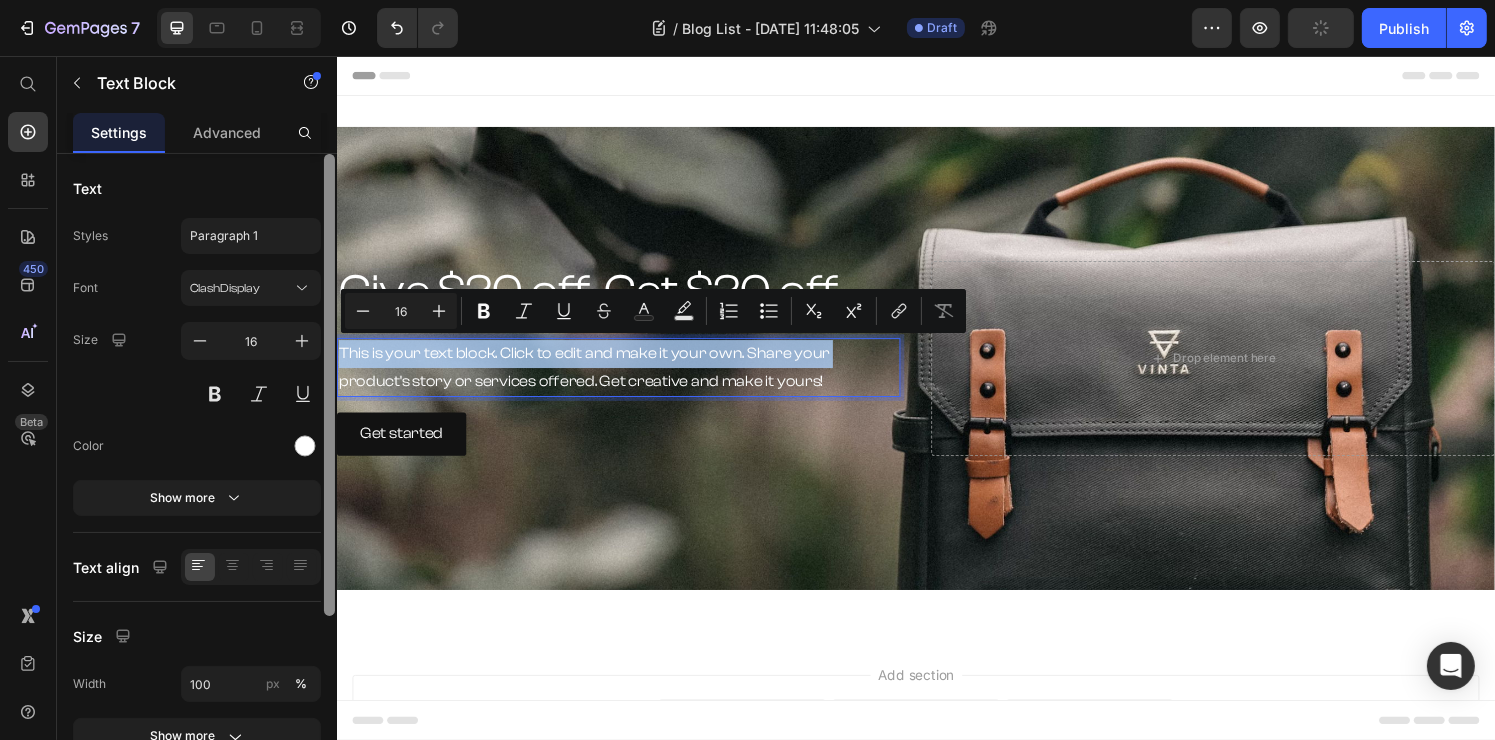 drag, startPoint x: 672, startPoint y: 412, endPoint x: 343, endPoint y: 365, distance: 332.34018 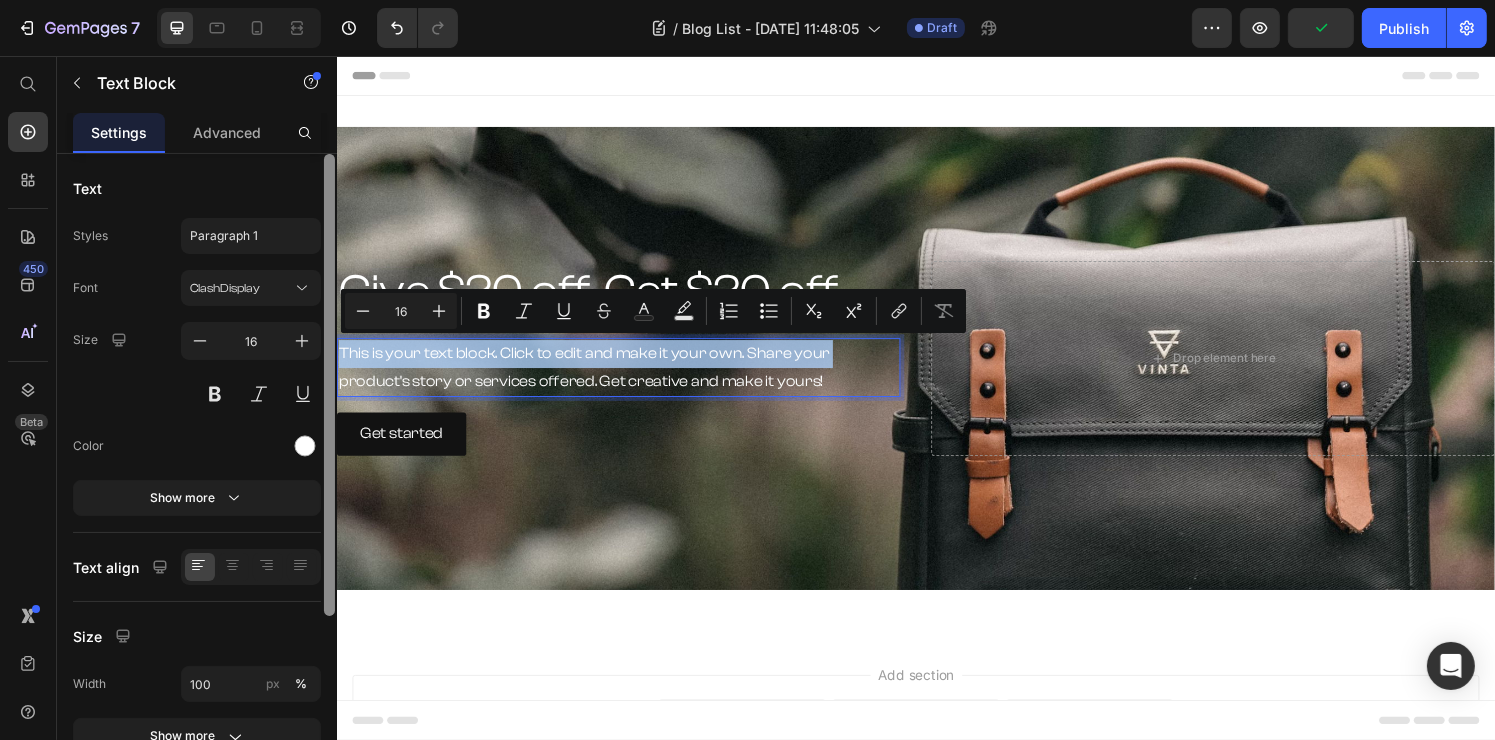 click on "This is your text block. Click to edit and make it your own. Share your product's story or services offered. Get creative and make it yours!" at bounding box center [628, 379] 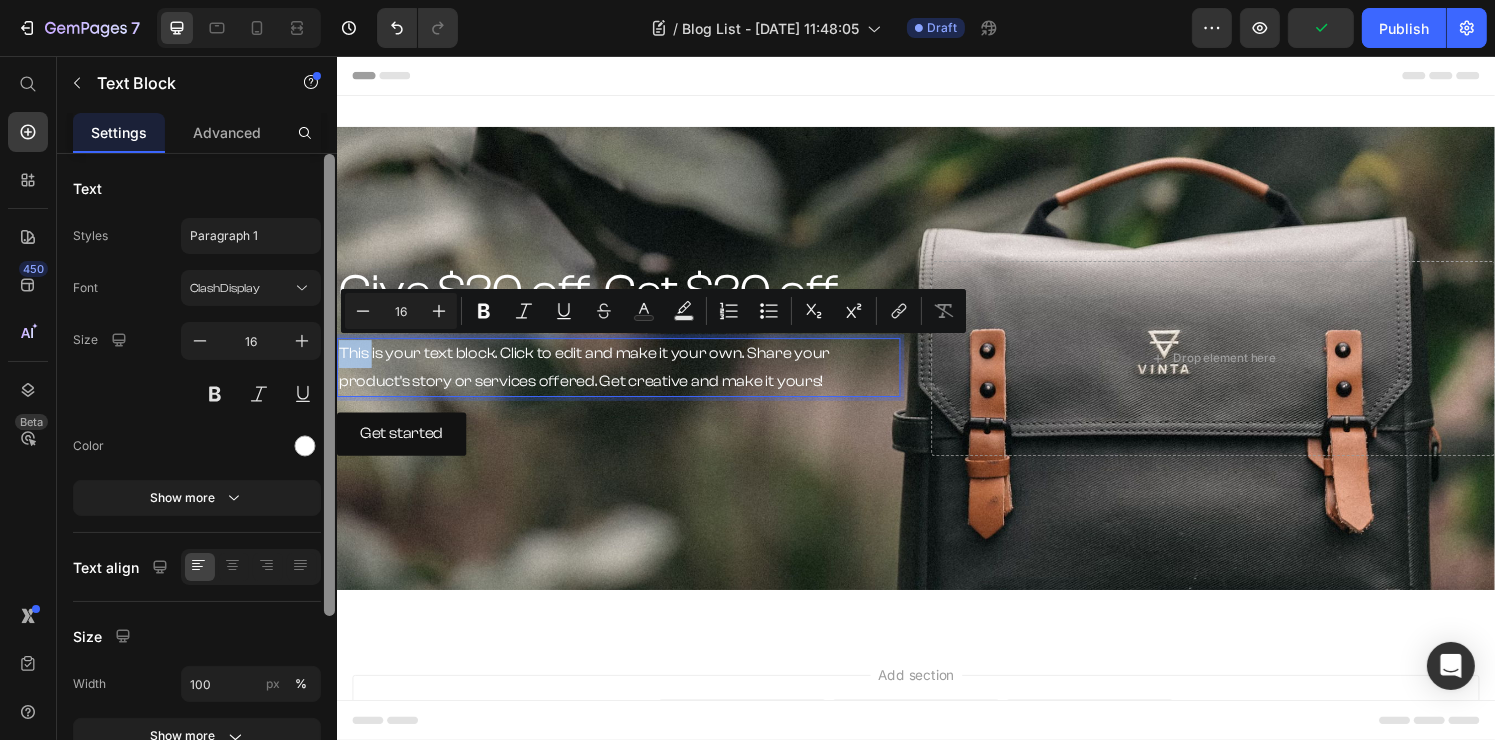 click on "This is your text block. Click to edit and make it your own. Share your product's story or services offered. Get creative and make it yours!" at bounding box center (628, 379) 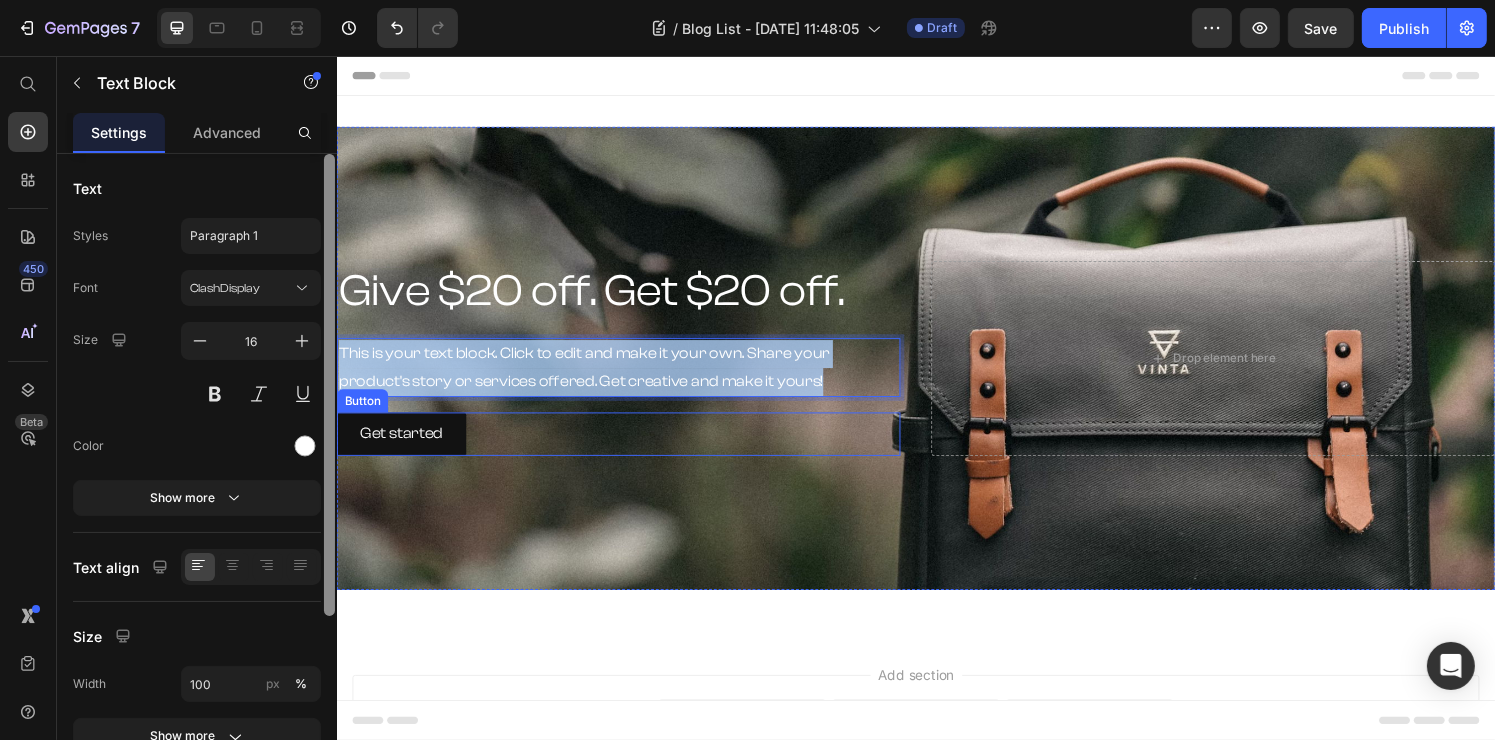 drag, startPoint x: 340, startPoint y: 359, endPoint x: 876, endPoint y: 418, distance: 539.2374 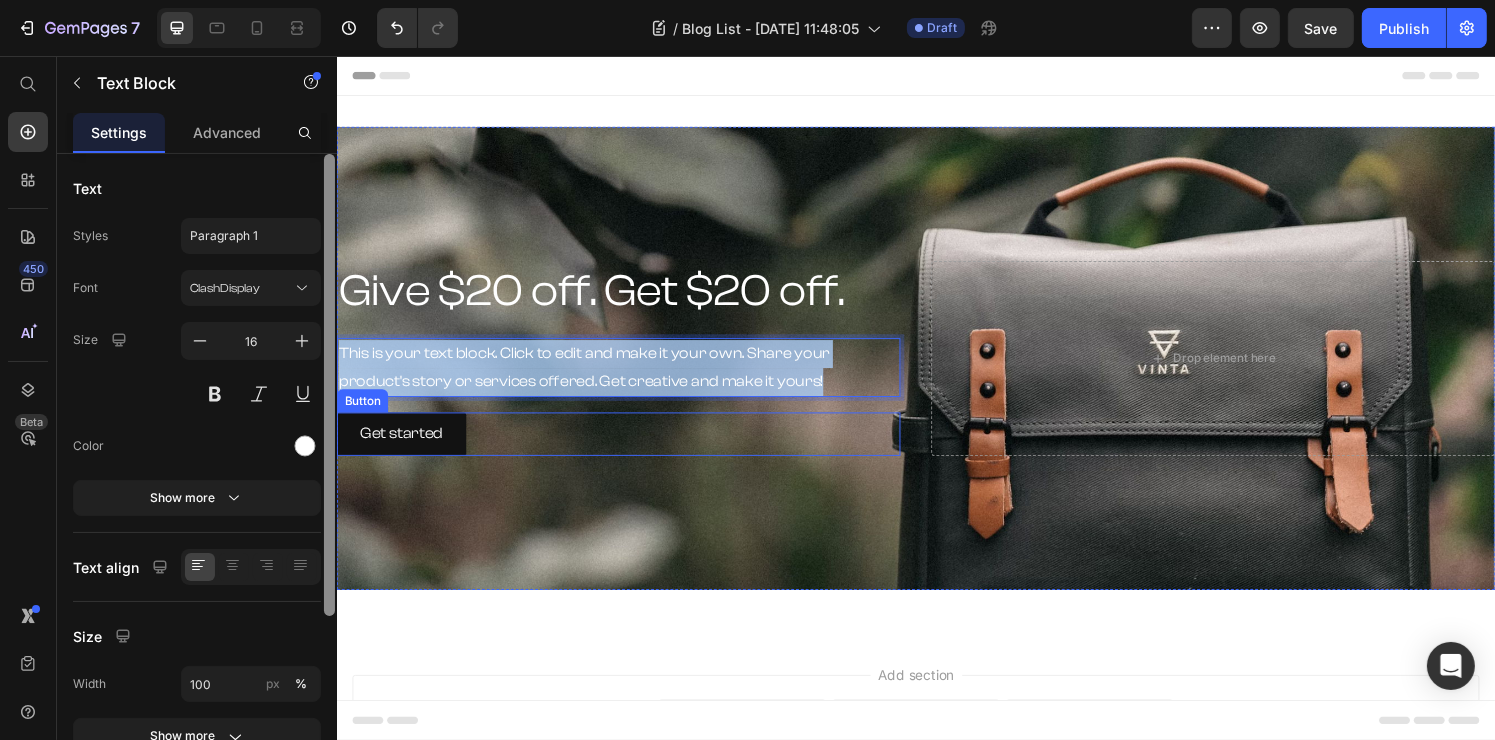 click on "Give $20 off. Get $20 off. Heading This is your text block. Click to edit and make it your own. Share your product's story or services offered. Get creative and make it yours! Text Block   16 Get started Button" at bounding box center (628, 369) 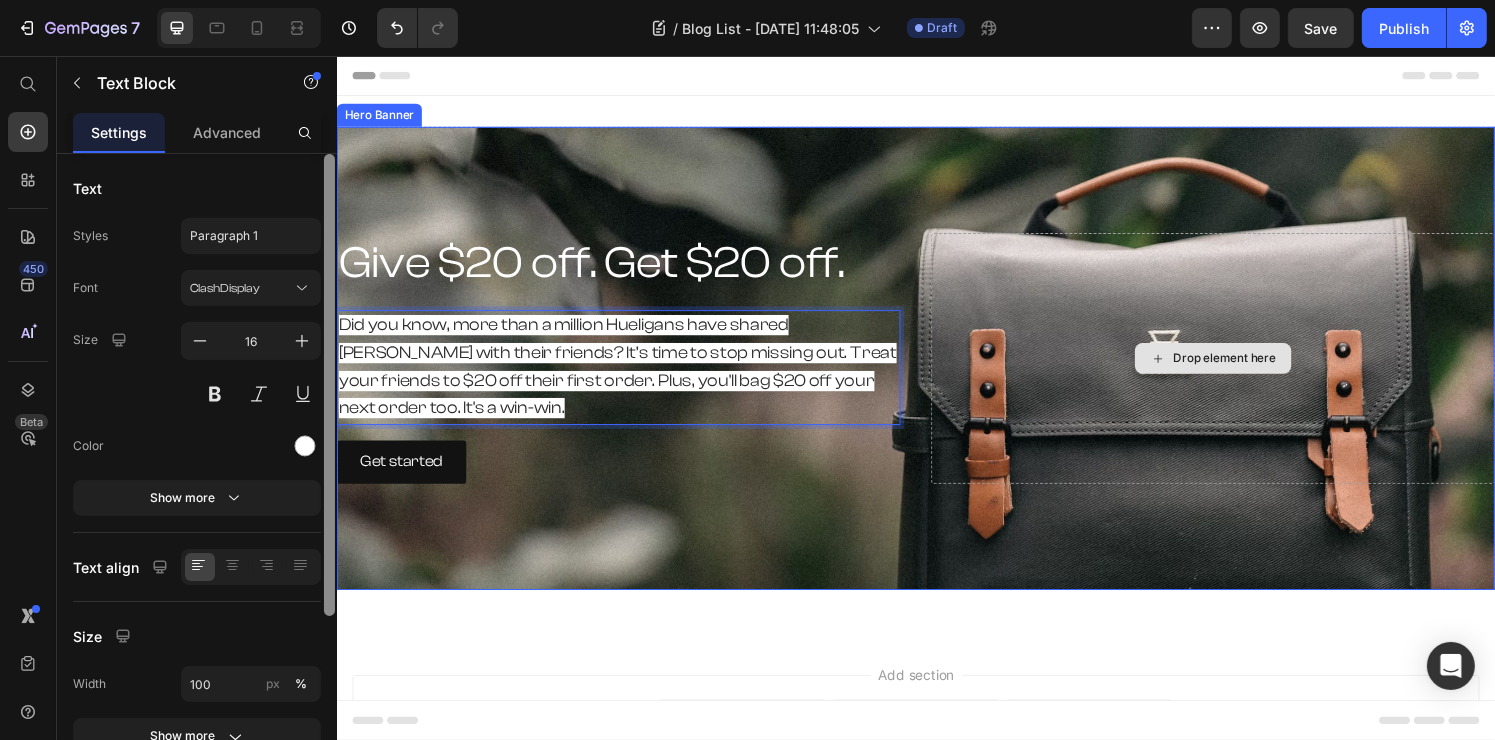 click on "Drop element here" at bounding box center (1244, 369) 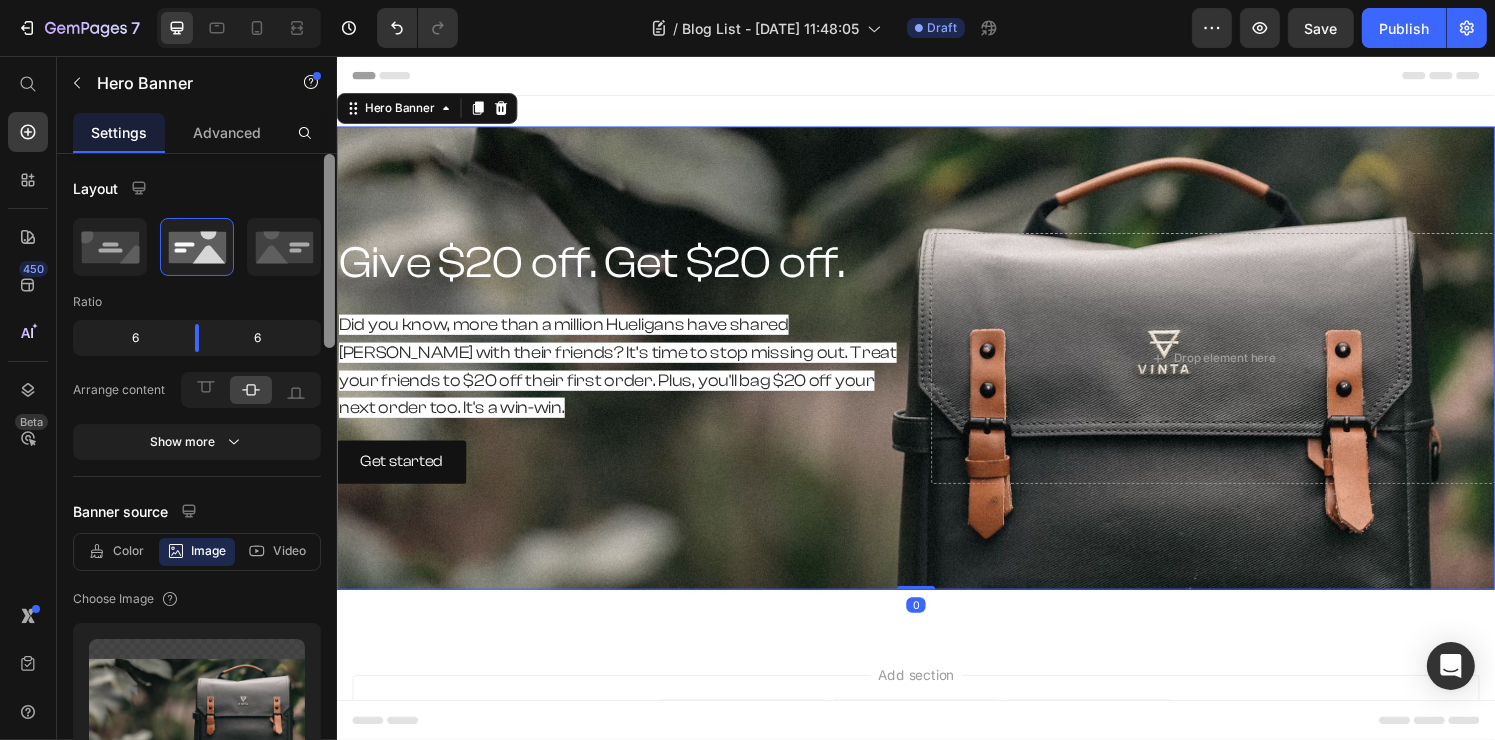 click at bounding box center (936, 369) 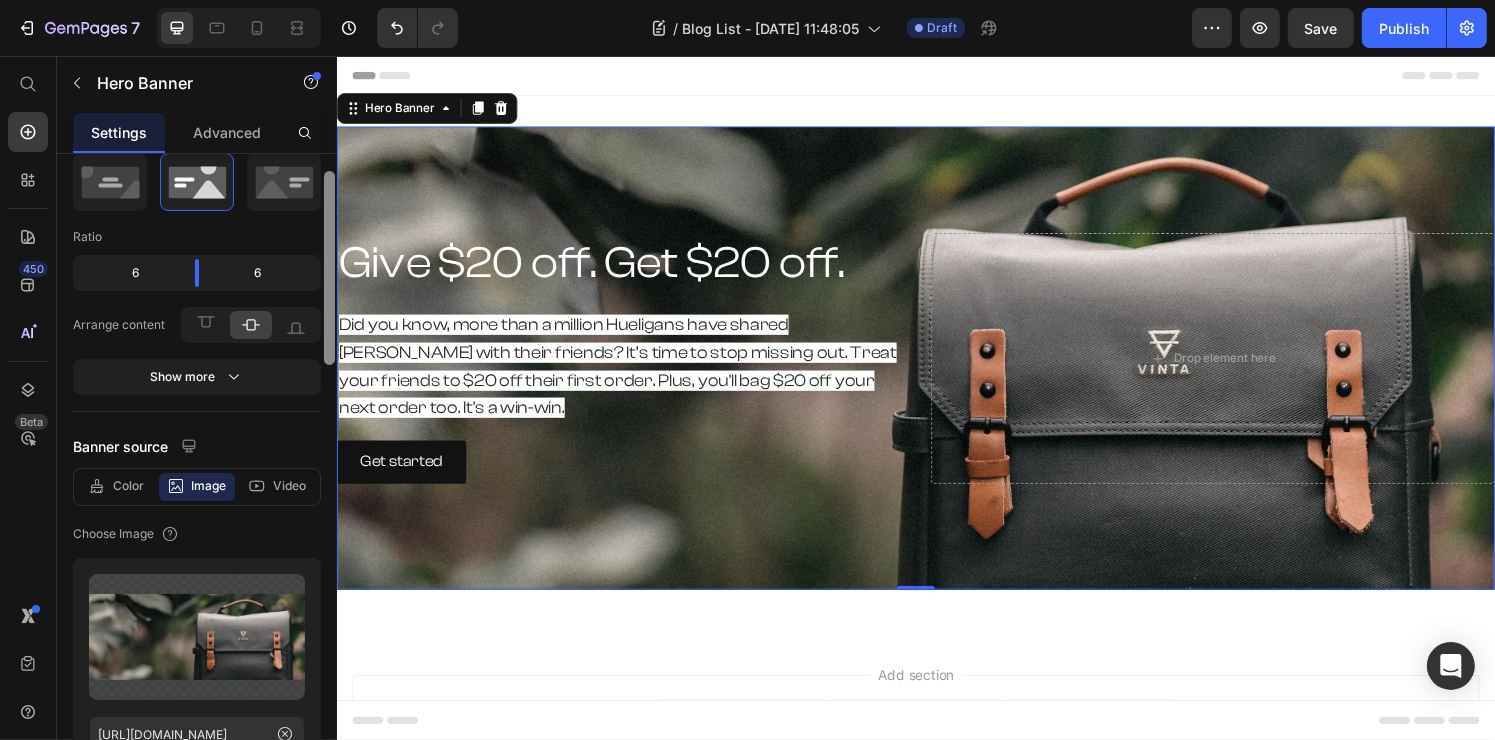 scroll, scrollTop: 63, scrollLeft: 0, axis: vertical 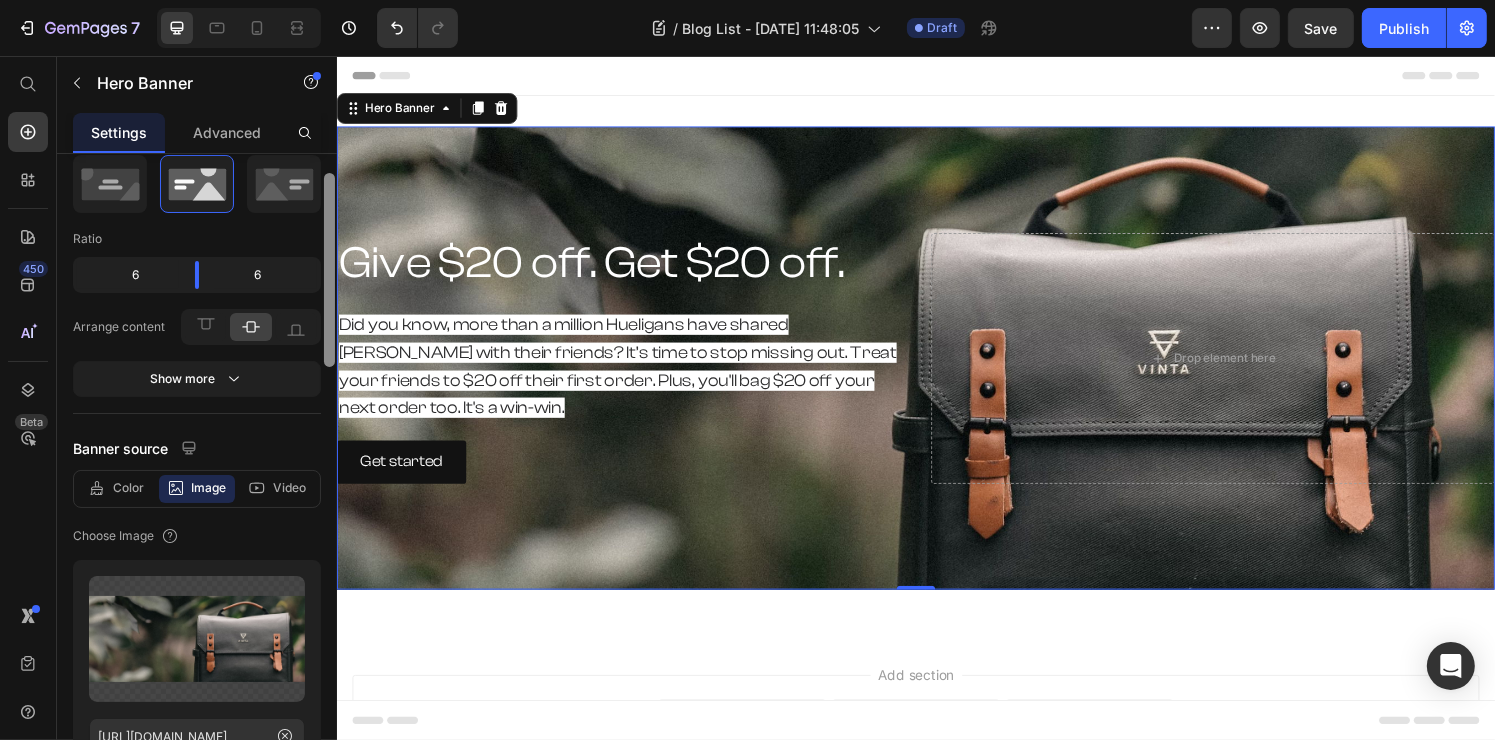 click on "Layout Ratio 6 6 Arrange content
Show more" 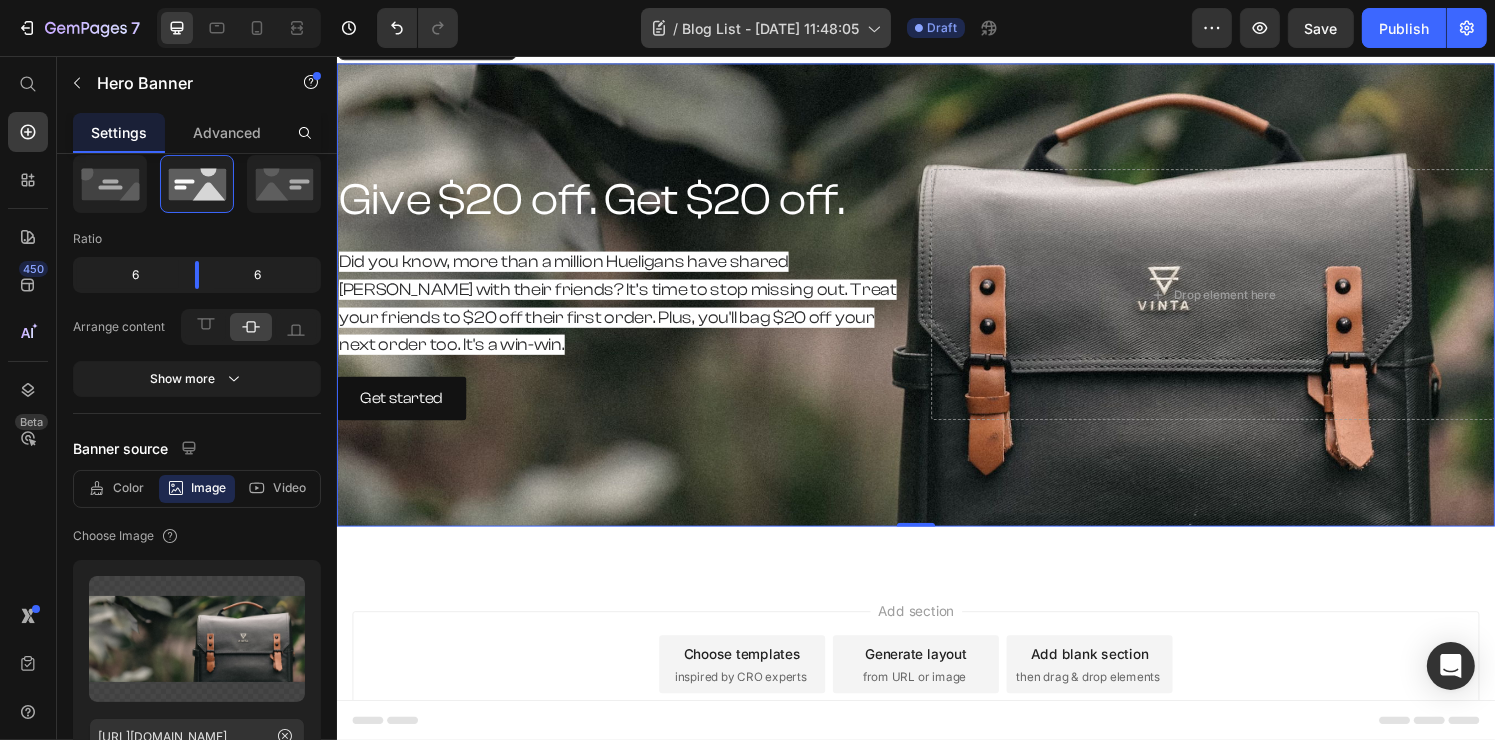 scroll, scrollTop: 100, scrollLeft: 0, axis: vertical 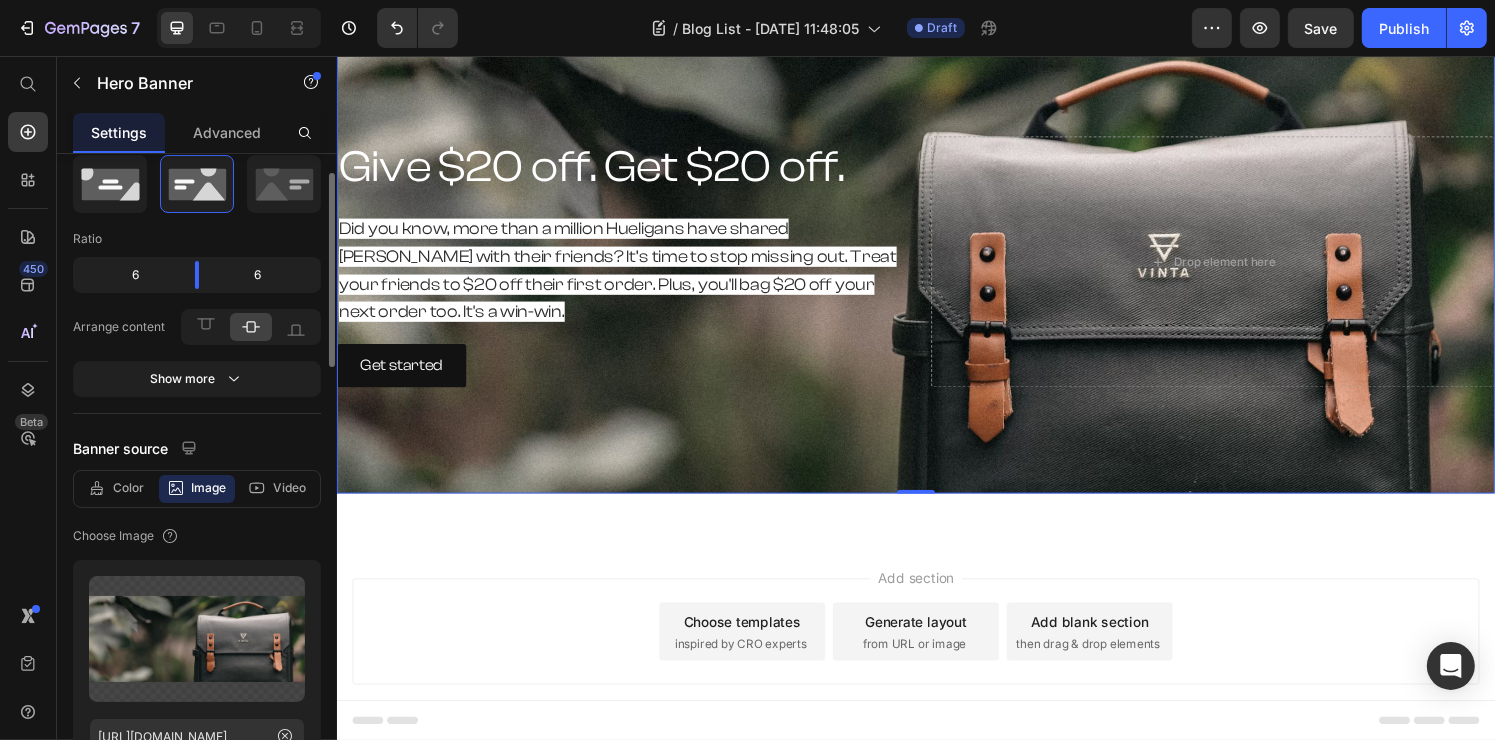 click 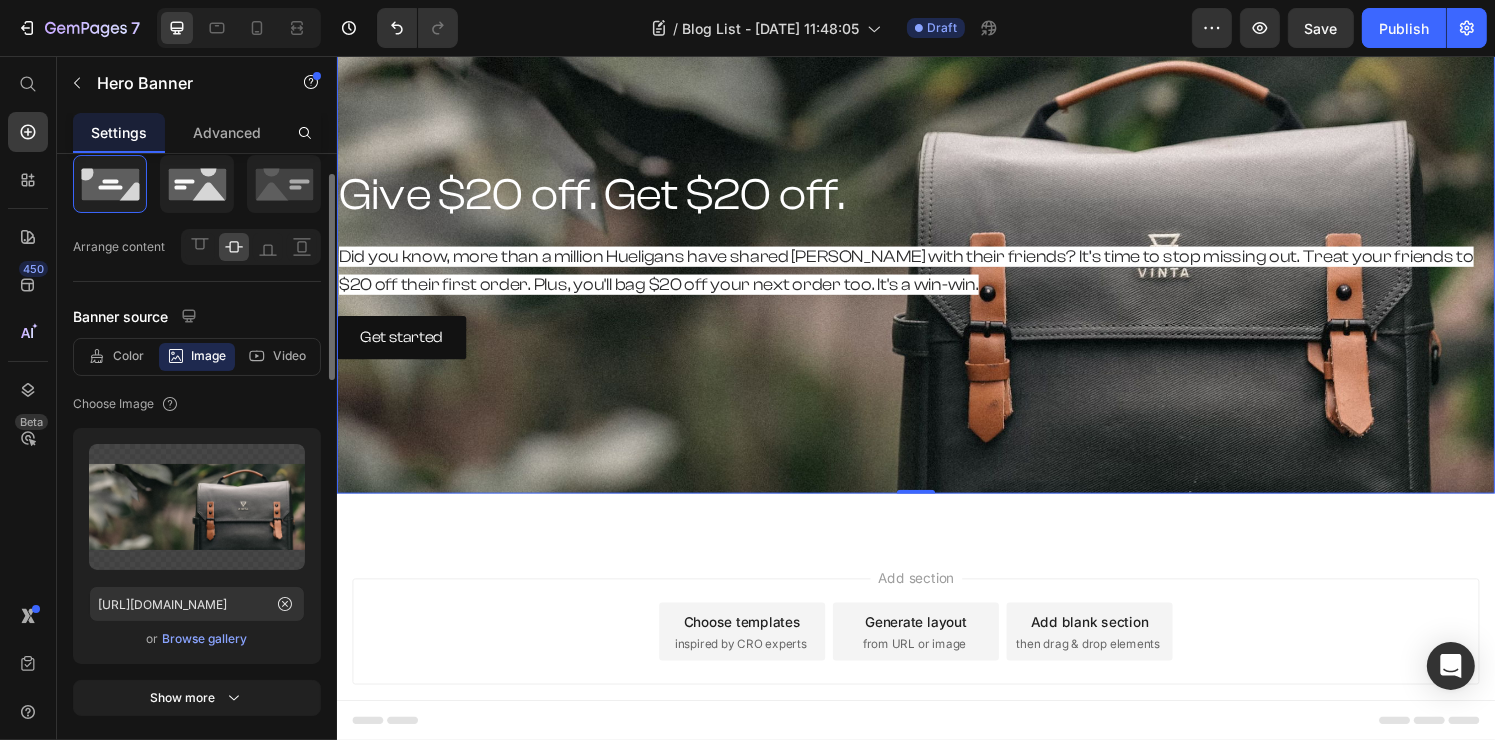 click 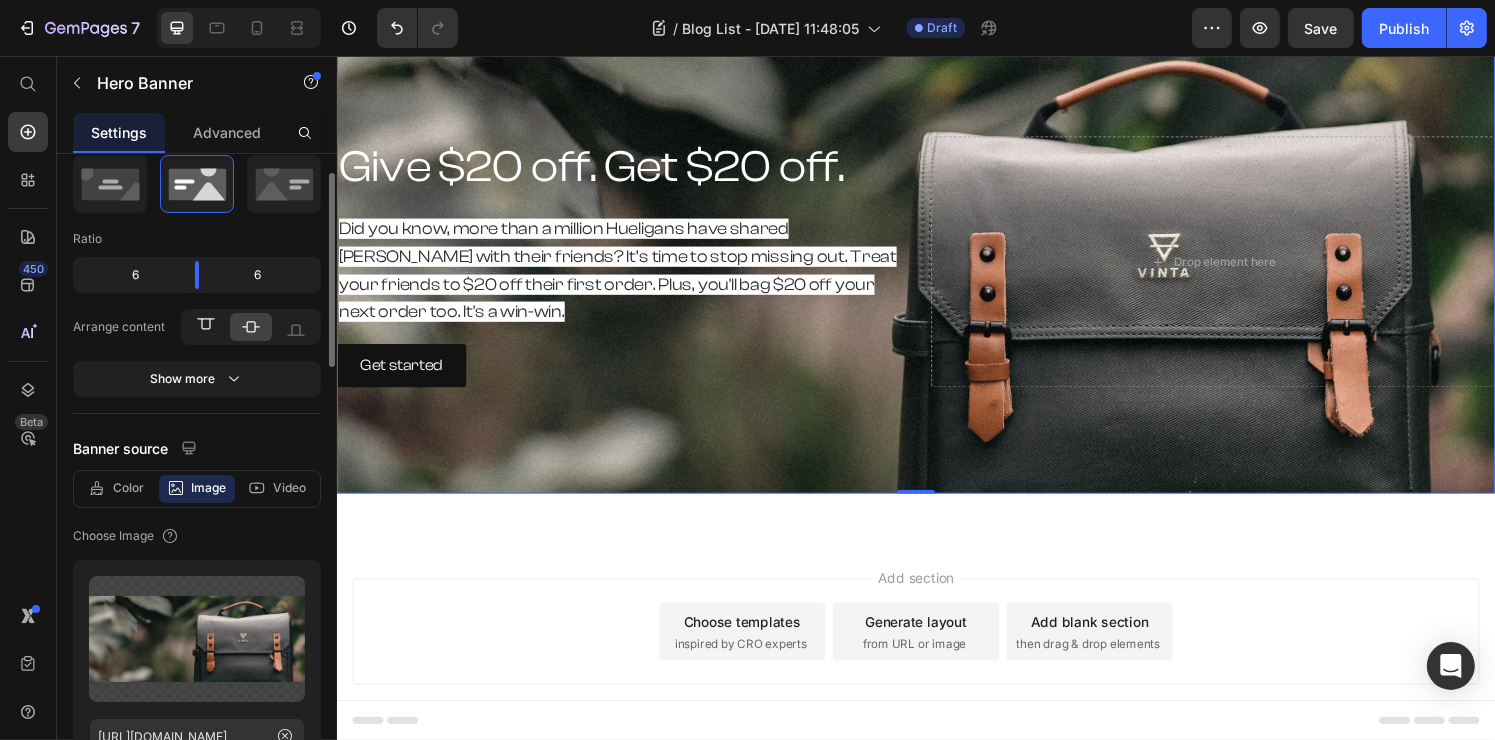 click 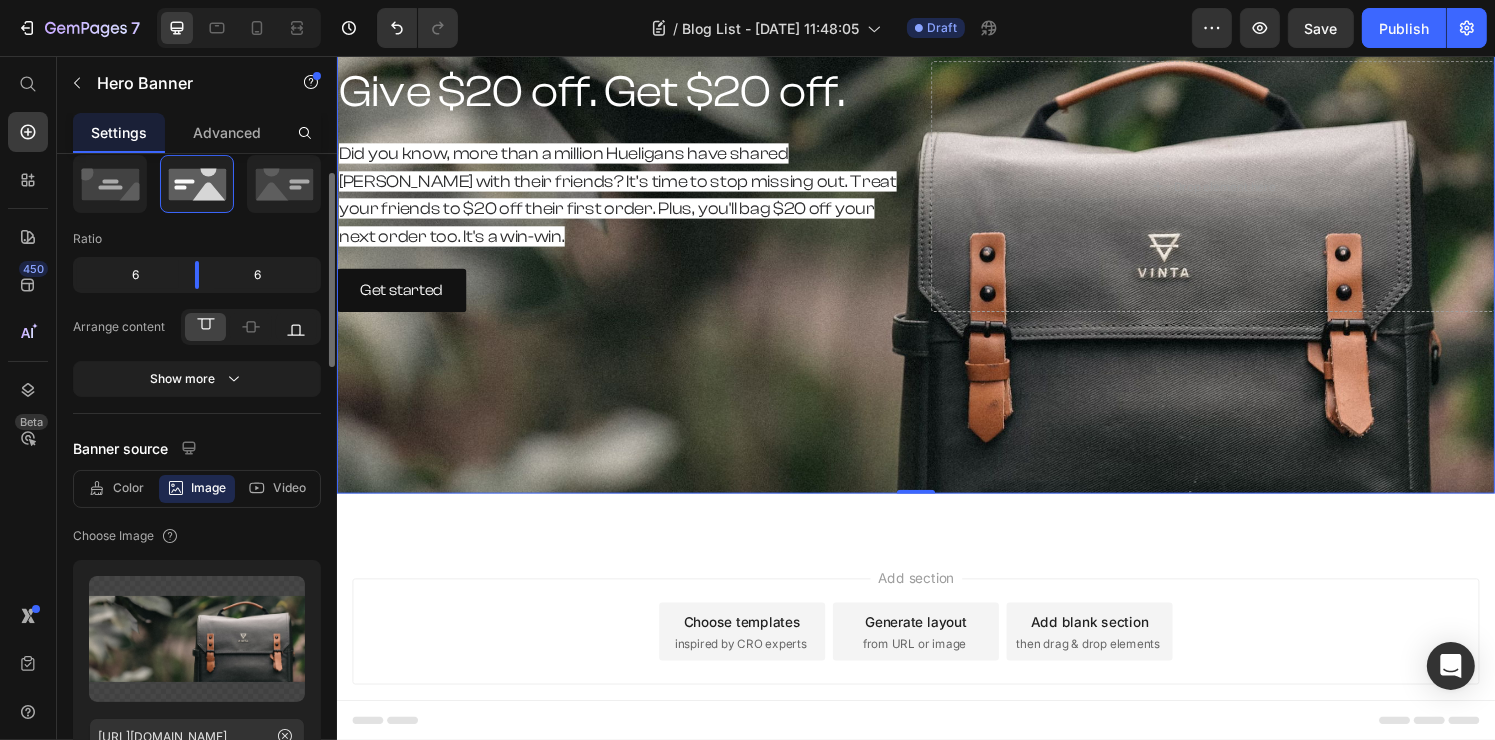 click 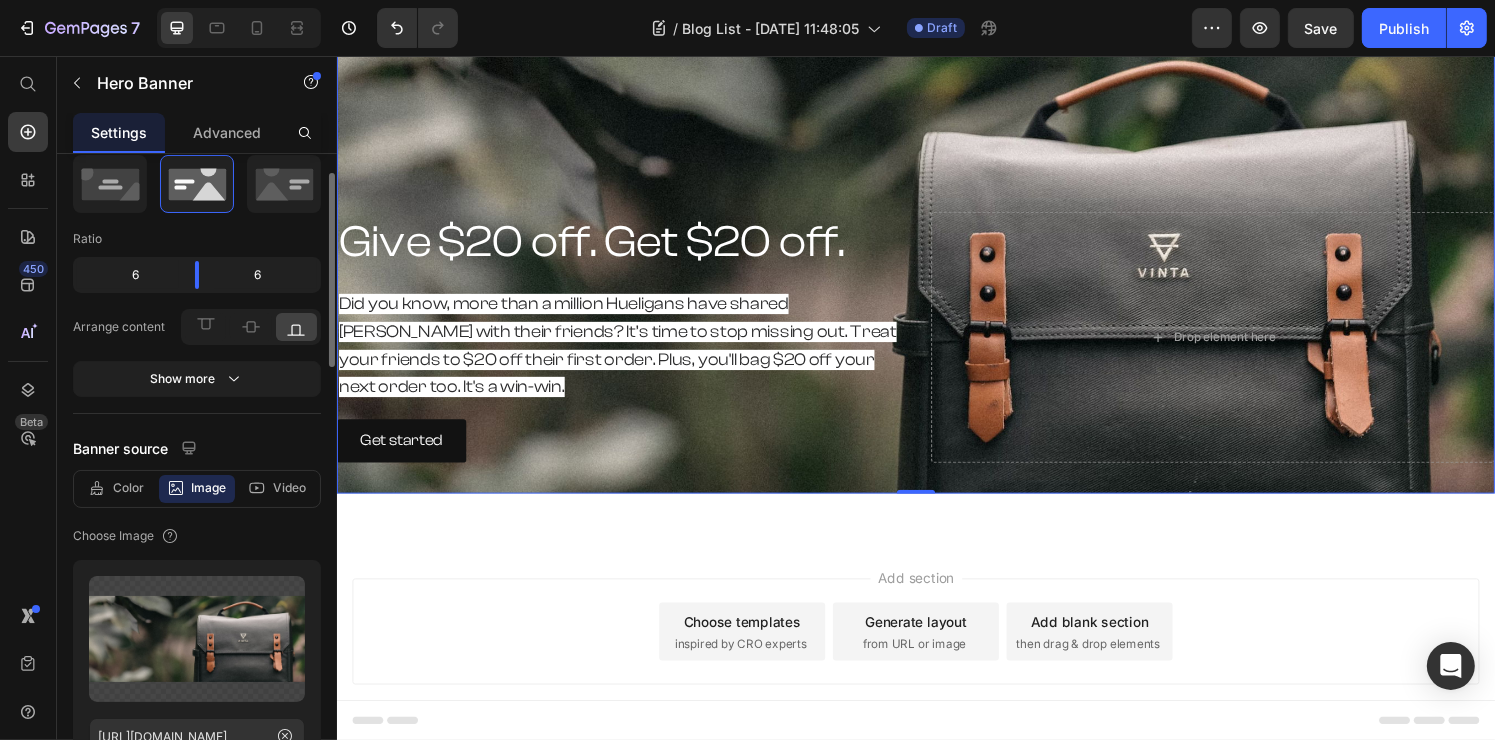 click 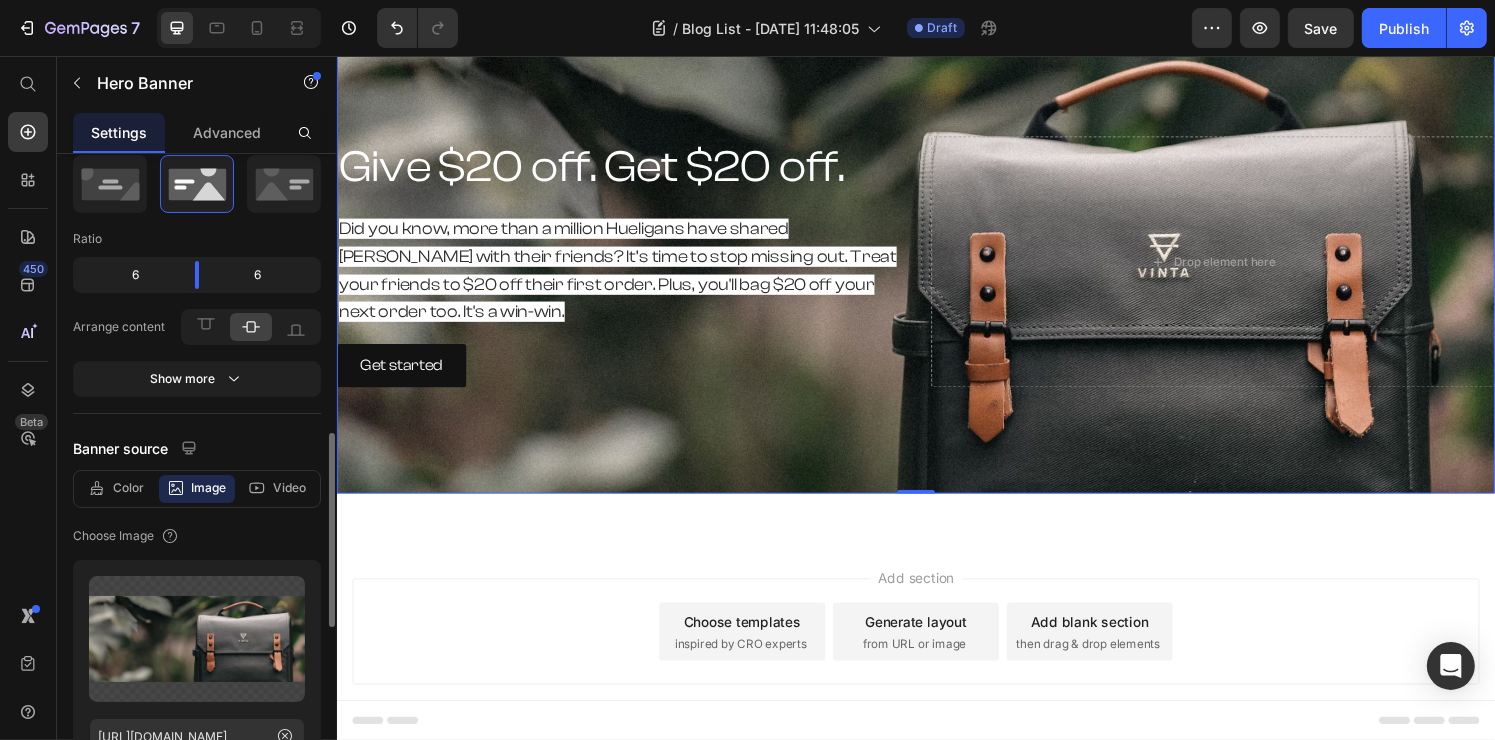 scroll, scrollTop: 263, scrollLeft: 0, axis: vertical 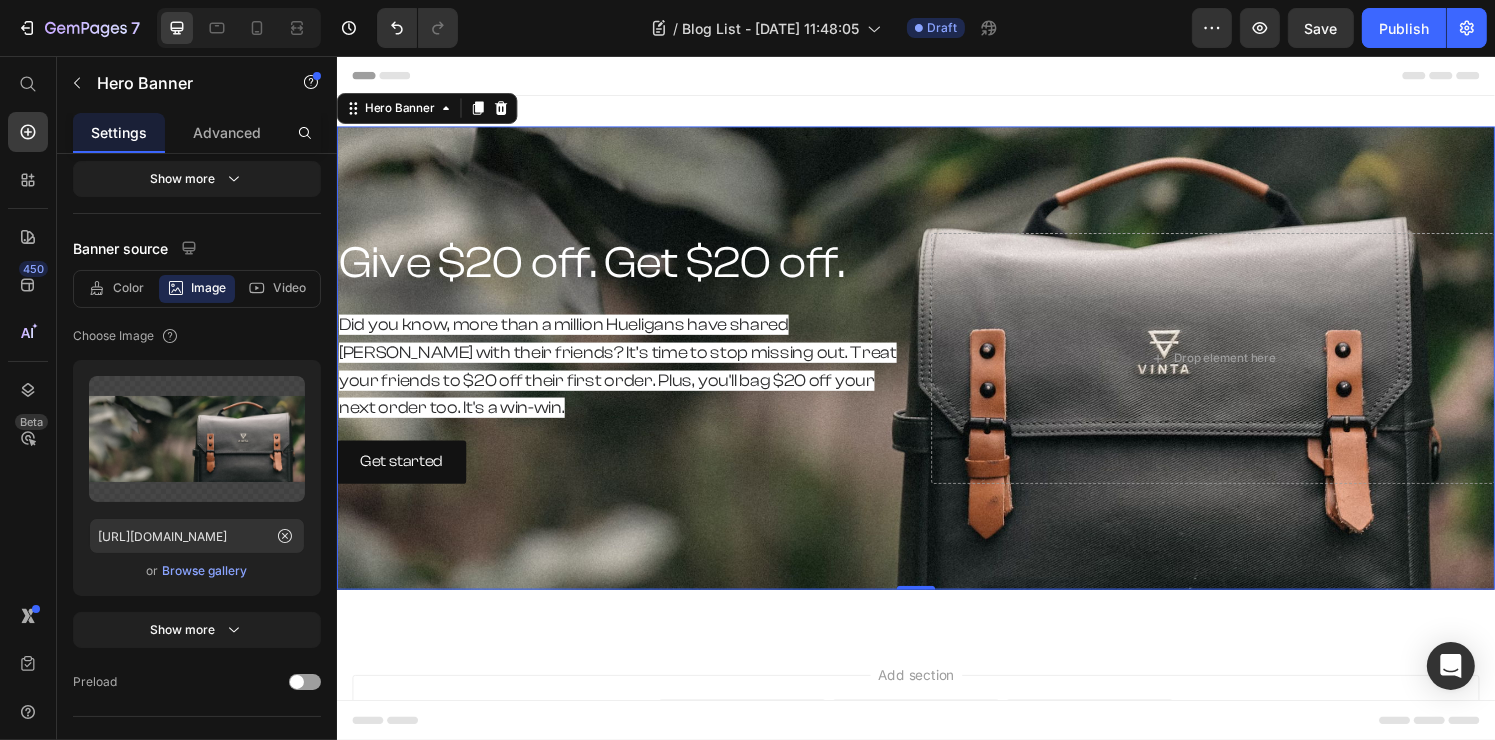 click on "Give $20 off. Get $20 off. Heading Did you know, more than a million [DEMOGRAPHIC_DATA] have shared [PERSON_NAME] with their friends? It’s time to stop missing out. Treat your friends to $20 off their first order. Plus, you'll bag $20 off your next order too. It's a win-win. Text Block Get started Button" at bounding box center (628, 369) 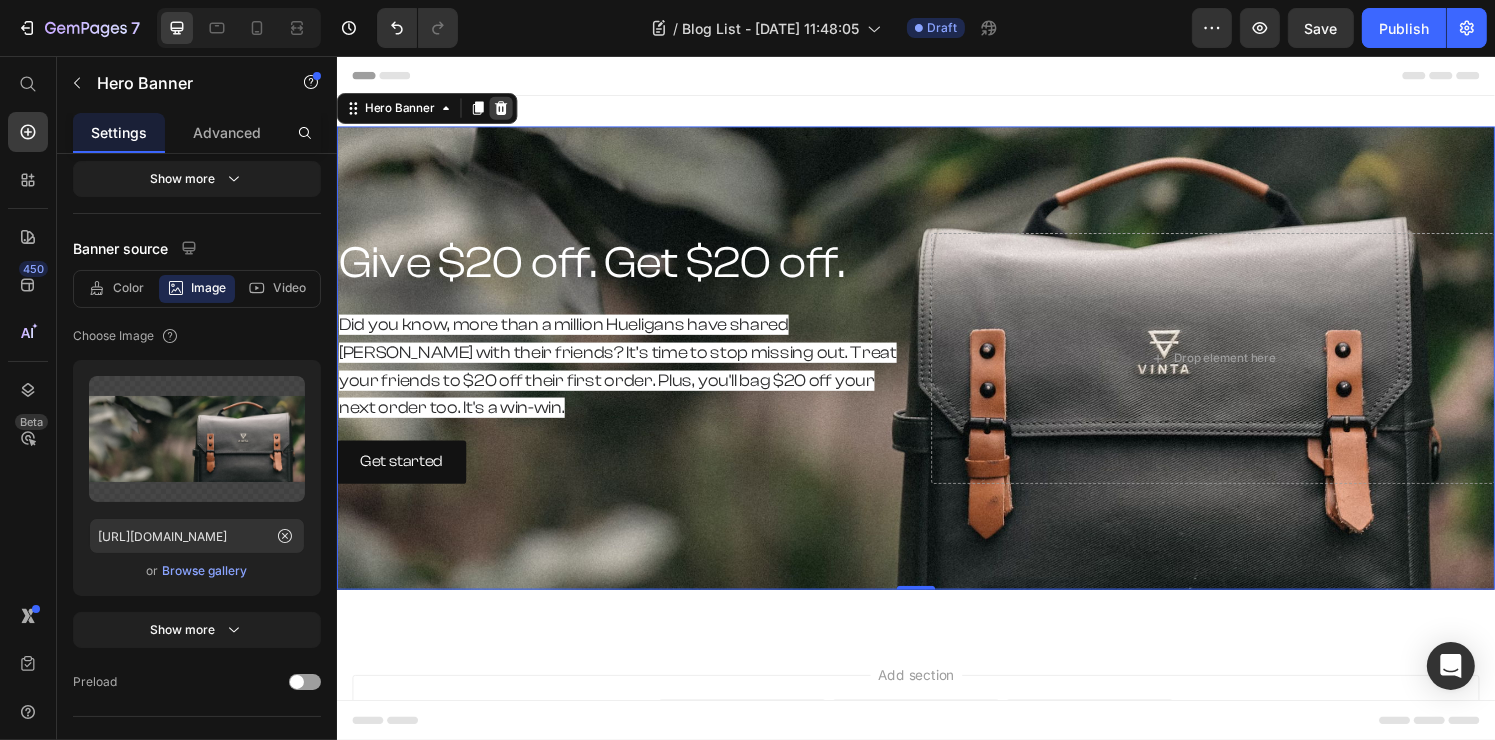 click 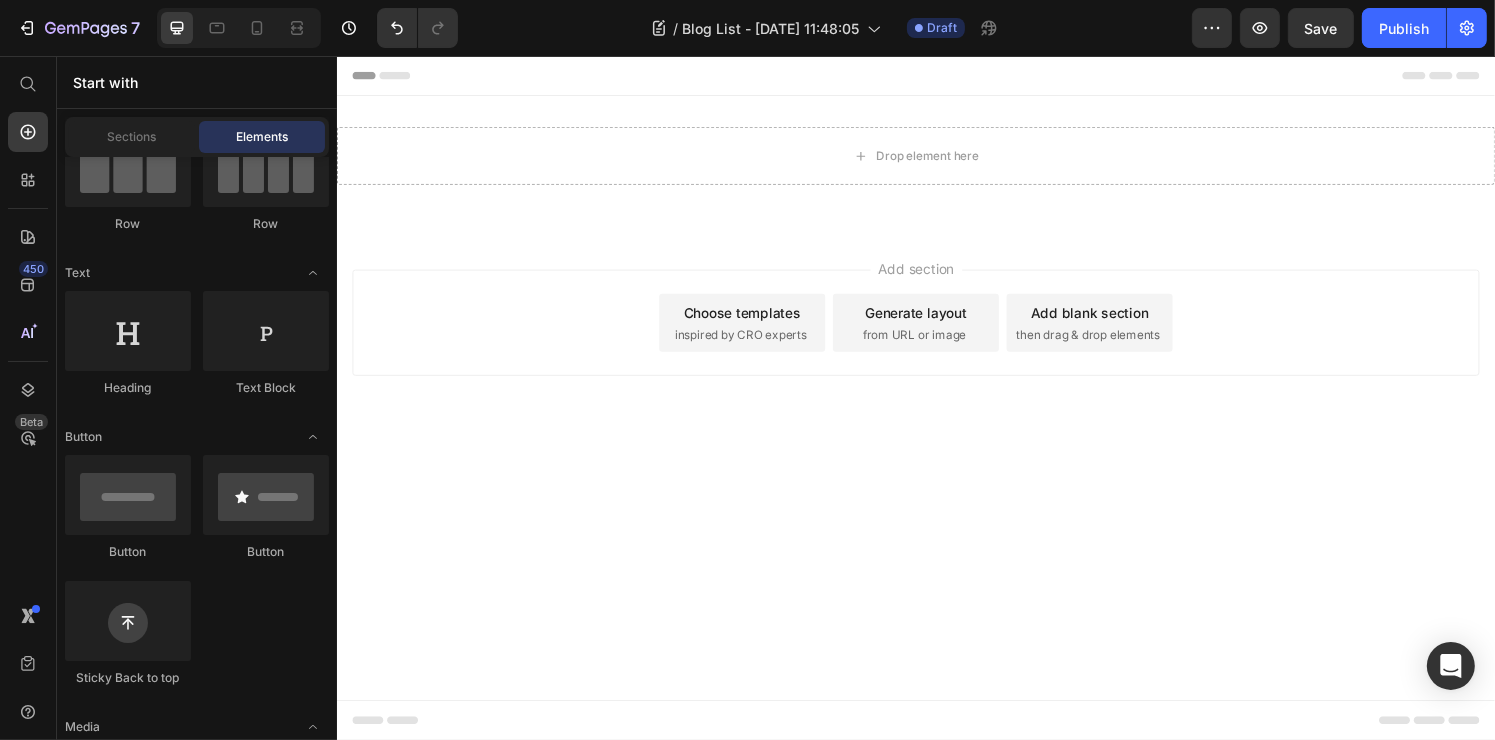 scroll, scrollTop: 0, scrollLeft: 0, axis: both 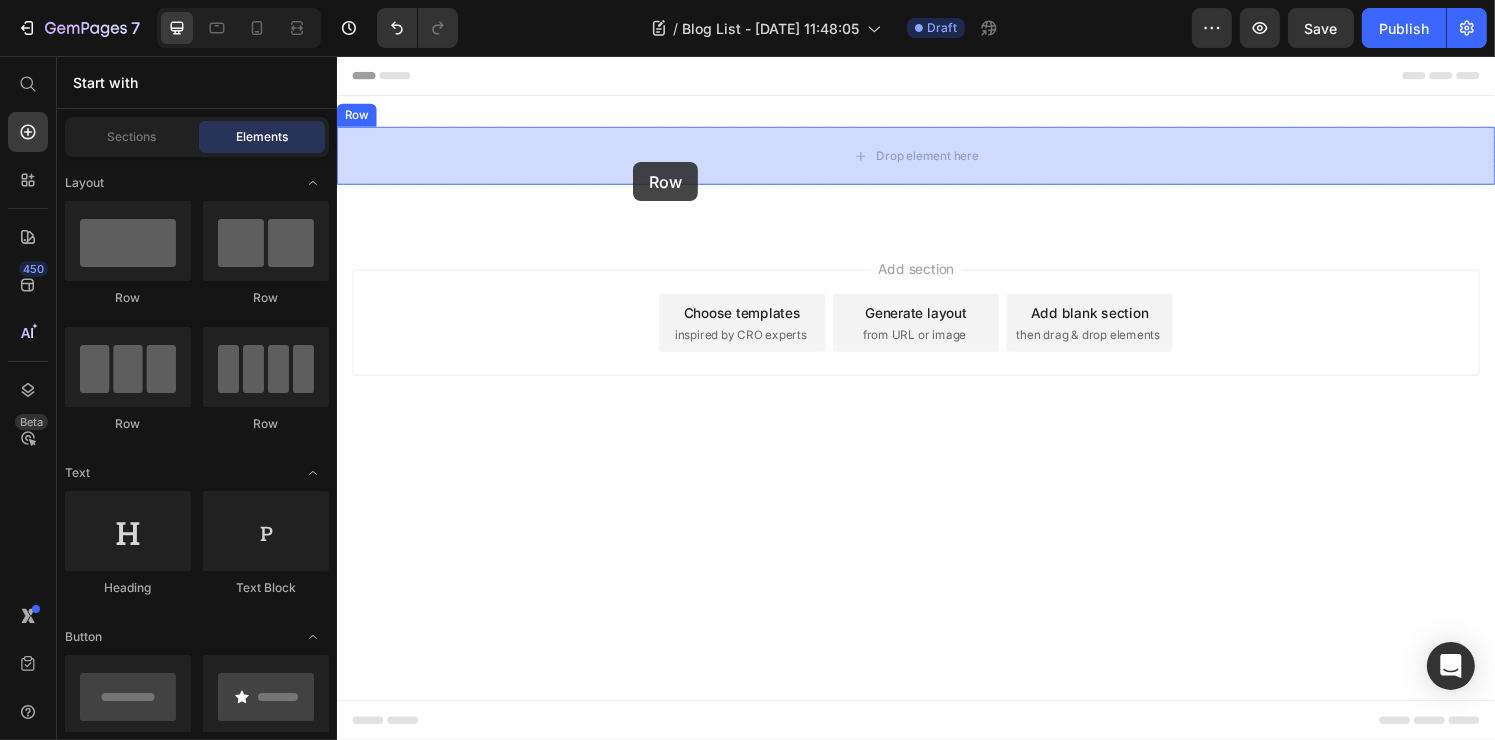 drag, startPoint x: 447, startPoint y: 322, endPoint x: 643, endPoint y: 166, distance: 250.5035 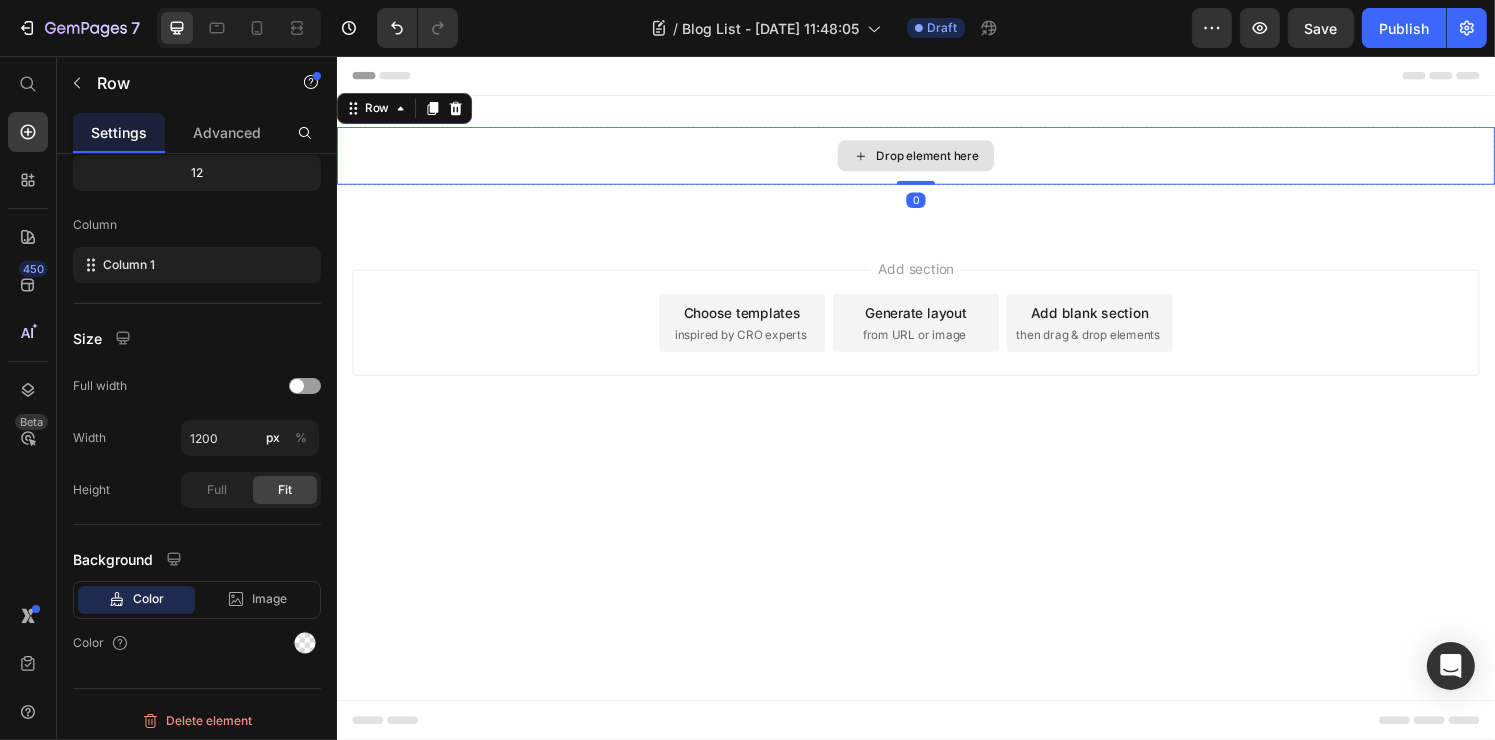 scroll, scrollTop: 0, scrollLeft: 0, axis: both 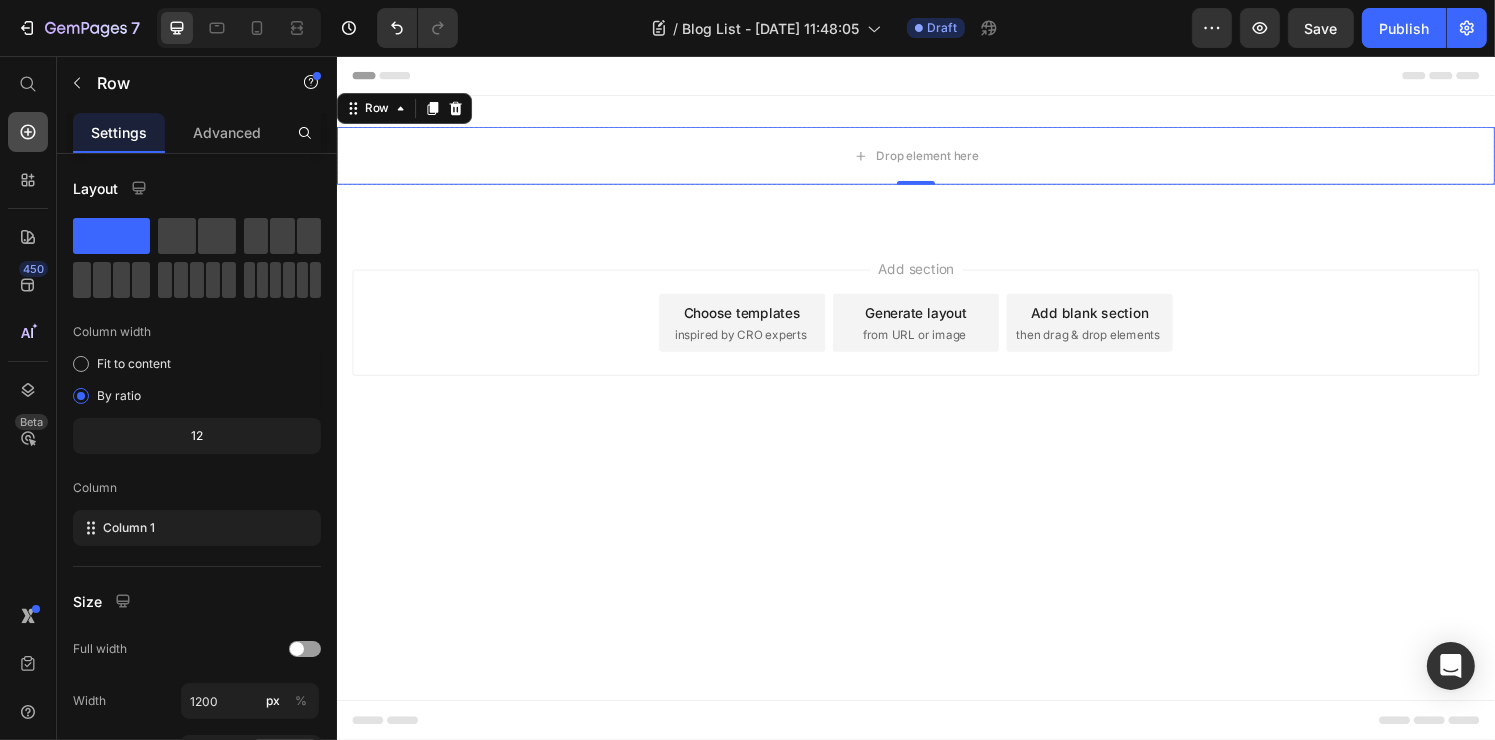click 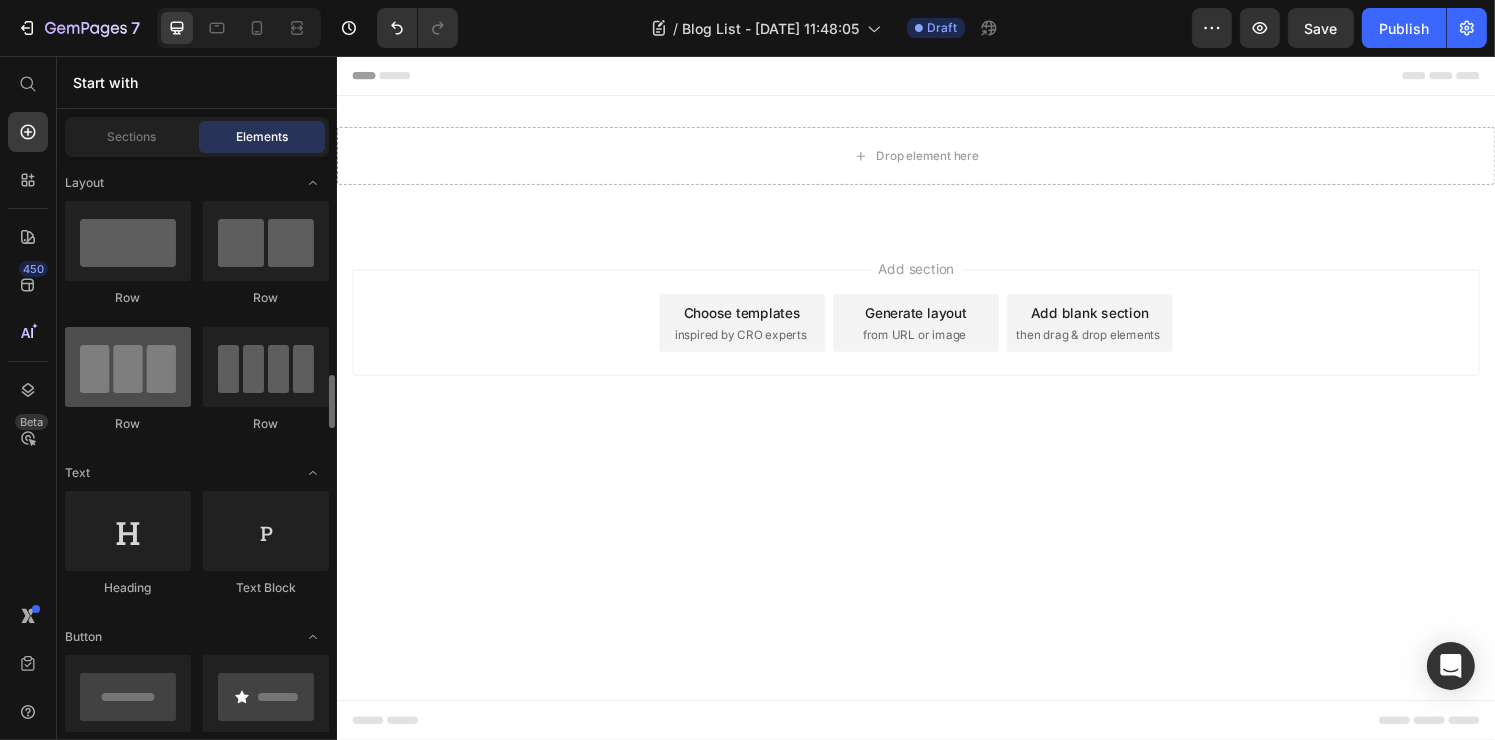 scroll, scrollTop: 200, scrollLeft: 0, axis: vertical 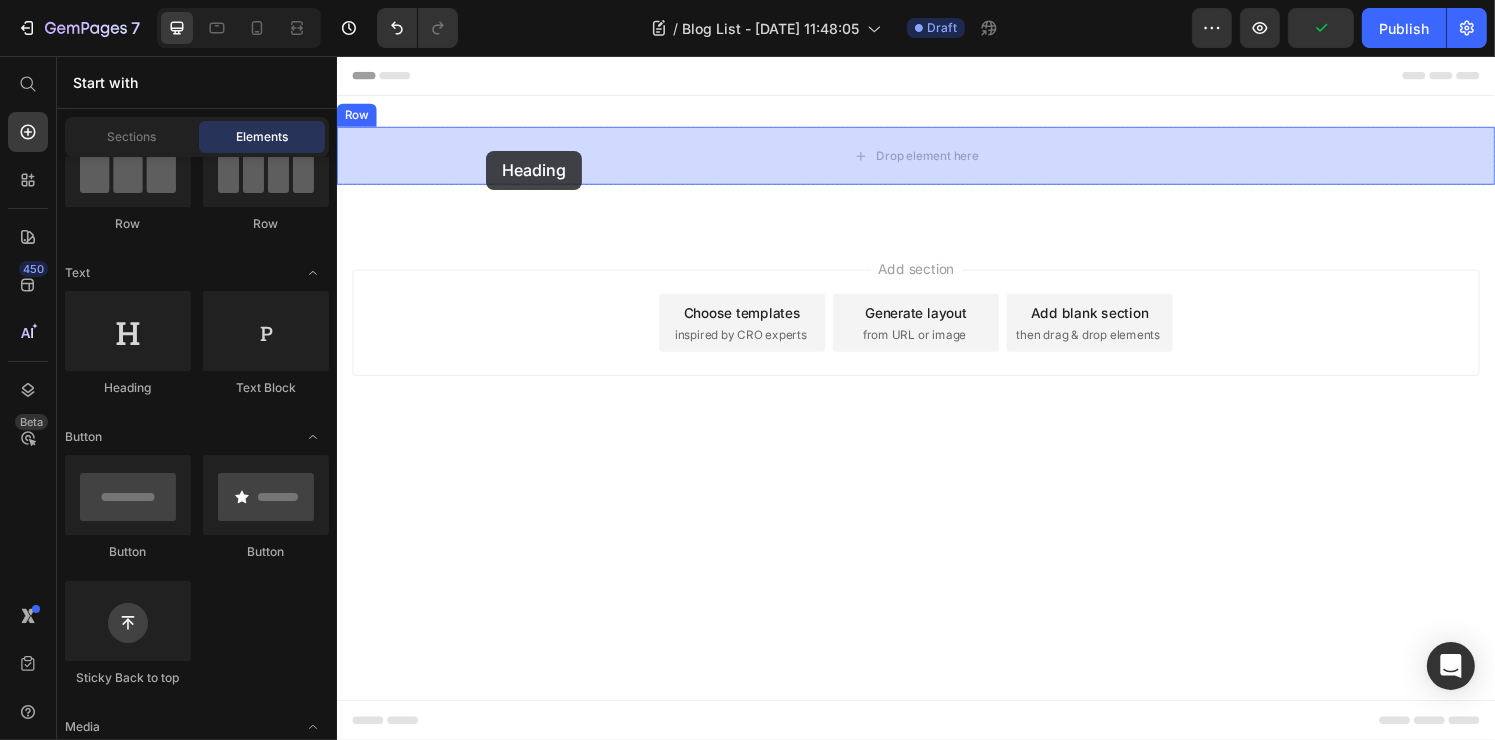drag, startPoint x: 486, startPoint y: 411, endPoint x: 490, endPoint y: 154, distance: 257.03113 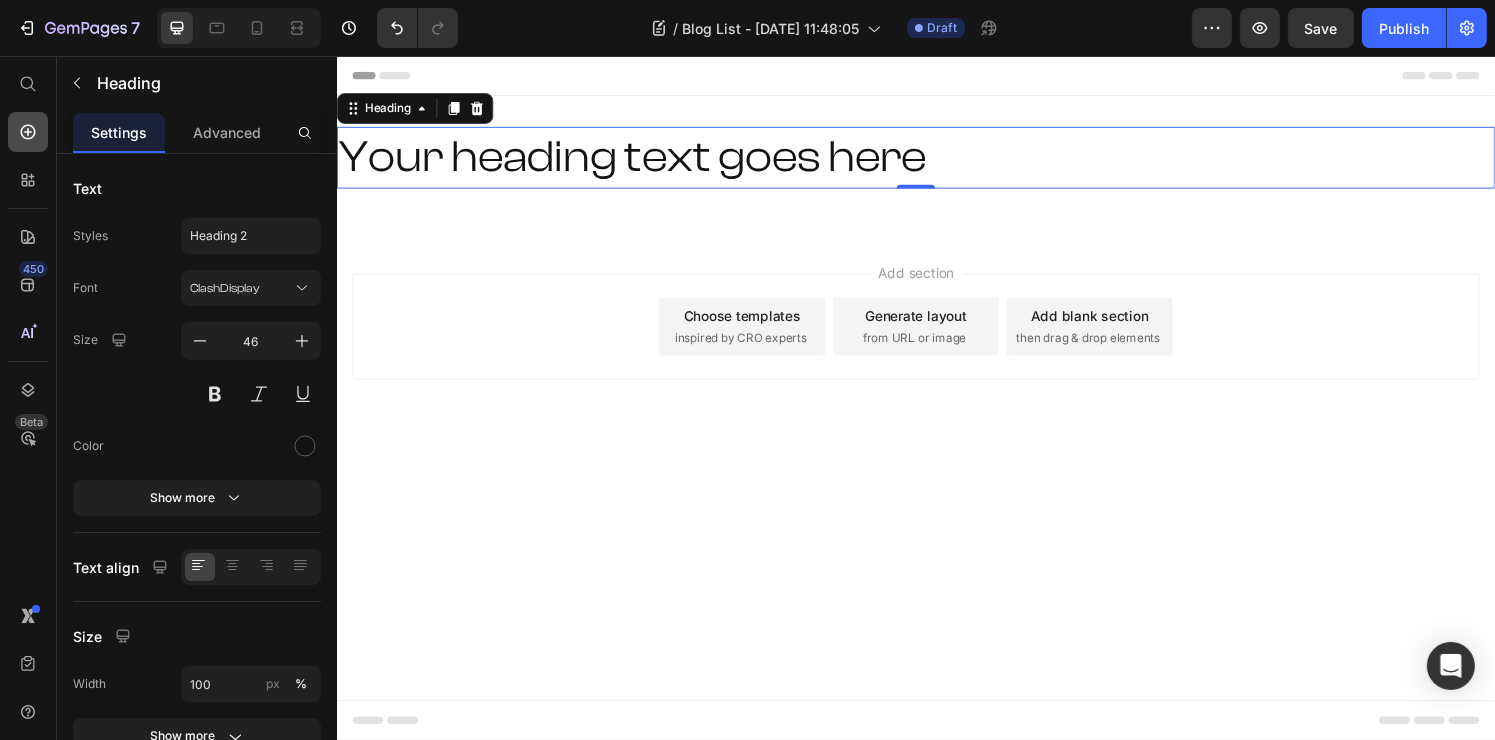 click 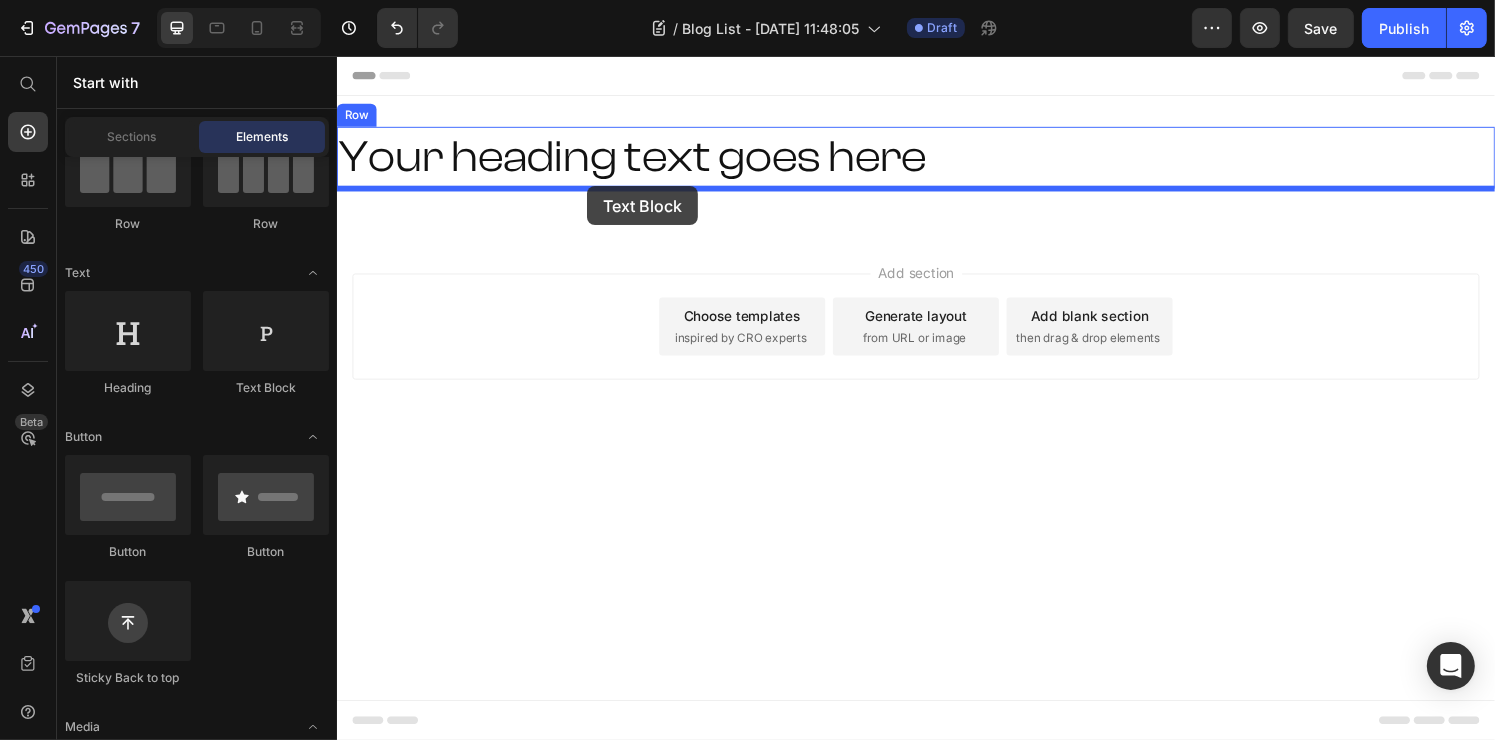 drag, startPoint x: 606, startPoint y: 406, endPoint x: 595, endPoint y: 191, distance: 215.2812 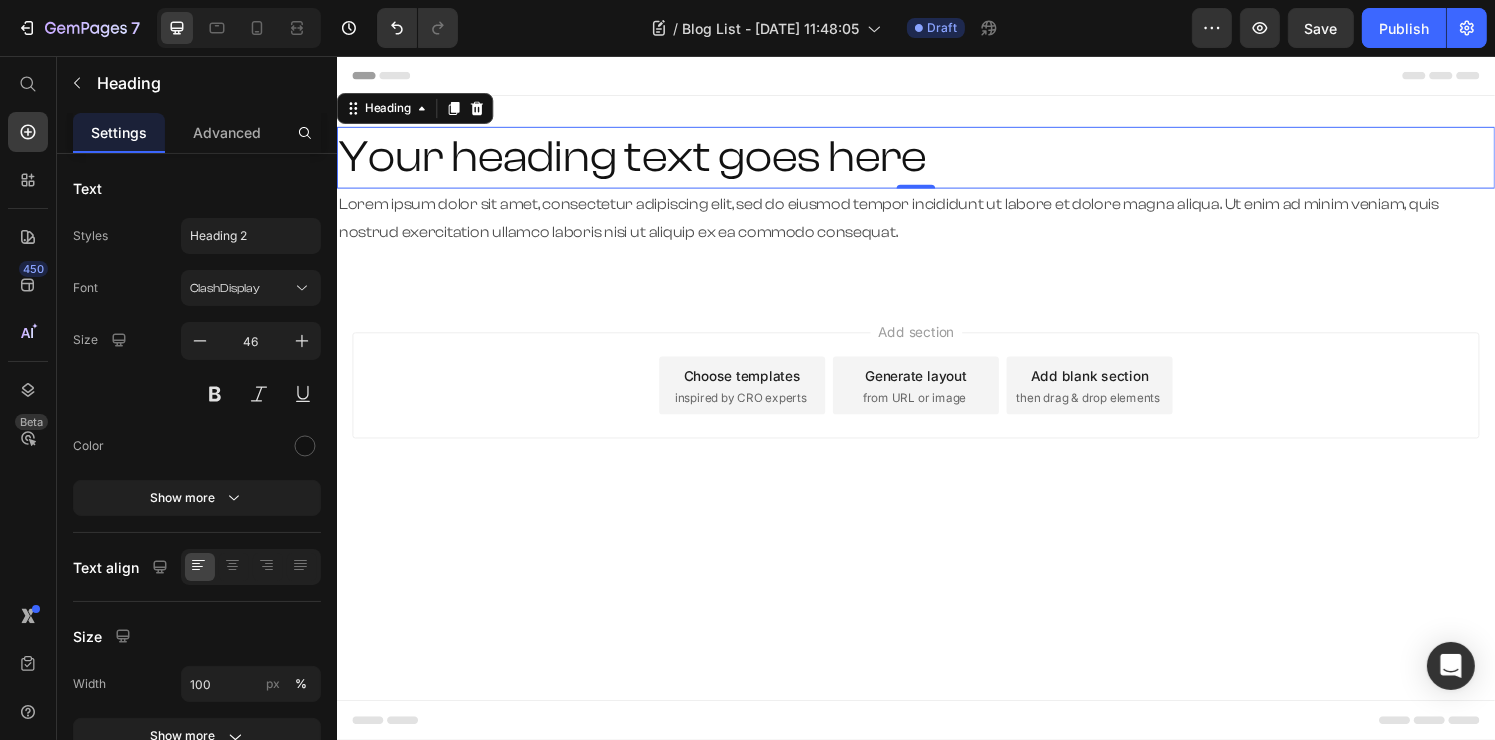 click on "Your heading text goes here" at bounding box center [936, 161] 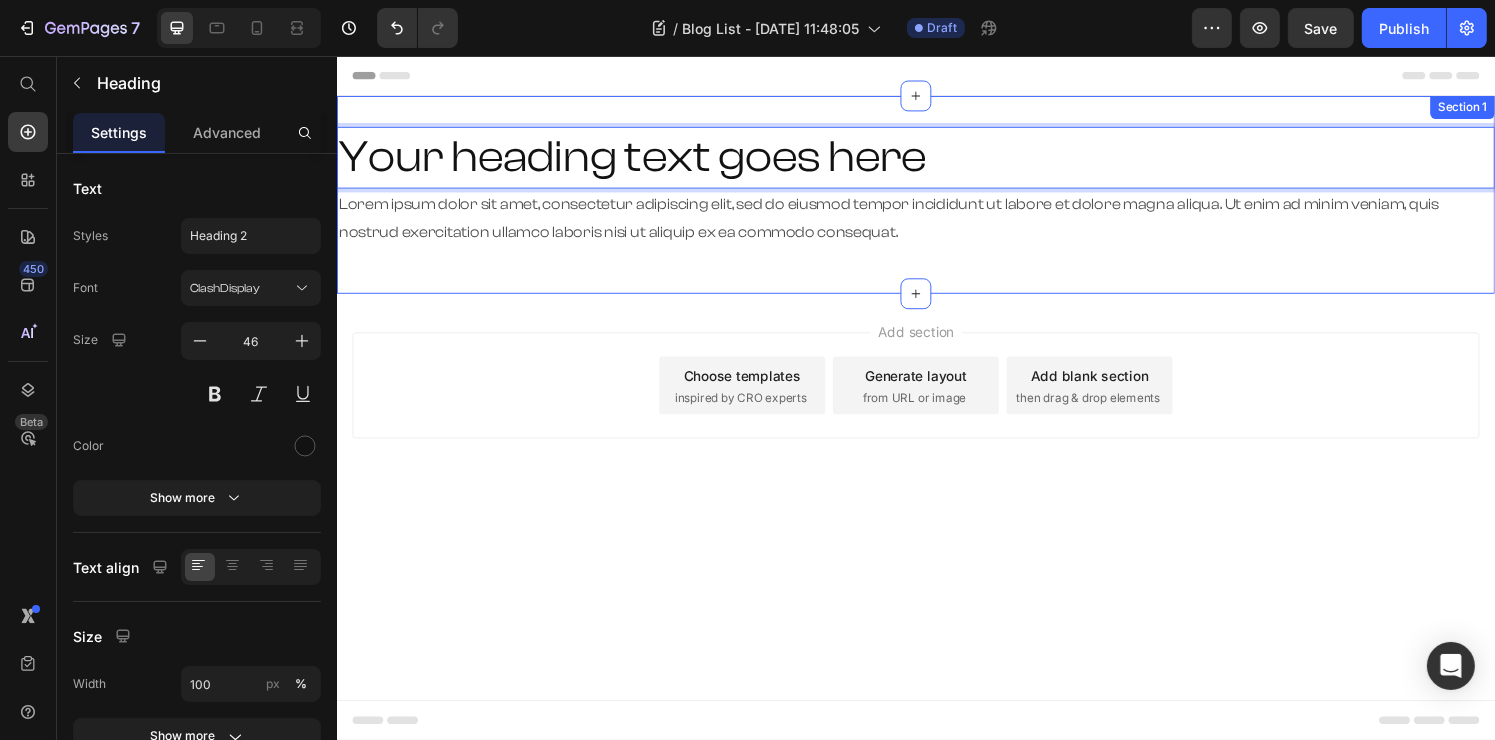 click on "Your heading text goes here" at bounding box center [936, 161] 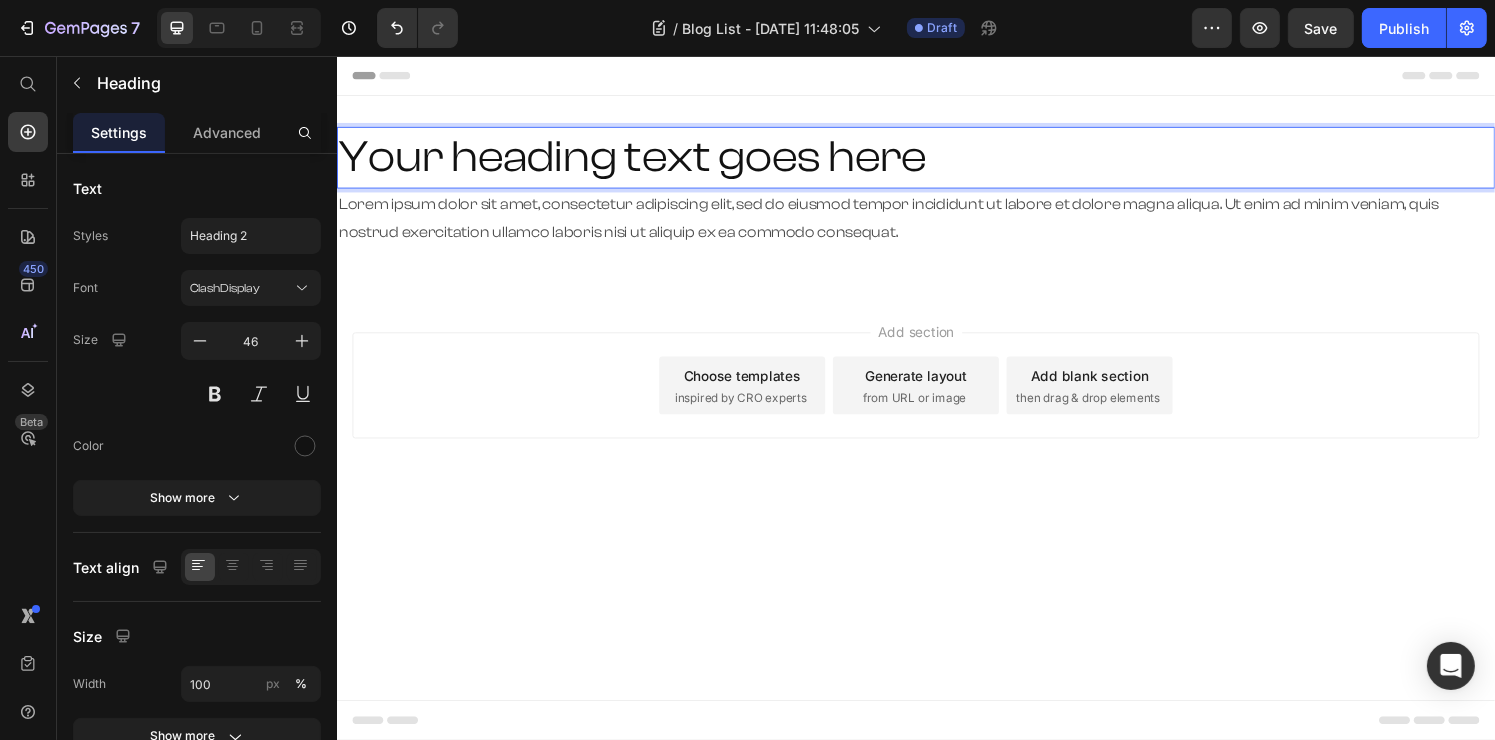 click on "Settings" at bounding box center [119, 132] 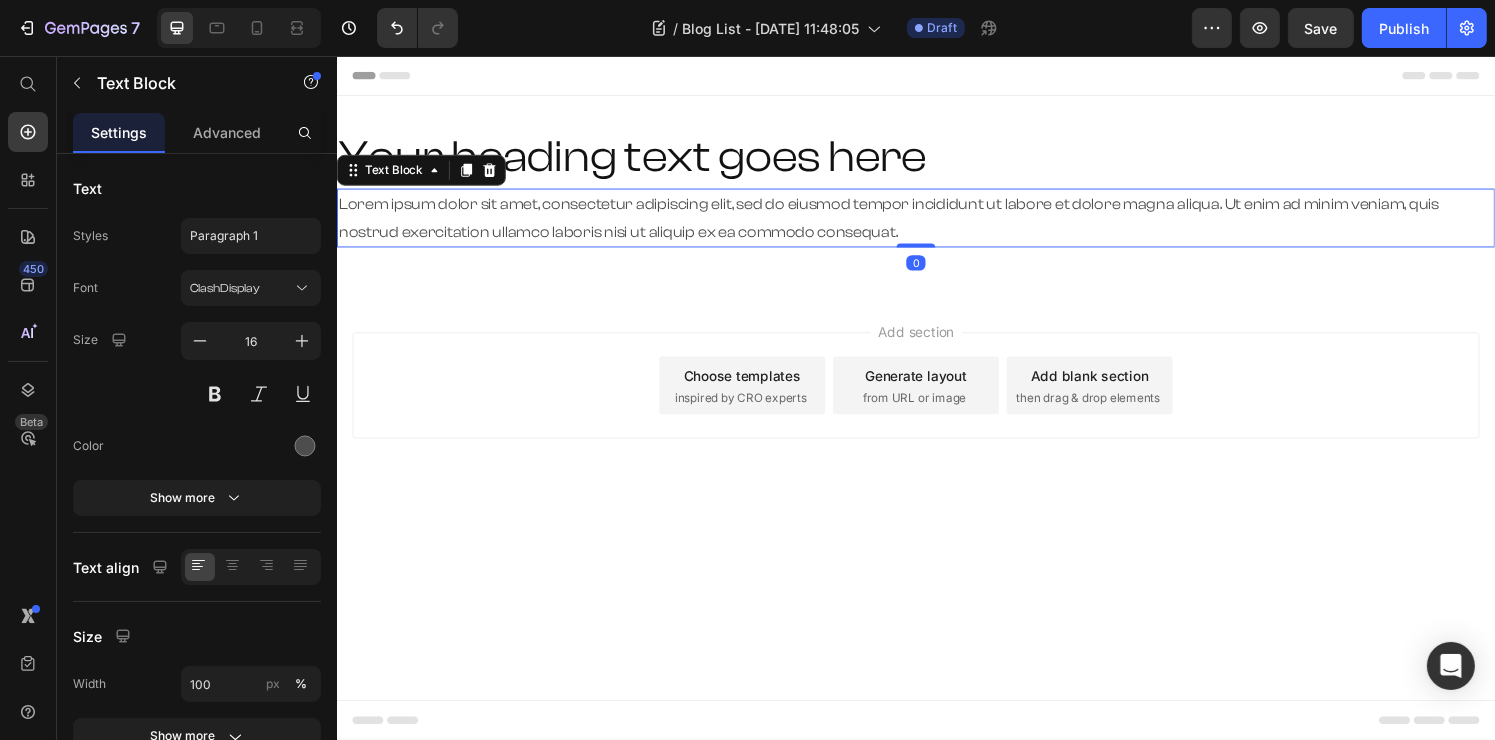 click on "Lorem ipsum dolor sit amet, consectetur adipiscing elit, sed do eiusmod tempor incididunt ut labore et dolore magna aliqua. Ut enim ad minim veniam, quis nostrud exercitation ullamco laboris nisi ut aliquip ex ea commodo consequat." at bounding box center [936, 224] 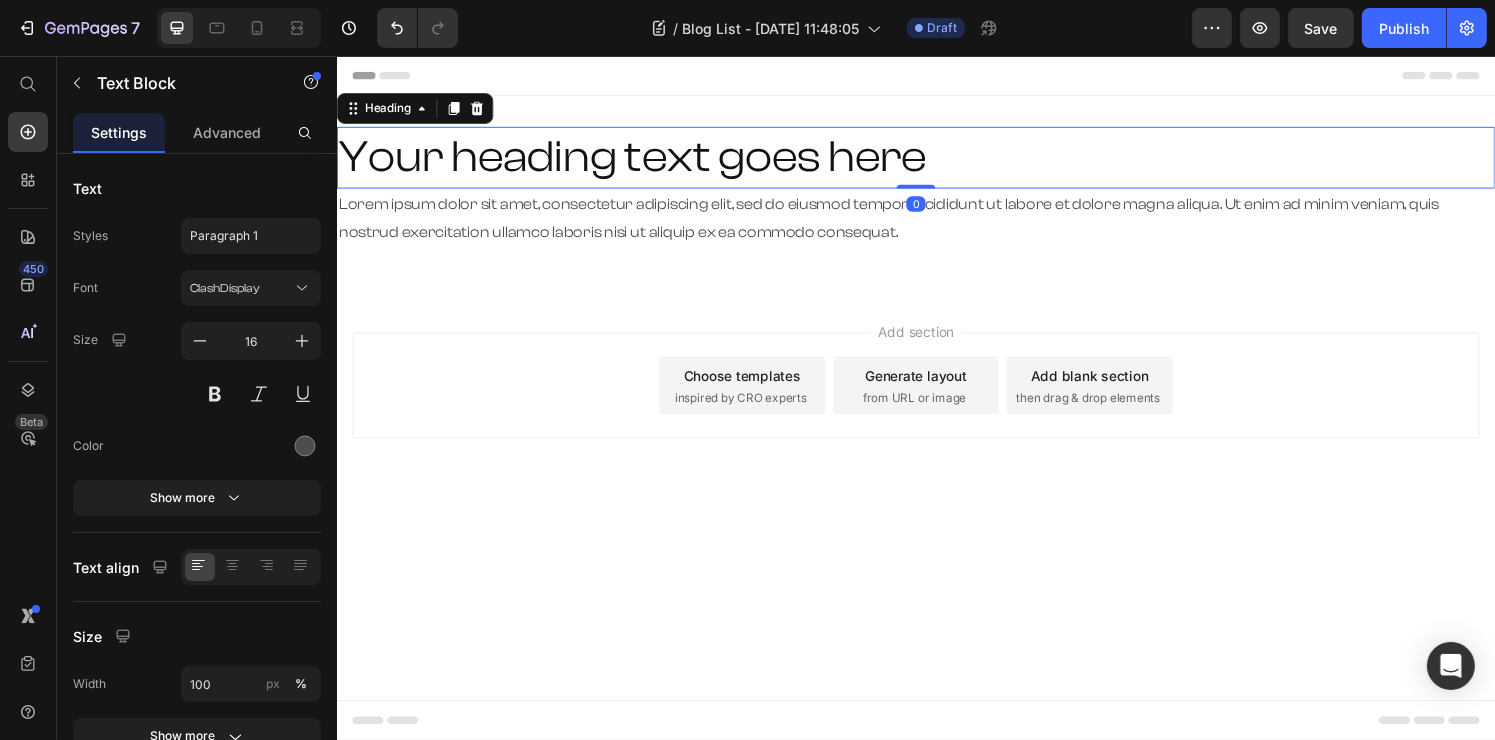 click on "Your heading text goes here" at bounding box center [936, 161] 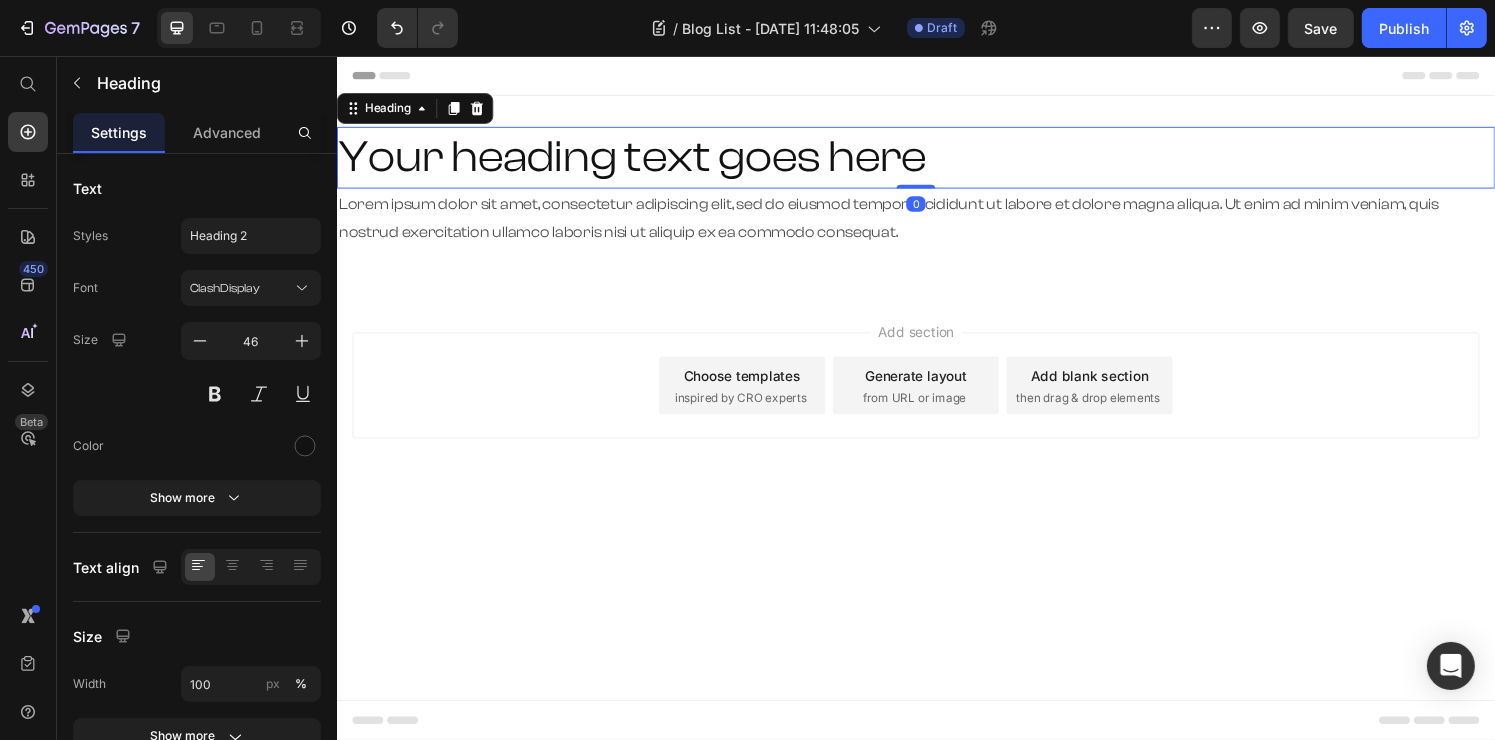 click on "Your heading text goes here" at bounding box center [936, 161] 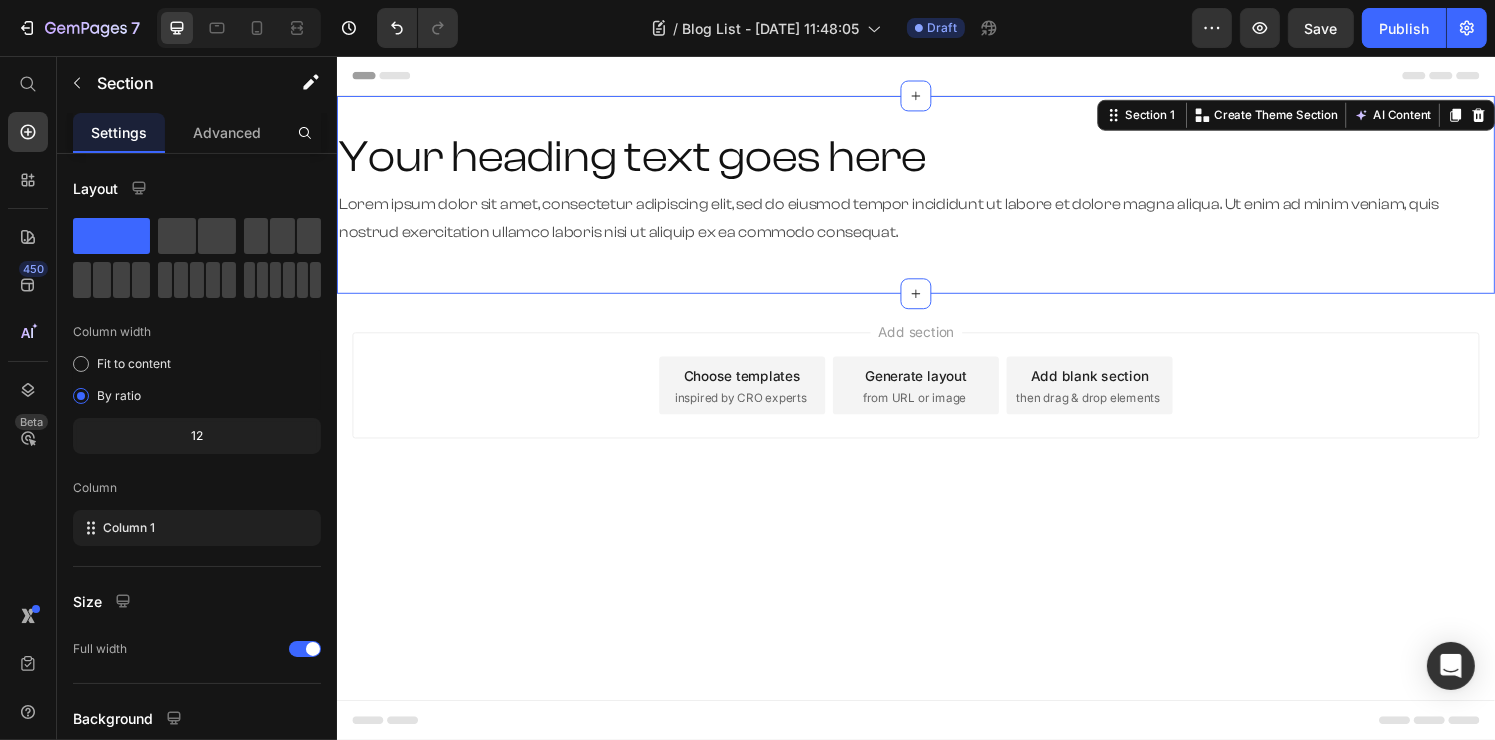click on "Your heading text goes here Heading Lorem ipsum dolor sit amet, consectetur adipiscing elit, sed do eiusmod tempor incididunt ut labore et dolore magna aliqua. Ut enim ad minim veniam, quis nostrud exercitation ullamco laboris nisi ut aliquip ex ea commodo consequat. Text Block Row Row Section 1   You can create reusable sections Create Theme Section AI Content Write with GemAI What would you like to describe here? Tone and Voice Persuasive Product Show more Generate" at bounding box center (936, 199) 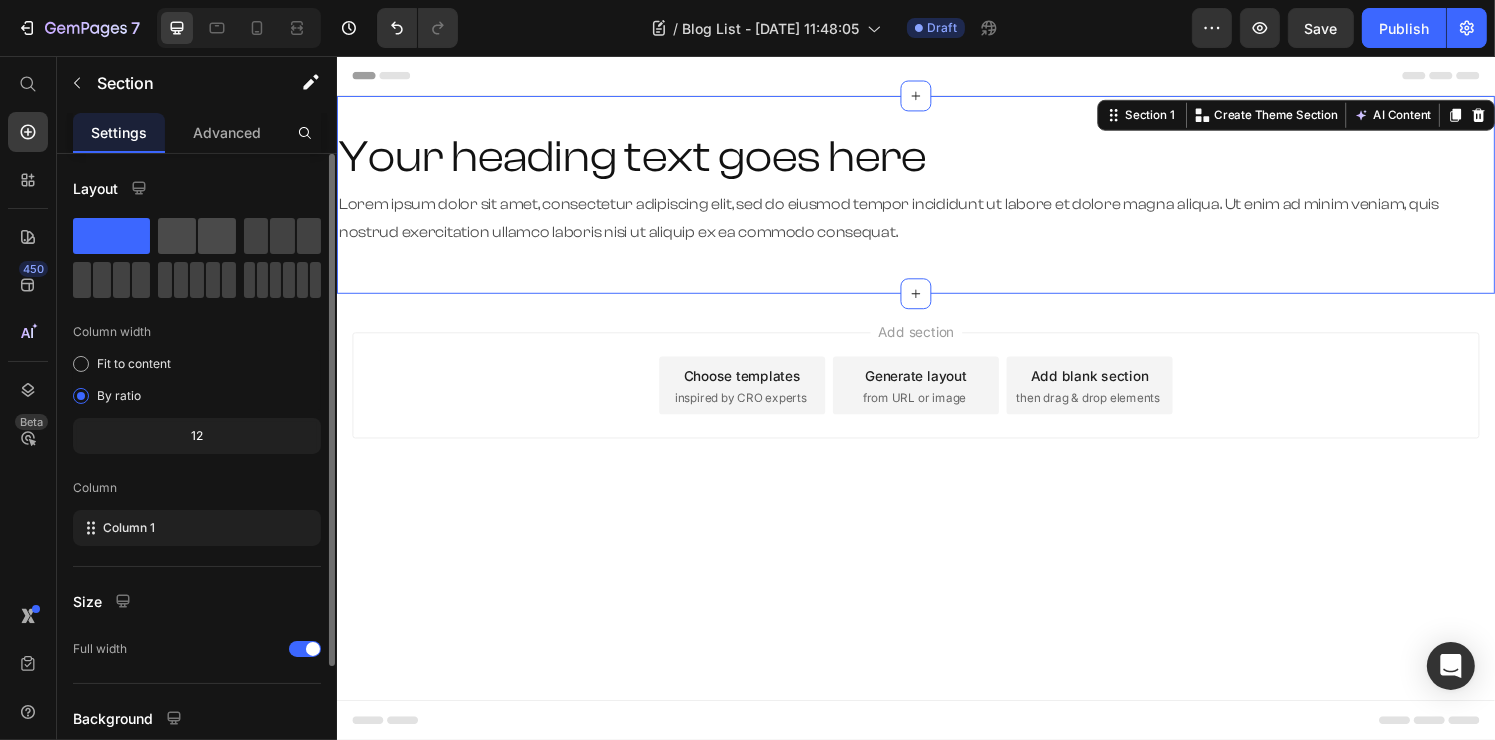 click 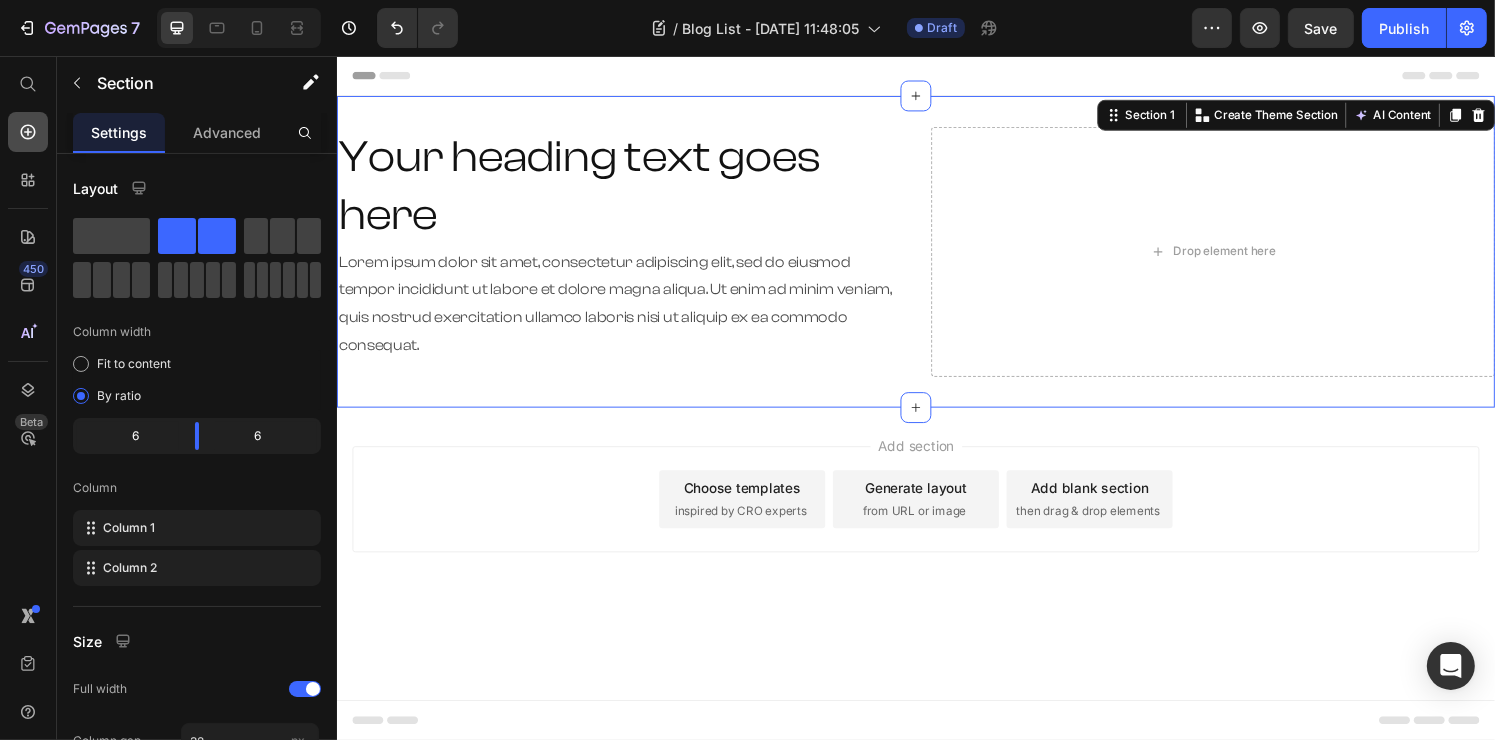 click 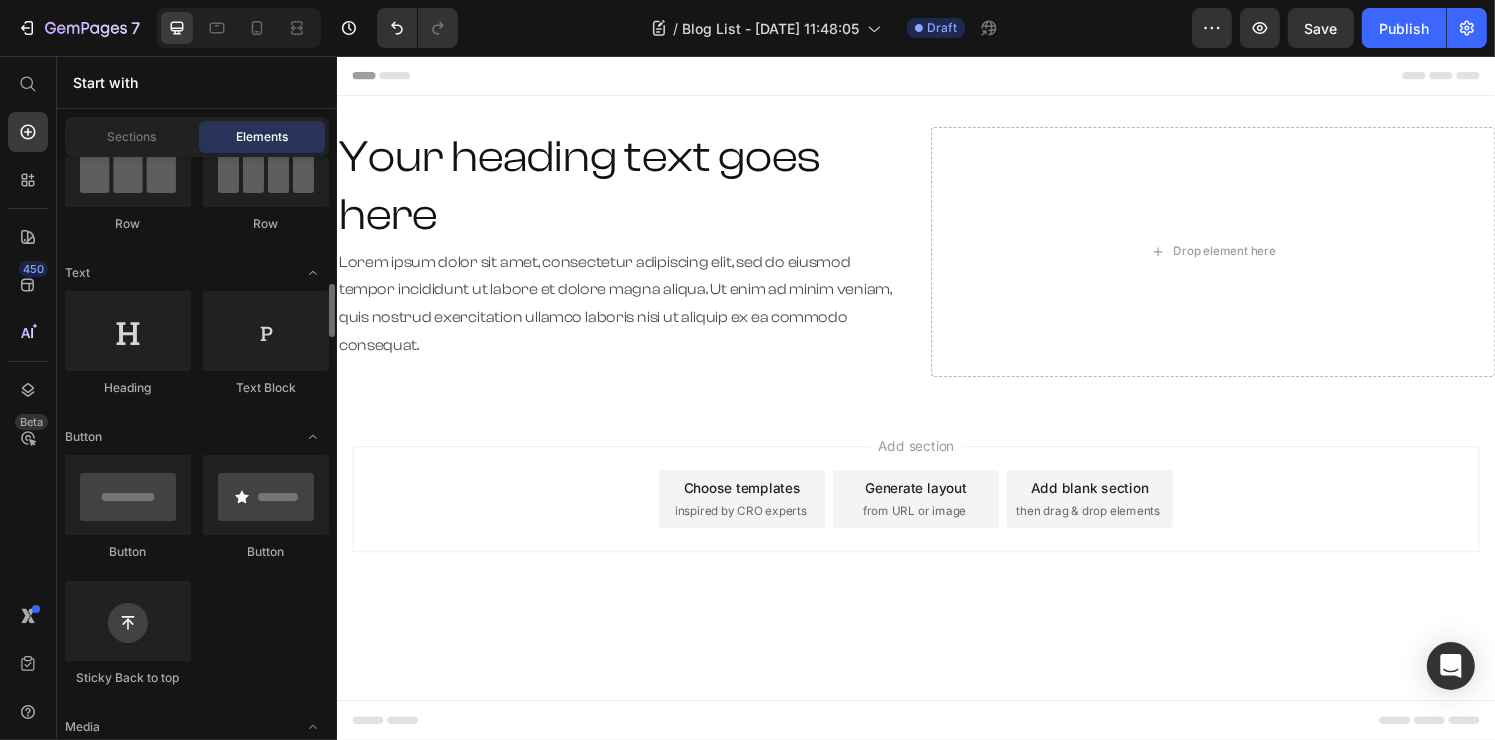 scroll, scrollTop: 400, scrollLeft: 0, axis: vertical 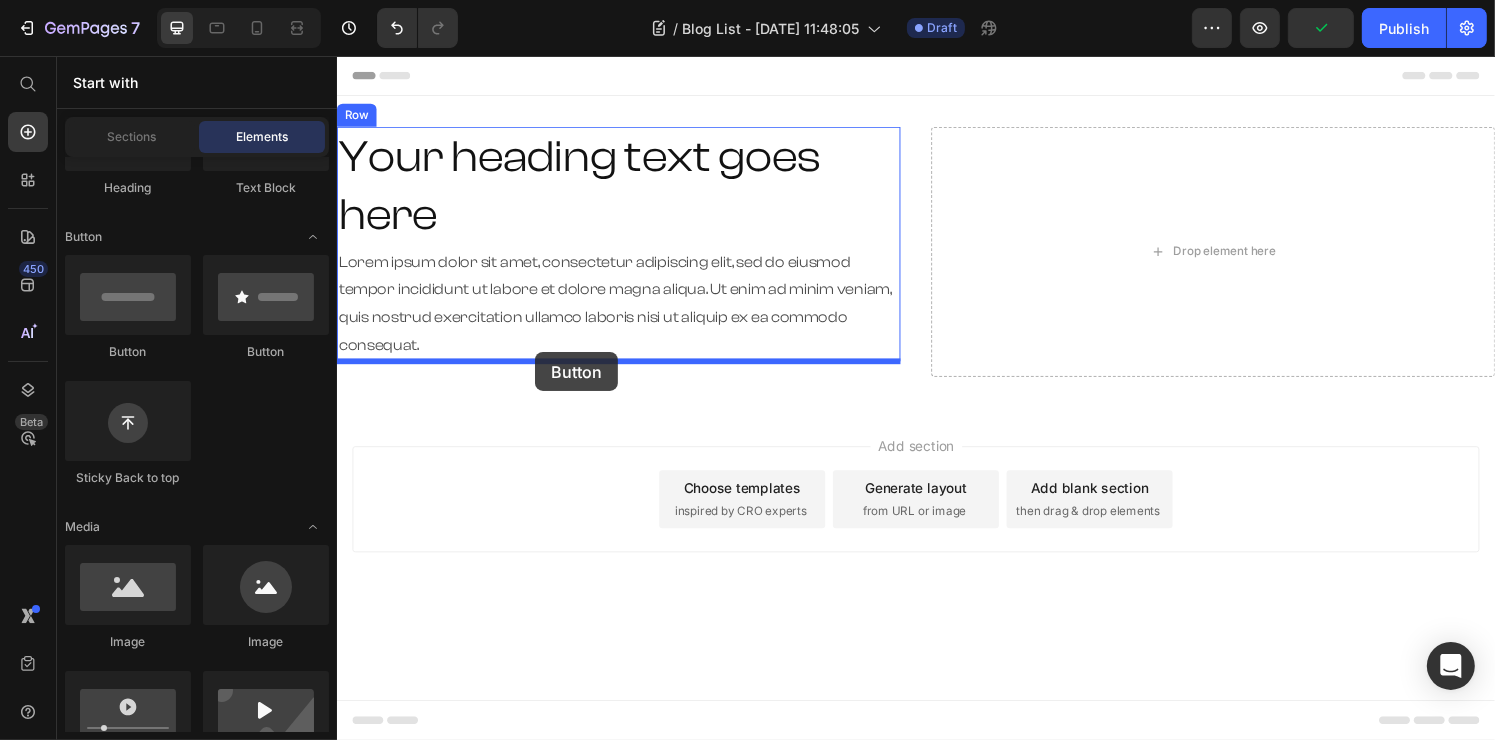 drag, startPoint x: 469, startPoint y: 347, endPoint x: 541, endPoint y: 363, distance: 73.756355 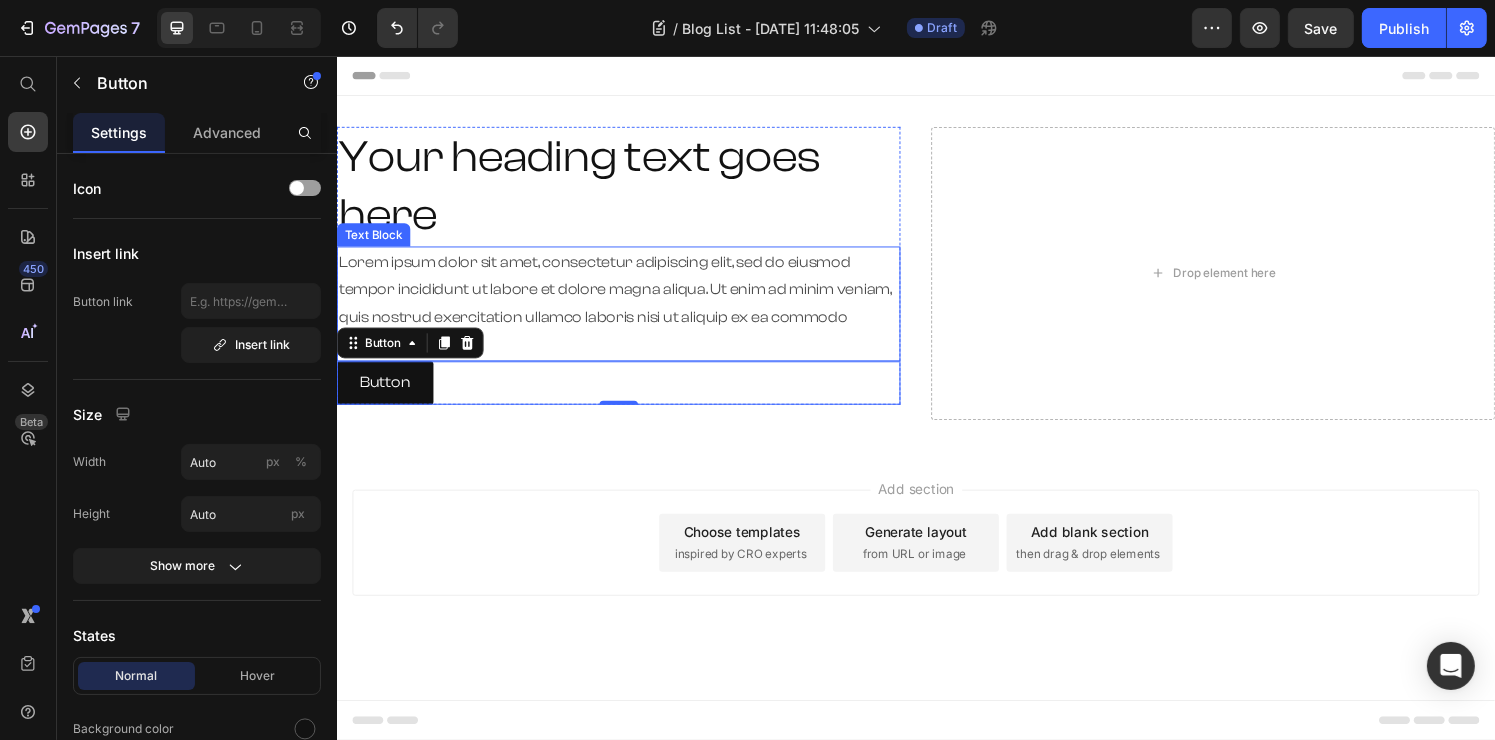 click on "Lorem ipsum dolor sit amet, consectetur adipiscing elit, sed do eiusmod tempor incididunt ut labore et dolore magna aliqua. Ut enim ad minim veniam, quis nostrud exercitation ullamco laboris nisi ut aliquip ex ea commodo consequat." at bounding box center (628, 312) 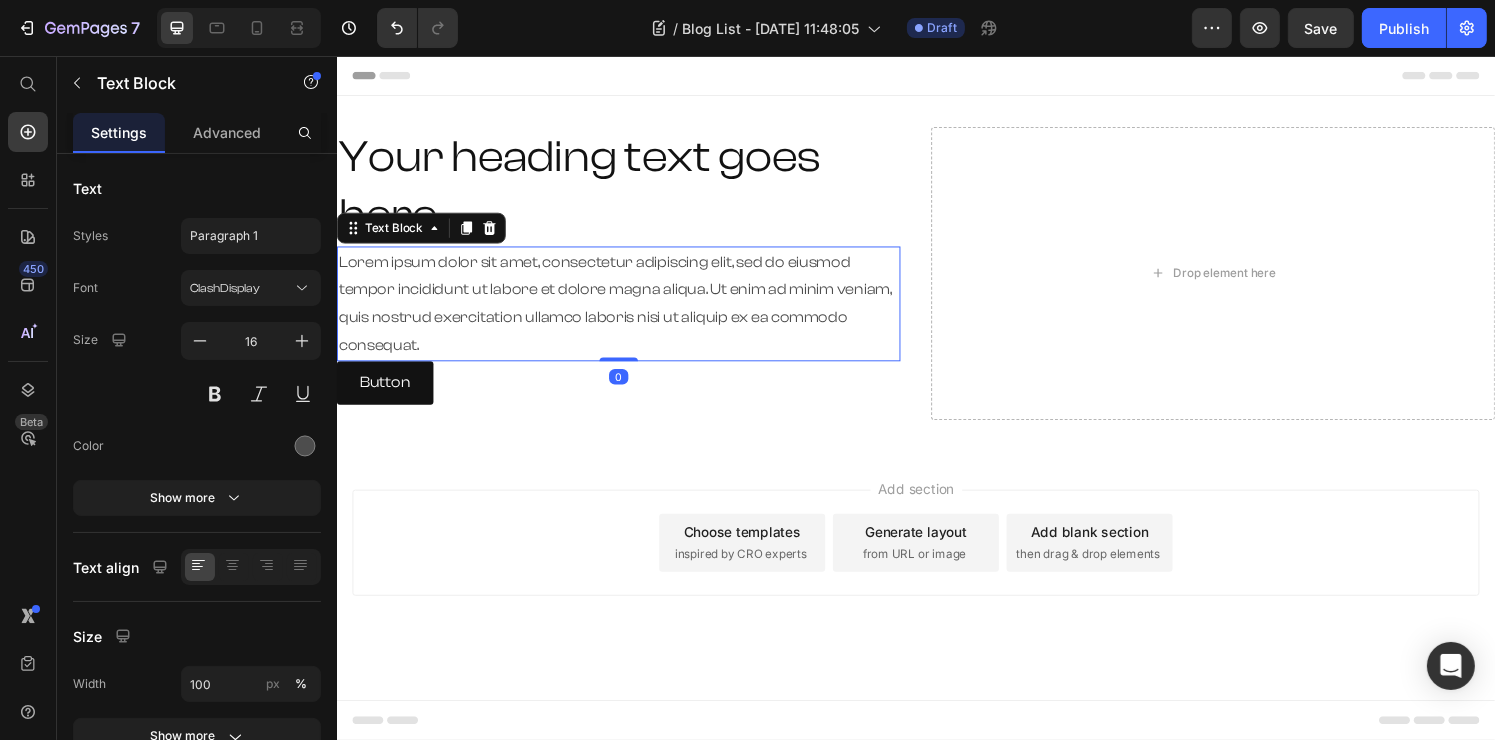 click on "Lorem ipsum dolor sit amet, consectetur adipiscing elit, sed do eiusmod tempor incididunt ut labore et dolore magna aliqua. Ut enim ad minim veniam, quis nostrud exercitation ullamco laboris nisi ut aliquip ex ea commodo consequat." at bounding box center (628, 312) 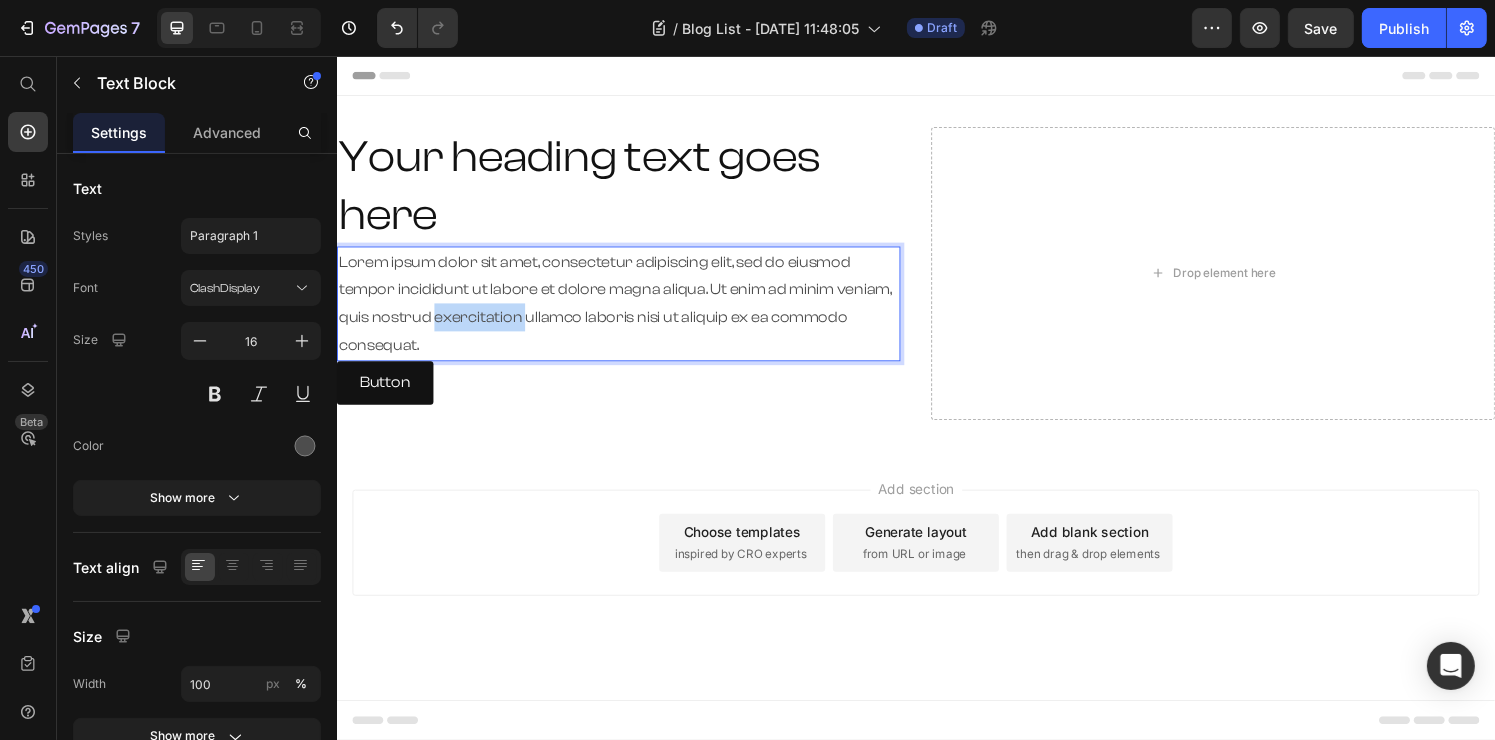 click on "Lorem ipsum dolor sit amet, consectetur adipiscing elit, sed do eiusmod tempor incididunt ut labore et dolore magna aliqua. Ut enim ad minim veniam, quis nostrud exercitation ullamco laboris nisi ut aliquip ex ea commodo consequat." at bounding box center [628, 312] 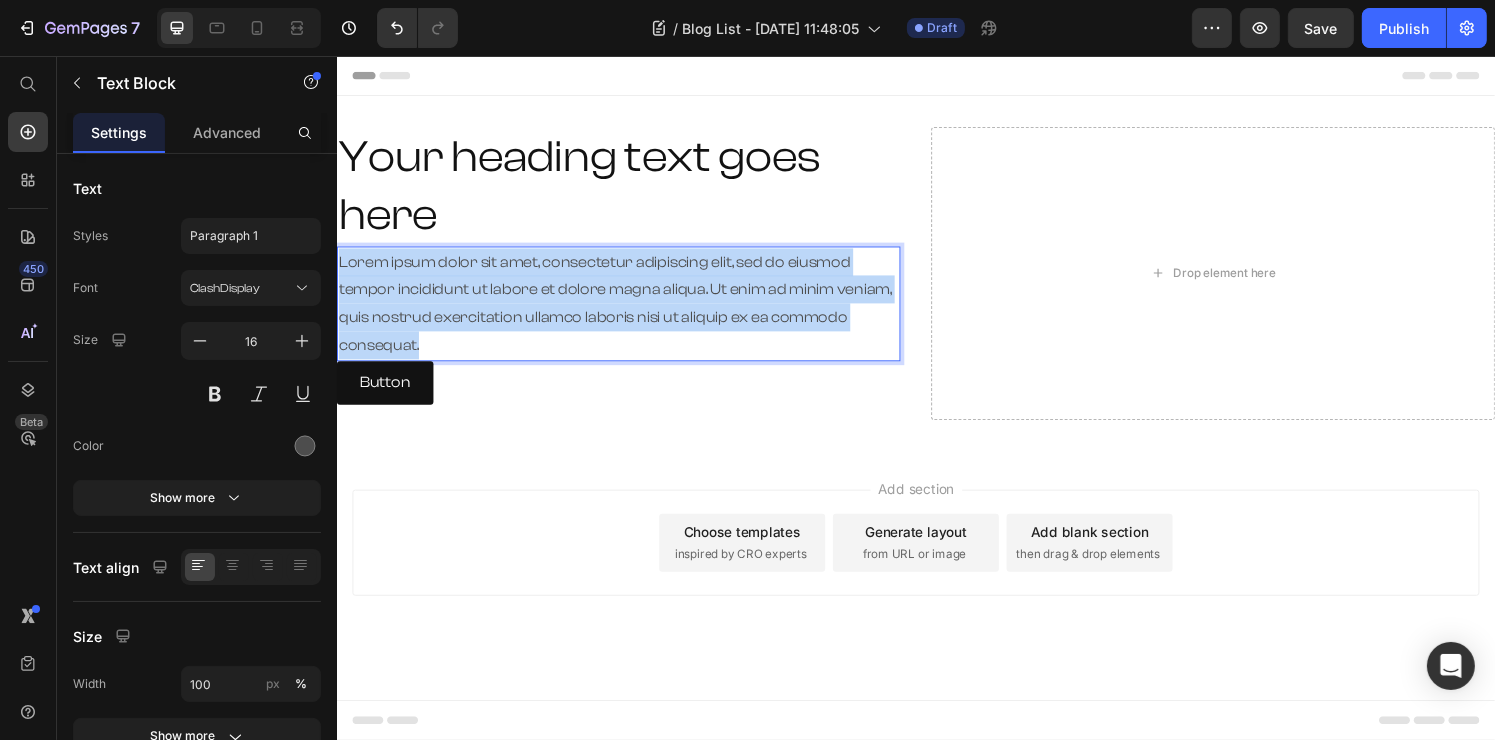 click on "Lorem ipsum dolor sit amet, consectetur adipiscing elit, sed do eiusmod tempor incididunt ut labore et dolore magna aliqua. Ut enim ad minim veniam, quis nostrud exercitation ullamco laboris nisi ut aliquip ex ea commodo consequat." at bounding box center [628, 312] 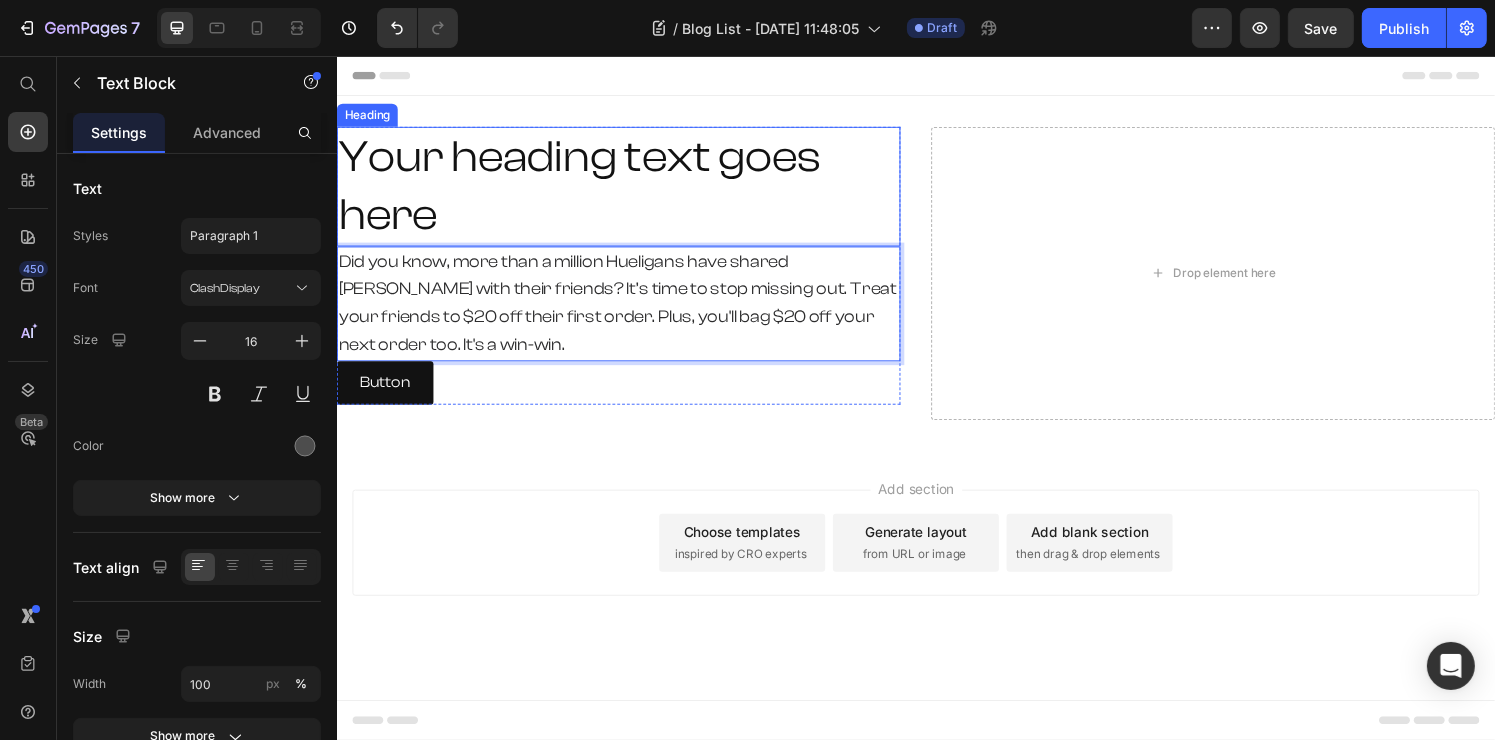 click on "Your heading text goes here" at bounding box center (628, 191) 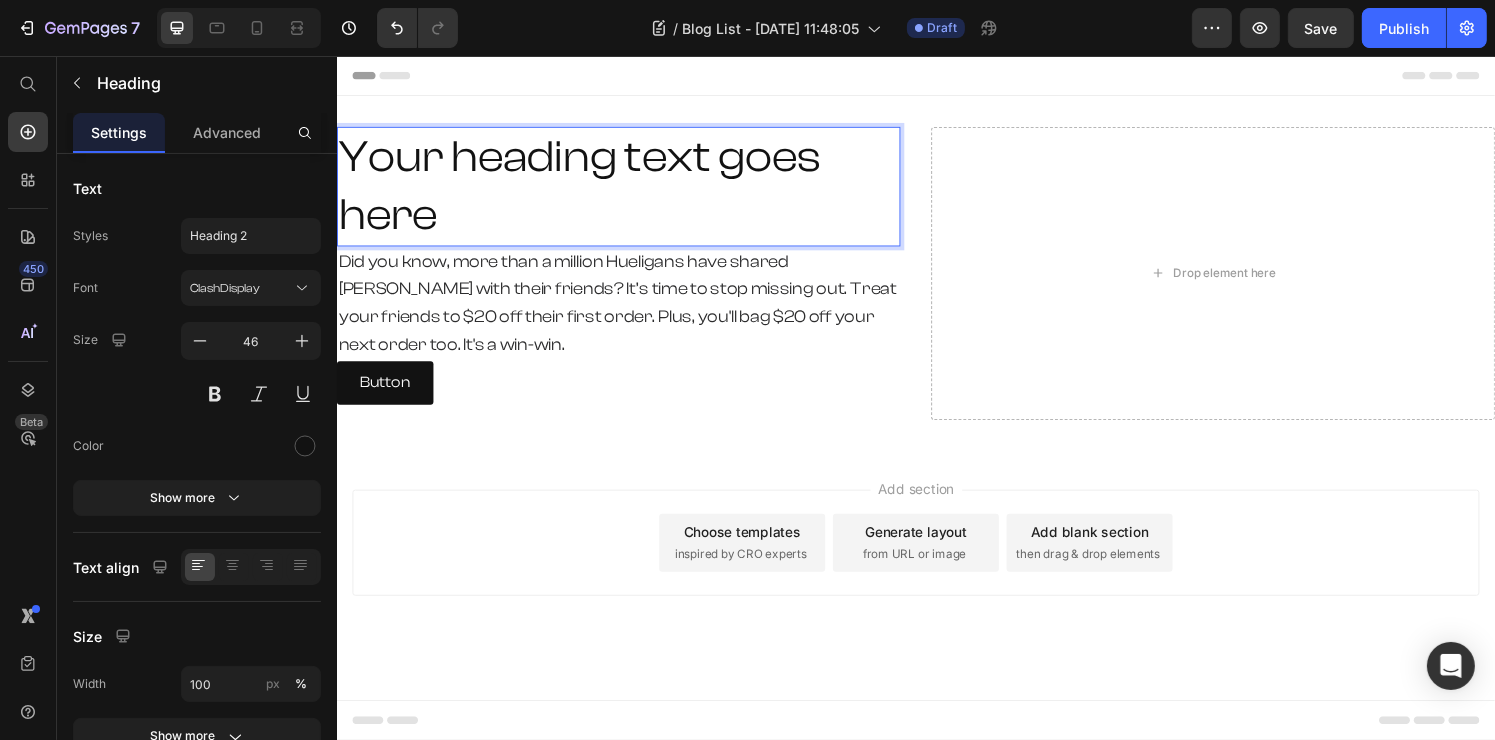 click on "Your heading text goes here" at bounding box center (628, 191) 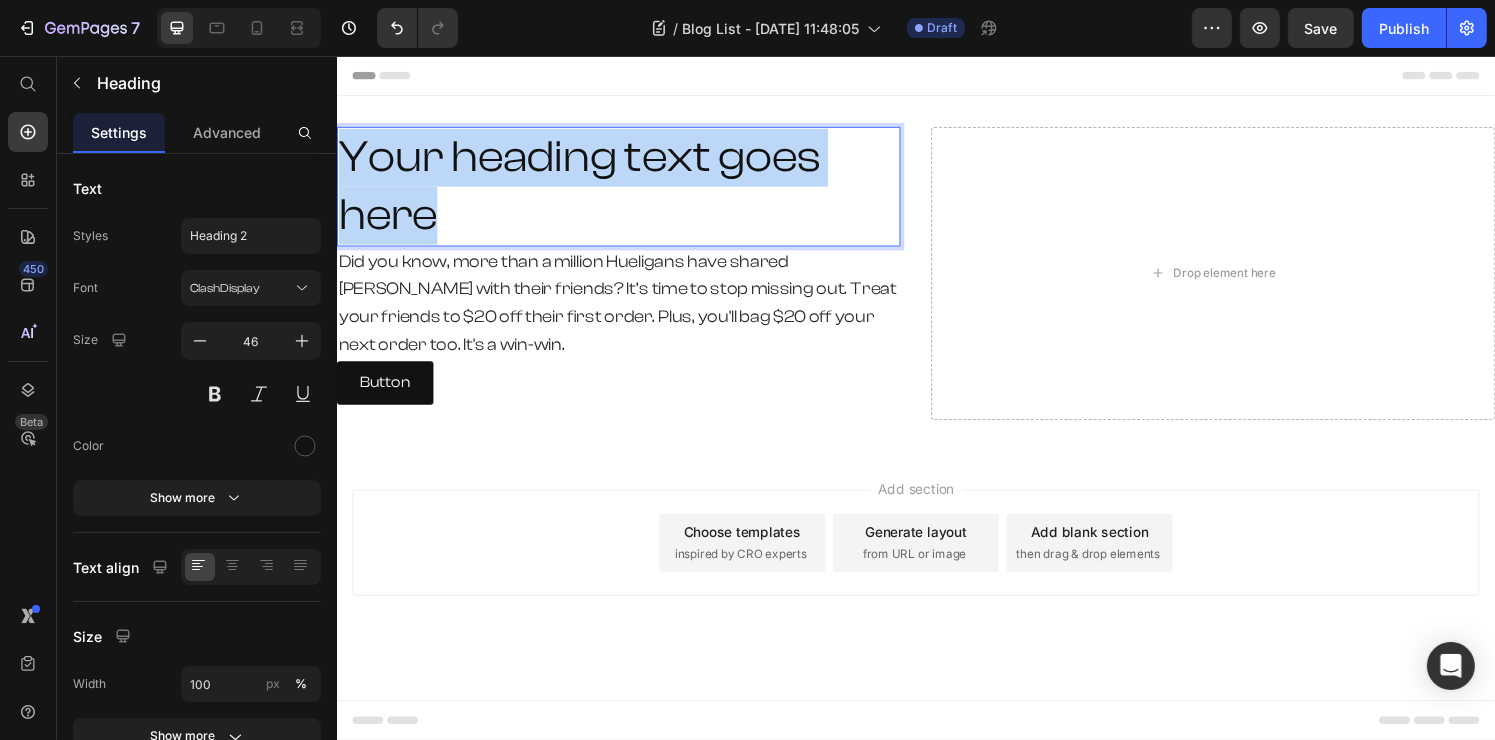 click on "Your heading text goes here" at bounding box center (628, 191) 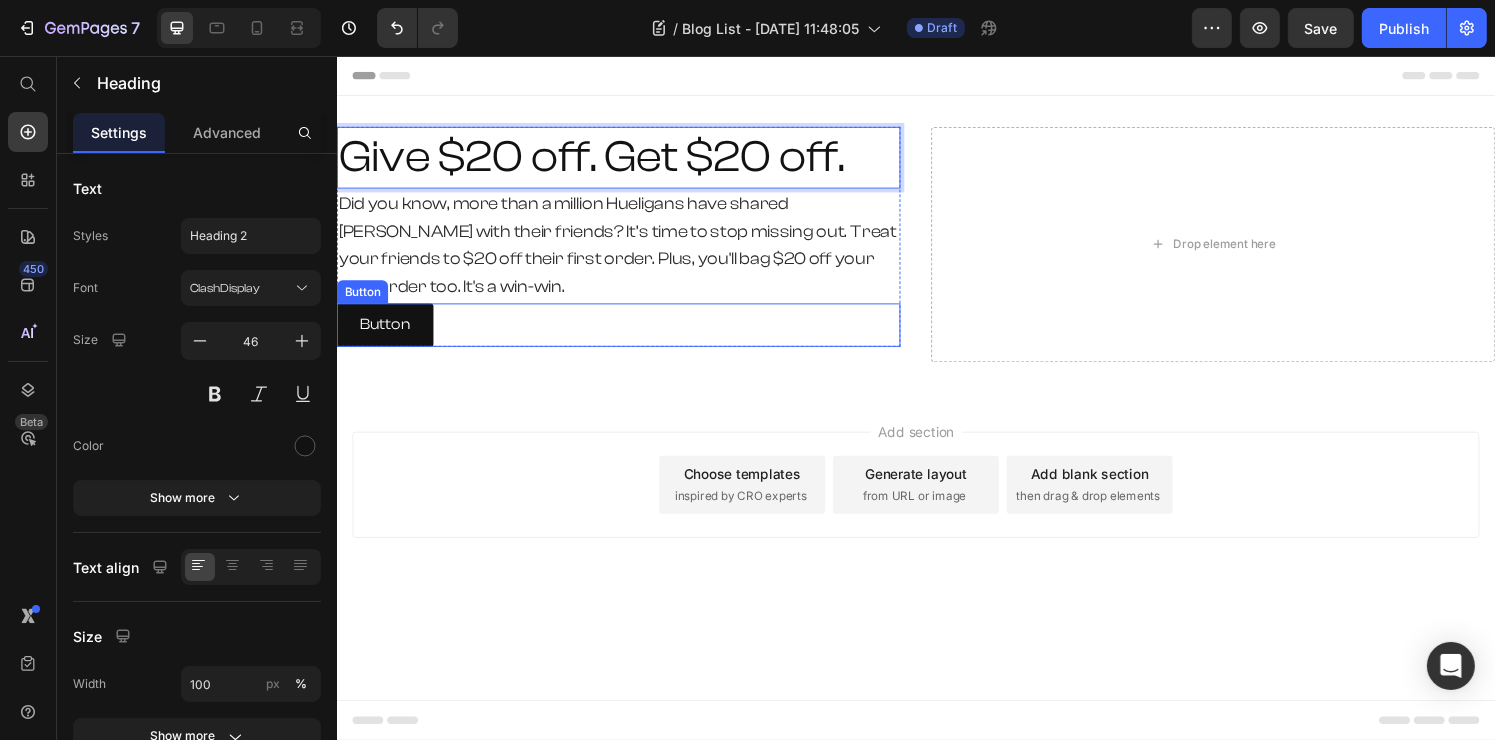 click on "Button Button" at bounding box center [628, 334] 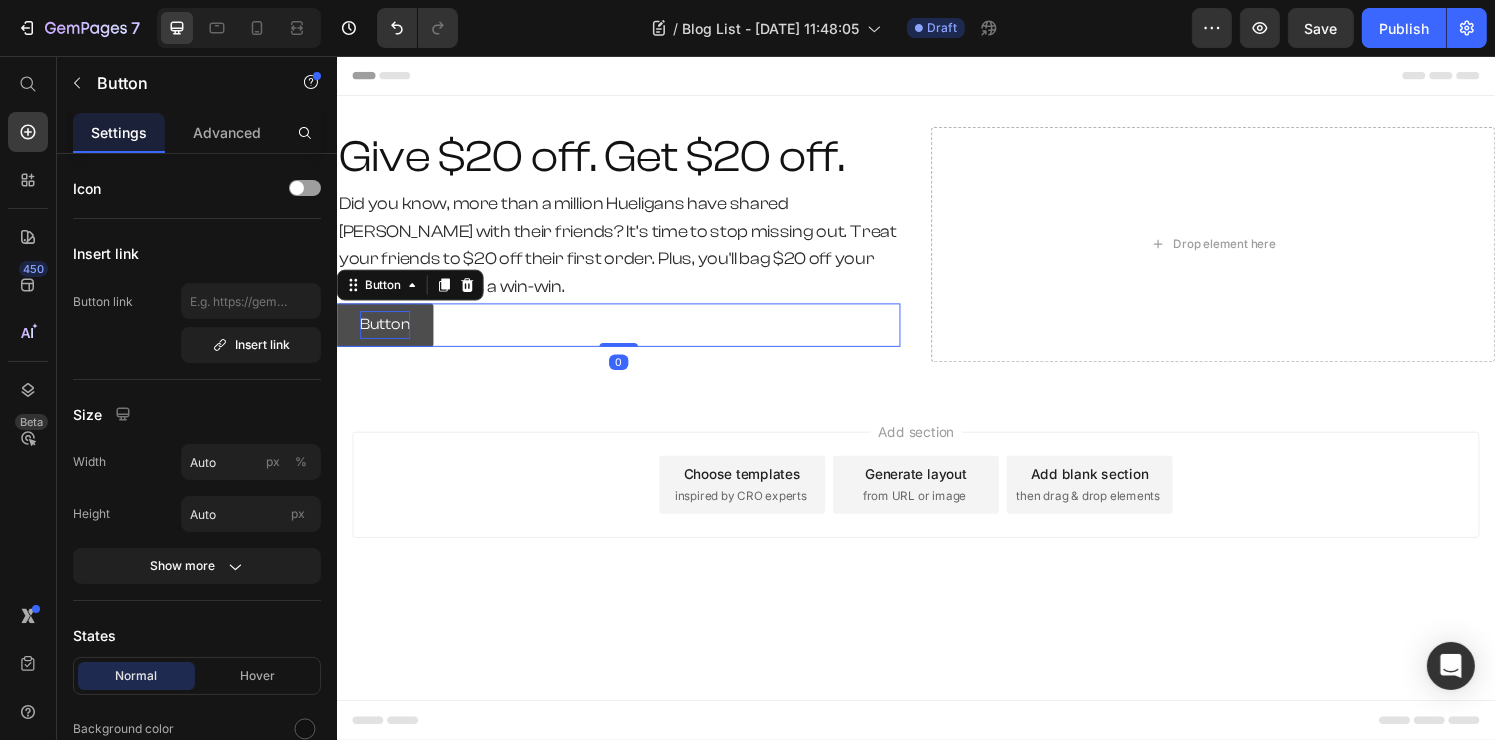 click on "Button" at bounding box center (386, 334) 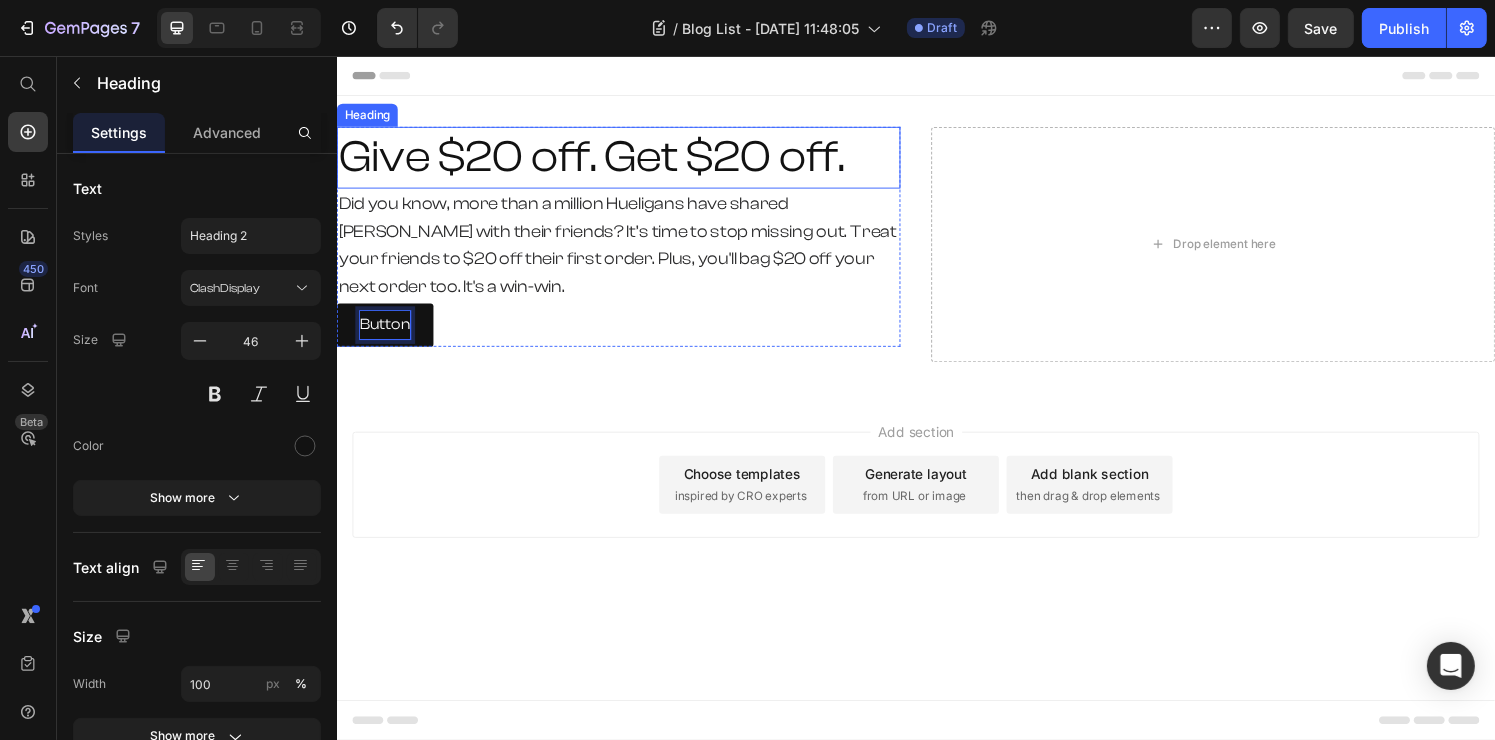 click on "Give $20 off. Get $20 off." at bounding box center [628, 161] 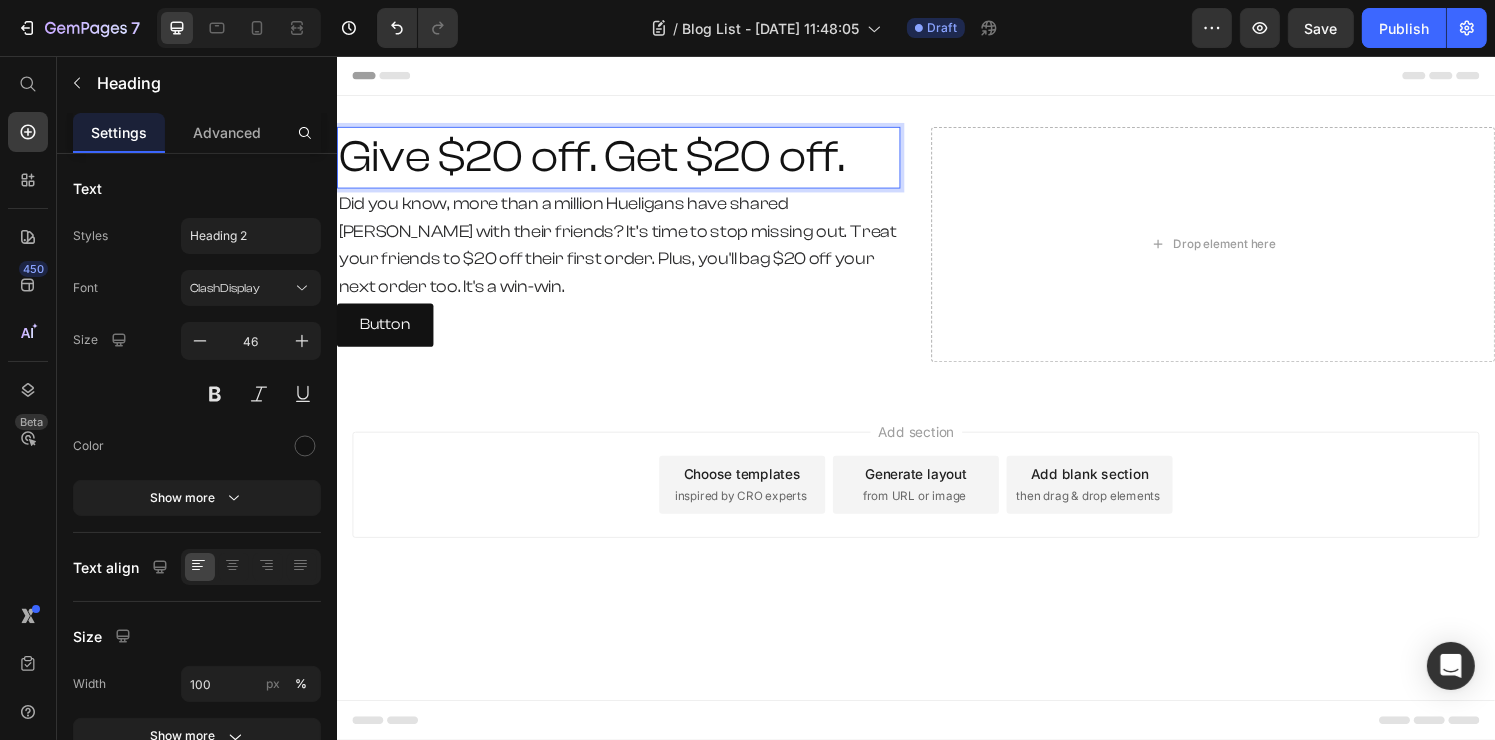 click on "Give $20 off. Get $20 off." at bounding box center (628, 161) 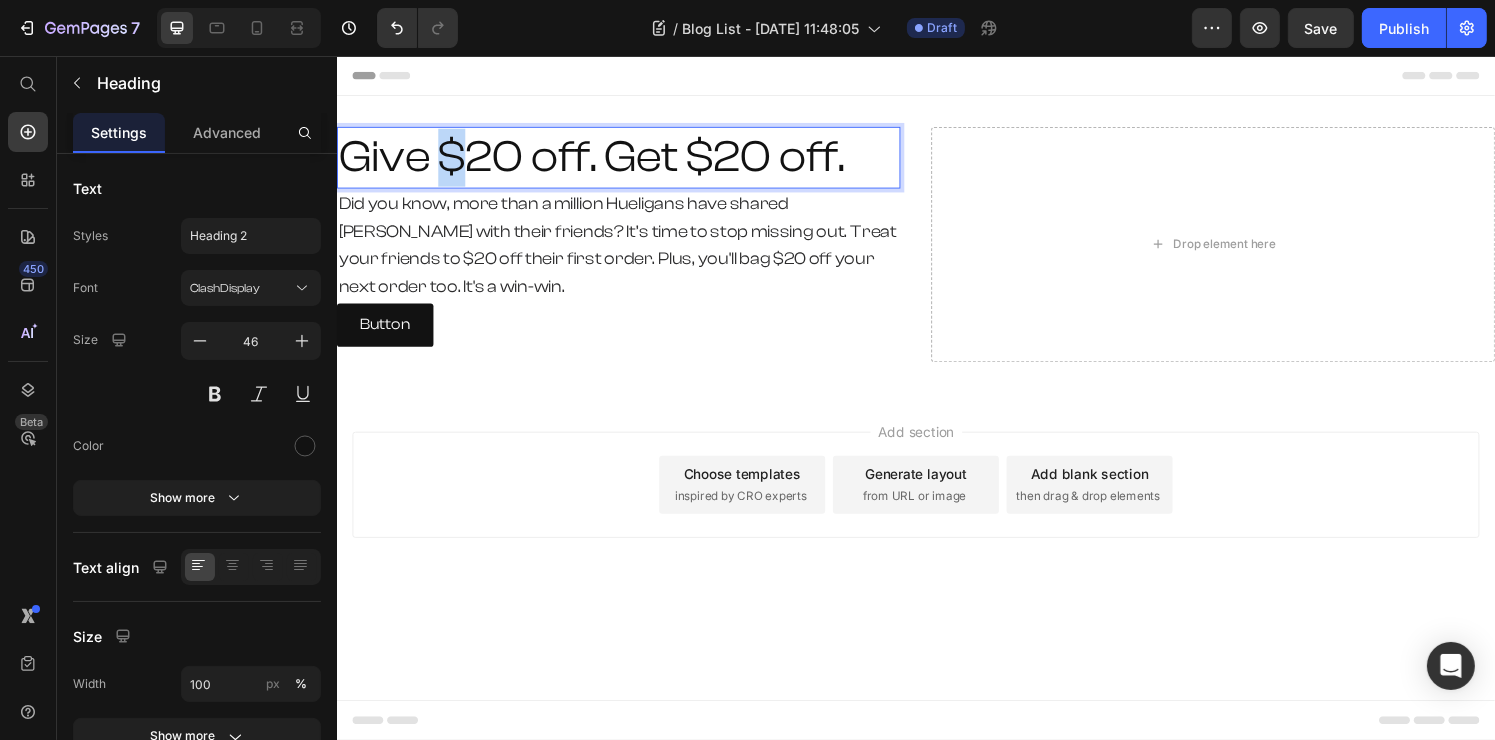 click on "Give $20 off. Get $20 off." at bounding box center (628, 161) 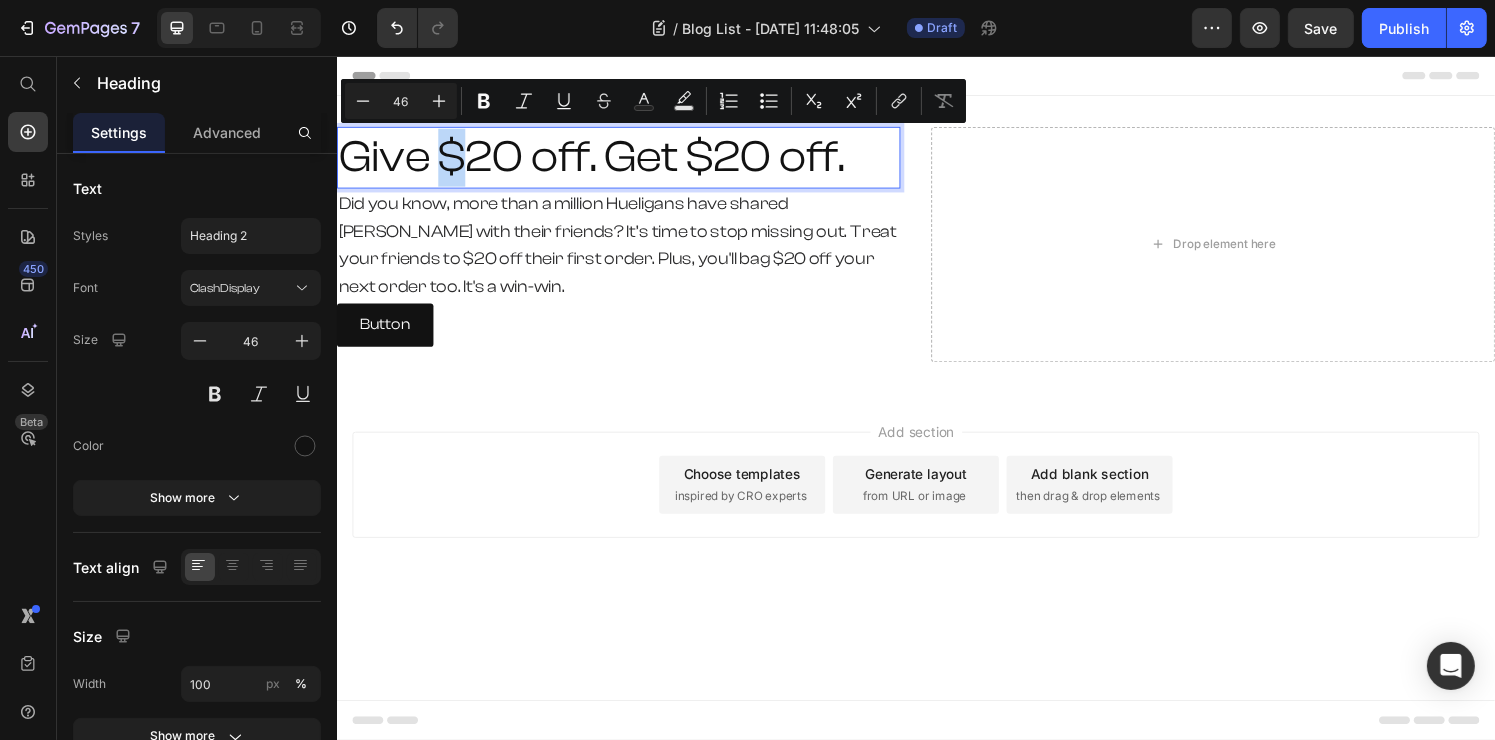 click on "Give $20 off. Get $20 off." at bounding box center (628, 161) 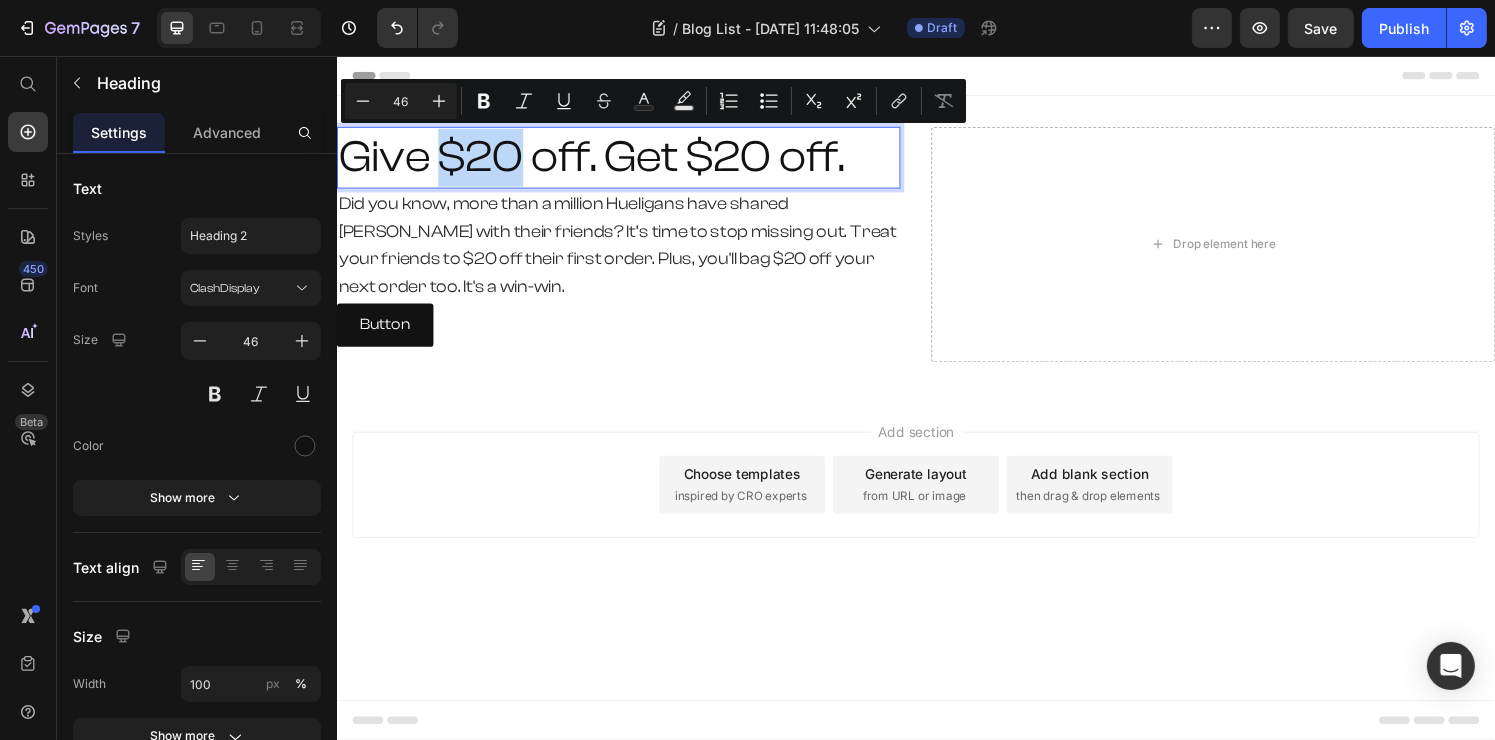 drag, startPoint x: 452, startPoint y: 159, endPoint x: 522, endPoint y: 167, distance: 70.45566 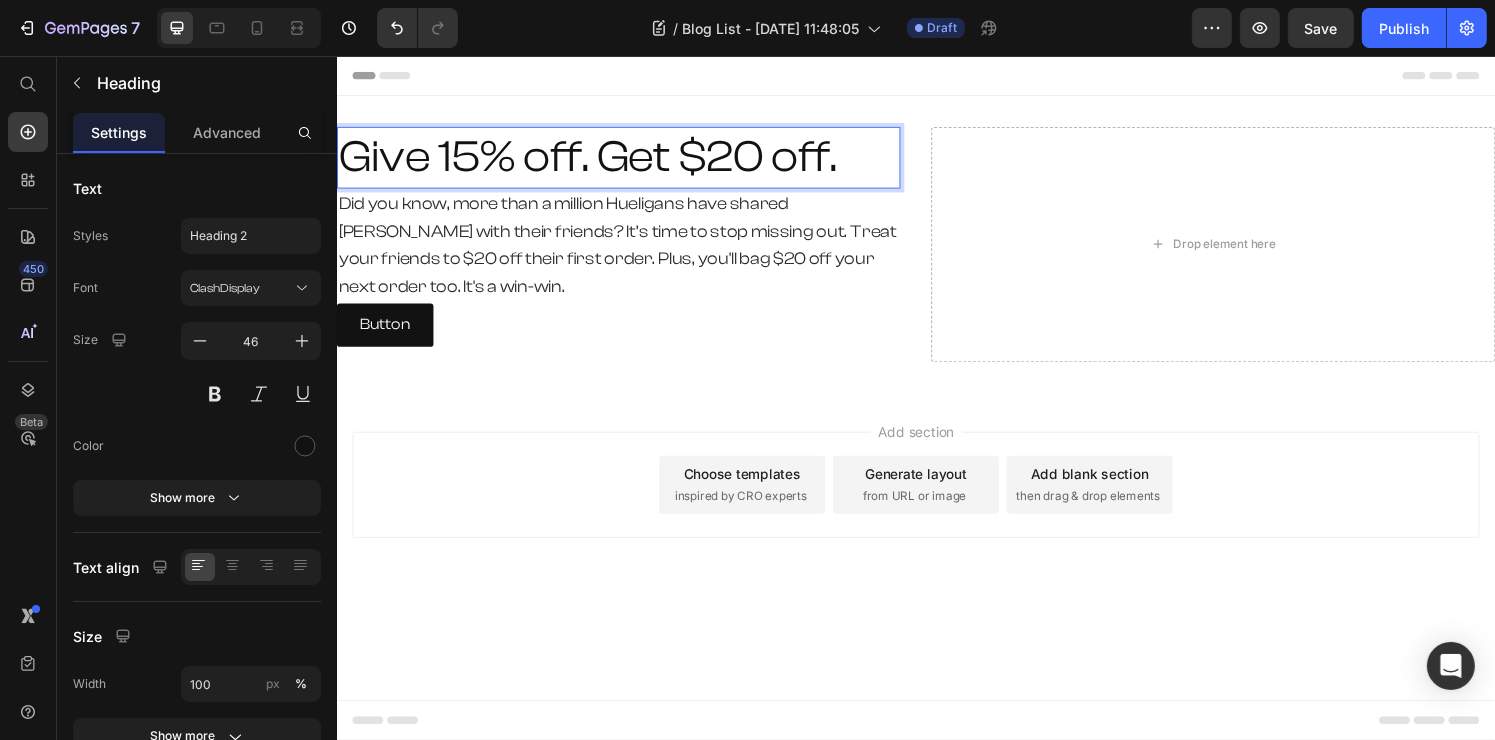 click on "Give 15% off. Get $20 off." at bounding box center [628, 161] 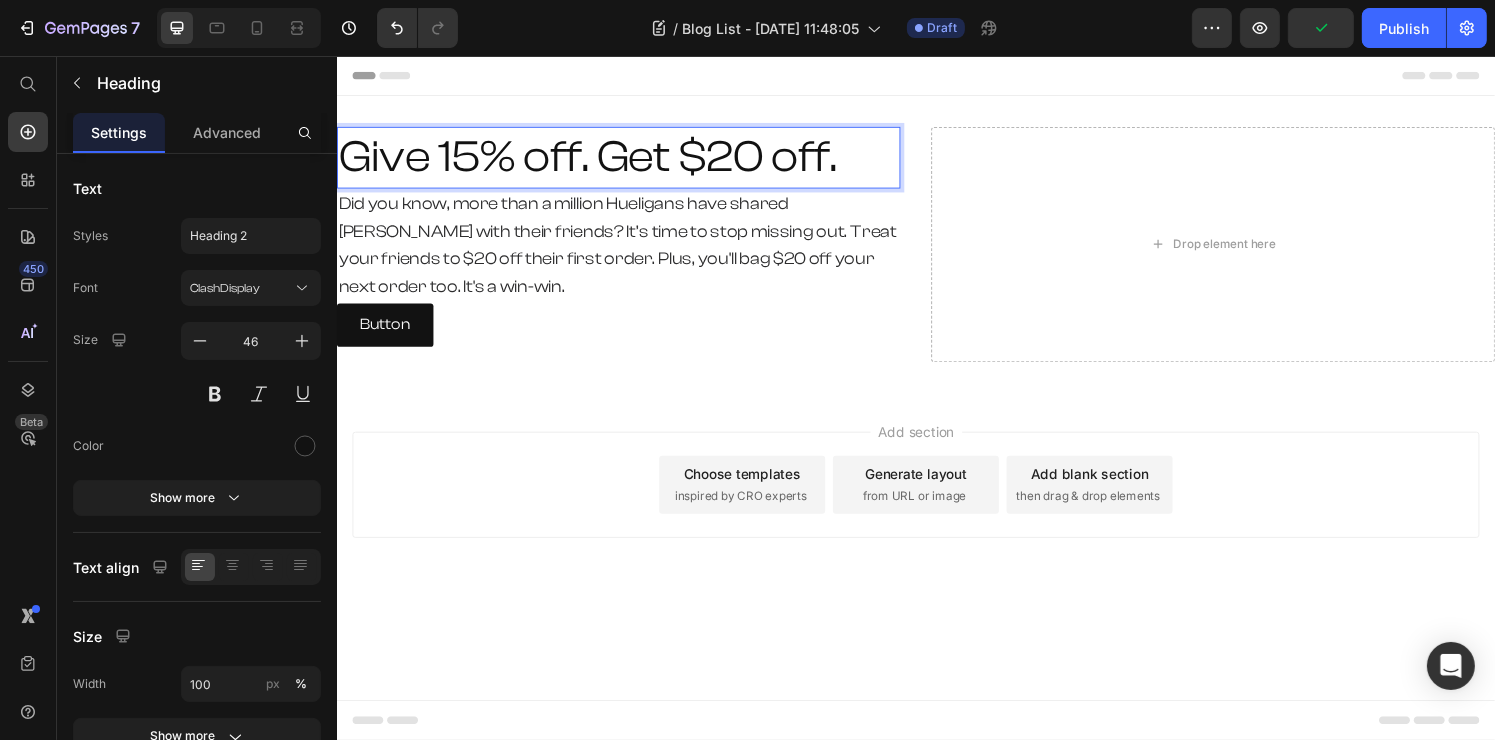 click on "Give 15% off. Get $20 off." at bounding box center [628, 161] 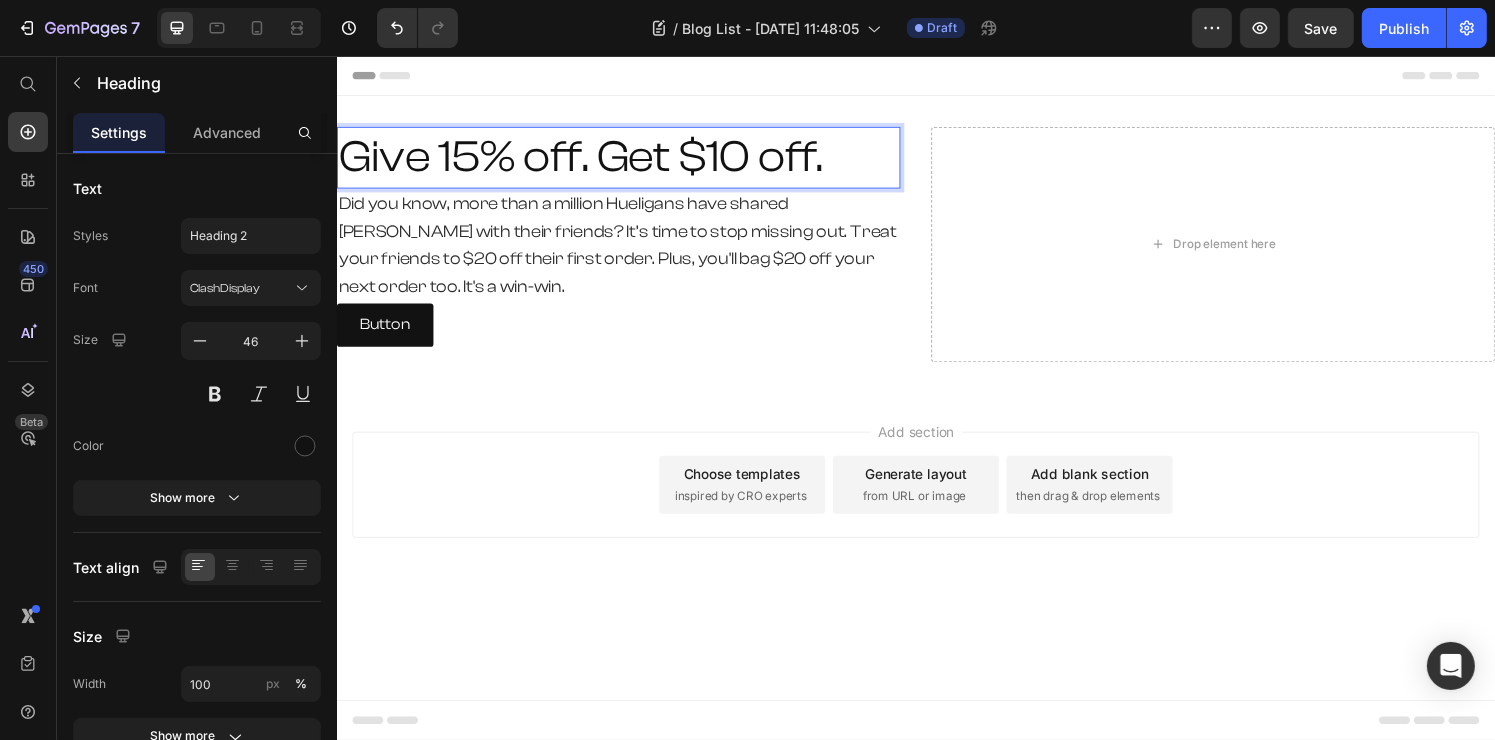 click on "Give 15% off. Get $10 off." at bounding box center (628, 161) 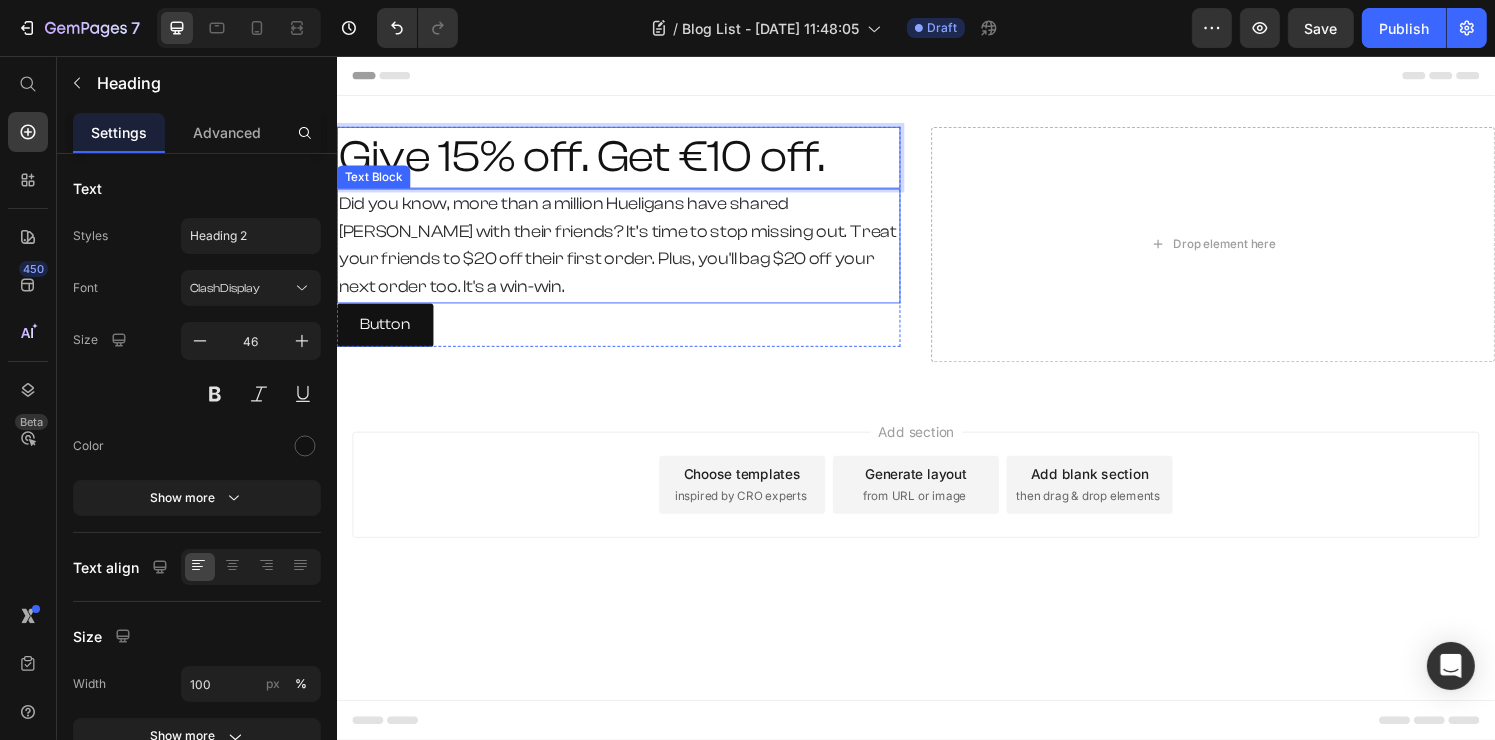 click on "Did you know, more than a million Hueligans have shared [PERSON_NAME] with their friends? It’s time to stop missing out. Treat your friends to $20 off their first order. Plus, you'll bag $20 off your next order too. It's a win-win." at bounding box center (627, 251) 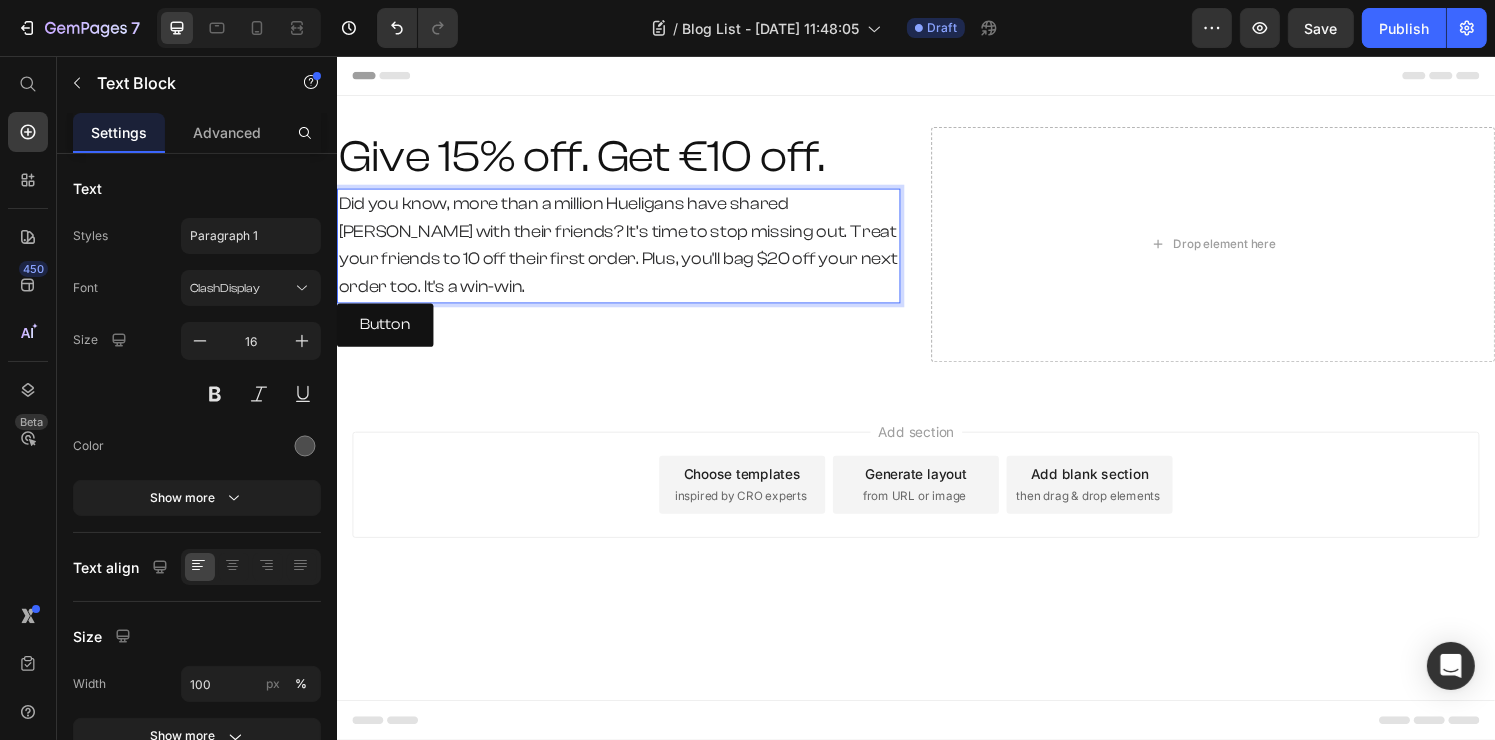 click on "Did you know, more than a million Hueligans have shared [PERSON_NAME] with their friends? It’s time to stop missing out. Treat your friends to 10 off their first order. Plus, you'll bag $20 off your next order too. It's a win-win." at bounding box center (627, 251) 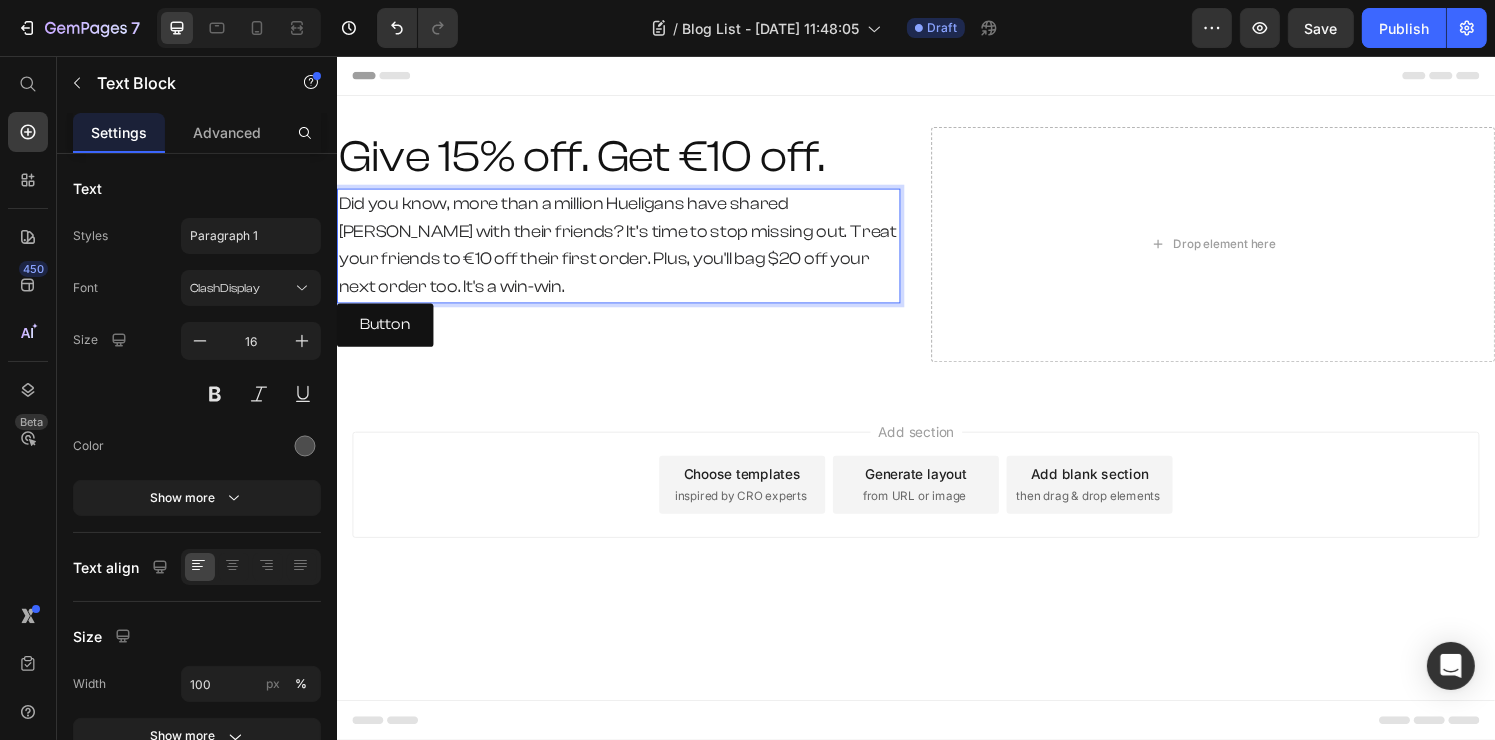 click on "Did you know, more than a million Hueligans have shared [PERSON_NAME] with their friends? It’s time to stop missing out. Treat your friends to €10 off their first order. Plus, you'll bag $20 off your next order too. It's a win-win." at bounding box center (627, 251) 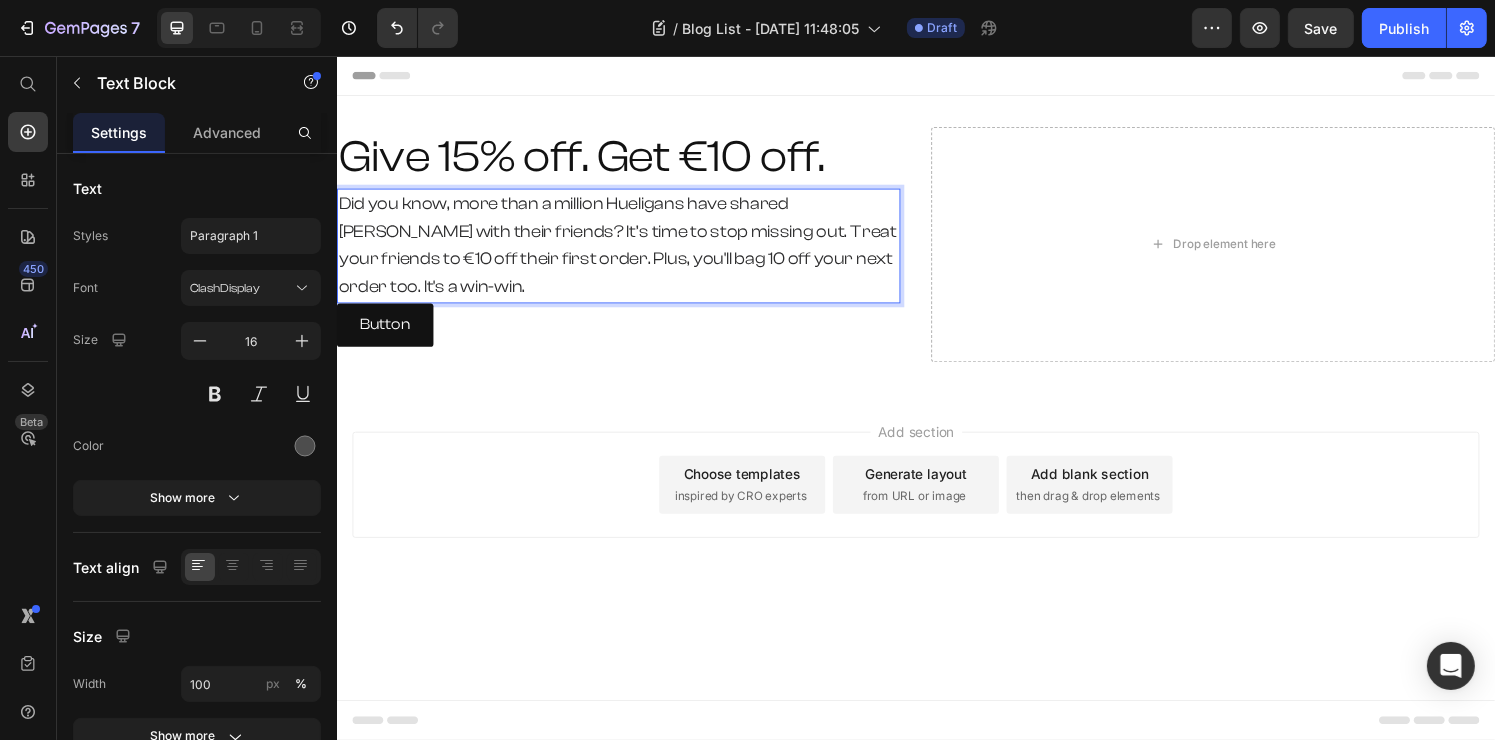 click on "Did you know, more than a million Hueligans have shared [PERSON_NAME] with their friends? It’s time to stop missing out. Treat your friends to €10 off their first order. Plus, you'll bag 10 off your next order too. It's a win-win." at bounding box center (627, 251) 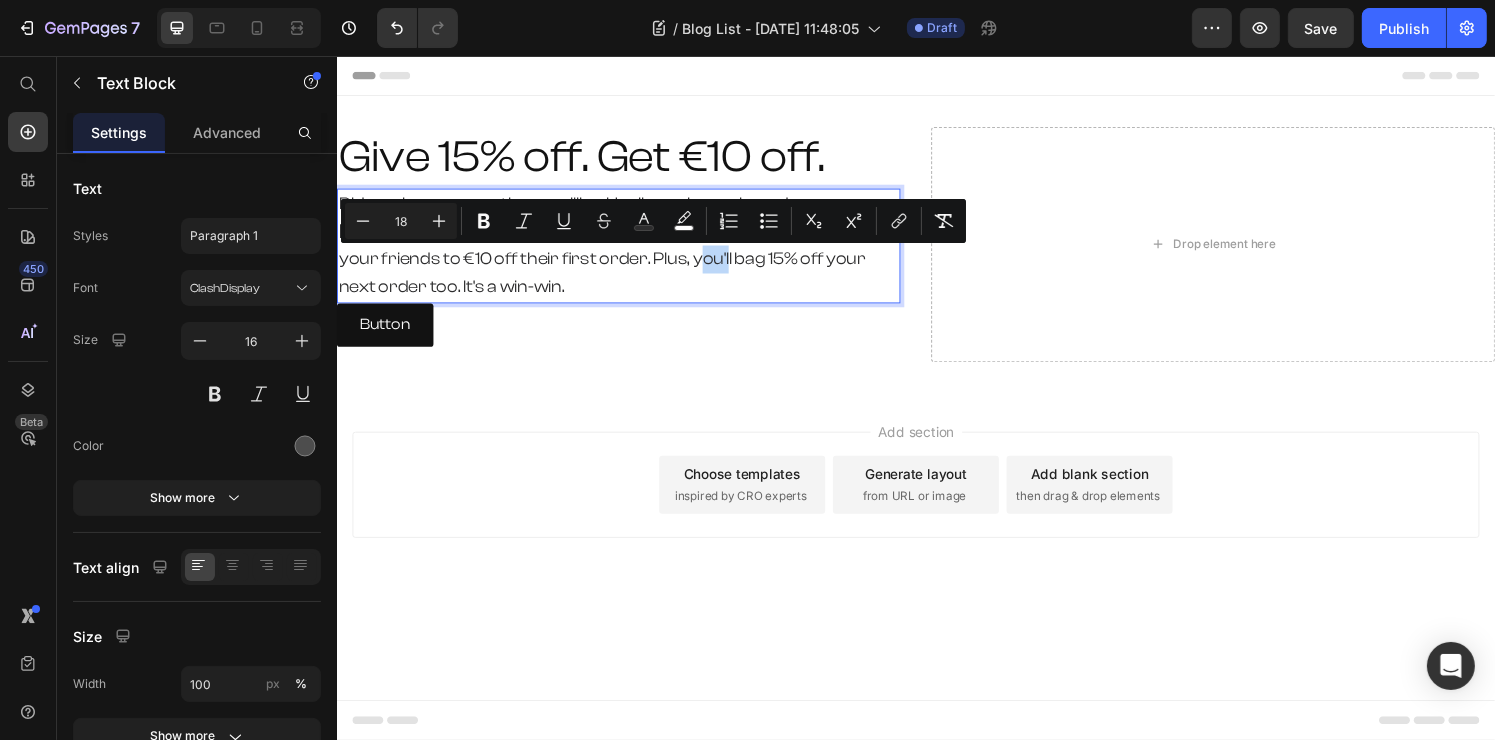 drag, startPoint x: 622, startPoint y: 269, endPoint x: 653, endPoint y: 267, distance: 31.06445 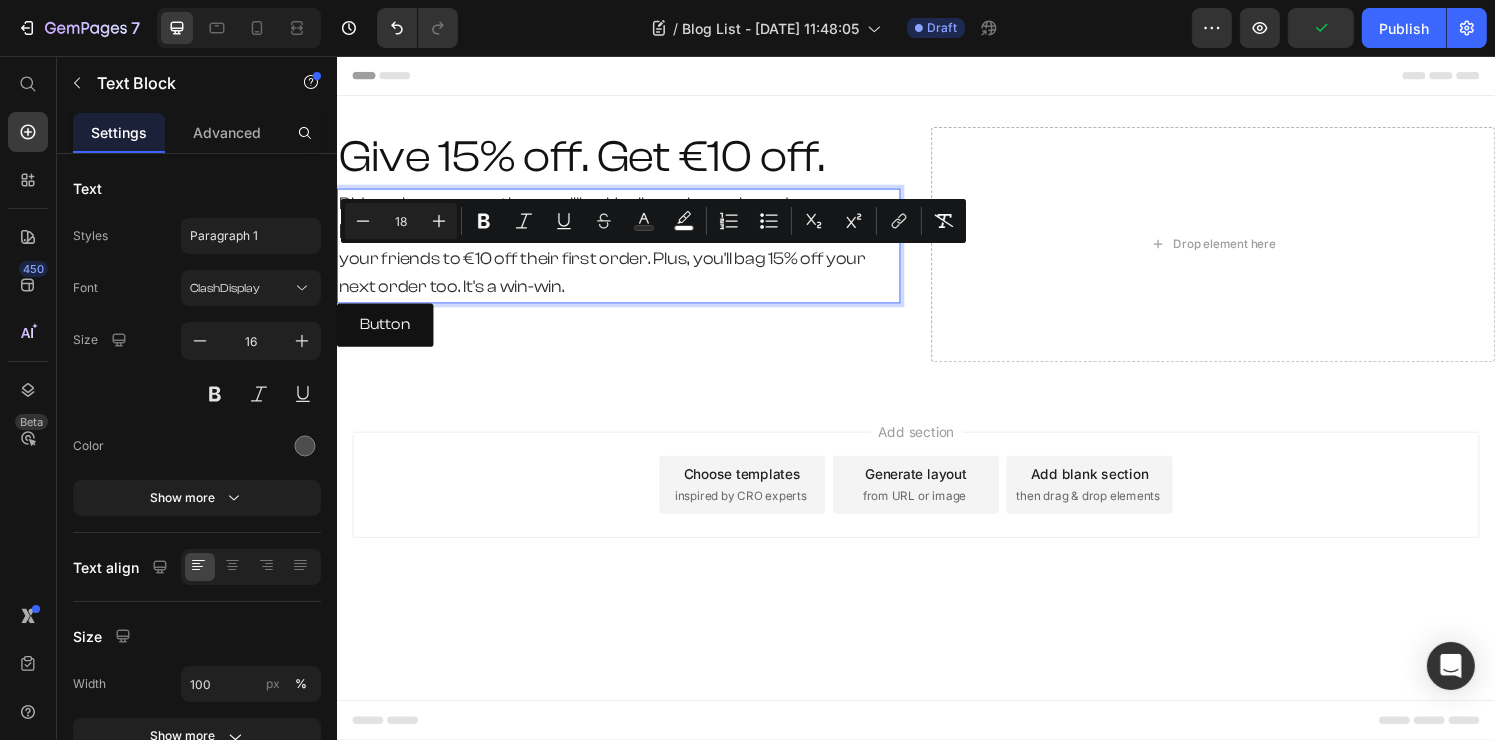 click on "Did you know, more than a million Hueligans have shared [PERSON_NAME] with their friends? It’s time to stop missing out. Treat your friends to €10 off their first order. Plus, you'll bag 15% off your next order too. It's a win-win." at bounding box center (628, 252) 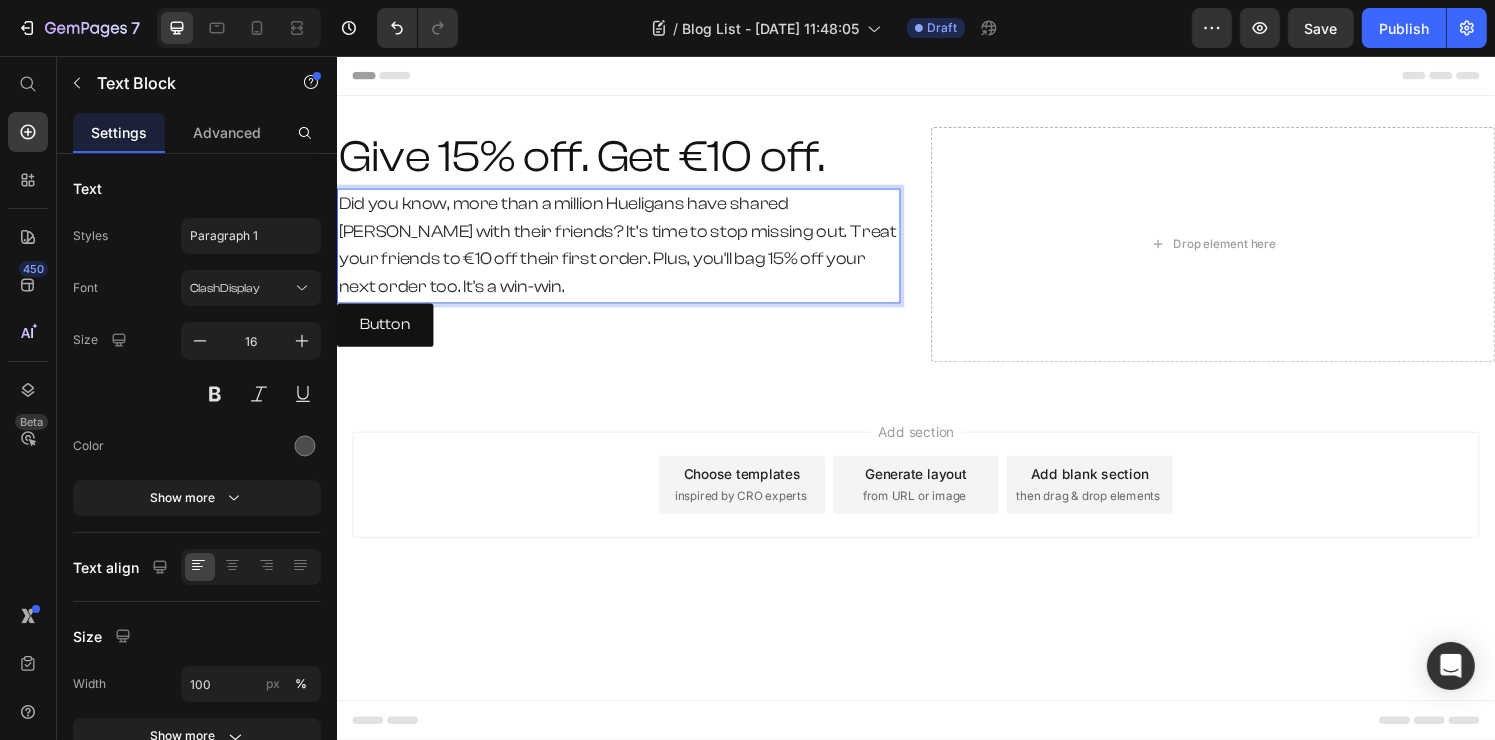 drag, startPoint x: 867, startPoint y: 239, endPoint x: 883, endPoint y: 240, distance: 16.03122 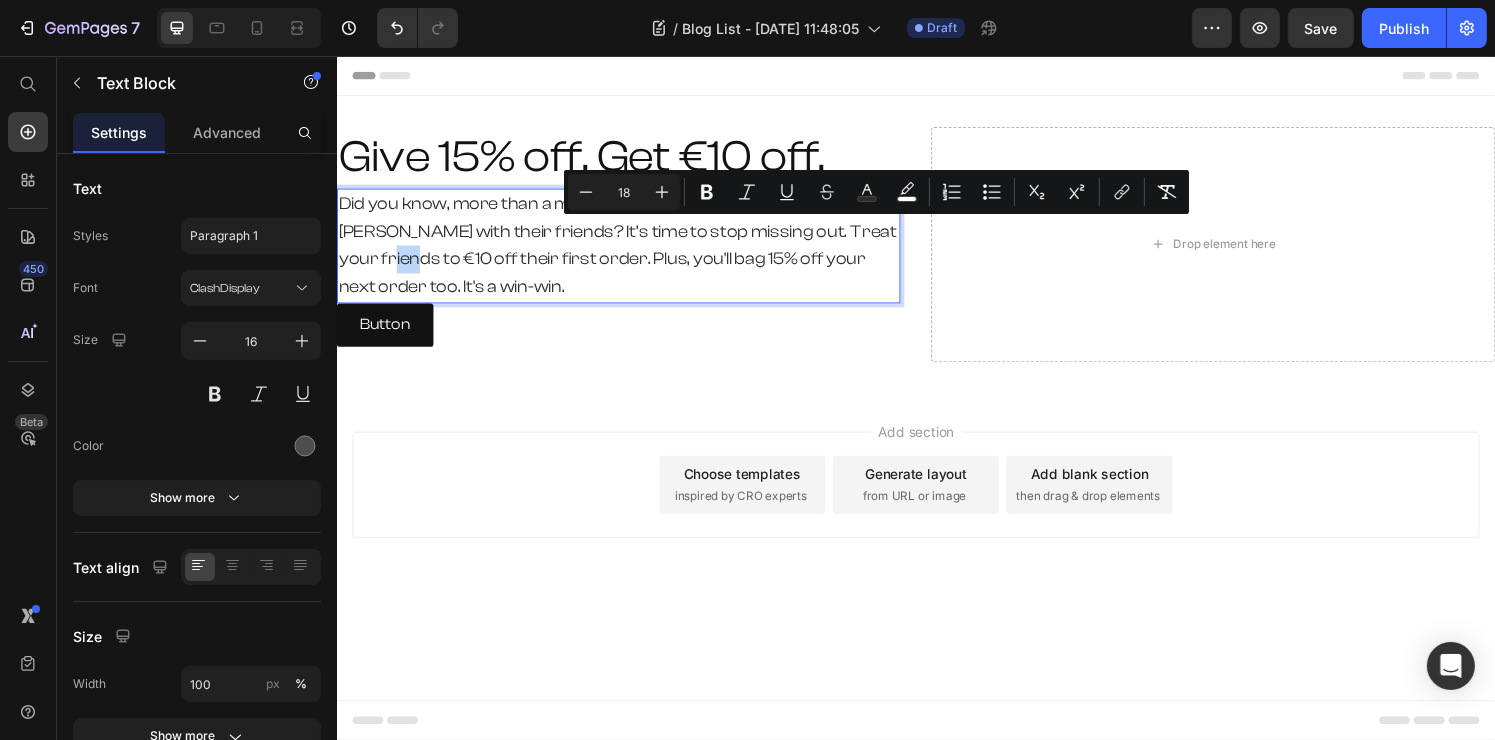drag, startPoint x: 873, startPoint y: 237, endPoint x: 888, endPoint y: 236, distance: 15.033297 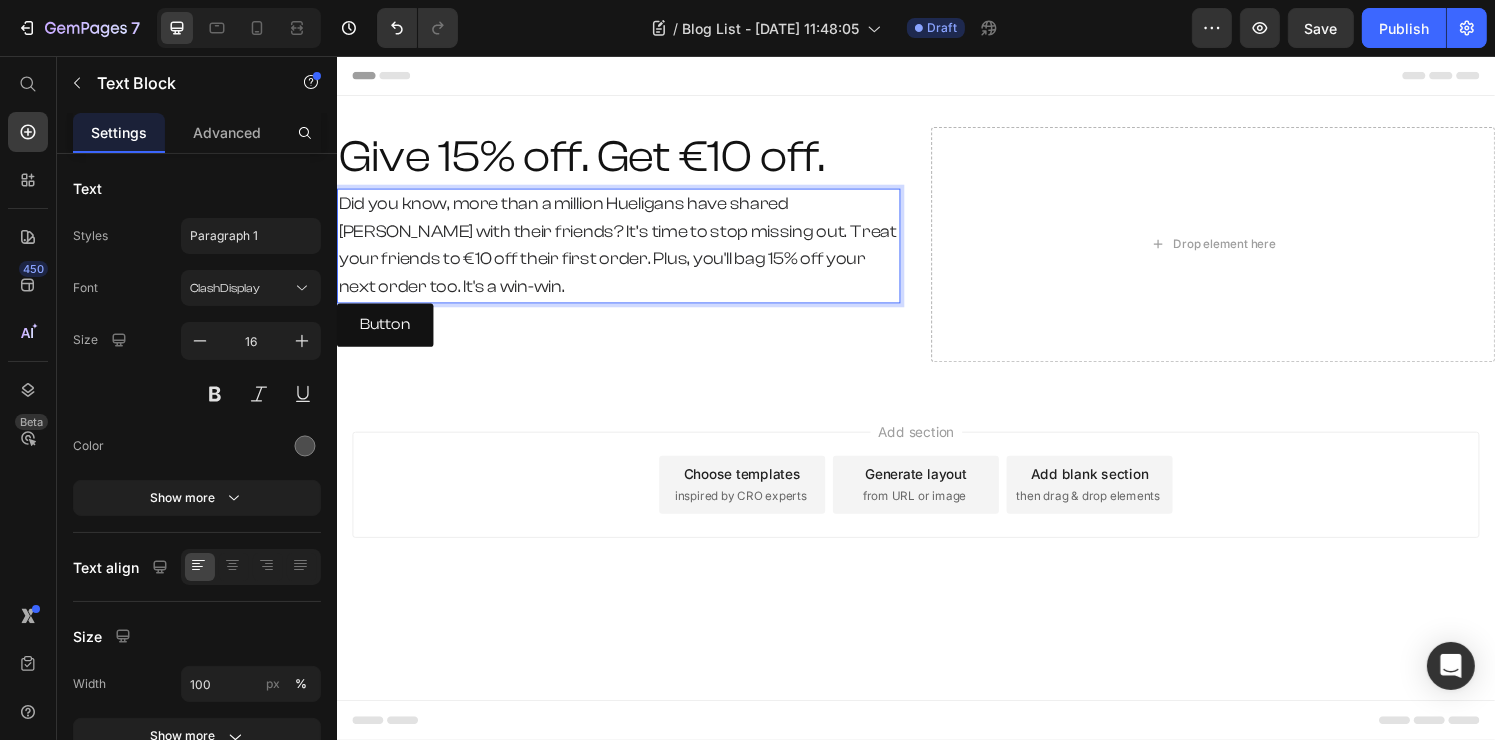 click on "Did you know, more than a million Hueligans have shared [PERSON_NAME] with their friends? It’s time to stop missing out. Treat your friends to €10 off their first order. Plus, you'll bag 15% off your next order too. It's a win-win." at bounding box center [627, 251] 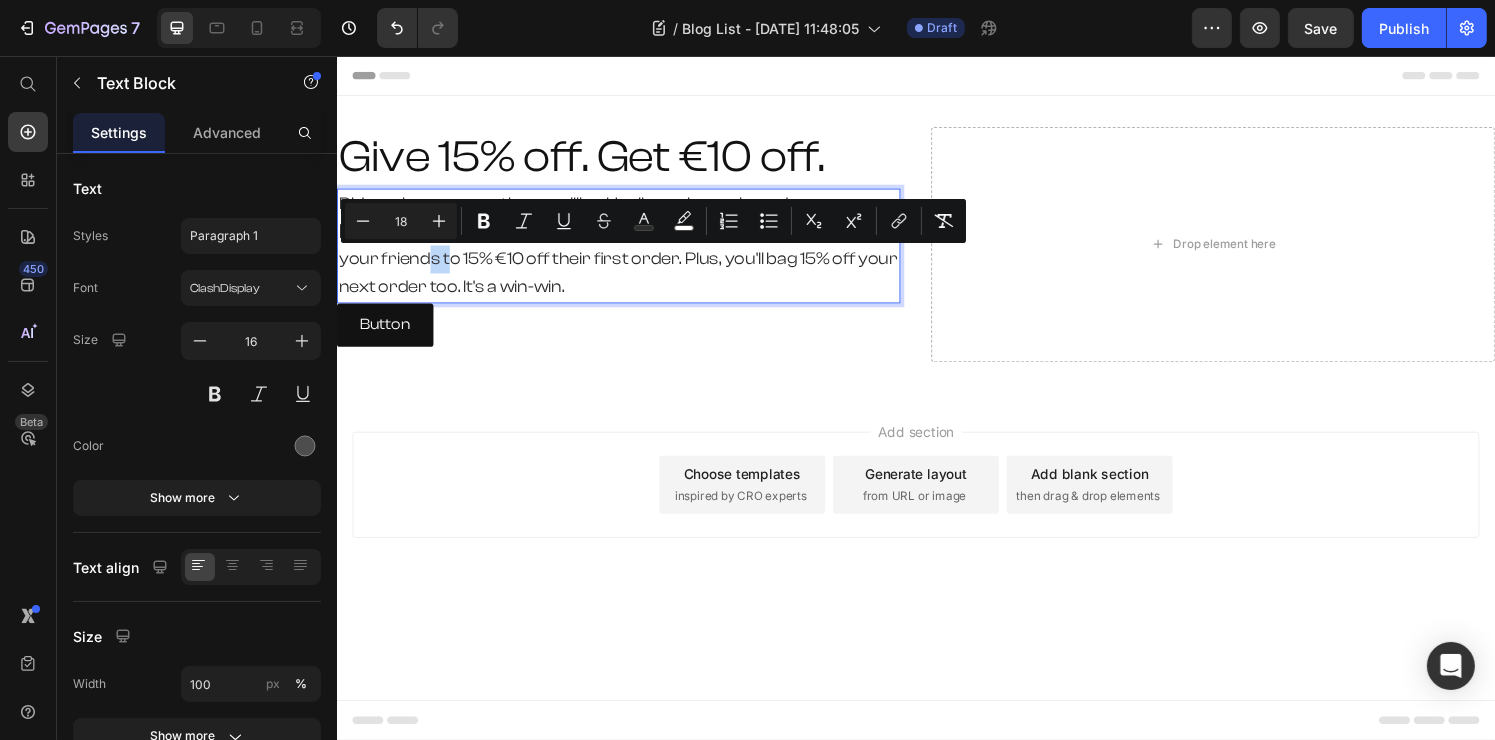 drag, startPoint x: 341, startPoint y: 267, endPoint x: 365, endPoint y: 260, distance: 25 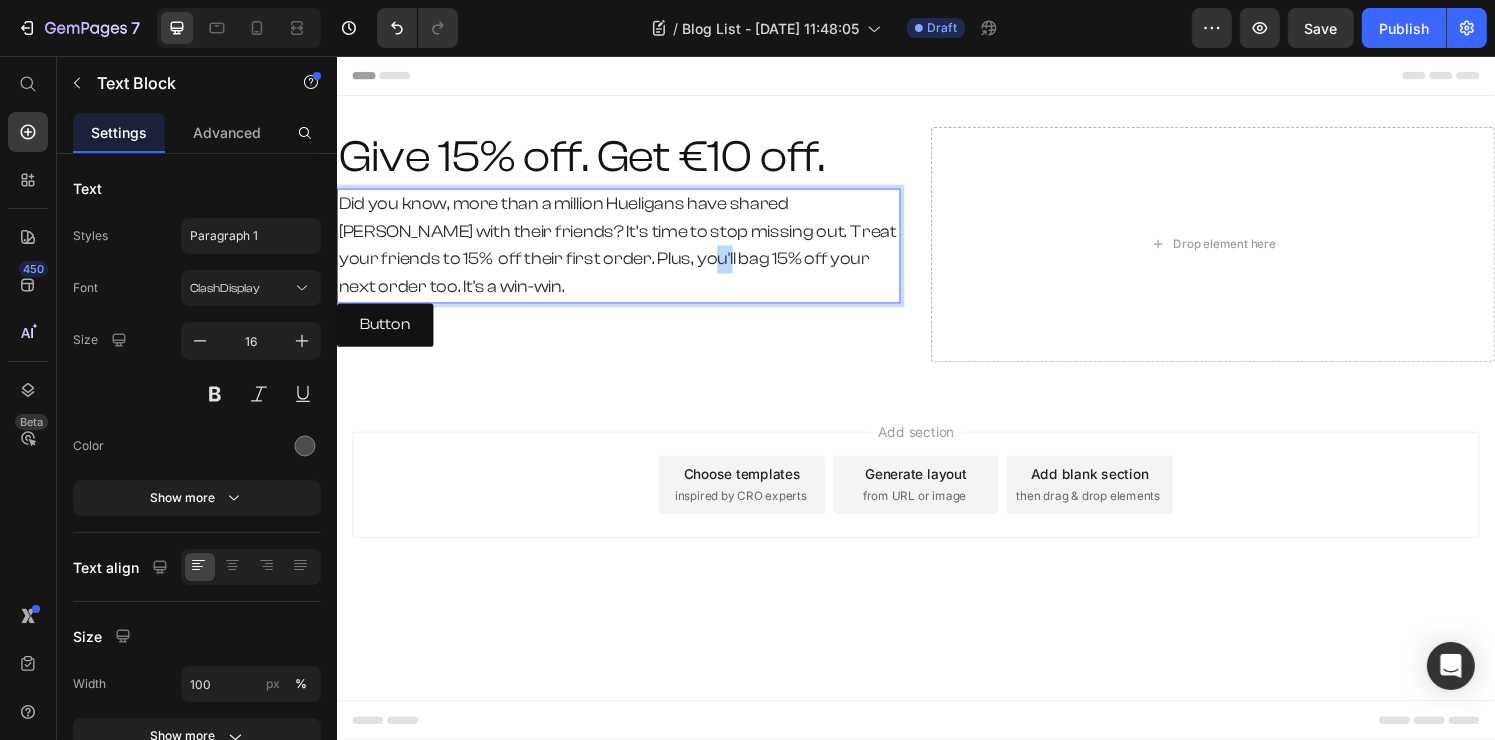 drag, startPoint x: 628, startPoint y: 267, endPoint x: 652, endPoint y: 269, distance: 24.083189 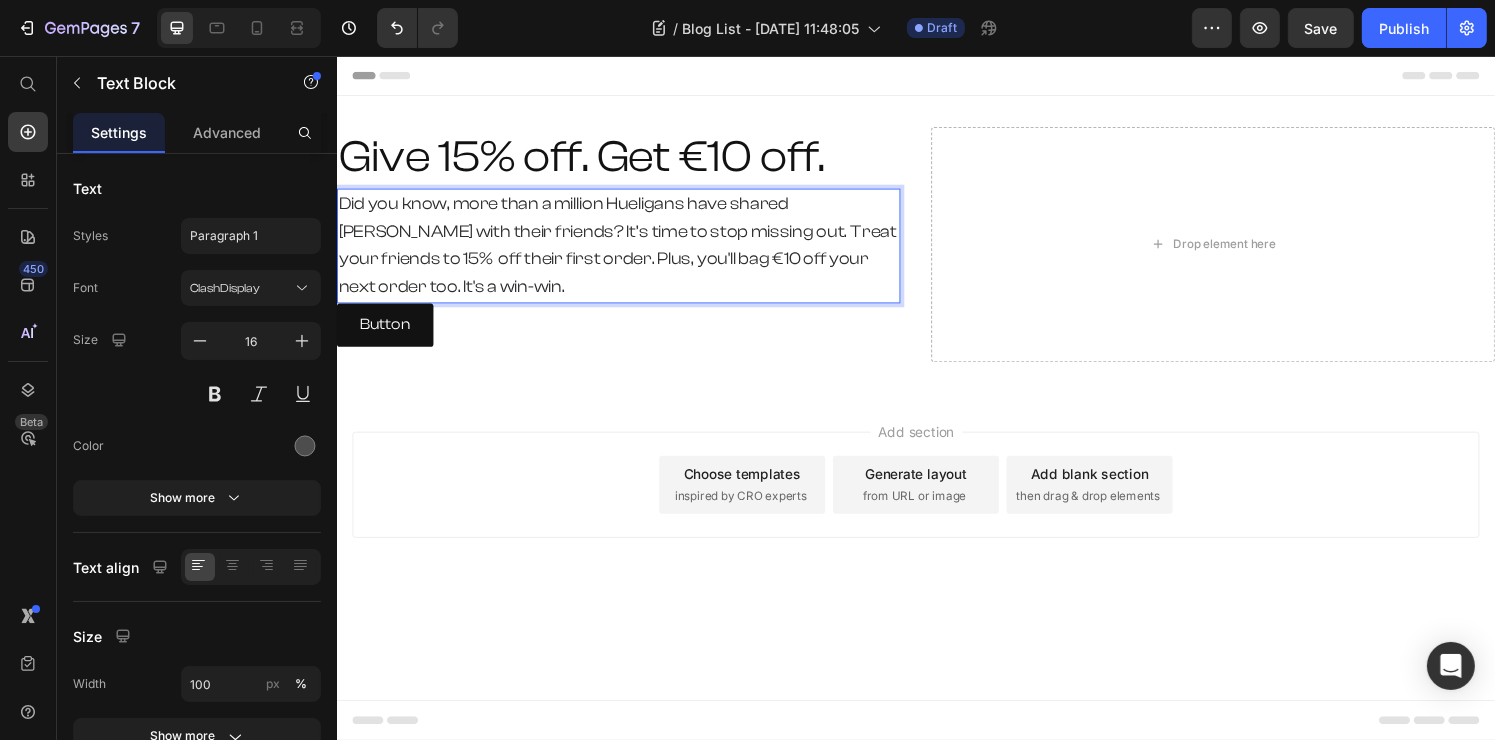 click on "Did you know, more than a million Hueligans have shared [PERSON_NAME] with their friends? It’s time to stop missing out. Treat your friends to 15%  off their first order. Plus, you'll bag €10 off your next order too. It's a win-win." at bounding box center [627, 251] 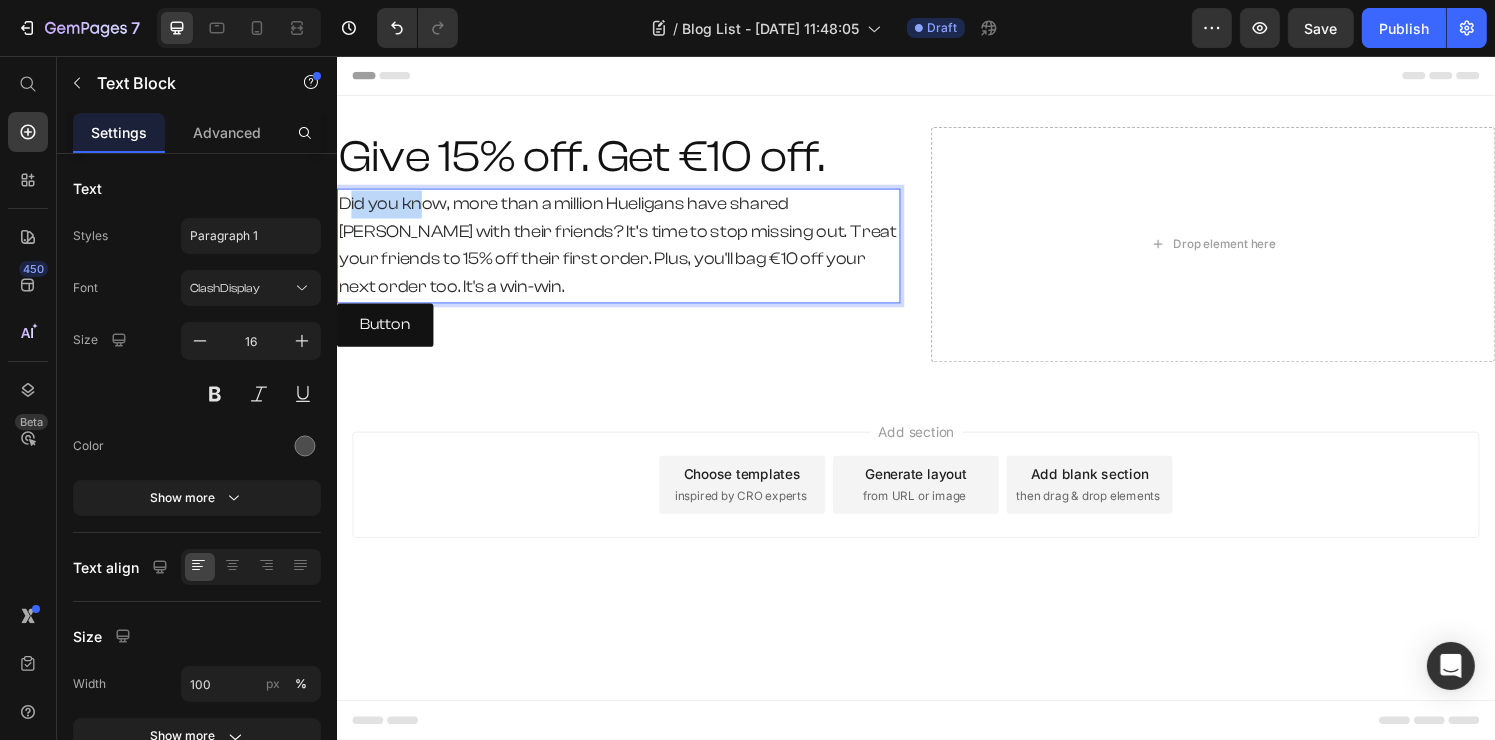 drag, startPoint x: 345, startPoint y: 210, endPoint x: 422, endPoint y: 201, distance: 77.52419 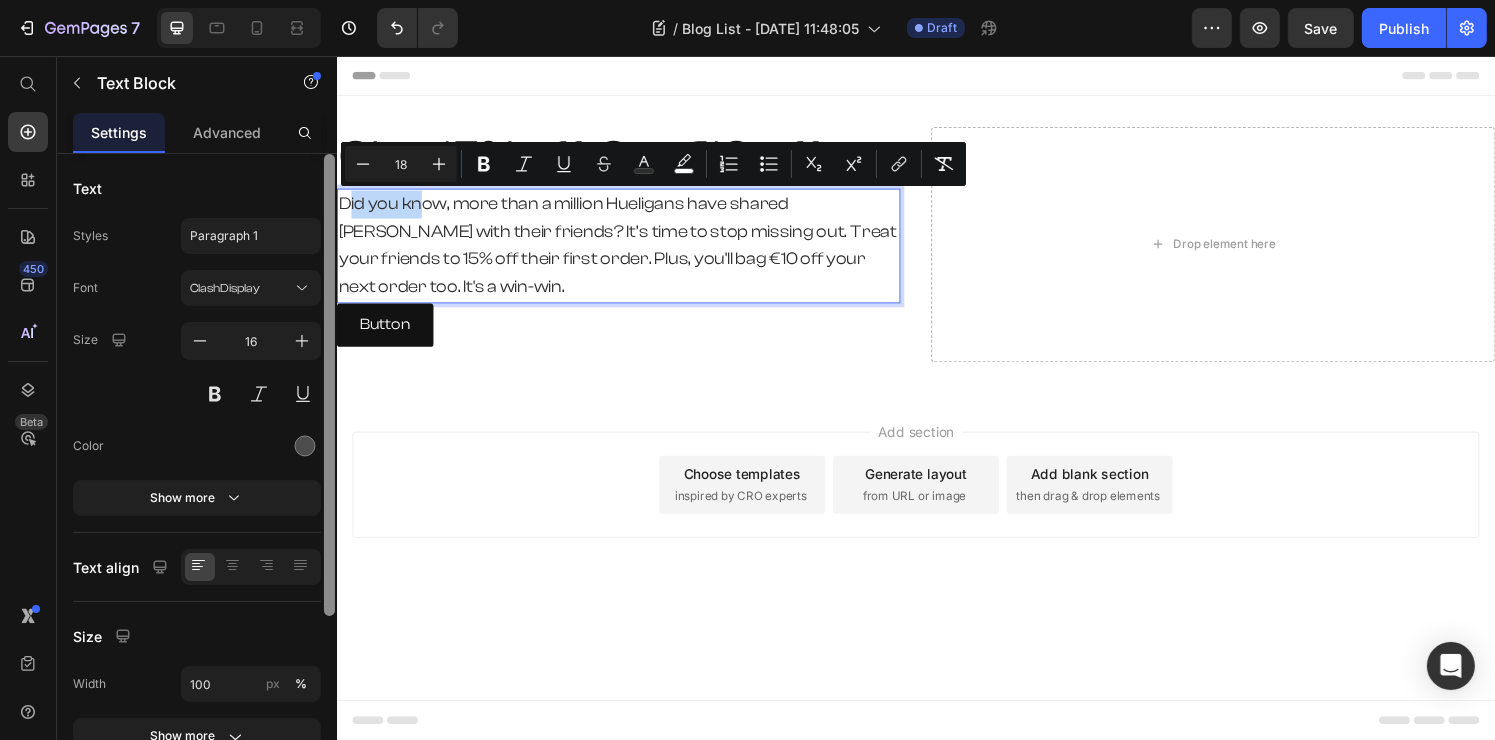 click at bounding box center (329, 385) 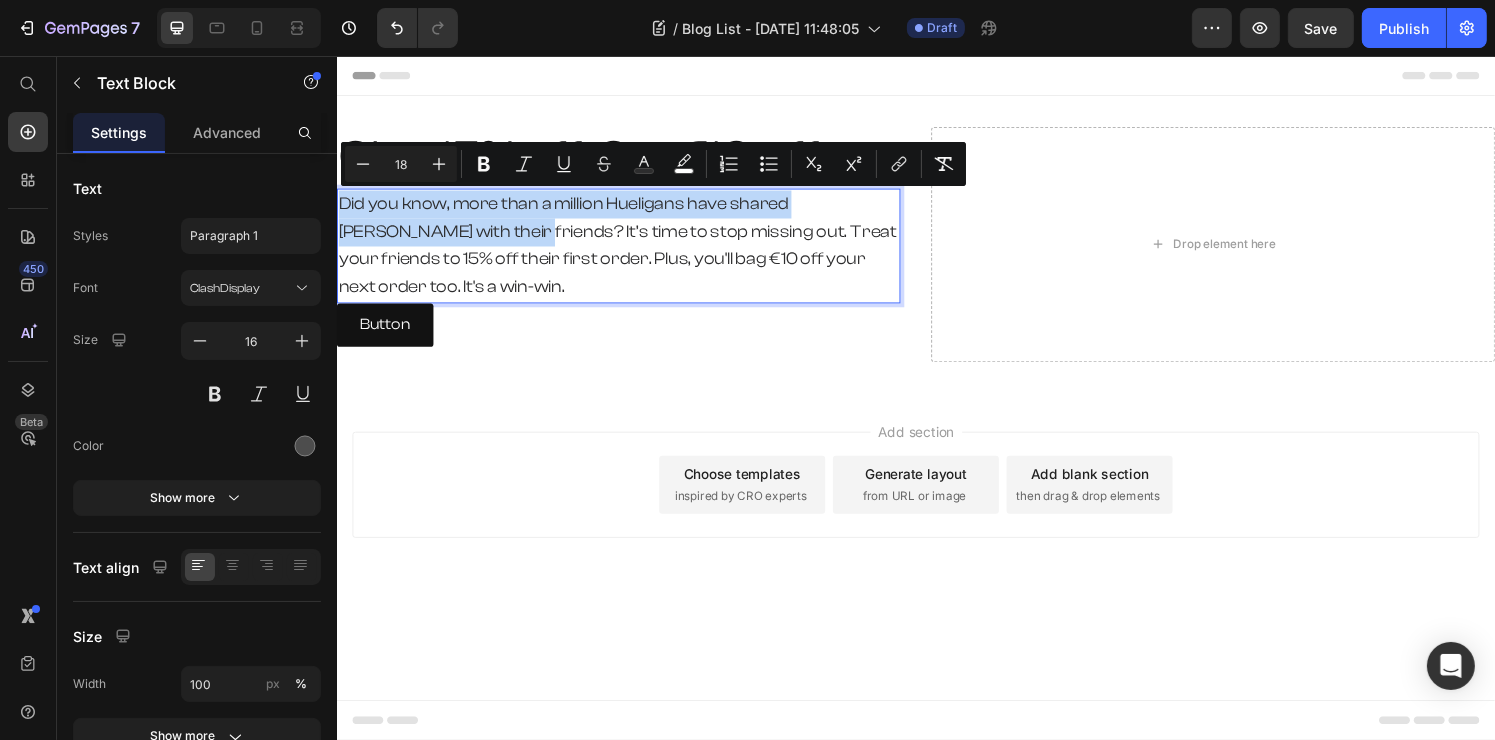drag, startPoint x: 344, startPoint y: 211, endPoint x: 457, endPoint y: 243, distance: 117.4436 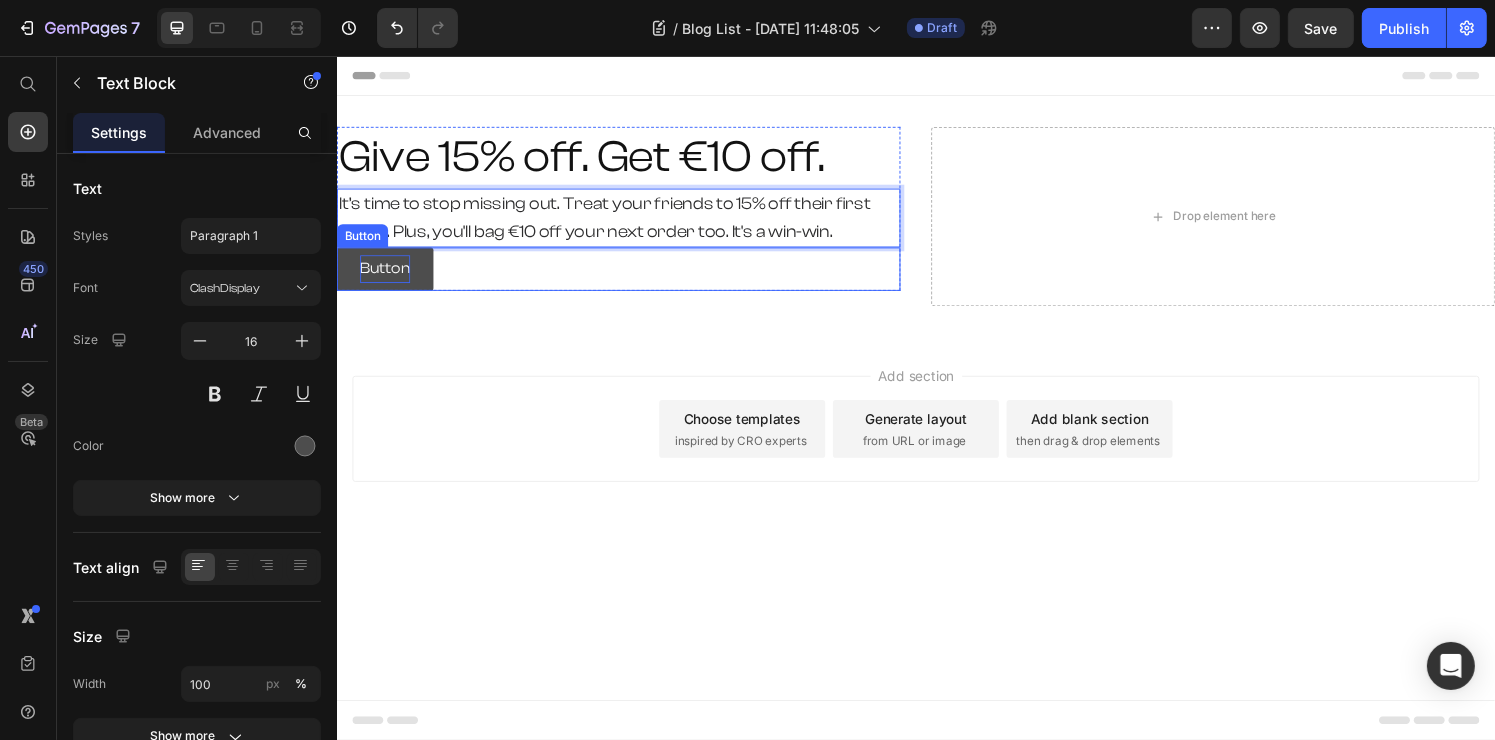 click on "Button" at bounding box center (386, 276) 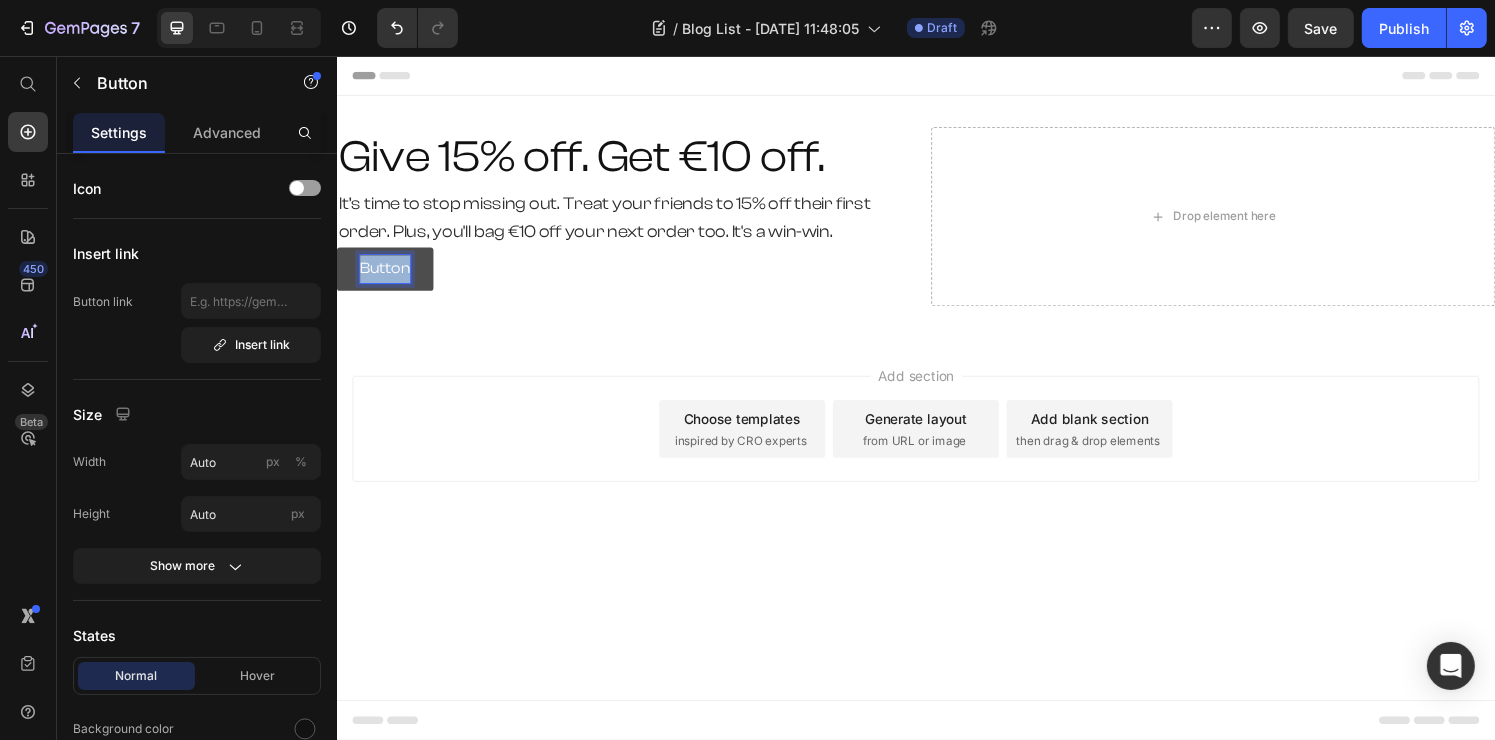 click on "Button" at bounding box center (386, 276) 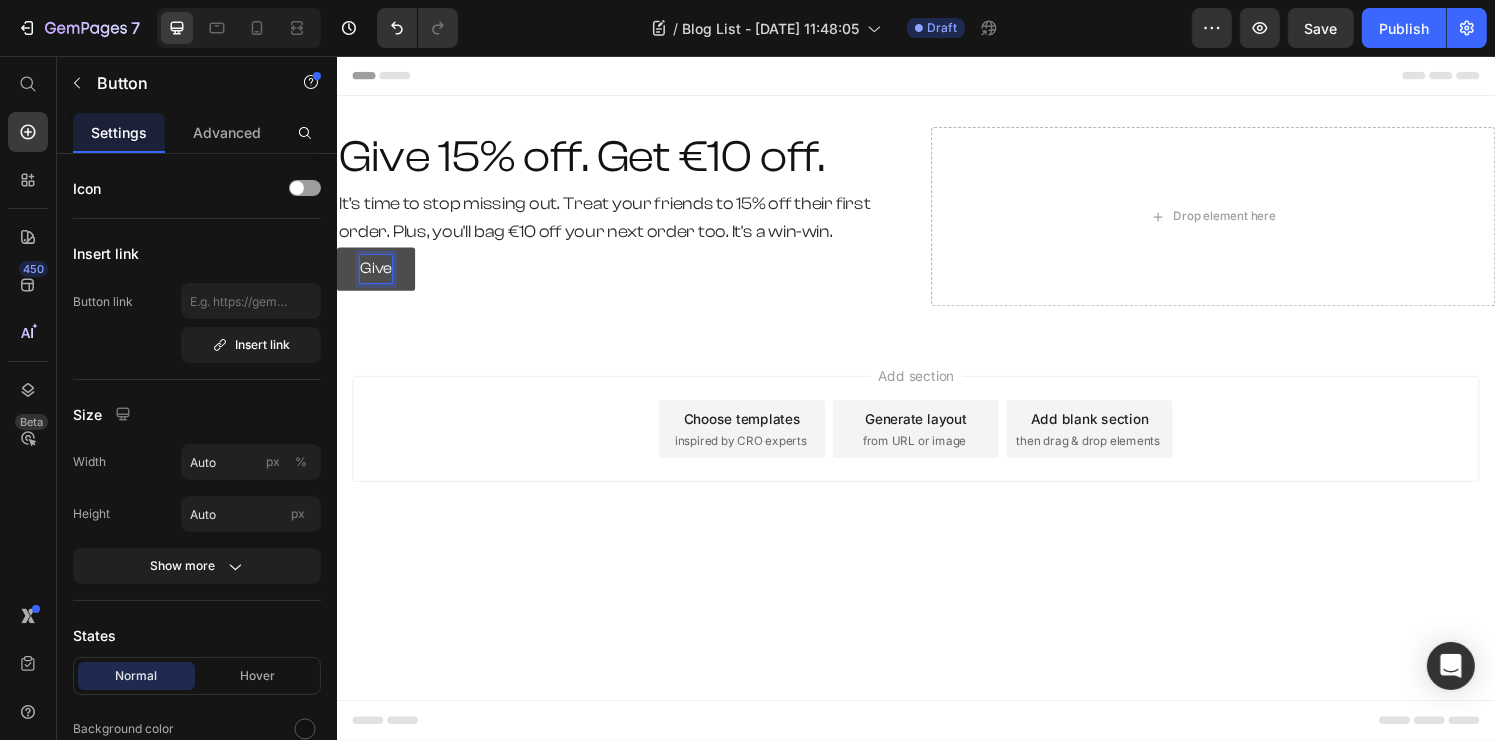 click on "Give" at bounding box center (376, 276) 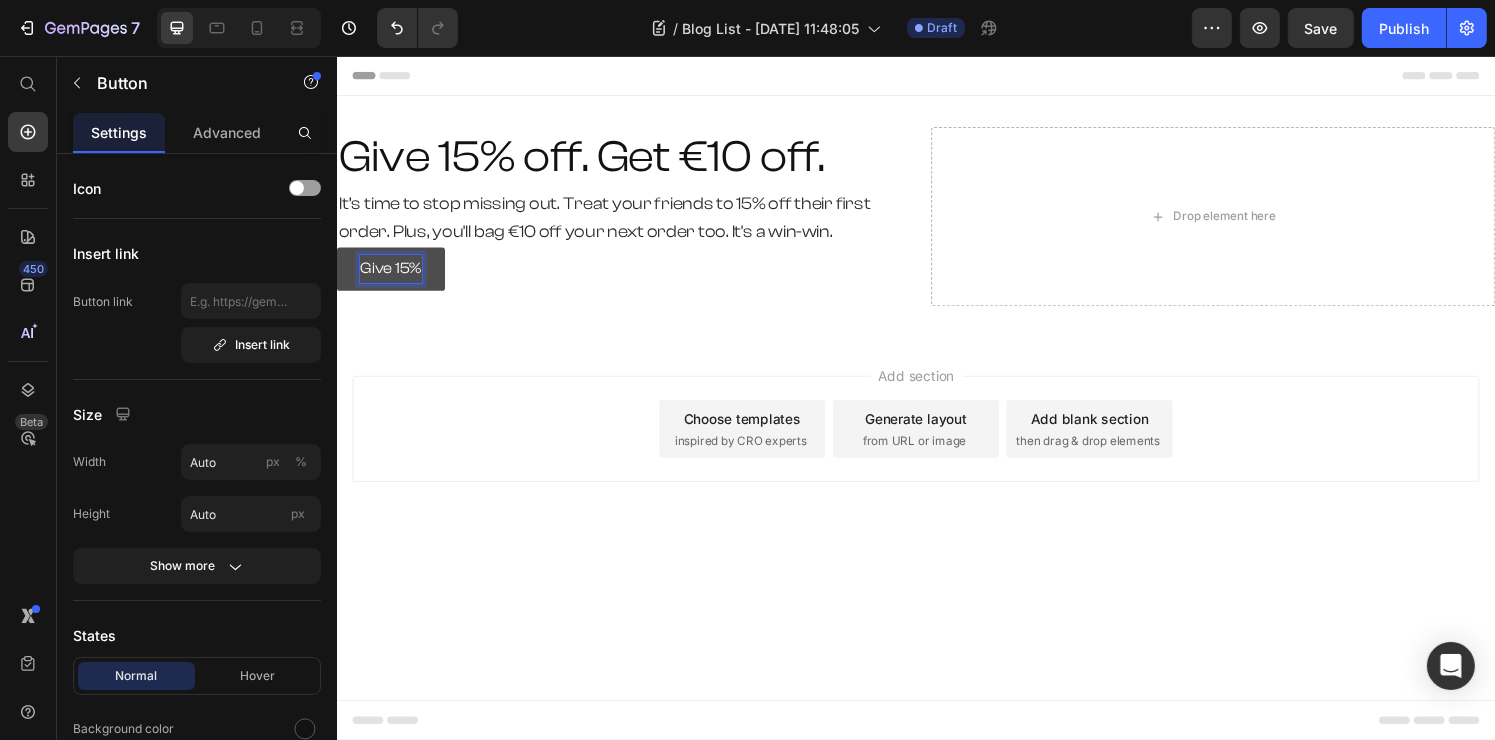 click on "Give 15%" at bounding box center [392, 276] 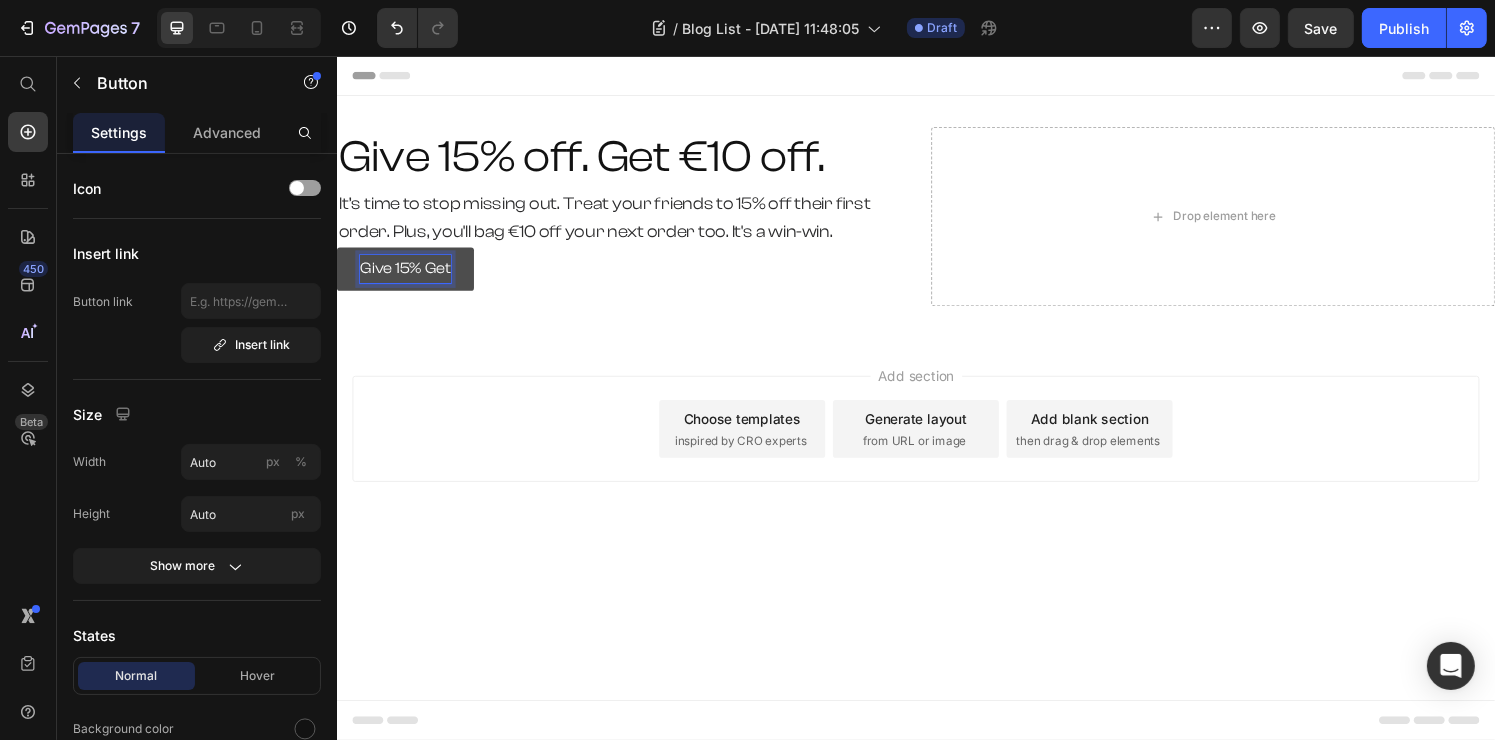 click on "Give 15% Get" at bounding box center [407, 276] 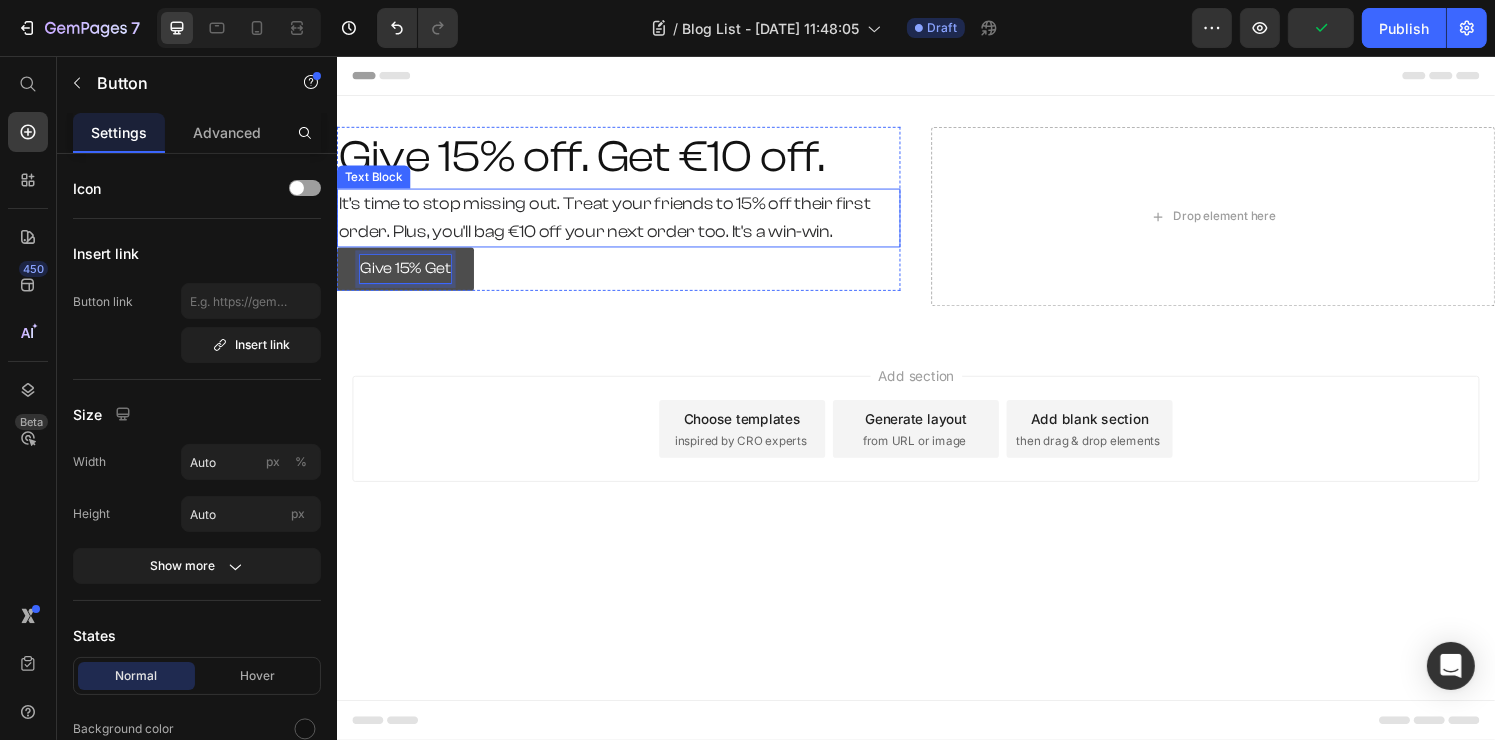 click on "It’s time to stop missing out. Treat your friends to 15% off their first order. Plus, you'll bag €10 off your next order too. It's a win-win." at bounding box center (613, 223) 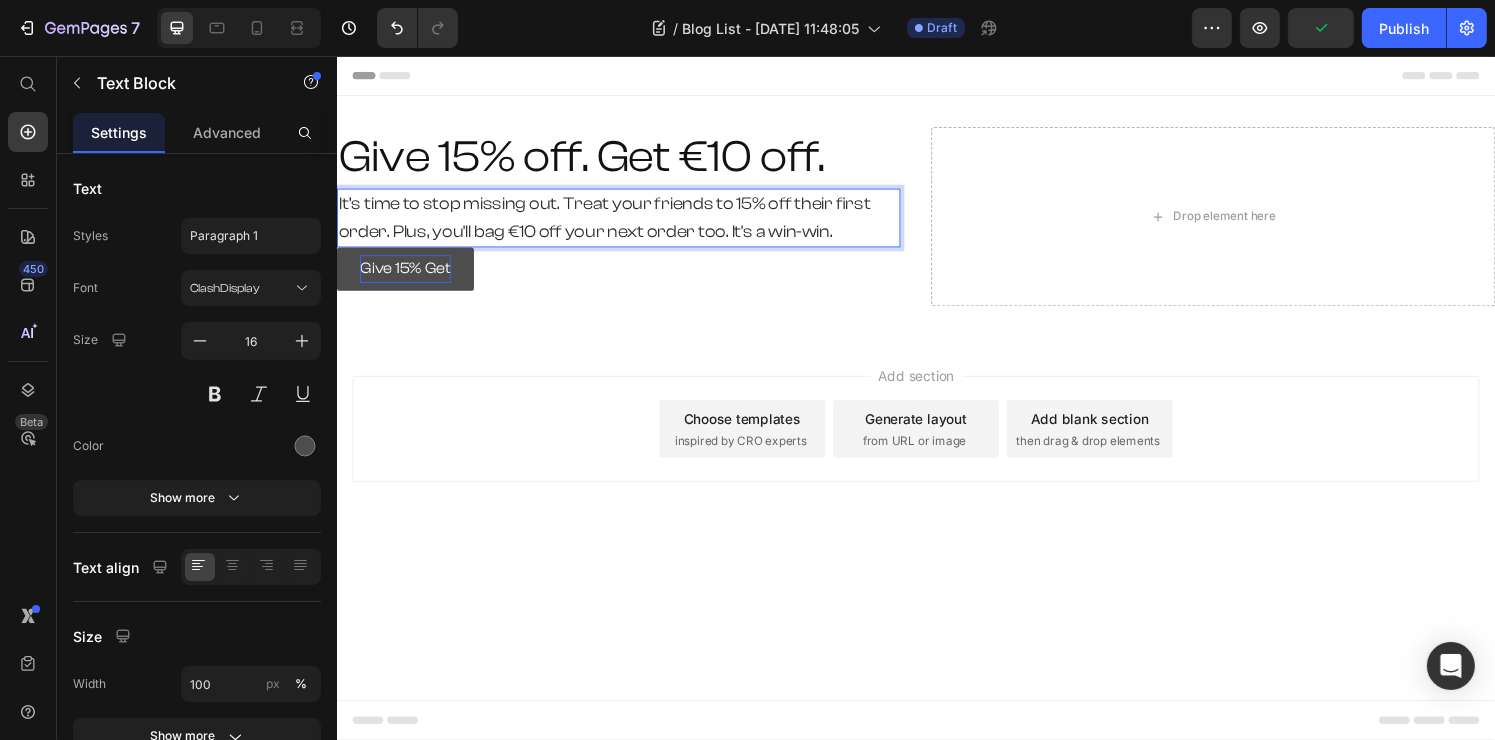 click on "It’s time to stop missing out. Treat your friends to 15% off their first order. Plus, you'll bag €10 off your next order too. It's a win-win." at bounding box center (613, 223) 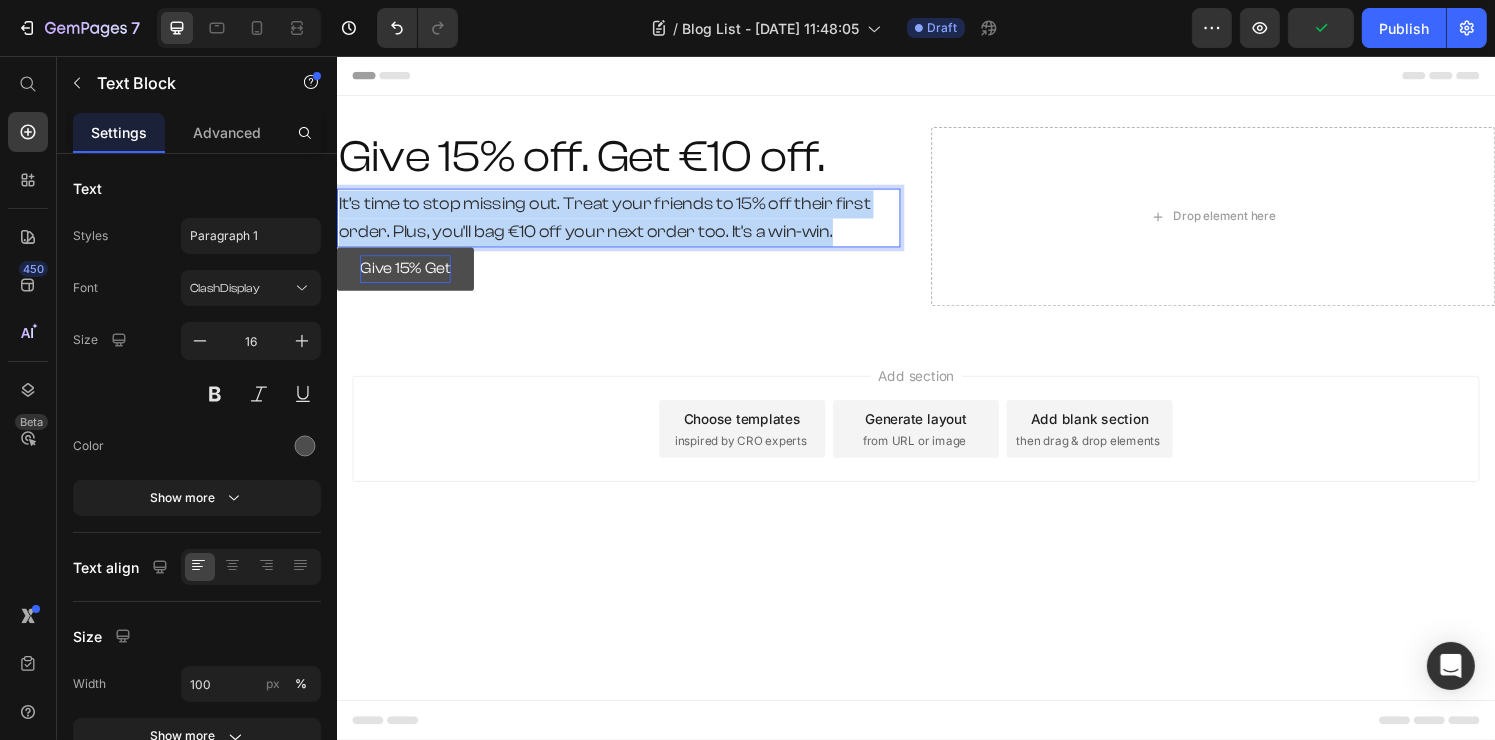 click on "It’s time to stop missing out. Treat your friends to 15% off their first order. Plus, you'll bag €10 off your next order too. It's a win-win." at bounding box center [613, 223] 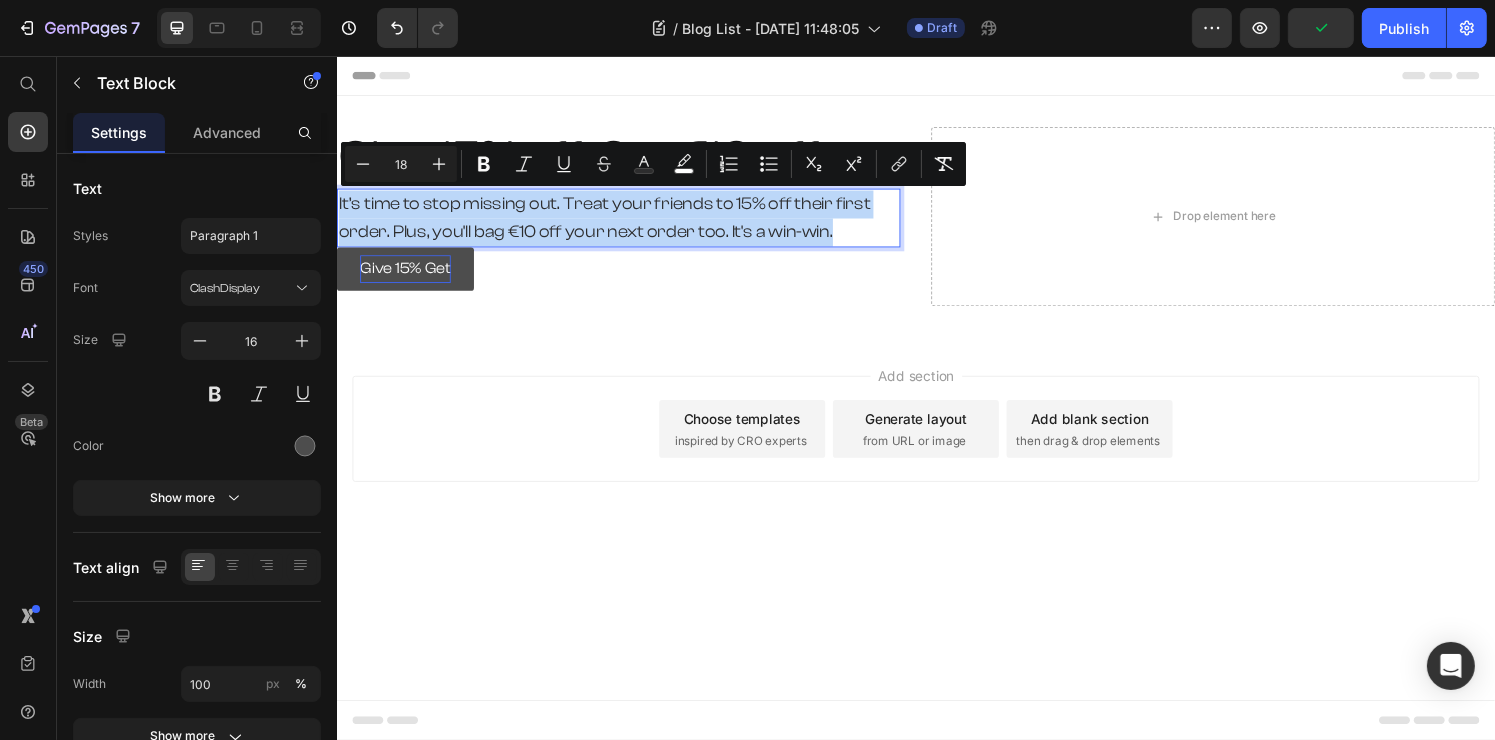 click on "It’s time to stop missing out. Treat your friends to 15% off their first order. Plus, you'll bag €10 off your next order too. It's a win-win." at bounding box center (613, 223) 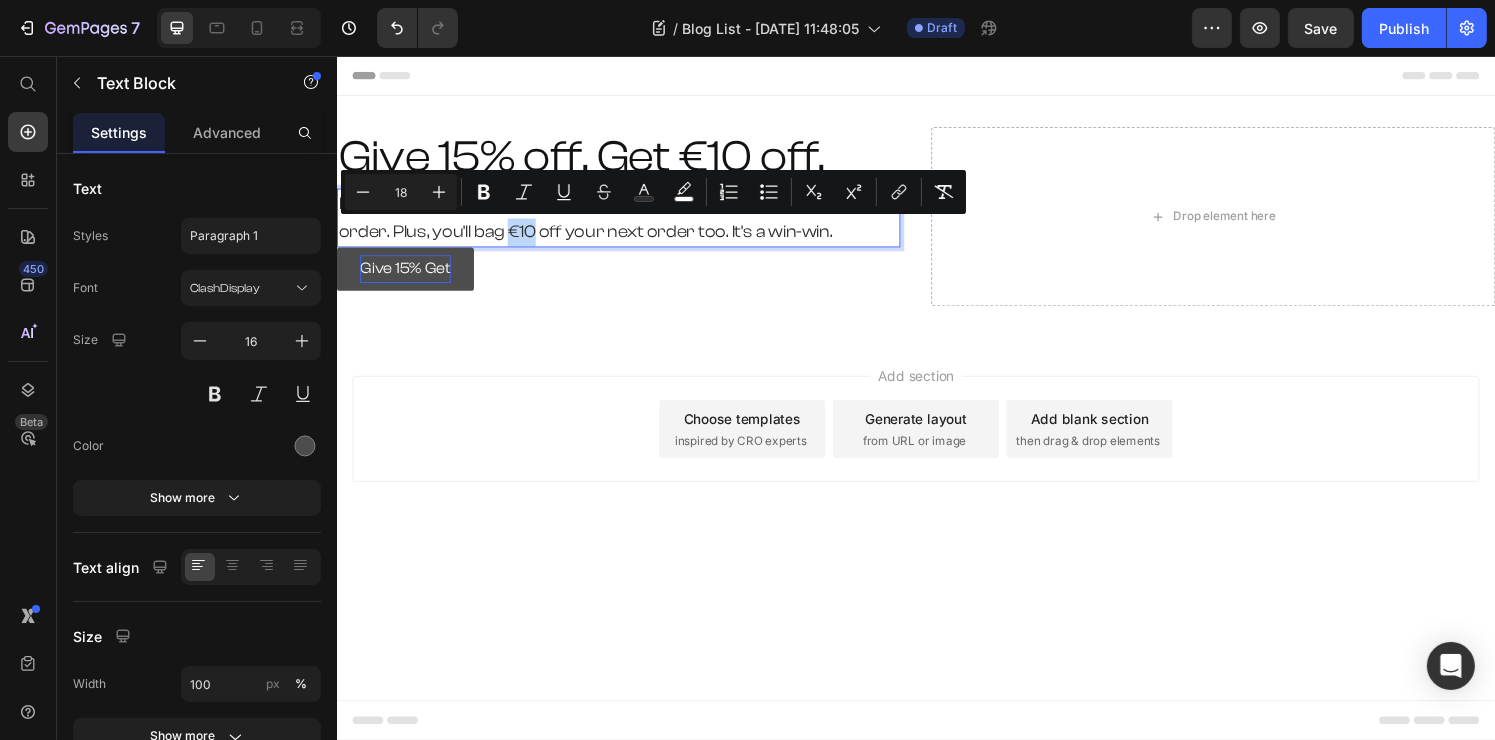 drag, startPoint x: 519, startPoint y: 235, endPoint x: 538, endPoint y: 240, distance: 19.646883 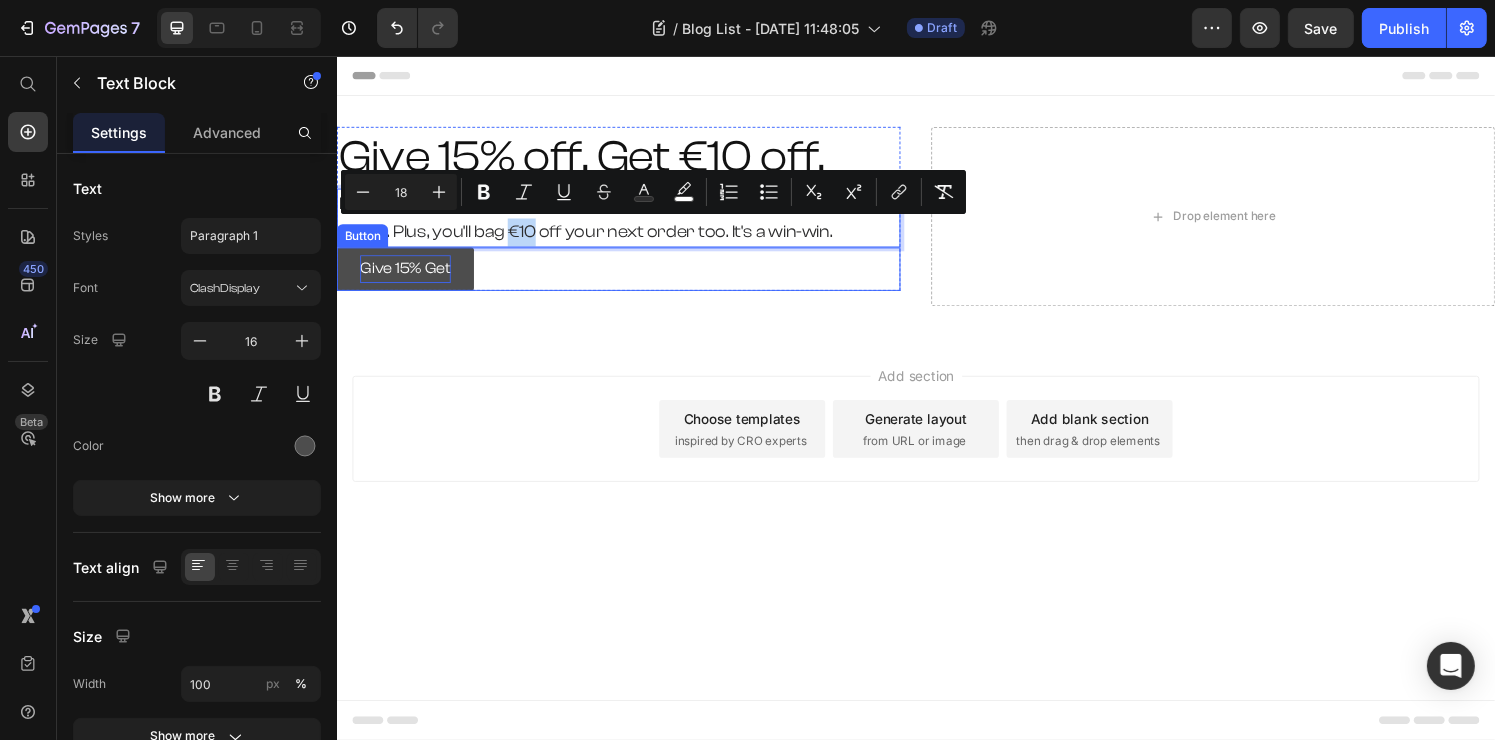 click on "Give 15% Get" at bounding box center (407, 276) 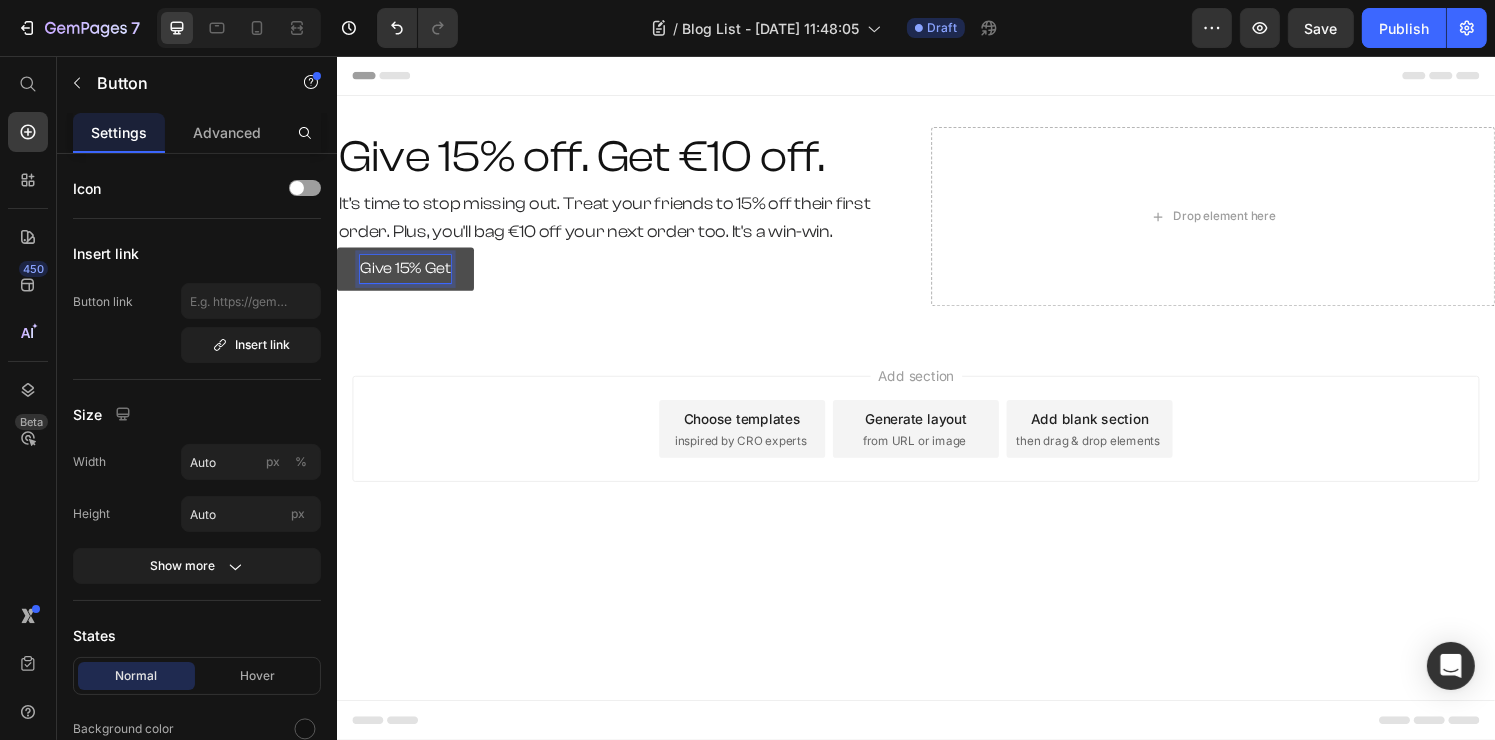click on "Give 15% Get" at bounding box center (407, 276) 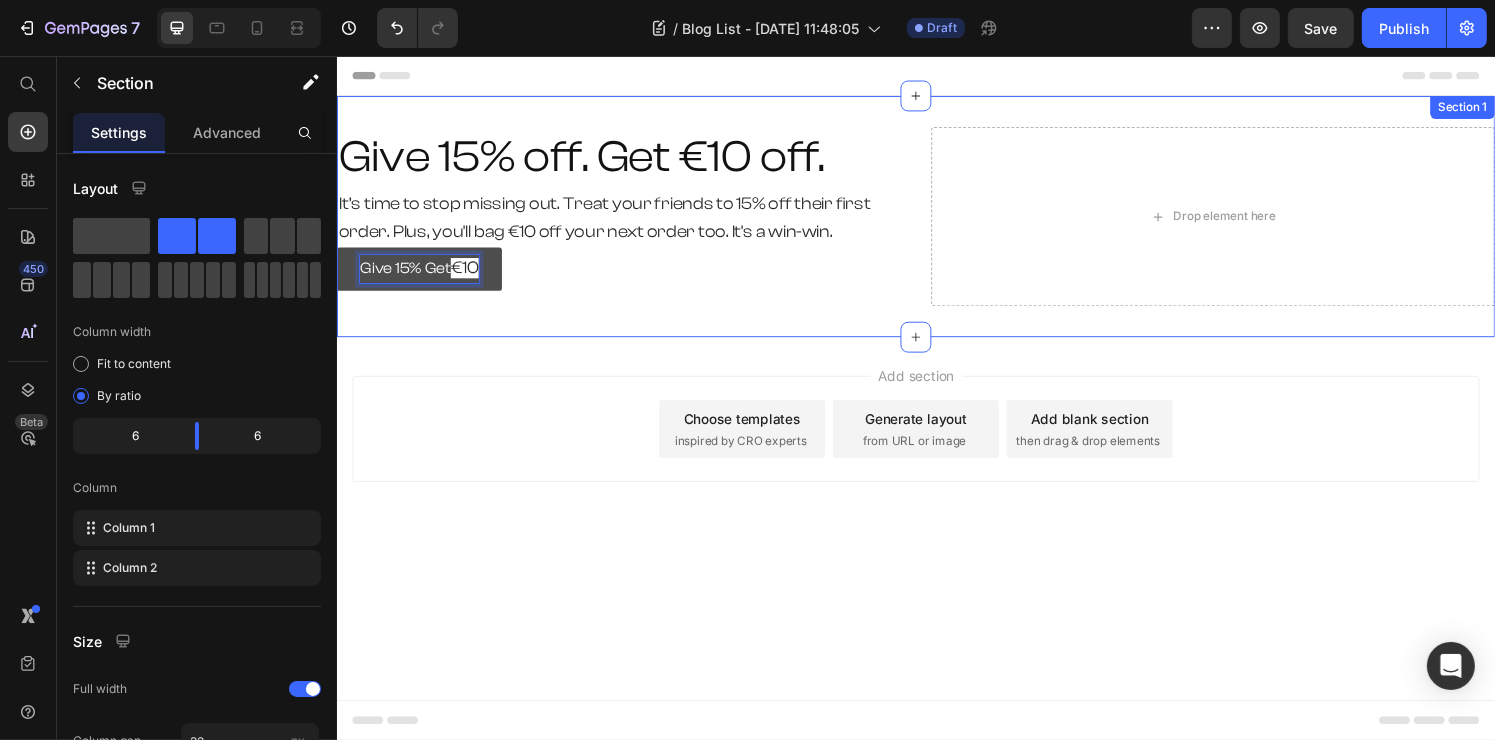 click on "Give 15% off. Get €10 off. Heading It’s time to stop missing out. Treat your friends to 15% off their first order. Plus, you'll bag €10 off your next order too. It's a win-win. Text Block Give 15% Get €10 Button   0 Row Row
Drop element here Section 1" at bounding box center (936, 222) 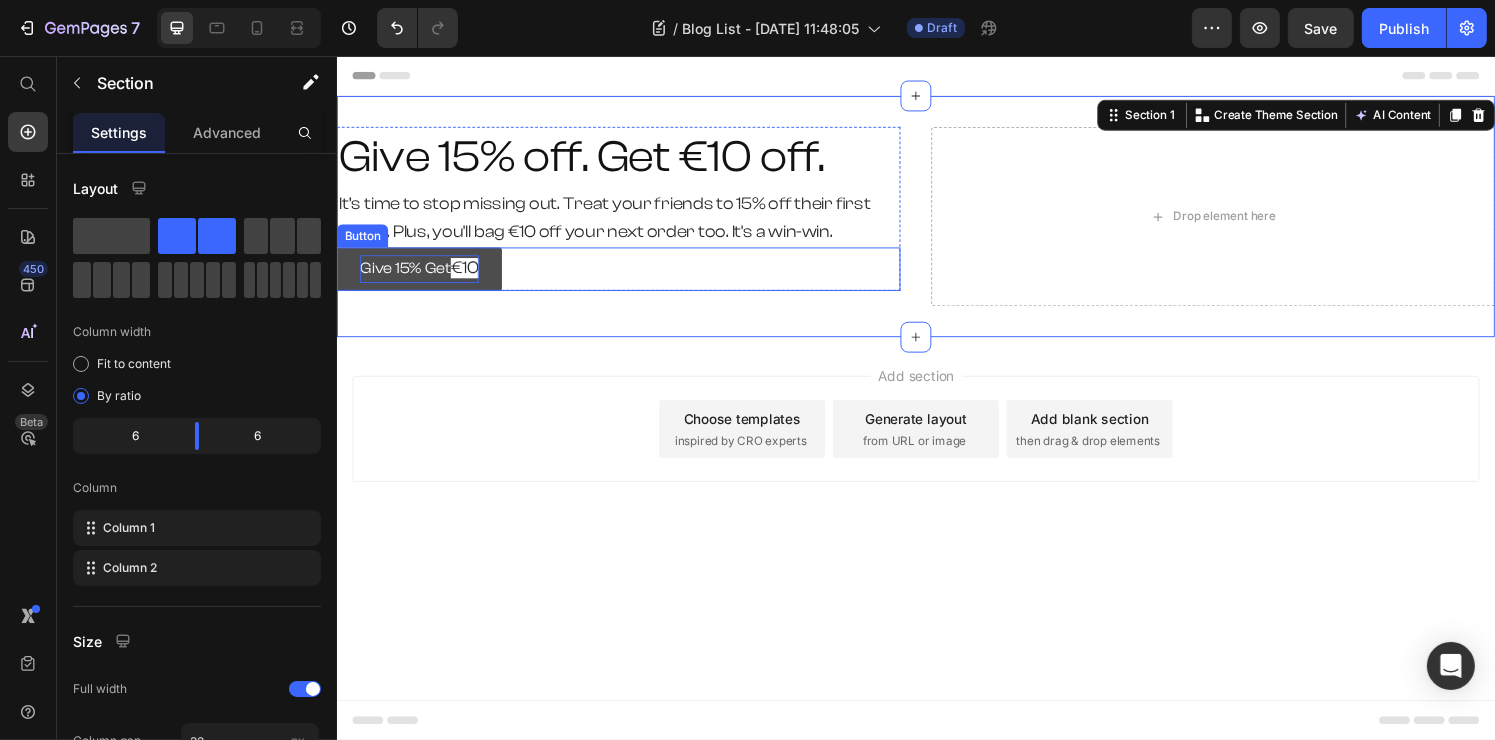 click on "€10" at bounding box center [468, 275] 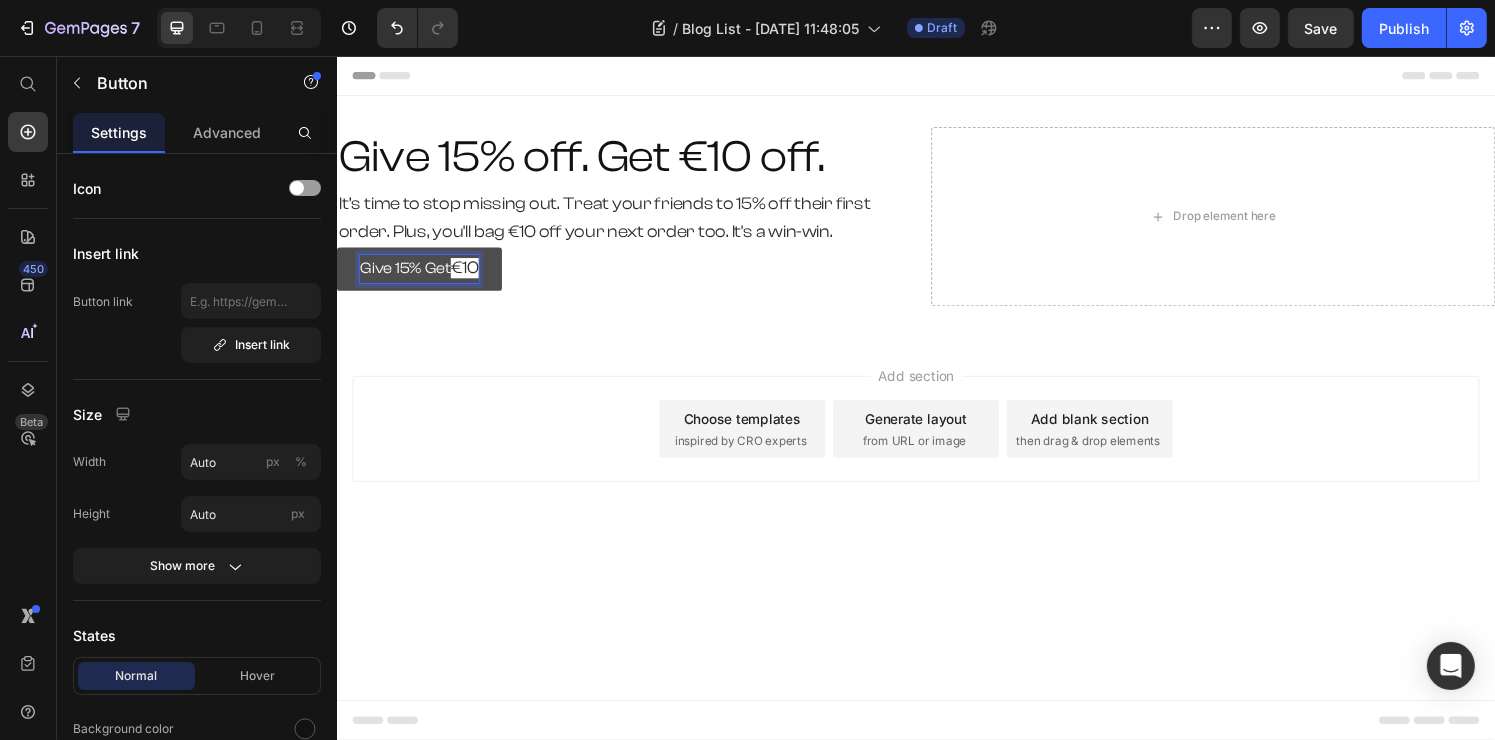 click on "€10" at bounding box center [468, 275] 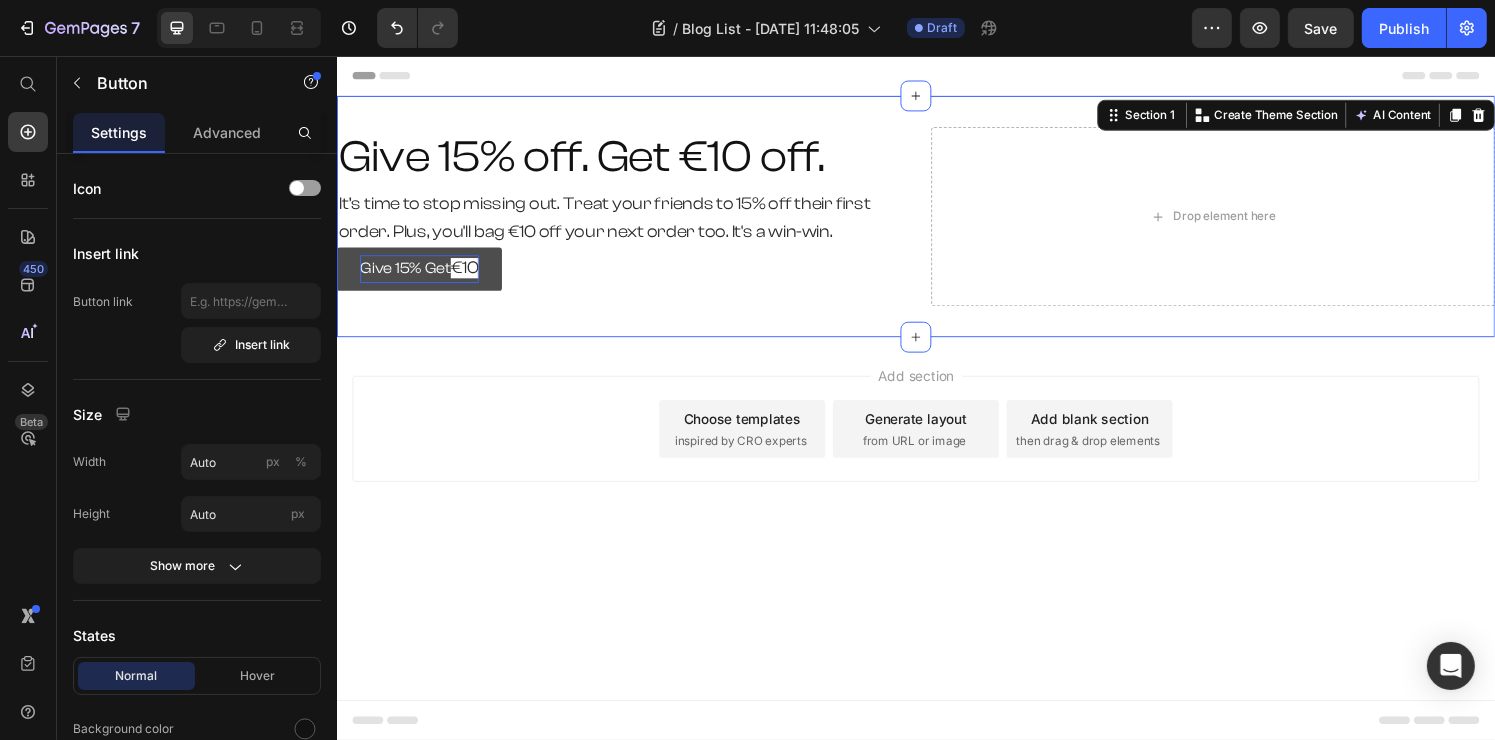 click on "Give 15% off. Get €10 off. Heading It’s time to stop missing out. Treat your friends to 15% off their first order. Plus, you'll bag €10 off your next order too. It's a win-win. Text Block Give 15% Get  €10 Button Row Row
Drop element here Section 1   You can create reusable sections Create Theme Section AI Content Write with GemAI What would you like to describe here? Tone and Voice Persuasive Product RFG Shaker Show more Generate" at bounding box center (936, 222) 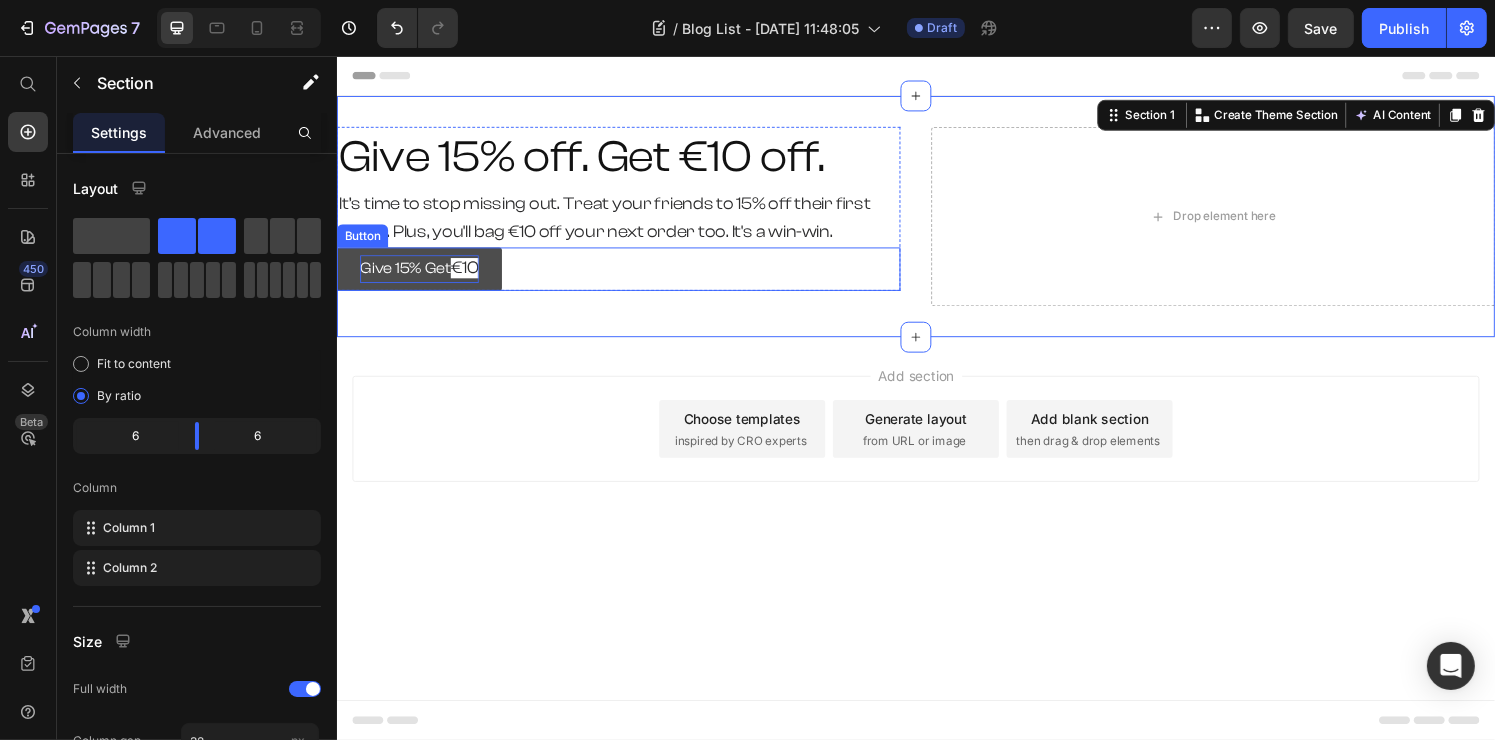 click on "€10" at bounding box center (468, 275) 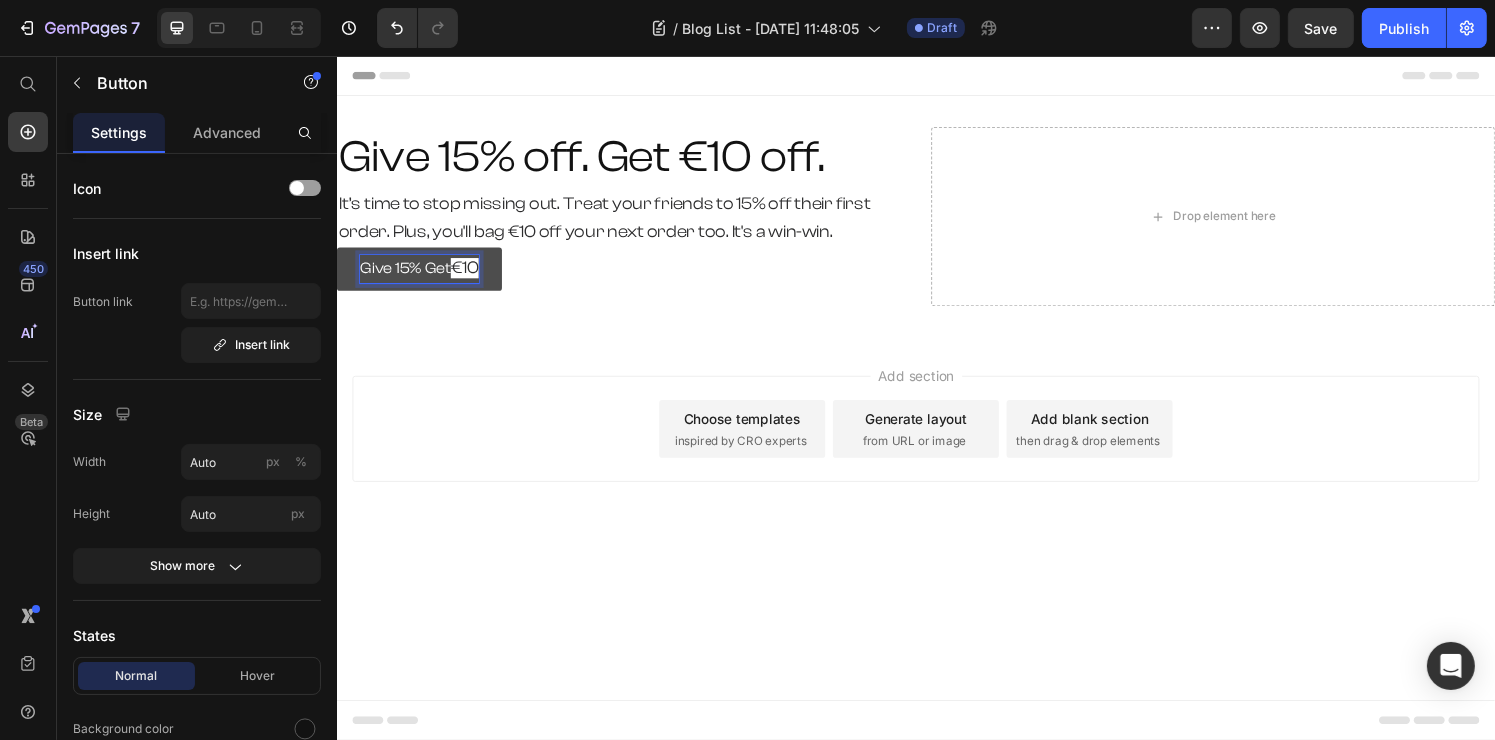 click on "€10" at bounding box center [468, 275] 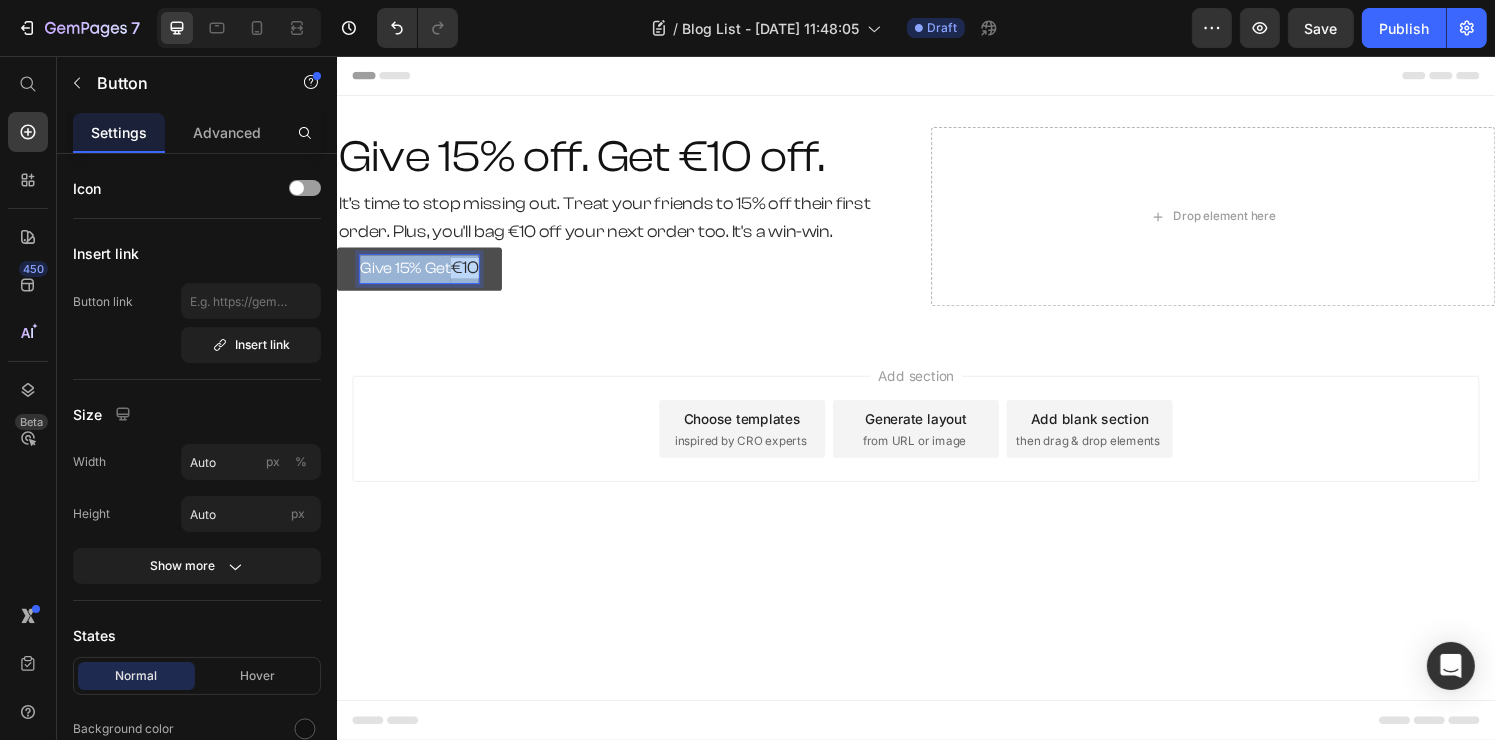 click on "€10" at bounding box center (468, 275) 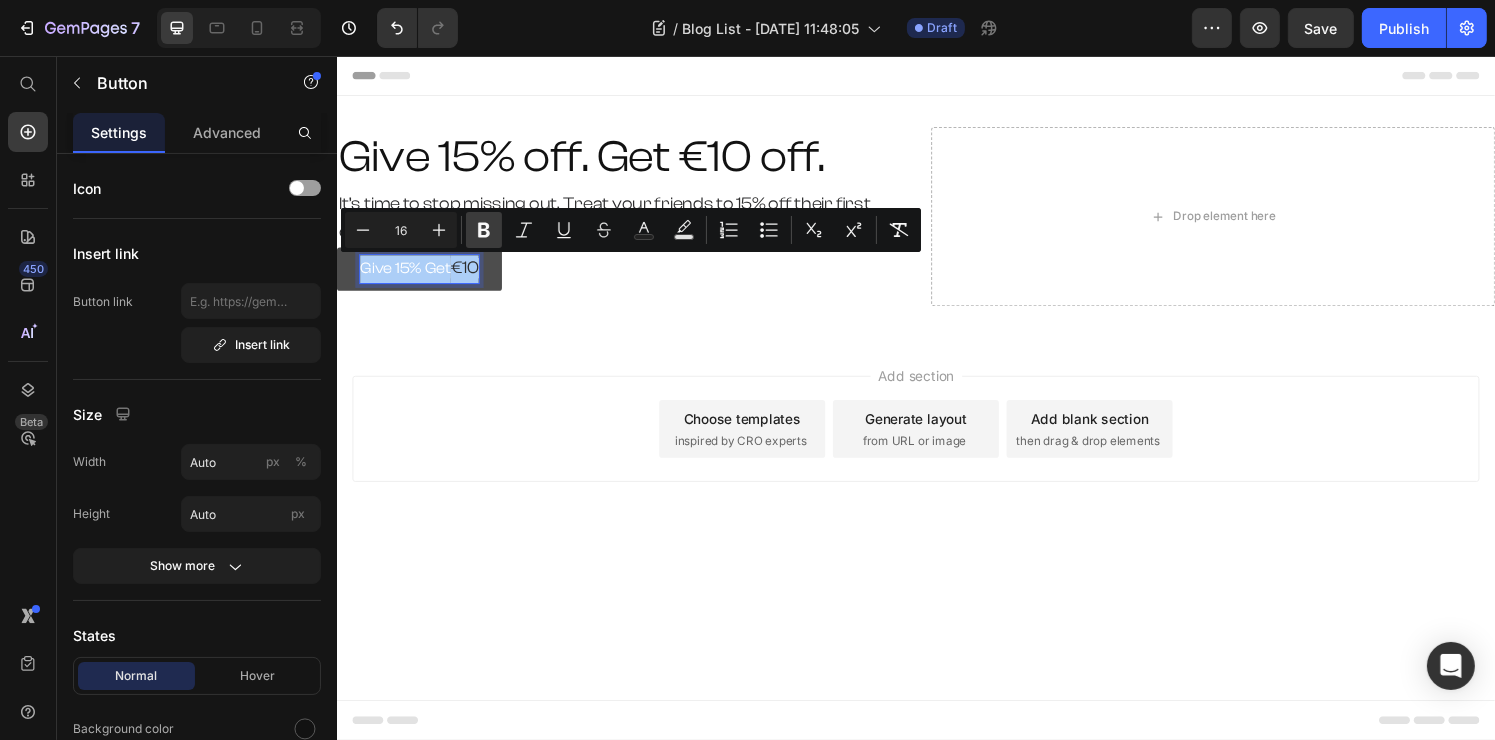 click 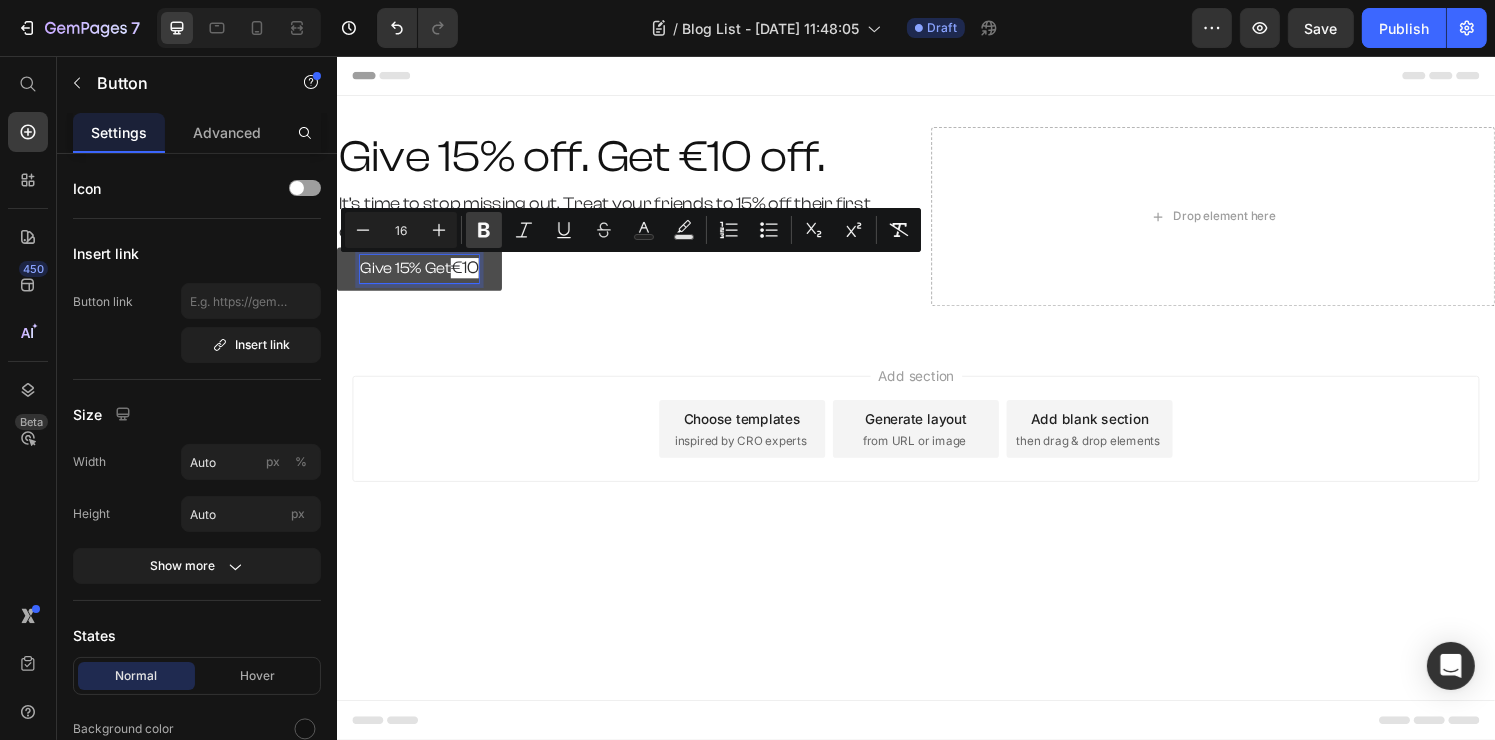 click 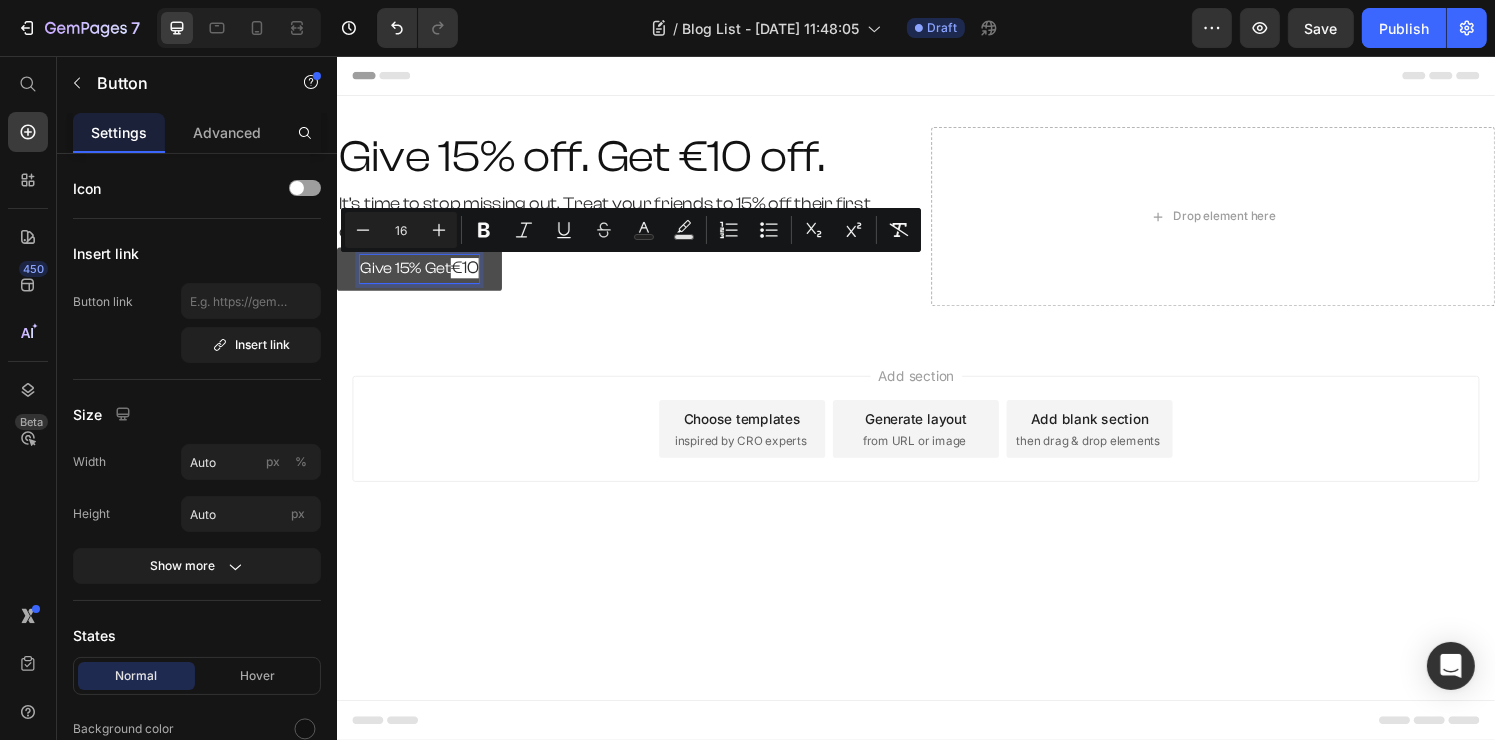click on "Add section Choose templates inspired by CRO experts Generate layout from URL or image Add blank section then drag & drop elements" at bounding box center [936, 442] 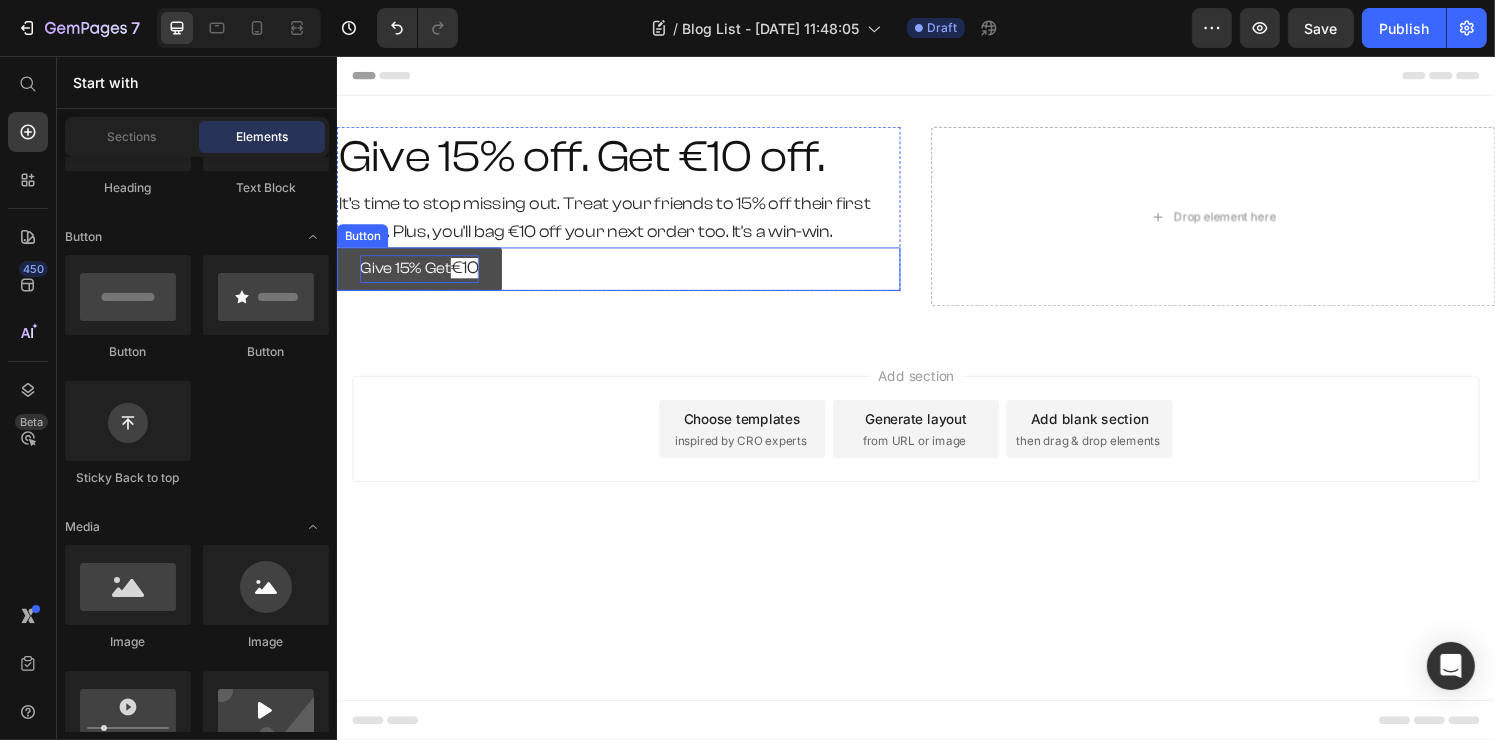 click on "€10" at bounding box center (468, 275) 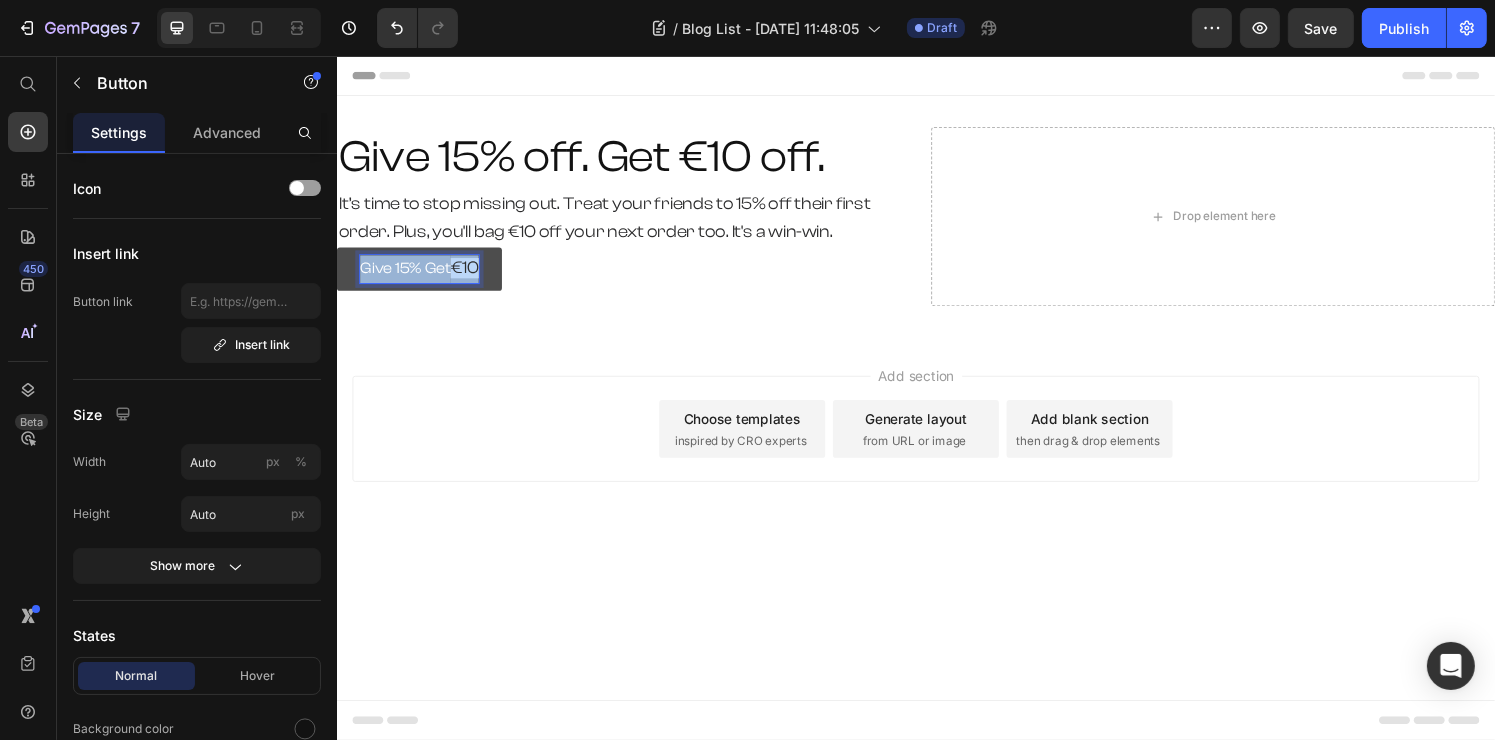 click on "€10" at bounding box center [468, 275] 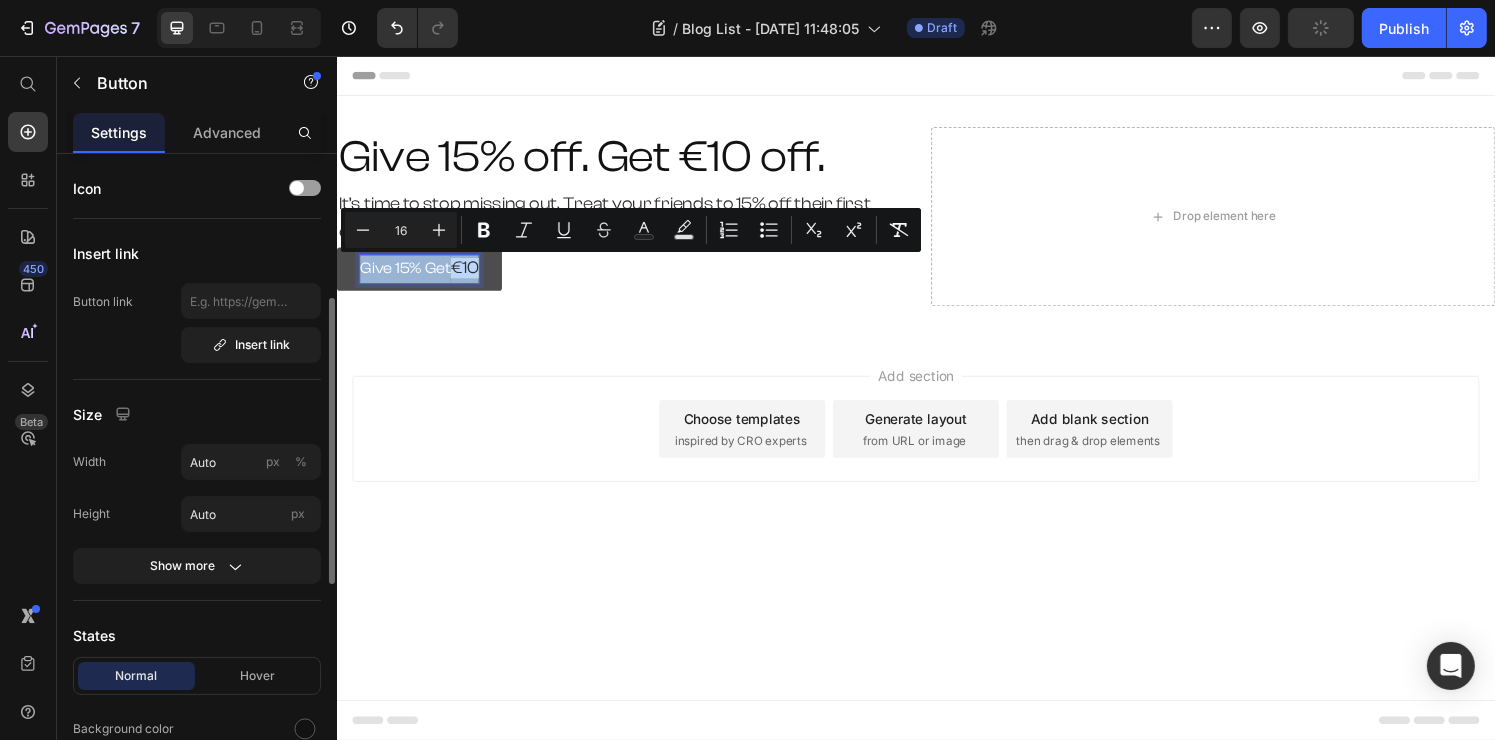 scroll, scrollTop: 100, scrollLeft: 0, axis: vertical 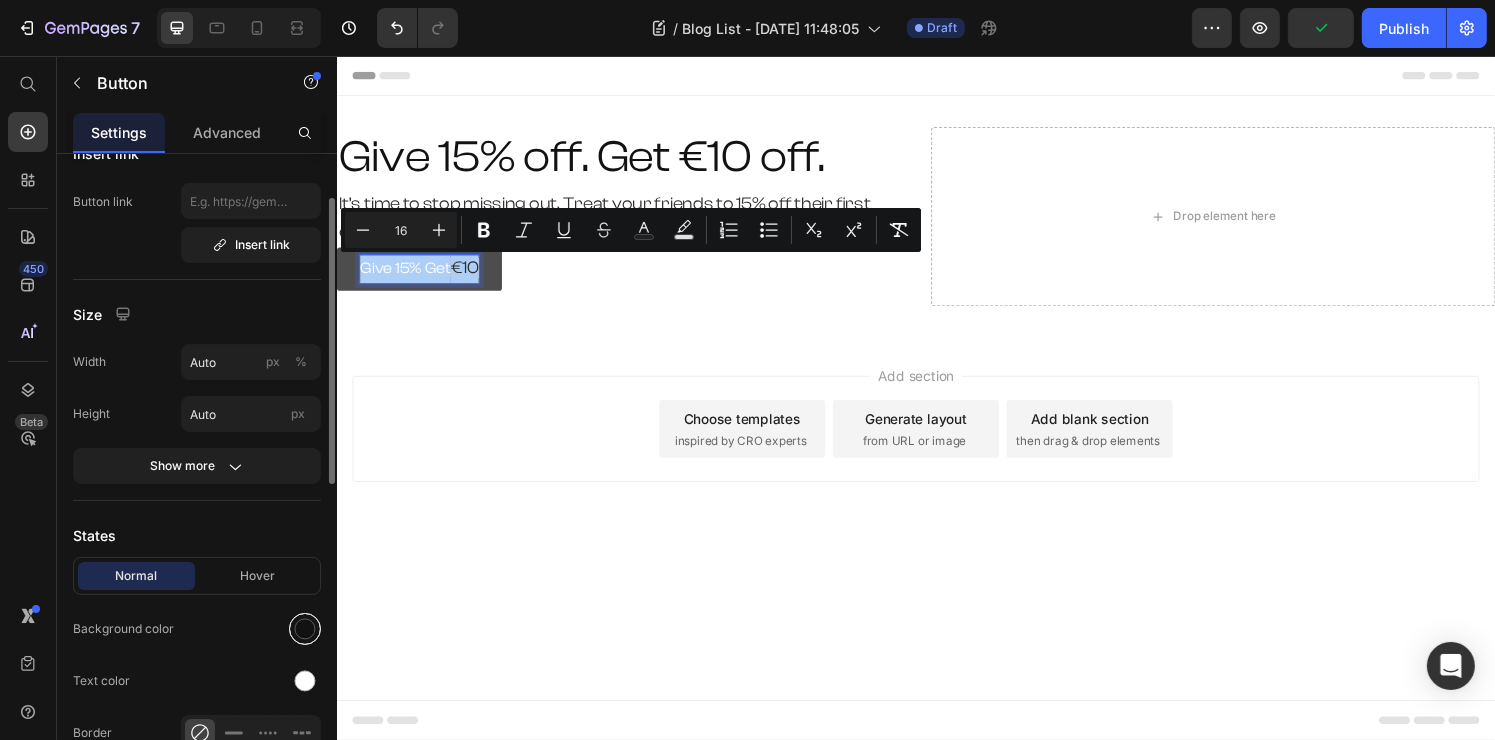 click at bounding box center [305, 629] 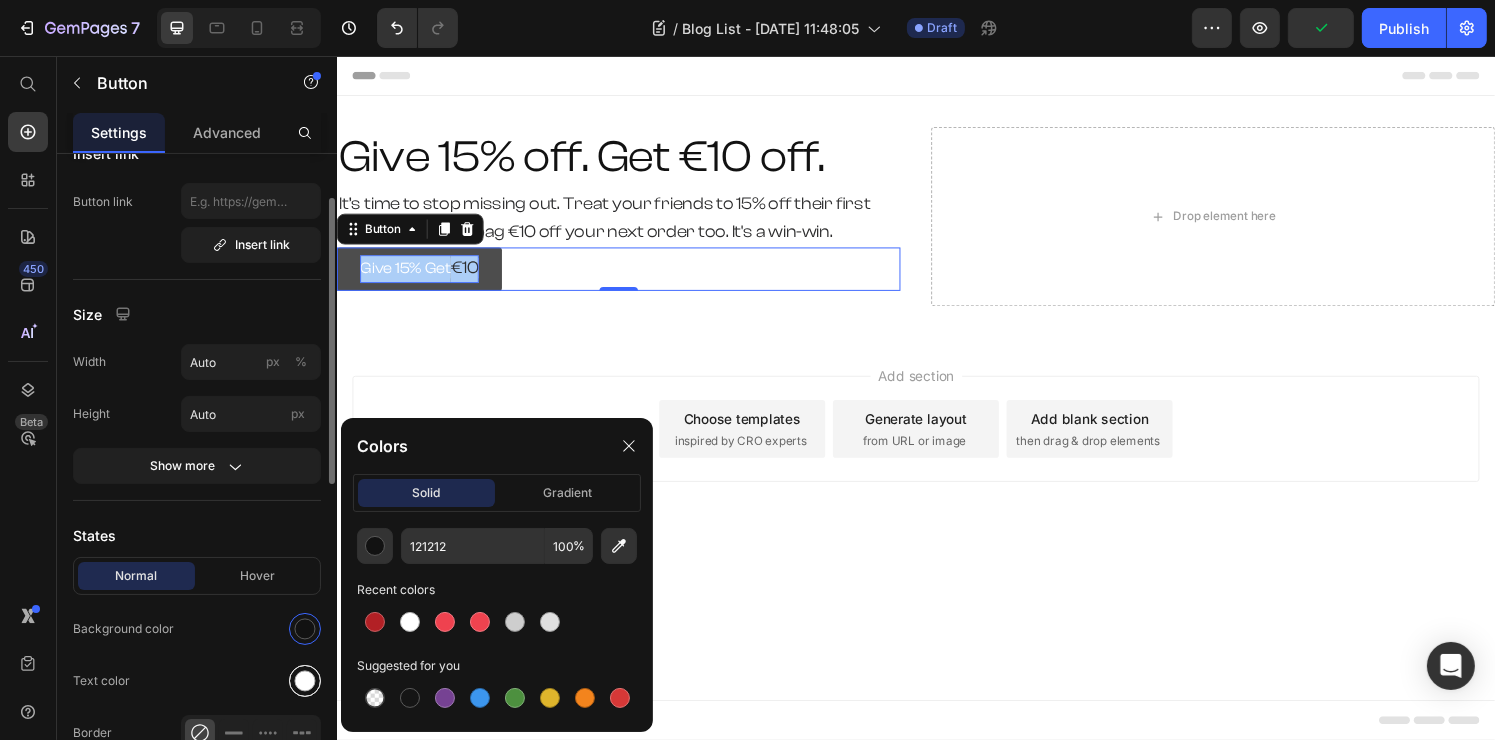 click at bounding box center (305, 681) 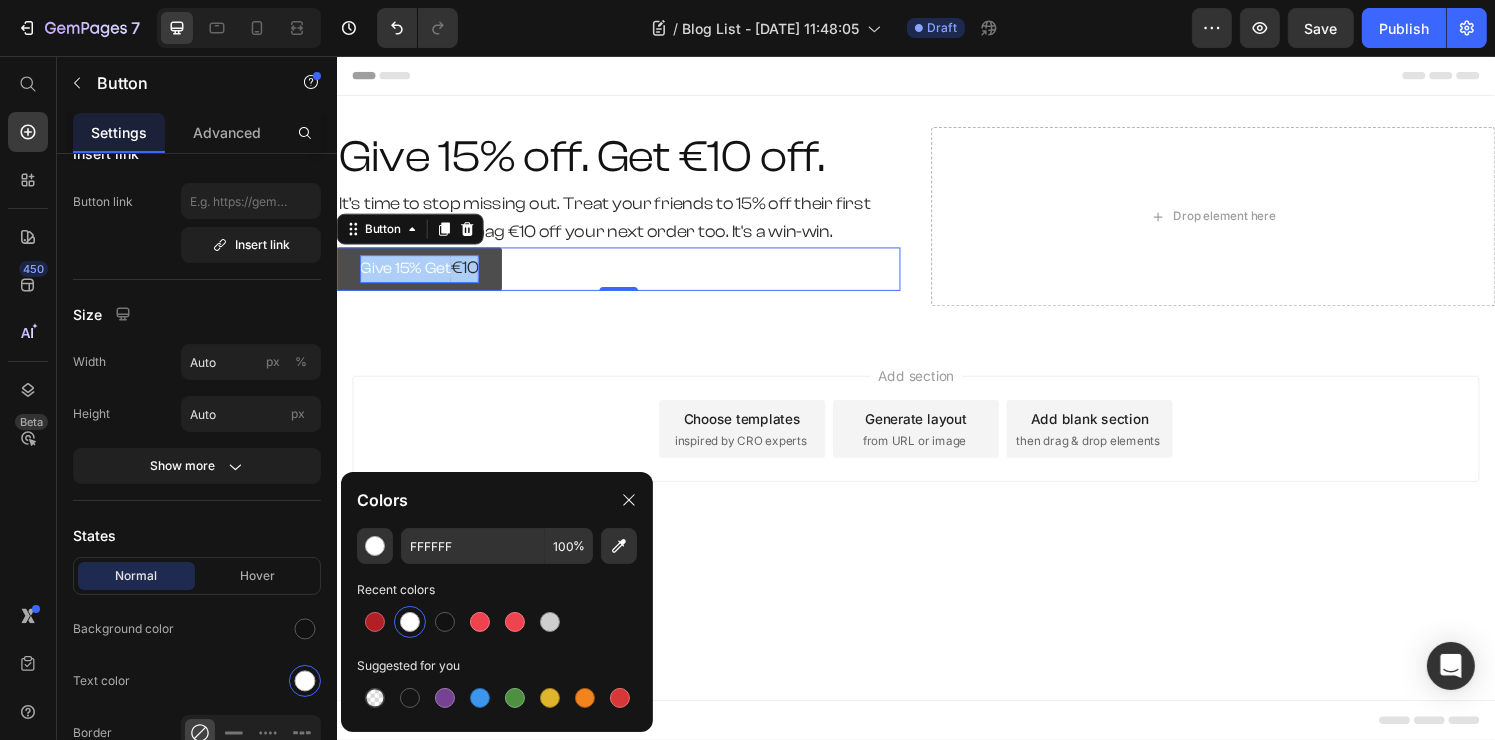 click at bounding box center (410, 622) 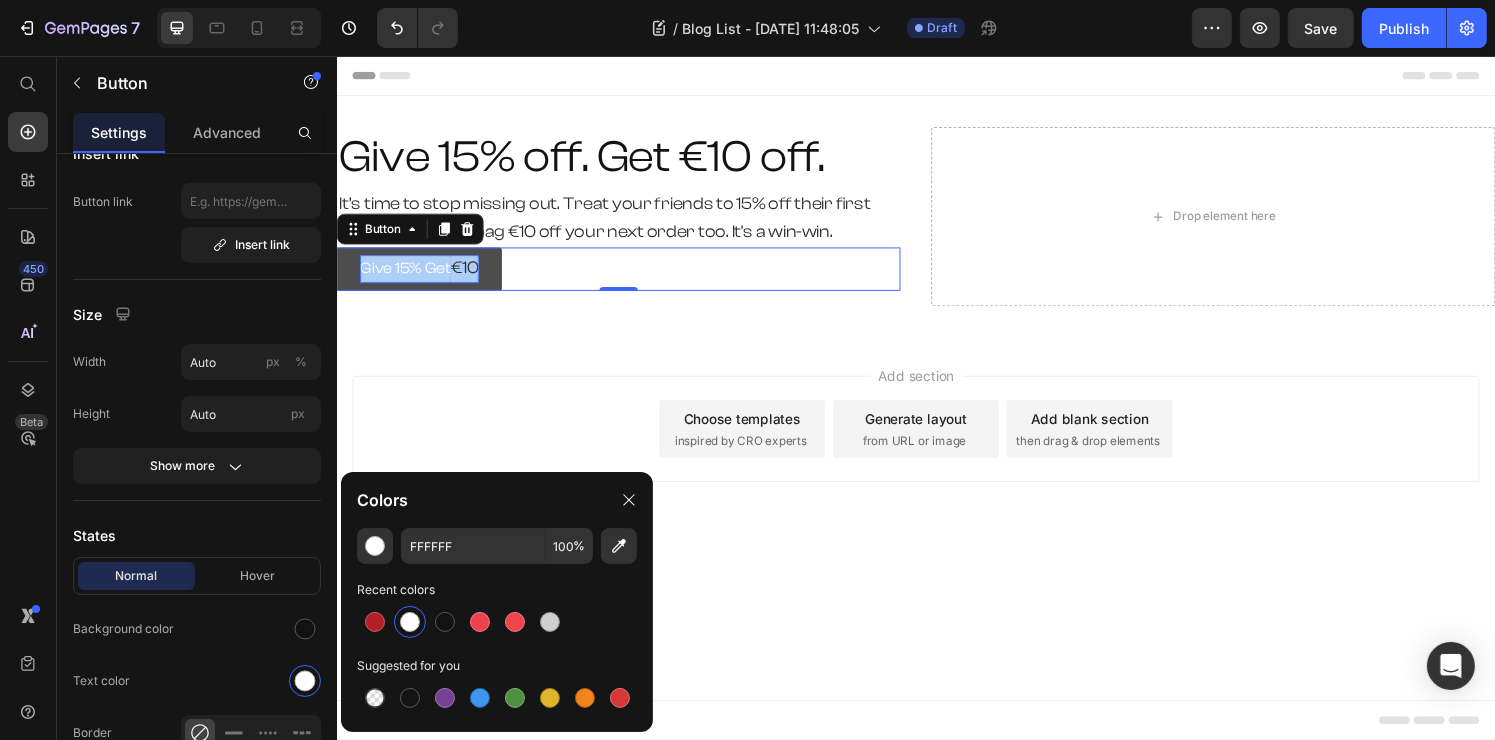 click at bounding box center (410, 622) 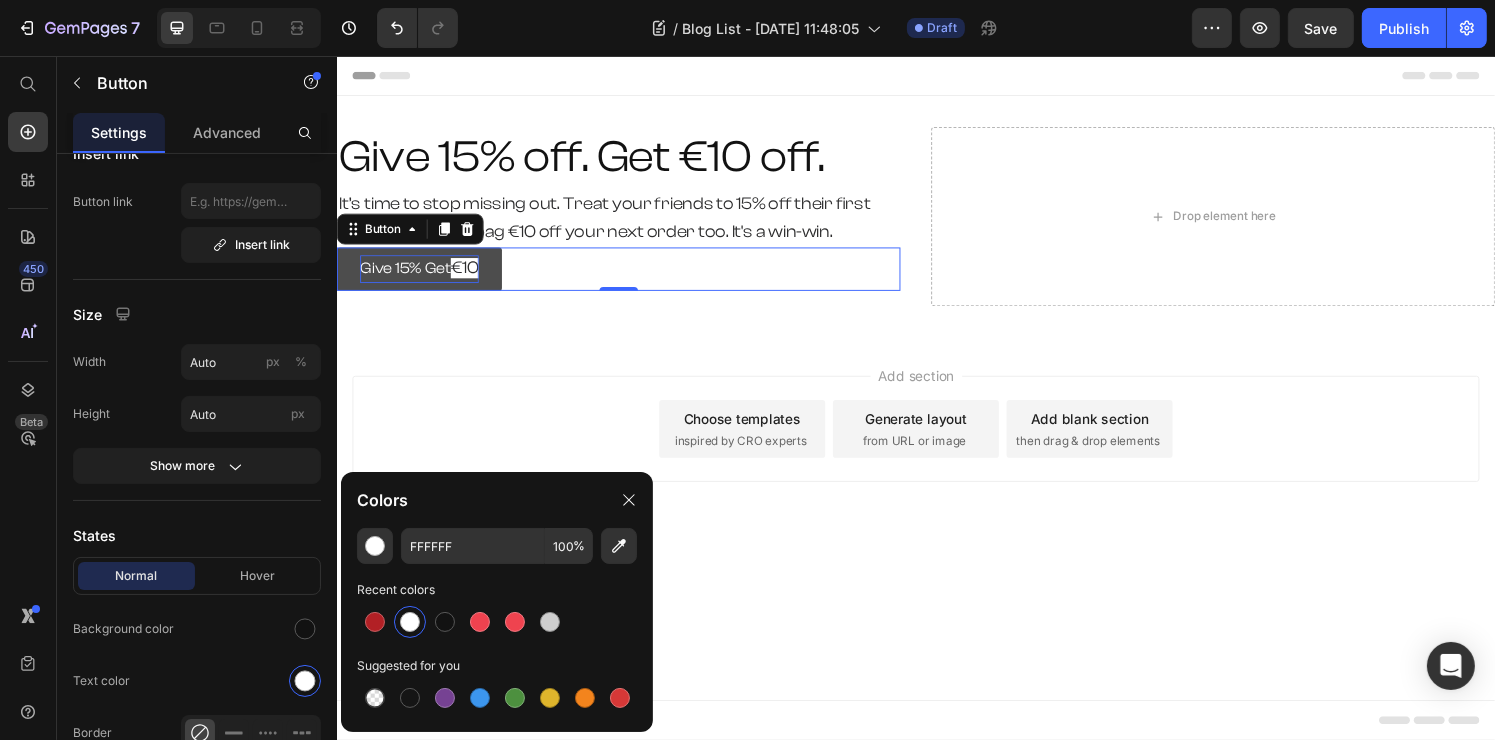 click at bounding box center [410, 622] 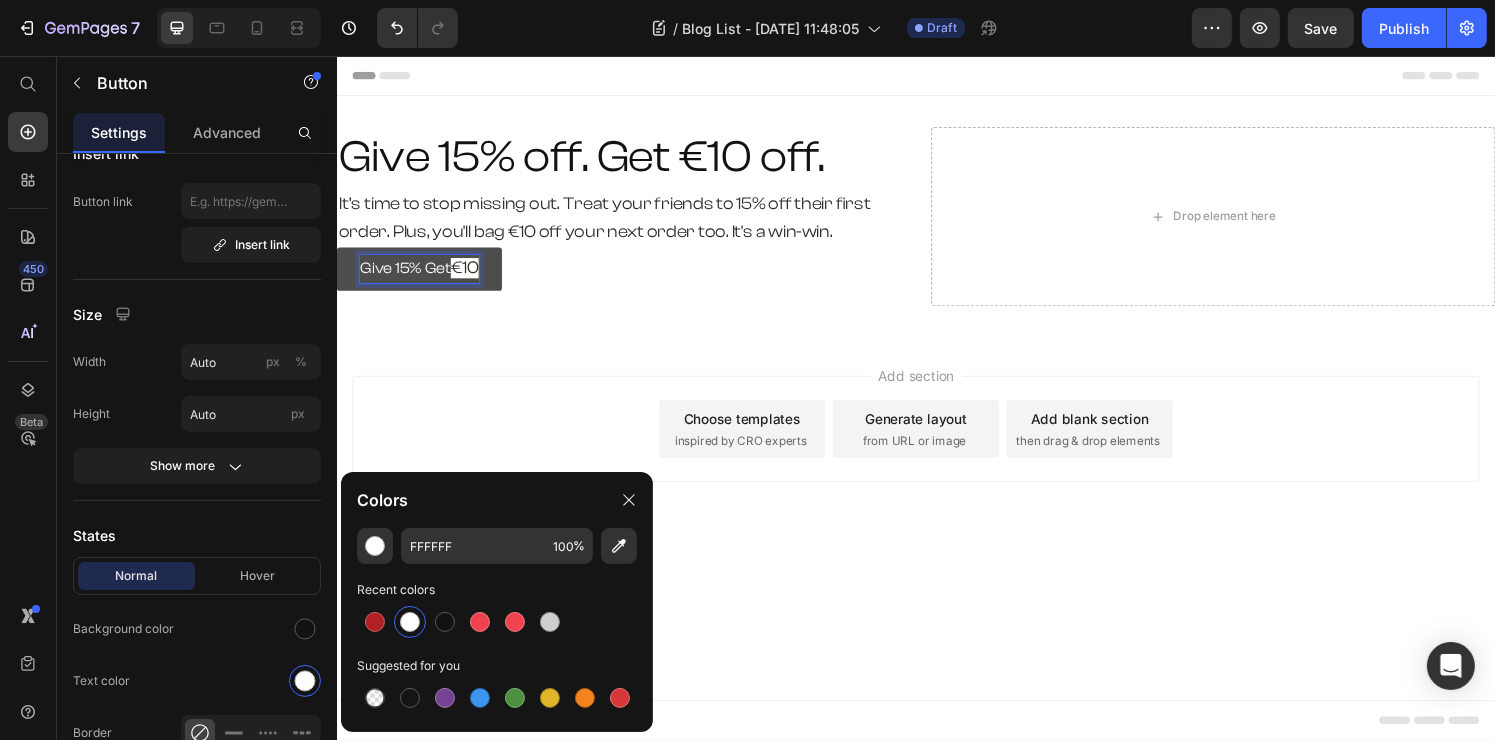 click on "€10" at bounding box center [468, 275] 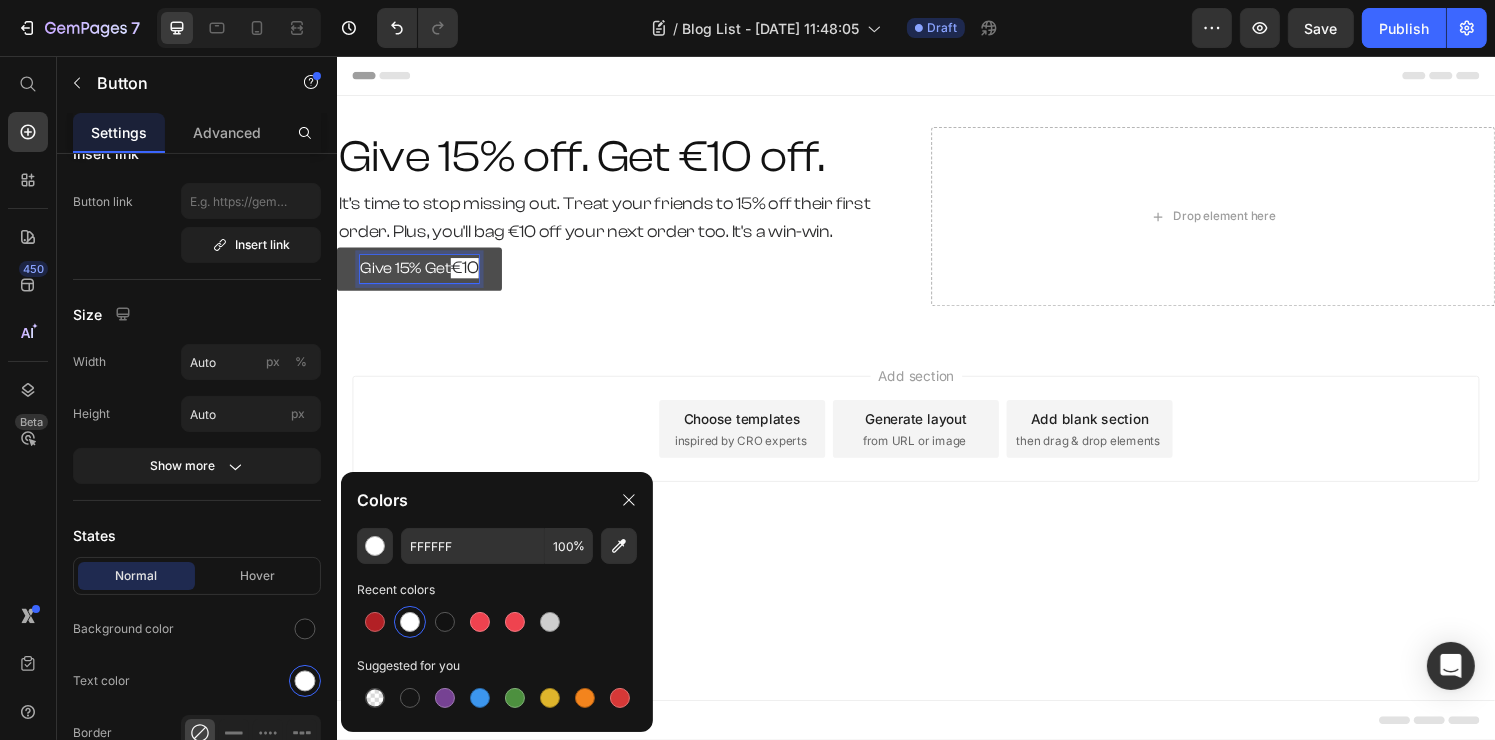 click on "€10" at bounding box center (468, 275) 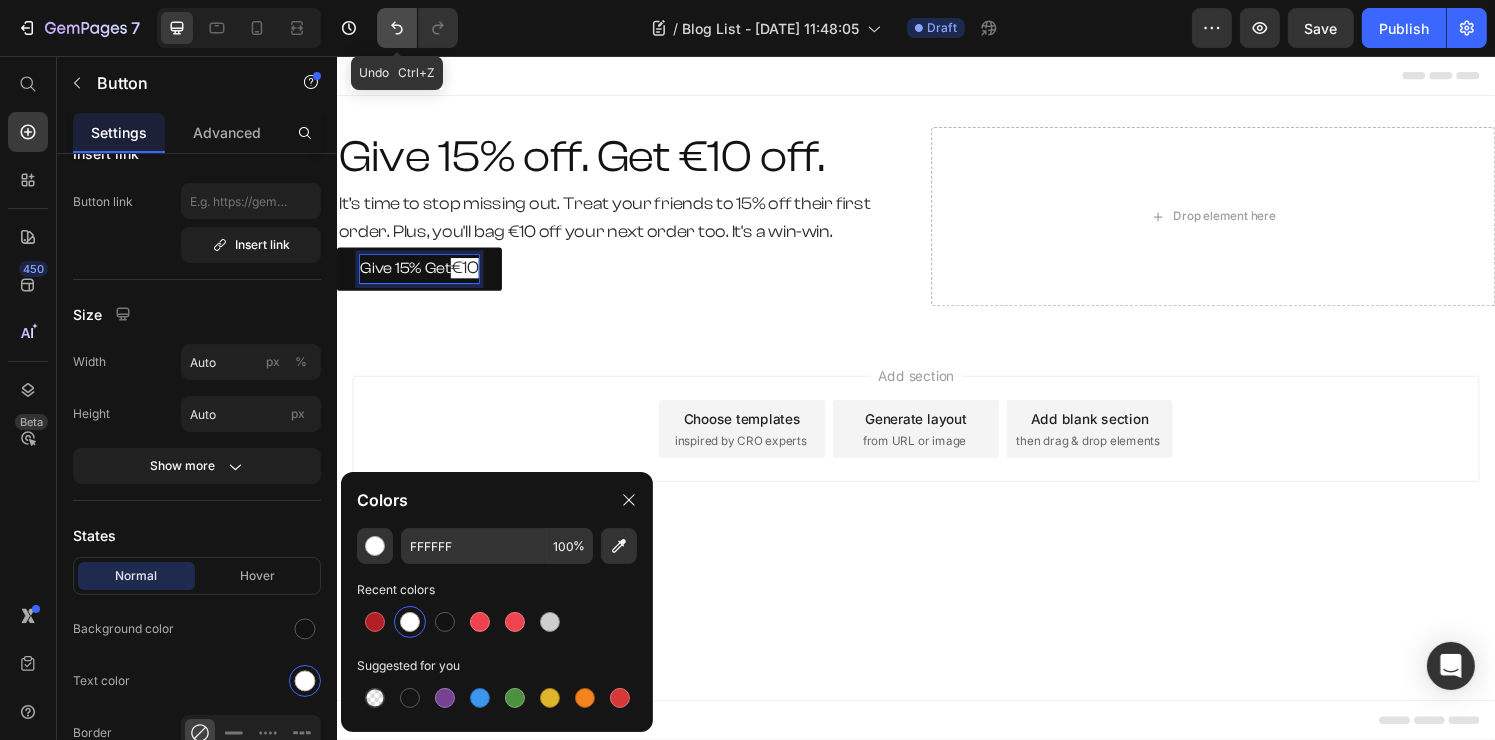 click 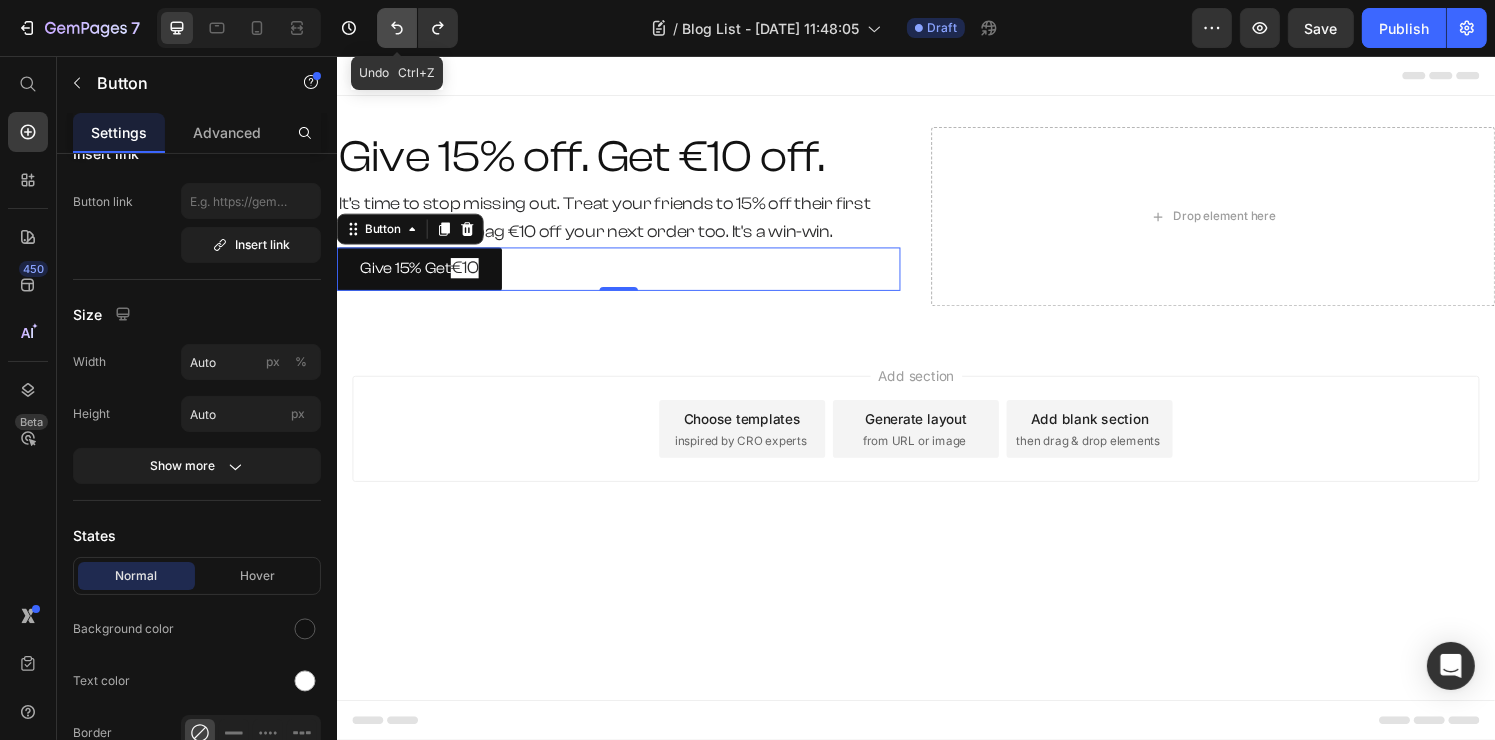 click 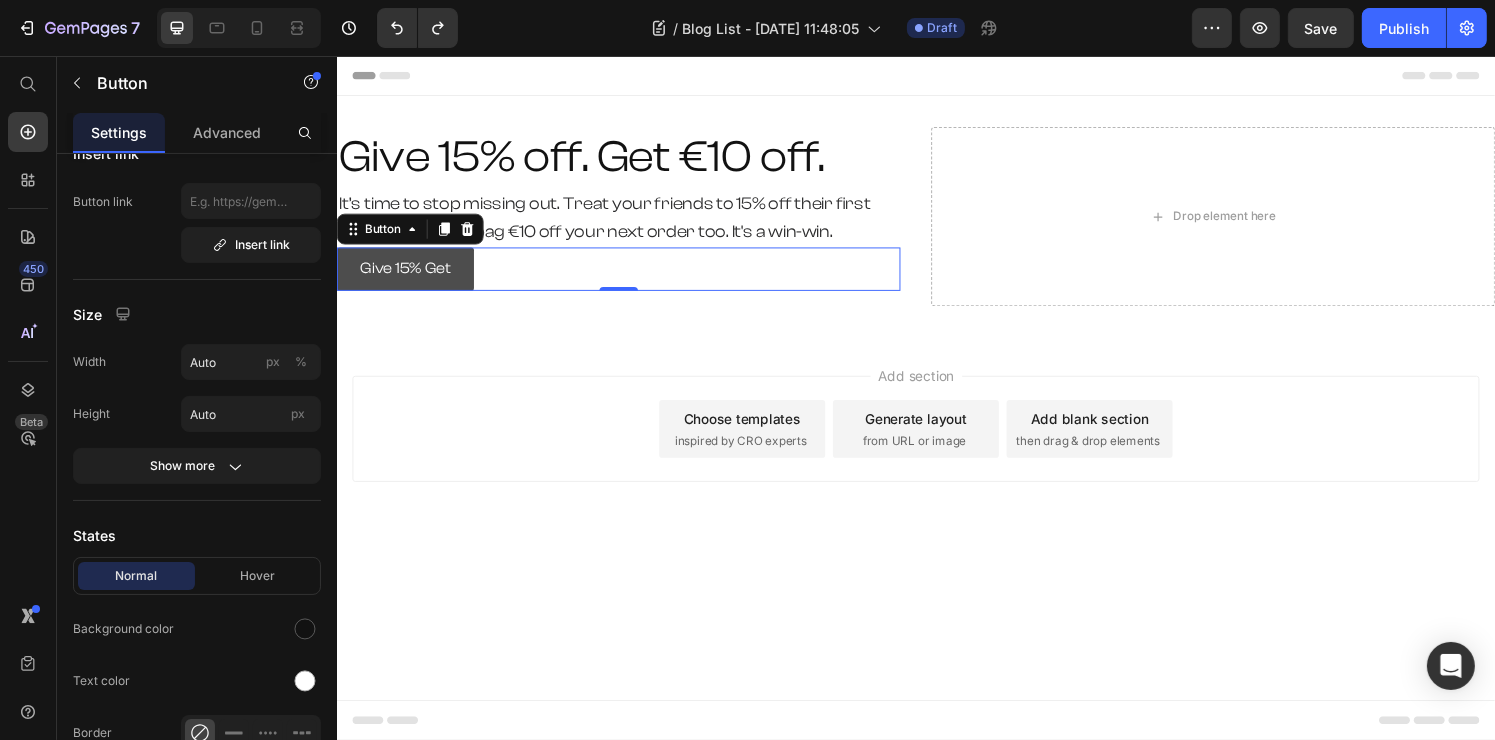 click on "Give 15% Get" at bounding box center [407, 276] 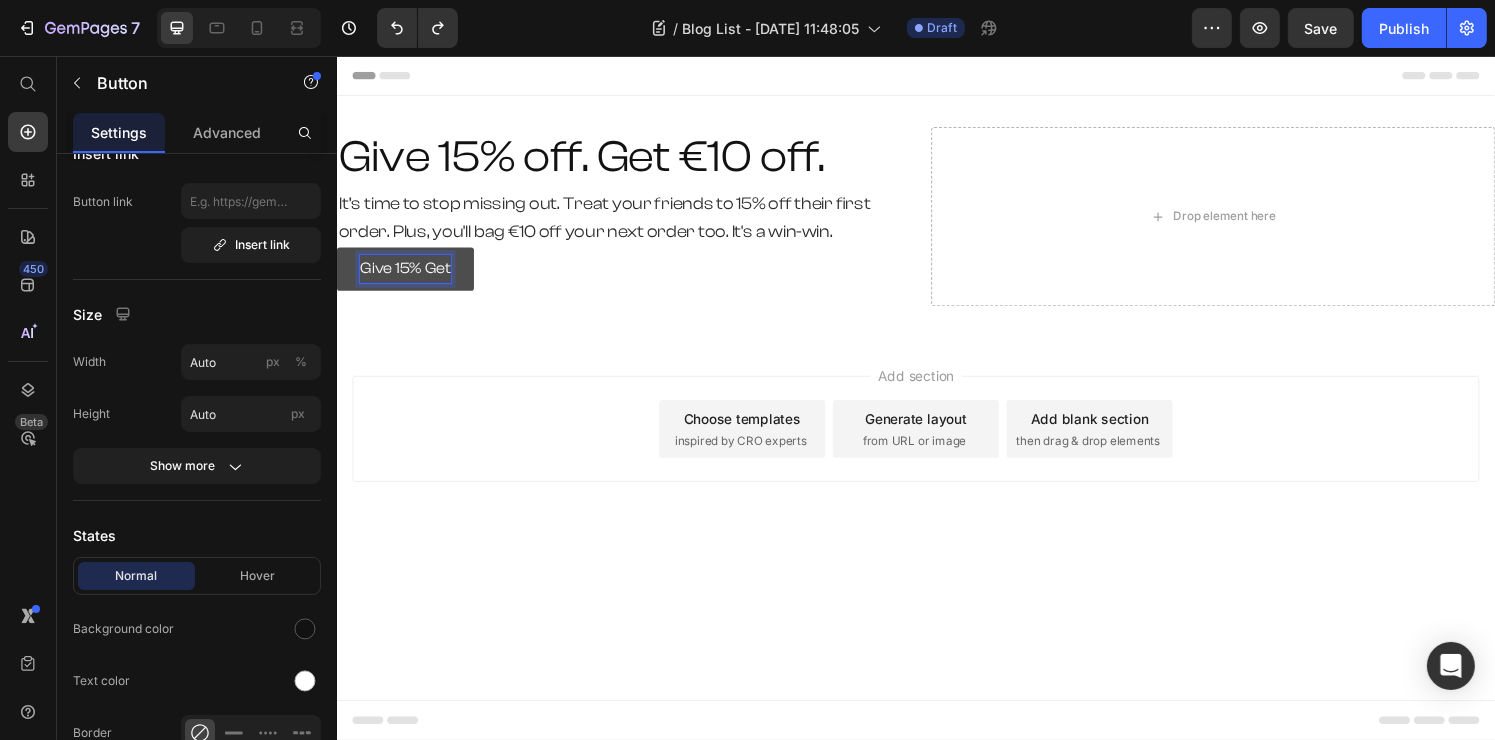 click on "Give 15% Get" at bounding box center (407, 276) 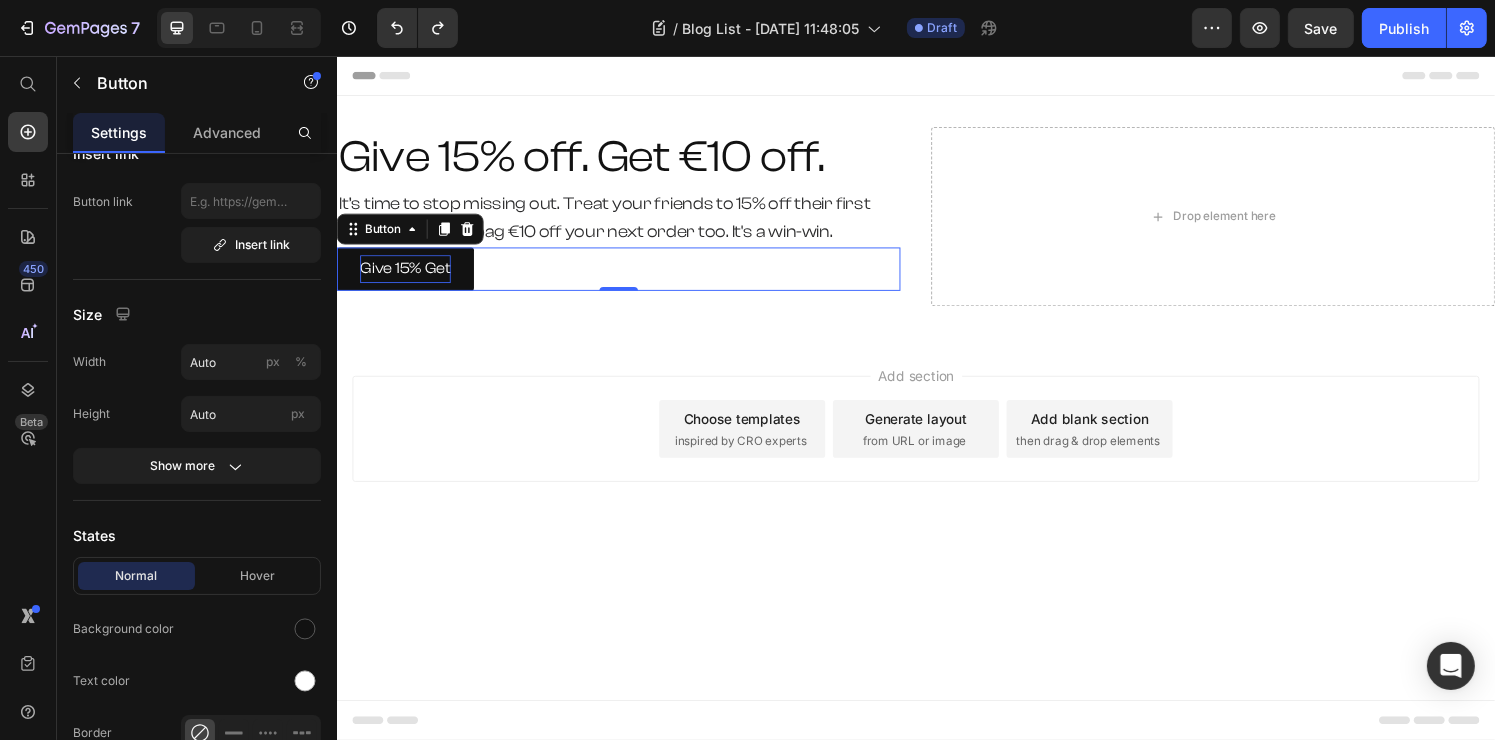 click on "Give 15% Get" at bounding box center [407, 276] 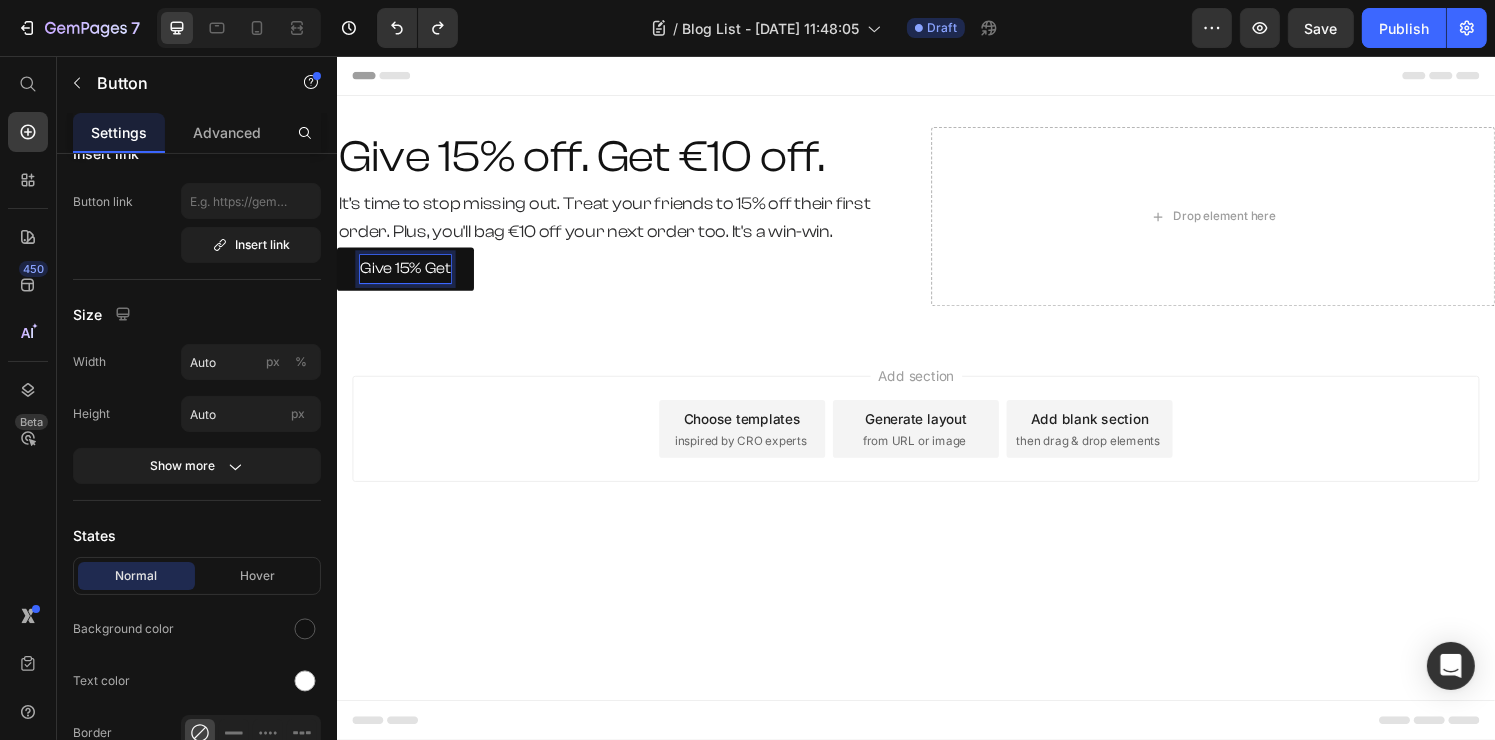click on "Give 15% Get" at bounding box center [407, 276] 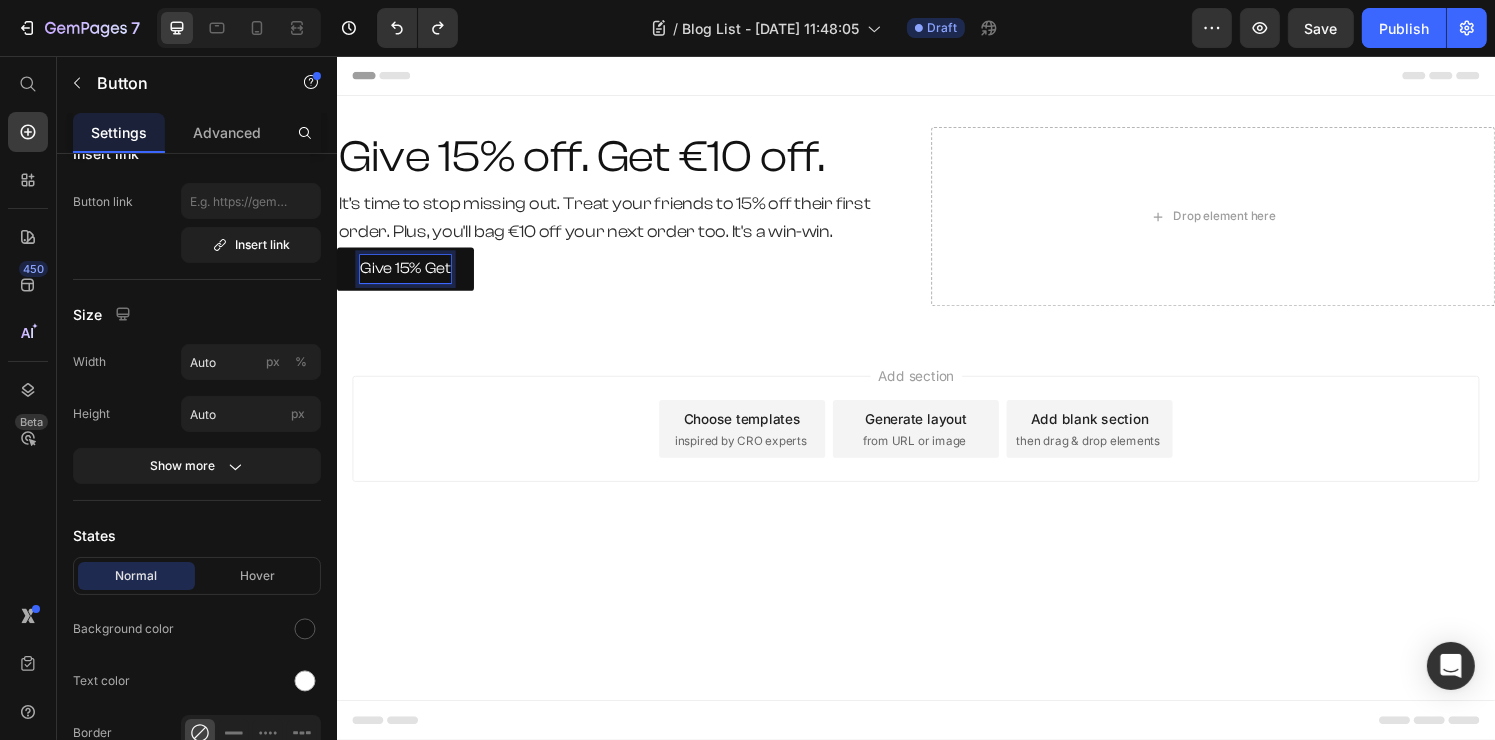 click on "Give 15% Get" at bounding box center (407, 276) 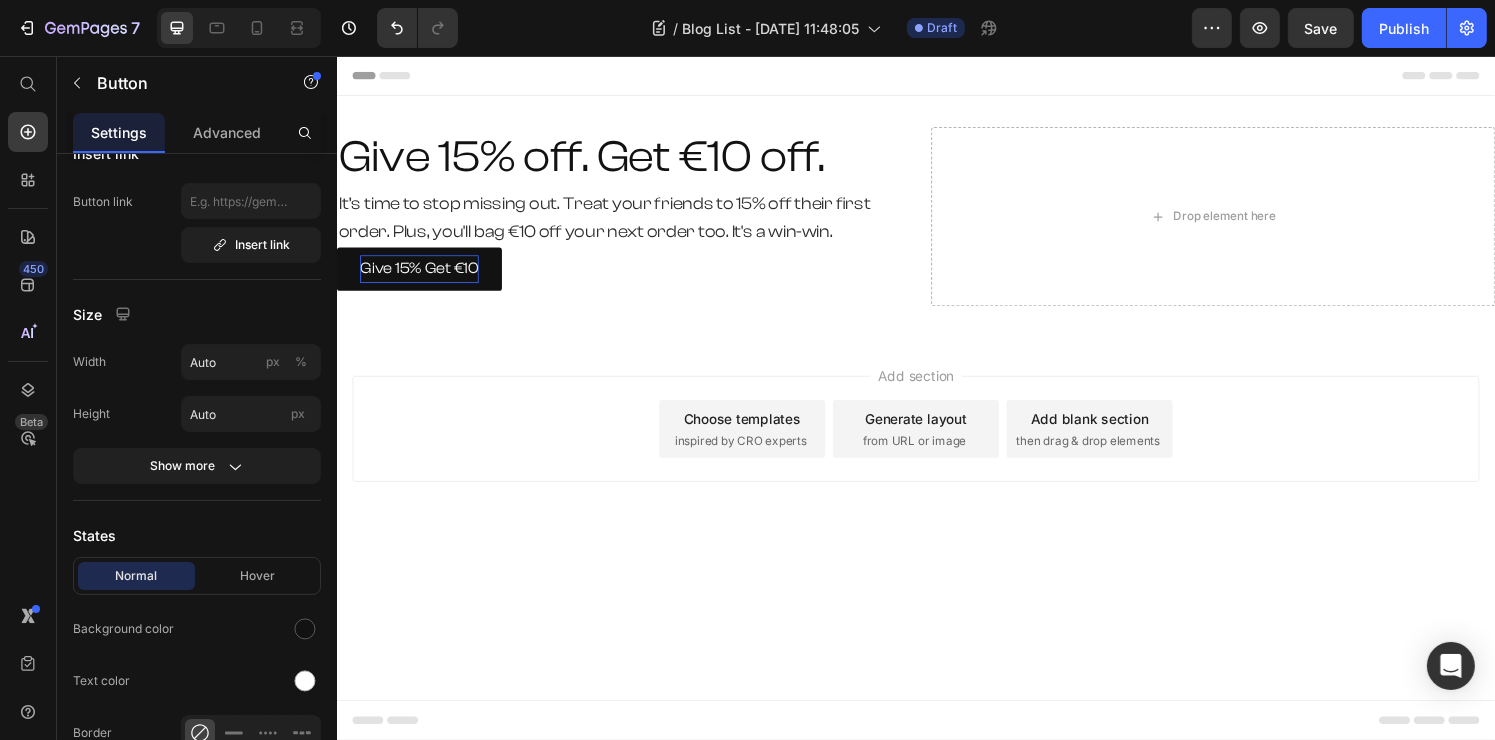 click on "Add section Choose templates inspired by CRO experts Generate layout from URL or image Add blank section then drag & drop elements" at bounding box center [936, 470] 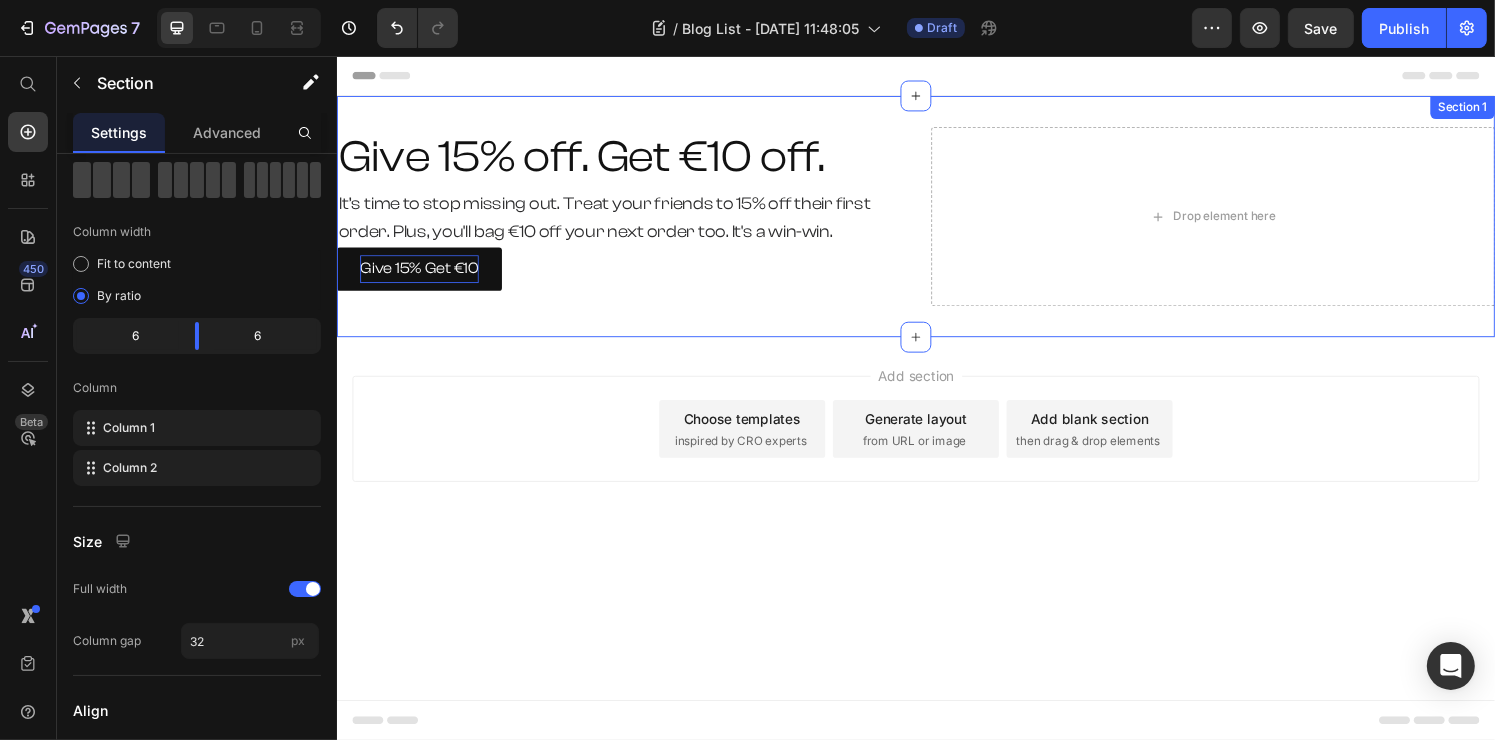 click on "Give 15% off. Get €10 off. Heading It’s time to stop missing out. Treat your friends to 15% off their first order. Plus, you'll bag €10 off your next order too. It's a win-win. Text Block Give 15% Get €10 Button Row Row
Drop element here Section 1" at bounding box center (936, 222) 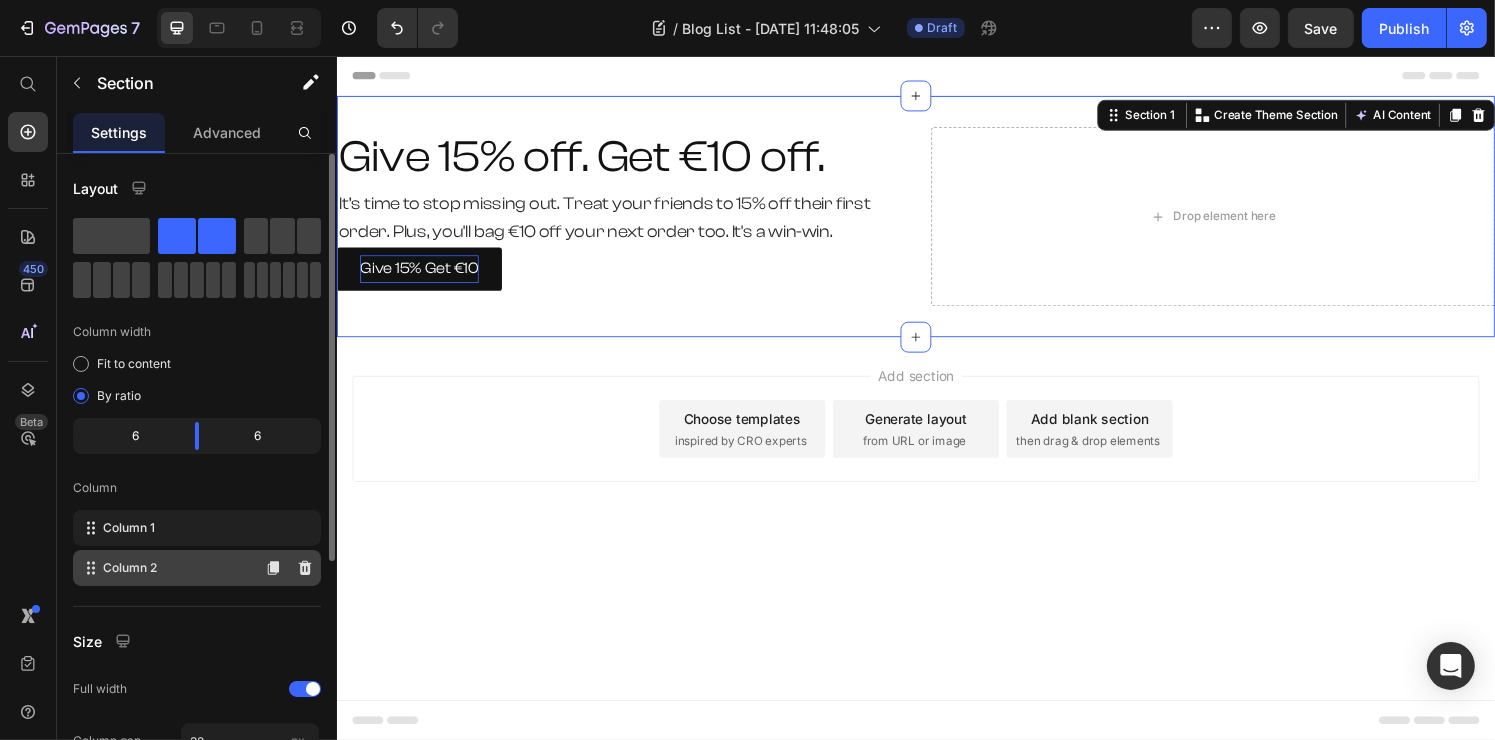 scroll, scrollTop: 372, scrollLeft: 0, axis: vertical 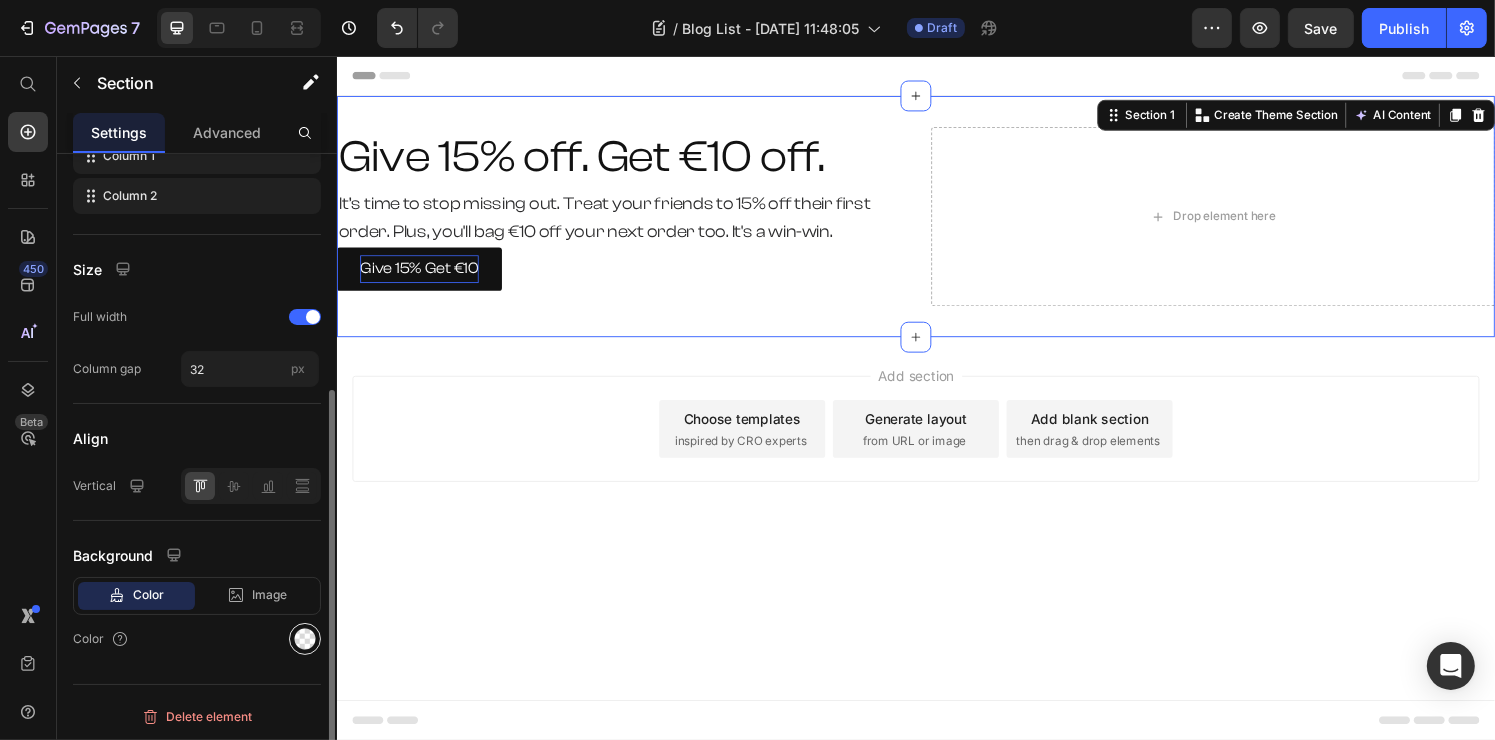 click at bounding box center (305, 639) 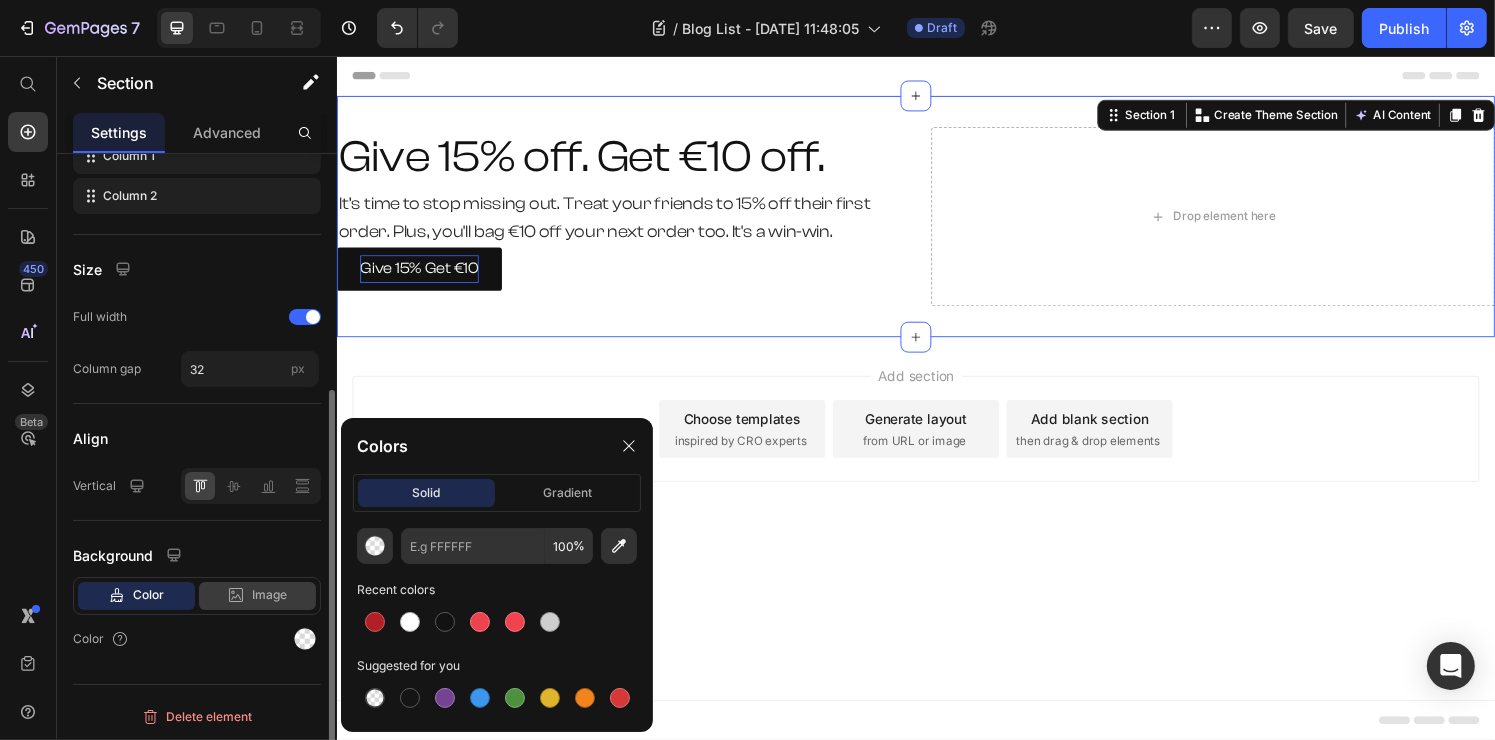 click on "Image" at bounding box center (269, 595) 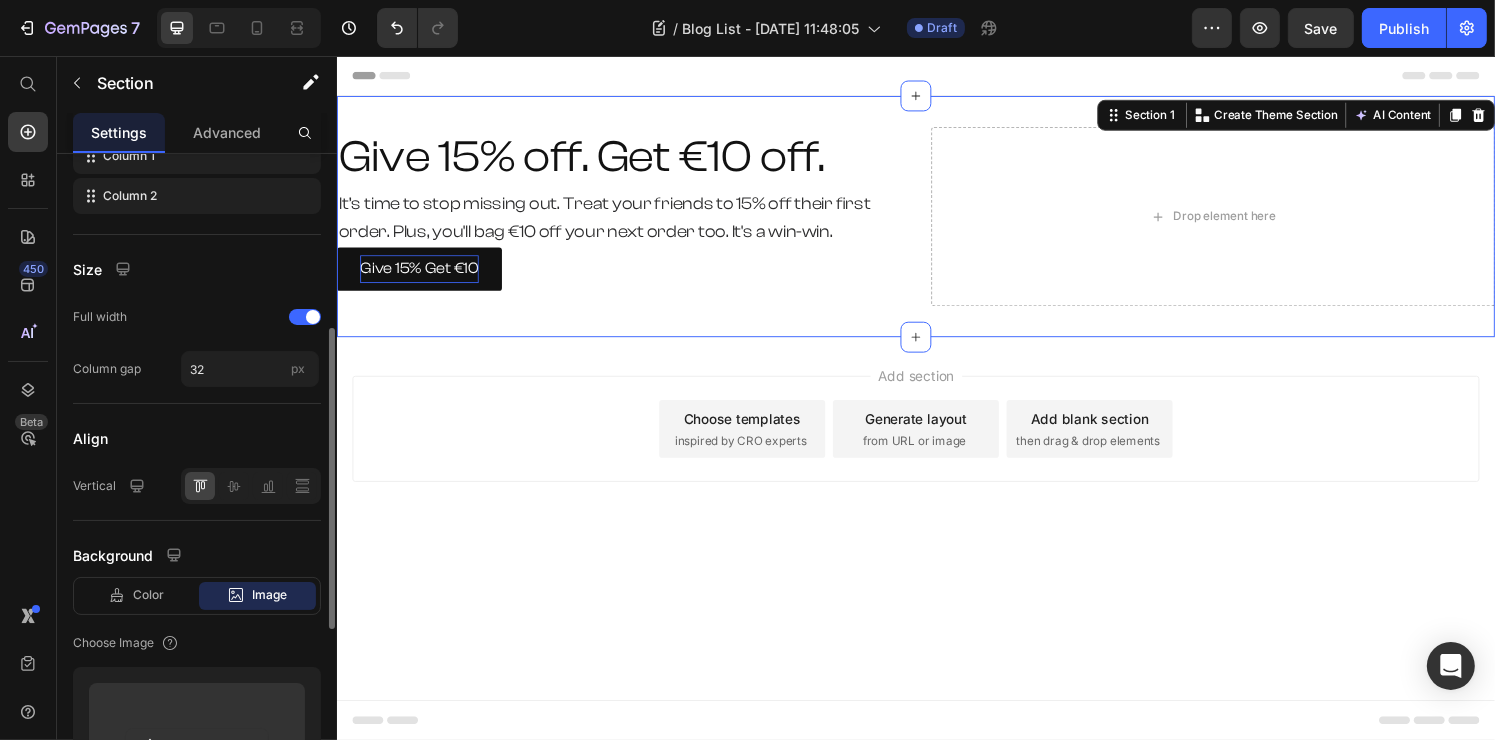 click on "Upload Image  or   Browse gallery" 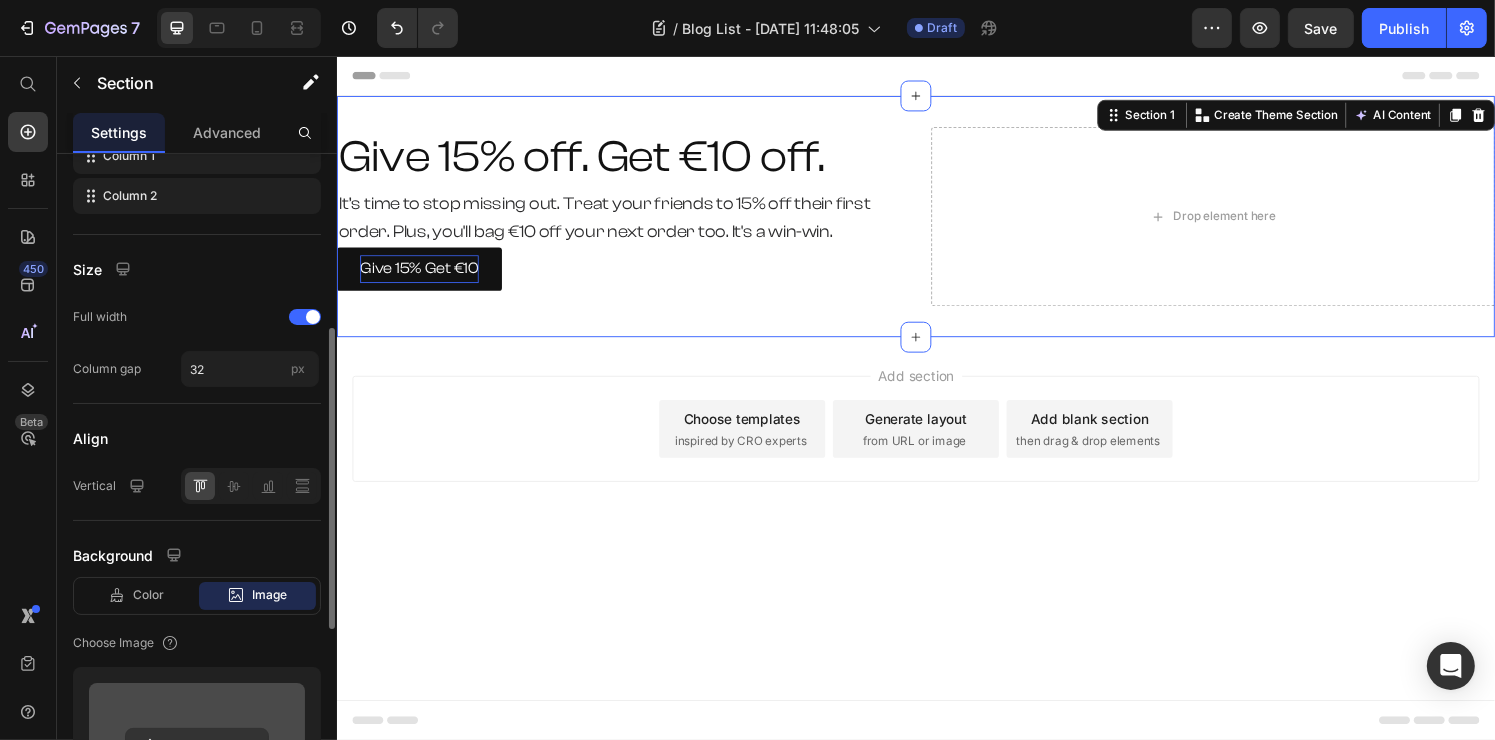 click at bounding box center (197, 746) 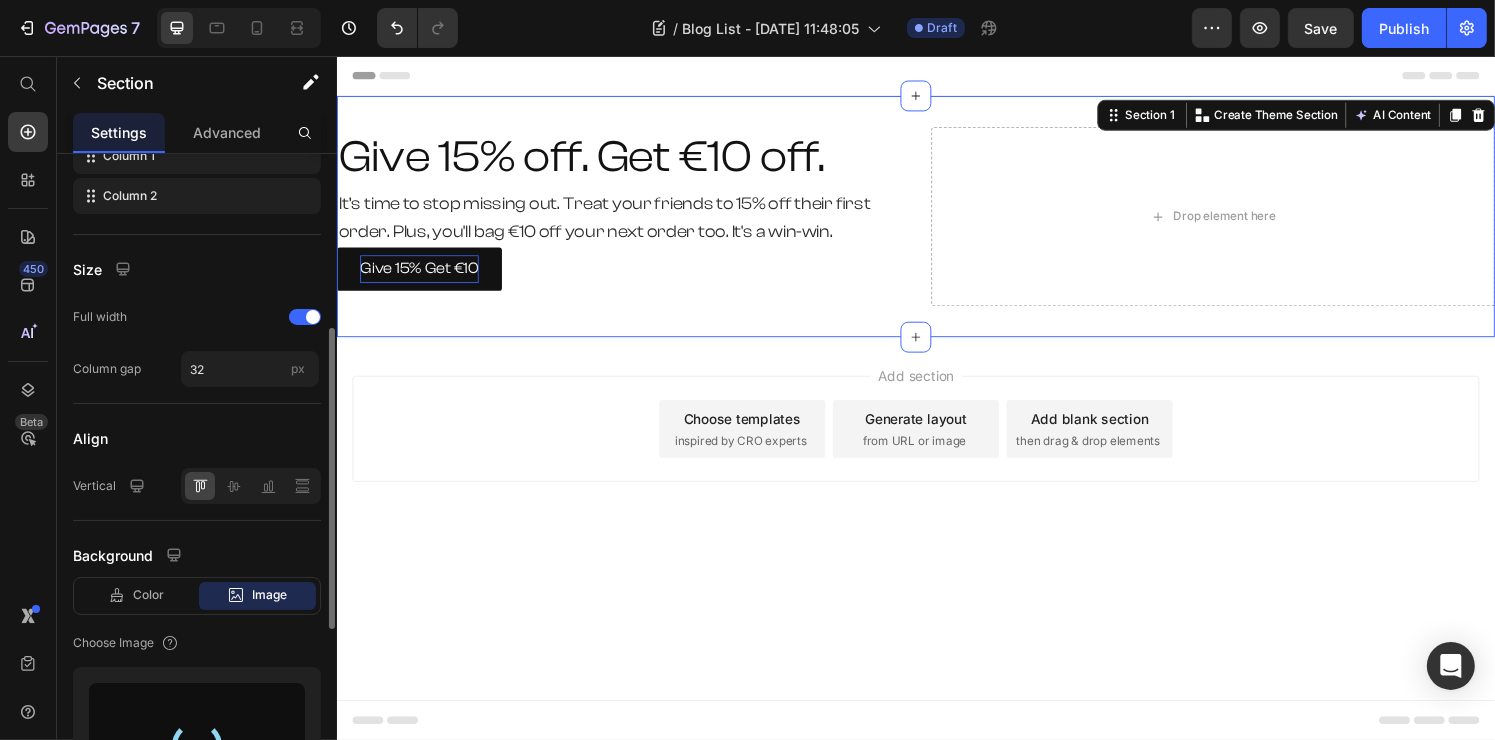type on "[URL][DOMAIN_NAME]" 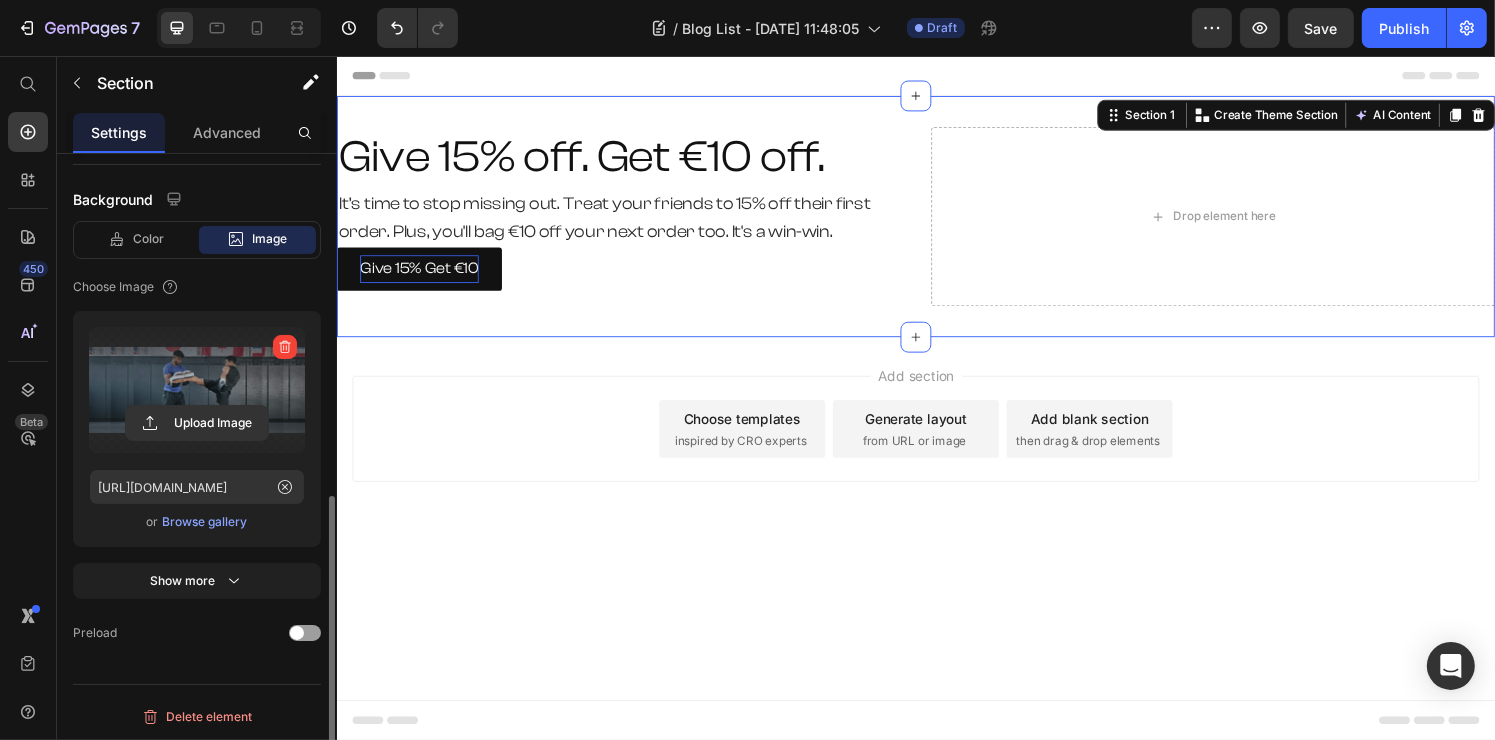 scroll, scrollTop: 0, scrollLeft: 0, axis: both 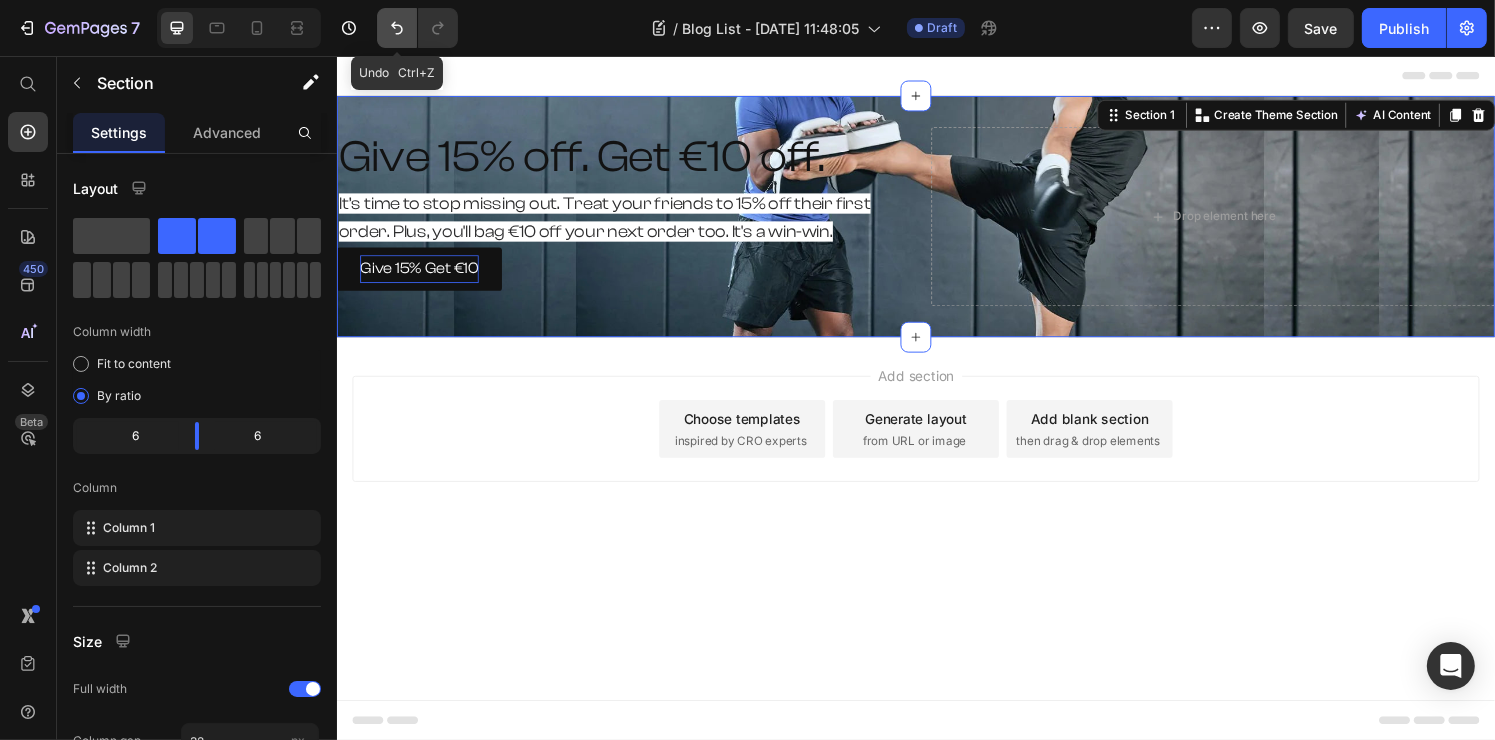 click 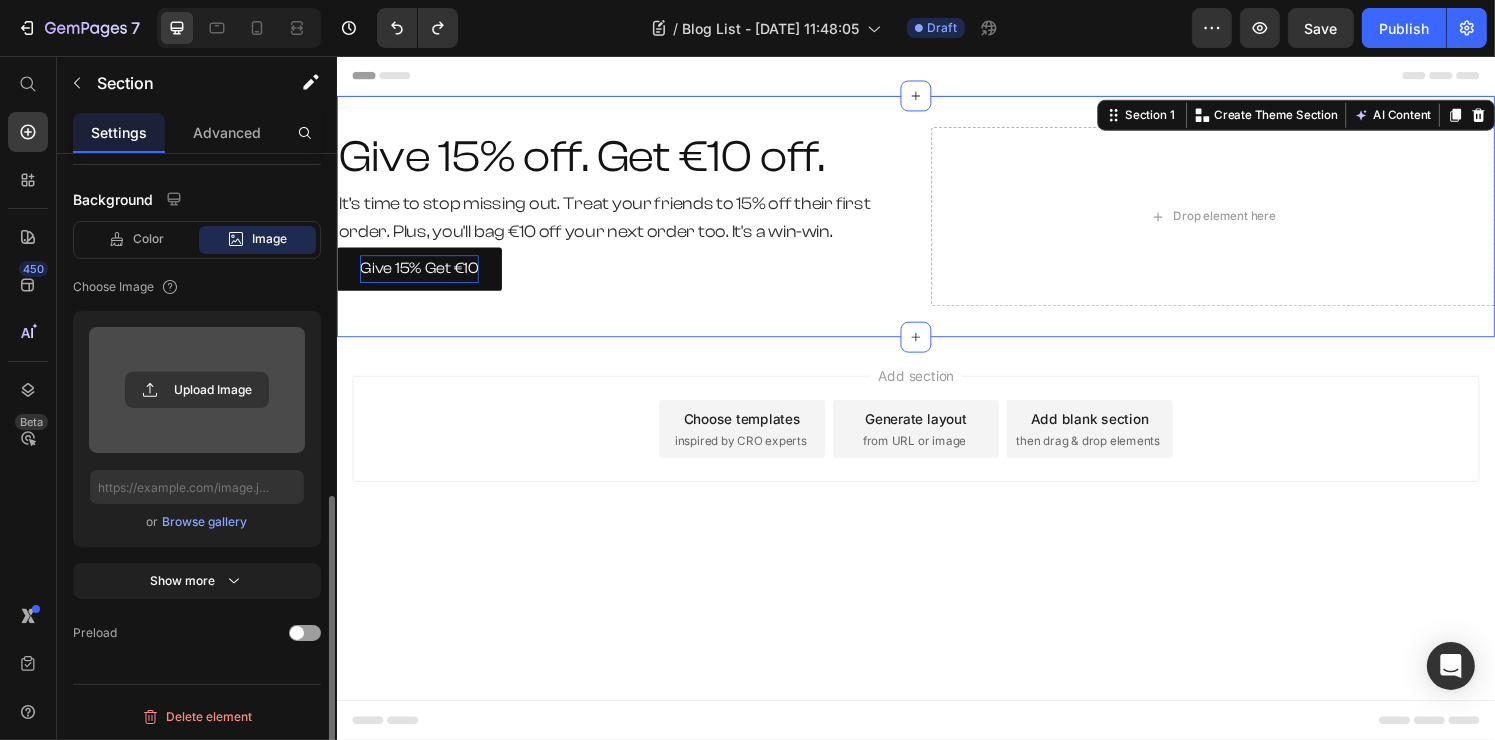 scroll, scrollTop: 628, scrollLeft: 0, axis: vertical 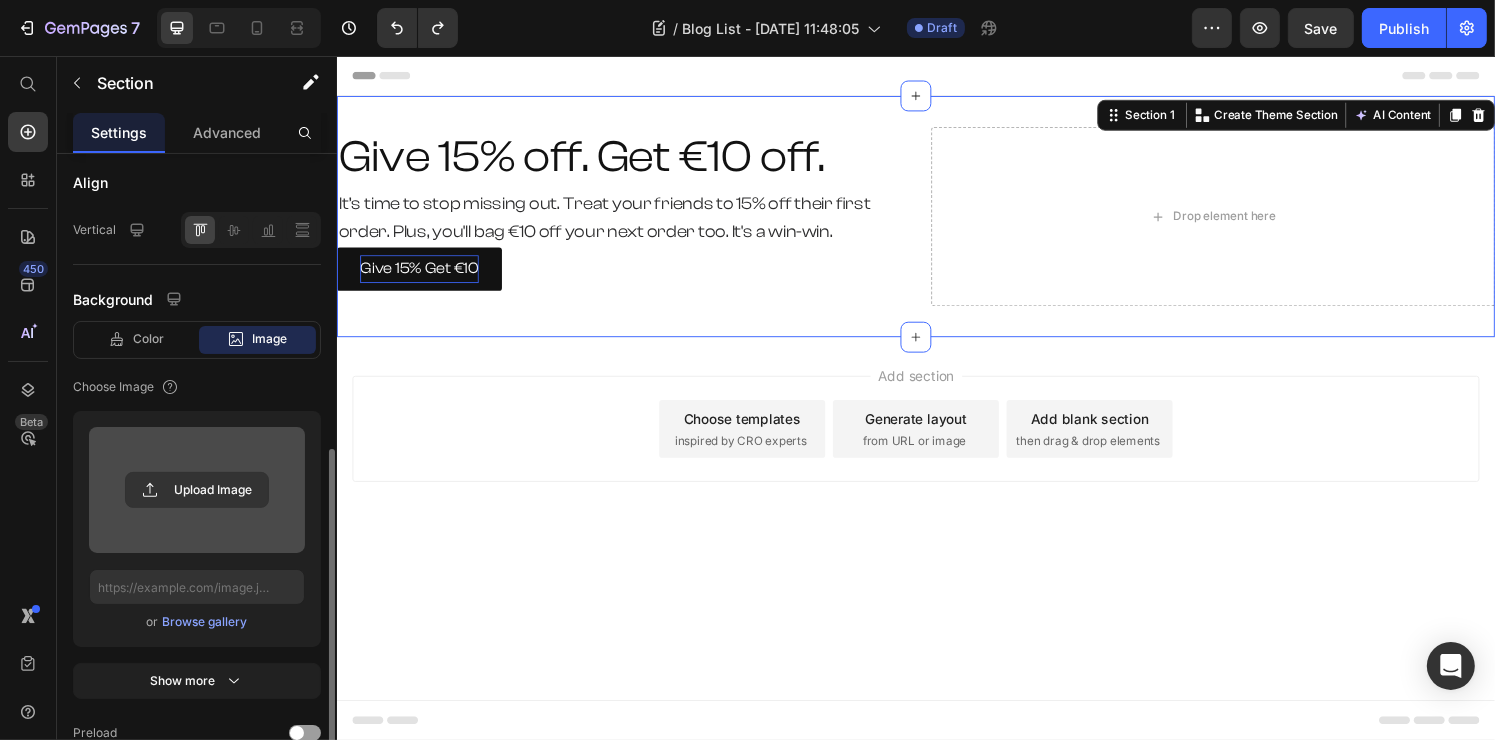 click at bounding box center [197, 490] 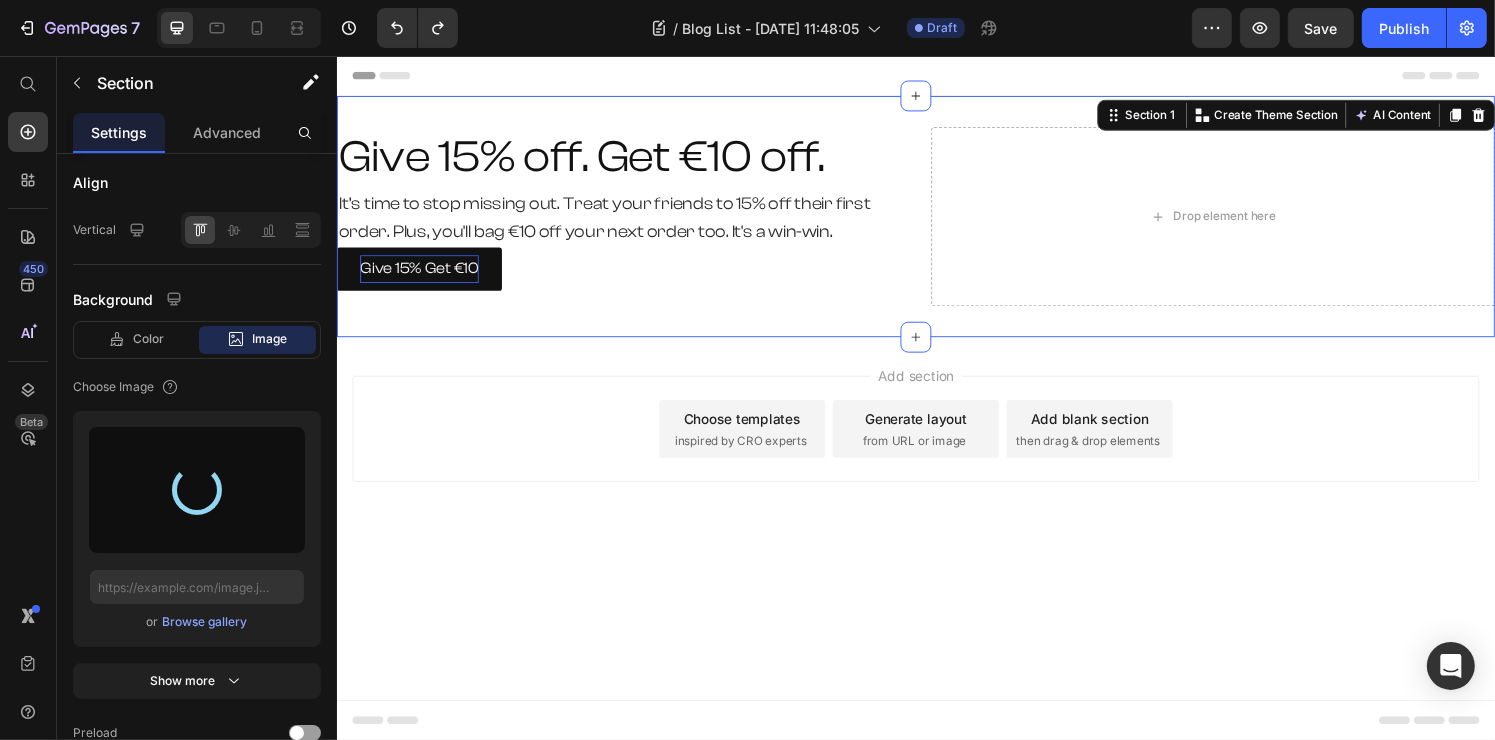 type on "[URL][DOMAIN_NAME]" 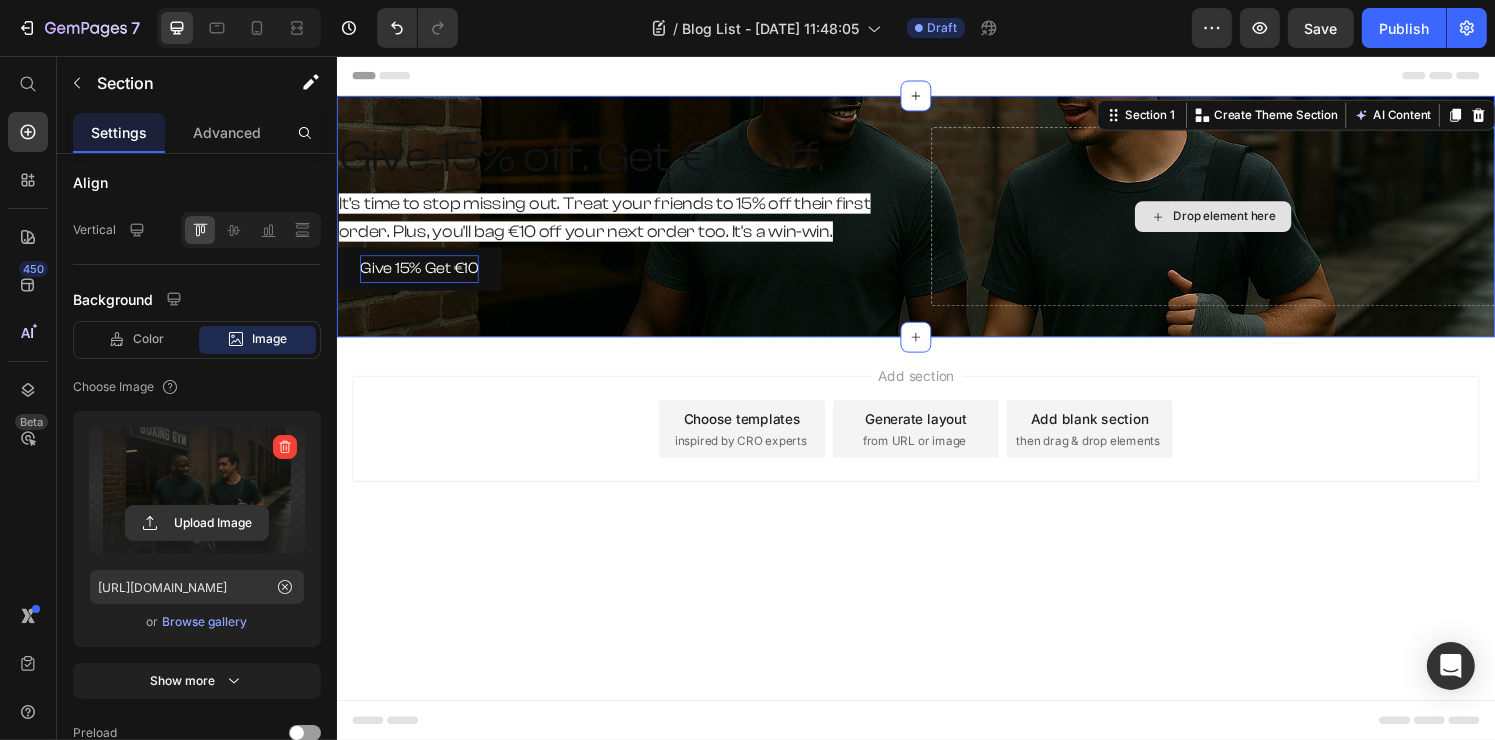 click on "Drop element here" at bounding box center (1244, 222) 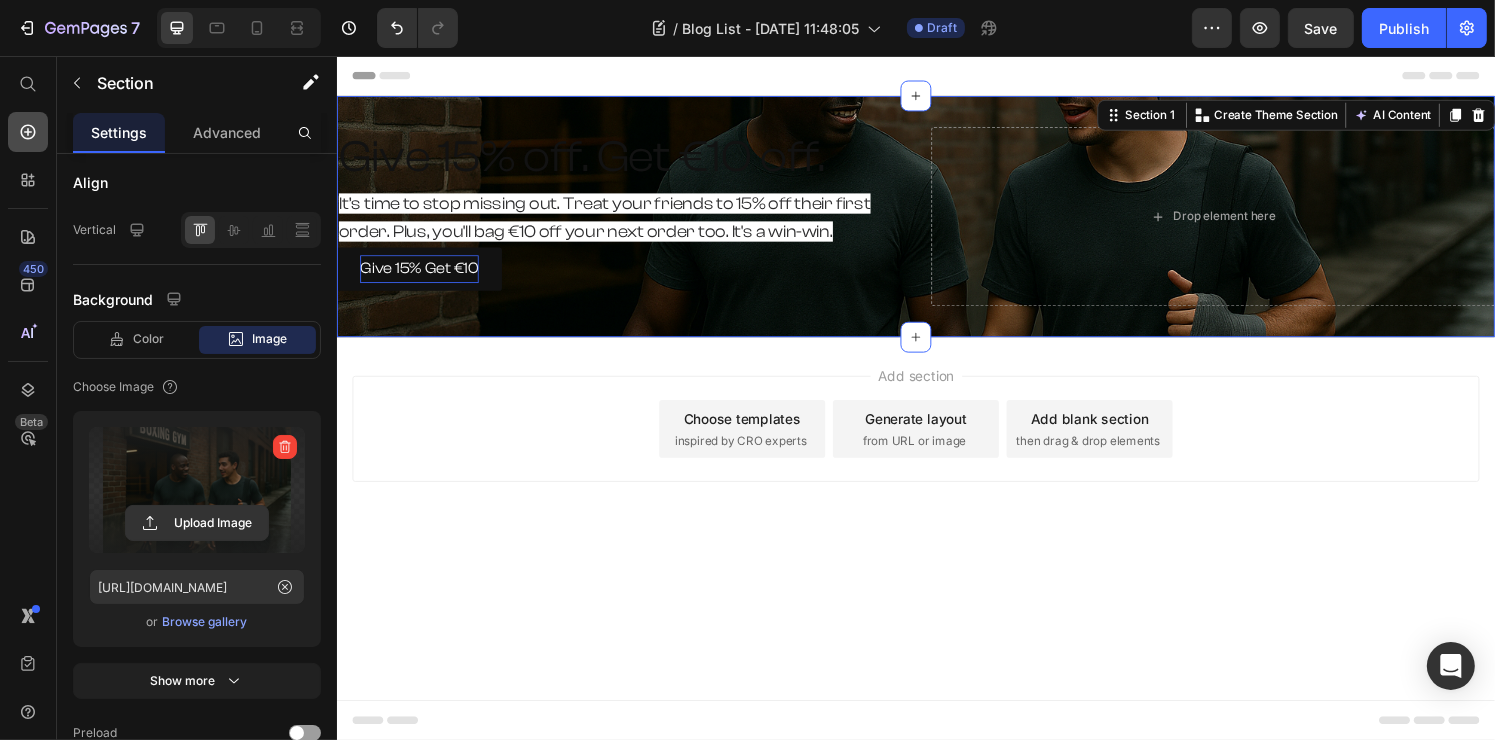 click 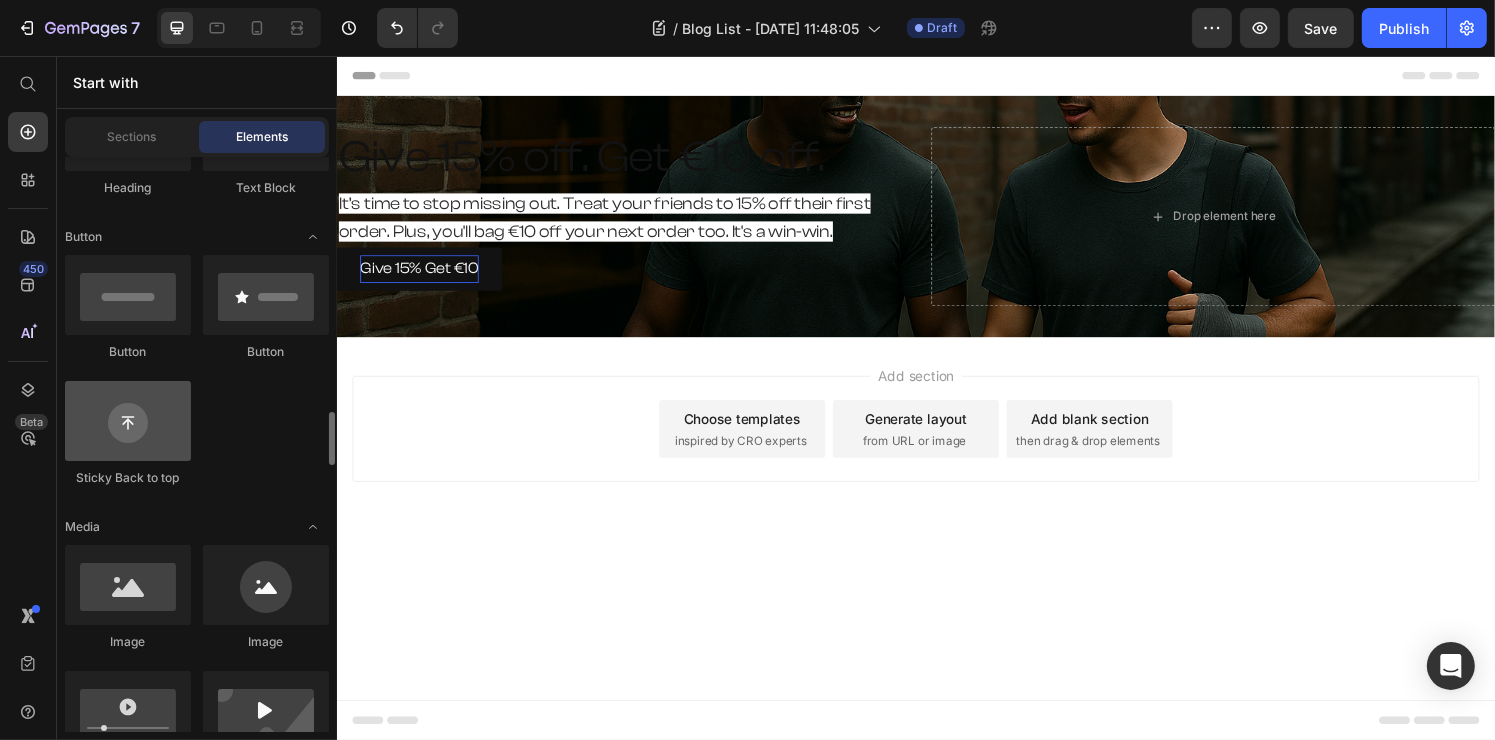 scroll, scrollTop: 600, scrollLeft: 0, axis: vertical 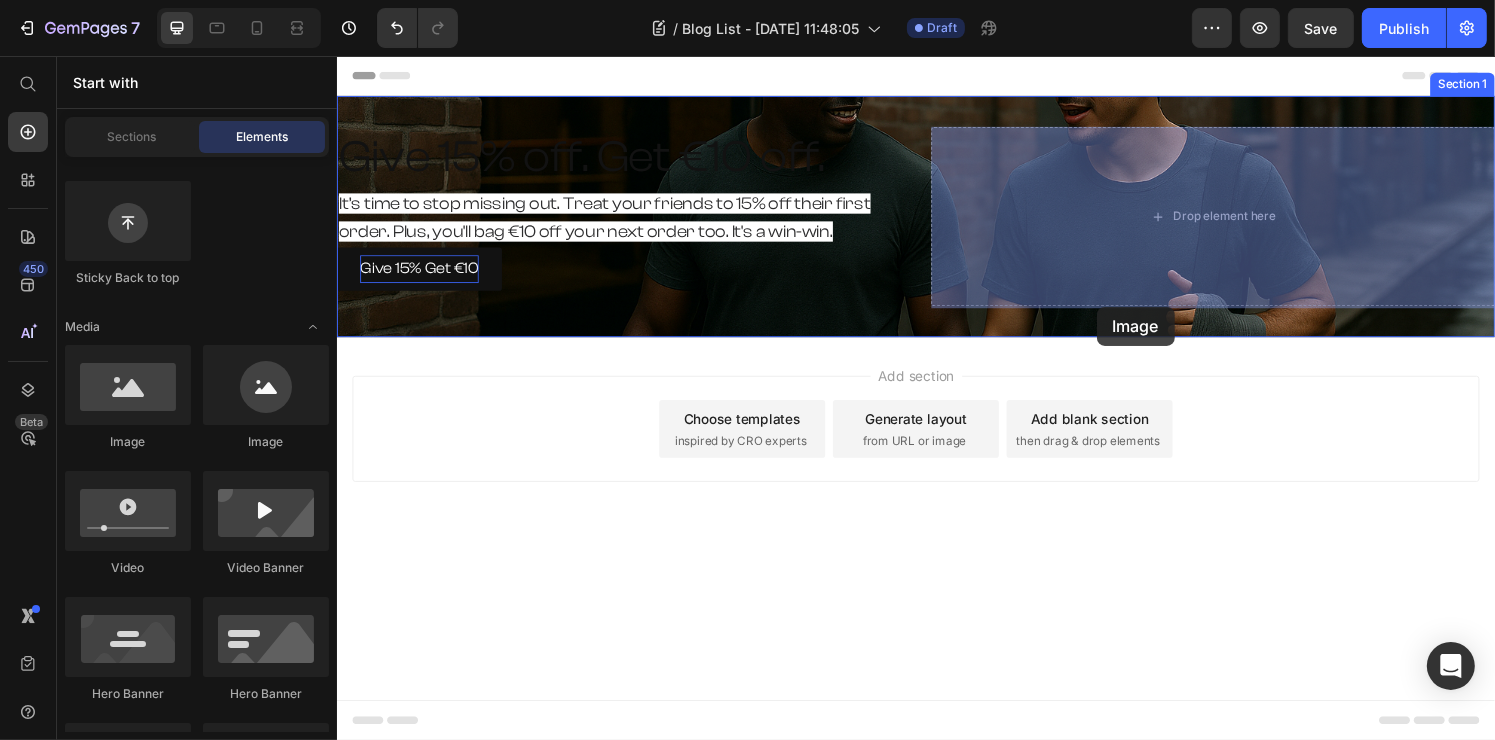 drag, startPoint x: 467, startPoint y: 440, endPoint x: 1159, endPoint y: 246, distance: 718.6793 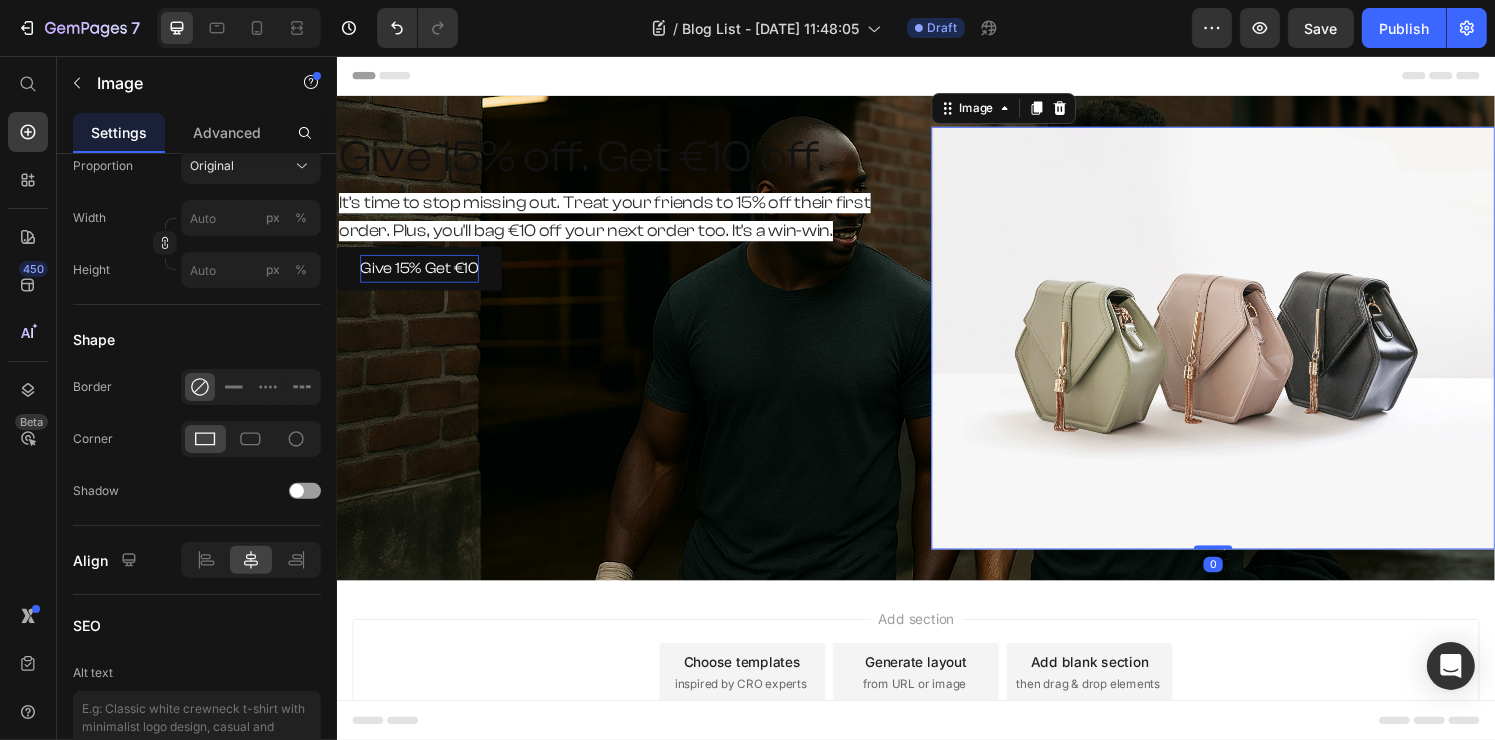 scroll, scrollTop: 0, scrollLeft: 0, axis: both 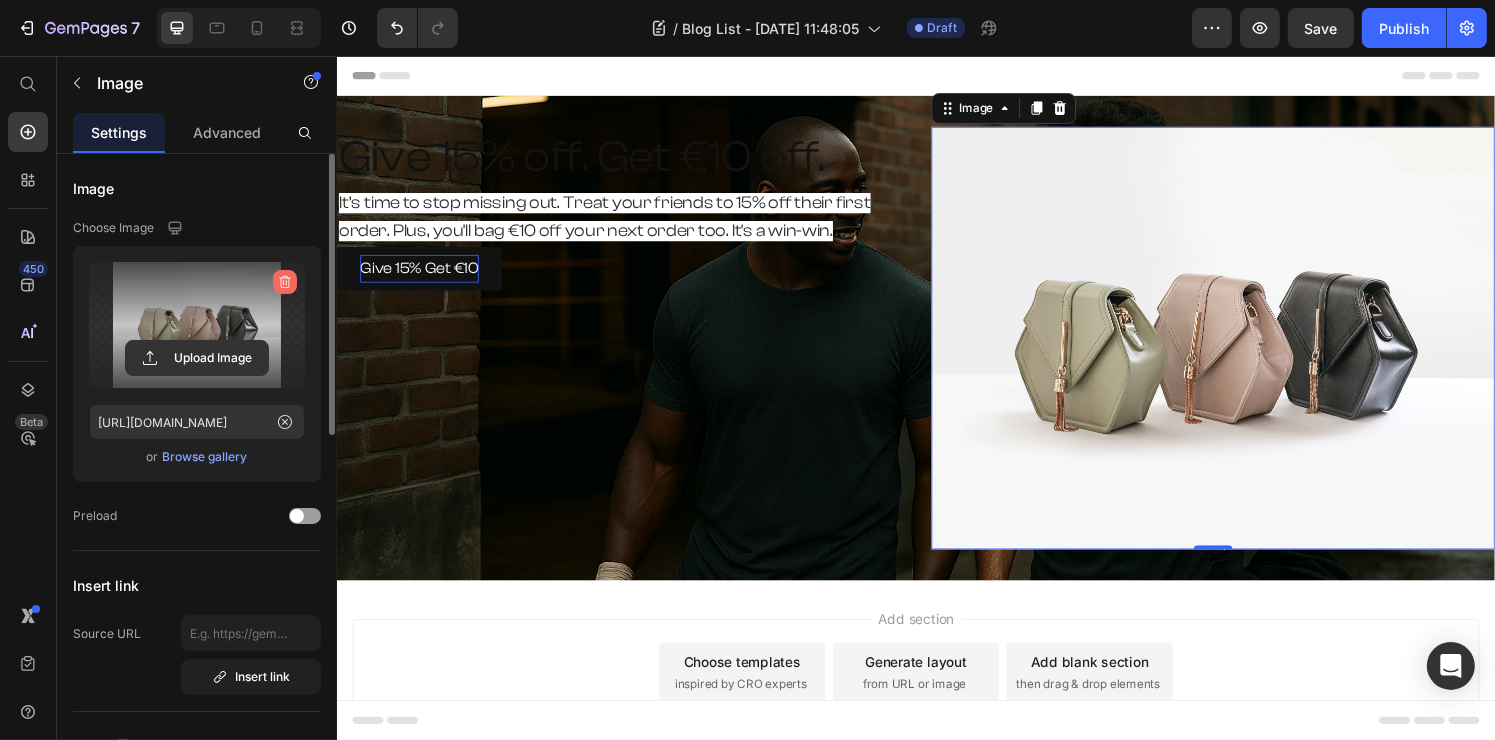 click 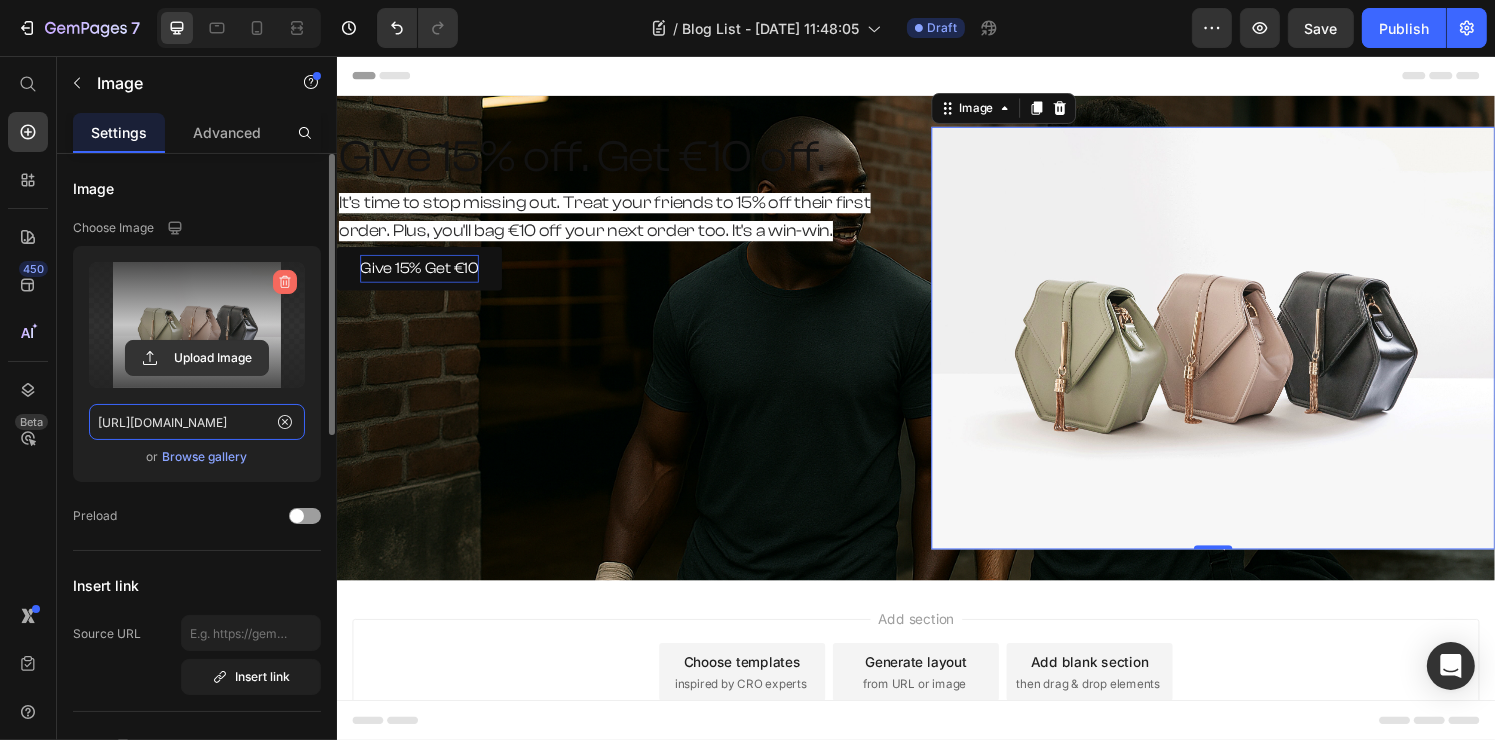 type 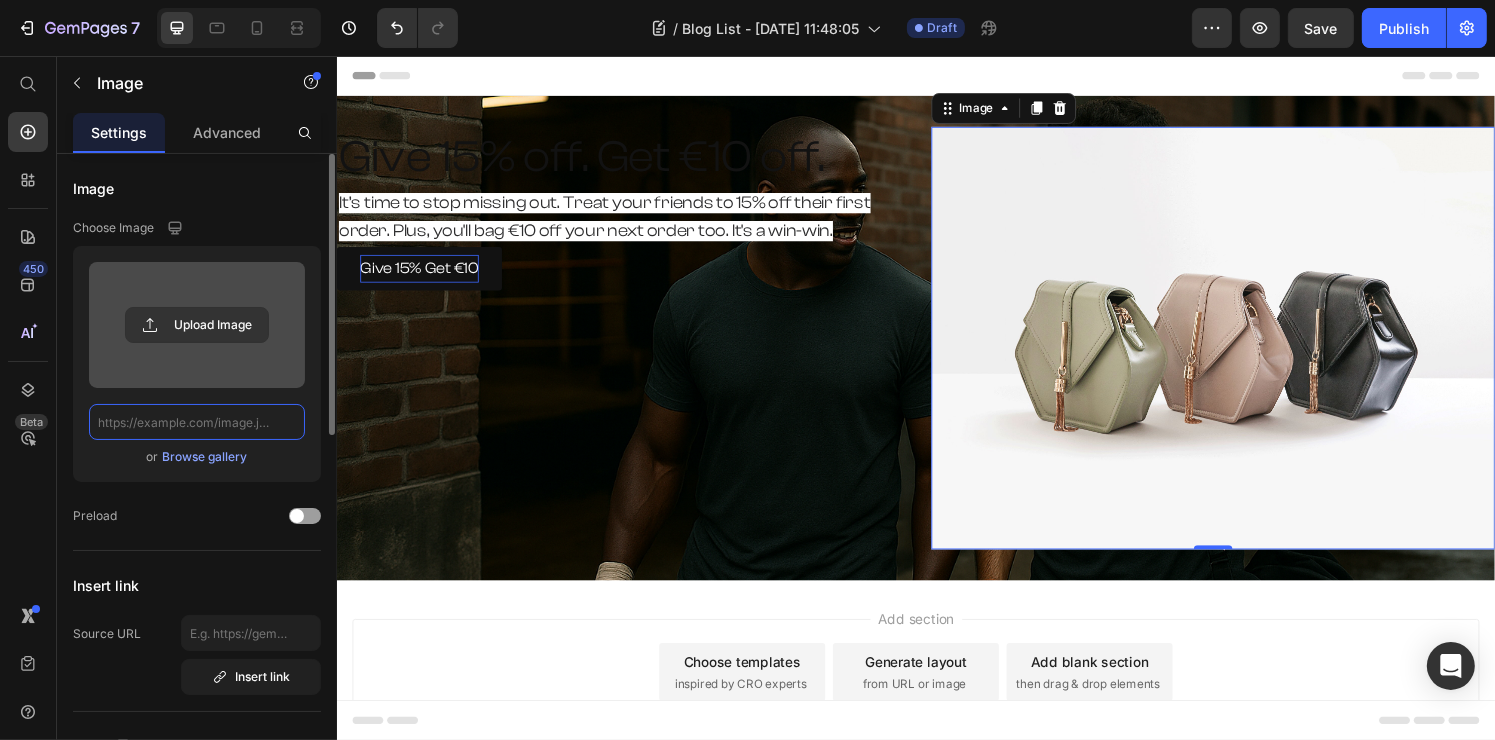 scroll, scrollTop: 0, scrollLeft: 0, axis: both 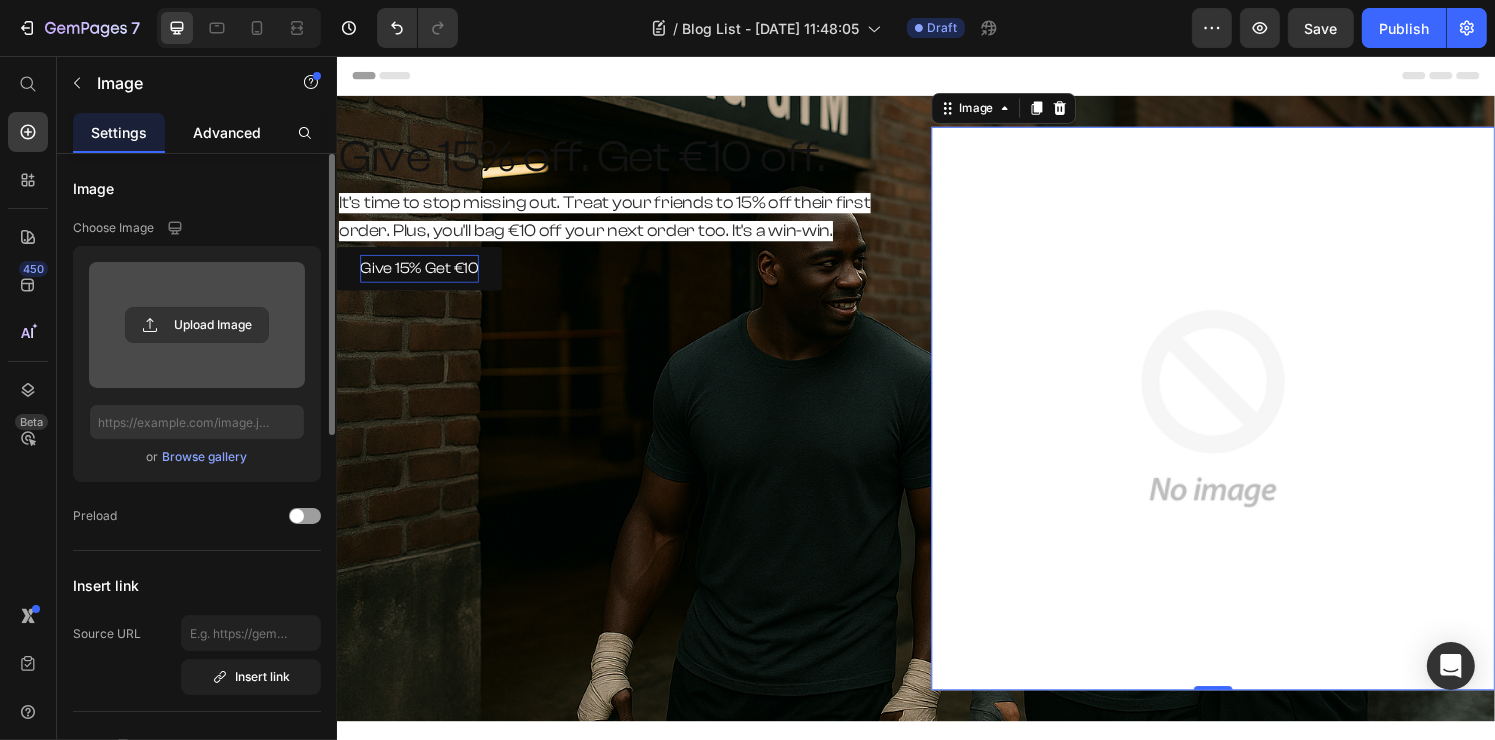 click on "Advanced" at bounding box center (227, 132) 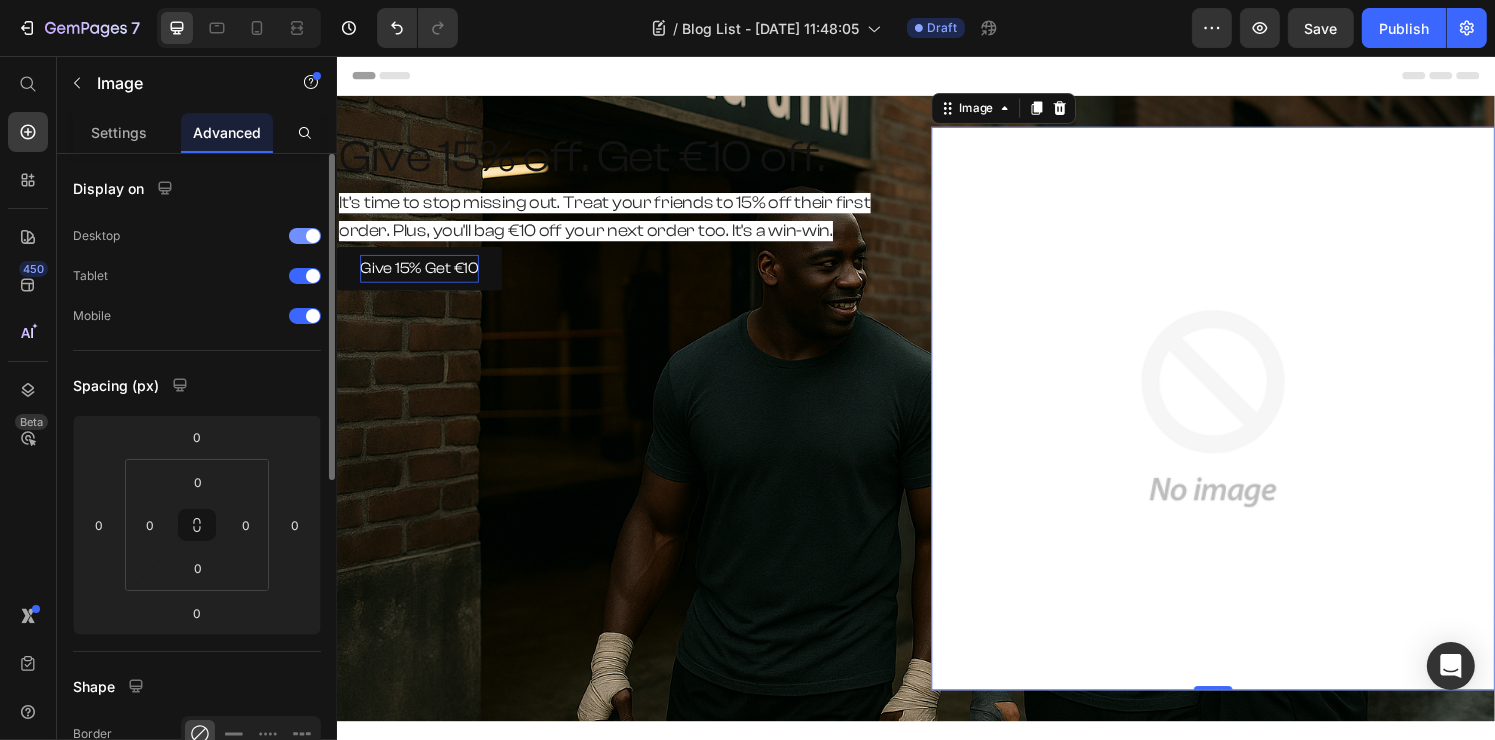 click at bounding box center (313, 236) 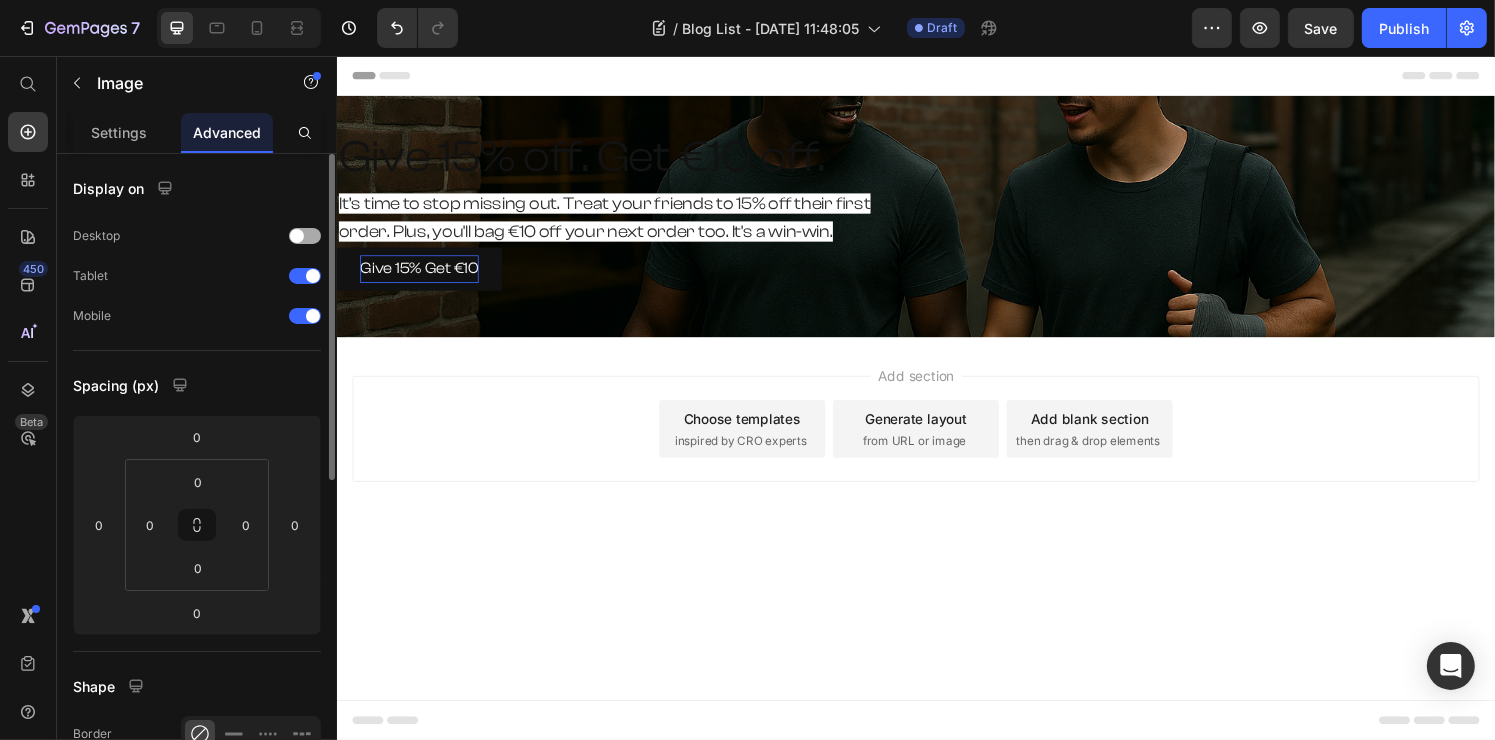 click at bounding box center [305, 236] 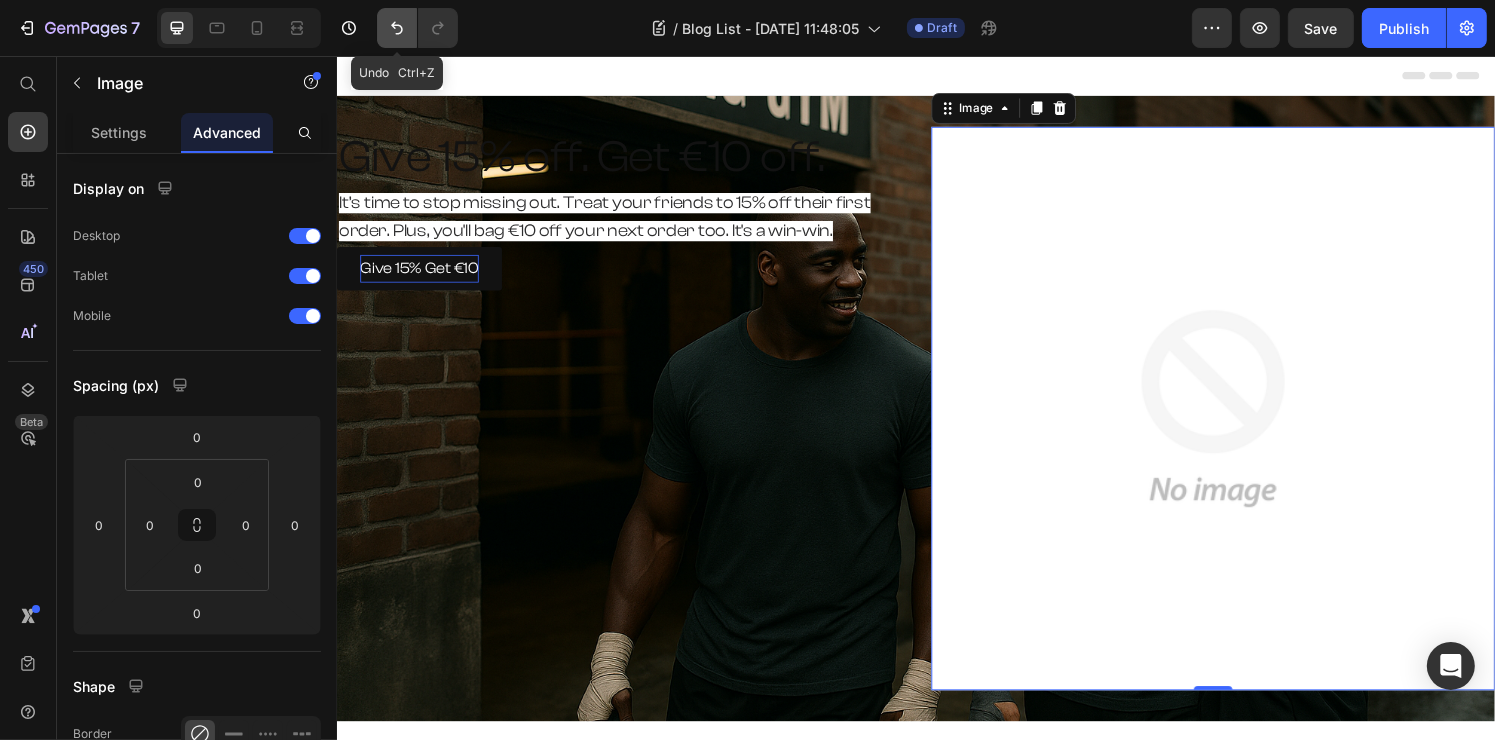 click 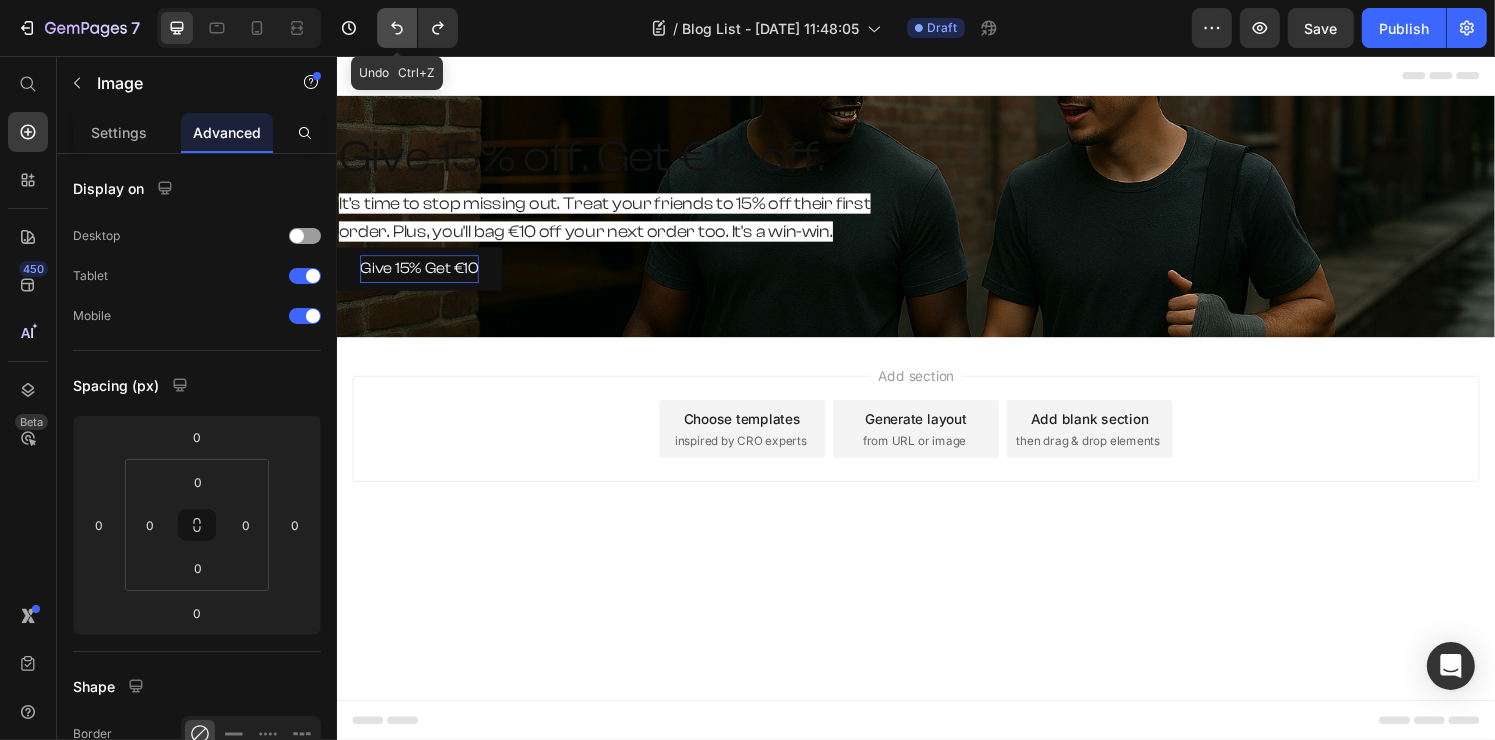 click 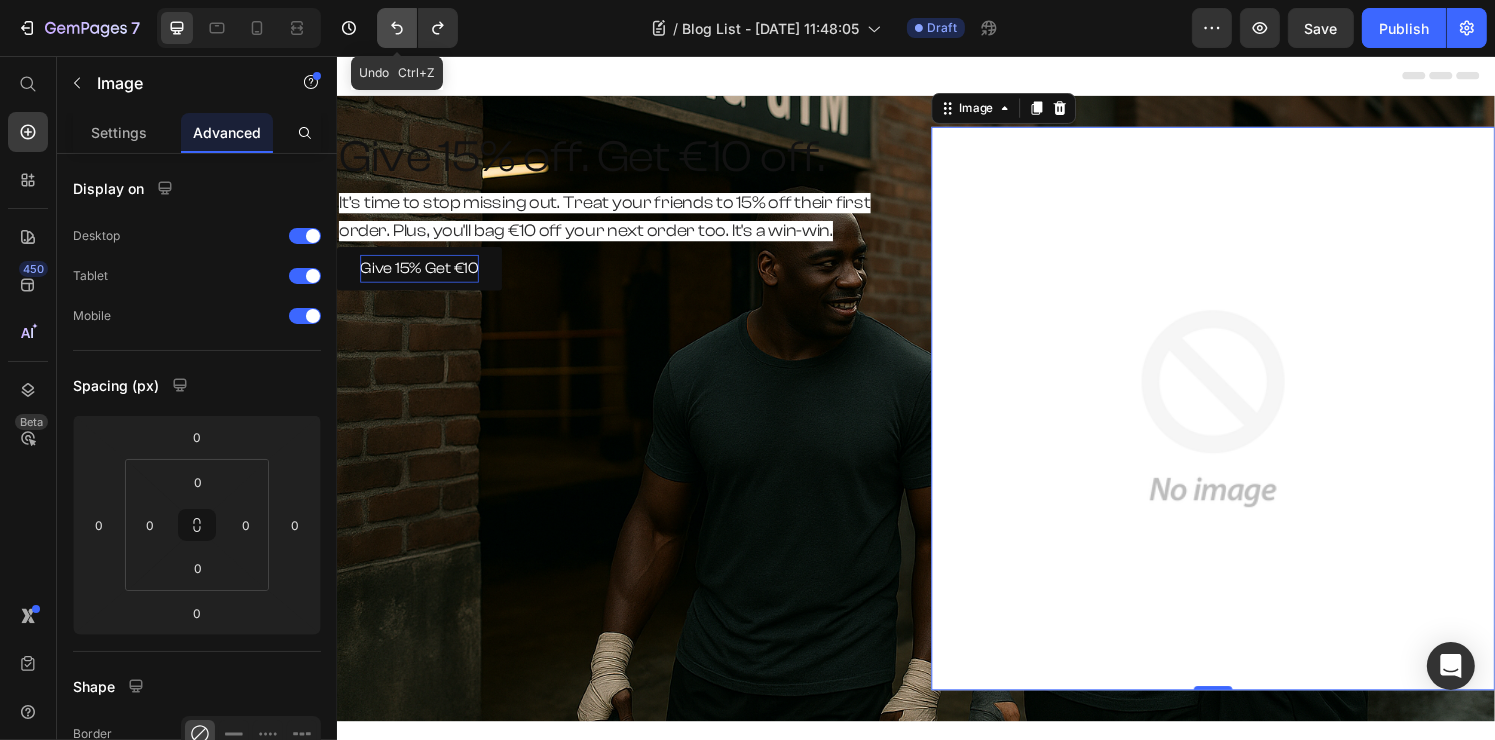 click 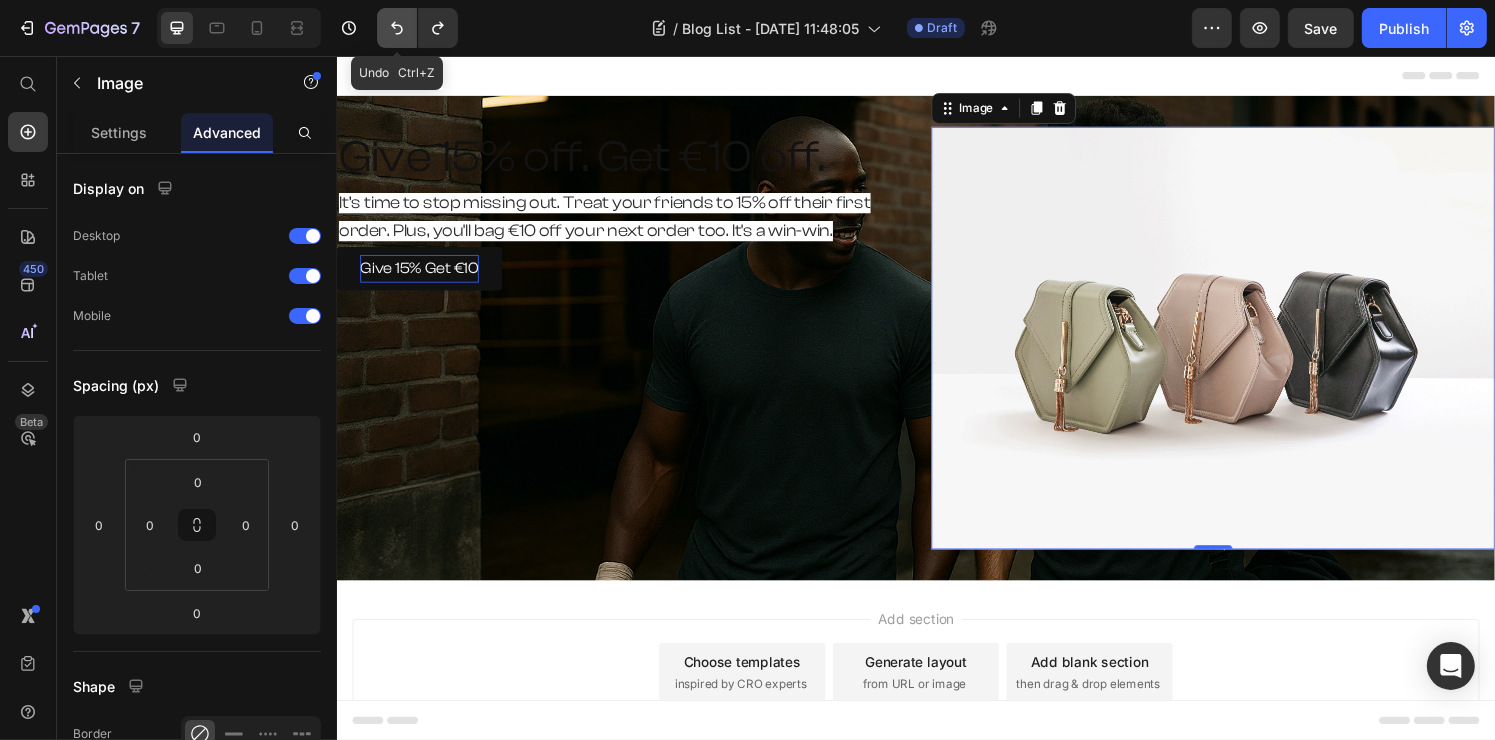 click 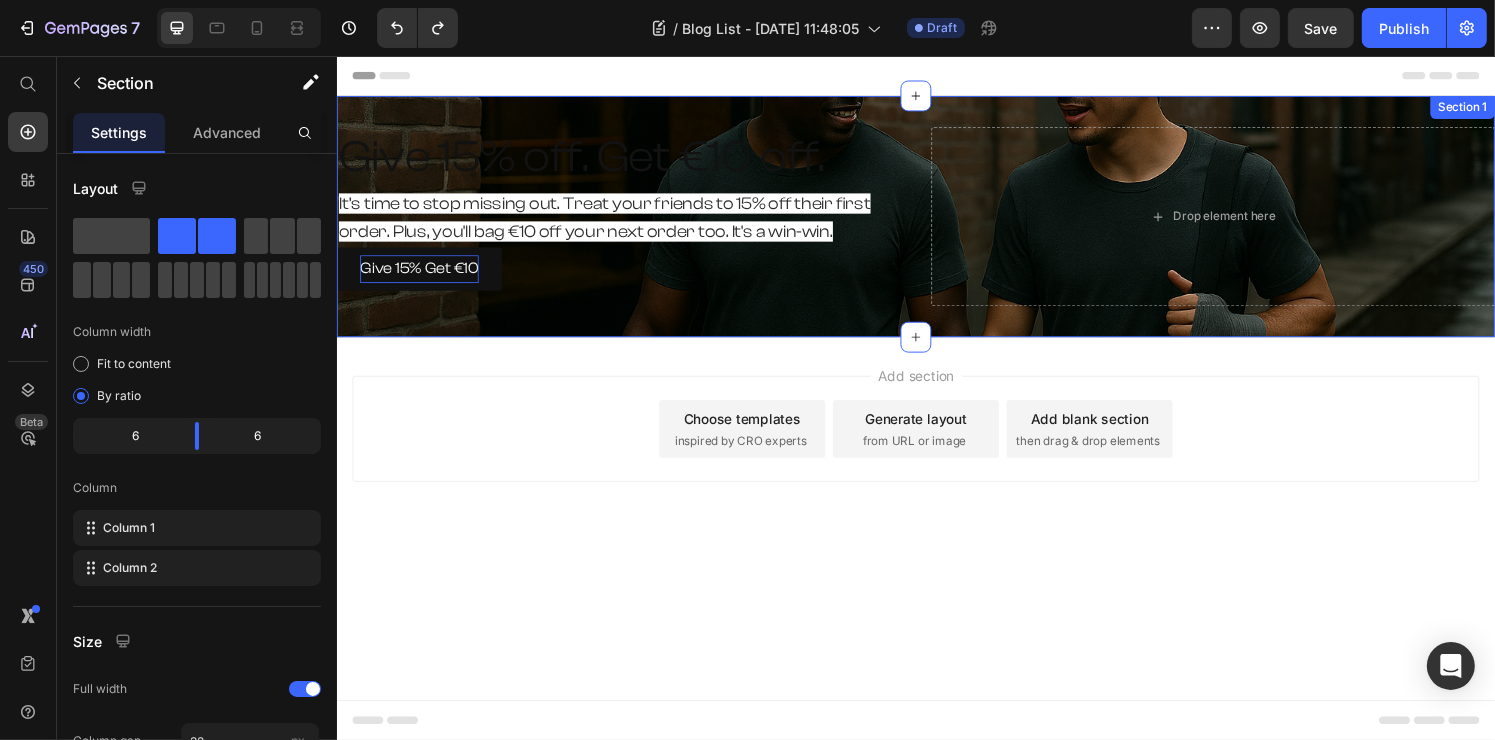 click on "Give 15% off. Get €10 off. Heading It’s time to stop missing out. Treat your friends to 15% off their first order. Plus, you'll bag €10 off your next order too. It's a win-win. Text Block Give 15% Get €10 Button Row Row
Drop element here Section 1" at bounding box center [936, 222] 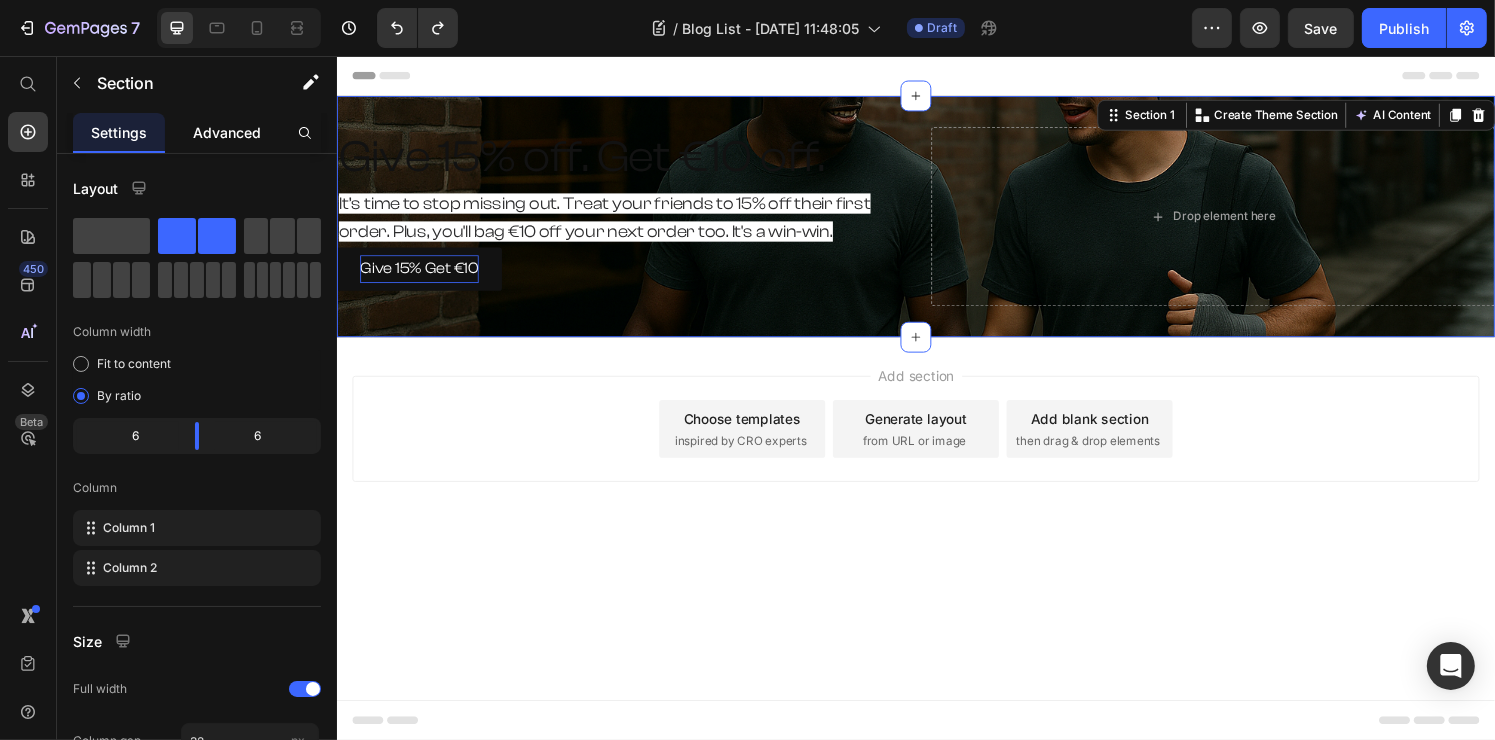 click on "Advanced" at bounding box center [227, 132] 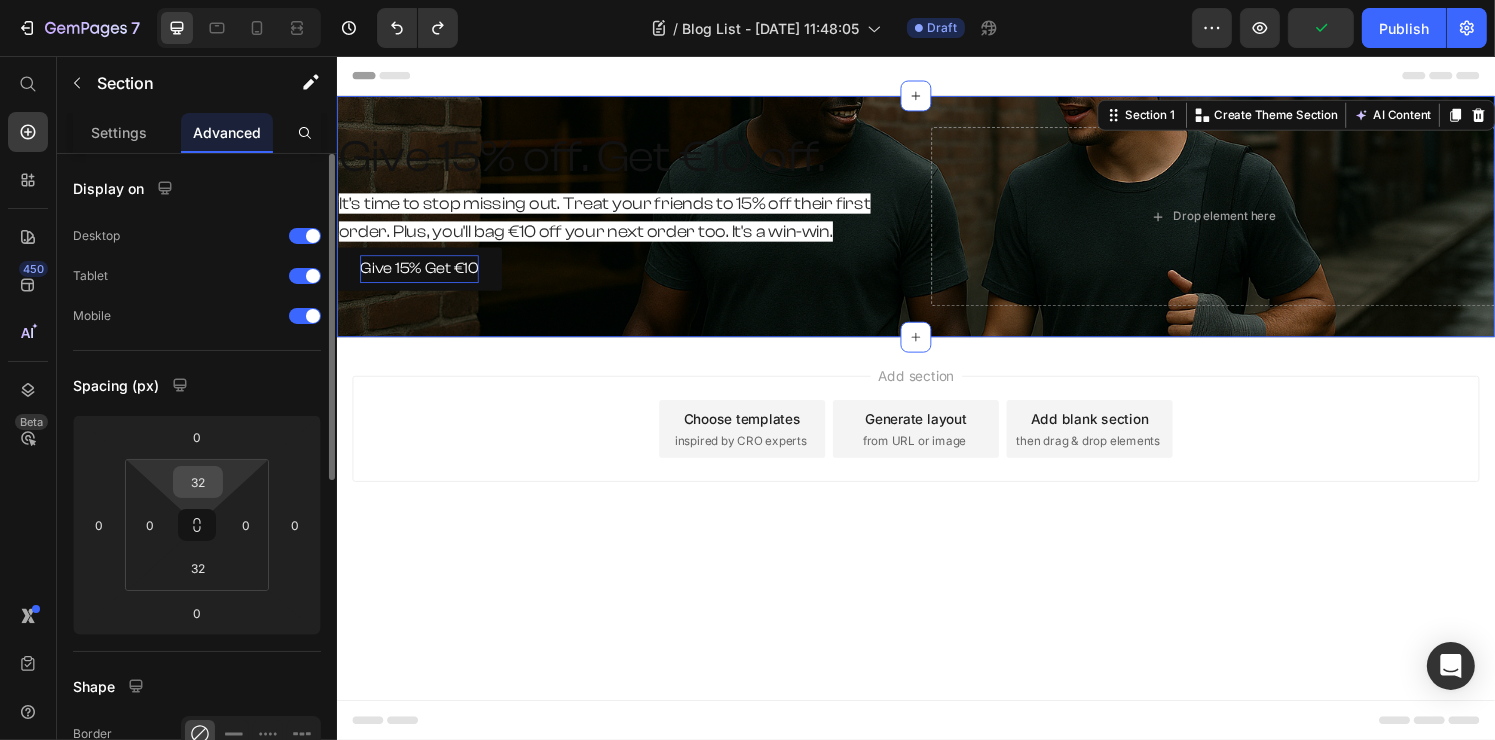 click on "32" at bounding box center (198, 482) 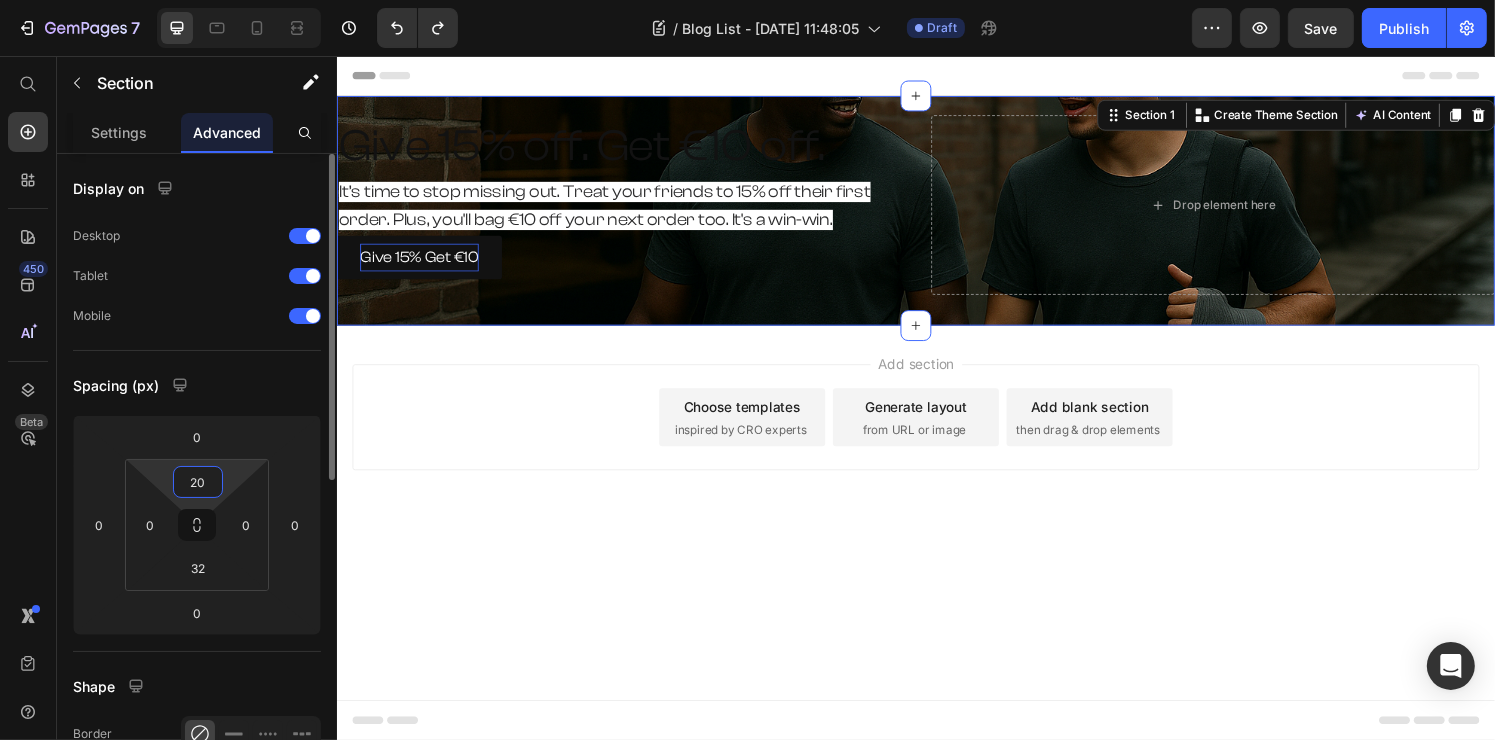 type on "2" 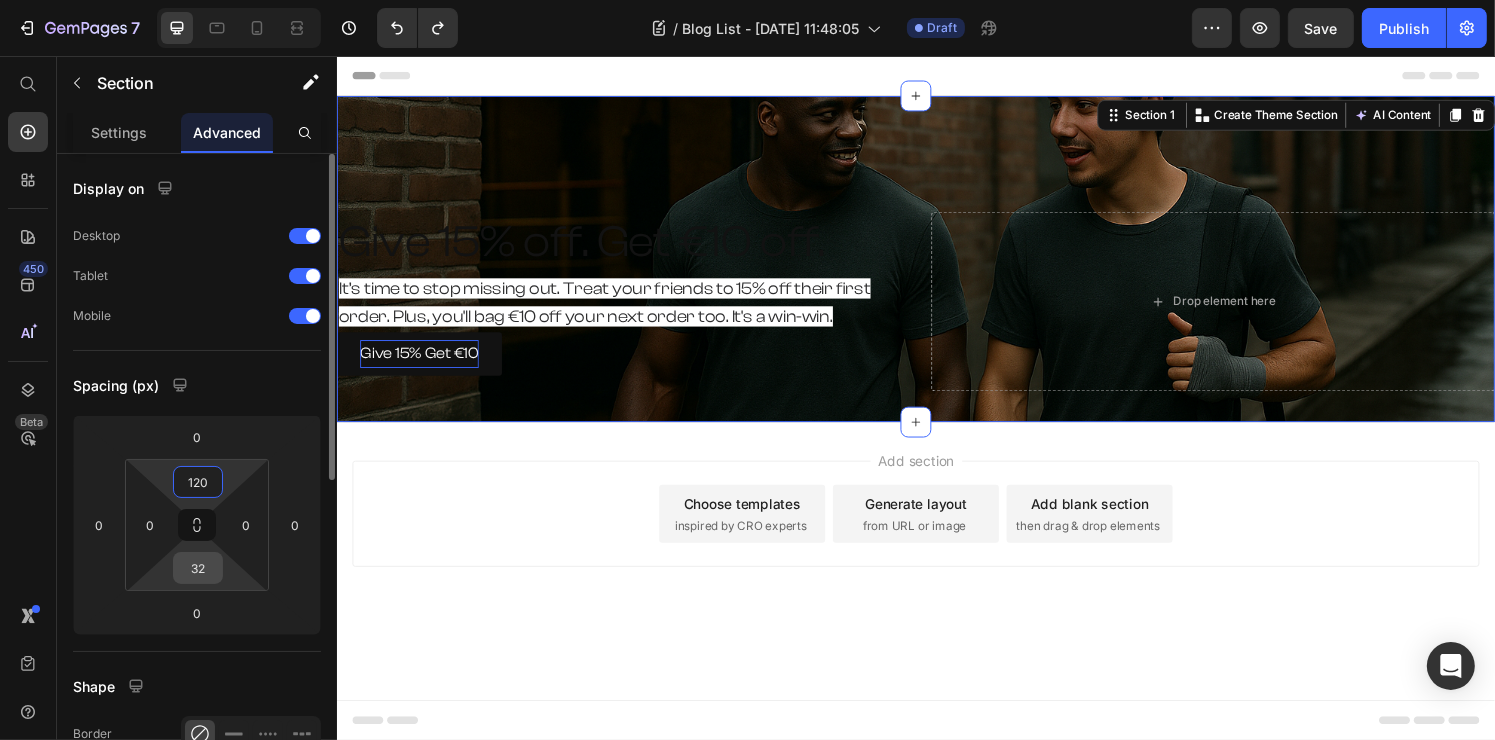 type on "120" 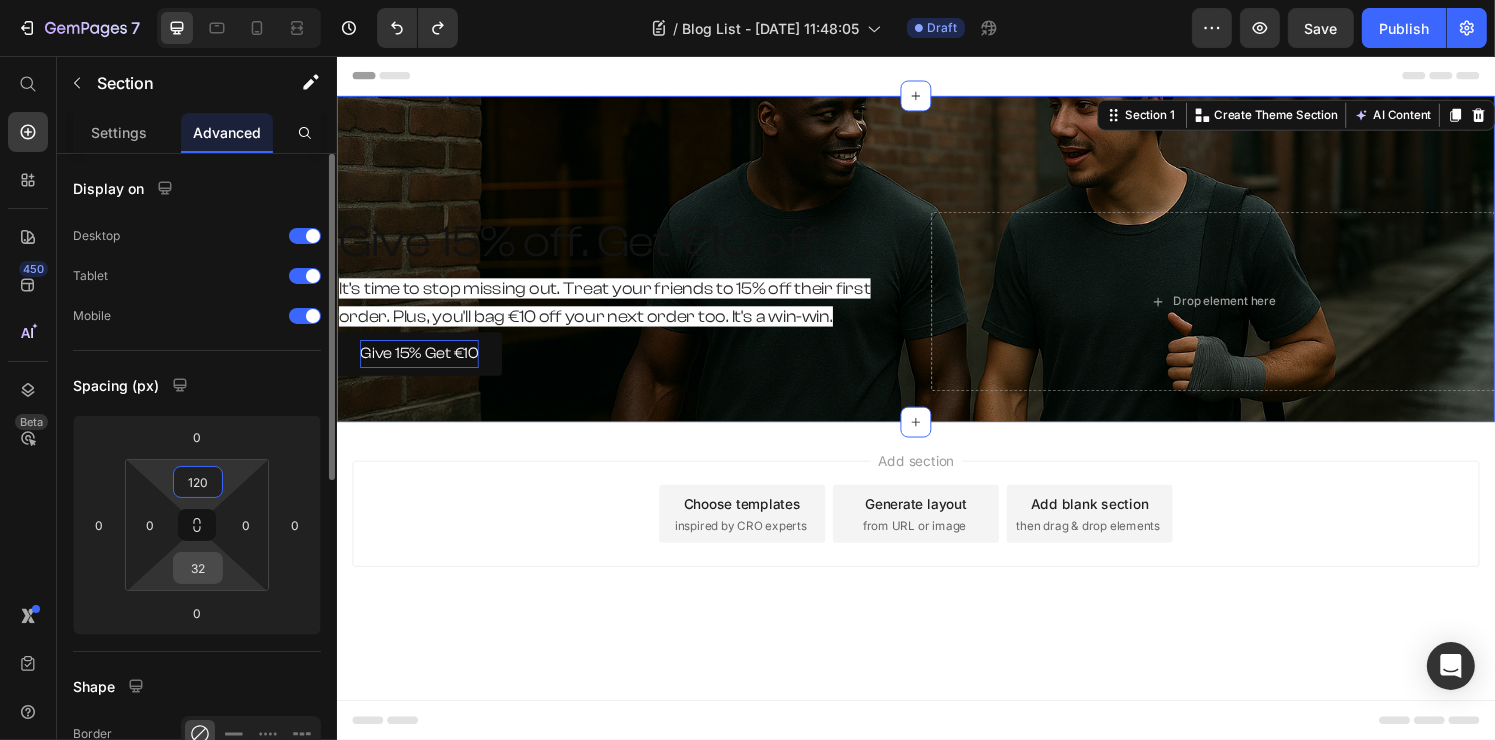 click on "32" at bounding box center (198, 568) 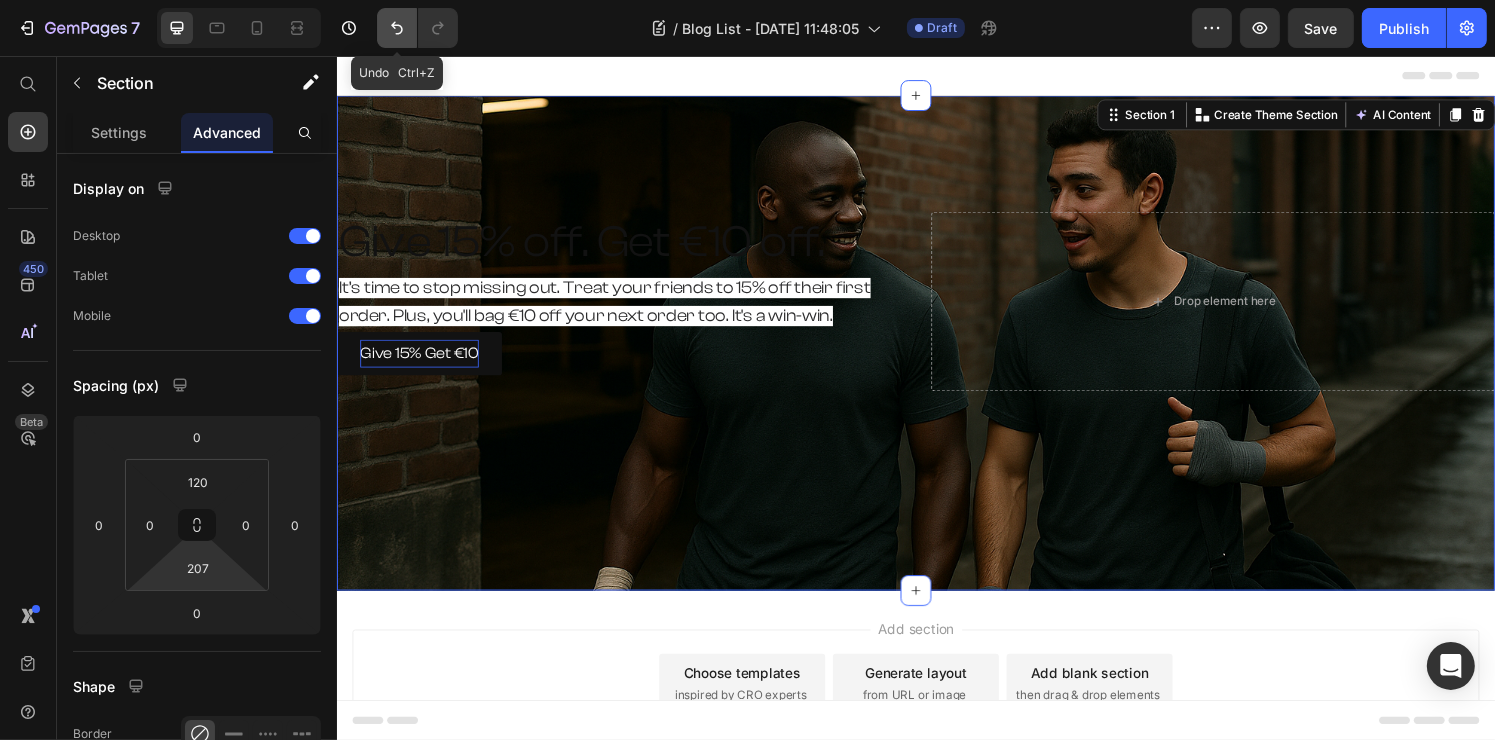 click 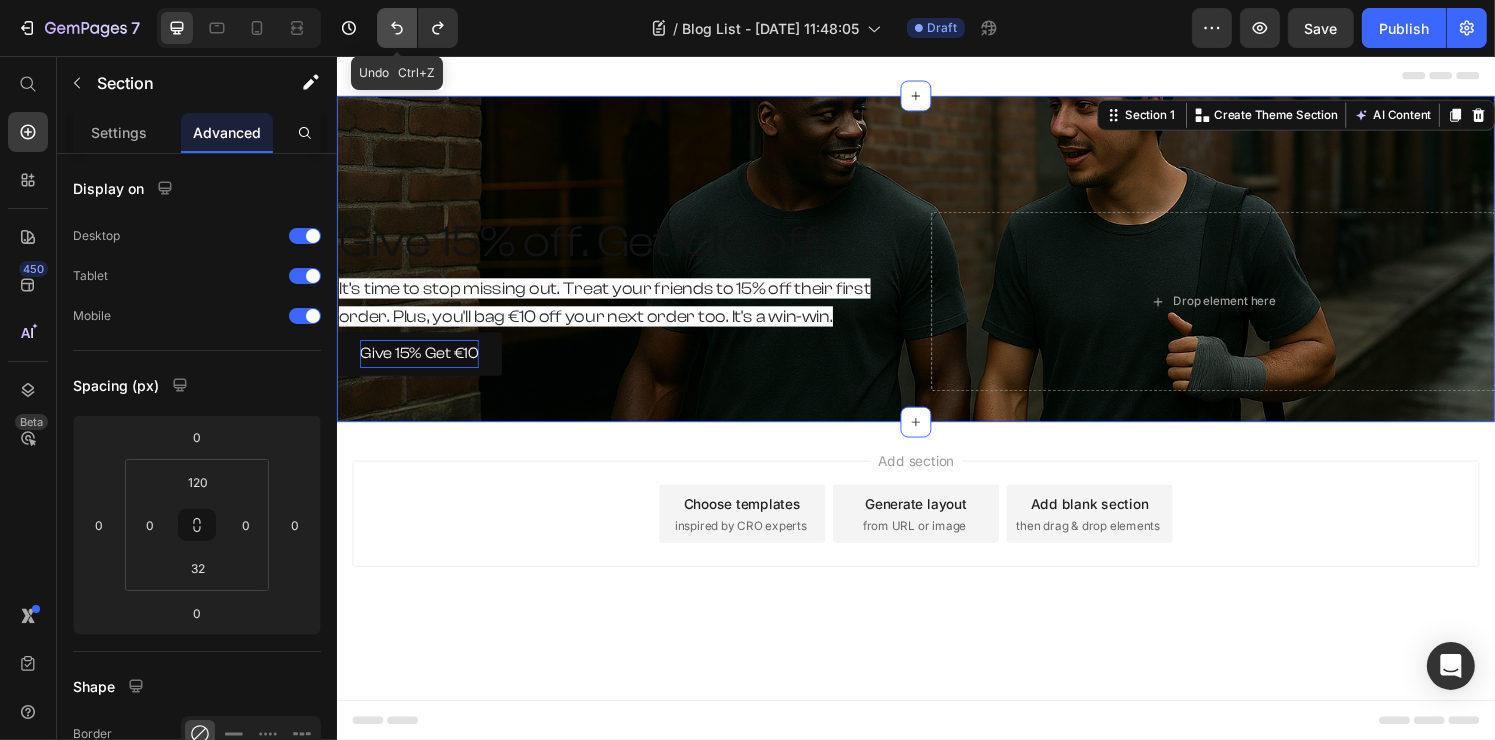 click 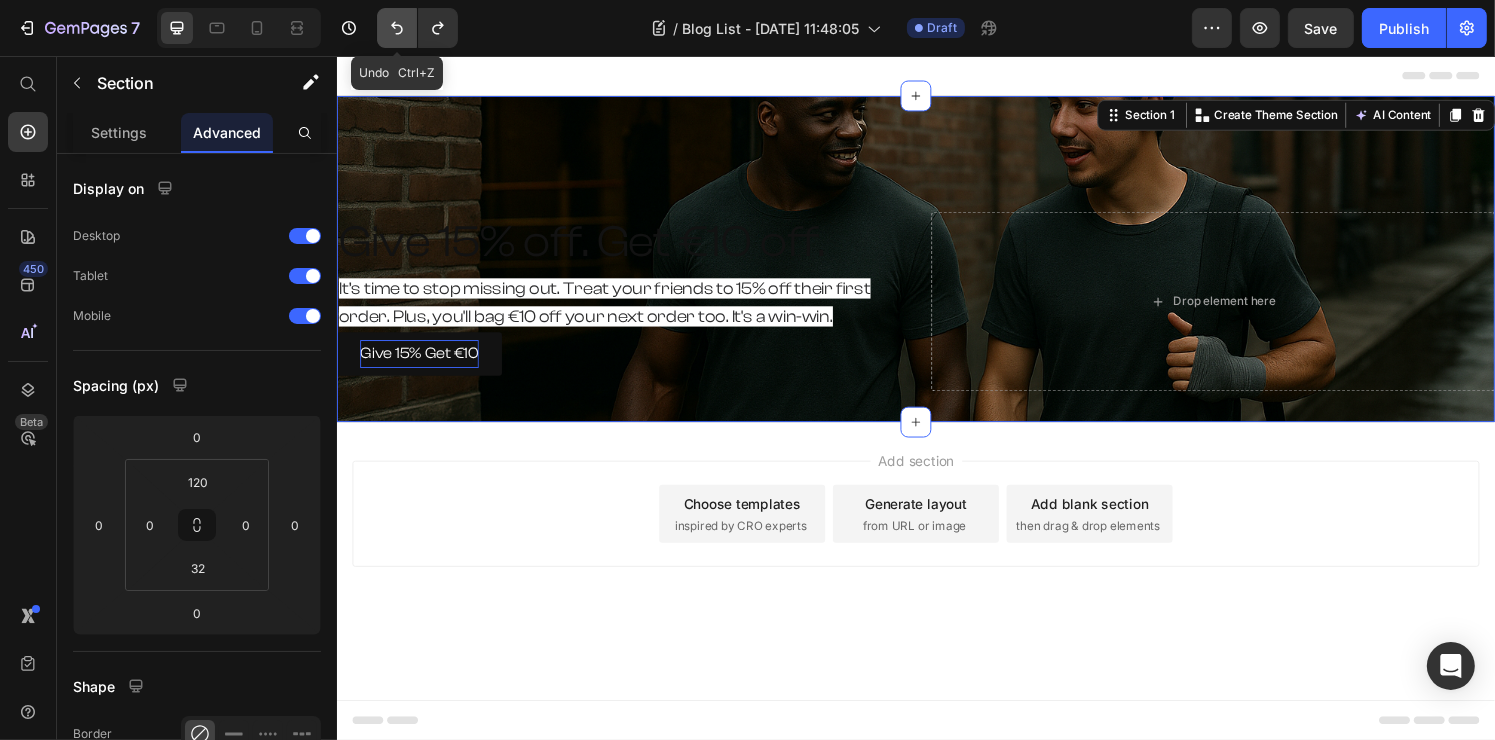 click 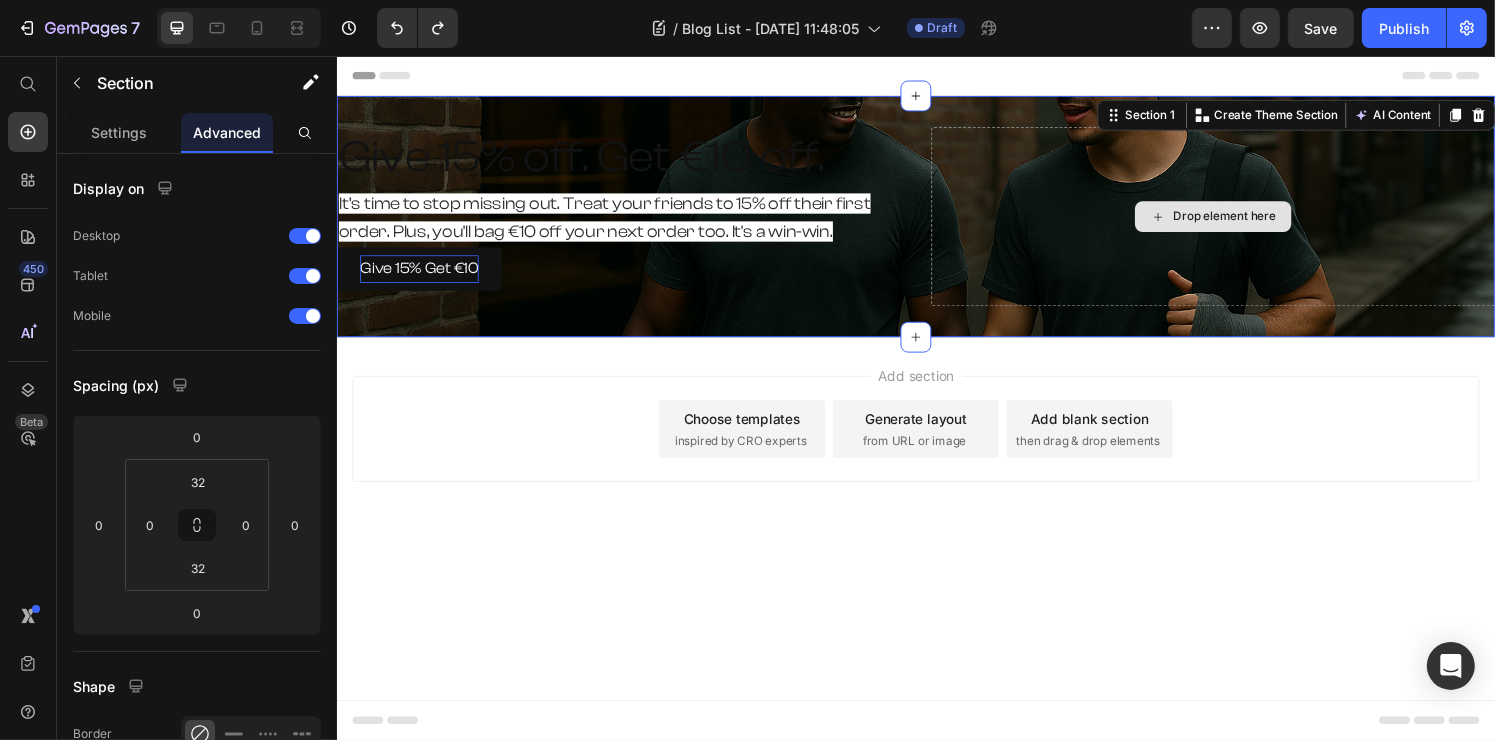 click on "Drop element here" at bounding box center [1256, 222] 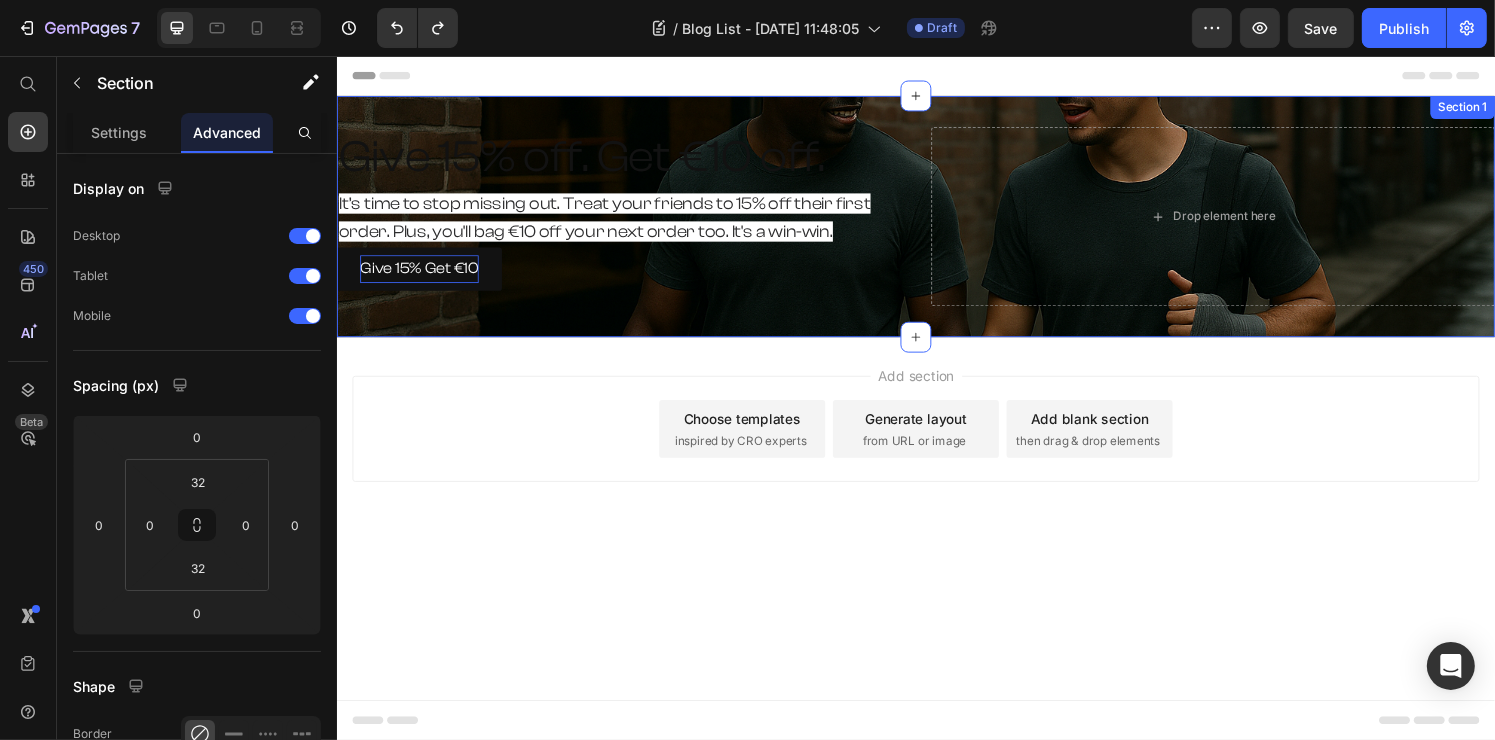 click on "Give 15% off. Get €10 off. Heading It’s time to stop missing out. Treat your friends to 15% off their first order. Plus, you'll bag €10 off your next order too. It's a win-win. Text Block Give 15% Get €10 Button Row Row
Drop element here Section 1" at bounding box center [936, 222] 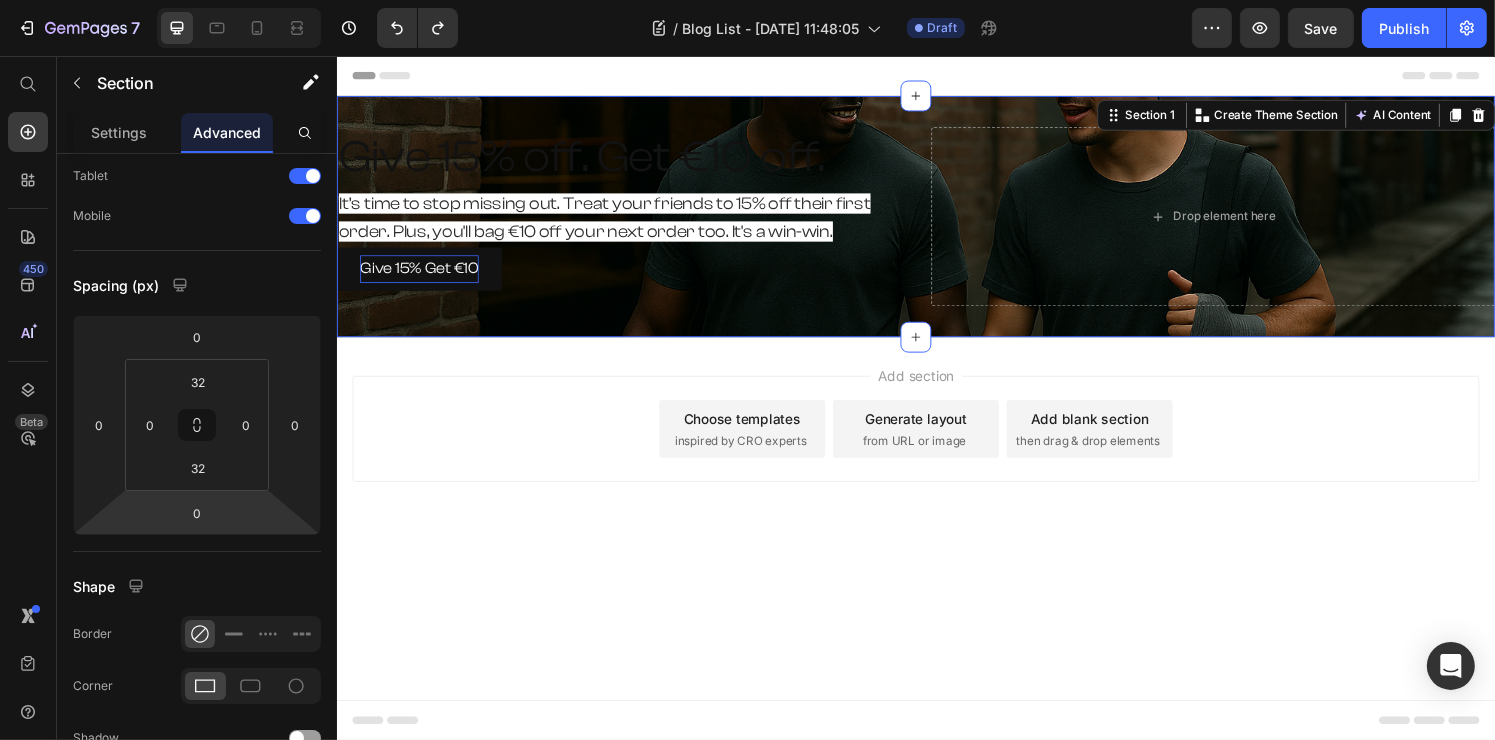scroll, scrollTop: 624, scrollLeft: 0, axis: vertical 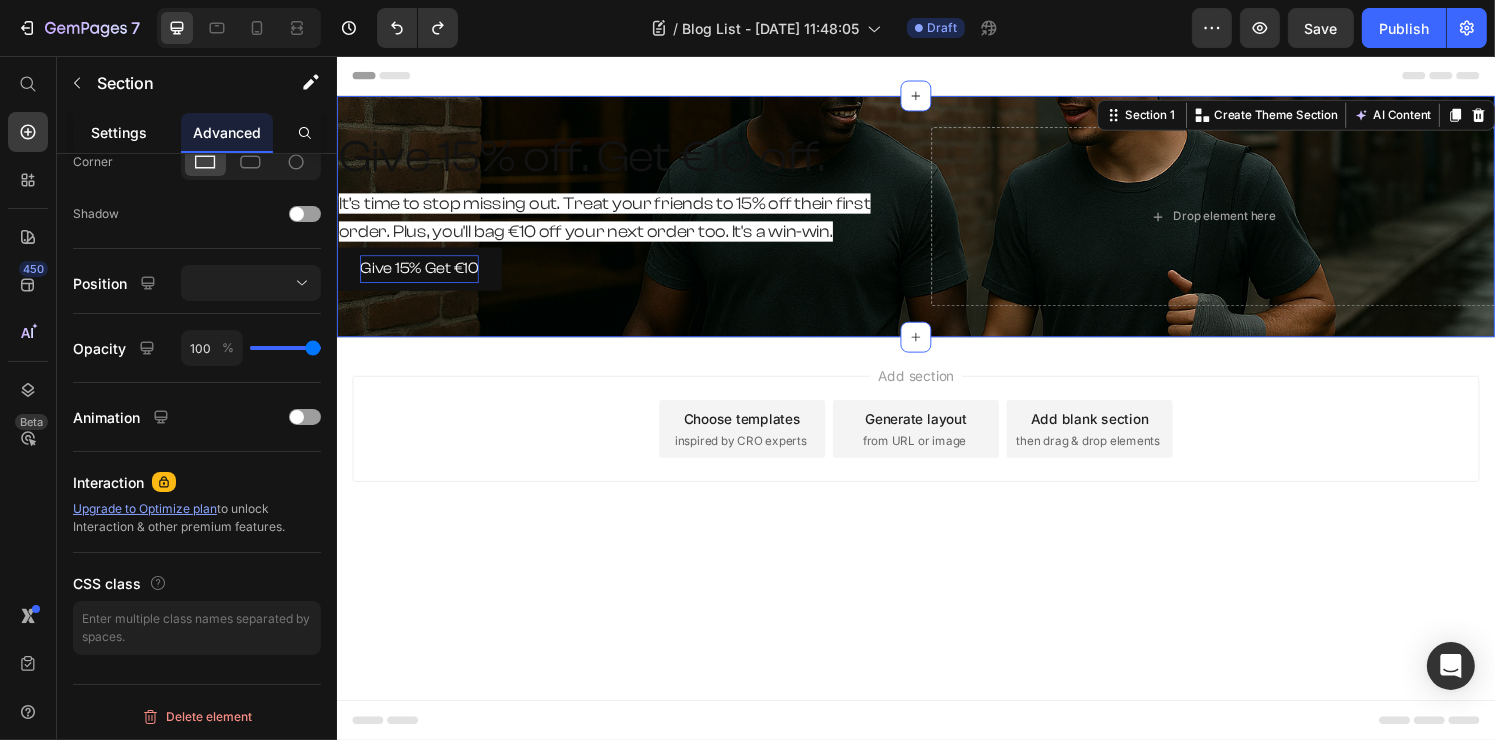 click on "Settings" 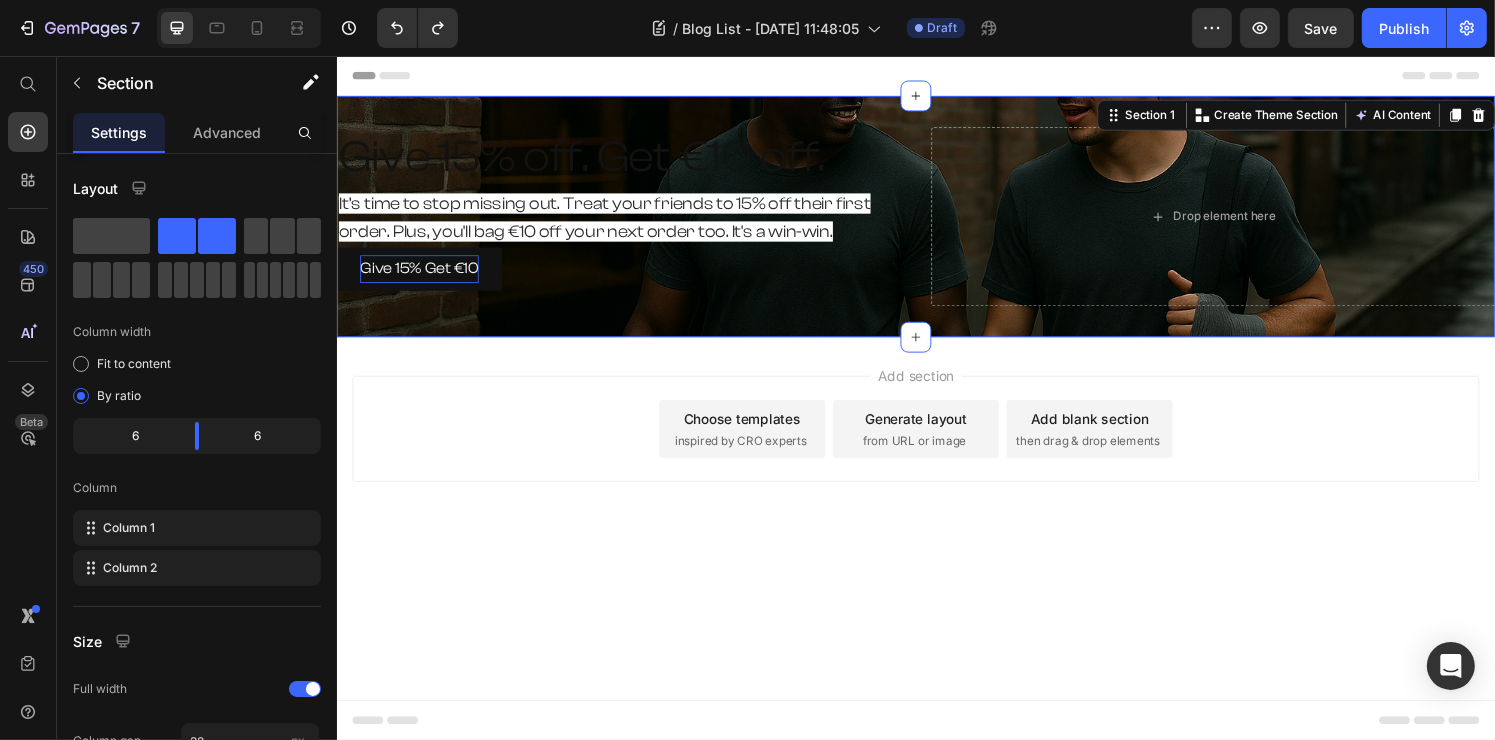 scroll, scrollTop: 600, scrollLeft: 0, axis: vertical 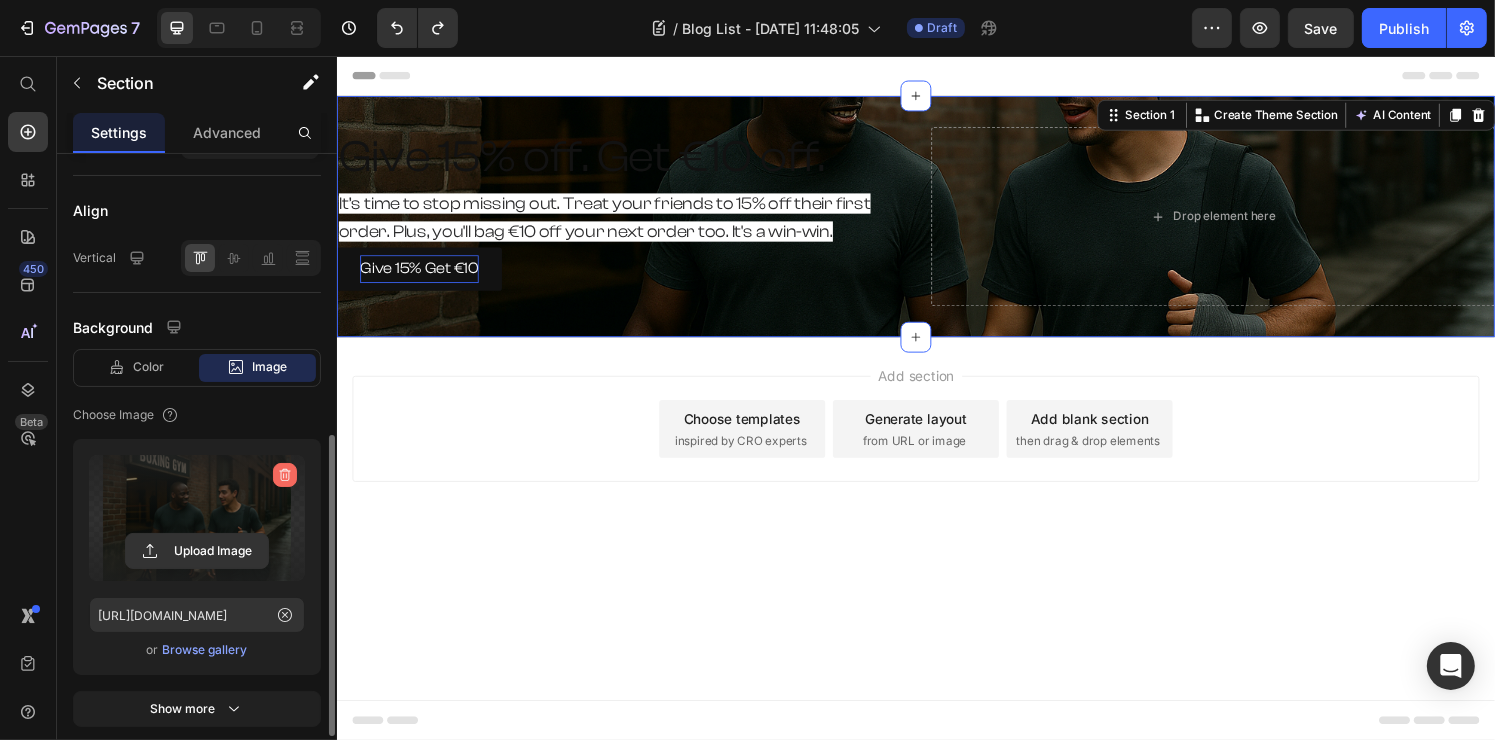click 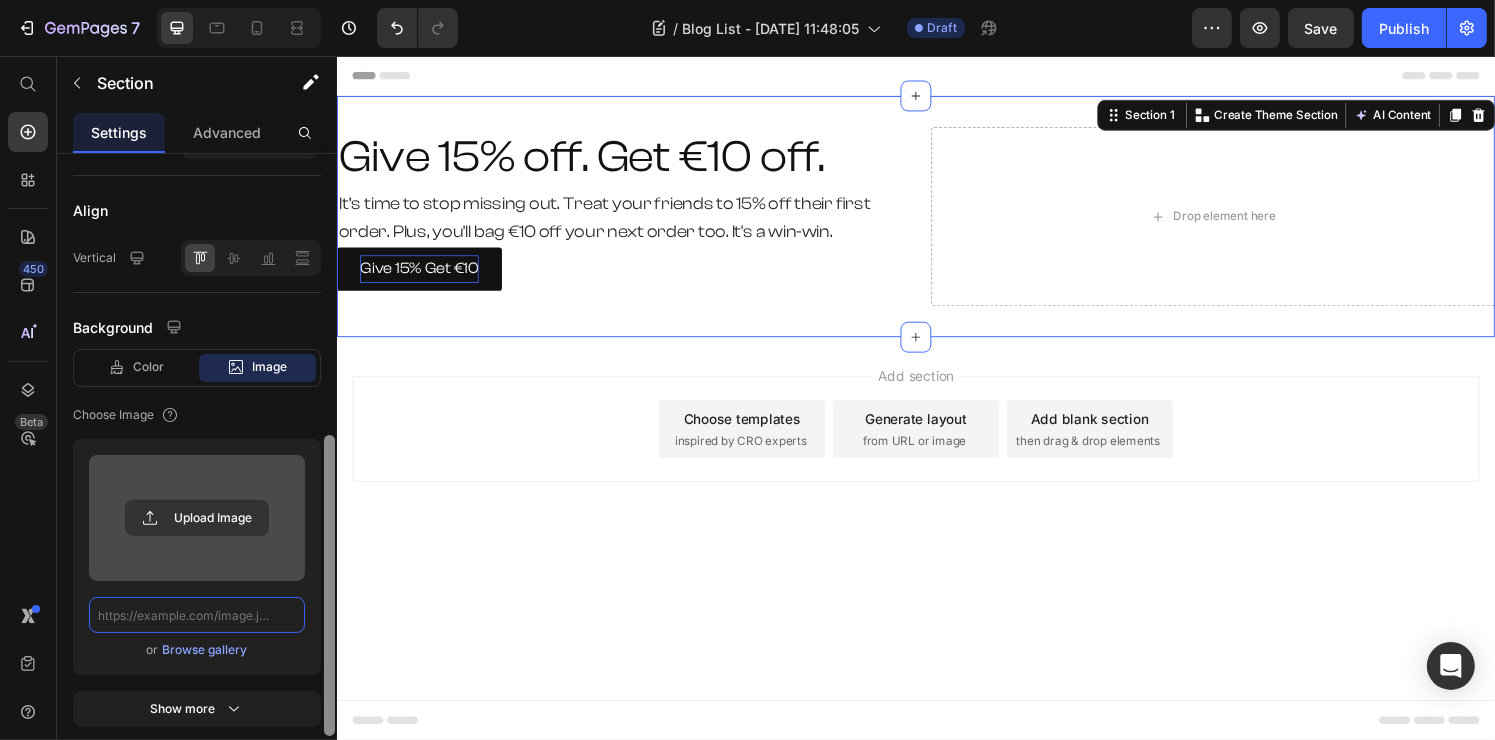 scroll, scrollTop: 0, scrollLeft: 0, axis: both 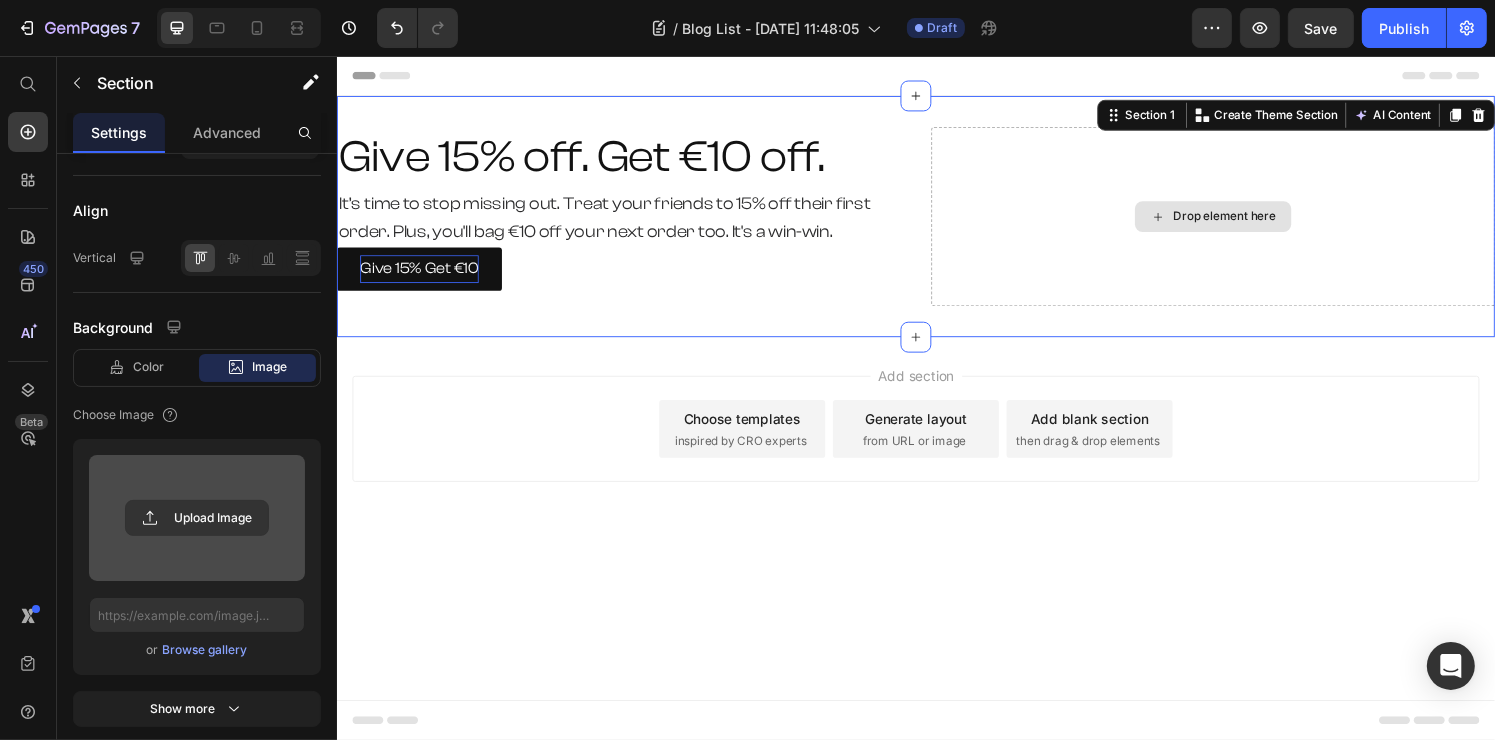 click on "Drop element here" at bounding box center [1244, 222] 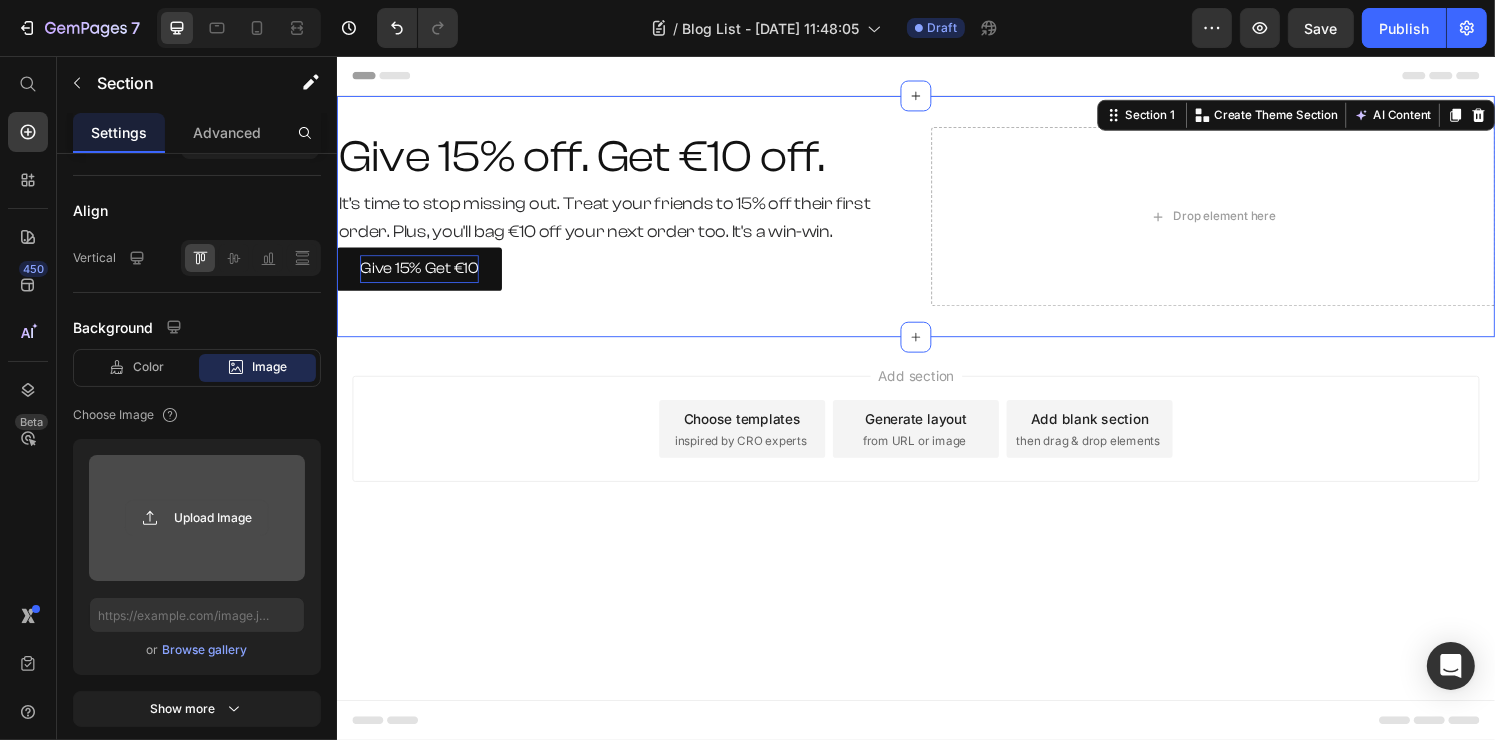 click 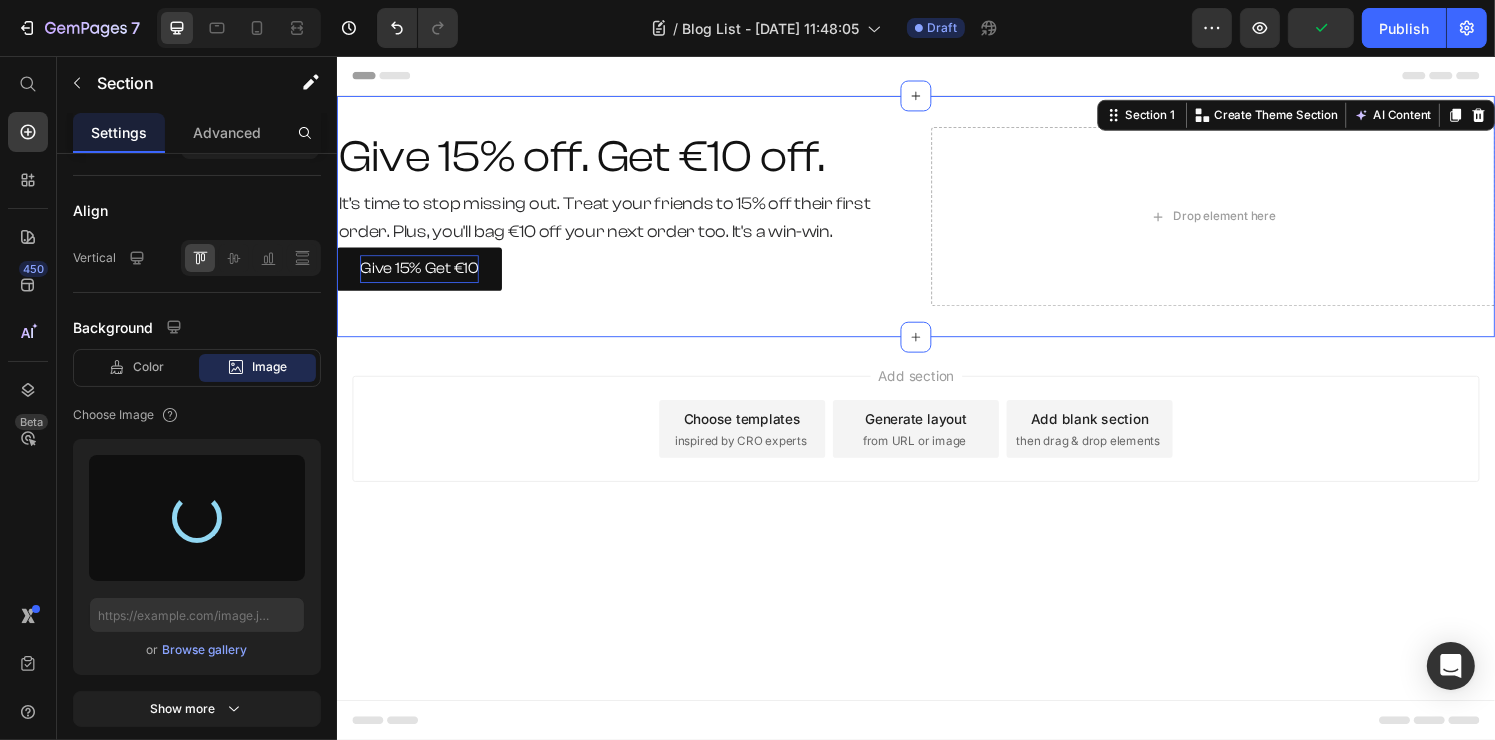 type on "[URL][DOMAIN_NAME]" 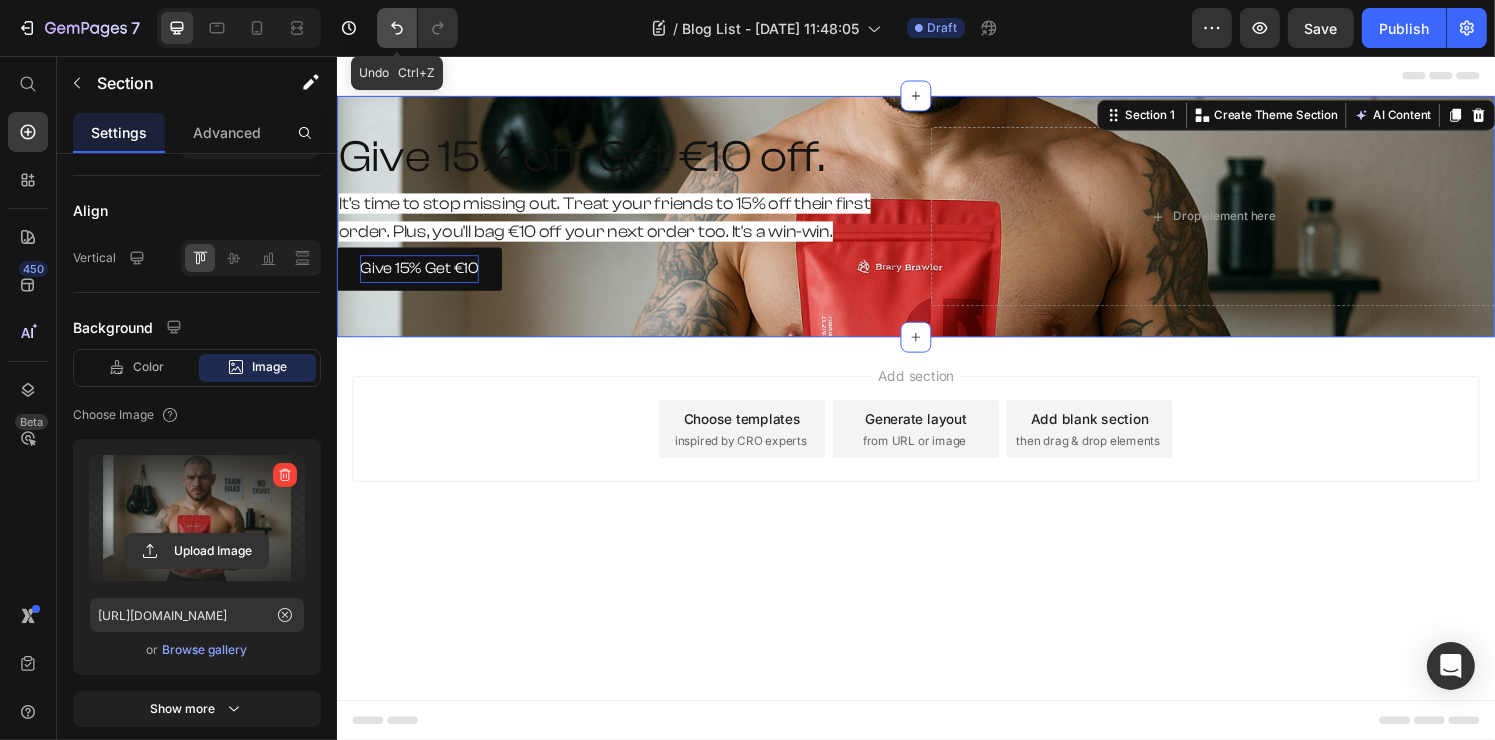 click 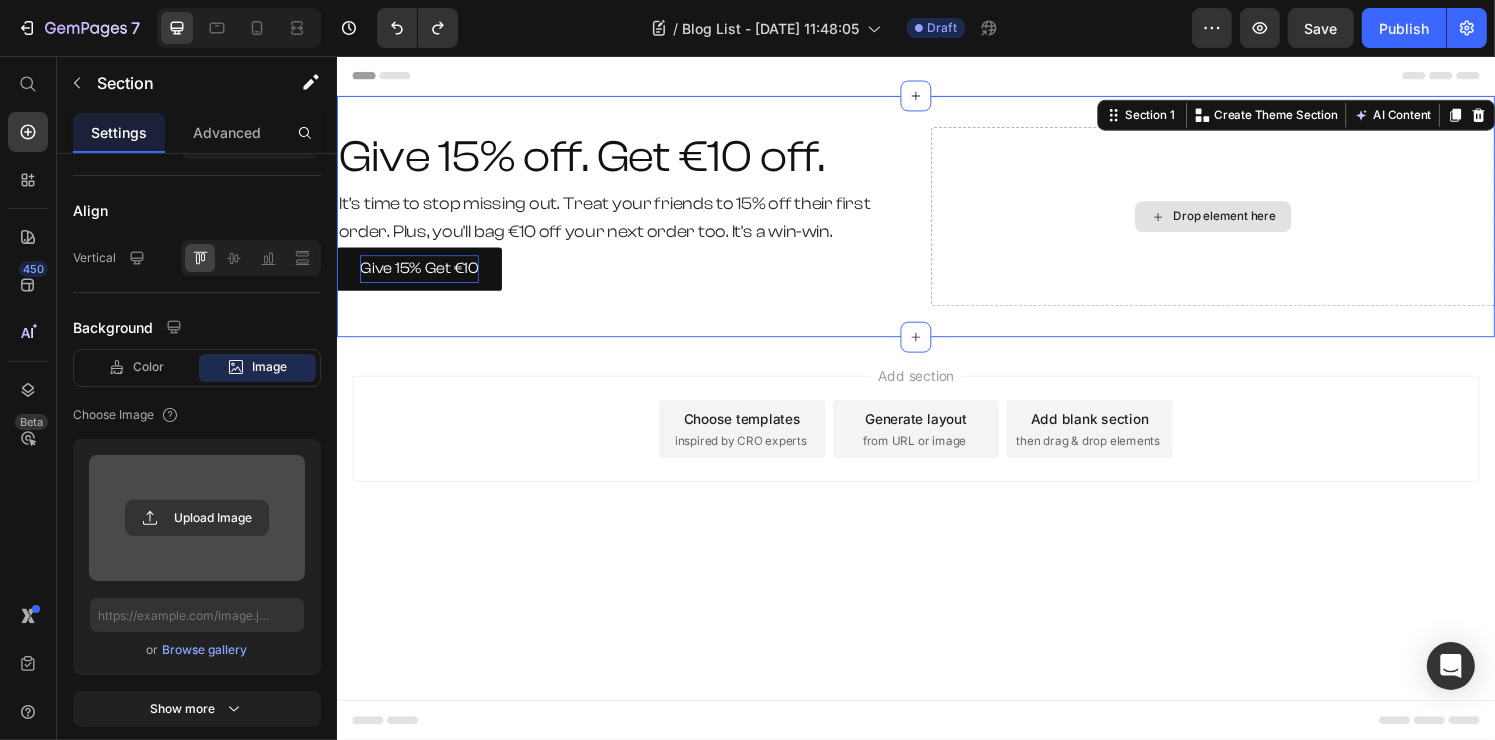 click on "Drop element here" at bounding box center (1244, 222) 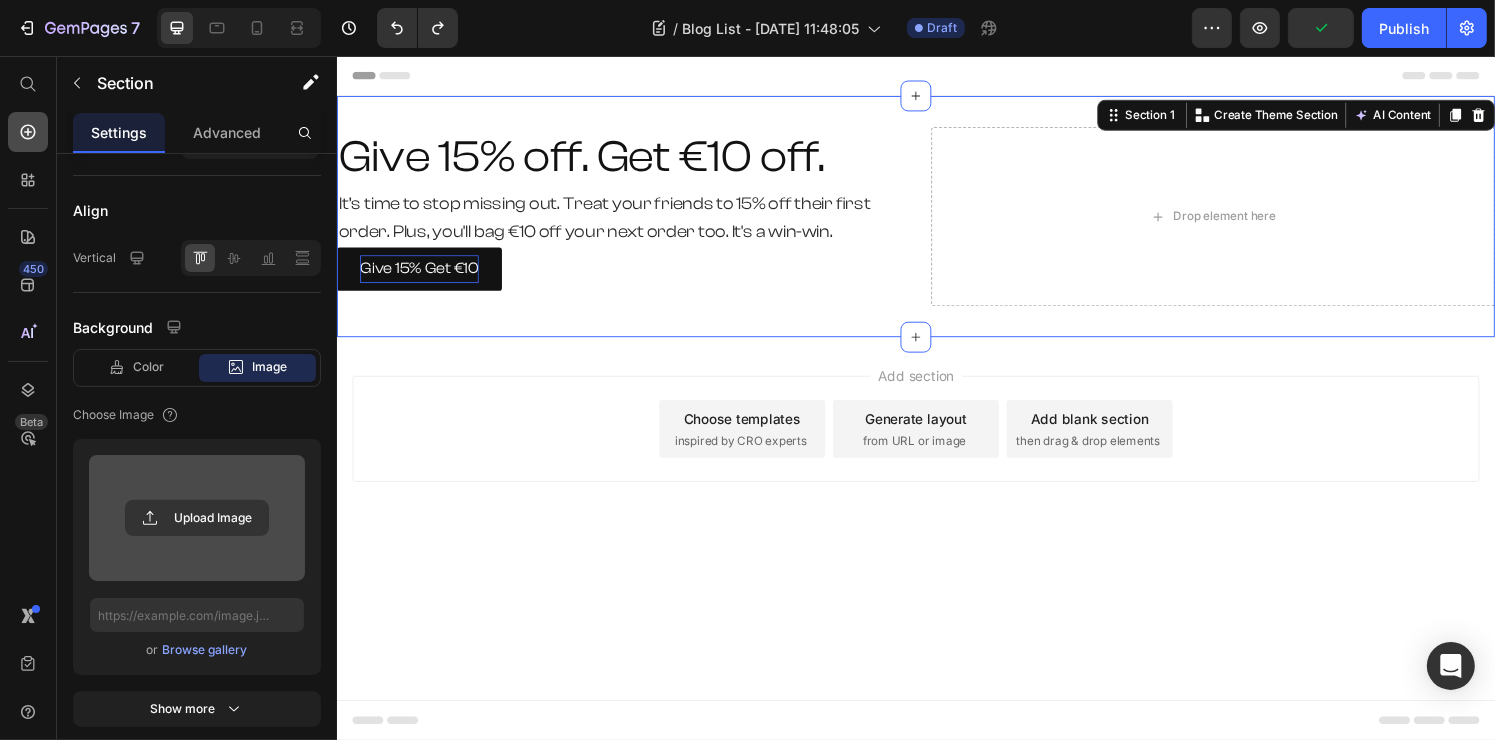 click 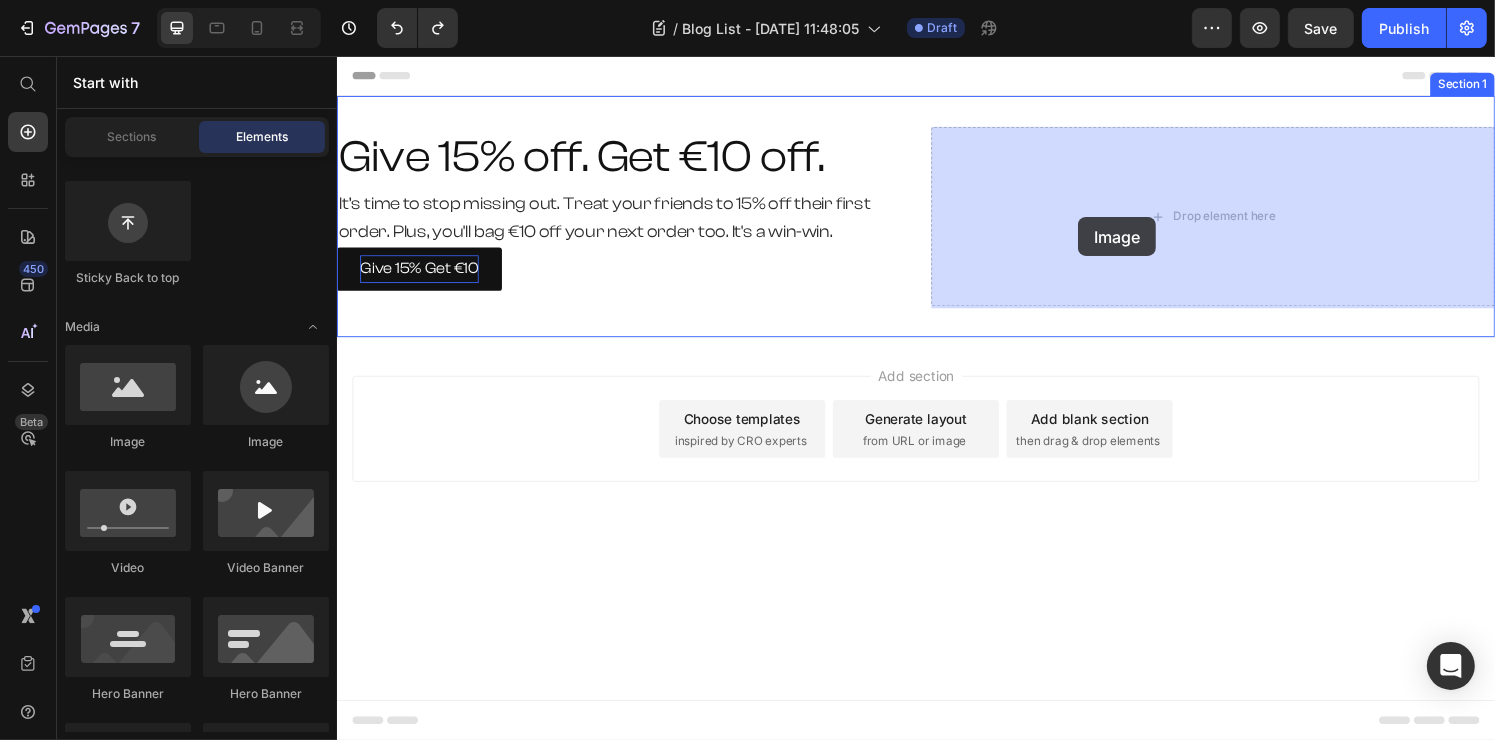 drag, startPoint x: 498, startPoint y: 464, endPoint x: 1104, endPoint y: 223, distance: 652.1633 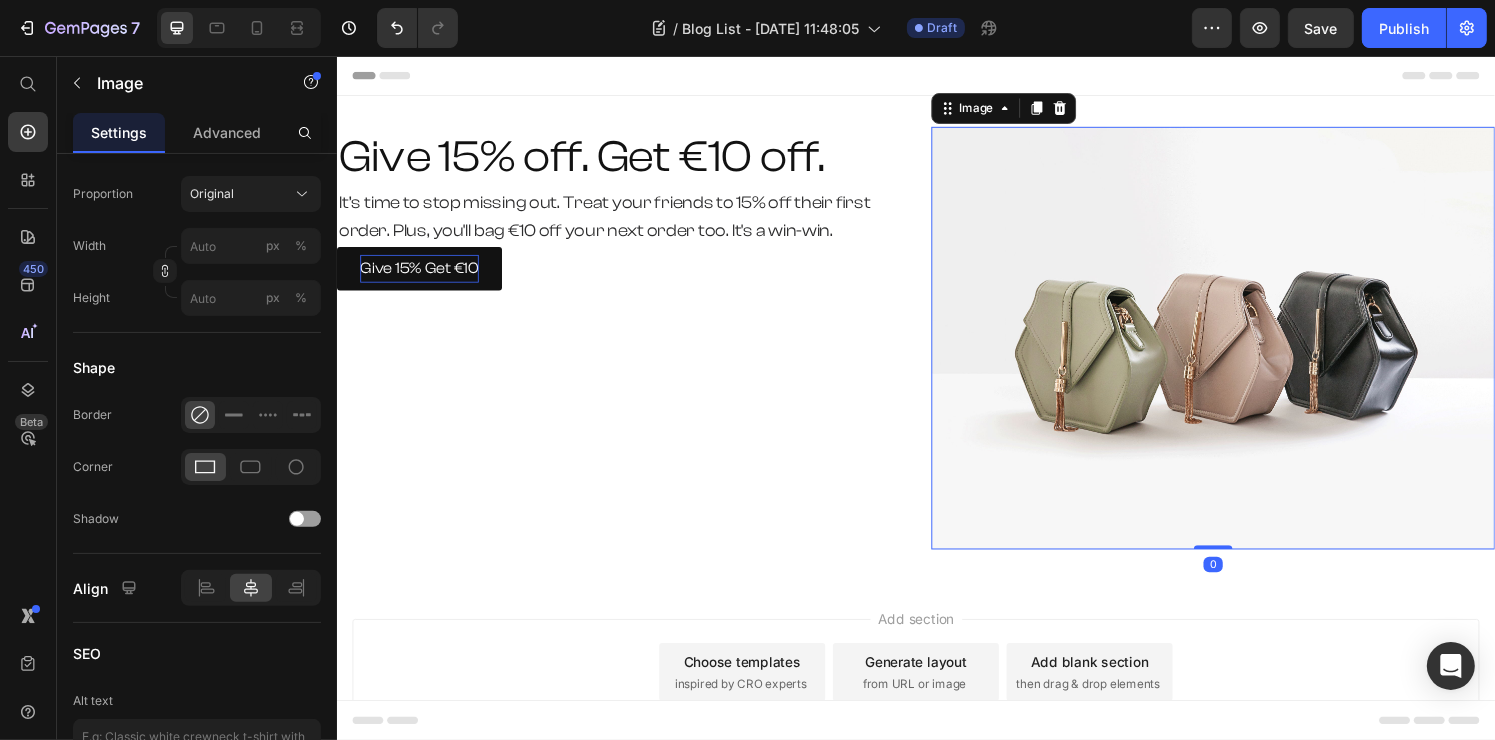 scroll, scrollTop: 0, scrollLeft: 0, axis: both 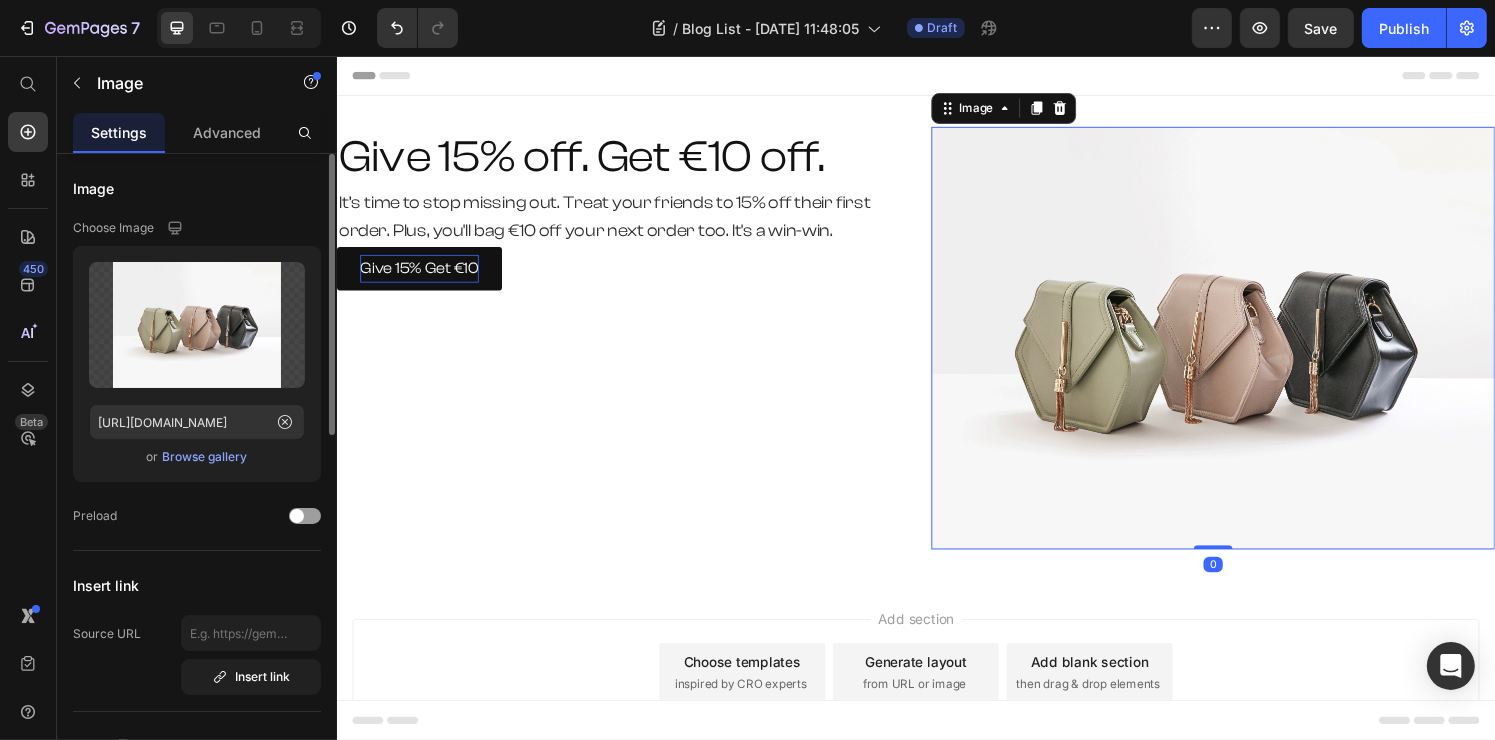 click at bounding box center (1244, 348) 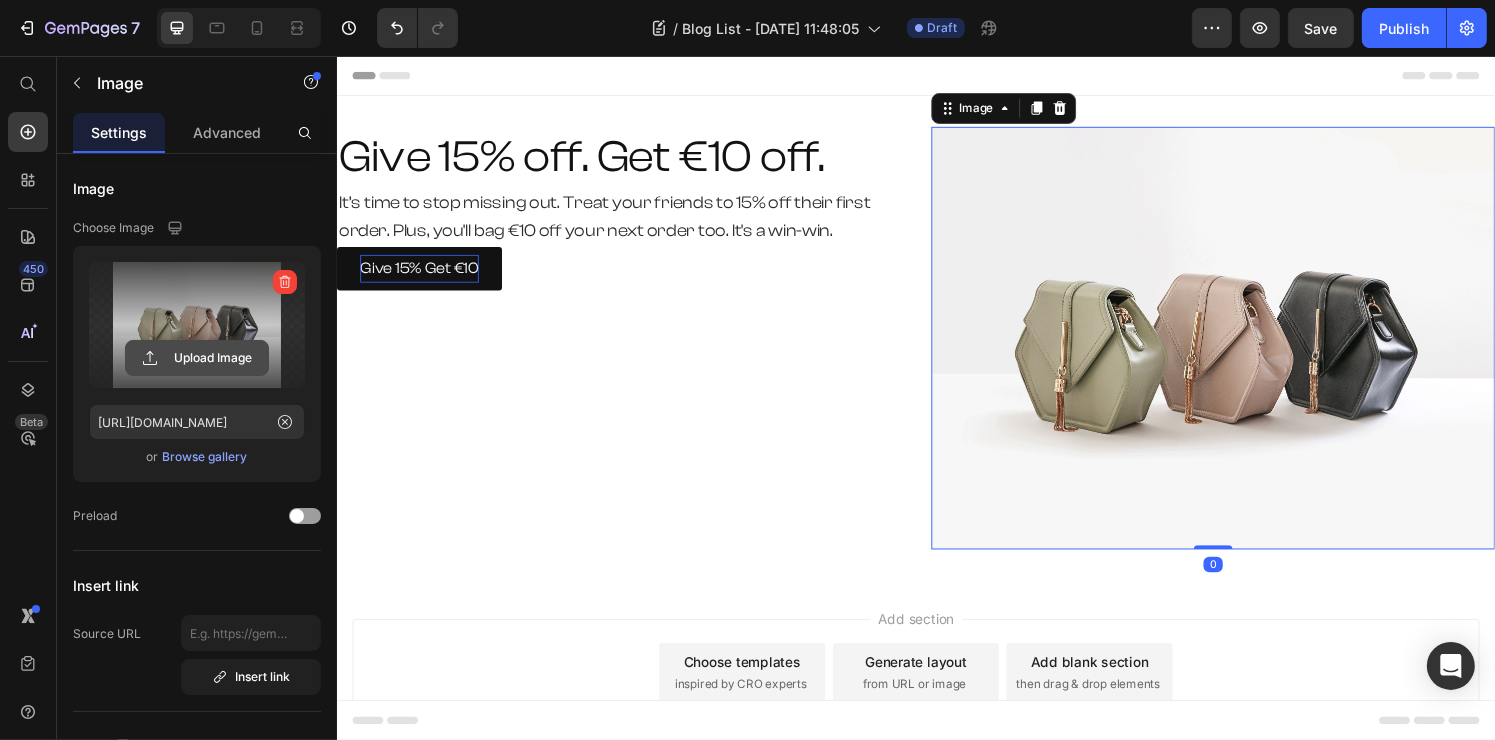 click 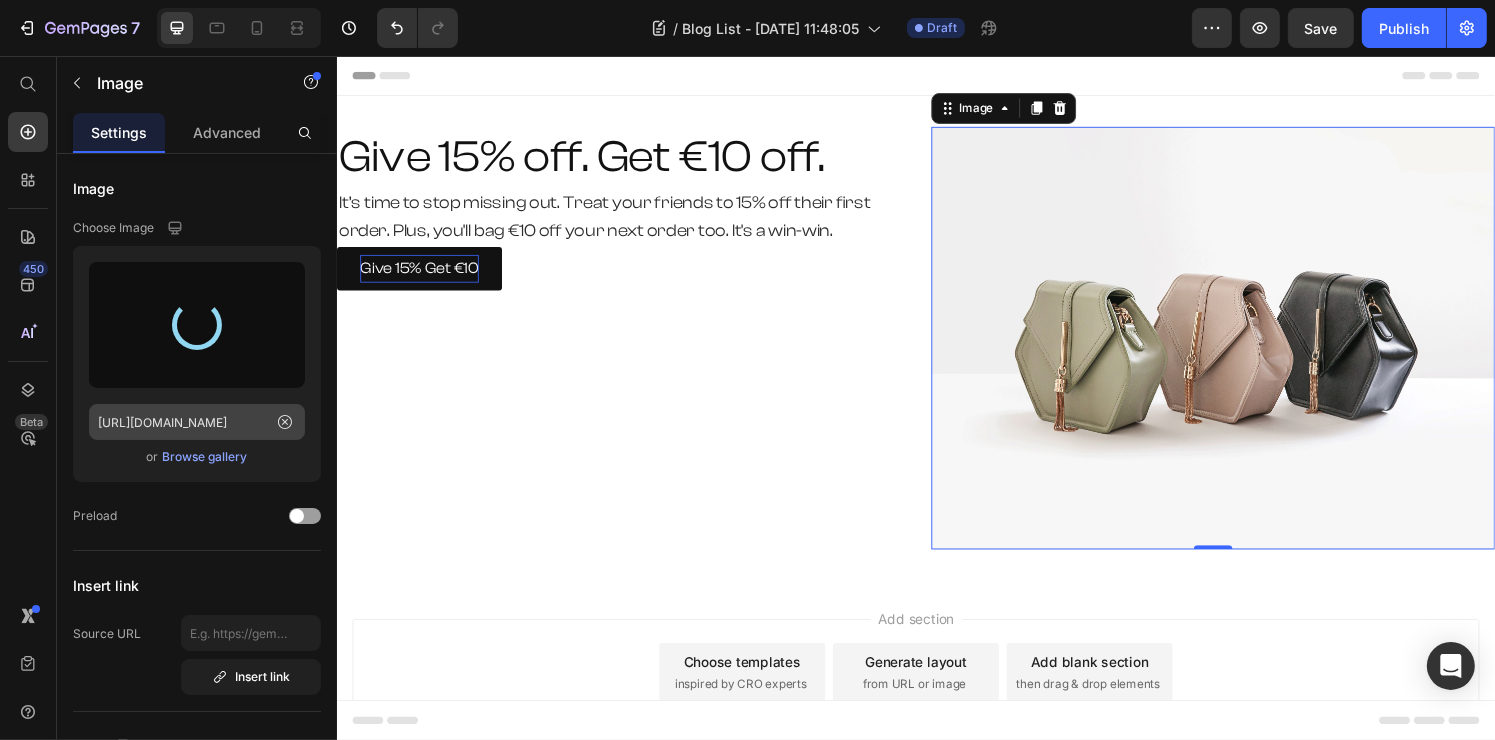 type on "[URL][DOMAIN_NAME]" 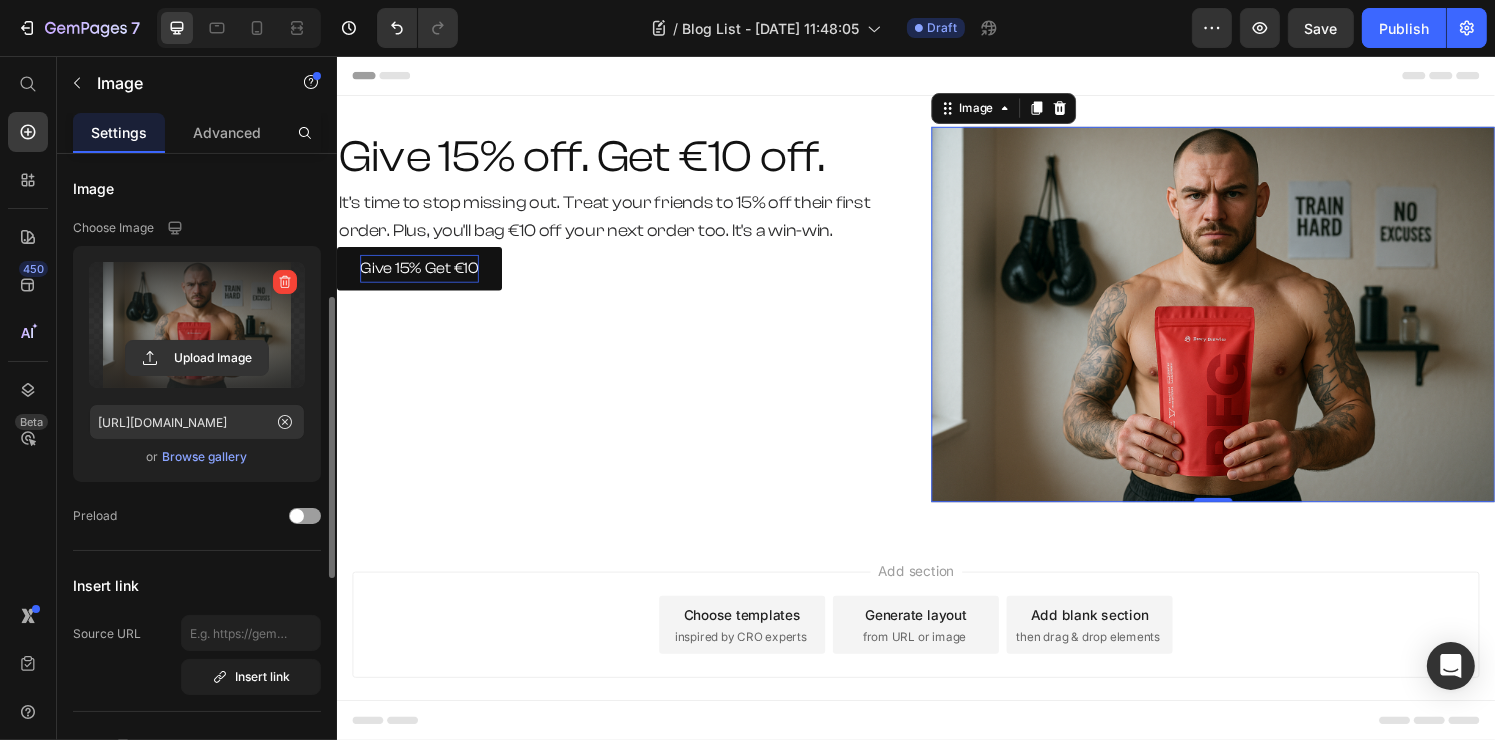 scroll, scrollTop: 200, scrollLeft: 0, axis: vertical 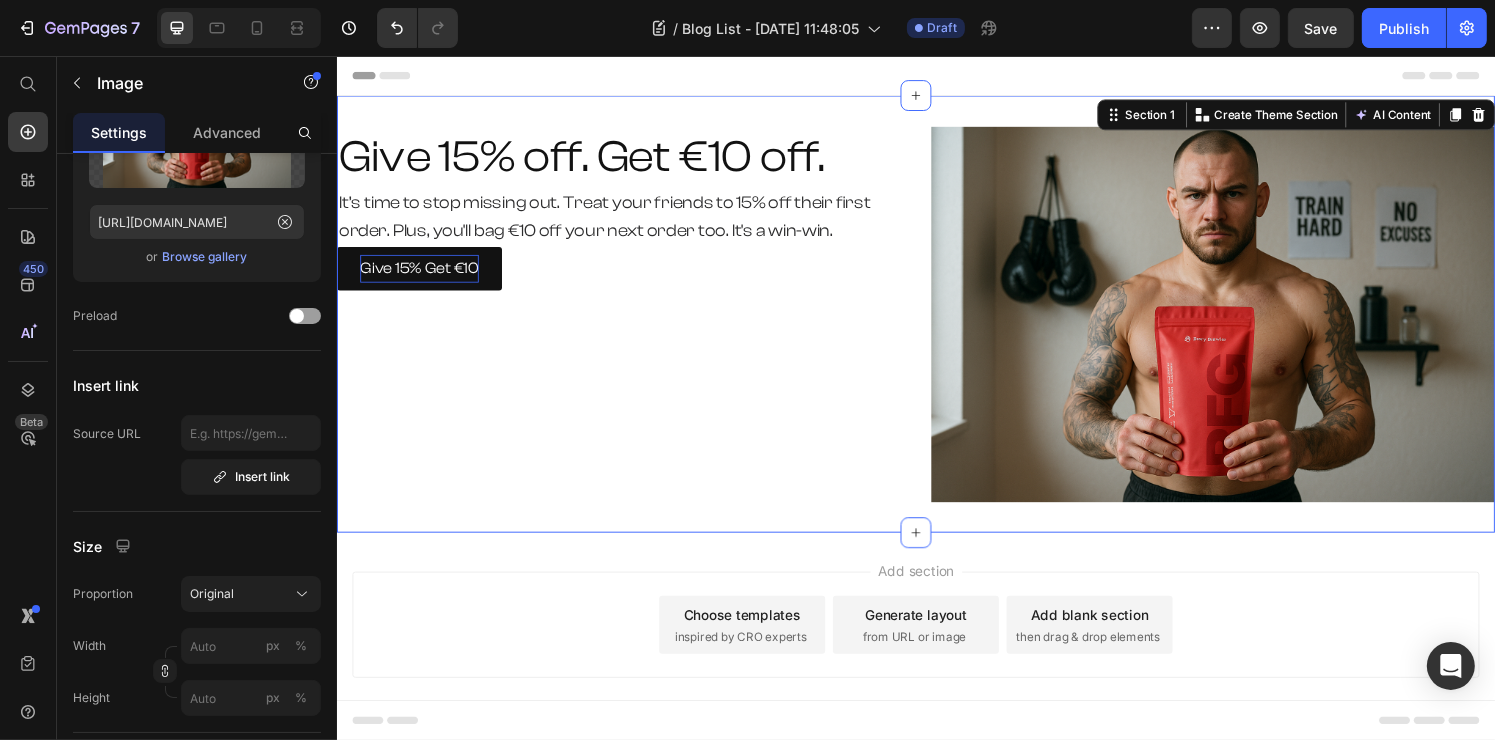 click on "Give 15% off. Get €10 off. Heading It’s time to stop missing out. Treat your friends to 15% off their first order. Plus, you'll bag €10 off your next order too. It's a win-win. Text Block Give 15% Get €10 Button Row Row Image Section 1   You can create reusable sections Create Theme Section AI Content Write with GemAI What would you like to describe here? Tone and Voice Persuasive Product RFG Shaker Show more Generate" at bounding box center [936, 323] 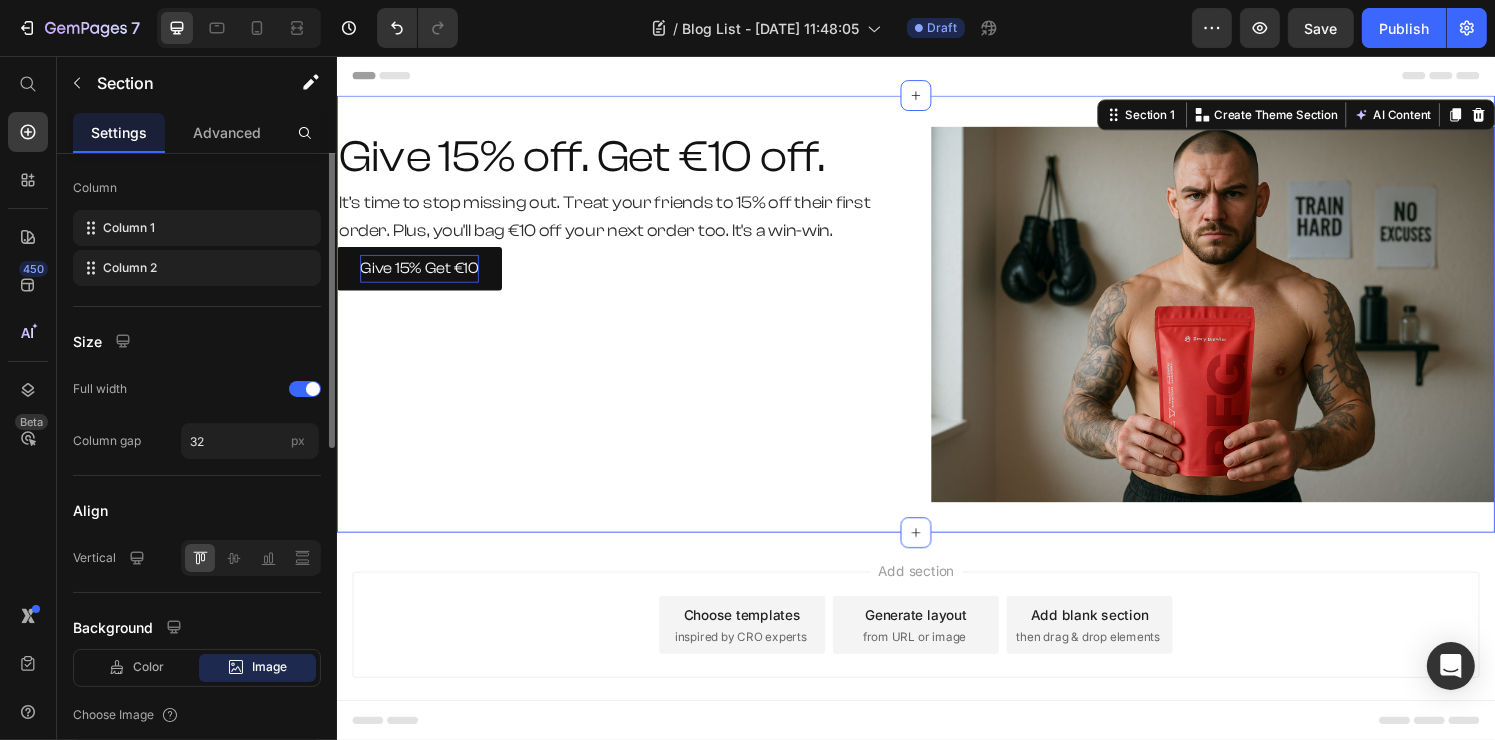 scroll, scrollTop: 400, scrollLeft: 0, axis: vertical 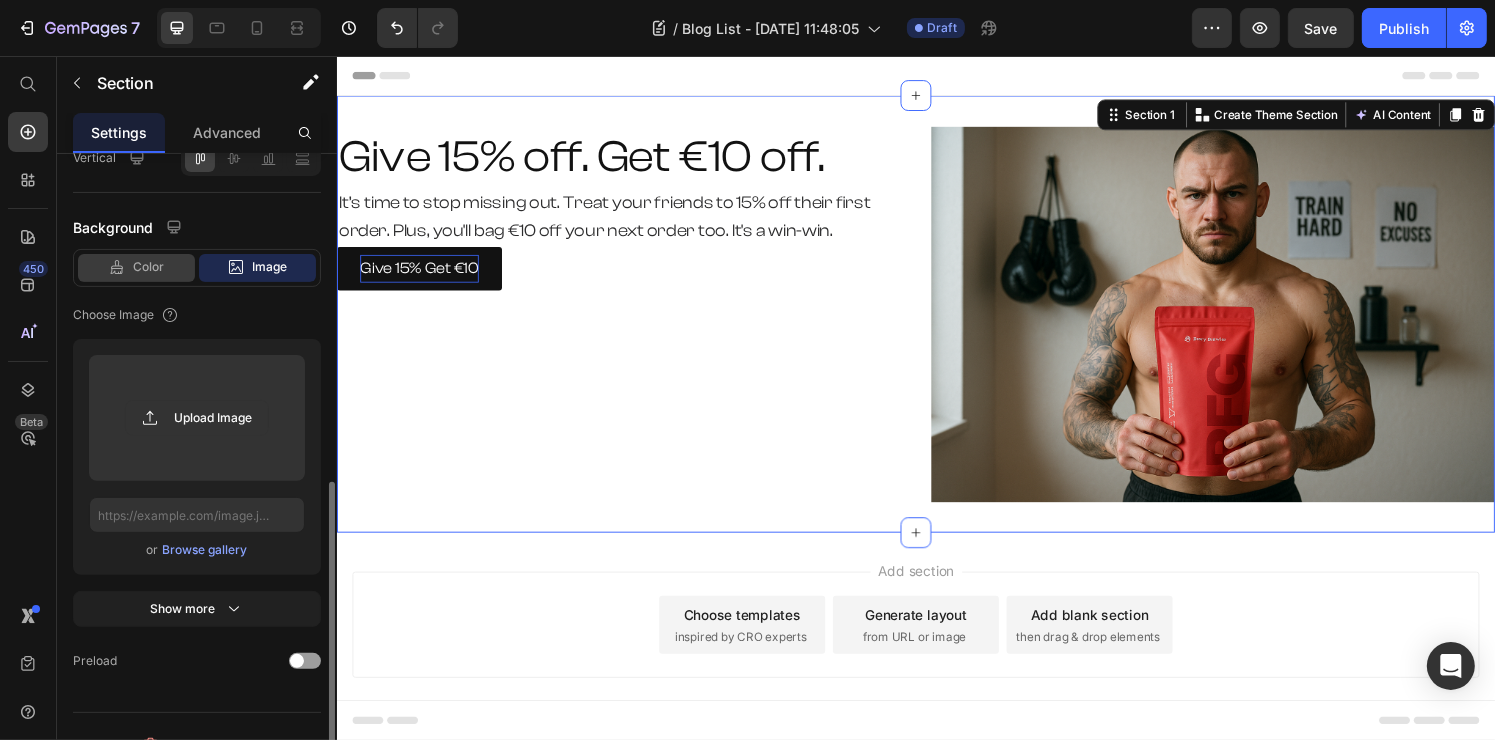 click on "Color" at bounding box center [148, 267] 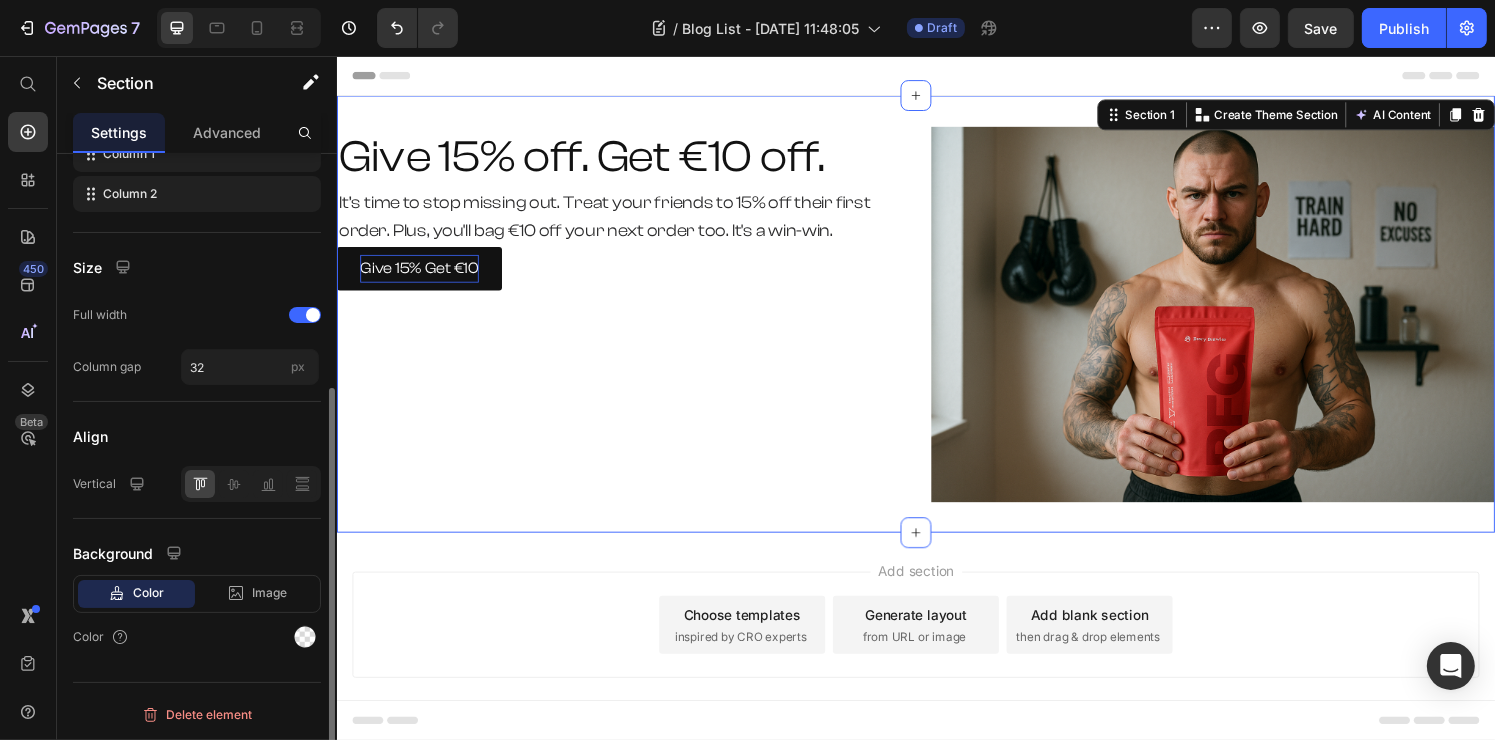 scroll, scrollTop: 372, scrollLeft: 0, axis: vertical 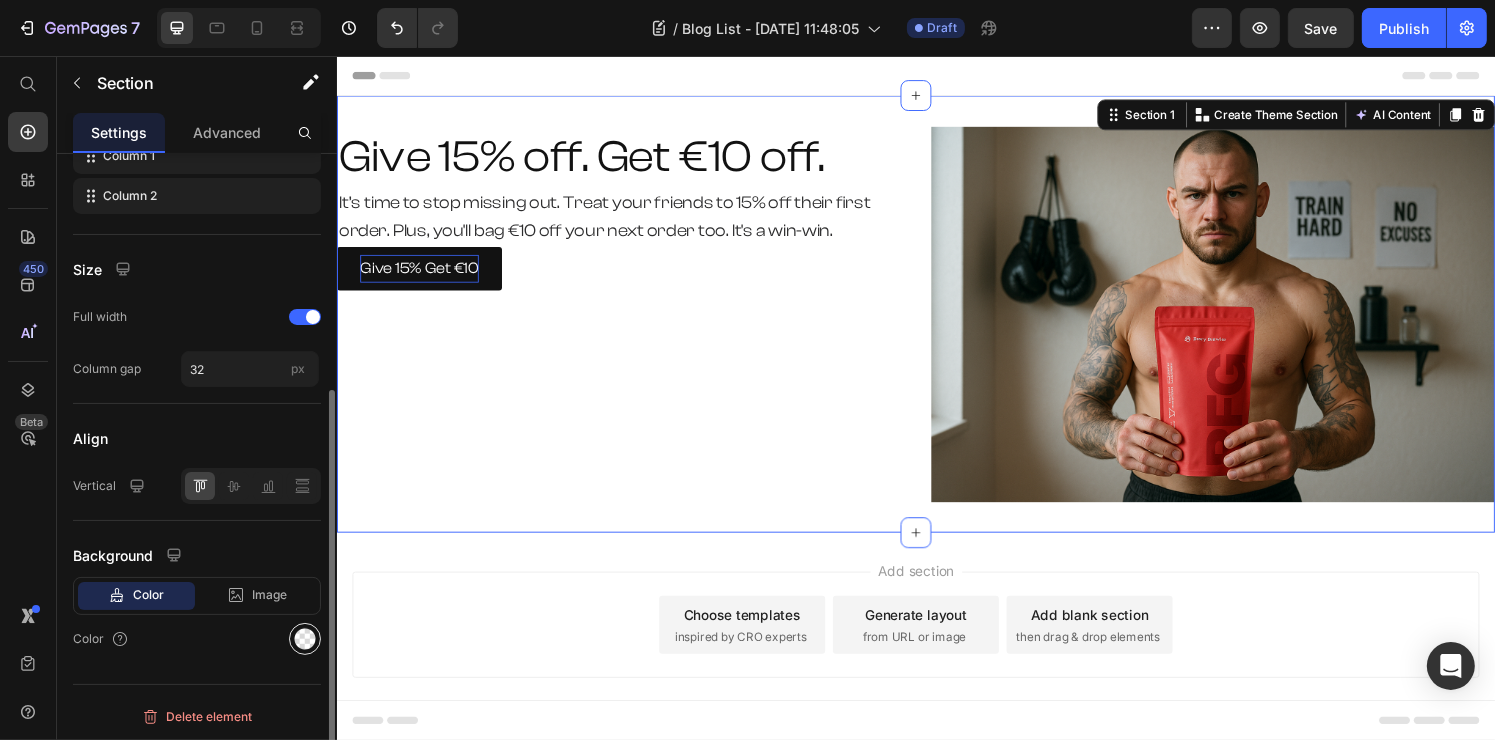 click at bounding box center (305, 639) 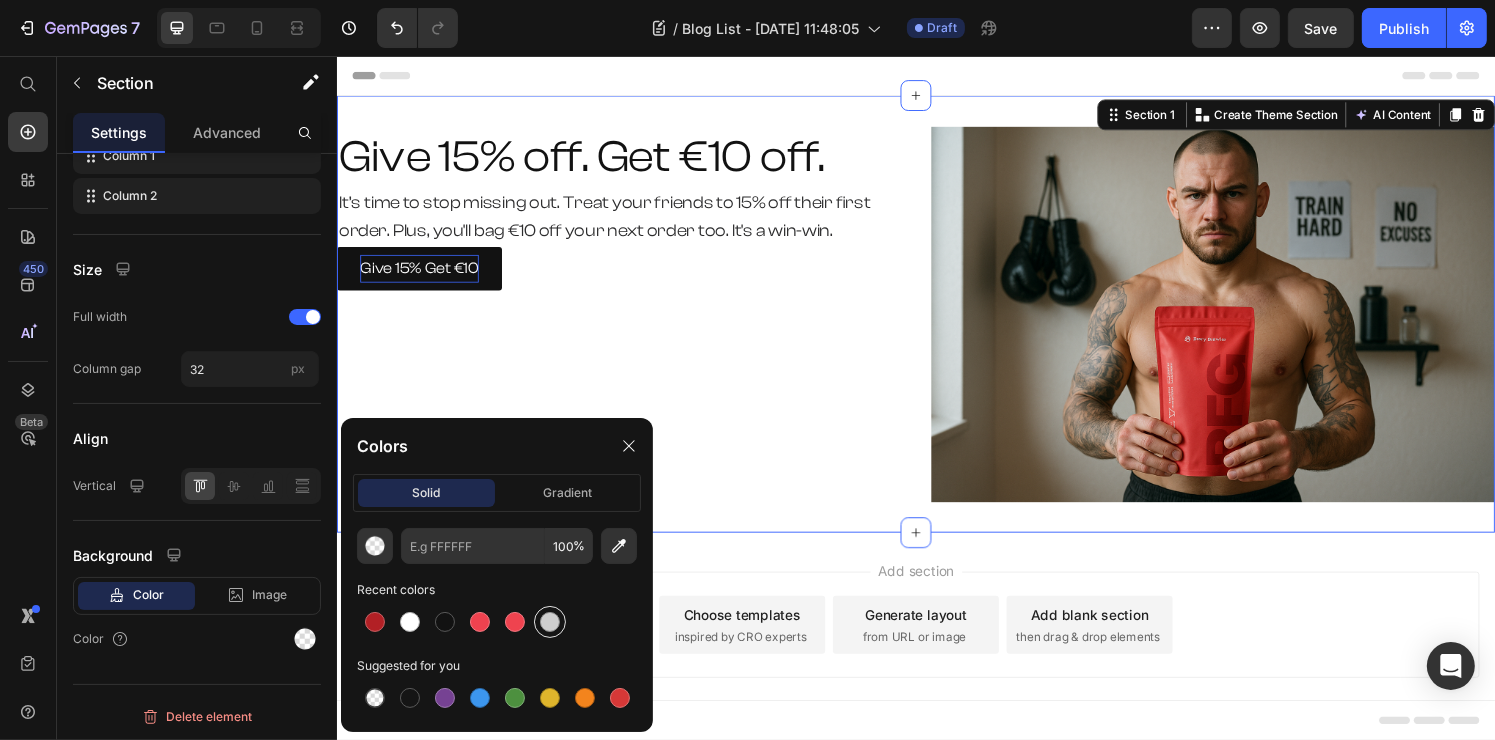 click at bounding box center [550, 622] 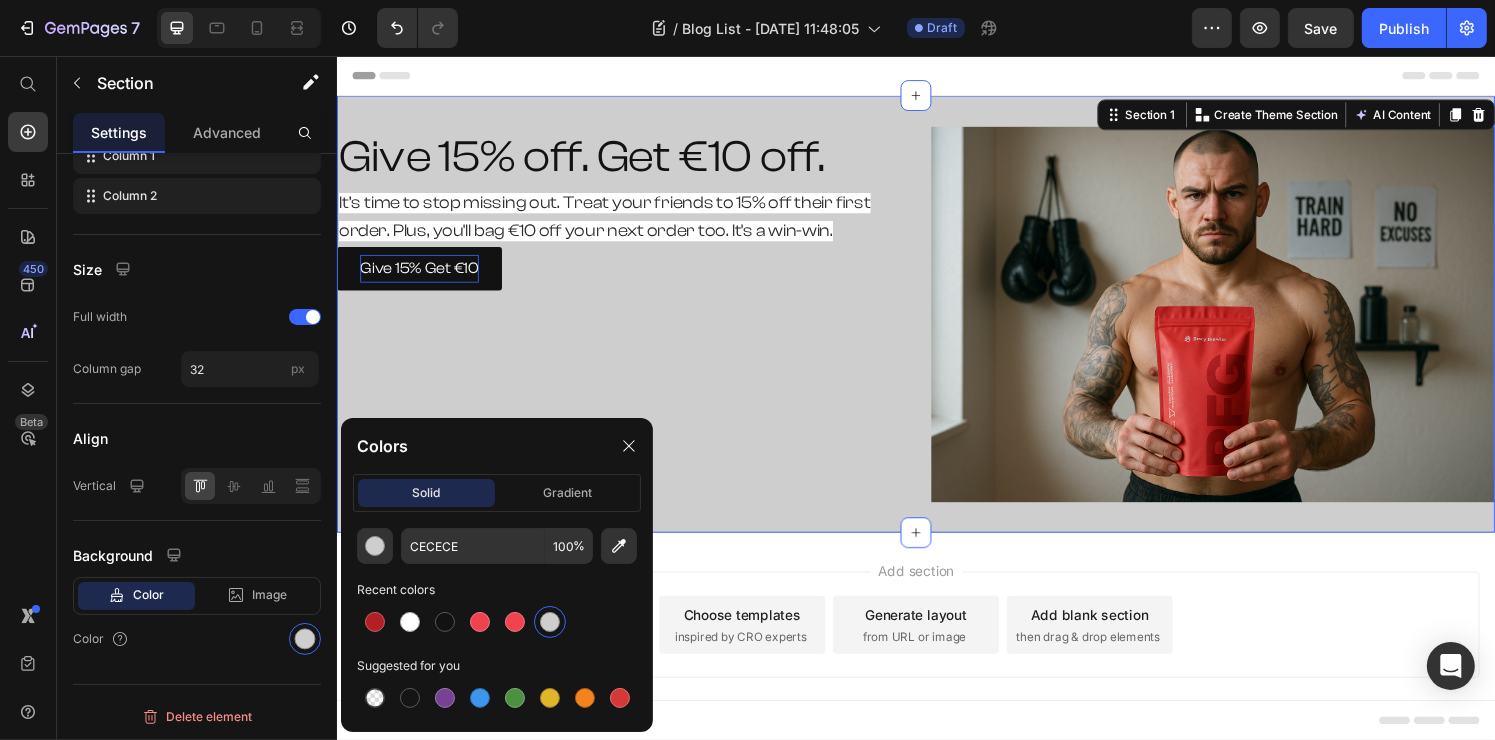 click on "Colors solid gradient CECECE 100 % Recent colors Suggested for you" 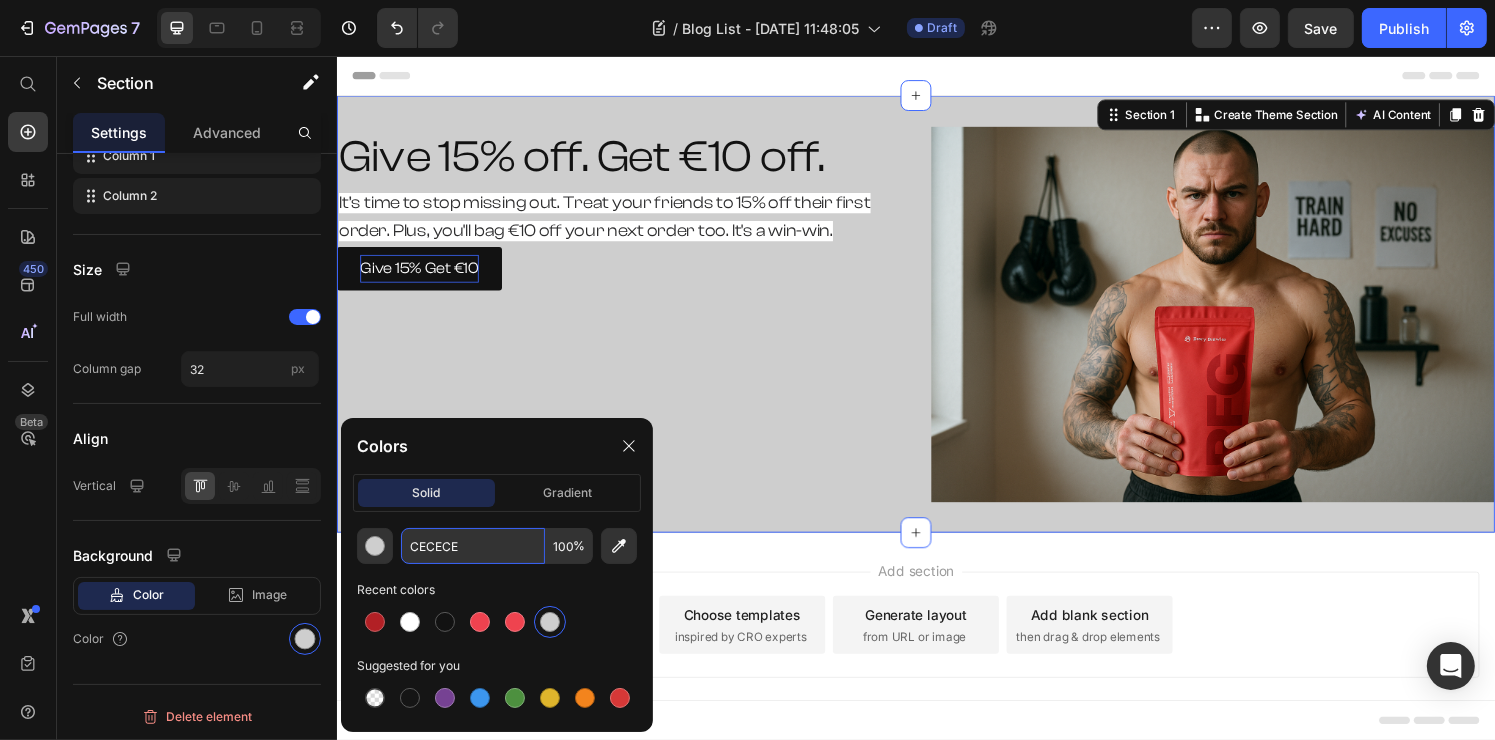 click on "CECECE" at bounding box center [473, 546] 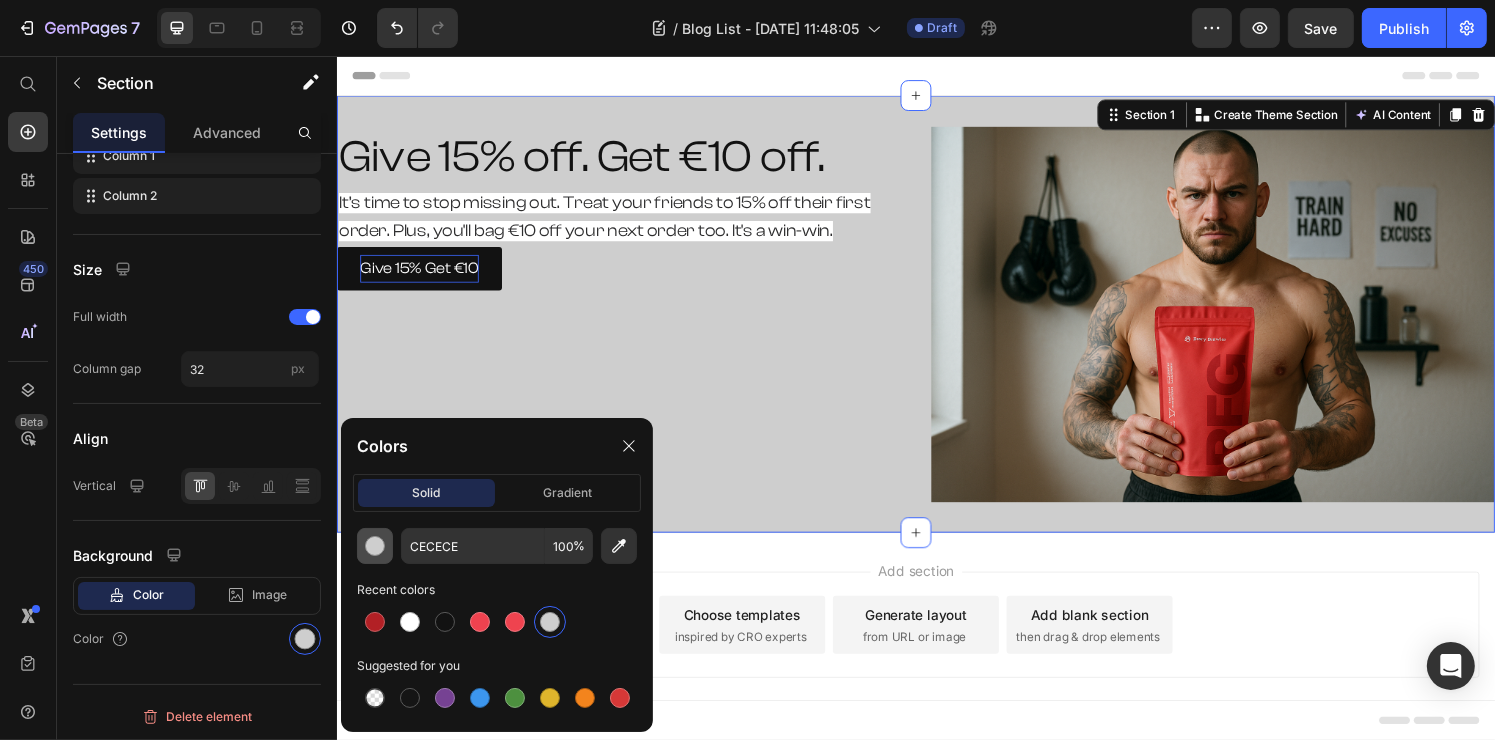 click at bounding box center (375, 546) 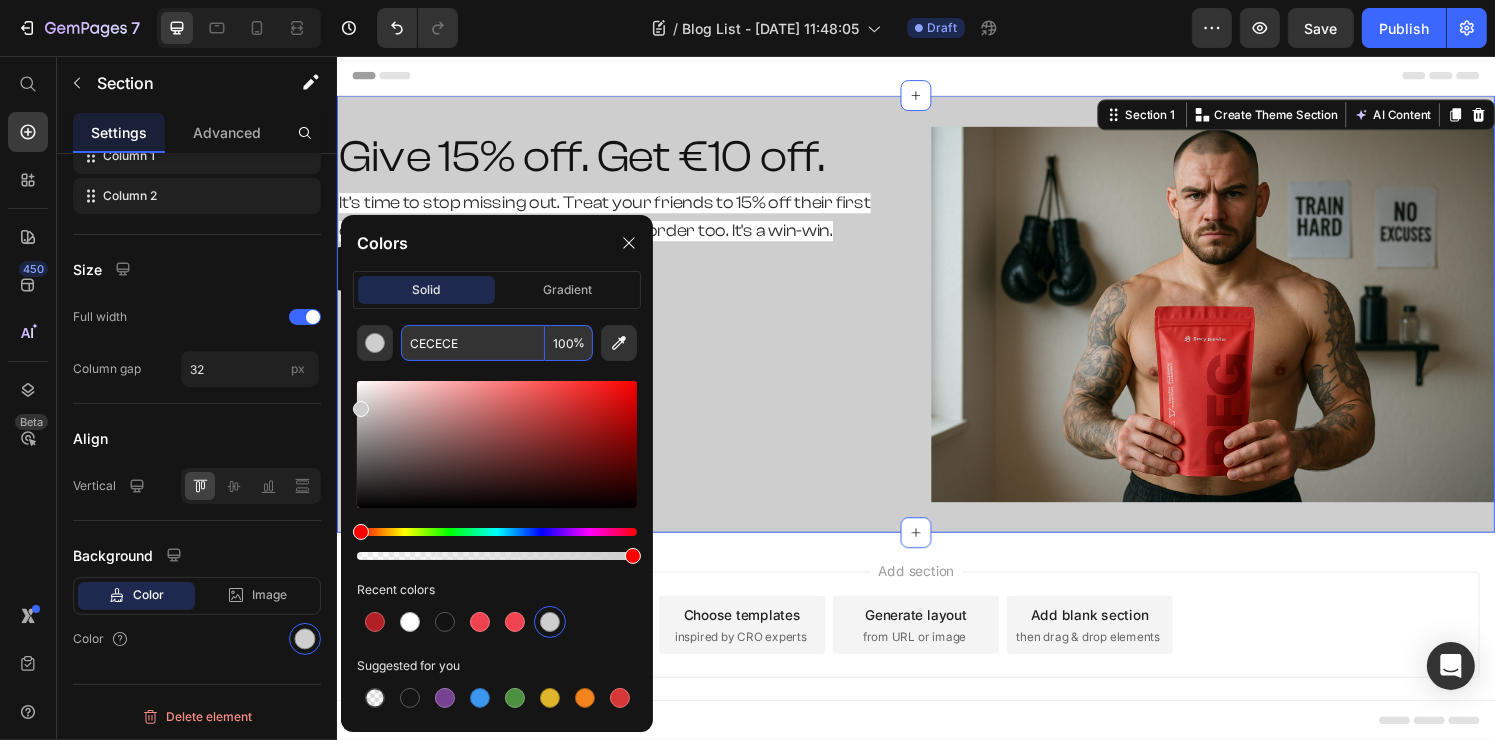 click on "CECECE" at bounding box center [473, 343] 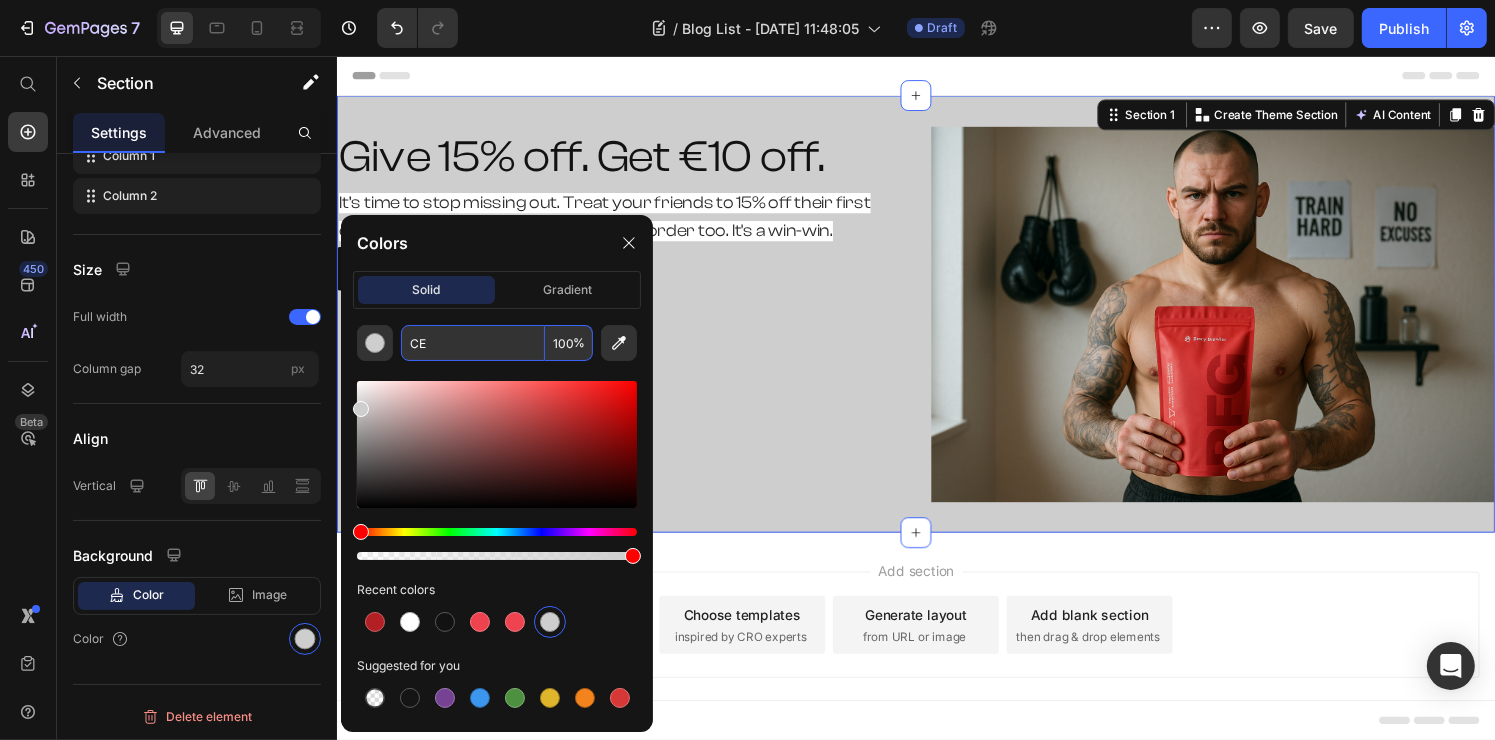 type on "C" 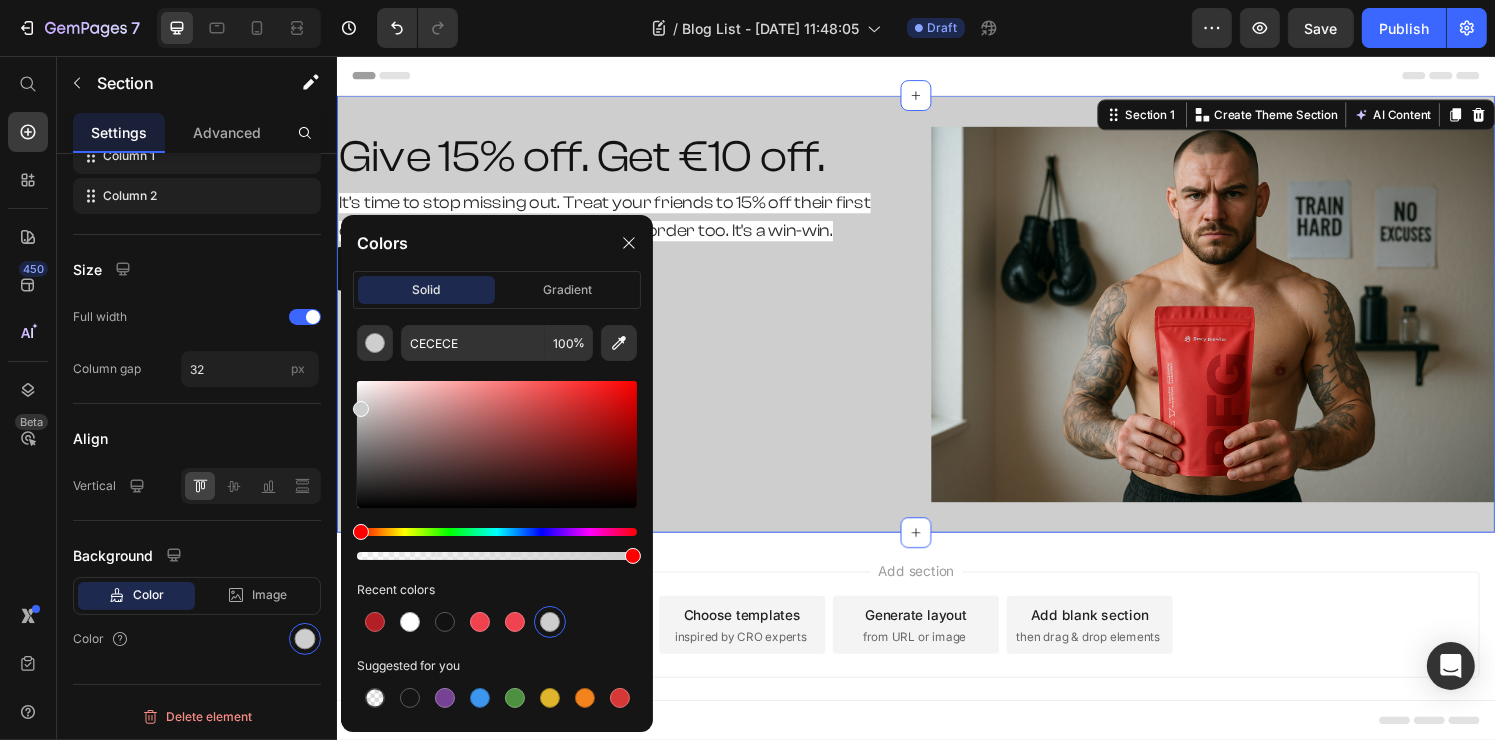 click on "Give 15% off. Get €10 off. Heading It’s time to stop missing out. Treat your friends to 15% off their first order. Plus, you'll bag €10 off your next order too. It's a win-win. Text Block Give 15% Get €10 Button Row Row Image Section 1   You can create reusable sections Create Theme Section AI Content Write with GemAI What would you like to describe here? Tone and Voice Persuasive Product RFG Shaker Show more Generate" at bounding box center [936, 323] 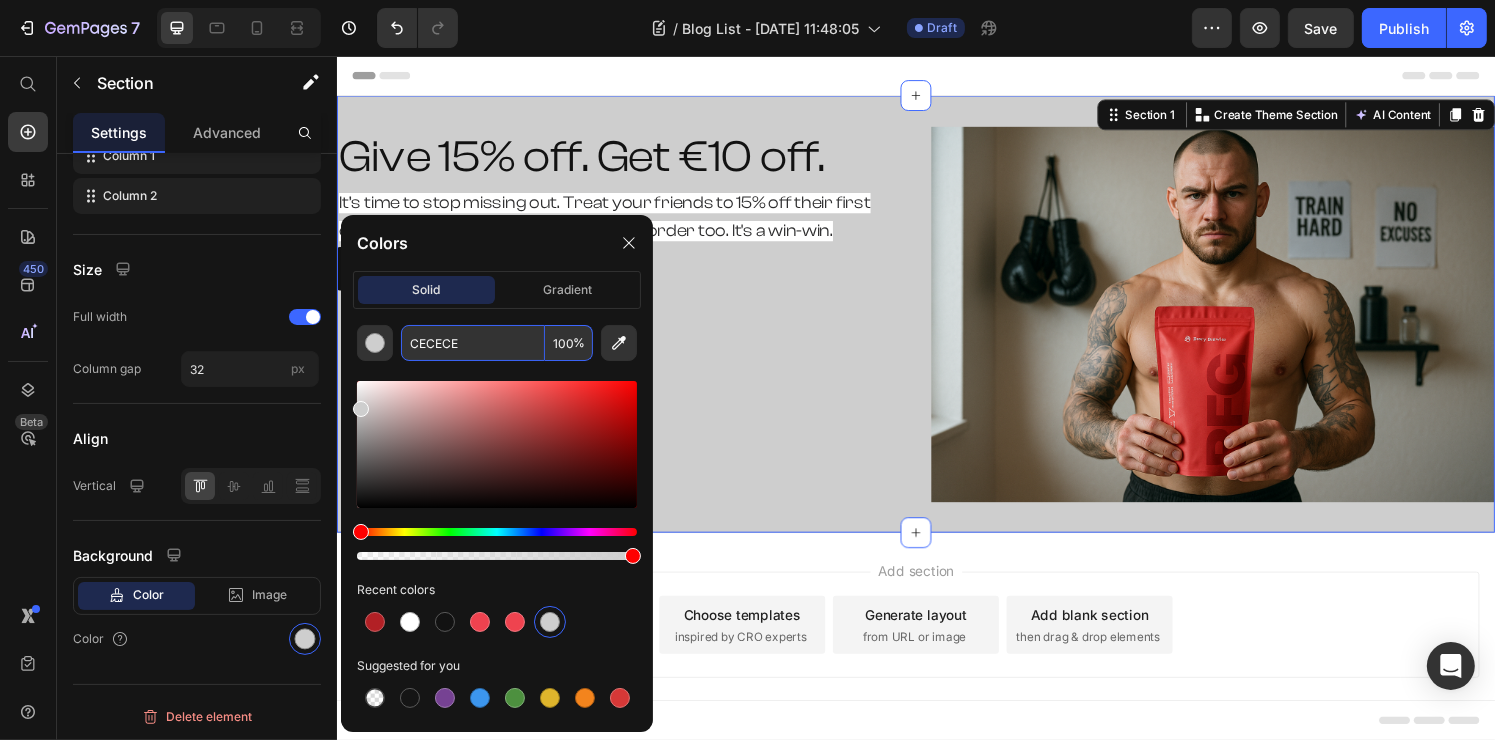 click on "CECECE" at bounding box center [473, 343] 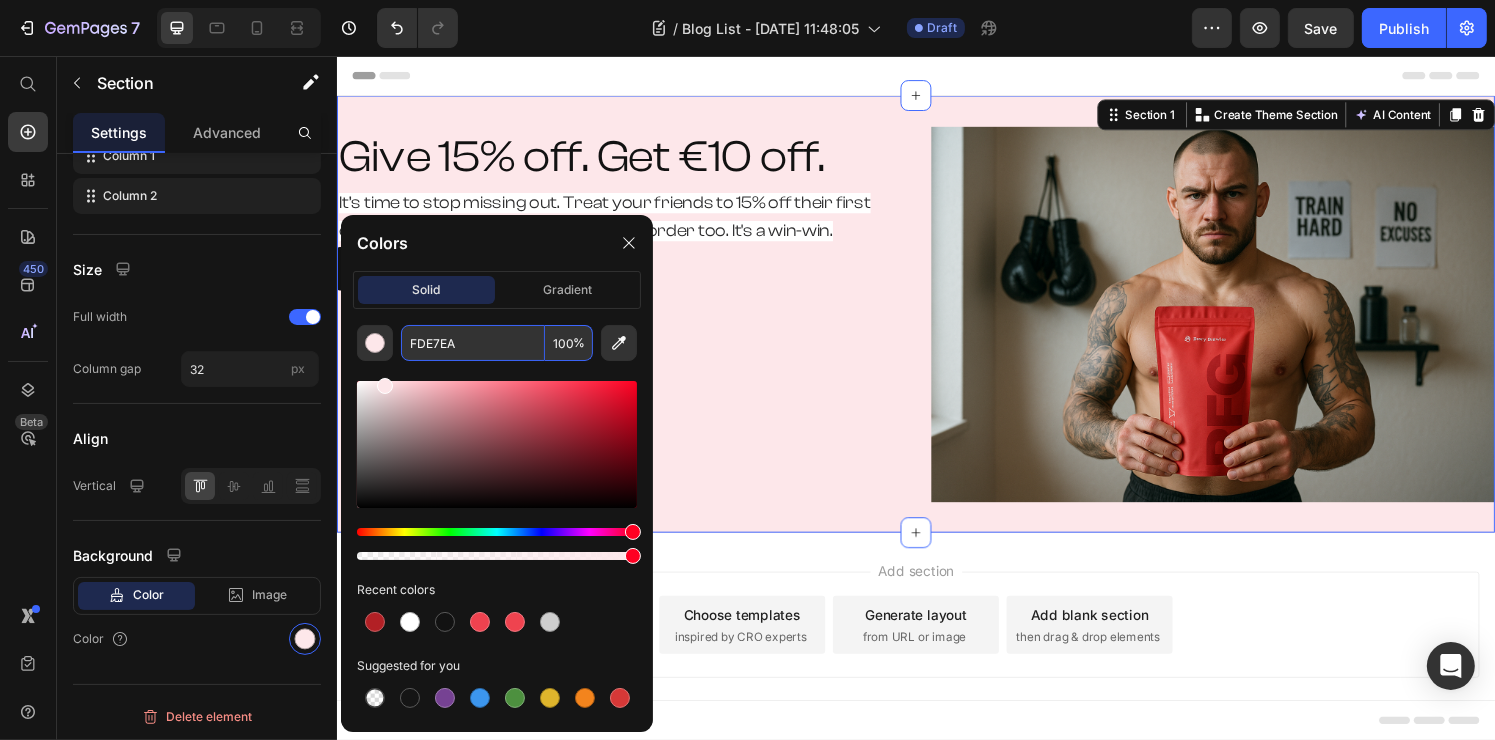 type on "FDE7EA" 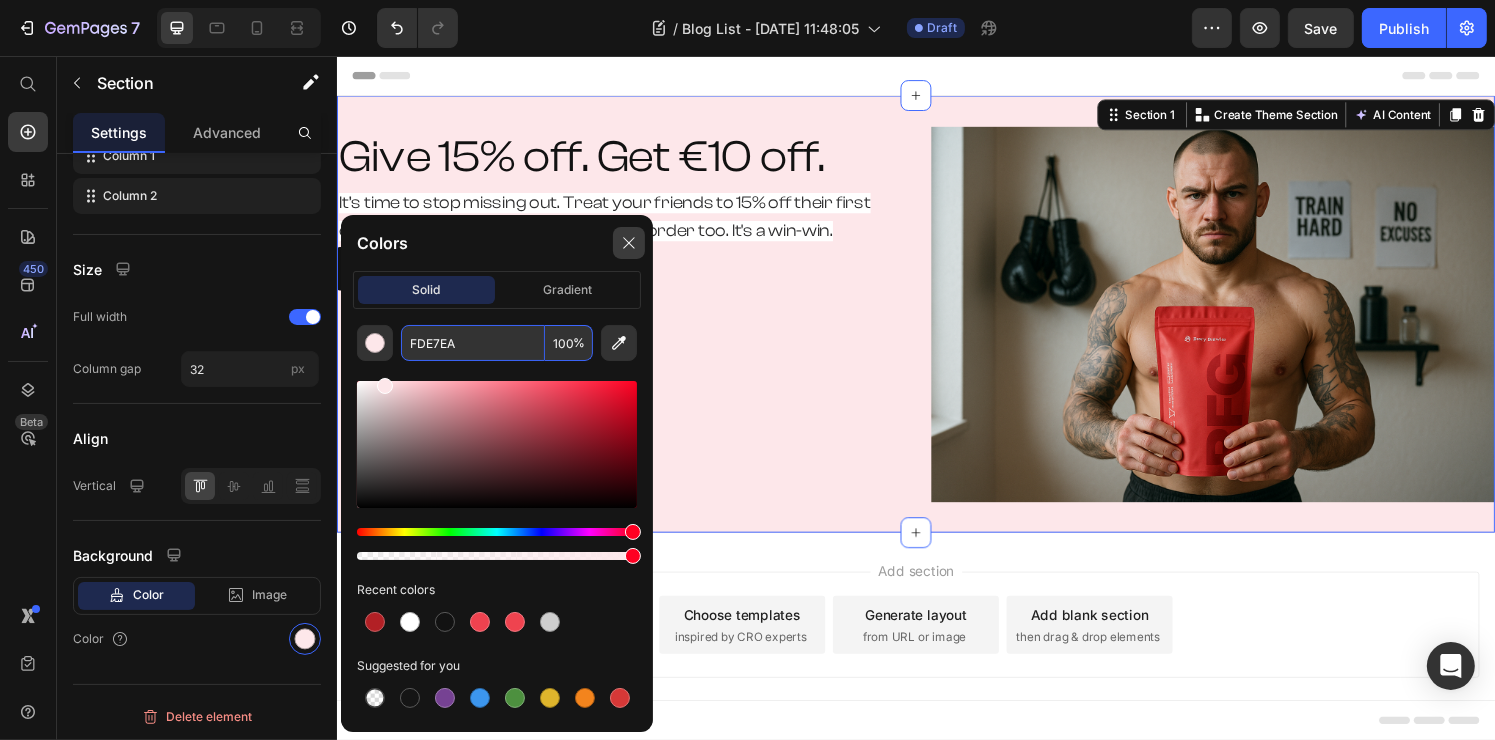 click at bounding box center [629, 243] 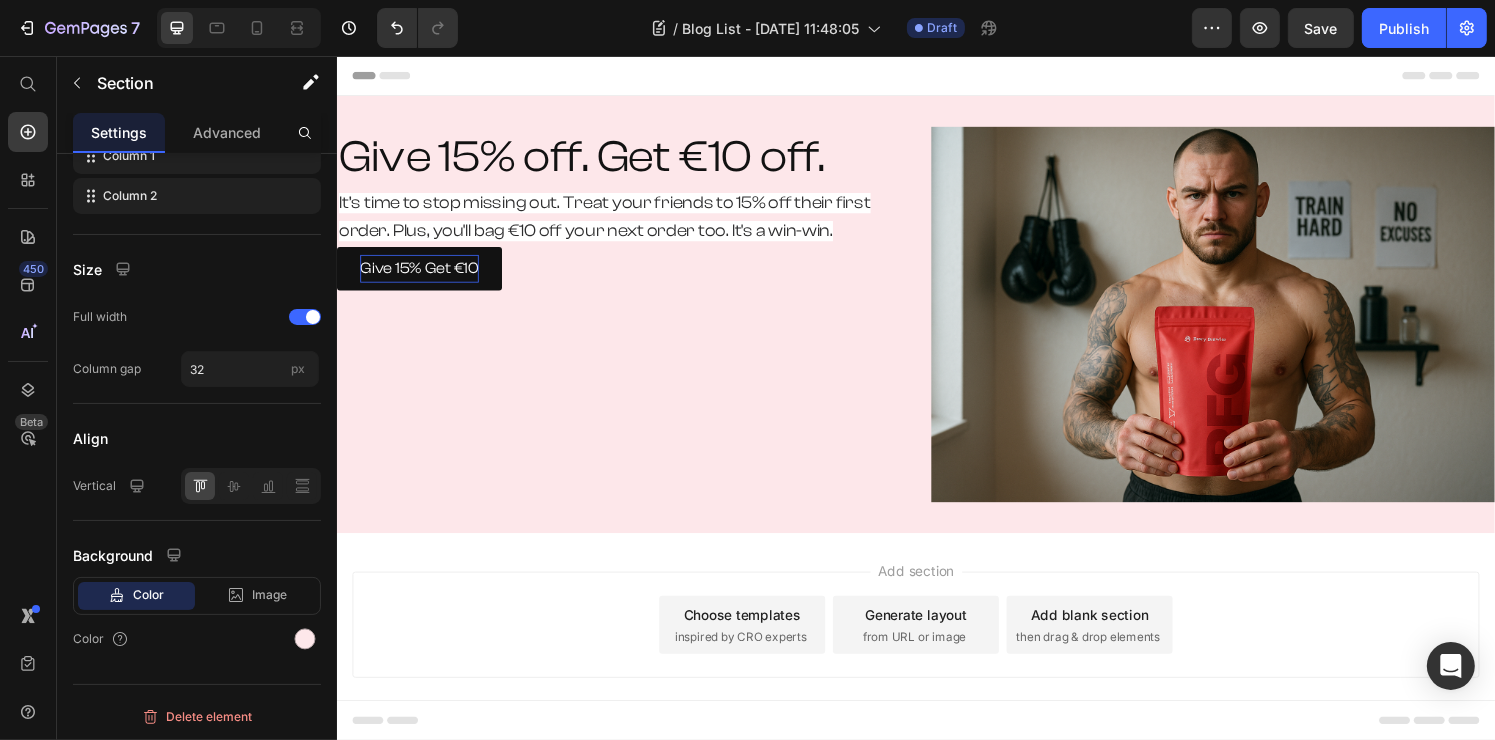 click on "Add section Choose templates inspired by CRO experts Generate layout from URL or image Add blank section then drag & drop elements" at bounding box center [936, 645] 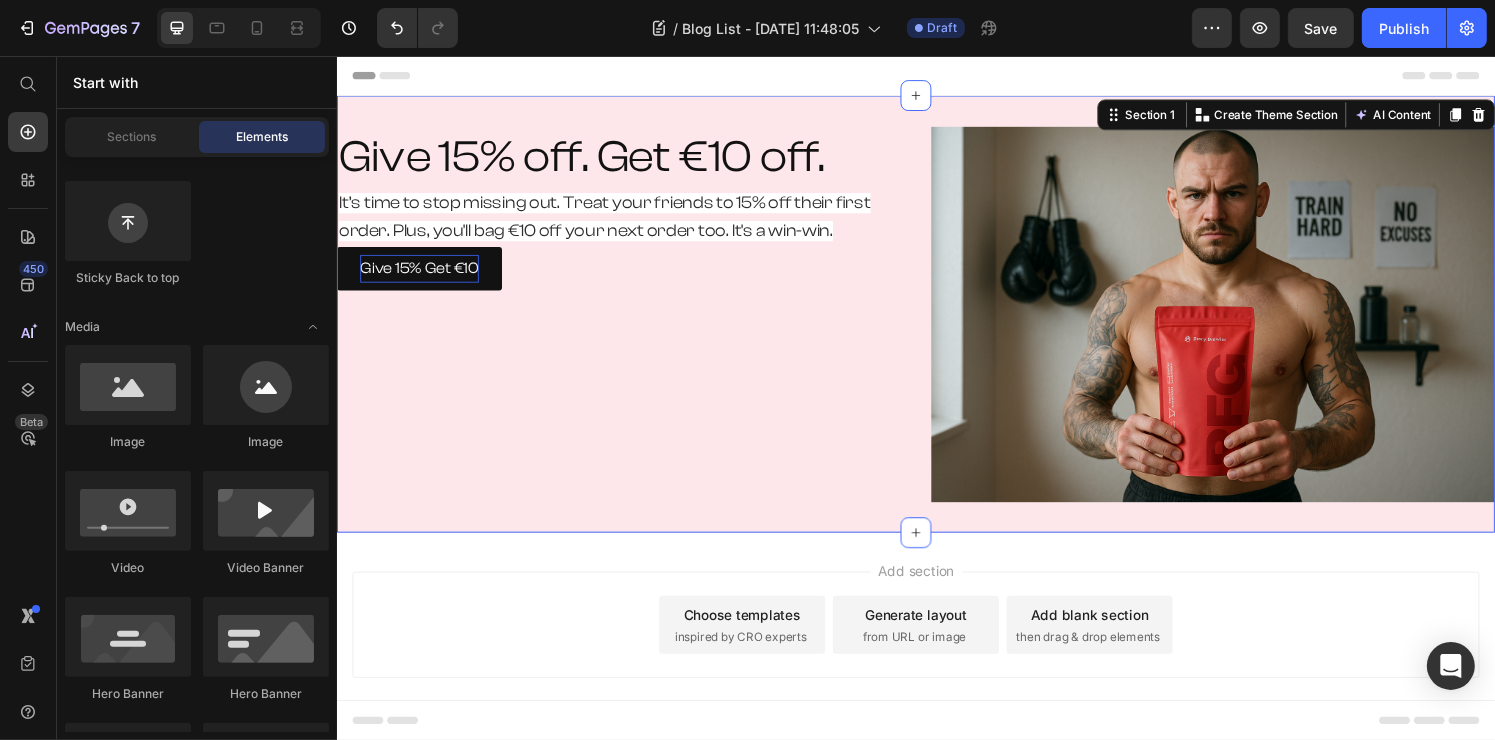 click on "Give 15% off. Get €10 off. Heading It’s time to stop missing out. Treat your friends to 15% off their first order. Plus, you'll bag €10 off your next order too. It's a win-win. Text Block Give 15% Get €10 Button Row Row Image Section 1   You can create reusable sections Create Theme Section AI Content Write with GemAI What would you like to describe here? Tone and Voice Persuasive Product RFG Shaker Show more Generate" at bounding box center (936, 323) 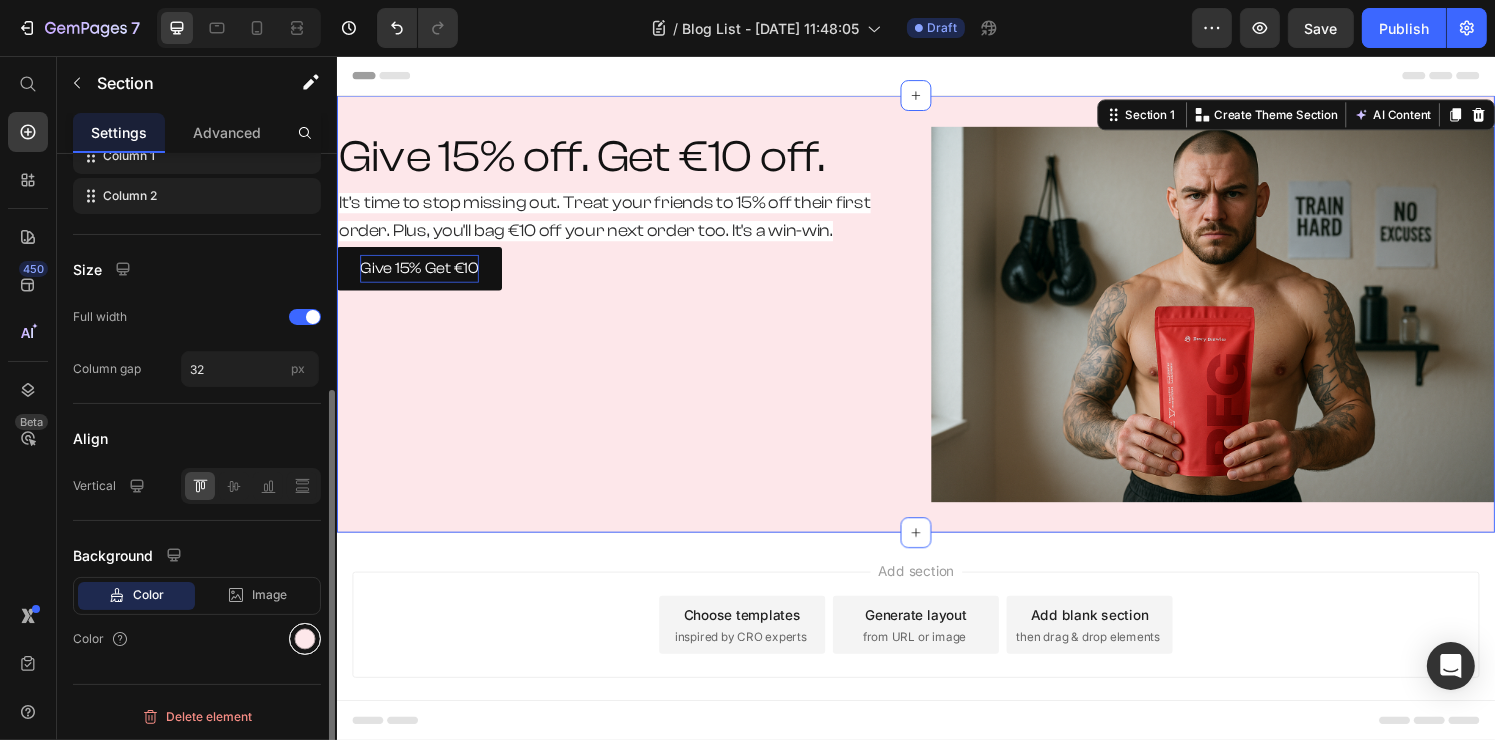 click at bounding box center [305, 639] 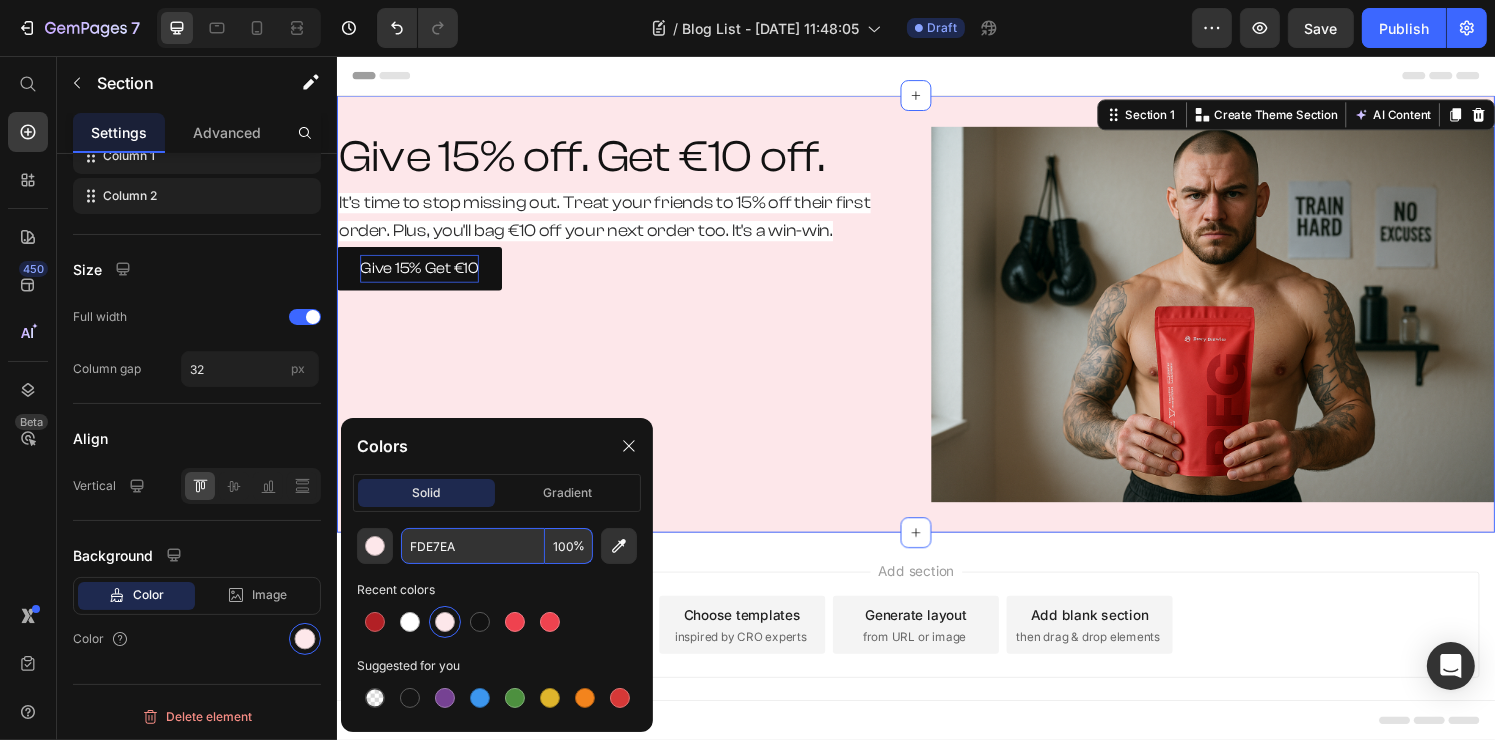 click on "FDE7EA" at bounding box center (473, 546) 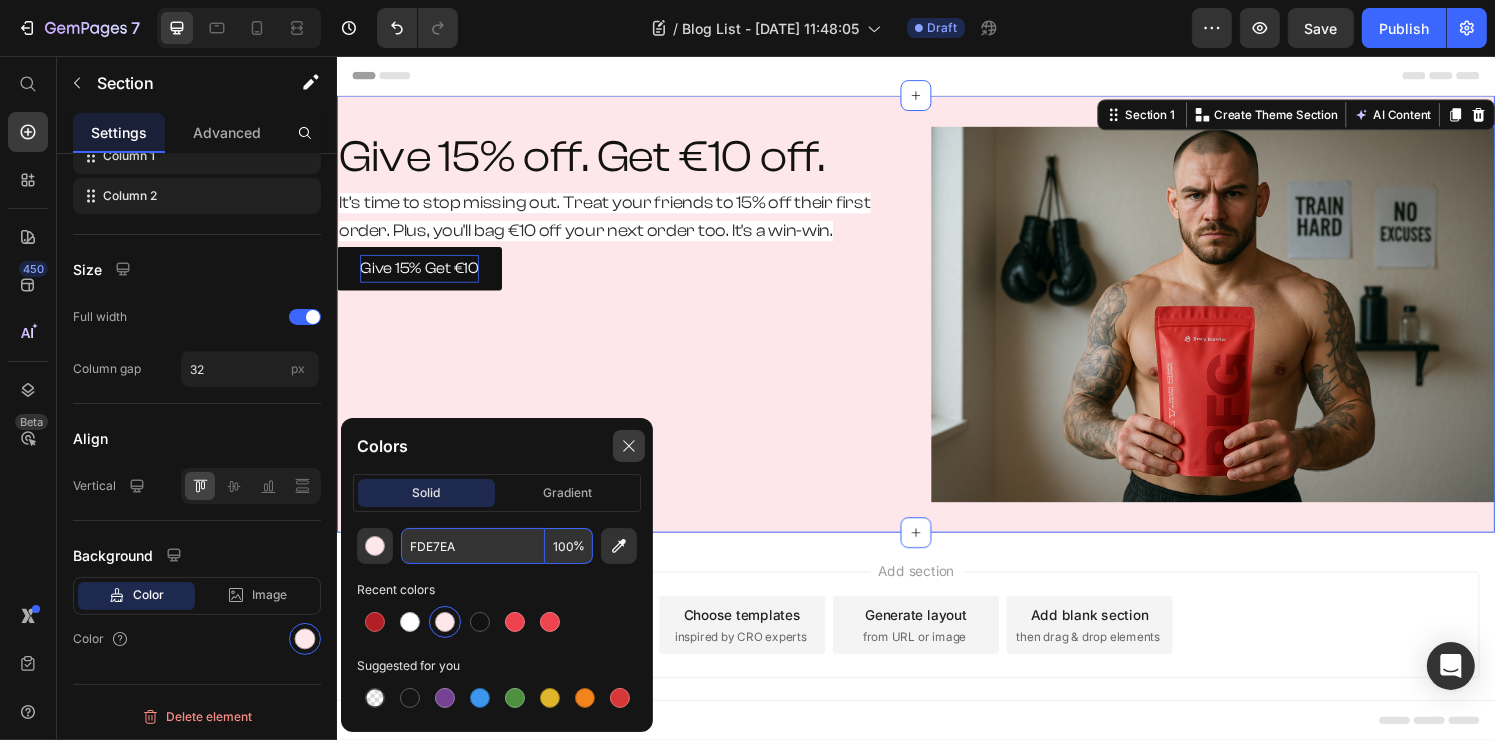 click 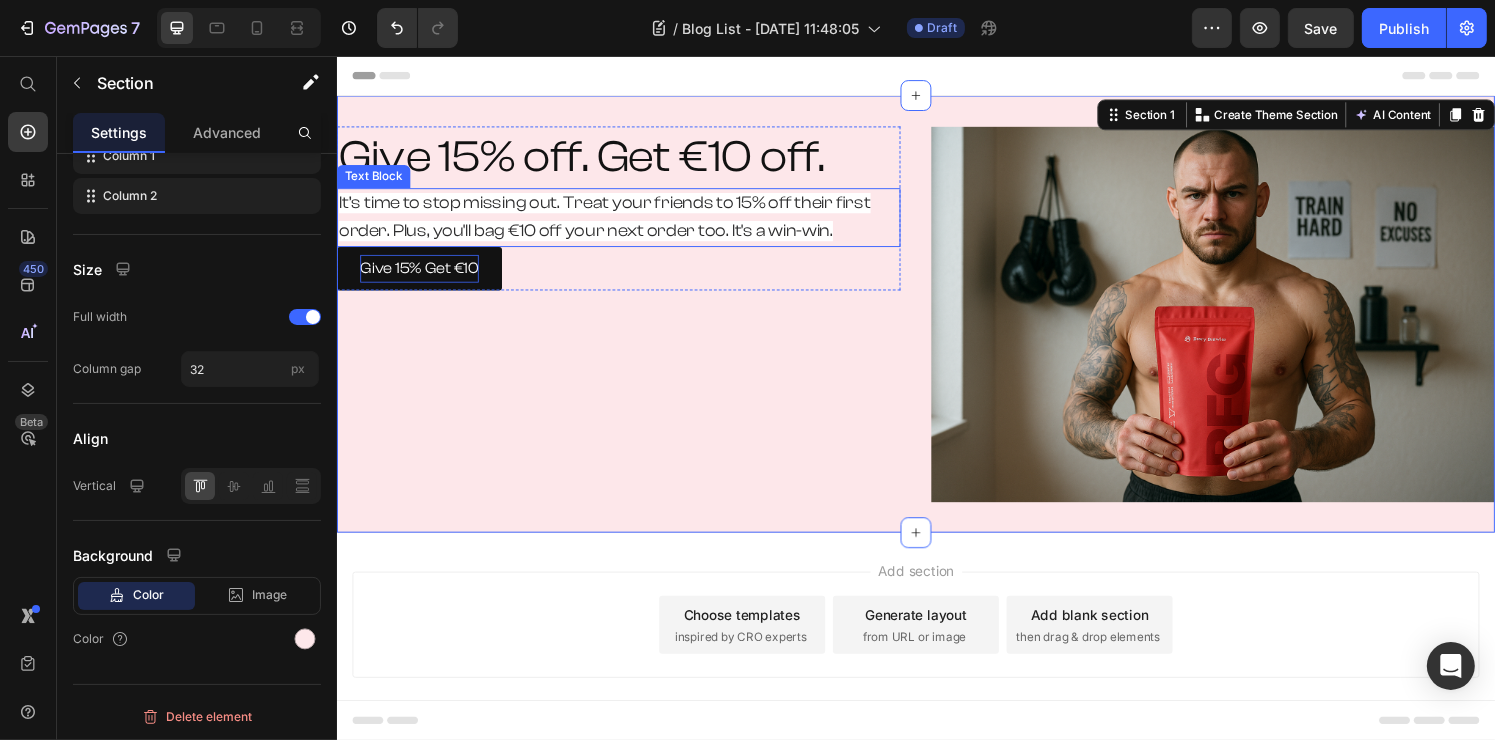 click on "It’s time to stop missing out. Treat your friends to 15% off their first order. Plus, you'll bag €10 off your next order too. It's a win-win." at bounding box center (613, 223) 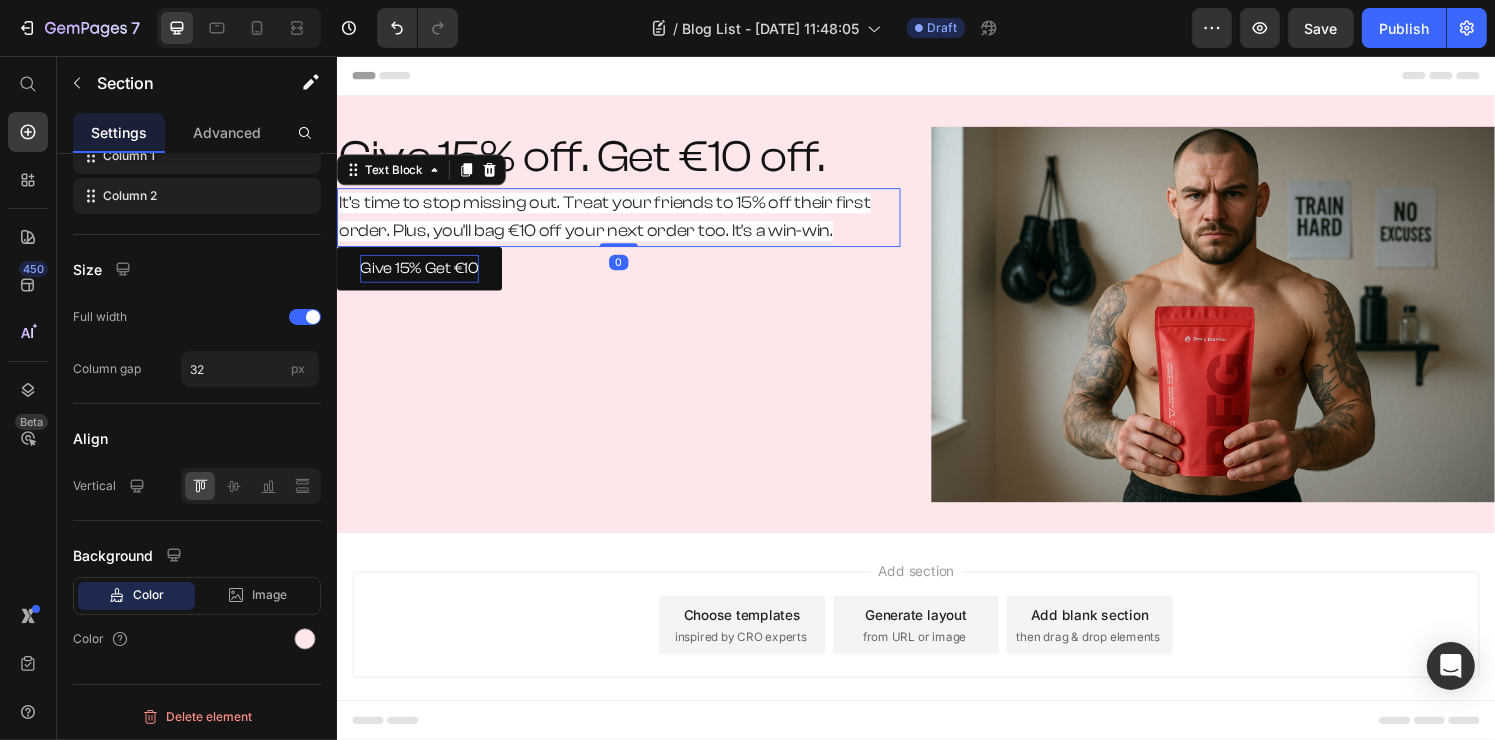 scroll, scrollTop: 0, scrollLeft: 0, axis: both 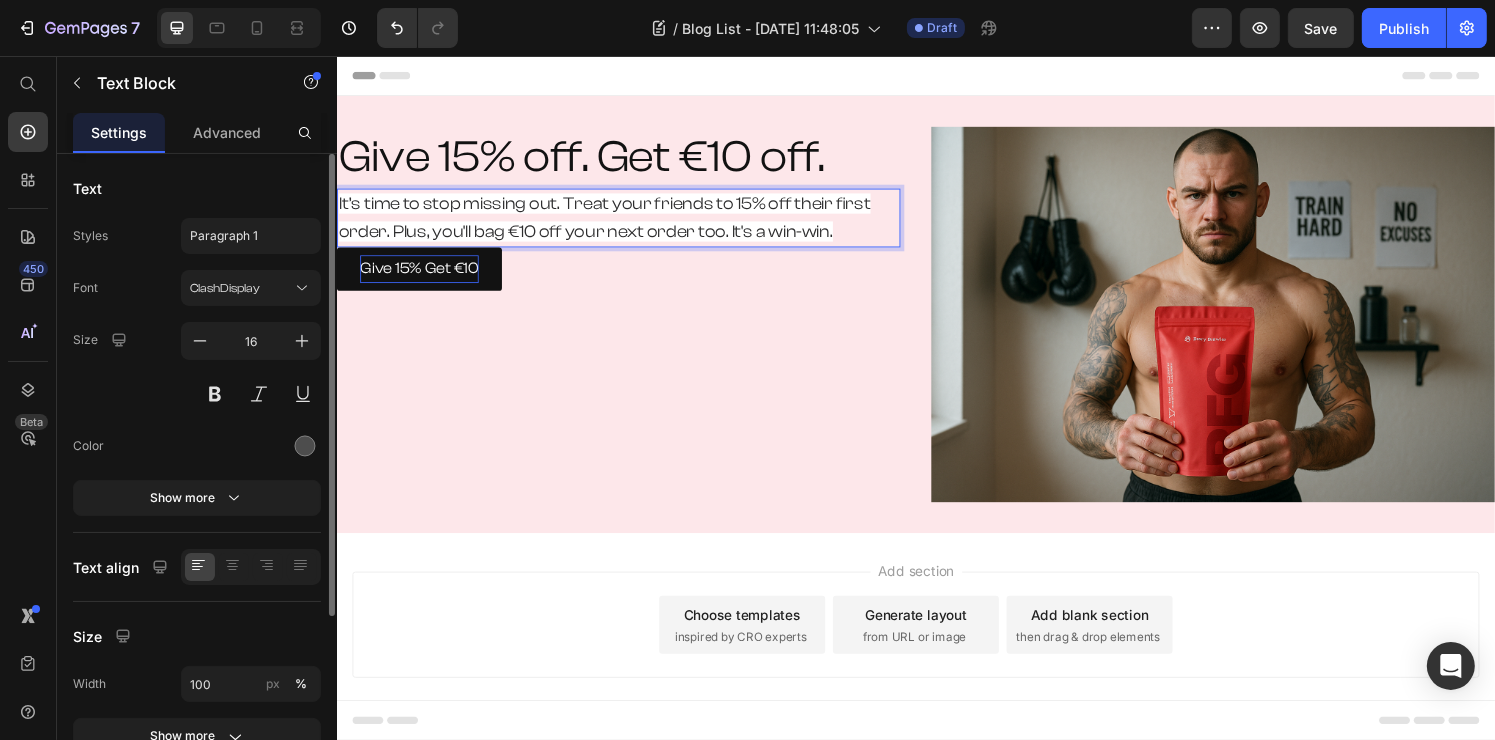 click on "It’s time to stop missing out. Treat your friends to 15% off their first order. Plus, you'll bag €10 off your next order too. It's a win-win." at bounding box center (613, 223) 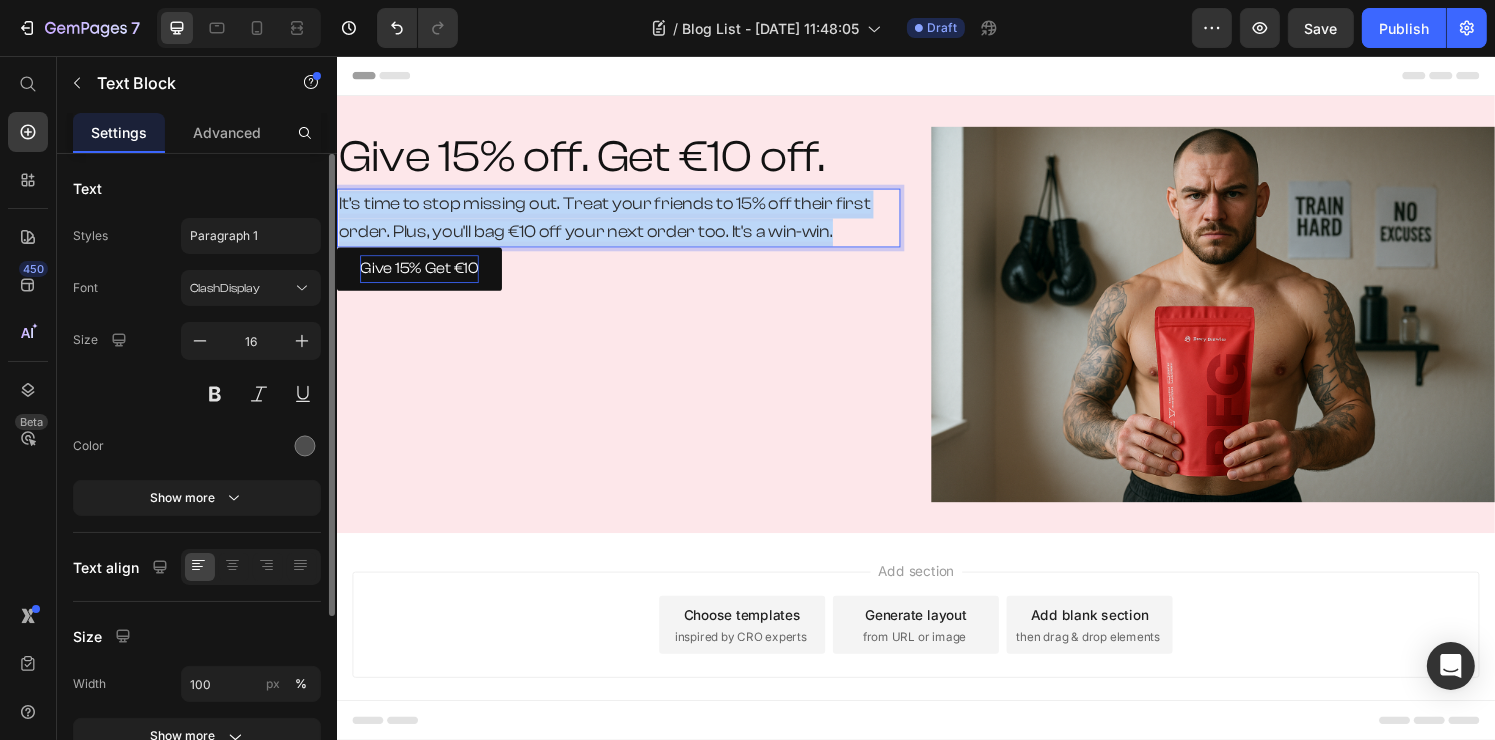 click on "It’s time to stop missing out. Treat your friends to 15% off their first order. Plus, you'll bag €10 off your next order too. It's a win-win." at bounding box center [613, 223] 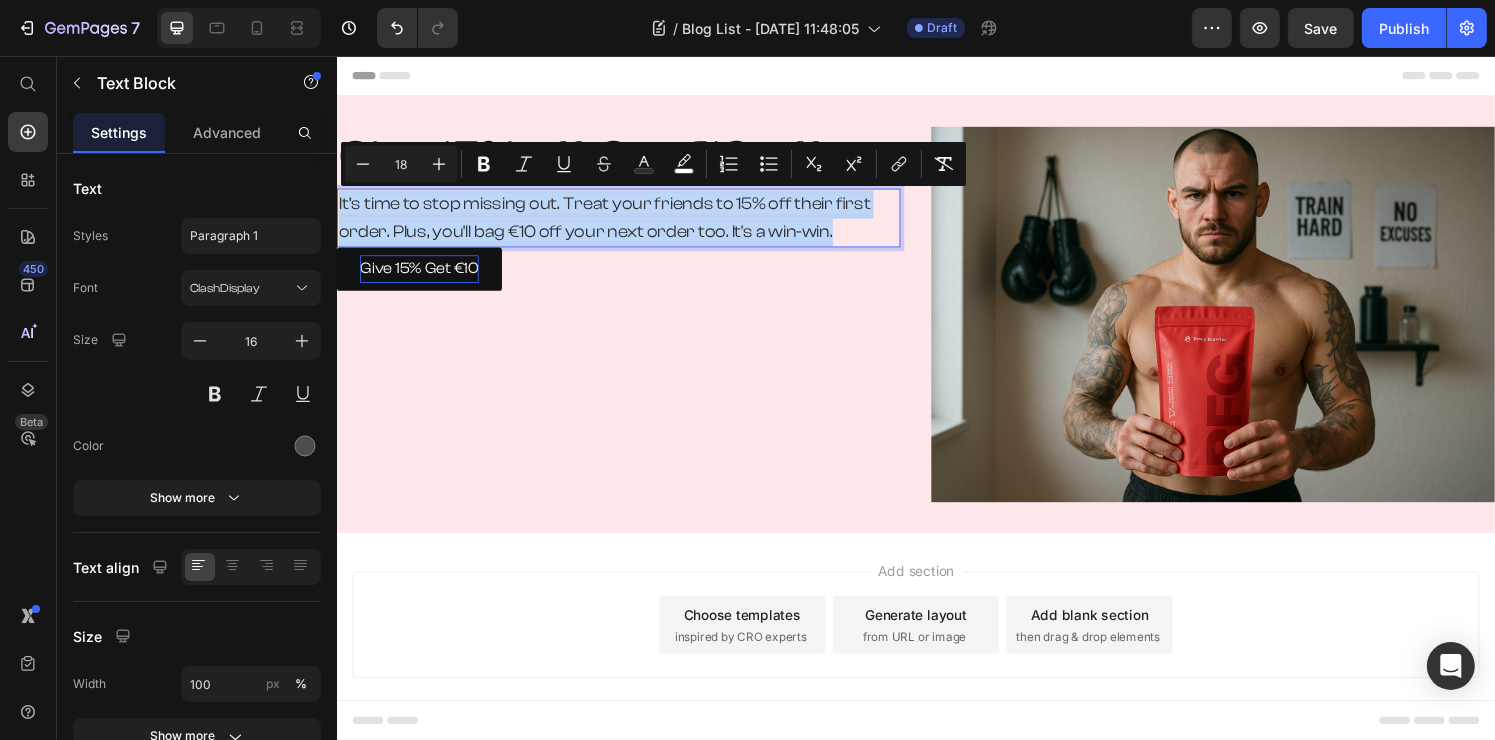 click on "It’s time to stop missing out. Treat your friends to 15% off their first order. Plus, you'll bag €10 off your next order too. It's a win-win." at bounding box center (613, 223) 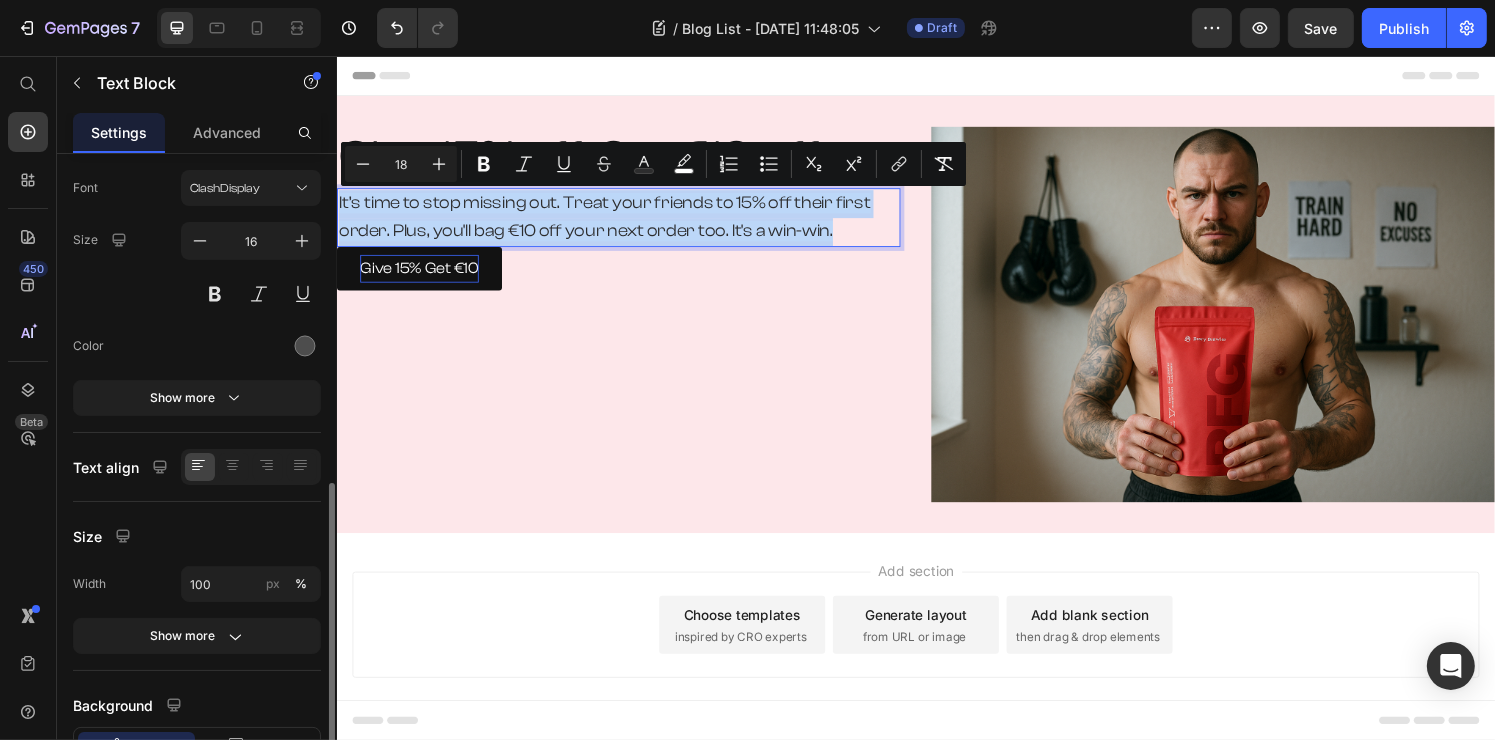 scroll, scrollTop: 249, scrollLeft: 0, axis: vertical 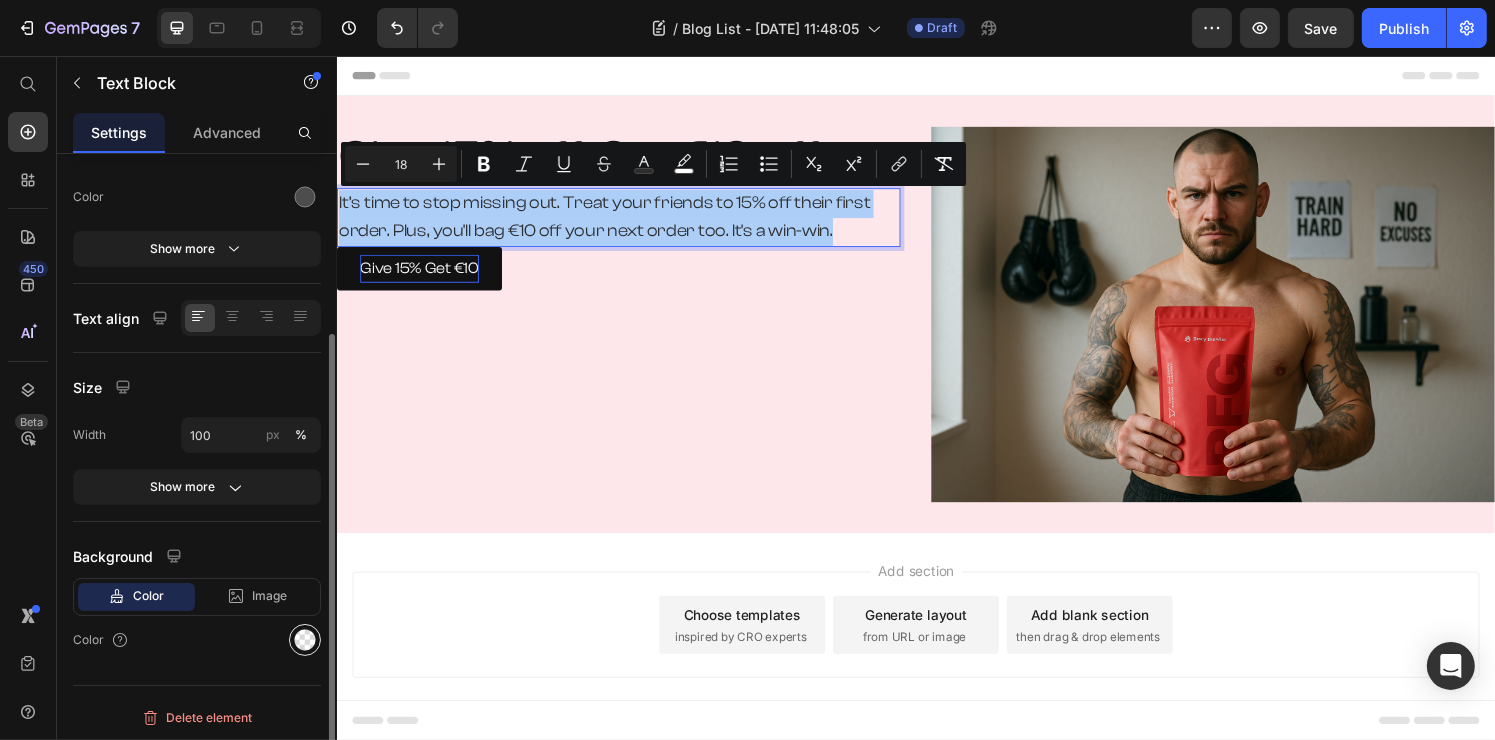 click at bounding box center [305, 640] 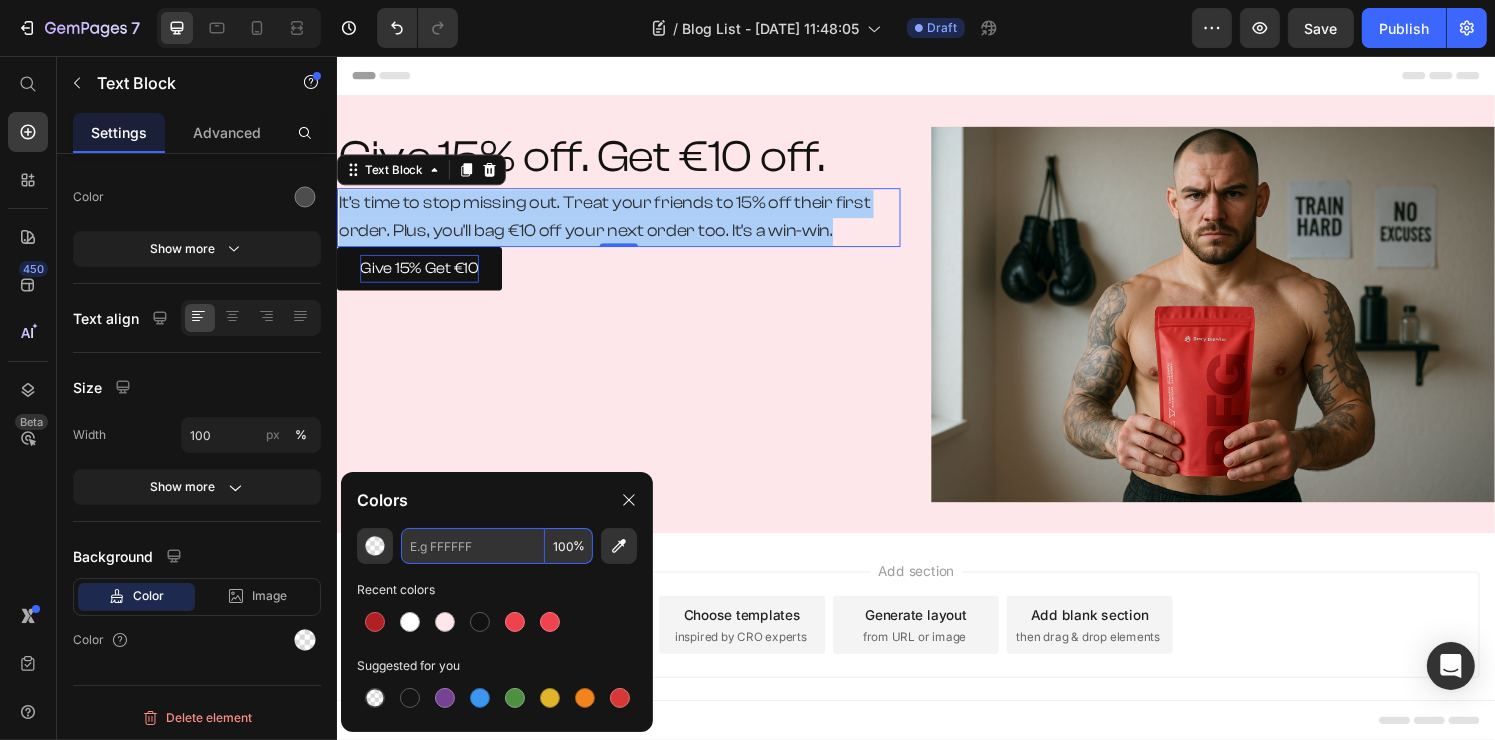 click at bounding box center (473, 546) 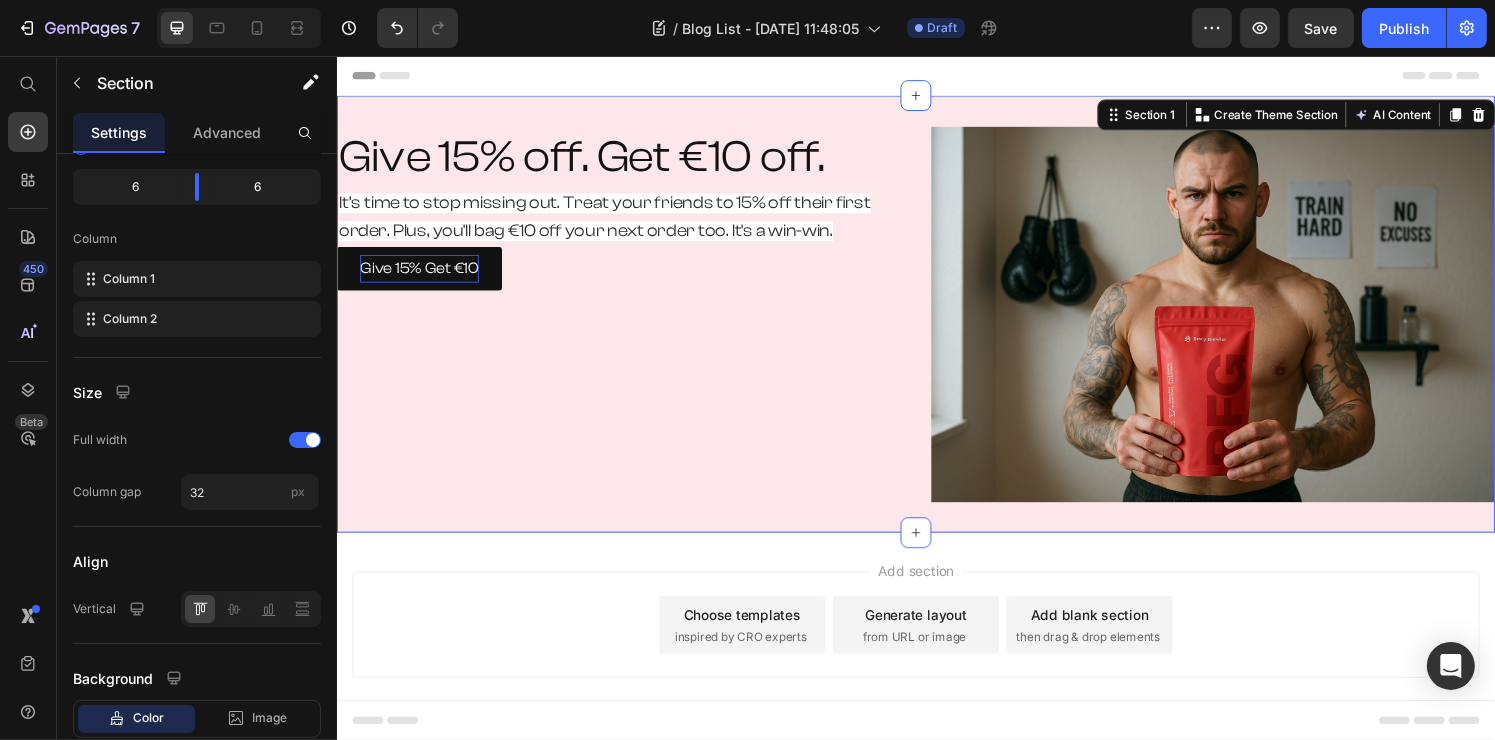 click on "Give 15% off. Get €10 off. Heading It’s time to stop missing out. Treat your friends to 15% off their first order. Plus, you'll bag €10 off your next order too. It's a win-win. Text Block Give 15% Get €10 Button Row Row" at bounding box center (628, 323) 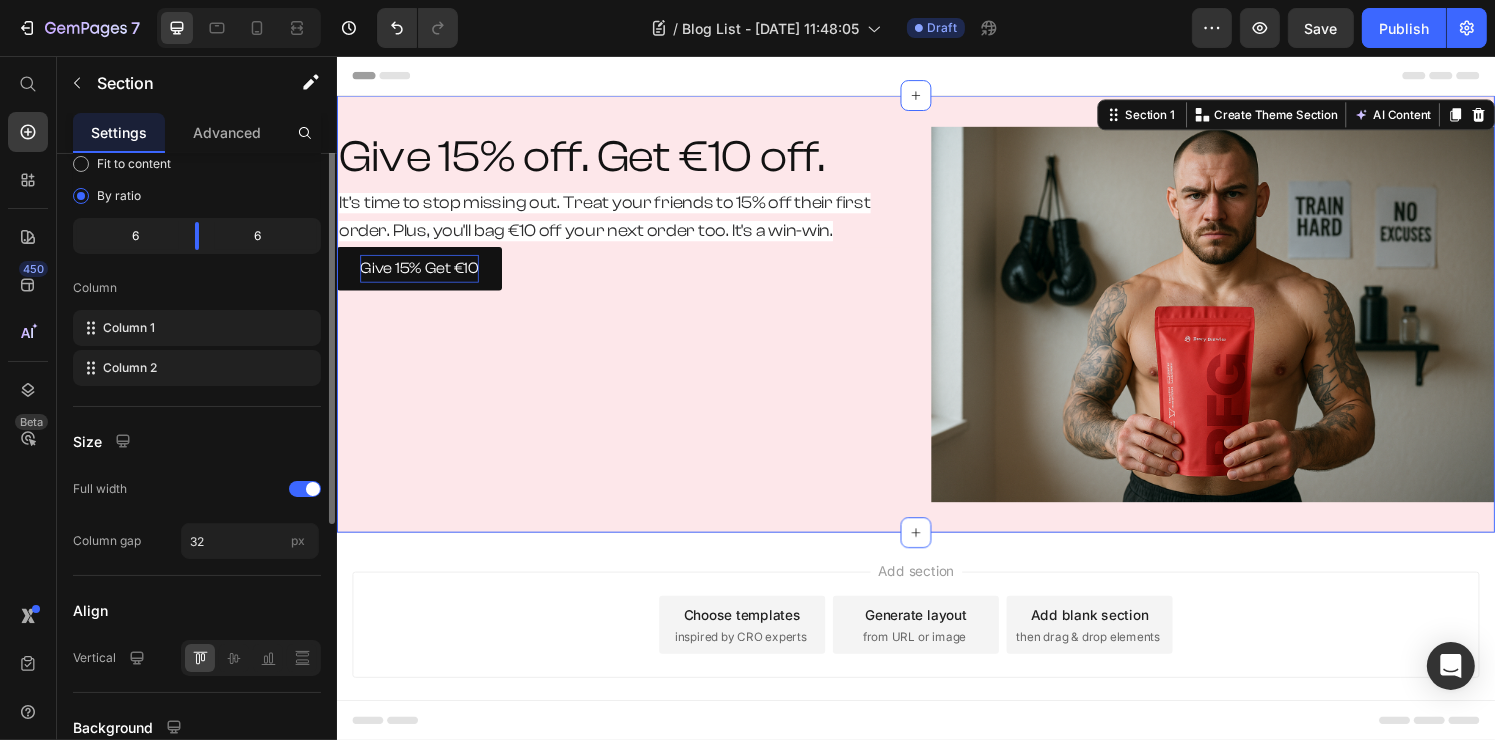 scroll, scrollTop: 0, scrollLeft: 0, axis: both 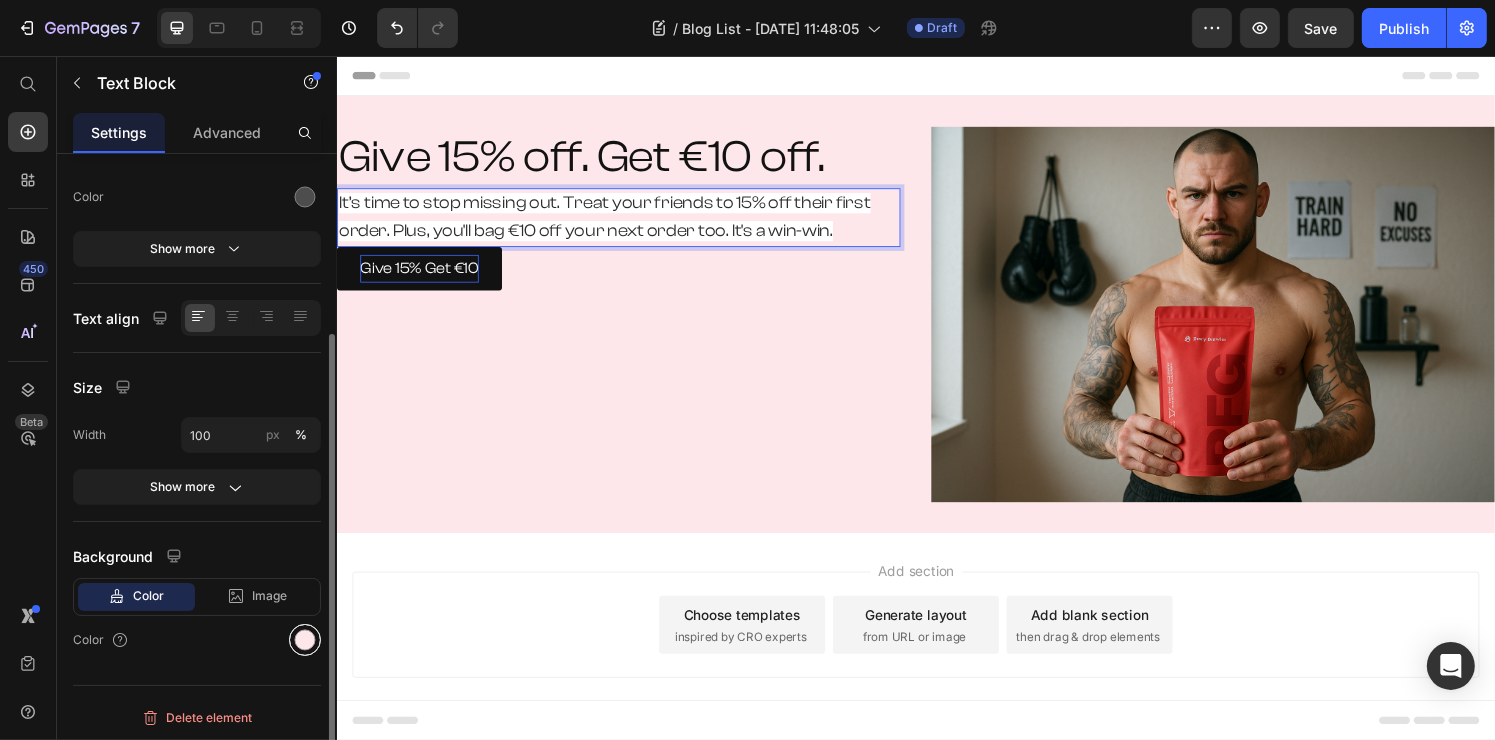click at bounding box center (305, 640) 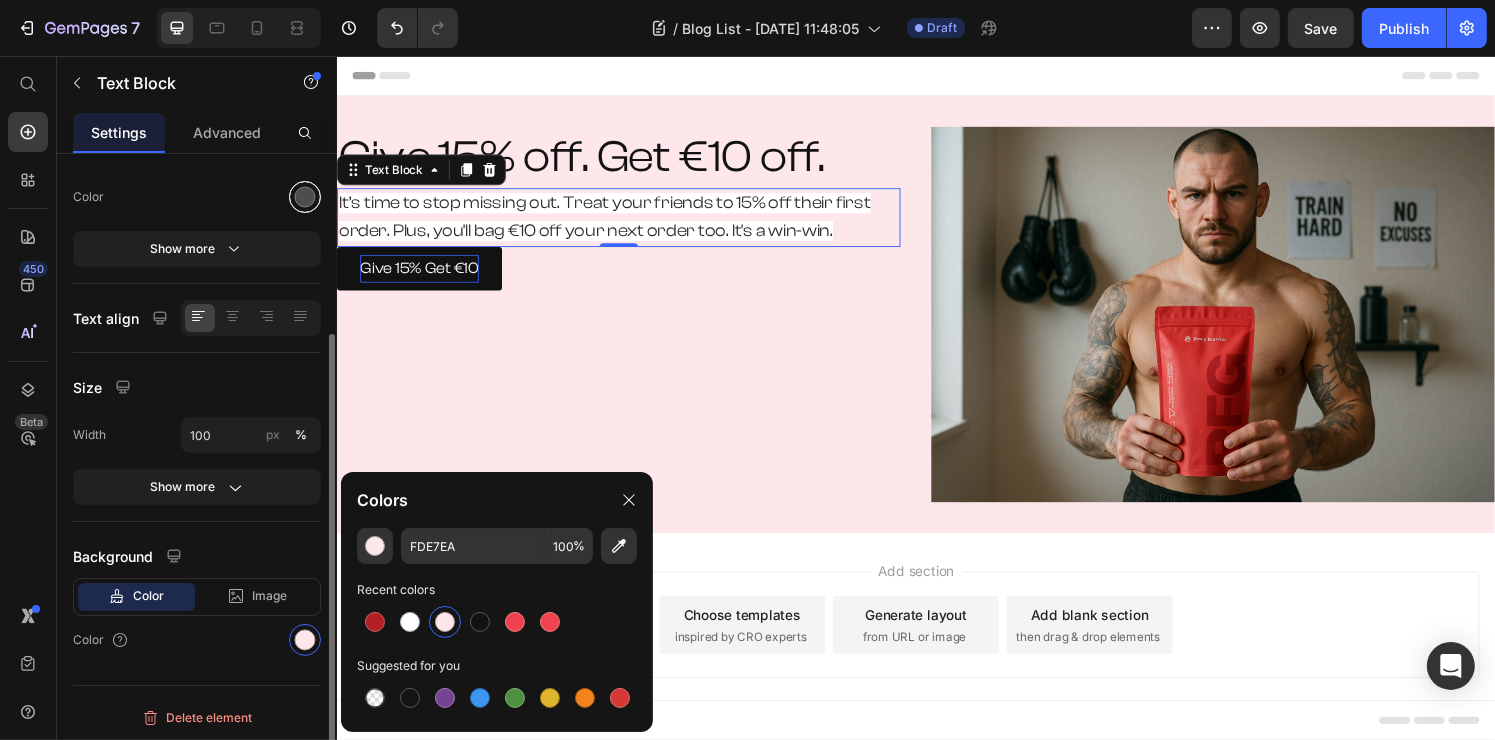 click at bounding box center (305, 197) 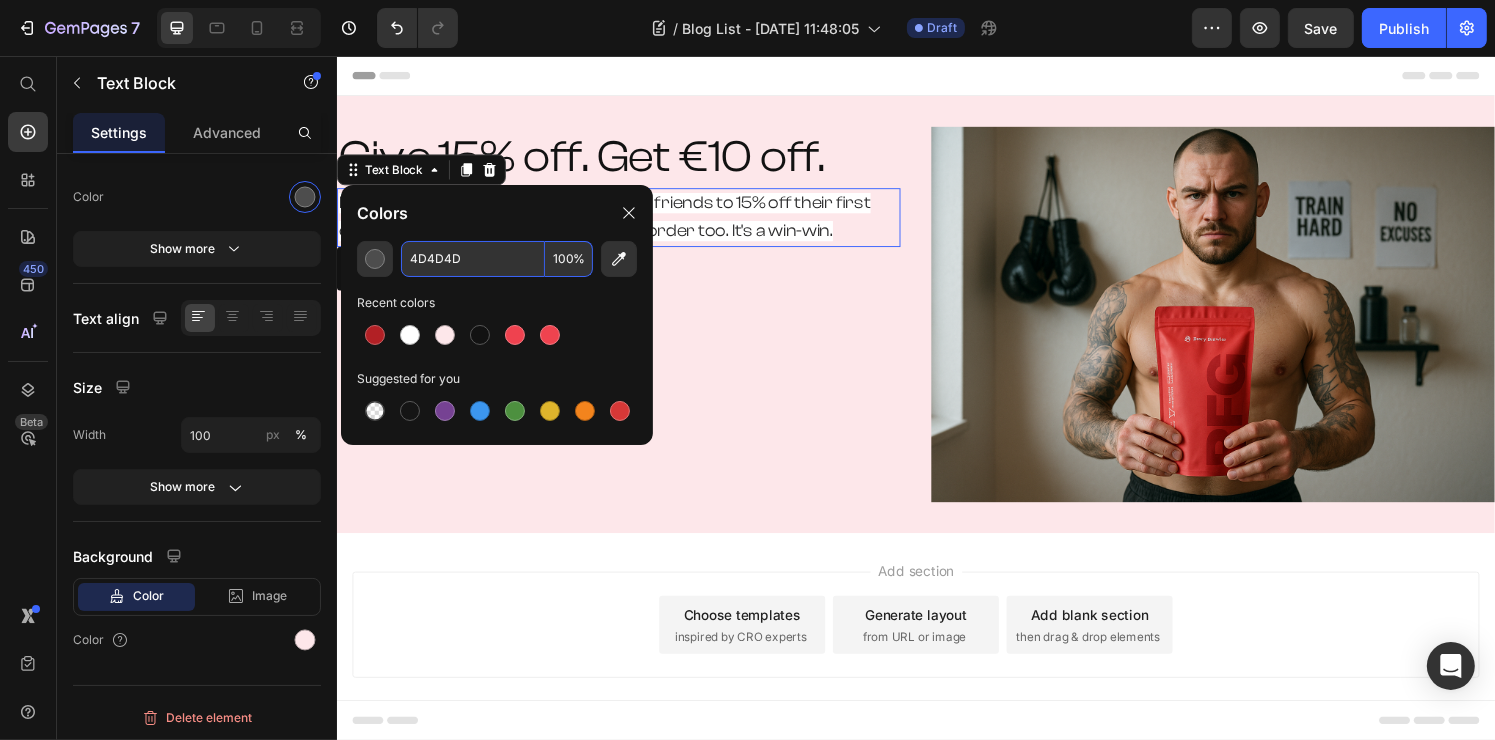 click on "4D4D4D" at bounding box center (473, 259) 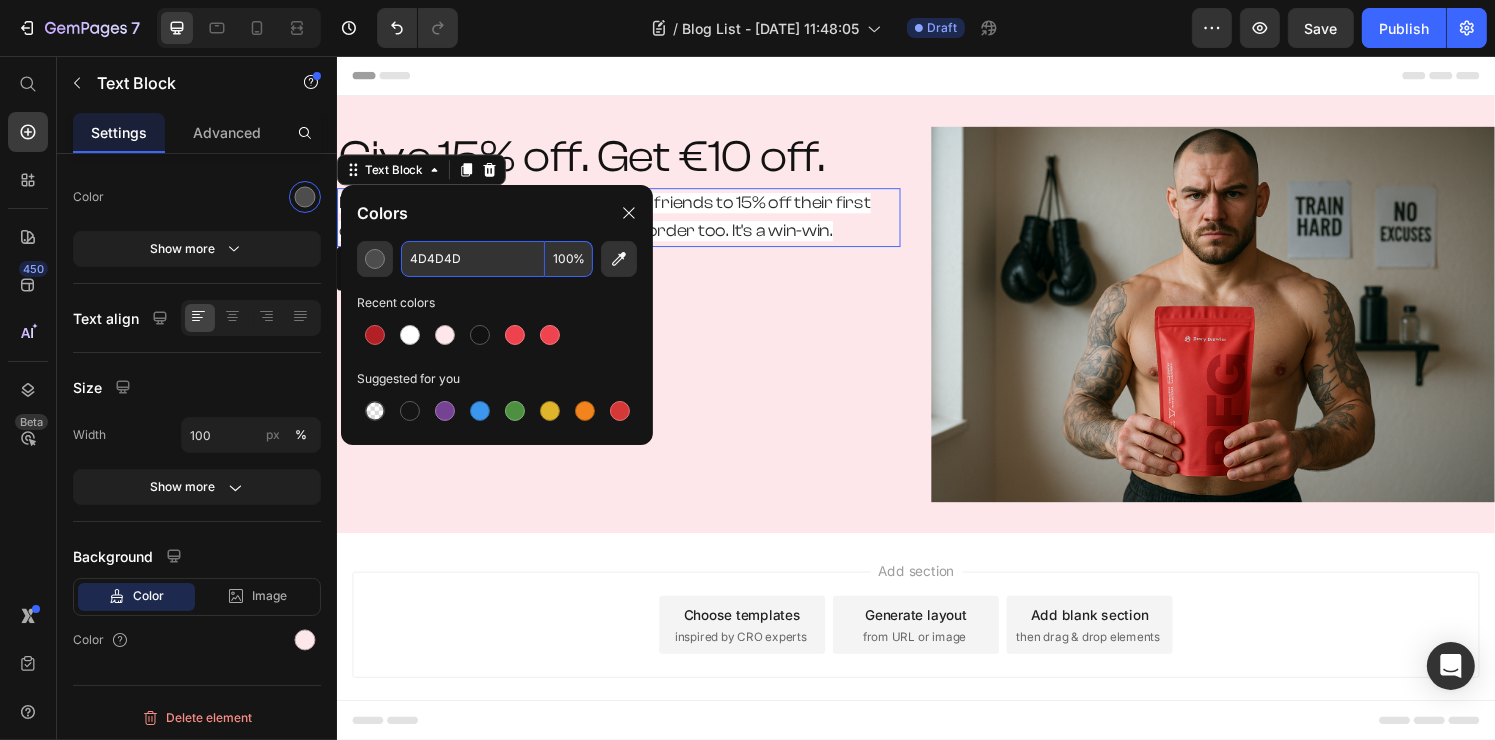 paste on "FDE7EA" 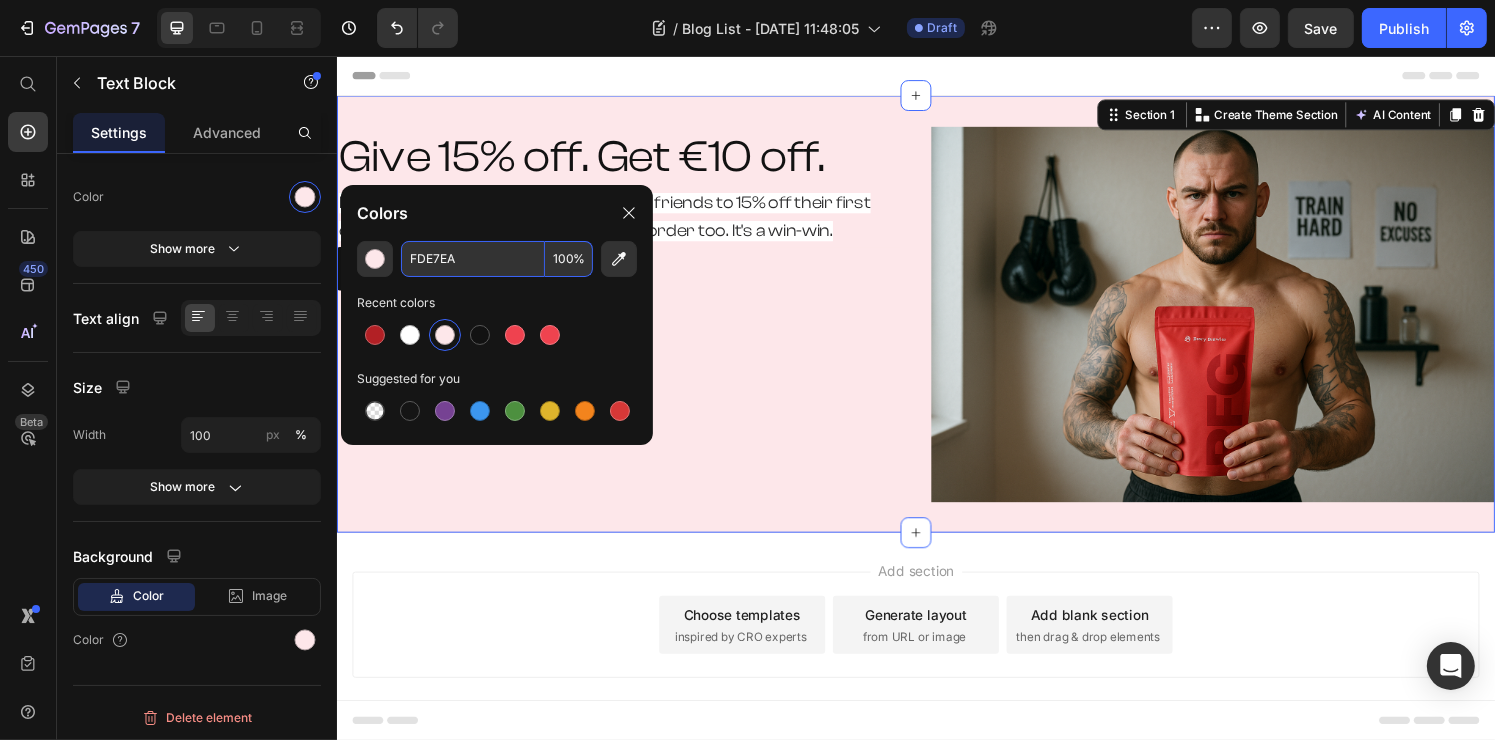 click on "Give 15% off. Get €10 off. Heading It’s time to stop missing out. Treat your friends to 15% off their first order. Plus, you'll bag €10 off your next order too. It's a win-win. Text Block Give 15% Get €10 Button Row Row" at bounding box center [628, 323] 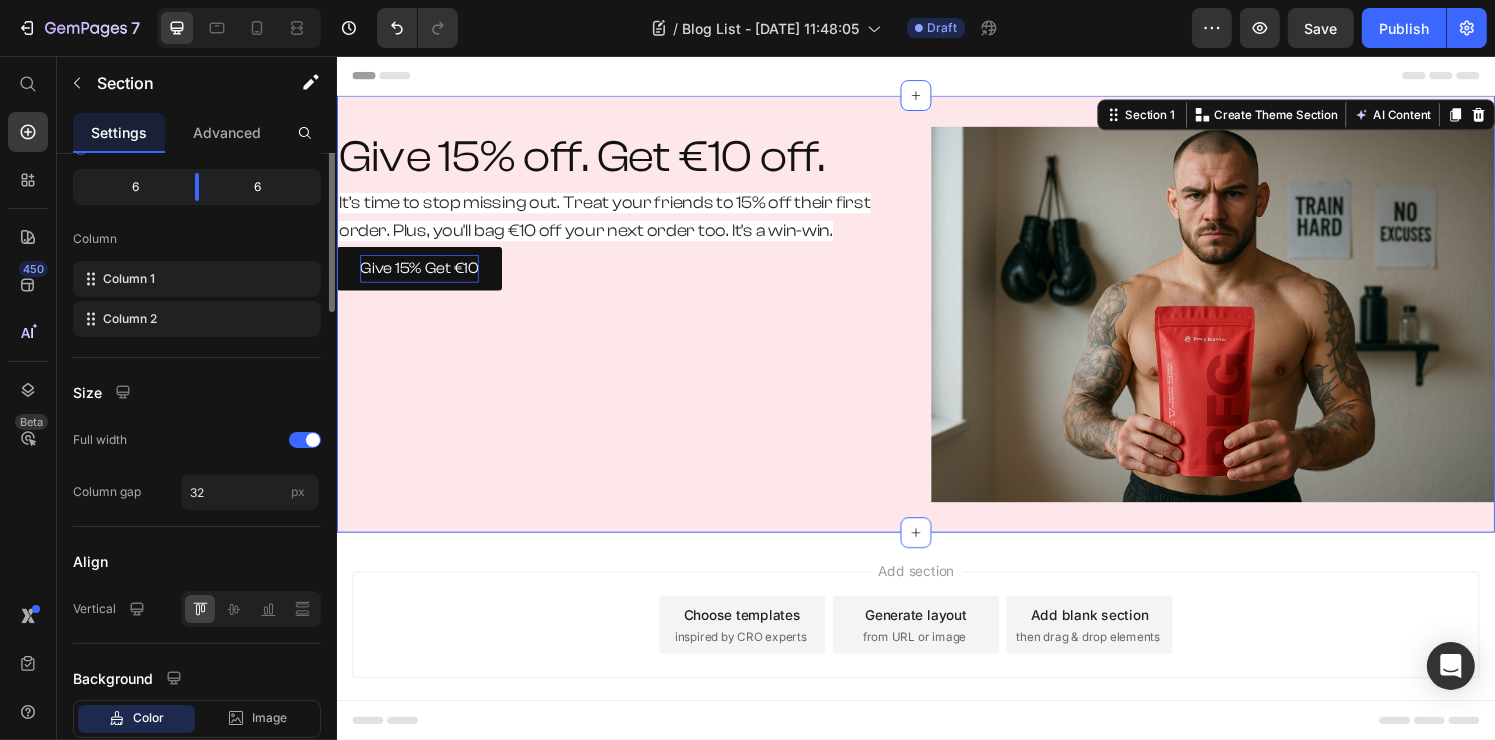 scroll, scrollTop: 0, scrollLeft: 0, axis: both 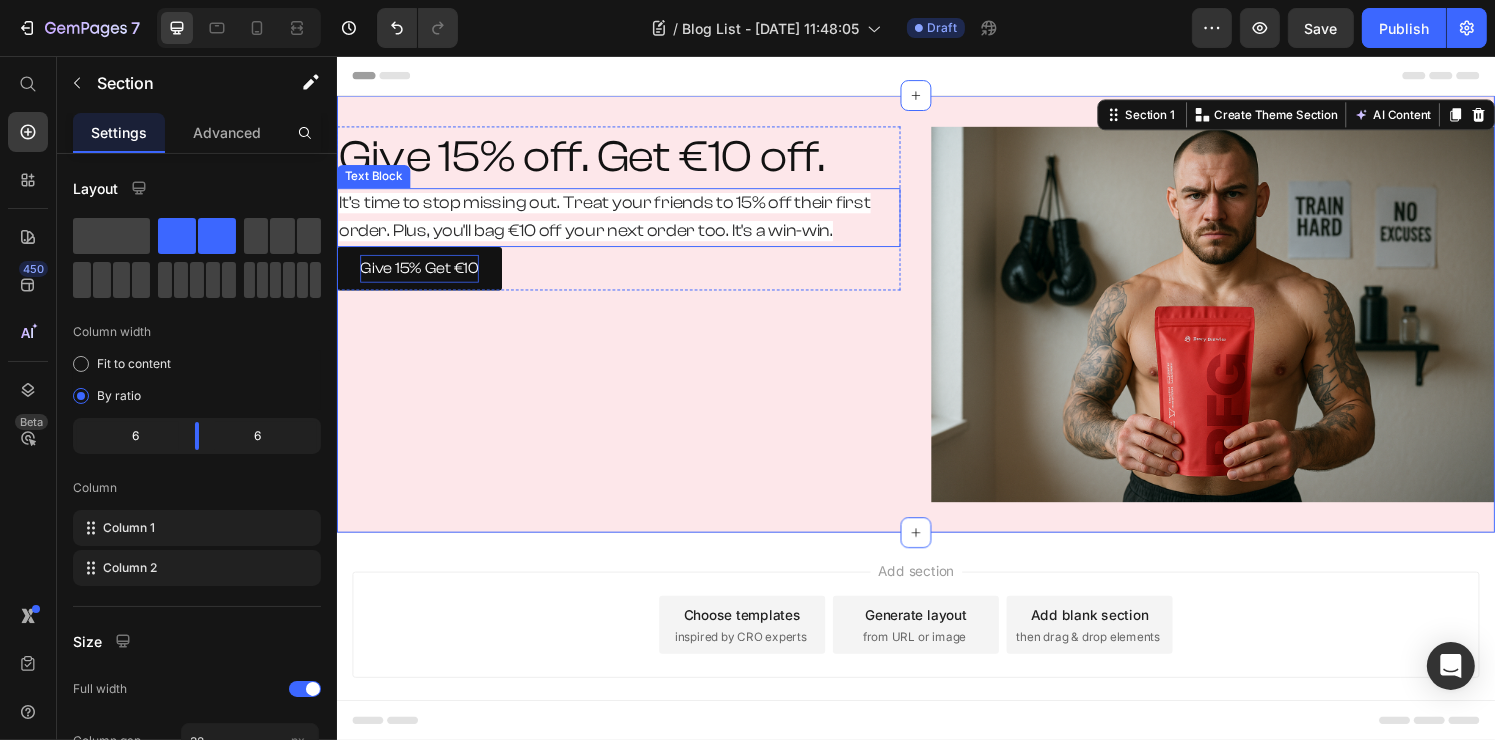 click on "It’s time to stop missing out. Treat your friends to 15% off their first order. Plus, you'll bag €10 off your next order too. It's a win-win." at bounding box center [613, 223] 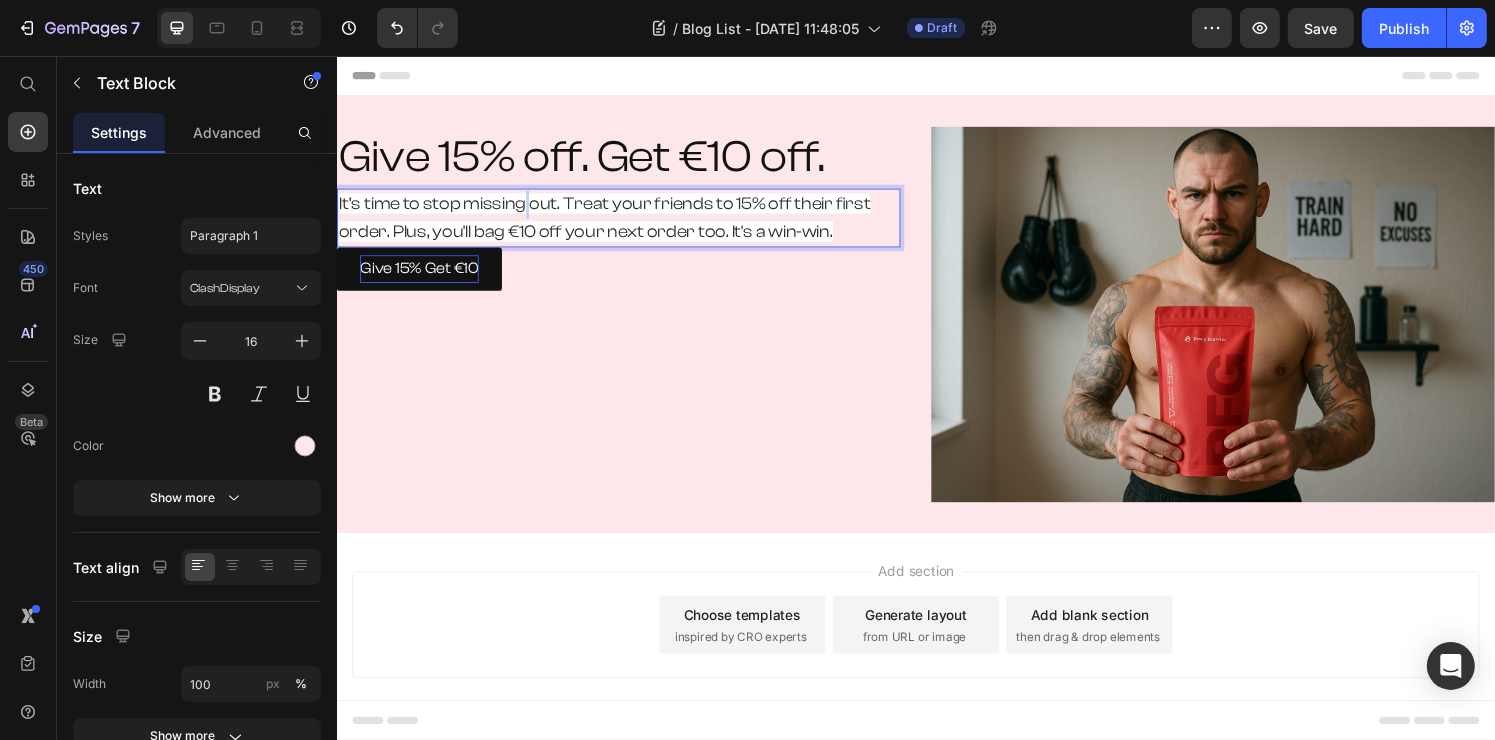 click on "It’s time to stop missing out. Treat your friends to 15% off their first order. Plus, you'll bag €10 off your next order too. It's a win-win." at bounding box center [628, 224] 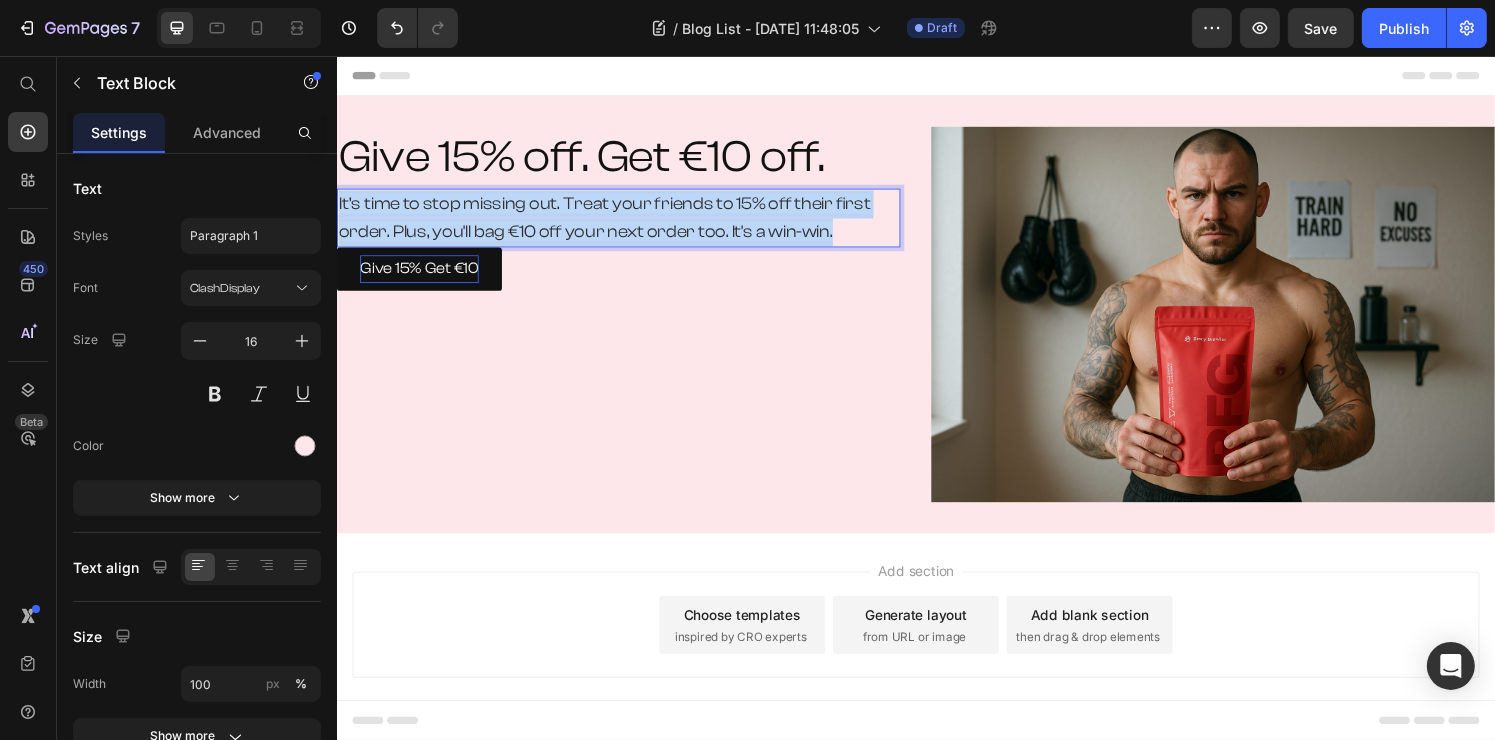 click on "It’s time to stop missing out. Treat your friends to 15% off their first order. Plus, you'll bag €10 off your next order too. It's a win-win." at bounding box center (628, 224) 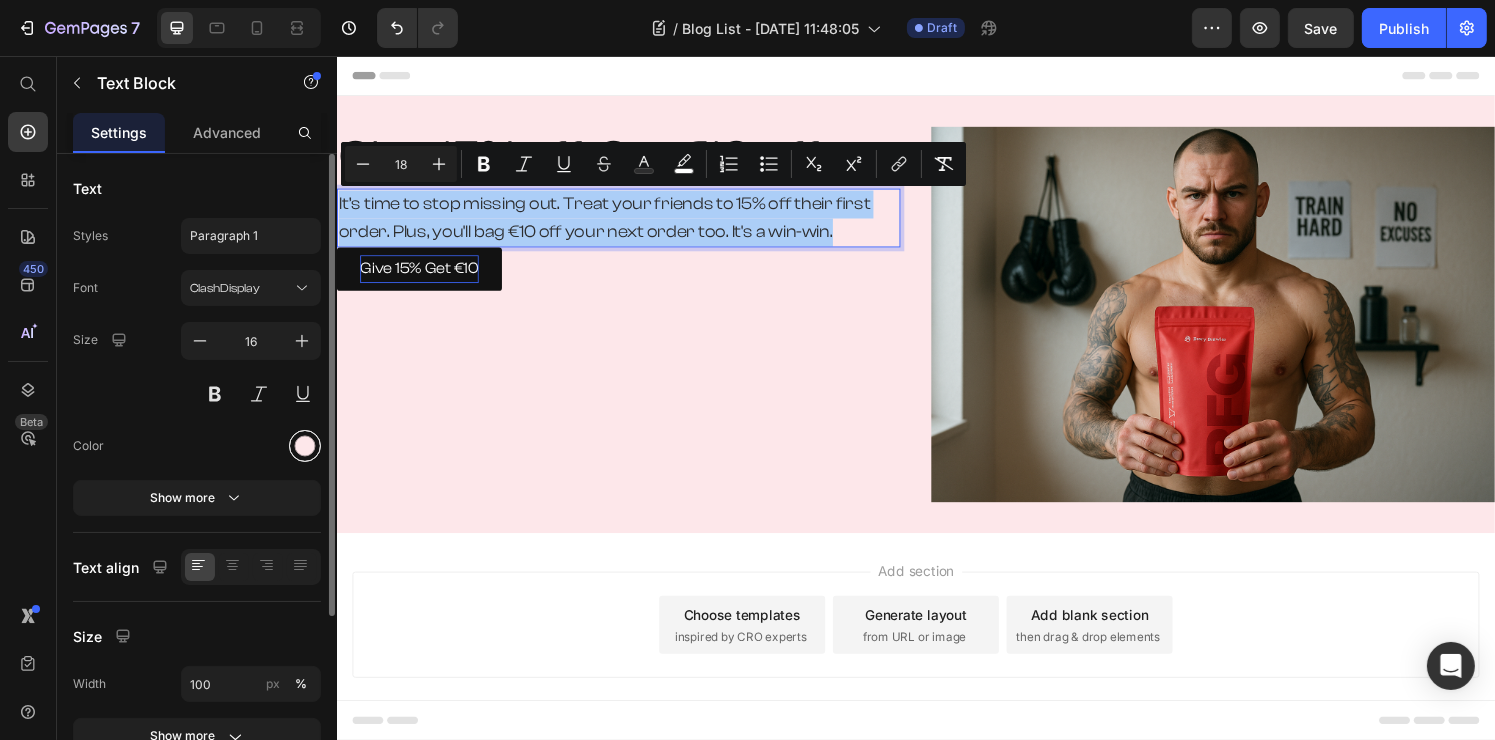 click at bounding box center [305, 446] 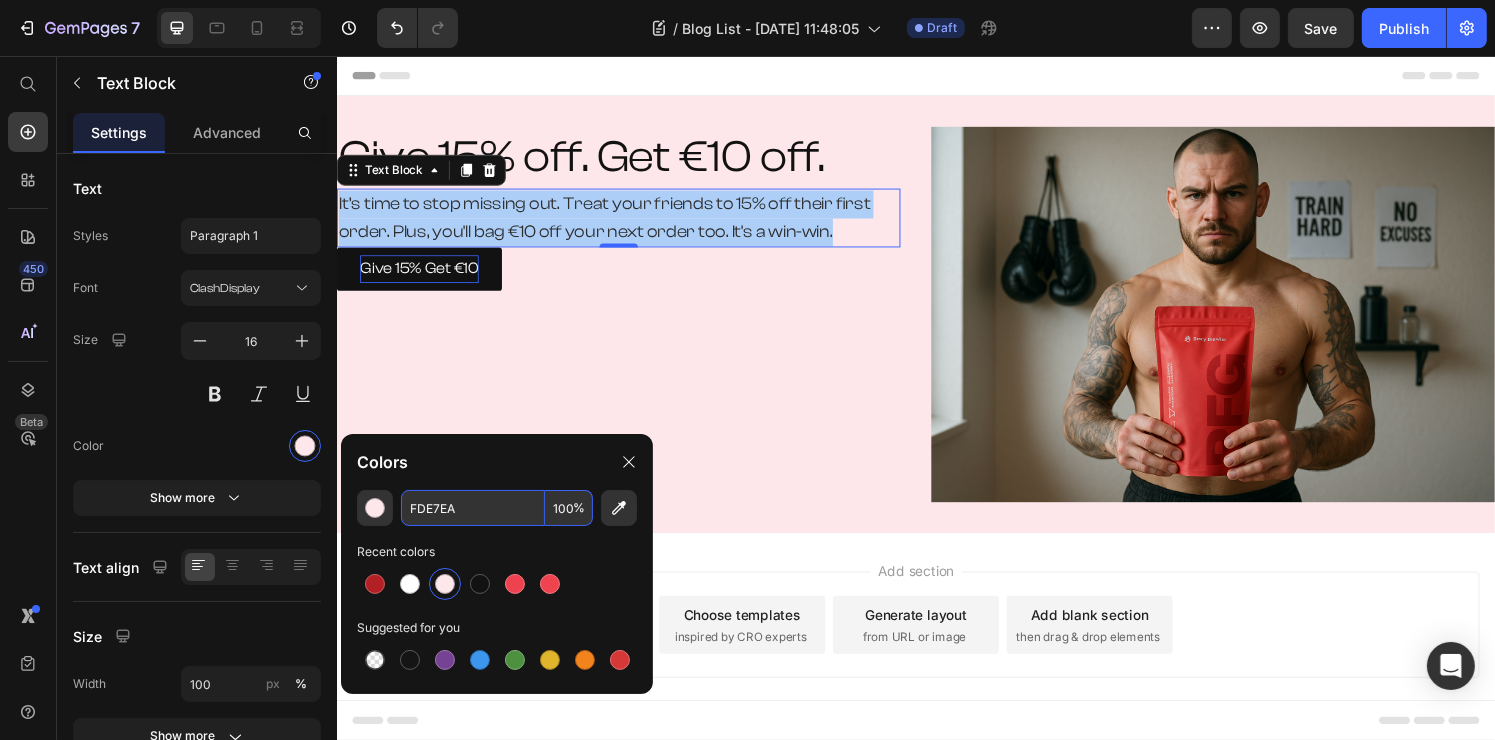click on "FDE7EA" at bounding box center [473, 508] 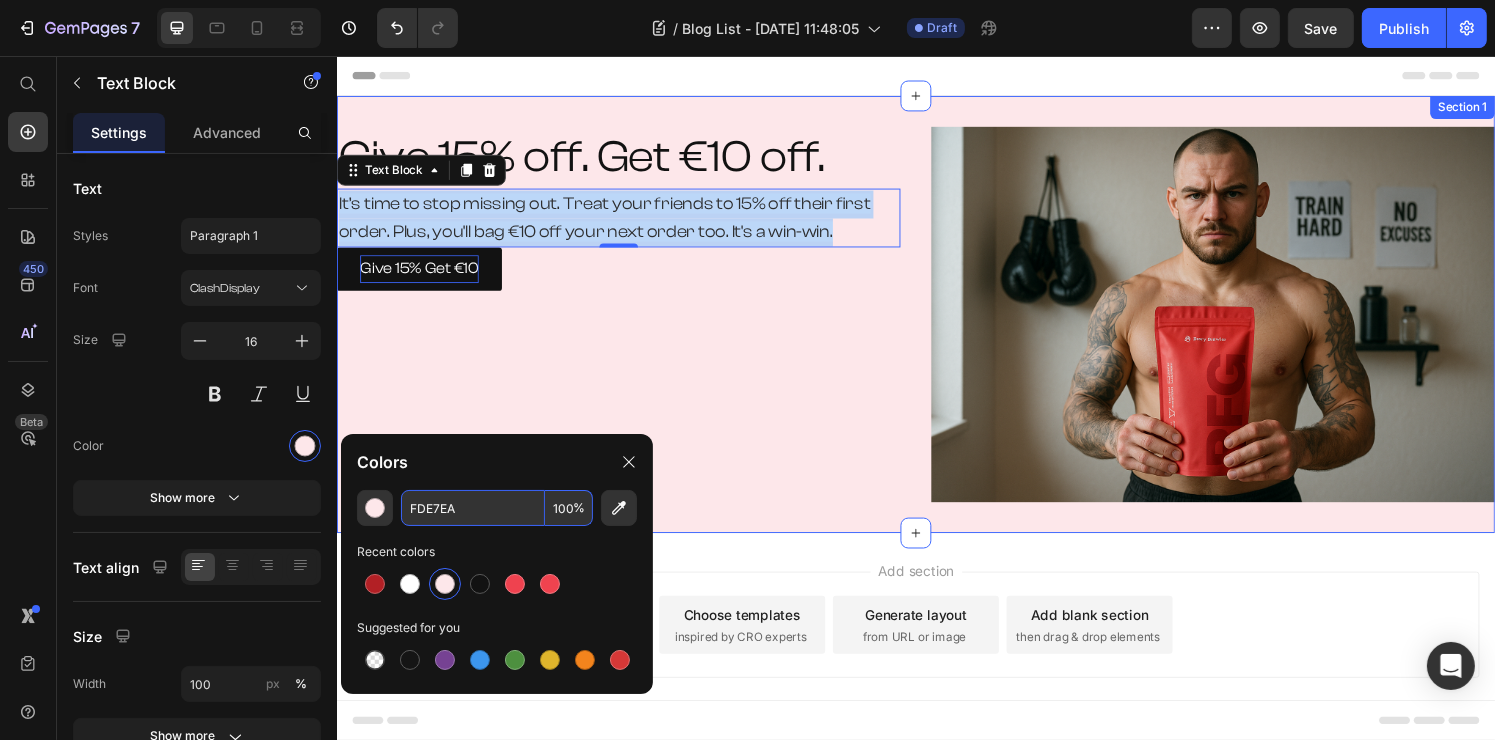click on "Give 15% off. Get €10 off. Heading It’s time to stop missing out. Treat your friends to 15% off their first order. Plus, you'll bag €10 off your next order too. It's a win-win. Text Block   0 Give 15% Get €10 Button Row Row" at bounding box center [628, 323] 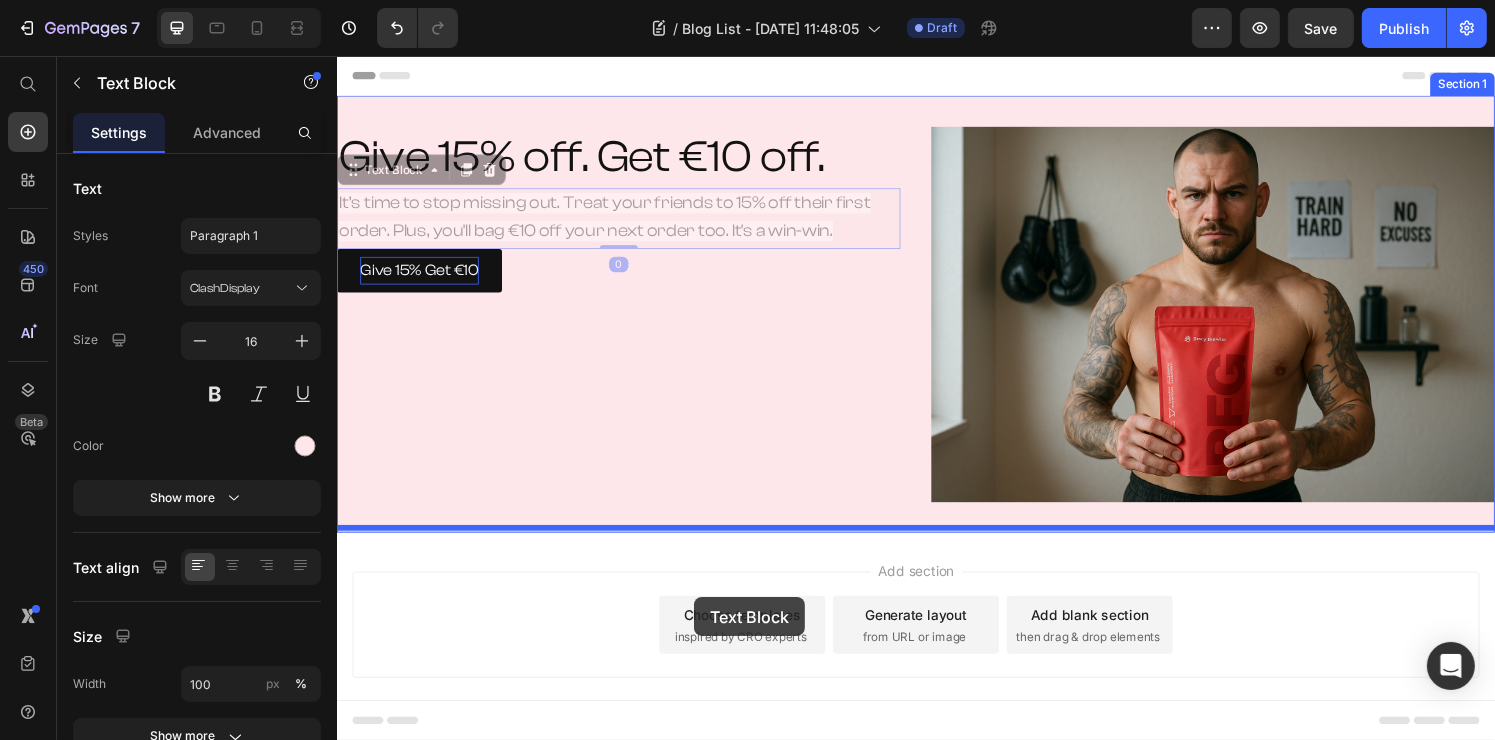 drag, startPoint x: 724, startPoint y: 232, endPoint x: 706, endPoint y: 617, distance: 385.42056 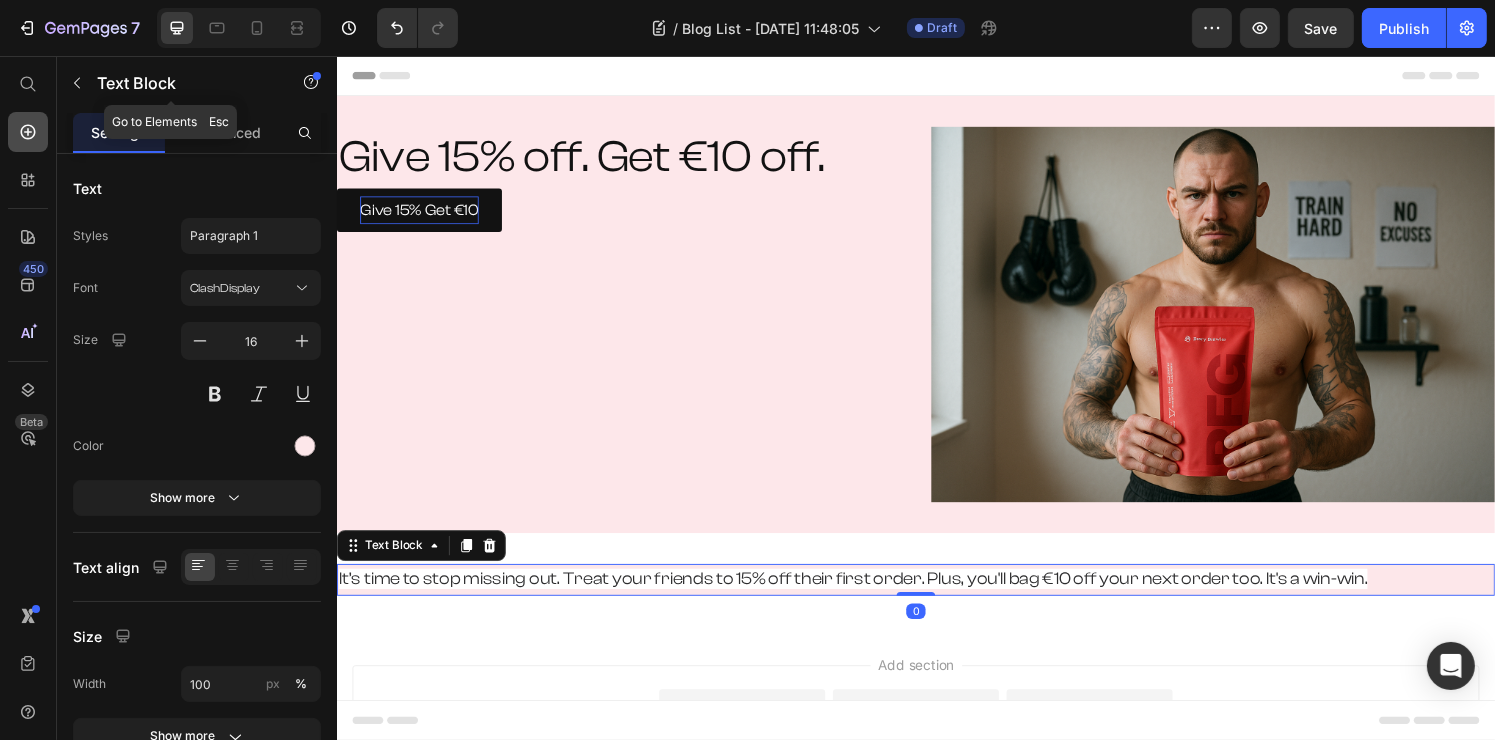 click 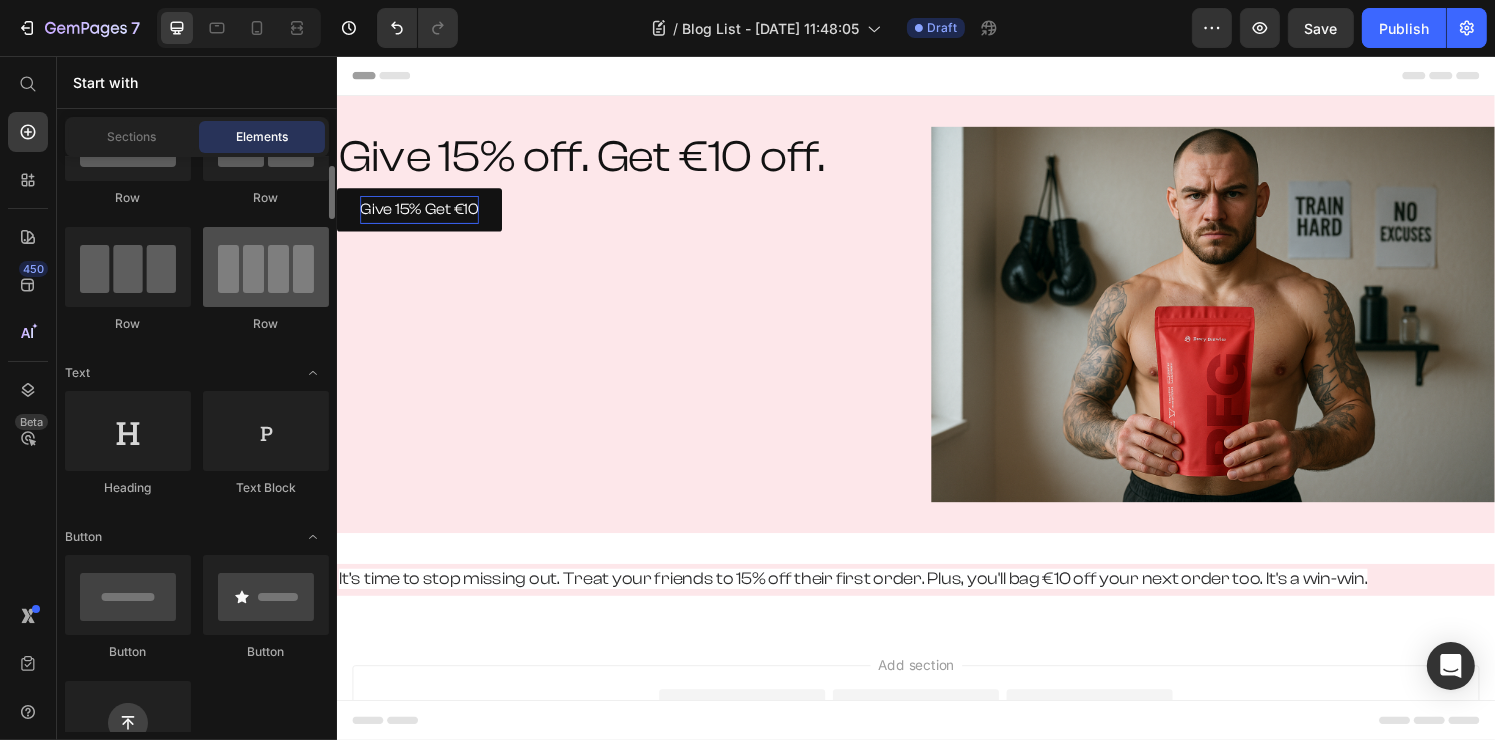 scroll, scrollTop: 0, scrollLeft: 0, axis: both 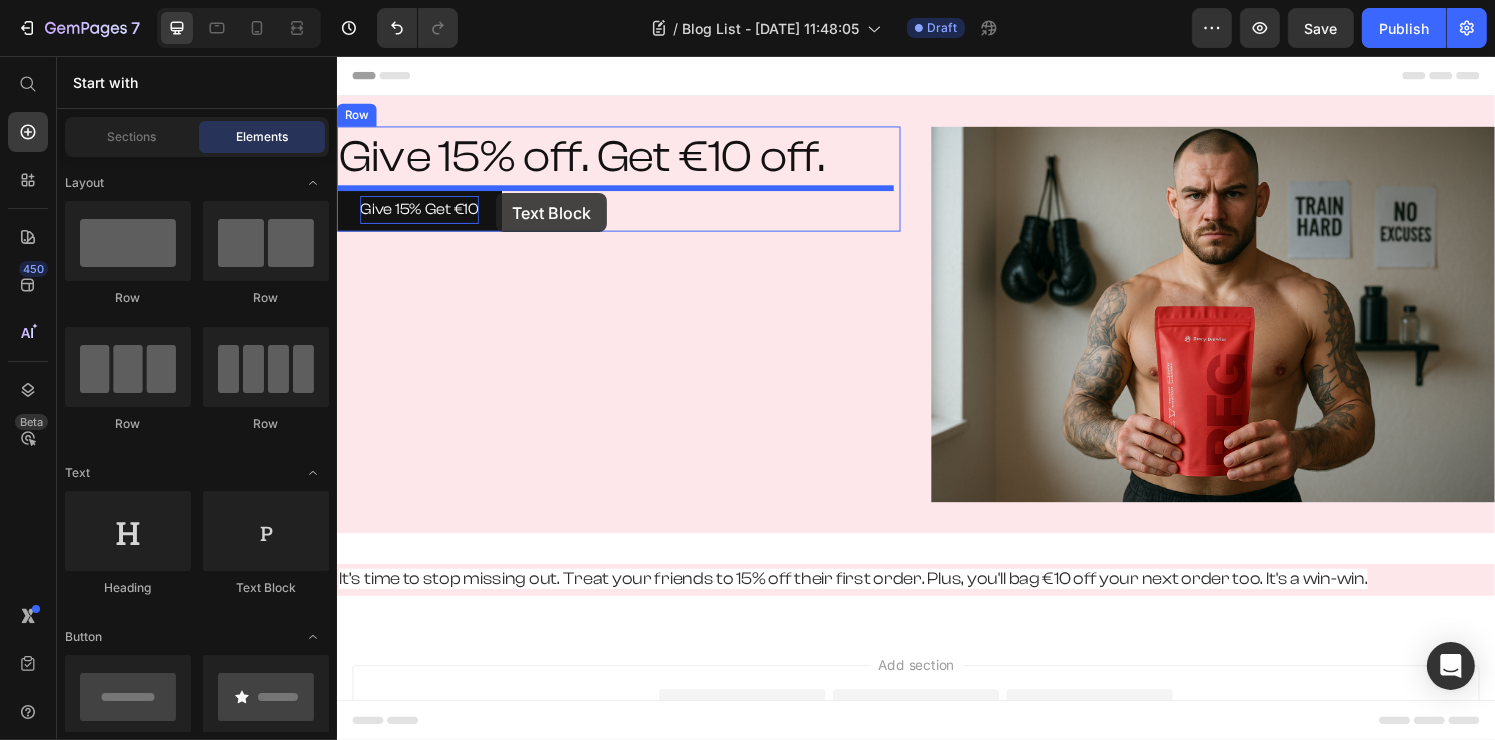 drag, startPoint x: 614, startPoint y: 602, endPoint x: 501, endPoint y: 198, distance: 419.50568 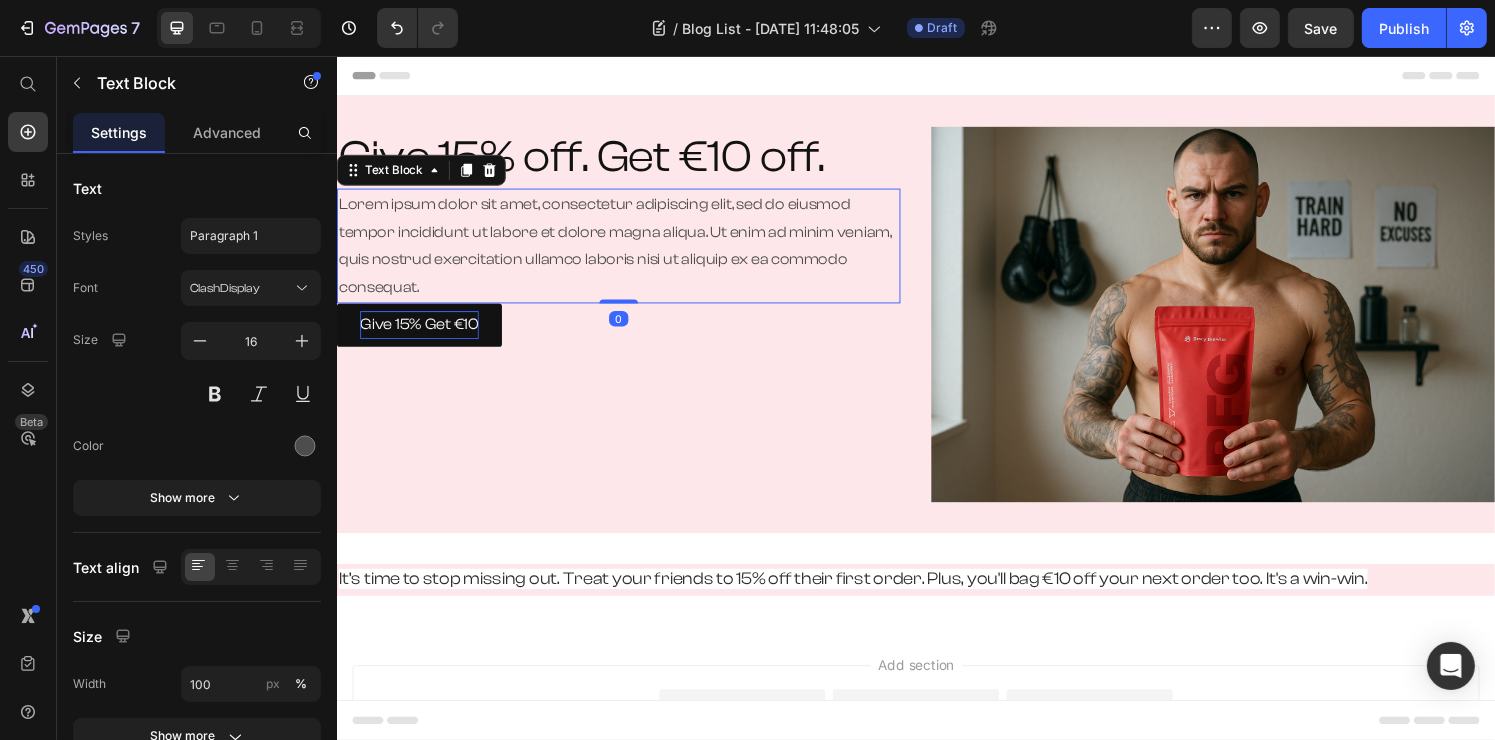 click on "Lorem ipsum dolor sit amet, consectetur adipiscing elit, sed do eiusmod tempor incididunt ut labore et dolore magna aliqua. Ut enim ad minim veniam, quis nostrud exercitation ullamco laboris nisi ut aliquip ex ea commodo consequat." at bounding box center (628, 252) 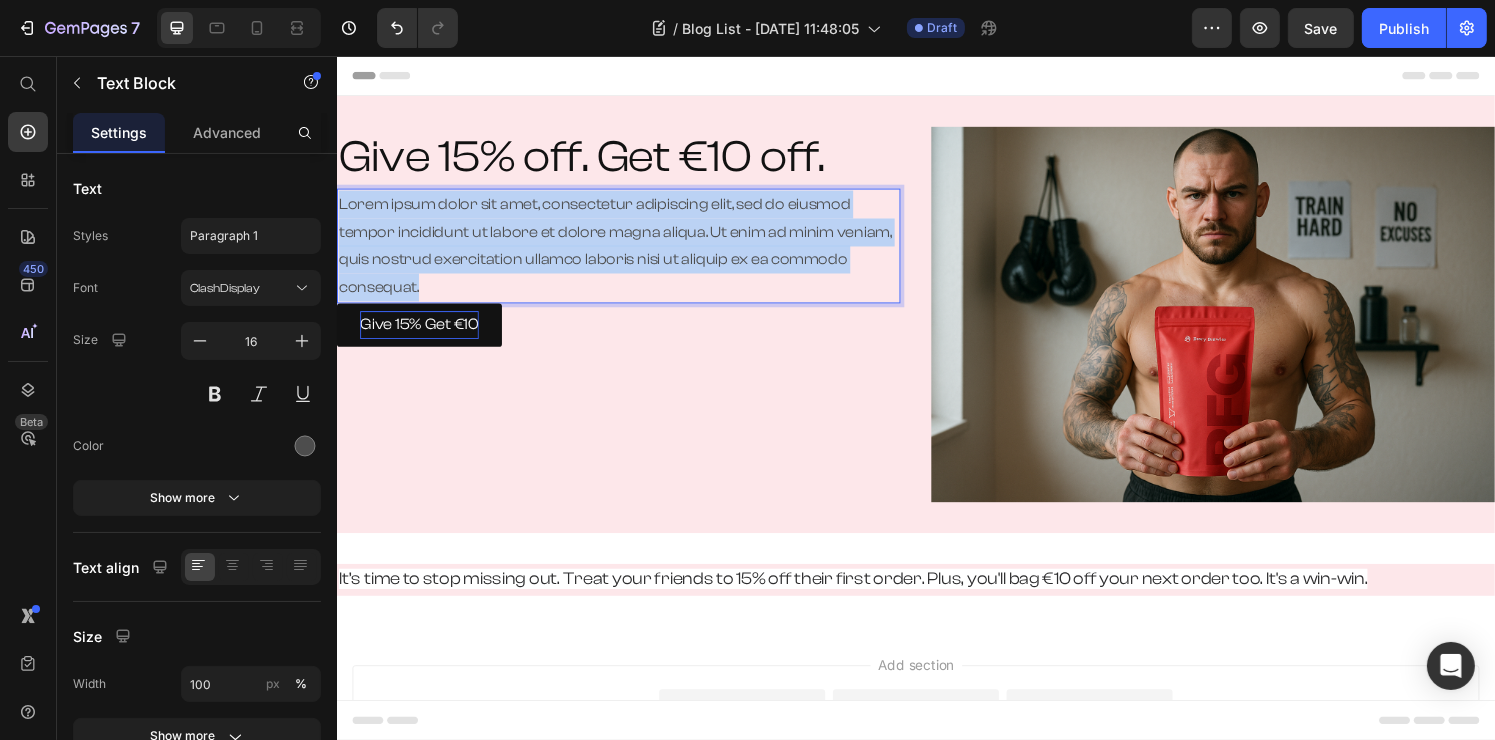 click on "Lorem ipsum dolor sit amet, consectetur adipiscing elit, sed do eiusmod tempor incididunt ut labore et dolore magna aliqua. Ut enim ad minim veniam, quis nostrud exercitation ullamco laboris nisi ut aliquip ex ea commodo consequat." at bounding box center [628, 252] 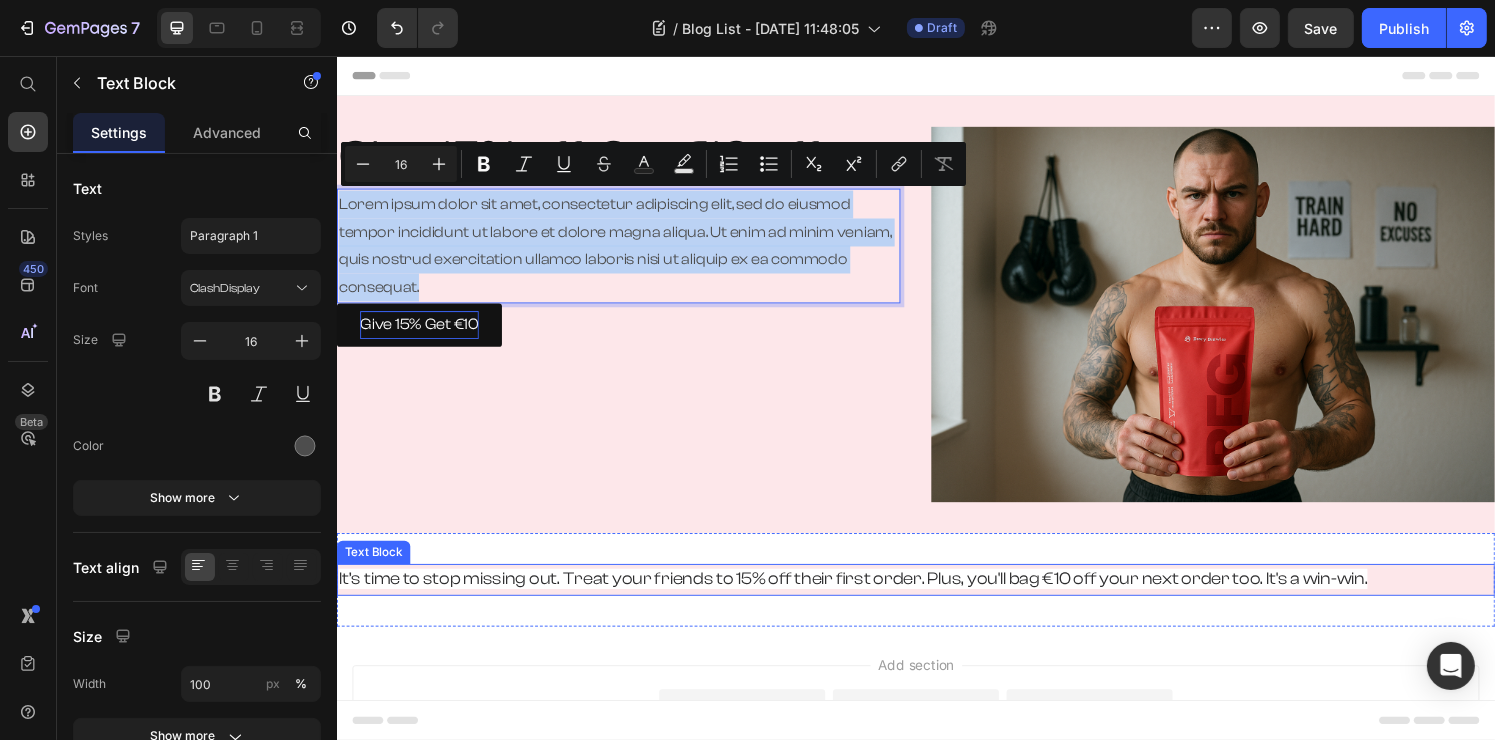 click on "It’s time to stop missing out. Treat your friends to 15% off their first order. Plus, you'll bag €10 off your next order too. It's a win-win." at bounding box center [871, 597] 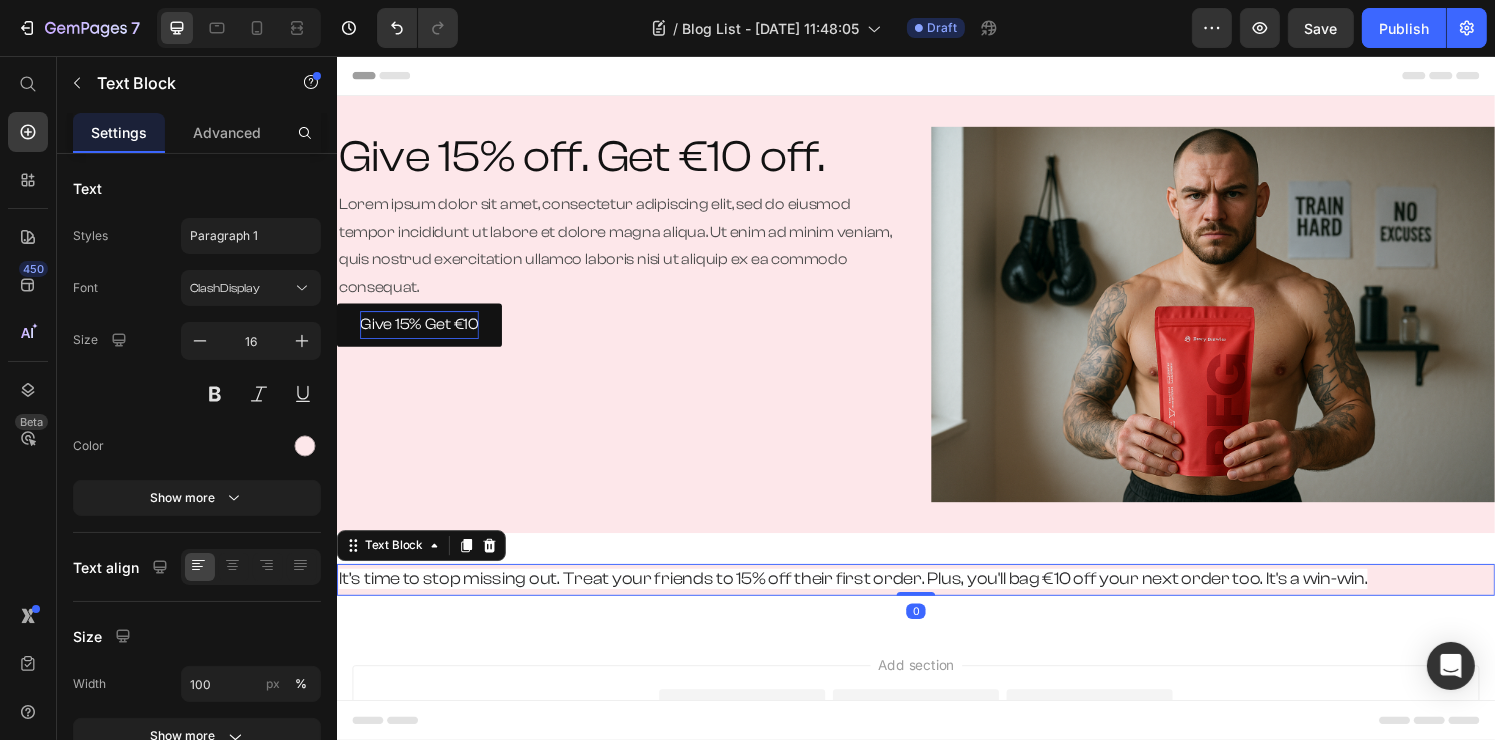 click on "It’s time to stop missing out. Treat your friends to 15% off their first order. Plus, you'll bag €10 off your next order too. It's a win-win." at bounding box center (871, 597) 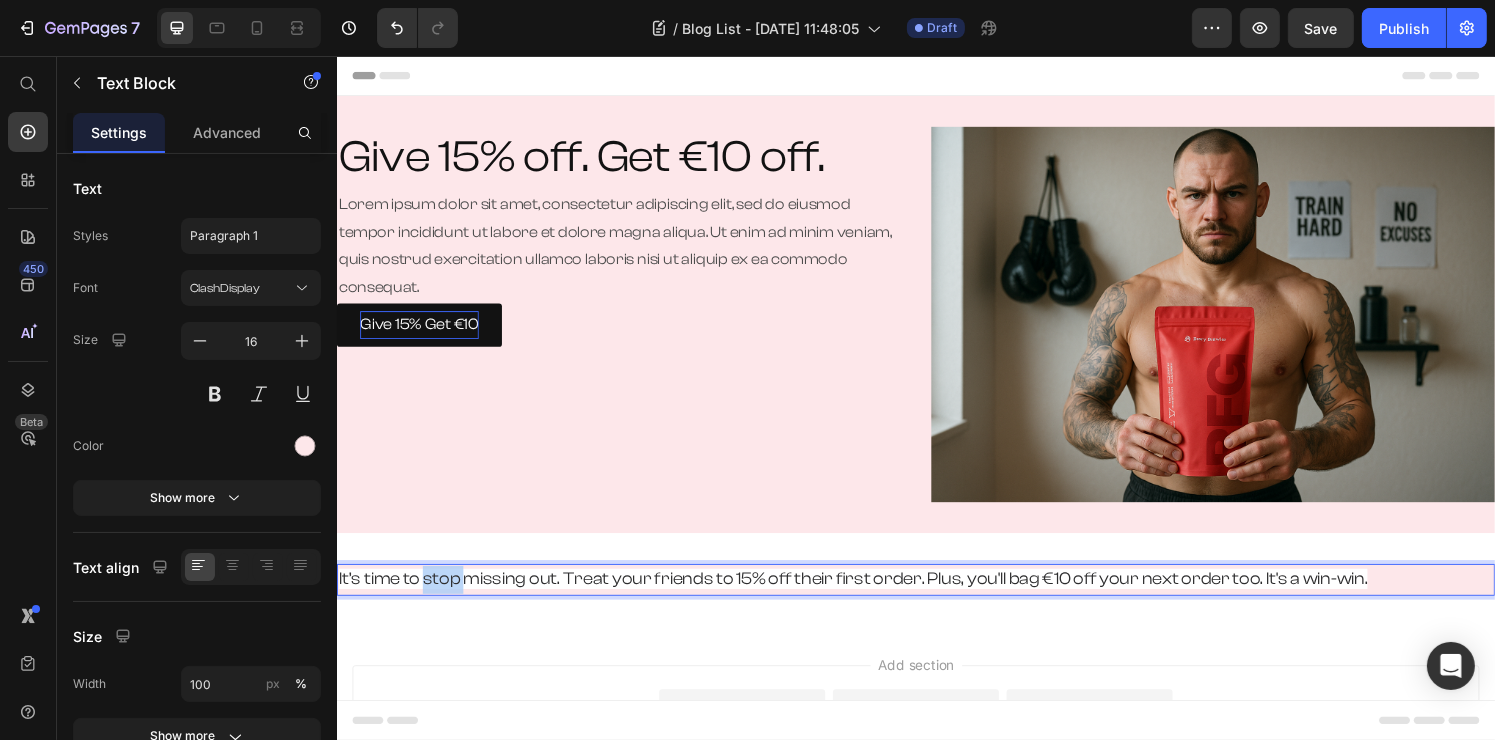 click on "It’s time to stop missing out. Treat your friends to 15% off their first order. Plus, you'll bag €10 off your next order too. It's a win-win." at bounding box center (871, 597) 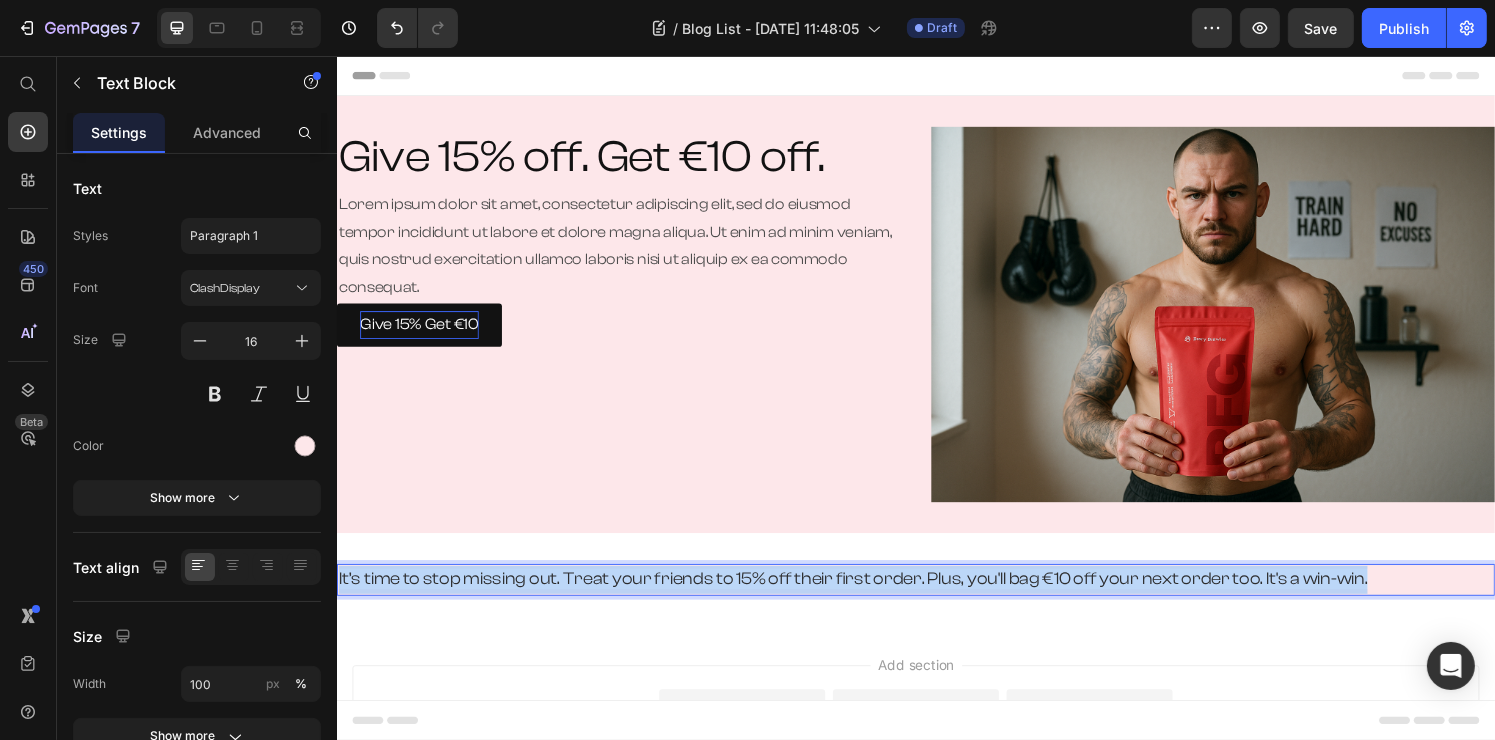 click on "It’s time to stop missing out. Treat your friends to 15% off their first order. Plus, you'll bag €10 off your next order too. It's a win-win." at bounding box center [871, 597] 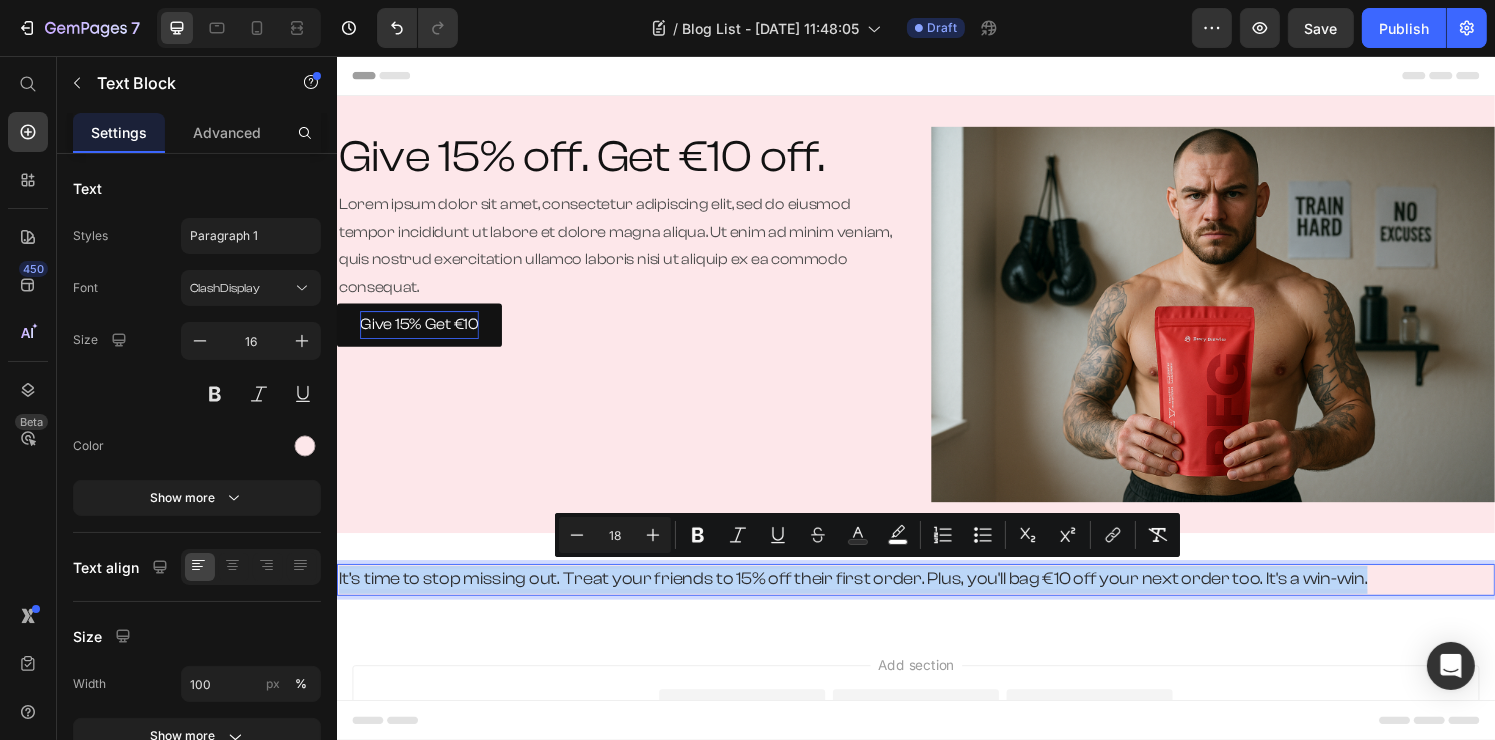 copy on "It’s time to stop missing out. Treat your friends to 15% off their first order. Plus, you'll bag €10 off your next order too. It's a win-win." 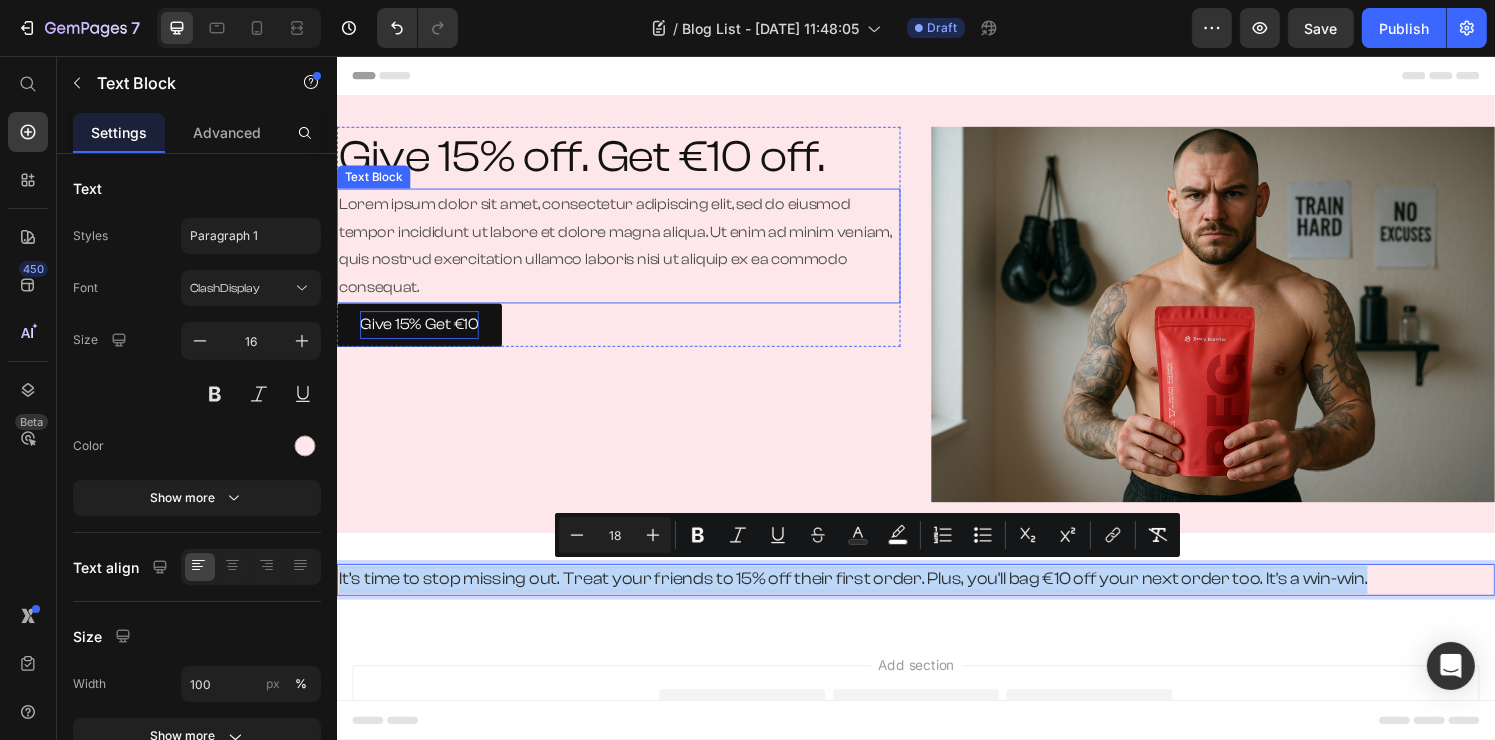 click on "Lorem ipsum dolor sit amet, consectetur adipiscing elit, sed do eiusmod tempor incididunt ut labore et dolore magna aliqua. Ut enim ad minim veniam, quis nostrud exercitation ullamco laboris nisi ut aliquip ex ea commodo consequat." at bounding box center [628, 252] 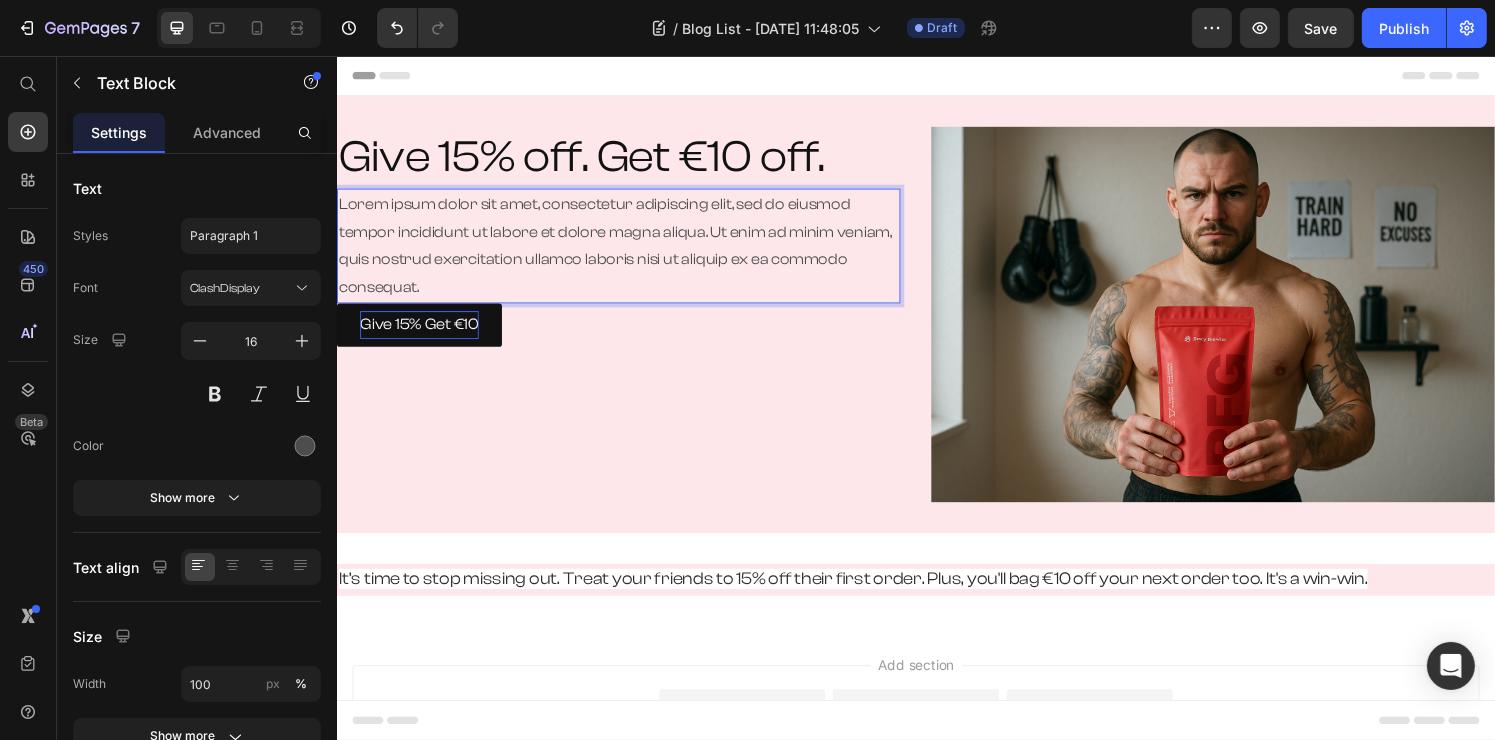 click on "Lorem ipsum dolor sit amet, consectetur adipiscing elit, sed do eiusmod tempor incididunt ut labore et dolore magna aliqua. Ut enim ad minim veniam, quis nostrud exercitation ullamco laboris nisi ut aliquip ex ea commodo consequat." at bounding box center (628, 252) 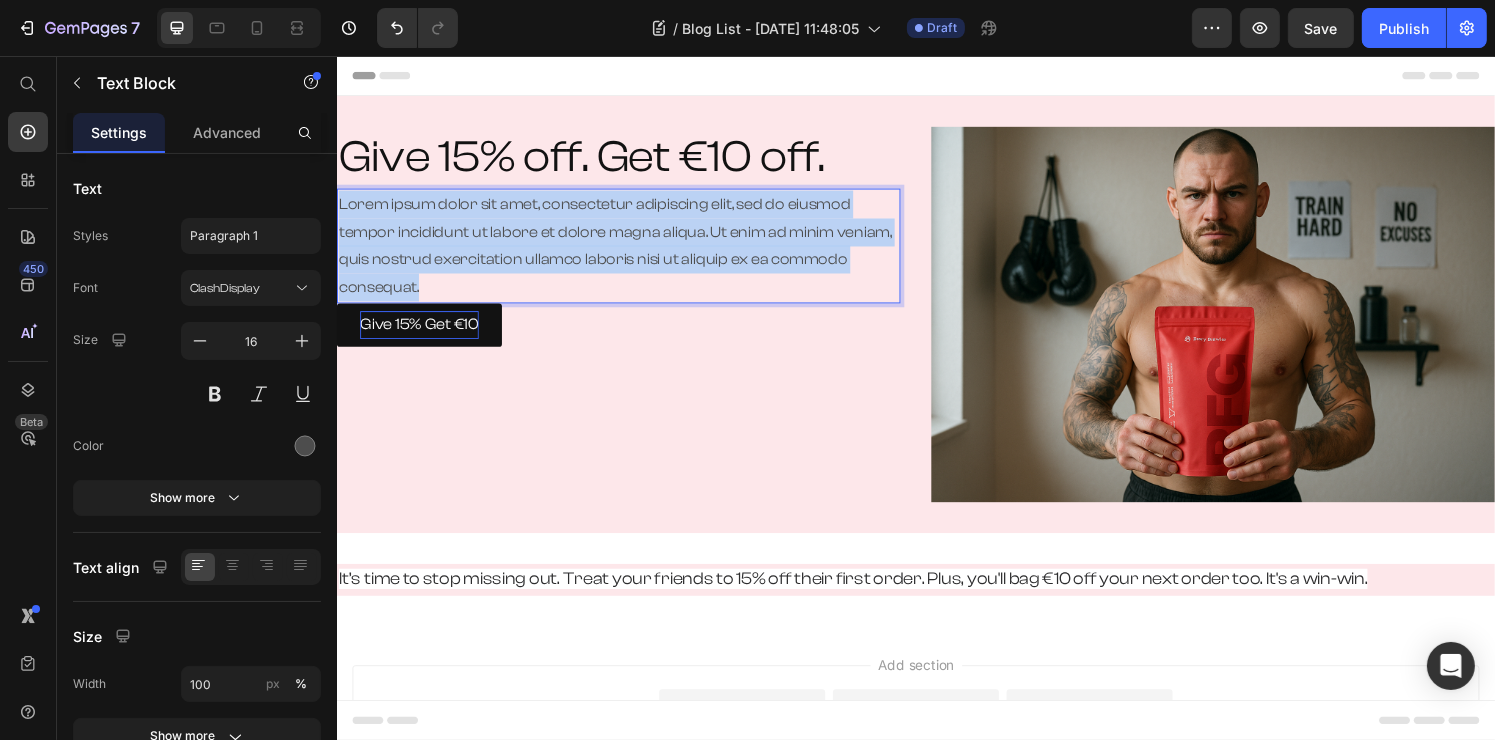 click on "Lorem ipsum dolor sit amet, consectetur adipiscing elit, sed do eiusmod tempor incididunt ut labore et dolore magna aliqua. Ut enim ad minim veniam, quis nostrud exercitation ullamco laboris nisi ut aliquip ex ea commodo consequat." at bounding box center (628, 252) 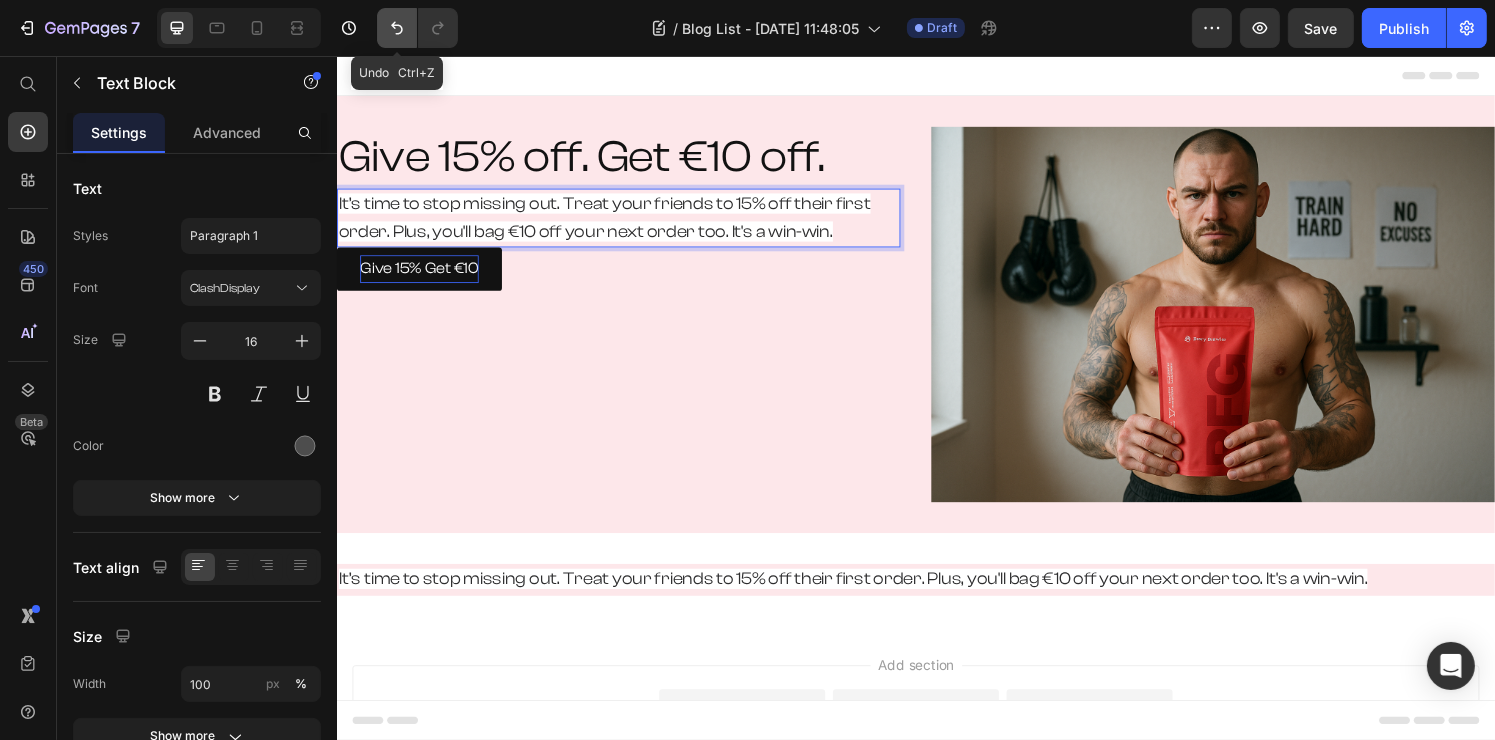 click 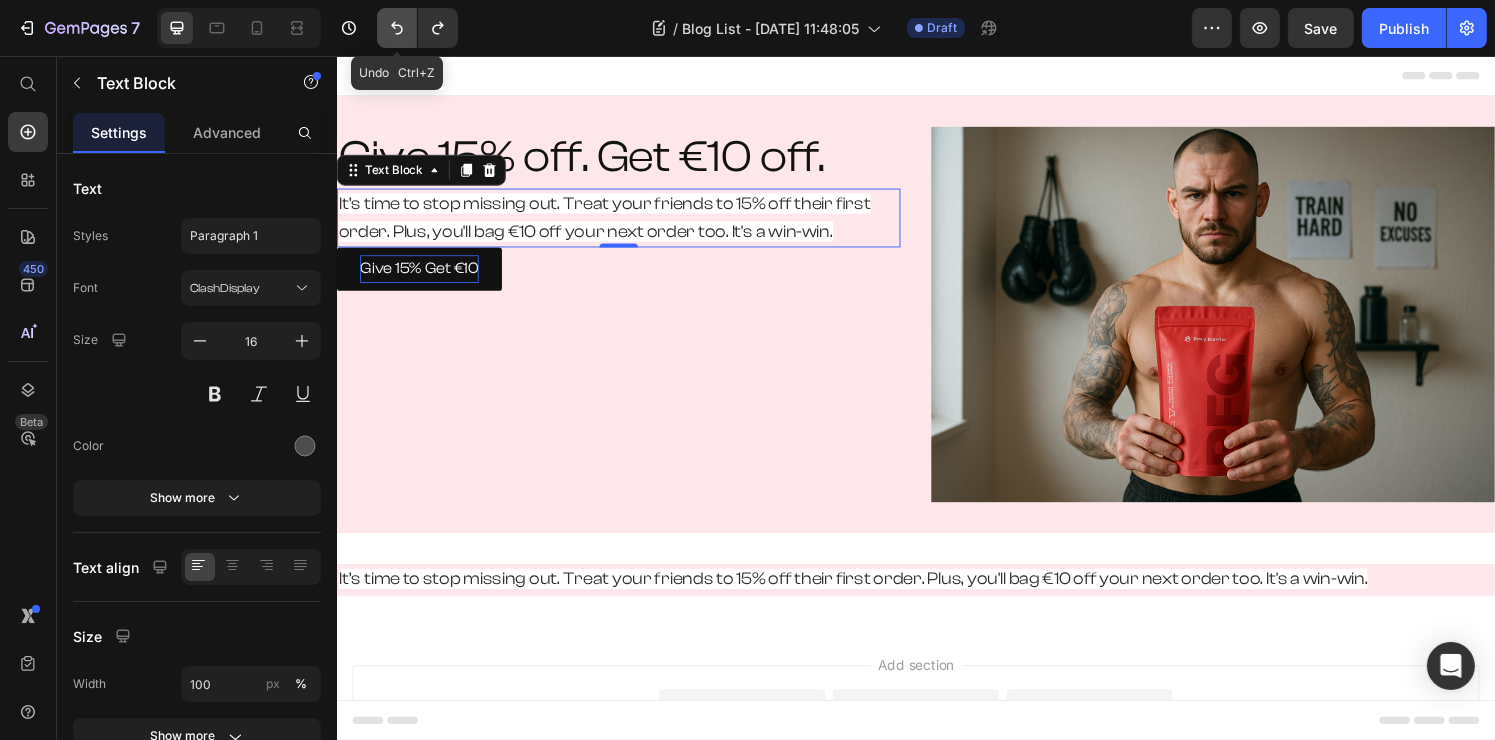 click 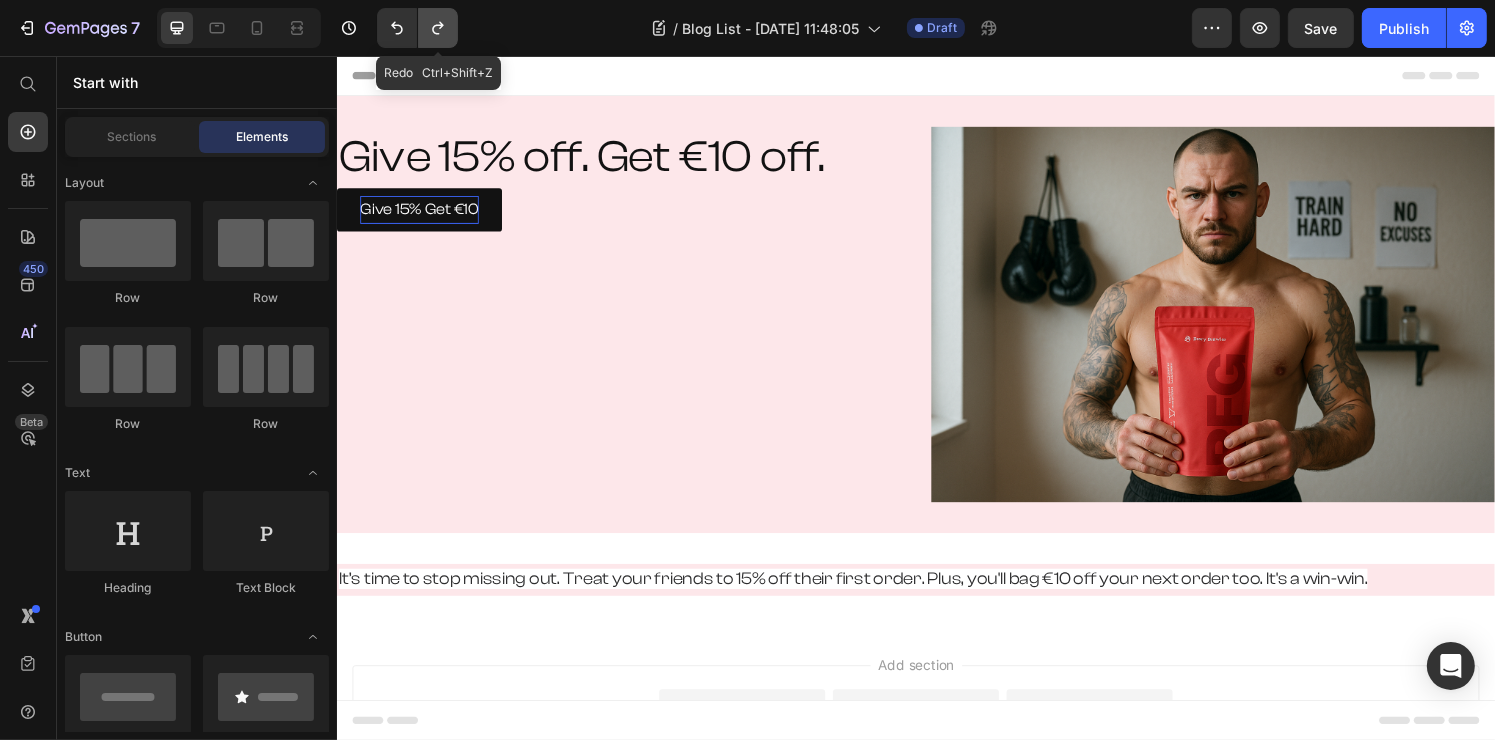 click 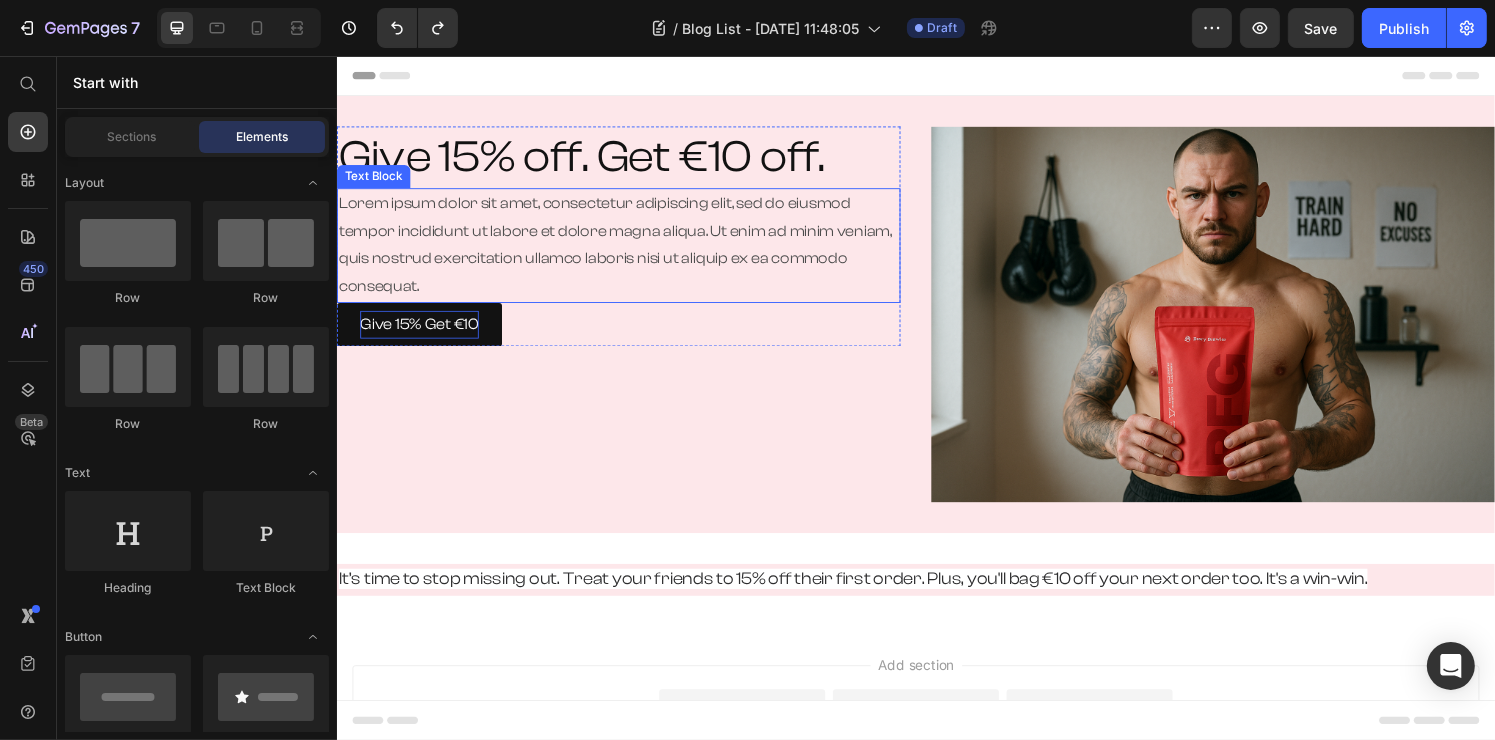 click on "Lorem ipsum dolor sit amet, consectetur adipiscing elit, sed do eiusmod tempor incididunt ut labore et dolore magna aliqua. Ut enim ad minim veniam, quis nostrud exercitation ullamco laboris nisi ut aliquip ex ea commodo consequat." at bounding box center (628, 252) 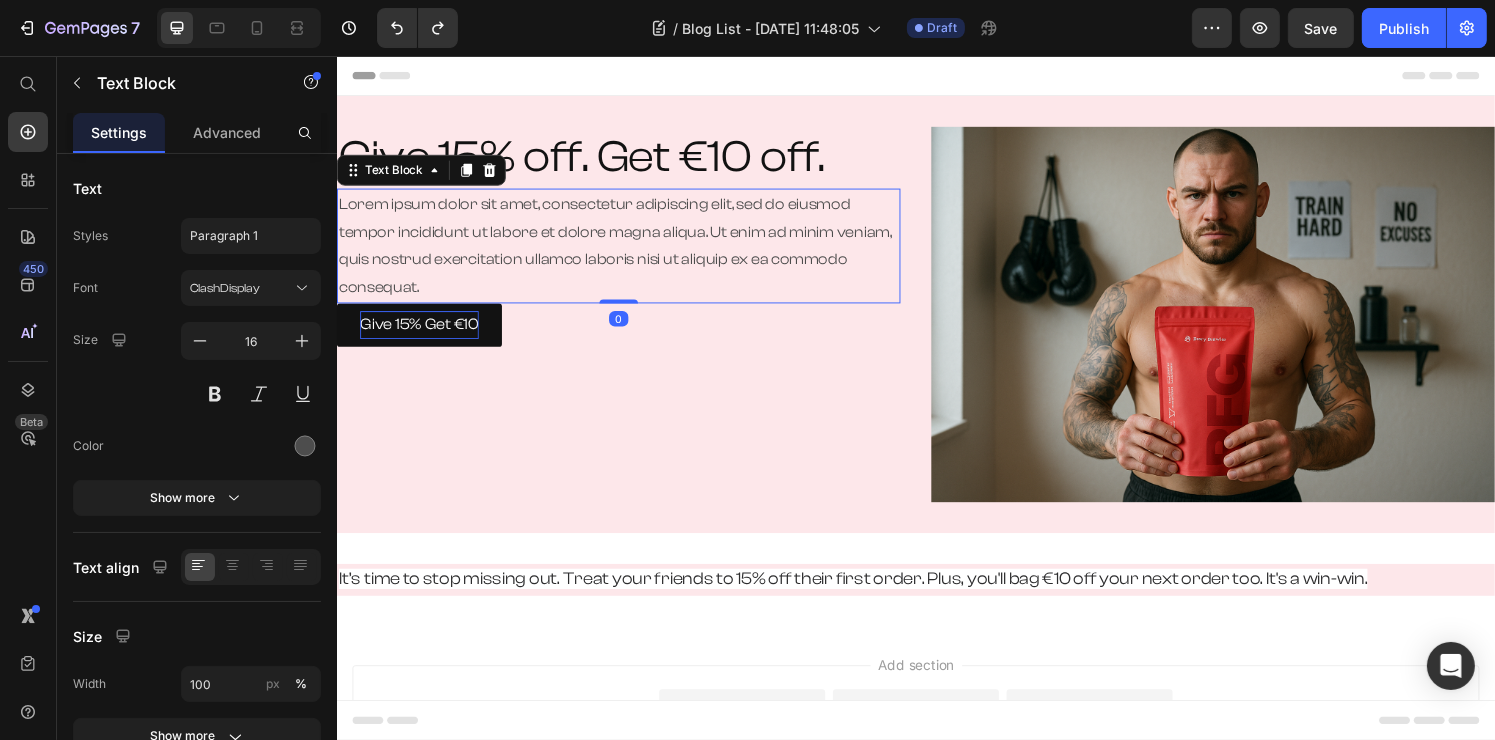 click on "Lorem ipsum dolor sit amet, consectetur adipiscing elit, sed do eiusmod tempor incididunt ut labore et dolore magna aliqua. Ut enim ad minim veniam, quis nostrud exercitation ullamco laboris nisi ut aliquip ex ea commodo consequat." at bounding box center [628, 252] 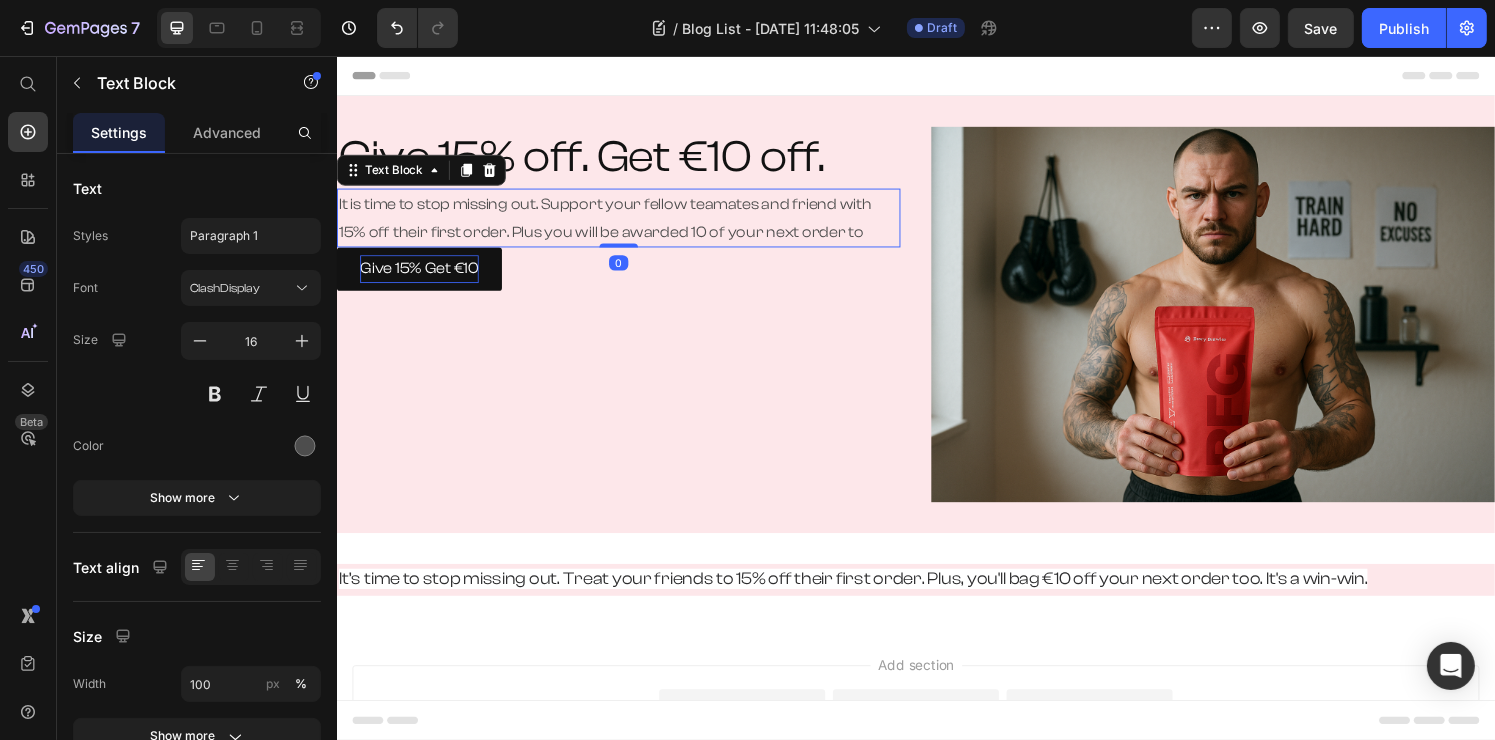 click on "It is time to stop missing out. Support your fellow teamates and friend with 15% off their first order. Plus you will be awarded 10 of your next order to" at bounding box center [628, 224] 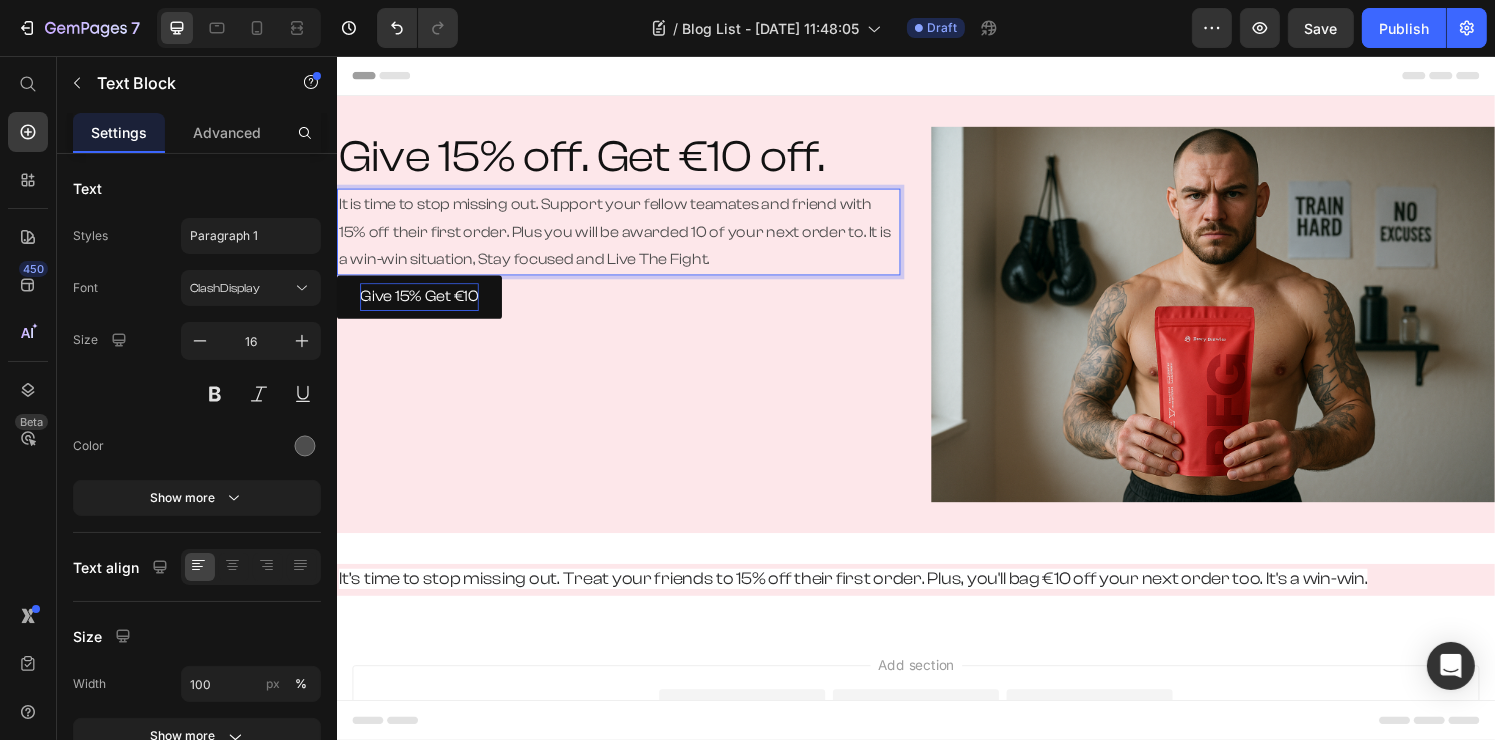 click on "It is time to stop missing out. Support your fellow teamates and friend with 15% off their first order. Plus you will be awarded 10 of your next order to. It is a win-win situation, Stay focused and Live The Fight." at bounding box center (628, 238) 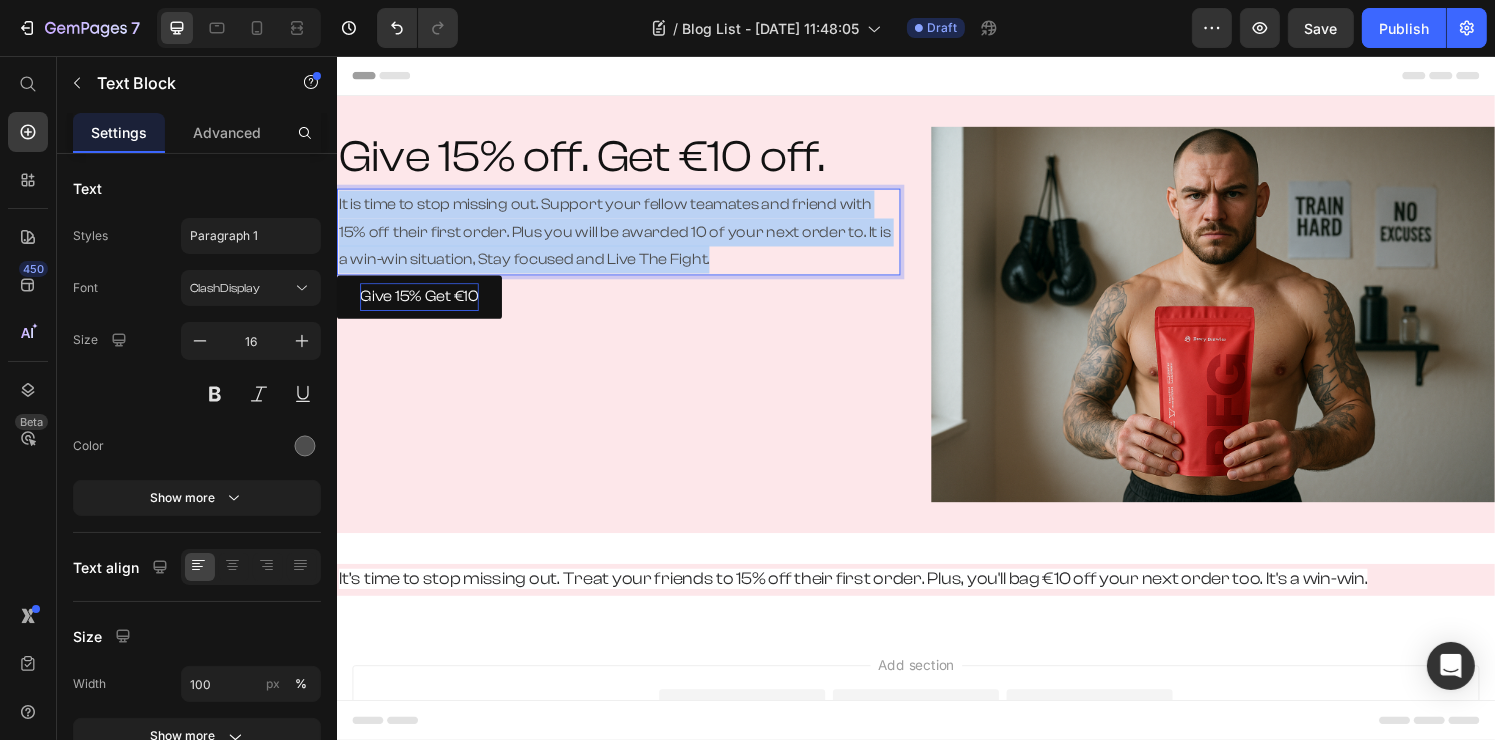 drag, startPoint x: 730, startPoint y: 264, endPoint x: 730, endPoint y: 279, distance: 15 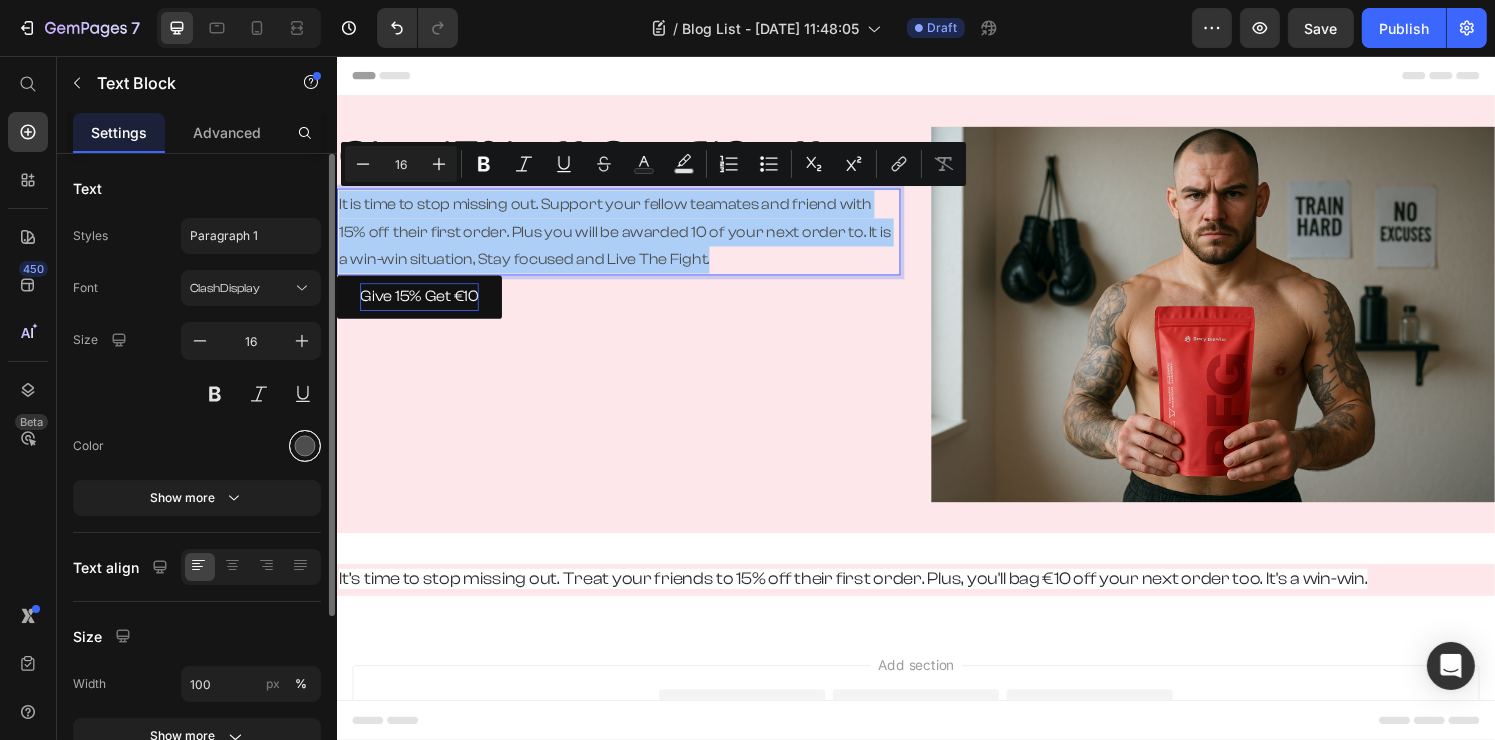 click at bounding box center [305, 446] 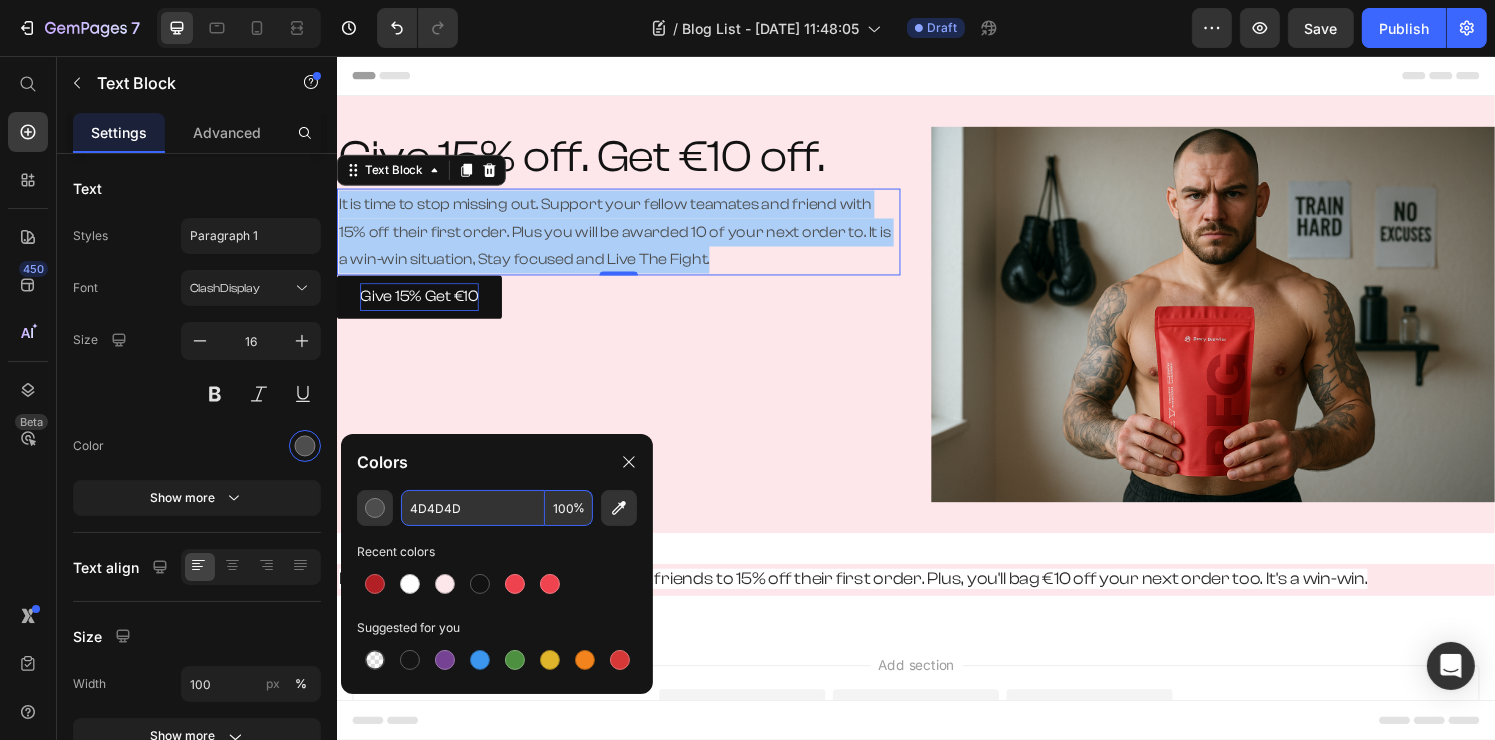 click on "4D4D4D" at bounding box center [473, 508] 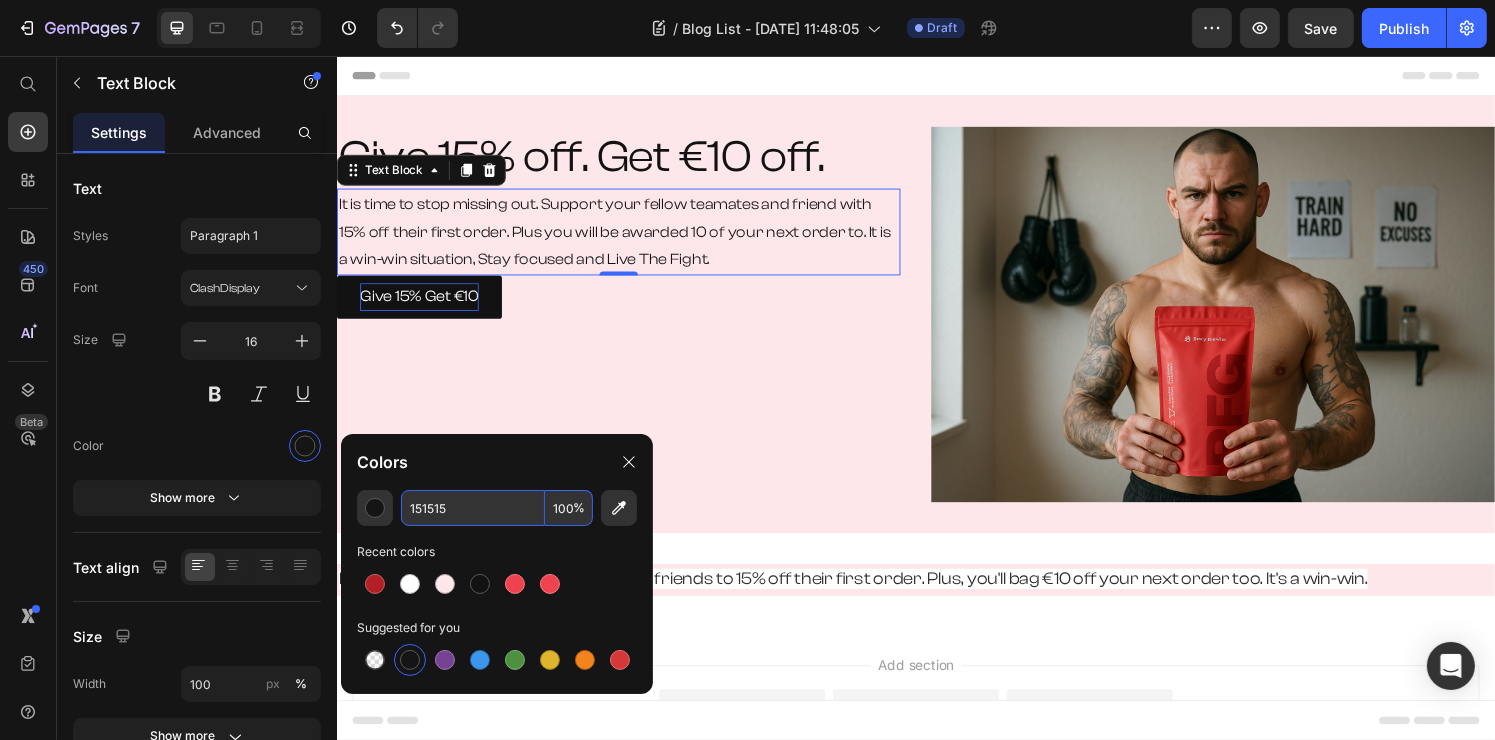 type on "151515" 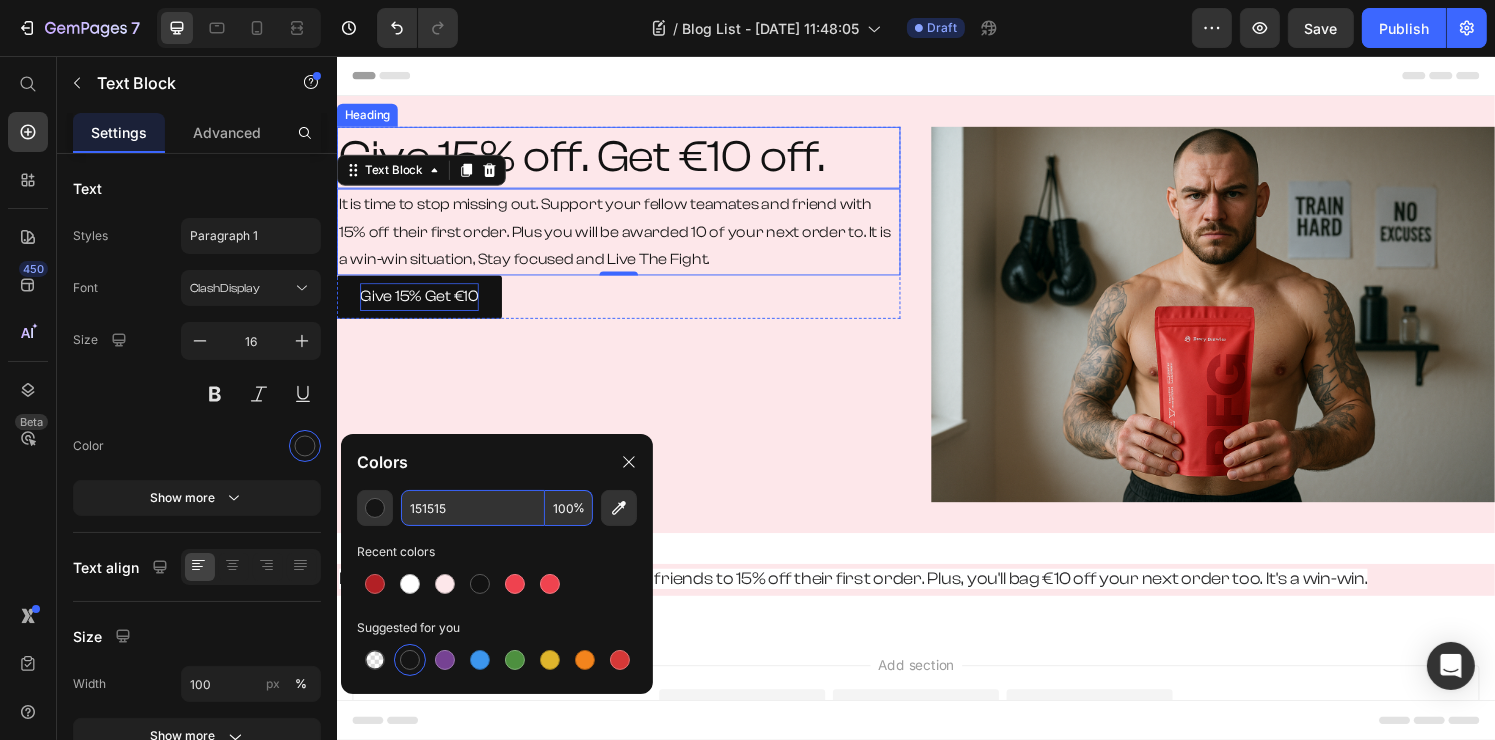 click on "Give 15% off. Get €10 off." at bounding box center [628, 161] 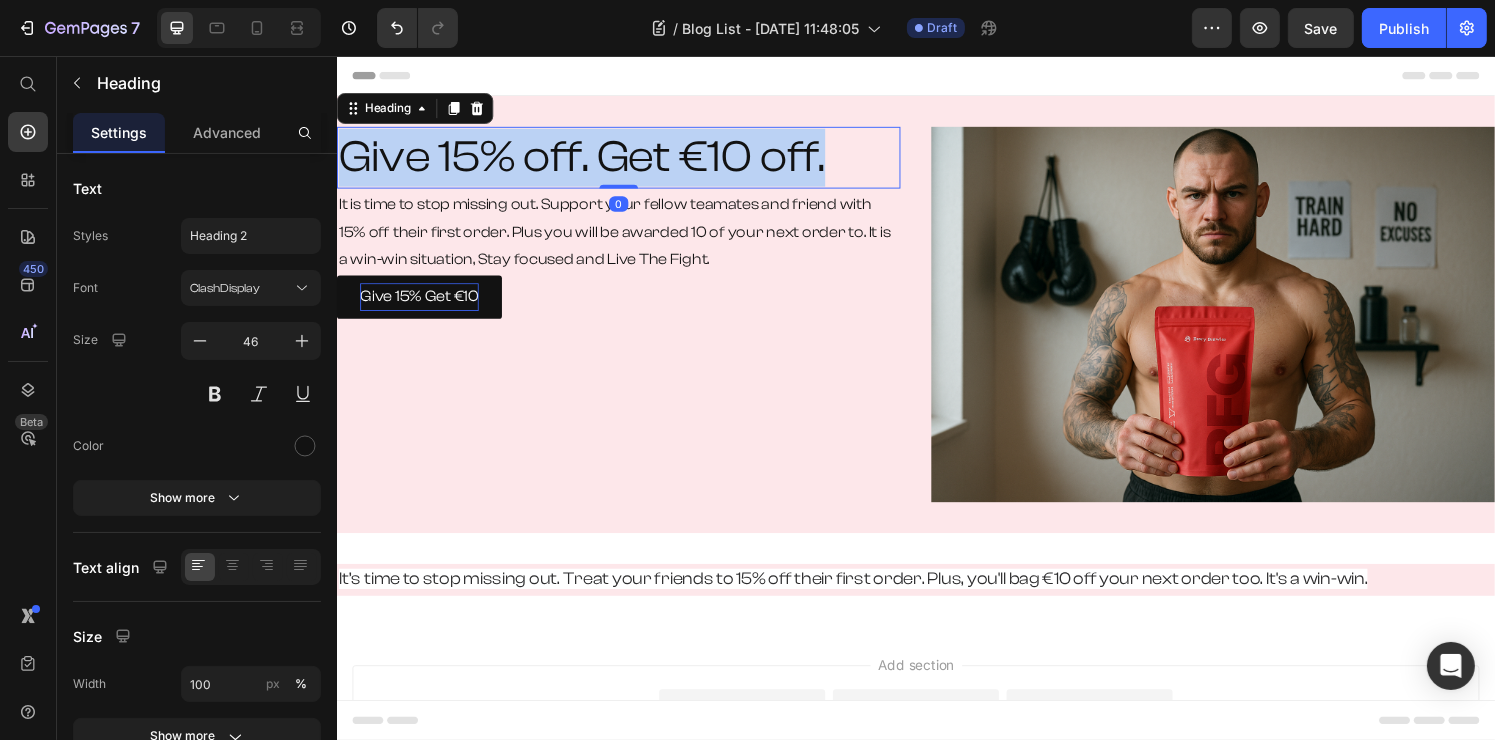 click on "Give 15% off. Get €10 off." at bounding box center [628, 161] 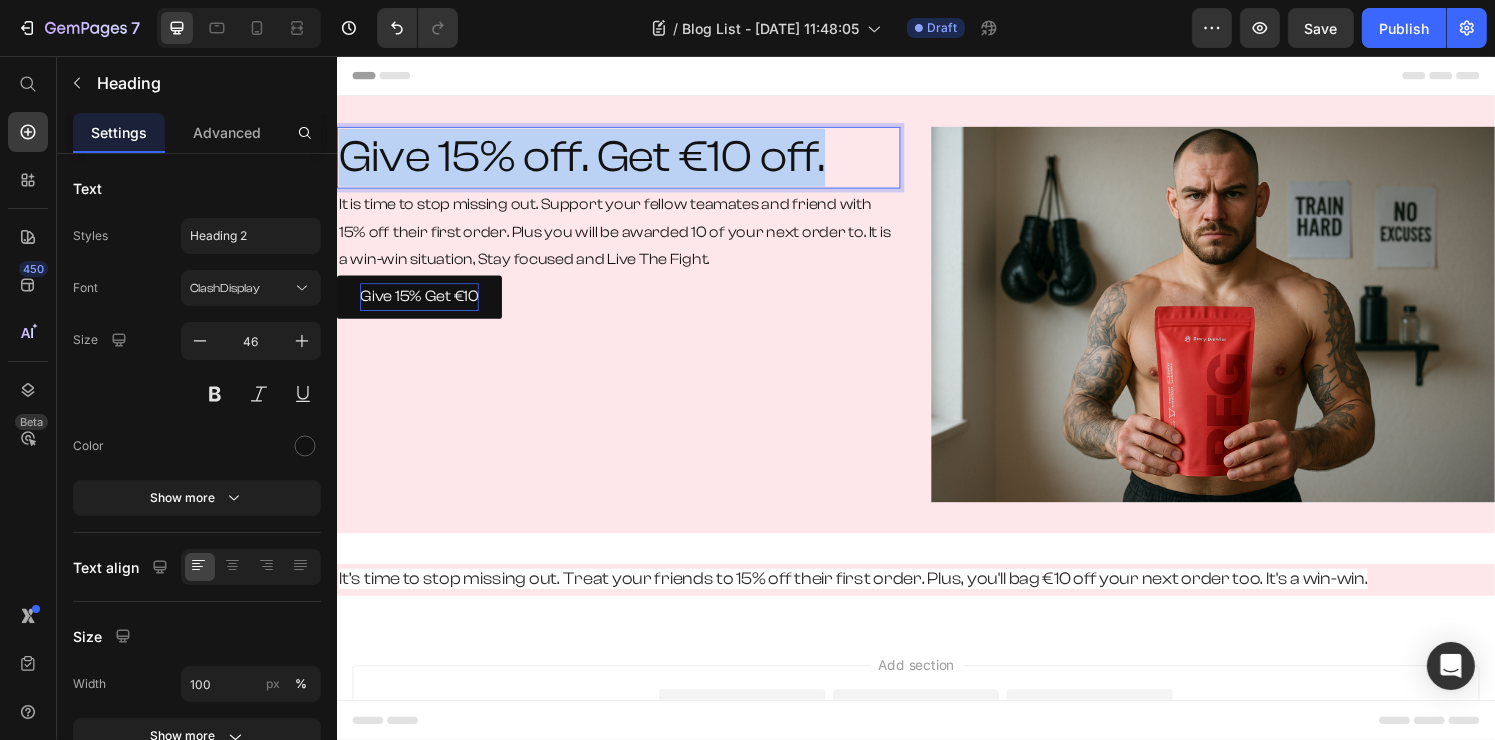 click on "Give 15% off. Get €10 off." at bounding box center (628, 161) 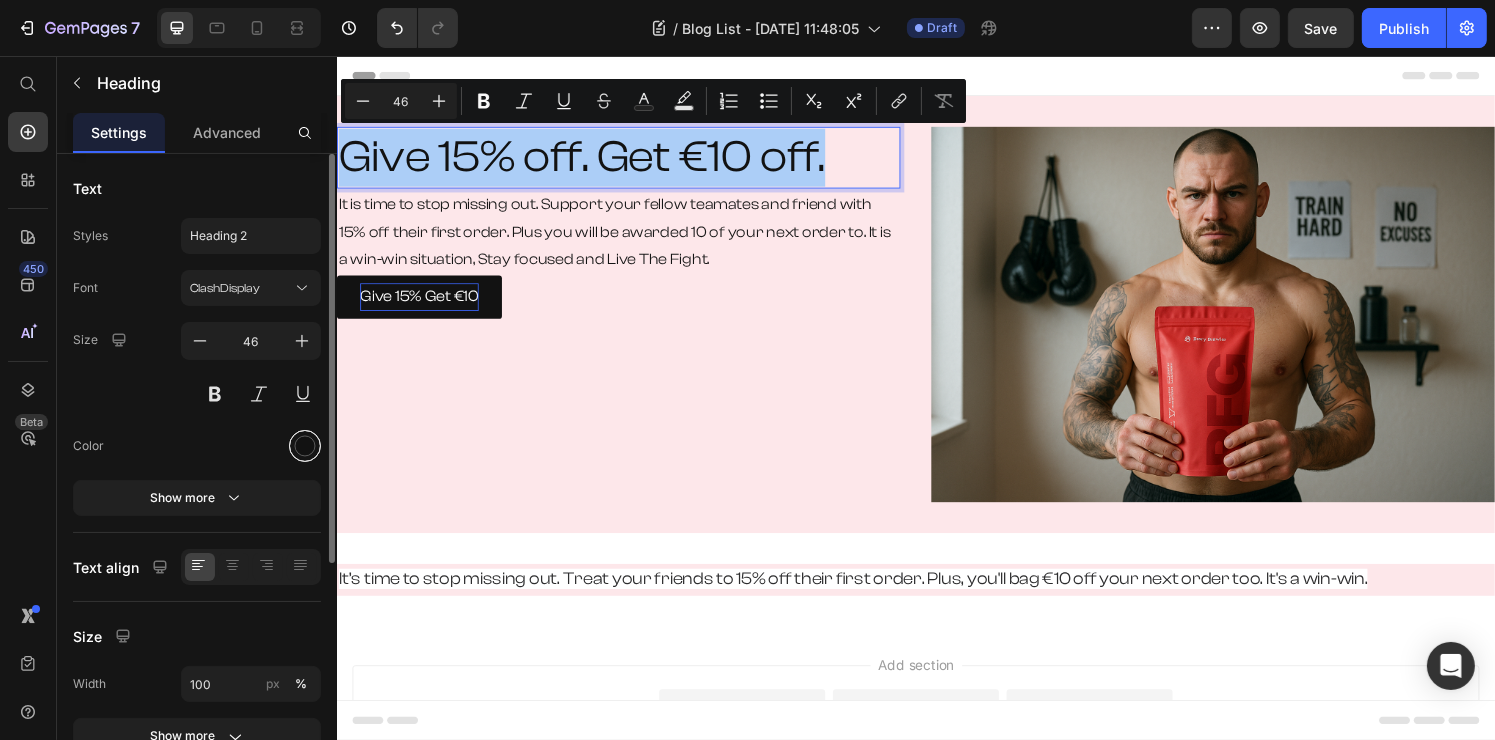 click at bounding box center (305, 446) 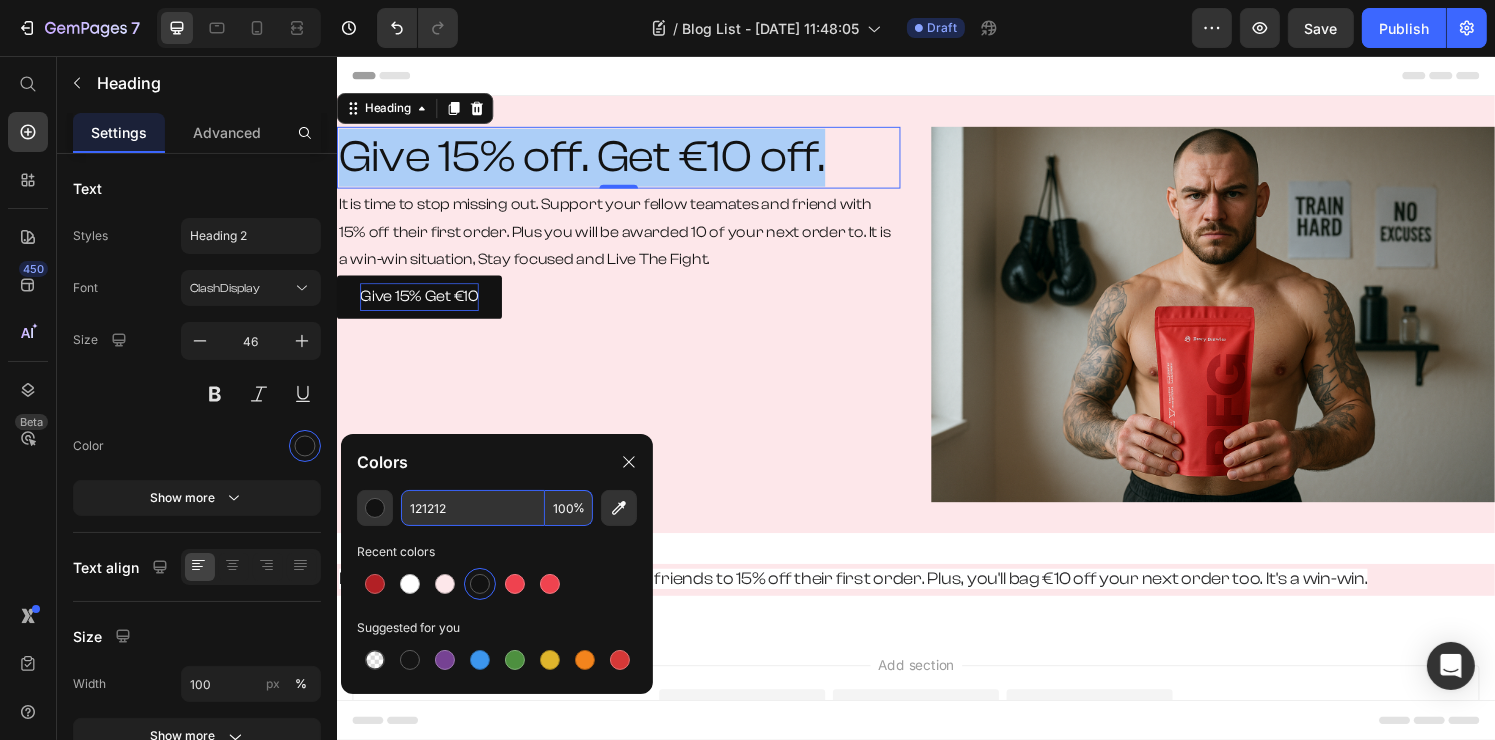 click on "121212" at bounding box center [473, 508] 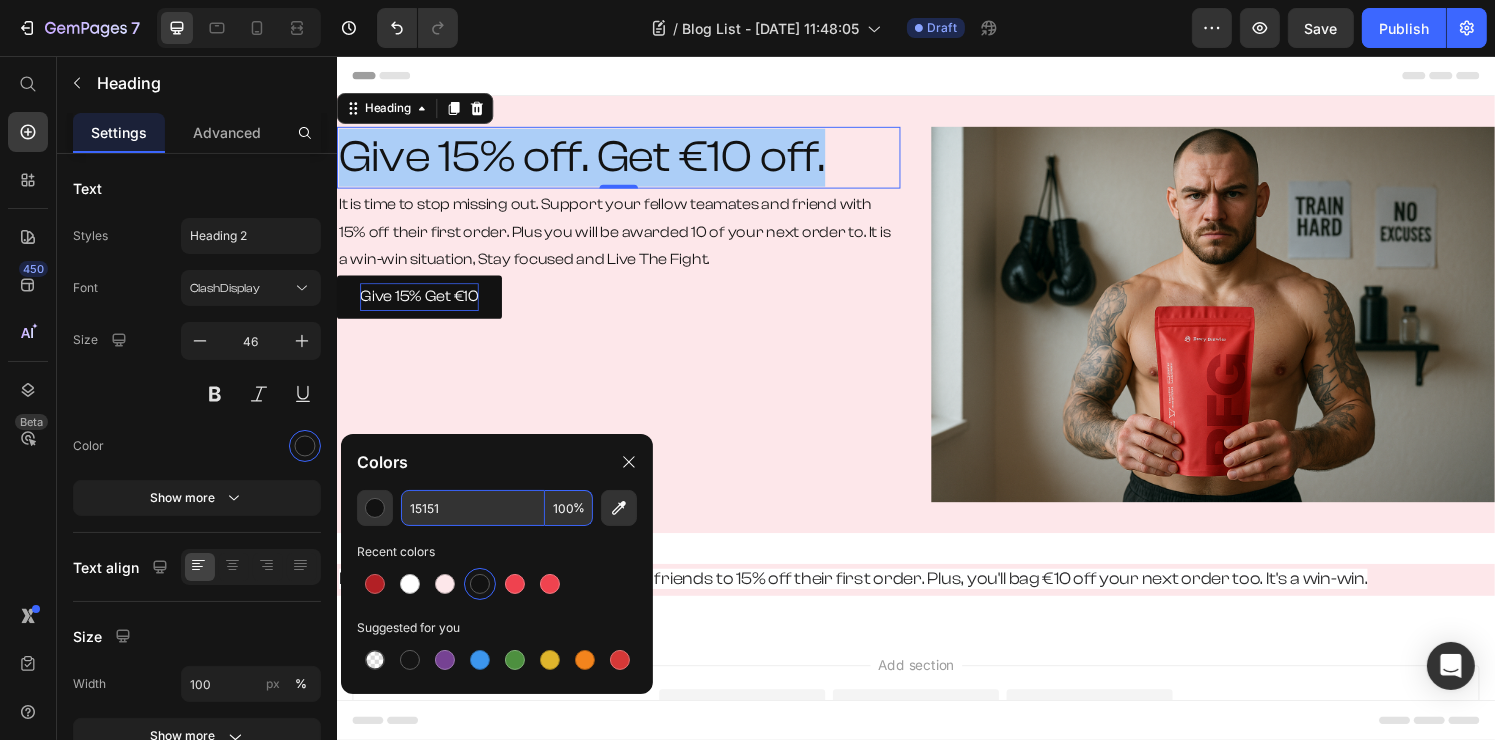 type on "151515" 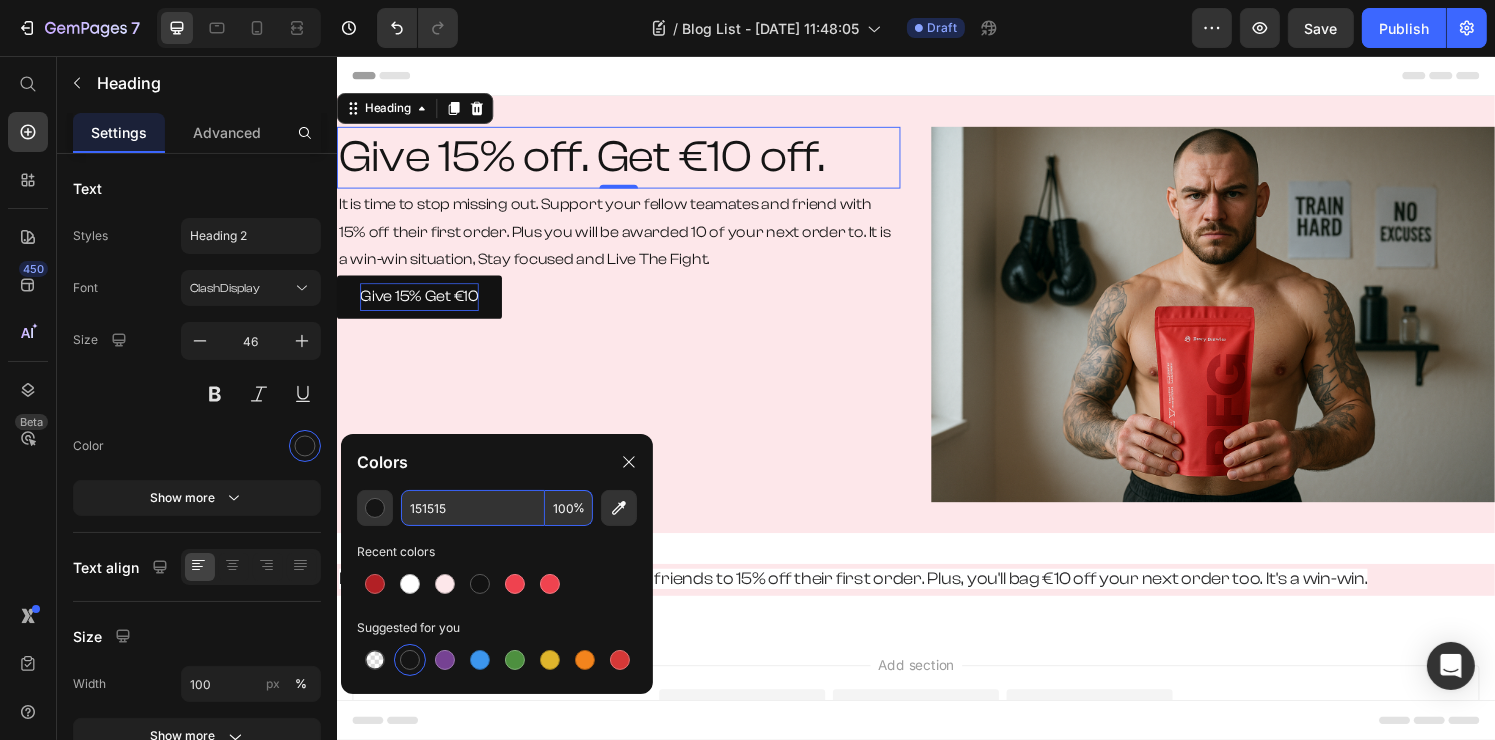 click on "Give 15% off. Get €10 off. Heading   0 It is time to stop missing out. Support your fellow teamates and friend with 15% off their first order. Plus you will be awarded 10 of your next order to. It is a win-win situation, Stay focused and Live The Fight. Text Block Give 15% Get €10 Button Row Row" at bounding box center (628, 323) 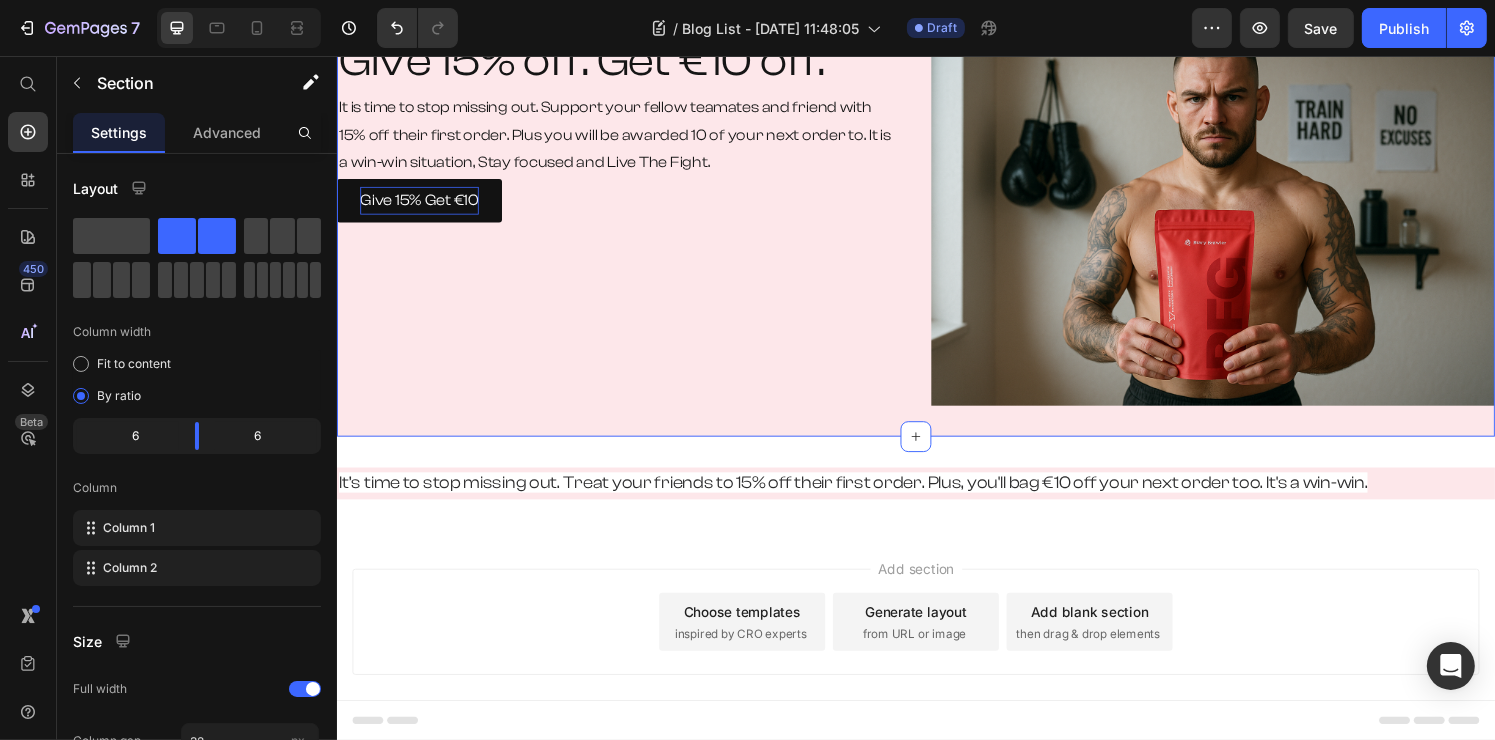 scroll, scrollTop: 124, scrollLeft: 0, axis: vertical 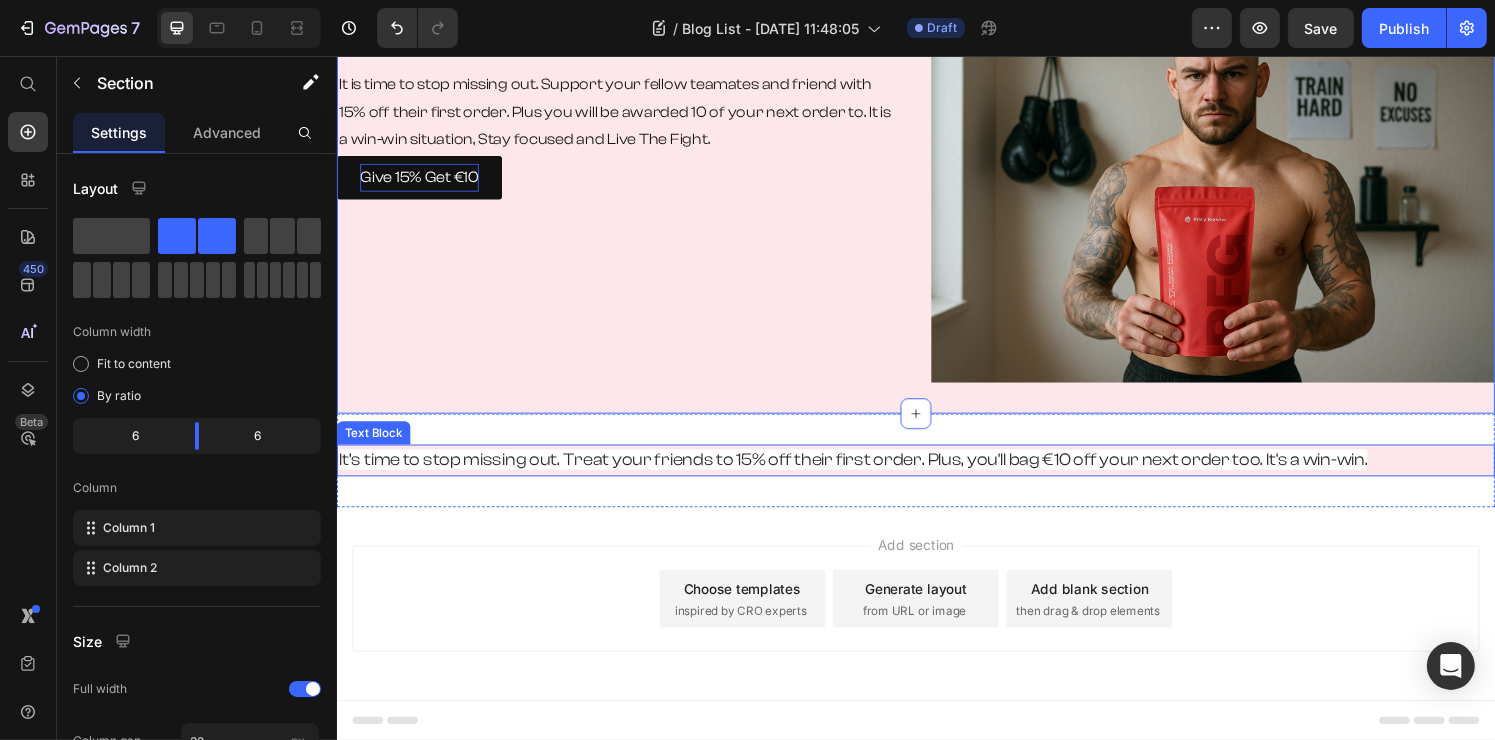 click on "It’s time to stop missing out. Treat your friends to 15% off their first order. Plus, you'll bag €10 off your next order too. It's a win-win." at bounding box center [871, 473] 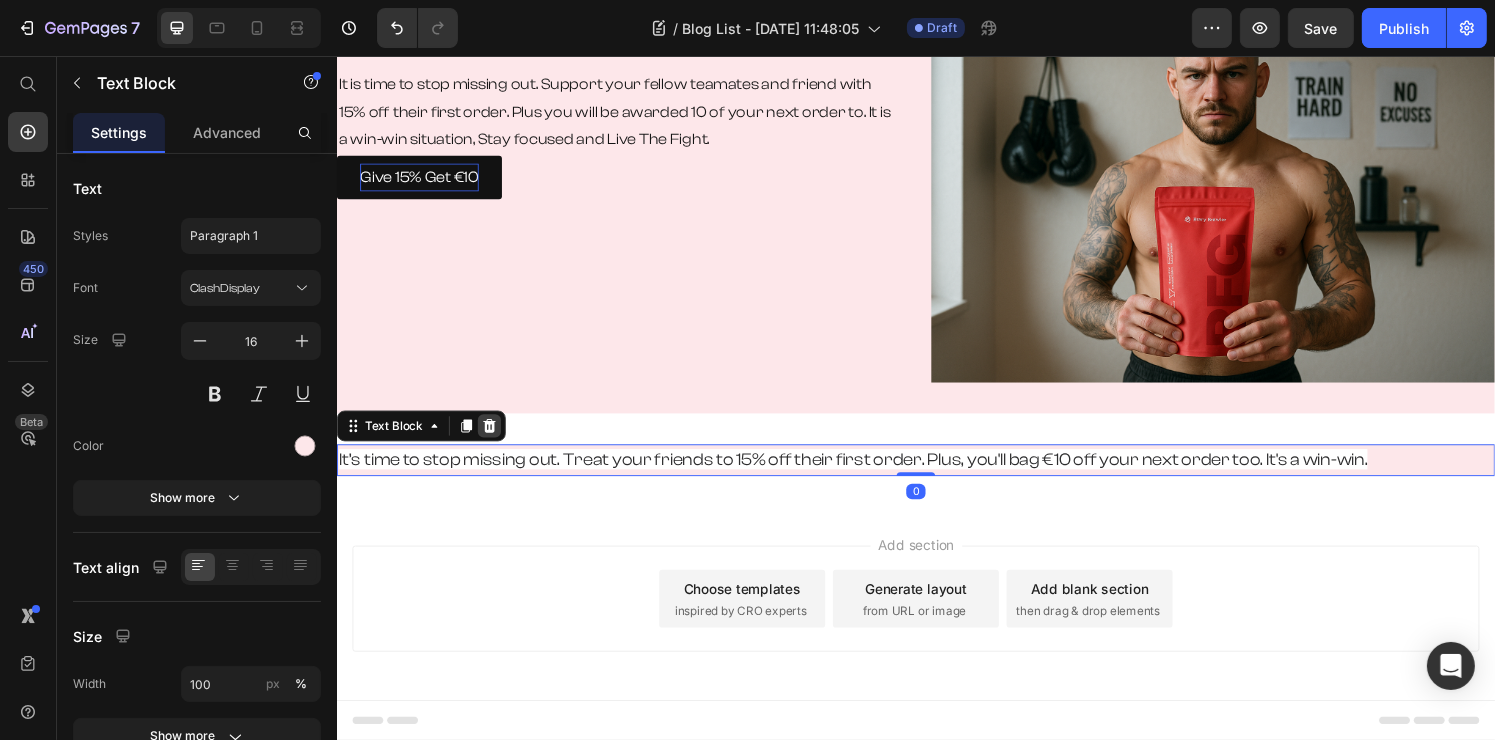 click at bounding box center (494, 439) 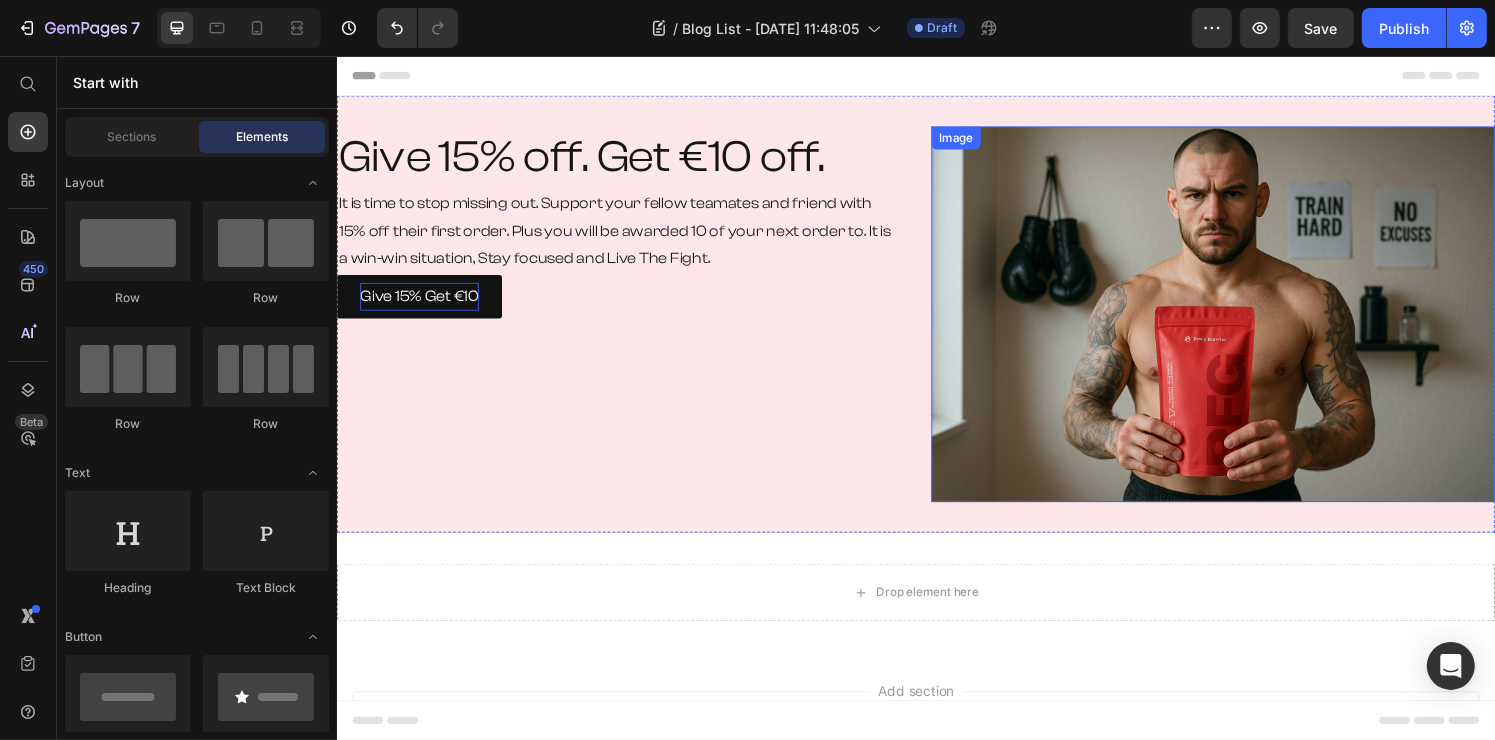 scroll, scrollTop: 0, scrollLeft: 0, axis: both 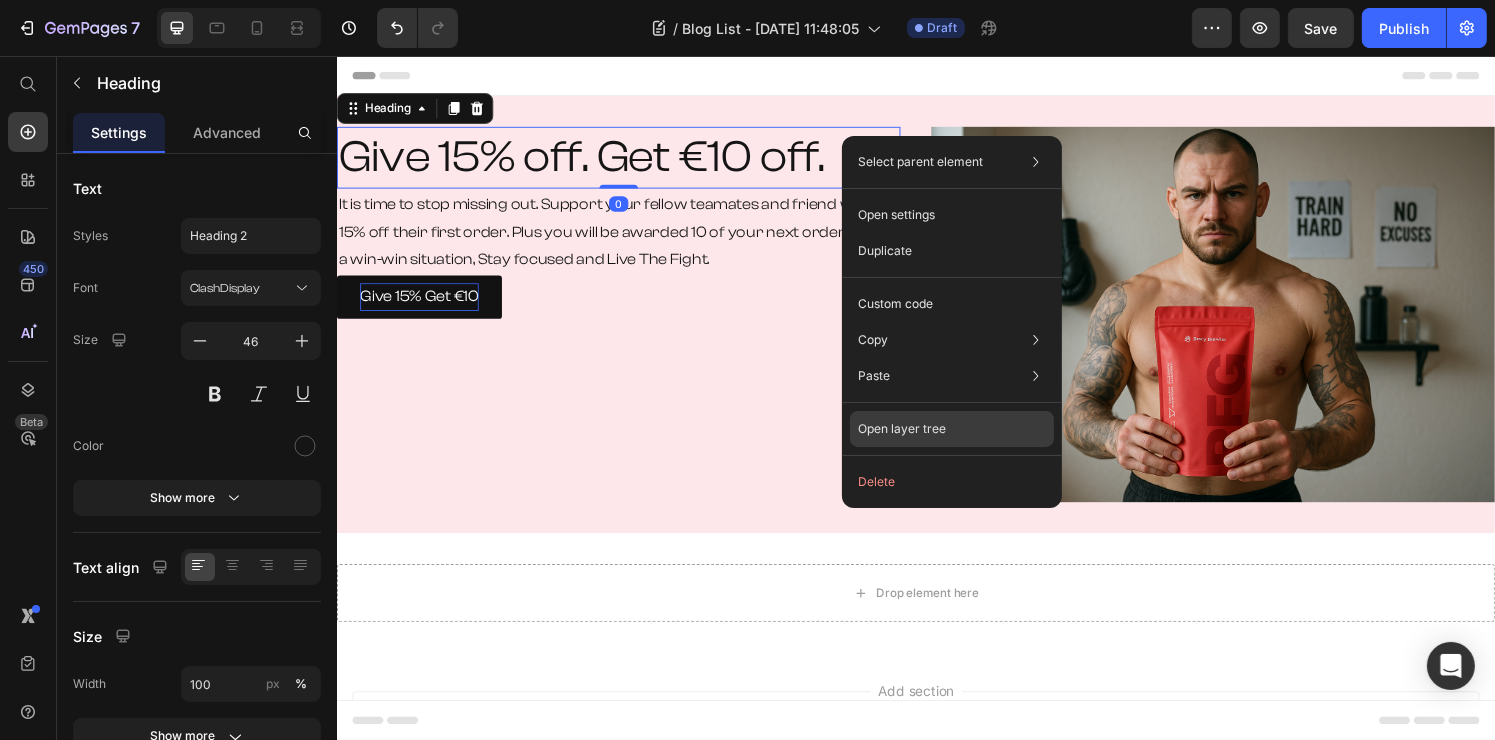 click on "Open layer tree" at bounding box center [902, 429] 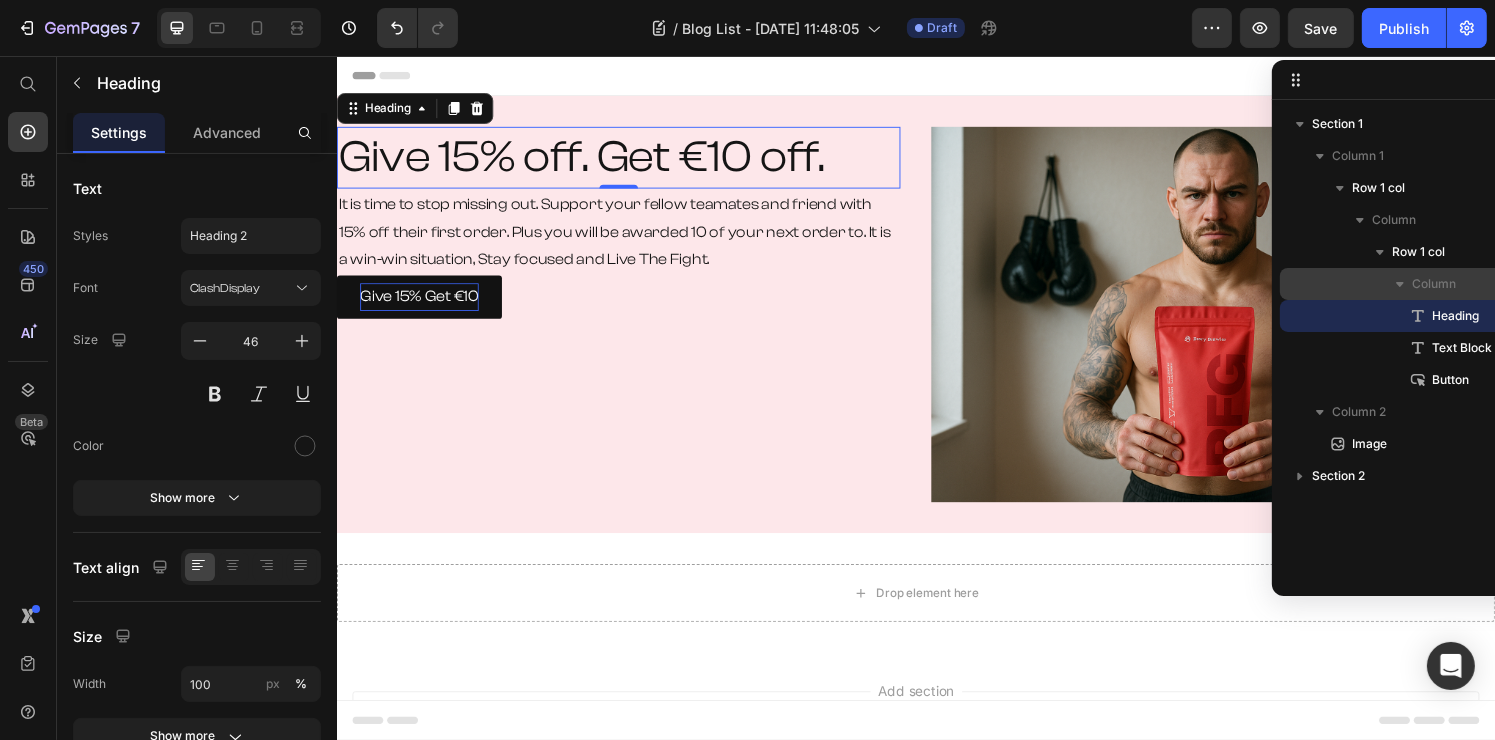 click on "Column" at bounding box center (1470, 284) 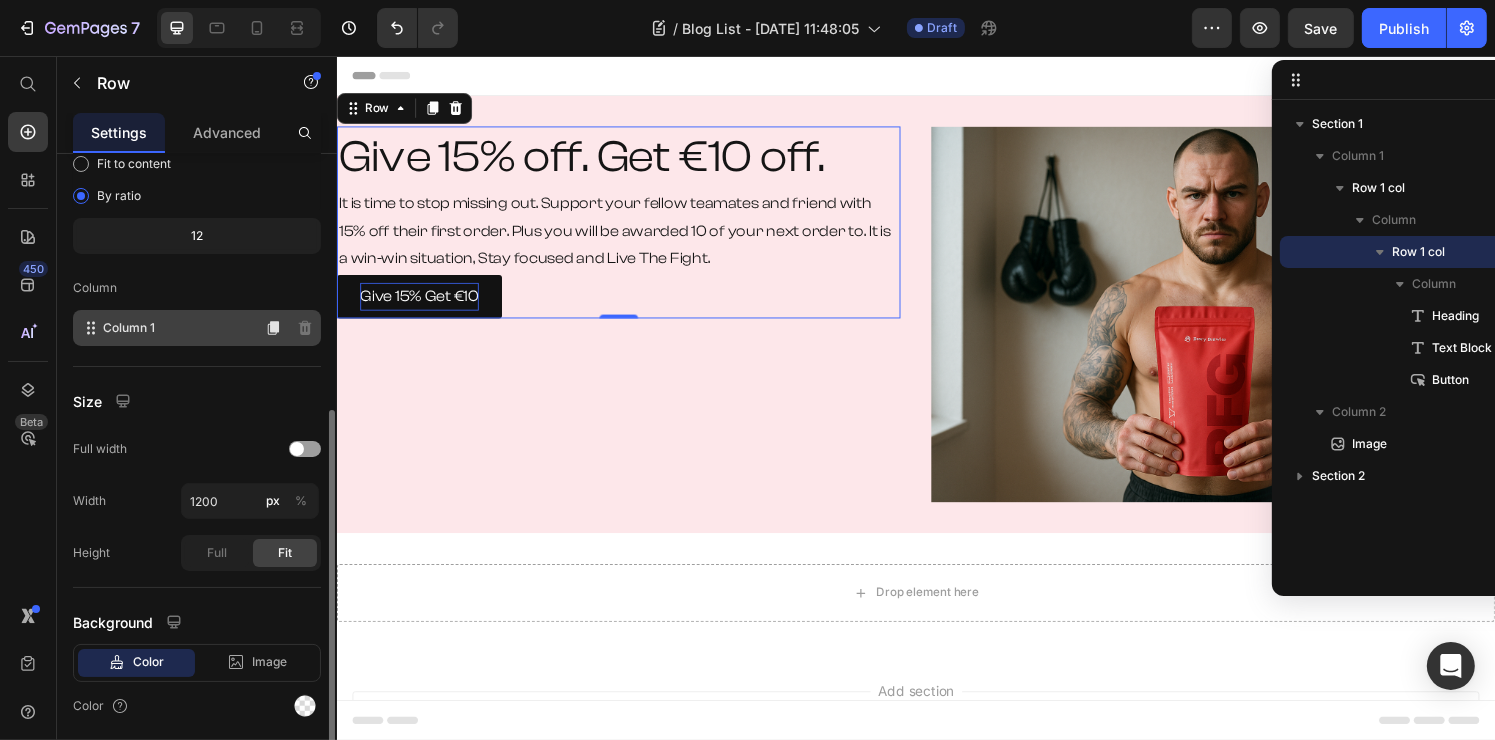 scroll, scrollTop: 267, scrollLeft: 0, axis: vertical 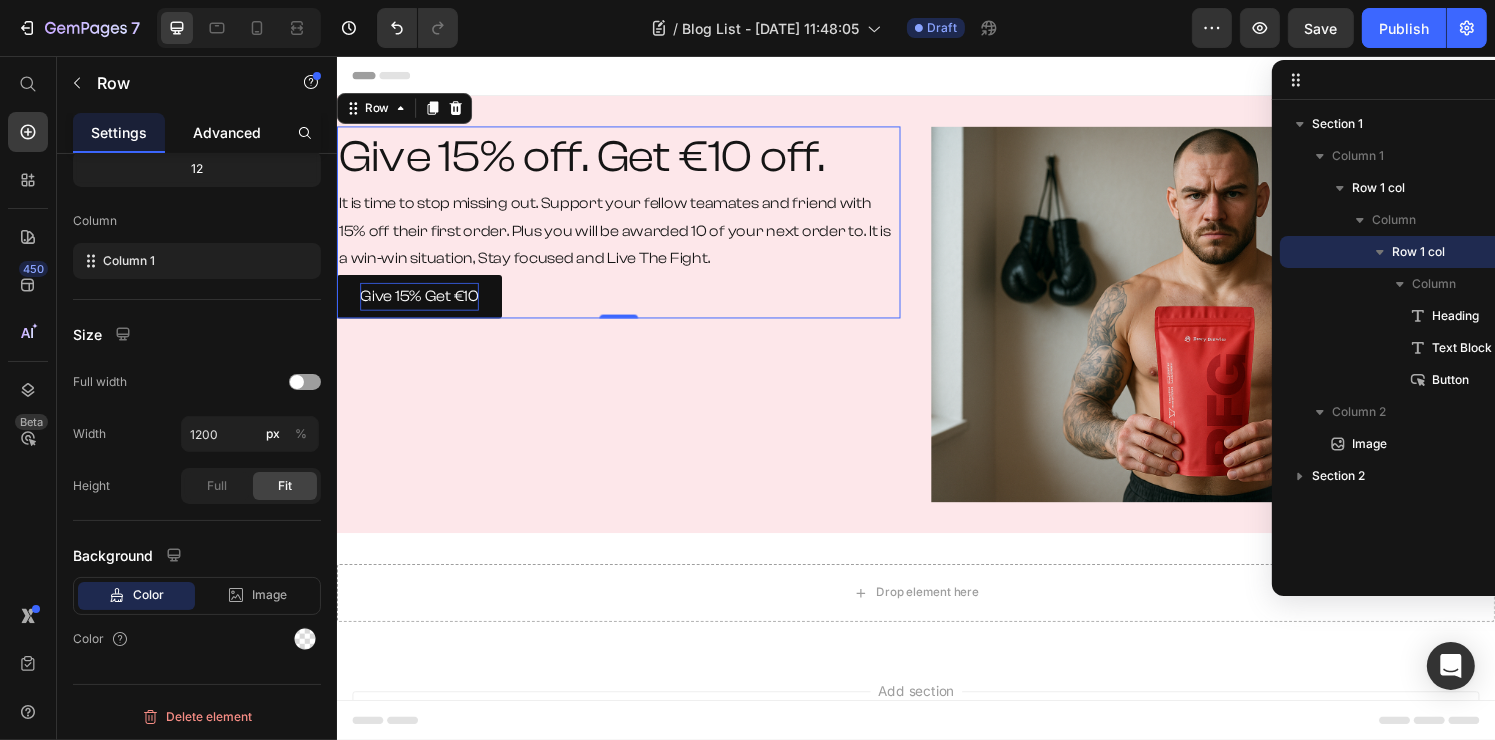 click on "Advanced" at bounding box center [227, 132] 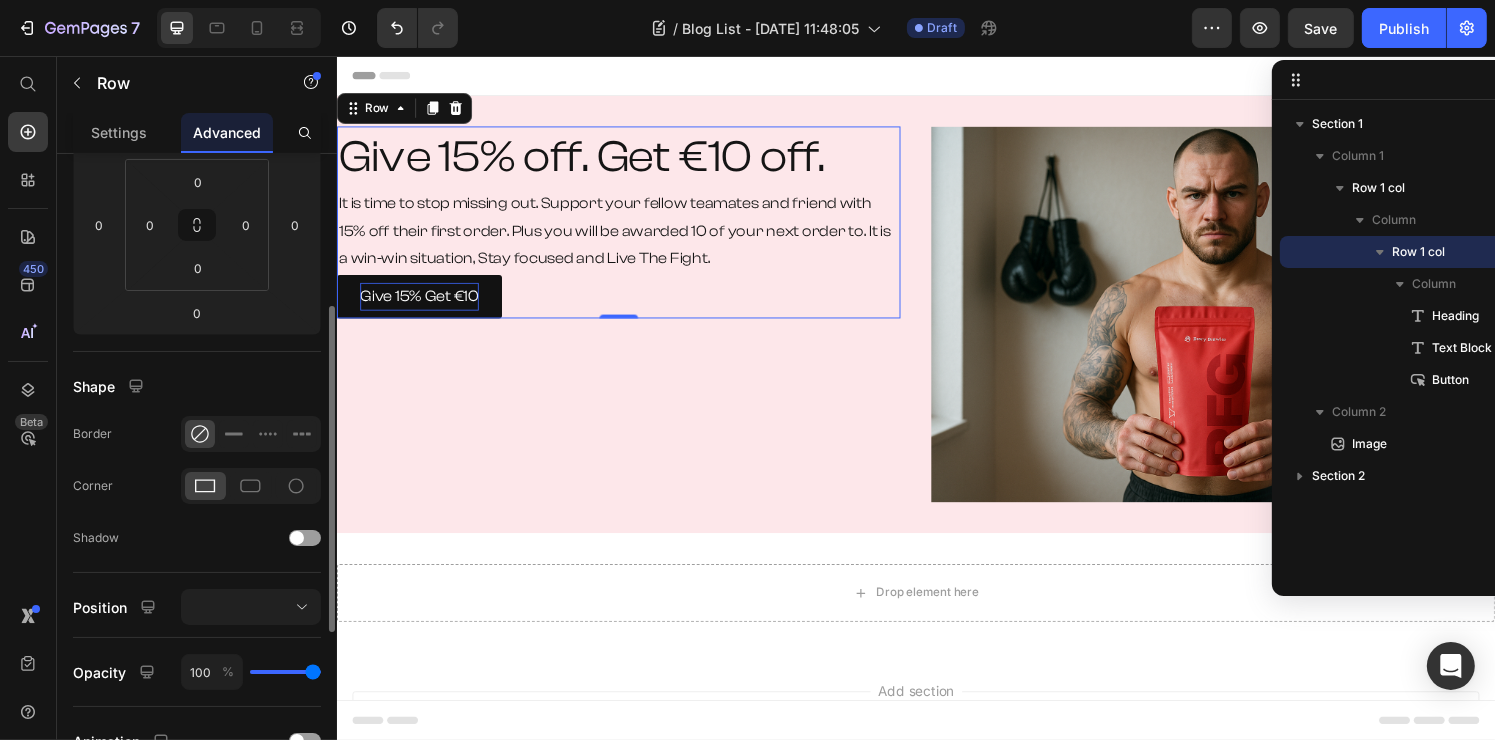 scroll, scrollTop: 500, scrollLeft: 0, axis: vertical 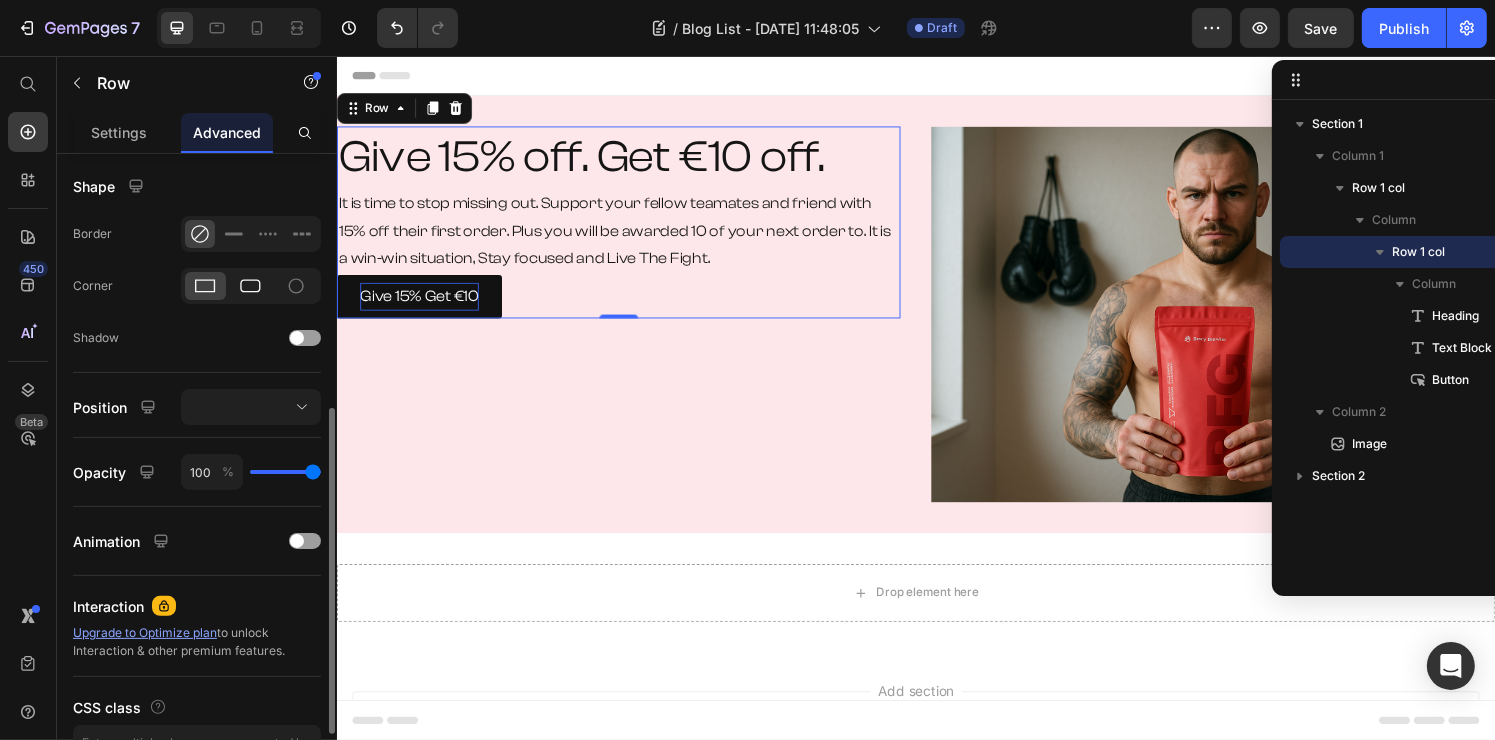 click 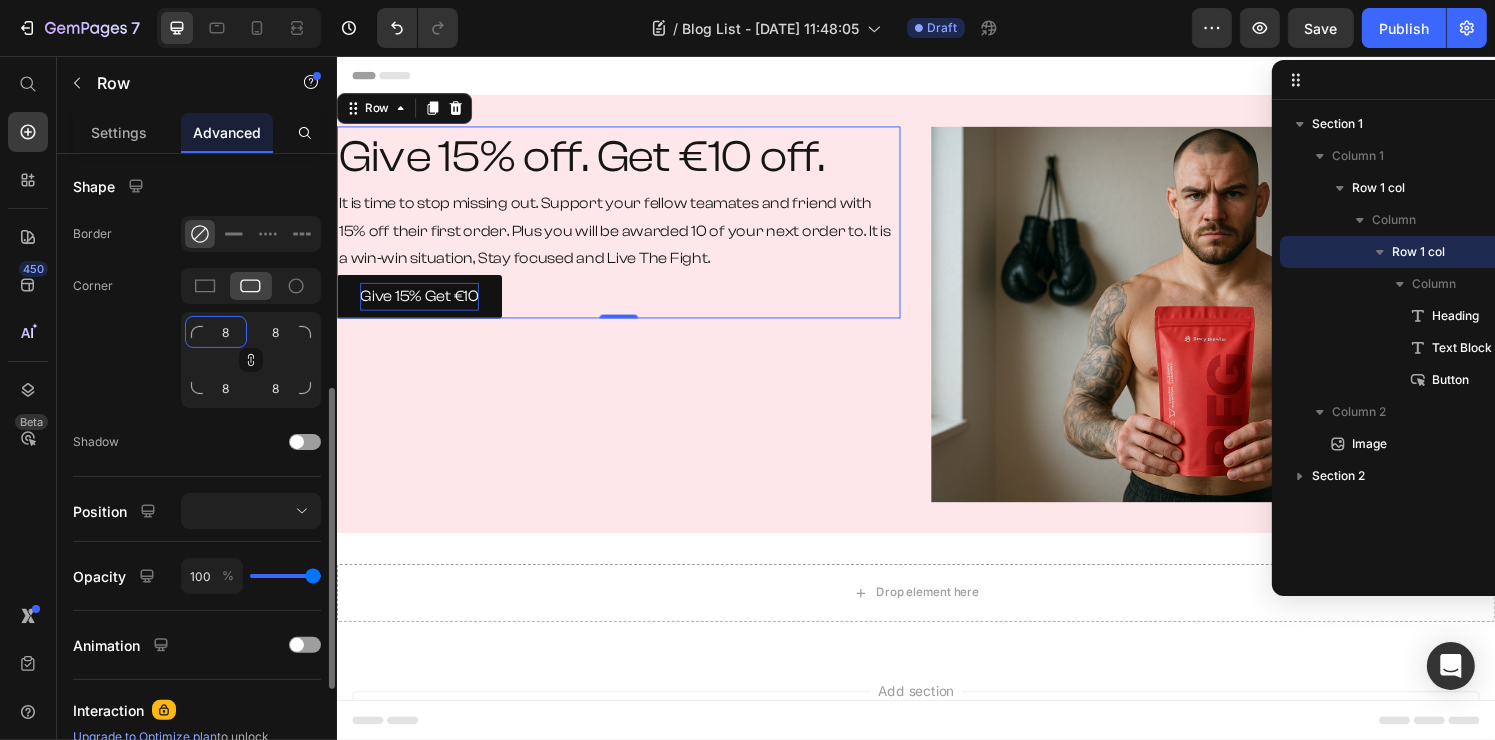 click on "8" 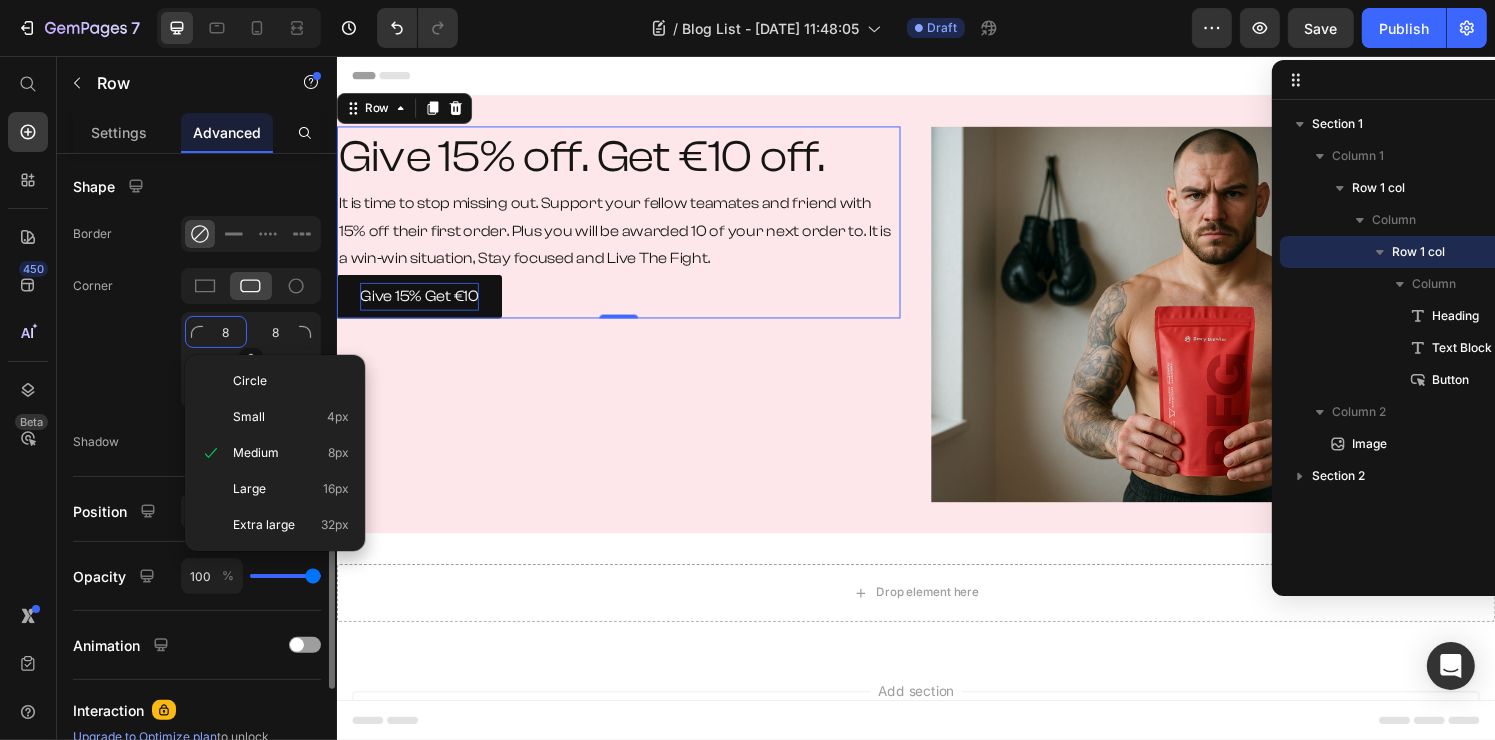 type on "3" 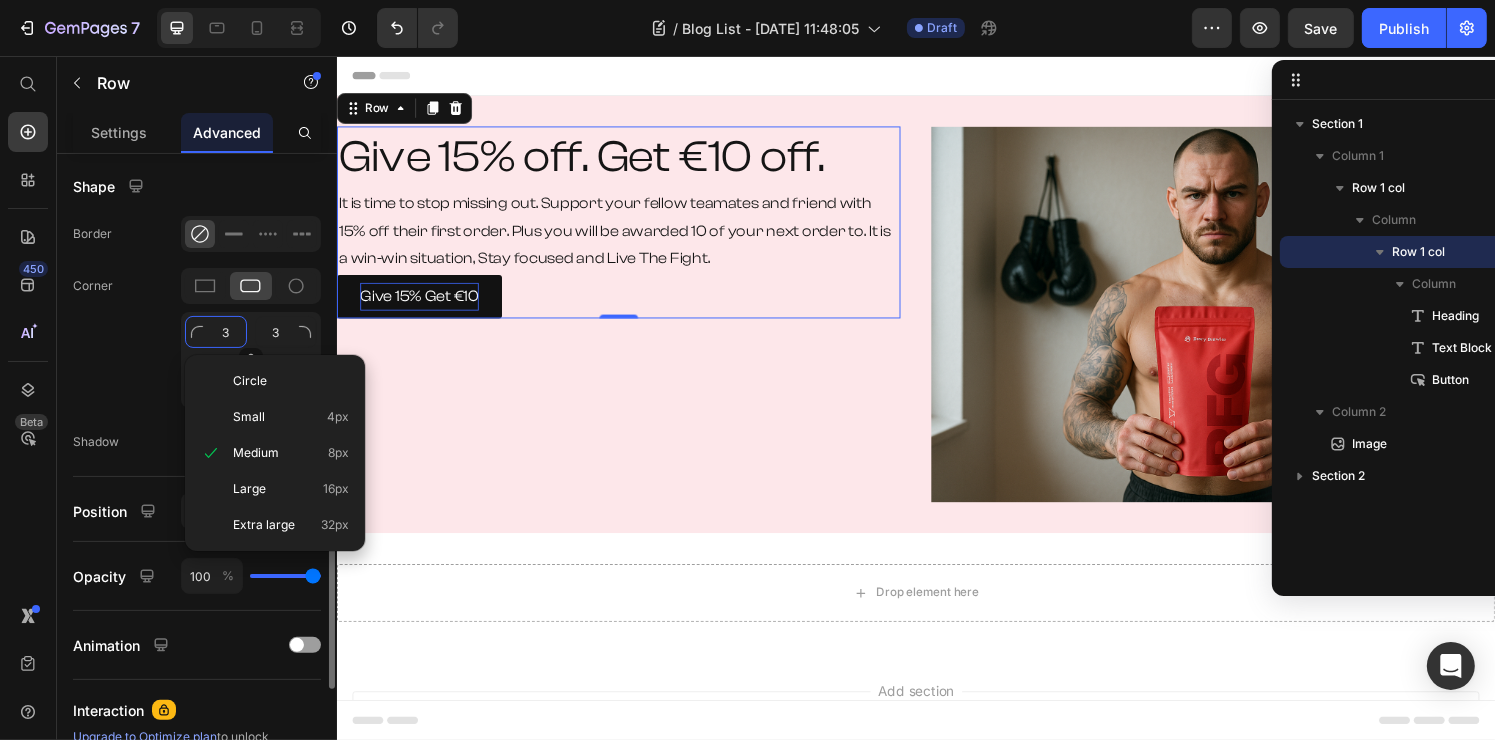 type on "32" 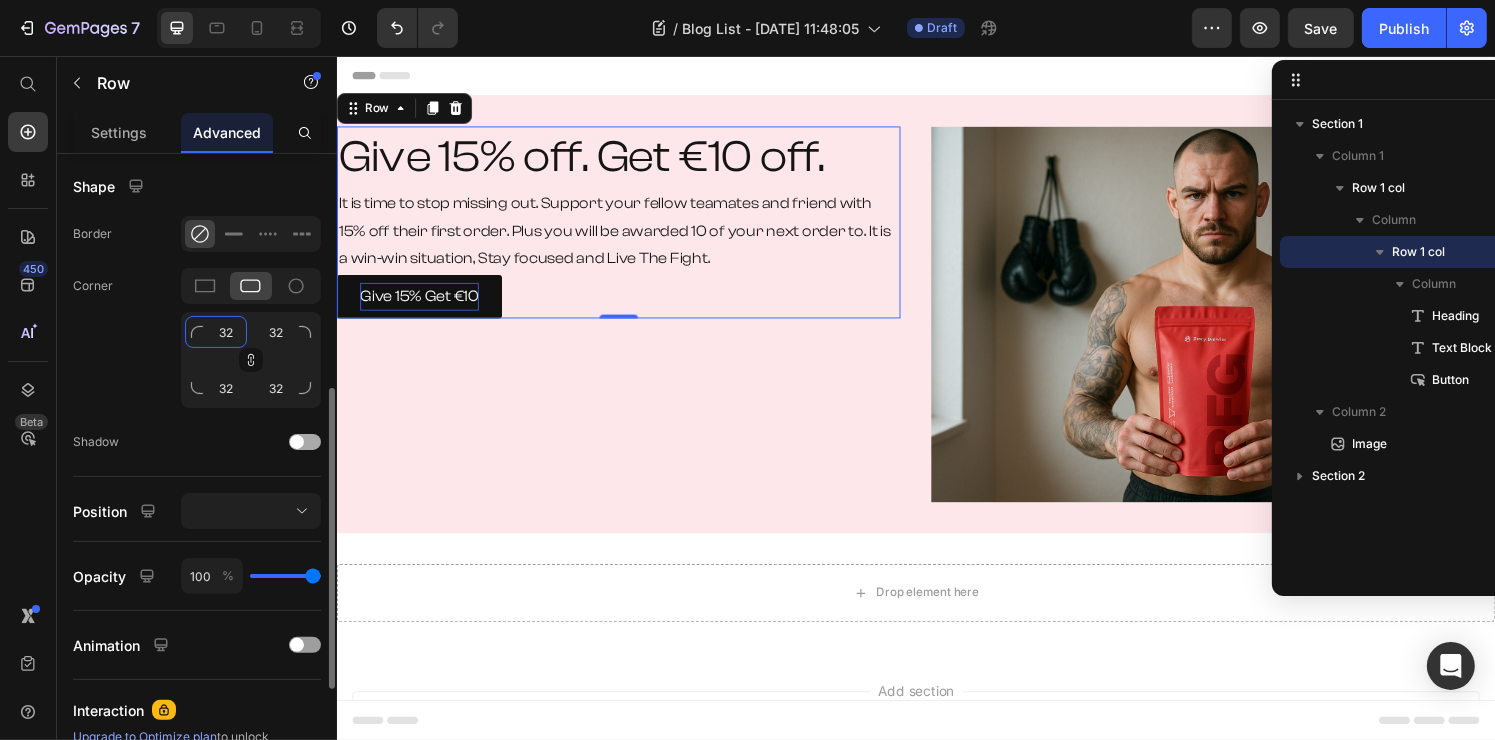 type on "32" 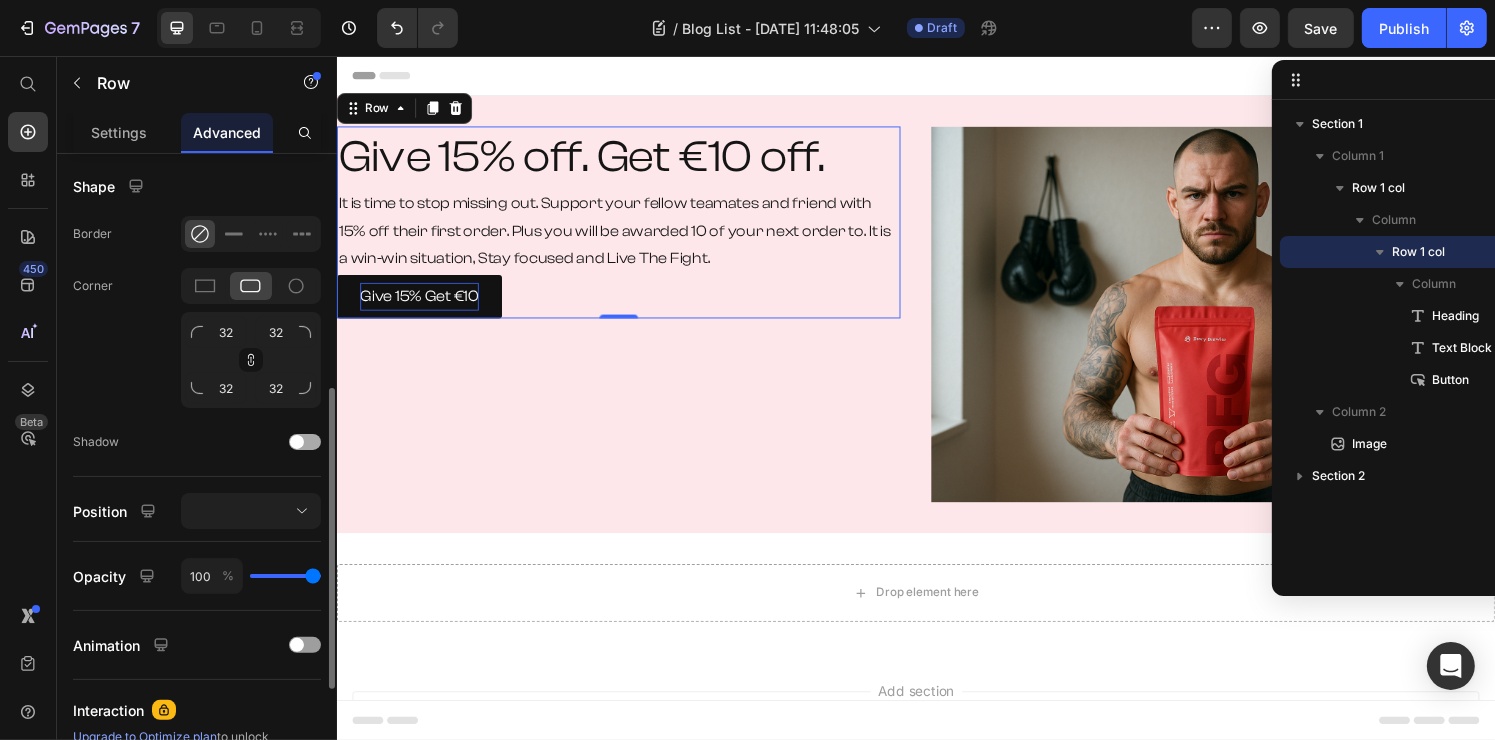 click on "Shadow" 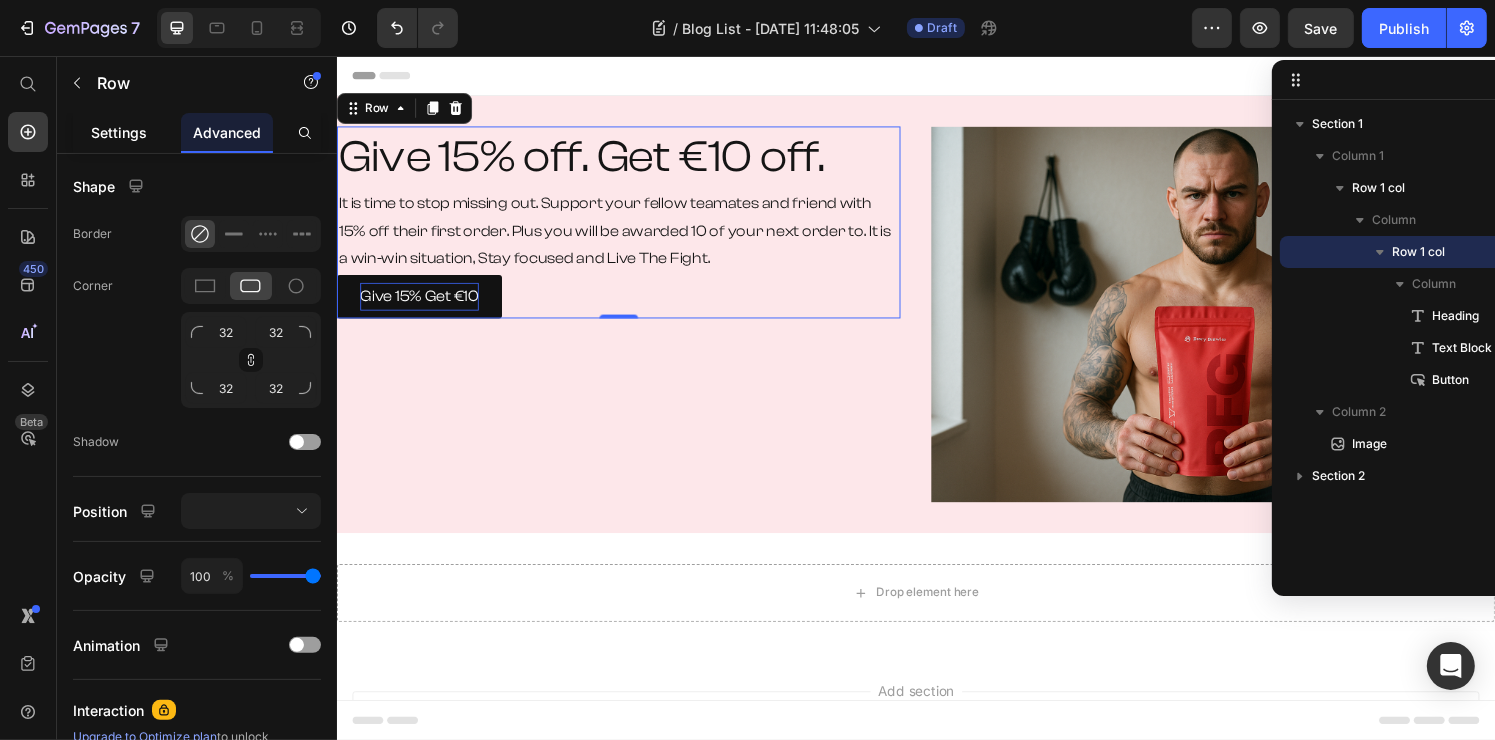 click on "Settings" 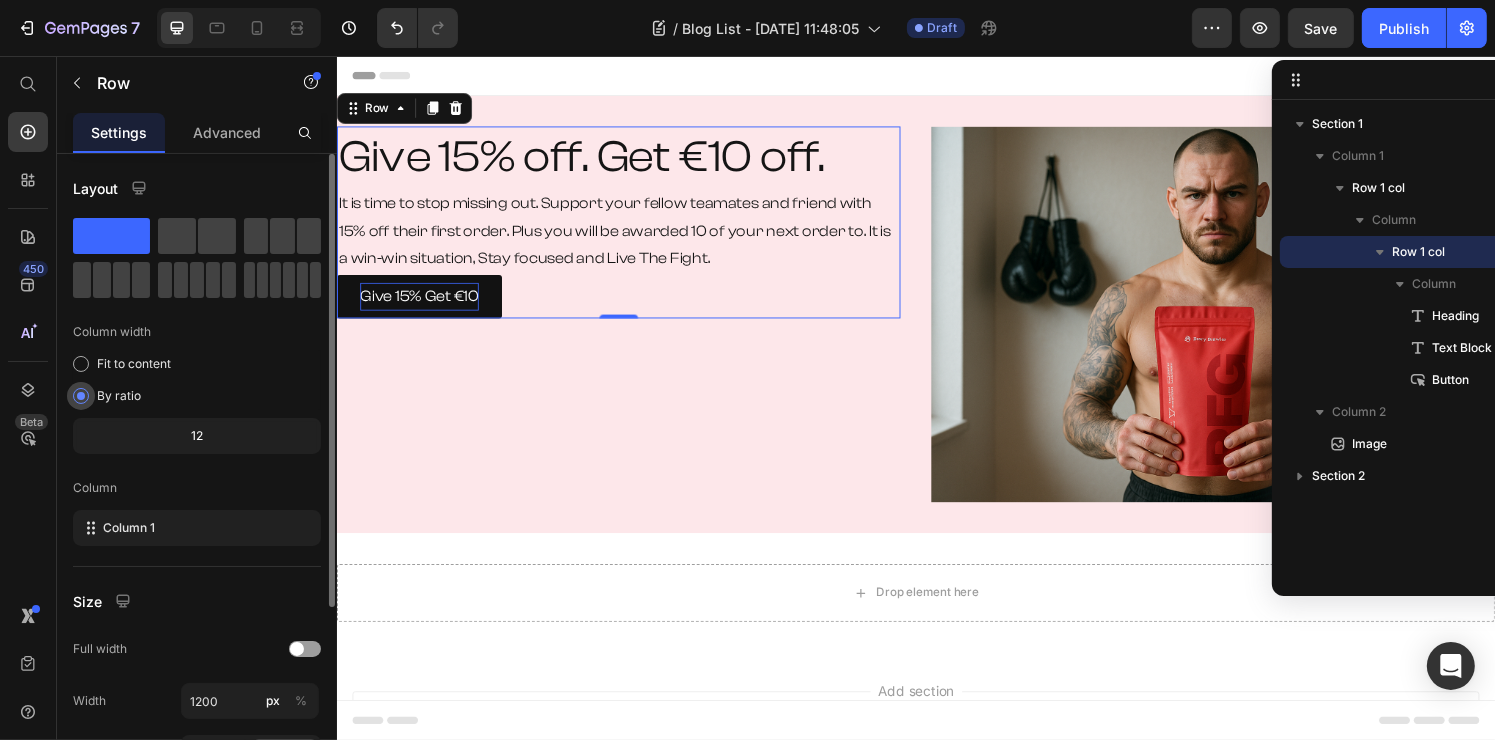 scroll, scrollTop: 267, scrollLeft: 0, axis: vertical 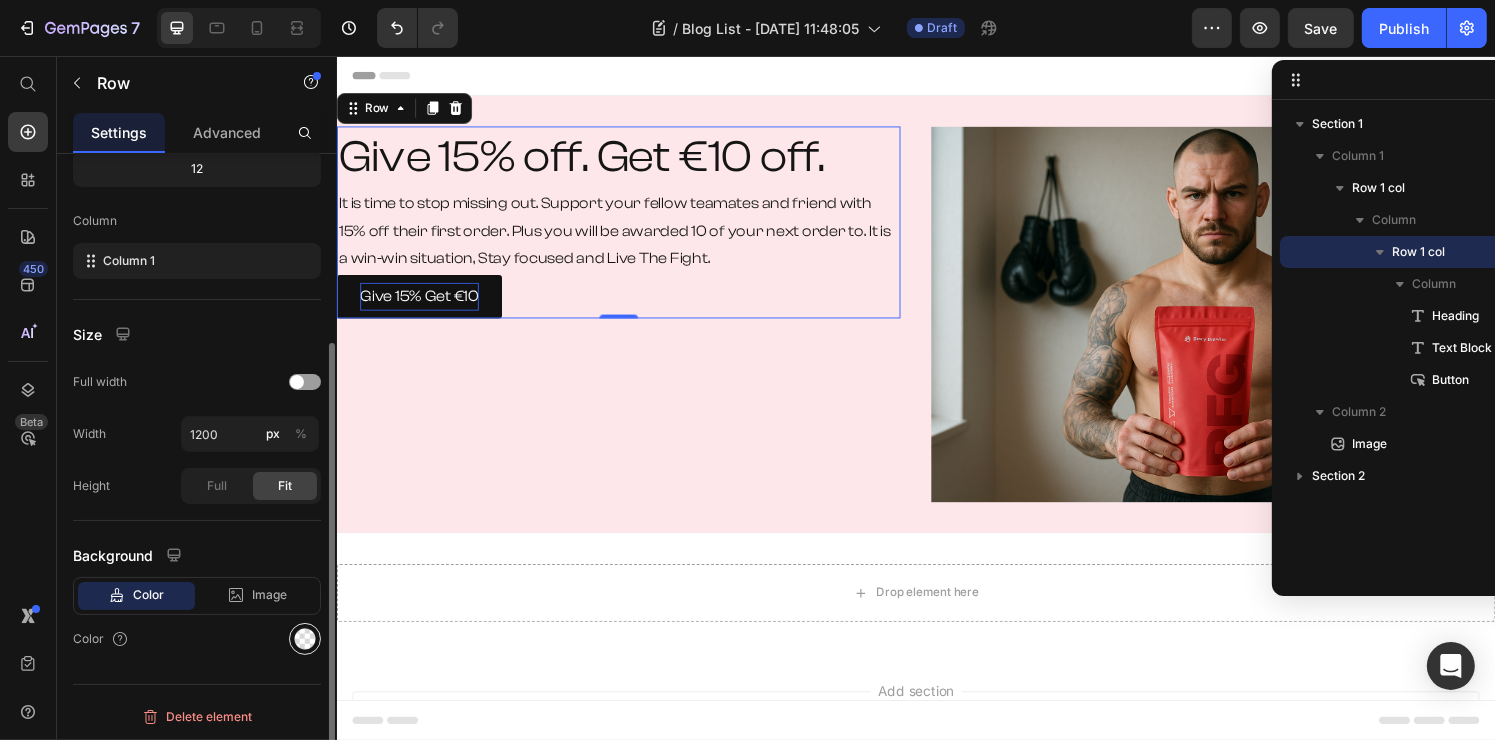 click at bounding box center [305, 639] 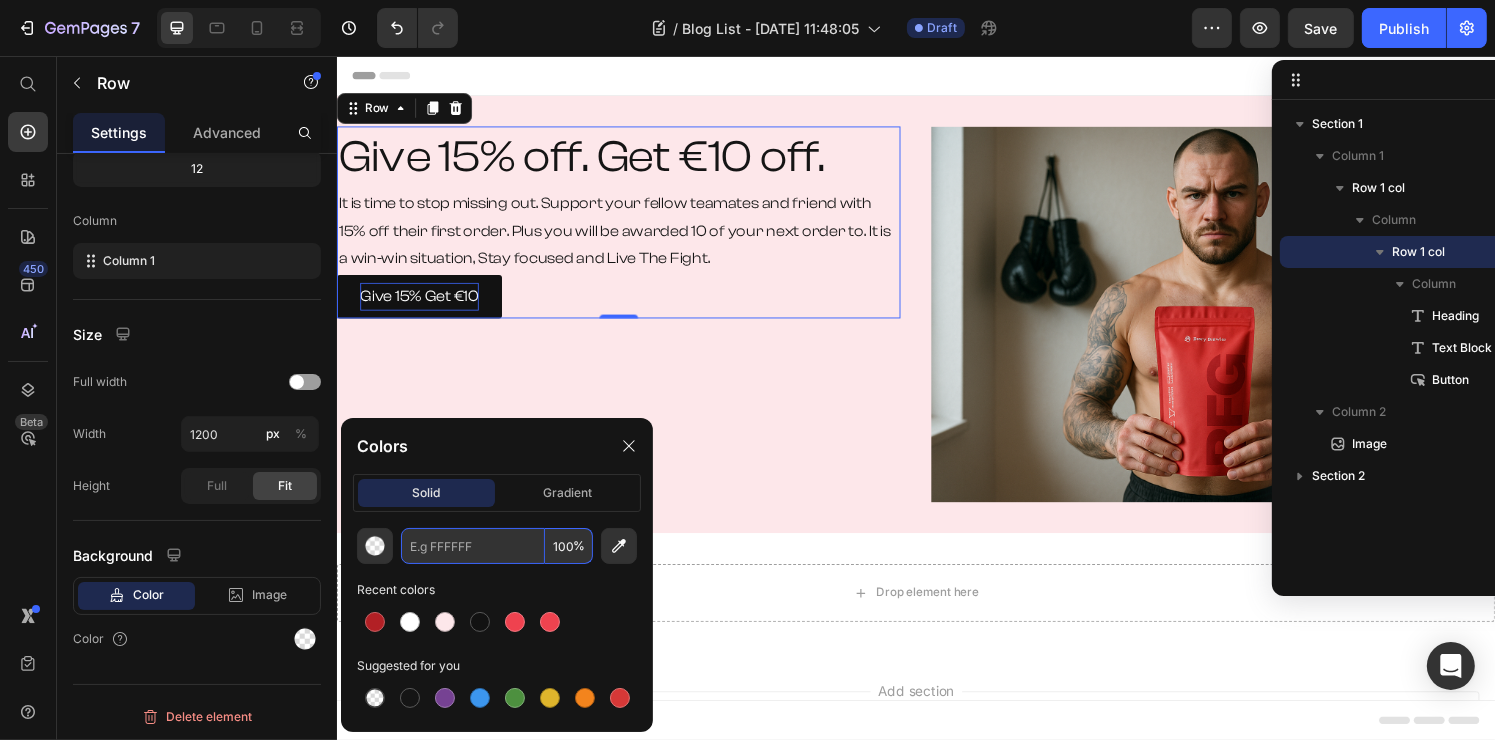 click at bounding box center [473, 546] 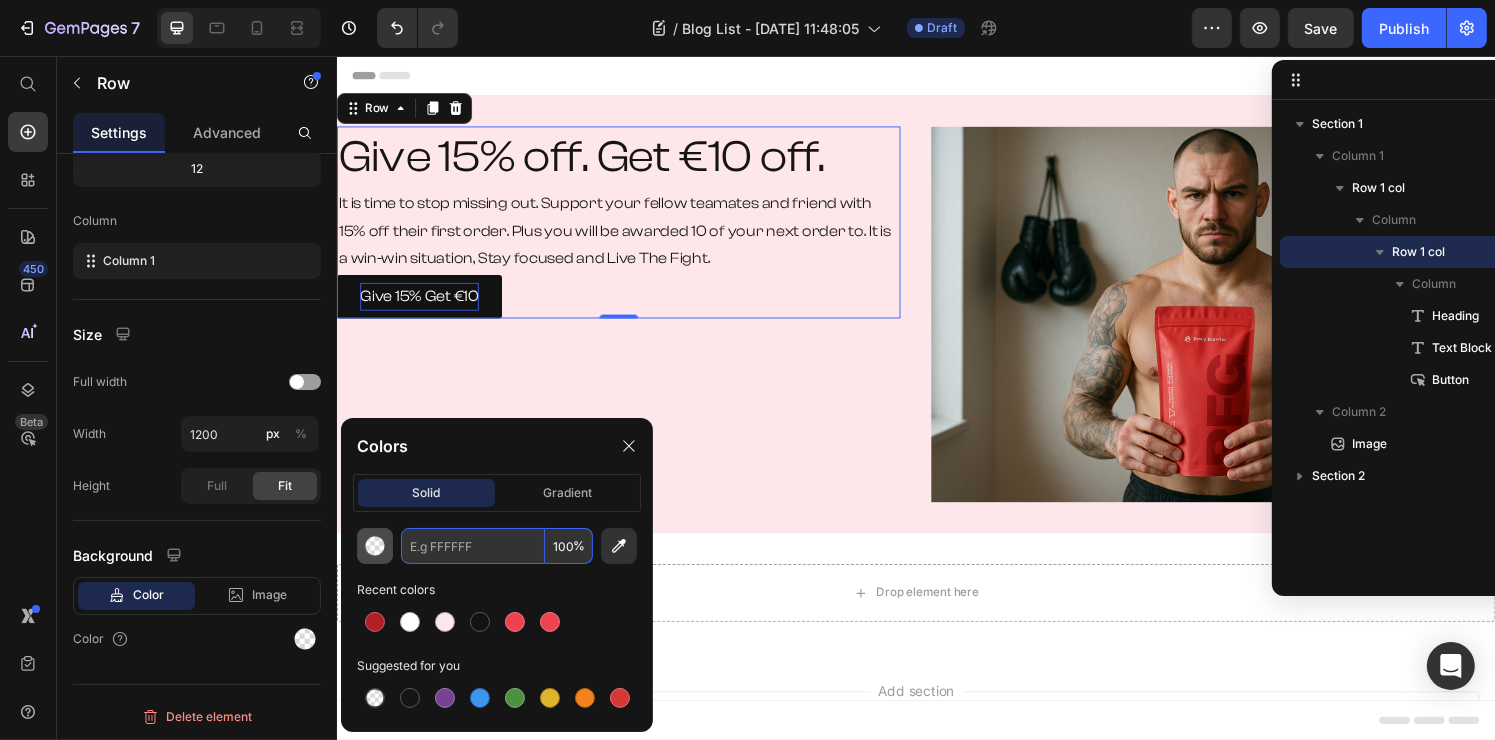 click at bounding box center (375, 546) 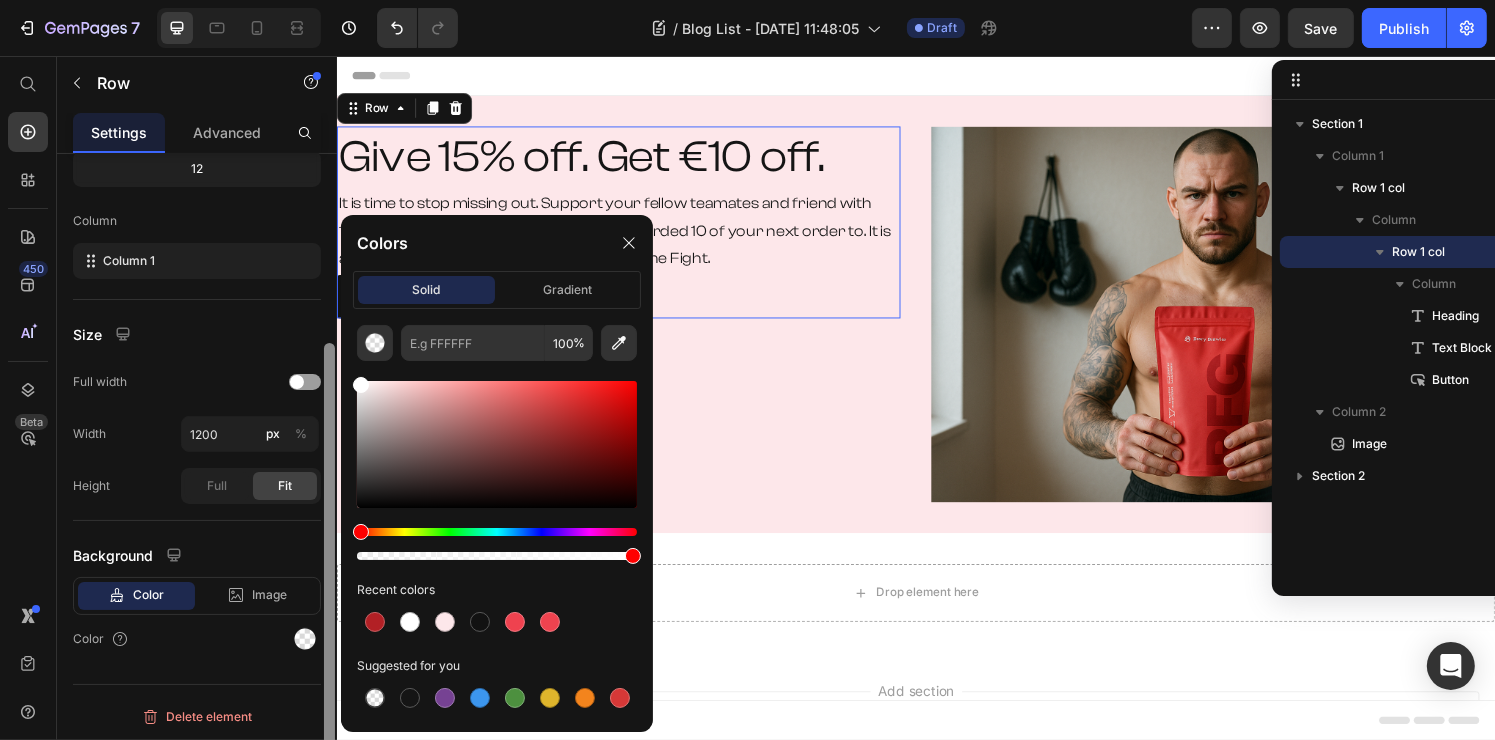 drag, startPoint x: 380, startPoint y: 411, endPoint x: 323, endPoint y: 351, distance: 82.75868 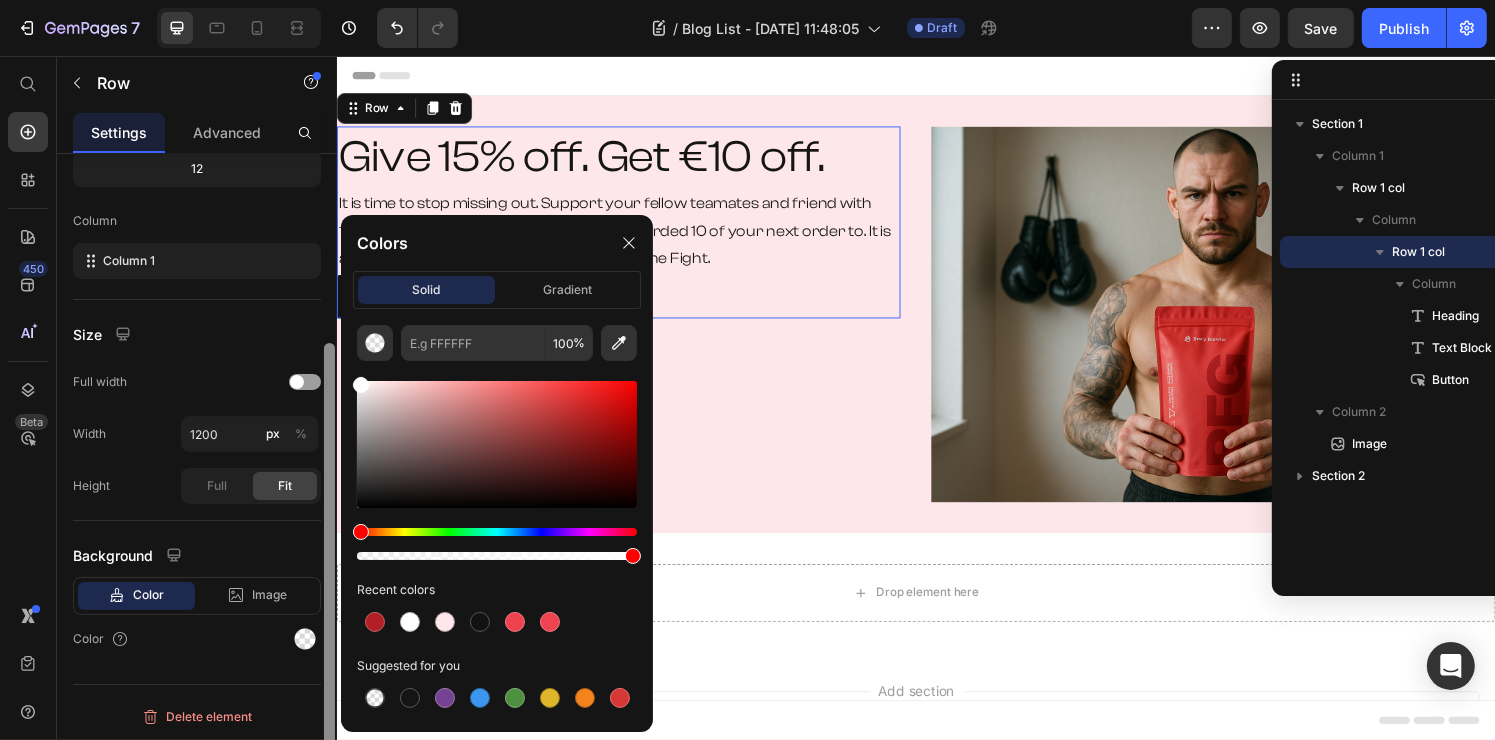 click on "7  Version history  /  Blog List - [DATE] 11:48:05 Draft Preview  Save   Publish  450 Beta Start with Sections Elements Hero Section Product Detail Brands Trusted Badges Guarantee Product Breakdown How to use Testimonials Compare Bundle FAQs Social Proof Brand Story Product List Collection Blog List Contact Sticky Add to Cart Custom Footer Browse Library 450 Layout
Row
Row
Row
Row Text
Heading
Text Block Button
Button
Button
Sticky Back to top Media
Image" at bounding box center [747, 0] 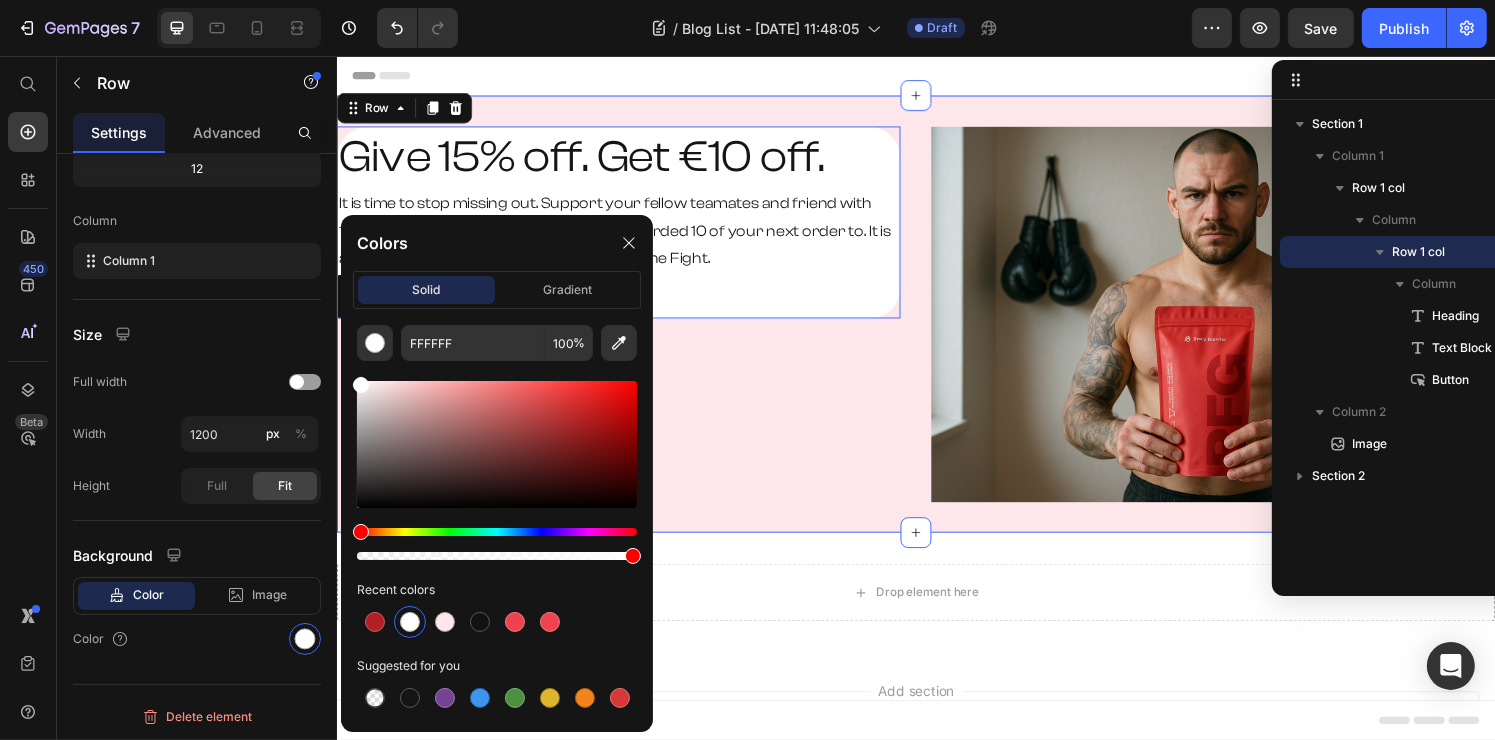 click on "Give 15% off. Get €10 off. Heading It is time to stop missing out. Support your fellow teamates and friend with 15% off their first order. Plus you will be awarded 10 of your next order to. It is a win-win situation, Stay focused and Live The Fight. Text Block Give 15% Get €10 Button Row   0 Row" at bounding box center (628, 323) 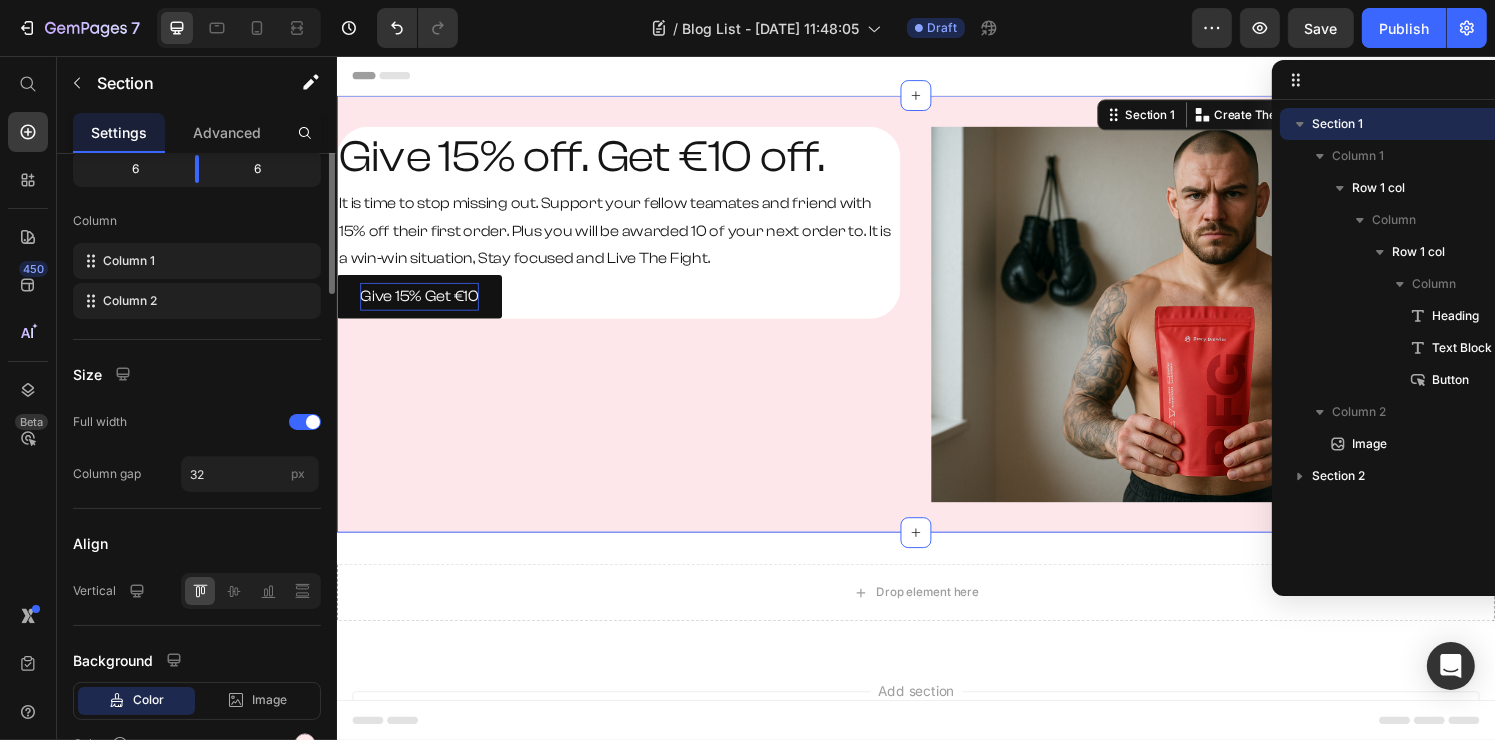 scroll, scrollTop: 0, scrollLeft: 0, axis: both 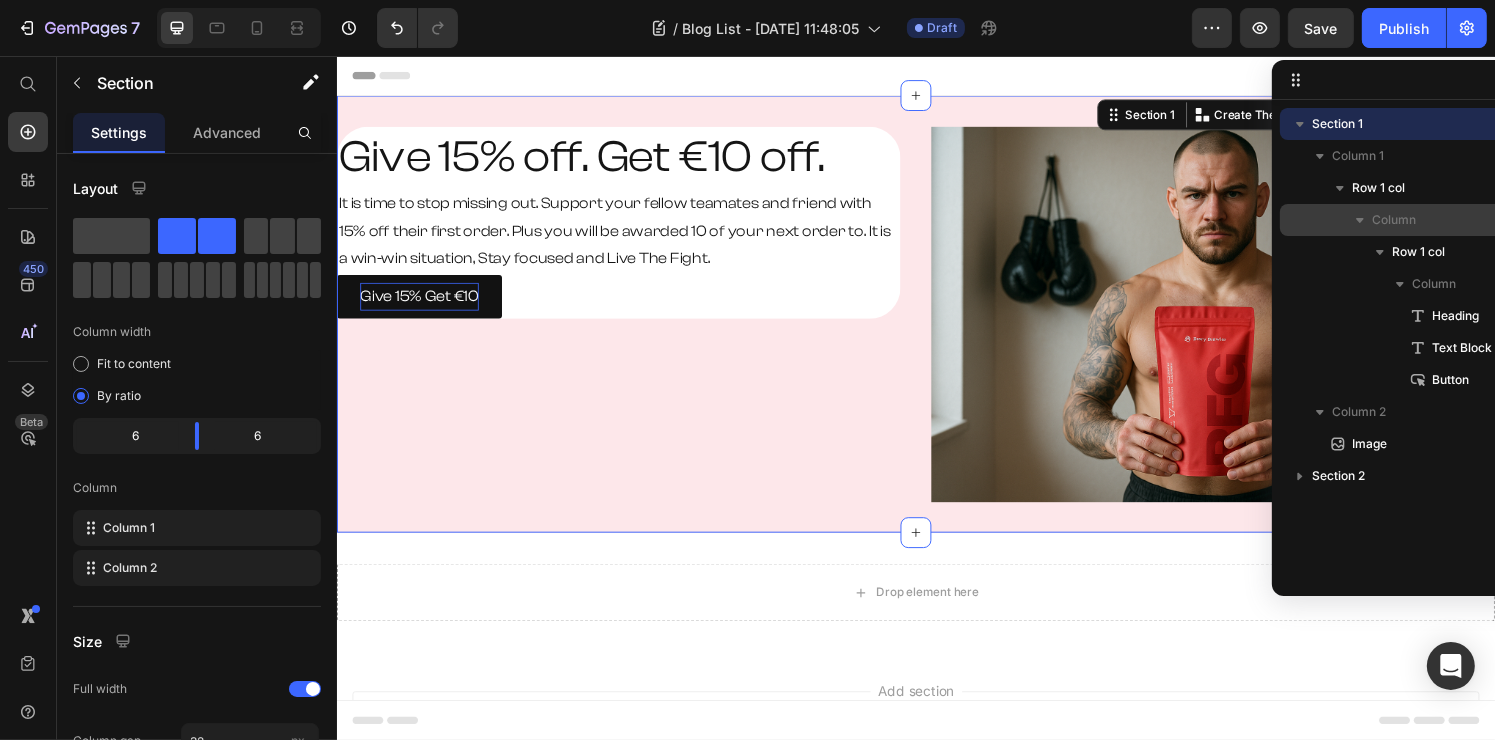 click on "Column" at bounding box center (1394, 220) 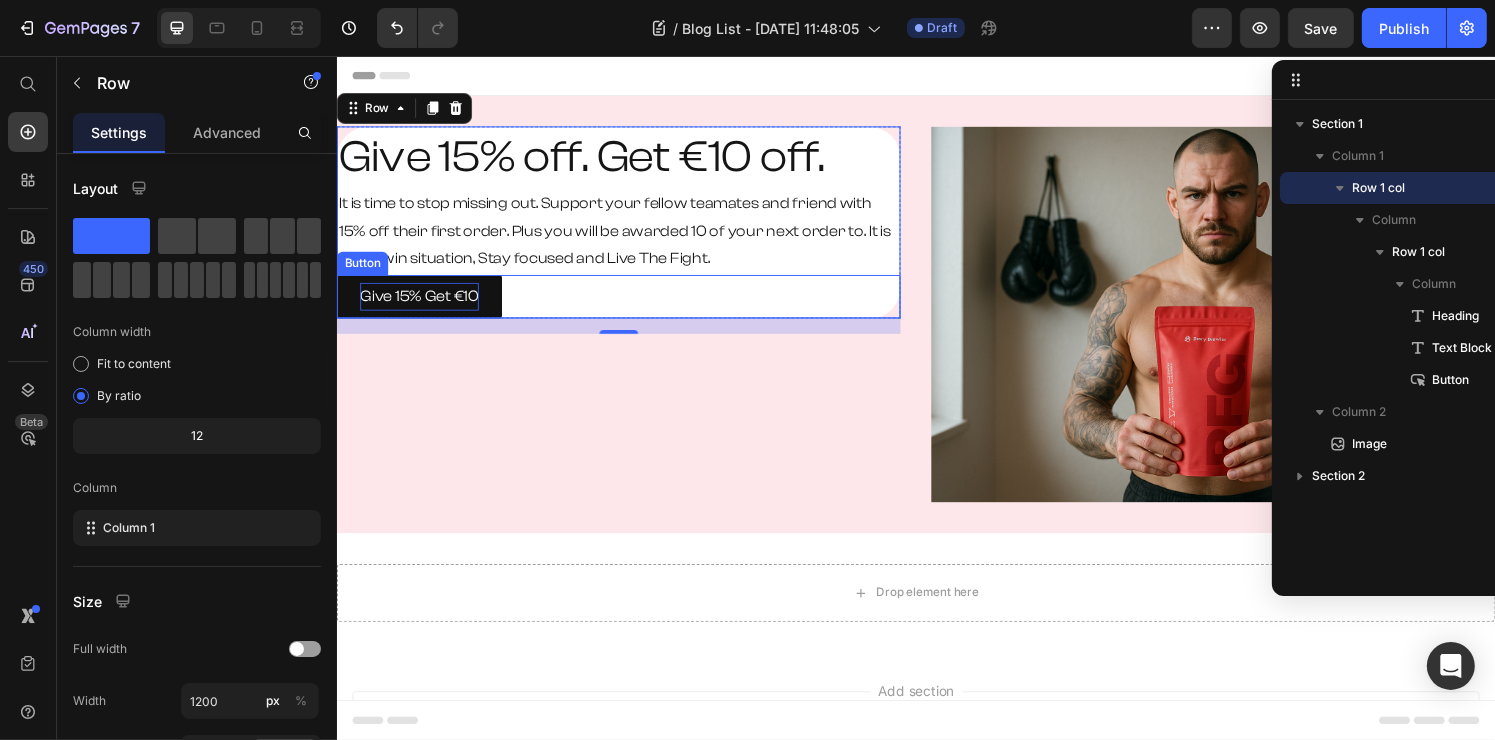 click on "Give 15% Get €10 Button" at bounding box center [628, 305] 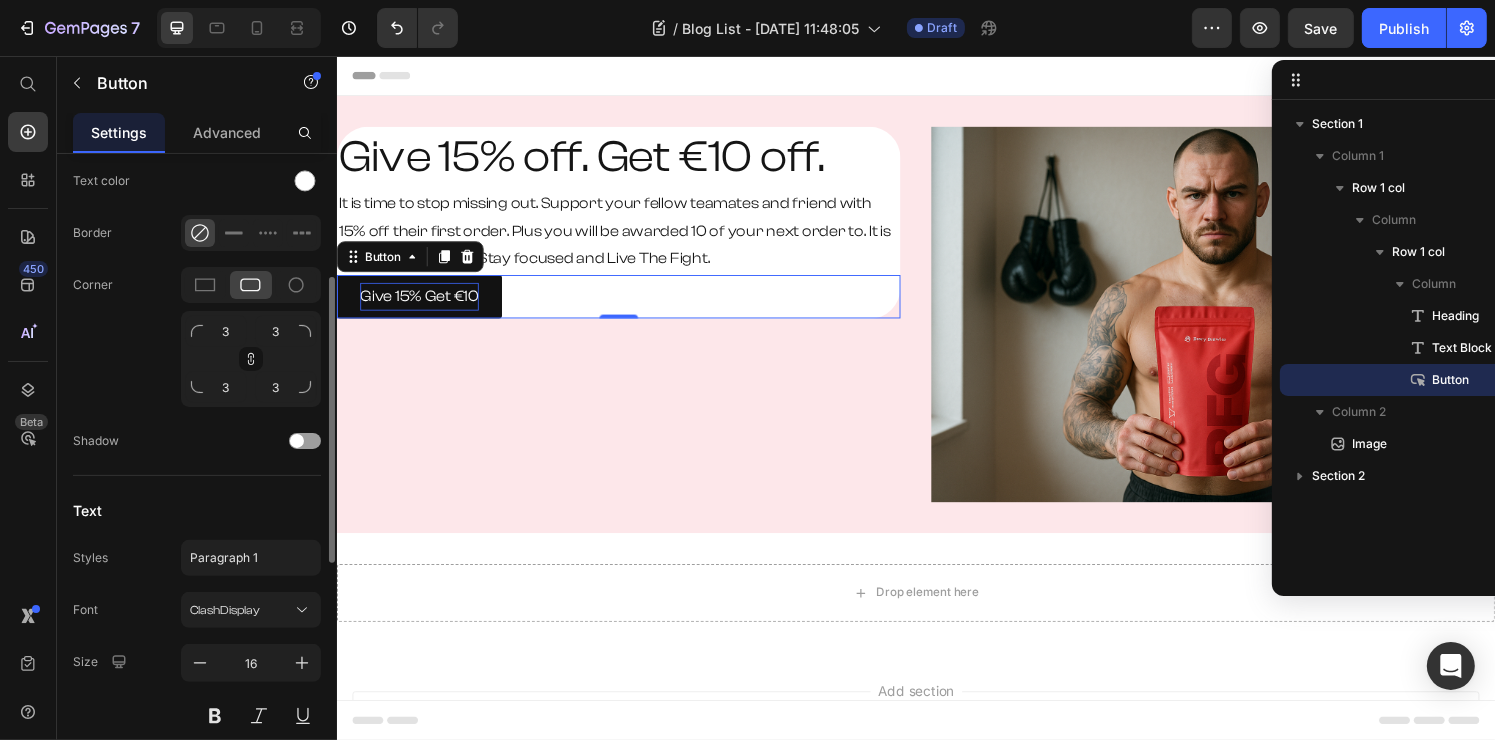 scroll, scrollTop: 700, scrollLeft: 0, axis: vertical 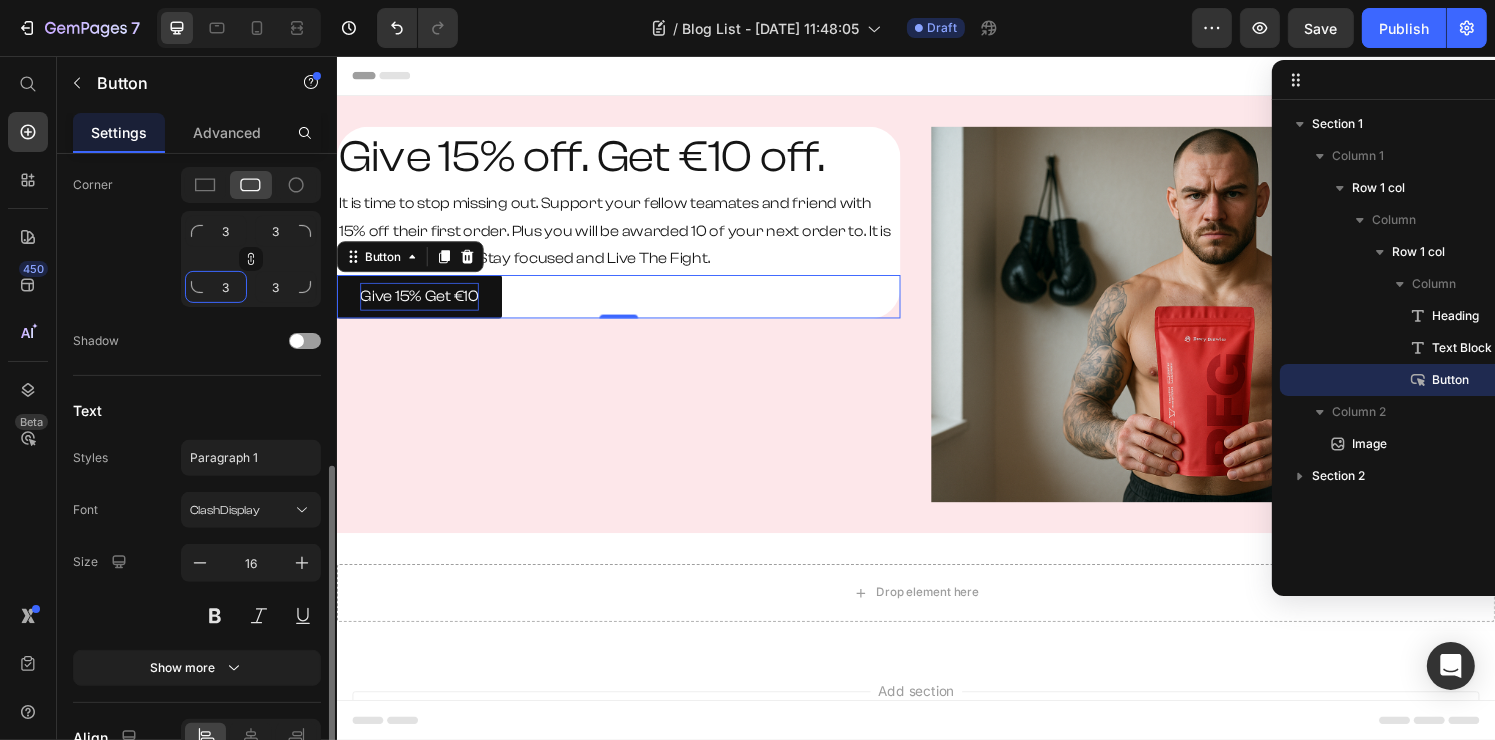 click on "3" 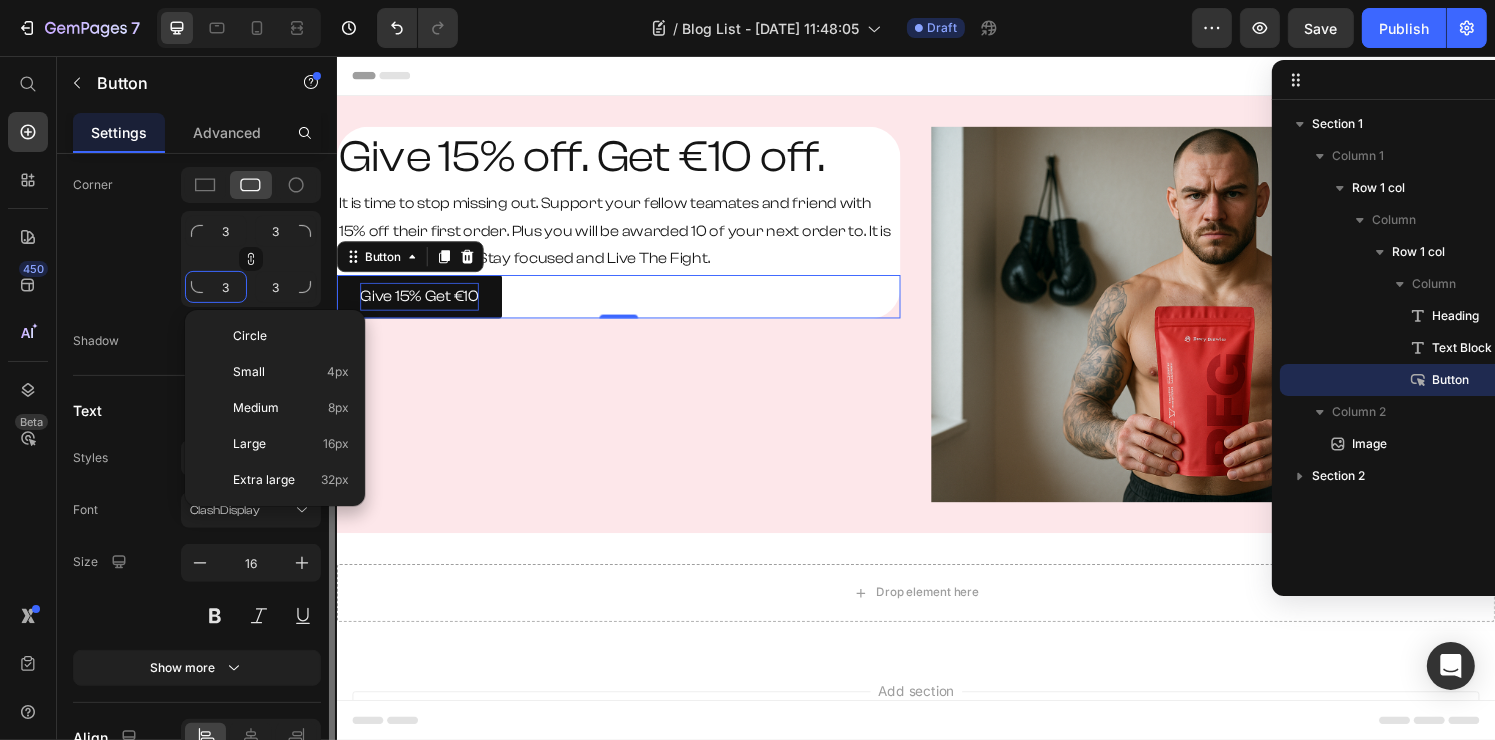 type on "1" 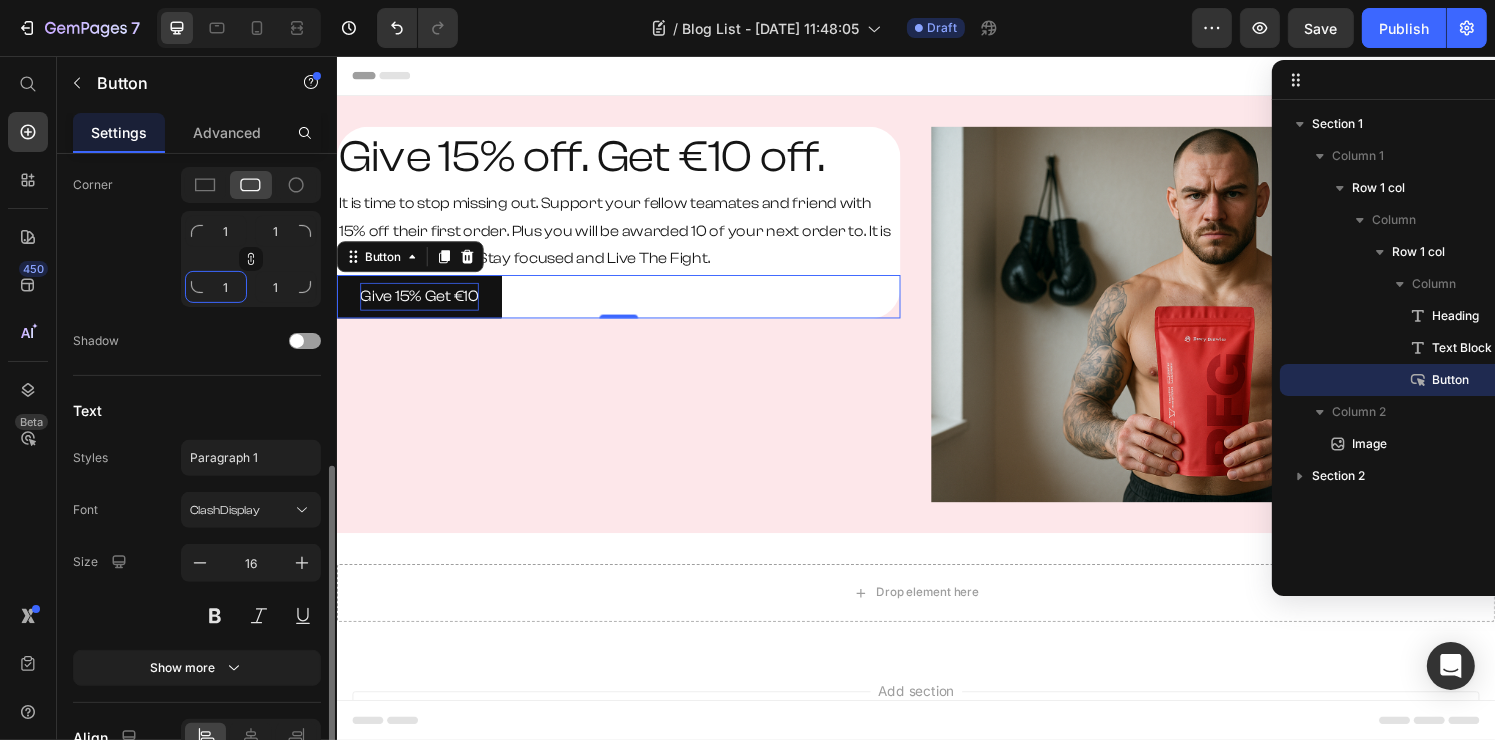 type on "16" 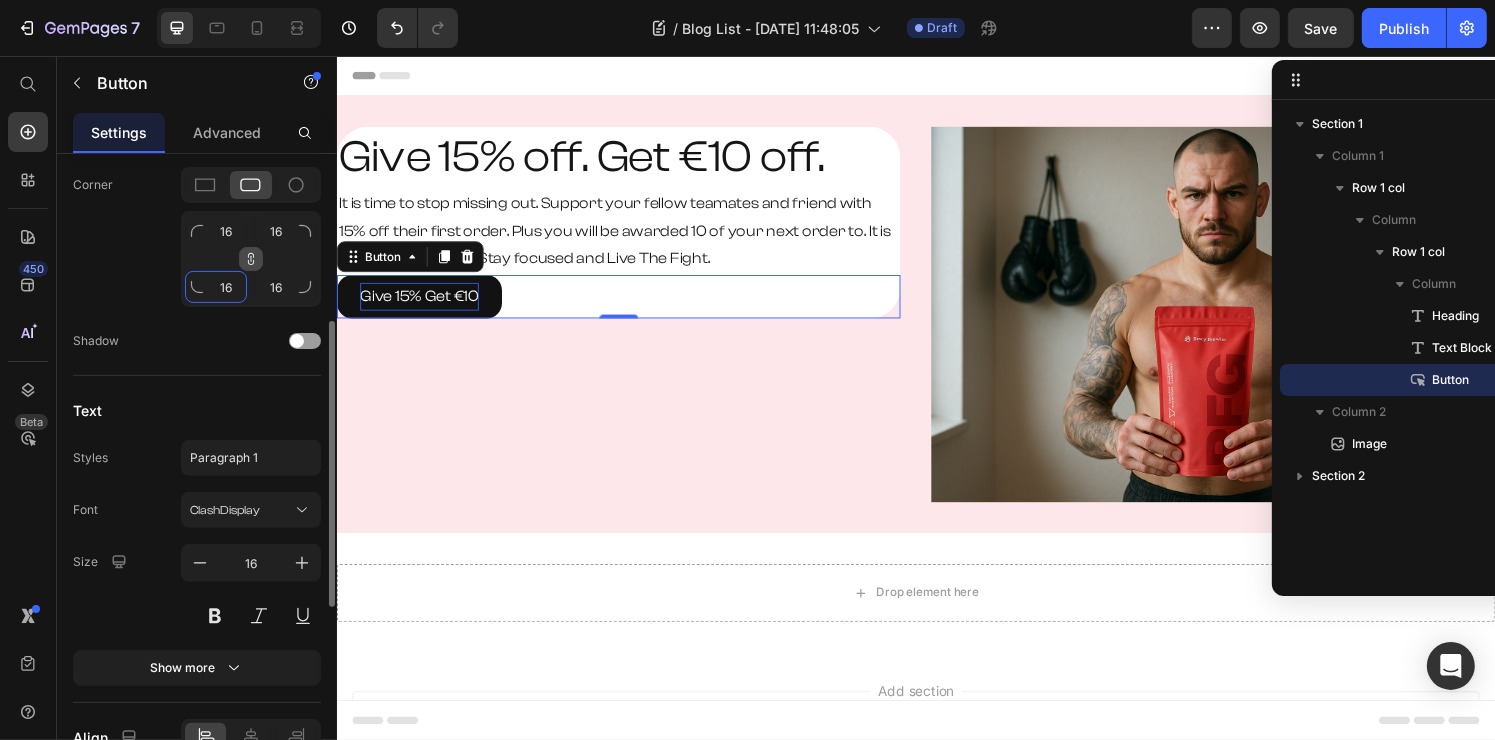 scroll, scrollTop: 600, scrollLeft: 0, axis: vertical 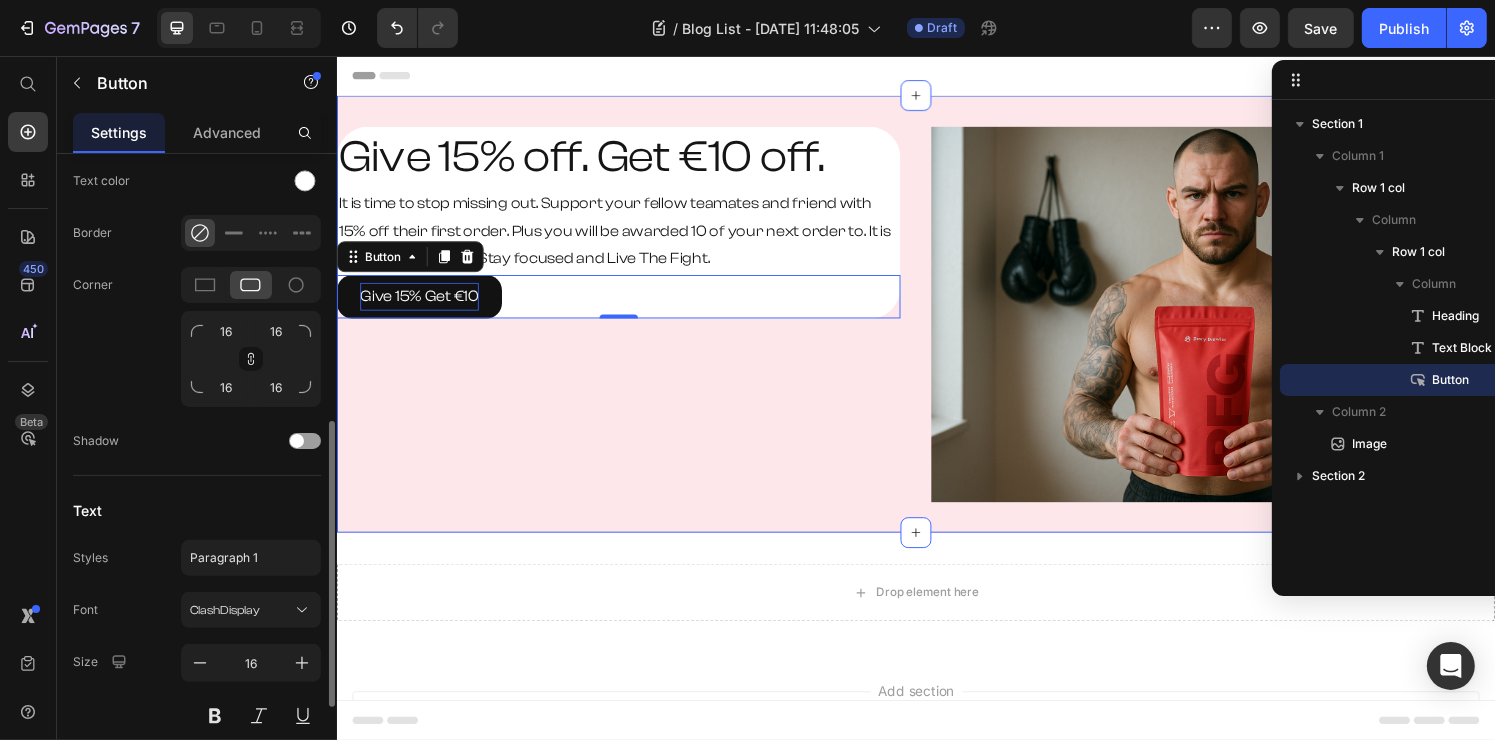 click on "Give 15% off. Get €10 off. Heading It is time to stop missing out. Support your fellow teamates and friend with 15% off their first order. Plus you will be awarded 10 of your next order to. It is a win-win situation, Stay focused and Live The Fight. Text Block Give 15% Get €10 Button   0 Row Row" at bounding box center [628, 323] 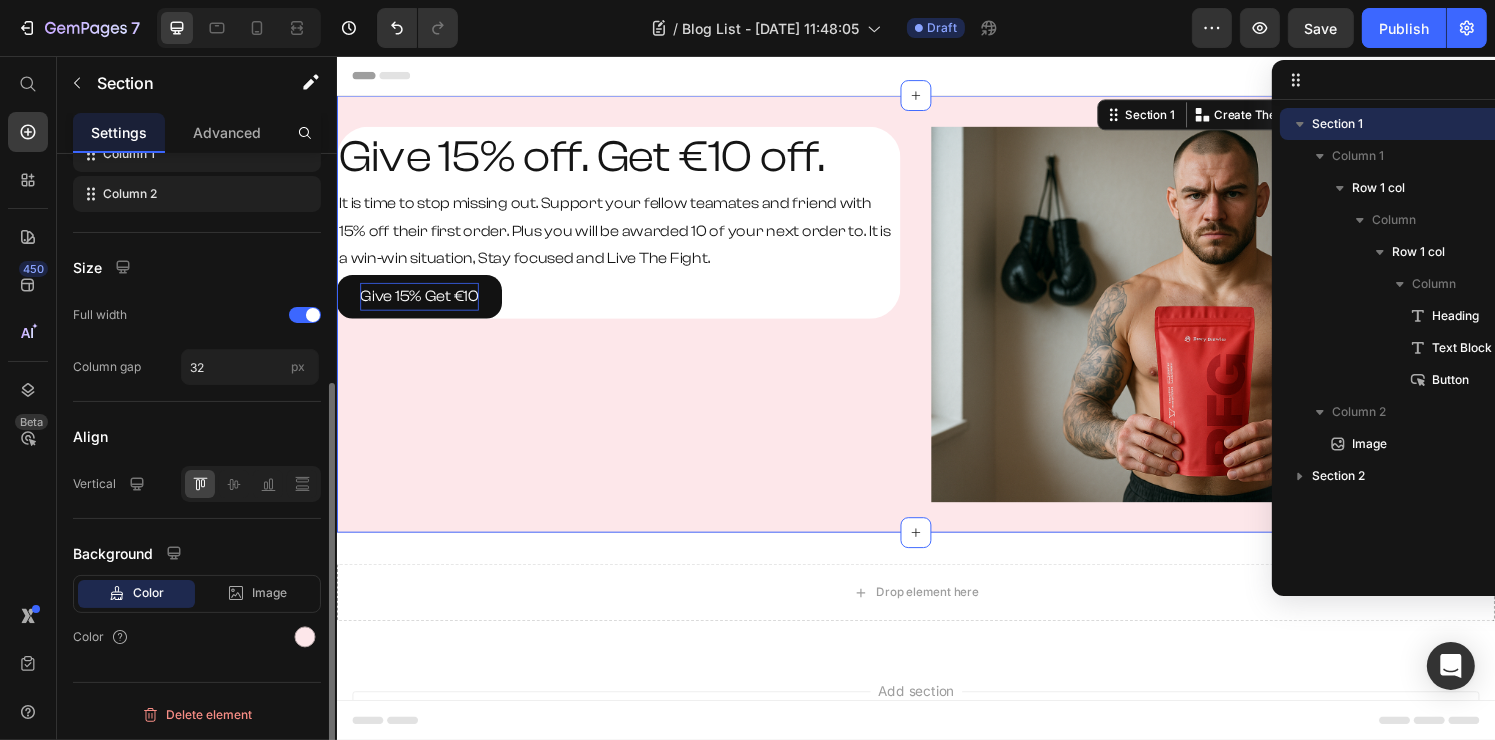 scroll, scrollTop: 0, scrollLeft: 0, axis: both 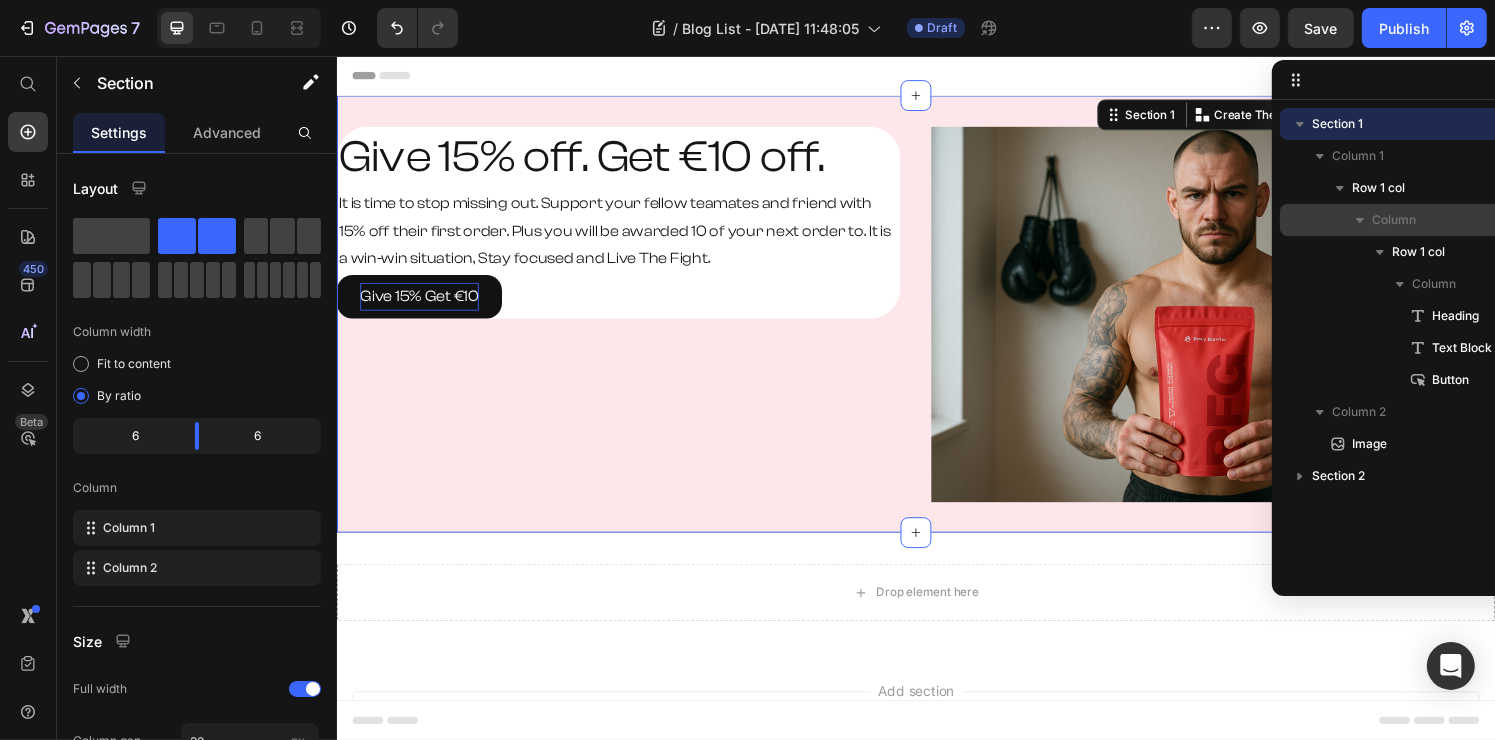 click on "Column" at bounding box center (1394, 220) 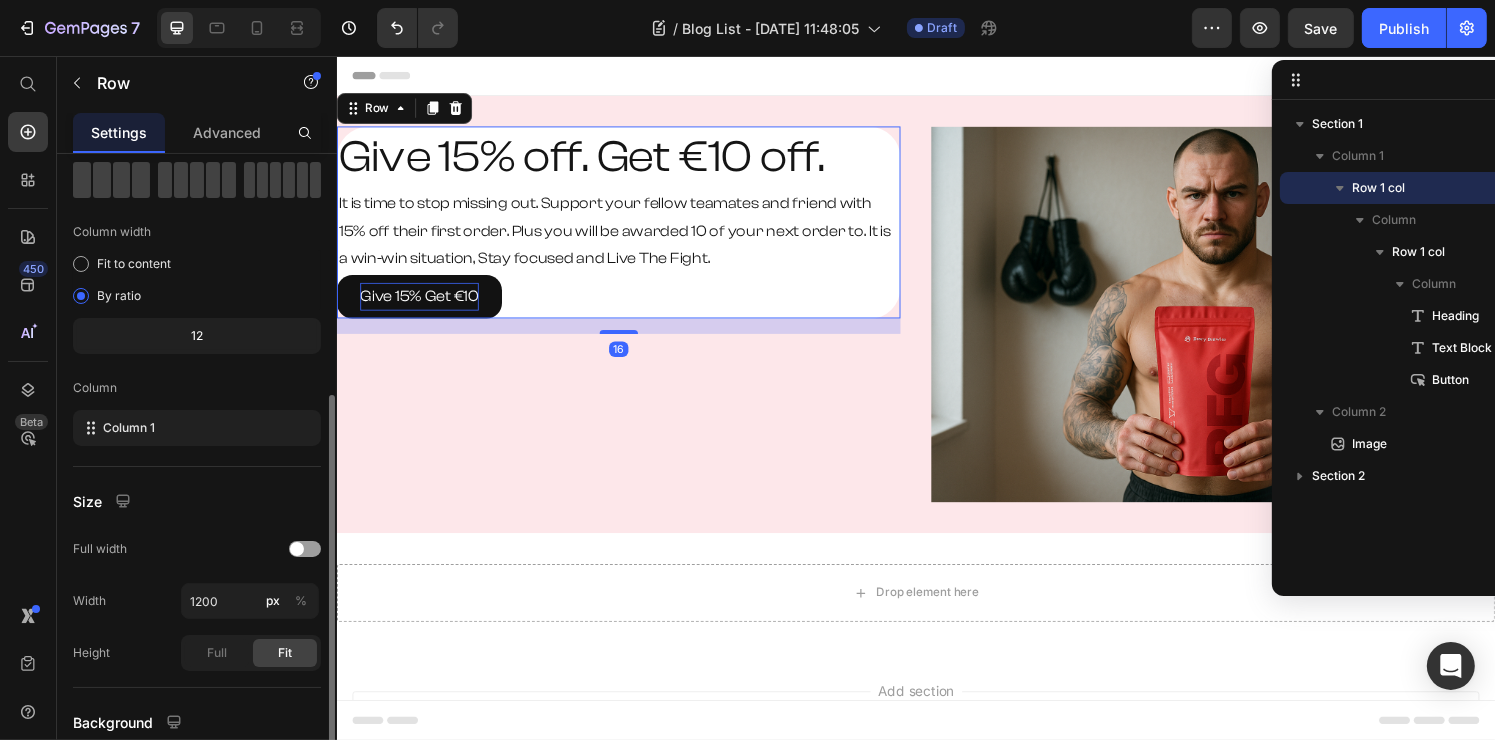 scroll, scrollTop: 267, scrollLeft: 0, axis: vertical 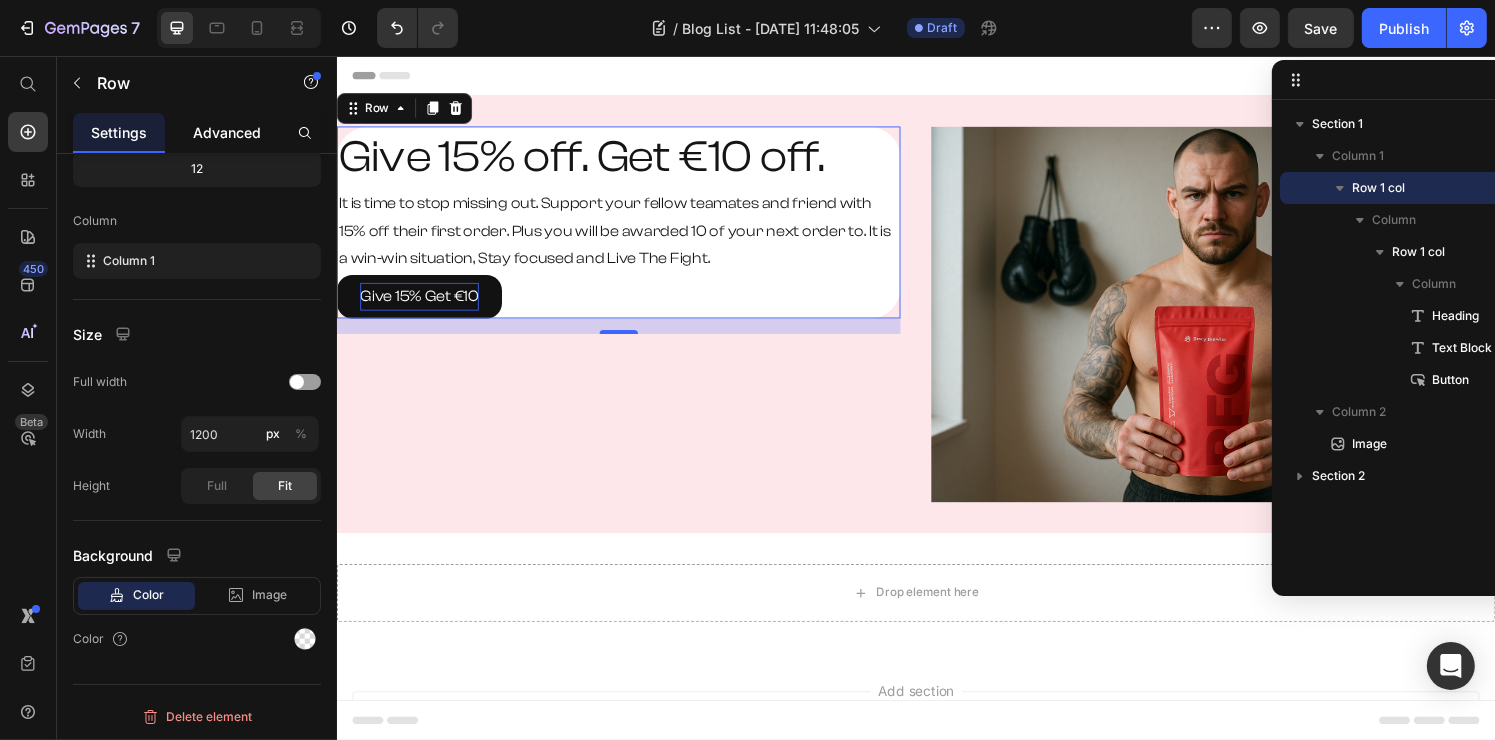 click on "Advanced" at bounding box center (227, 132) 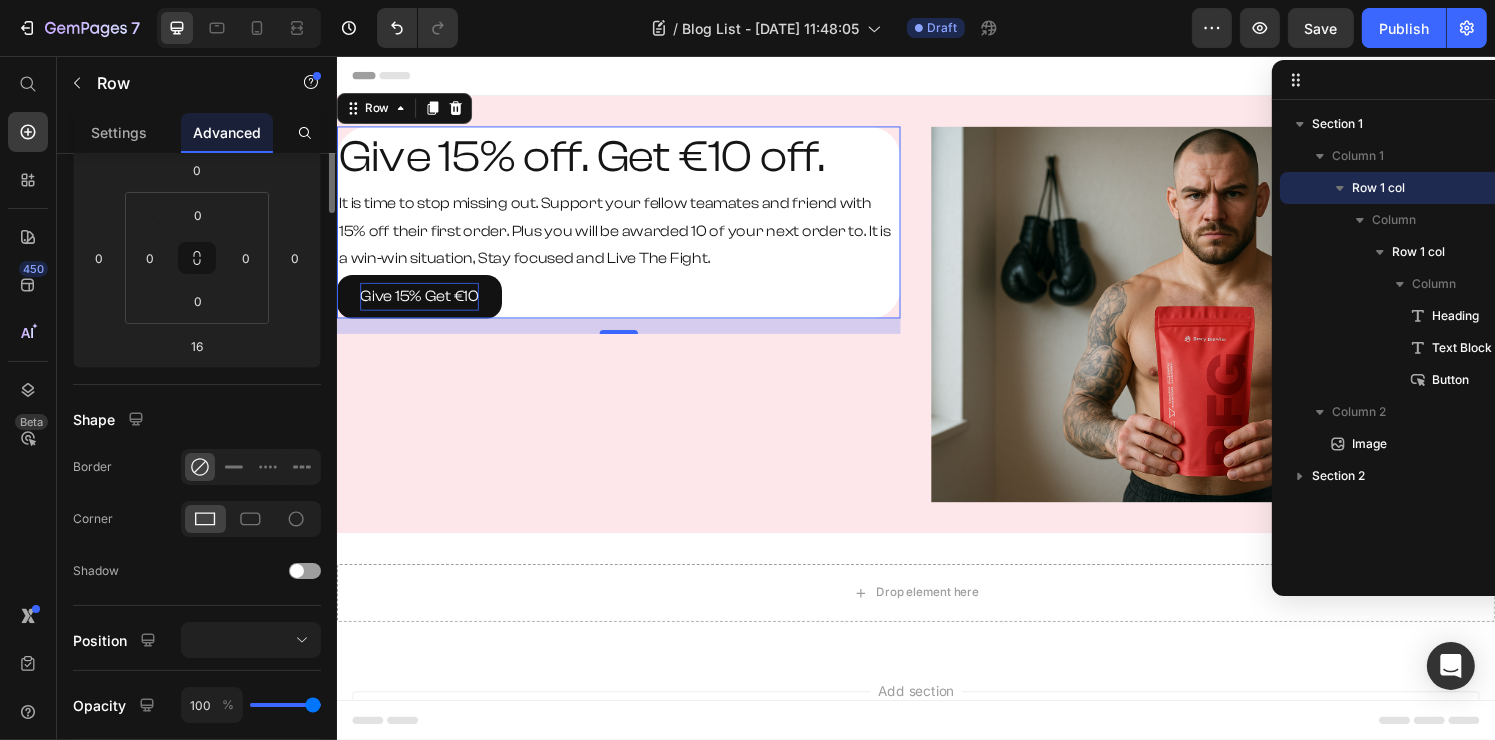scroll, scrollTop: 0, scrollLeft: 0, axis: both 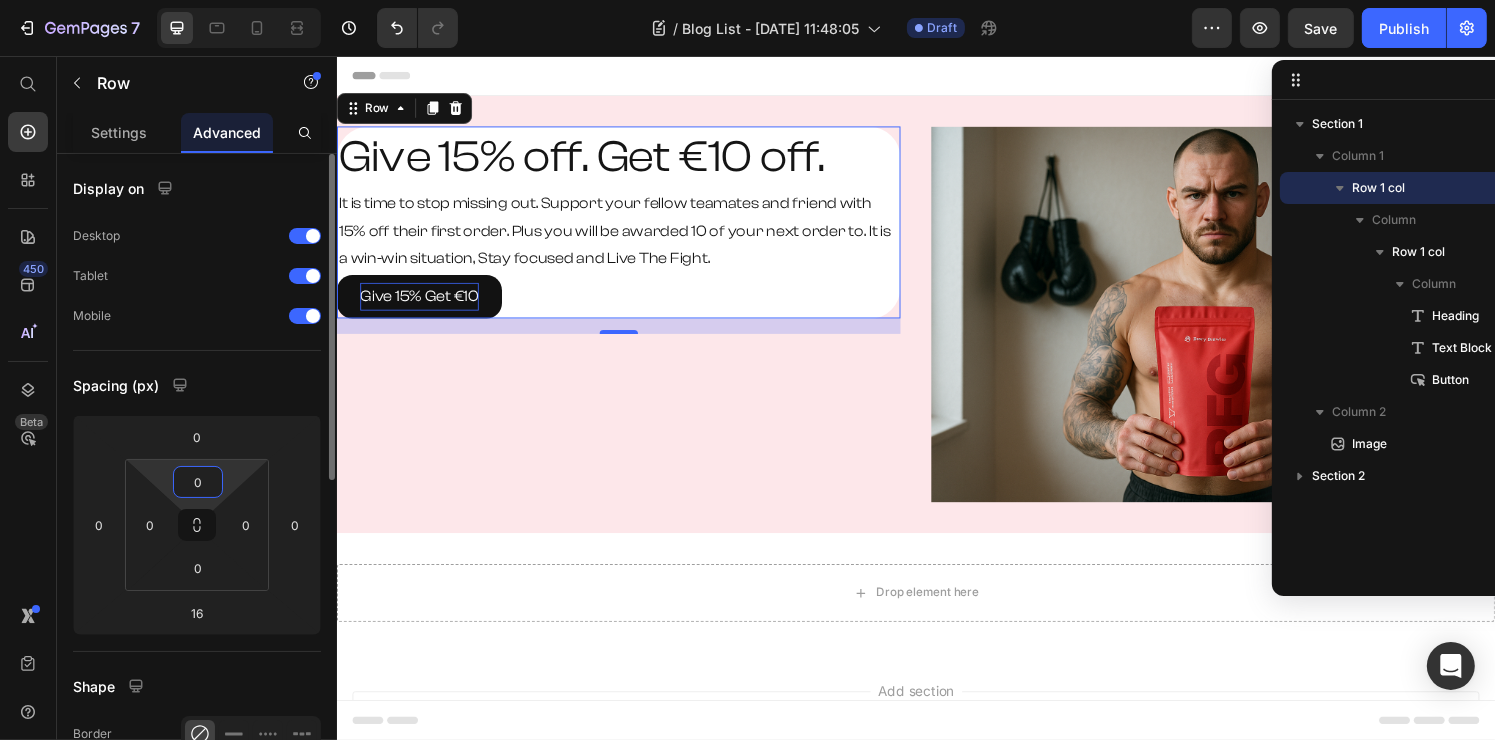 click on "0" at bounding box center [198, 482] 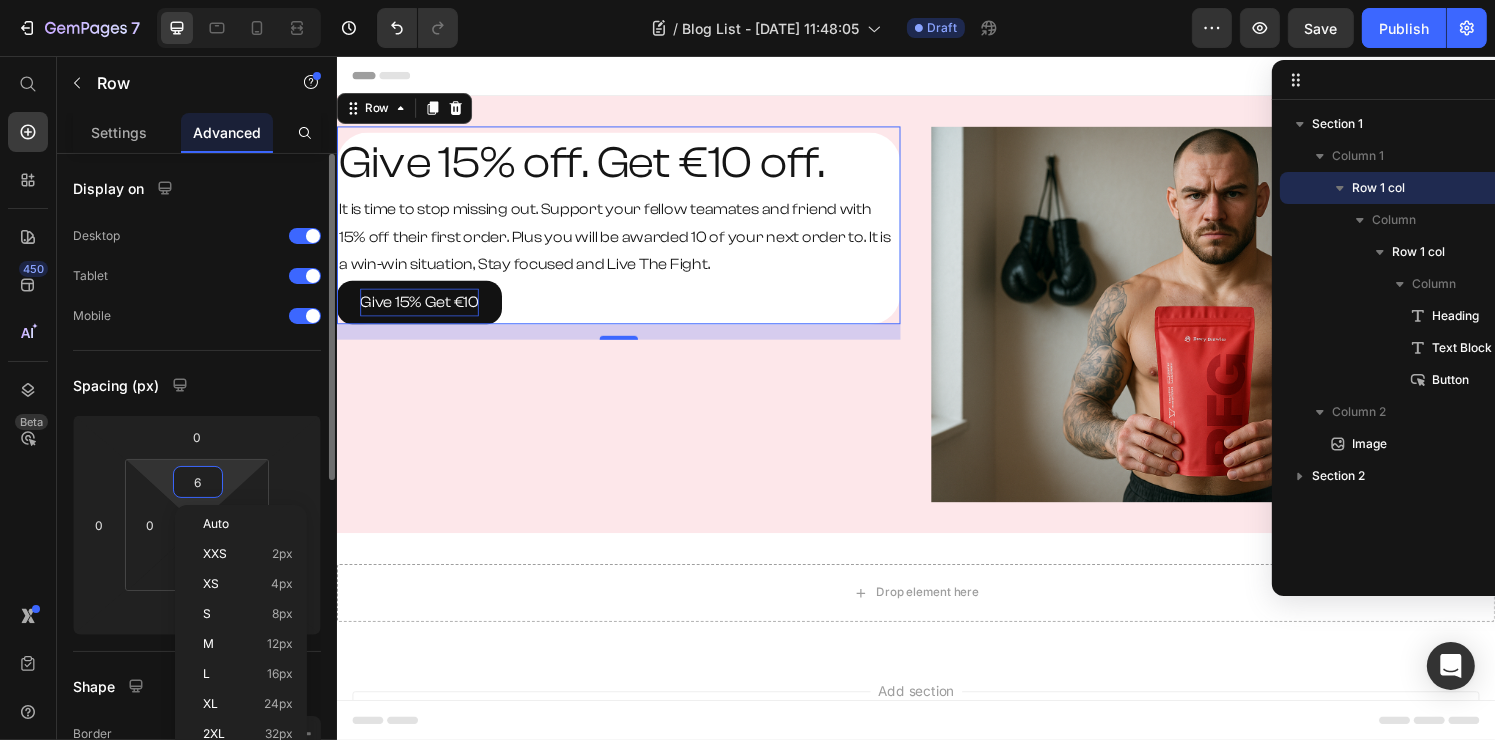 type on "60" 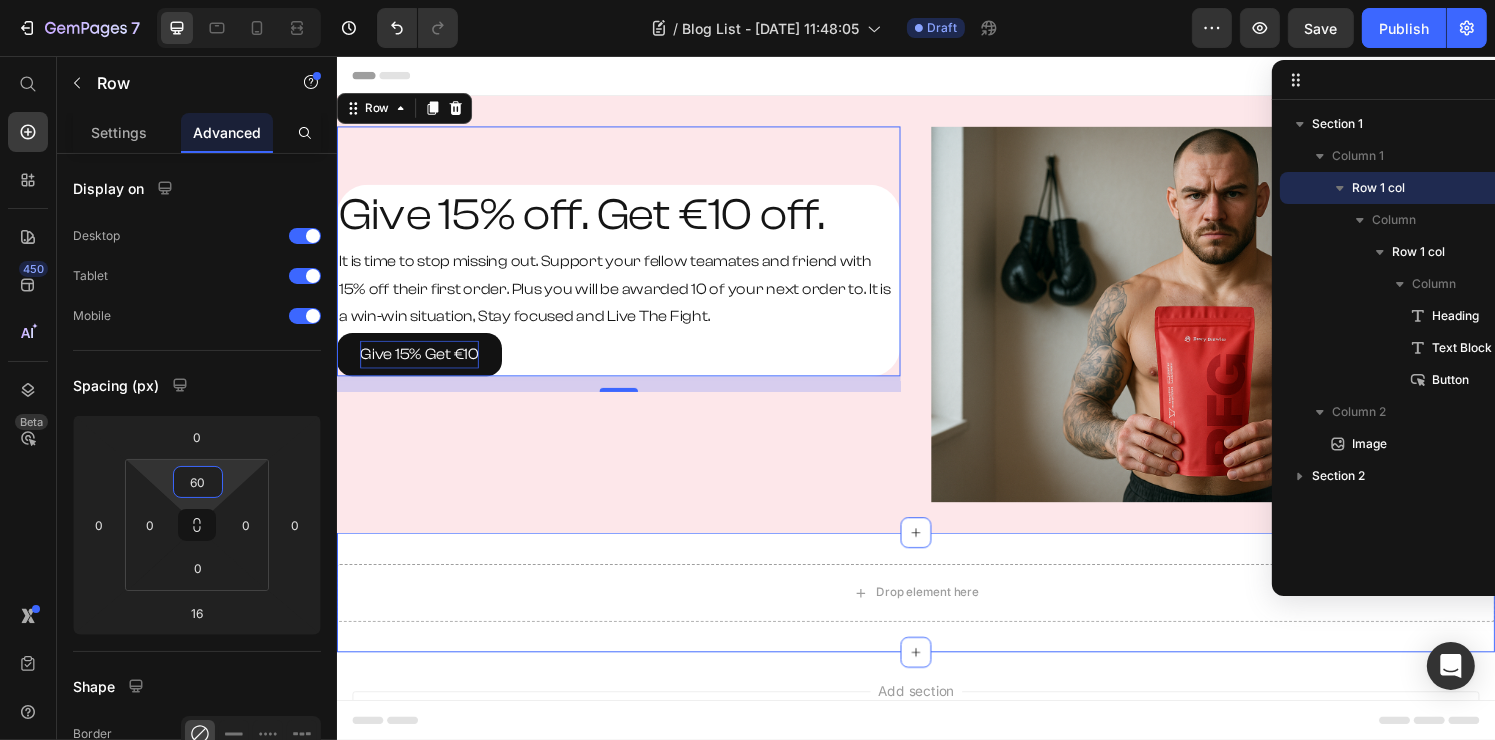click on "Give 15% off. Get €10 off. Heading It is time to stop missing out. Support your fellow teamates and friend with 15% off their first order. Plus you will be awarded 10 of your next order to. It is a win-win situation, Stay focused and Live The Fight. Text Block Give 15% Get €10 Button Row Row   16 Image Section 1" at bounding box center (936, 323) 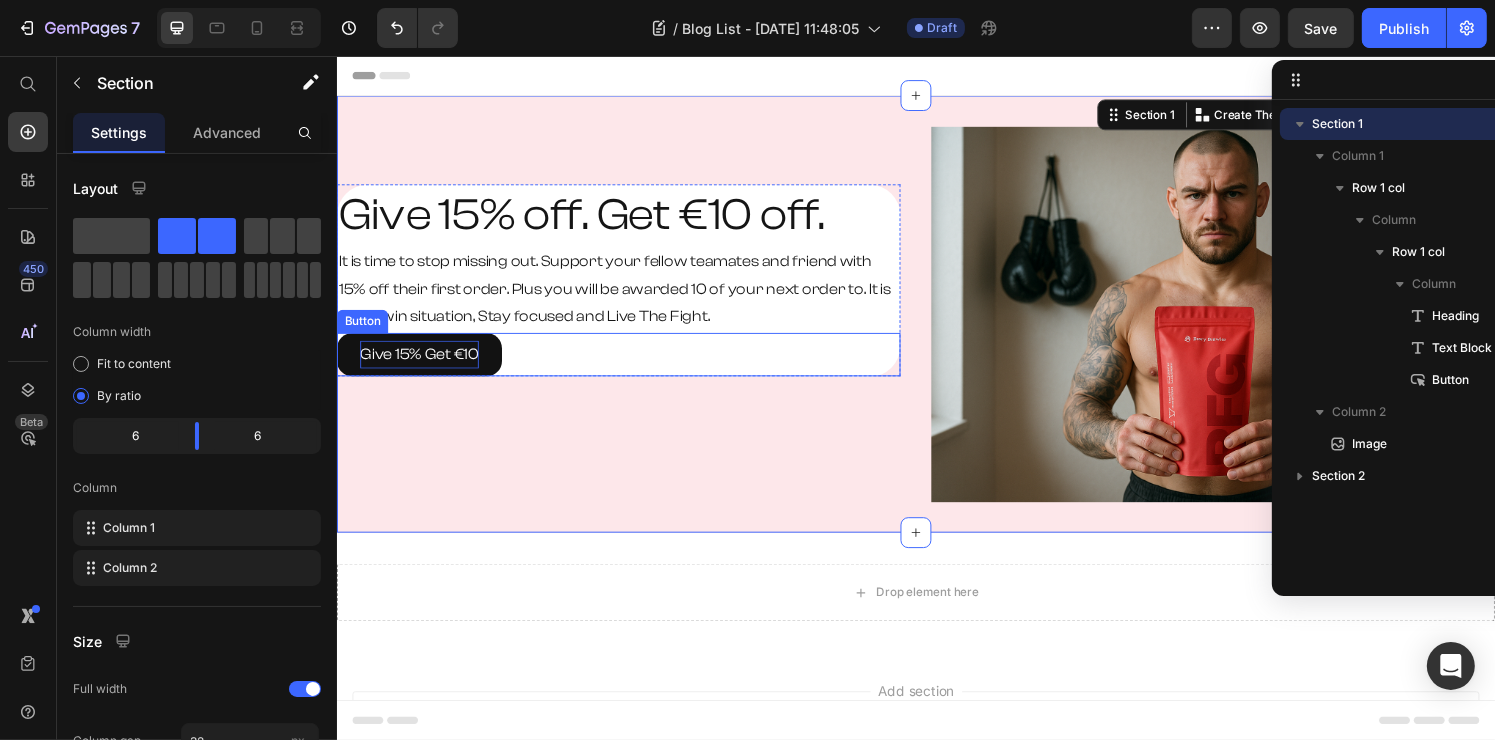 click on "Give 15% Get €10 Button" at bounding box center (628, 365) 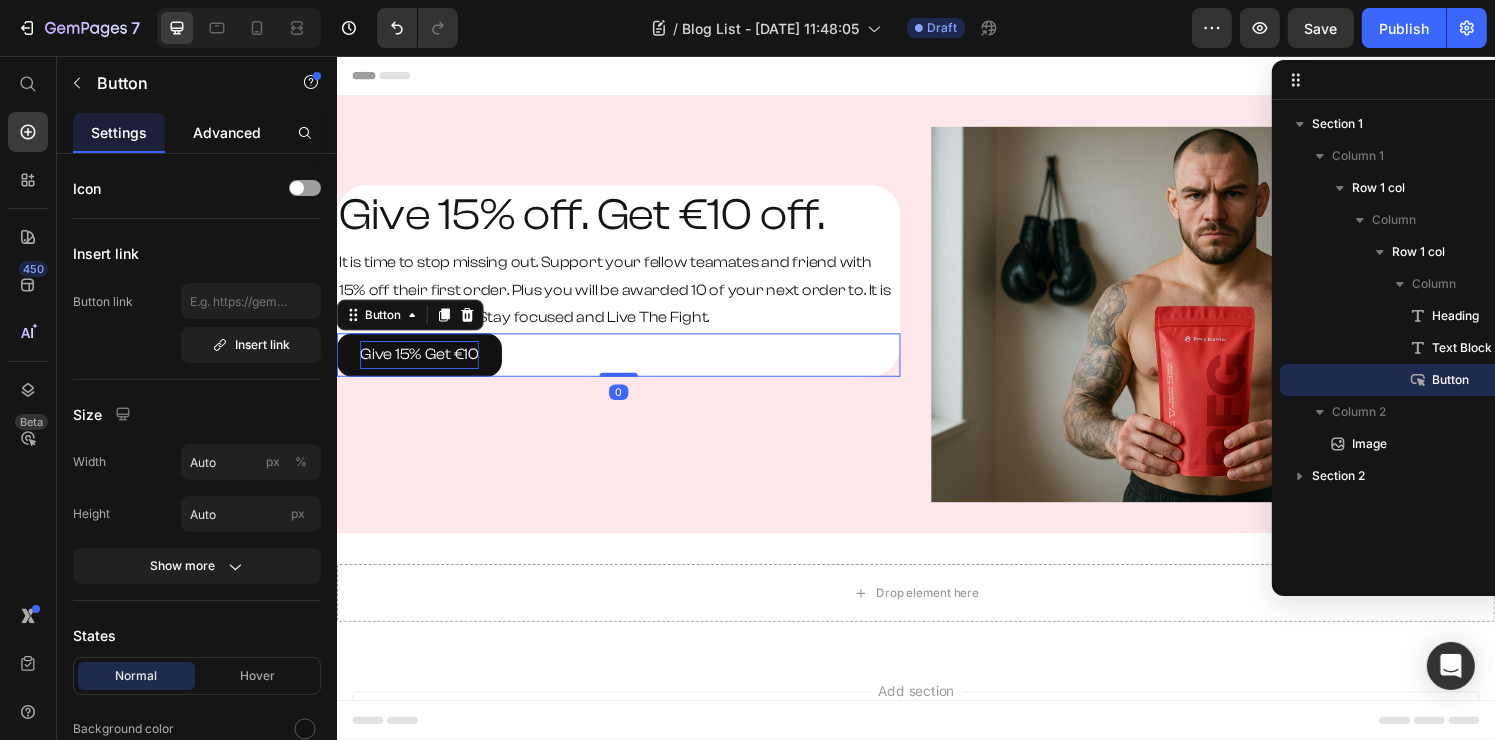 click on "Advanced" at bounding box center (227, 132) 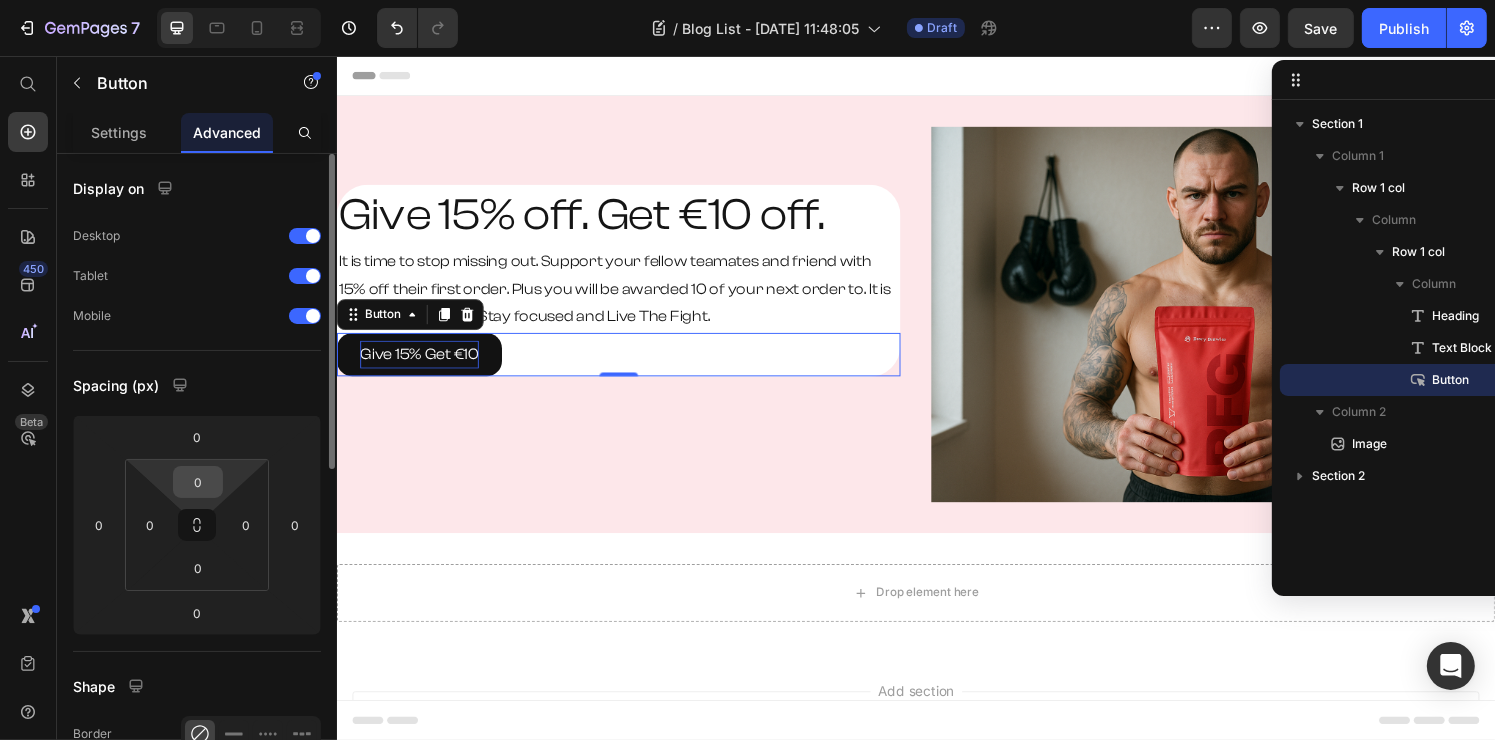 click on "0" at bounding box center (198, 482) 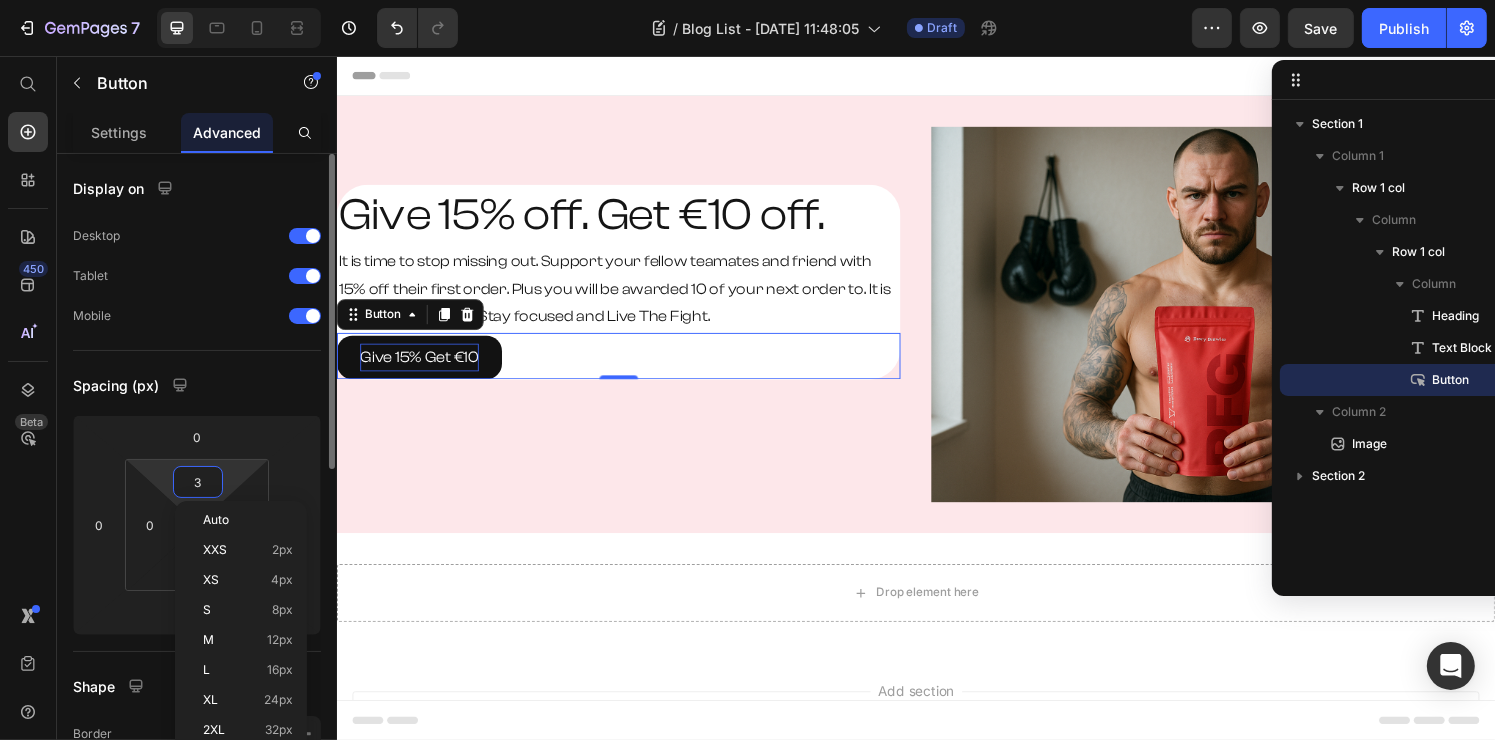 type on "32" 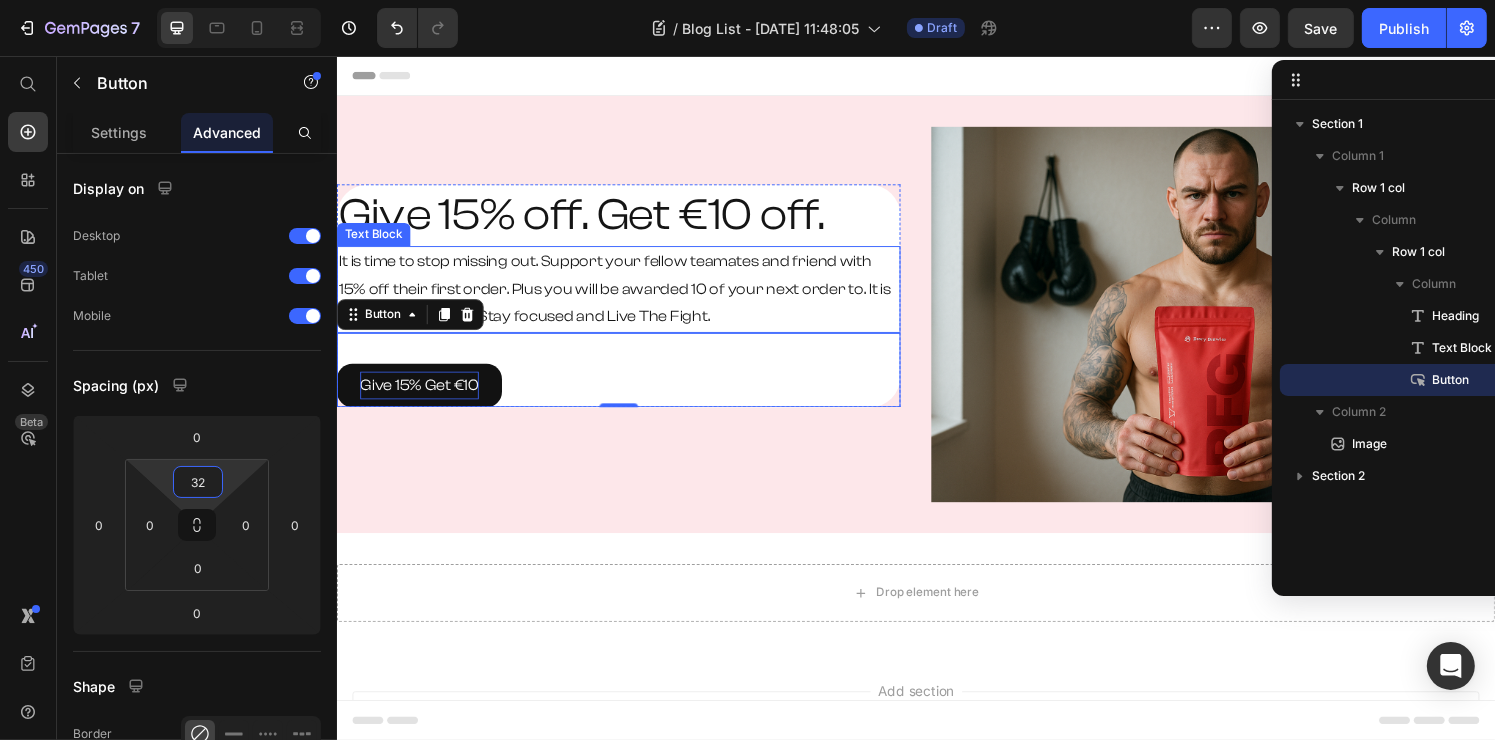 click on "It is time to stop missing out. Support your fellow teamates and friend with 15% off their first order. Plus you will be awarded 10 of your next order to. It is a win-win situation, Stay focused and Live The Fight." at bounding box center [628, 298] 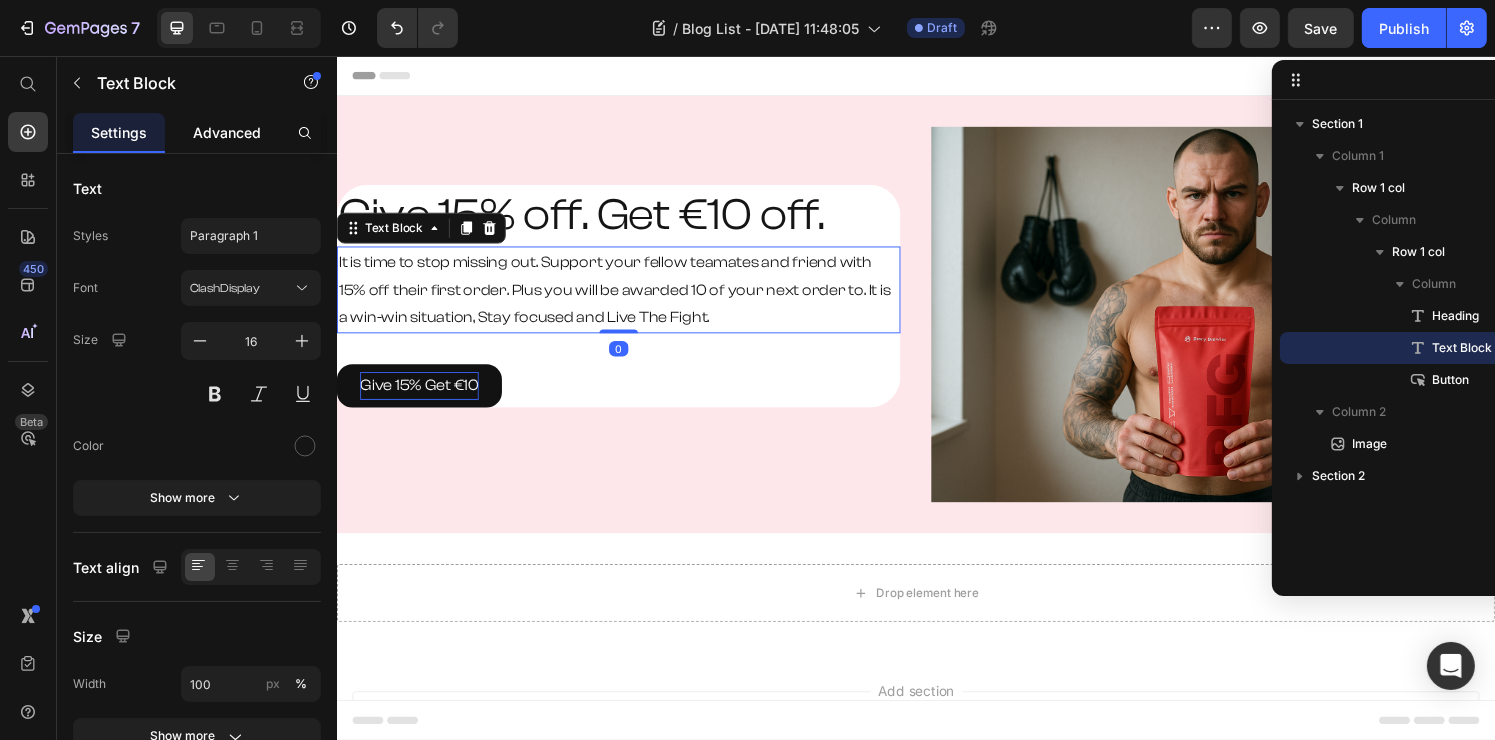 click on "Advanced" 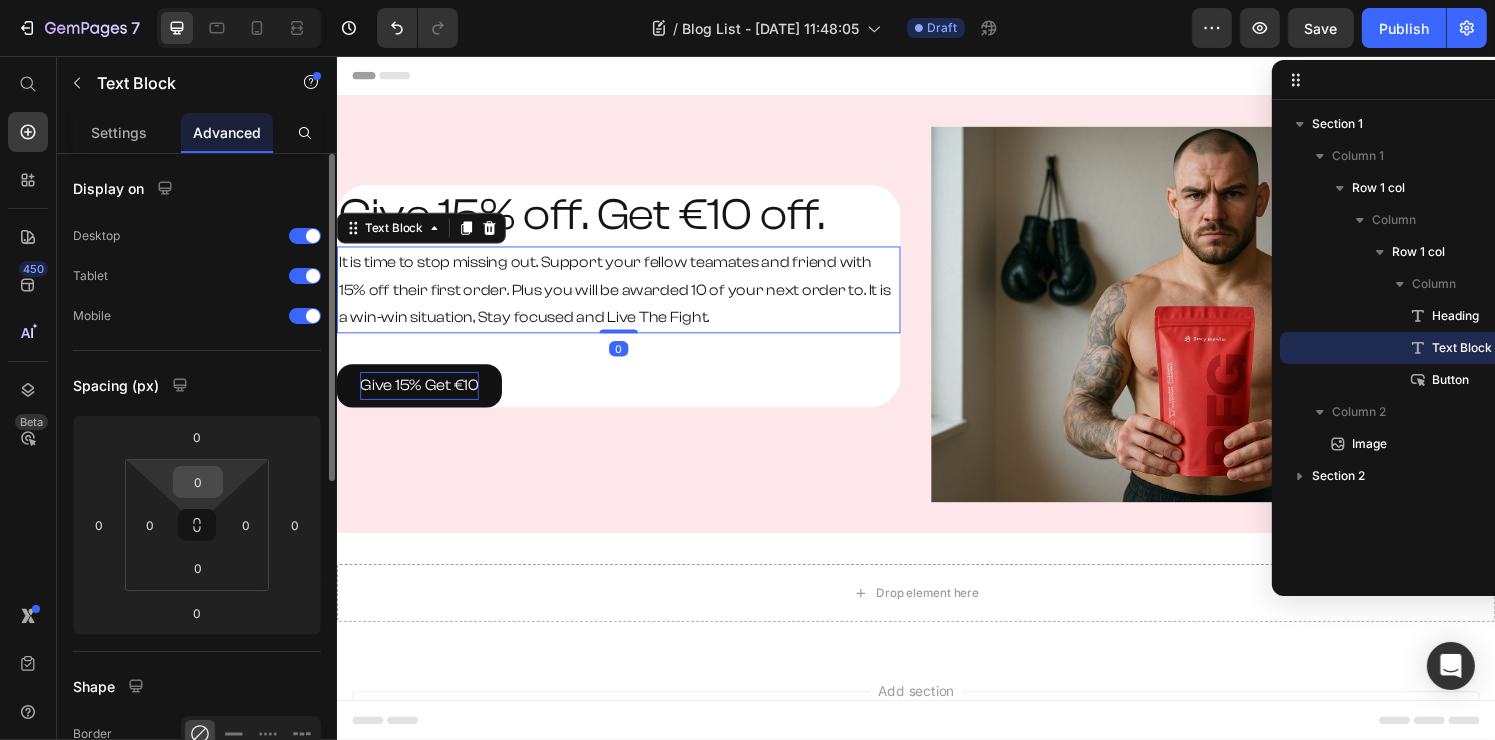 click on "0" at bounding box center [198, 482] 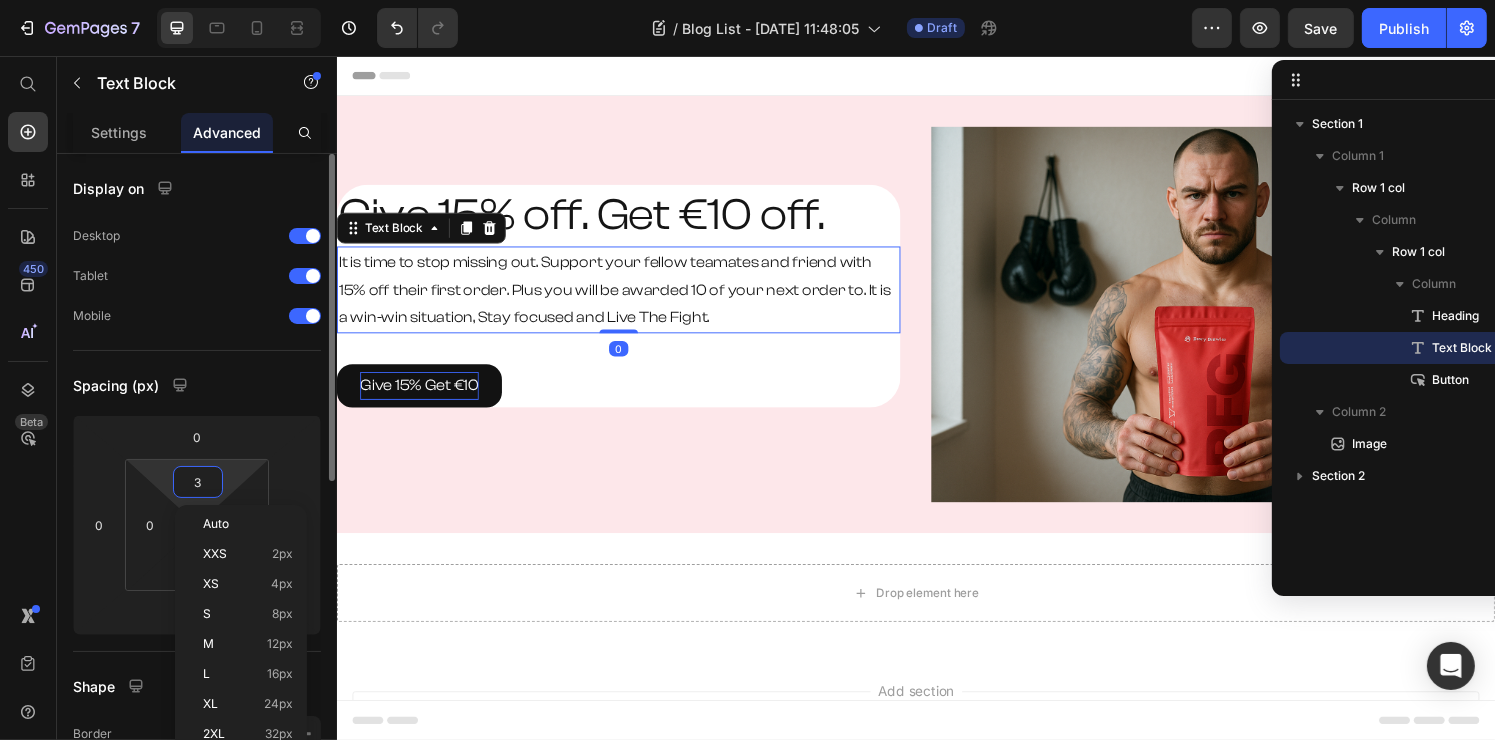 type on "32" 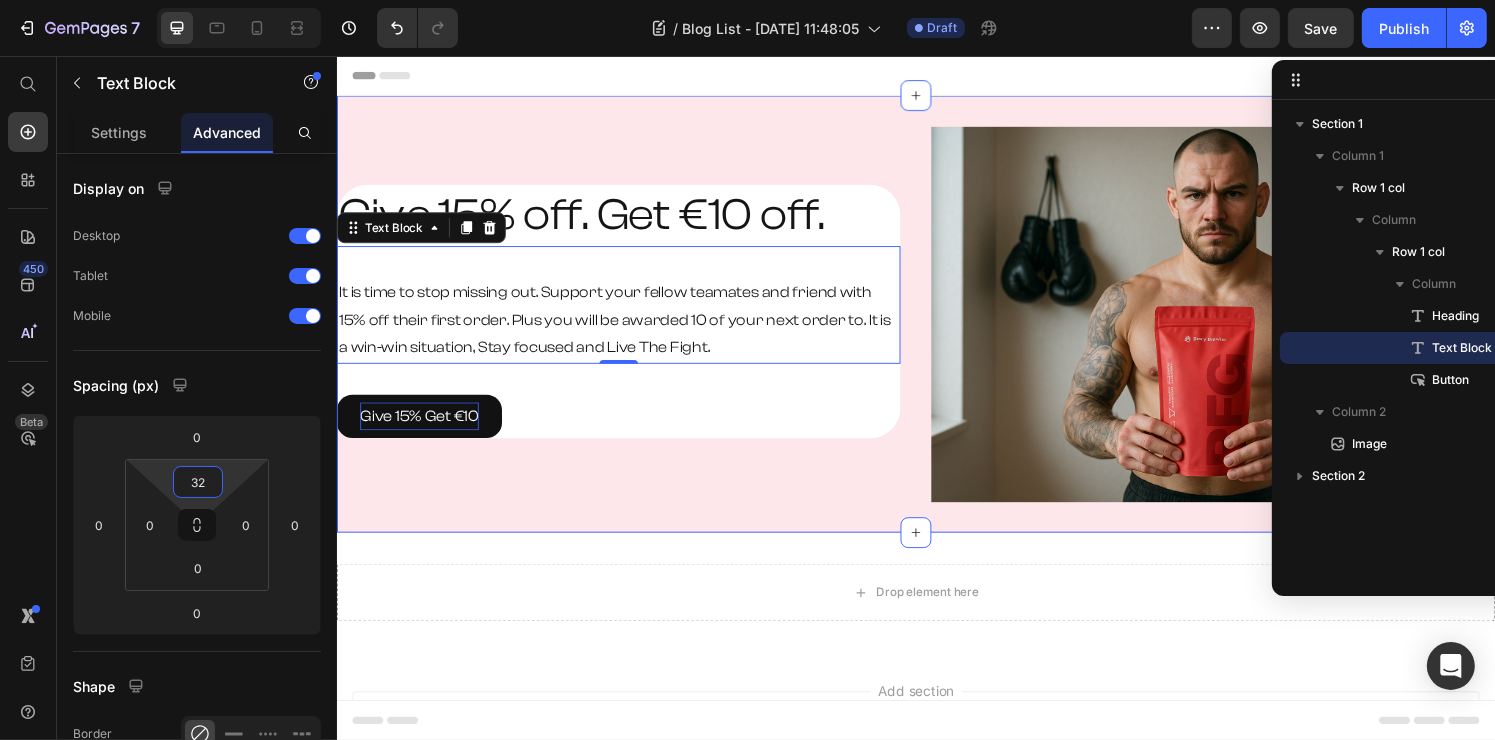 click on "Give 15% off. Get €10 off. Heading It is time to stop missing out. Support your fellow teamates and friend with 15% off their first order. Plus you will be awarded 10 of your next order to. It is a win-win situation, Stay focused and Live The Fight. Text Block   0 Give 15% Get €10 Button Row Row Image Section 1" at bounding box center [936, 323] 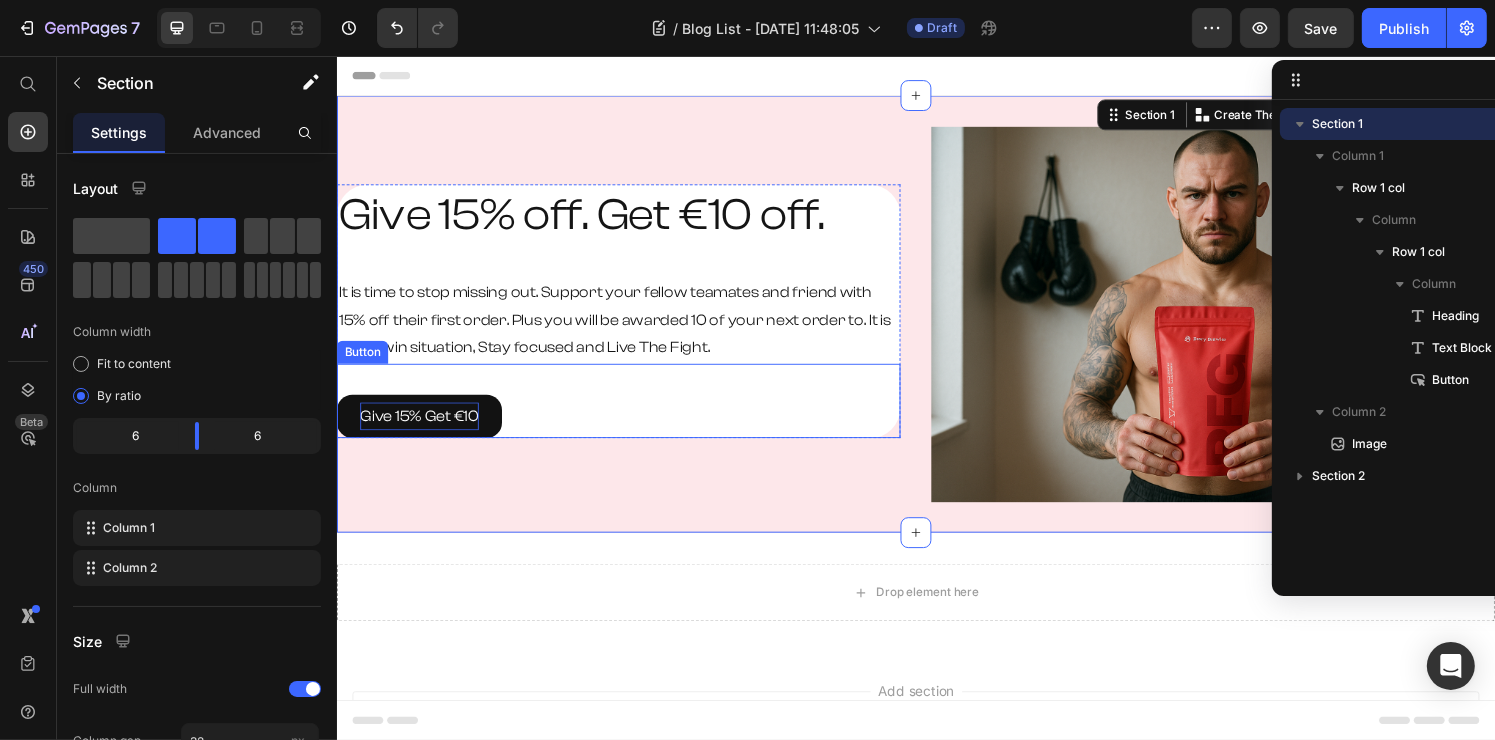 click on "Give 15% Get €10 Button" at bounding box center (628, 413) 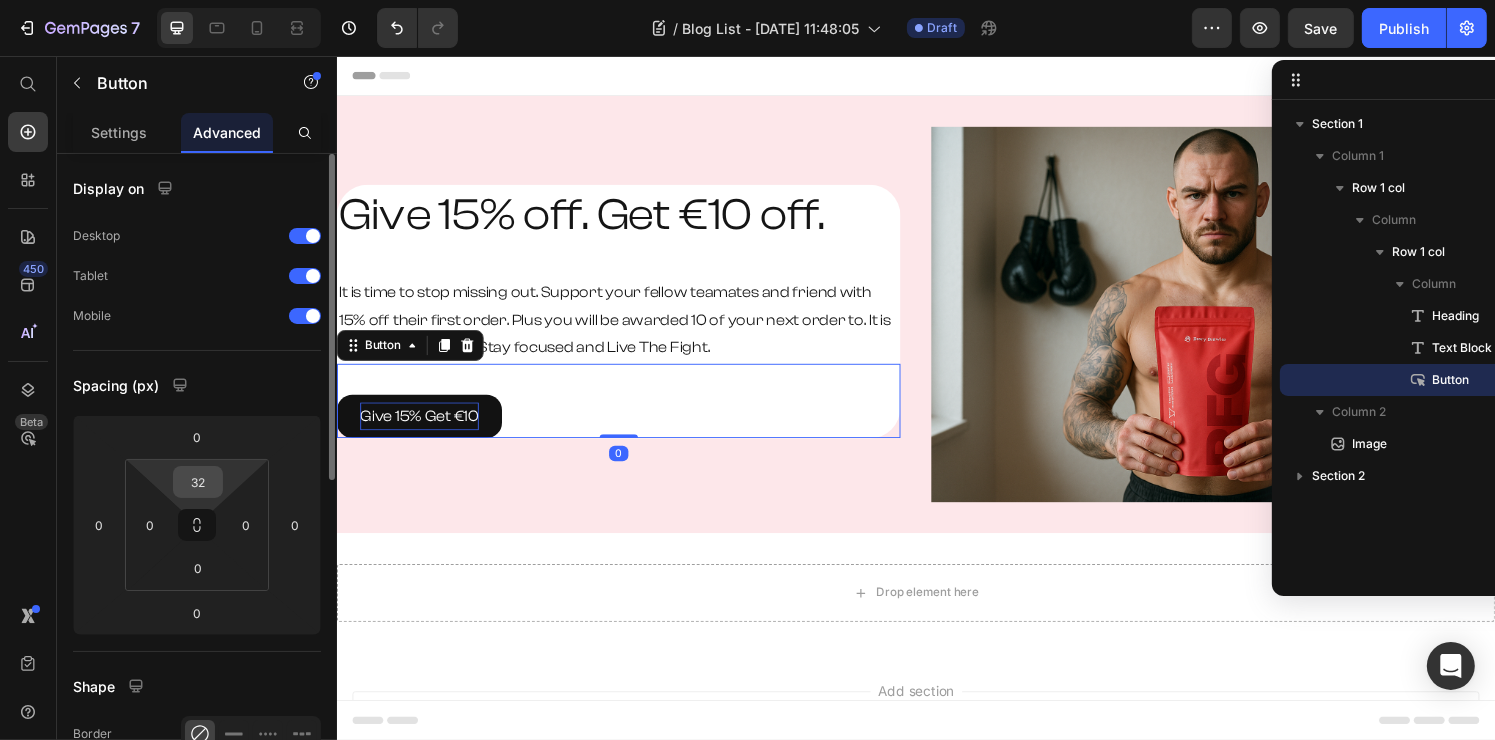 click on "32" at bounding box center [198, 482] 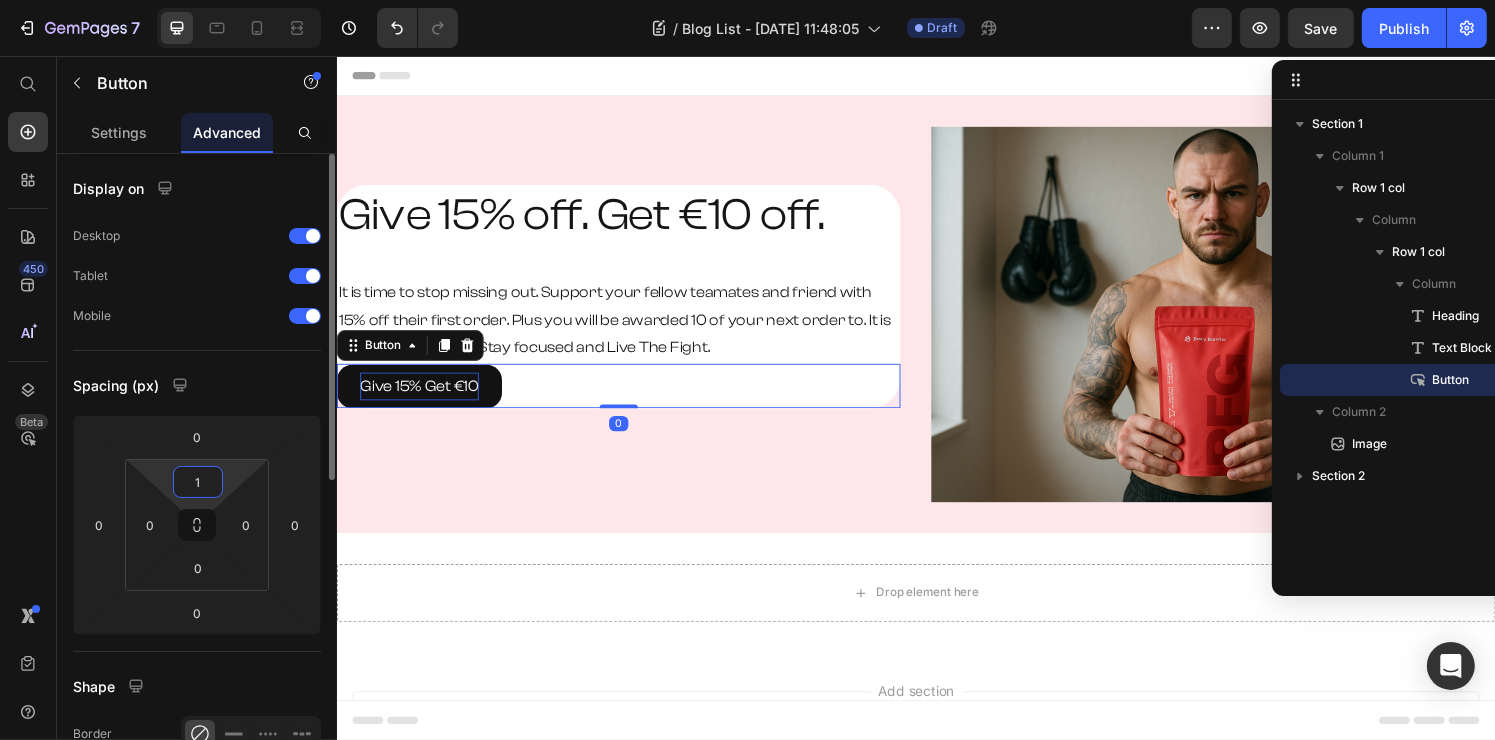 type on "16" 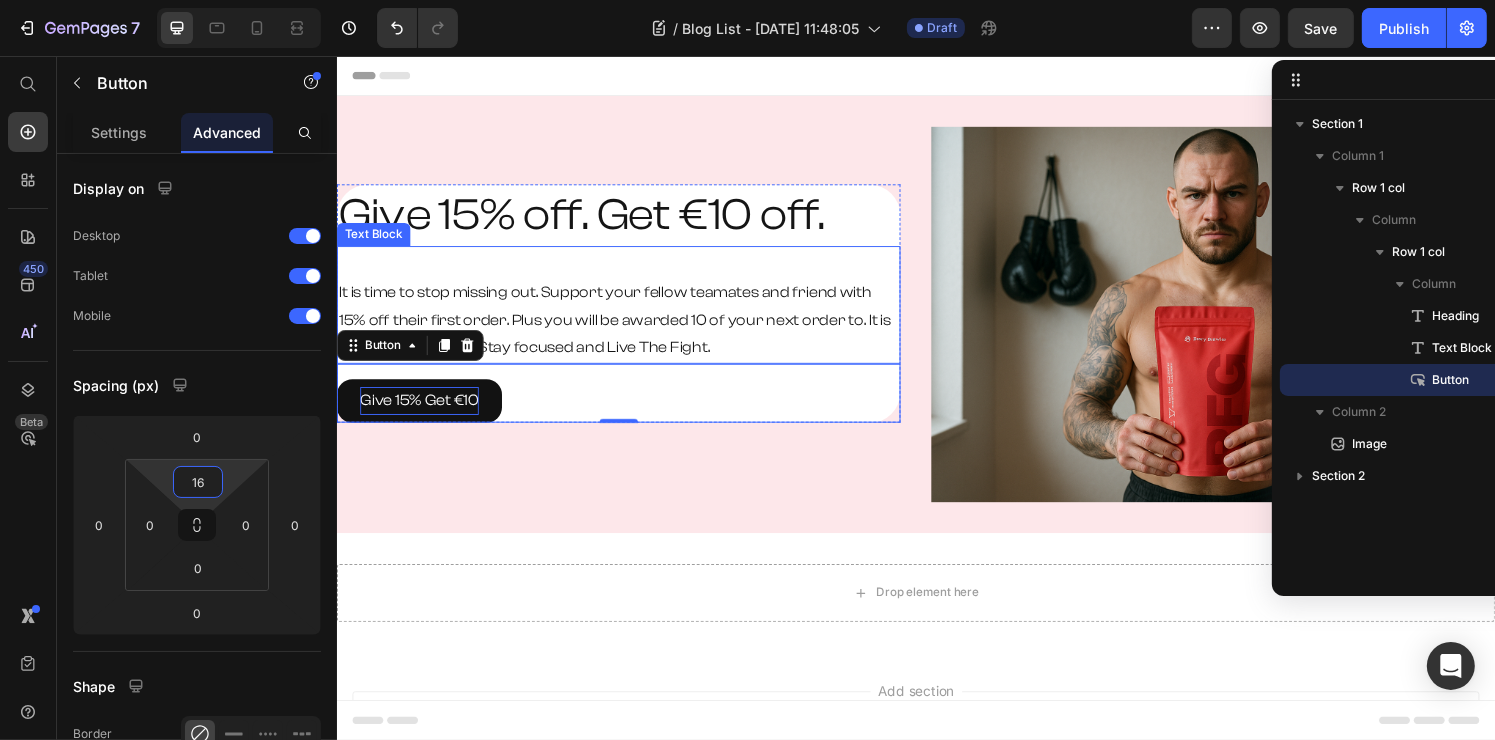 click on "It is time to stop missing out. Support your fellow teamates and friend with 15% off their first order. Plus you will be awarded 10 of your next order to. It is a win-win situation, Stay focused and Live The Fight." at bounding box center [628, 330] 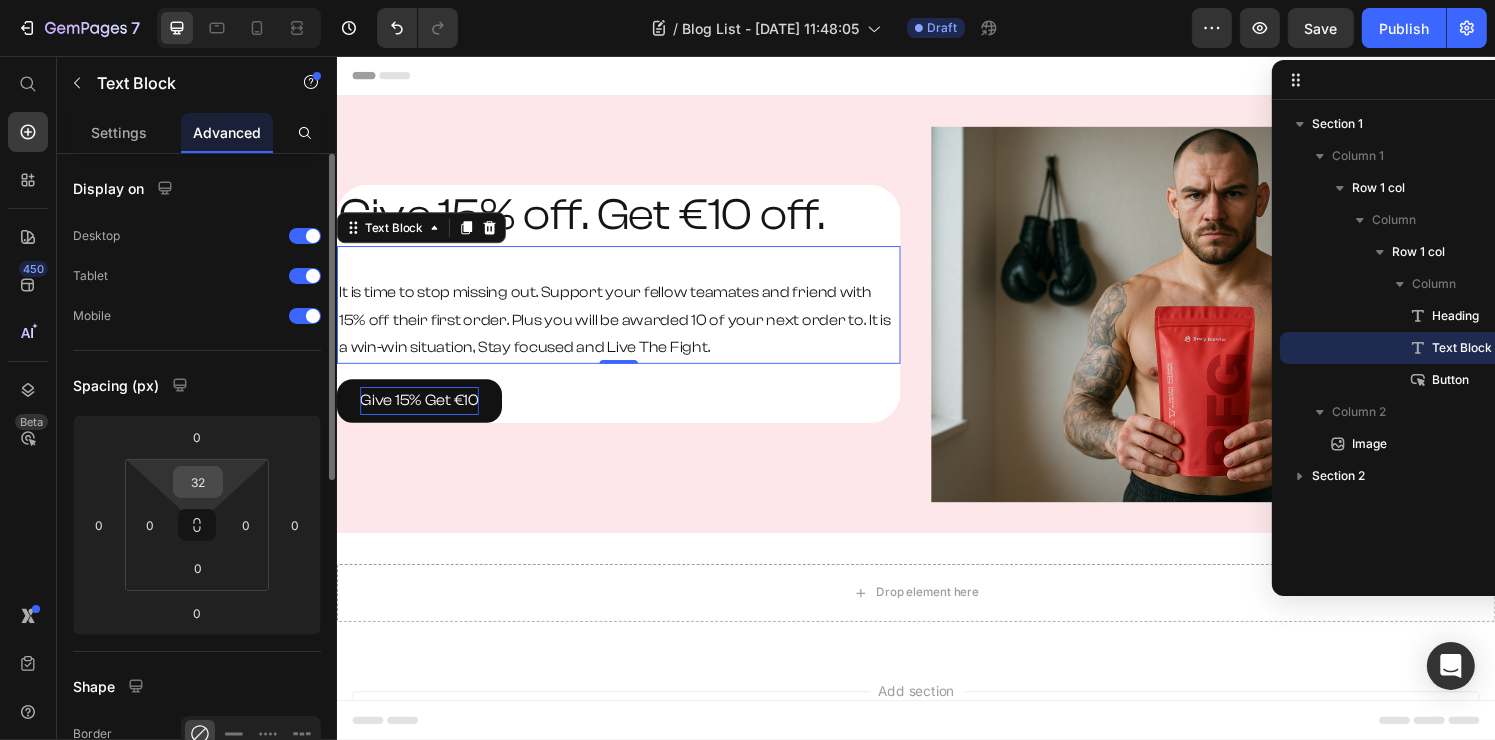 click on "32" at bounding box center (198, 482) 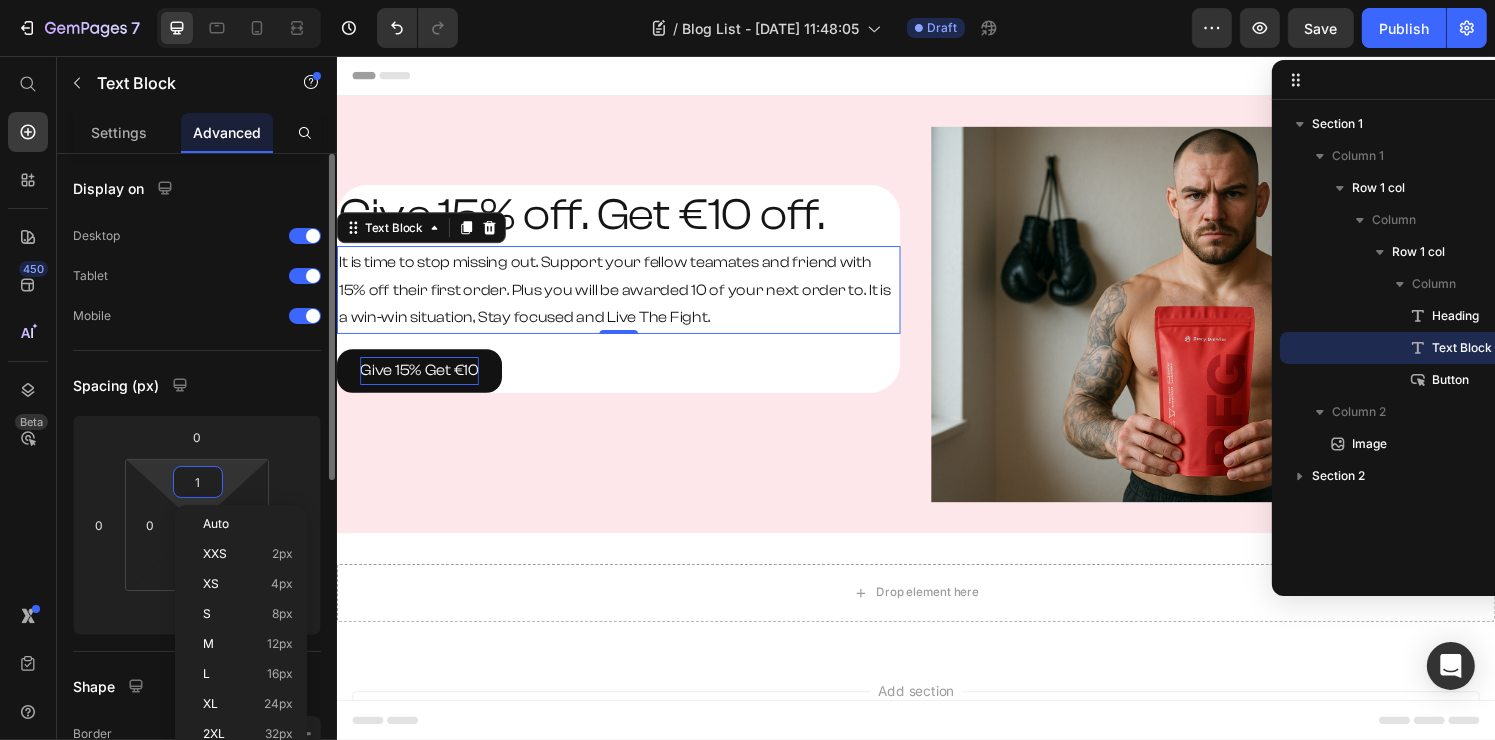 type on "16" 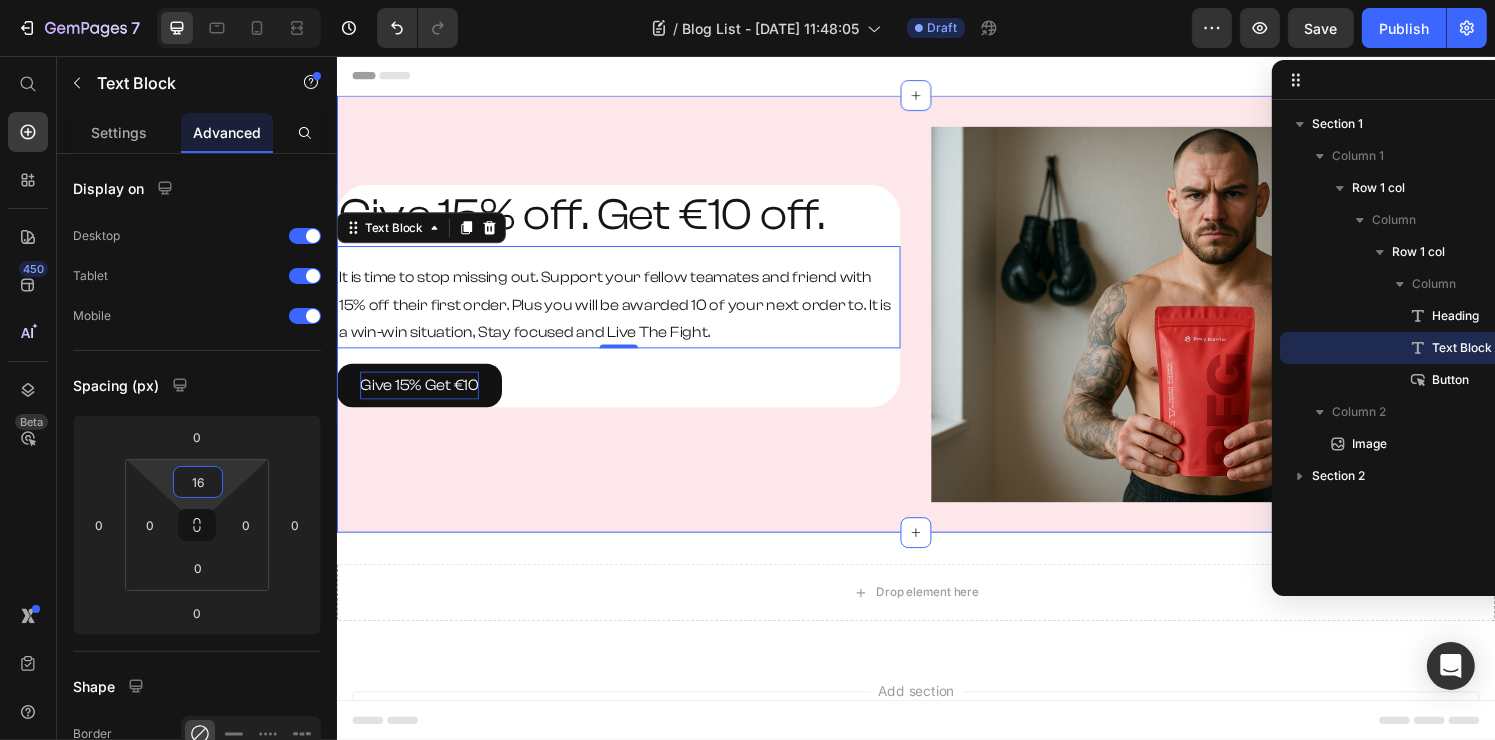 click on "Give 15% off. Get €10 off. Heading It is time to stop missing out. Support your fellow teamates and friend with 15% off their first order. Plus you will be awarded 10 of your next order to. It is a win-win situation, Stay focused and Live The Fight. Text Block   0 Give 15% Get €10 Button Row Row" at bounding box center (628, 323) 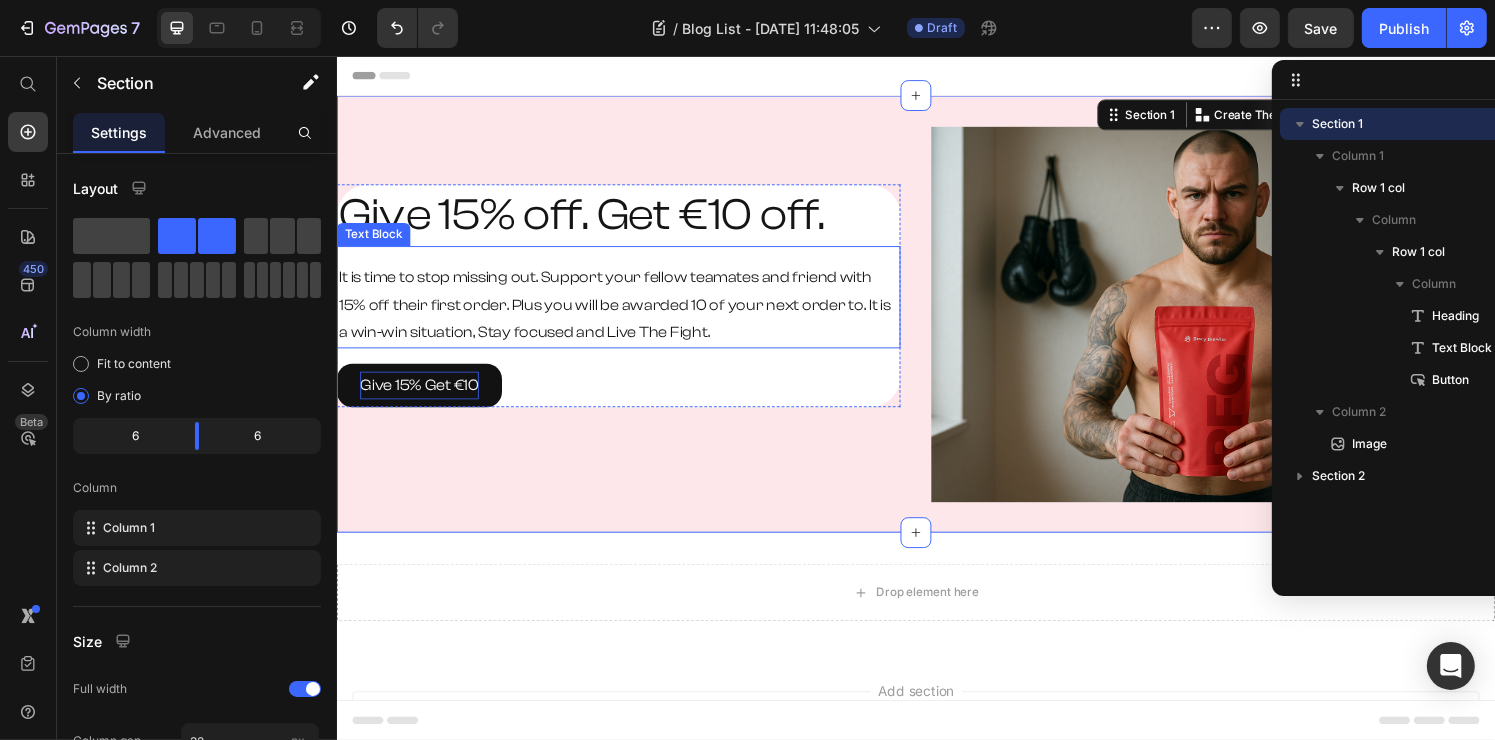 click on "It is time to stop missing out. Support your fellow teamates and friend with 15% off their first order. Plus you will be awarded 10 of your next order to. It is a win-win situation, Stay focused and Live The Fight." at bounding box center [628, 314] 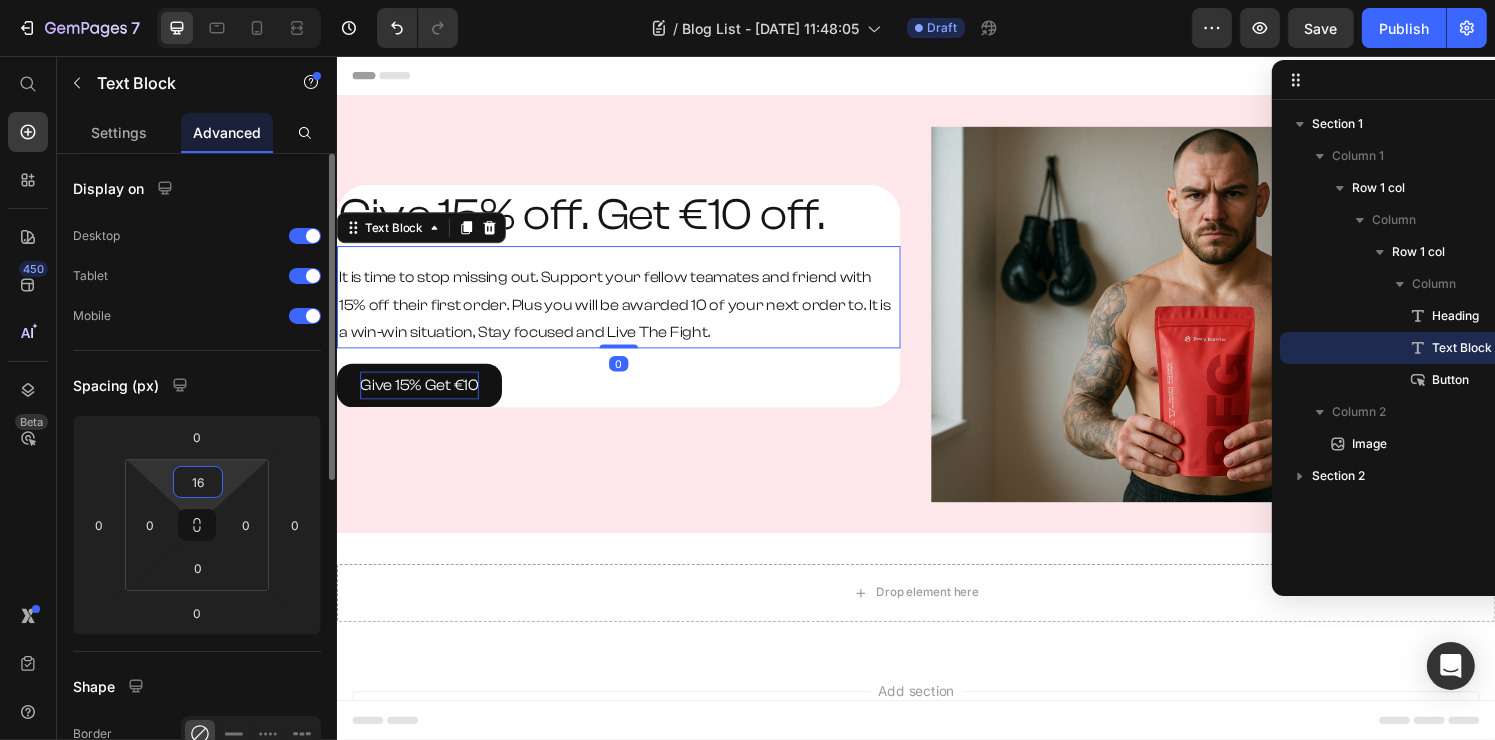 click on "16" at bounding box center (198, 482) 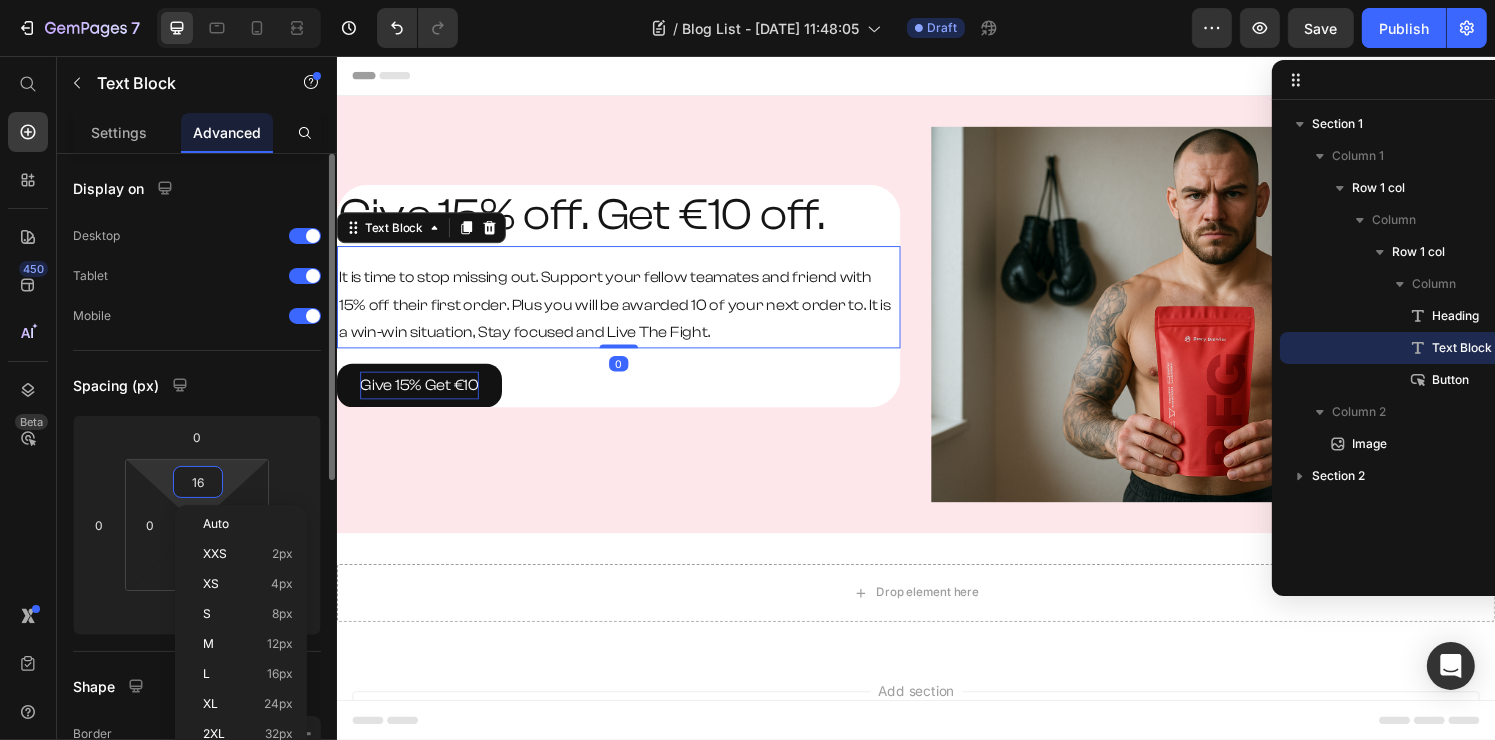 type on "8" 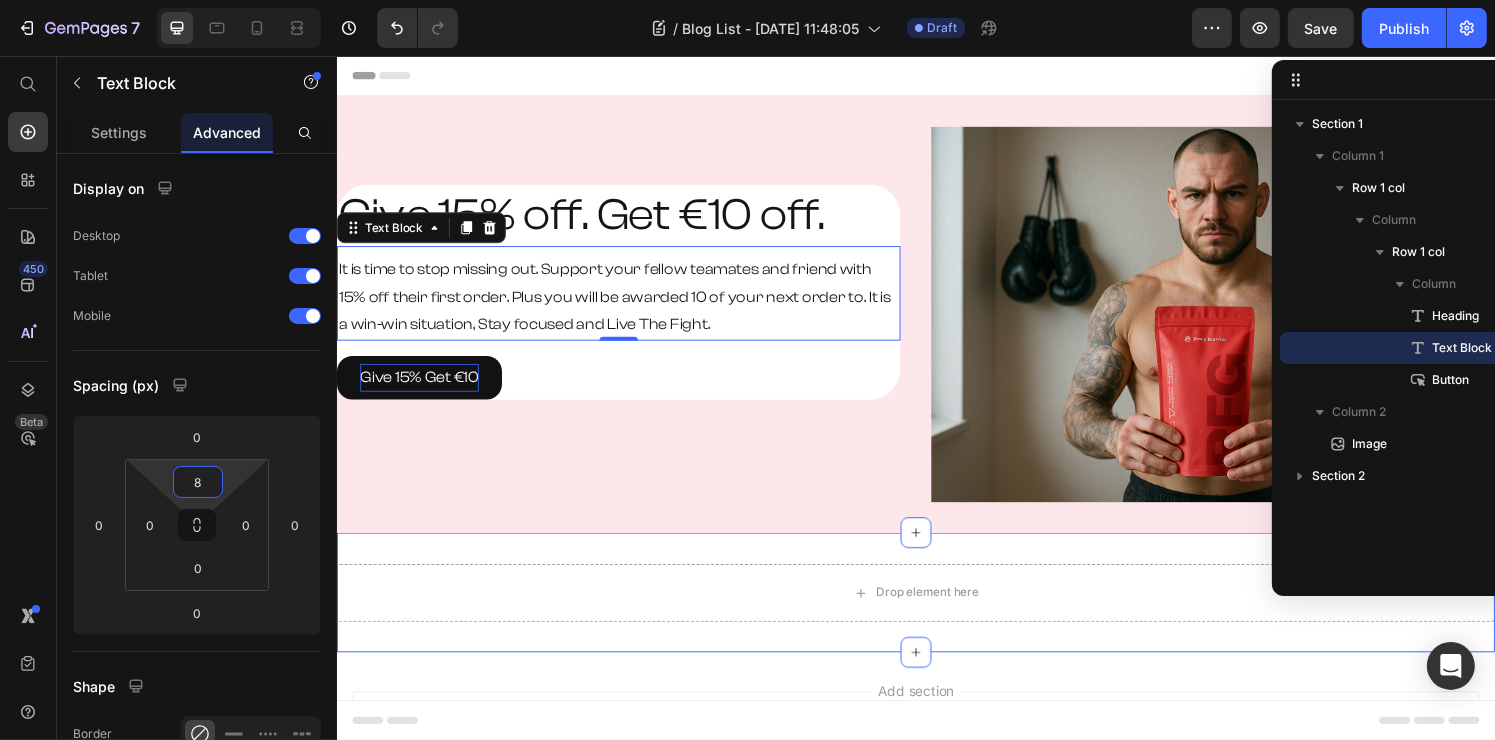 click on "Give 15% off. Get €10 off. Heading It is time to stop missing out. Support your fellow teamates and friend with 15% off their first order. Plus you will be awarded 10 of your next order to. It is a win-win situation, Stay focused and Live The Fight. Text Block   0 Give 15% Get €10 Button Row Row Image Section 1" at bounding box center [936, 323] 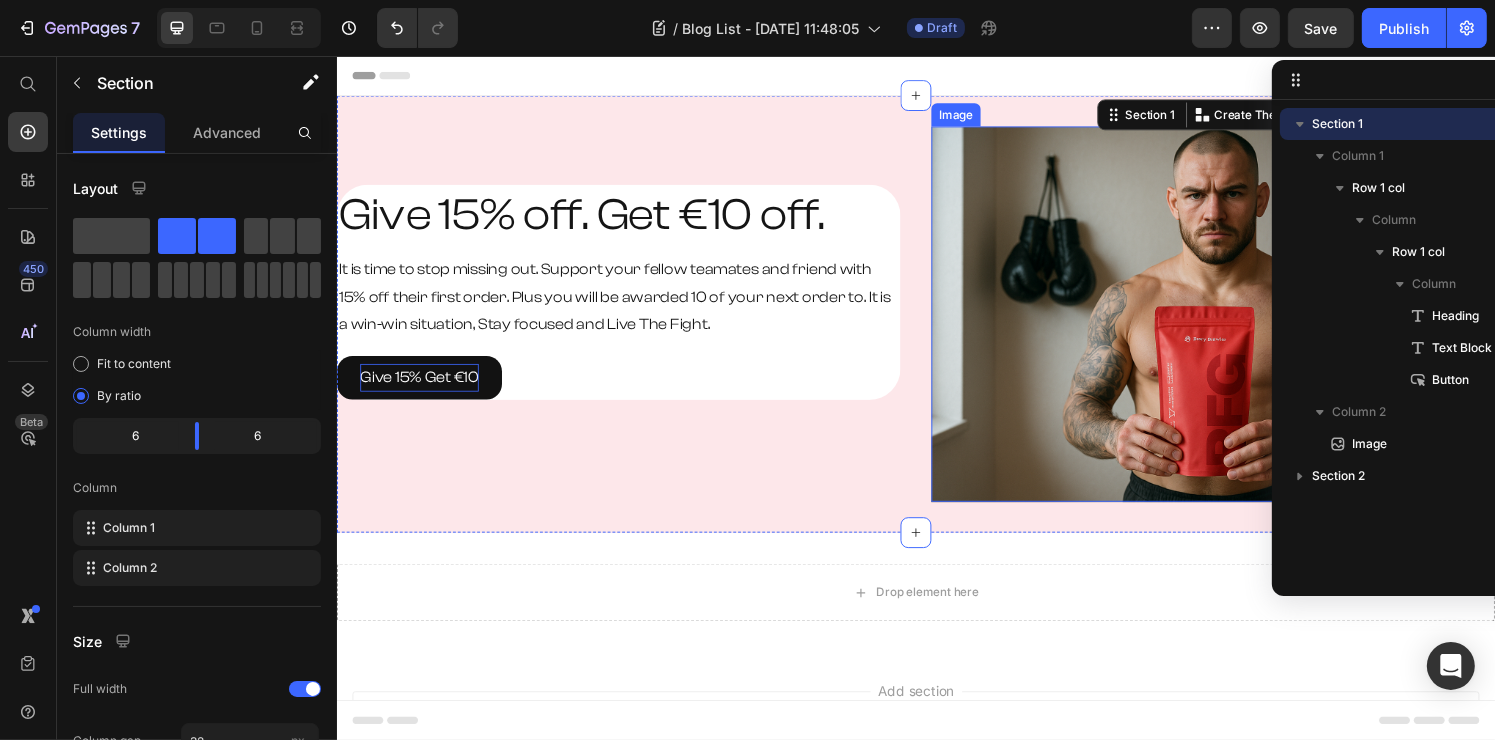 click at bounding box center (1244, 323) 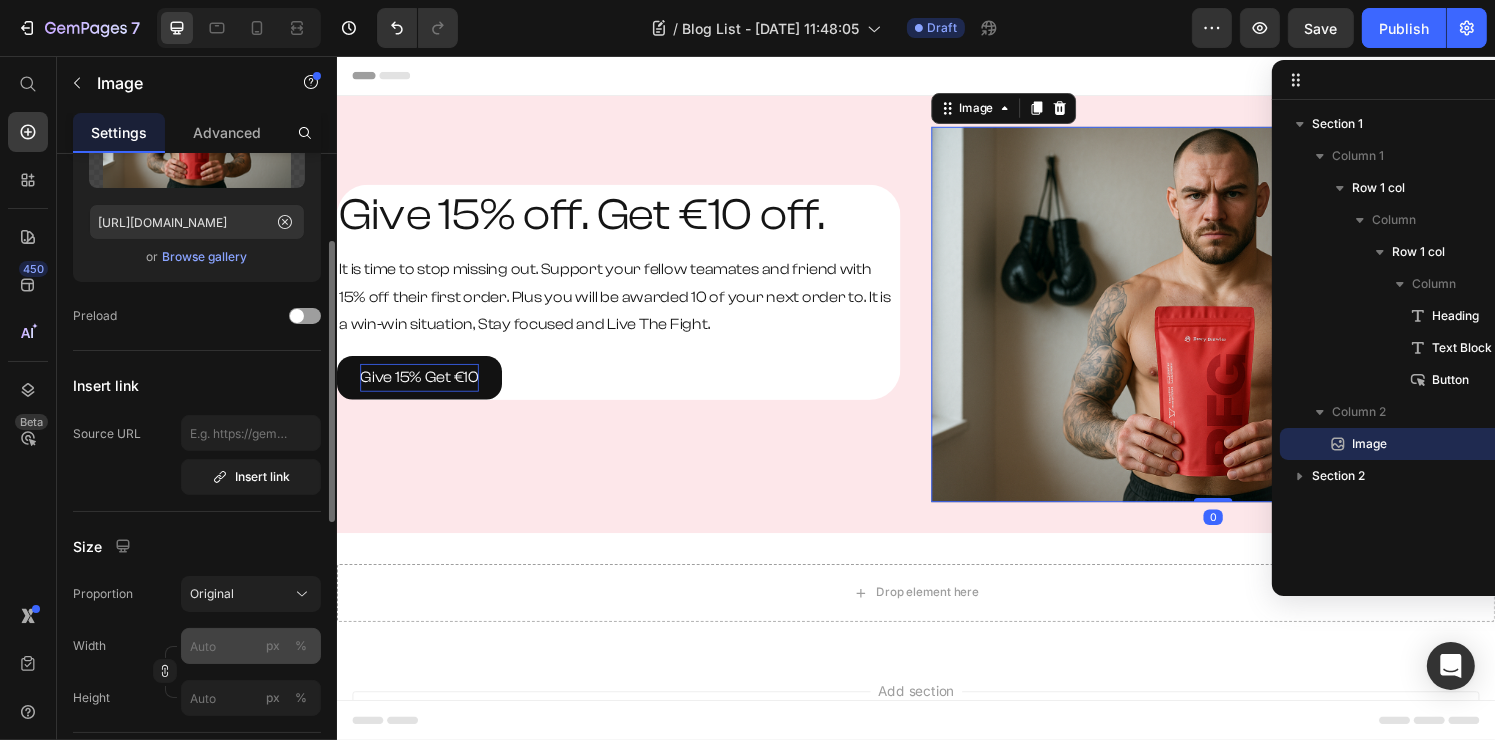 scroll, scrollTop: 300, scrollLeft: 0, axis: vertical 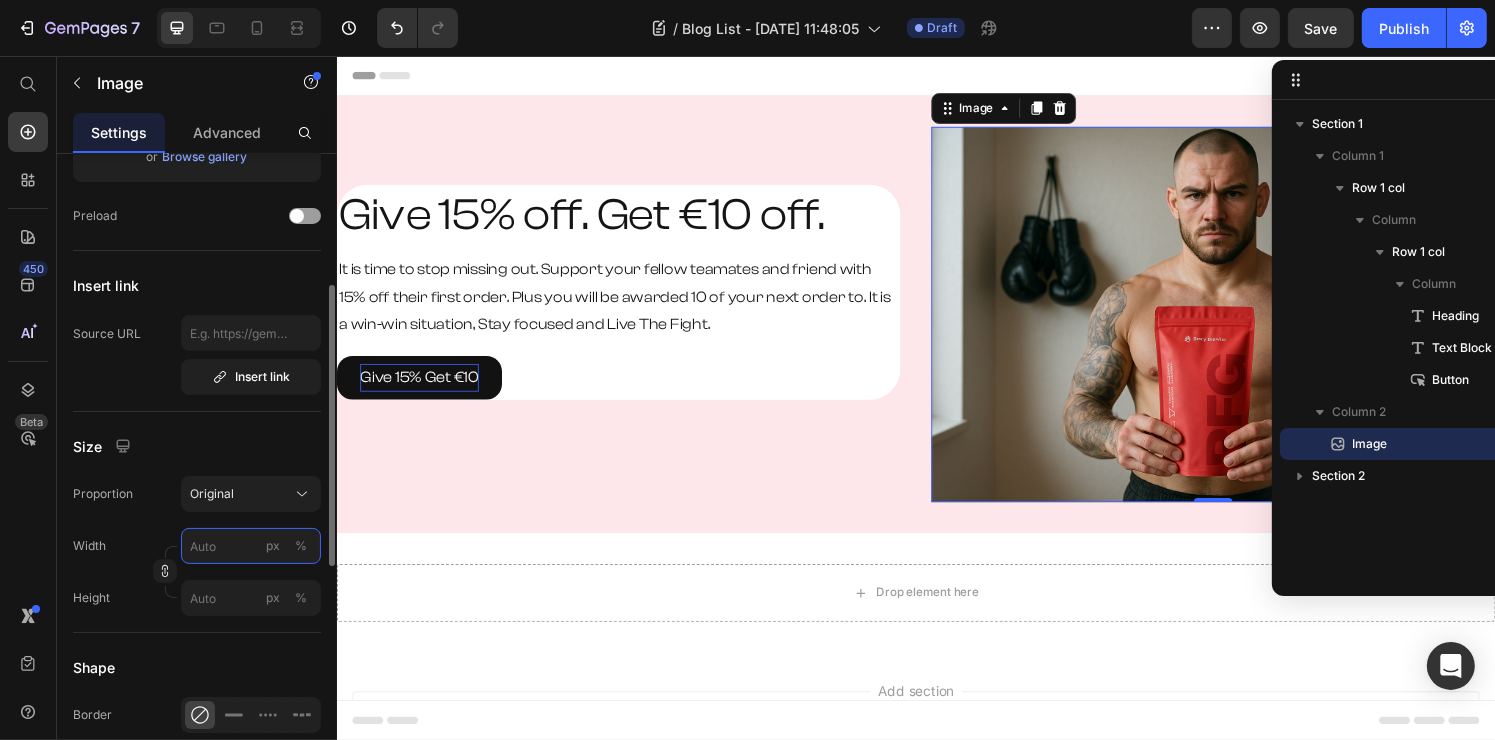 click on "px %" at bounding box center (251, 546) 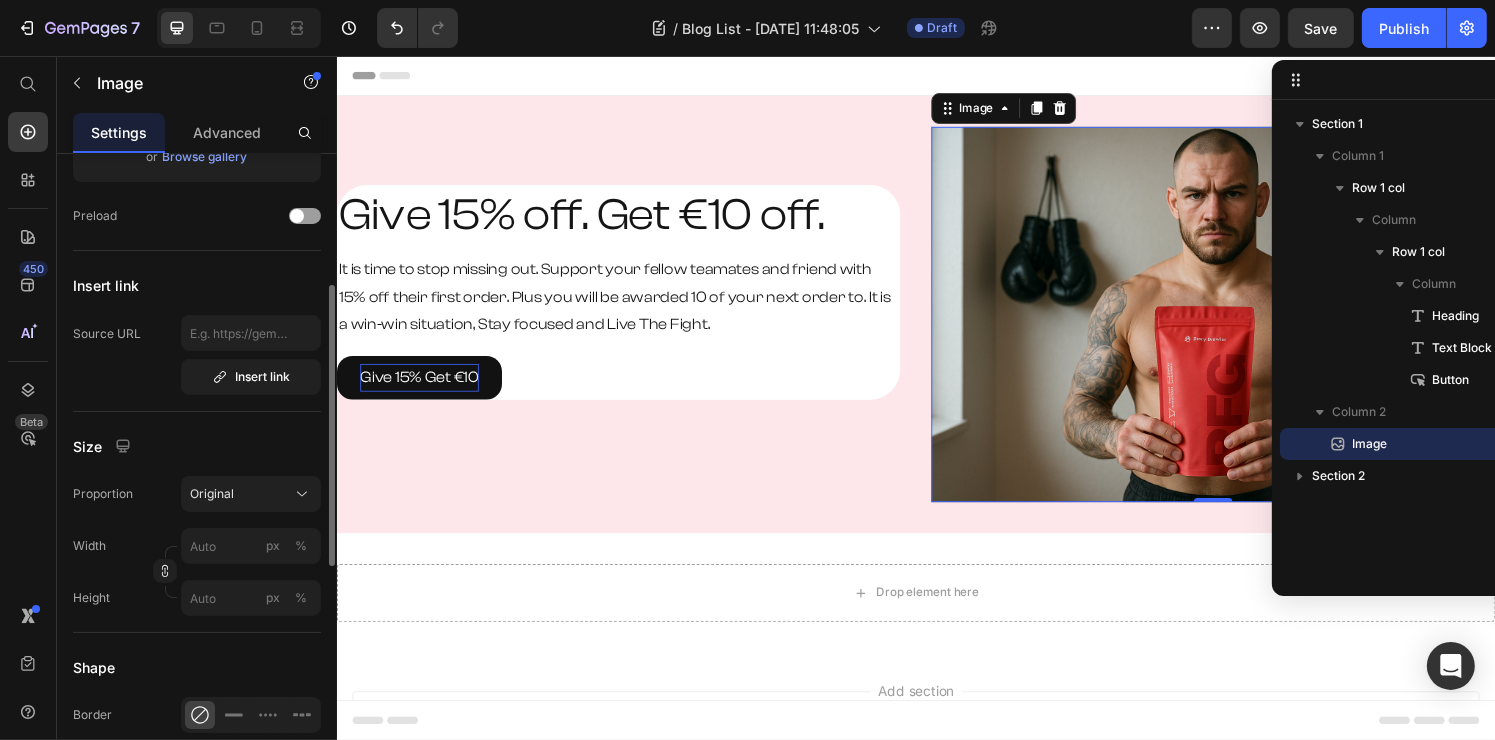 click on "Size Proportion Original Width px % Height px %" 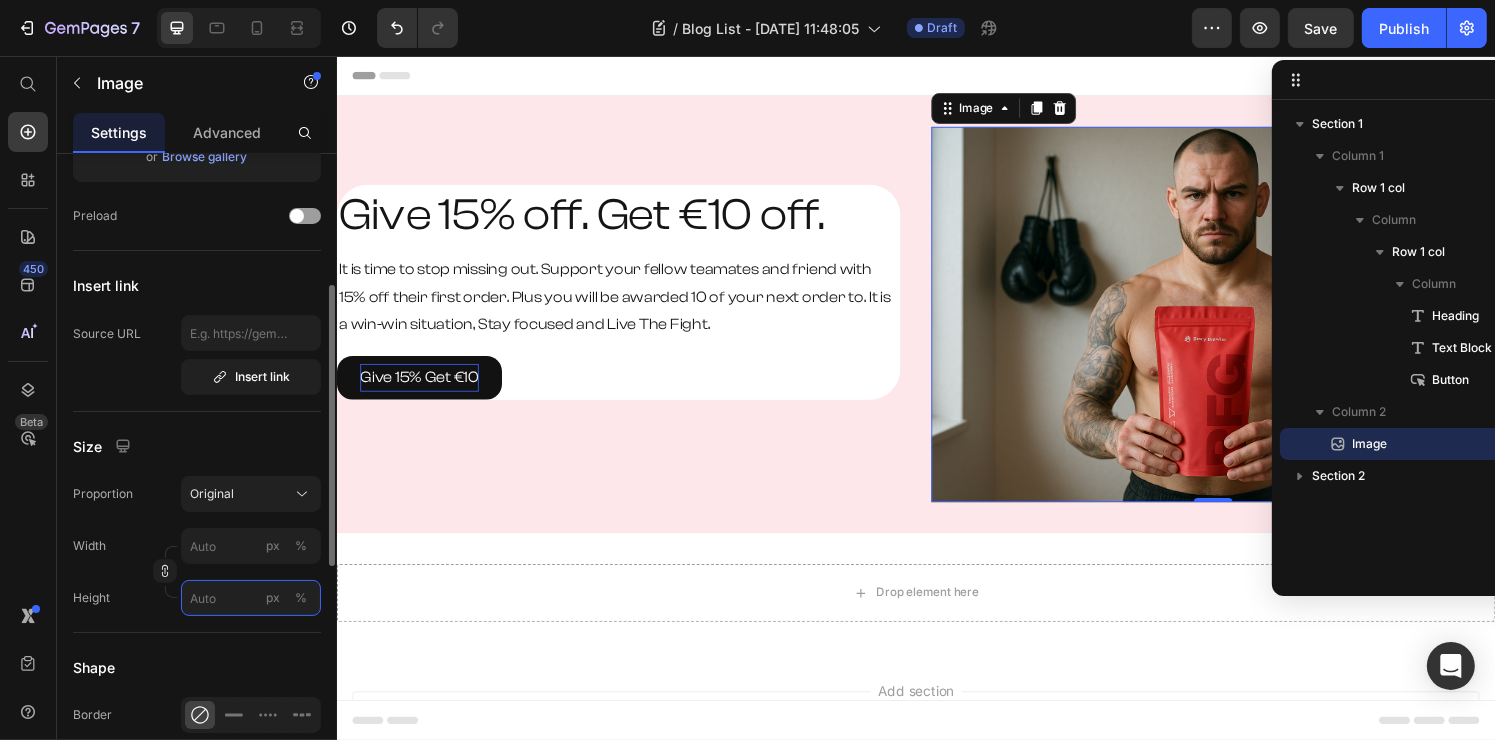 click on "px %" at bounding box center [251, 598] 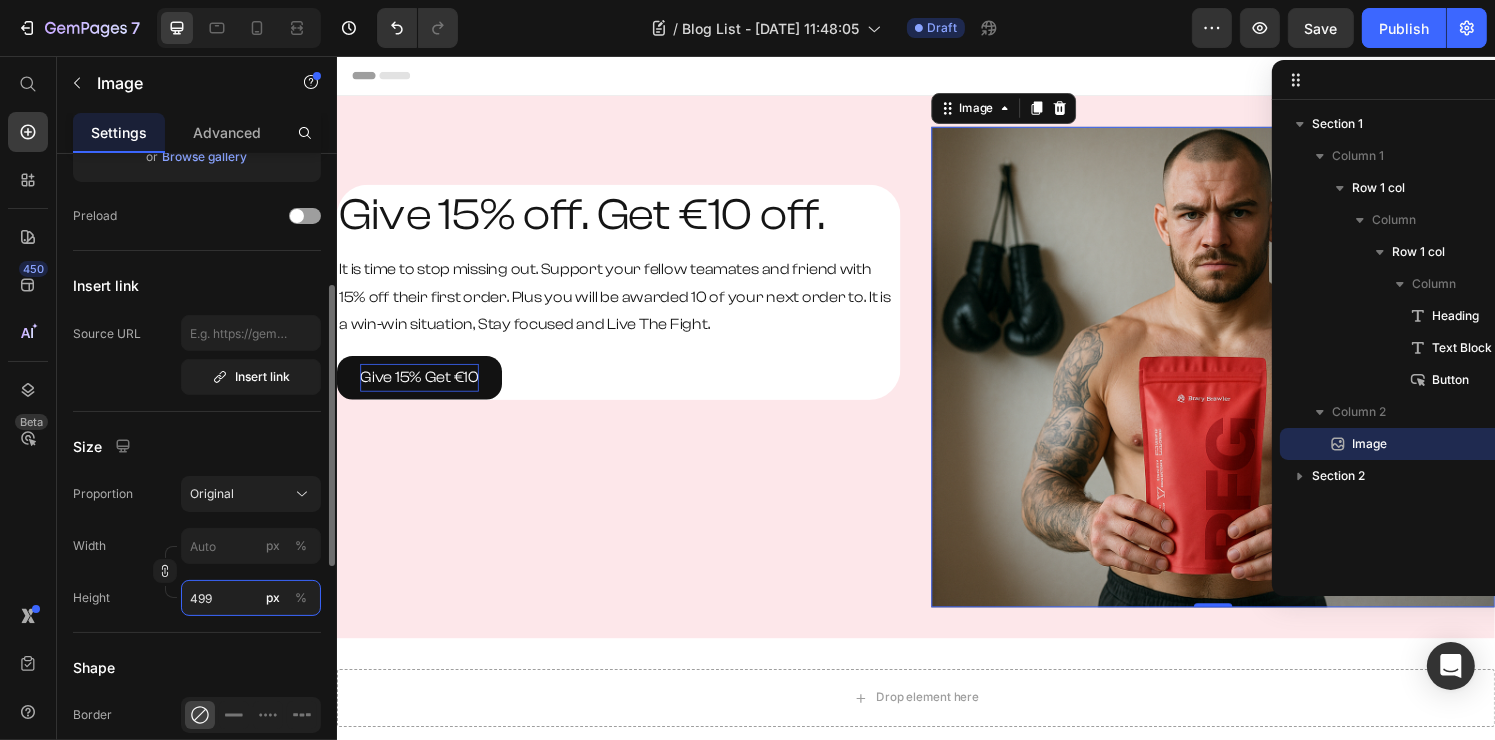 type on "500" 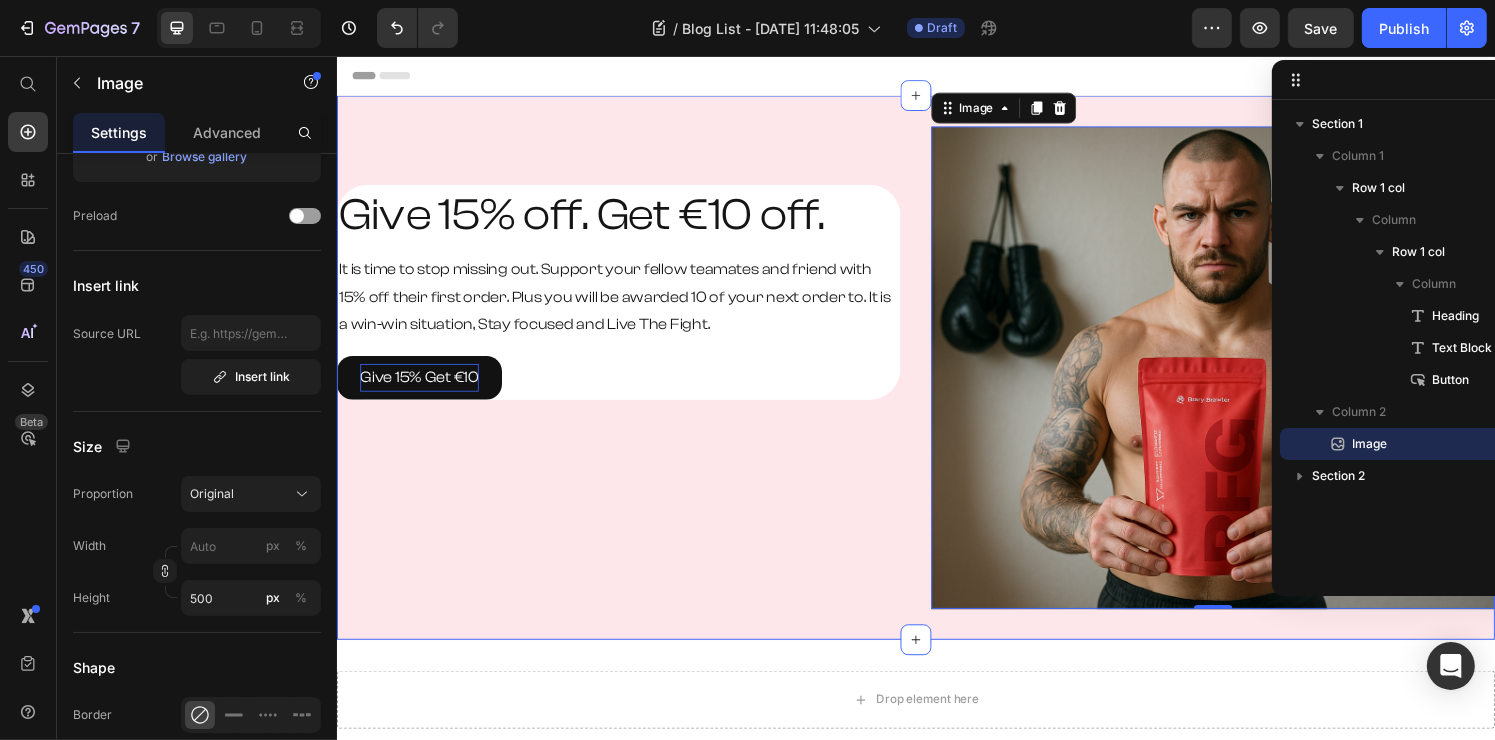 click on "Give 15% off. Get €10 off. Heading It is time to stop missing out. Support your fellow teamates and friend with 15% off their first order. Plus you will be awarded 10 of your next order to. It is a win-win situation, Stay focused and Live The Fight. Text Block Give 15% Get €10 Button Row Row" at bounding box center [628, 379] 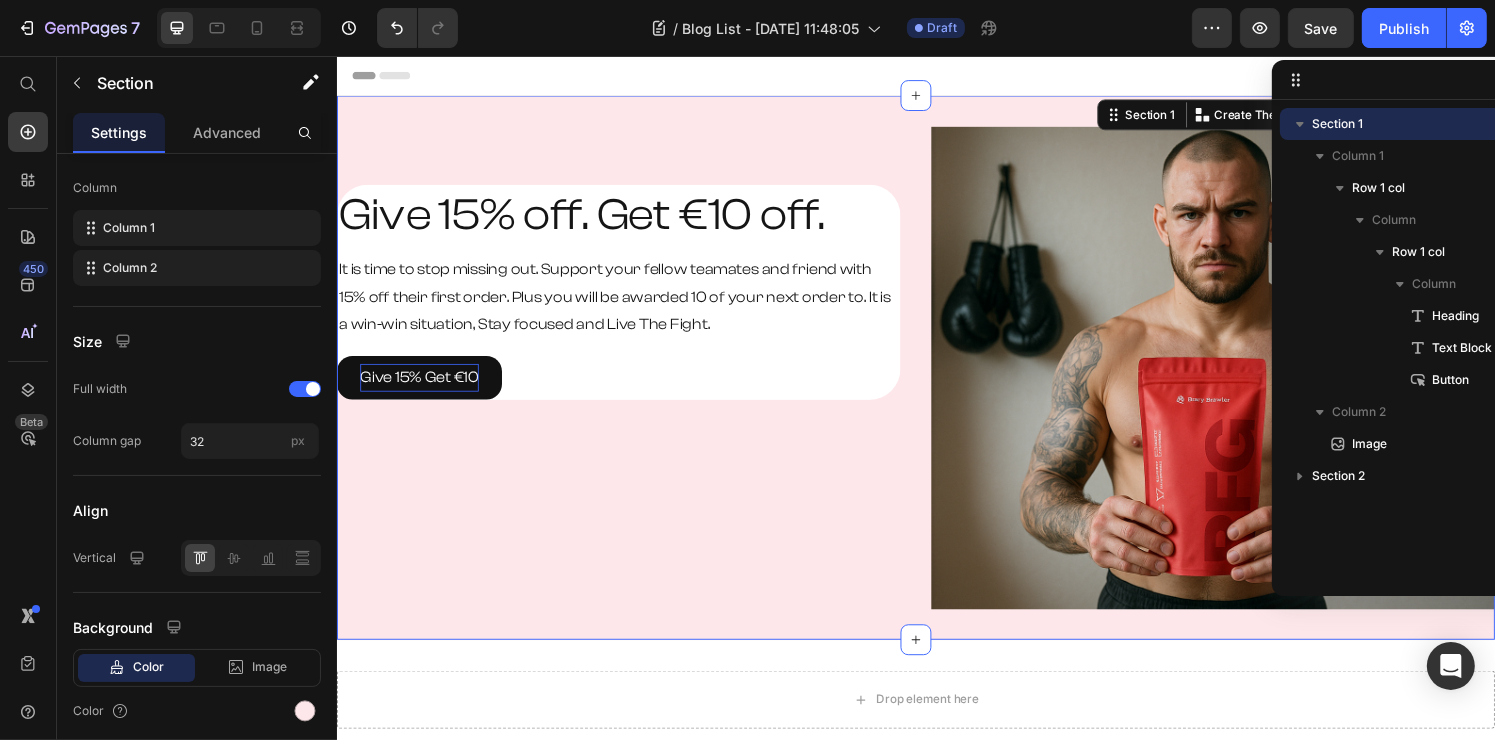 scroll, scrollTop: 0, scrollLeft: 0, axis: both 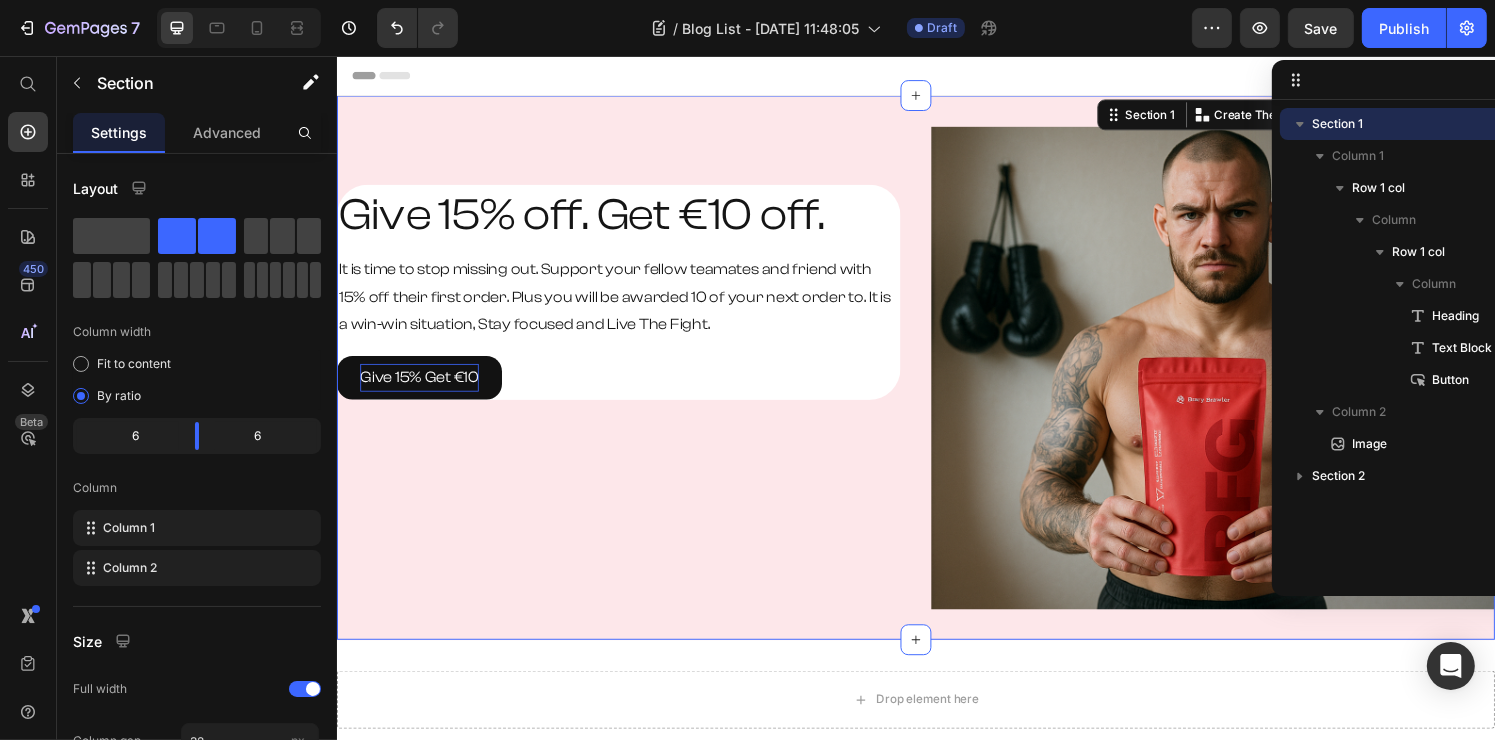 click on "Header" at bounding box center [936, 76] 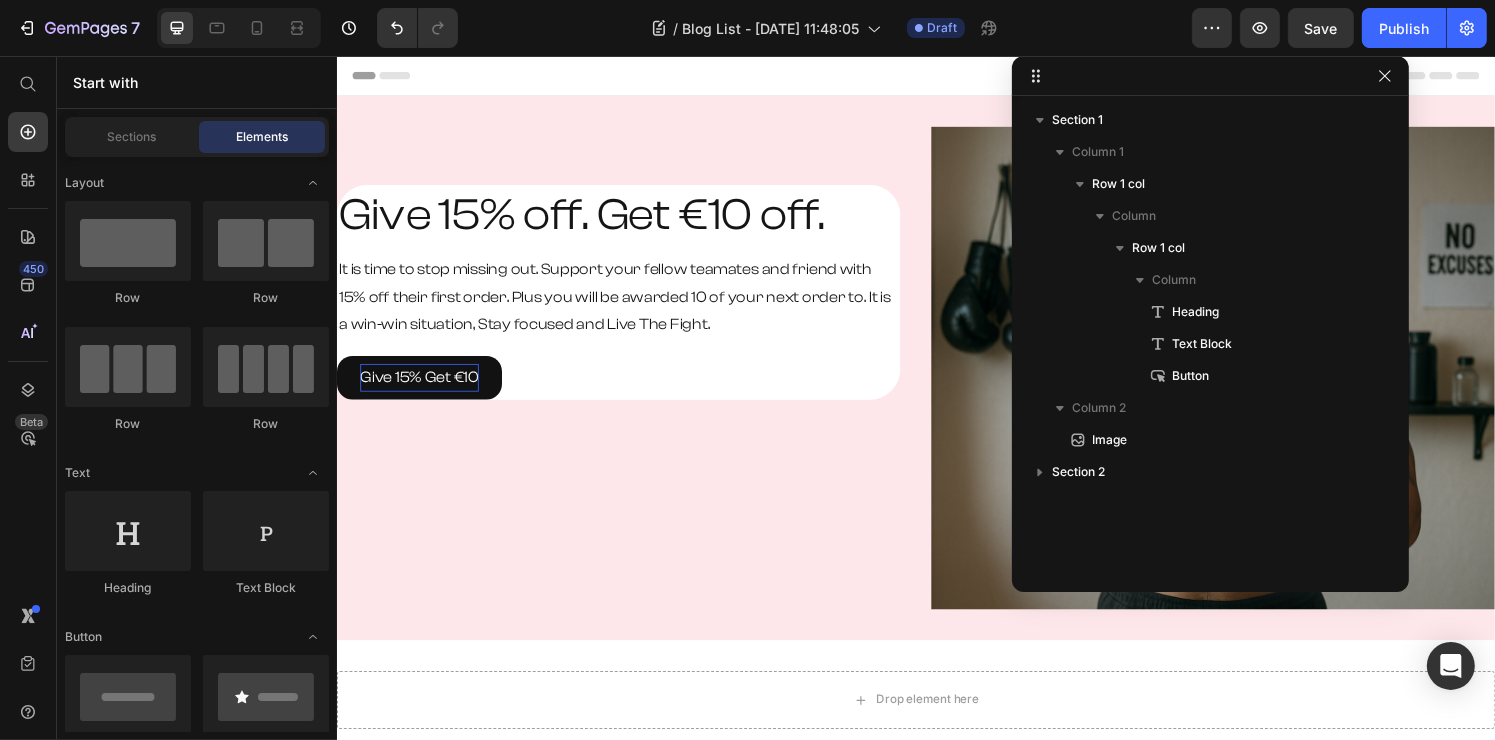 drag, startPoint x: 1489, startPoint y: 80, endPoint x: 1403, endPoint y: 75, distance: 86.145226 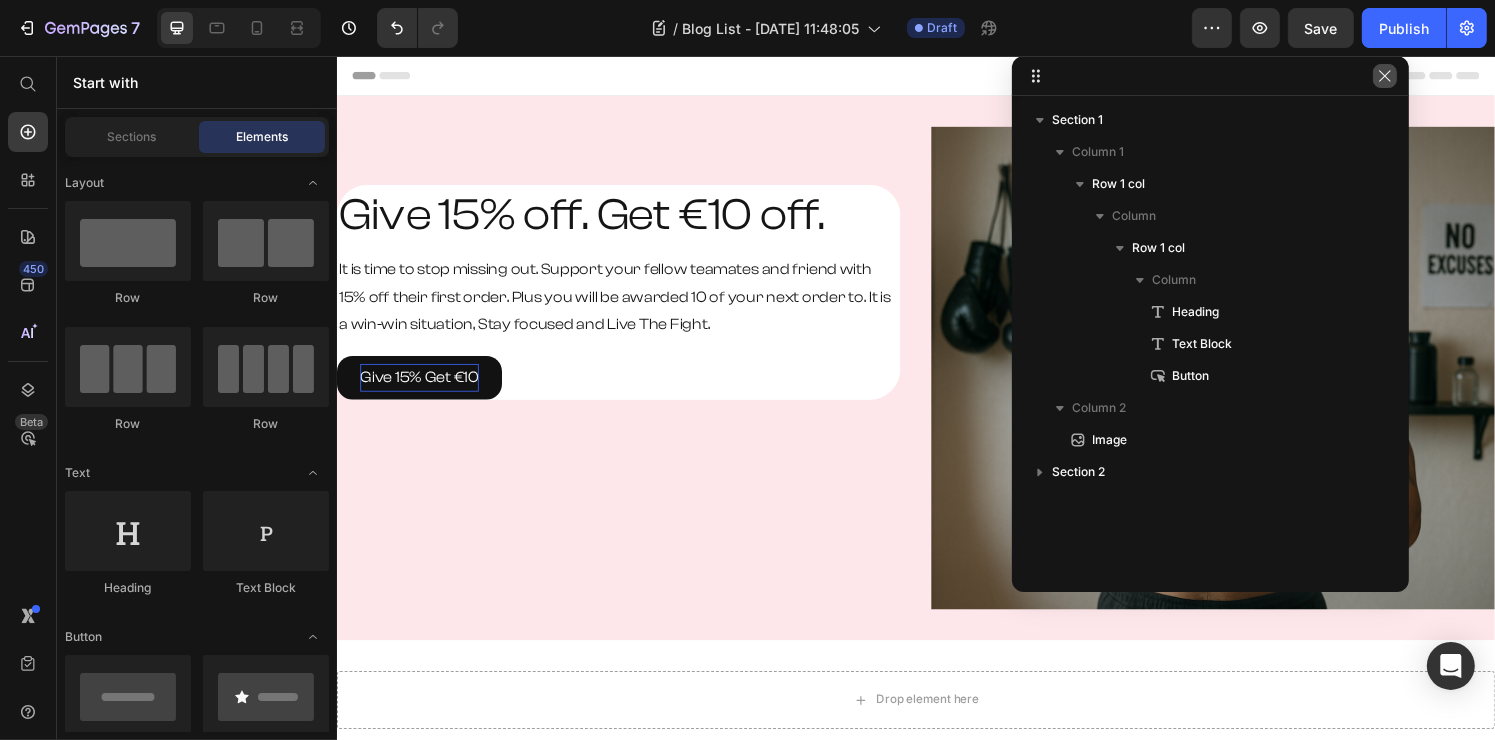 click 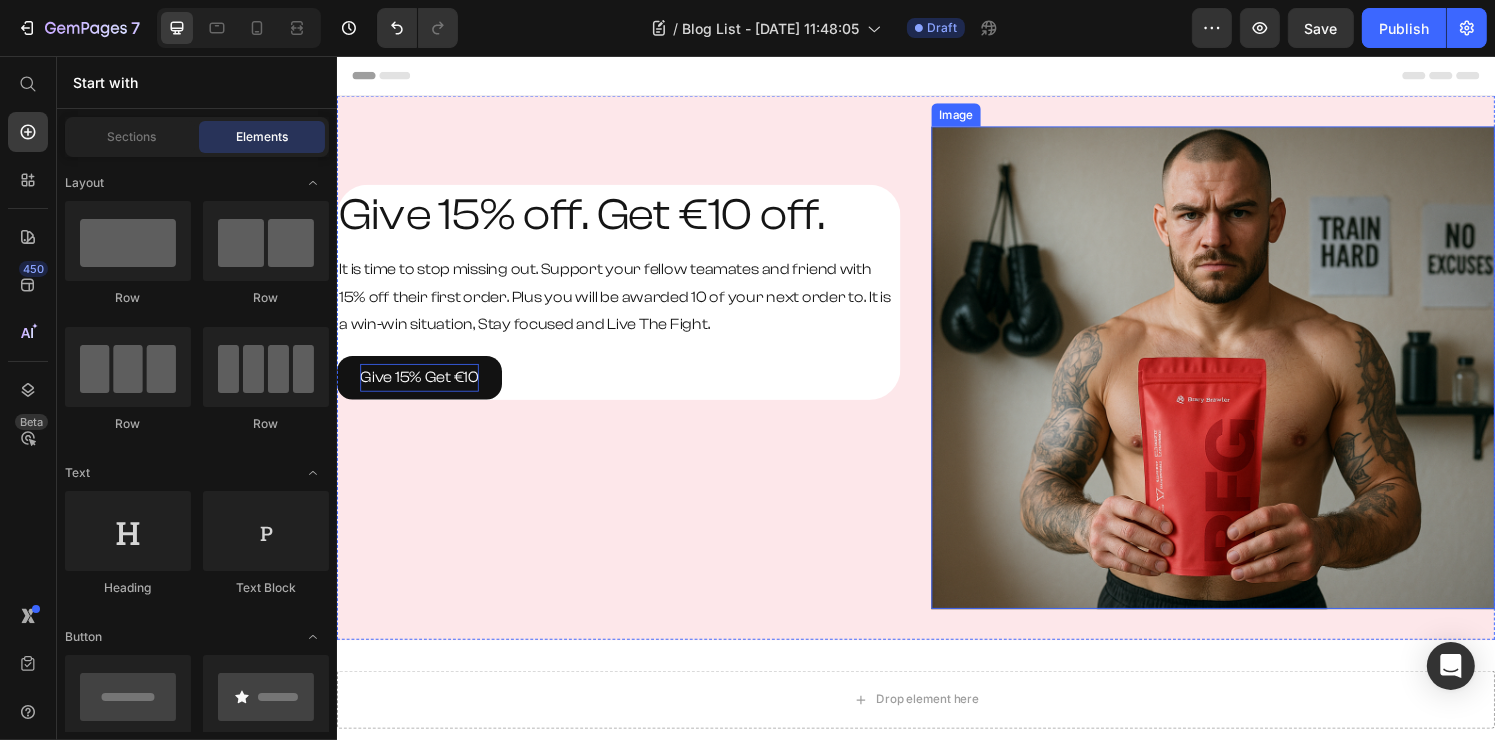 click at bounding box center (1244, 379) 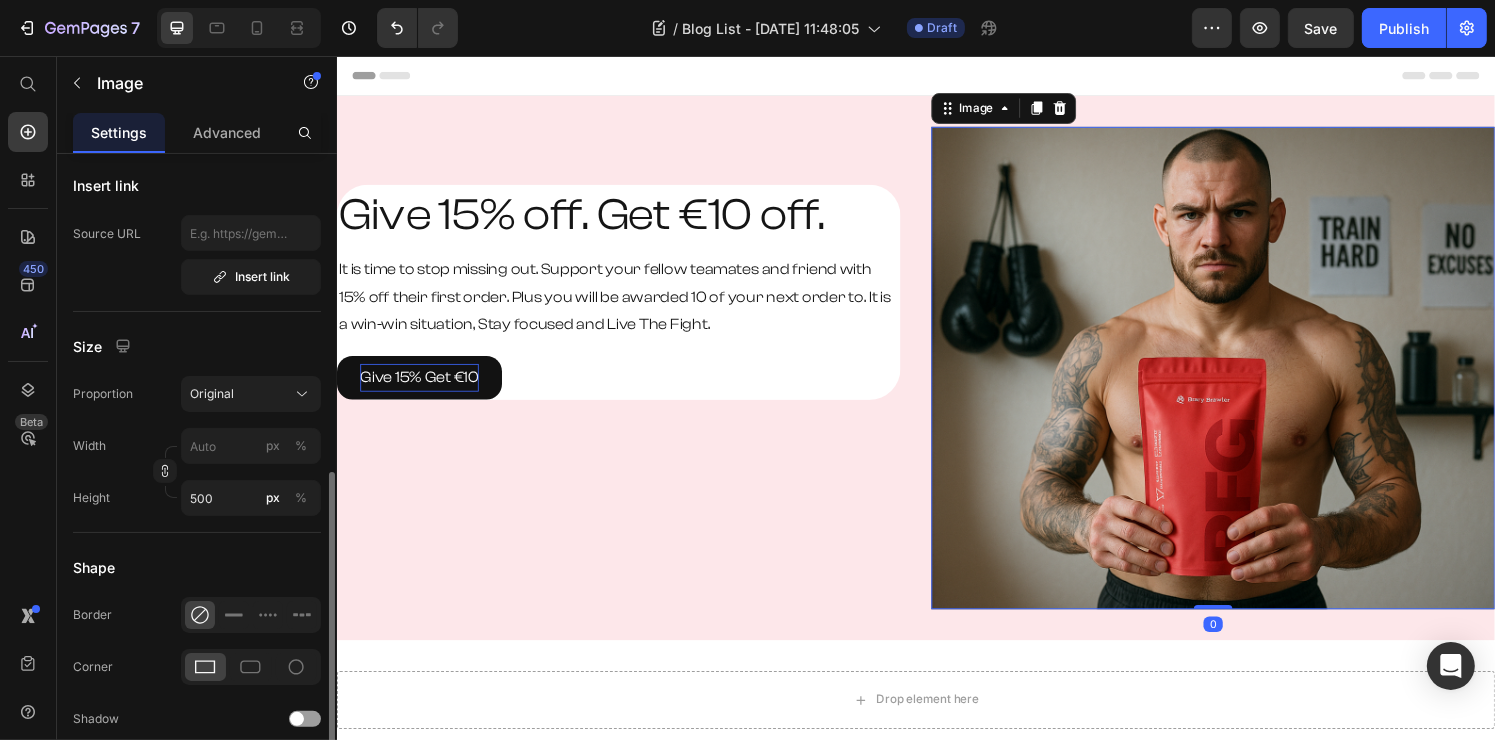 scroll, scrollTop: 500, scrollLeft: 0, axis: vertical 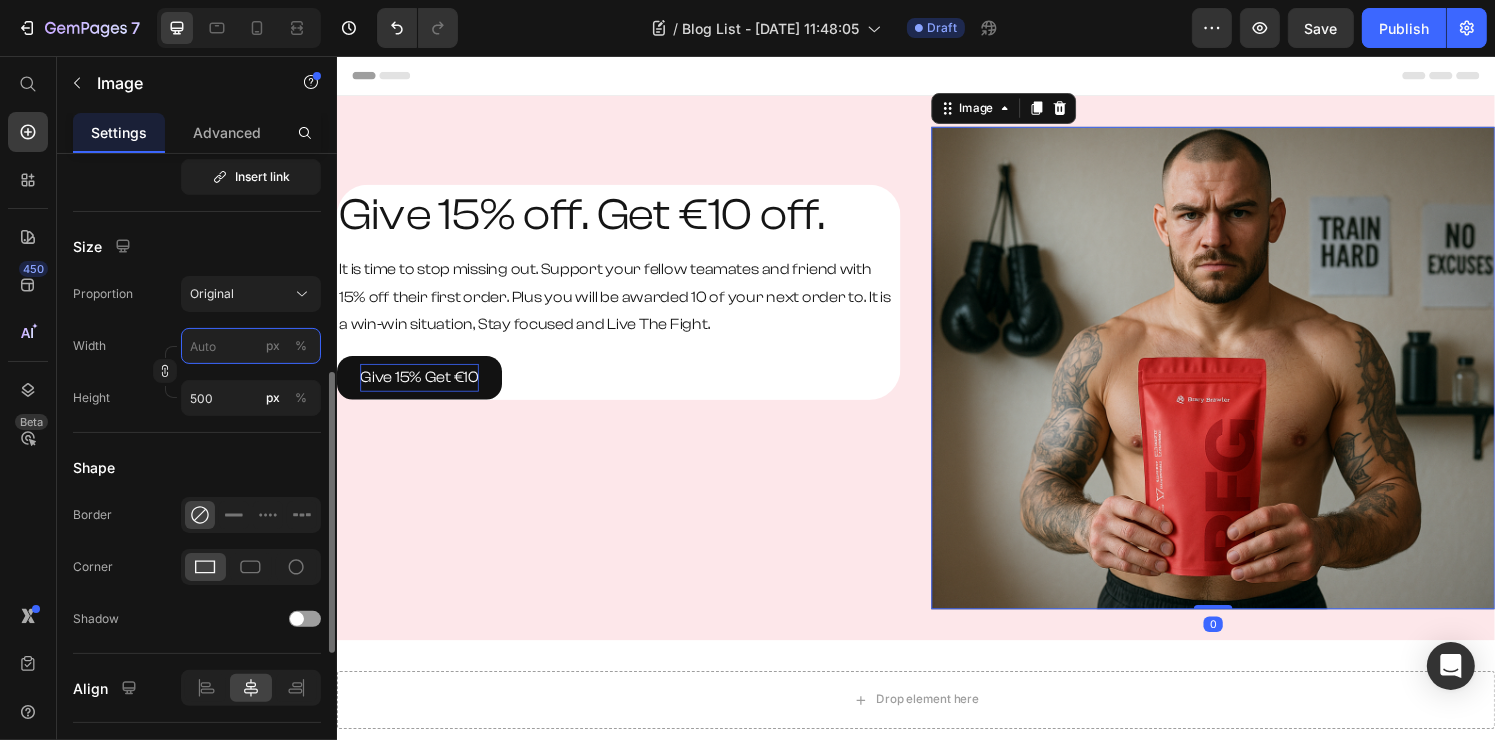 click on "px %" at bounding box center (251, 346) 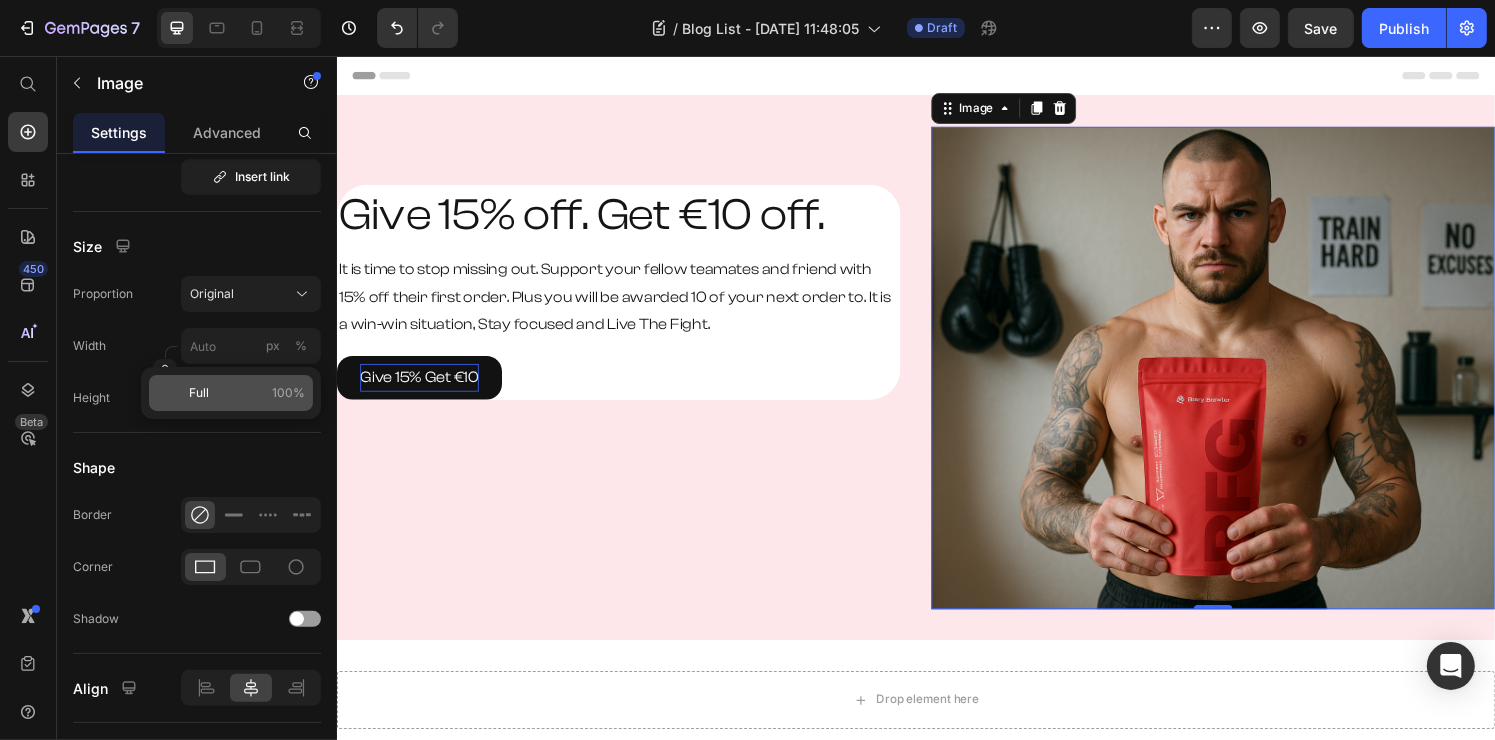 click on "Full 100%" 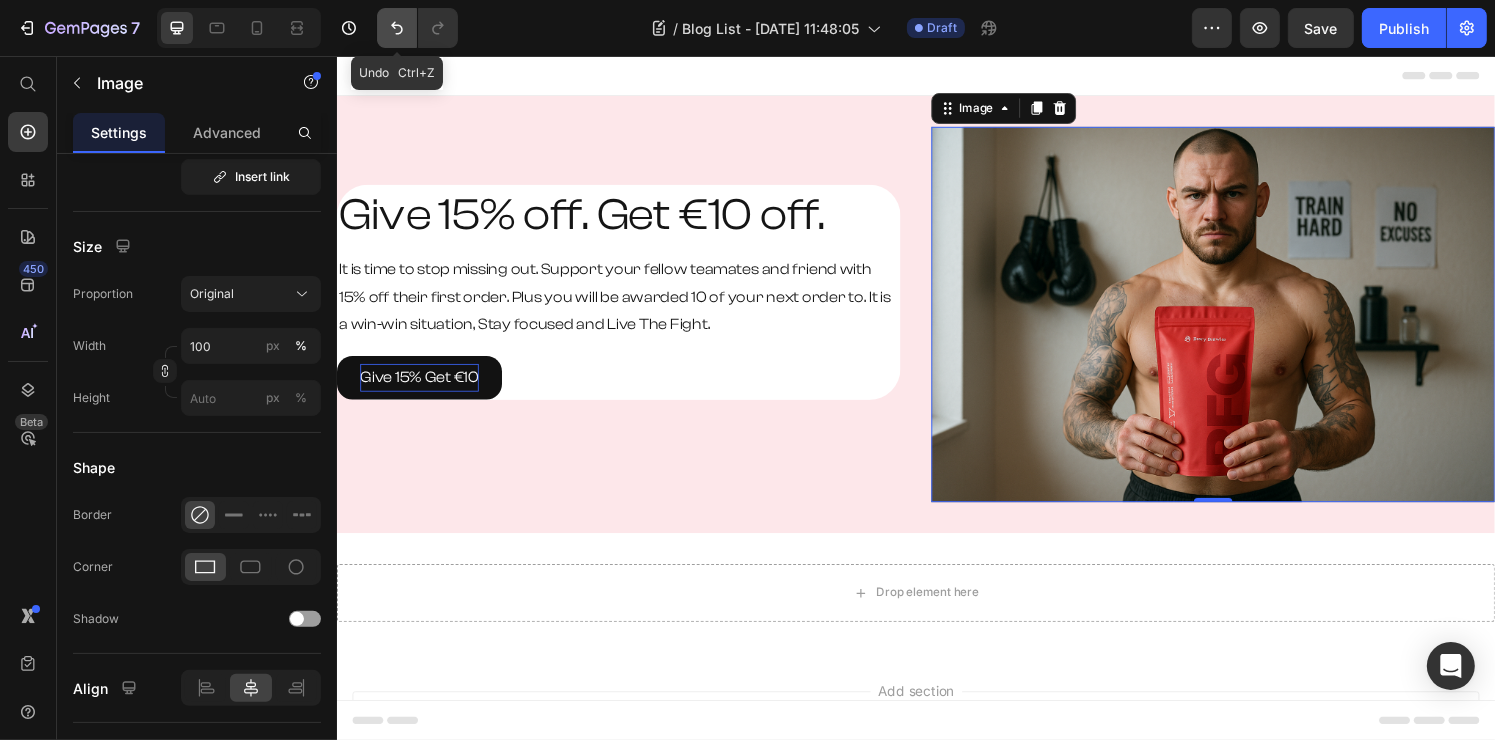 click 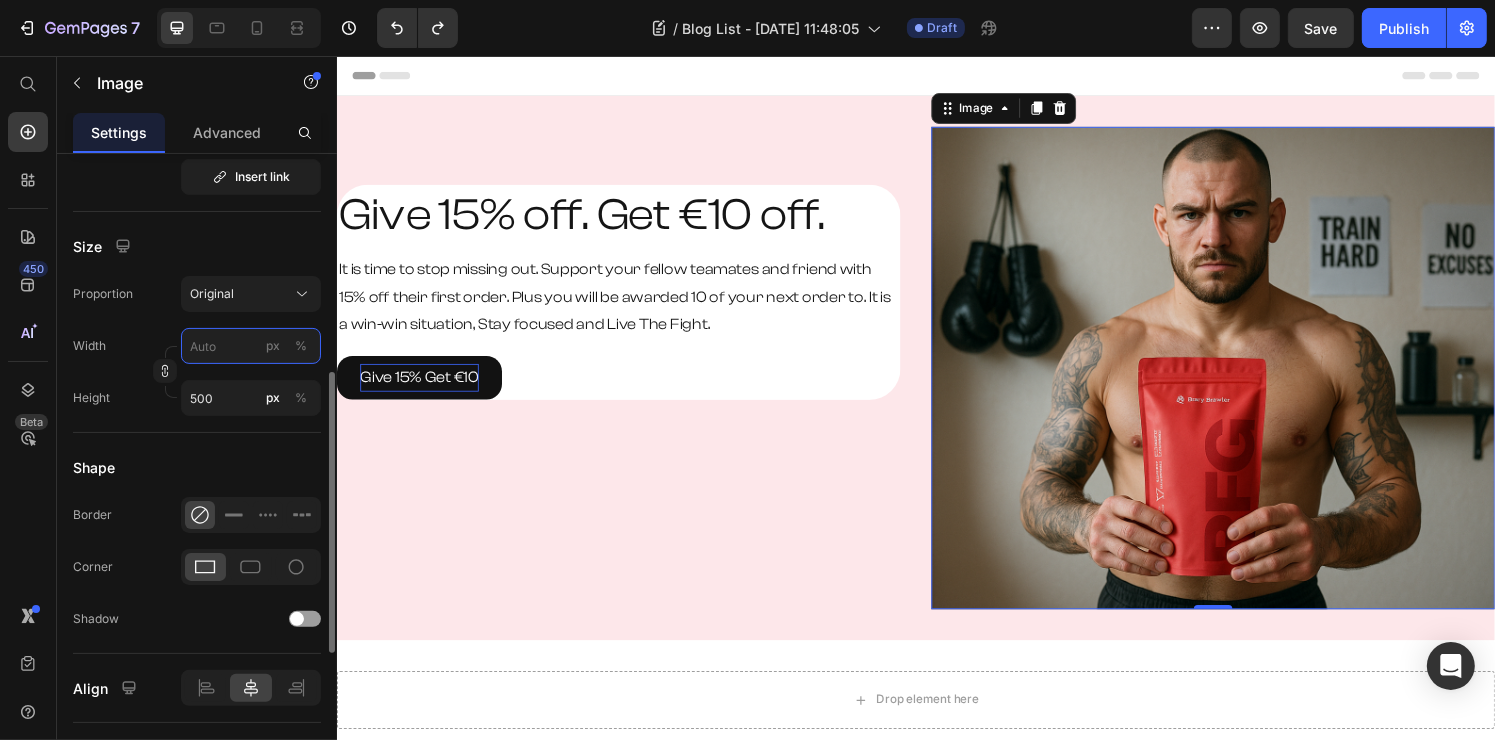 click on "px %" at bounding box center [251, 346] 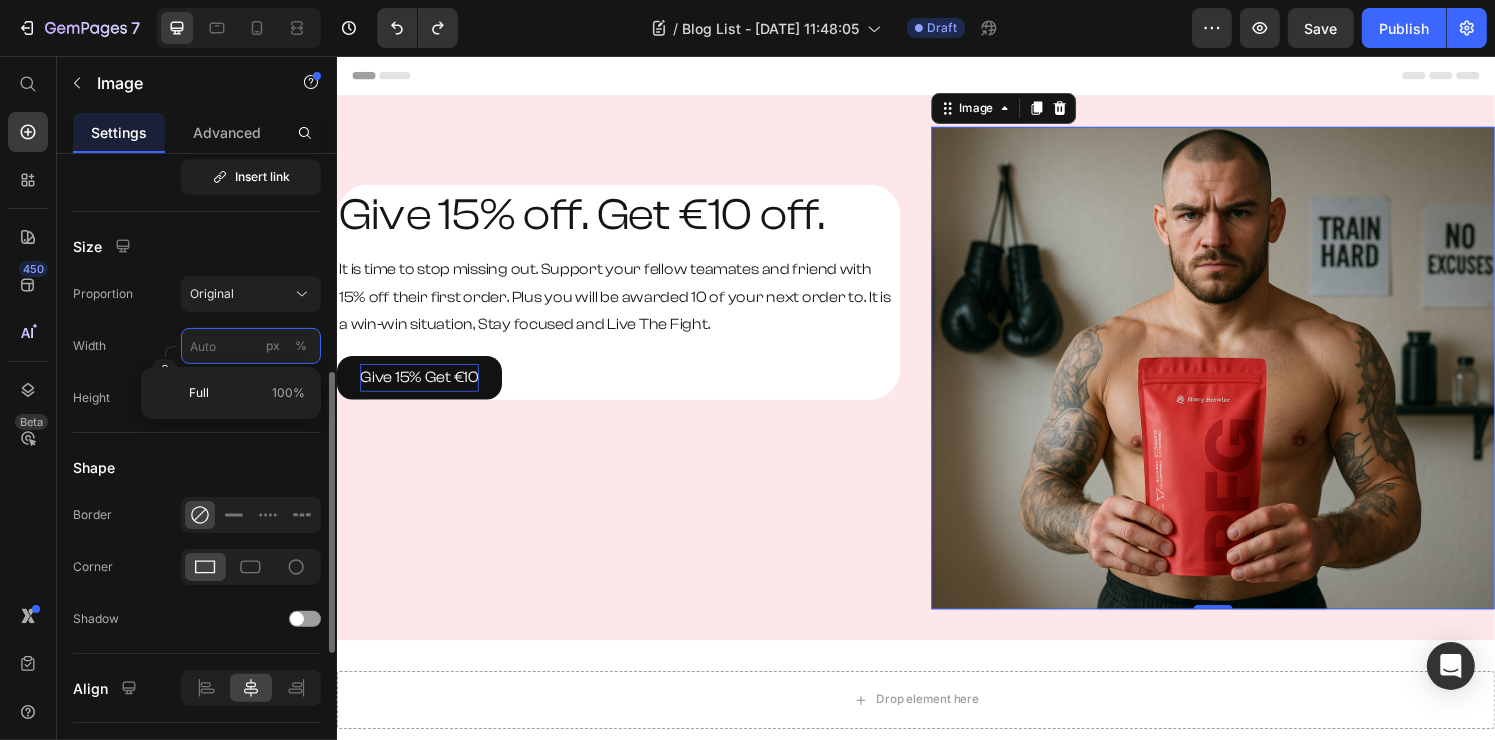 type on "1" 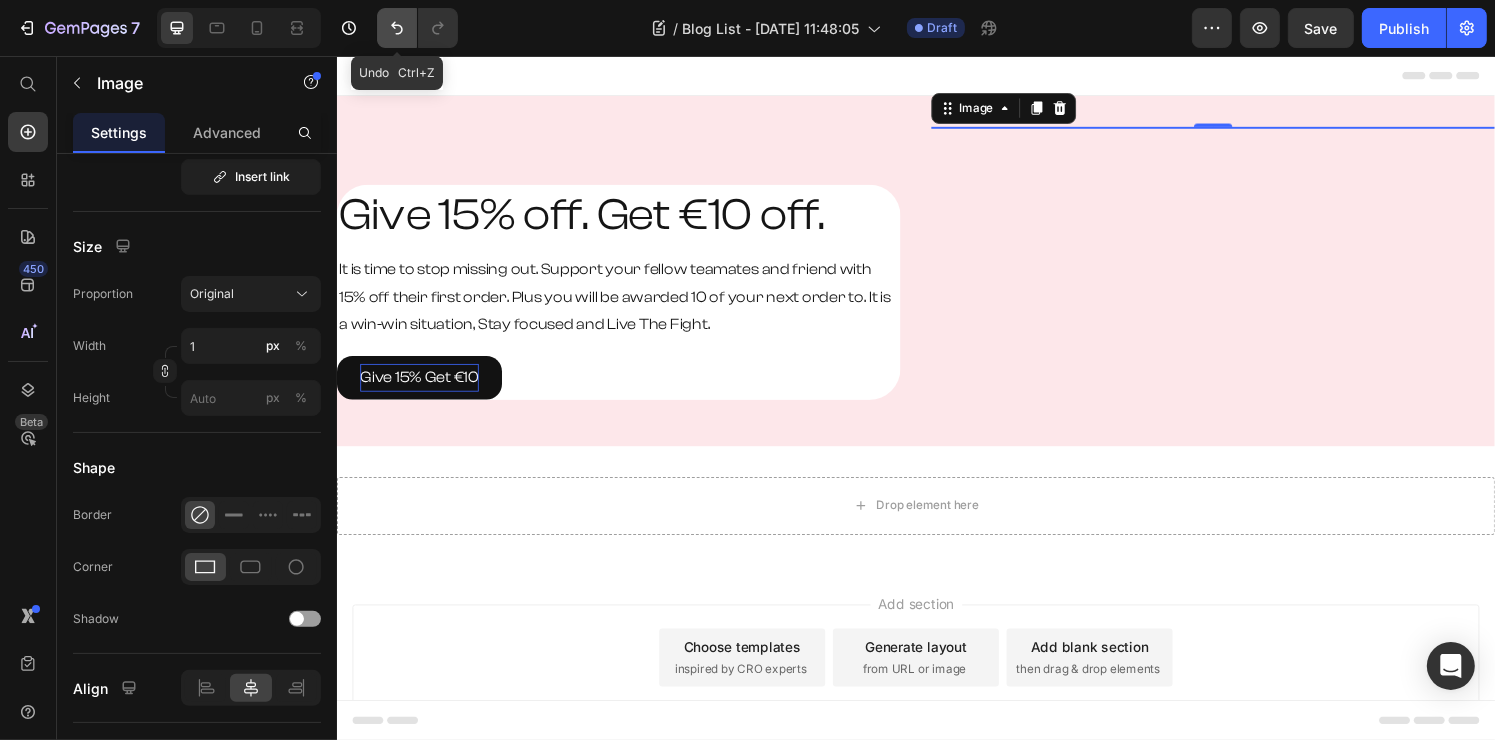 click 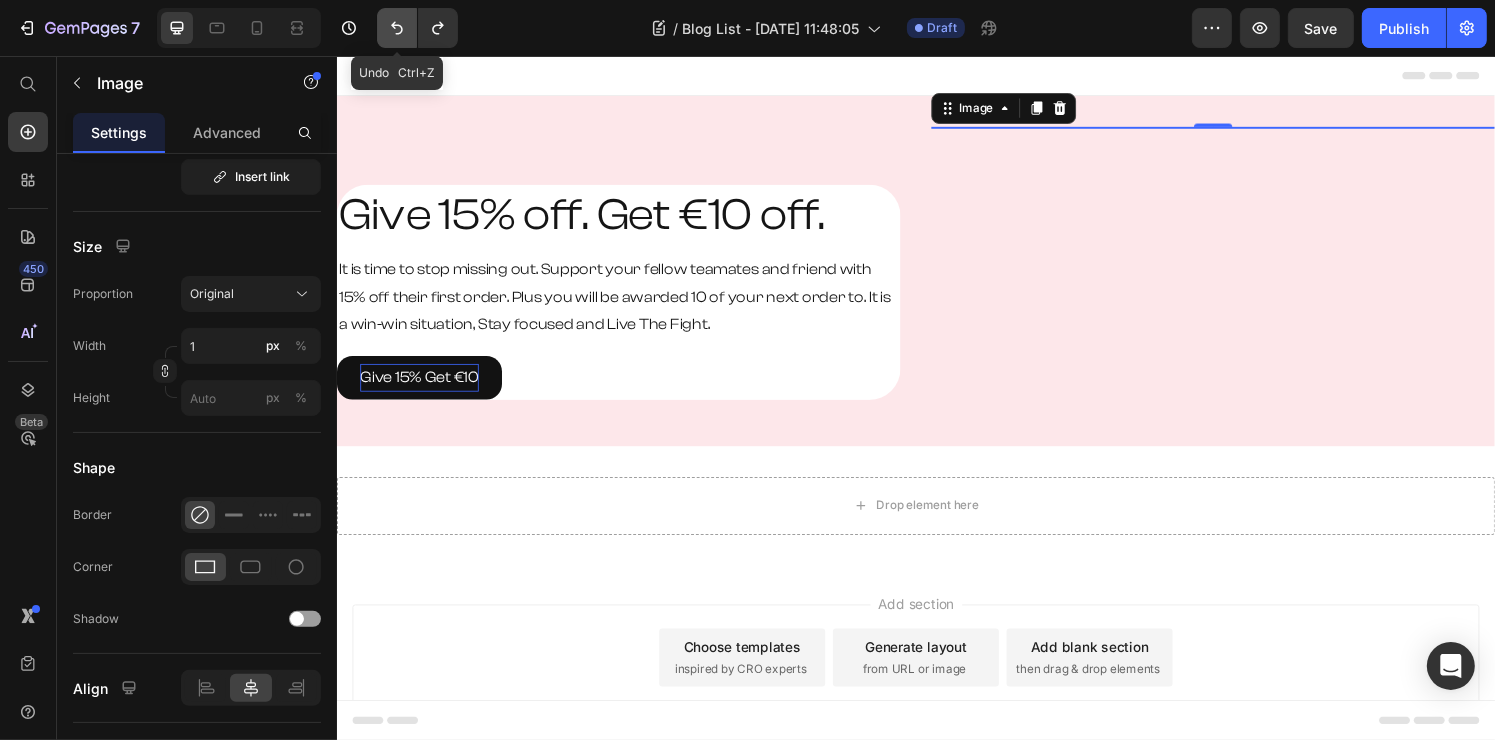 click 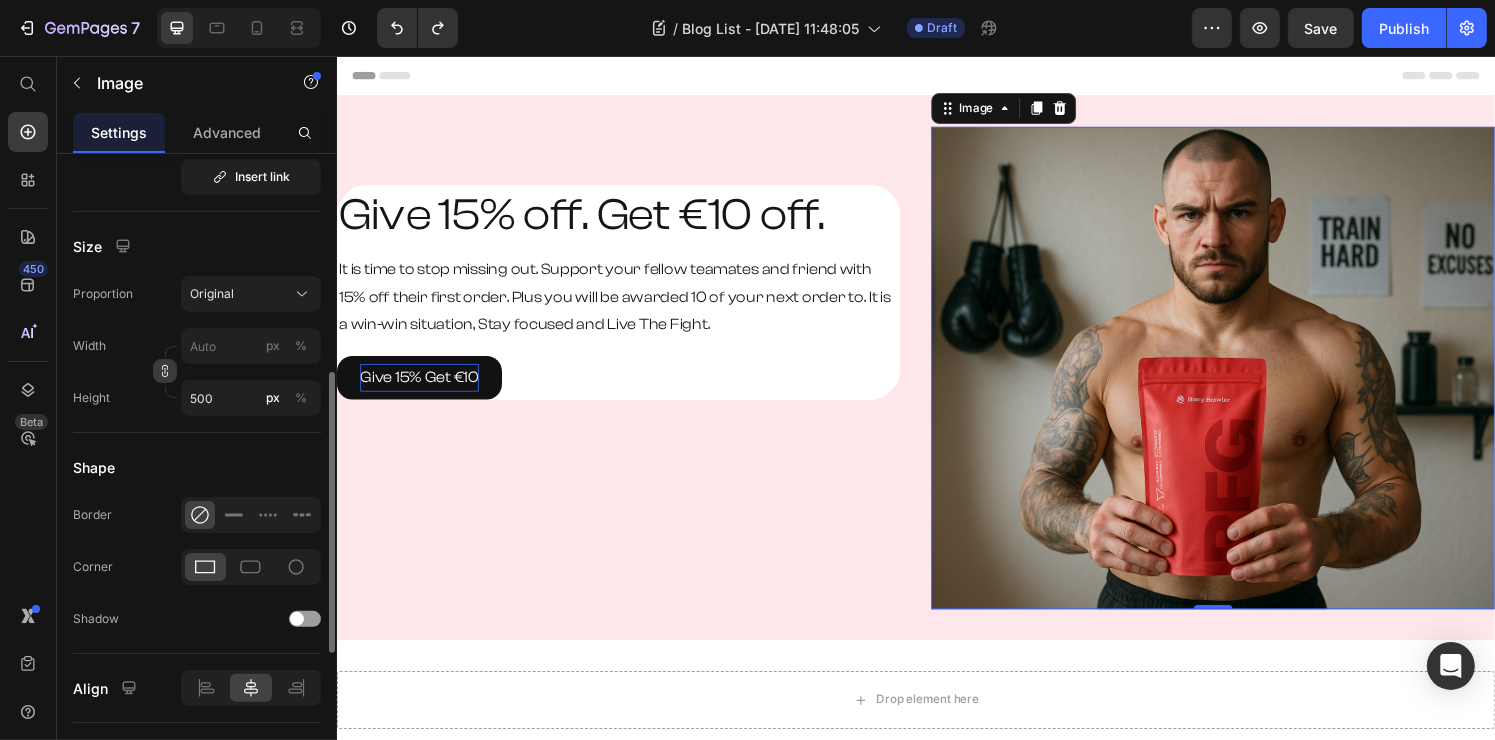 click 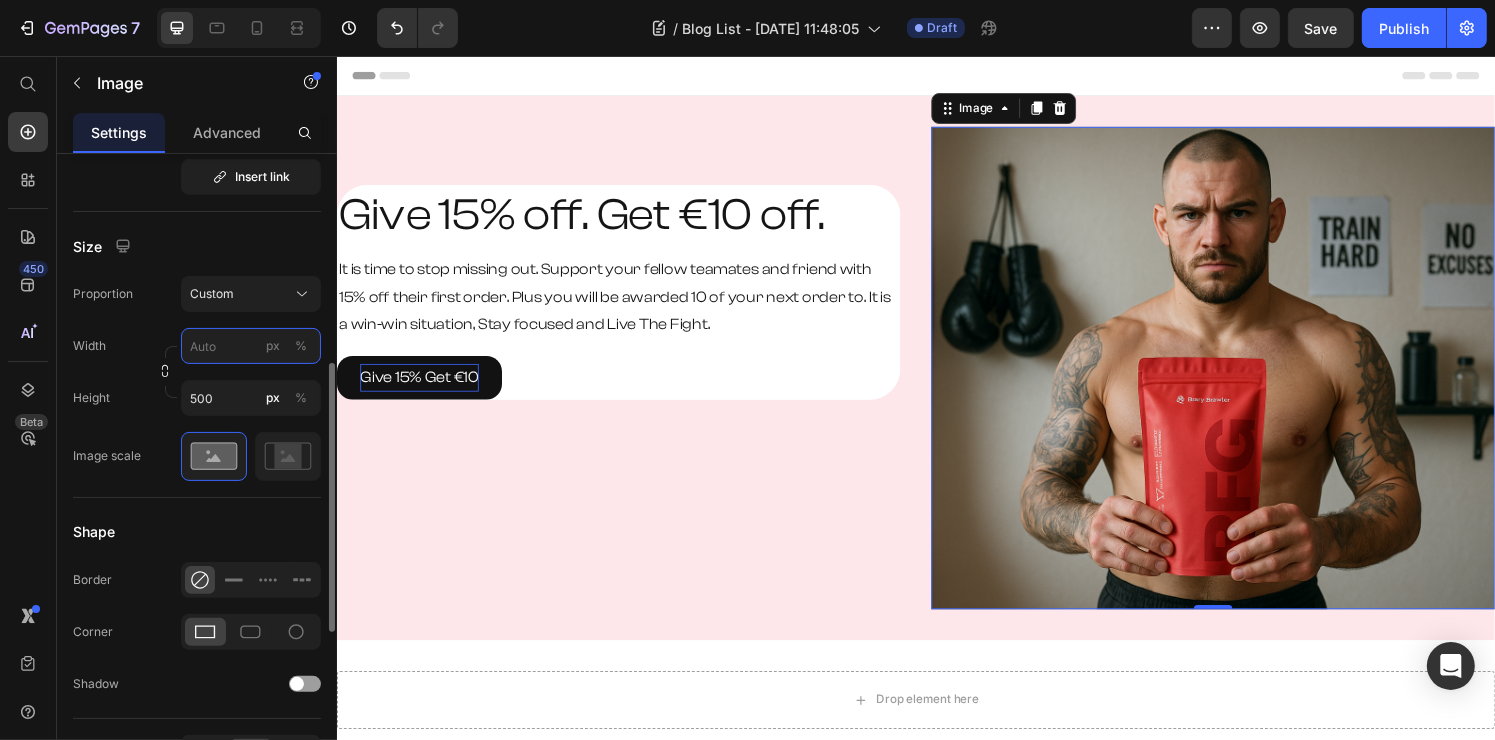 click on "px %" at bounding box center [251, 346] 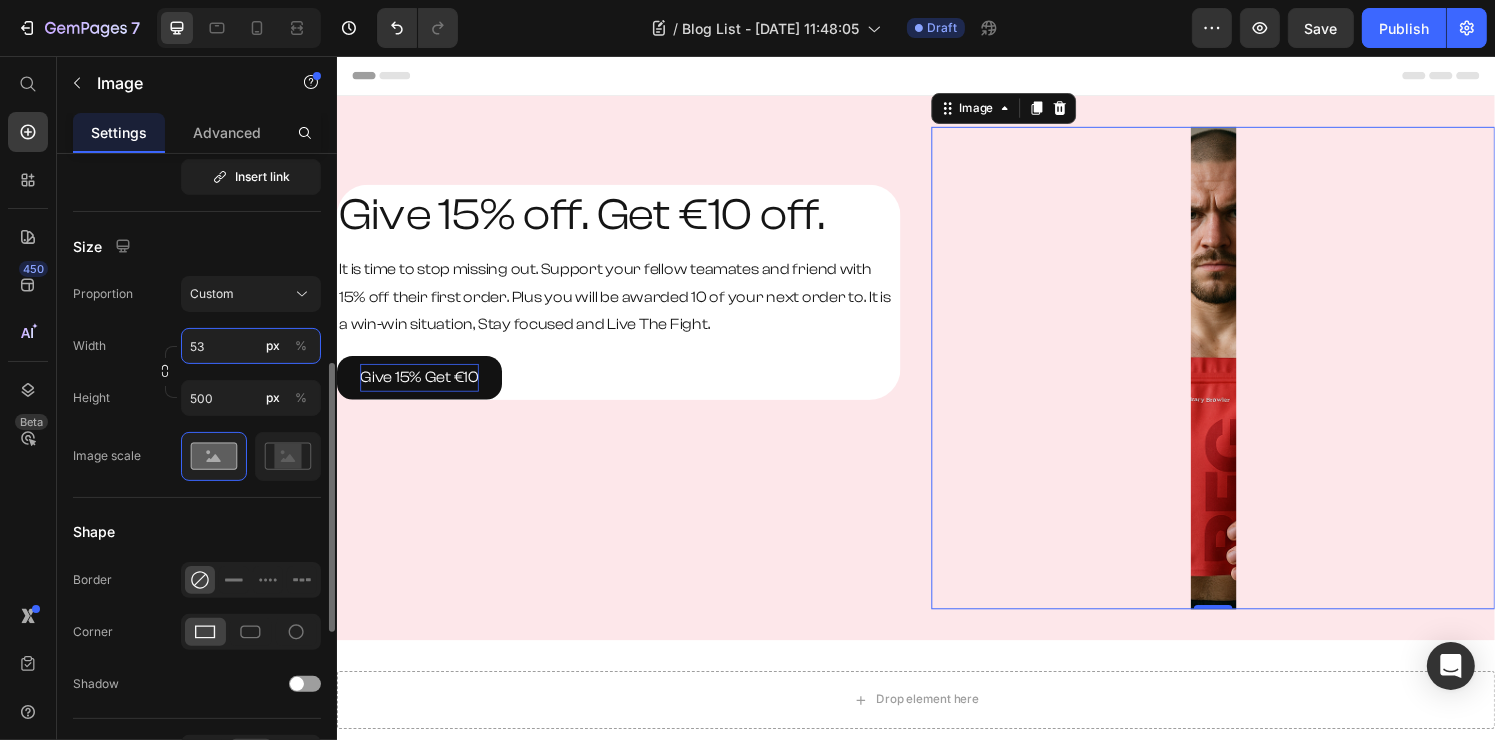 type on "54" 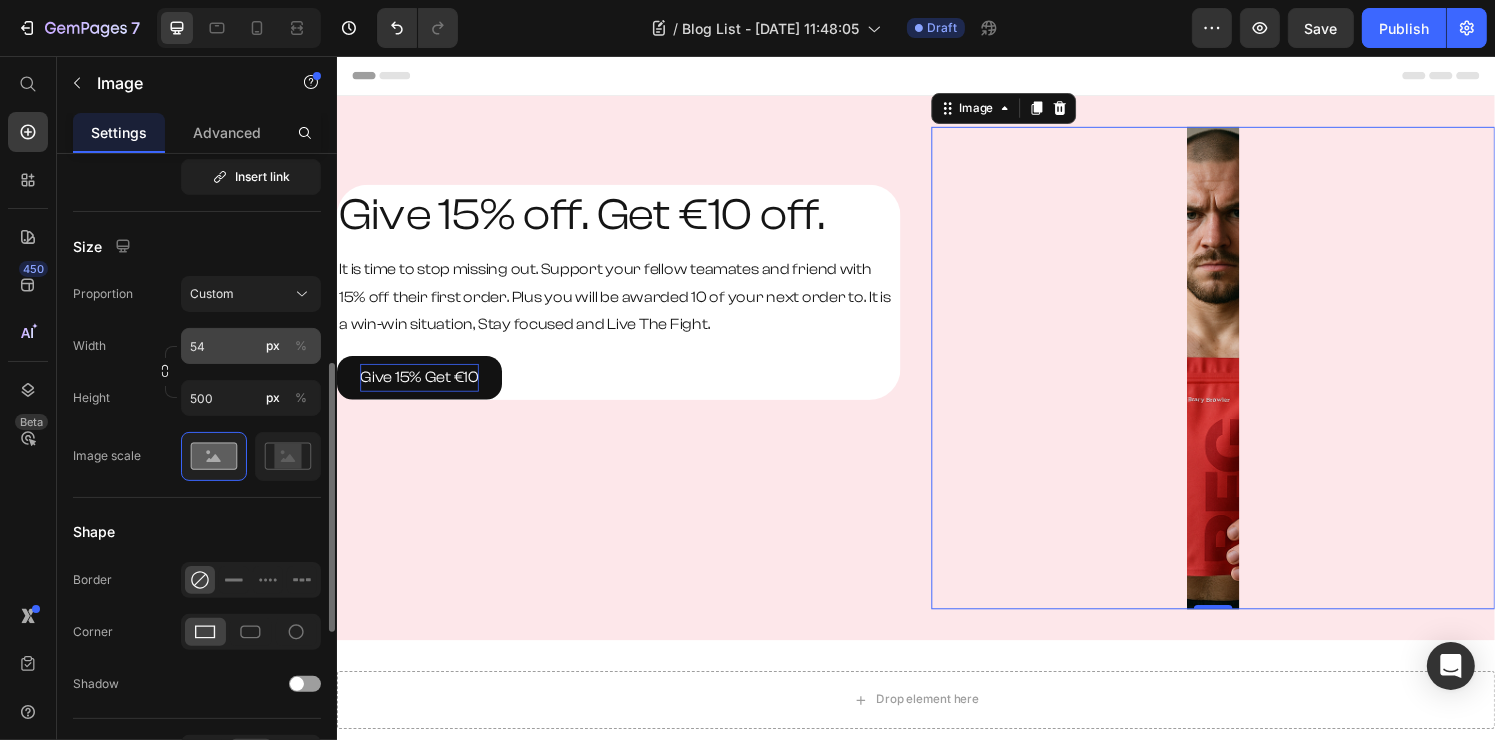 click on "%" at bounding box center (301, 346) 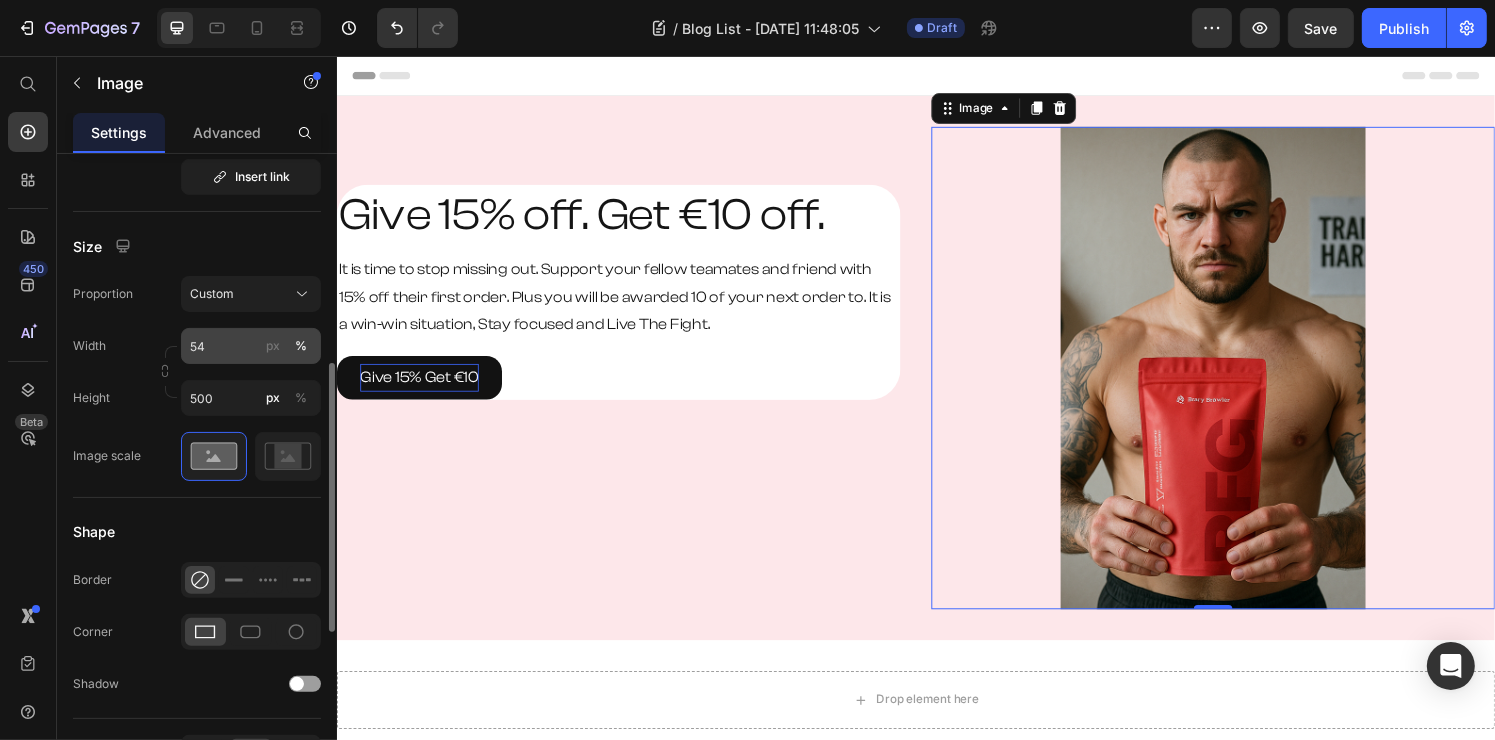 type 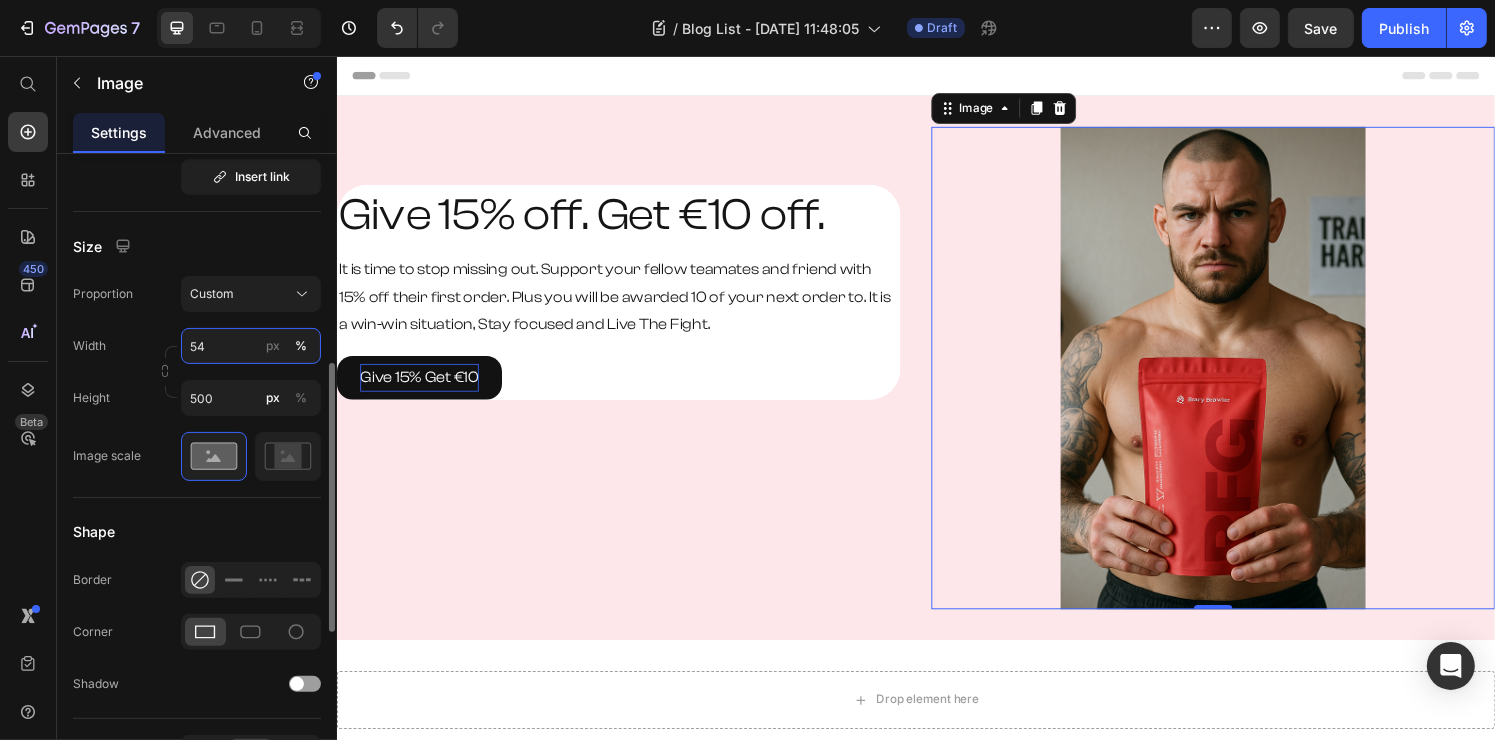 click on "54" at bounding box center (251, 346) 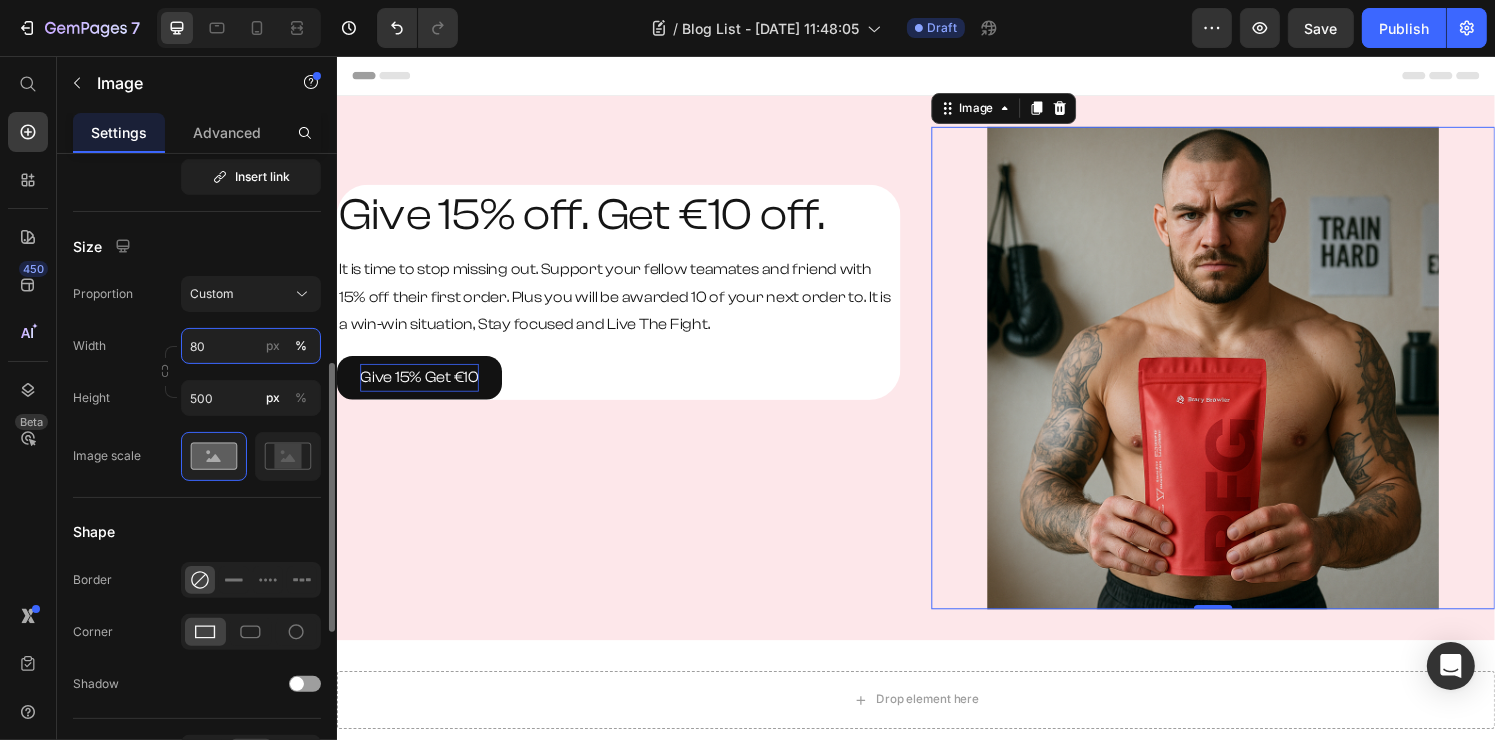 type on "79" 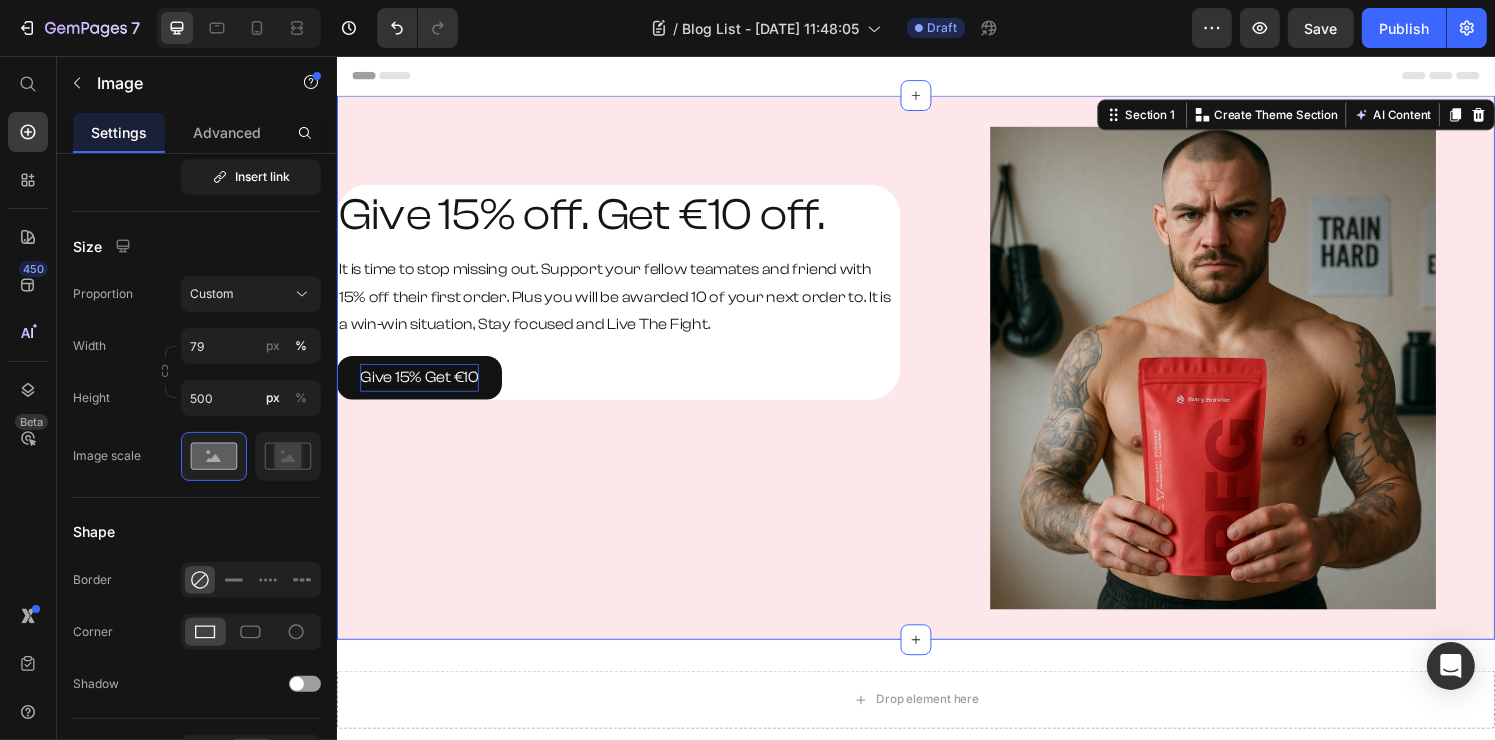 click on "Give 15% off. Get €10 off. Heading It is time to stop missing out. Support your fellow teamates and friend with 15% off their first order. Plus you will be awarded 10 of your next order to. It is a win-win situation, Stay focused and Live The Fight. Text Block Give 15% Get €10 Button Row Row" at bounding box center [628, 379] 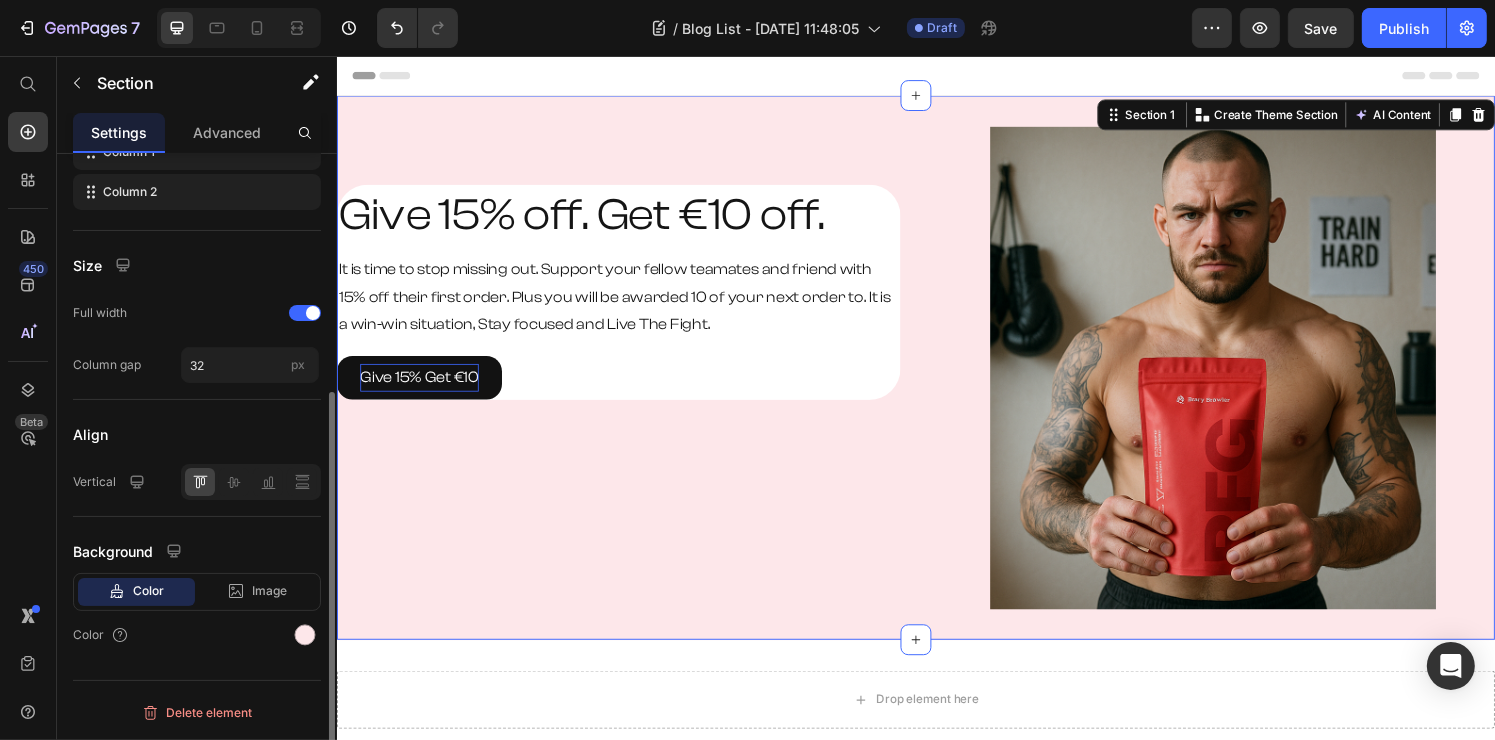 scroll, scrollTop: 0, scrollLeft: 0, axis: both 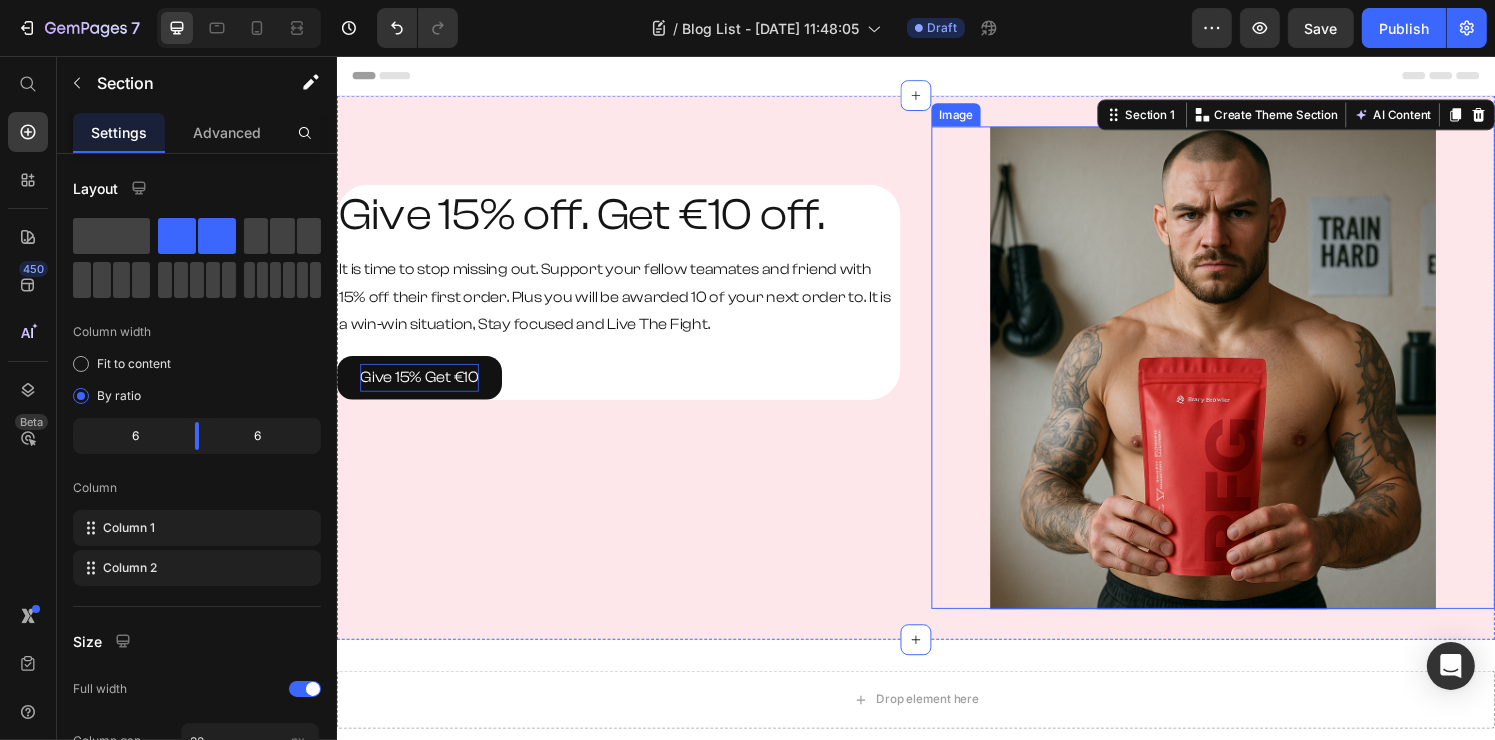 click at bounding box center (1244, 379) 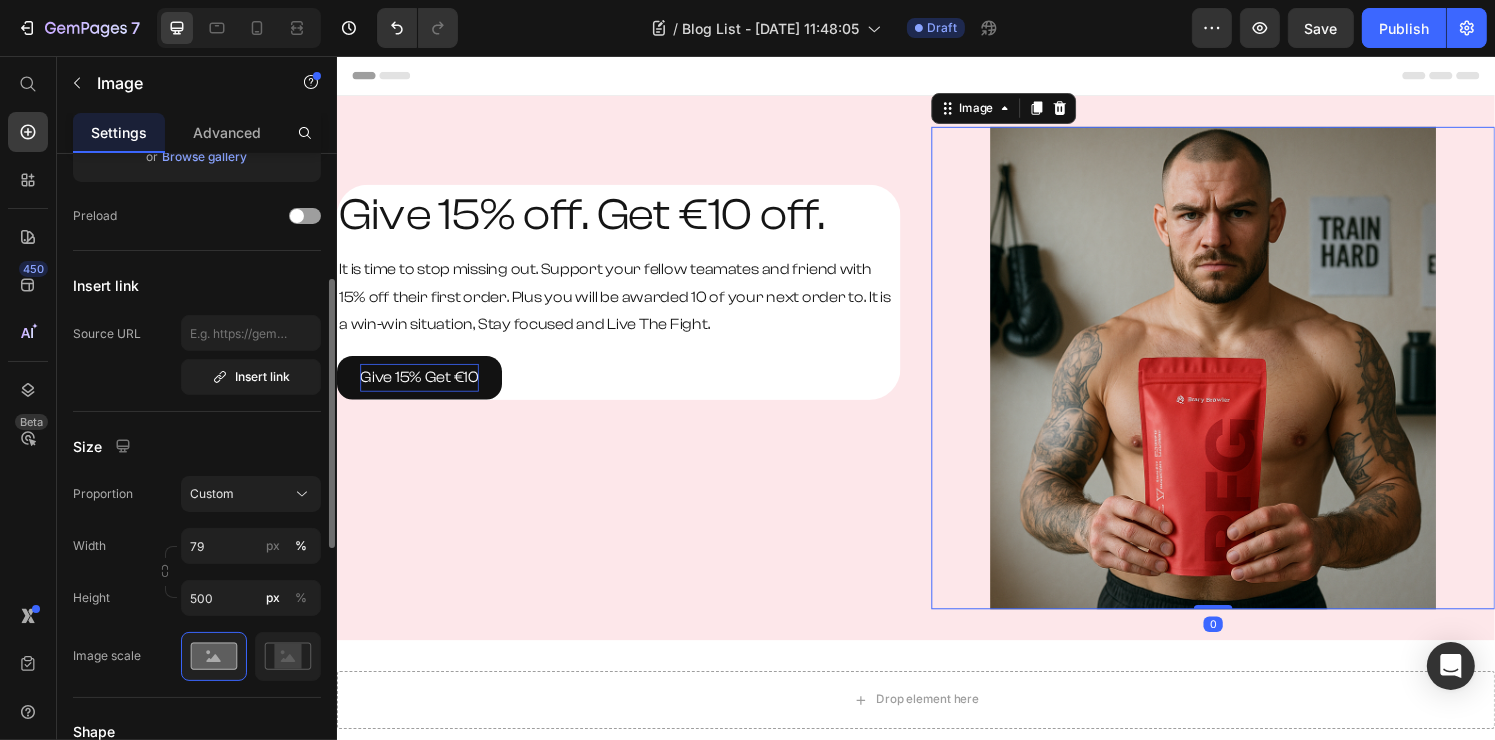 scroll, scrollTop: 400, scrollLeft: 0, axis: vertical 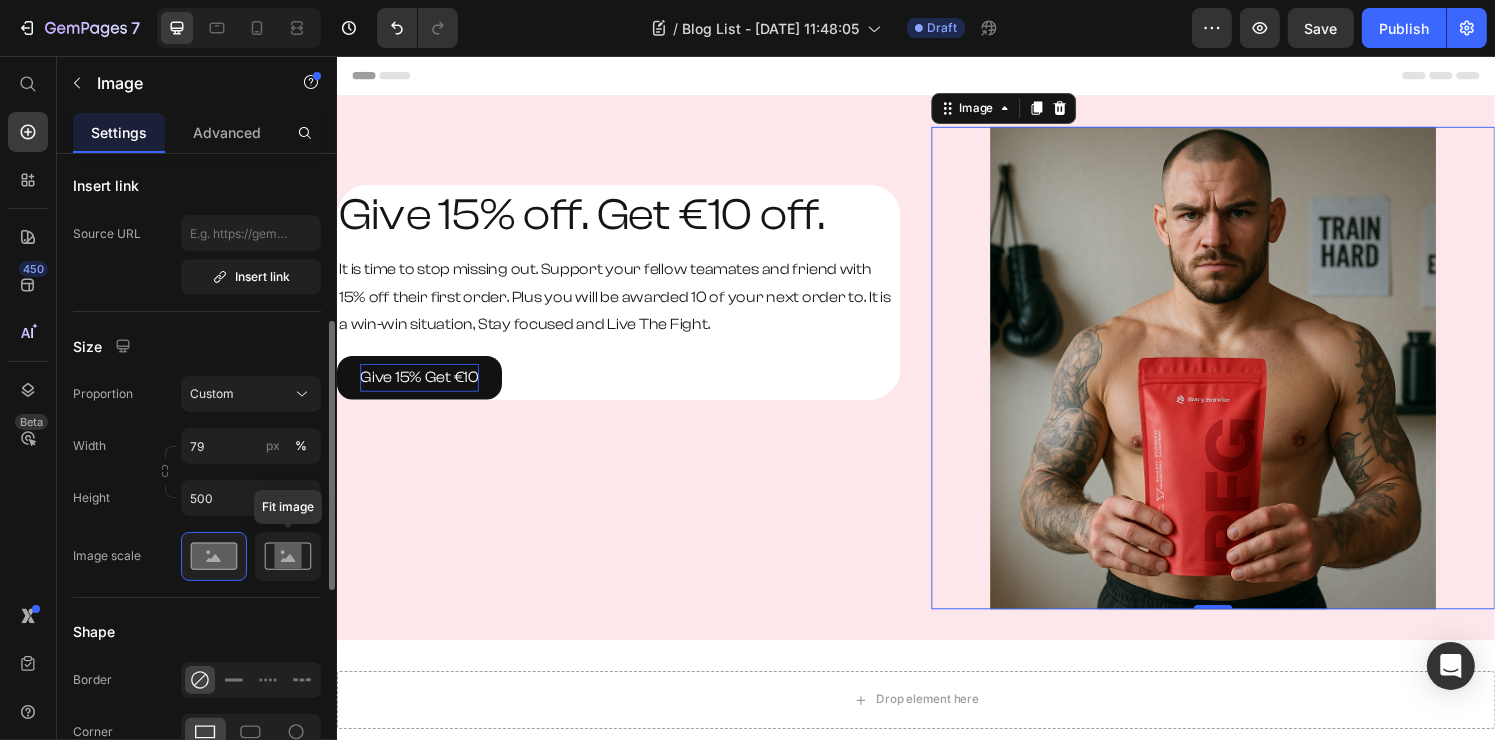 click 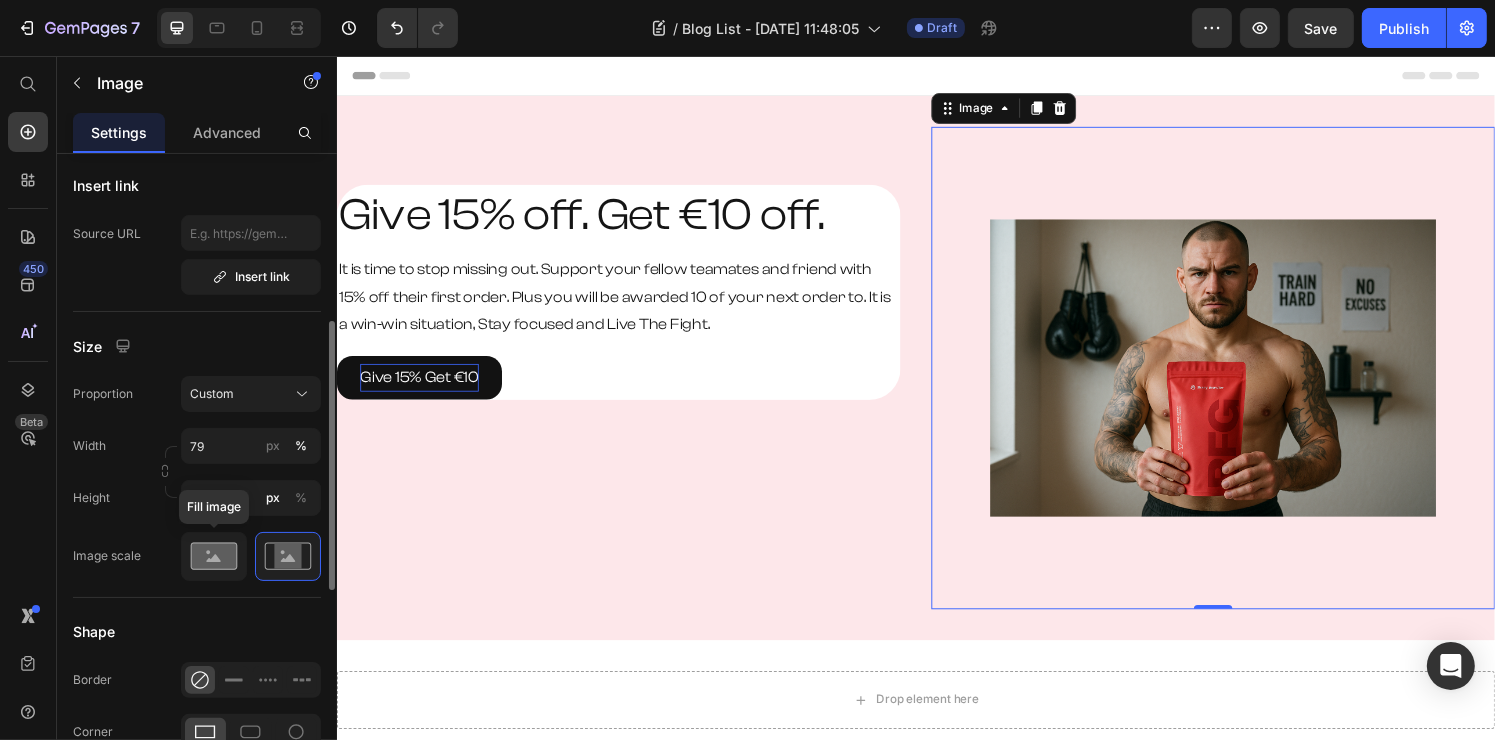 click 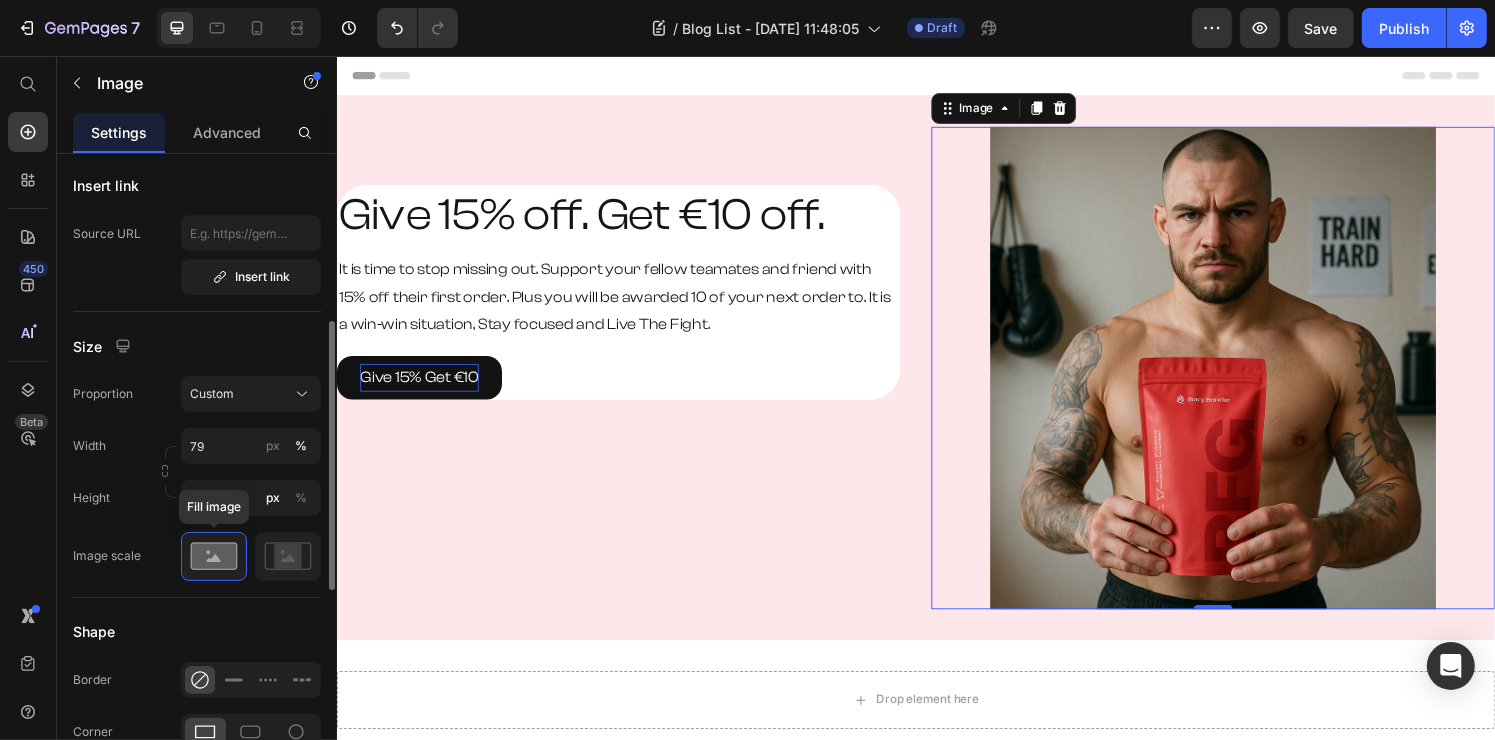 scroll, scrollTop: 500, scrollLeft: 0, axis: vertical 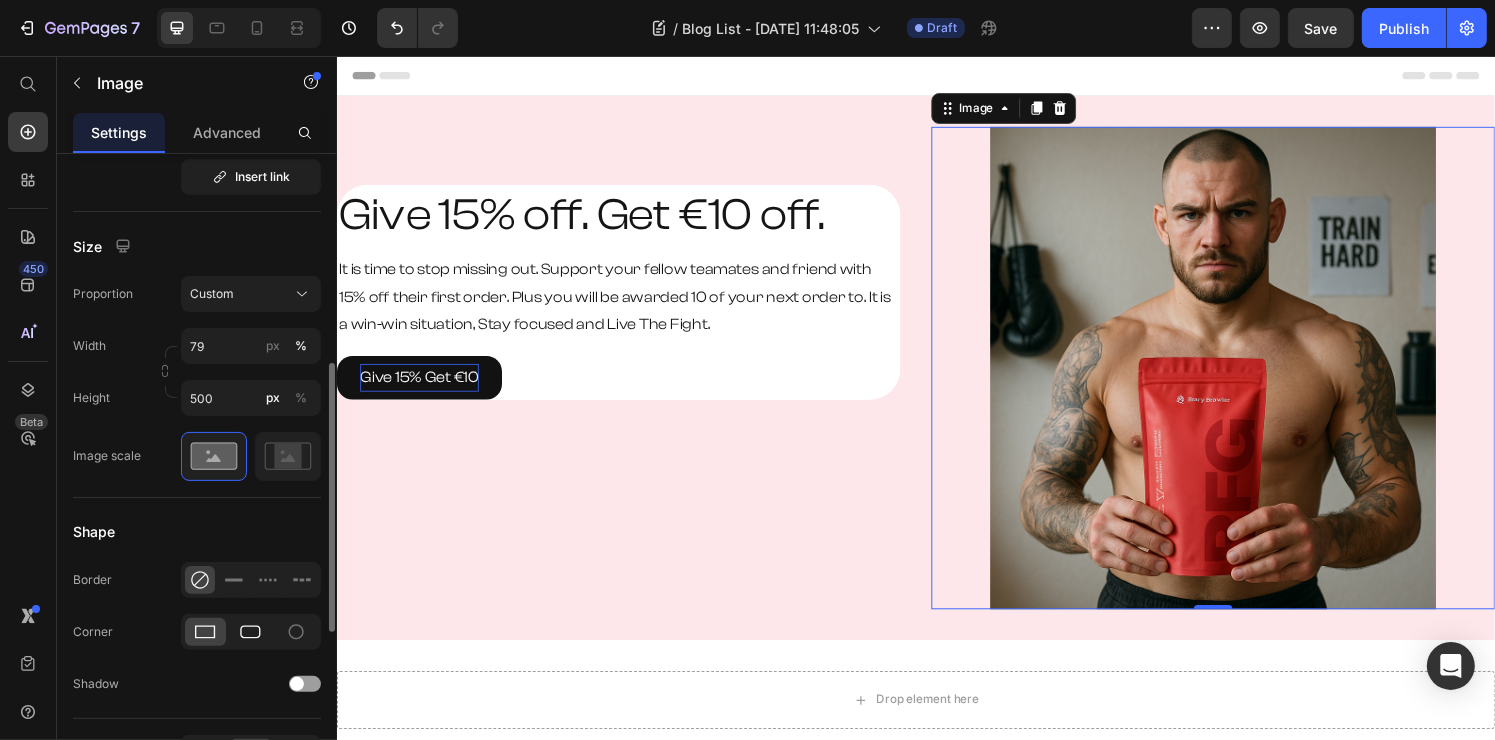 click 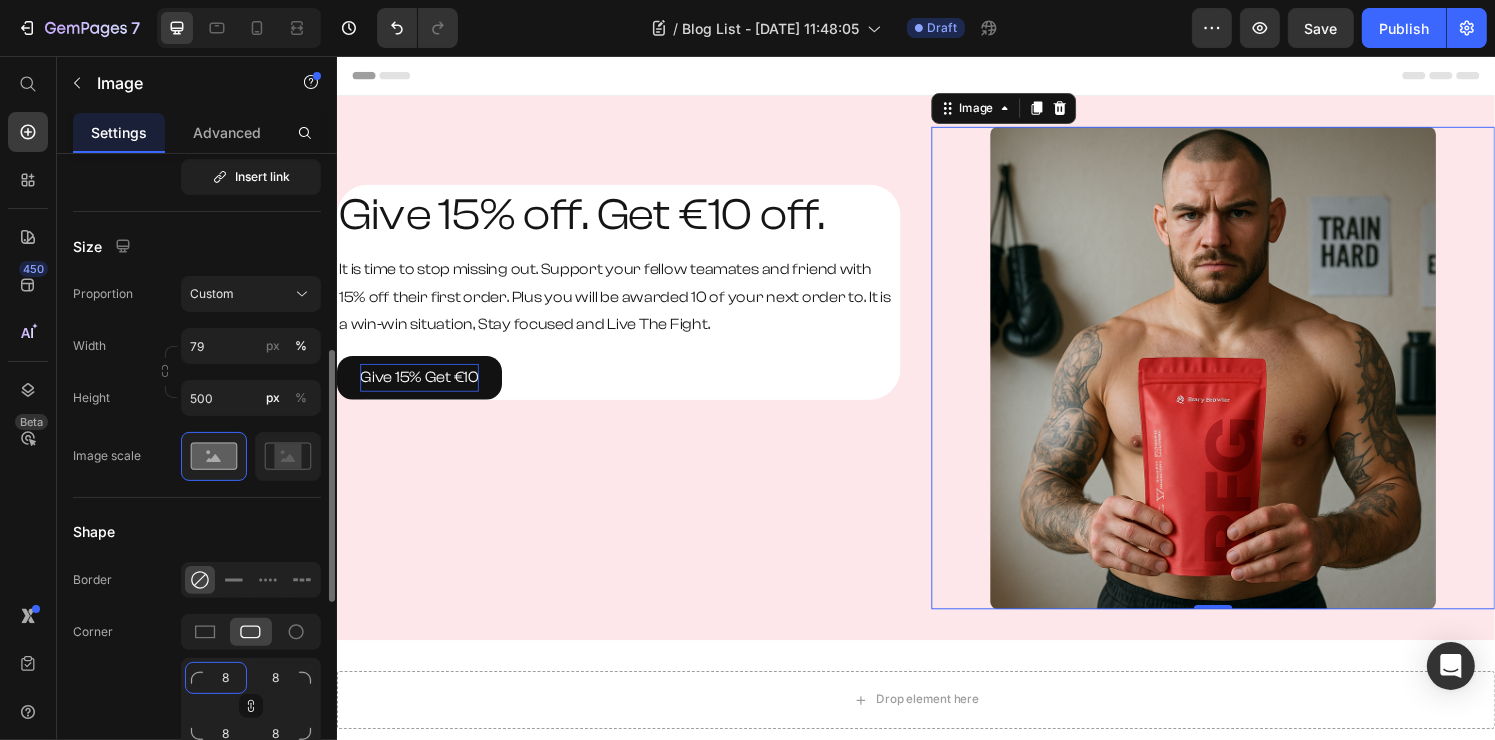 click on "8" 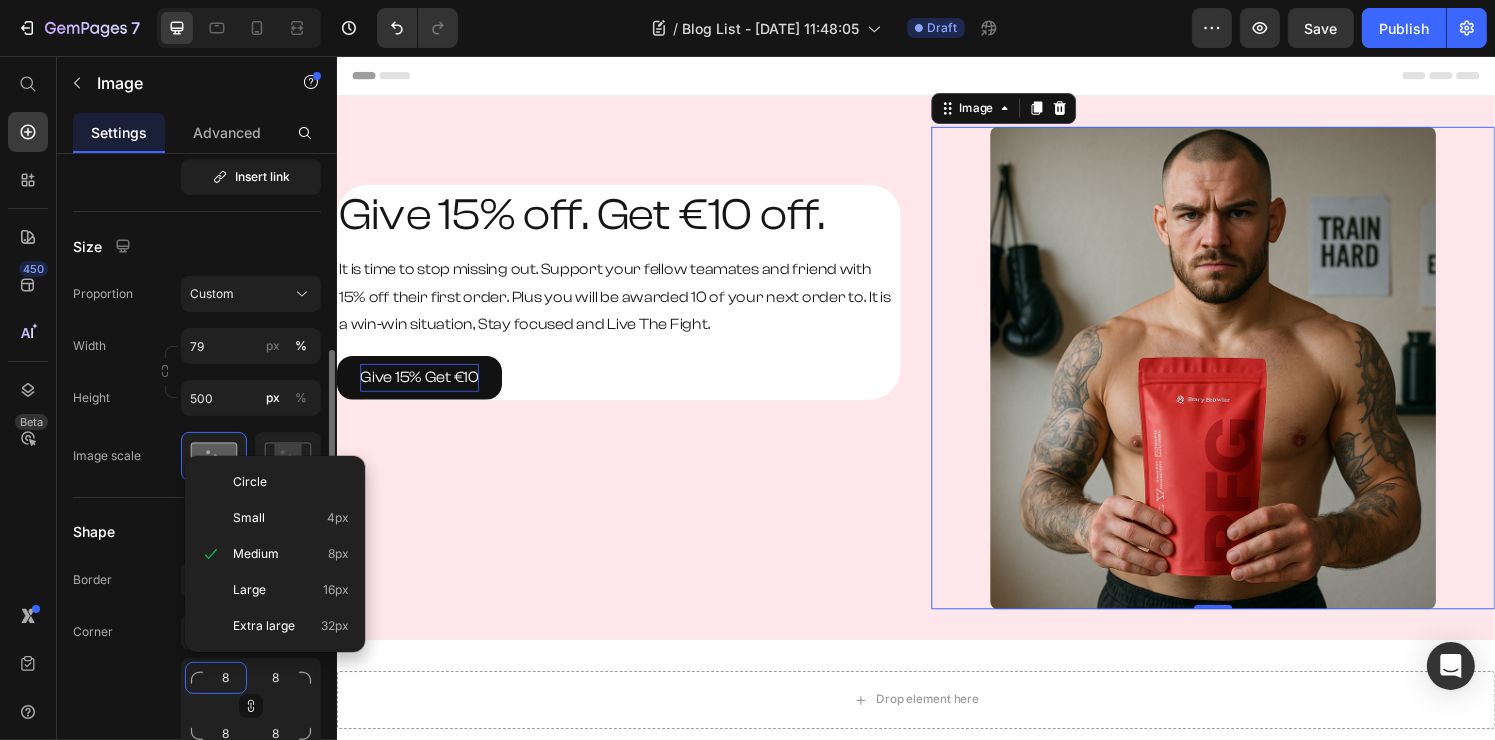 type on "3" 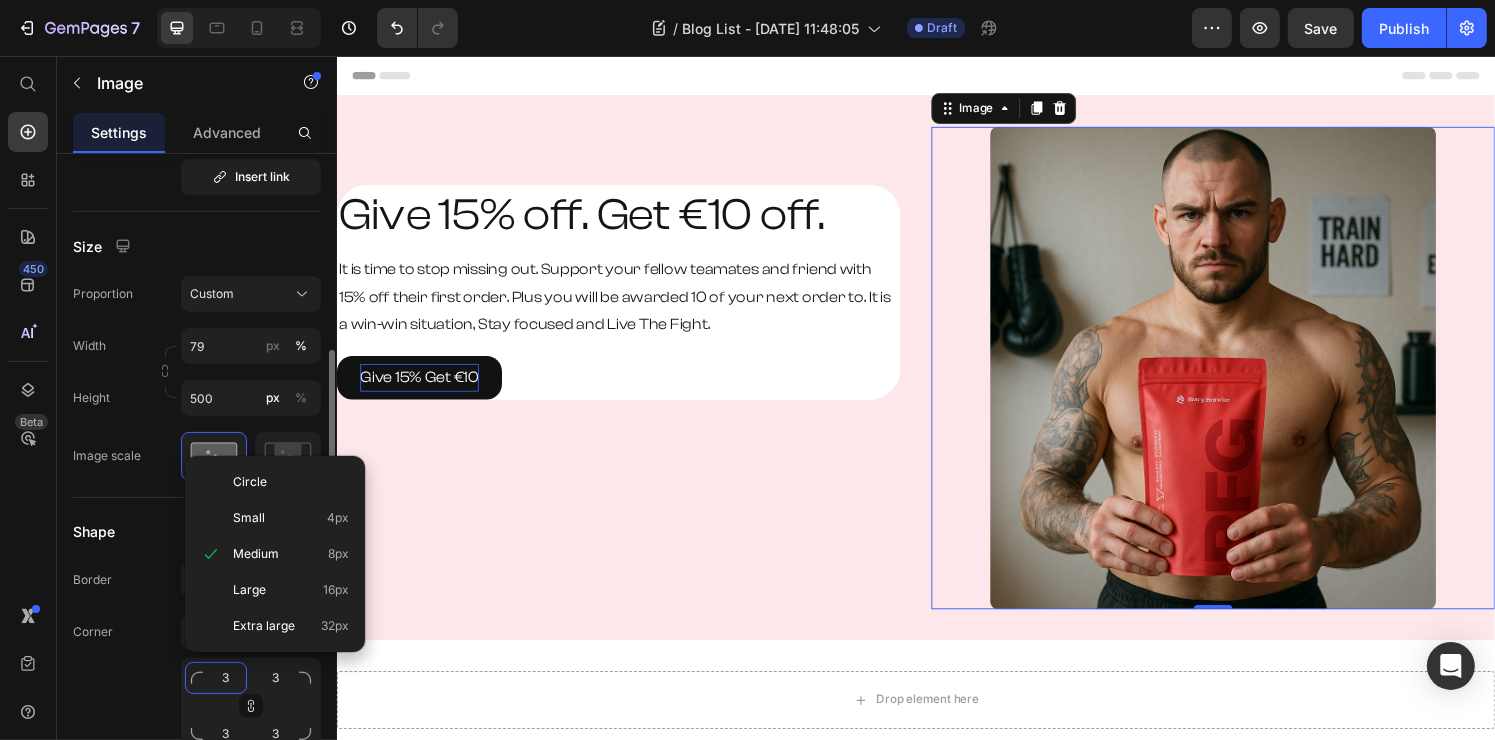 type on "32" 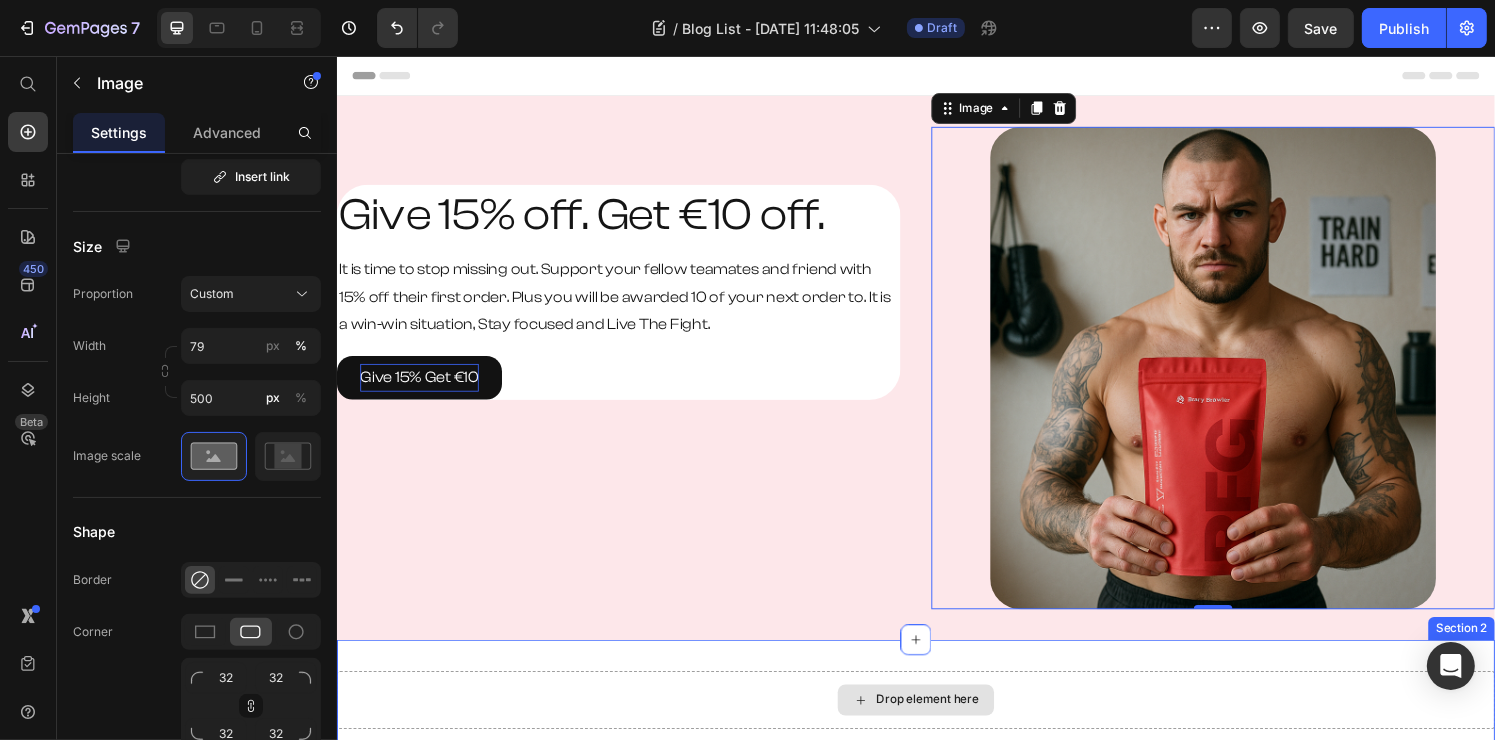 click on "Drop element here" at bounding box center [936, 723] 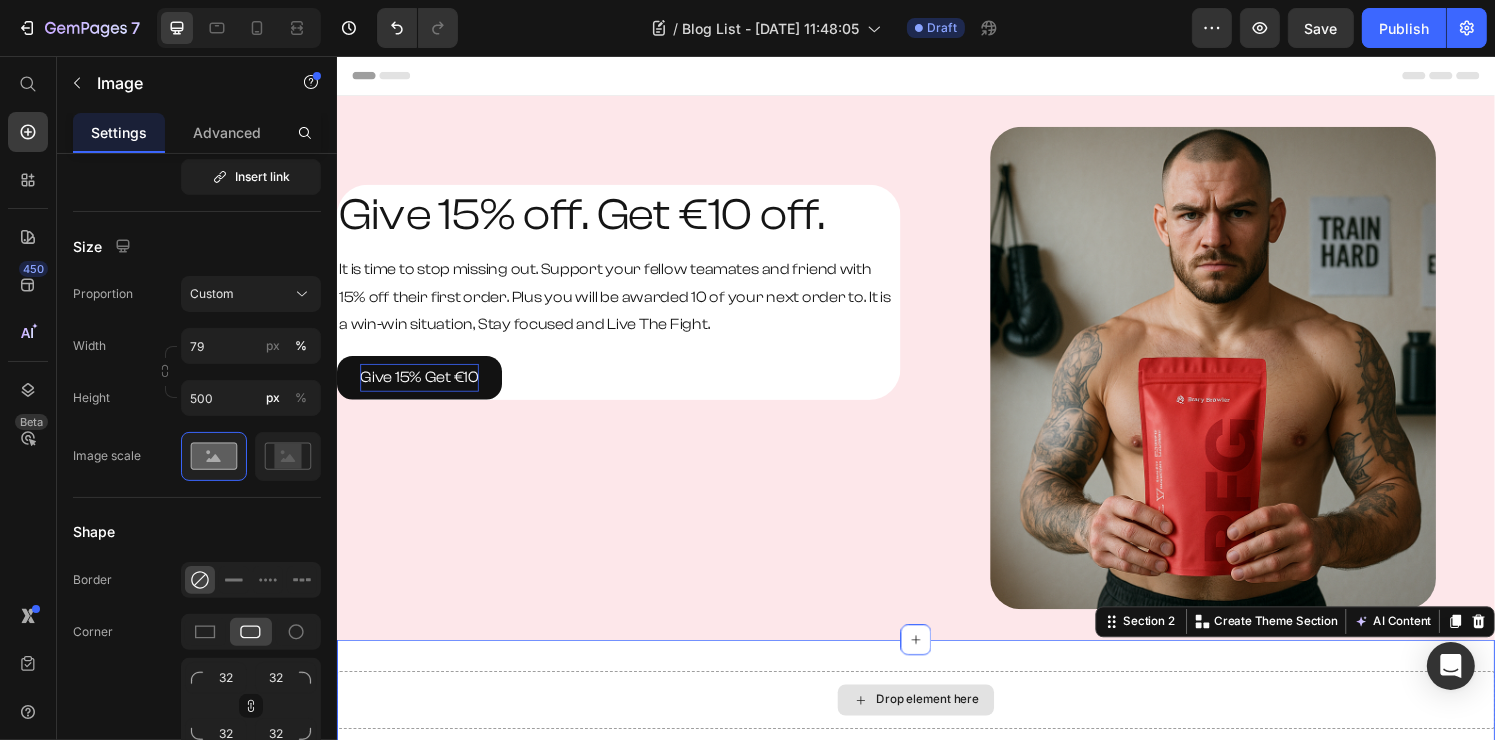scroll, scrollTop: 0, scrollLeft: 0, axis: both 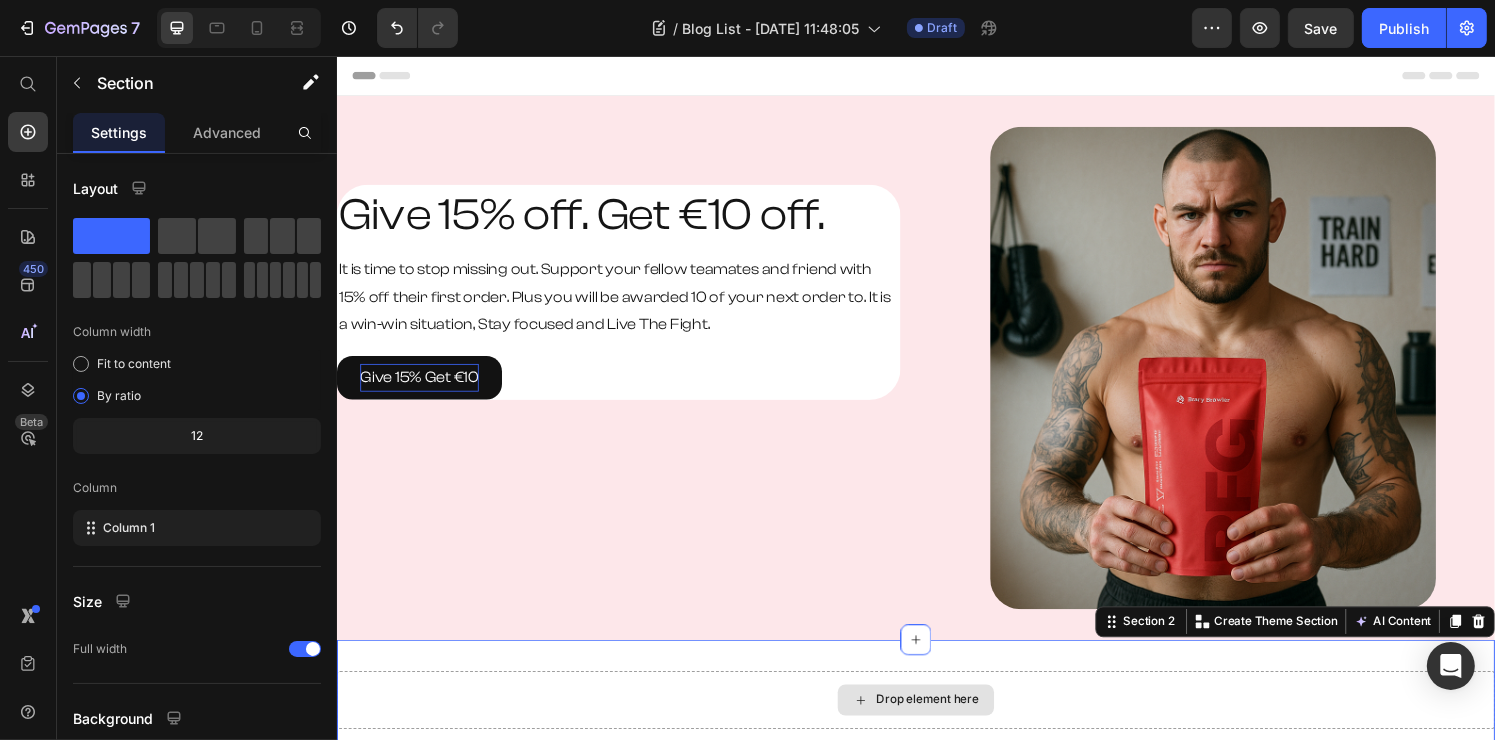 click on "Drop element here" at bounding box center [936, 723] 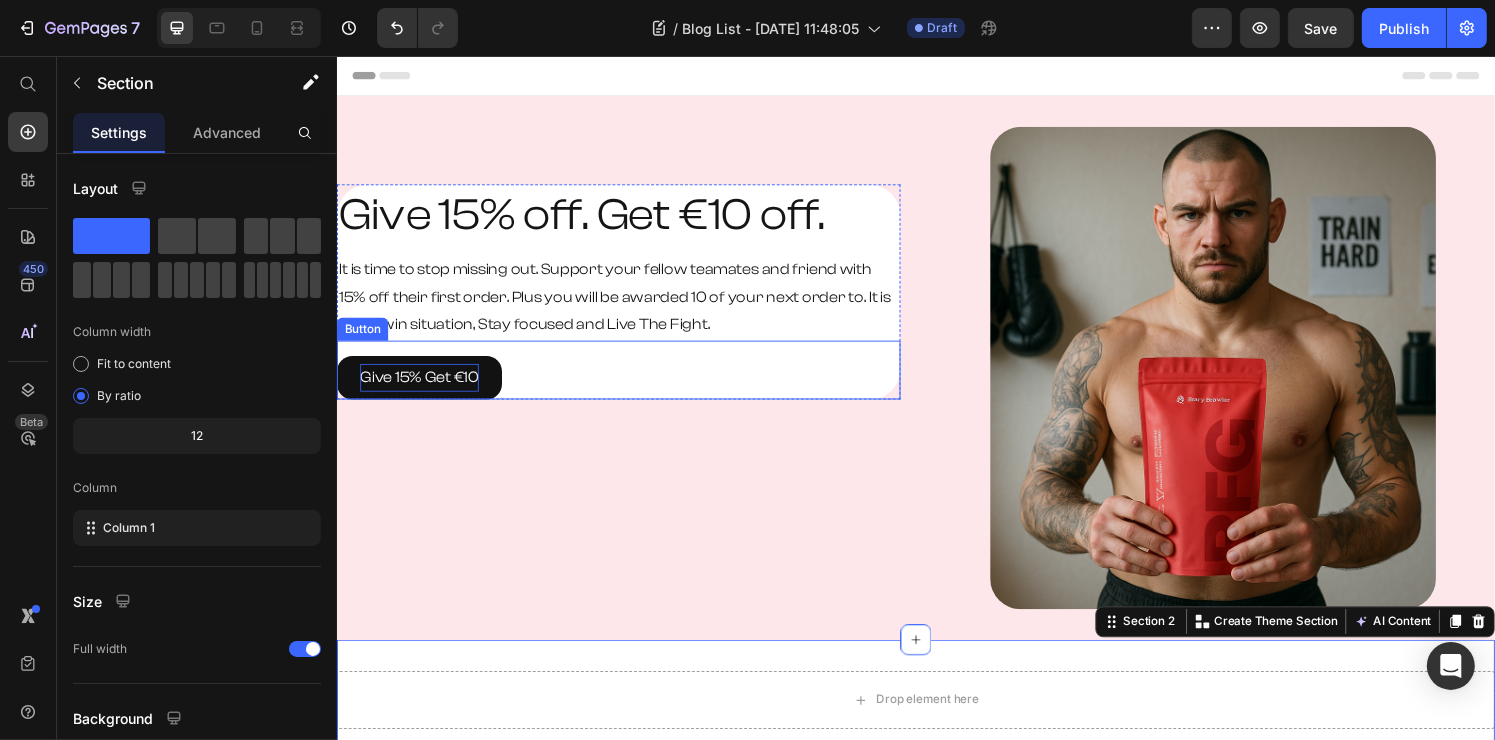 click on "Give 15% Get €10 Button" at bounding box center [628, 381] 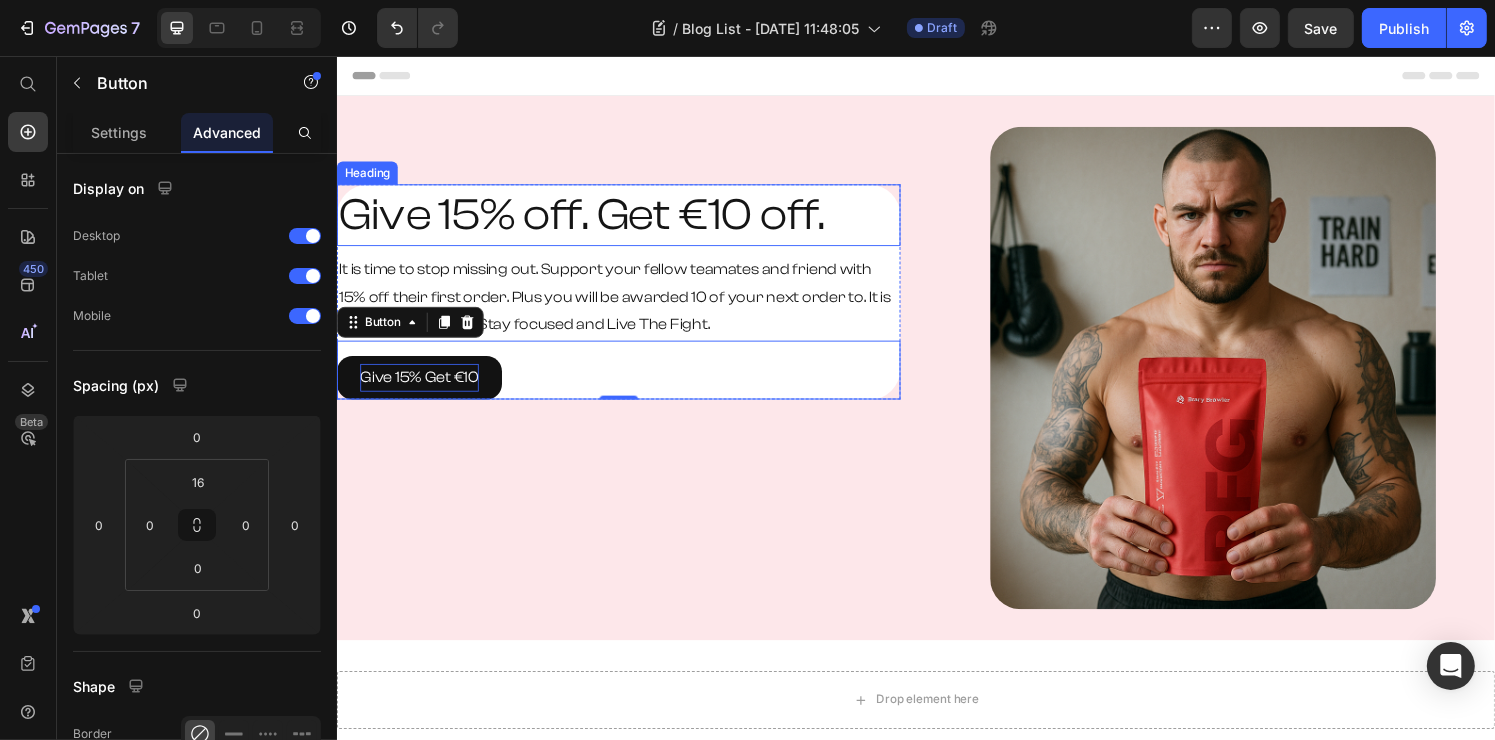 click on "Give 15% off. Get €10 off." at bounding box center [628, 221] 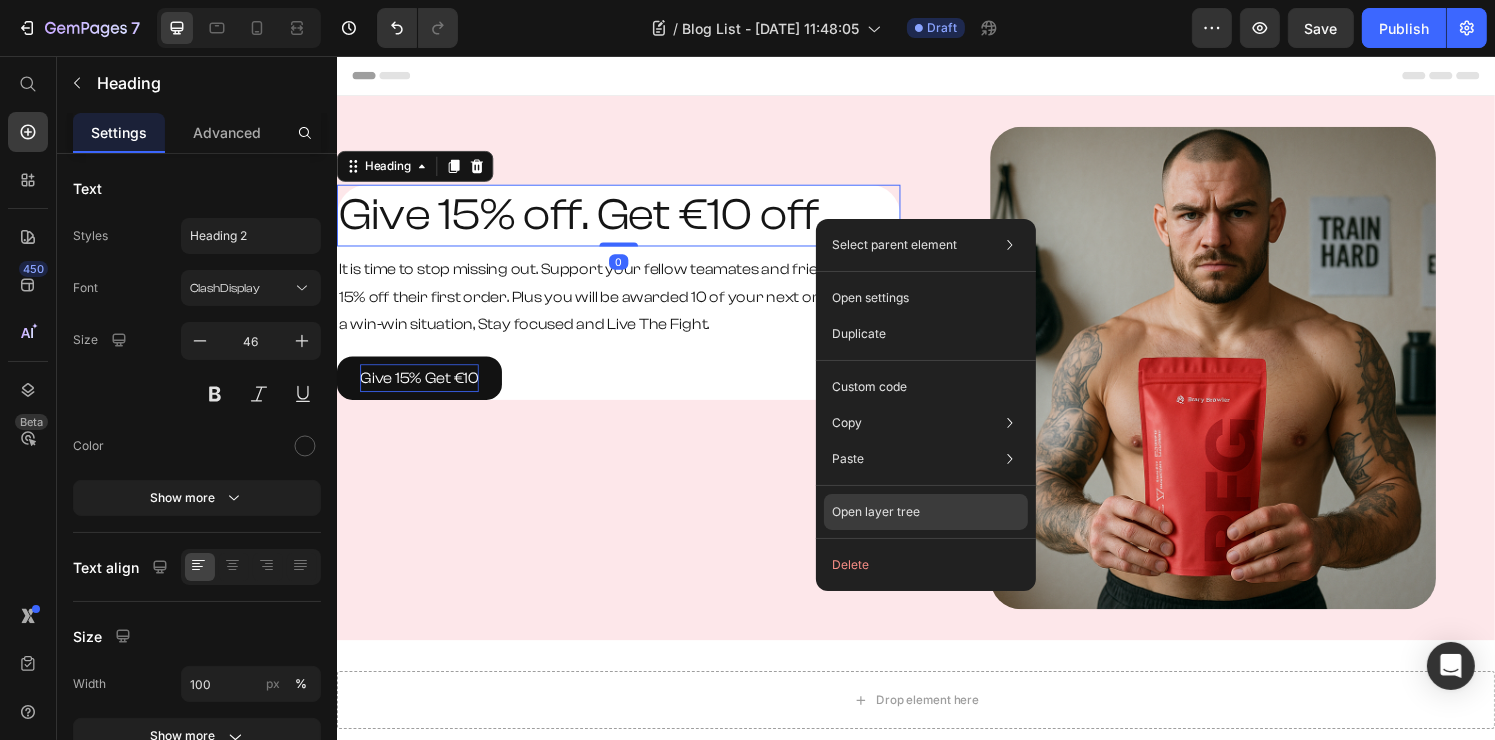 click on "Open layer tree" 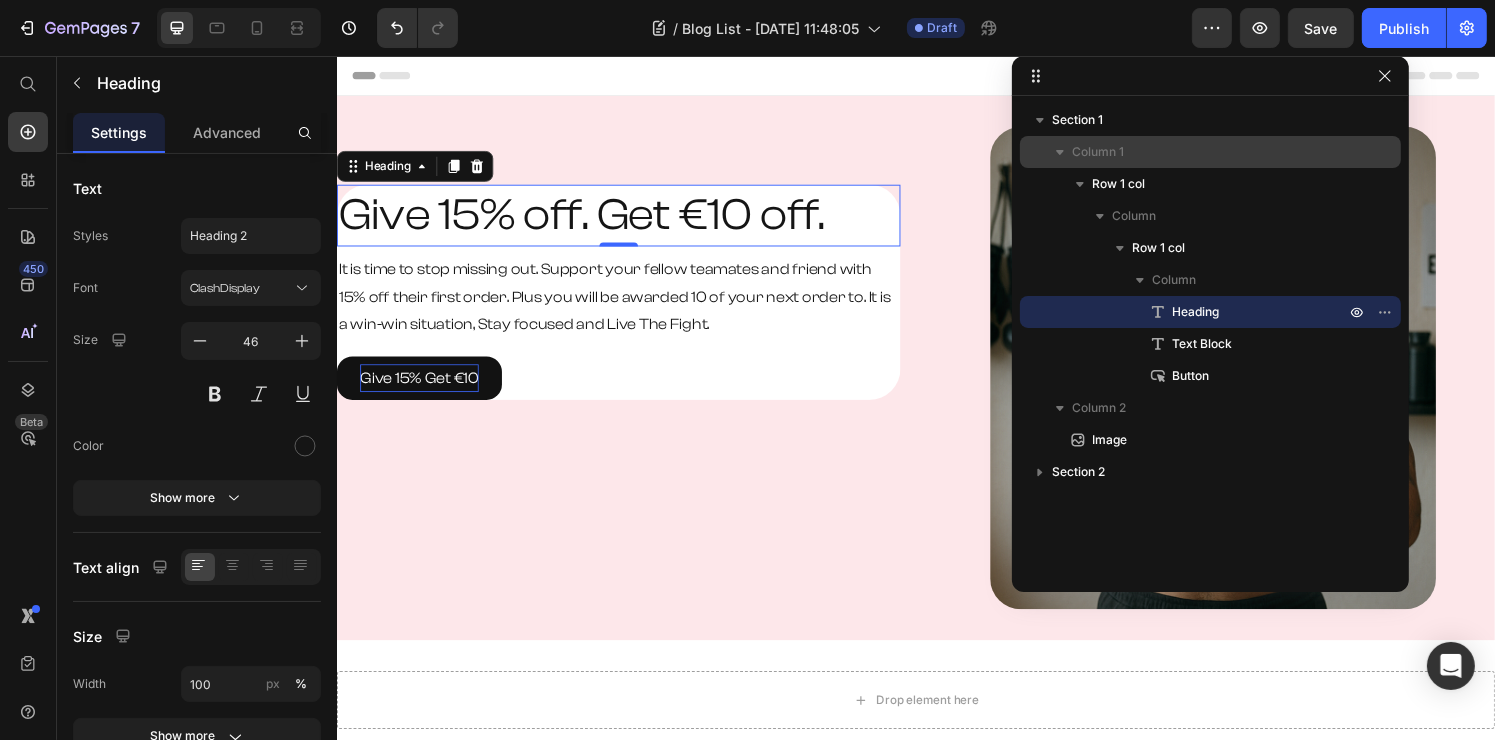 click on "Column 1" at bounding box center (1210, 152) 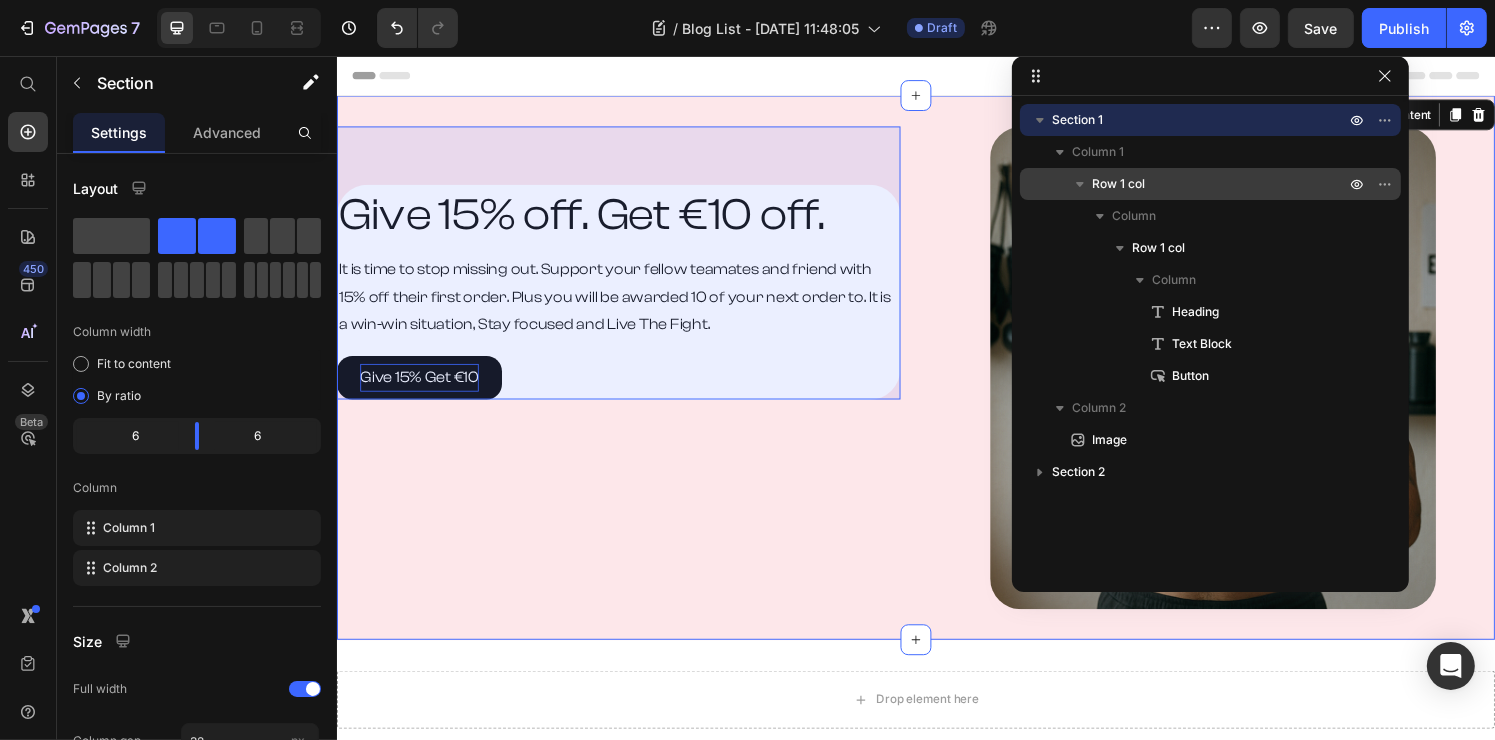 click on "Row 1 col" at bounding box center (1118, 184) 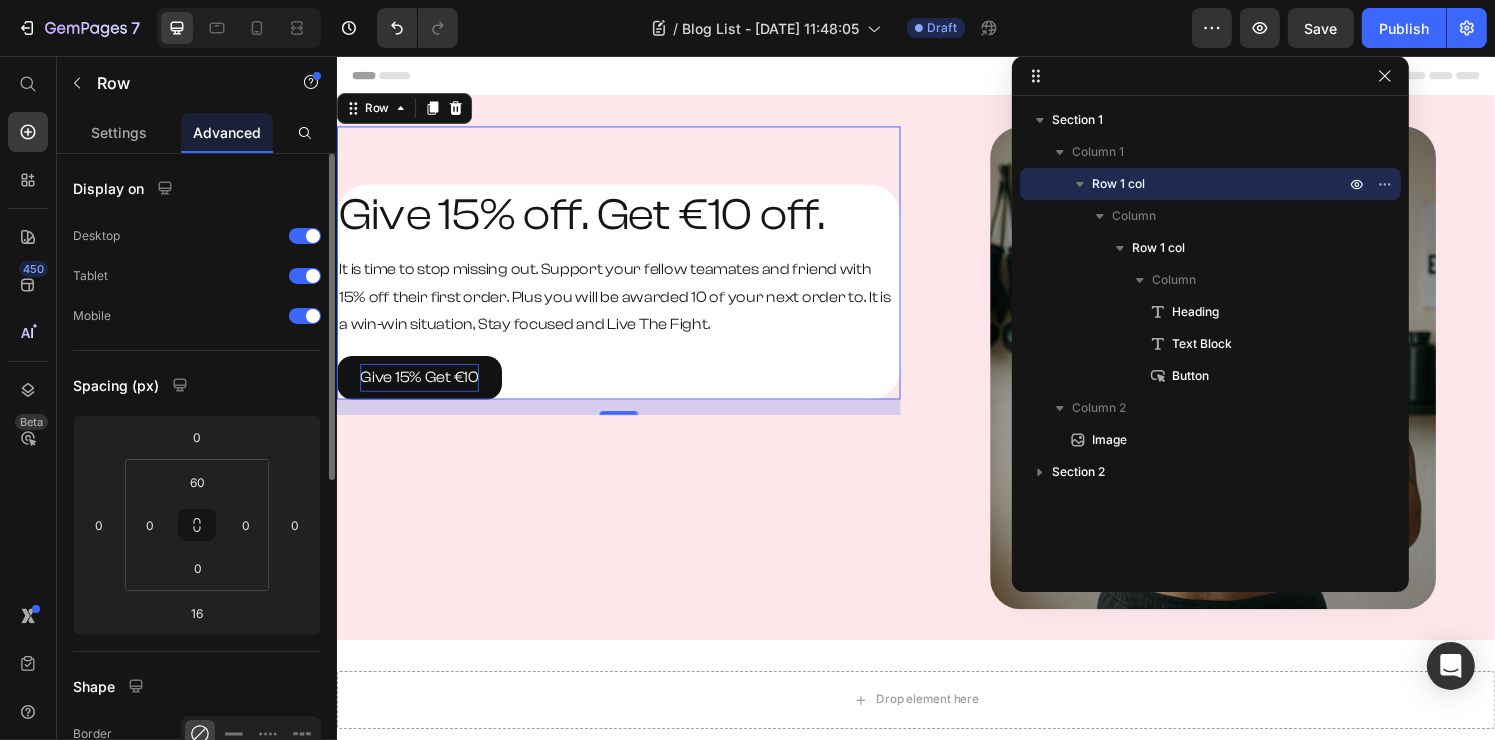 drag, startPoint x: 130, startPoint y: 148, endPoint x: 190, endPoint y: 180, distance: 68 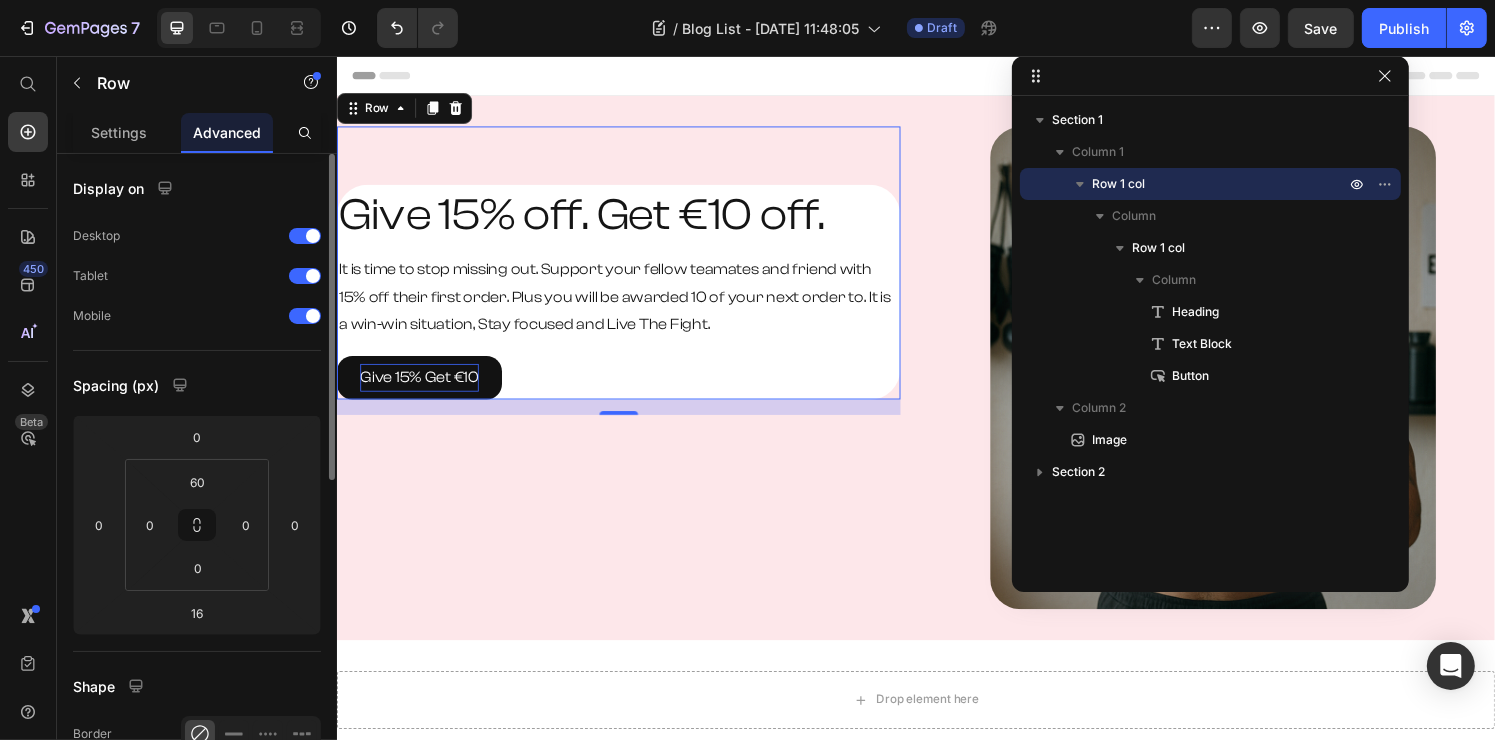 click on "Settings Advanced Display on Desktop Tablet Mobile Spacing (px) 0 0 16 0 60 0 0 0 Shape Border Corner Shadow Position Opacity 100 % Animation Interaction Upgrade to Optimize plan  to unlock Interaction & other premium features. CSS class  Delete element" at bounding box center (197, 455) 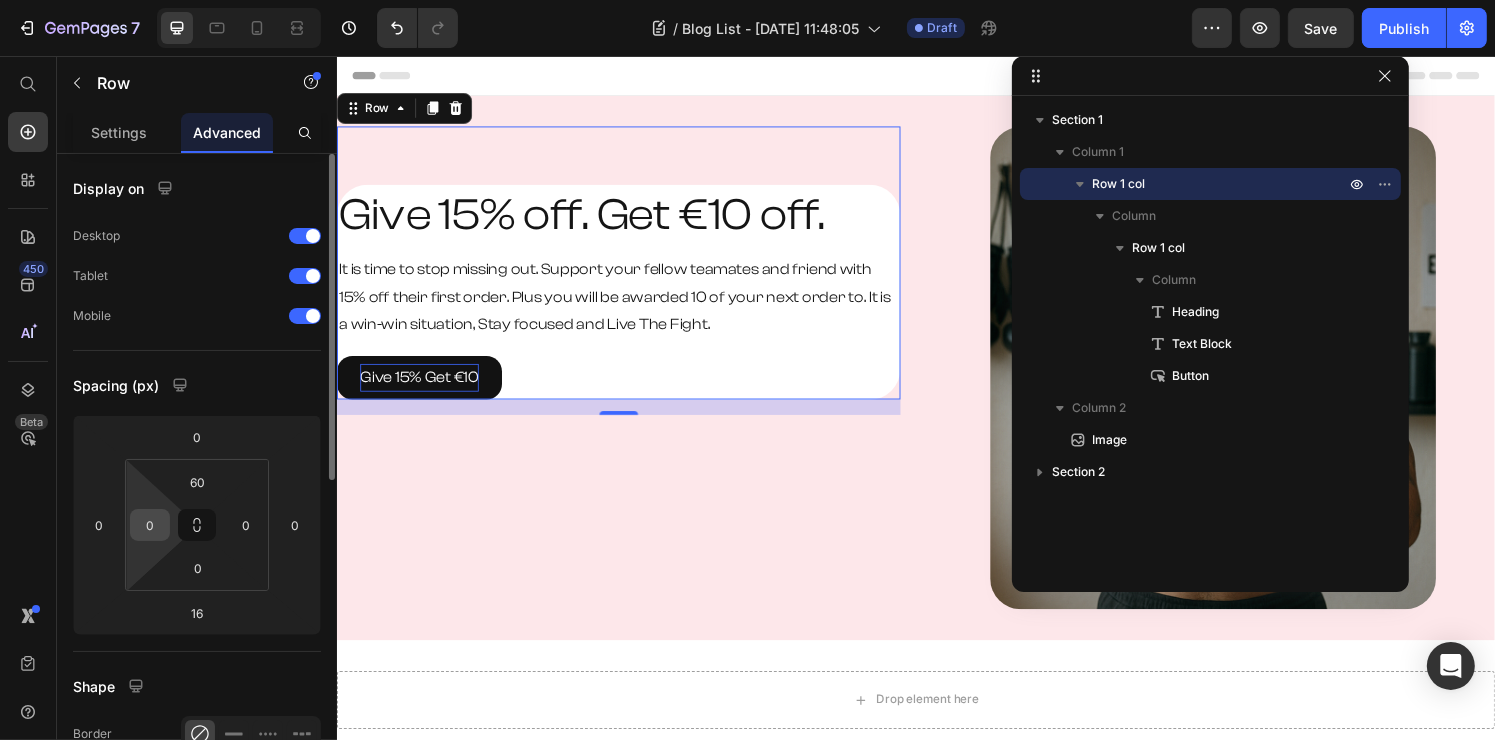 click on "0" at bounding box center [150, 525] 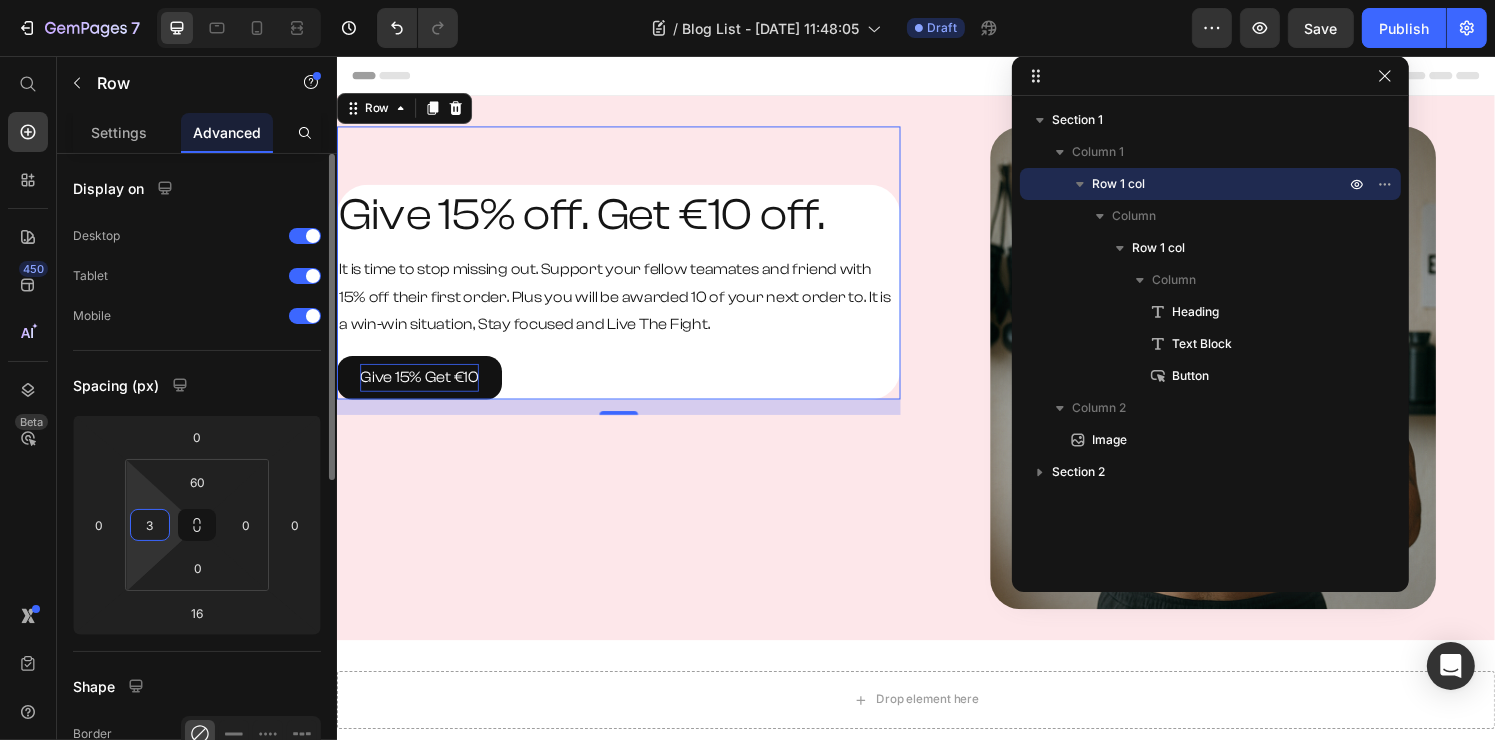 type on "32" 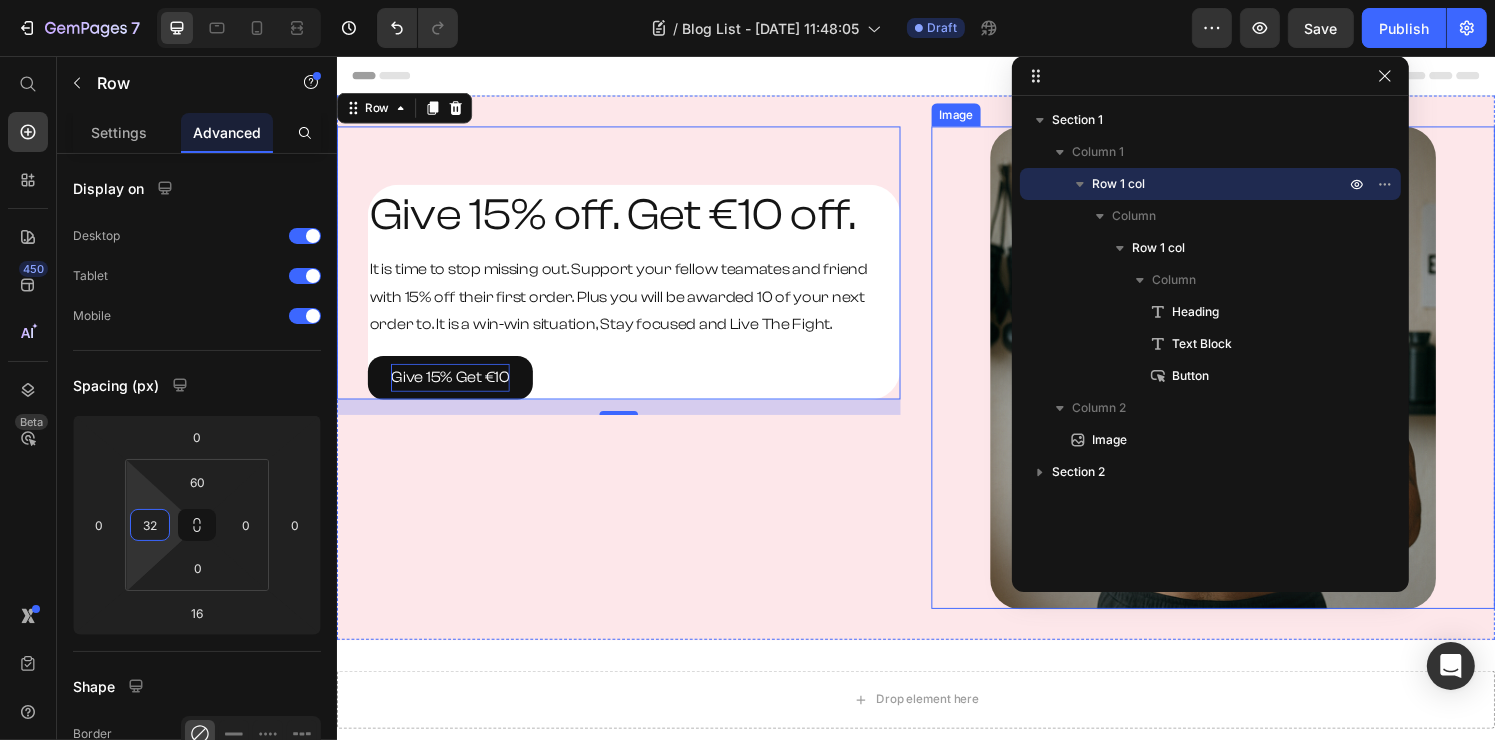click on "Give 15% off. Get €10 off. Heading It is time to stop missing out. Support your fellow teamates and friend with 15% off their first order. Plus you will be awarded 10 of your next order to. It is a win-win situation, Stay focused and Live The Fight. Text Block Give 15% Get €10 Button Row Row   16 Image Section 1" at bounding box center [936, 379] 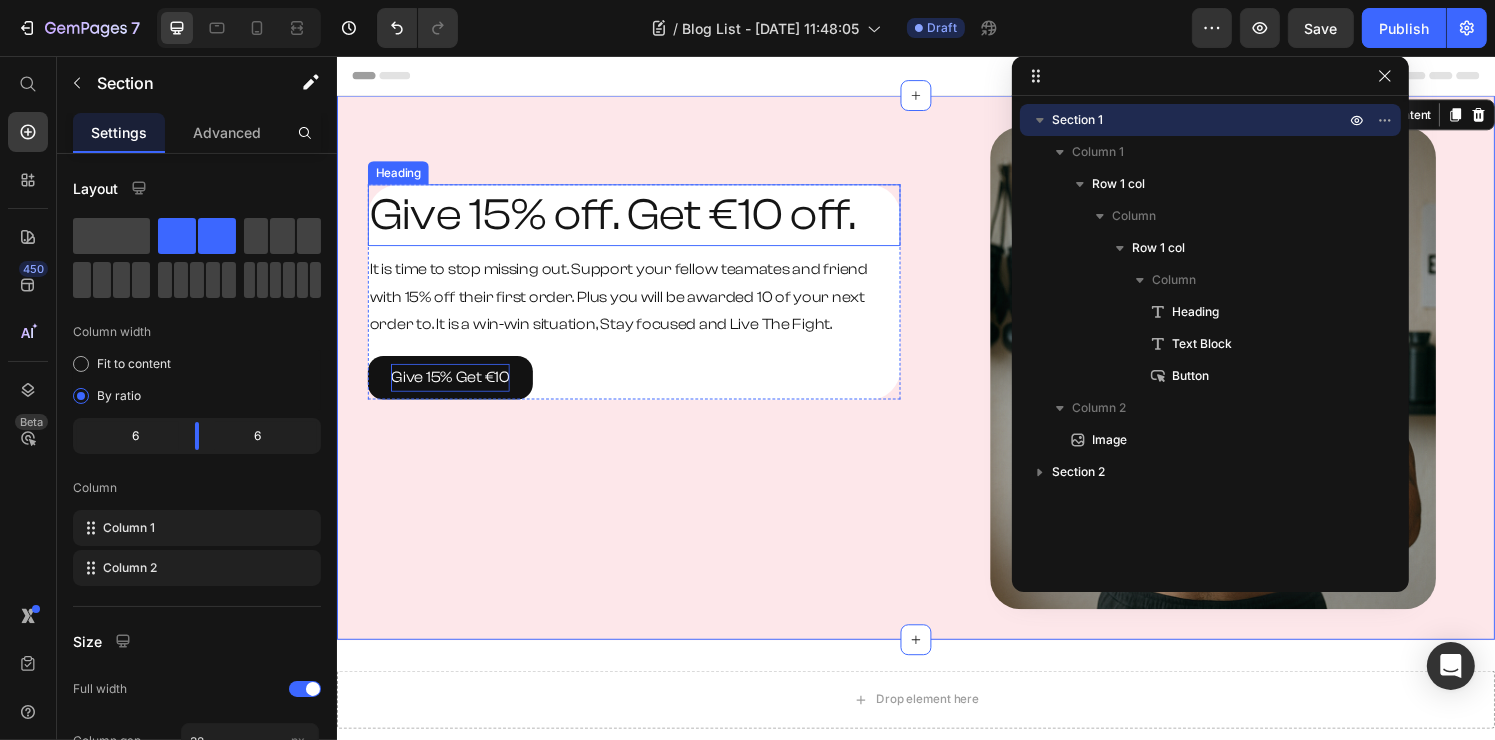 click on "Give 15% off. Get €10 off." at bounding box center (644, 221) 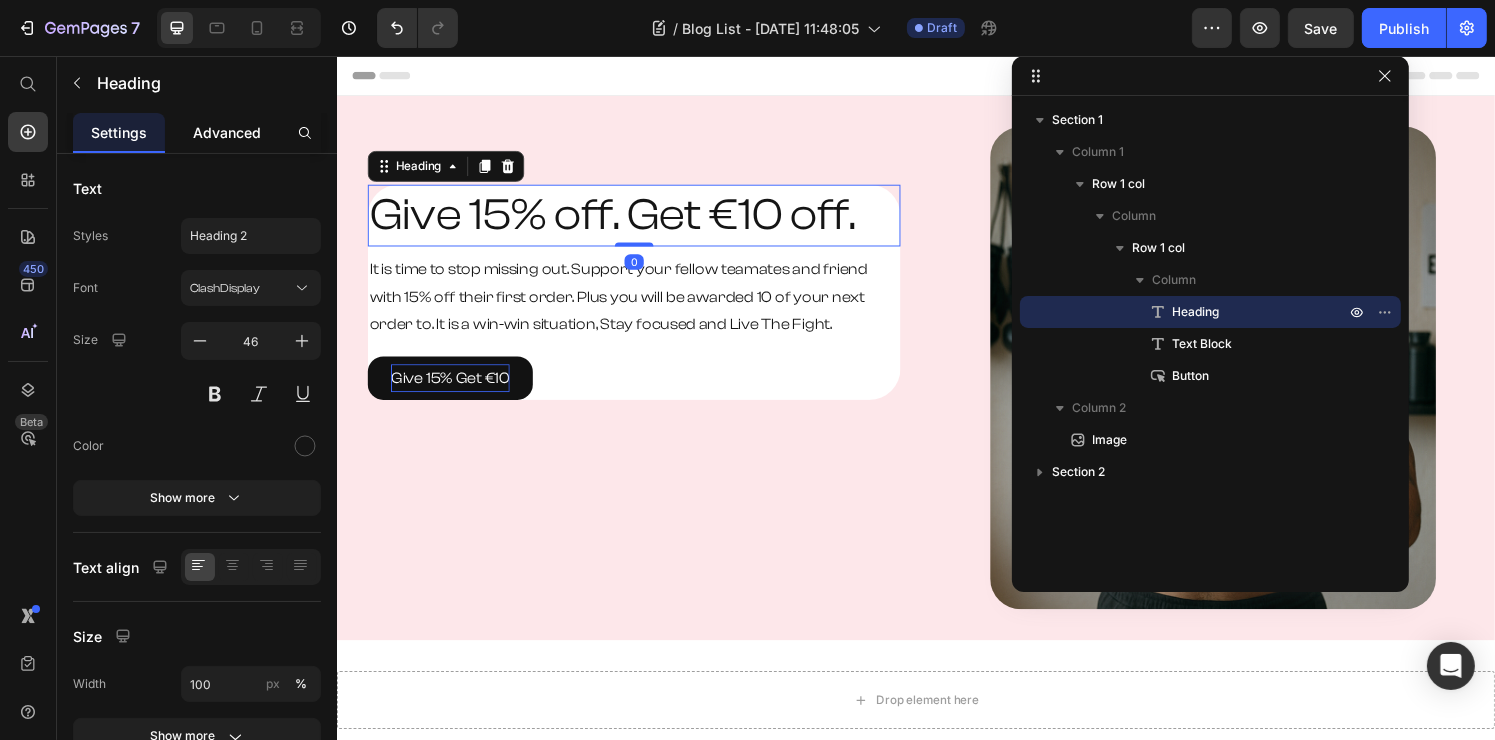 click on "Advanced" 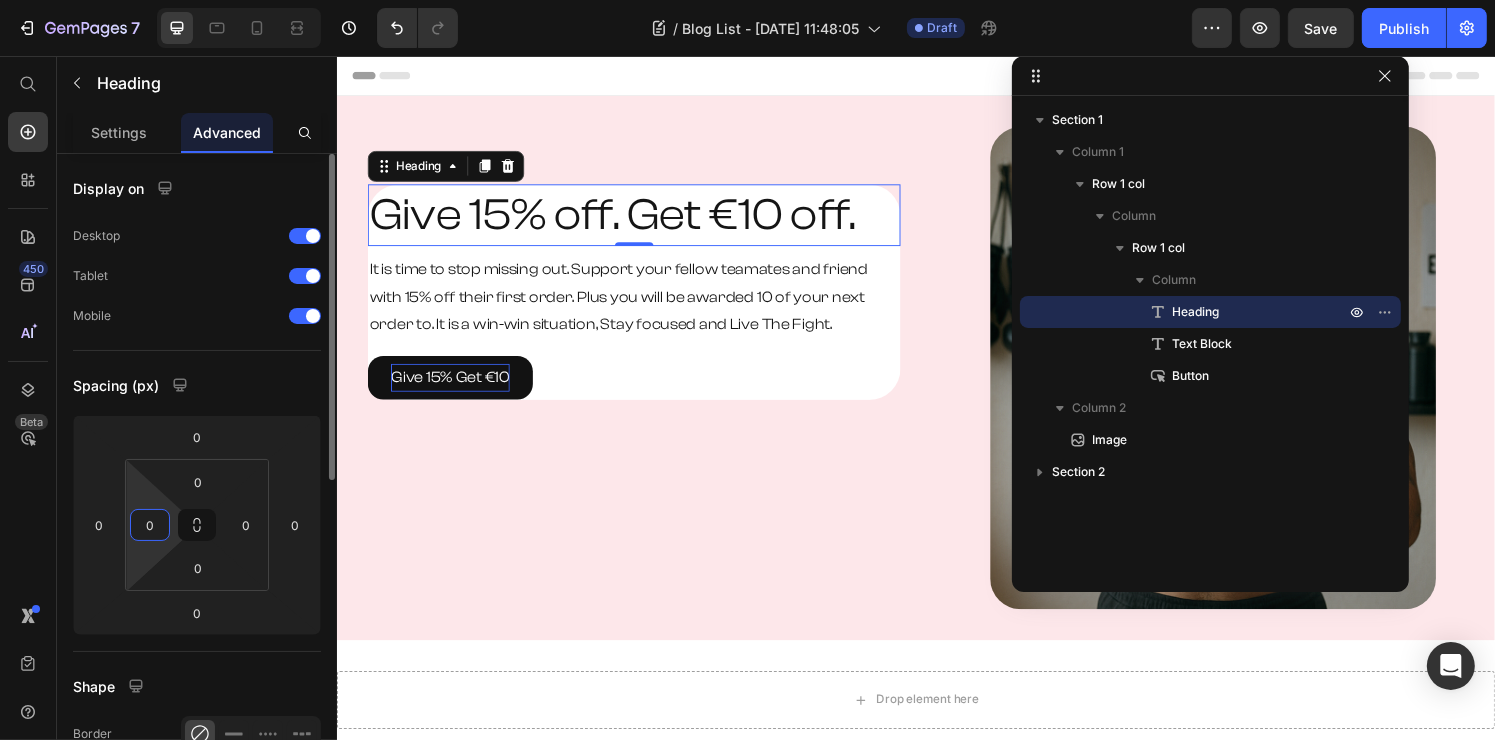 click on "0" at bounding box center [150, 525] 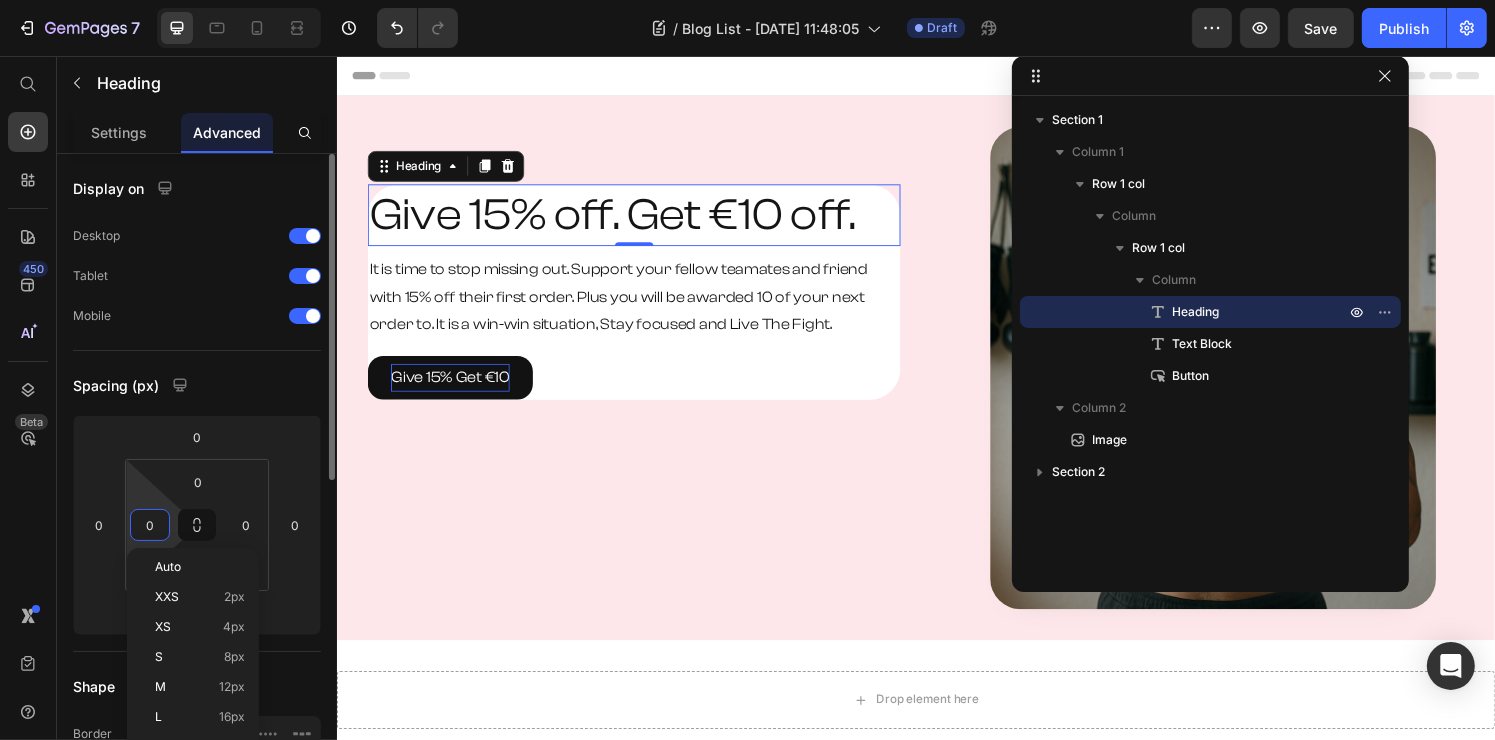type on "8" 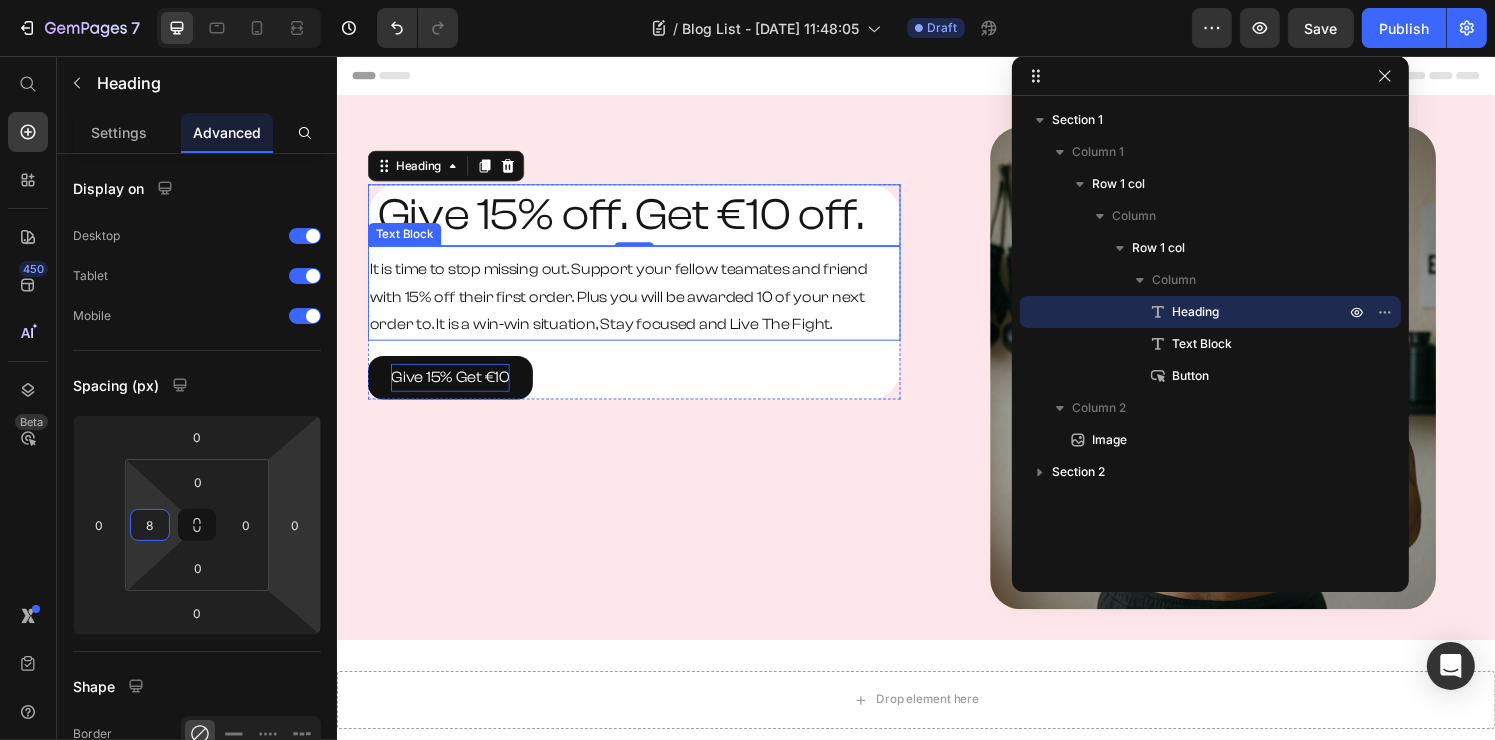 click on "It is time to stop missing out. Support your fellow teamates and friend with 15% off their first order. Plus you will be awarded 10 of your next order to. It is a win-win situation, Stay focused and Live The Fight." at bounding box center (644, 306) 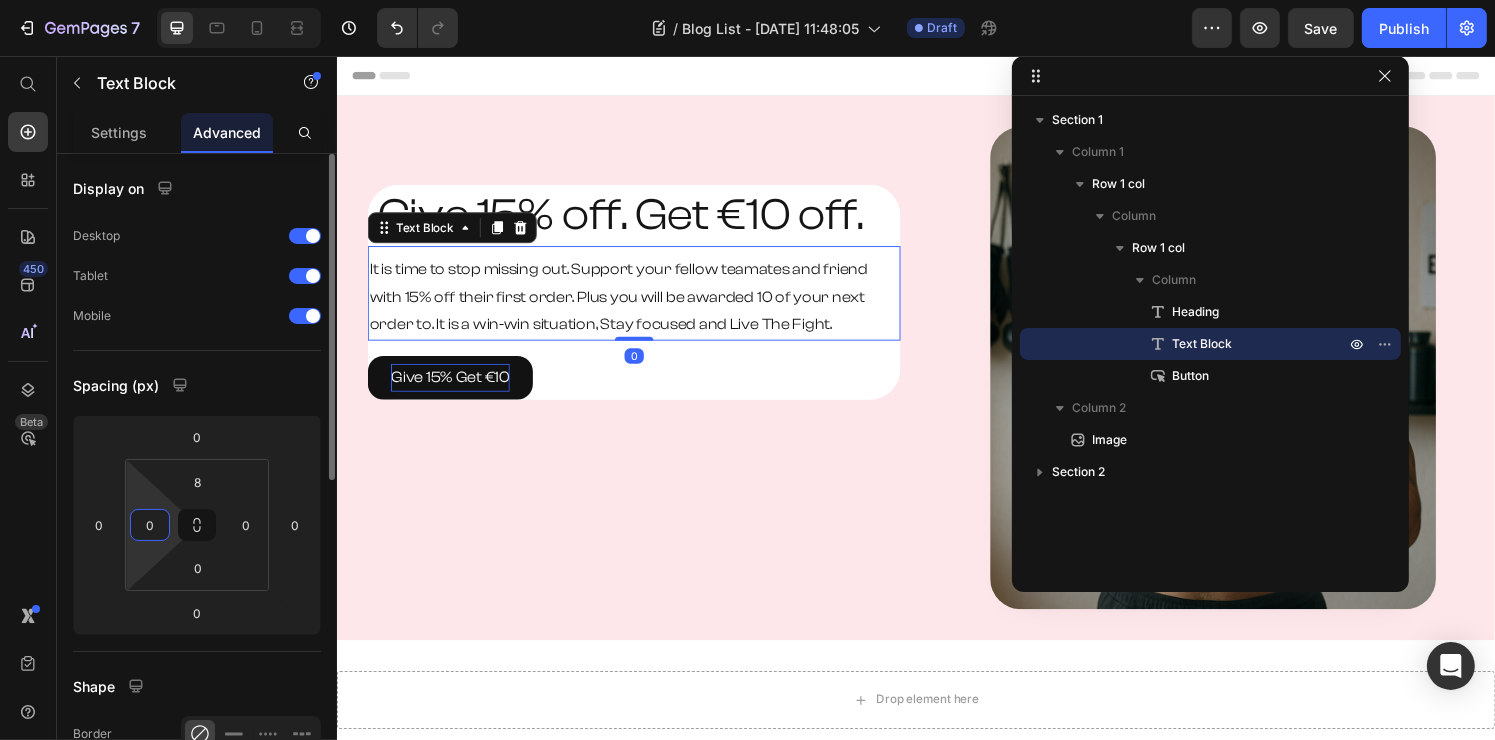 click on "0" at bounding box center [150, 525] 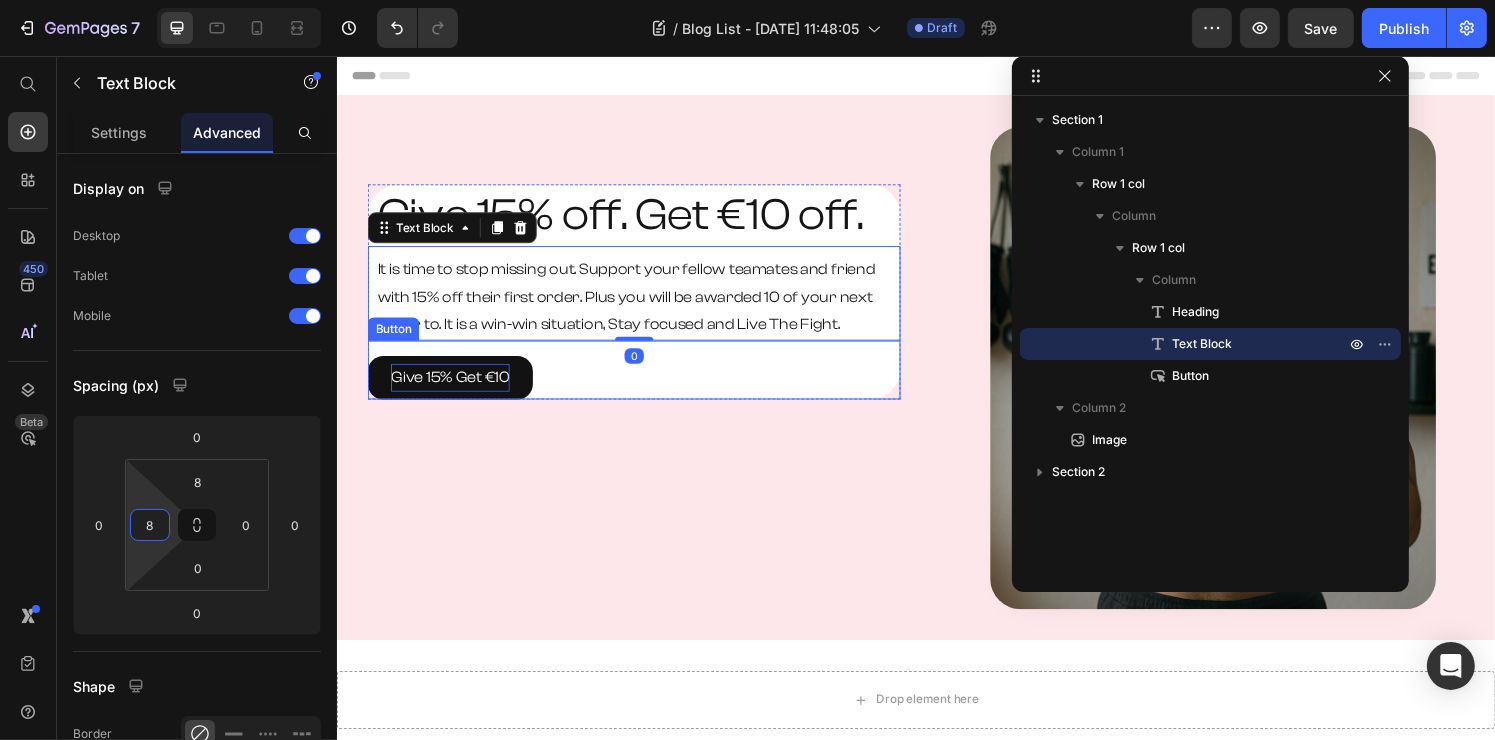 click on "Give 15% Get €10 Button" at bounding box center (644, 381) 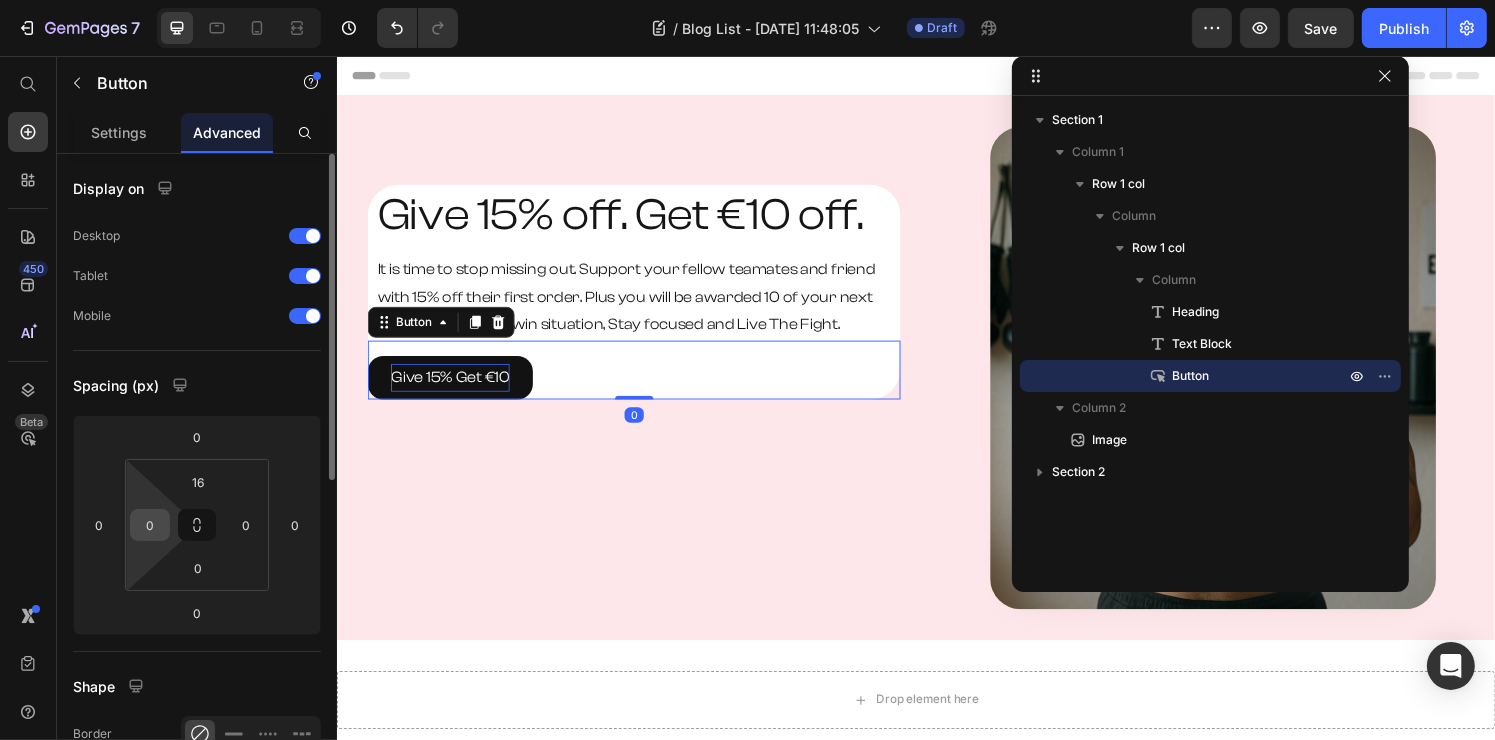 click on "0" at bounding box center [150, 525] 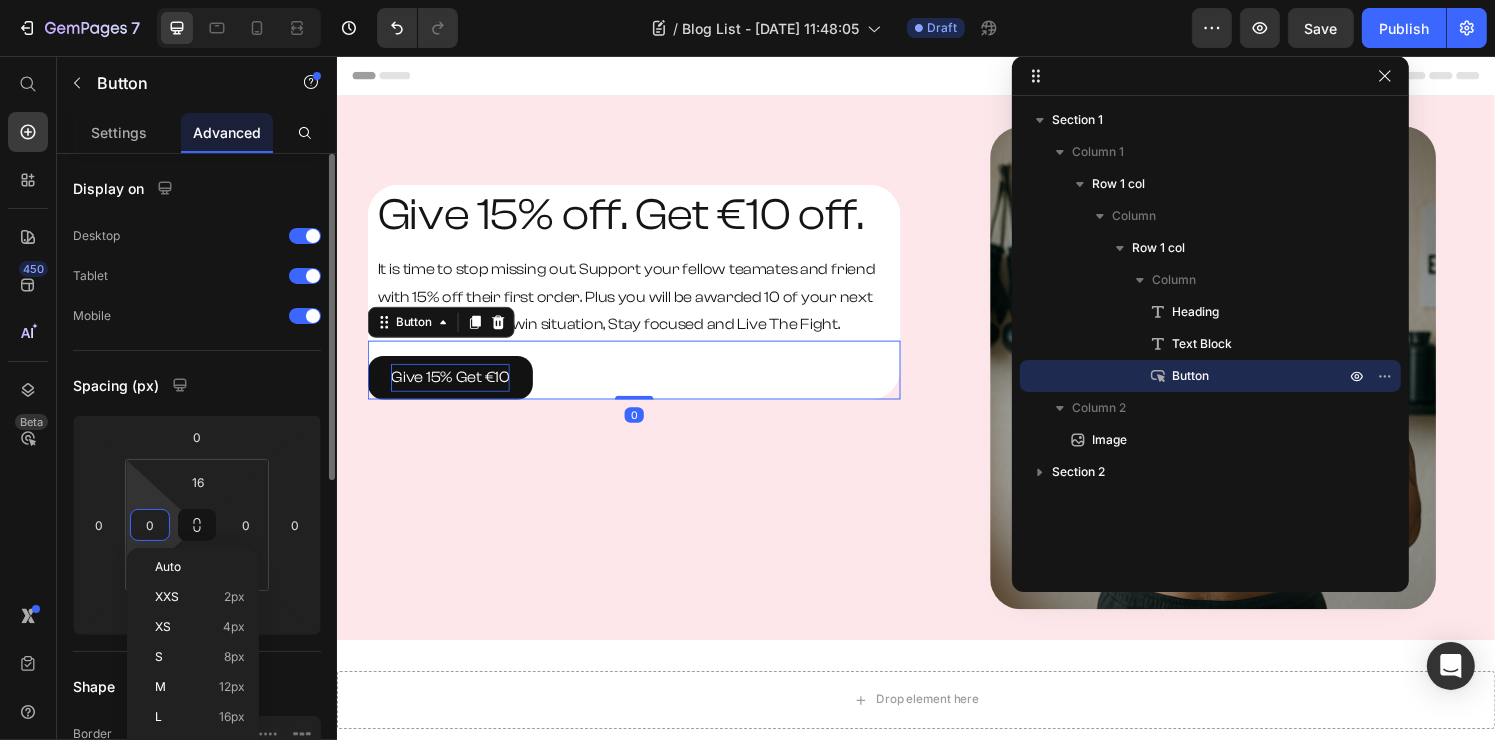 type on "8" 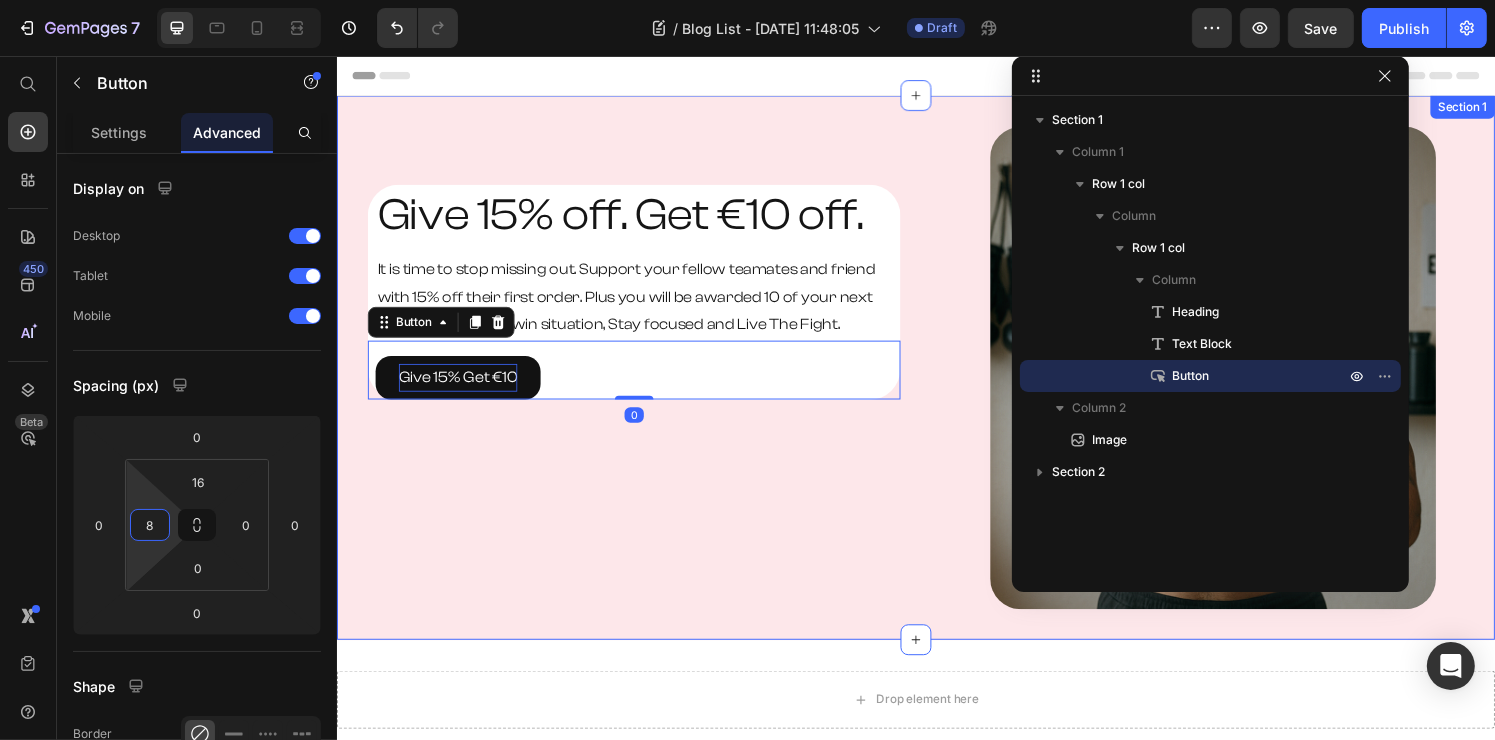 click on "Give 15% off. Get €10 off. Heading It is time to stop missing out. Support your fellow teamates and friend with 15% off their first order. Plus you will be awarded 10 of your next order to. It is a win-win situation, Stay focused and Live The Fight. Text Block Give 15% Get €10 Button   0 Row Row" at bounding box center [628, 379] 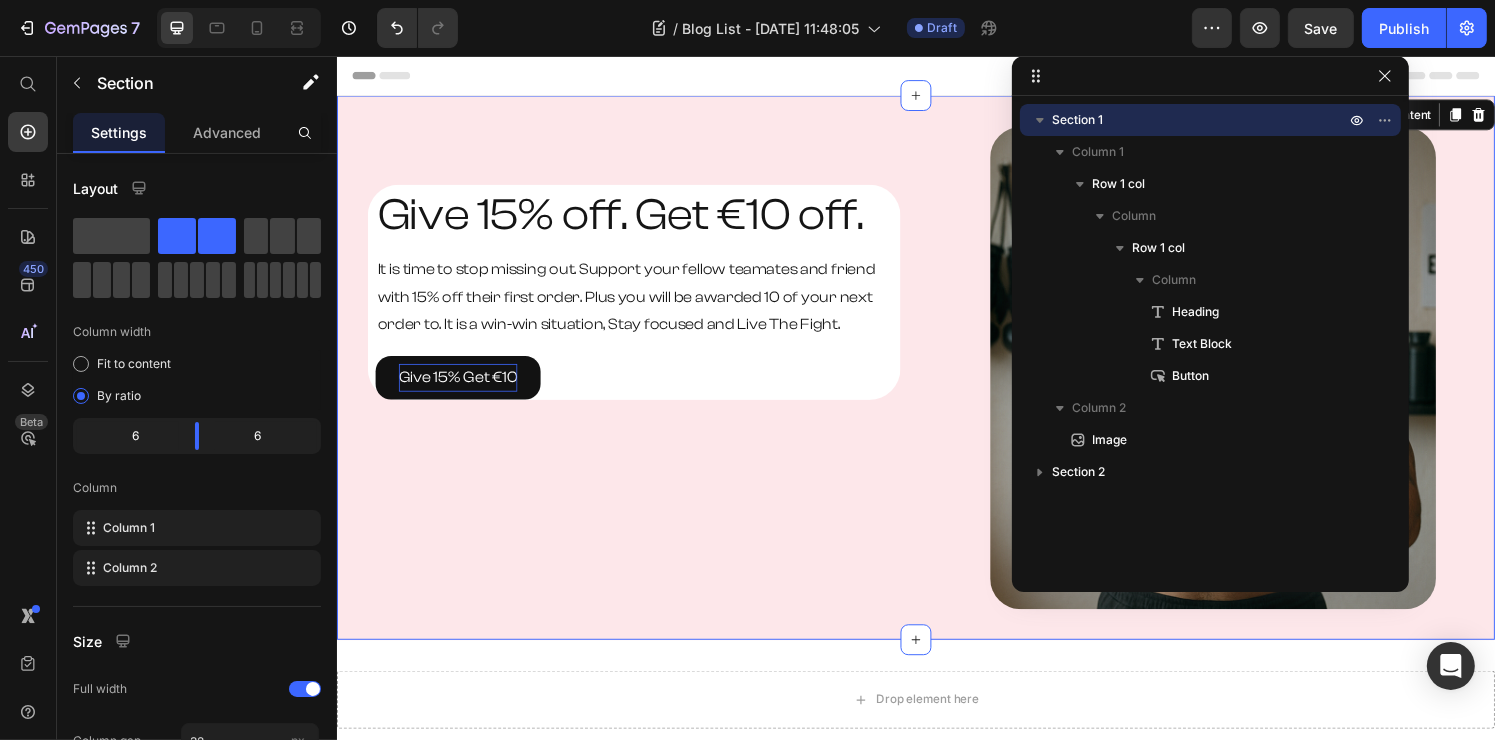click on "Give 15% off. Get €10 off. Heading It is time to stop missing out. Support your fellow teamates and friend with 15% off their first order. Plus you will be awarded 10 of your next order to. It is a win-win situation, Stay focused and Live The Fight. Text Block Give 15% Get €10 Button Row Row" at bounding box center [628, 379] 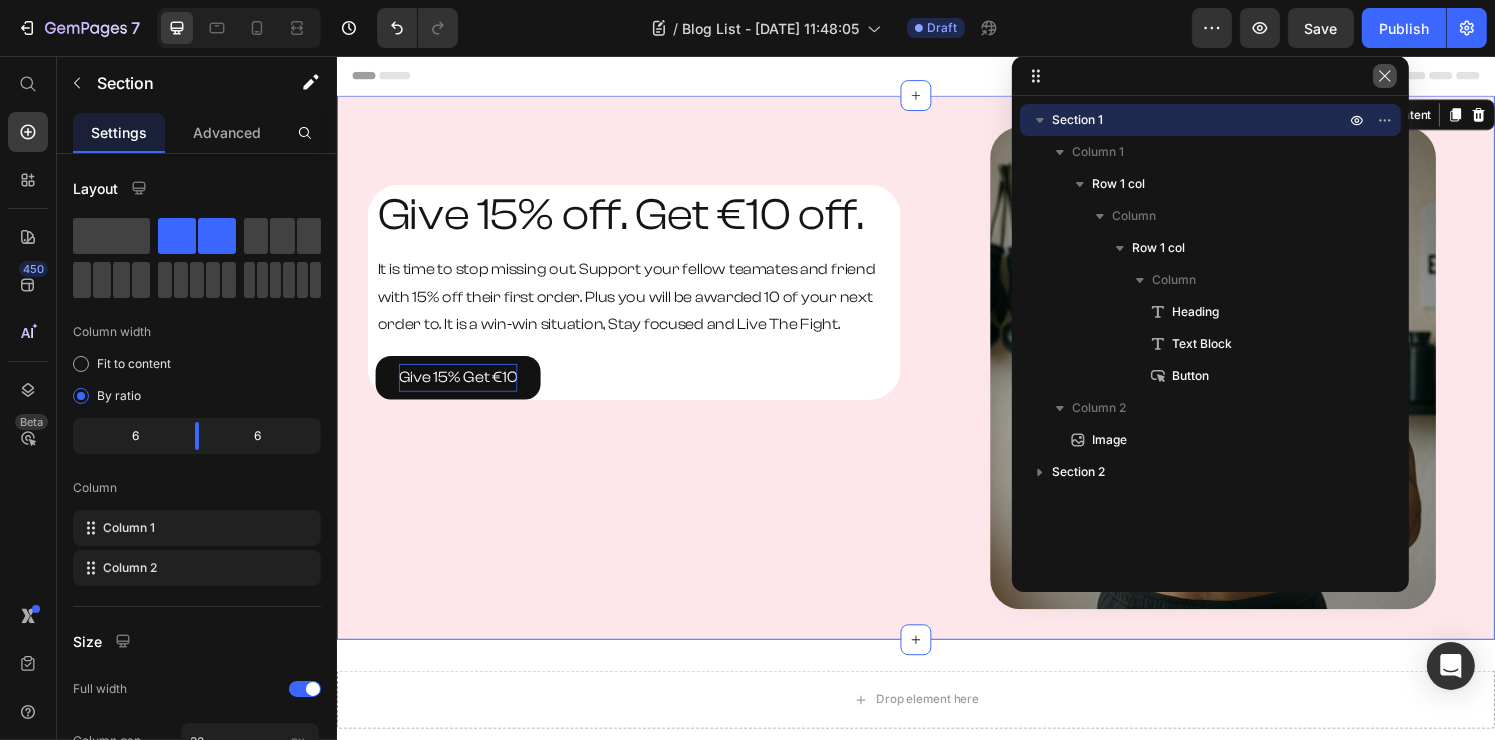 click at bounding box center (1385, 76) 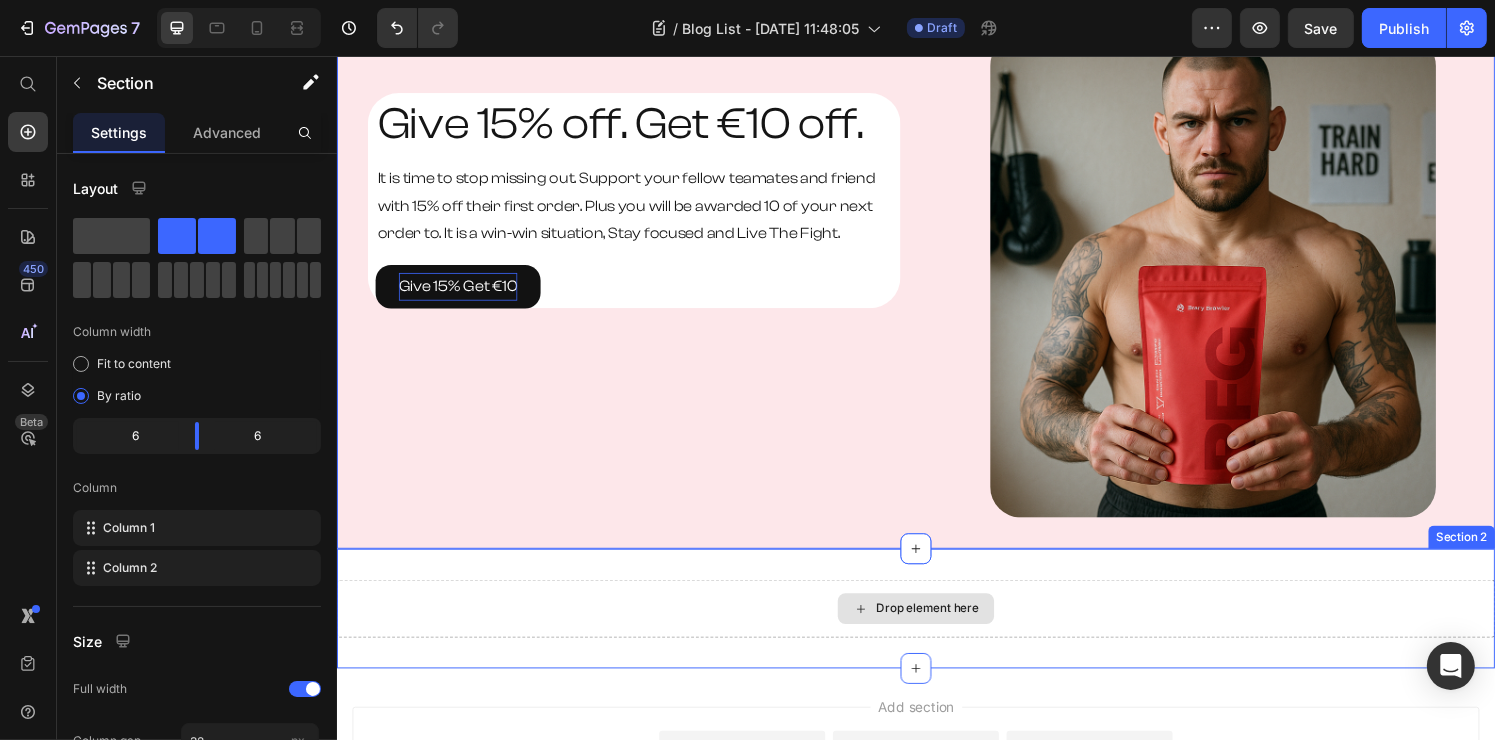 scroll, scrollTop: 100, scrollLeft: 0, axis: vertical 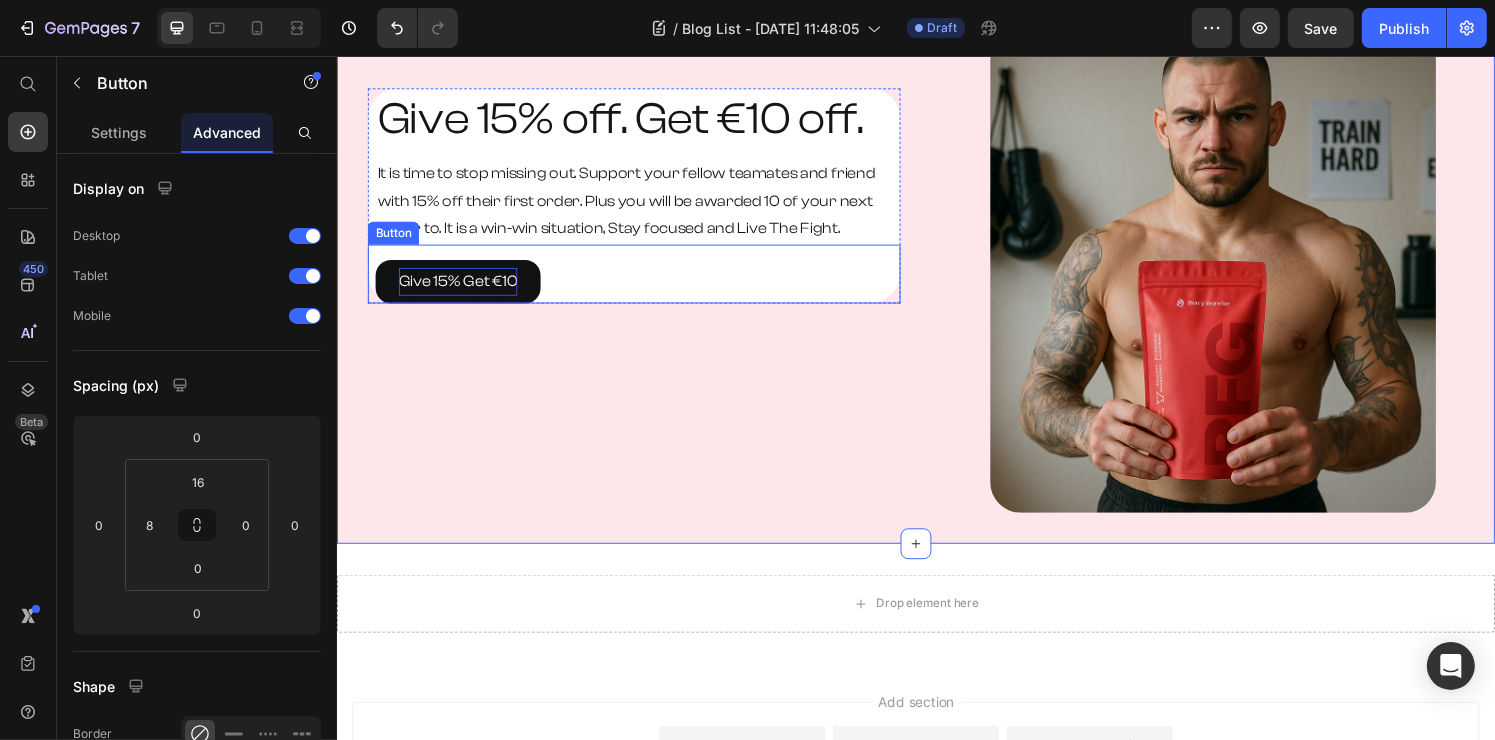 click on "Give 15% Get €10 Button" at bounding box center [644, 281] 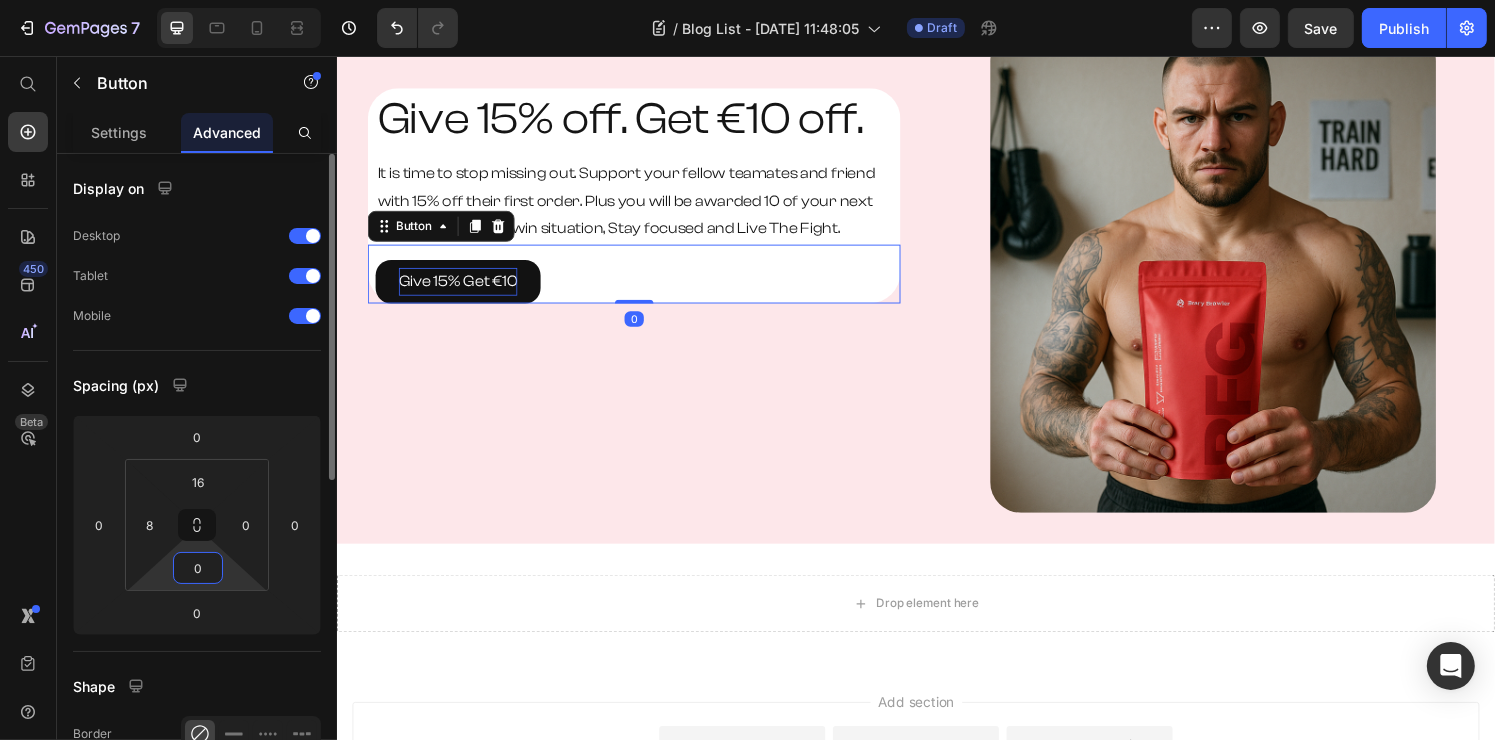click on "0" at bounding box center (198, 568) 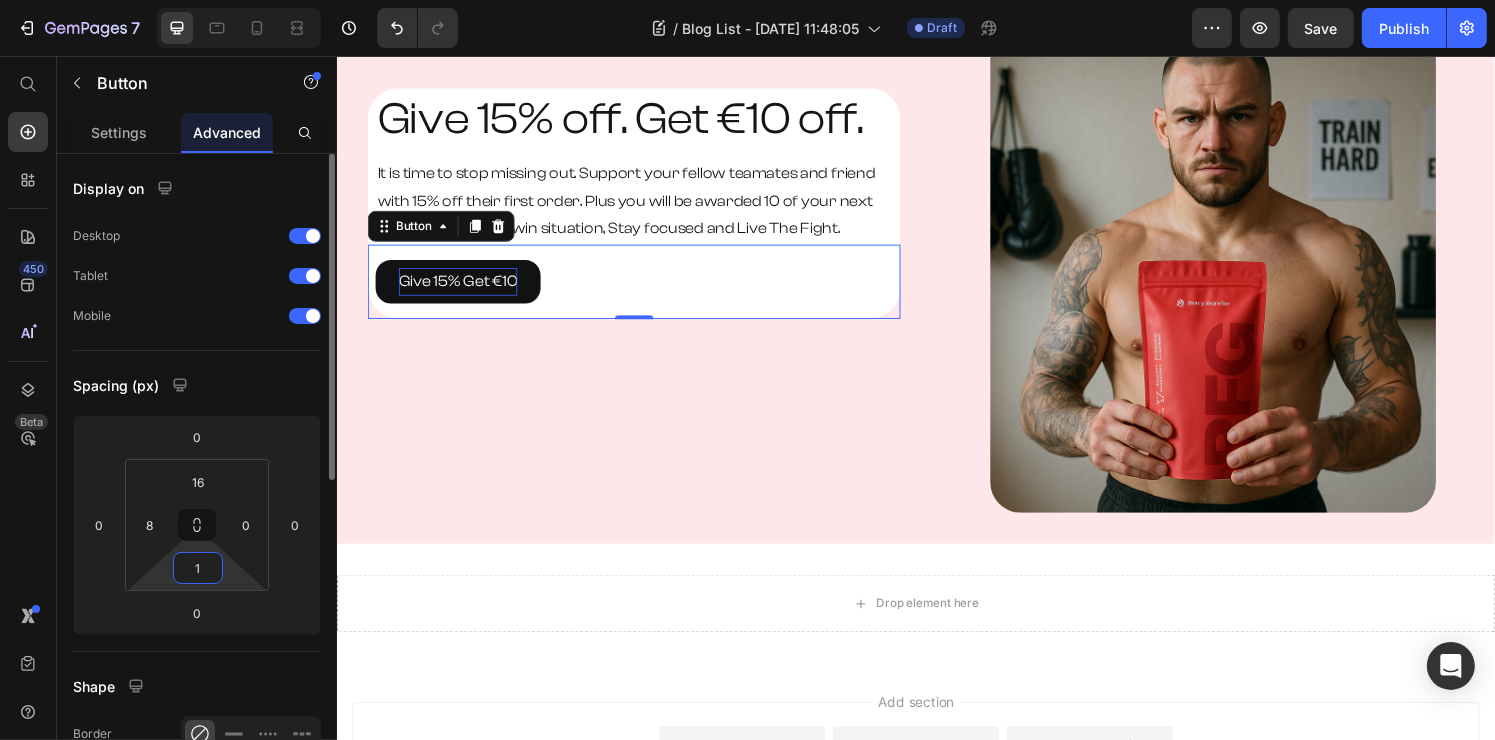 type on "16" 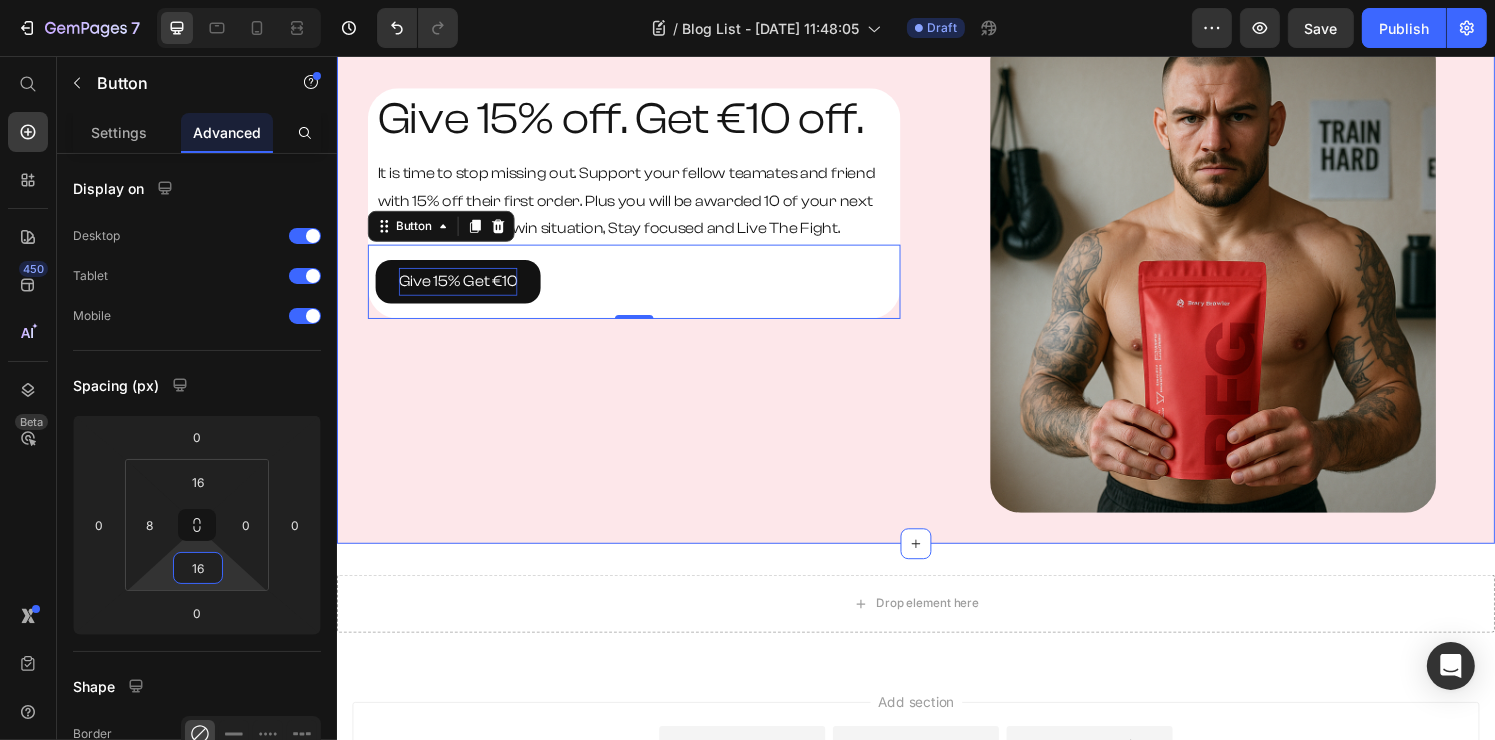 click on "Give 15% off. Get €10 off. Heading It is time to stop missing out. Support your fellow teamates and friend with 15% off their first order. Plus you will be awarded 10 of your next order to. It is a win-win situation, Stay focused and Live The Fight. Text Block Give 15% Get €10 Button   0 Row Row" at bounding box center [628, 279] 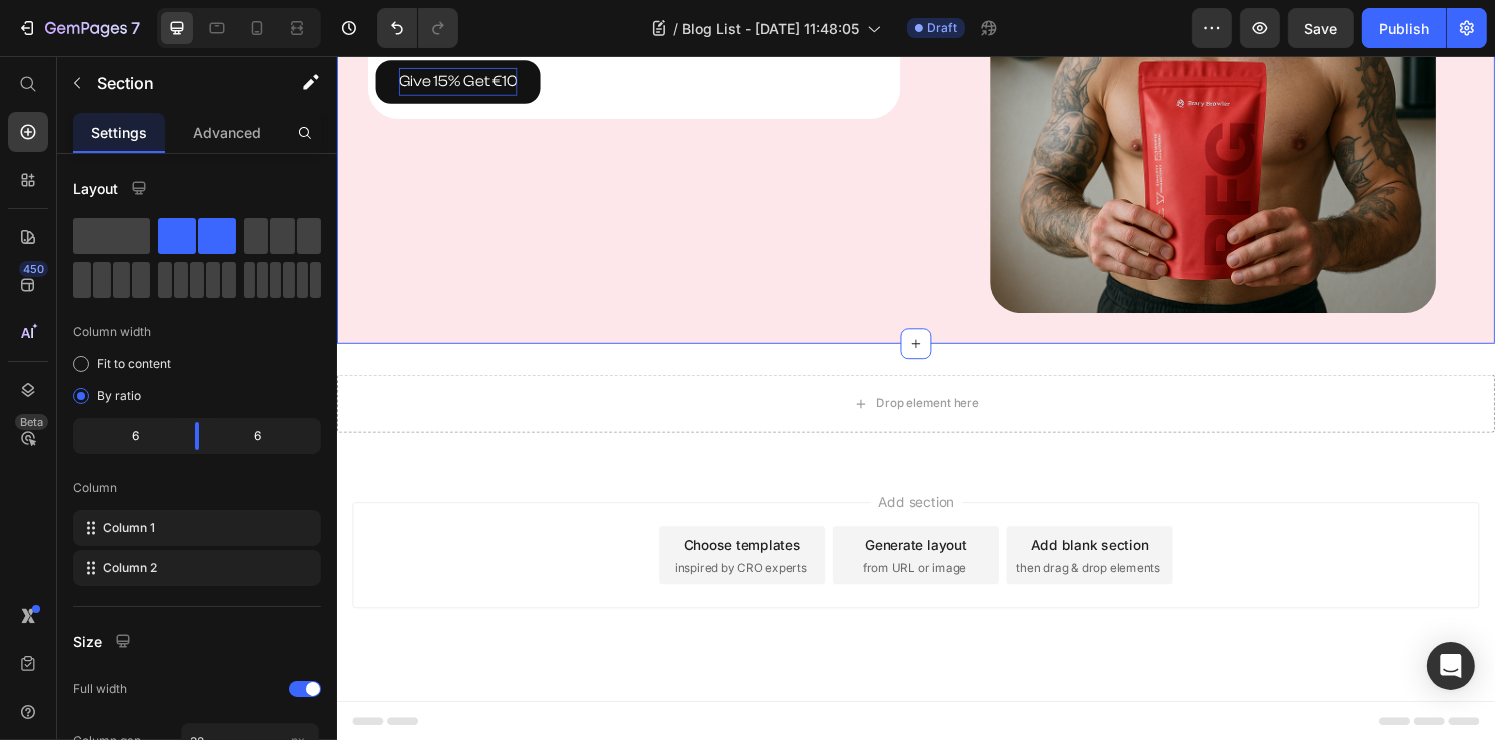 scroll, scrollTop: 0, scrollLeft: 0, axis: both 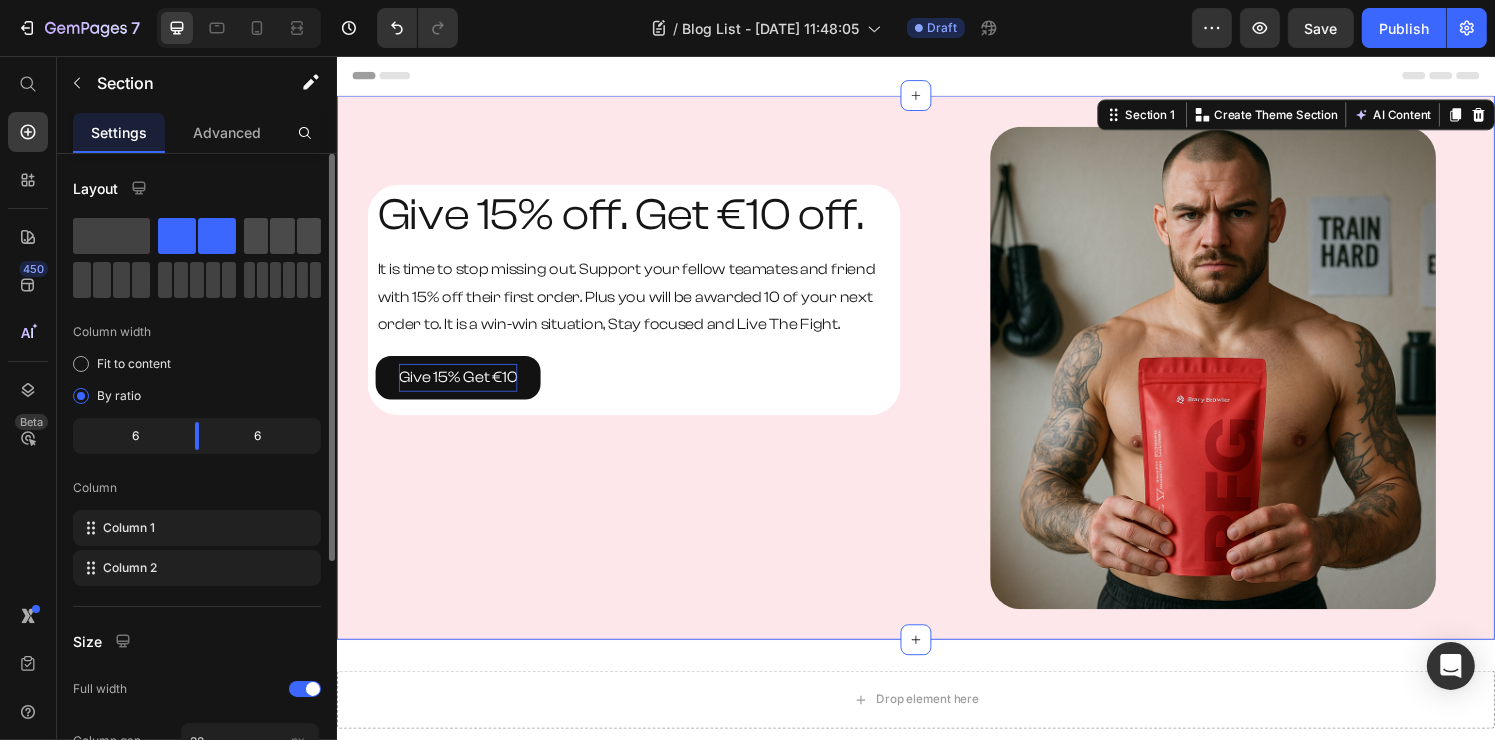 click 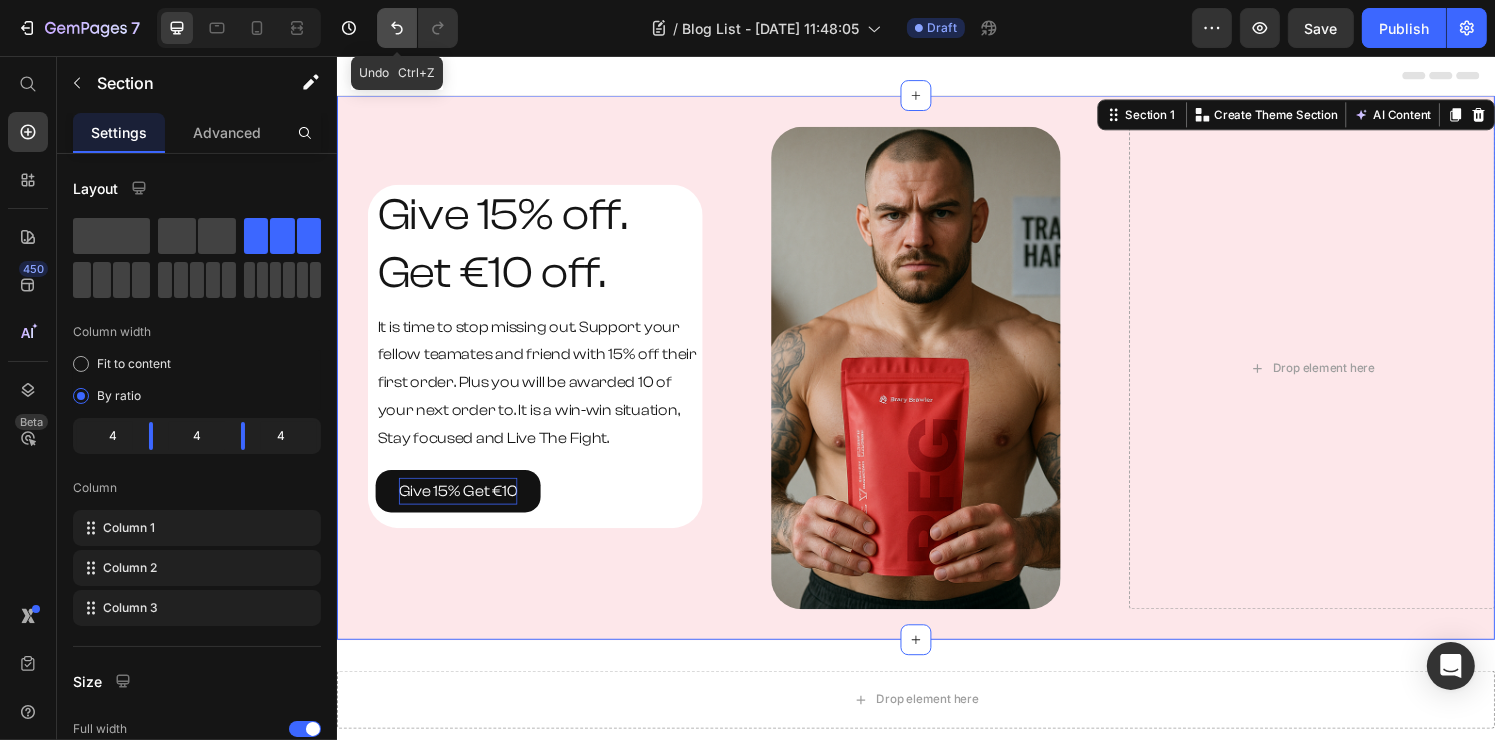 click 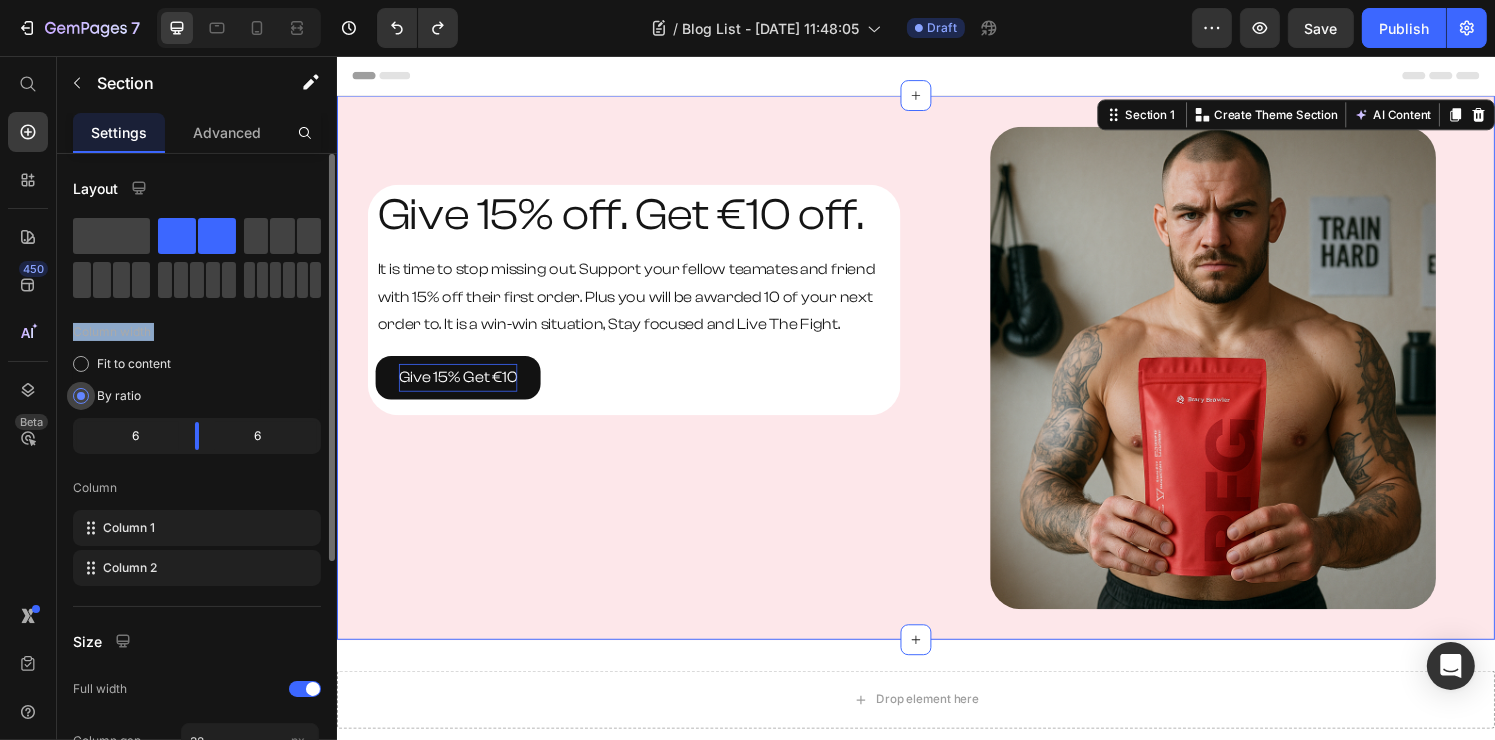 drag, startPoint x: 276, startPoint y: 238, endPoint x: 268, endPoint y: 392, distance: 154.20766 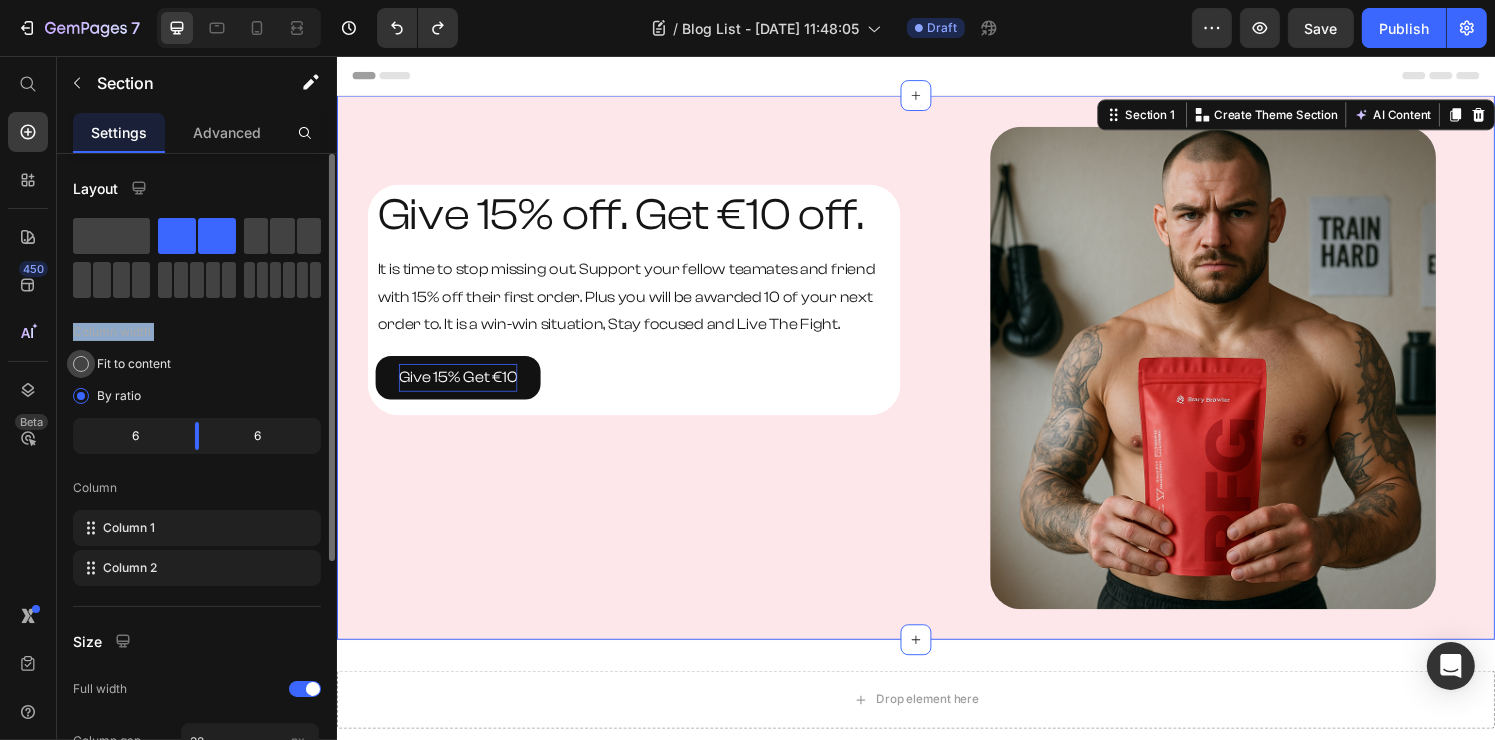 drag, startPoint x: 260, startPoint y: 387, endPoint x: 251, endPoint y: 368, distance: 21.023796 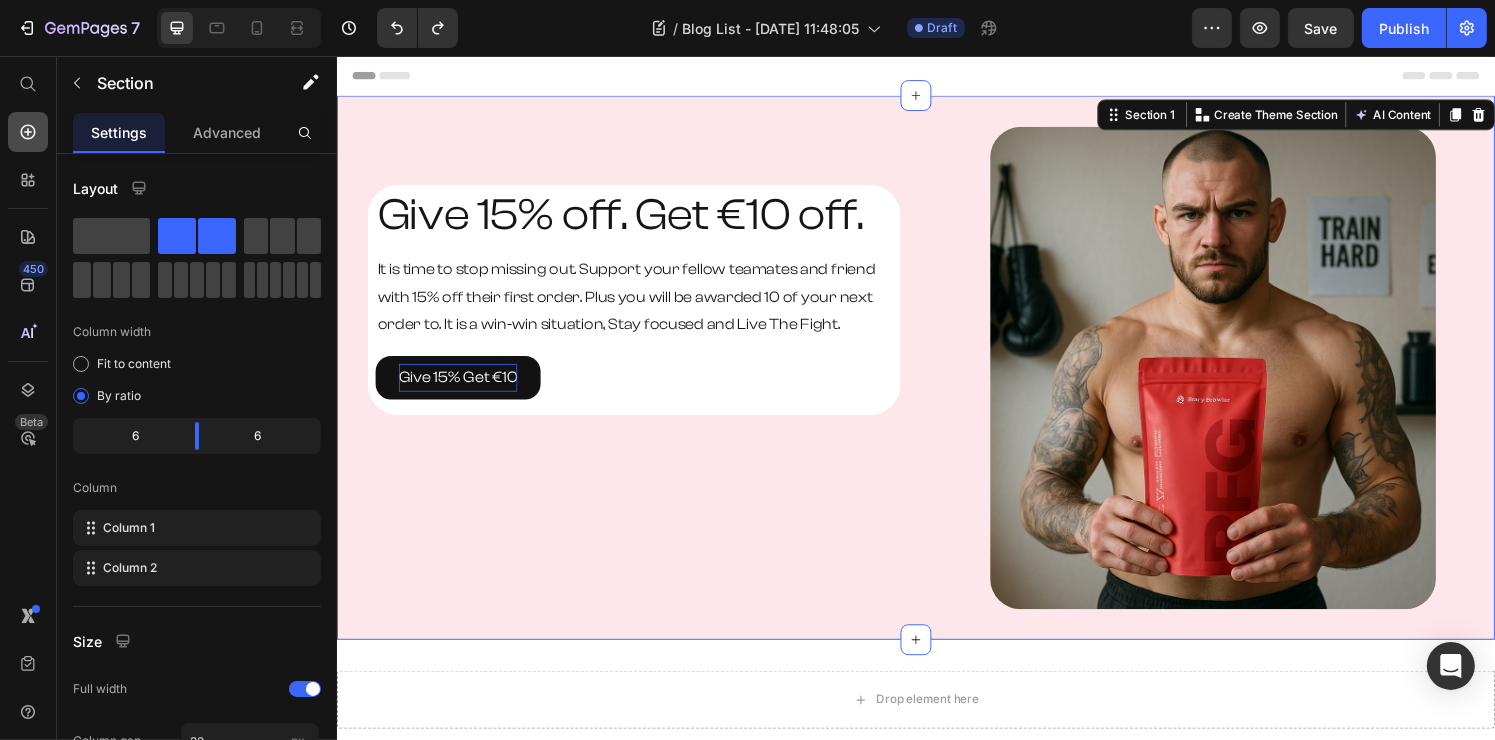 click 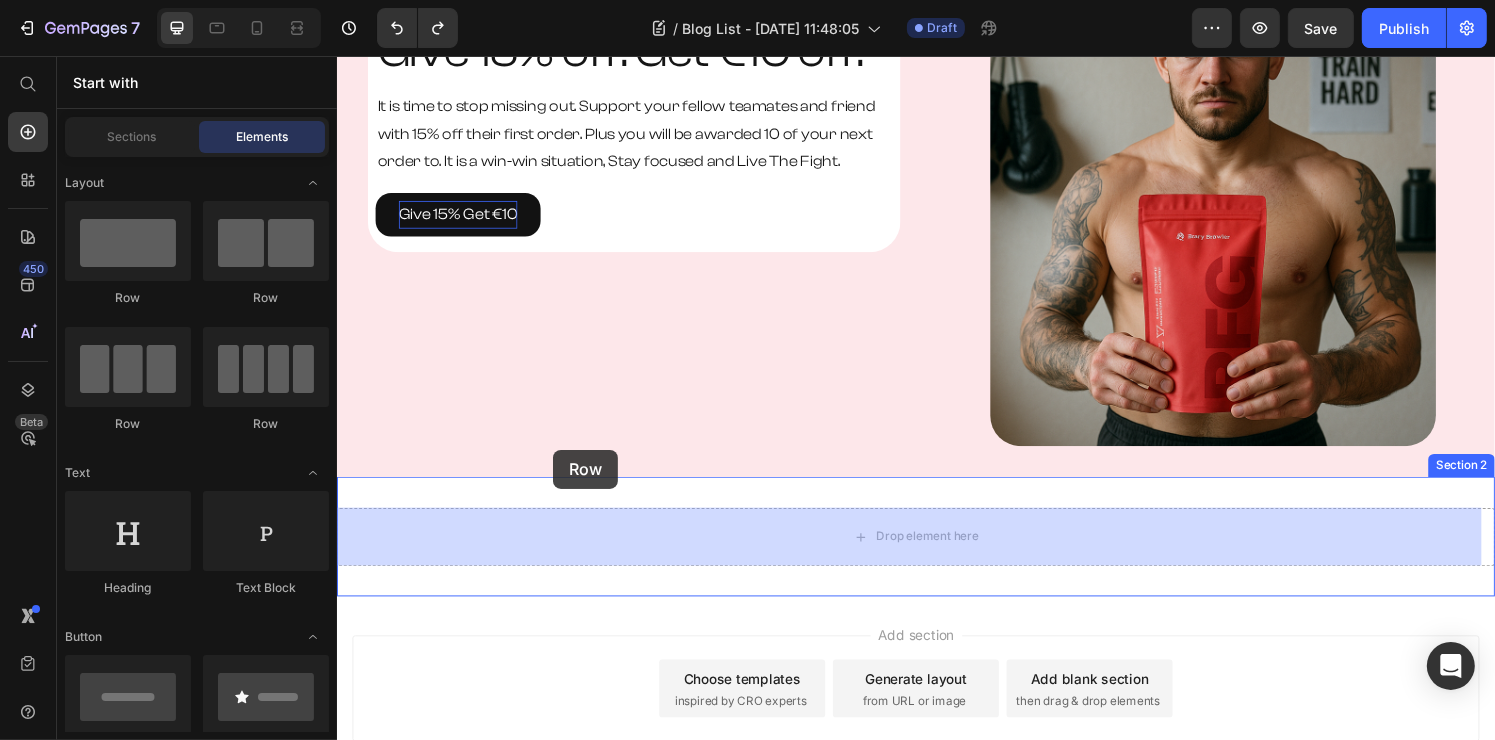 scroll, scrollTop: 307, scrollLeft: 0, axis: vertical 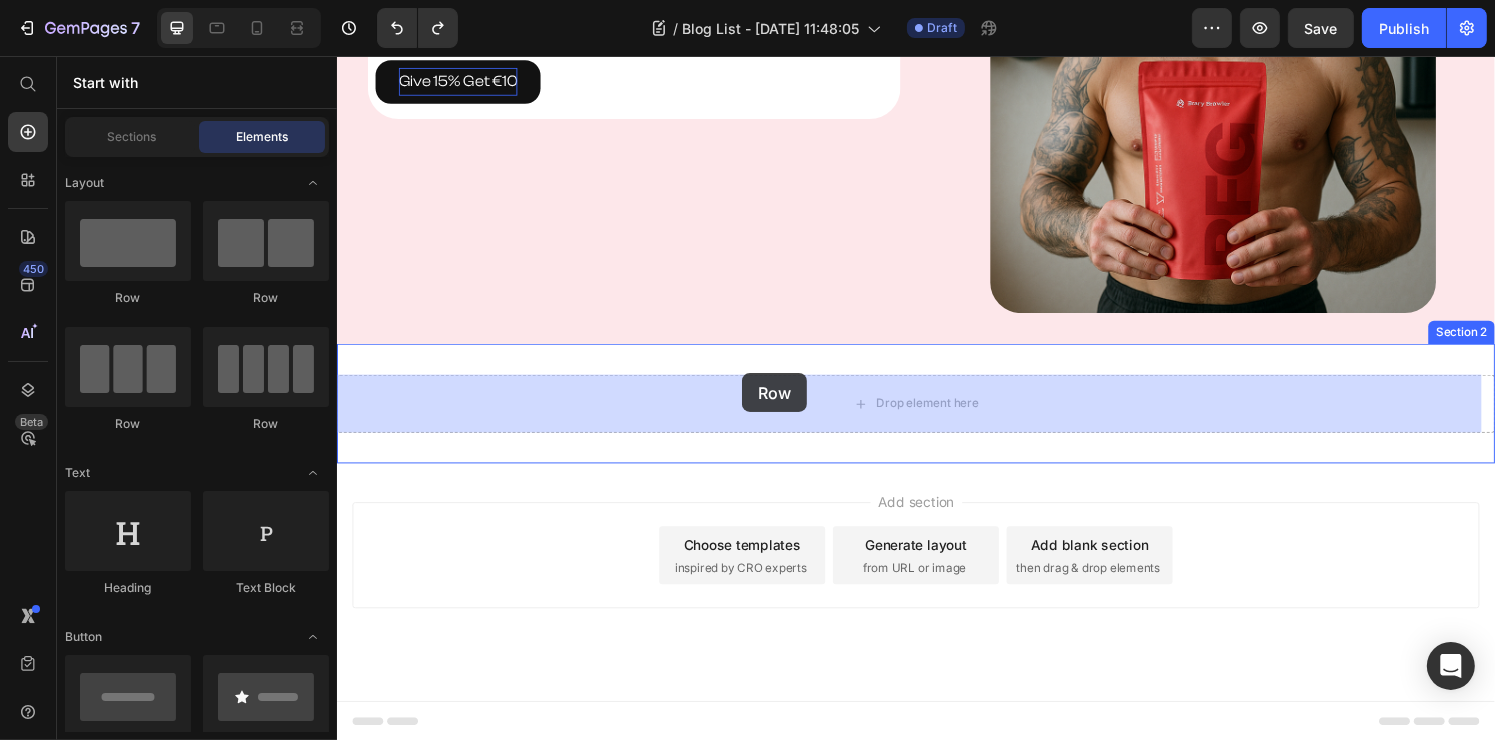 drag, startPoint x: 486, startPoint y: 438, endPoint x: 756, endPoint y: 385, distance: 275.15268 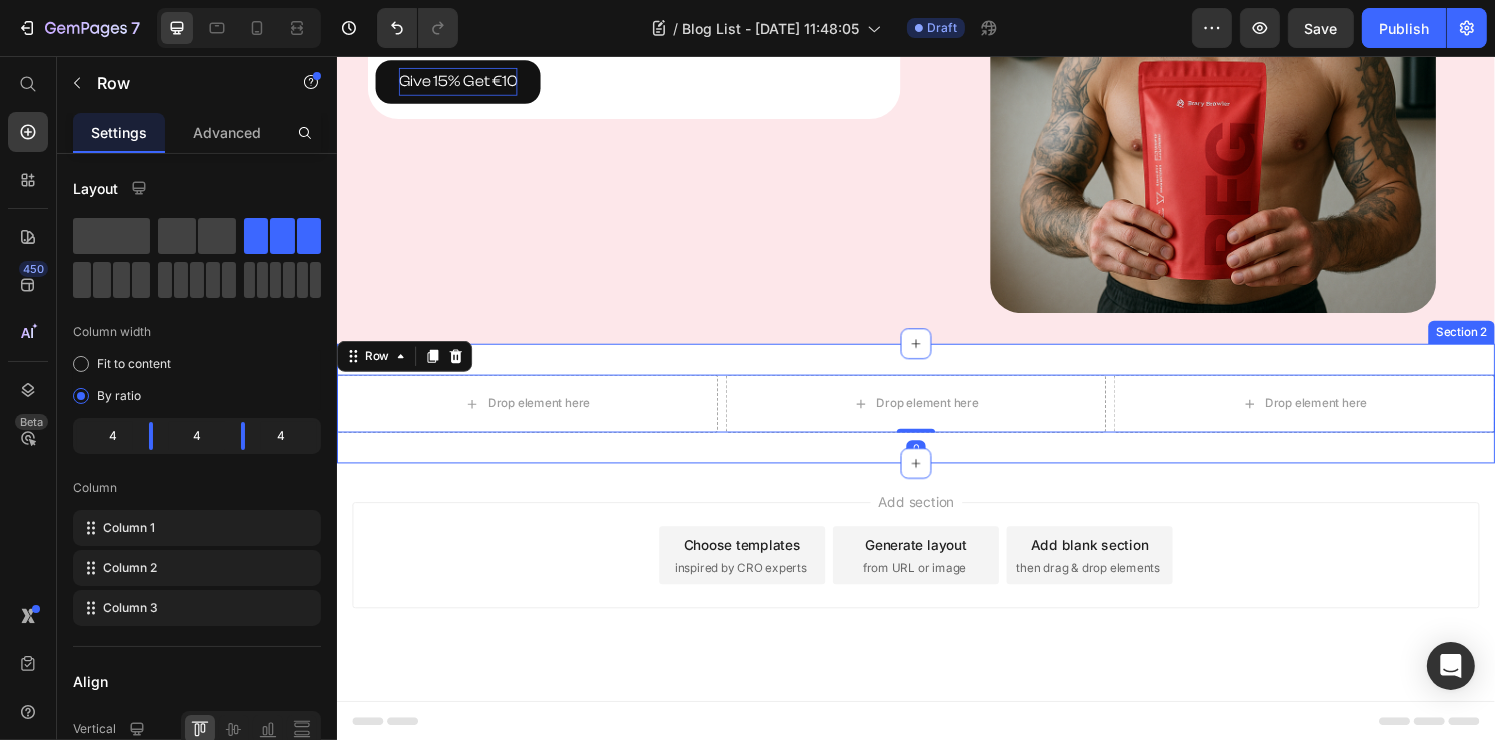 click on "Drop element here
Drop element here
Drop element here Row   0 Section 2" at bounding box center [936, 416] 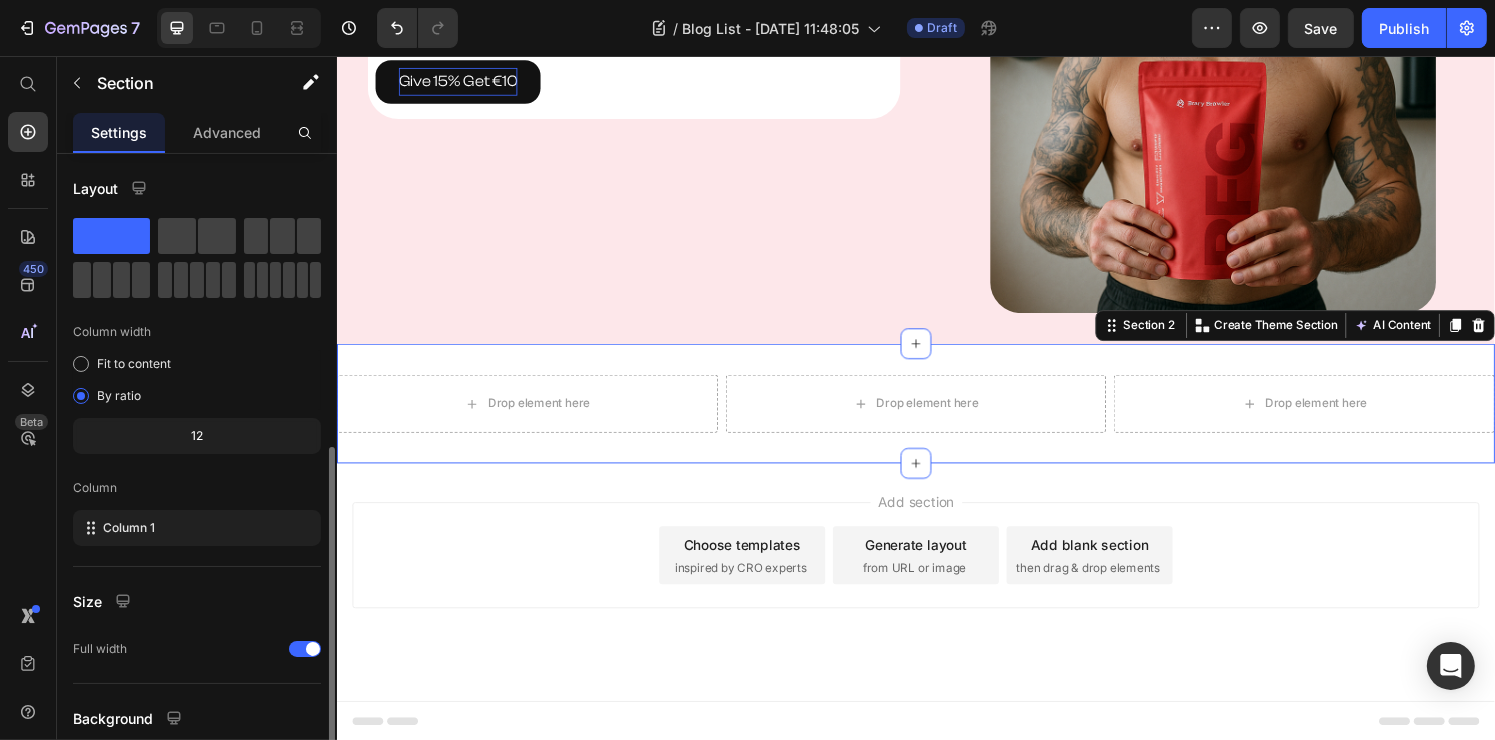 scroll, scrollTop: 163, scrollLeft: 0, axis: vertical 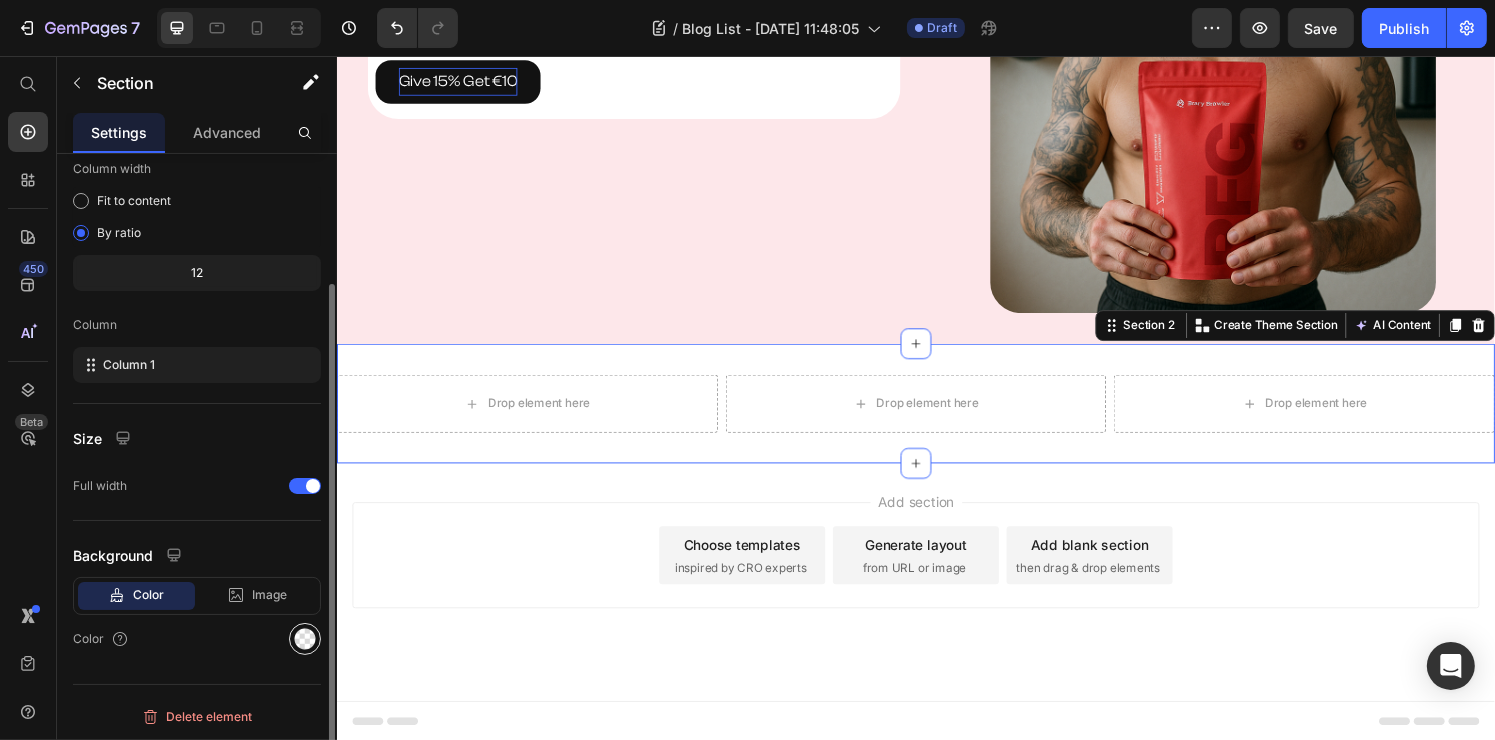 click at bounding box center [305, 639] 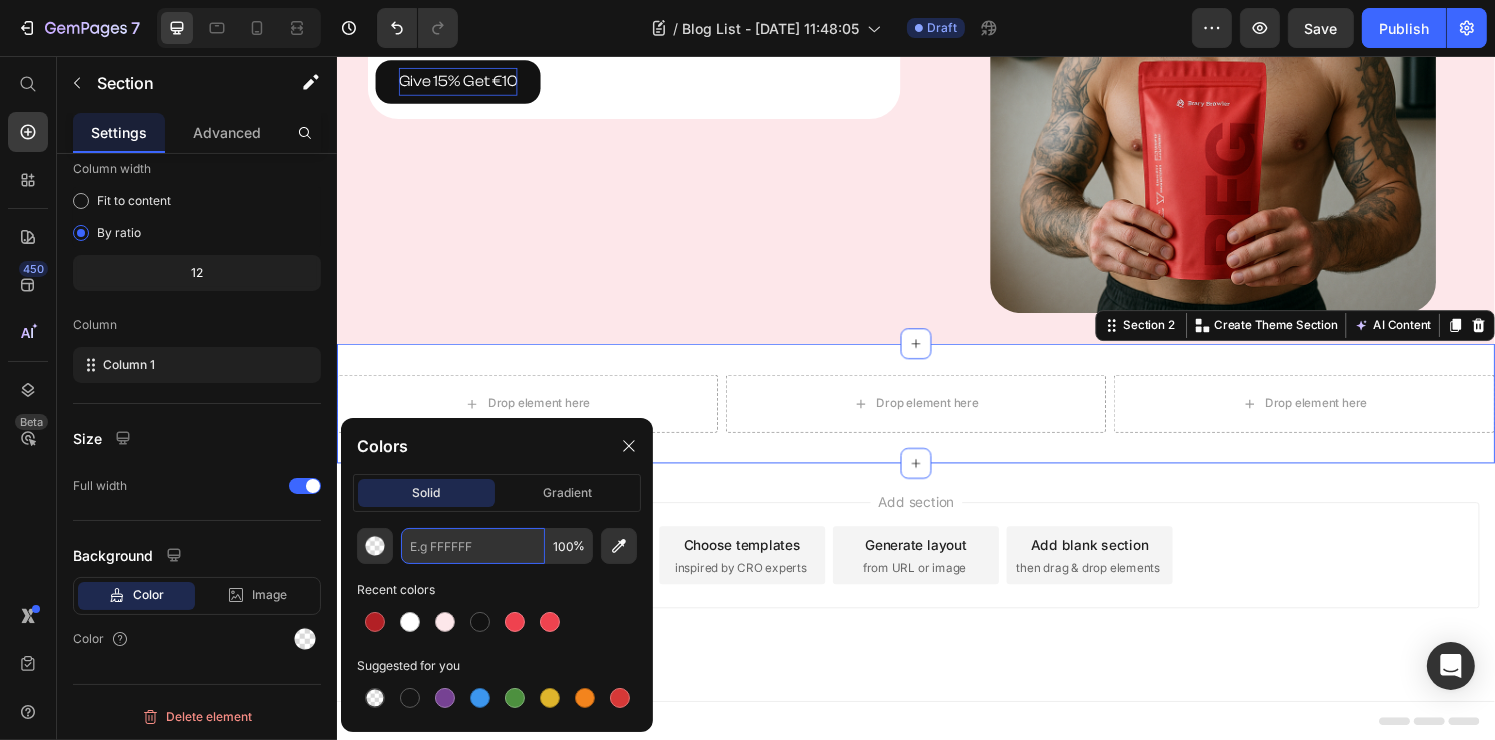click at bounding box center [473, 546] 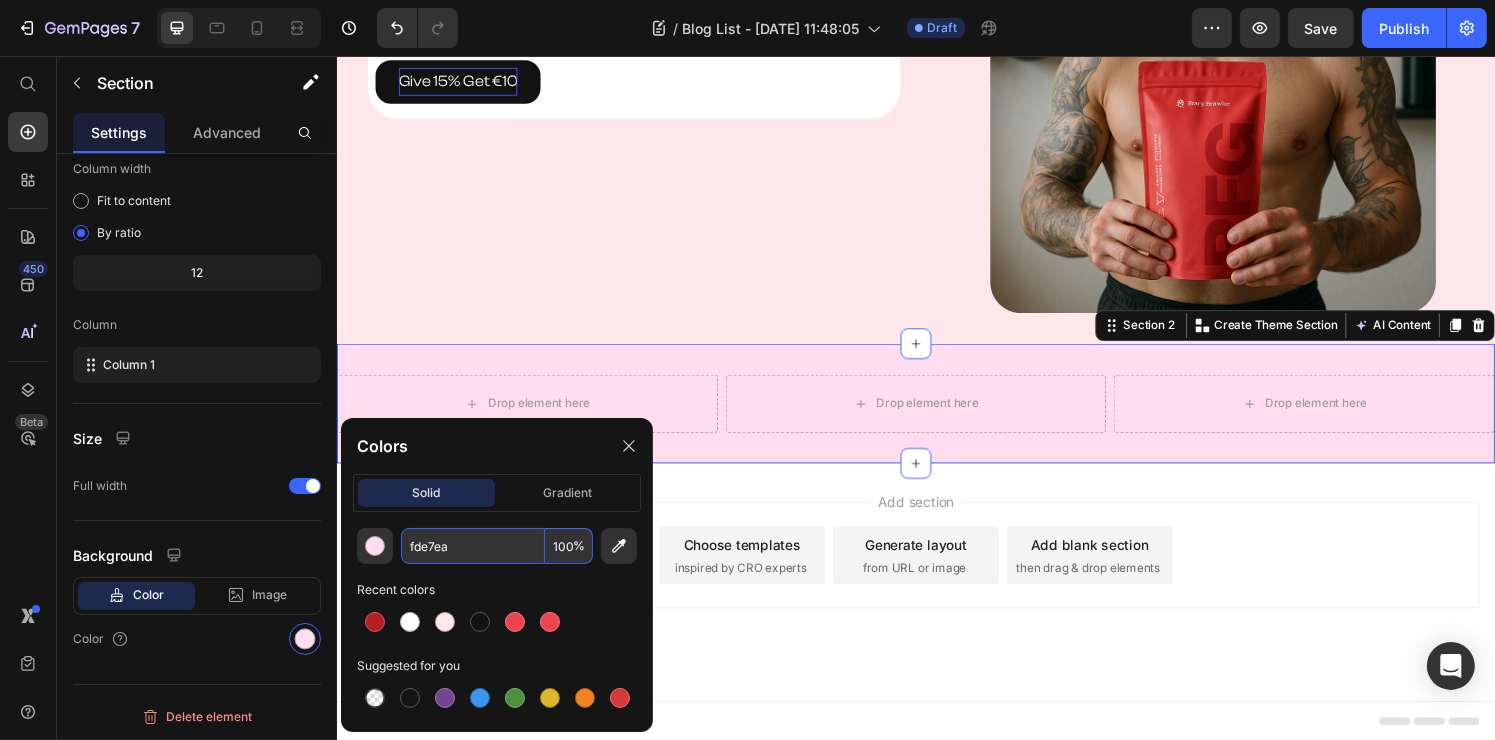 type on "FDE7EA" 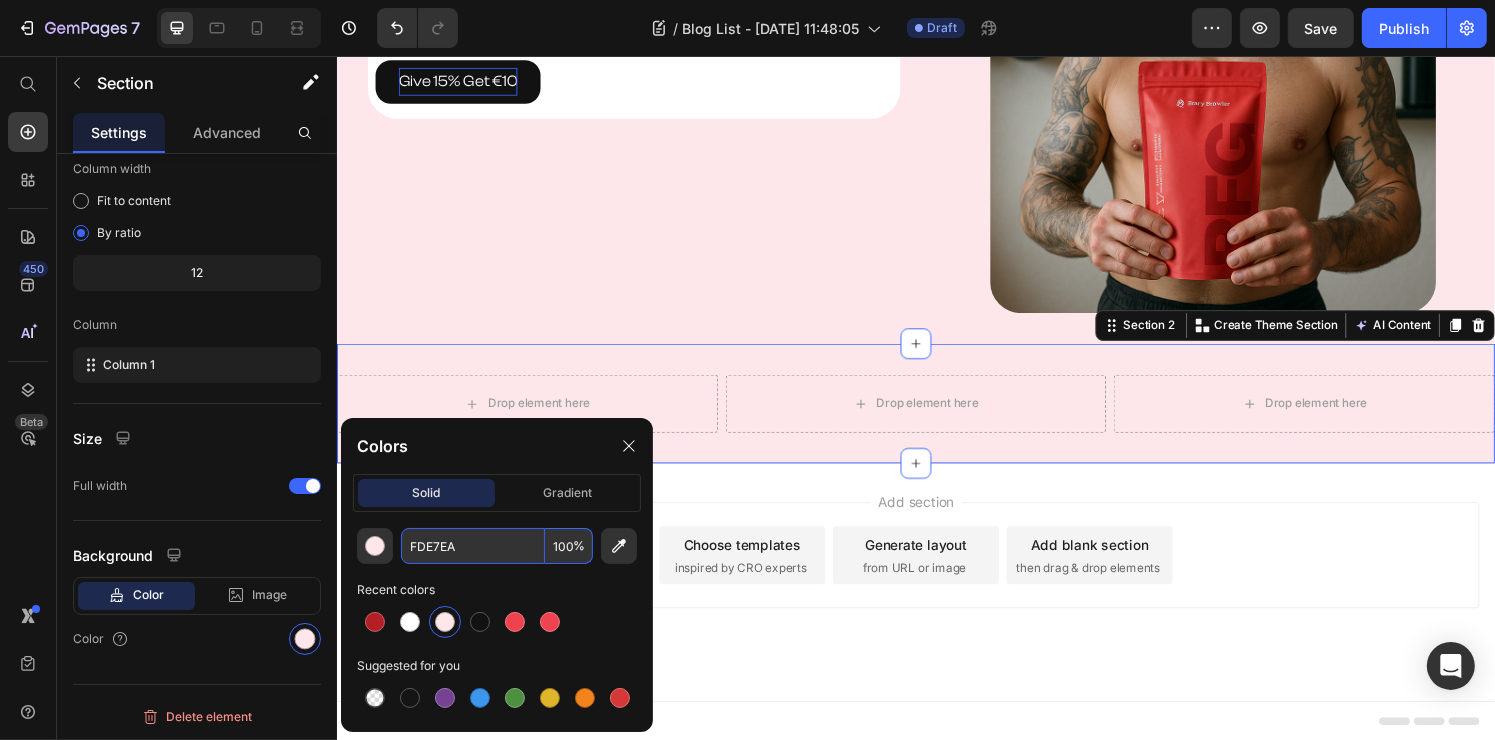 click on "Add section Choose templates inspired by CRO experts Generate layout from URL or image Add blank section then drag & drop elements" at bounding box center (936, 601) 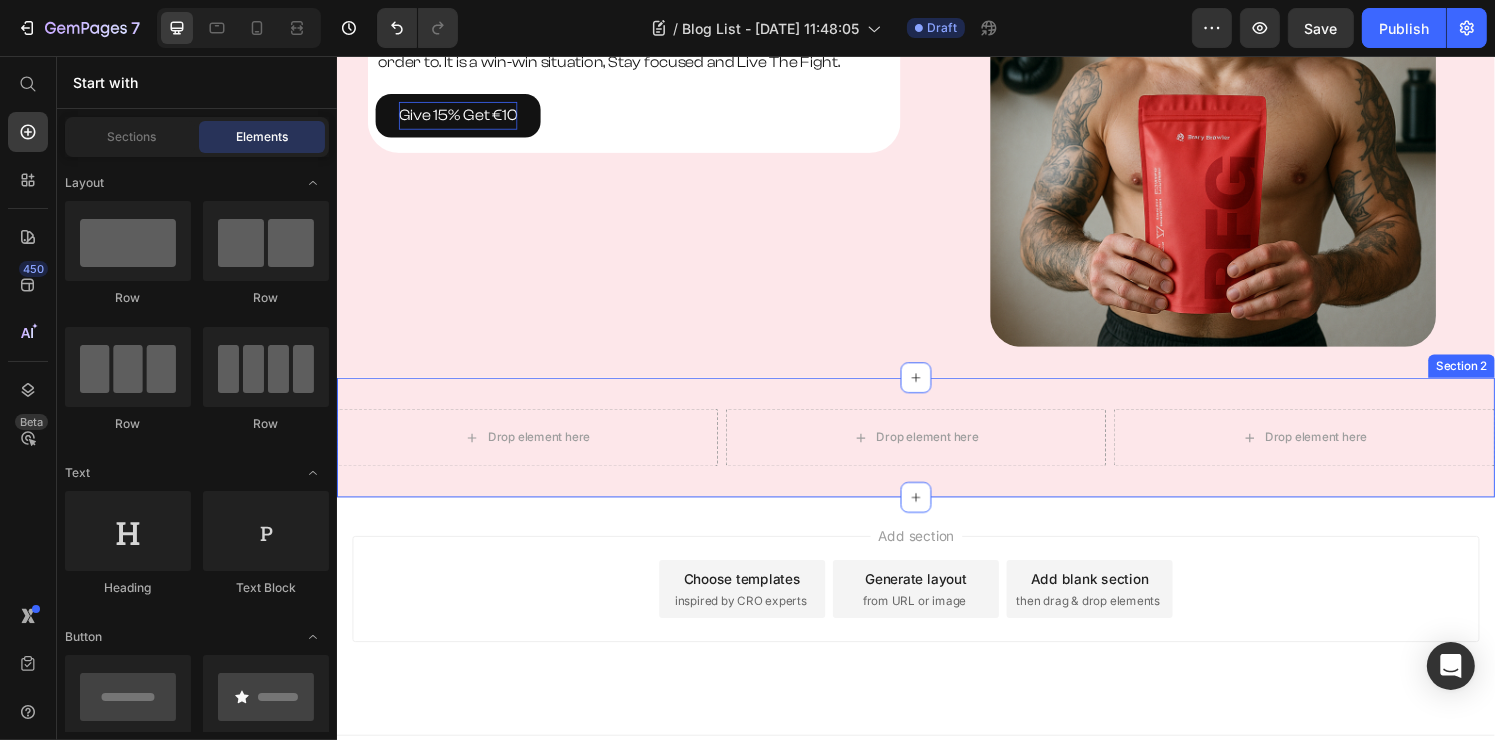 scroll, scrollTop: 307, scrollLeft: 0, axis: vertical 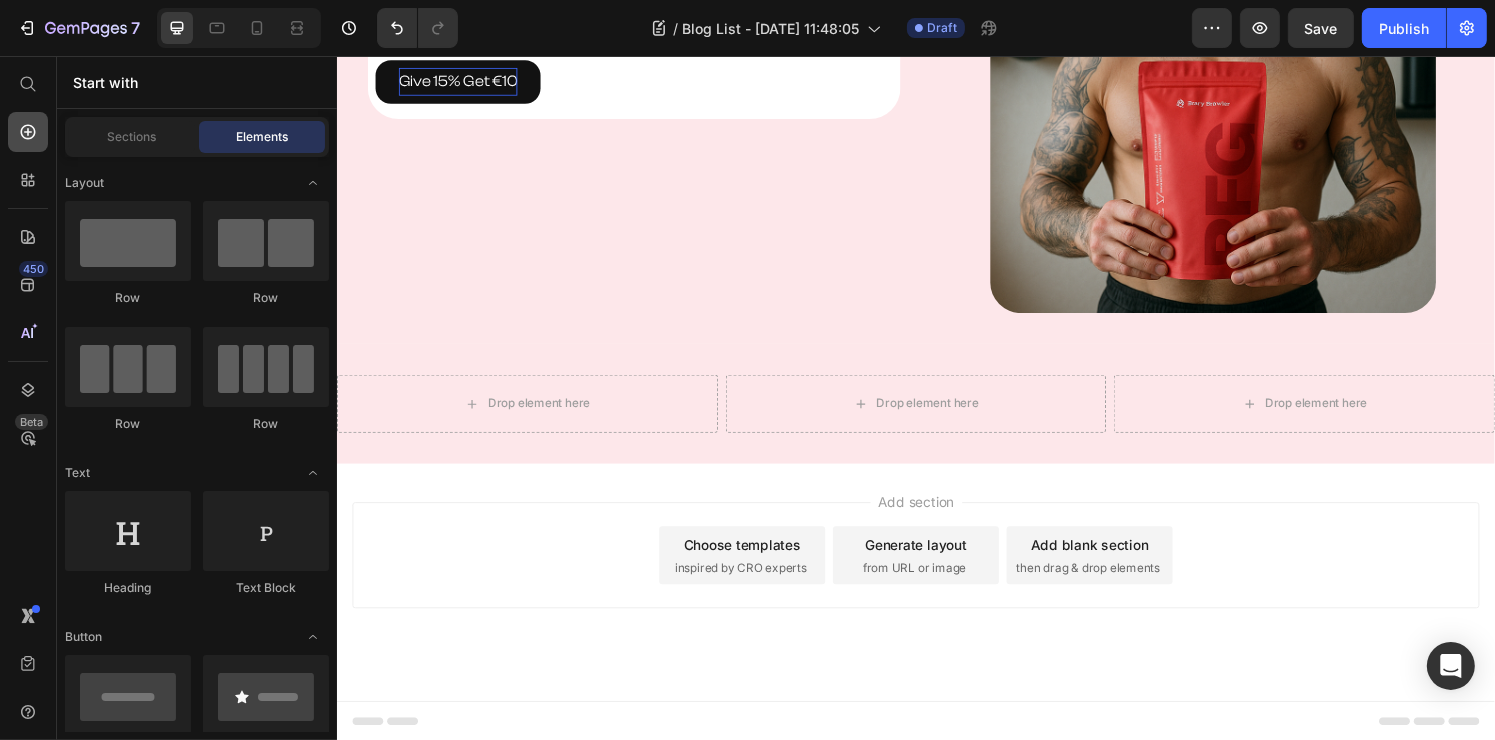 click 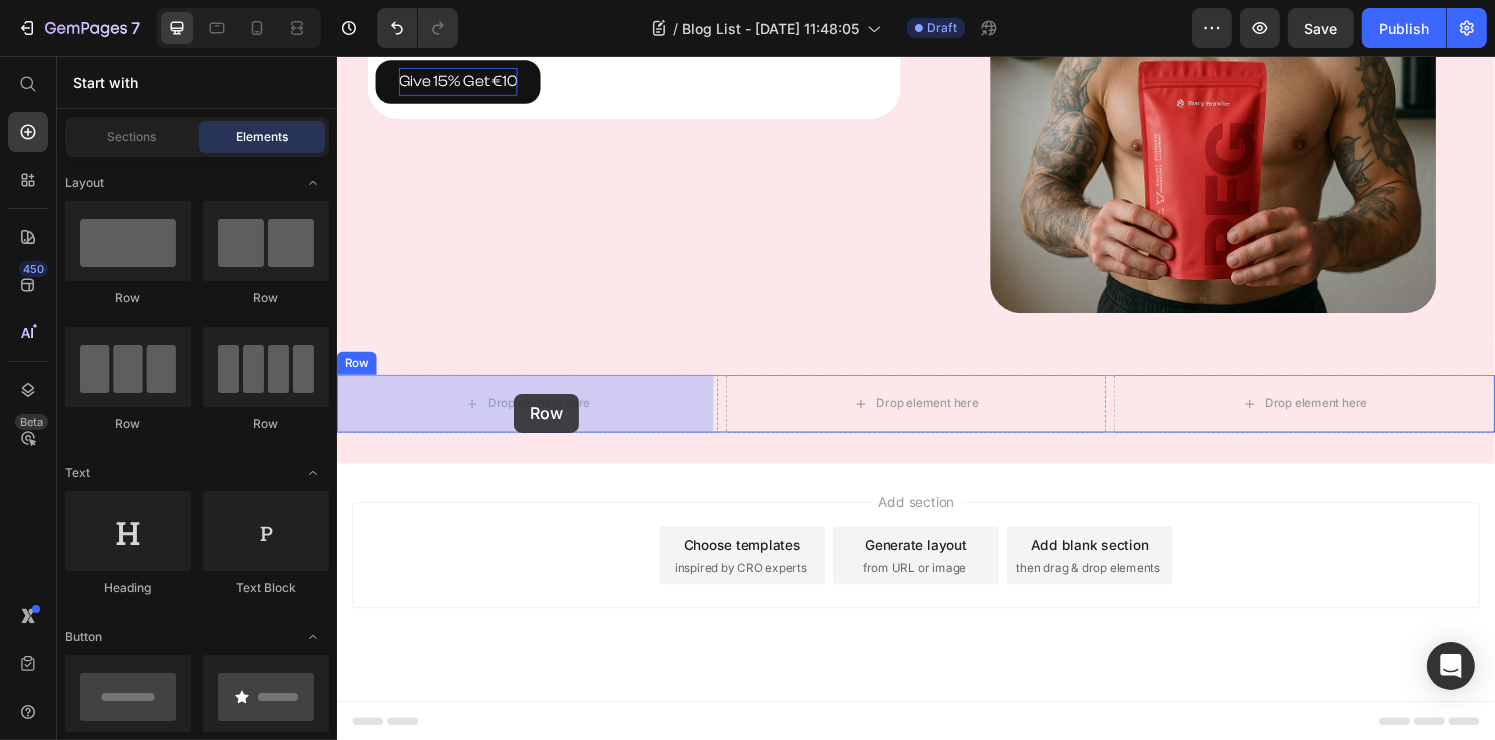 drag, startPoint x: 460, startPoint y: 313, endPoint x: 519, endPoint y: 406, distance: 110.13628 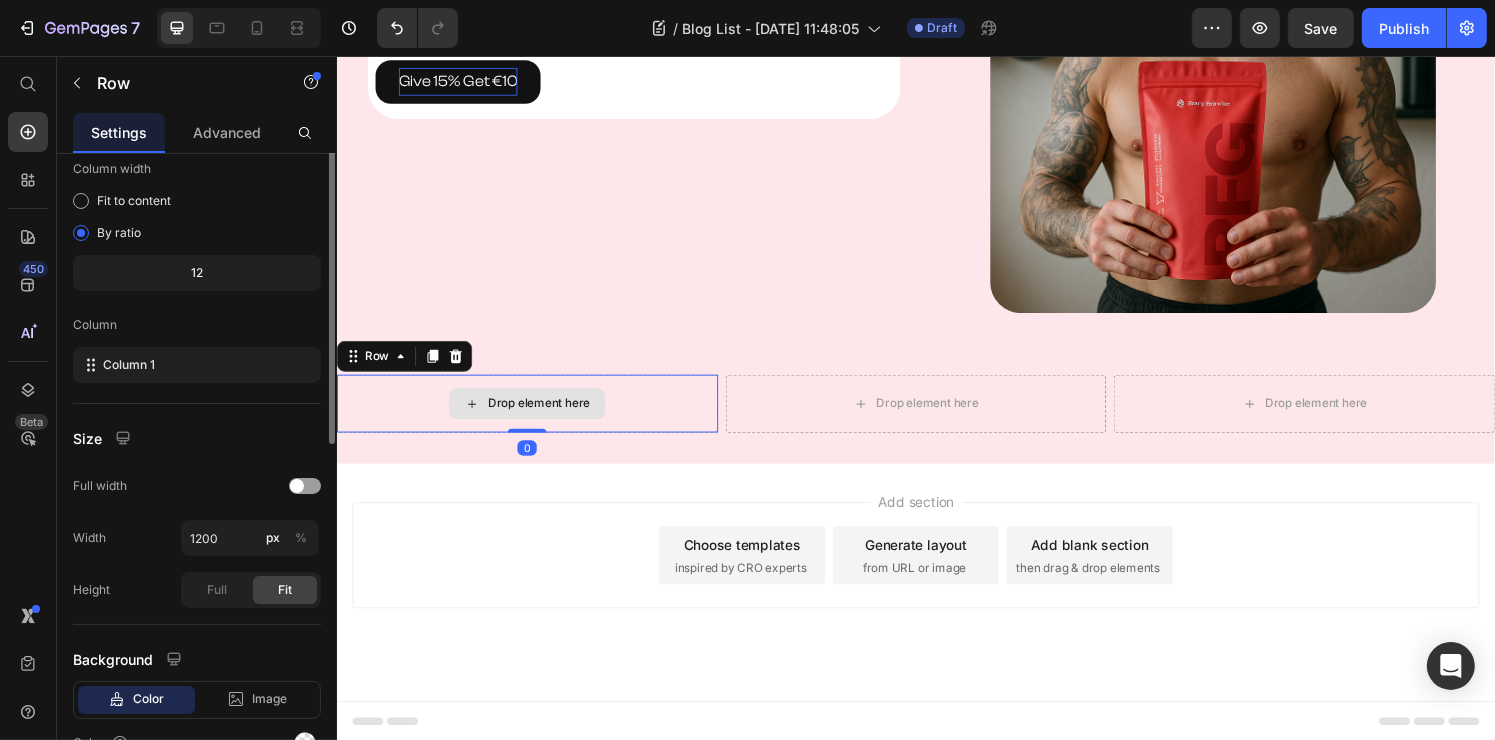 scroll, scrollTop: 0, scrollLeft: 0, axis: both 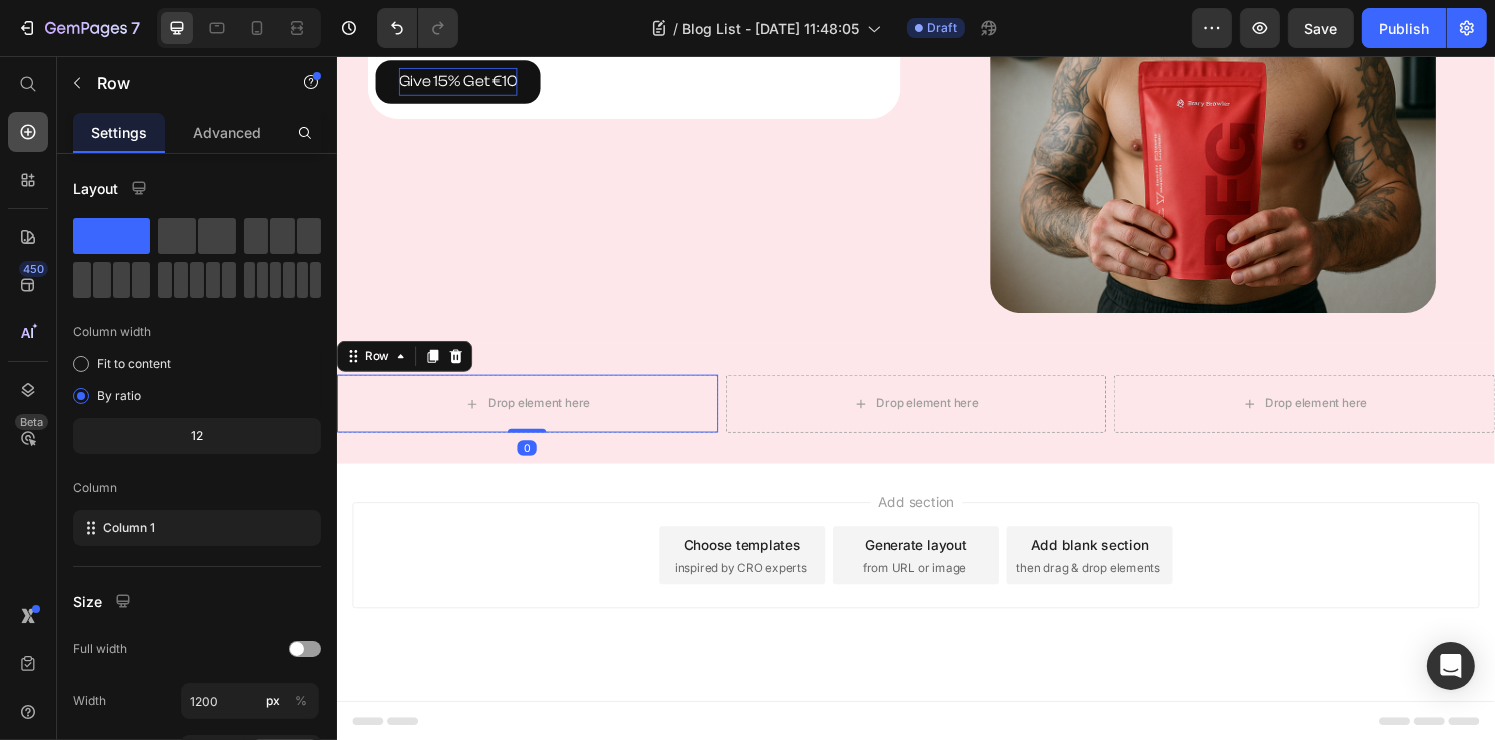 click 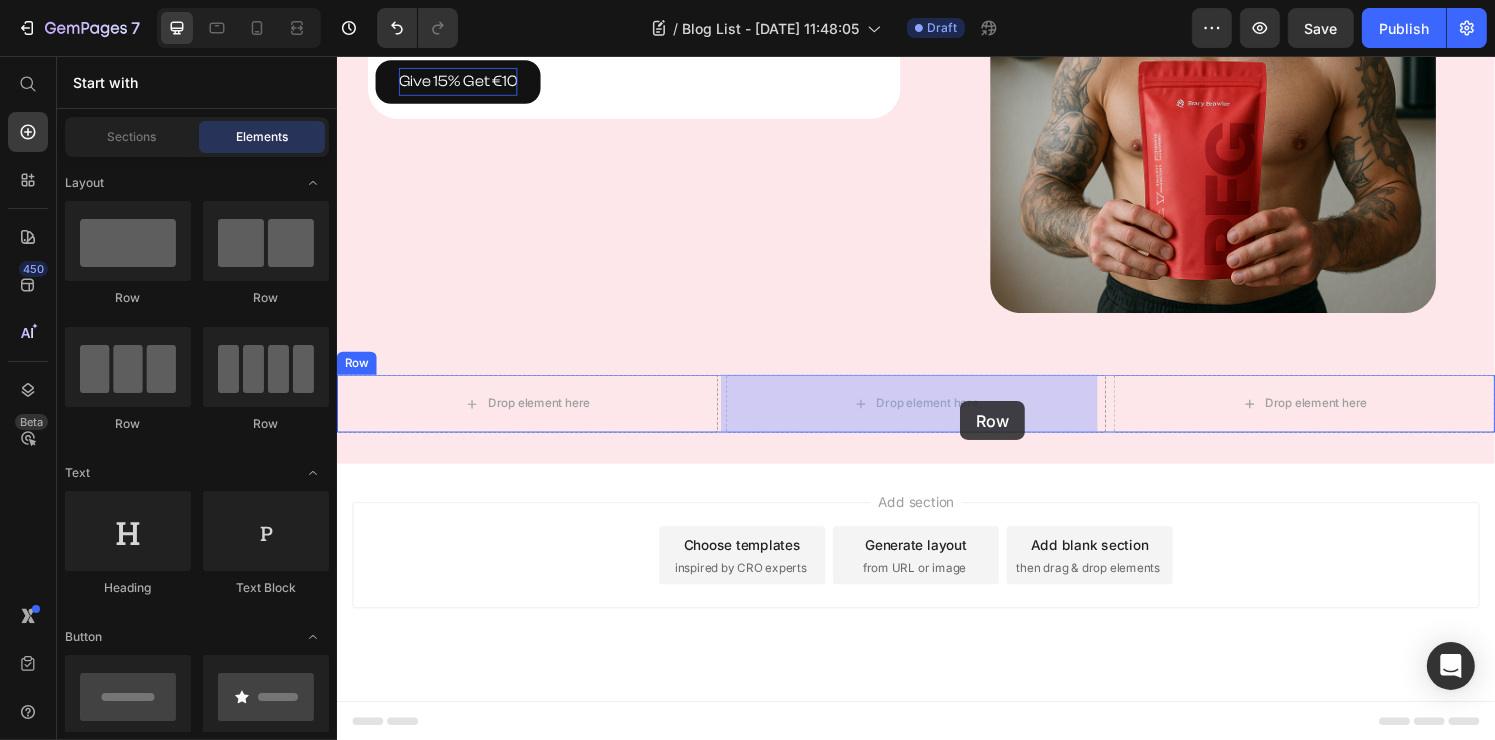 drag, startPoint x: 448, startPoint y: 321, endPoint x: 982, endPoint y: 414, distance: 542.03784 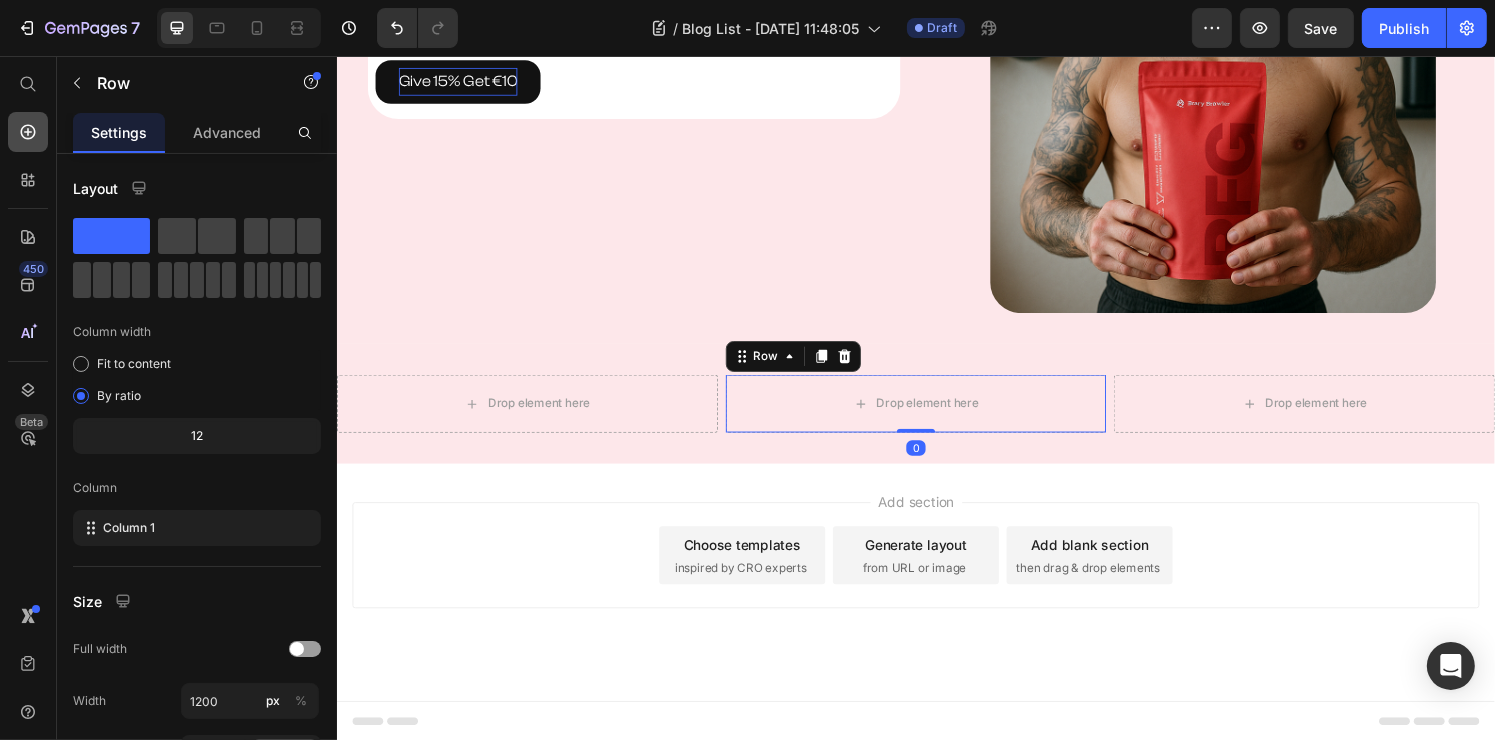 click 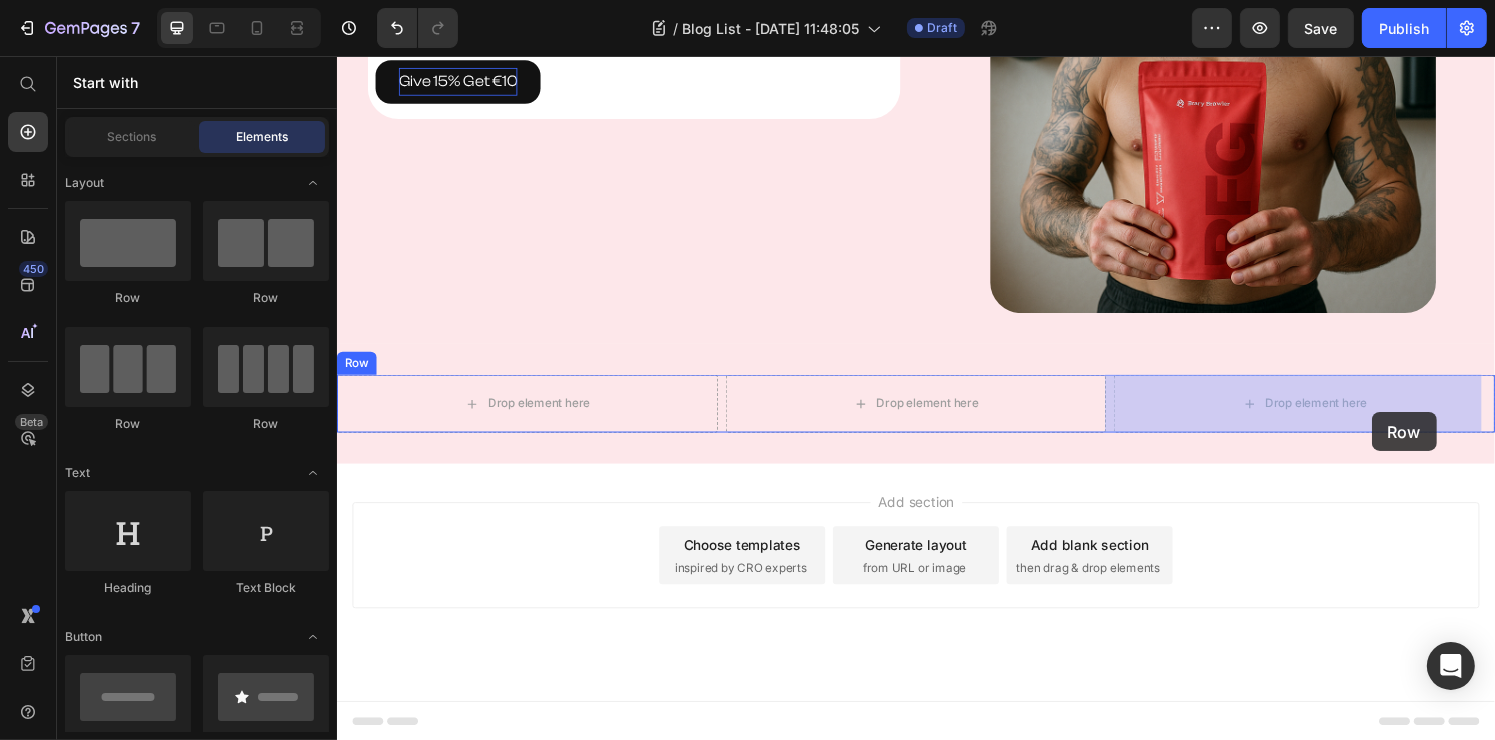drag, startPoint x: 439, startPoint y: 288, endPoint x: 1408, endPoint y: 425, distance: 978.6368 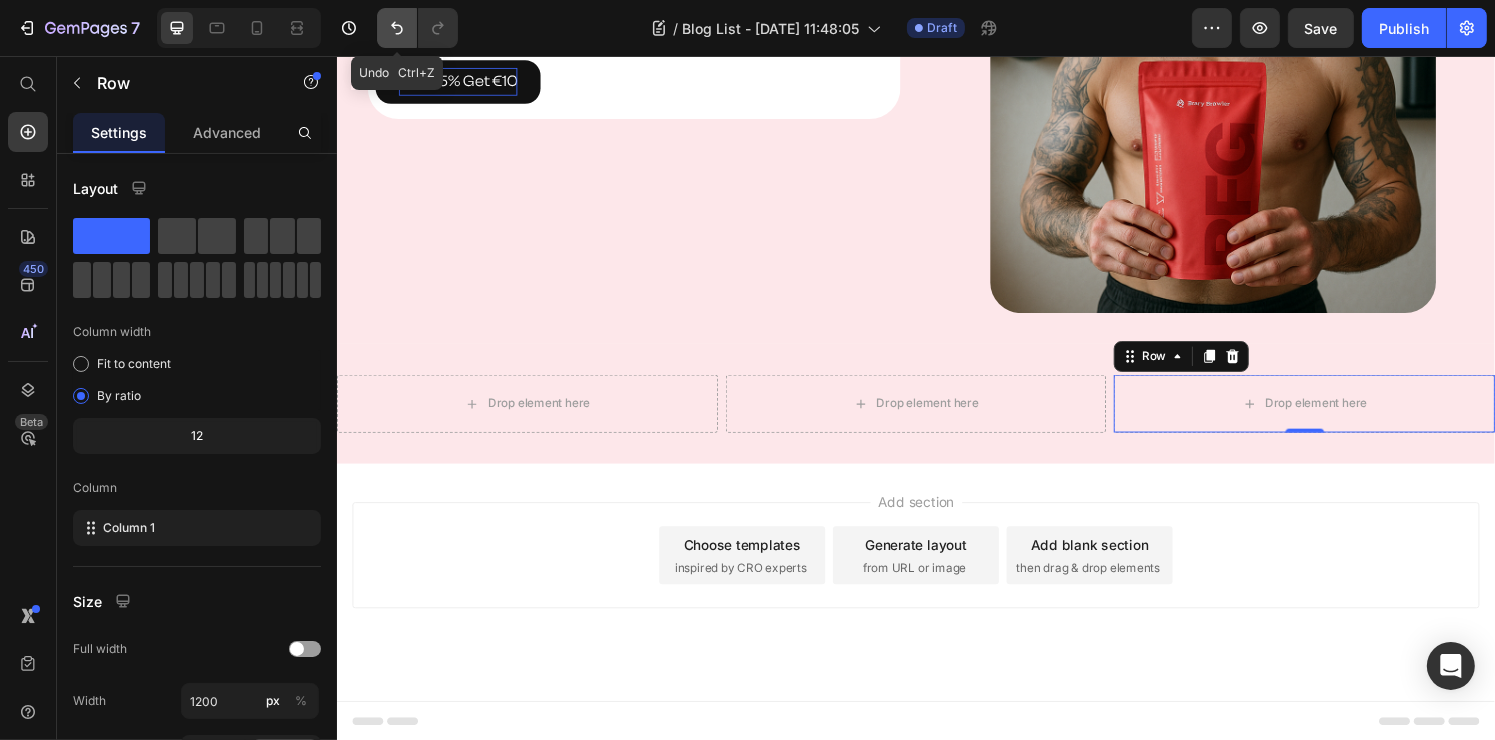 click 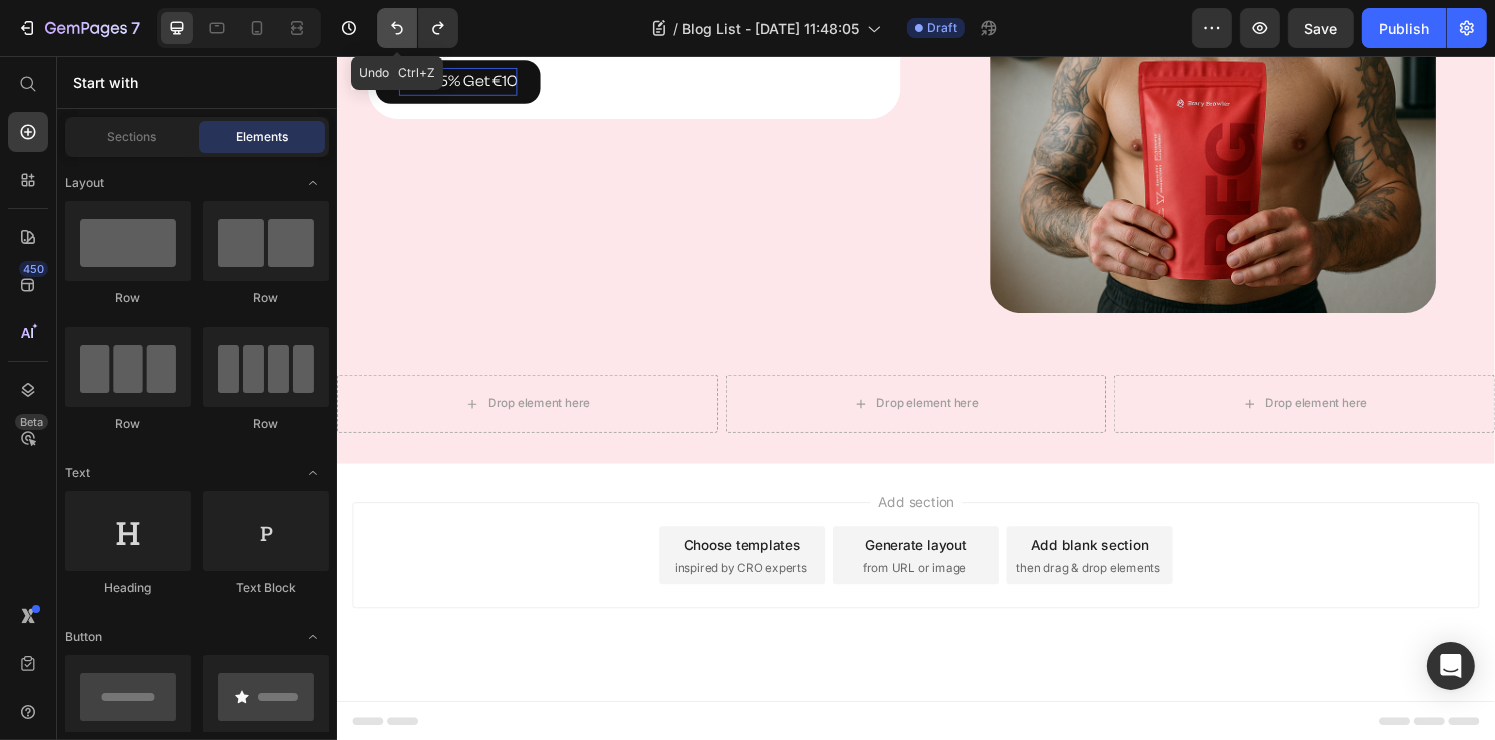 click 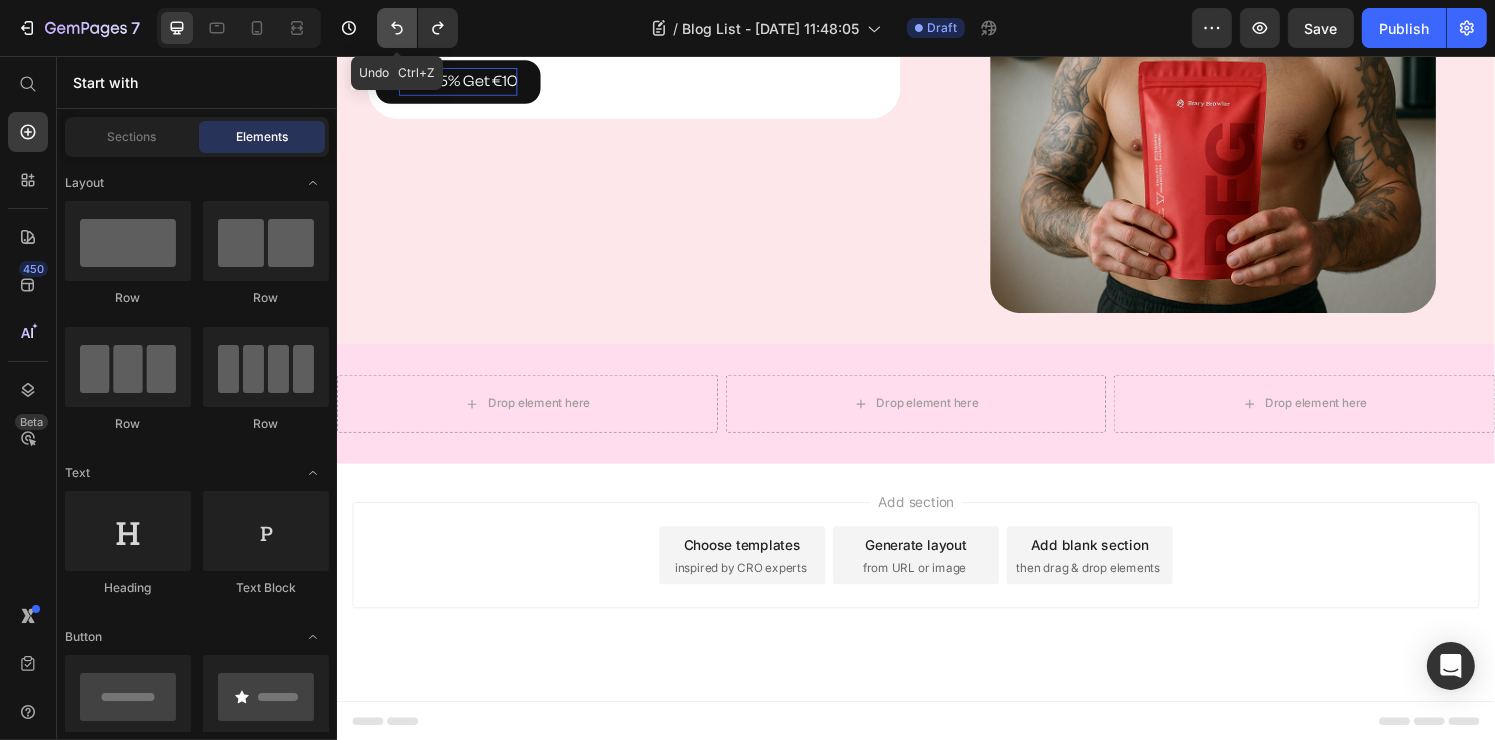 click 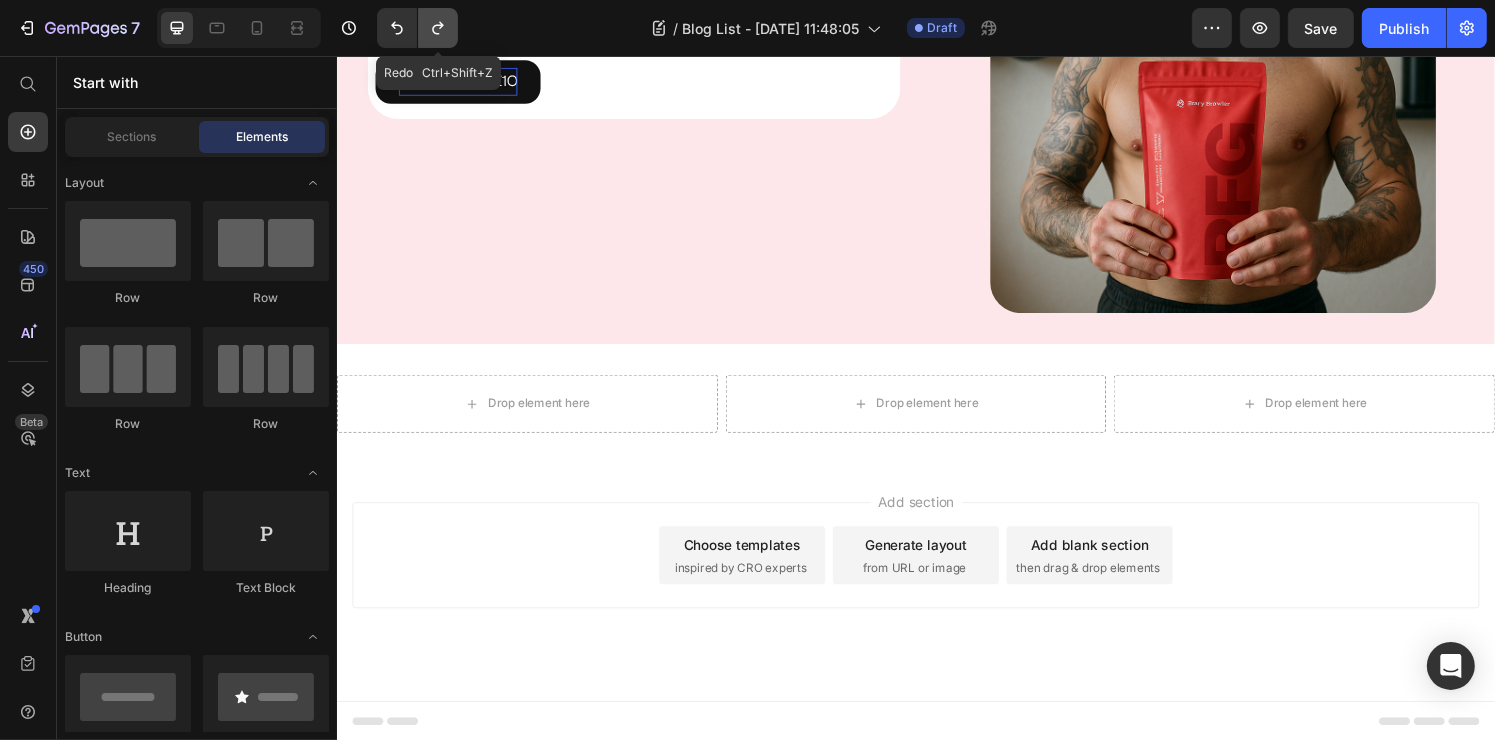 click 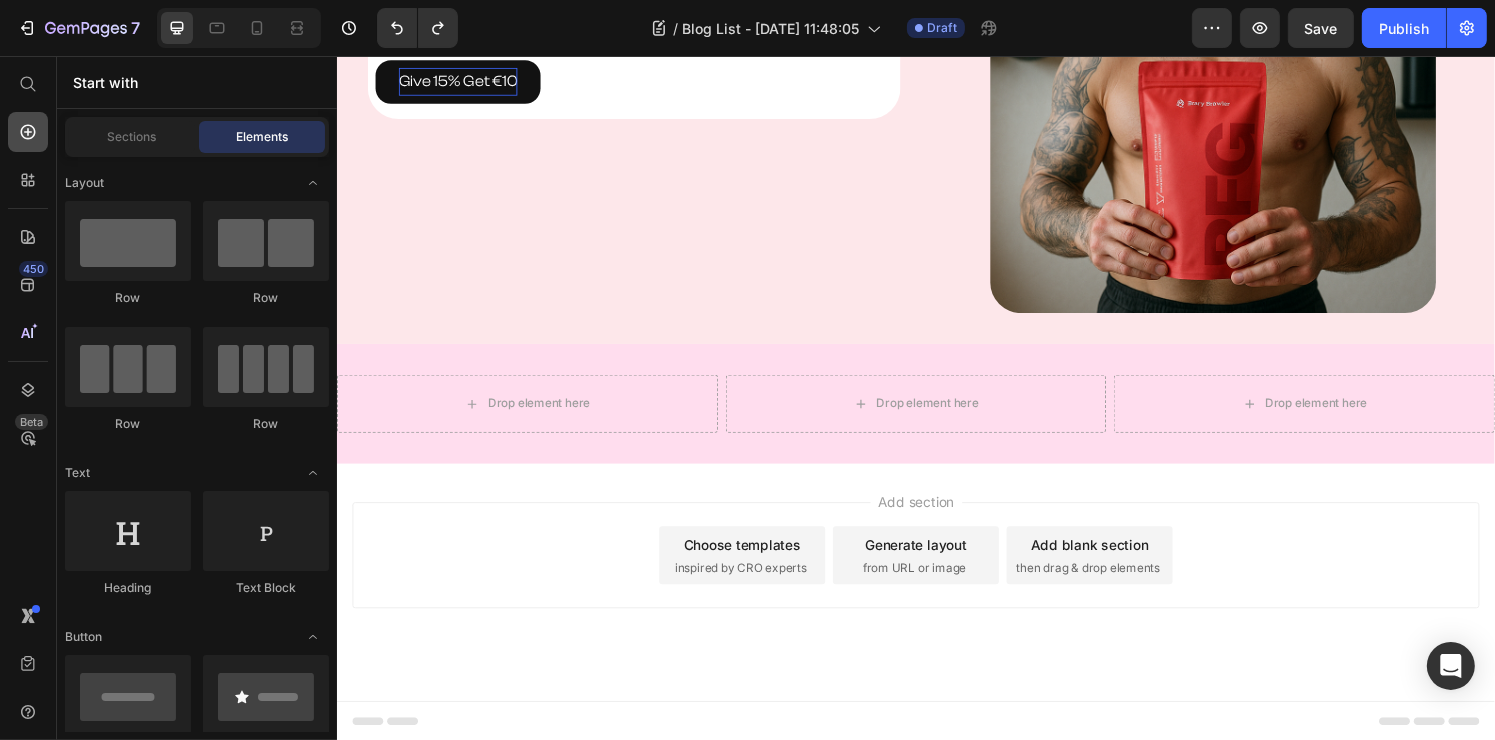click 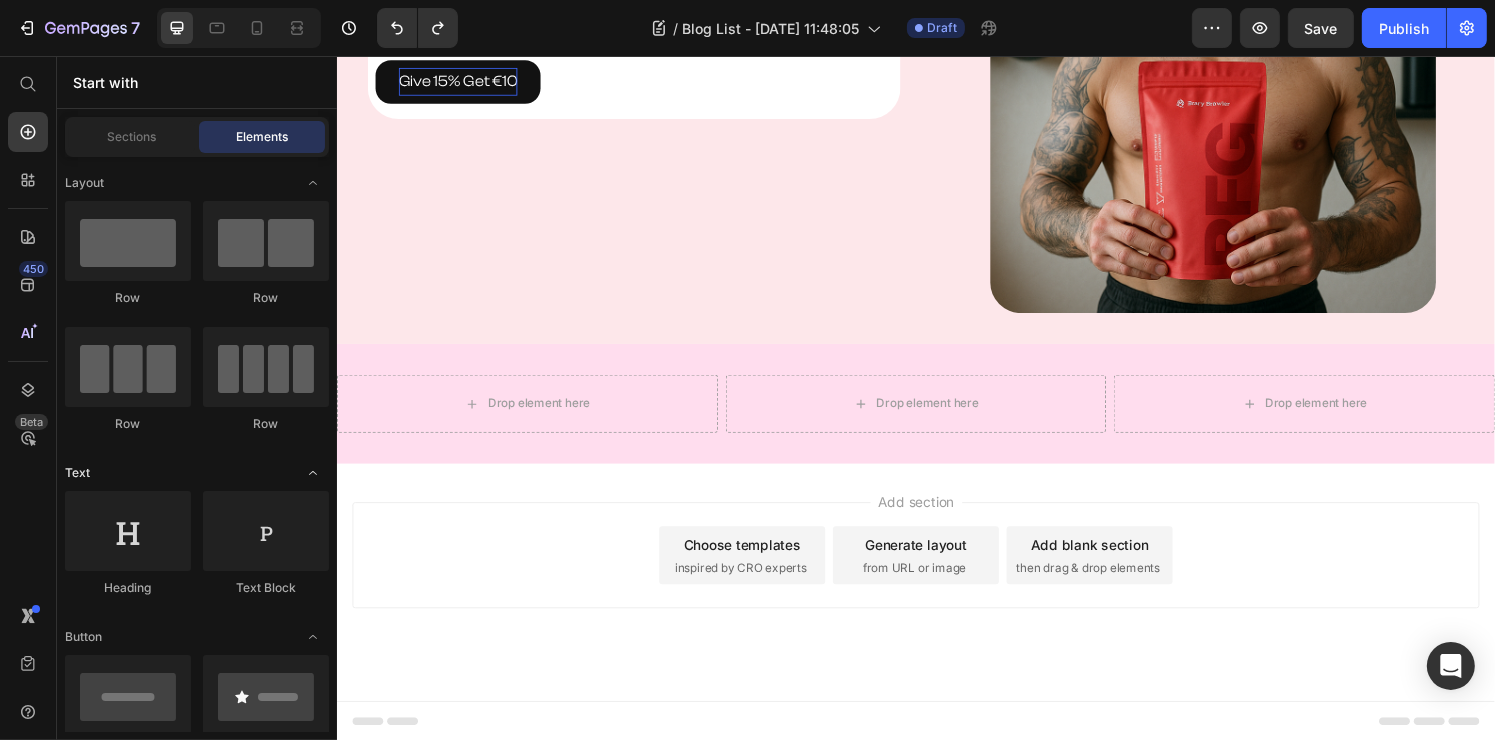 scroll, scrollTop: 200, scrollLeft: 0, axis: vertical 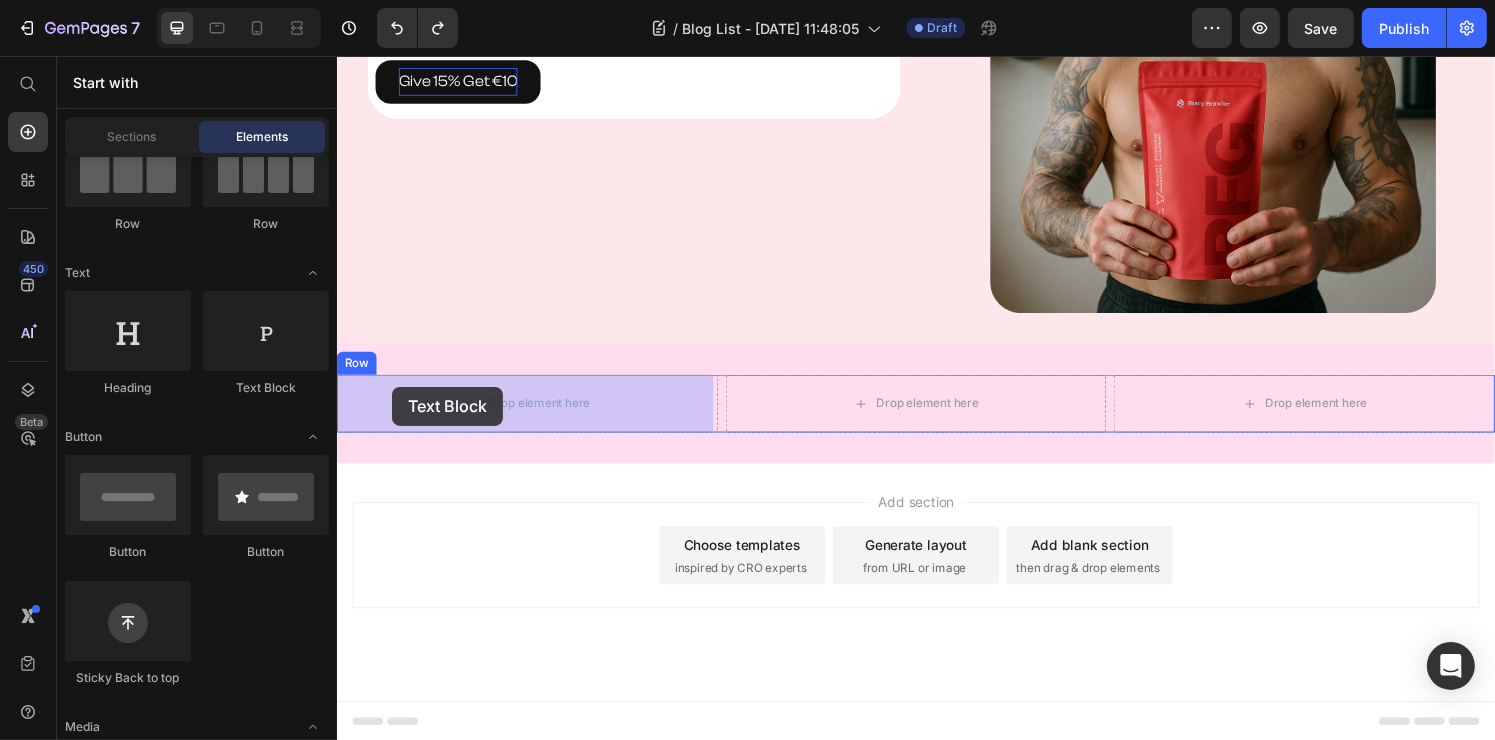 drag, startPoint x: 603, startPoint y: 405, endPoint x: 393, endPoint y: 399, distance: 210.0857 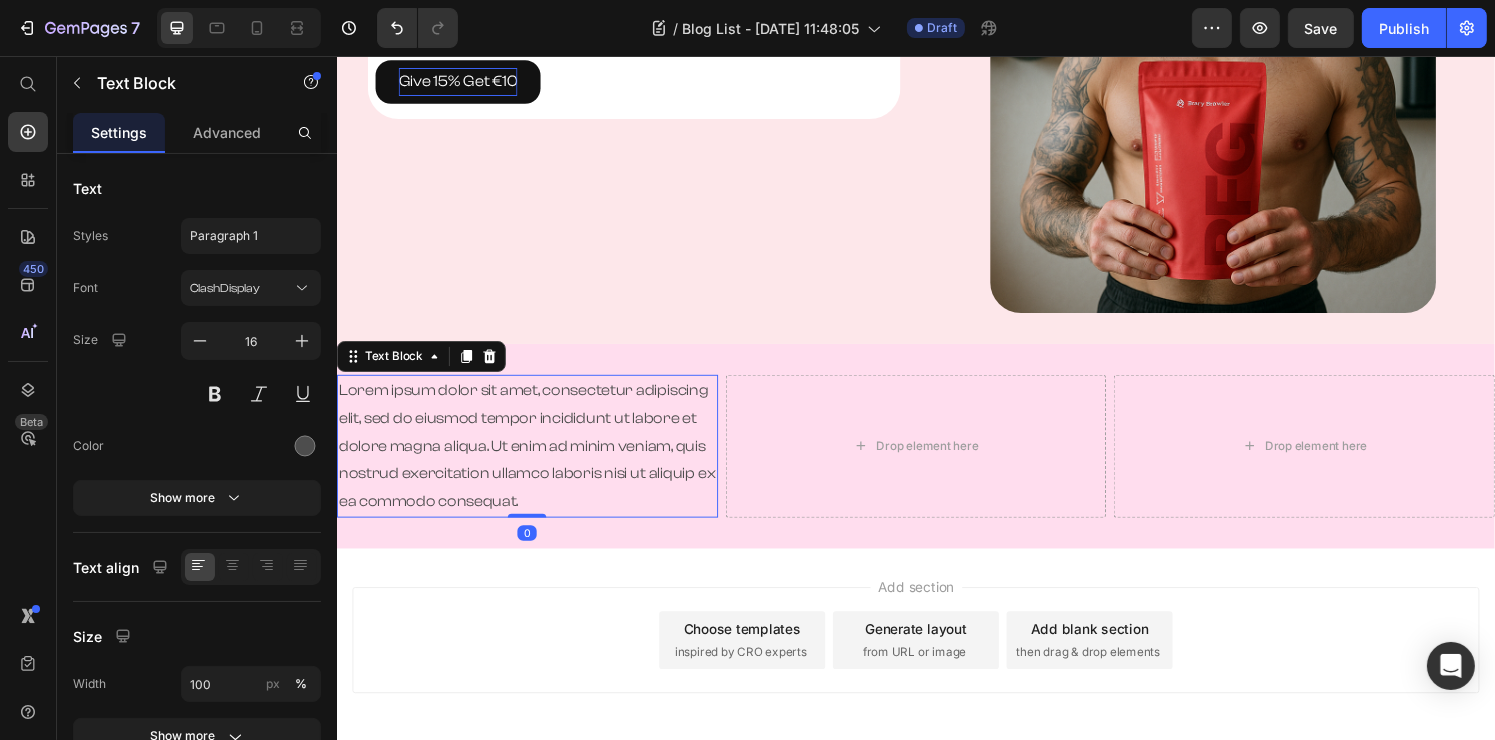 click on "Lorem ipsum dolor sit amet, consectetur adipiscing elit, sed do eiusmod tempor incididunt ut labore et dolore magna aliqua. Ut enim ad minim veniam, quis nostrud exercitation ullamco laboris nisi ut aliquip ex ea commodo consequat." at bounding box center [533, 460] 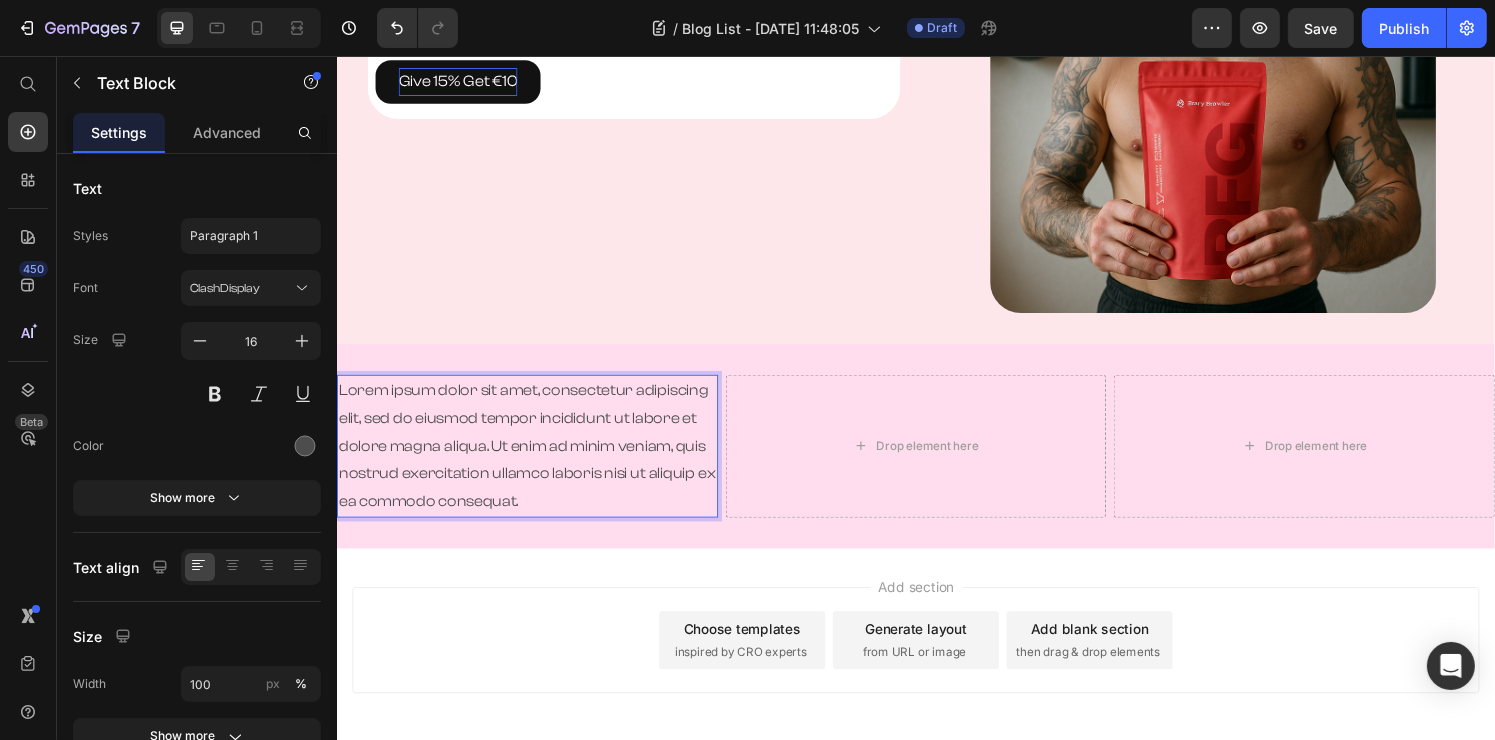 click on "Lorem ipsum dolor sit amet, consectetur adipiscing elit, sed do eiusmod tempor incididunt ut labore et dolore magna aliqua. Ut enim ad minim veniam, quis nostrud exercitation ullamco laboris nisi ut aliquip ex ea commodo consequat." at bounding box center [533, 460] 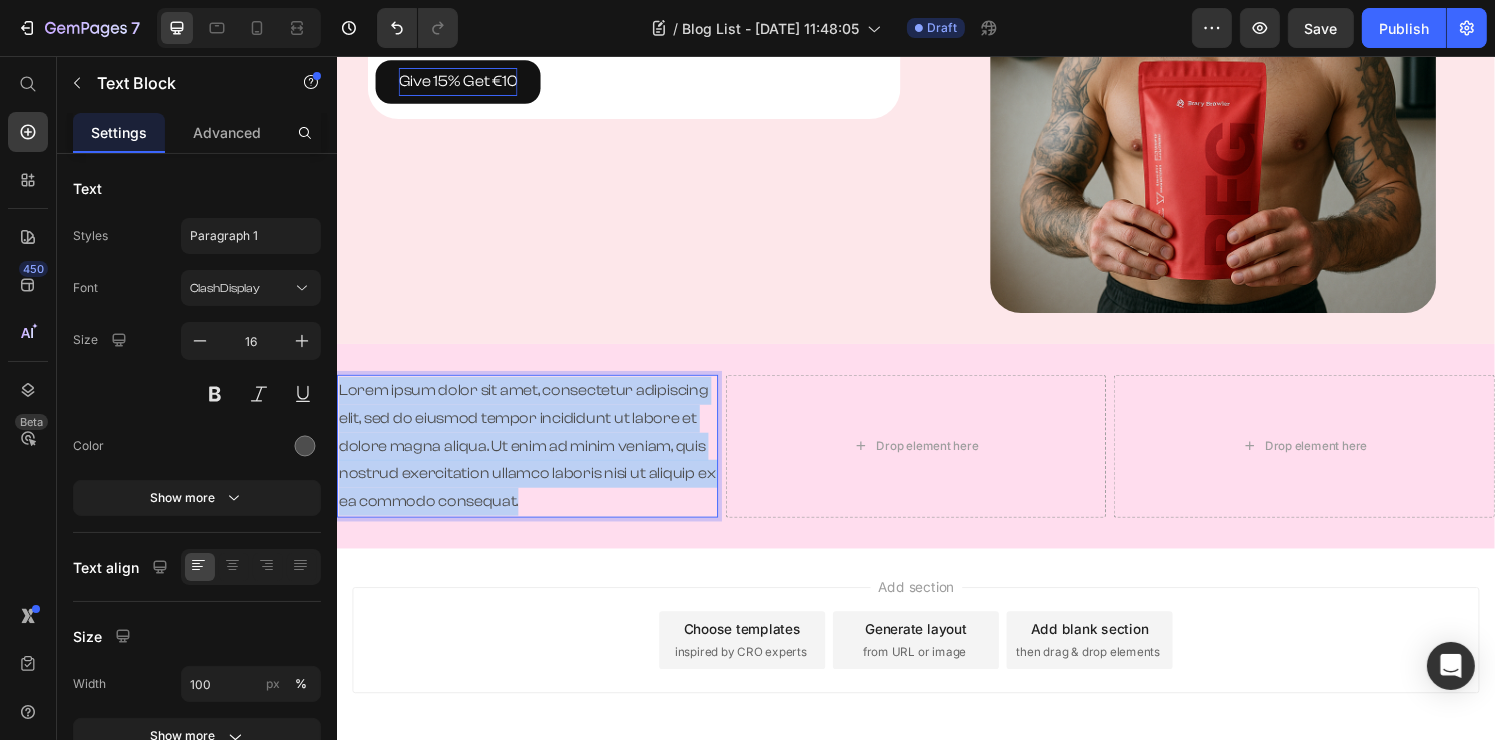 click on "Lorem ipsum dolor sit amet, consectetur adipiscing elit, sed do eiusmod tempor incididunt ut labore et dolore magna aliqua. Ut enim ad minim veniam, quis nostrud exercitation ullamco laboris nisi ut aliquip ex ea commodo consequat." at bounding box center (533, 460) 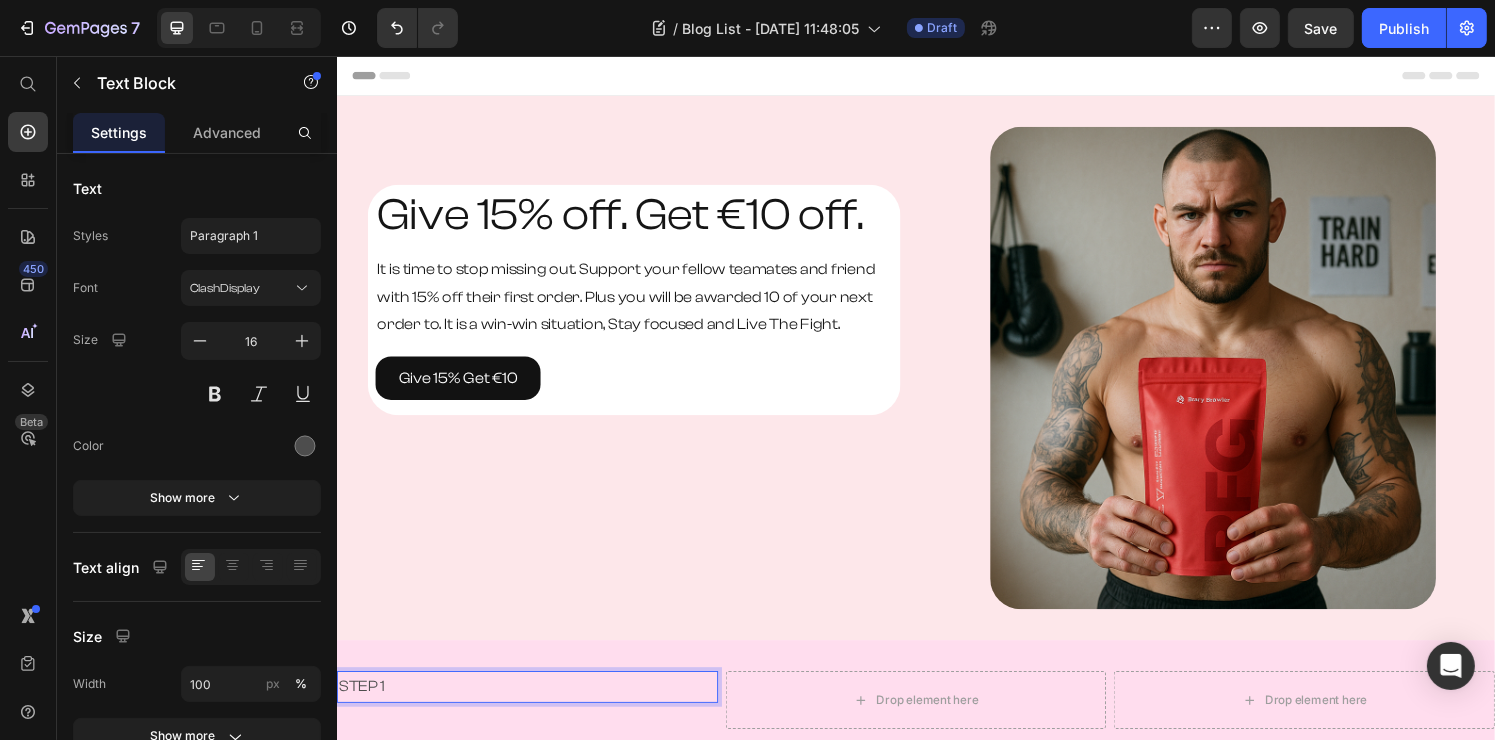 scroll, scrollTop: 307, scrollLeft: 0, axis: vertical 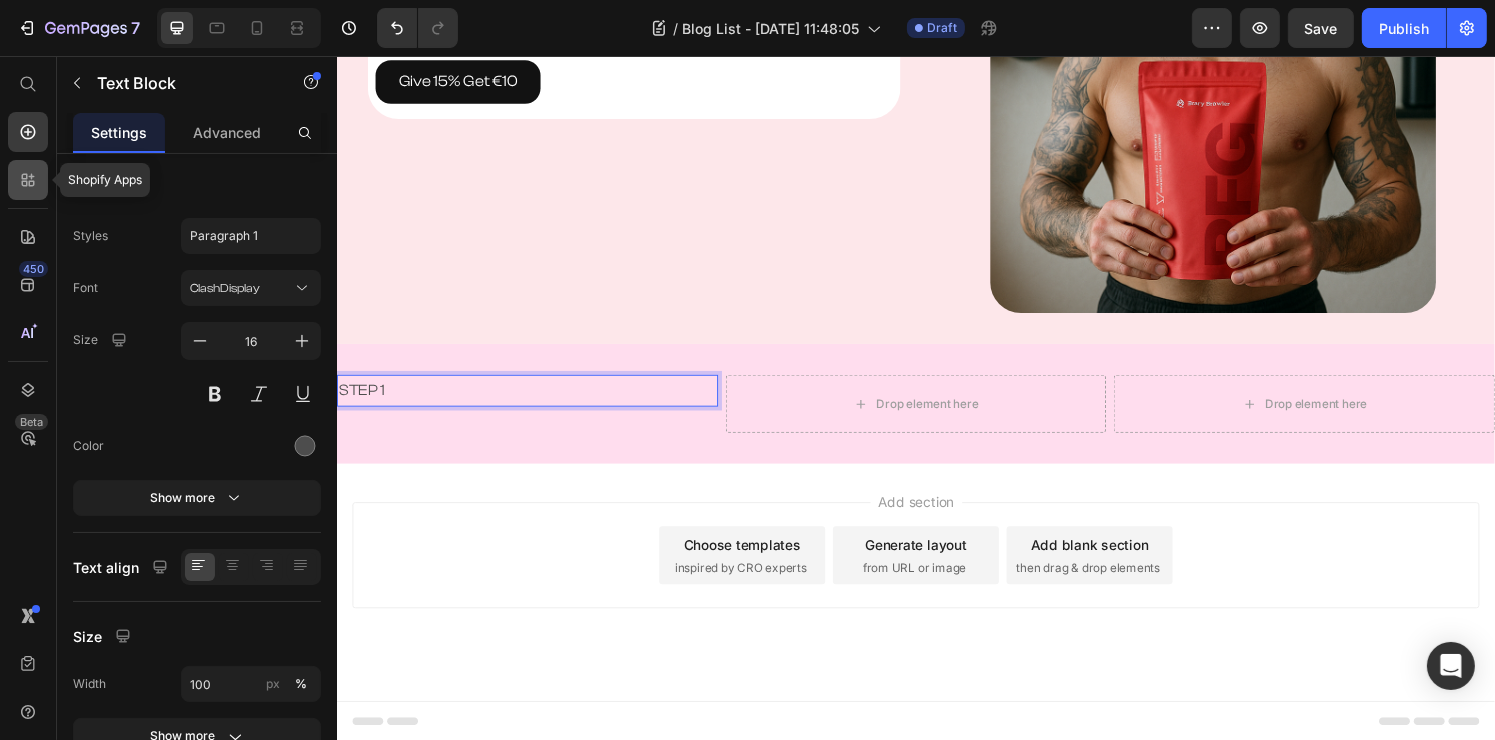click 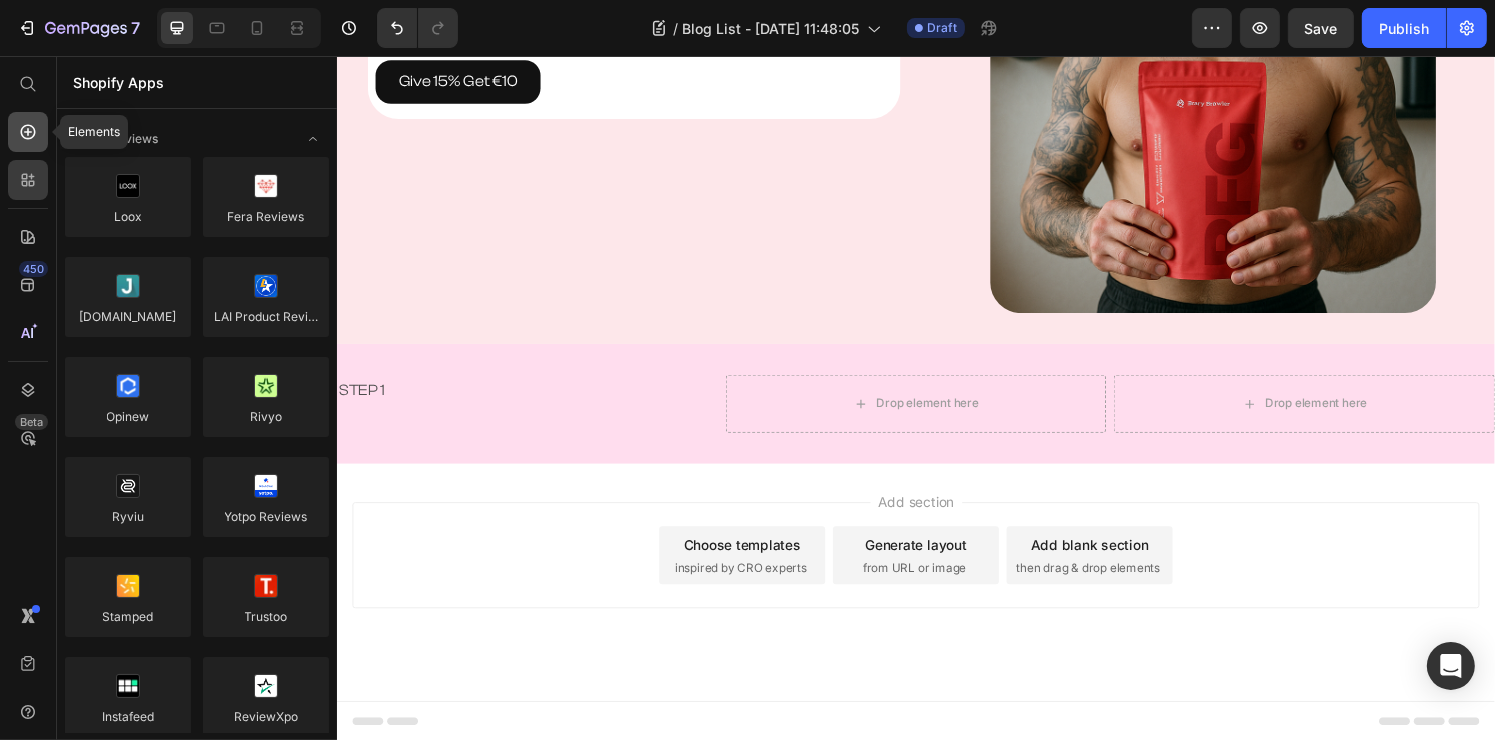 click 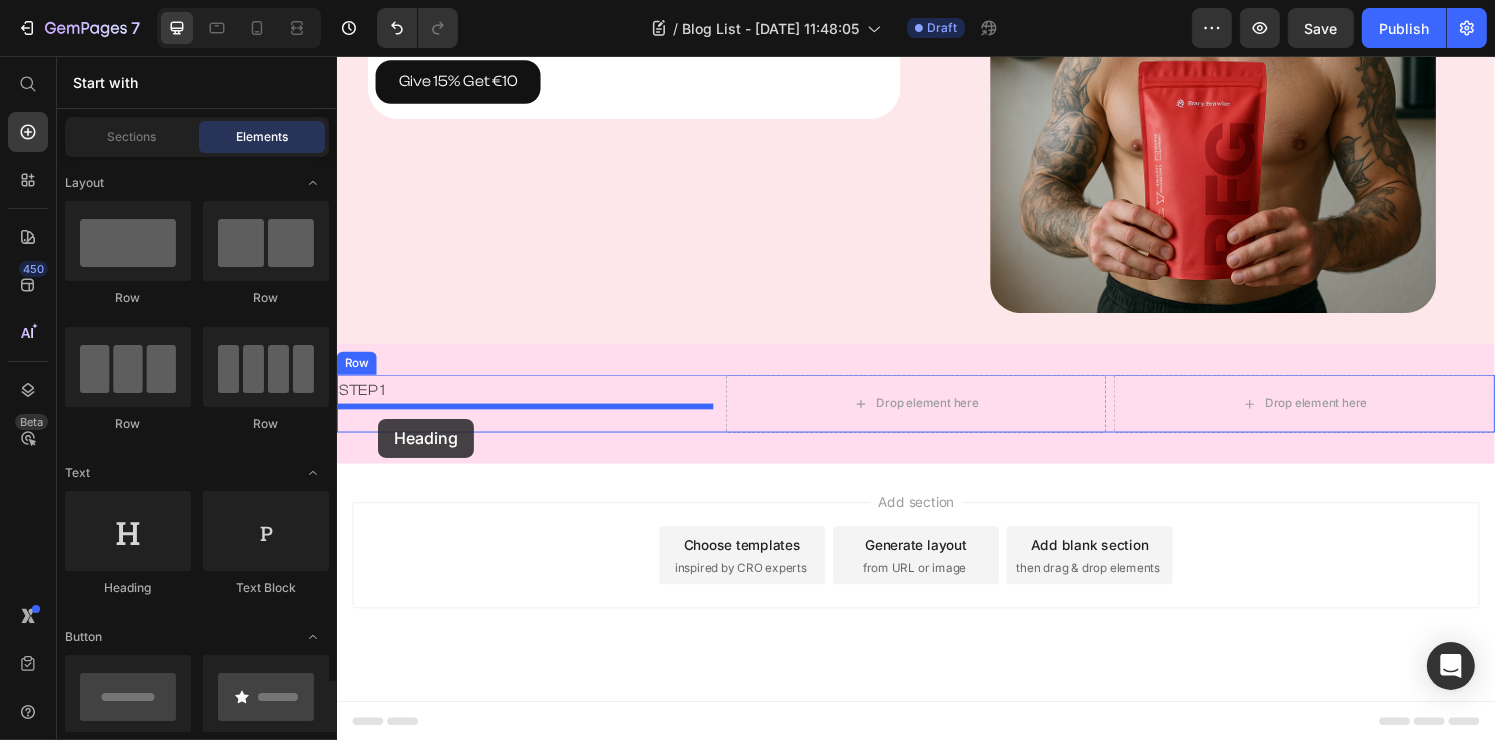 drag, startPoint x: 441, startPoint y: 372, endPoint x: 378, endPoint y: 432, distance: 87 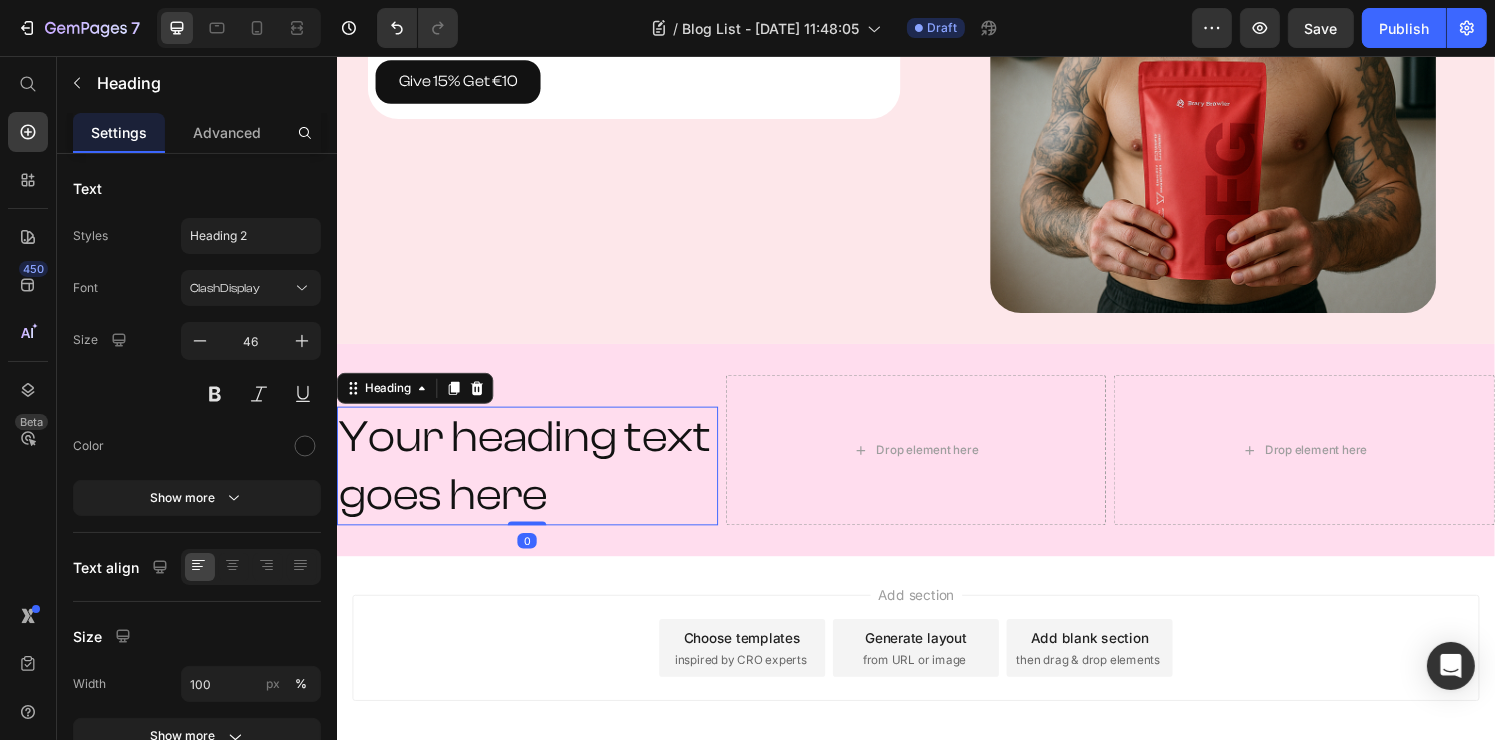click on "Your heading text goes here" at bounding box center (533, 481) 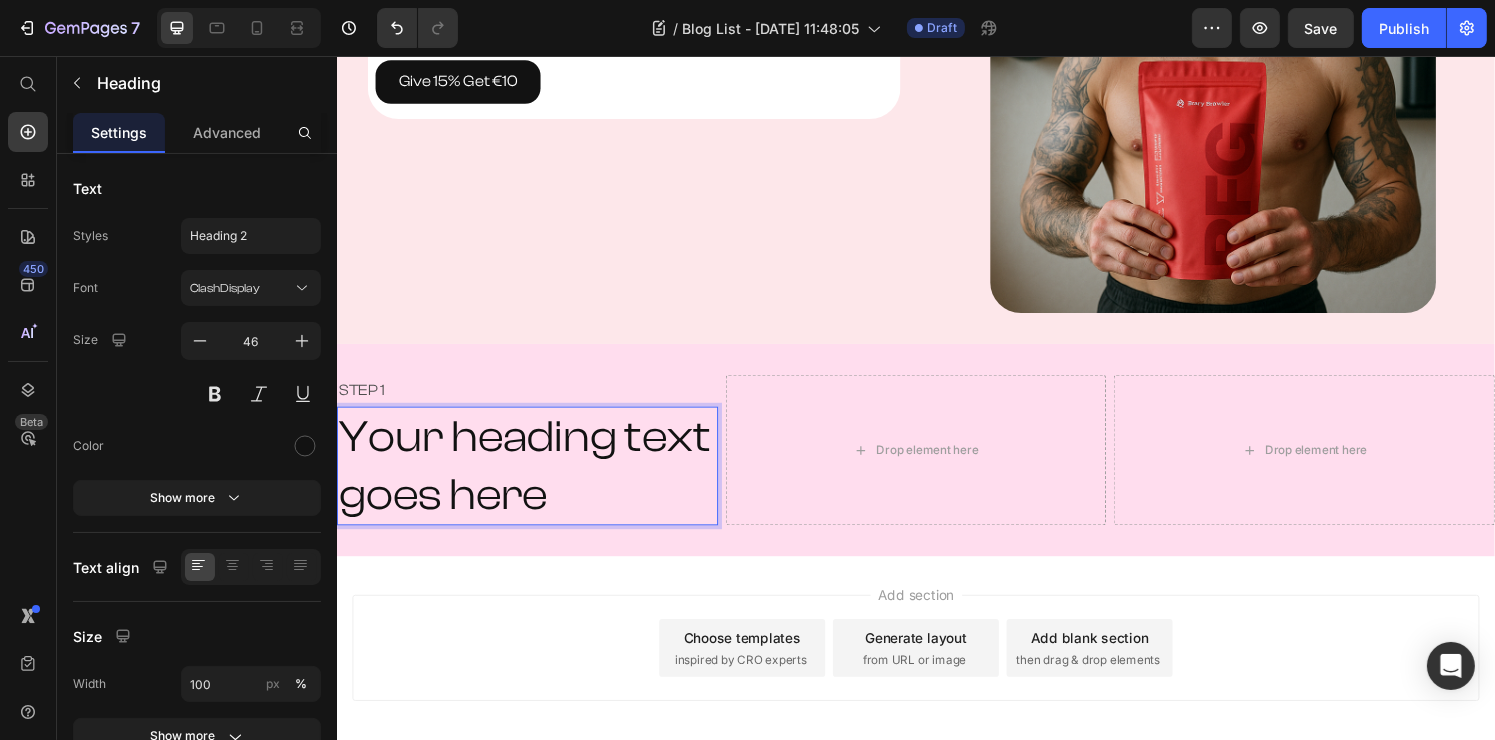 click on "Your heading text goes here" at bounding box center (533, 481) 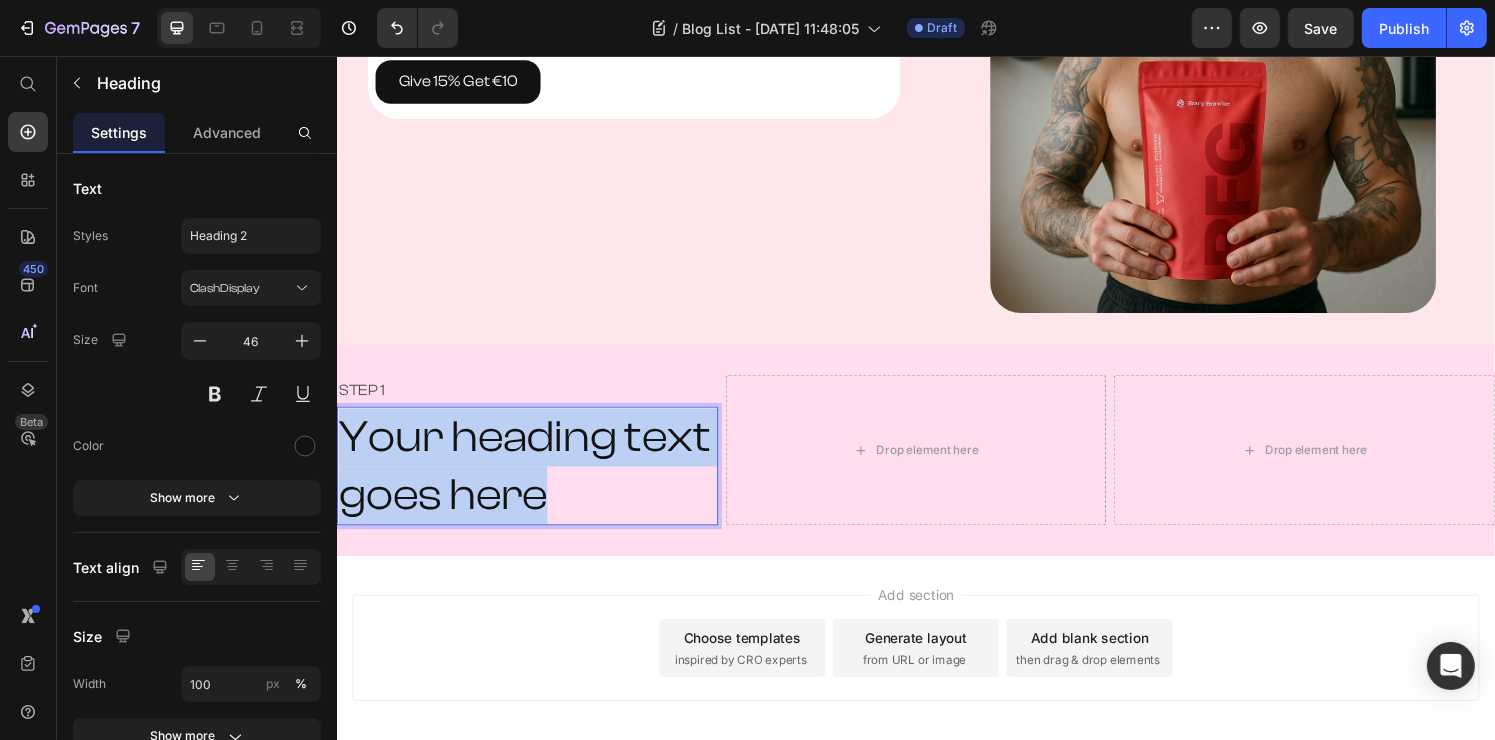 click on "Your heading text goes here" at bounding box center (533, 481) 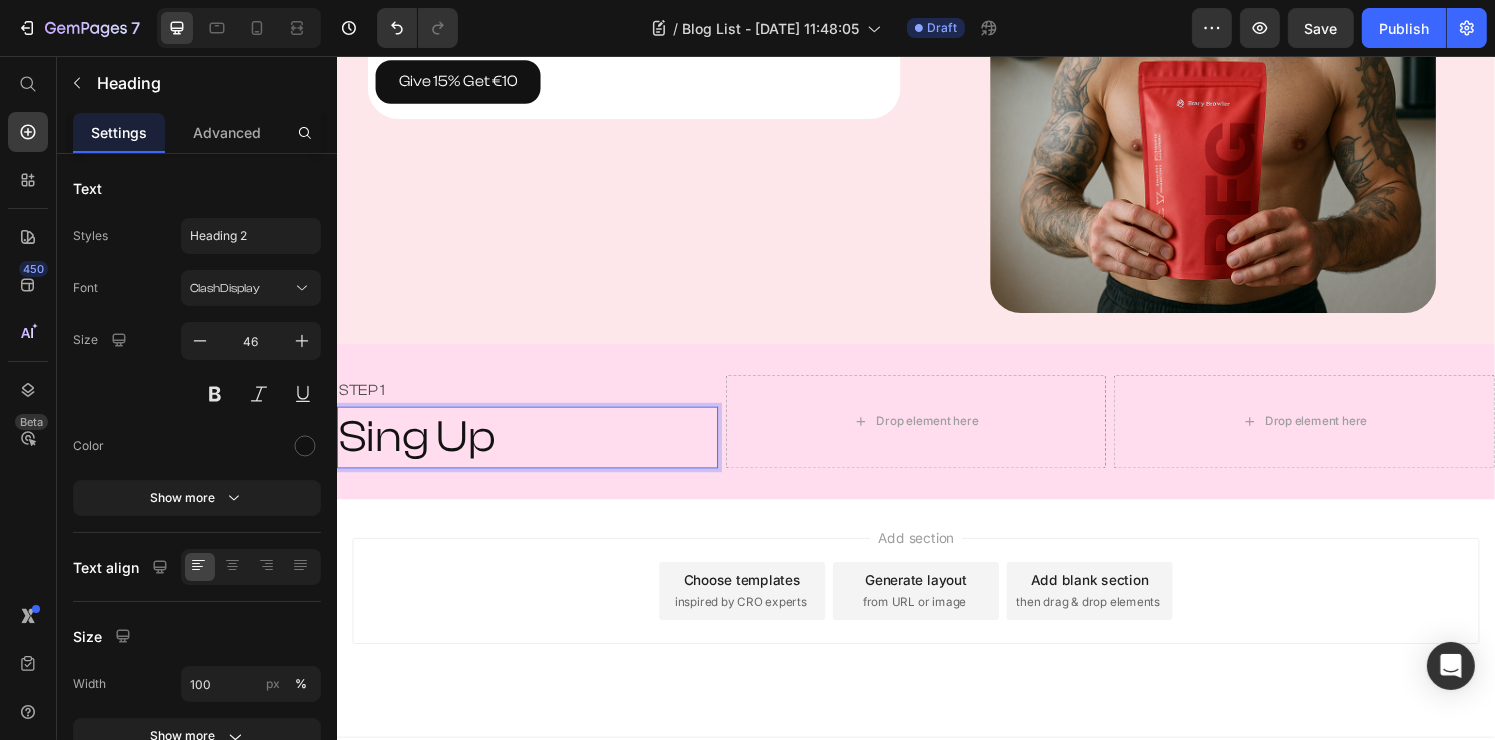 click on "Sing Up" at bounding box center (533, 451) 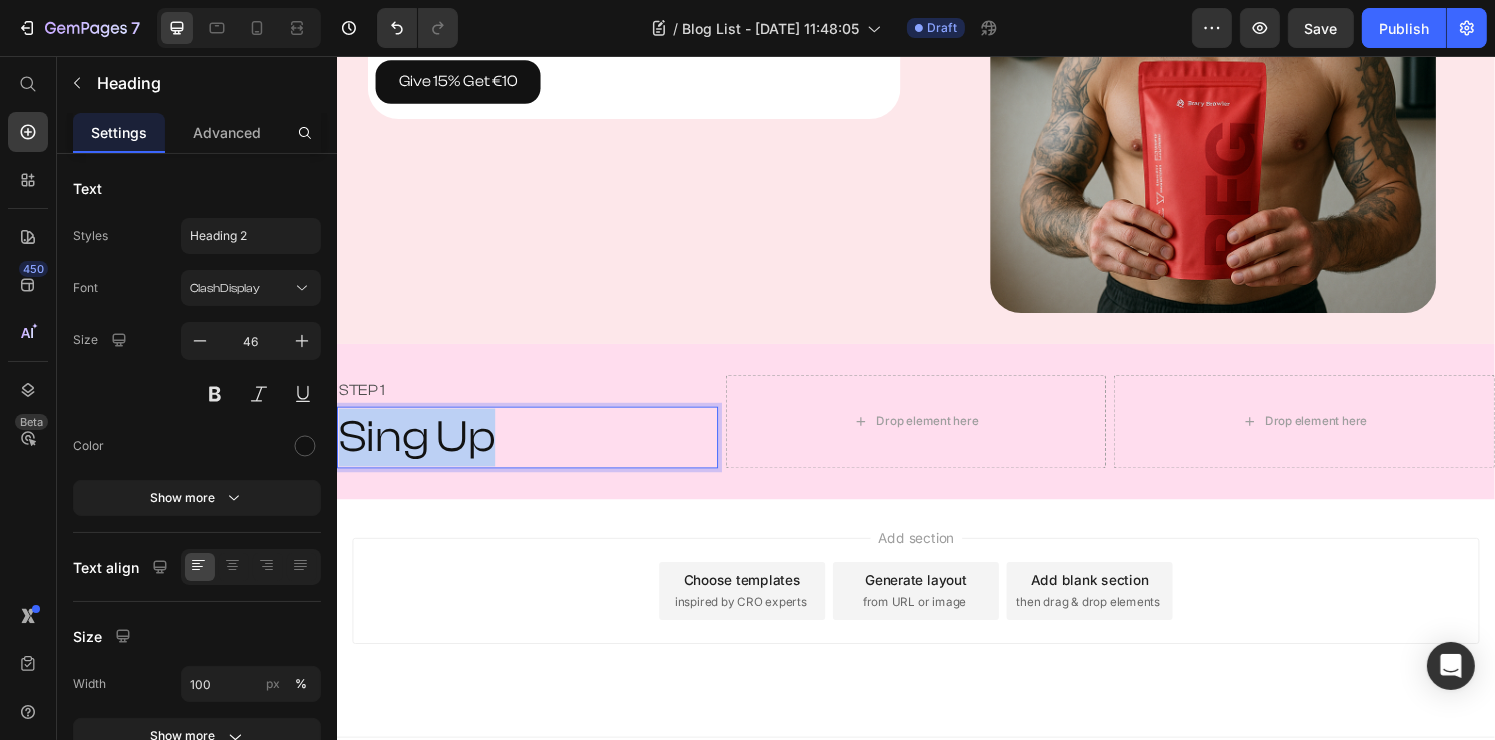 click on "Sing Up" at bounding box center (533, 451) 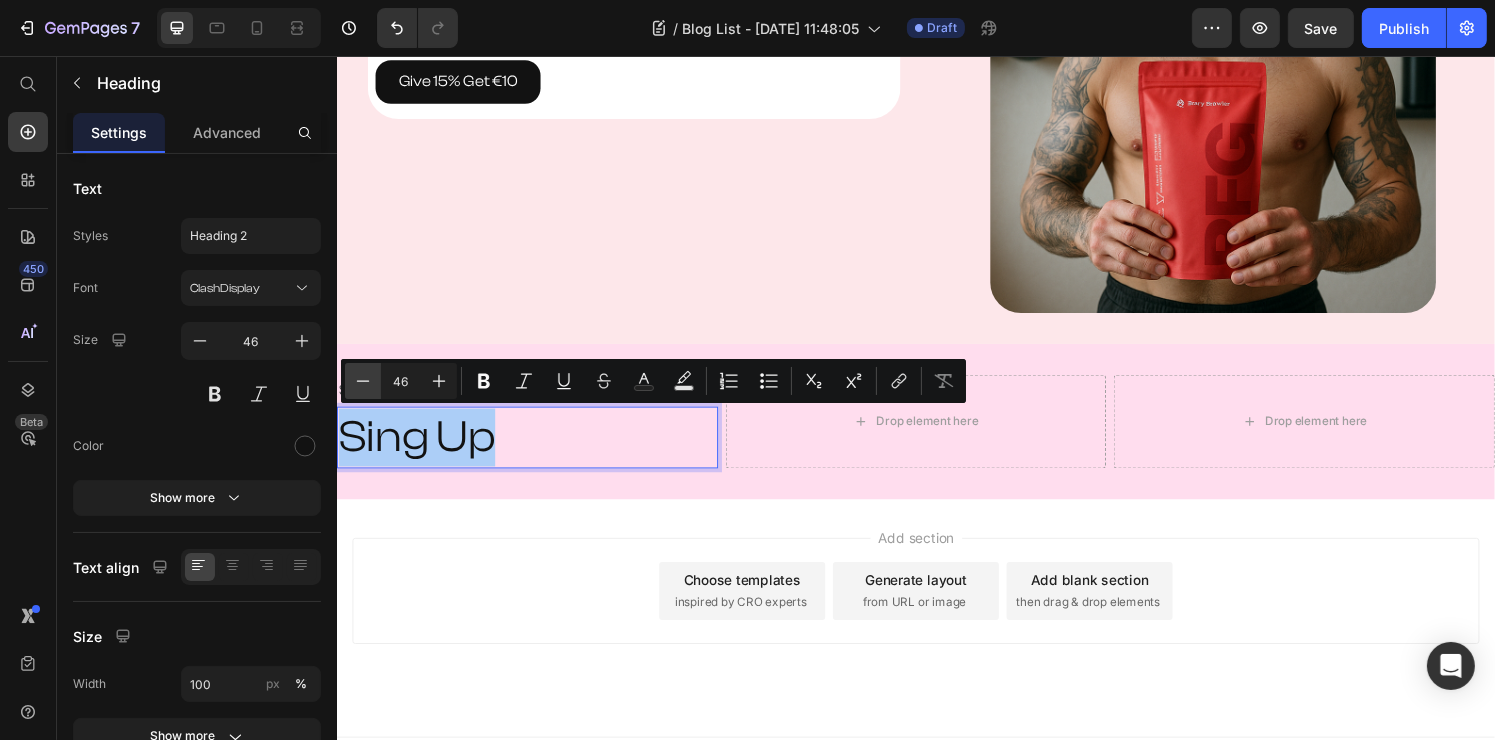 click on "Minus" at bounding box center (363, 381) 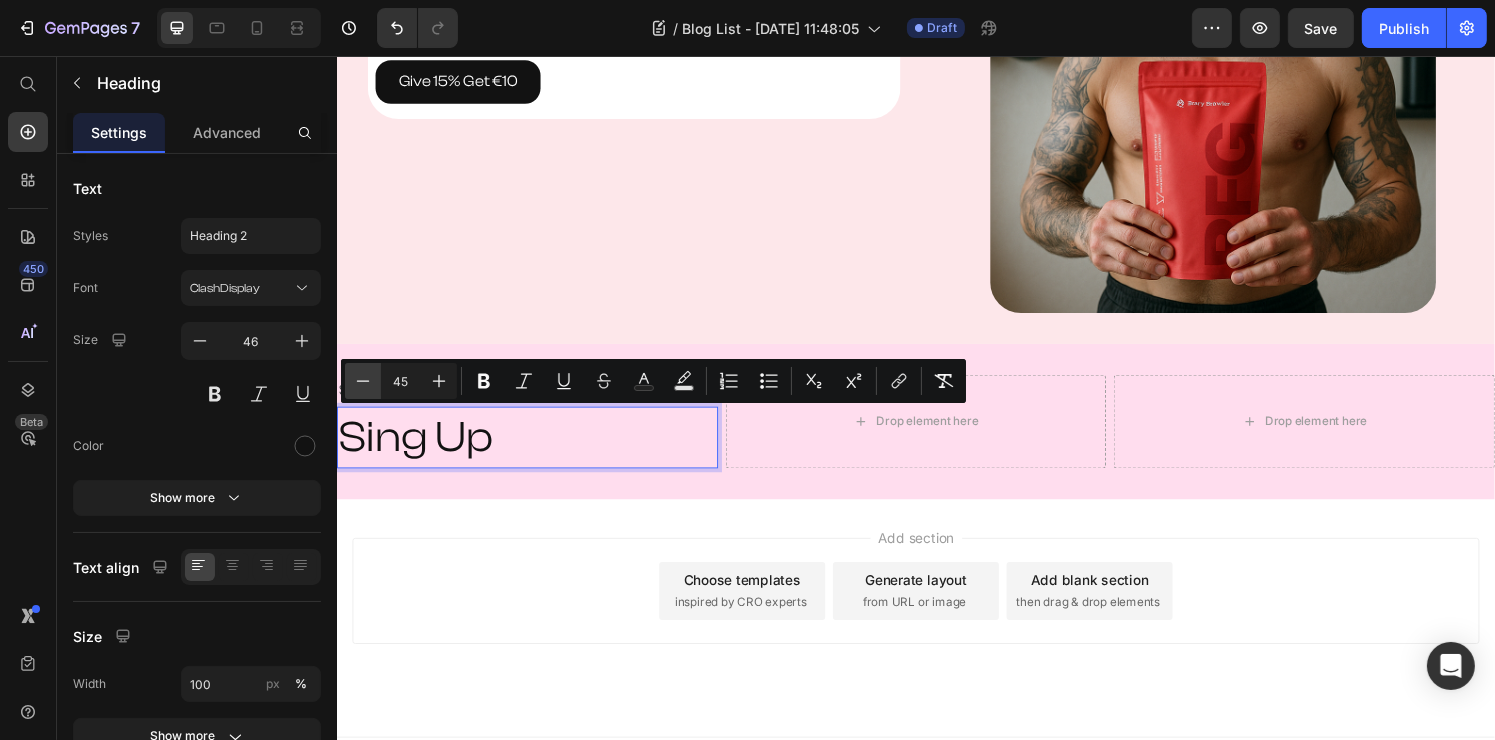 click on "Minus" at bounding box center [363, 381] 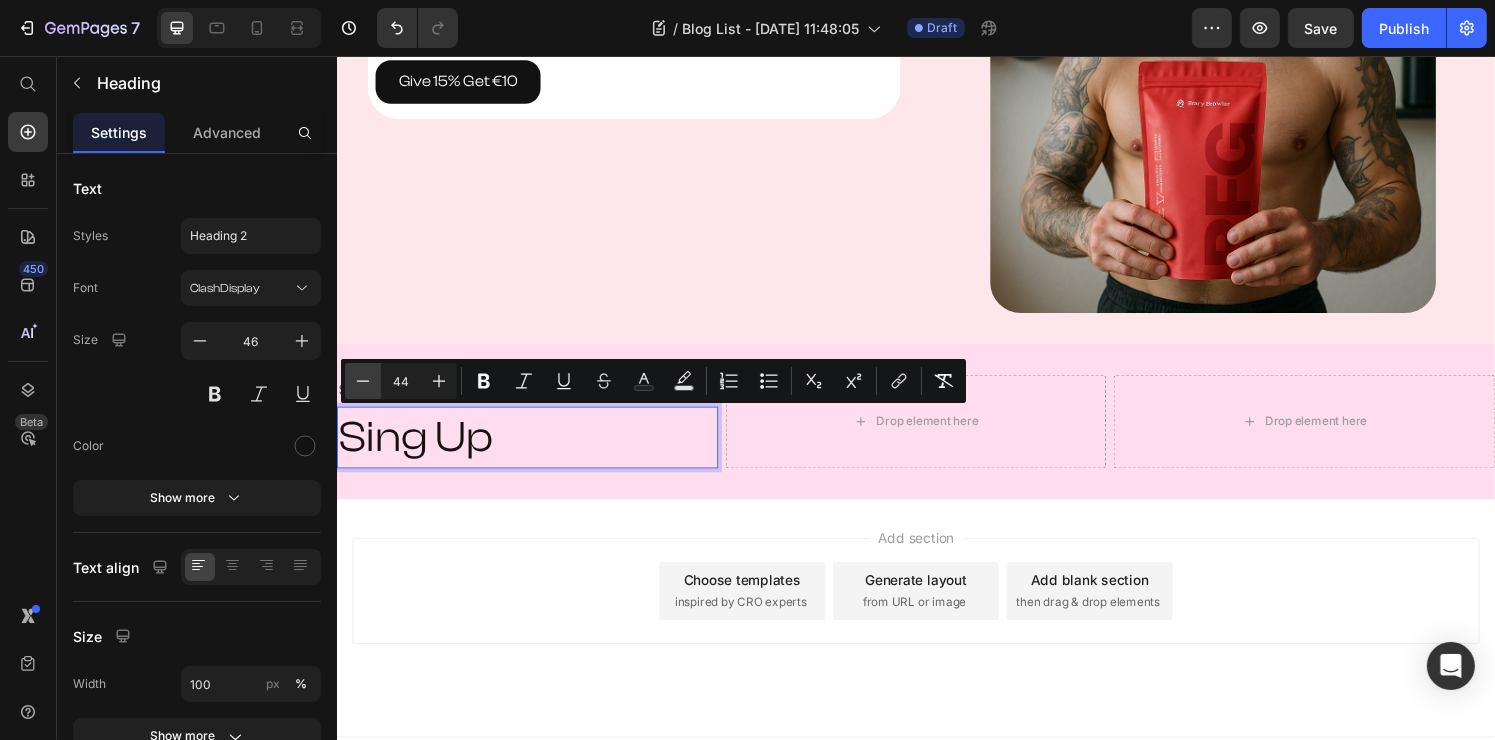click on "Minus" at bounding box center [363, 381] 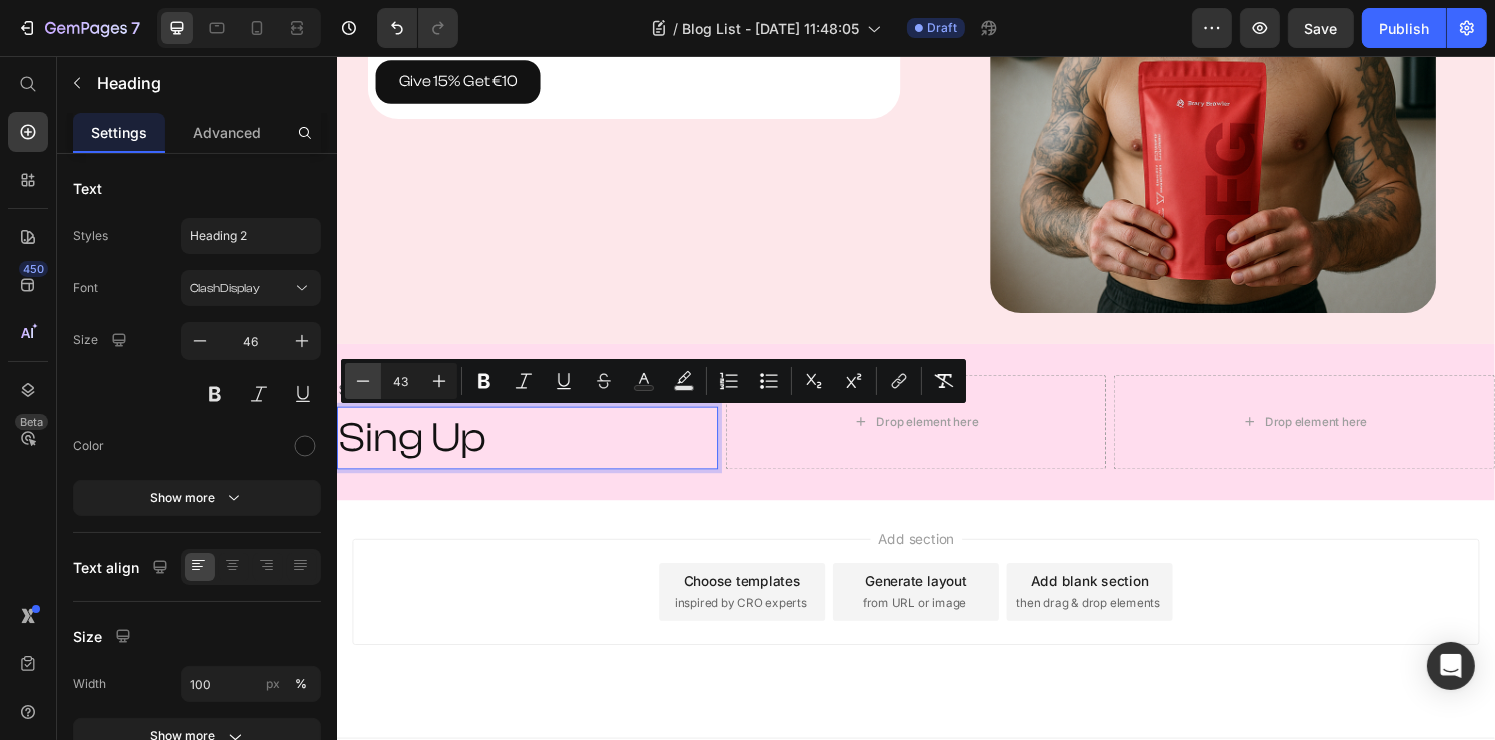 click on "Minus" at bounding box center (363, 381) 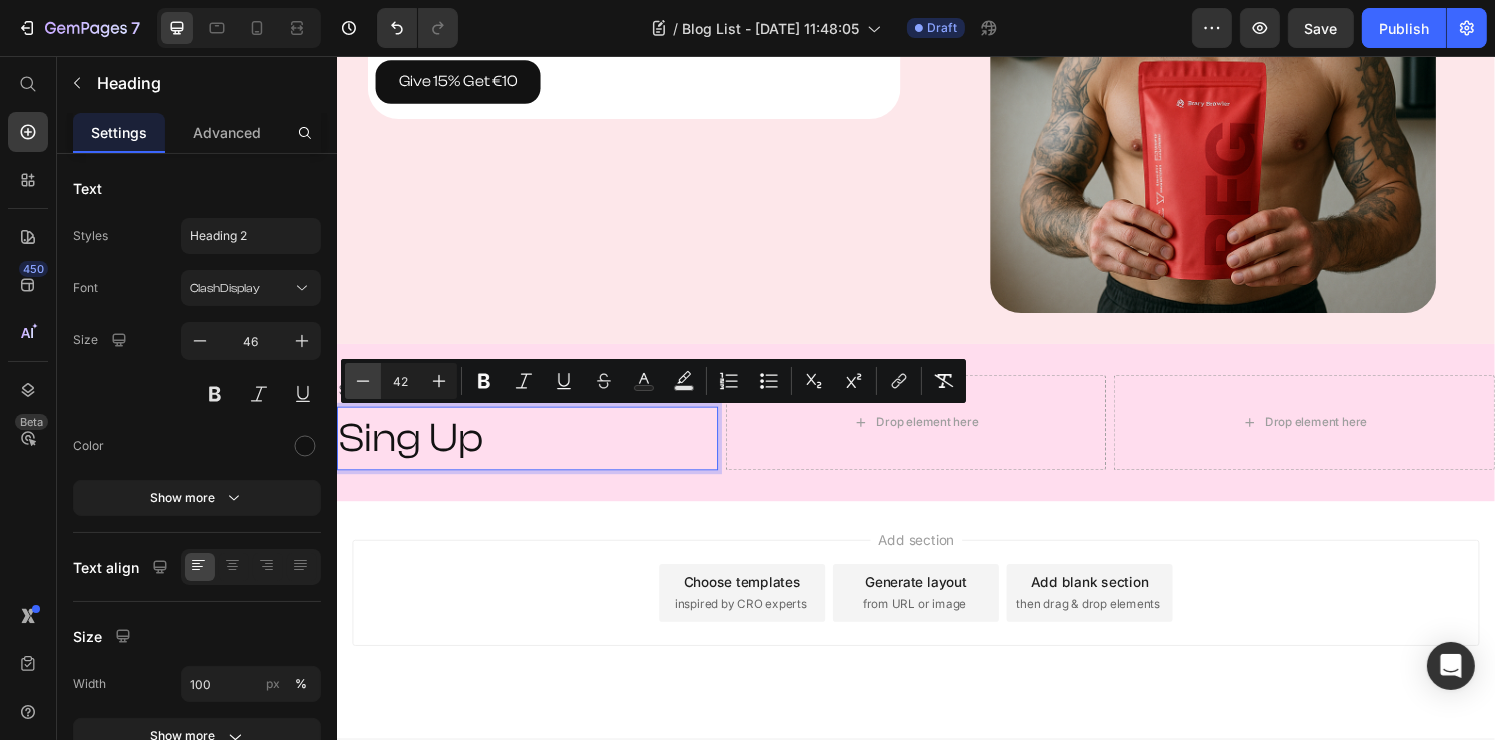 click on "Minus" at bounding box center (363, 381) 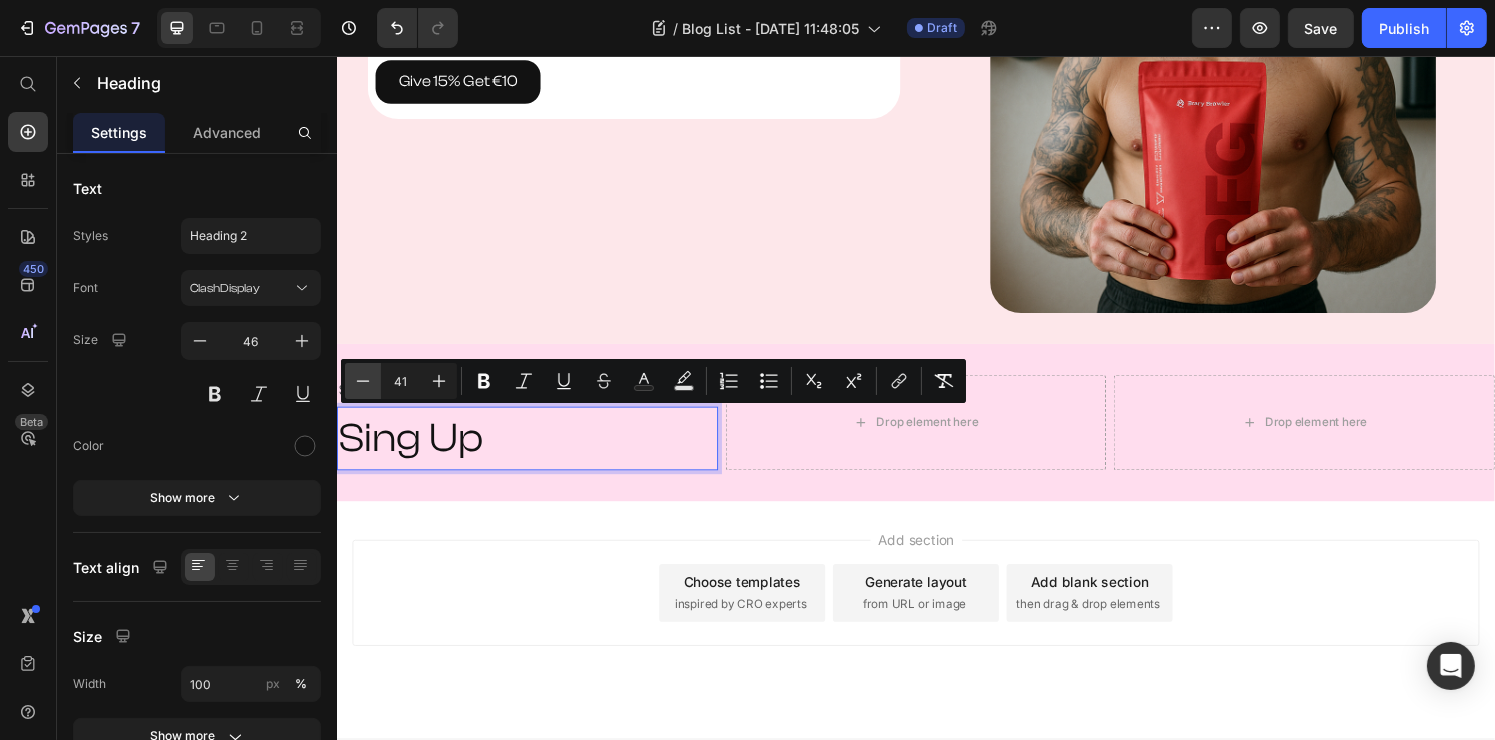 click on "Minus" at bounding box center (363, 381) 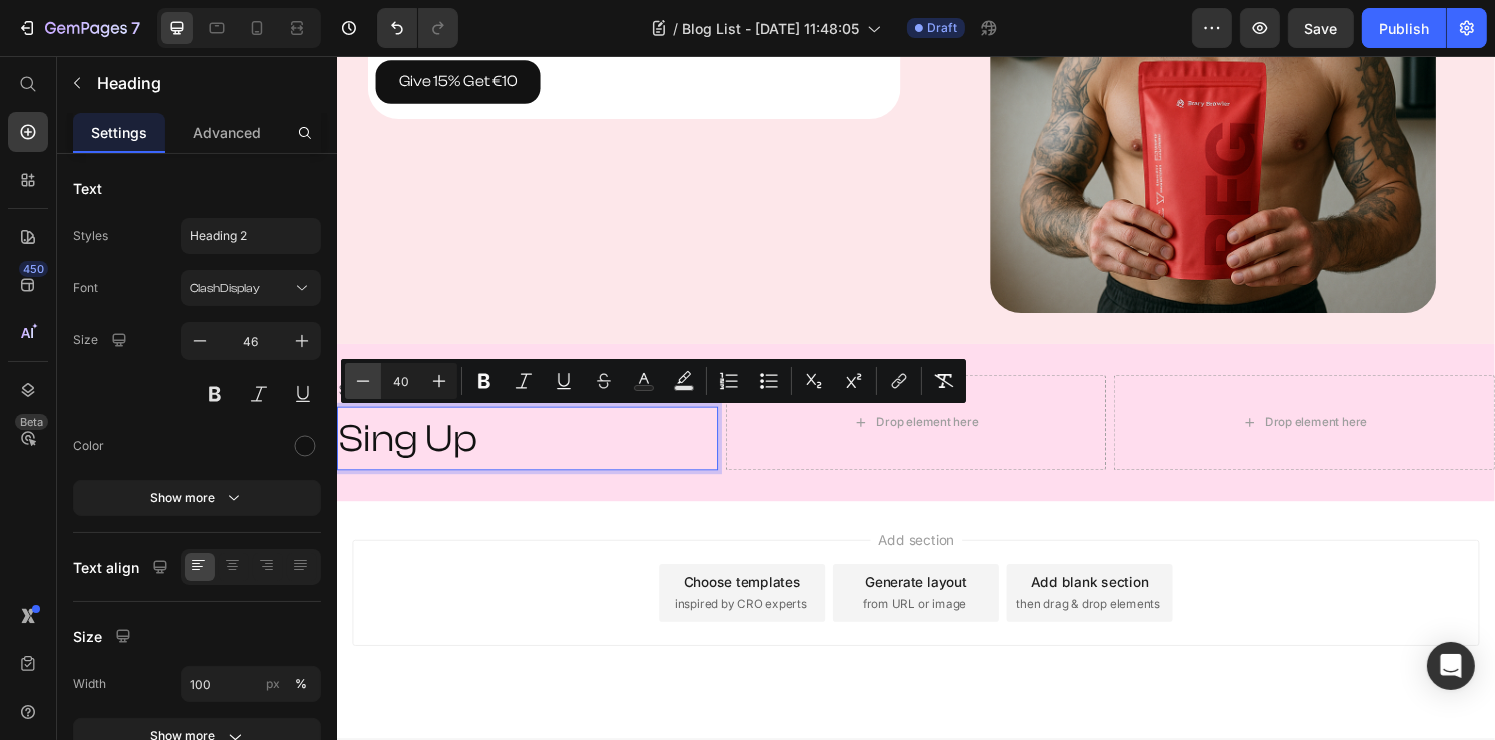 click on "Minus" at bounding box center (363, 381) 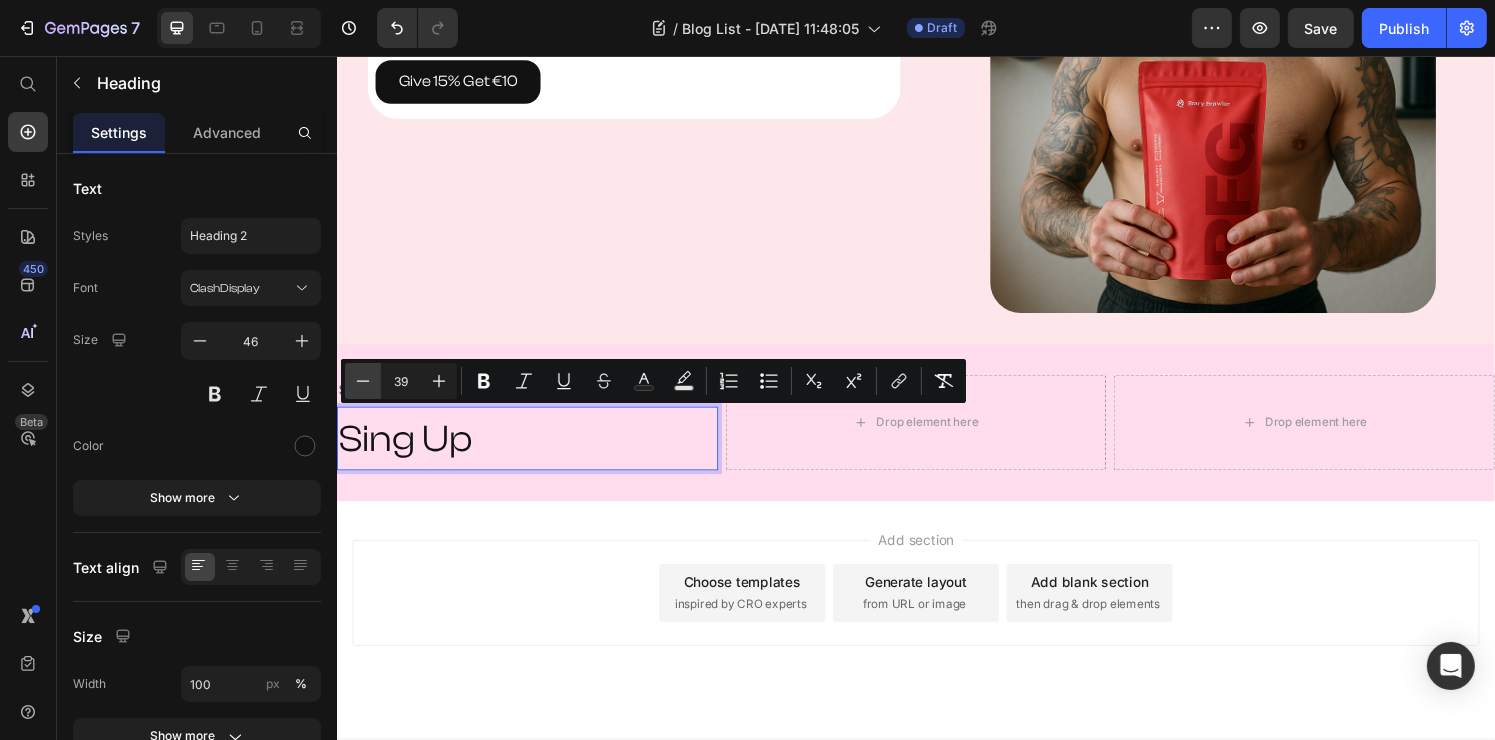 click on "Minus" at bounding box center (363, 381) 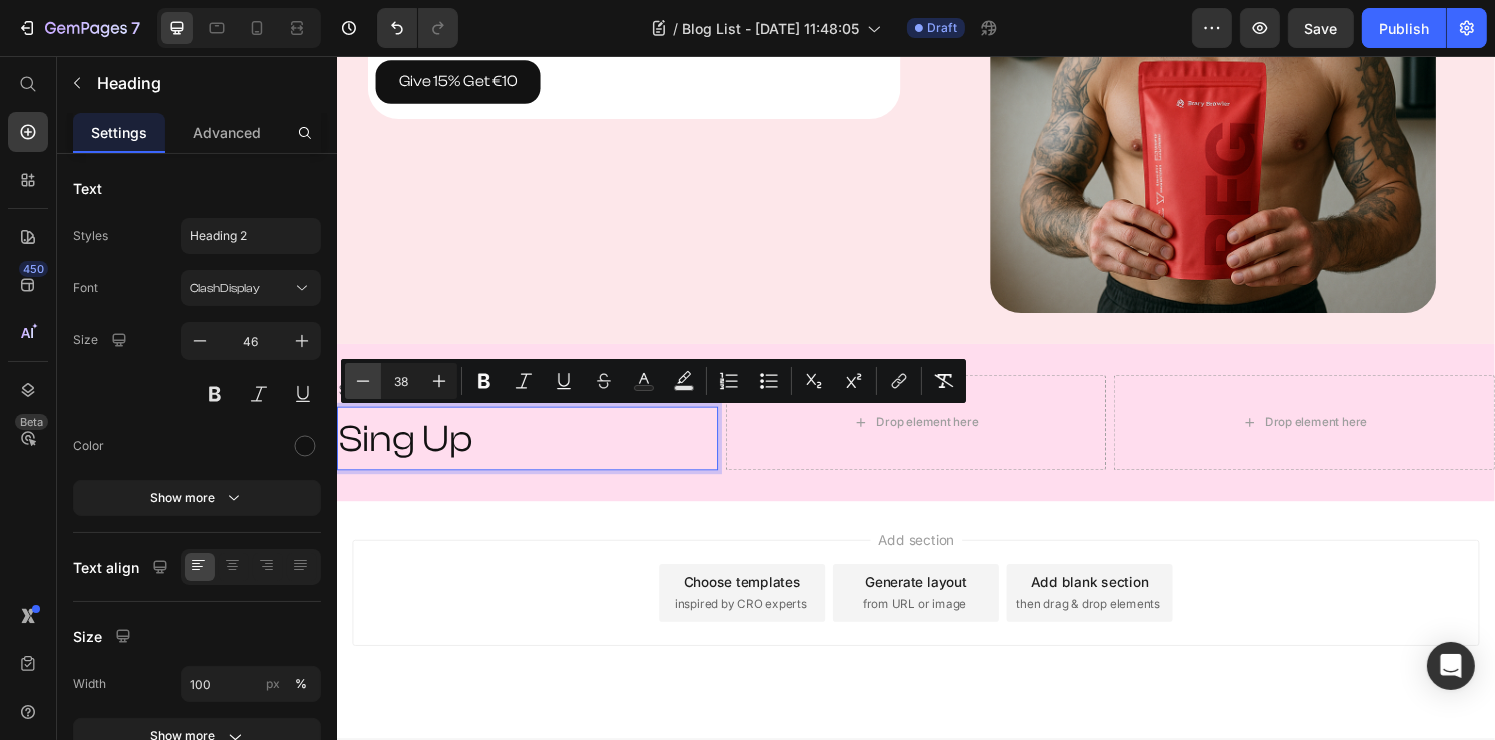 click on "Minus" at bounding box center [363, 381] 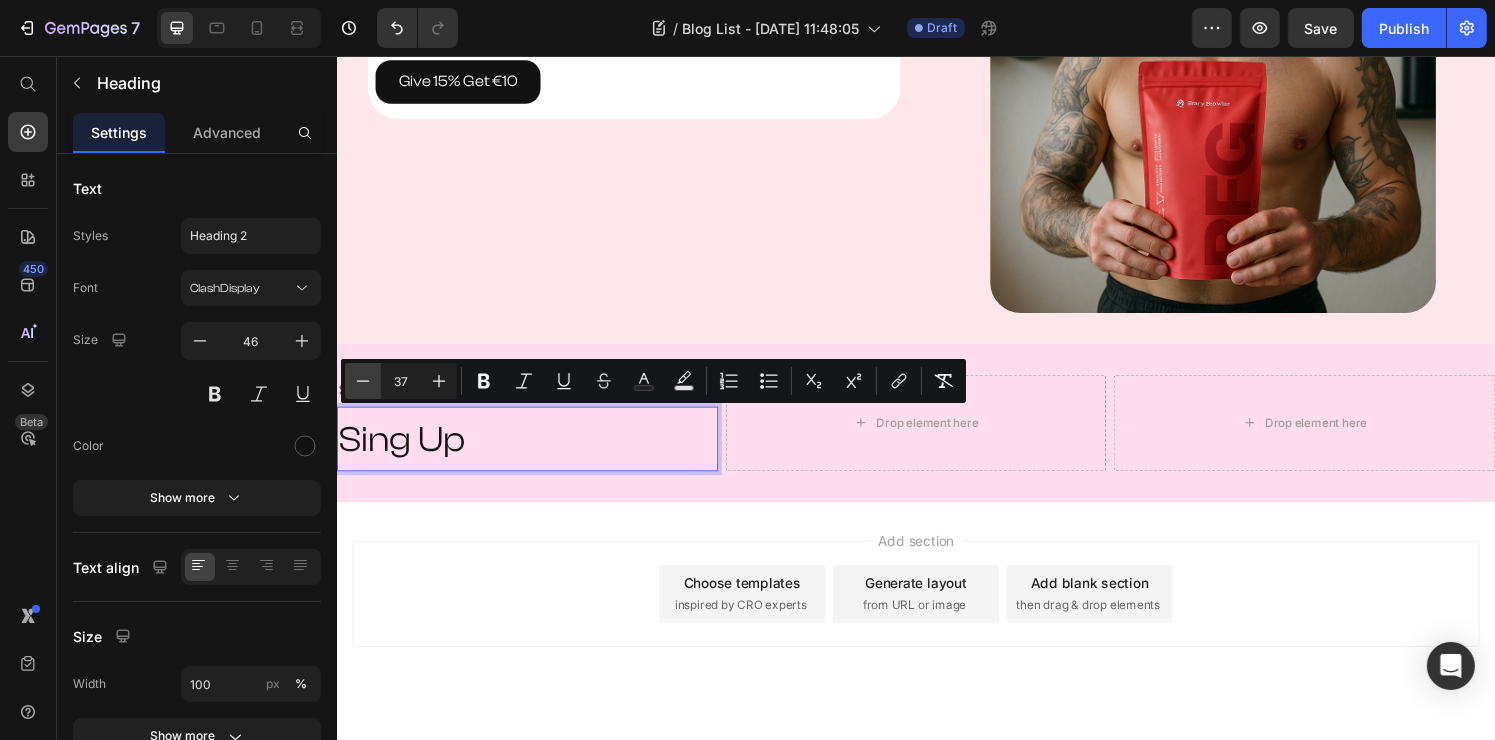 click on "Minus" at bounding box center (363, 381) 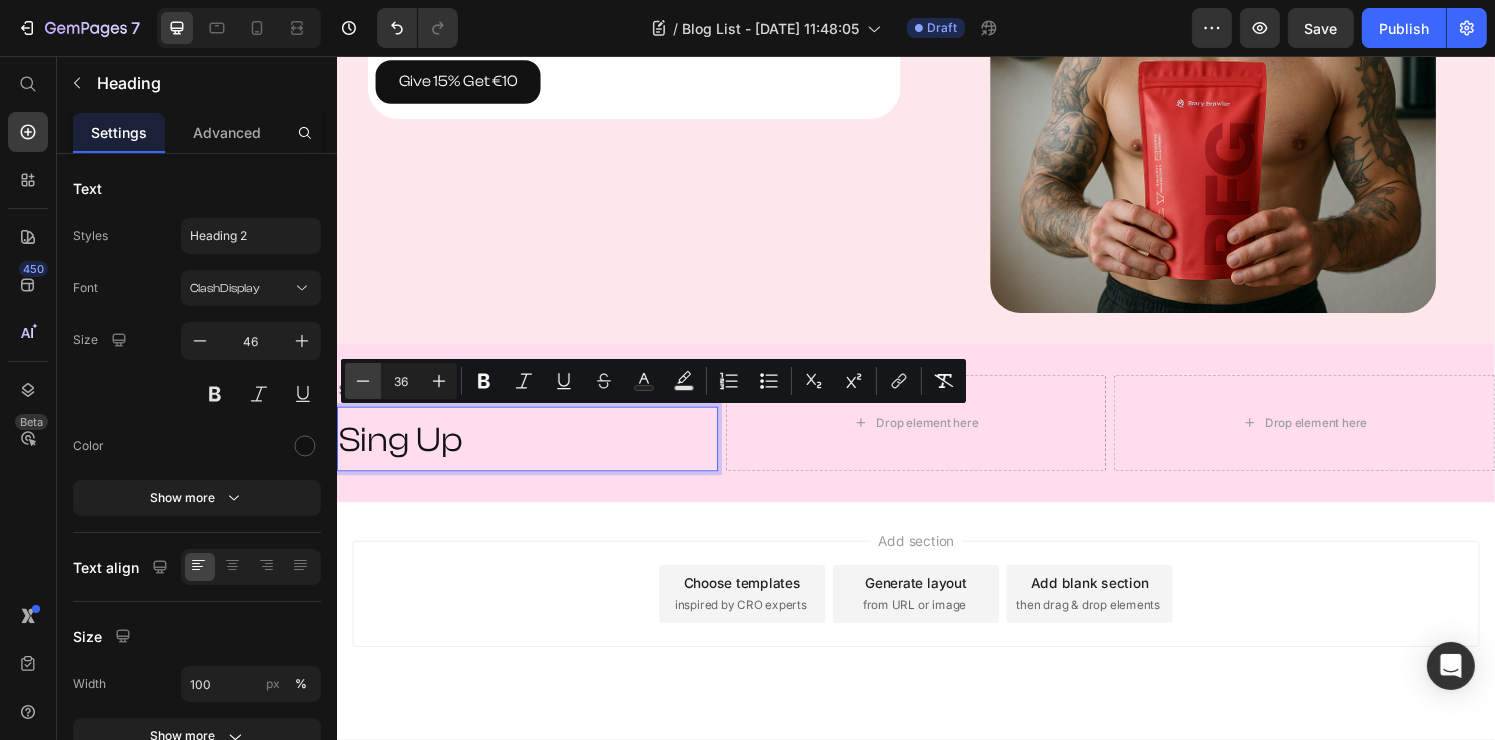 click on "Minus" at bounding box center [363, 381] 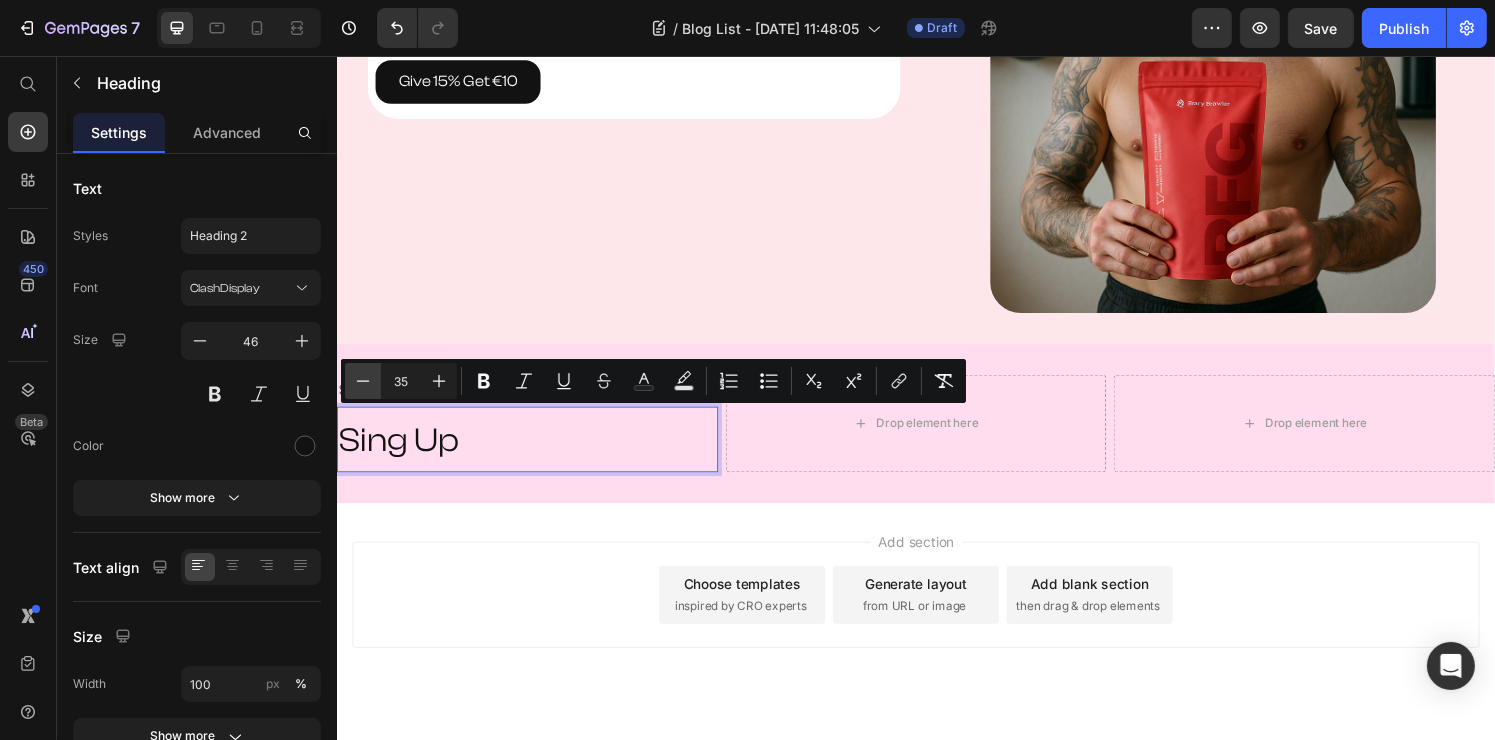 click on "Minus" at bounding box center [363, 381] 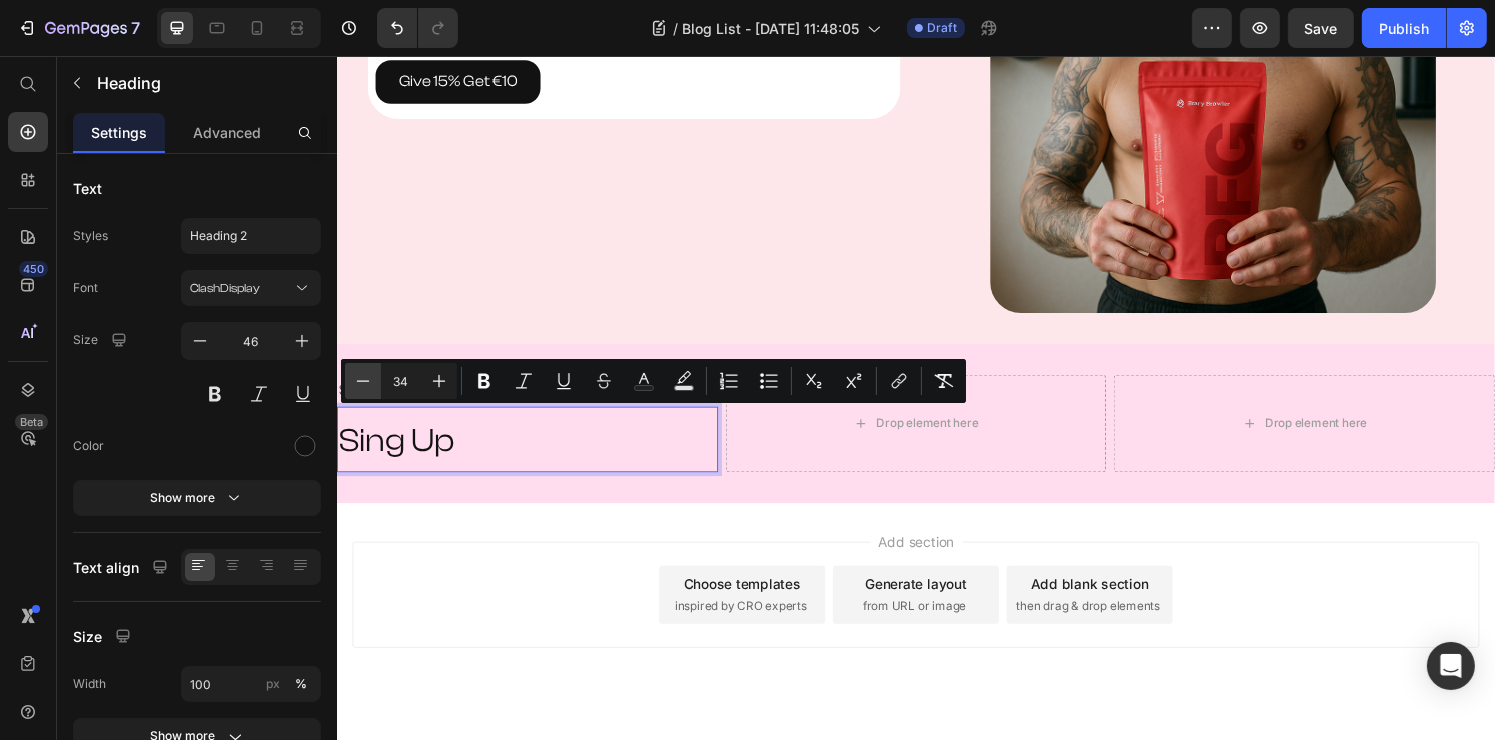 click on "Minus" at bounding box center [363, 381] 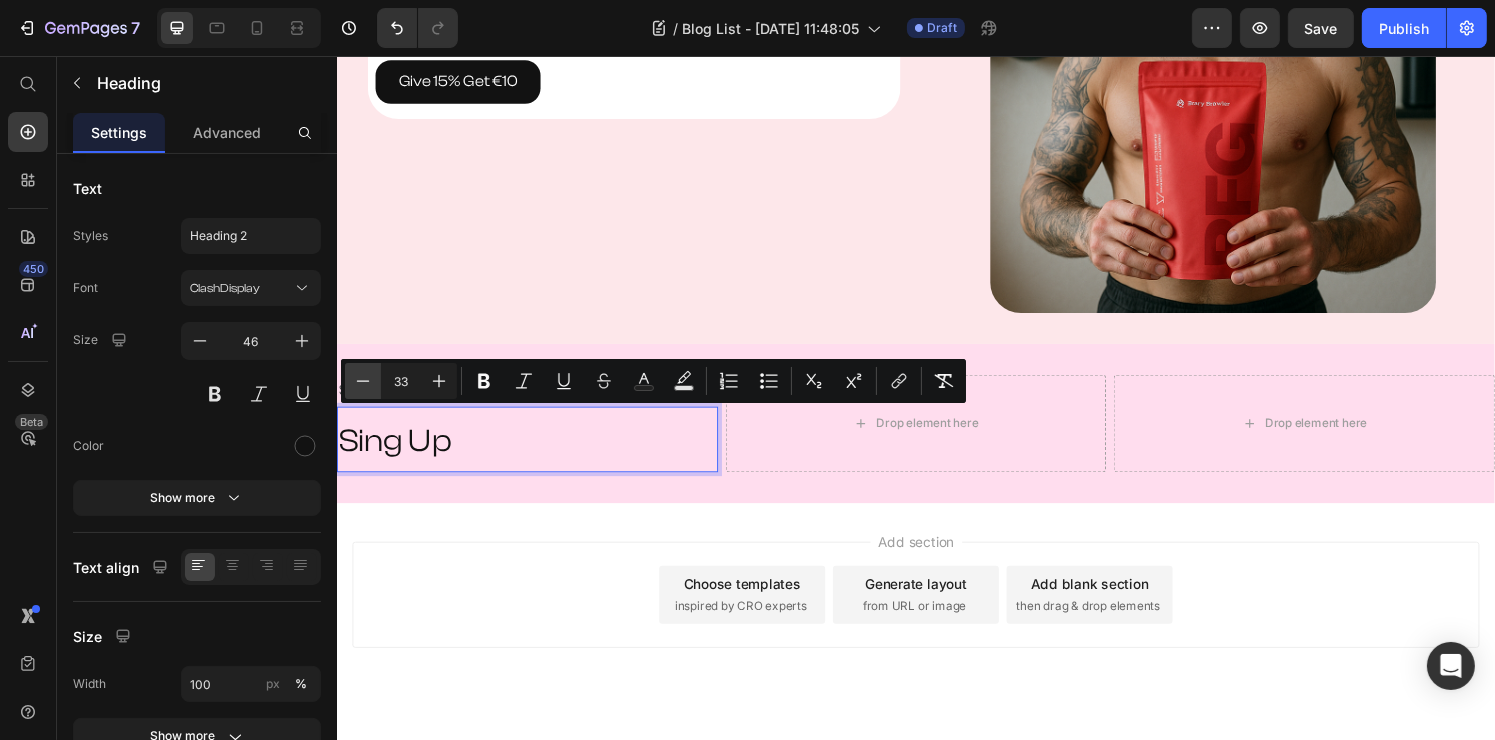 click on "Minus" at bounding box center (363, 381) 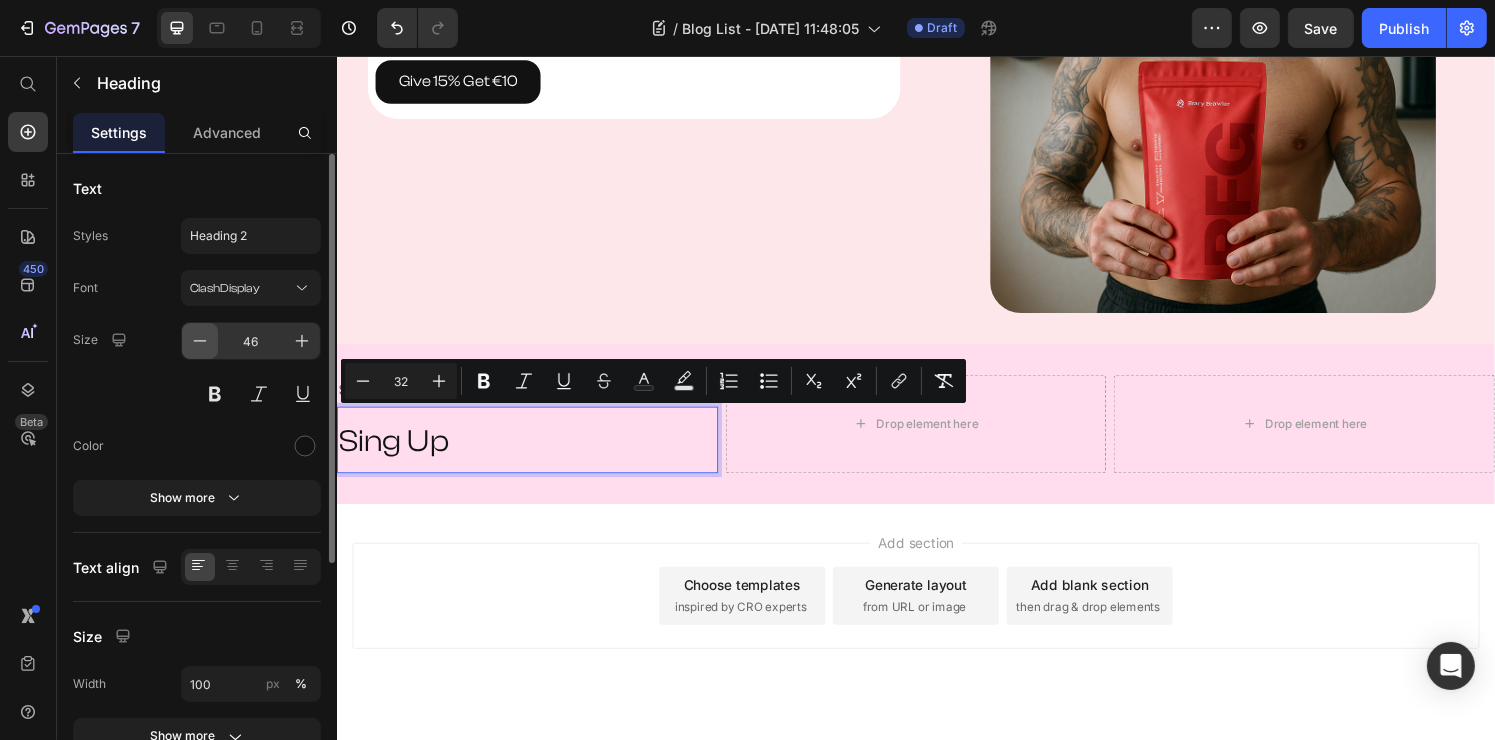 click 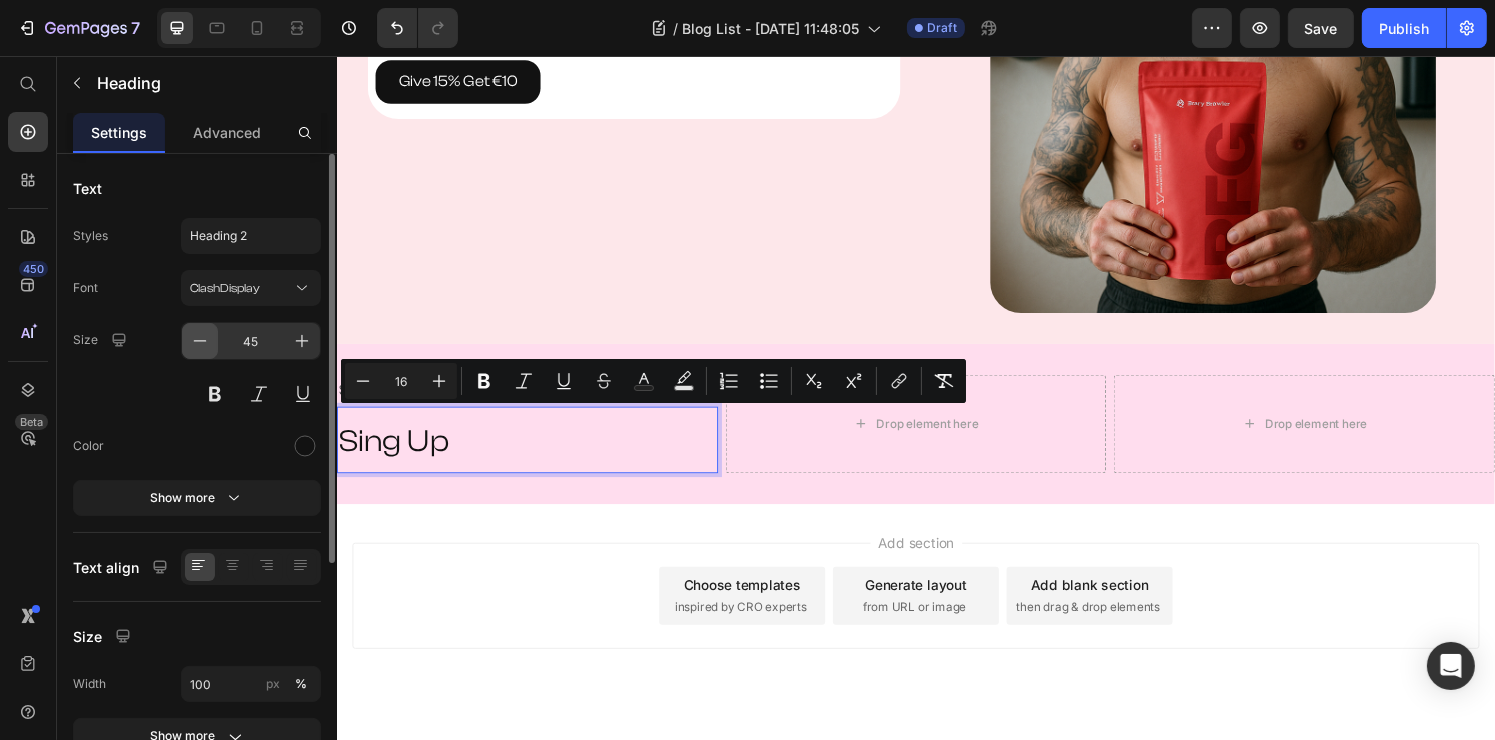 click 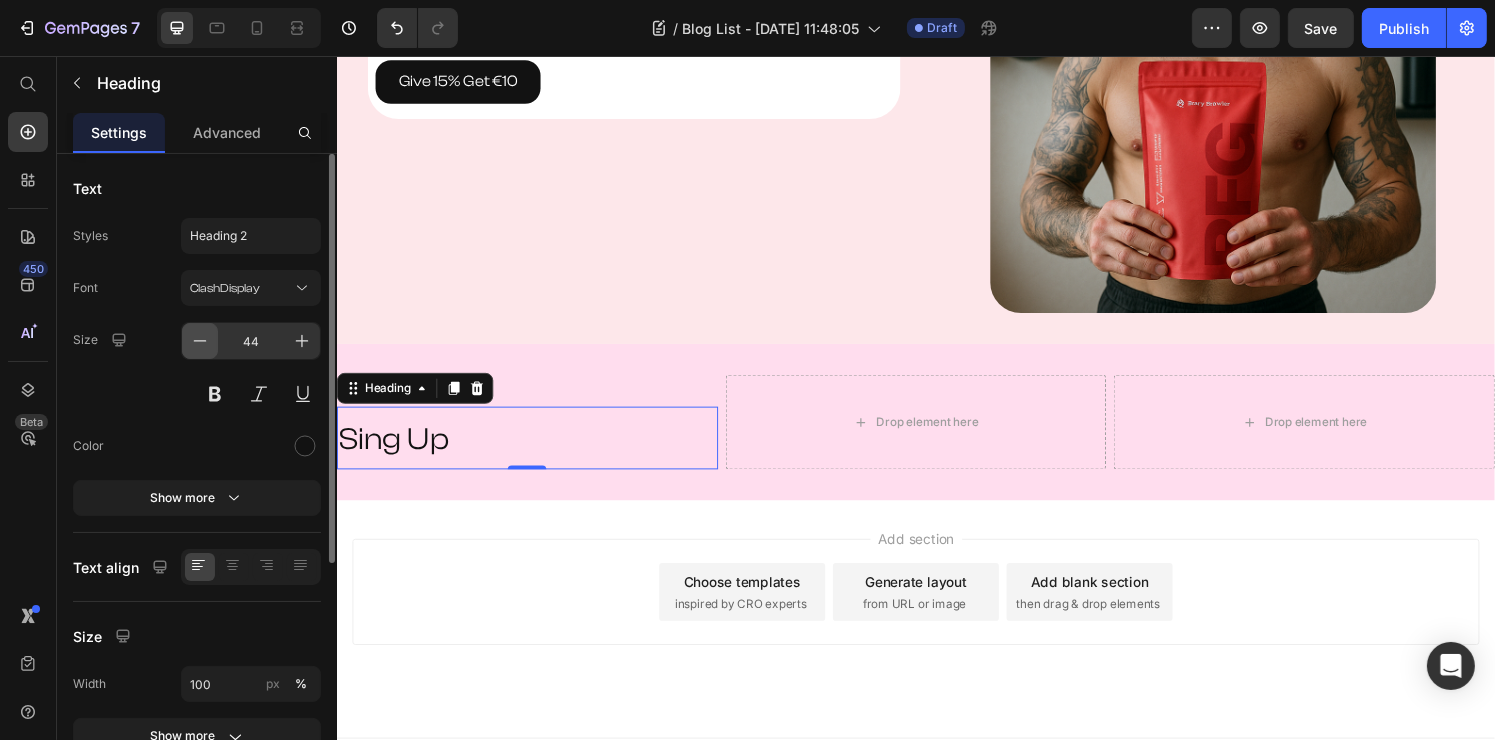 click 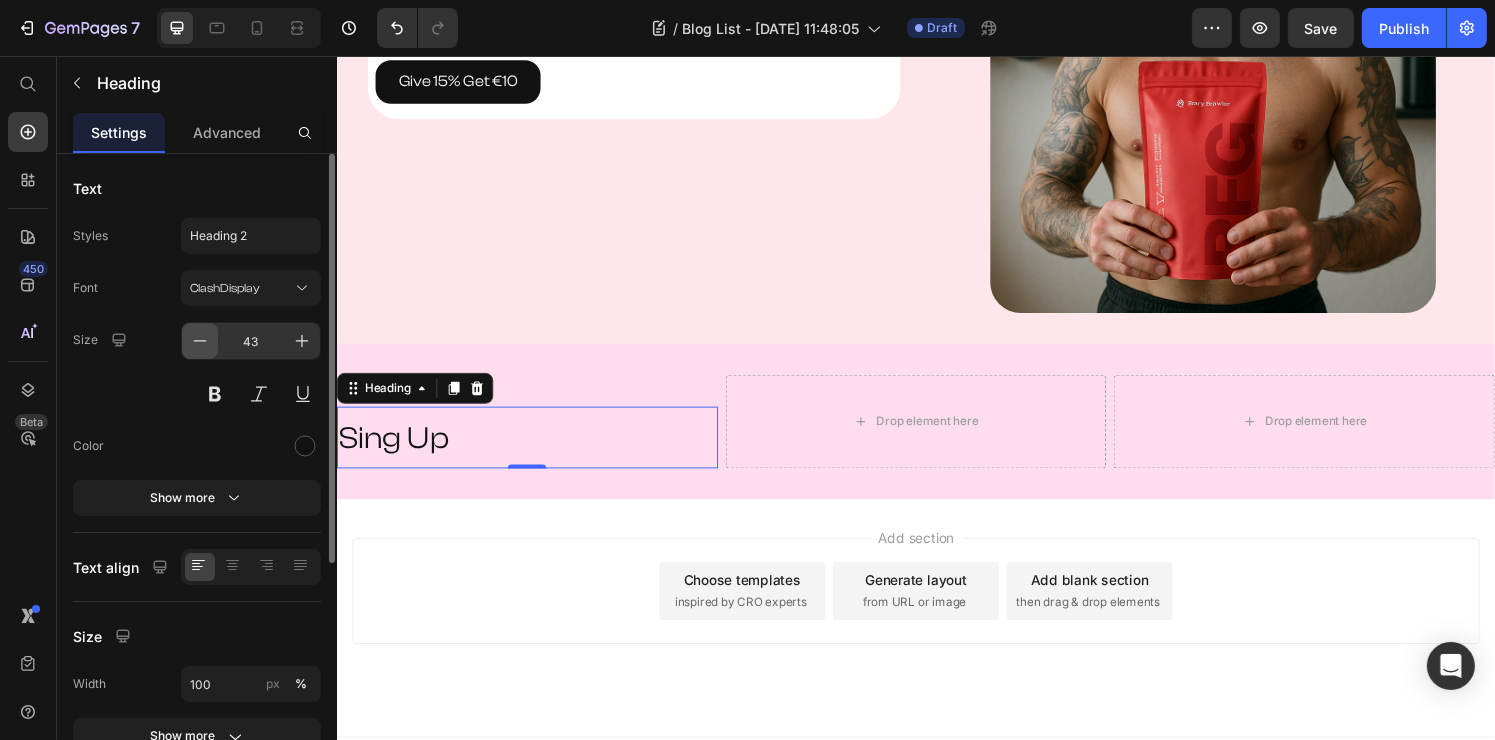 click 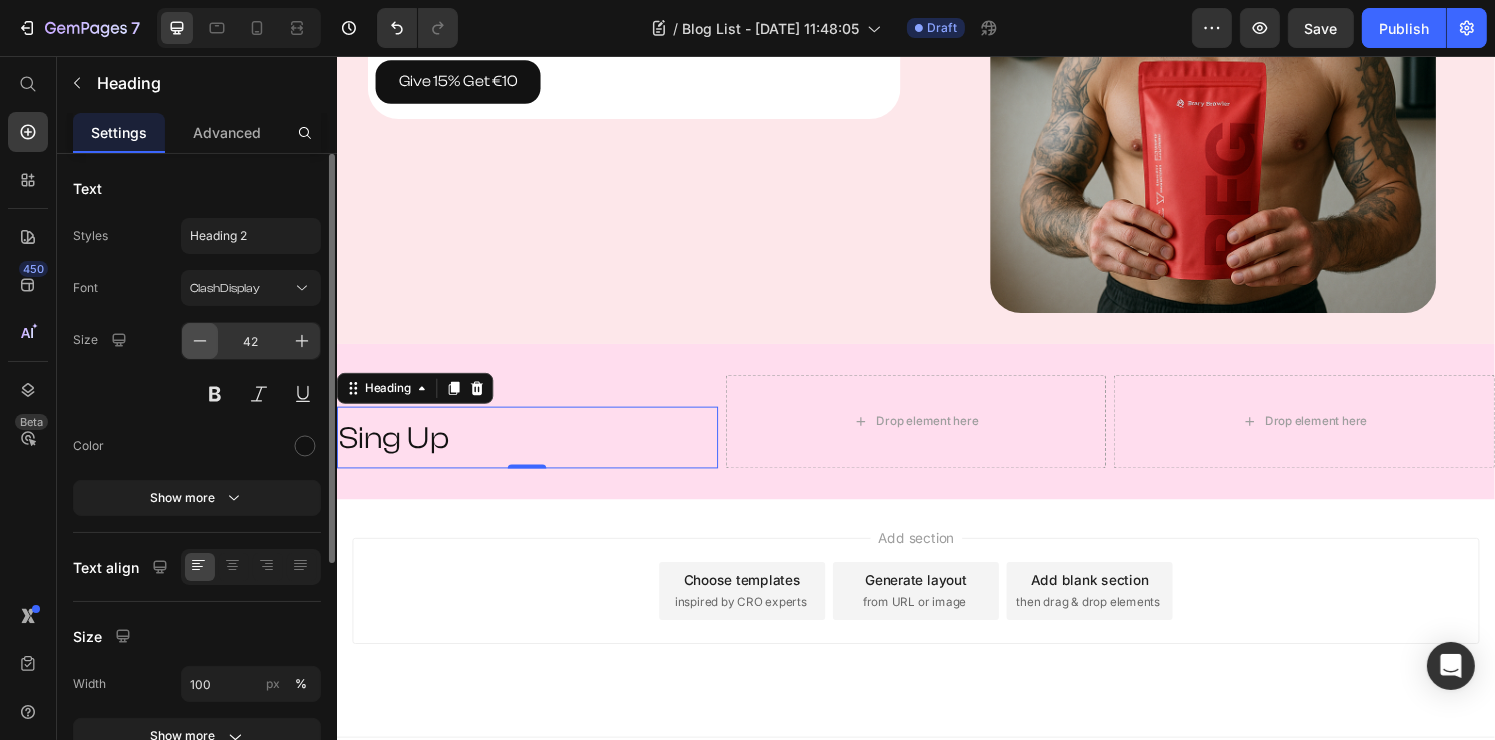 click 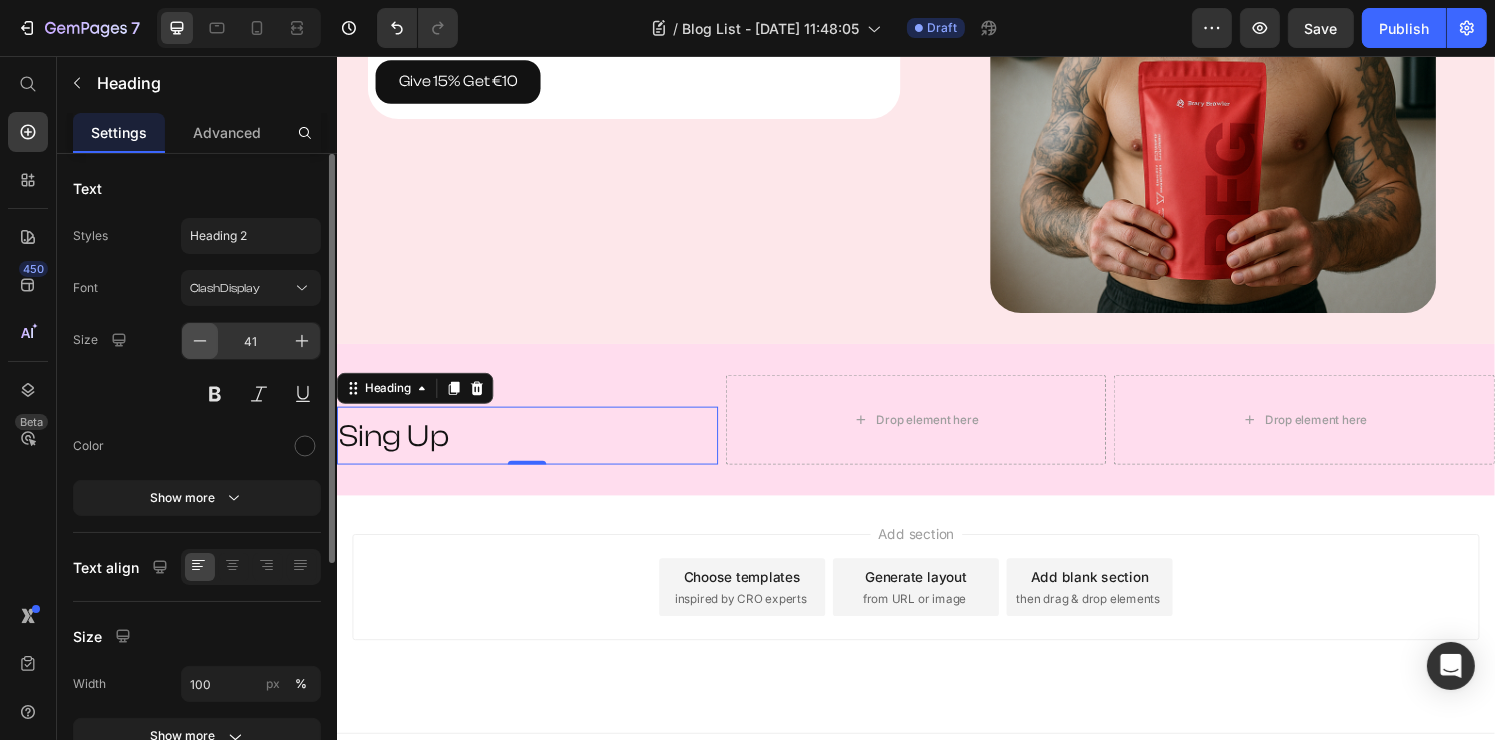 click 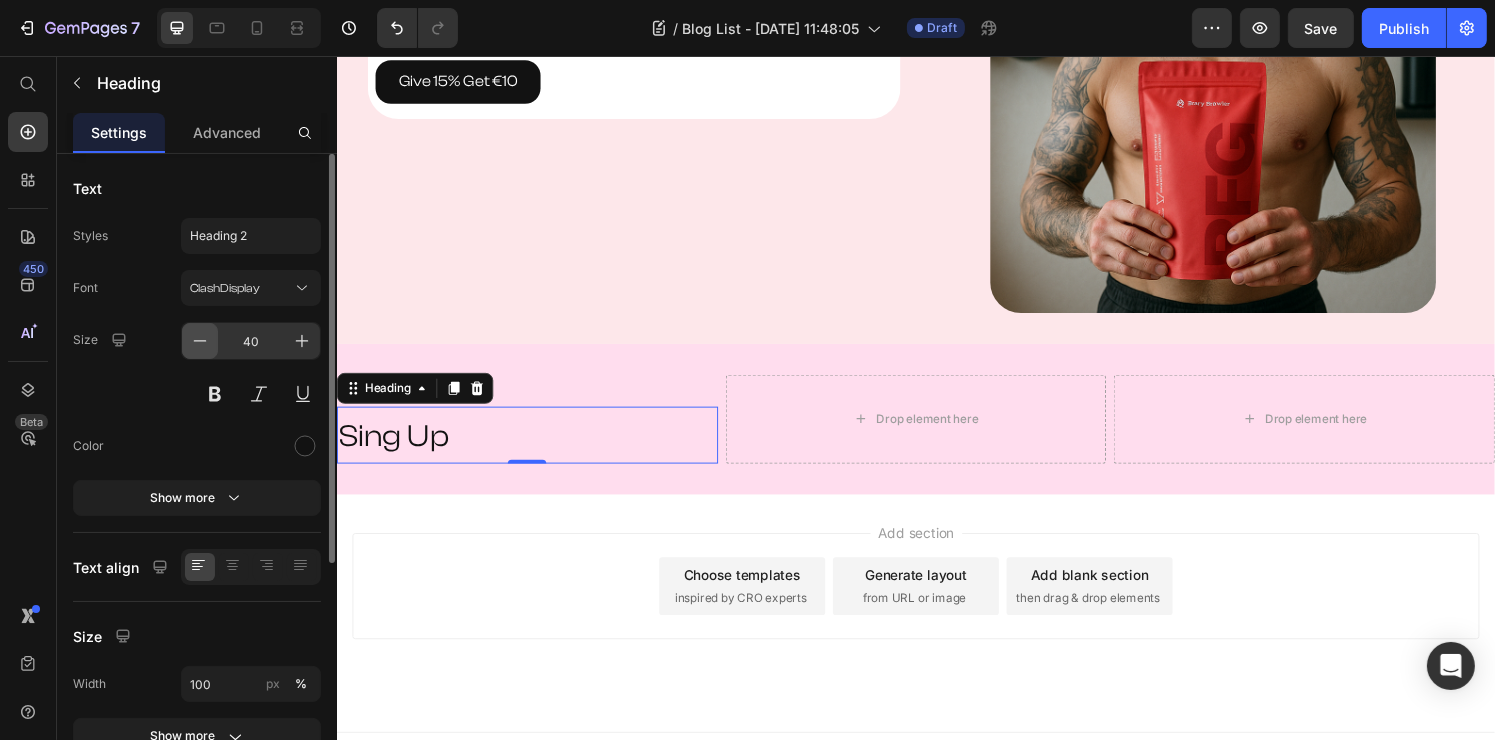 click 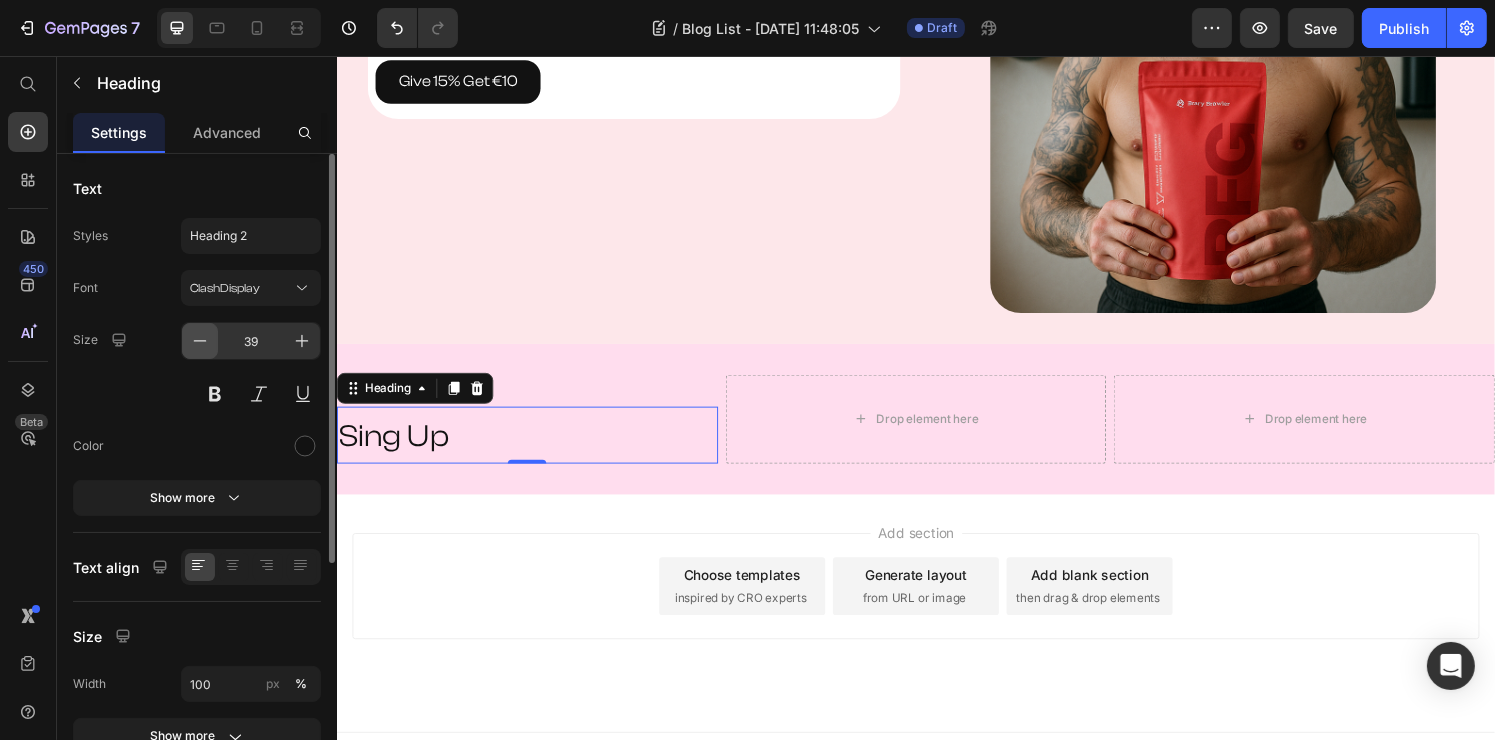 click 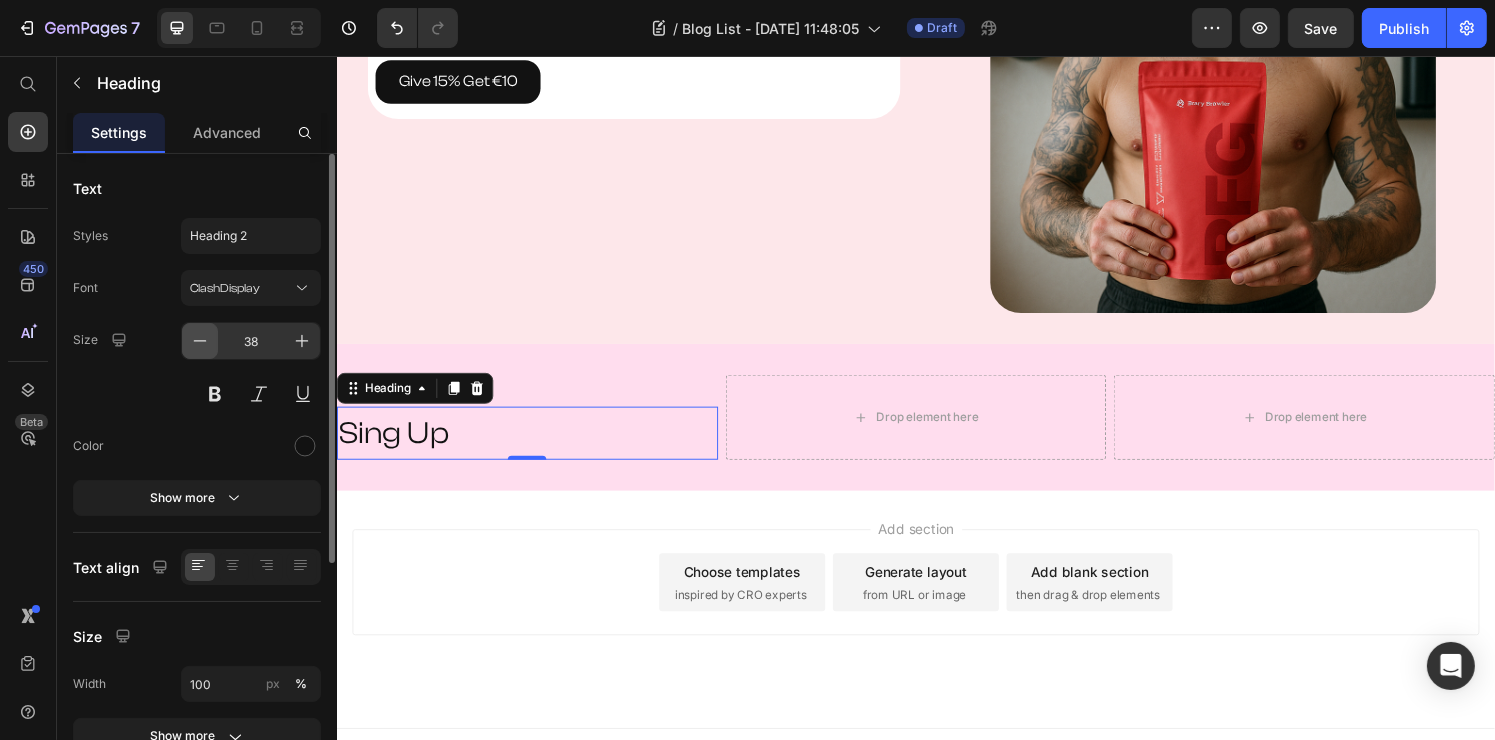 click 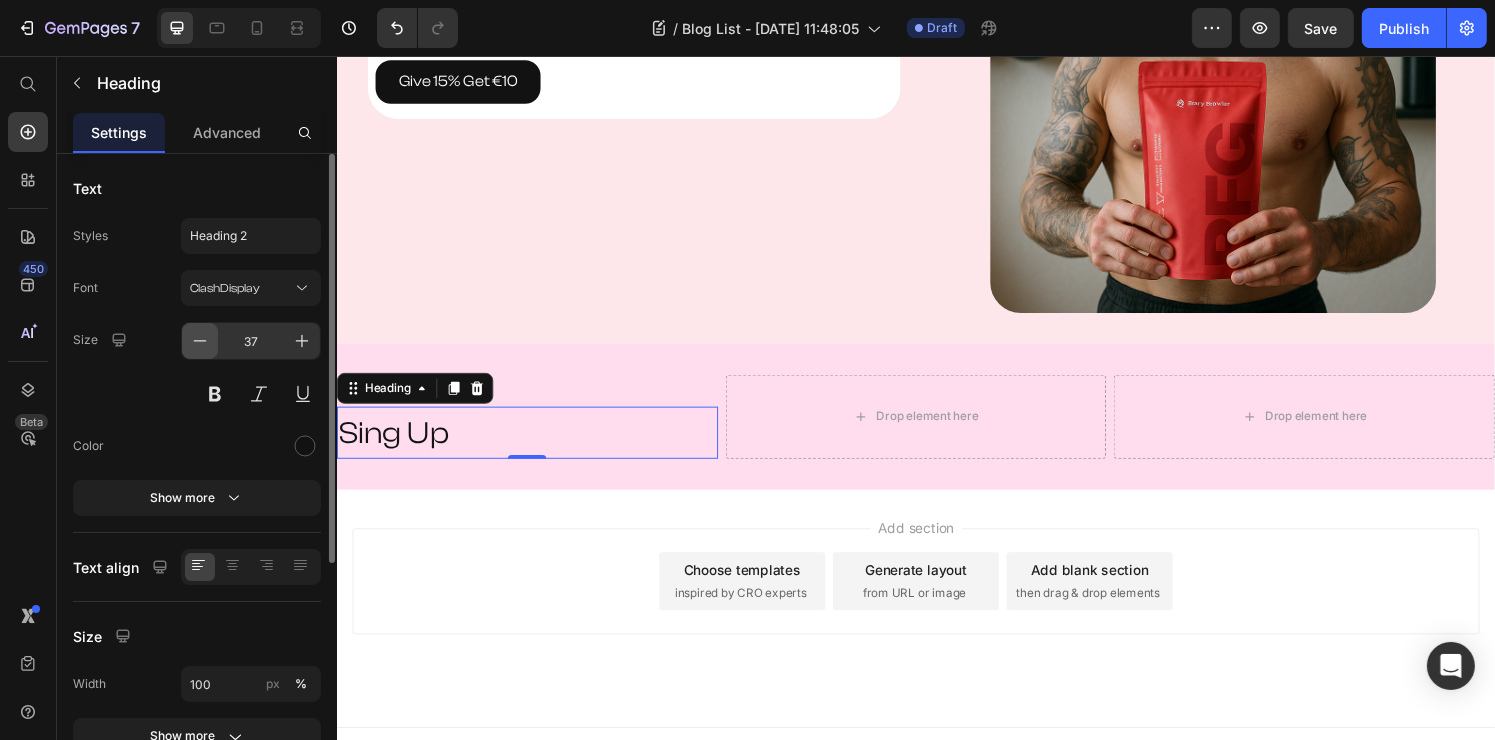 click 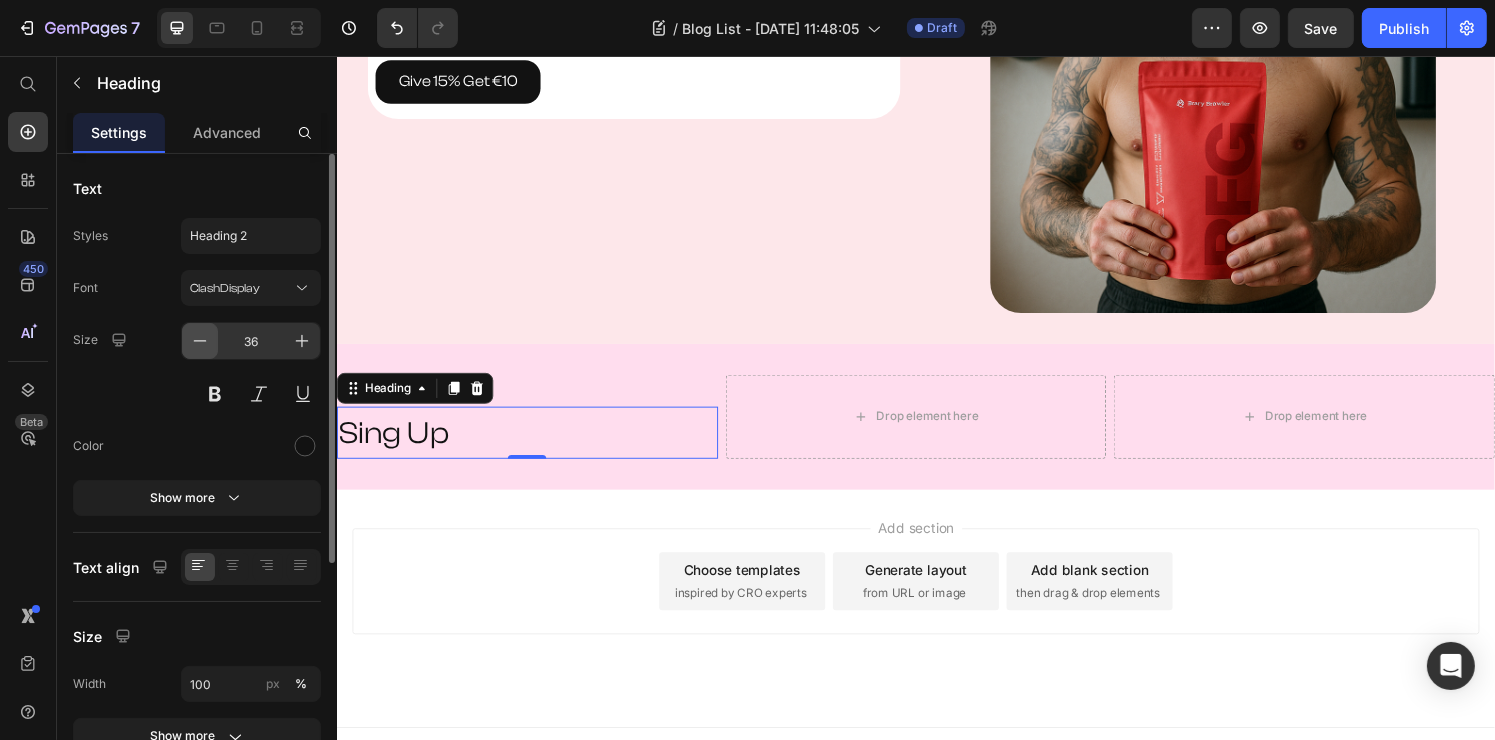 click 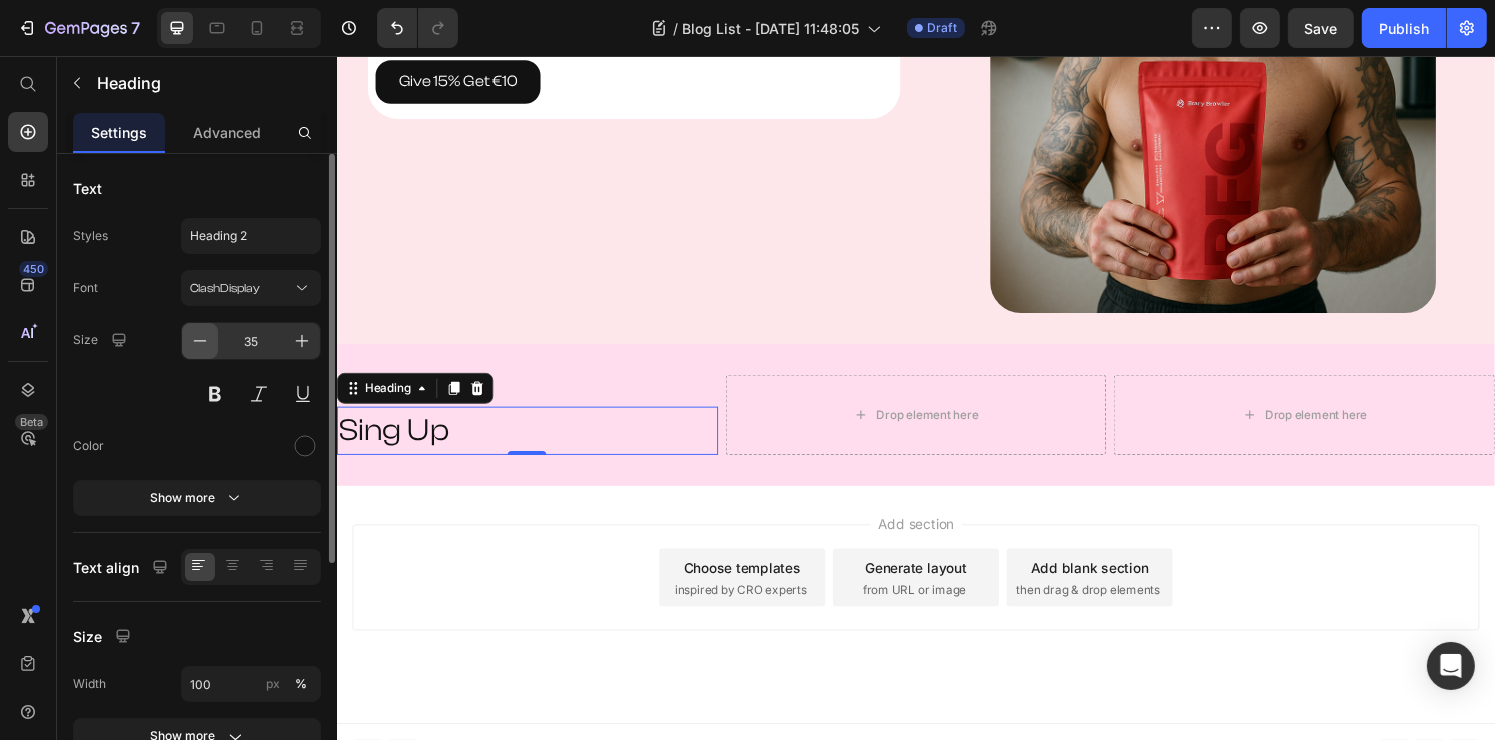 click 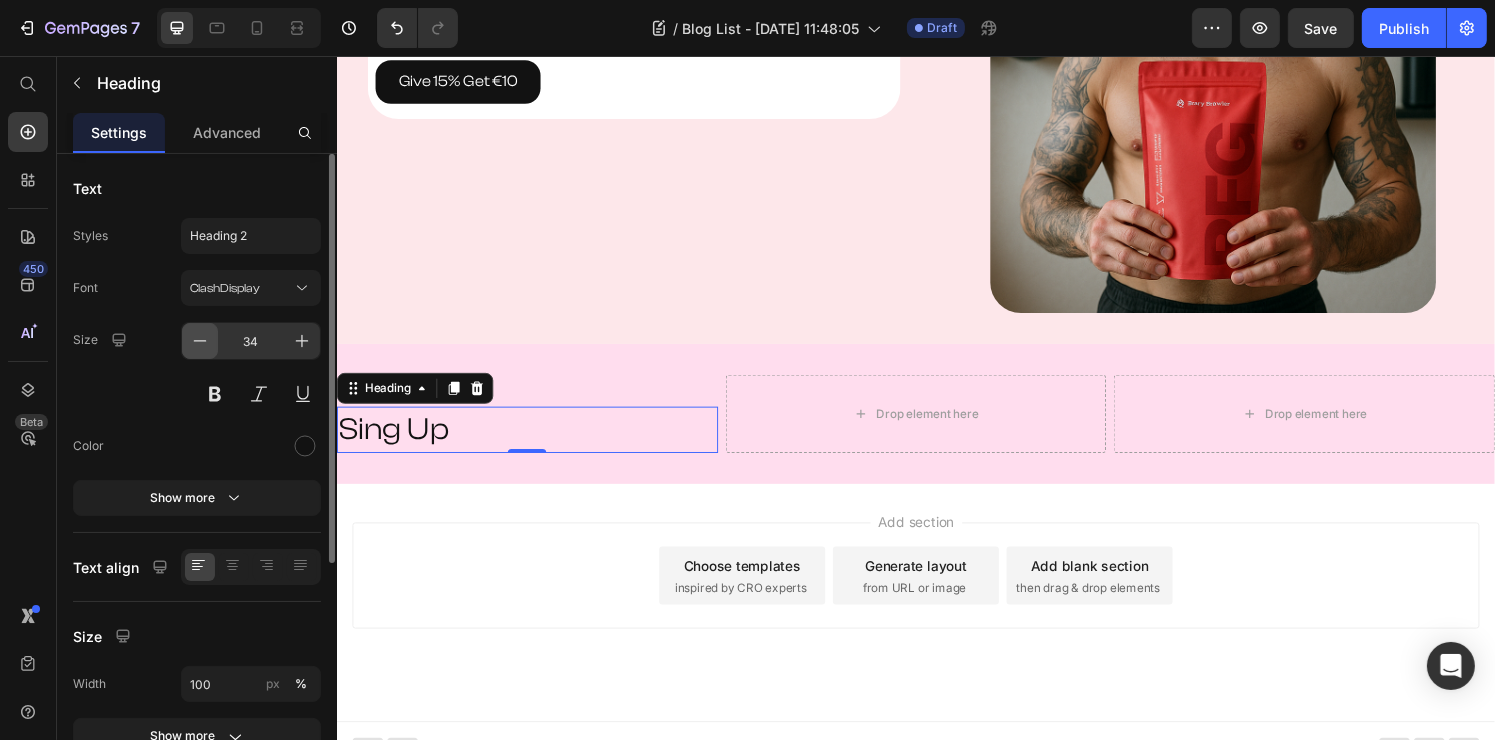 click 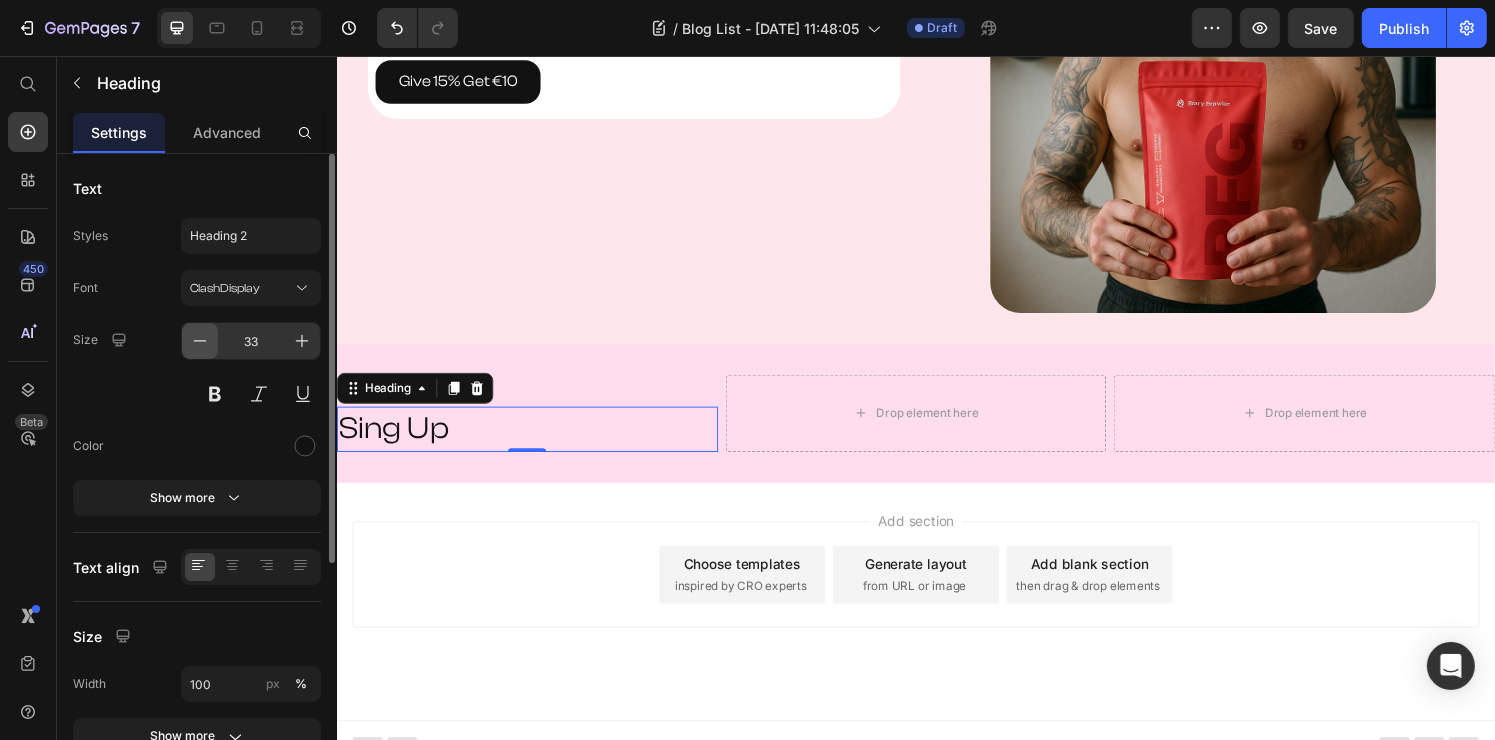 click 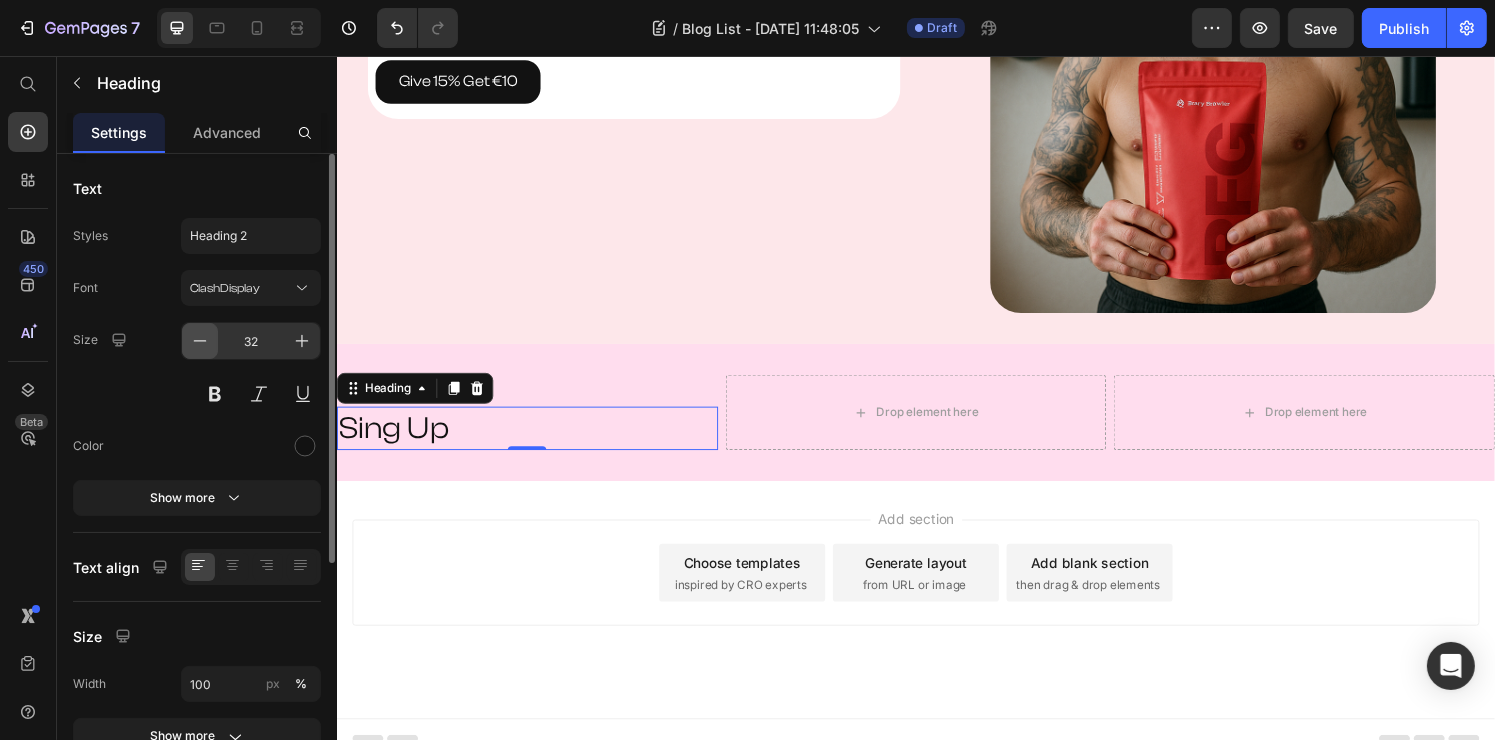 click 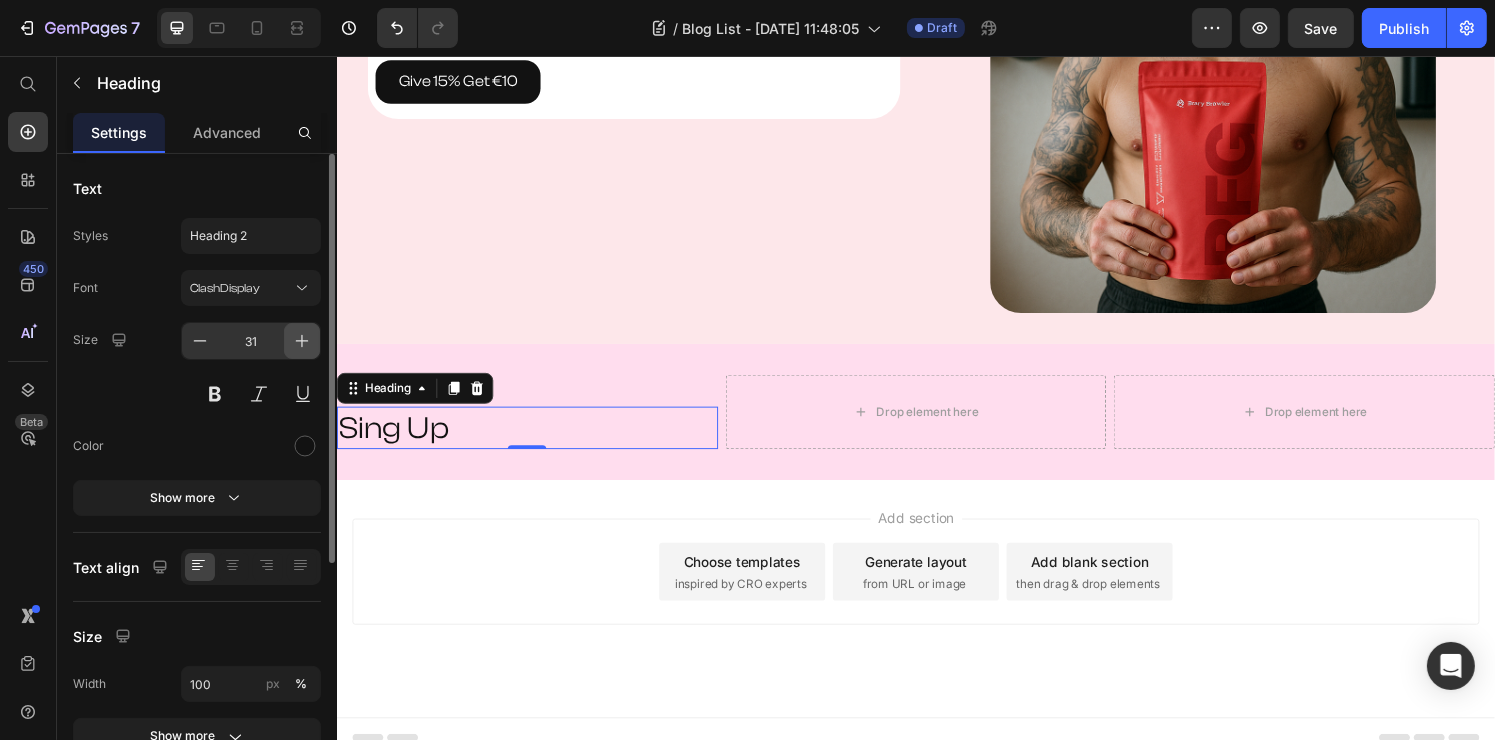 click 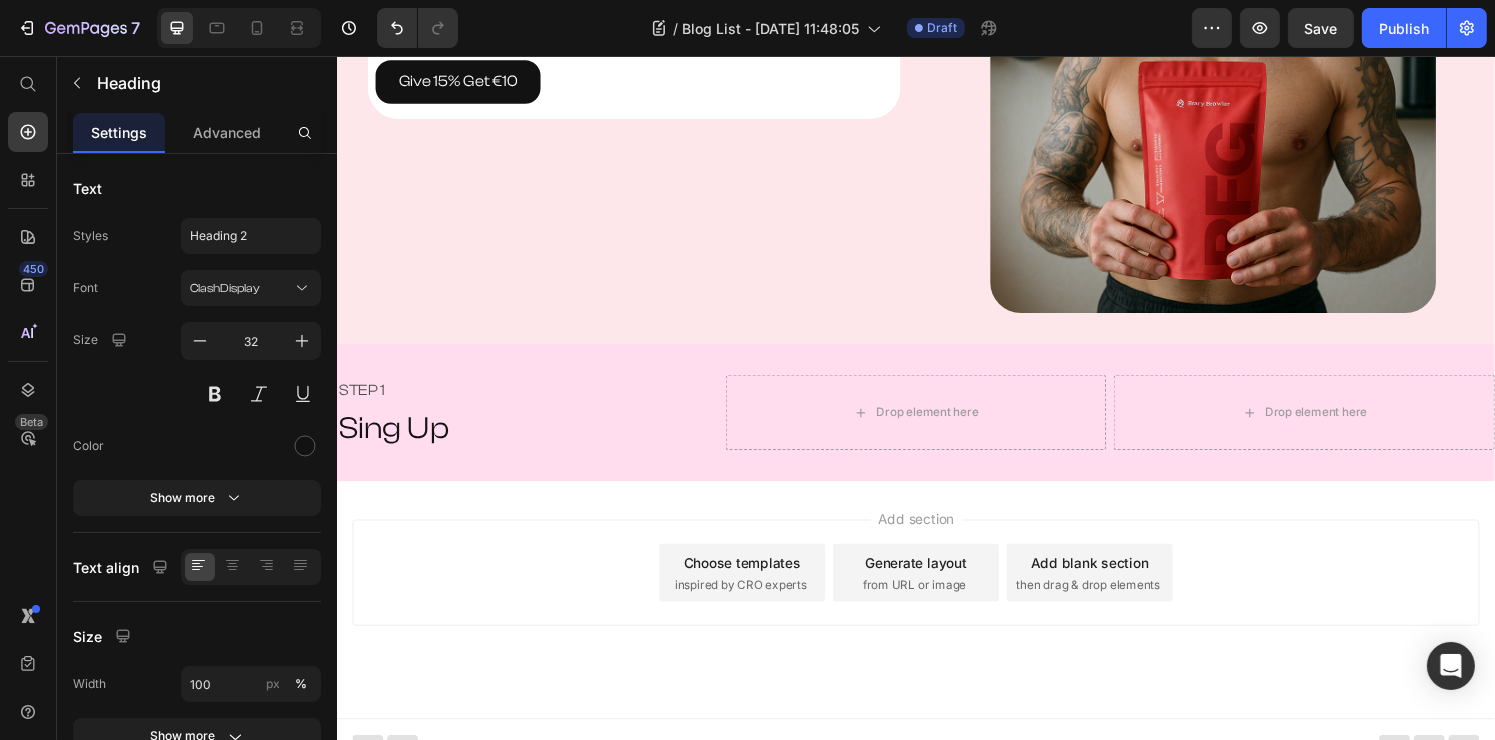 click on "Add section Choose templates inspired by CRO experts Generate layout from URL or image Add blank section then drag & drop elements" at bounding box center (936, 591) 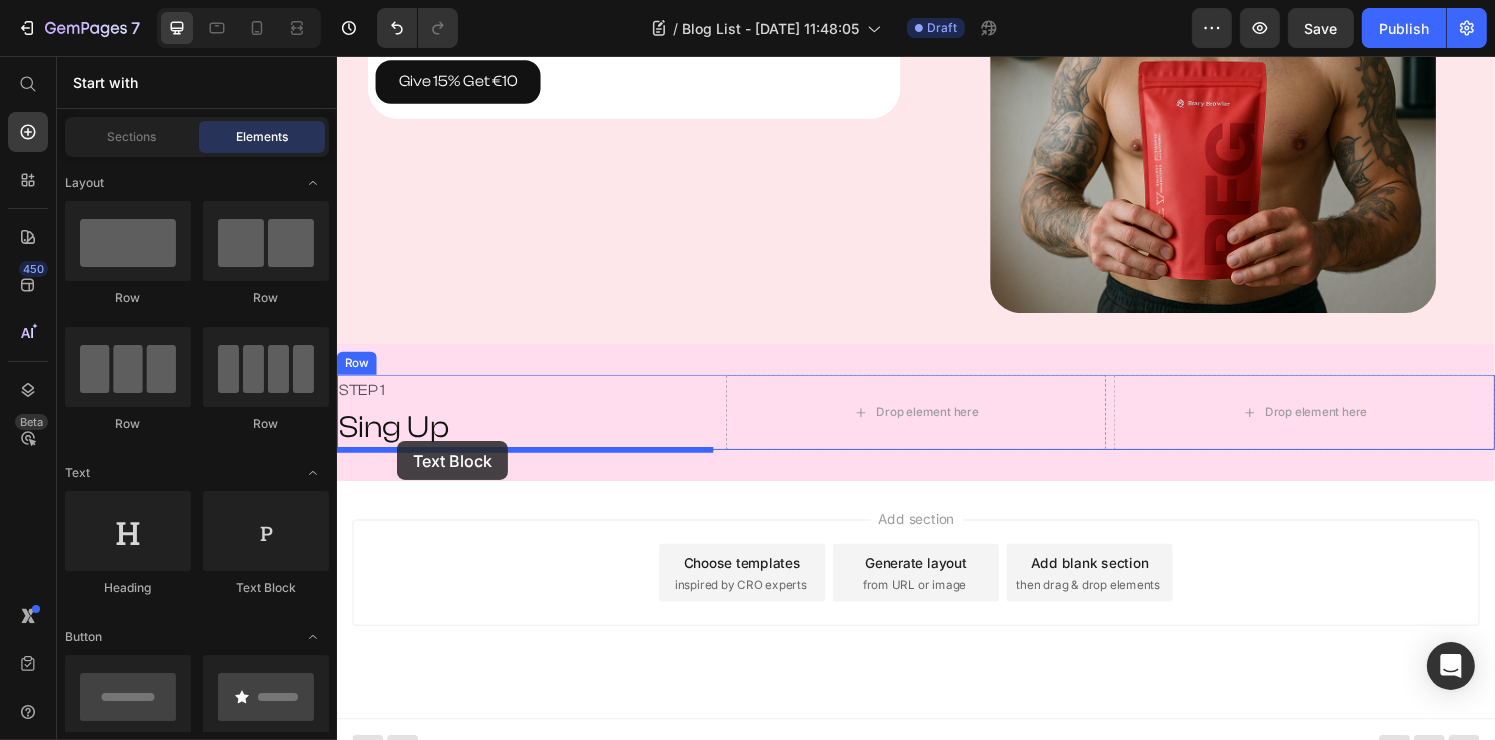 drag, startPoint x: 575, startPoint y: 396, endPoint x: 398, endPoint y: 455, distance: 186.57439 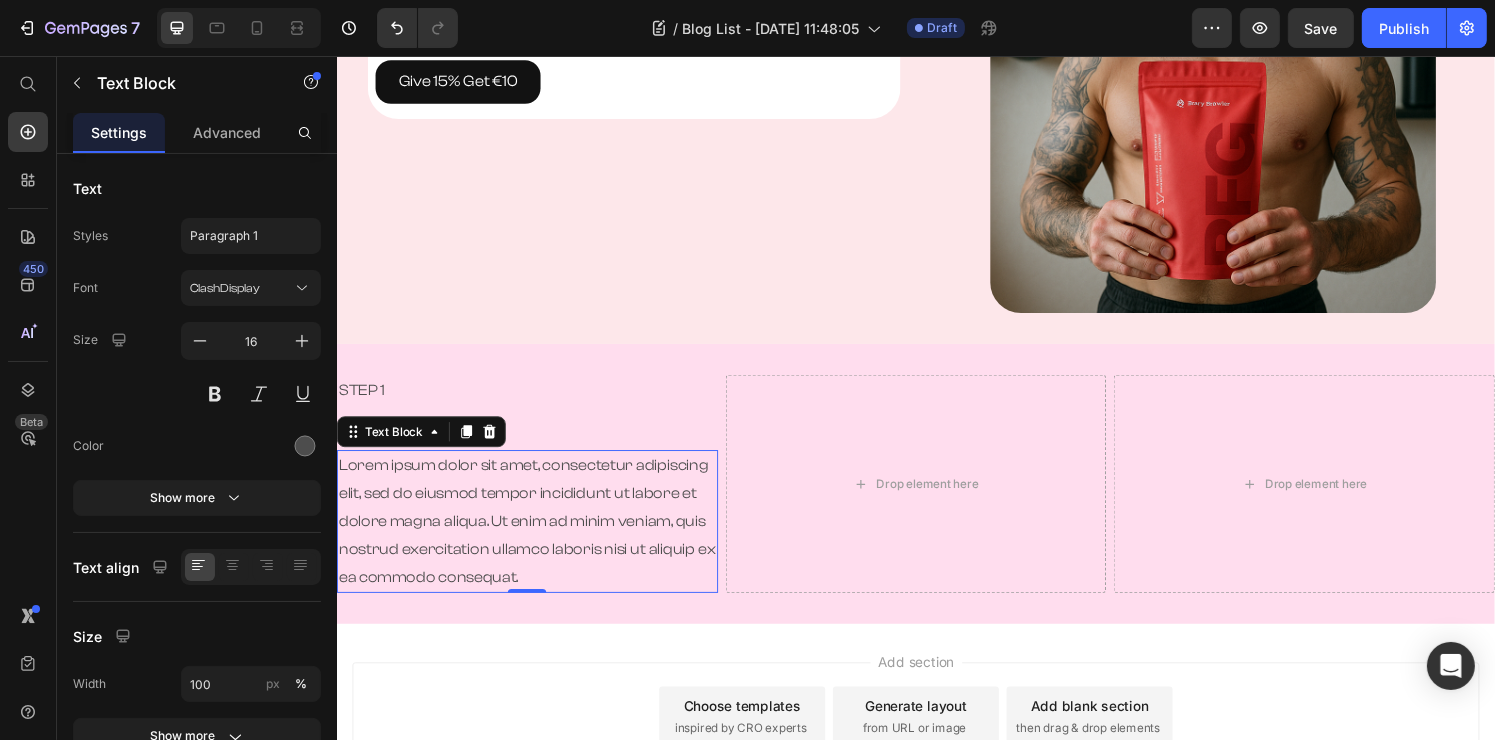 click on "Lorem ipsum dolor sit amet, consectetur adipiscing elit, sed do eiusmod tempor incididunt ut labore et dolore magna aliqua. Ut enim ad minim veniam, quis nostrud exercitation ullamco laboris nisi ut aliquip ex ea commodo consequat." at bounding box center [533, 538] 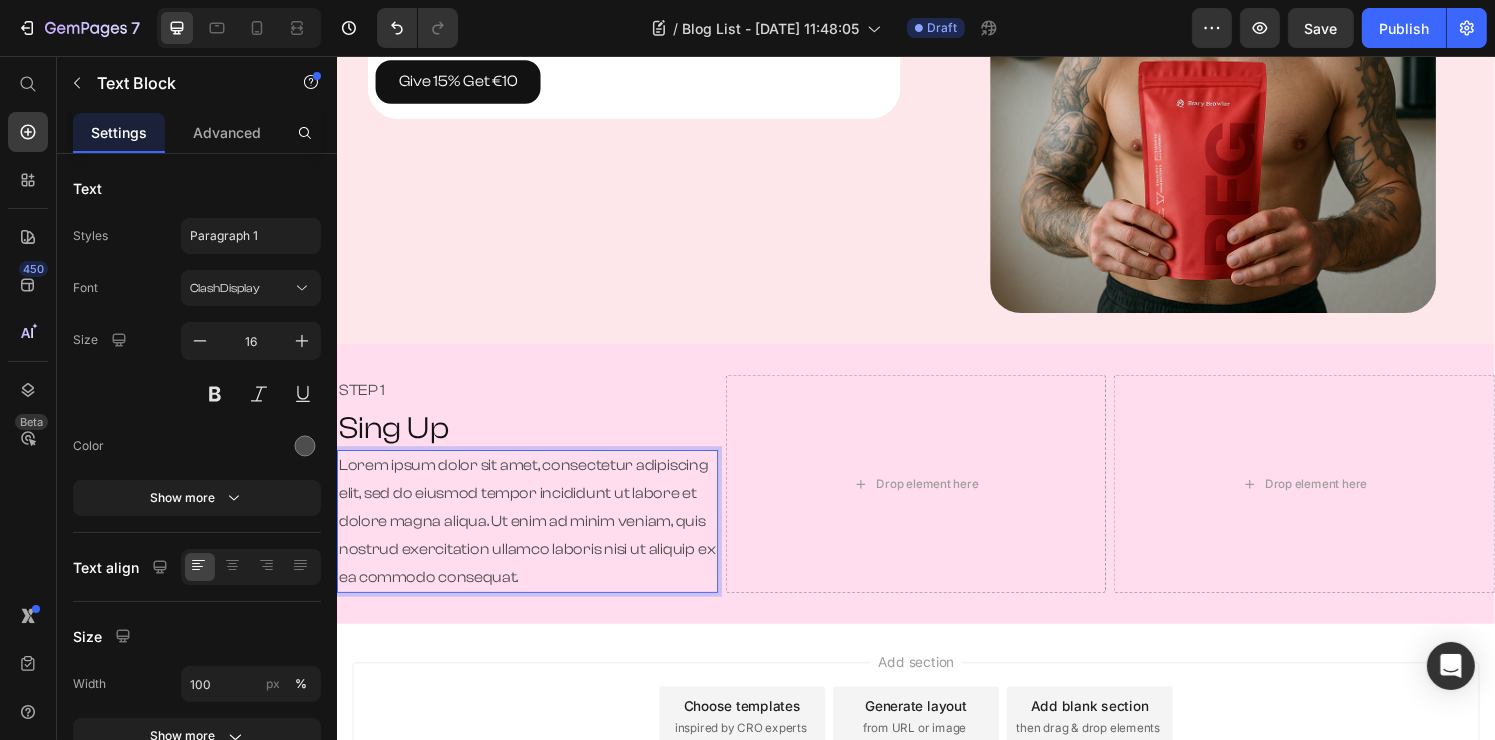 click on "Lorem ipsum dolor sit amet, consectetur adipiscing elit, sed do eiusmod tempor incididunt ut labore et dolore magna aliqua. Ut enim ad minim veniam, quis nostrud exercitation ullamco laboris nisi ut aliquip ex ea commodo consequat." at bounding box center [533, 538] 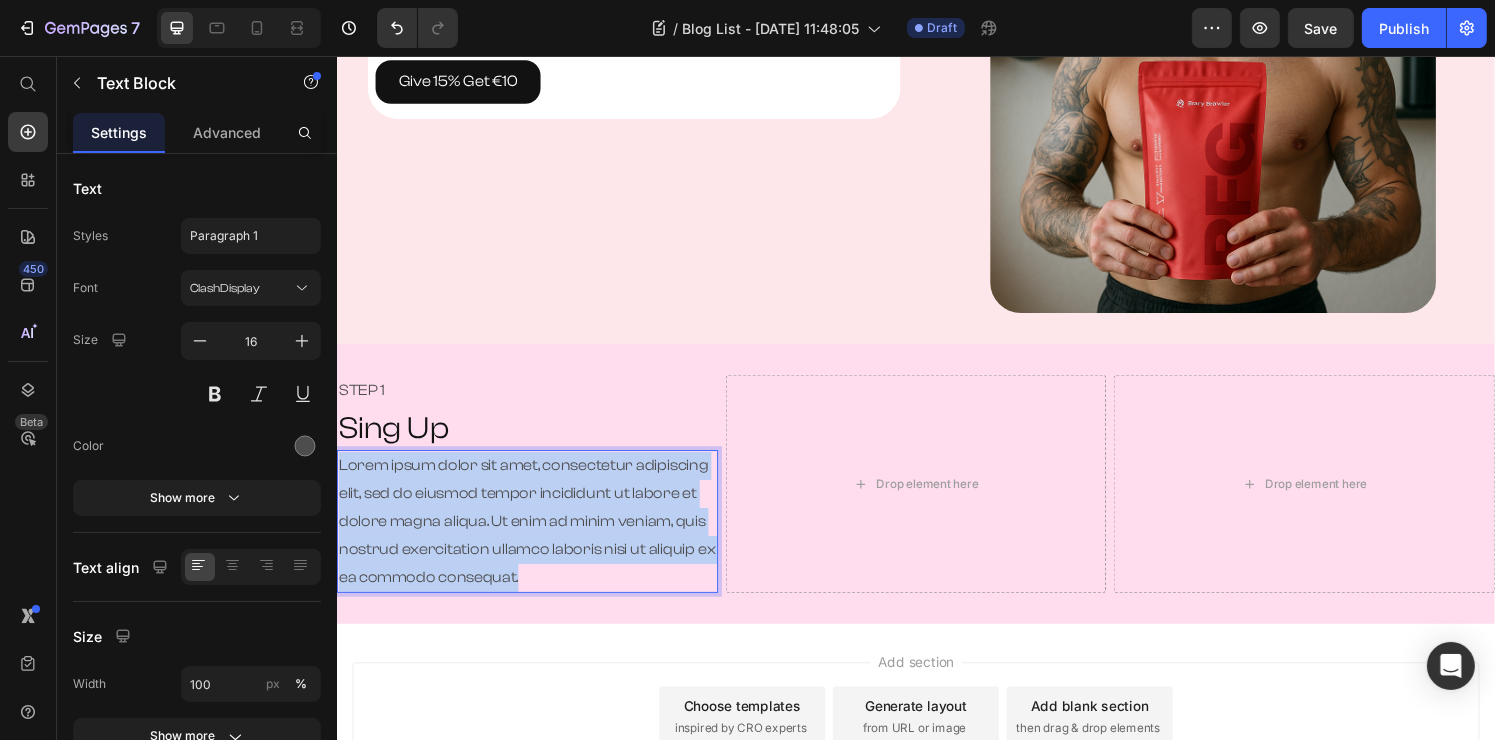 click on "Lorem ipsum dolor sit amet, consectetur adipiscing elit, sed do eiusmod tempor incididunt ut labore et dolore magna aliqua. Ut enim ad minim veniam, quis nostrud exercitation ullamco laboris nisi ut aliquip ex ea commodo consequat." at bounding box center (533, 538) 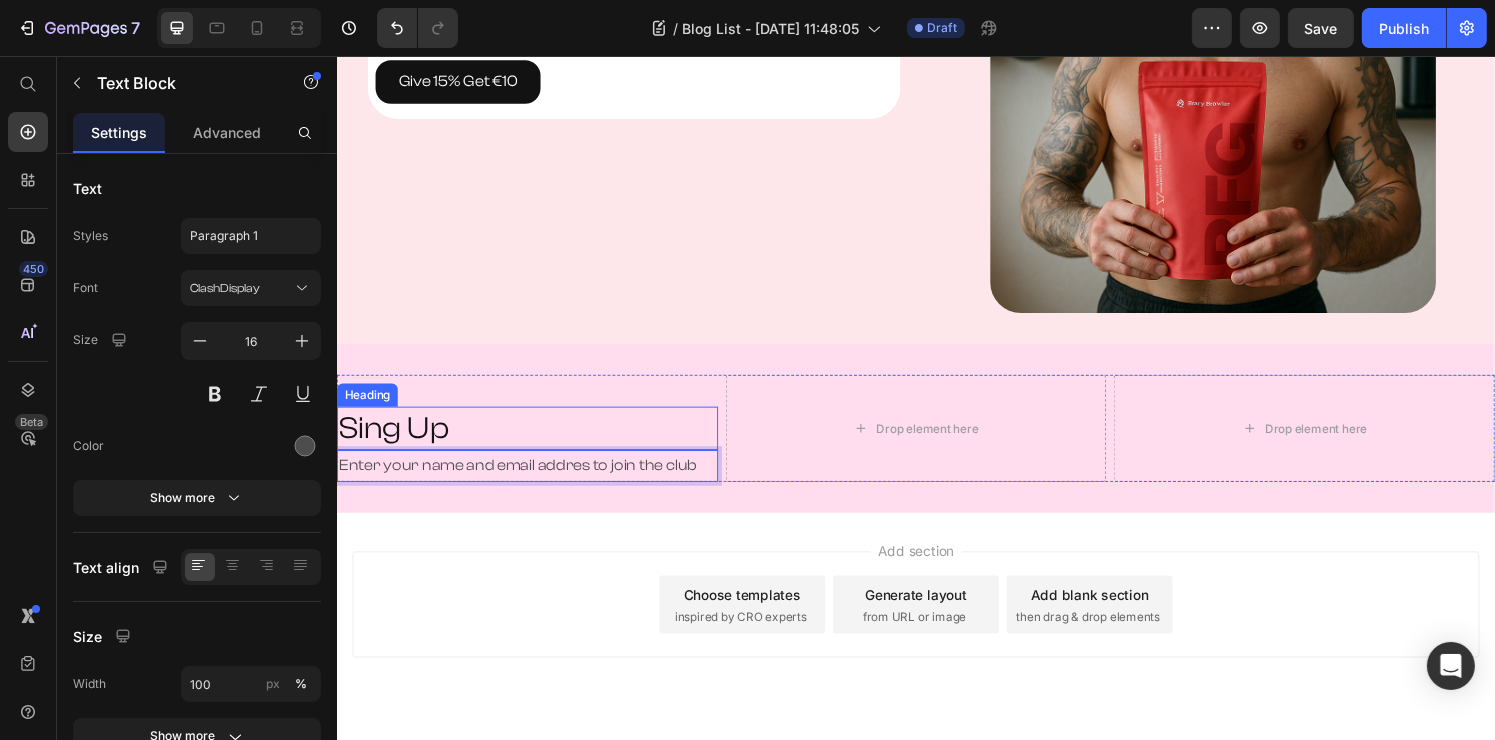 click on "⁠⁠⁠⁠⁠⁠⁠ Sing Up" at bounding box center [533, 442] 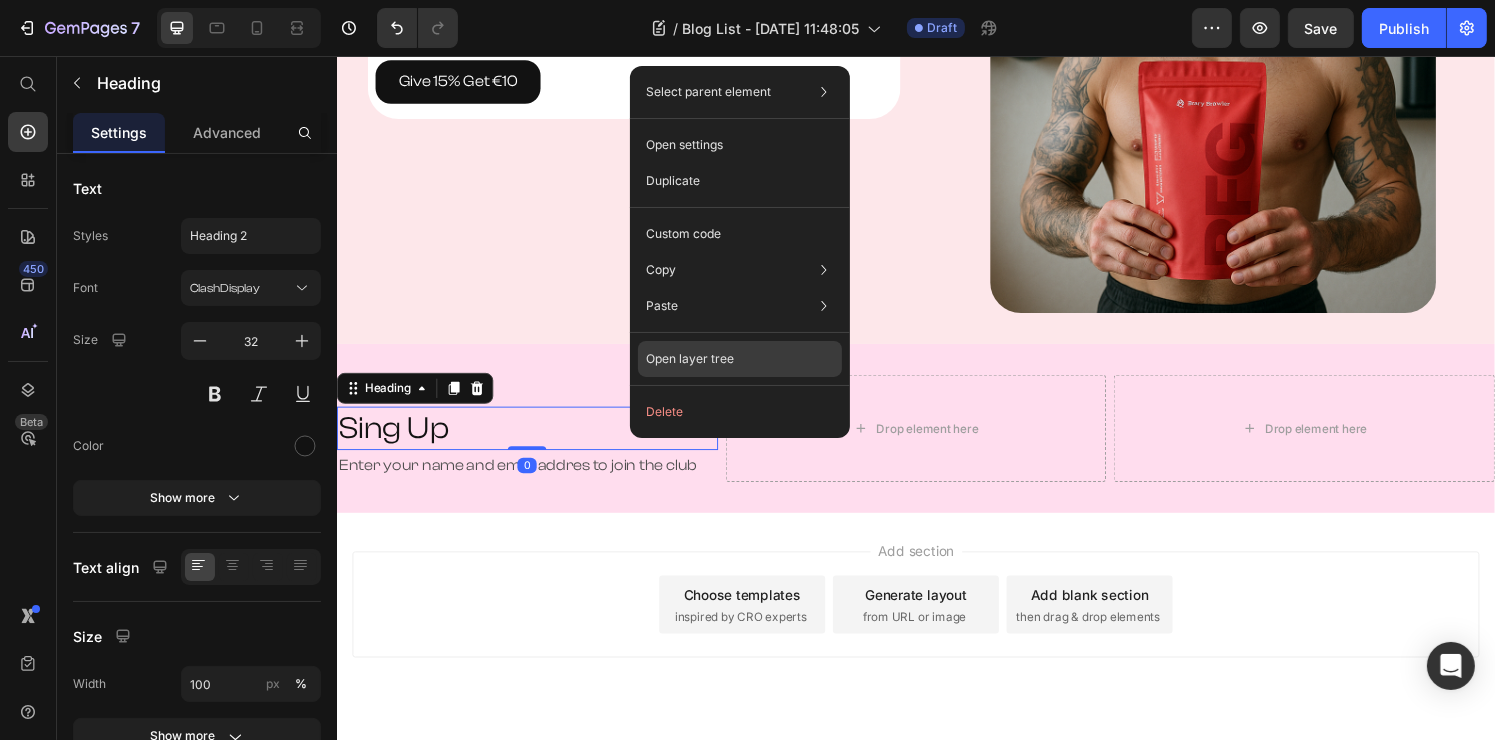 click on "Open layer tree" at bounding box center (690, 359) 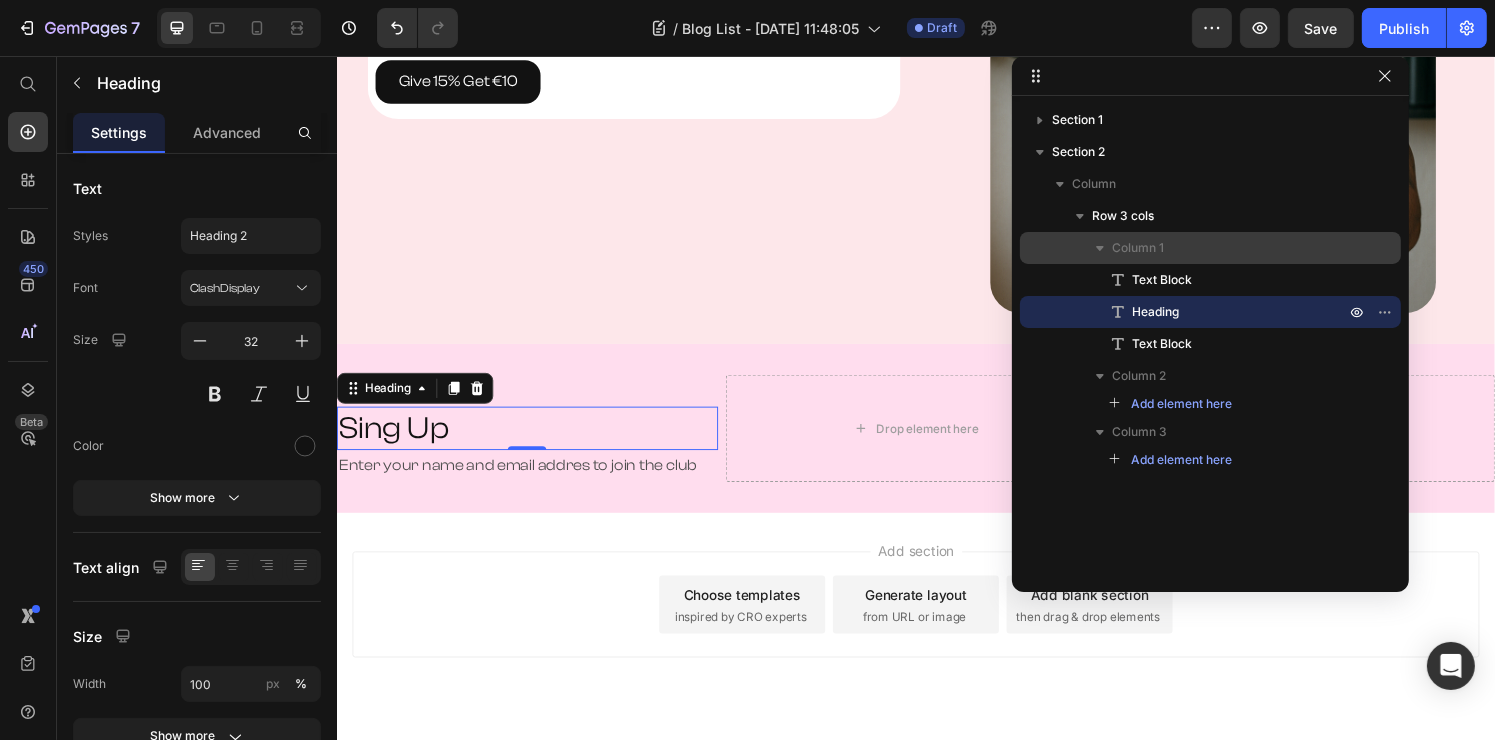 click on "Column 1" at bounding box center (1230, 248) 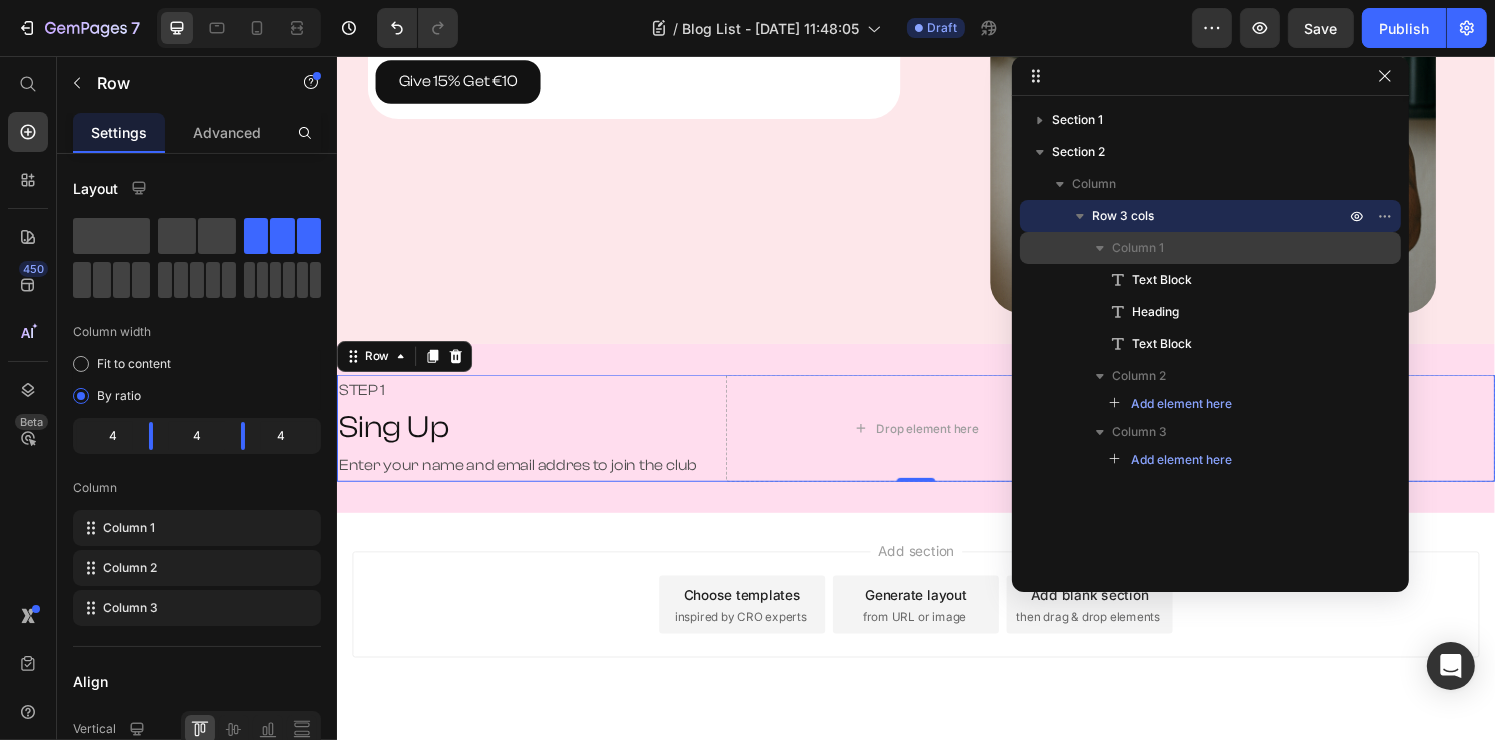 click on "Column 1" at bounding box center (1138, 248) 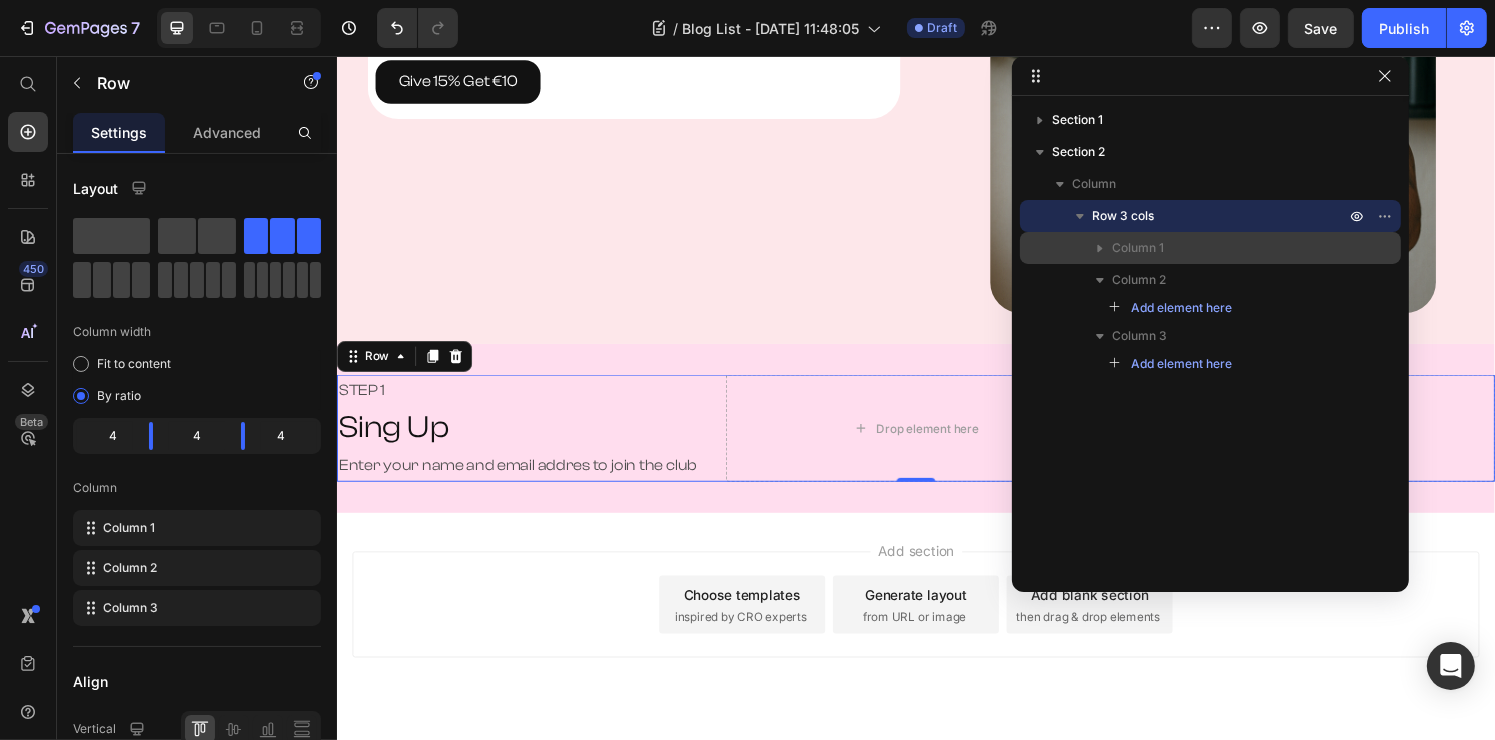 click on "Column 1" at bounding box center [1138, 248] 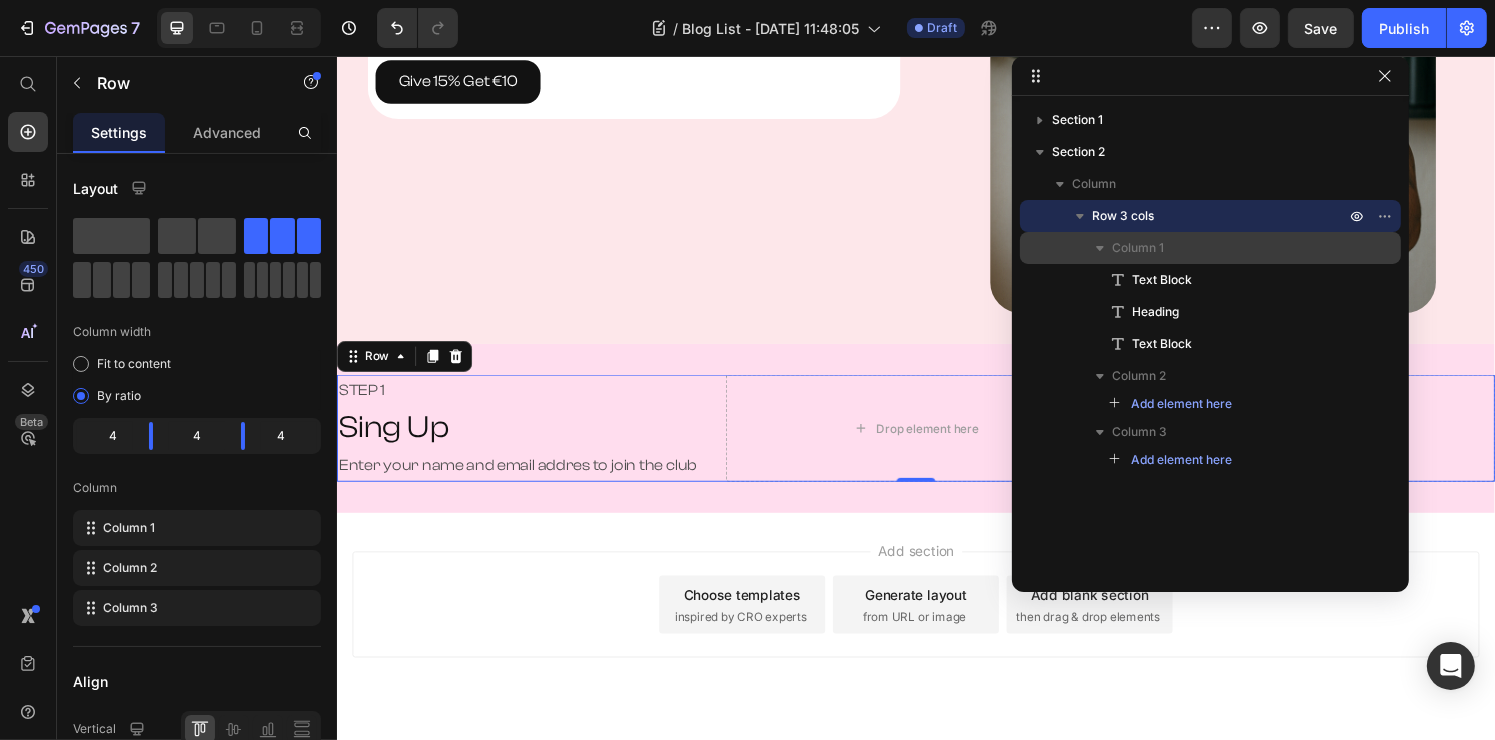 click on "Column 1" at bounding box center [1138, 248] 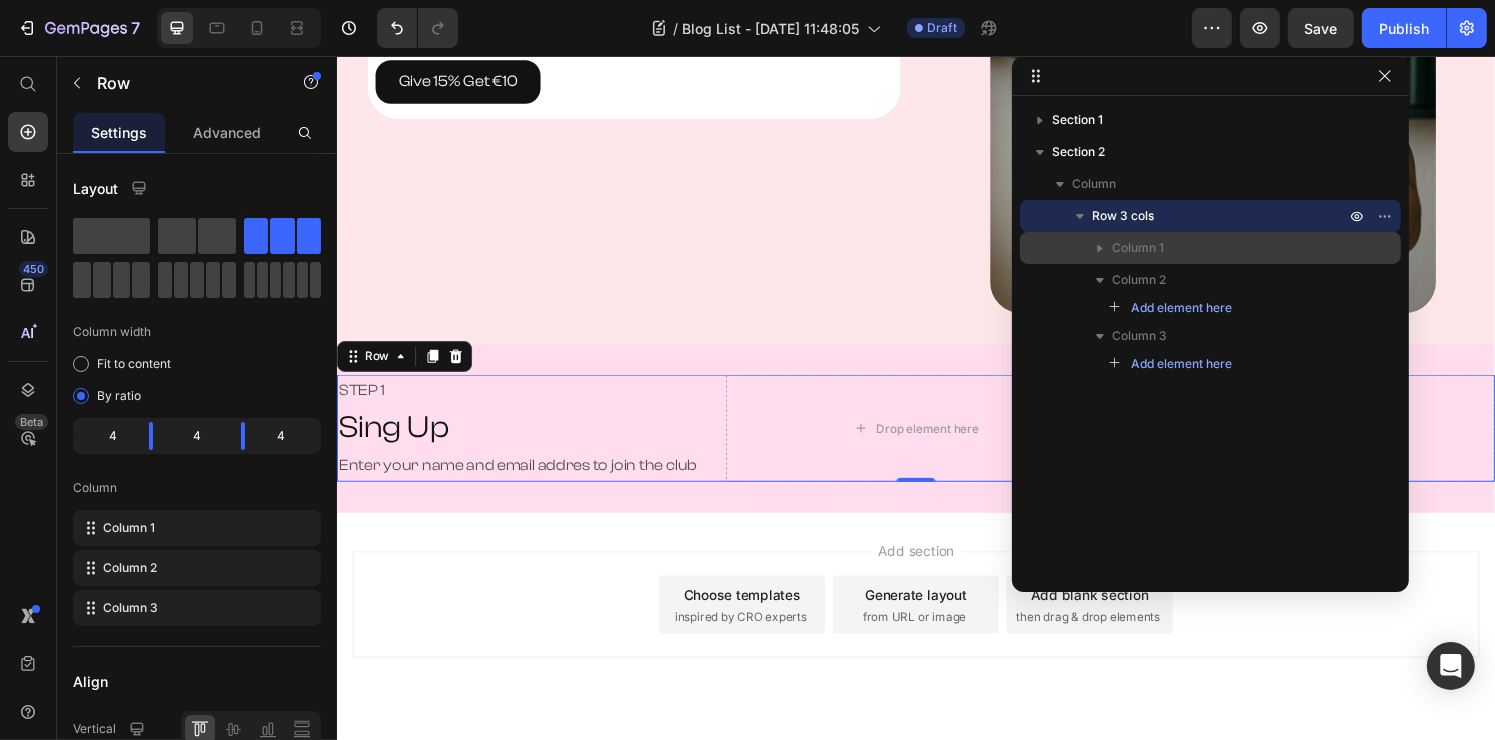 click on "Column 1" at bounding box center [1138, 248] 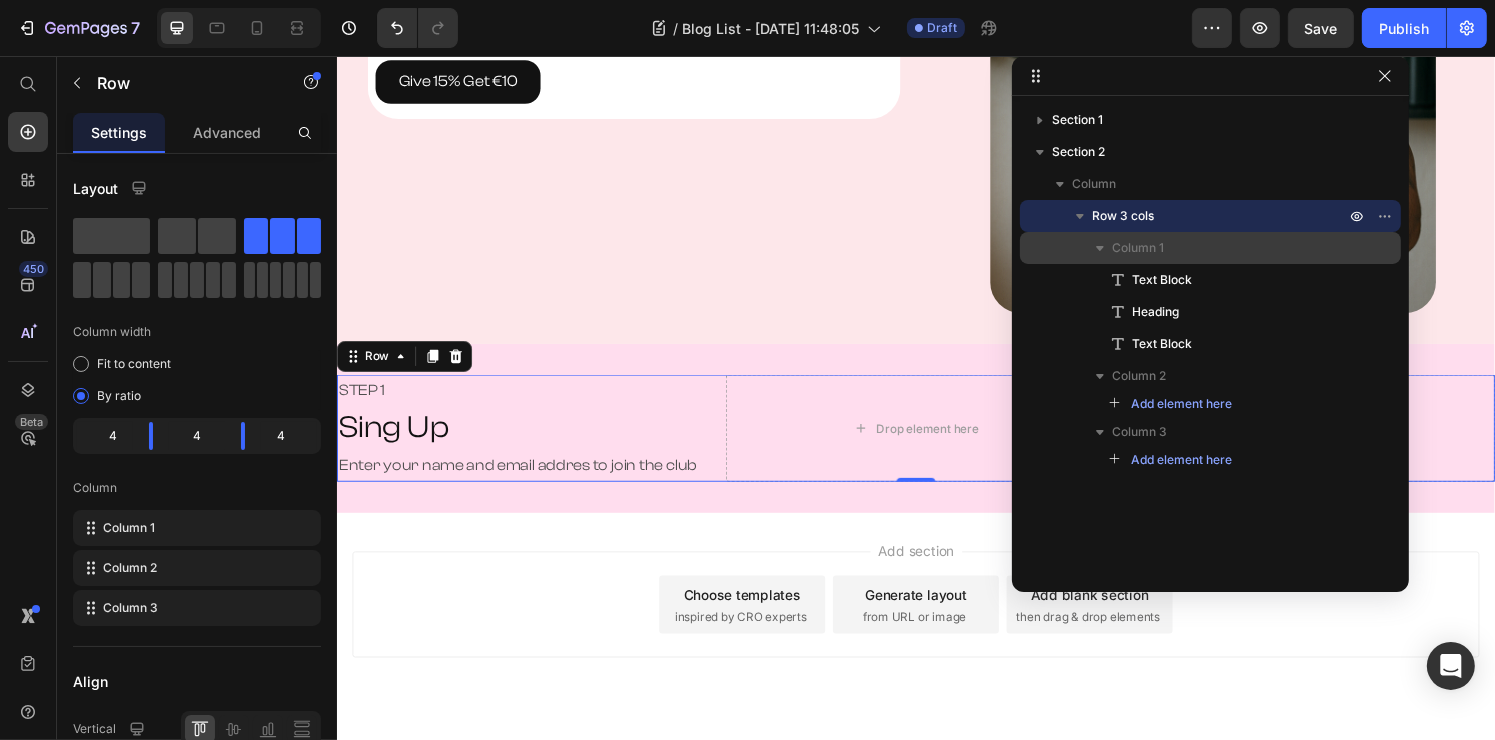 click on "Column 1" at bounding box center (1138, 248) 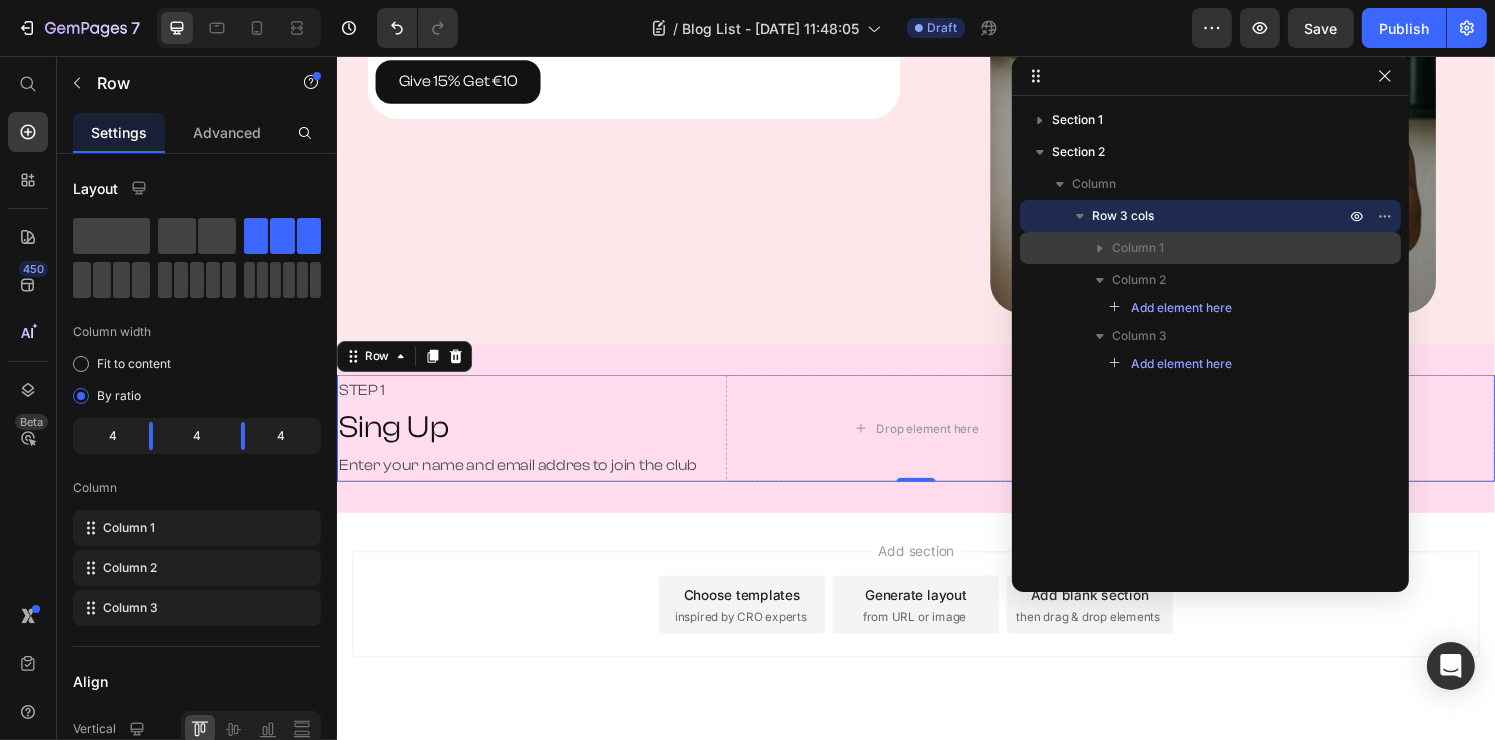 click on "Column 1" at bounding box center (1138, 248) 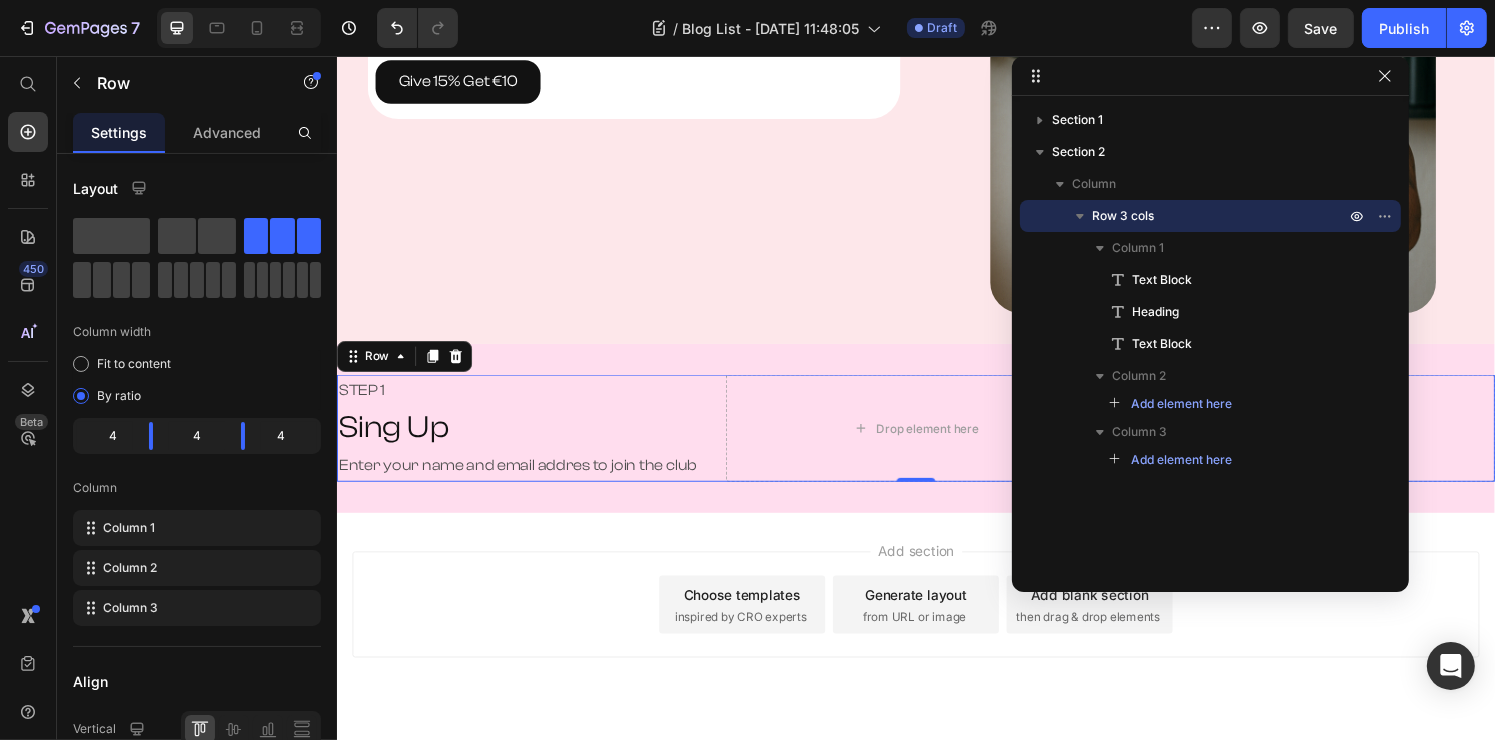 scroll, scrollTop: 516, scrollLeft: 0, axis: vertical 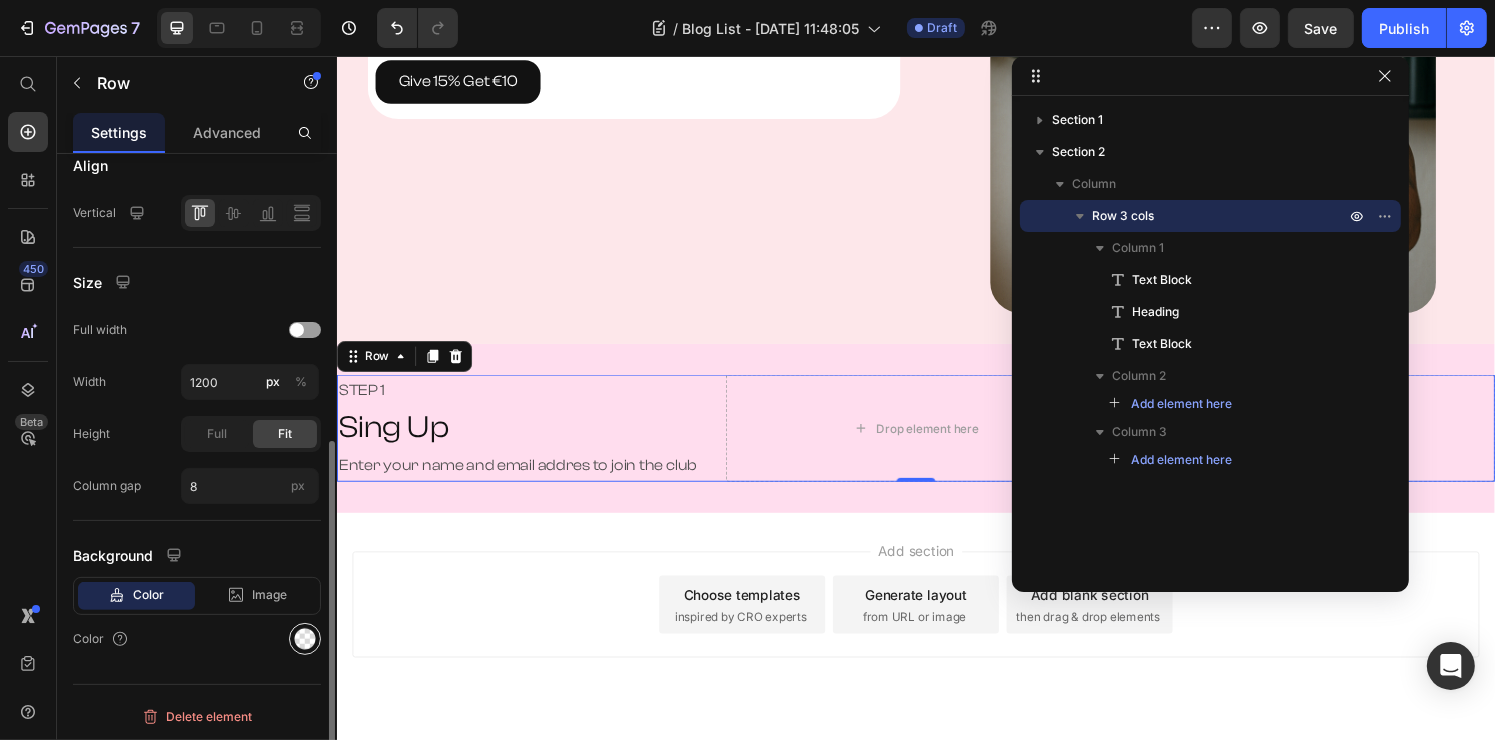 click at bounding box center [305, 639] 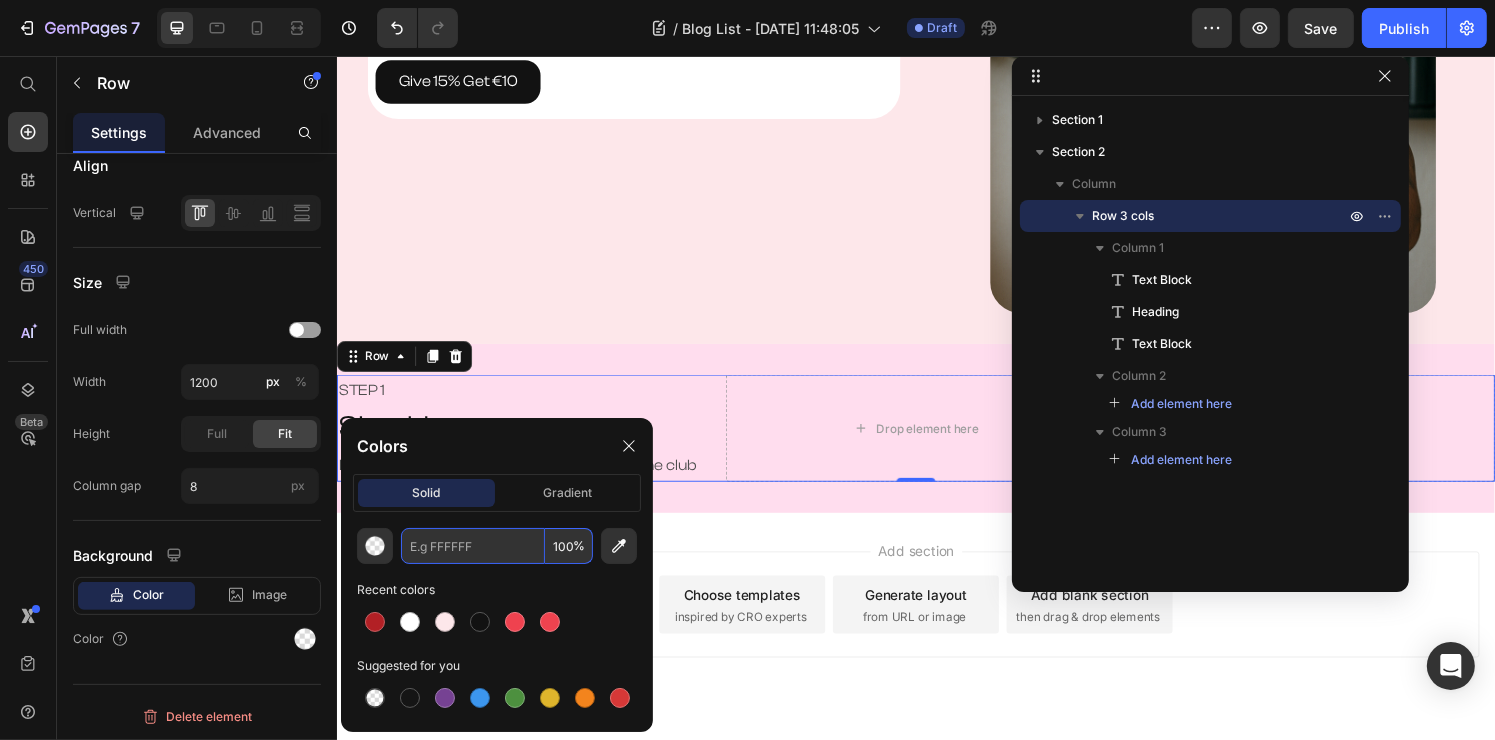 click at bounding box center [473, 546] 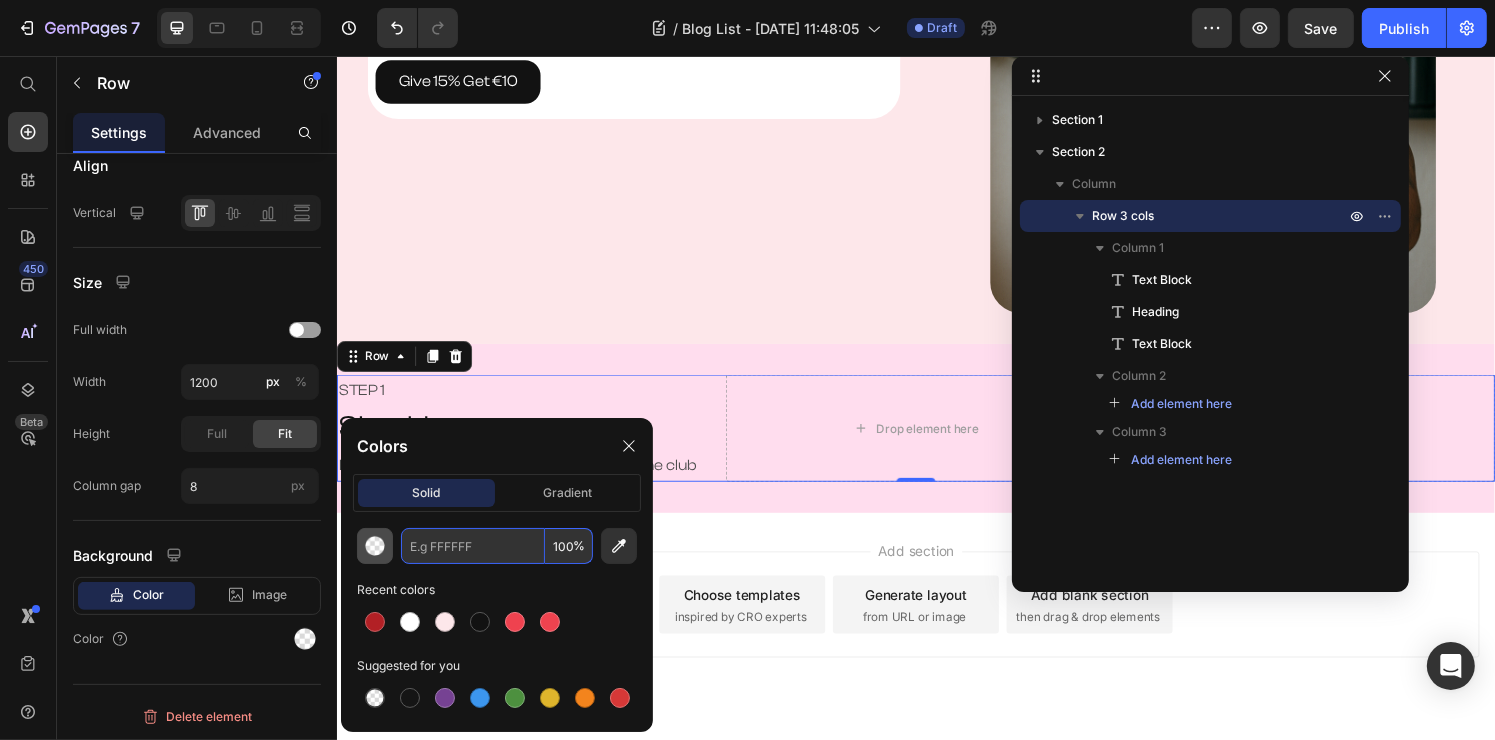 click at bounding box center [375, 546] 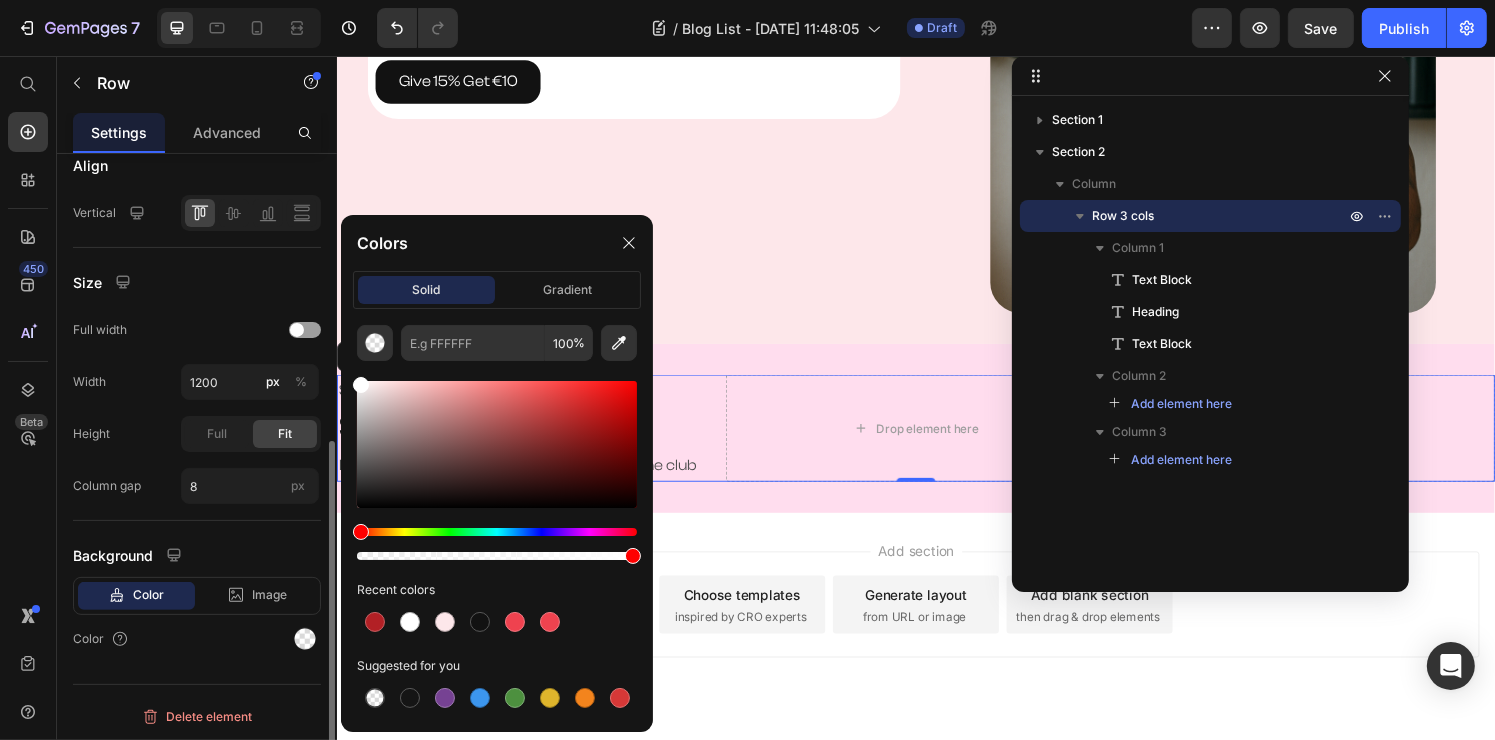 drag, startPoint x: 395, startPoint y: 410, endPoint x: 310, endPoint y: 359, distance: 99.12618 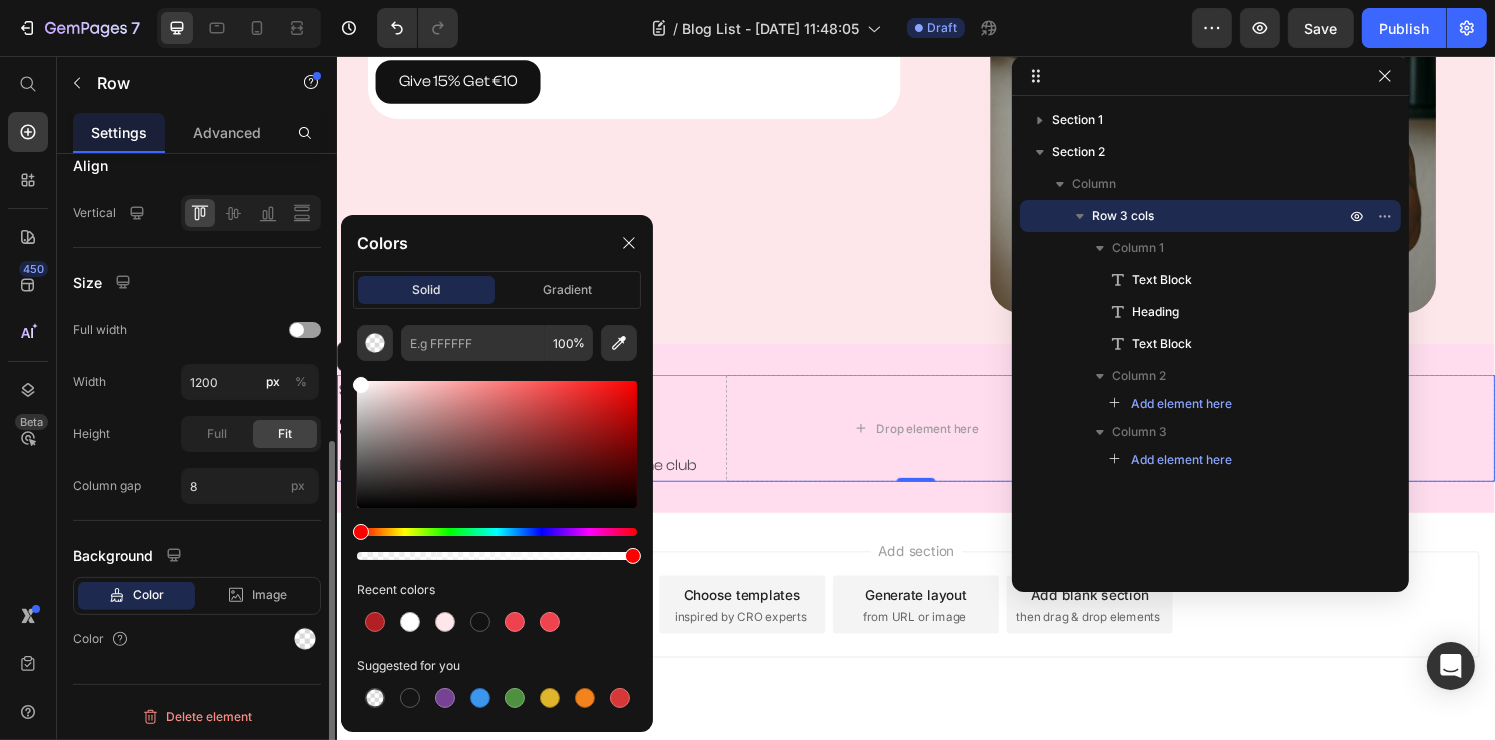 click on "7  Version history  /  Blog List - [DATE] 11:48:05 Draft Preview  Save   Publish  450 Beta Start with Sections Elements Hero Section Product Detail Brands Trusted Badges Guarantee Product Breakdown How to use Testimonials Compare Bundle FAQs Social Proof Brand Story Product List Collection Blog List Contact Sticky Add to Cart Custom Footer Browse Library 450 Layout
Row
Row
Row
Row Text
Heading
Text Block Button
Button
Button
Sticky Back to top Media
Image" at bounding box center [747, 0] 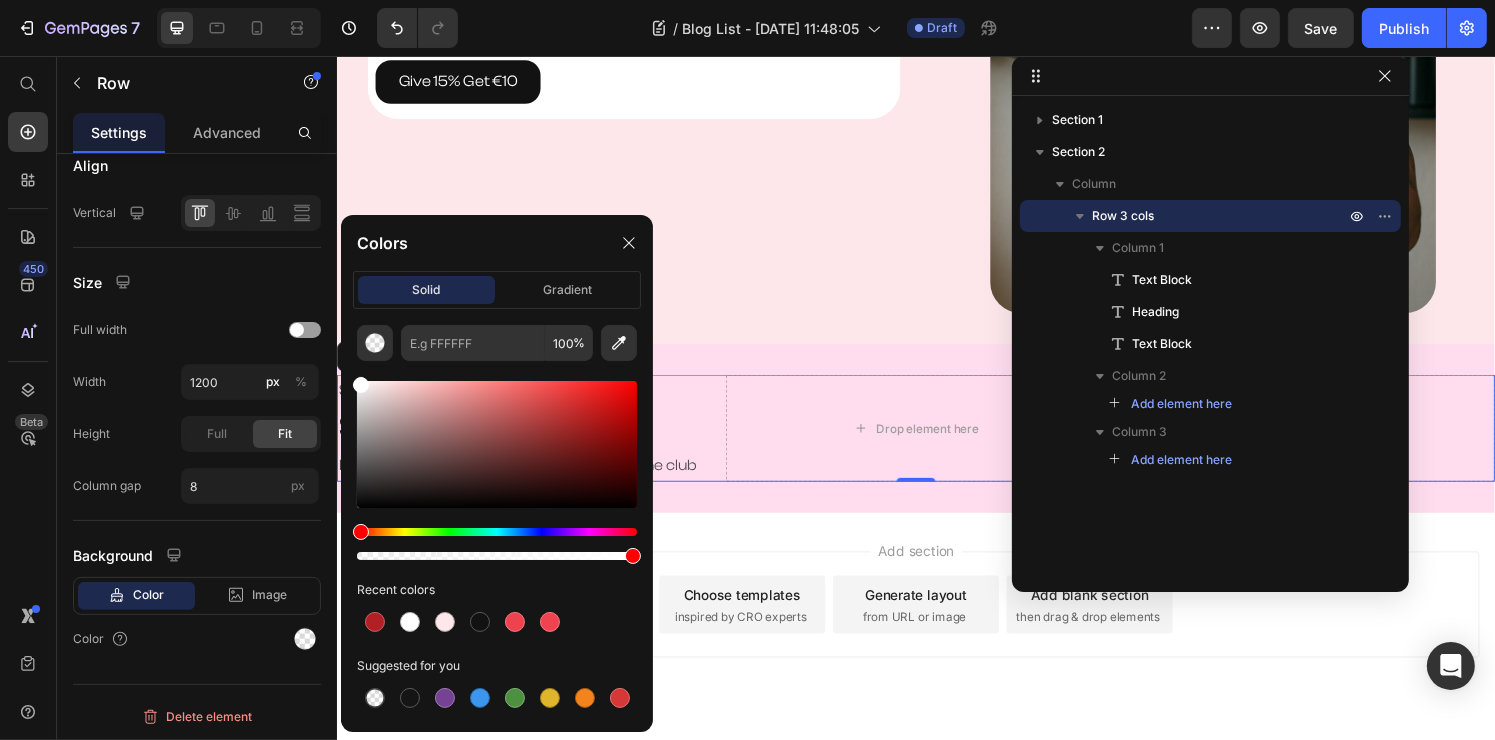 type on "FFFFFF" 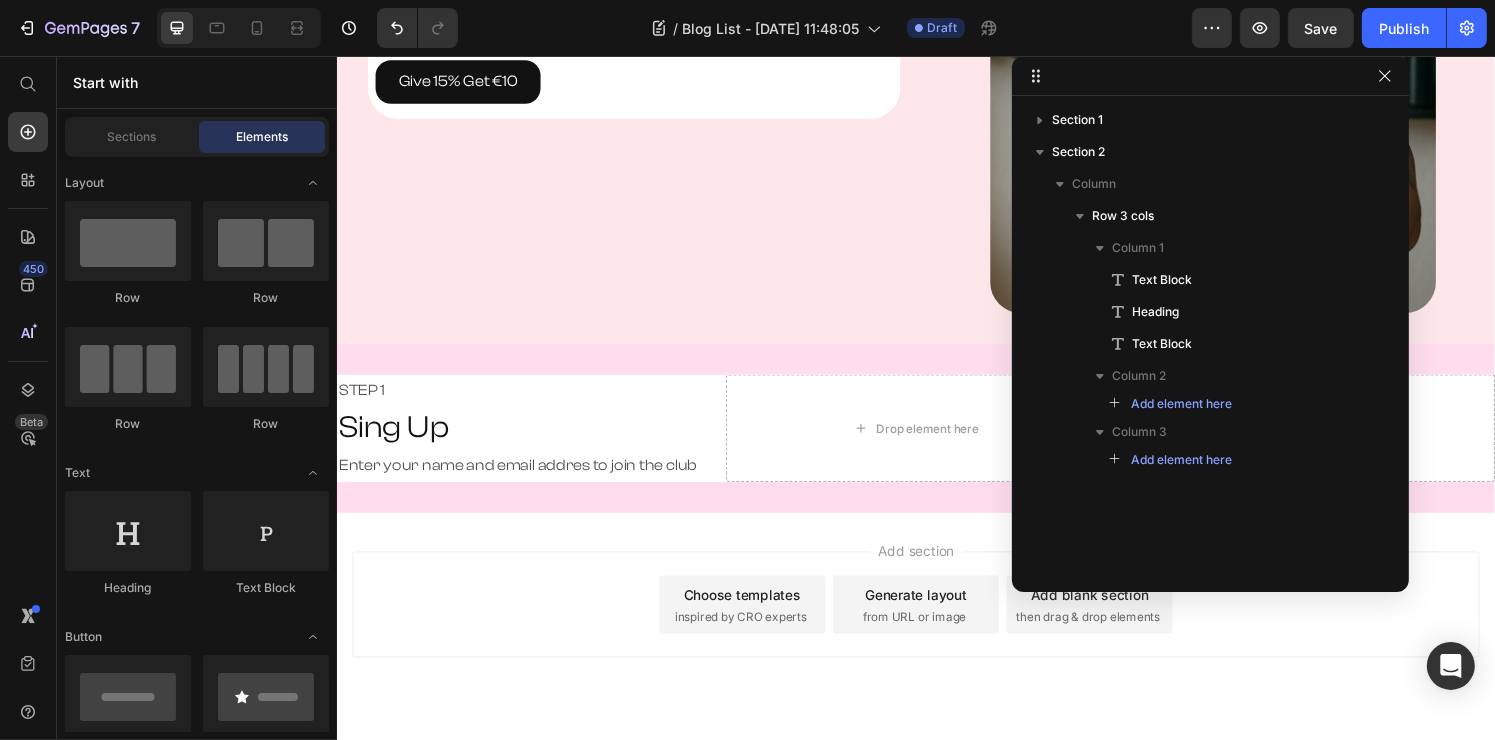 click on "Add section Choose templates inspired by CRO experts Generate layout from URL or image Add blank section then drag & drop elements" at bounding box center (936, 624) 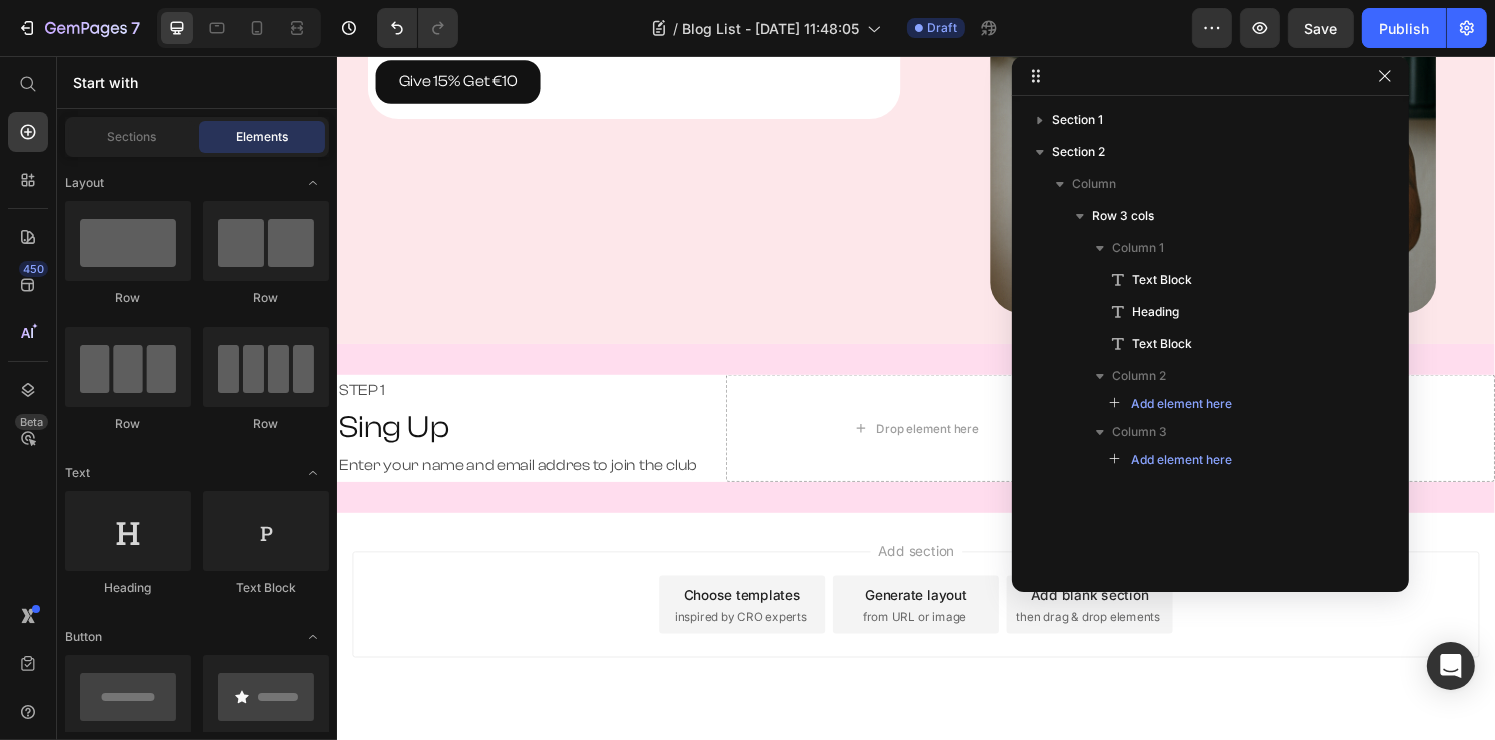 click on "Add section Choose templates inspired by CRO experts Generate layout from URL or image Add blank section then drag & drop elements" at bounding box center [936, 652] 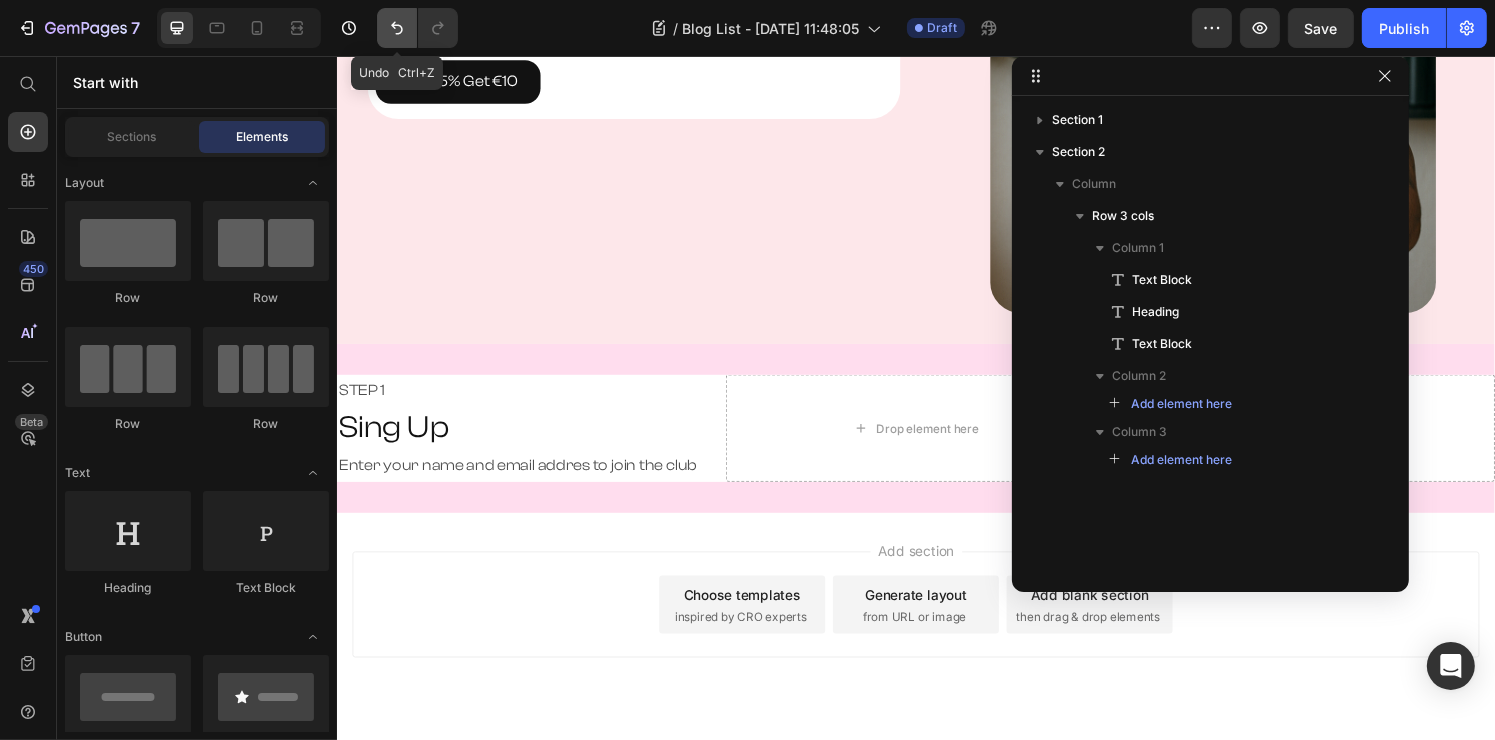 click 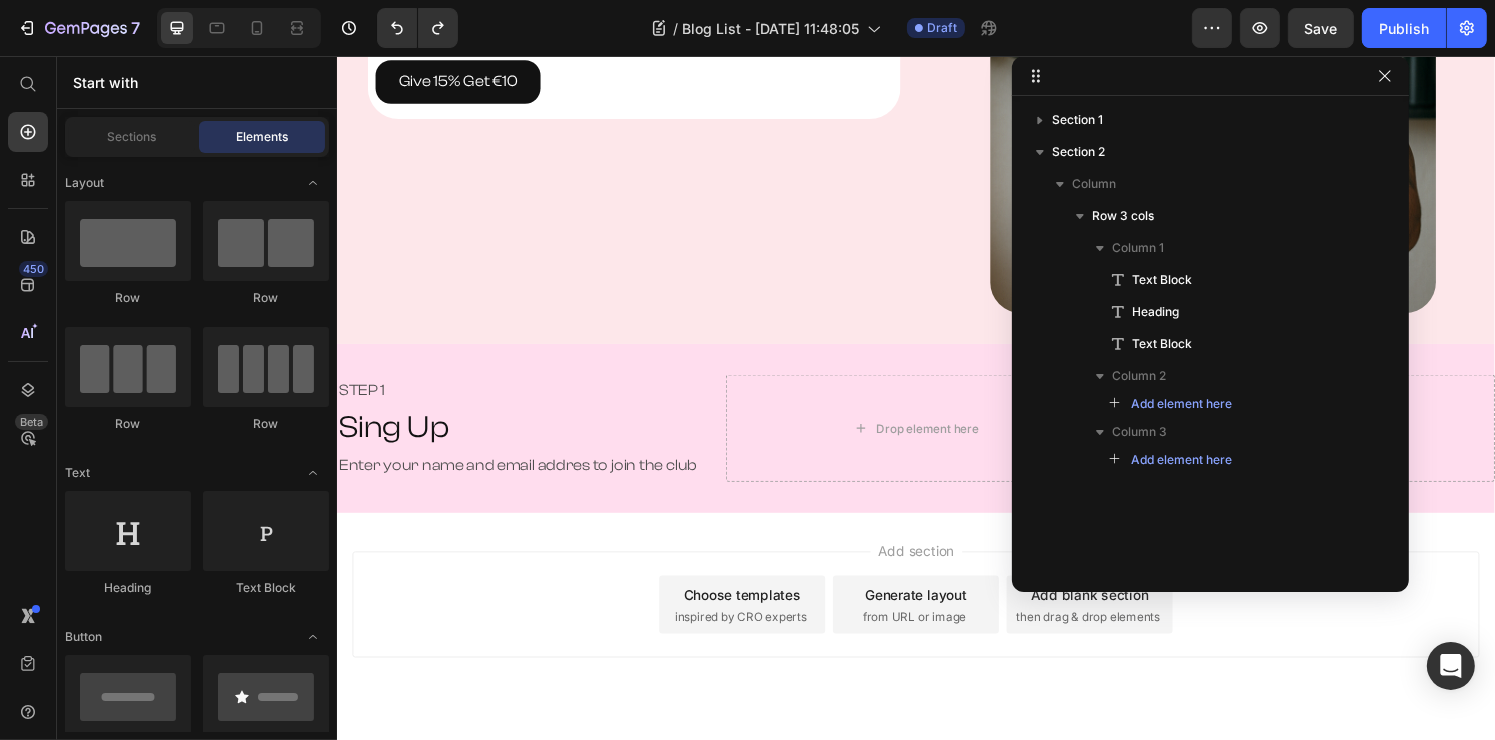 click on "Add section Choose templates inspired by CRO experts Generate layout from URL or image Add blank section then drag & drop elements" at bounding box center (936, 624) 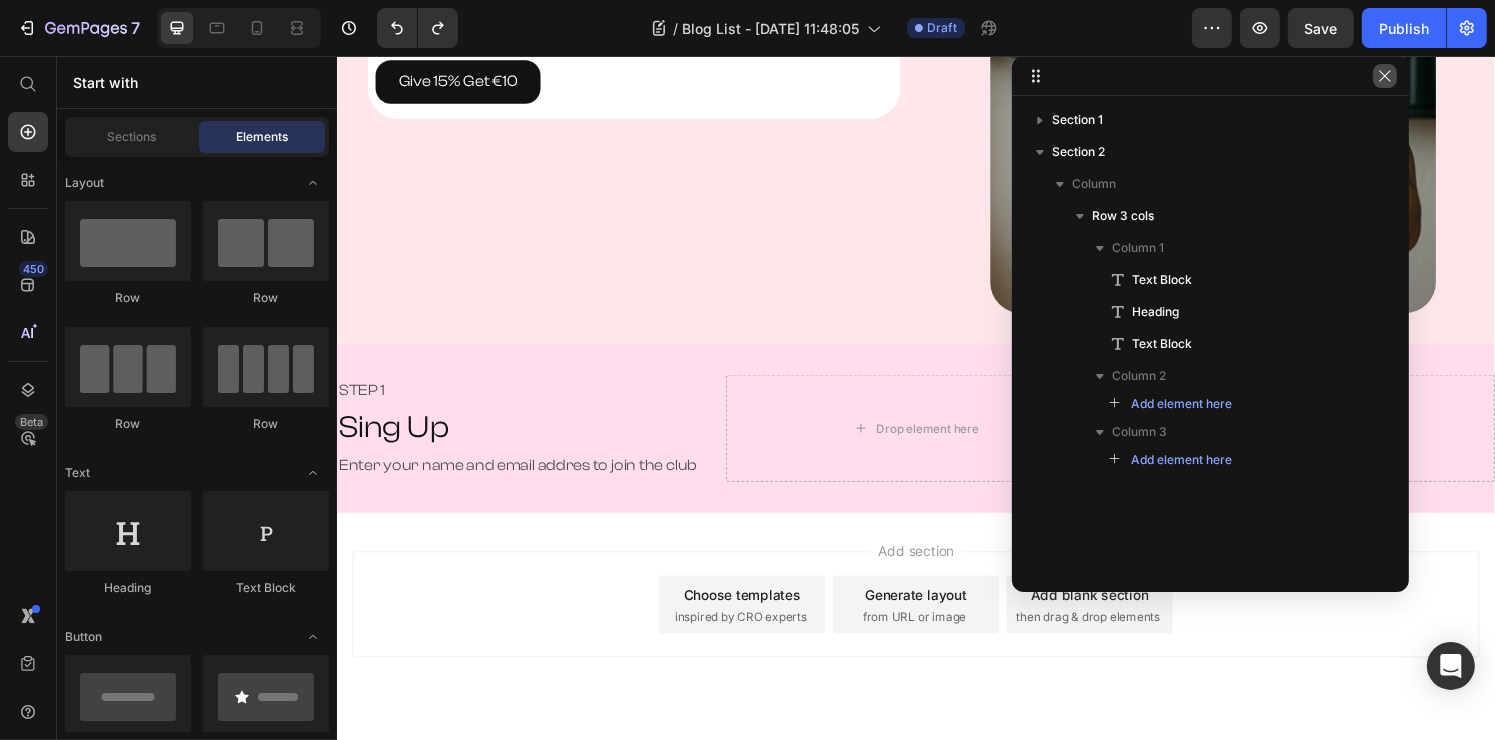 click at bounding box center [1385, 76] 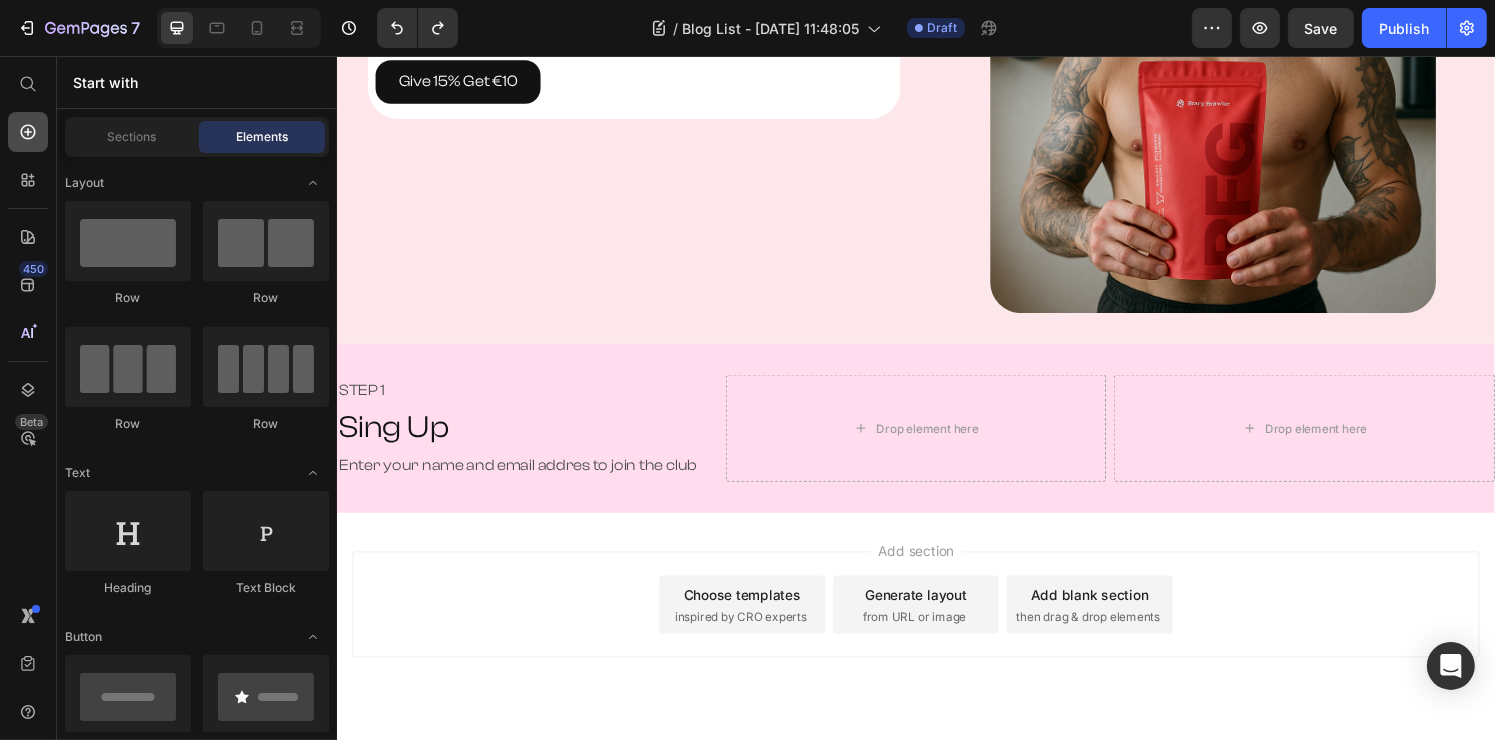 click 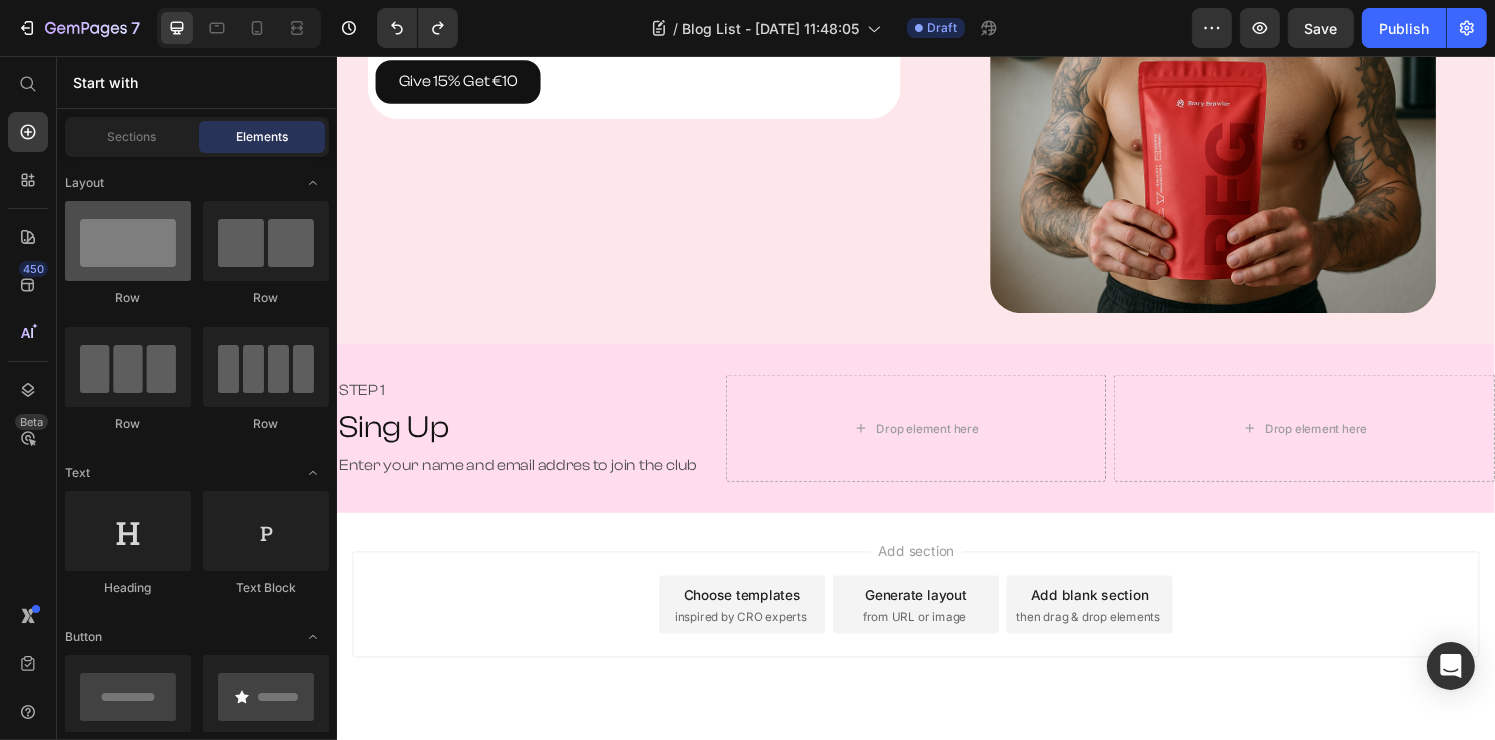 scroll, scrollTop: 0, scrollLeft: 0, axis: both 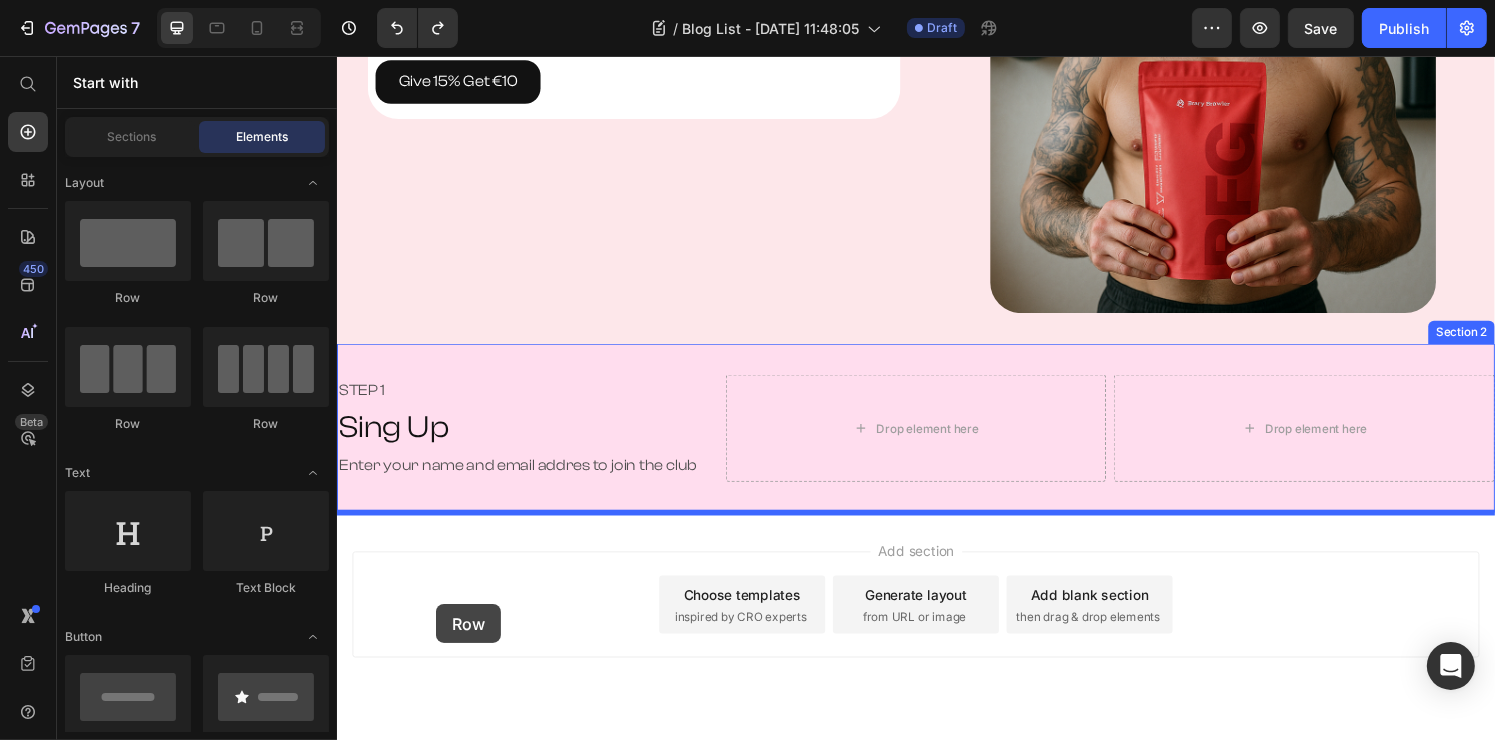 drag, startPoint x: 484, startPoint y: 300, endPoint x: 440, endPoint y: 627, distance: 329.94696 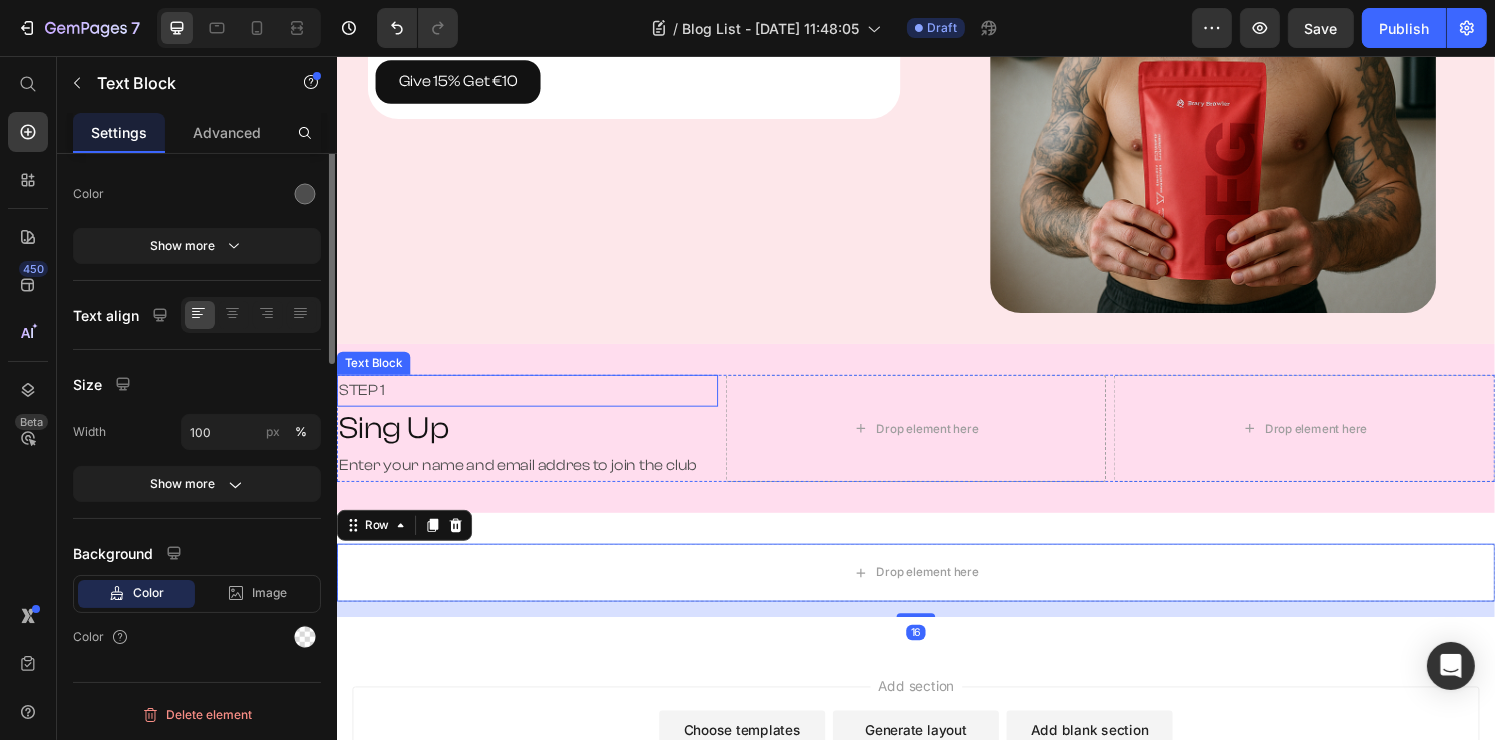 scroll, scrollTop: 0, scrollLeft: 0, axis: both 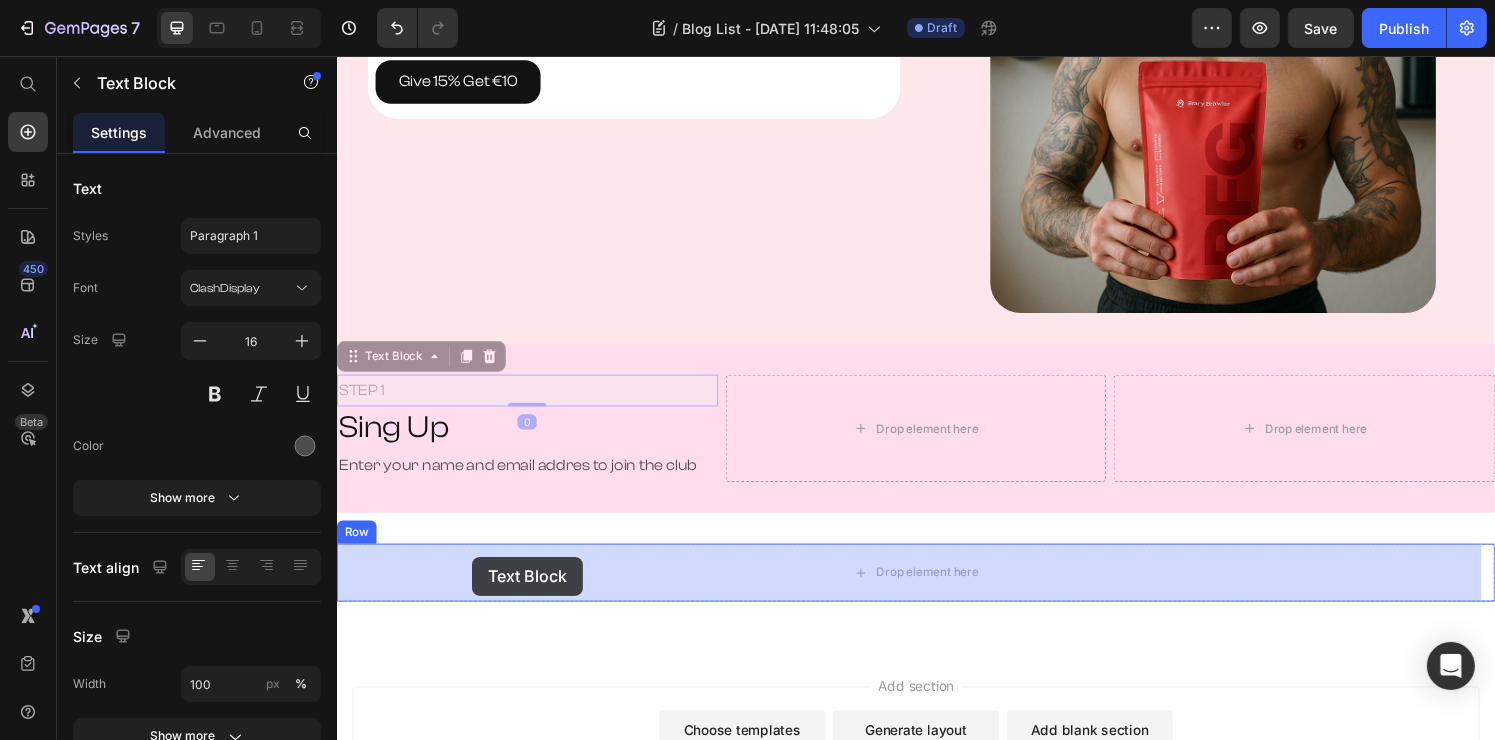 drag, startPoint x: 471, startPoint y: 413, endPoint x: 476, endPoint y: 575, distance: 162.07715 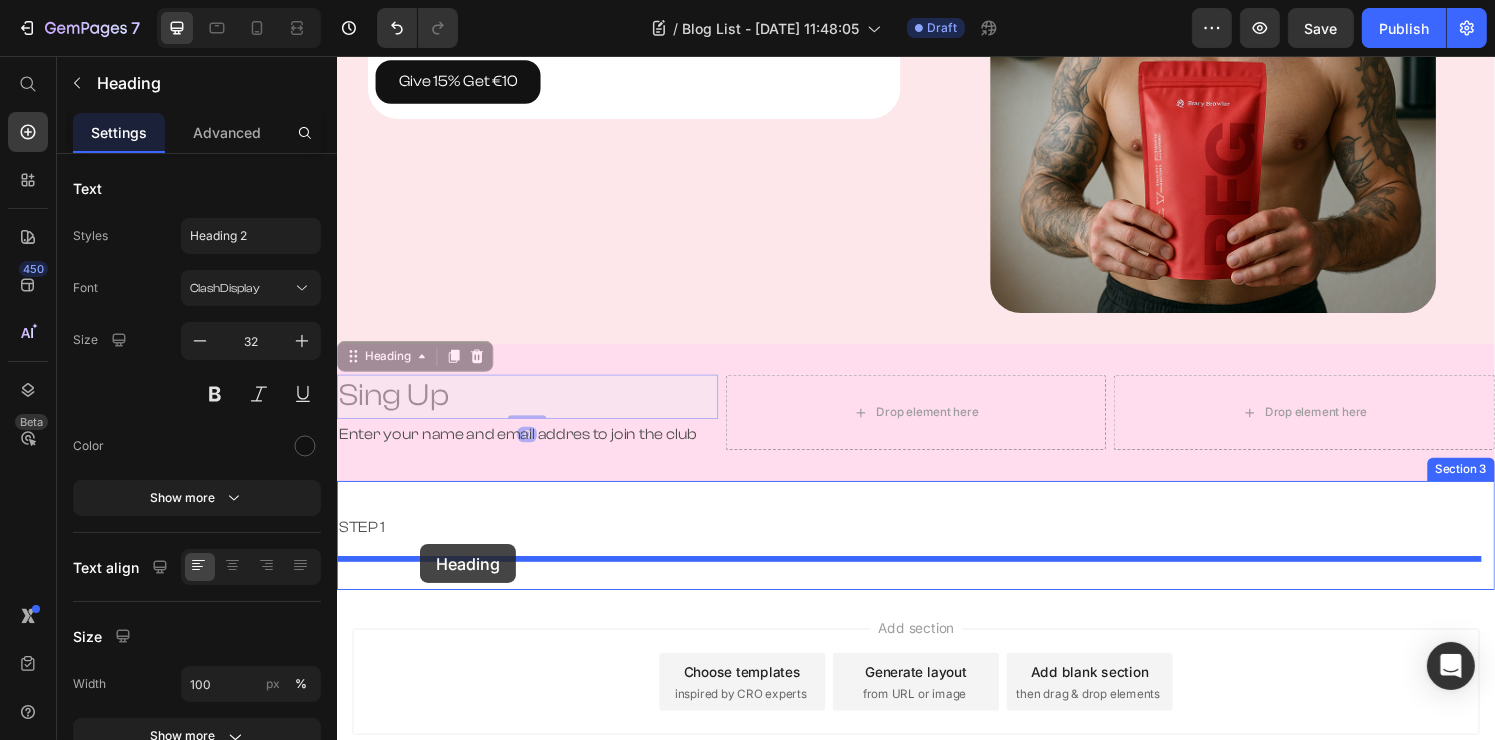 drag, startPoint x: 440, startPoint y: 413, endPoint x: 422, endPoint y: 562, distance: 150.08331 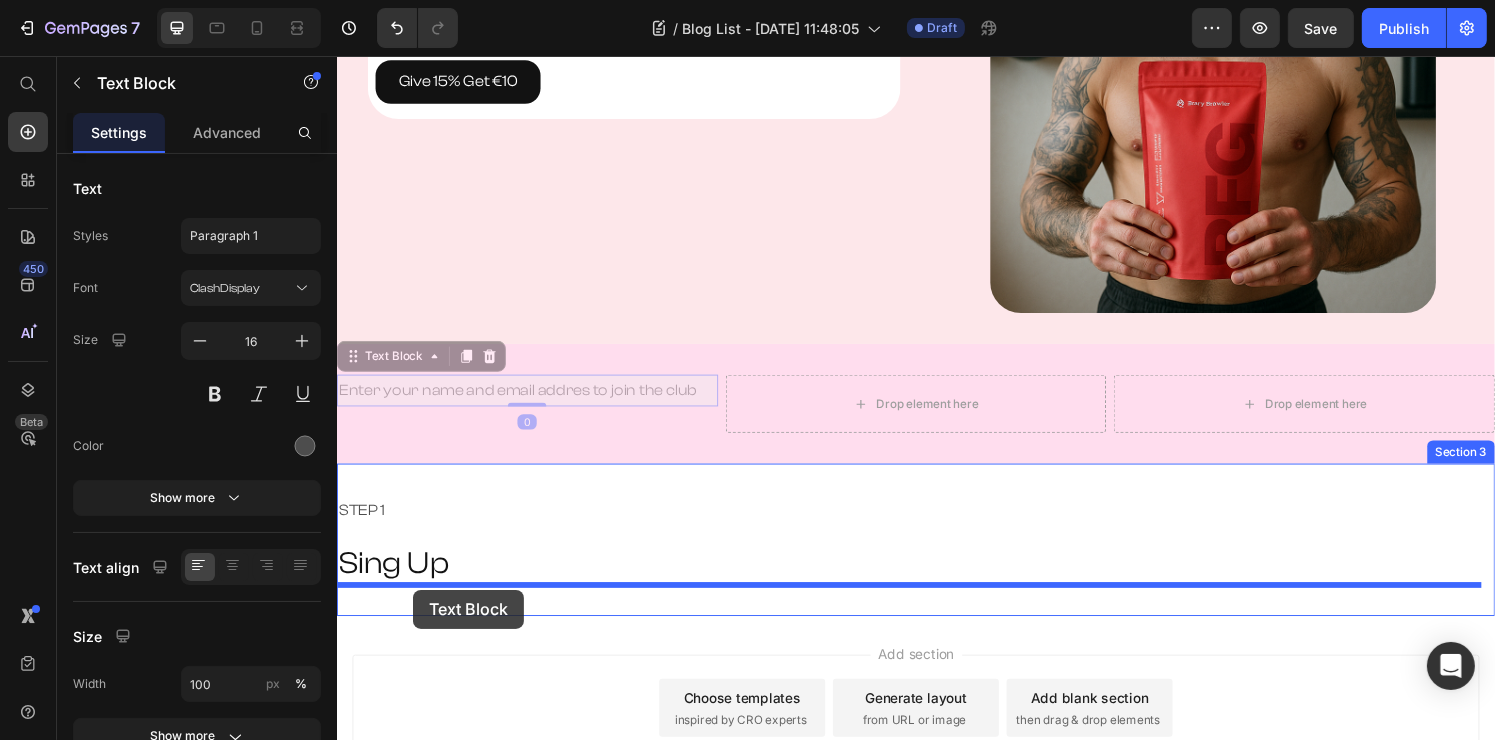 drag, startPoint x: 429, startPoint y: 409, endPoint x: 415, endPoint y: 609, distance: 200.4894 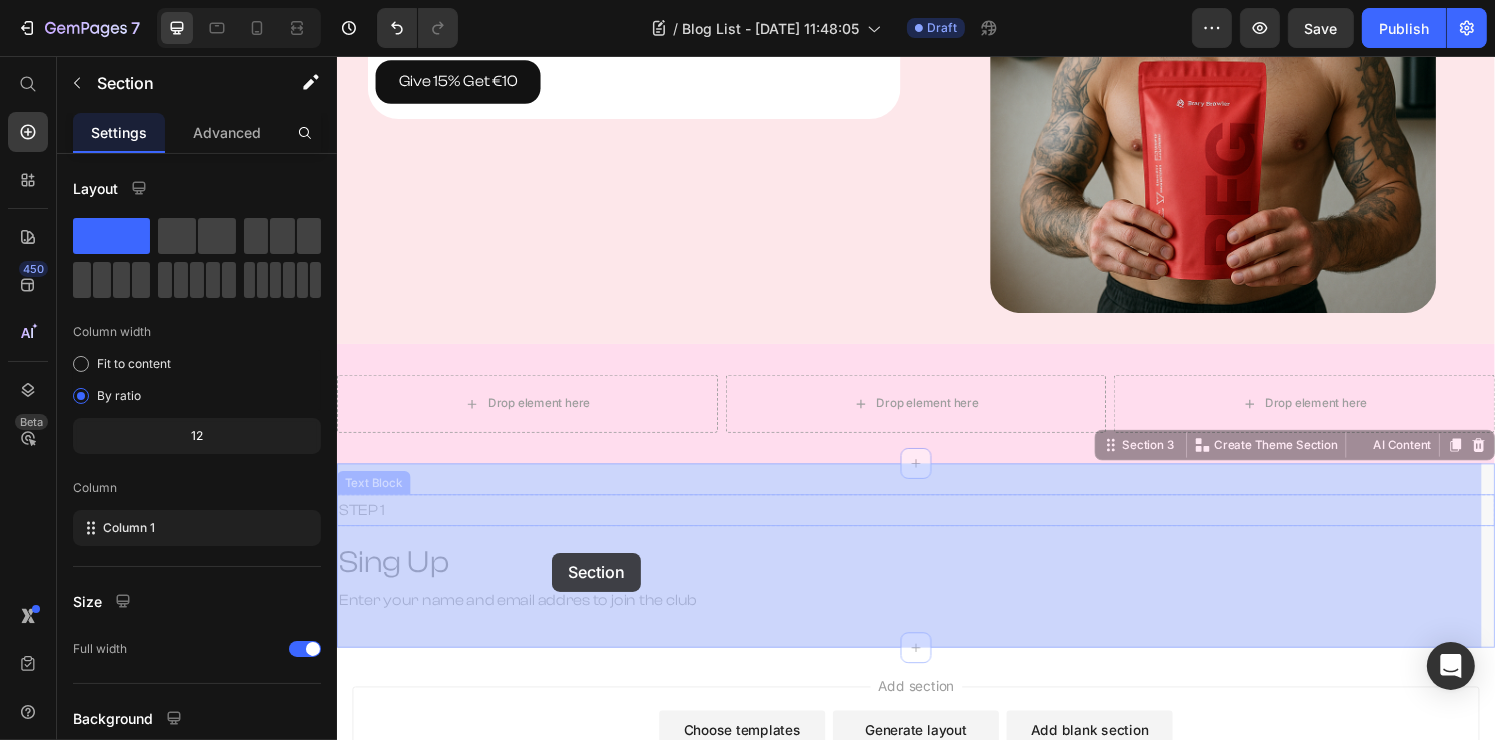 drag, startPoint x: 541, startPoint y: 547, endPoint x: 559, endPoint y: 571, distance: 30 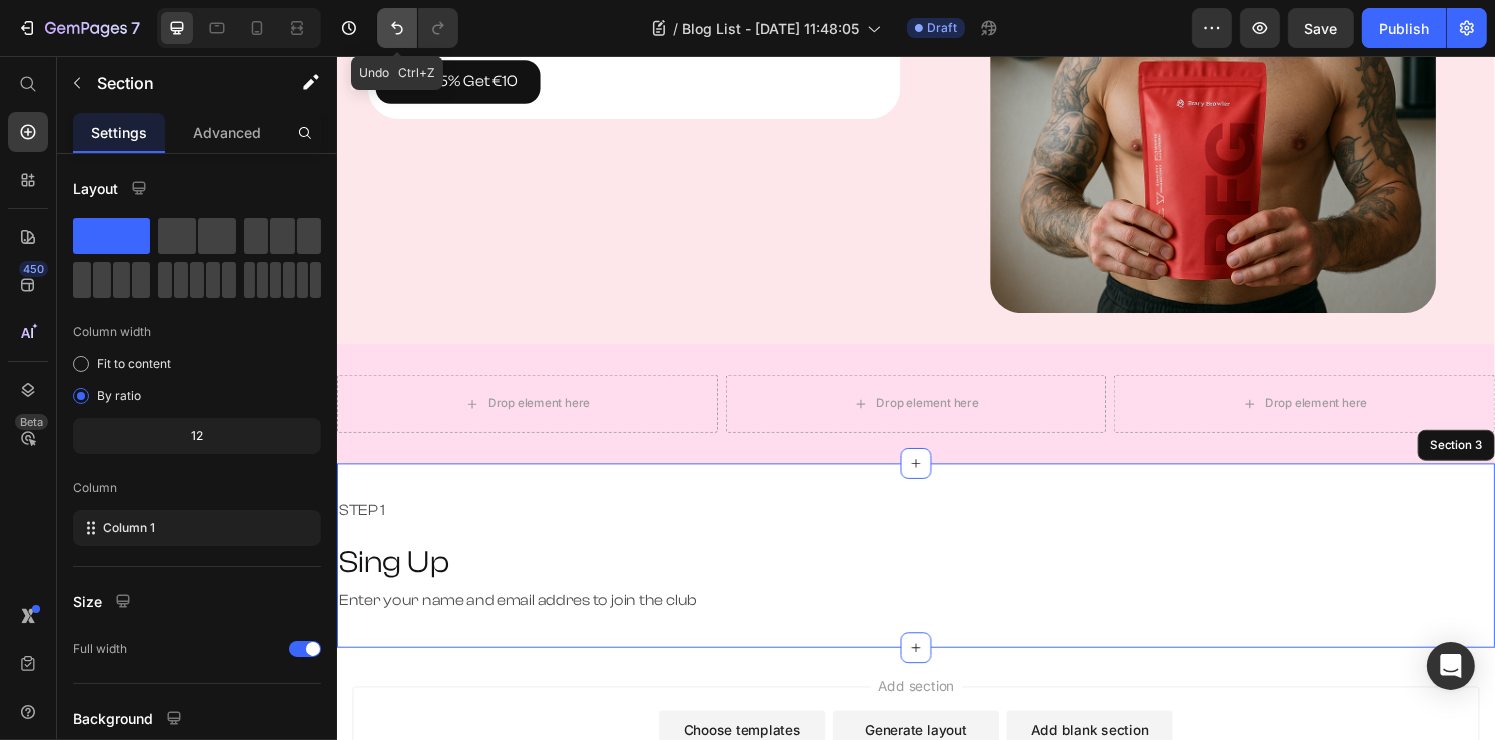 click 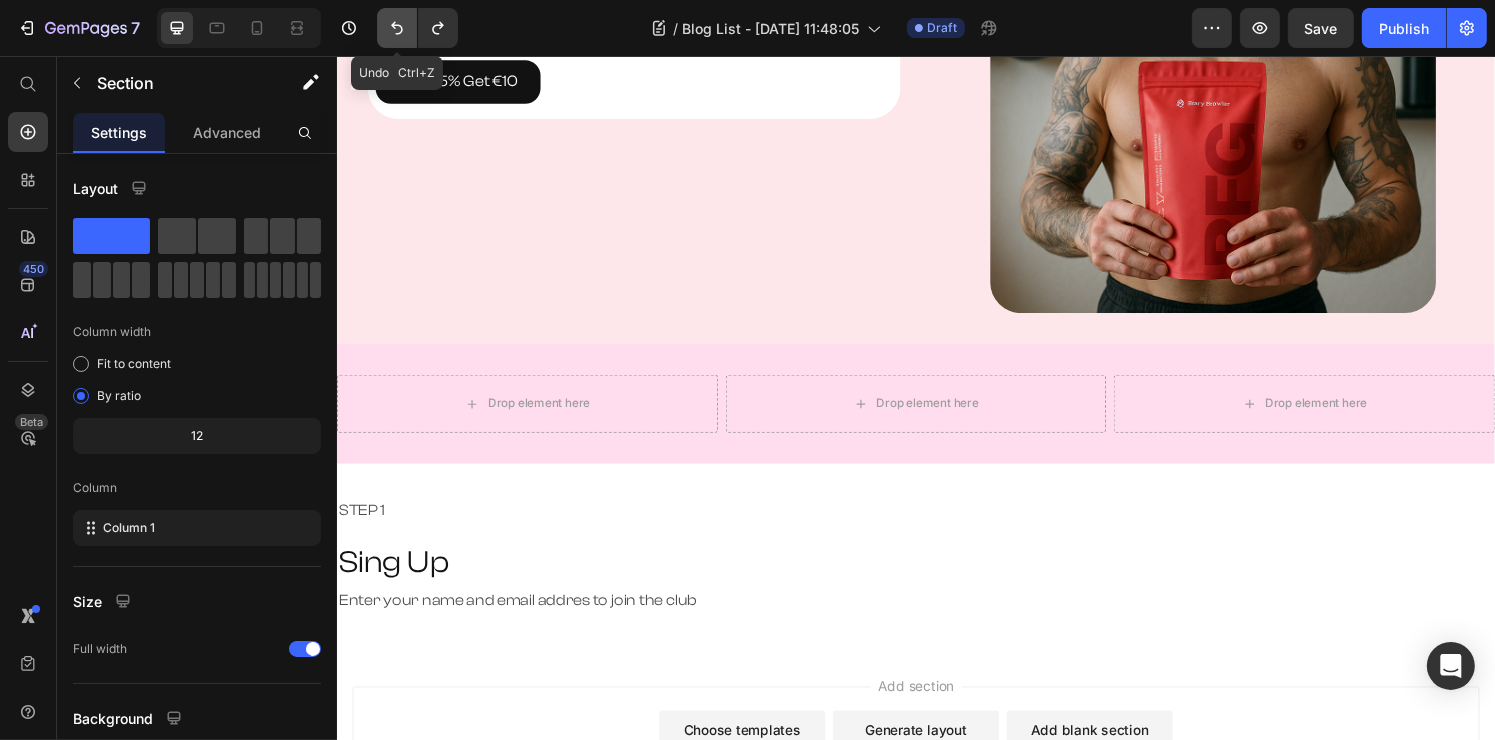 click 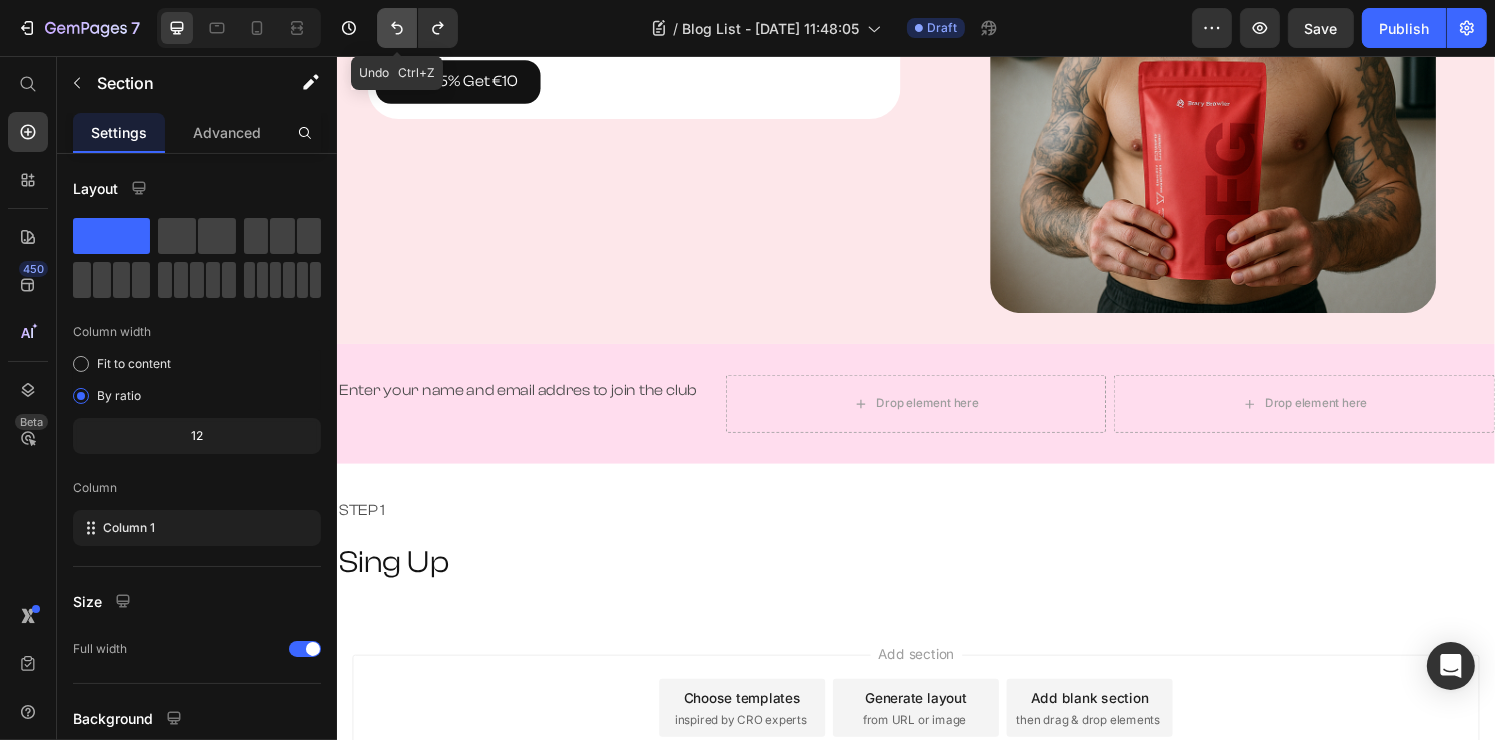 drag, startPoint x: 411, startPoint y: 25, endPoint x: 403, endPoint y: 36, distance: 13.601471 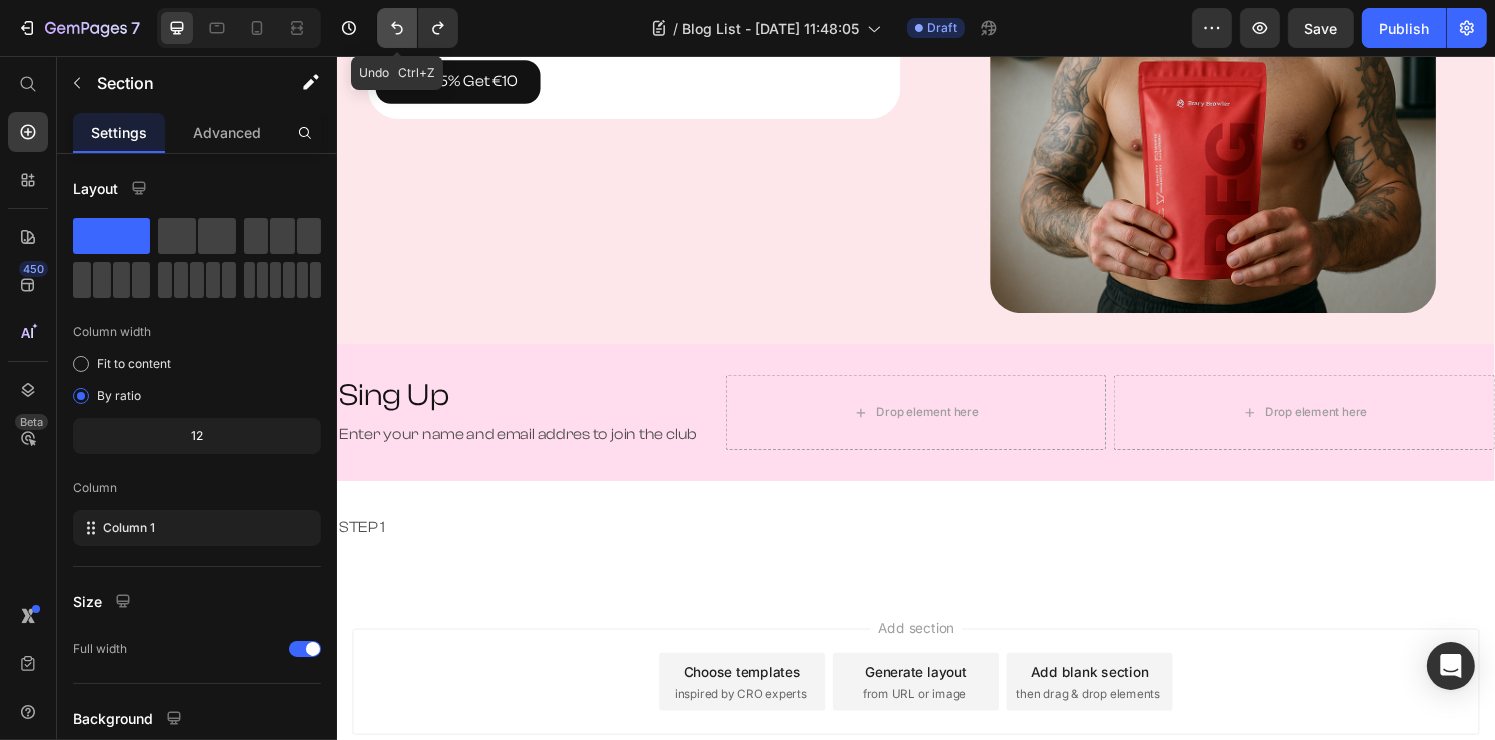 click 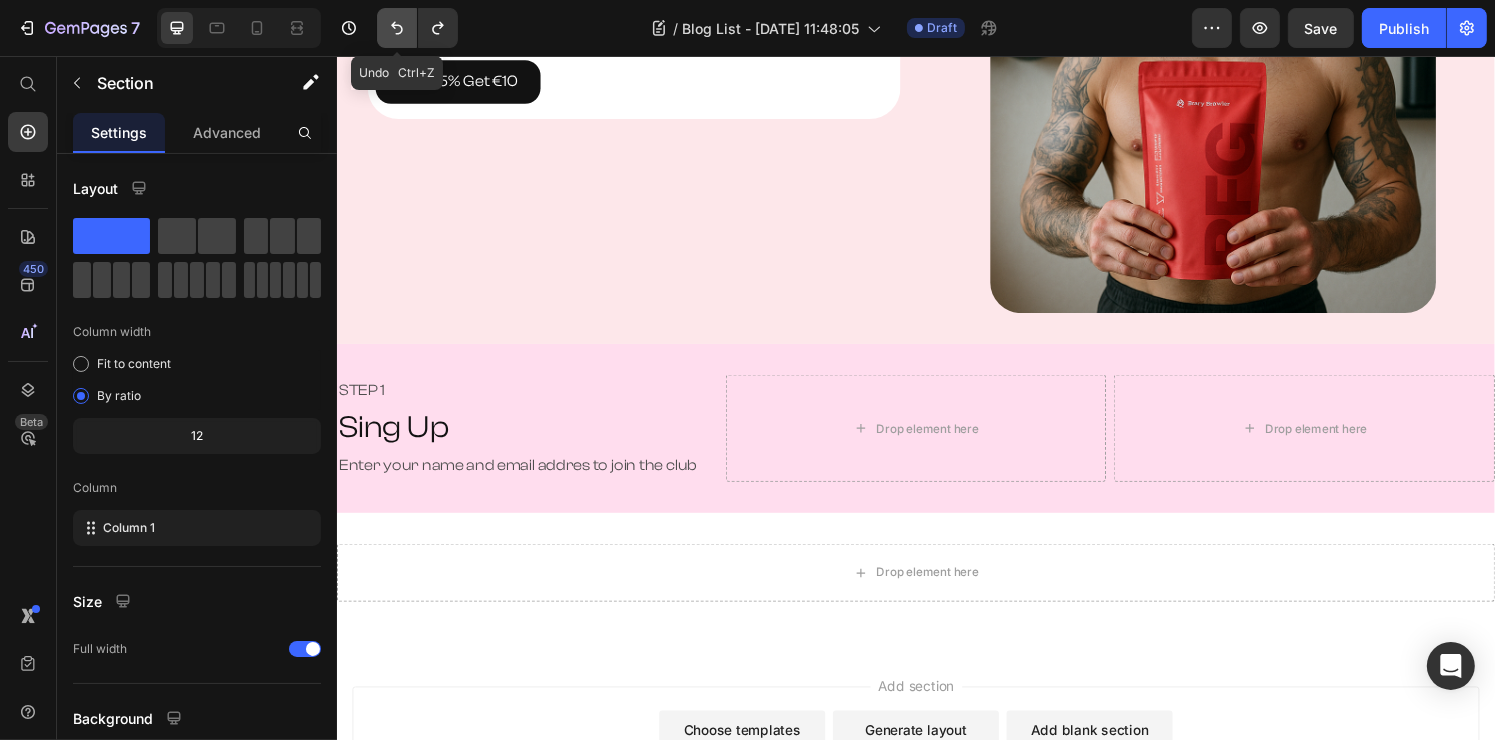 click 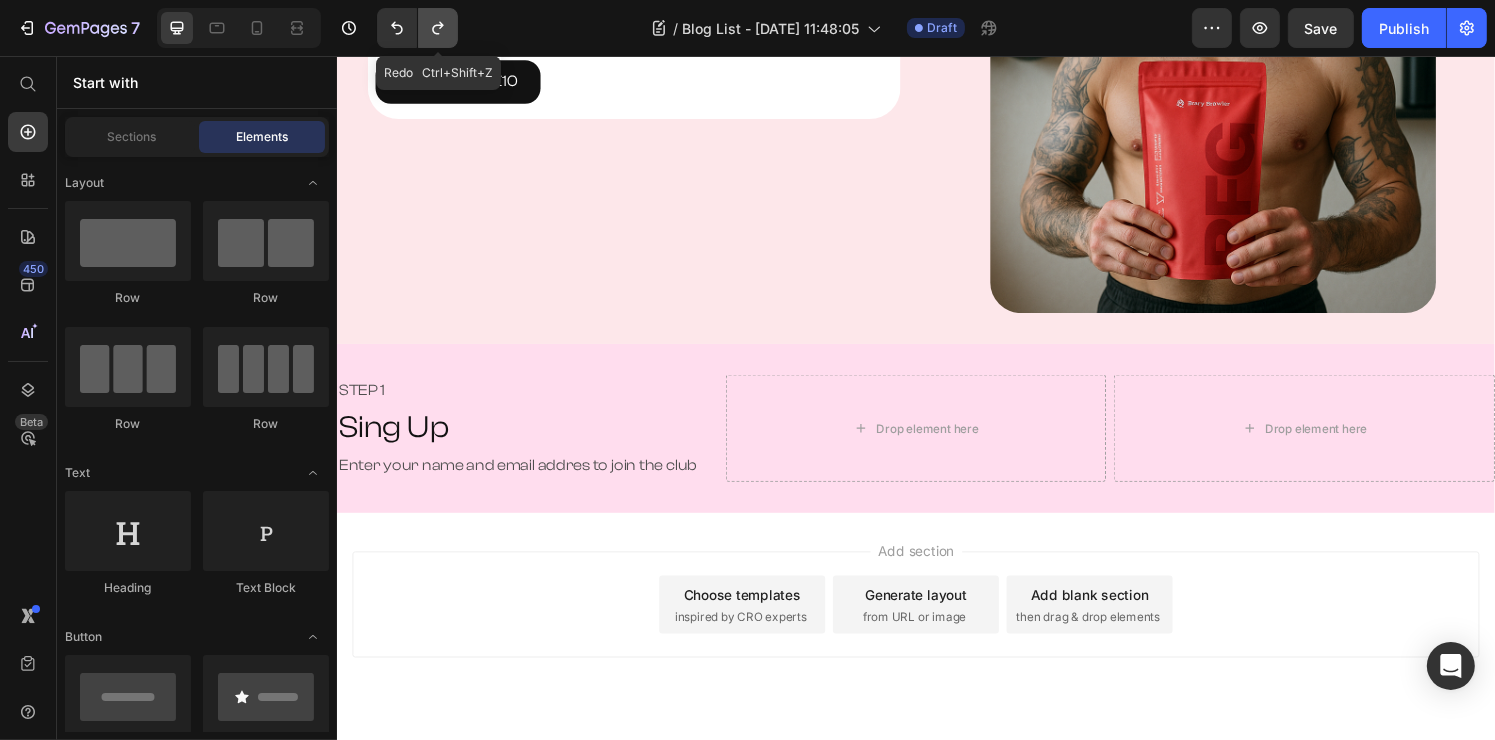 click 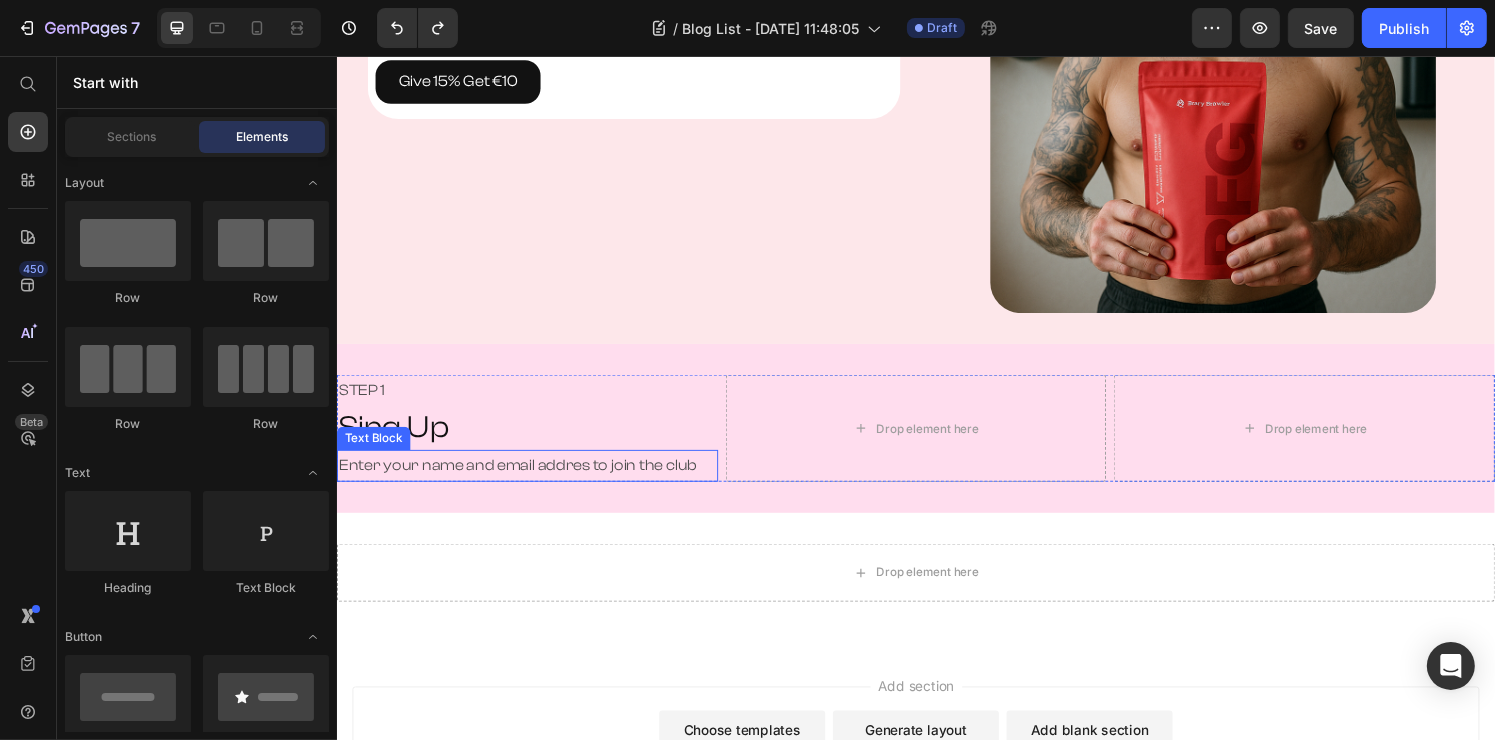 scroll, scrollTop: 407, scrollLeft: 0, axis: vertical 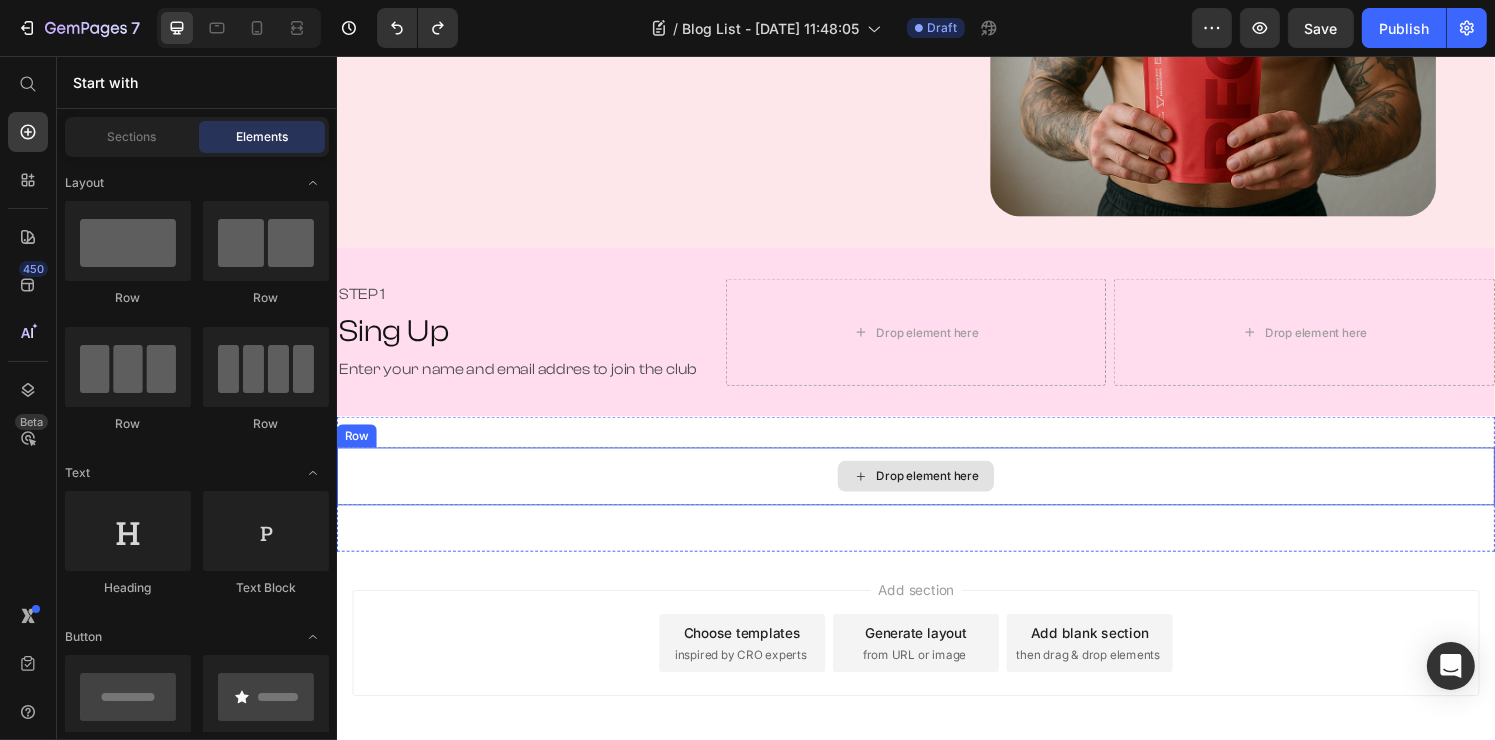 click on "Drop element here" at bounding box center [936, 491] 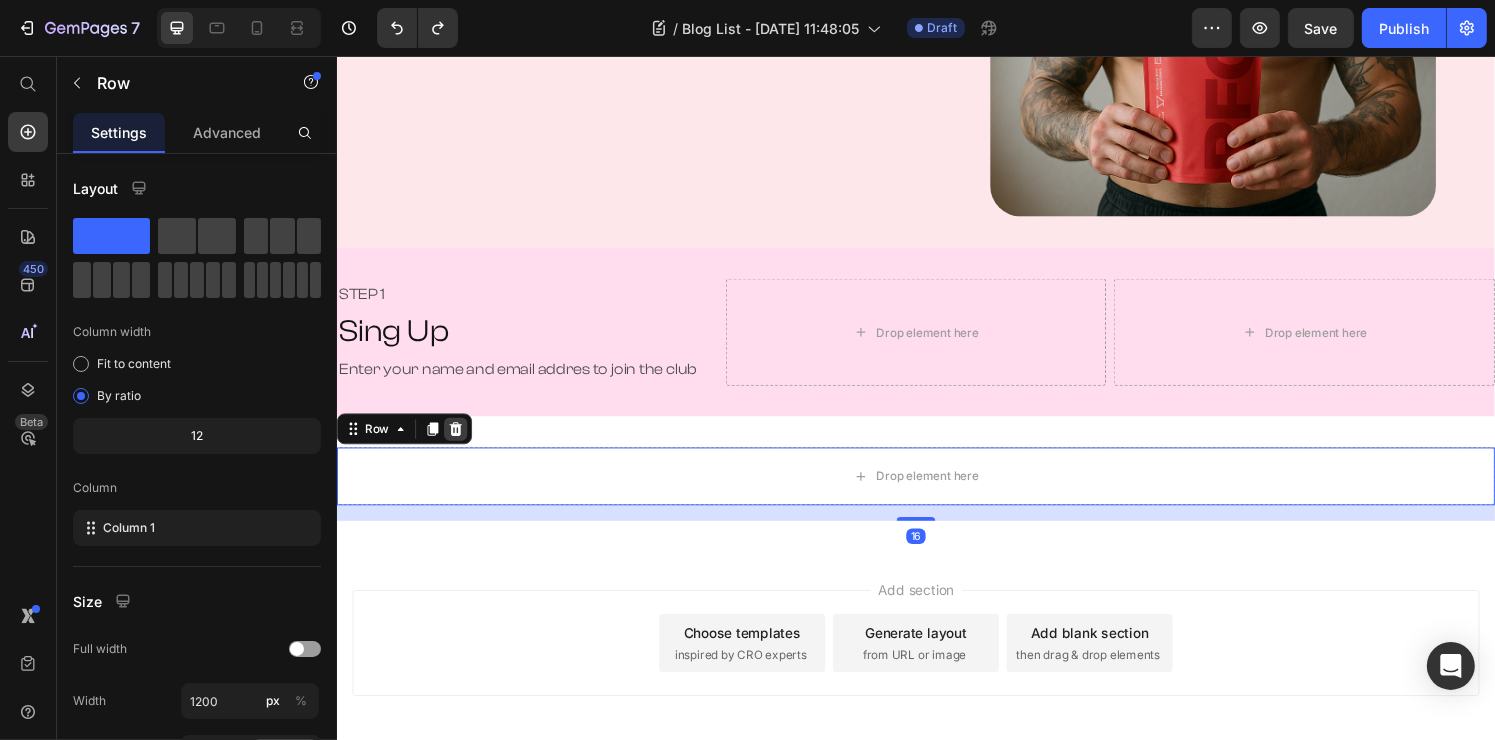 click at bounding box center (459, 442) 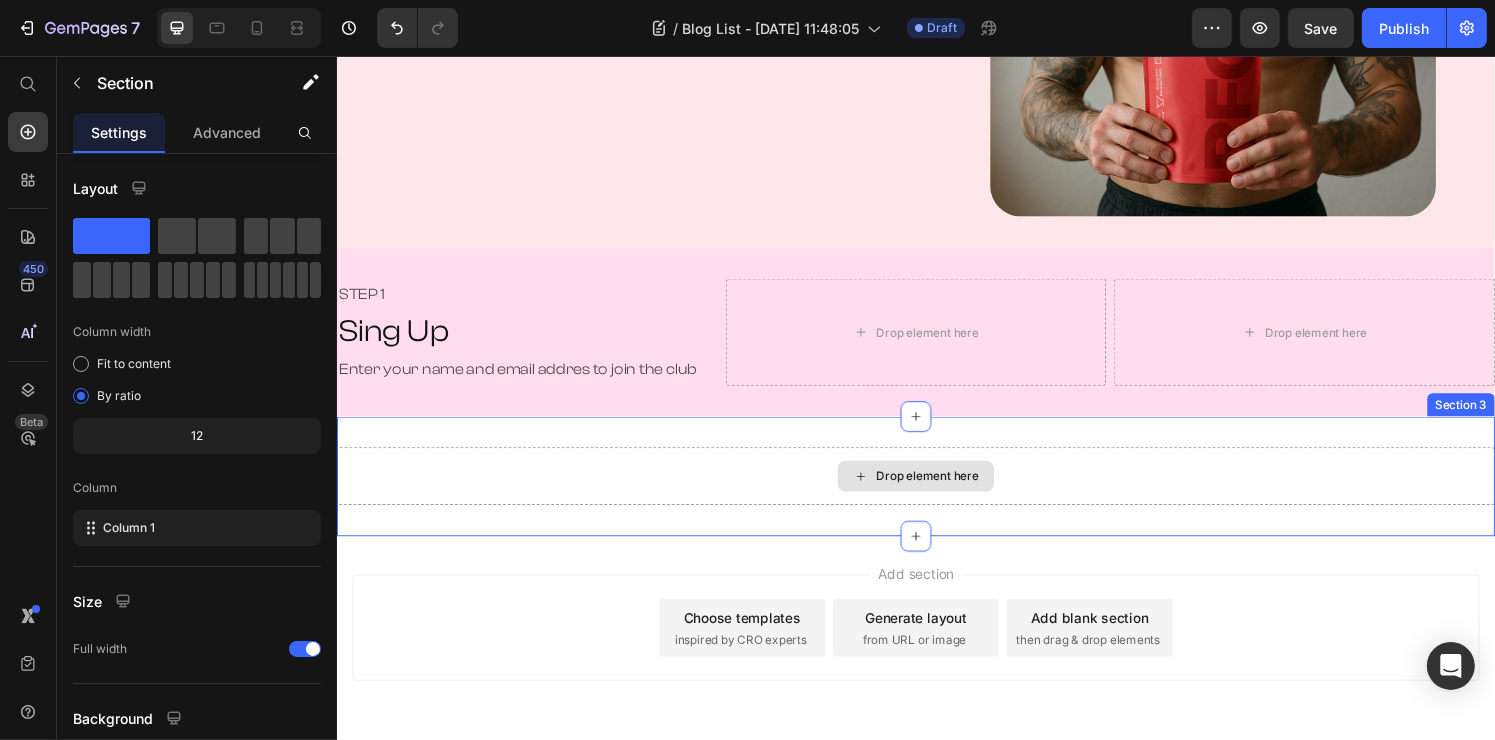 click on "Drop element here" at bounding box center (936, 491) 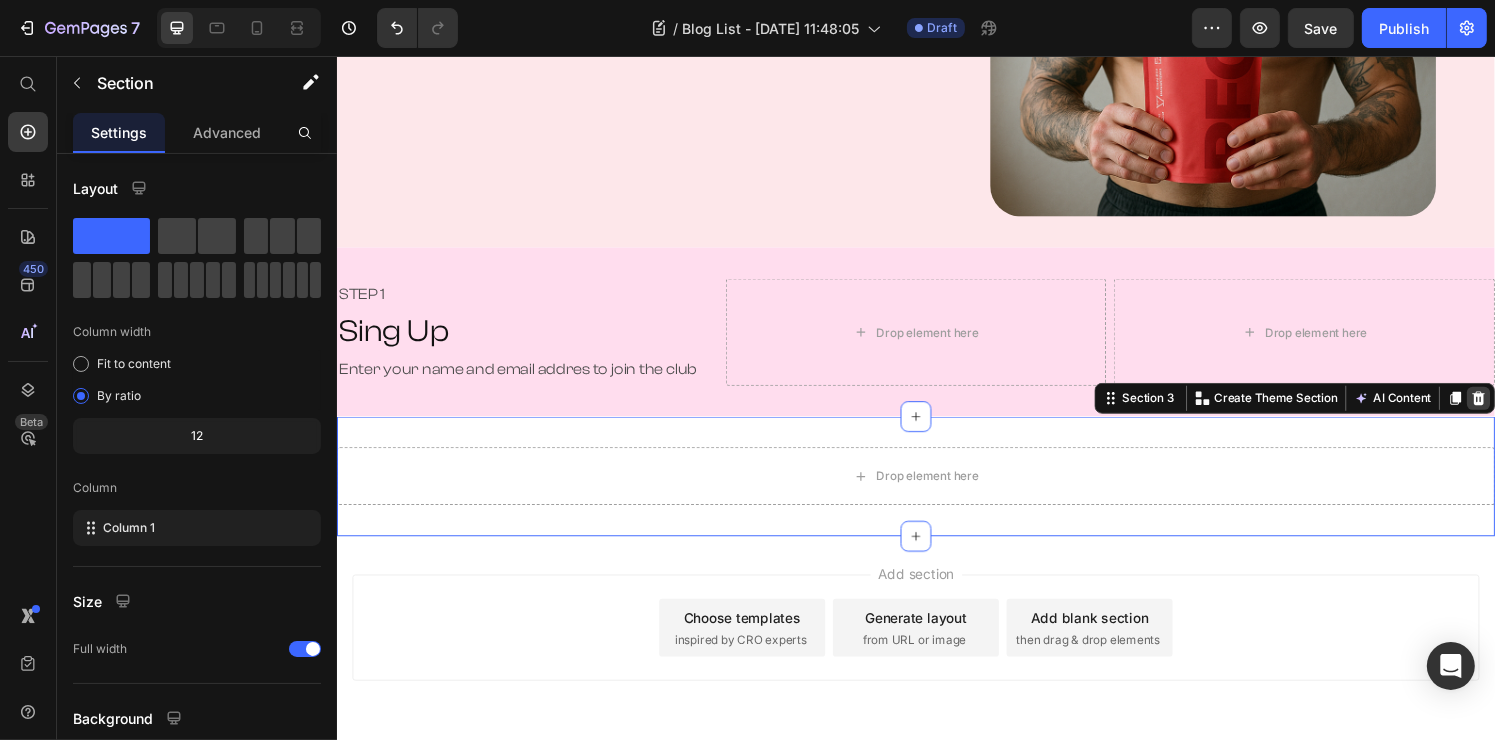 click 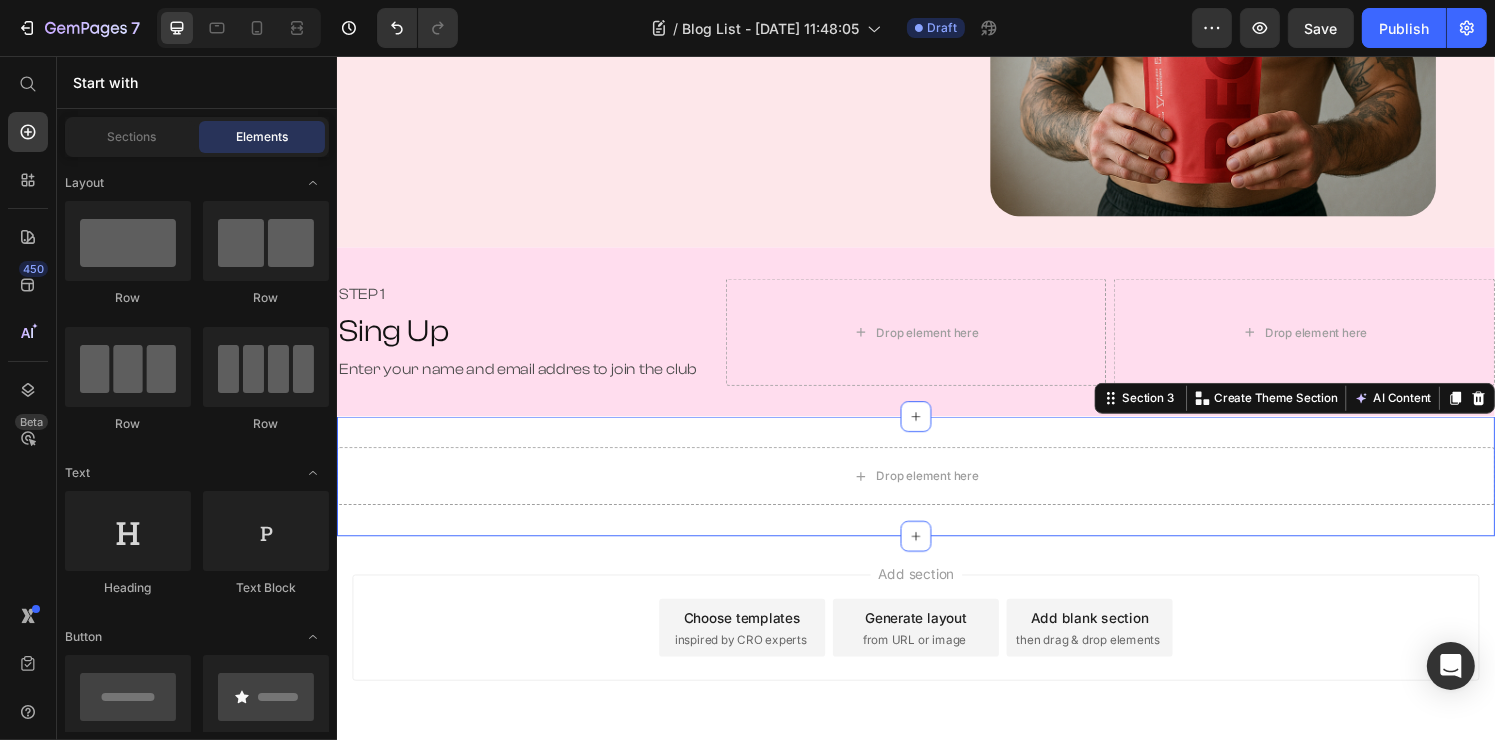 scroll, scrollTop: 358, scrollLeft: 0, axis: vertical 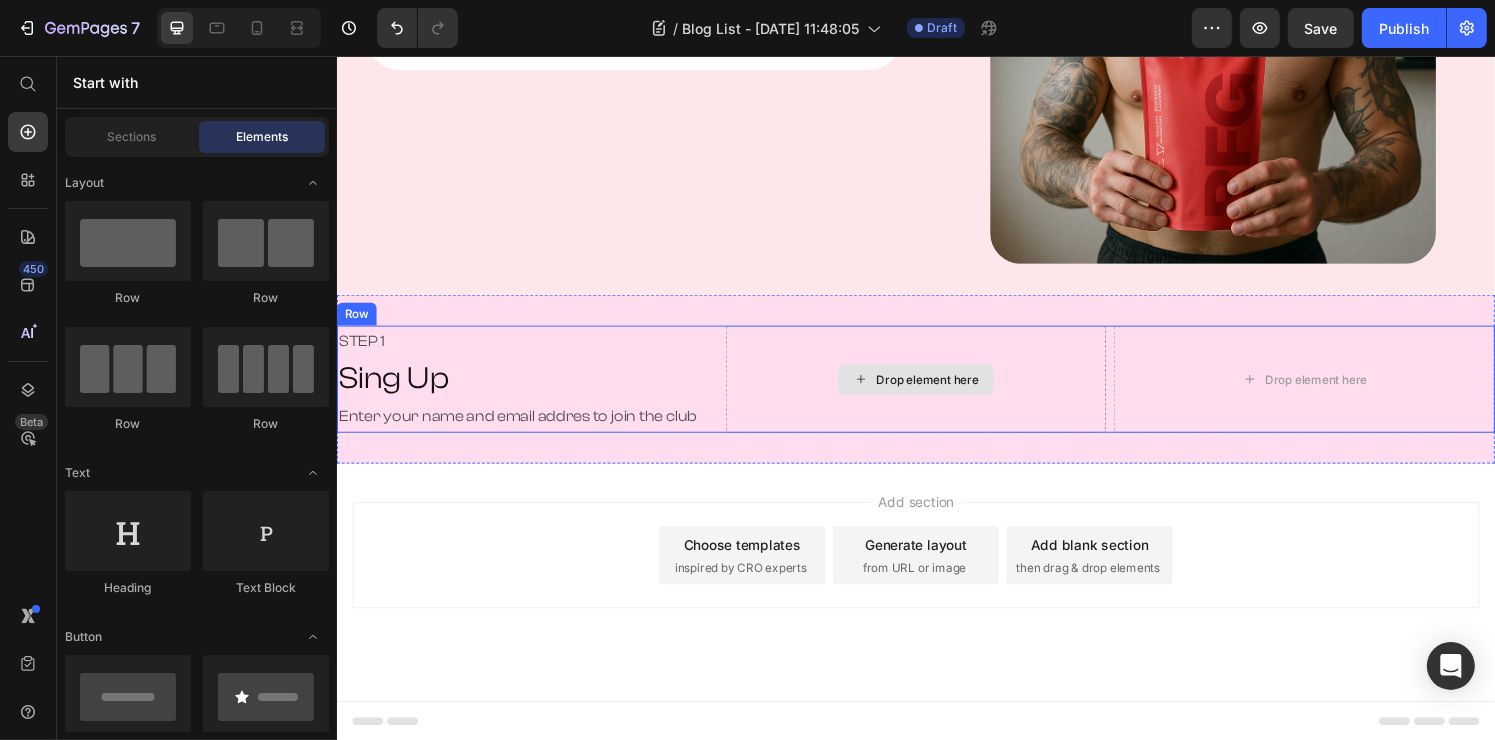 click on "Drop element here" at bounding box center [936, 390] 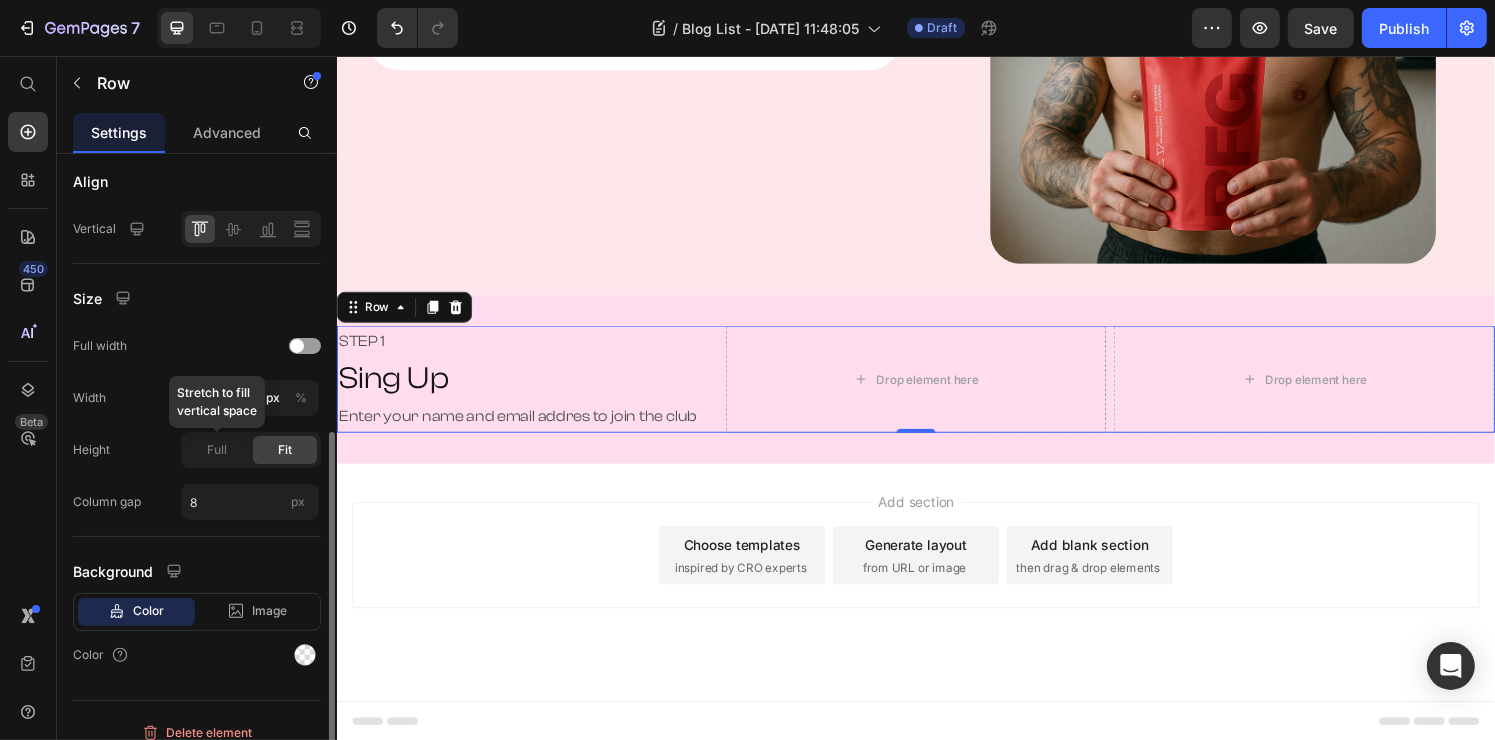 scroll, scrollTop: 516, scrollLeft: 0, axis: vertical 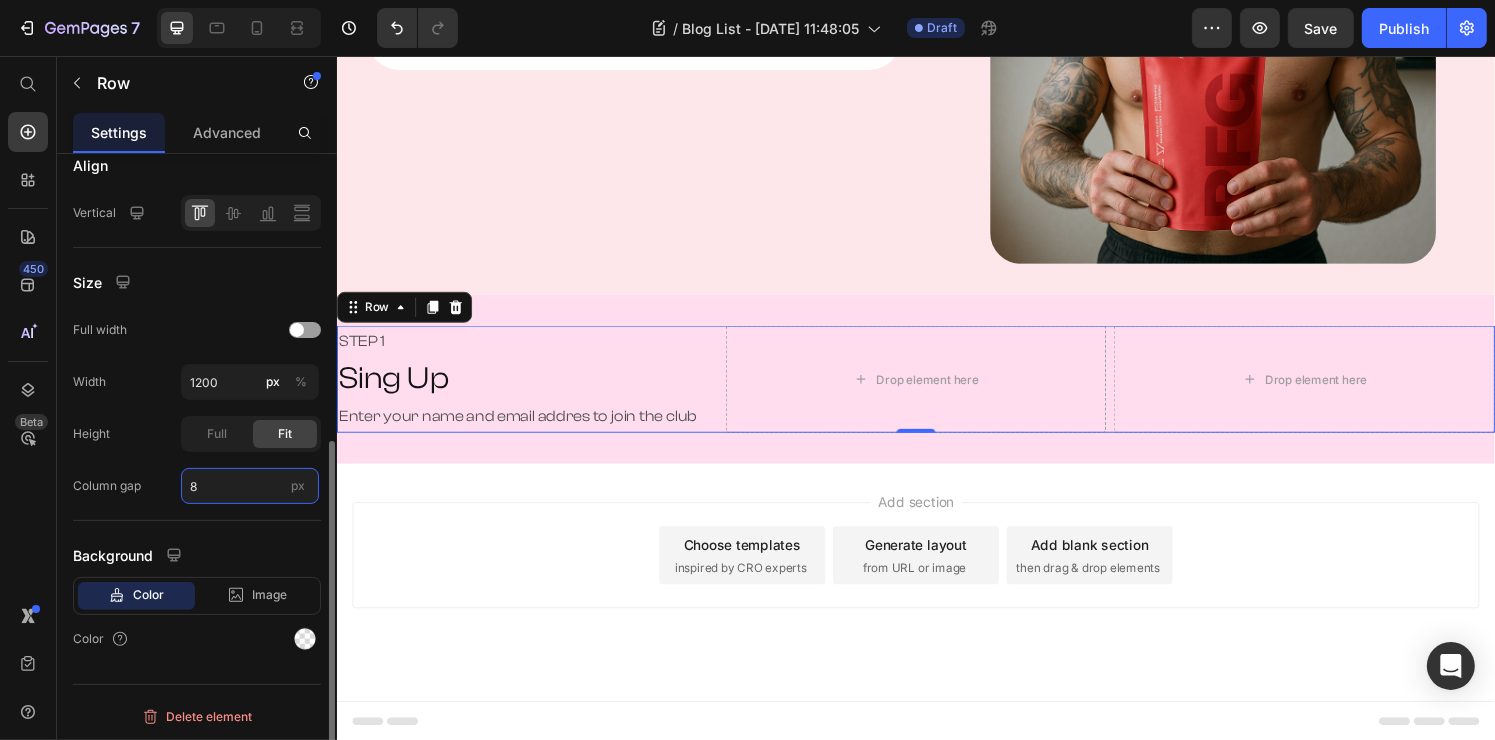 click on "8" at bounding box center [250, 486] 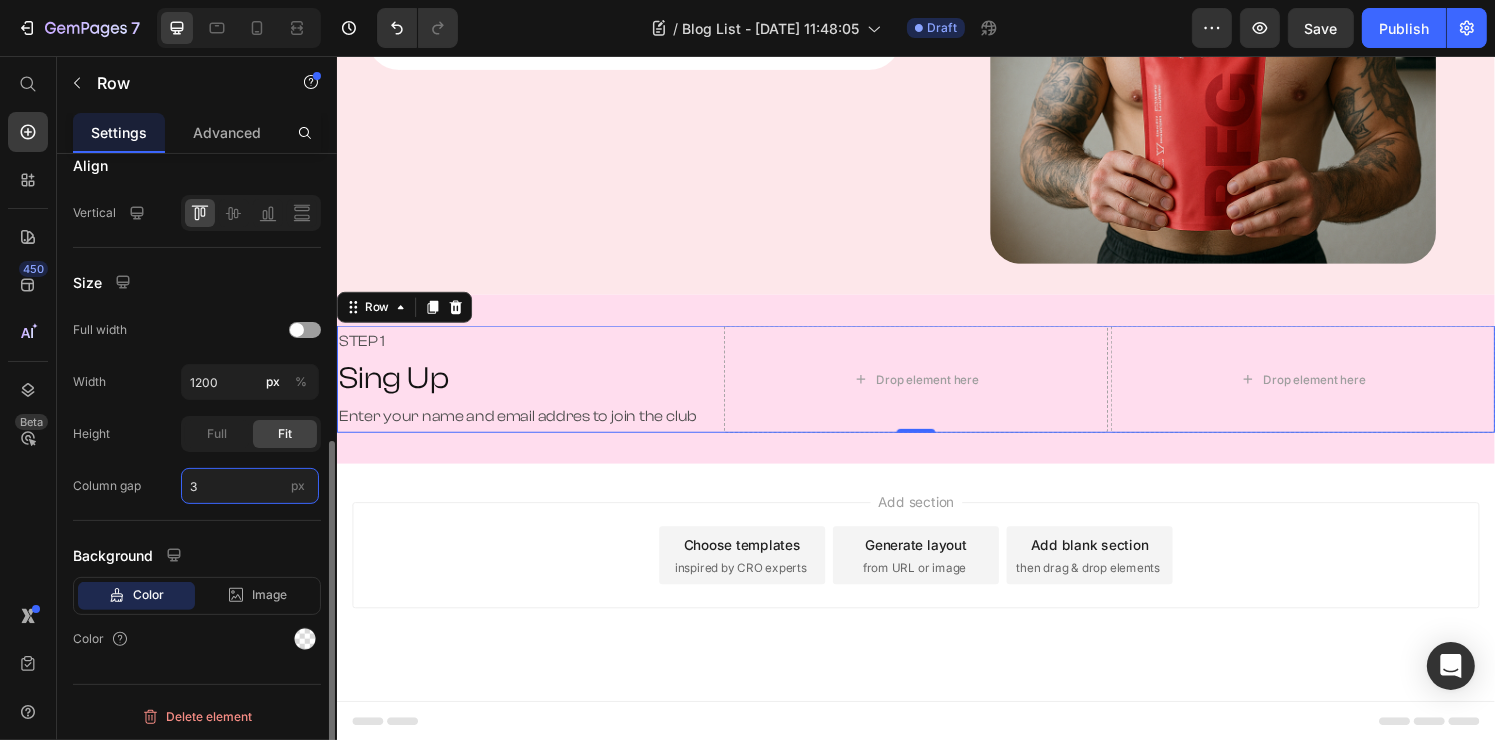 type on "32" 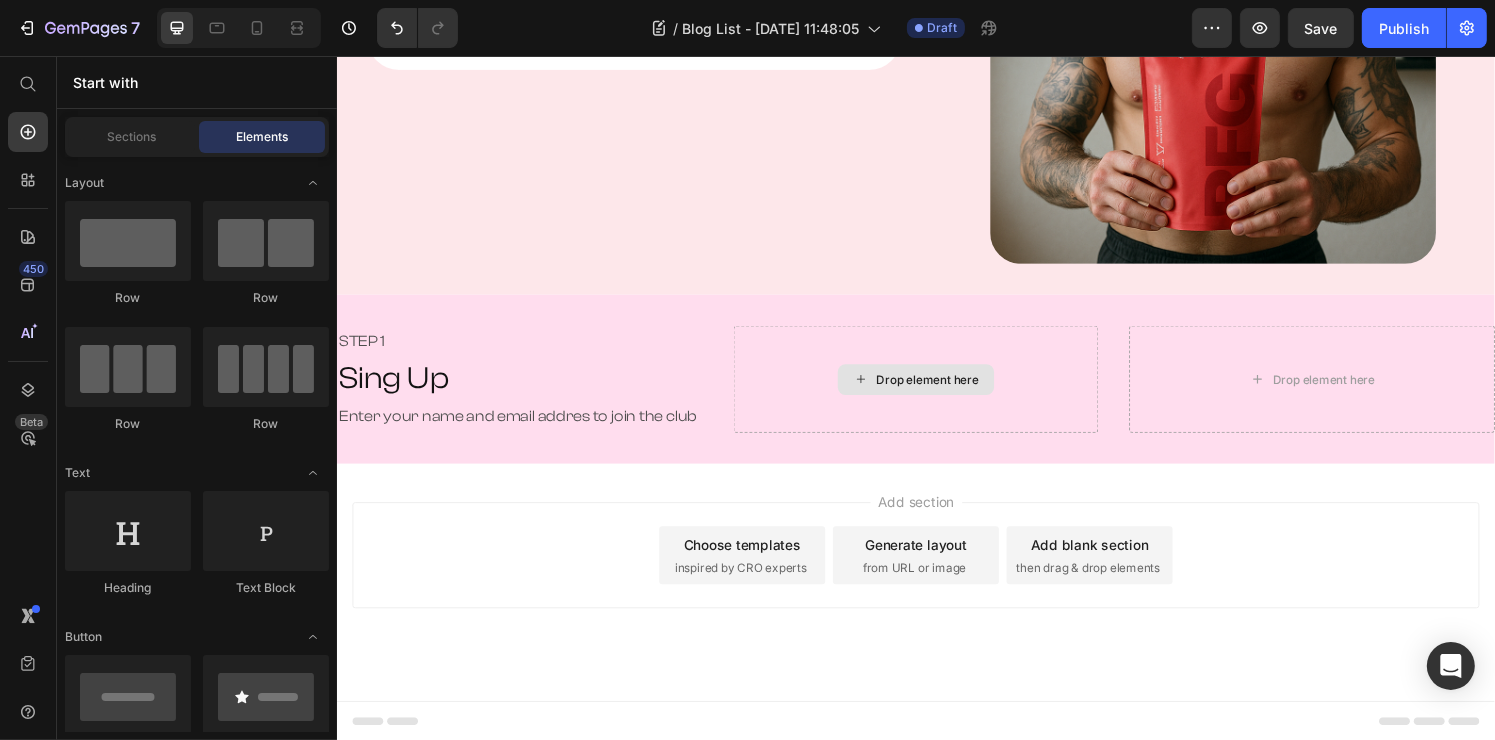 click on "Drop element here" at bounding box center [936, 391] 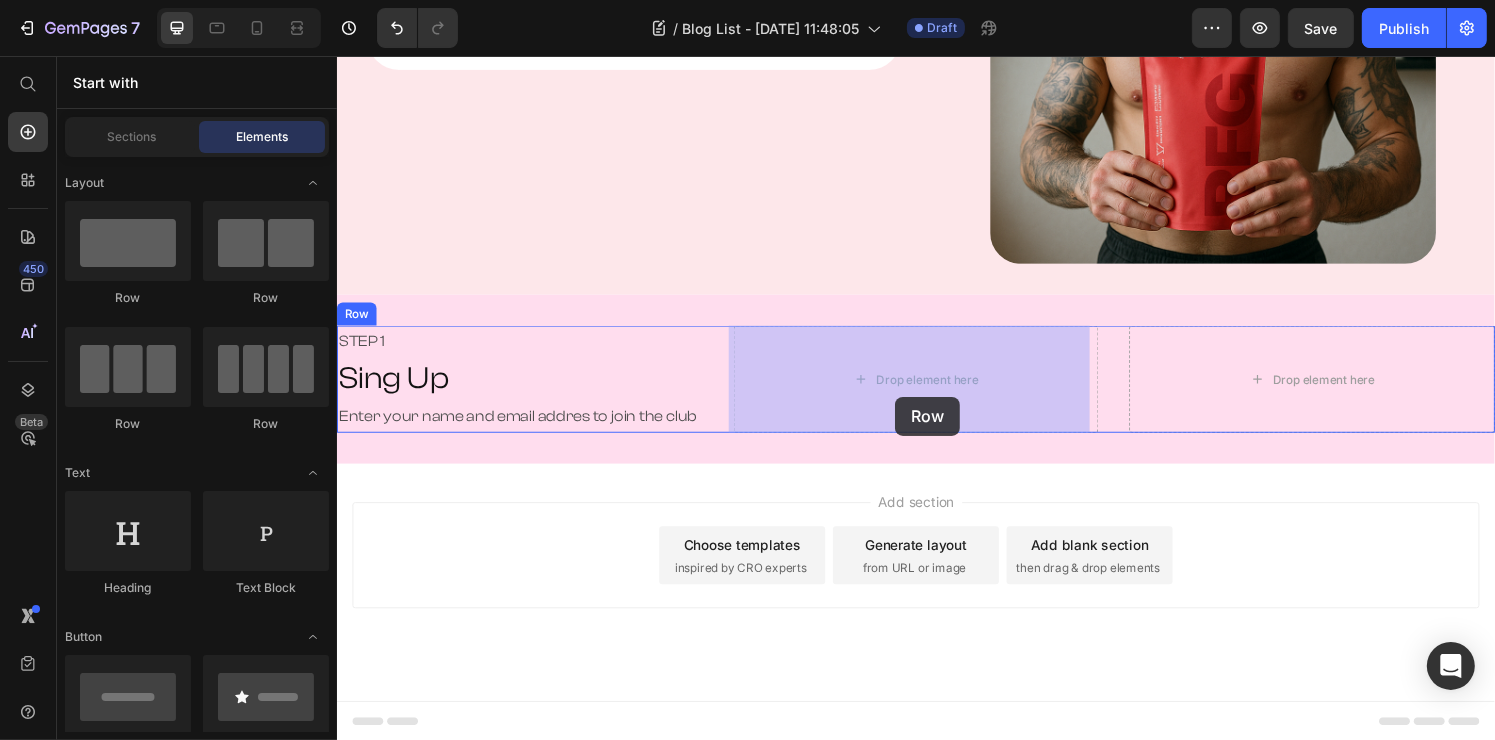 drag, startPoint x: 445, startPoint y: 308, endPoint x: 914, endPoint y: 409, distance: 479.752 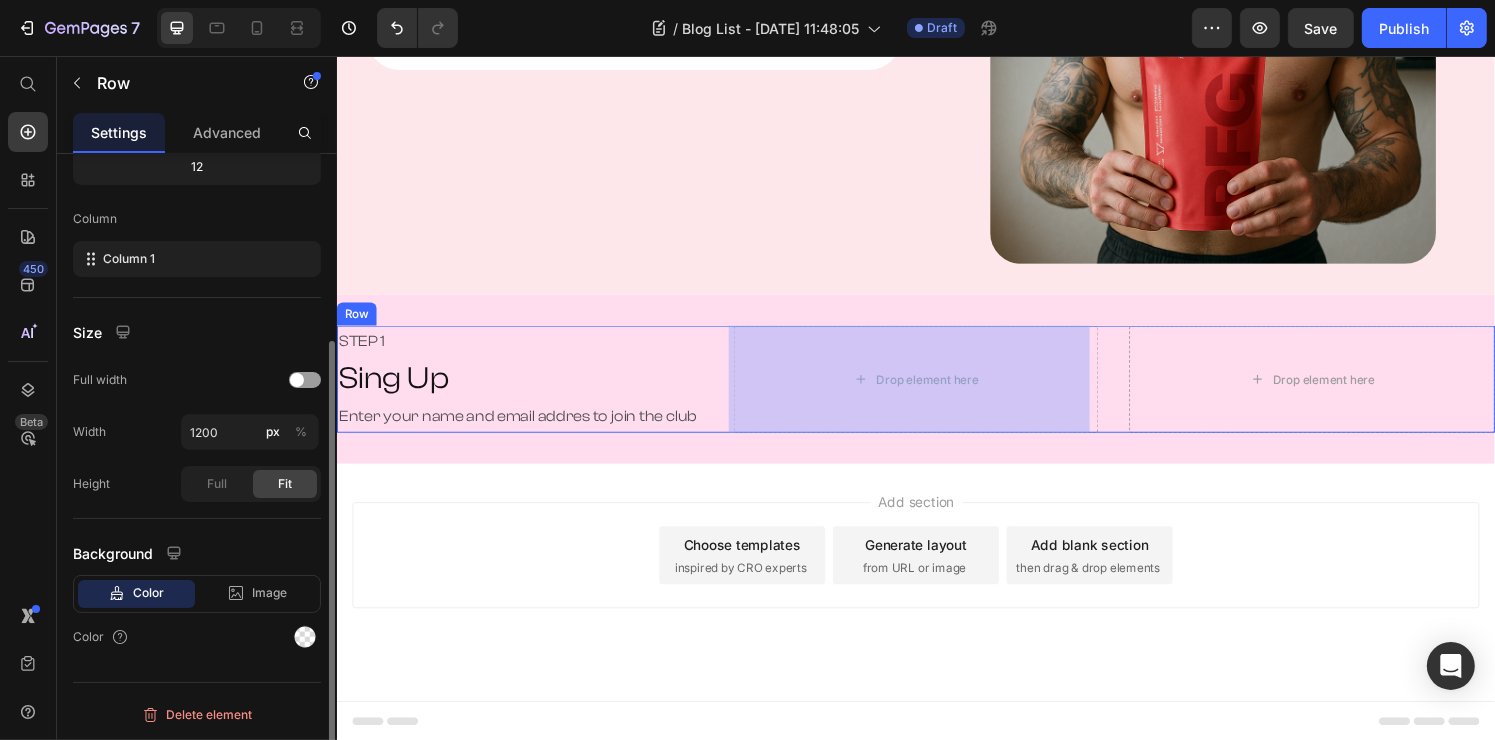 scroll, scrollTop: 267, scrollLeft: 0, axis: vertical 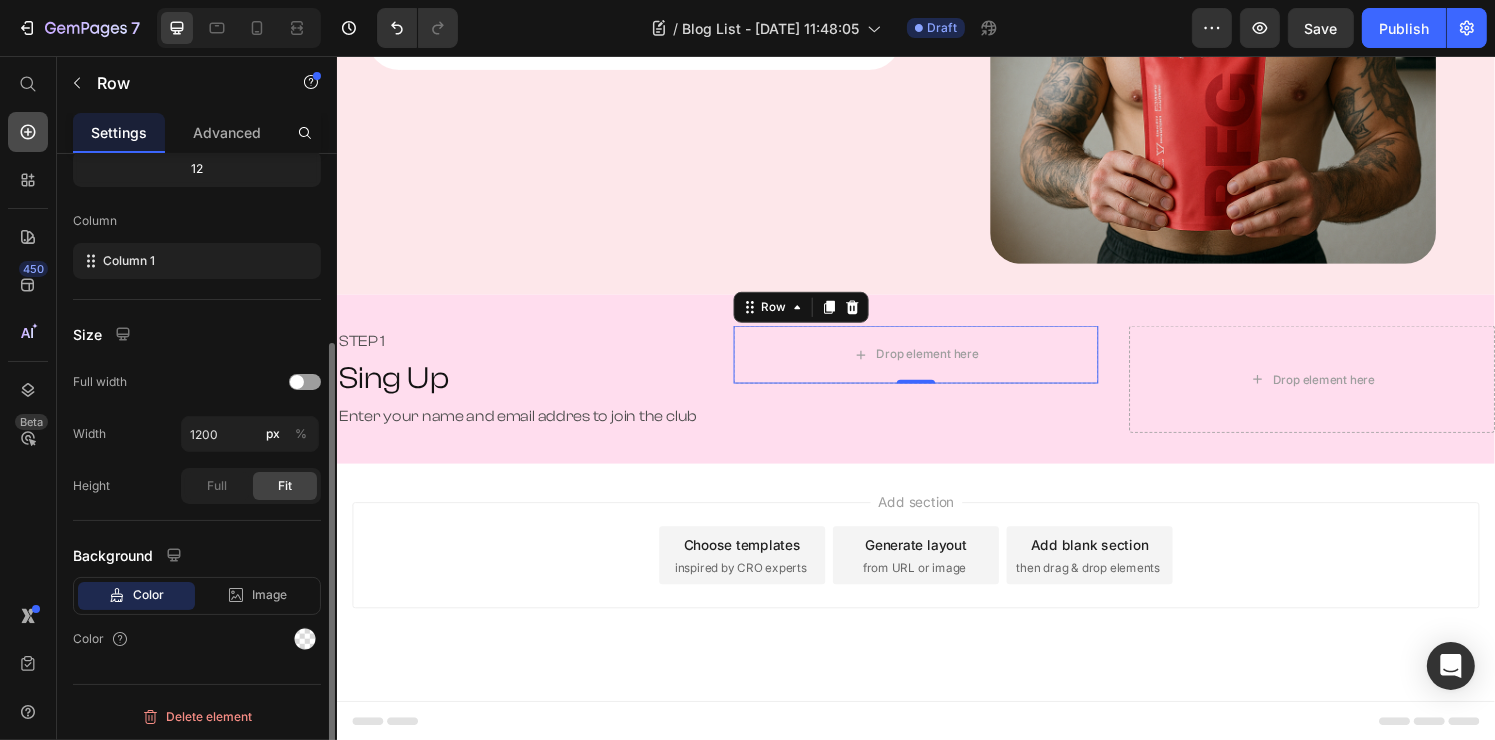 click 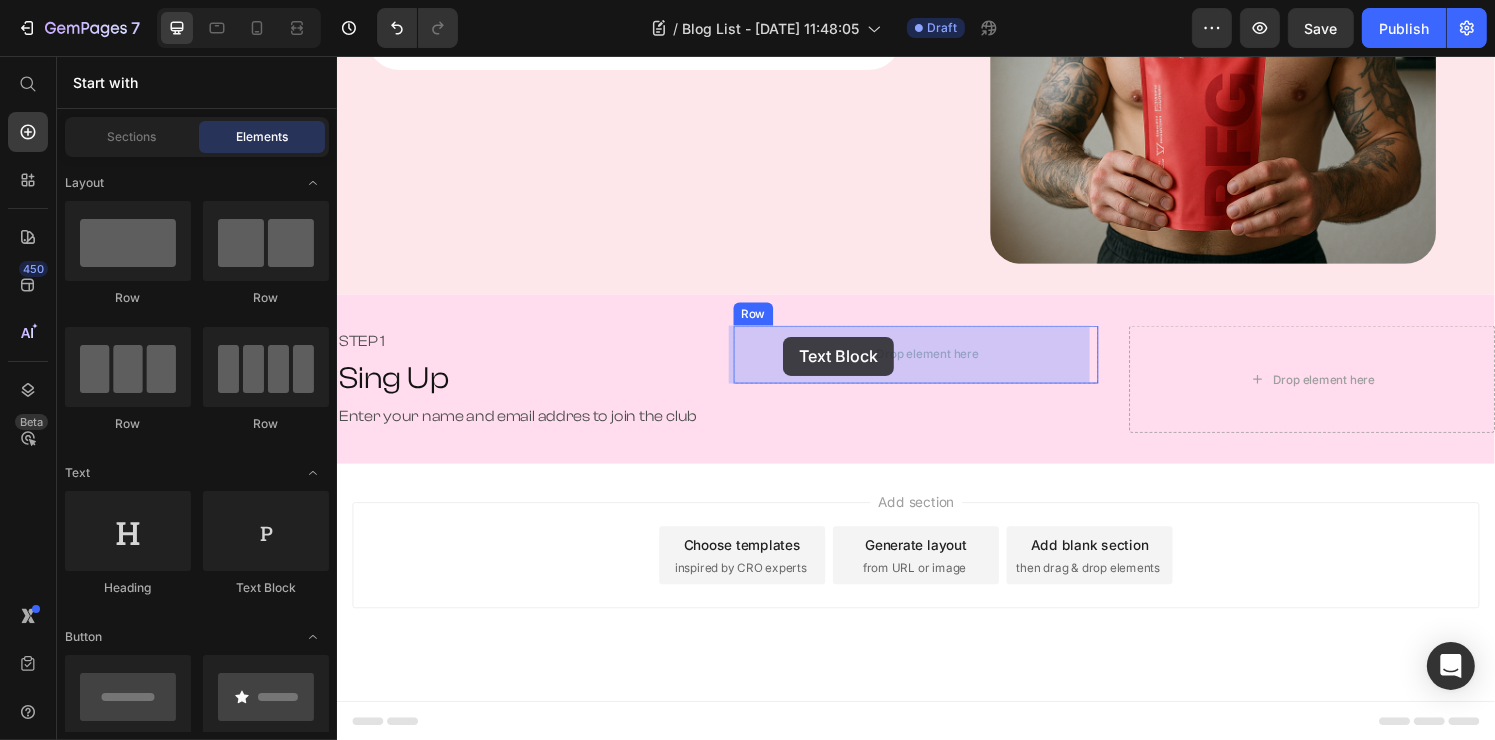 drag, startPoint x: 568, startPoint y: 587, endPoint x: 798, endPoint y: 347, distance: 332.4154 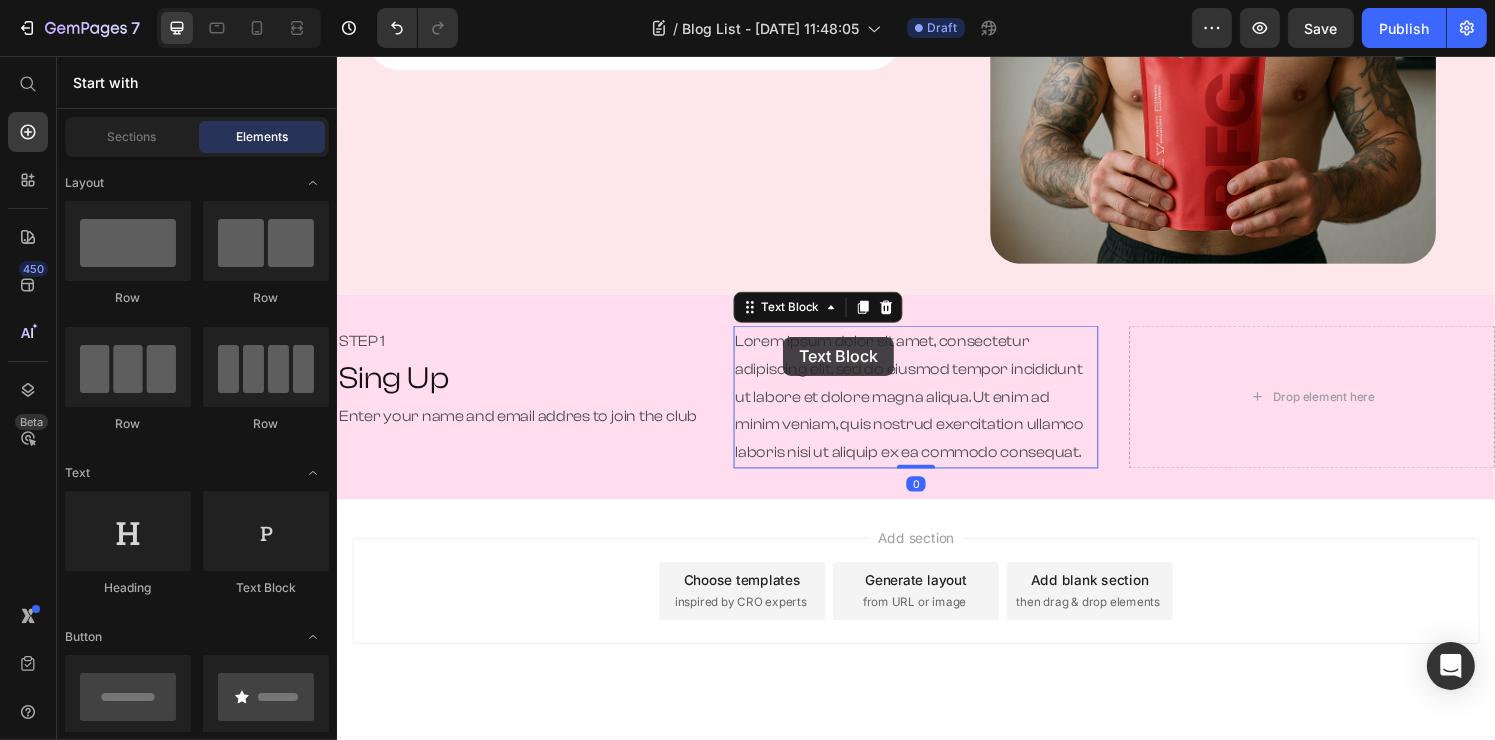 scroll, scrollTop: 395, scrollLeft: 0, axis: vertical 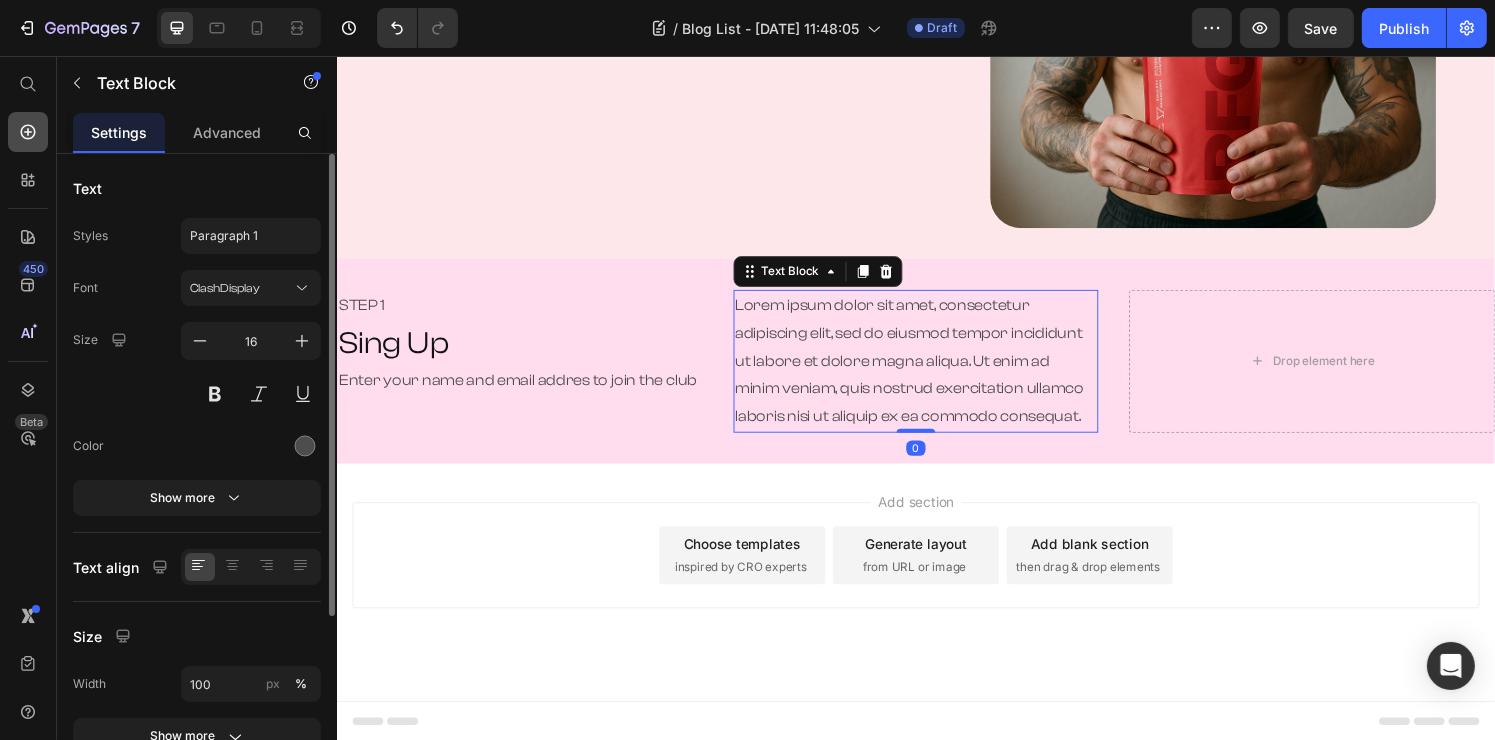 click 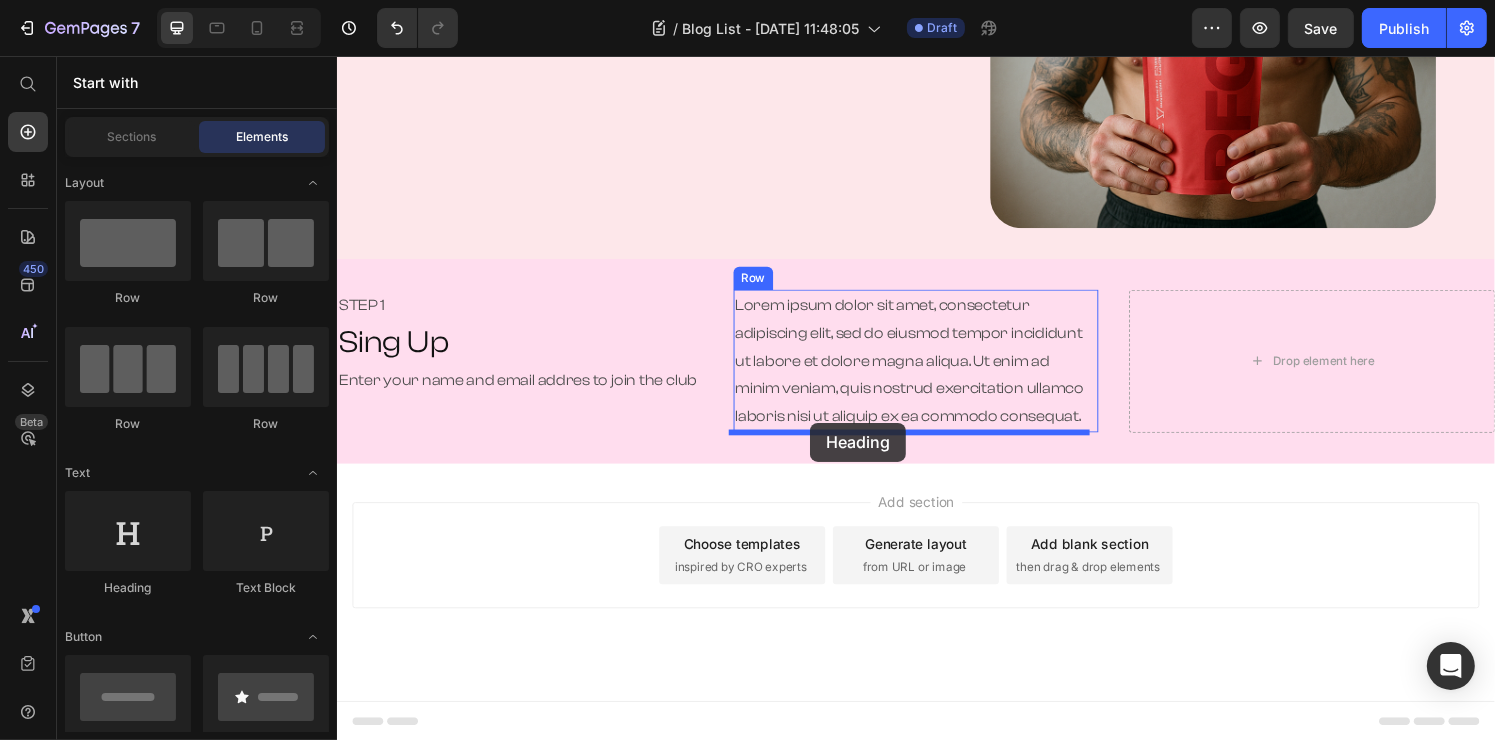 drag, startPoint x: 489, startPoint y: 587, endPoint x: 826, endPoint y: 436, distance: 369.28308 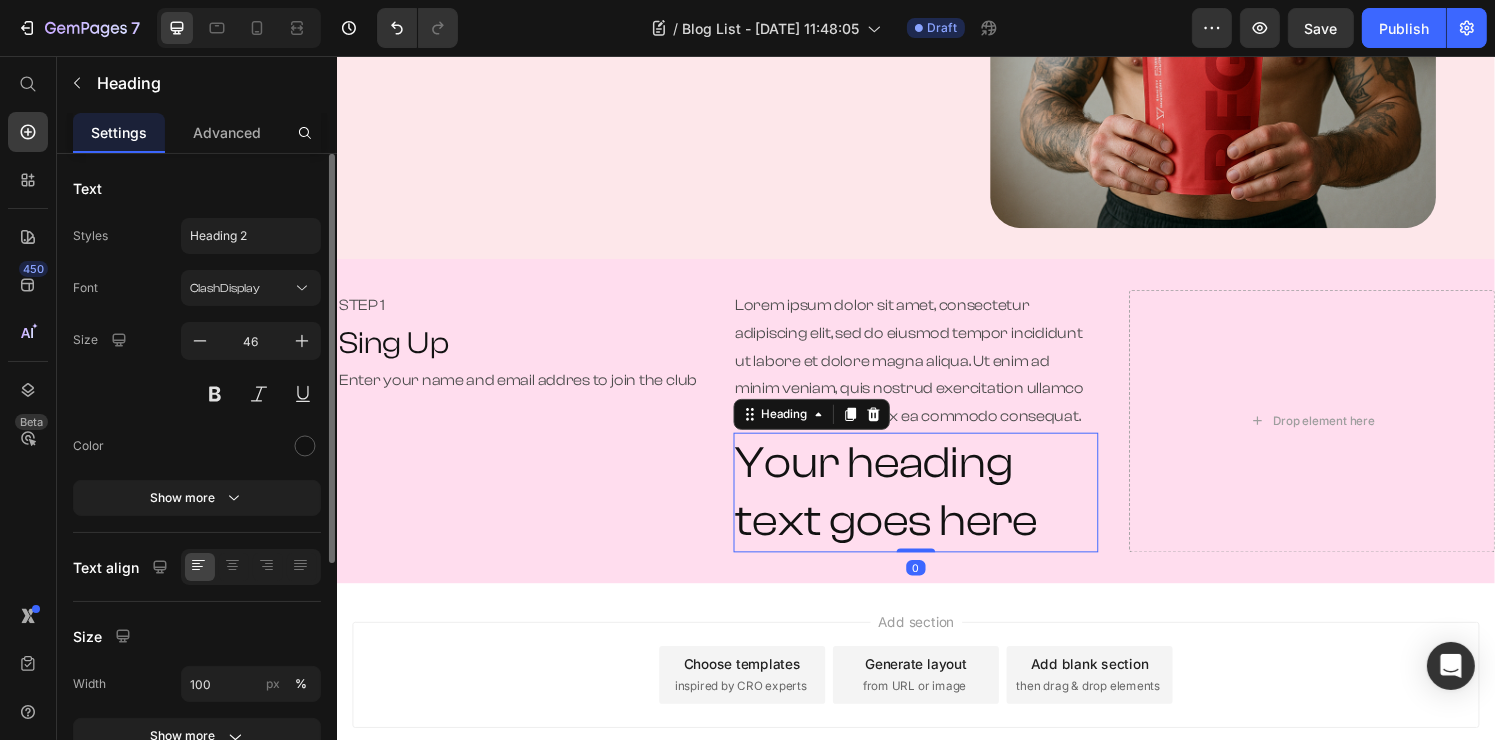 scroll, scrollTop: 407, scrollLeft: 0, axis: vertical 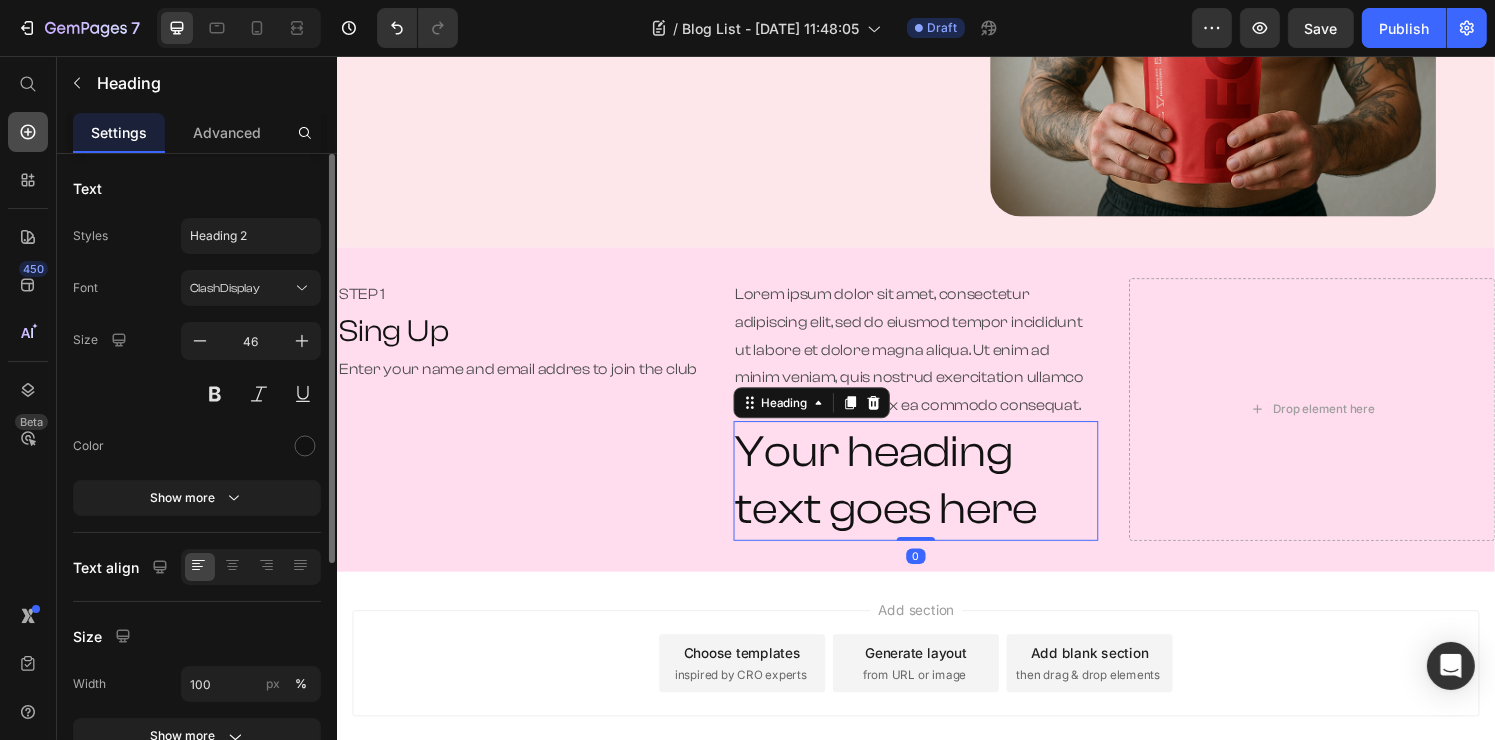 click 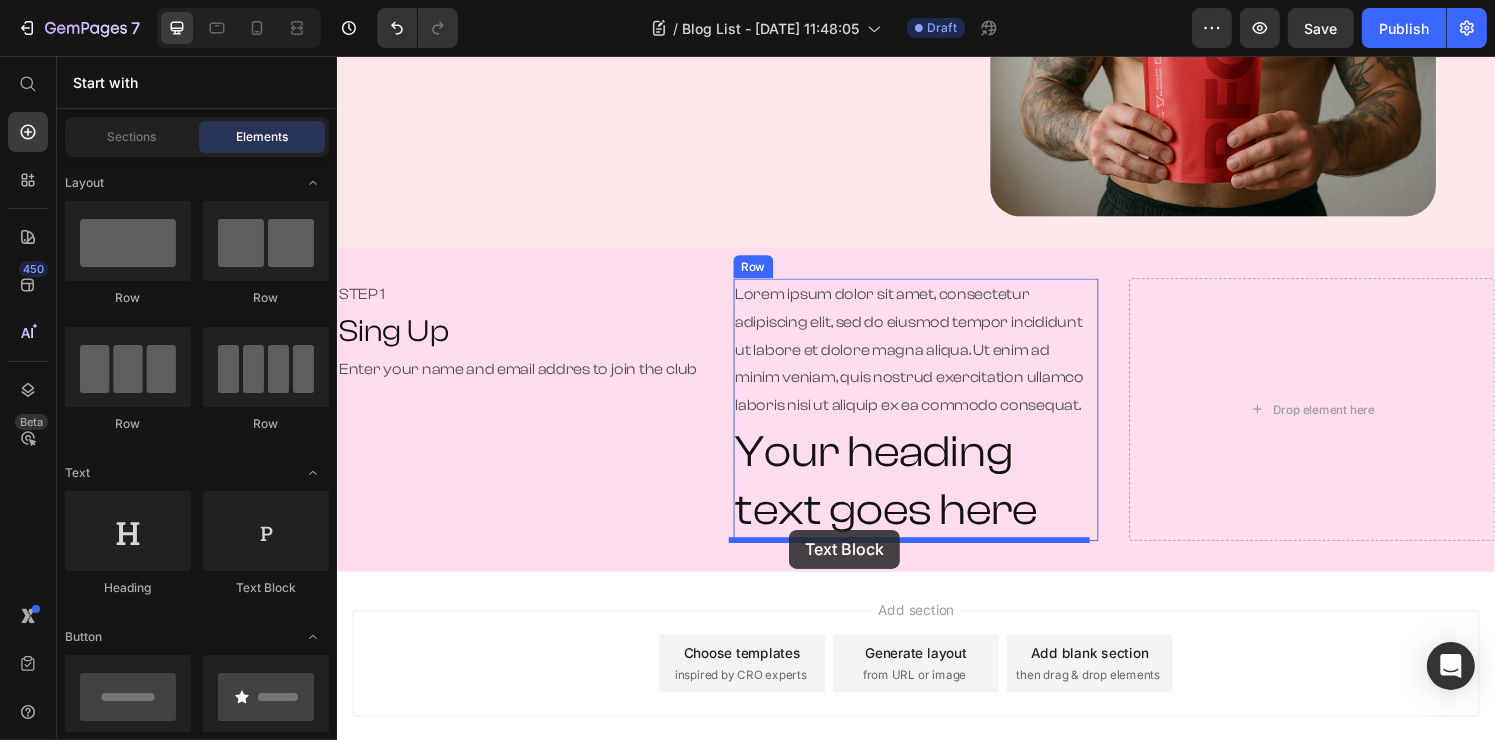 drag, startPoint x: 596, startPoint y: 572, endPoint x: 804, endPoint y: 547, distance: 209.49701 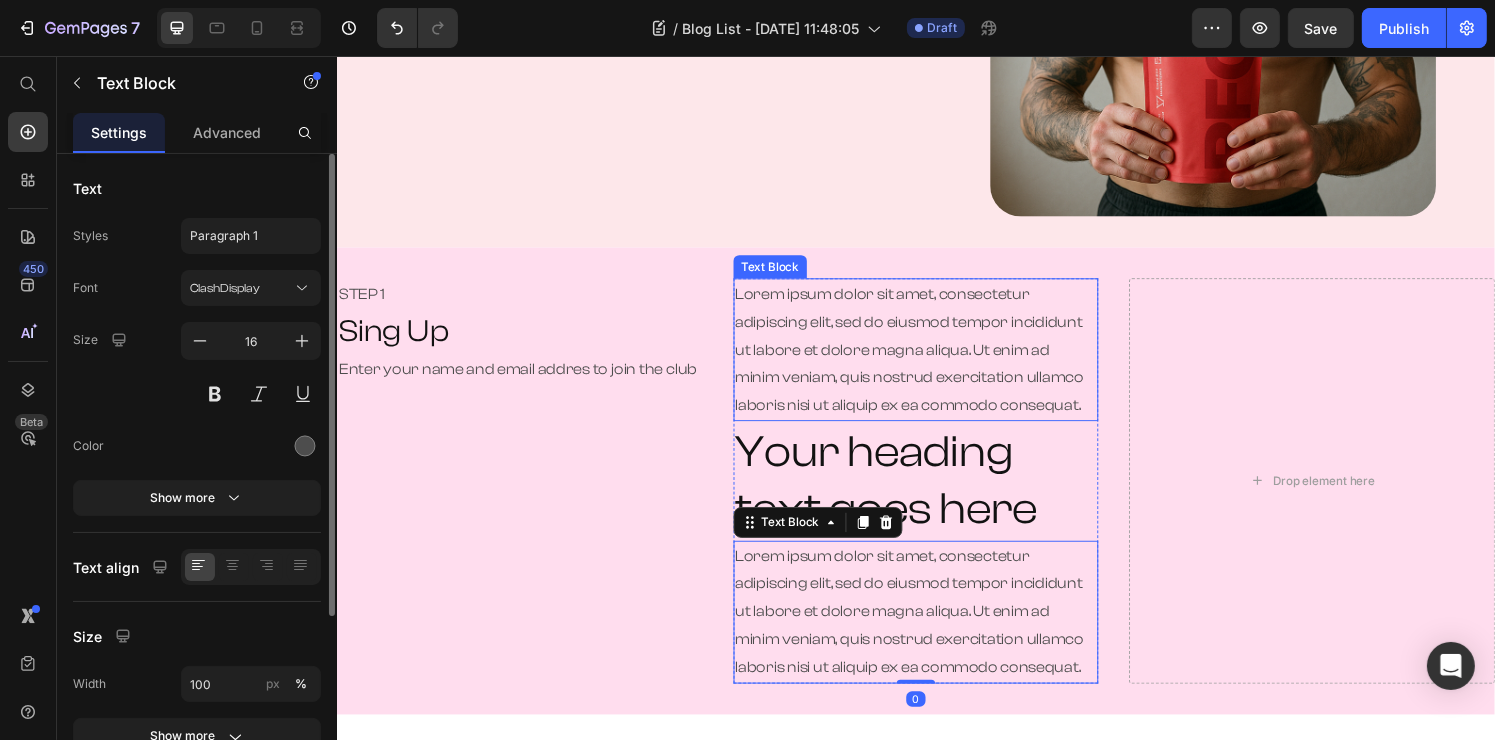 click on "Lorem ipsum dolor sit amet, consectetur adipiscing elit, sed do eiusmod tempor incididunt ut labore et dolore magna aliqua. Ut enim ad minim veniam, quis nostrud exercitation ullamco laboris nisi ut aliquip ex ea commodo consequat." at bounding box center [936, 360] 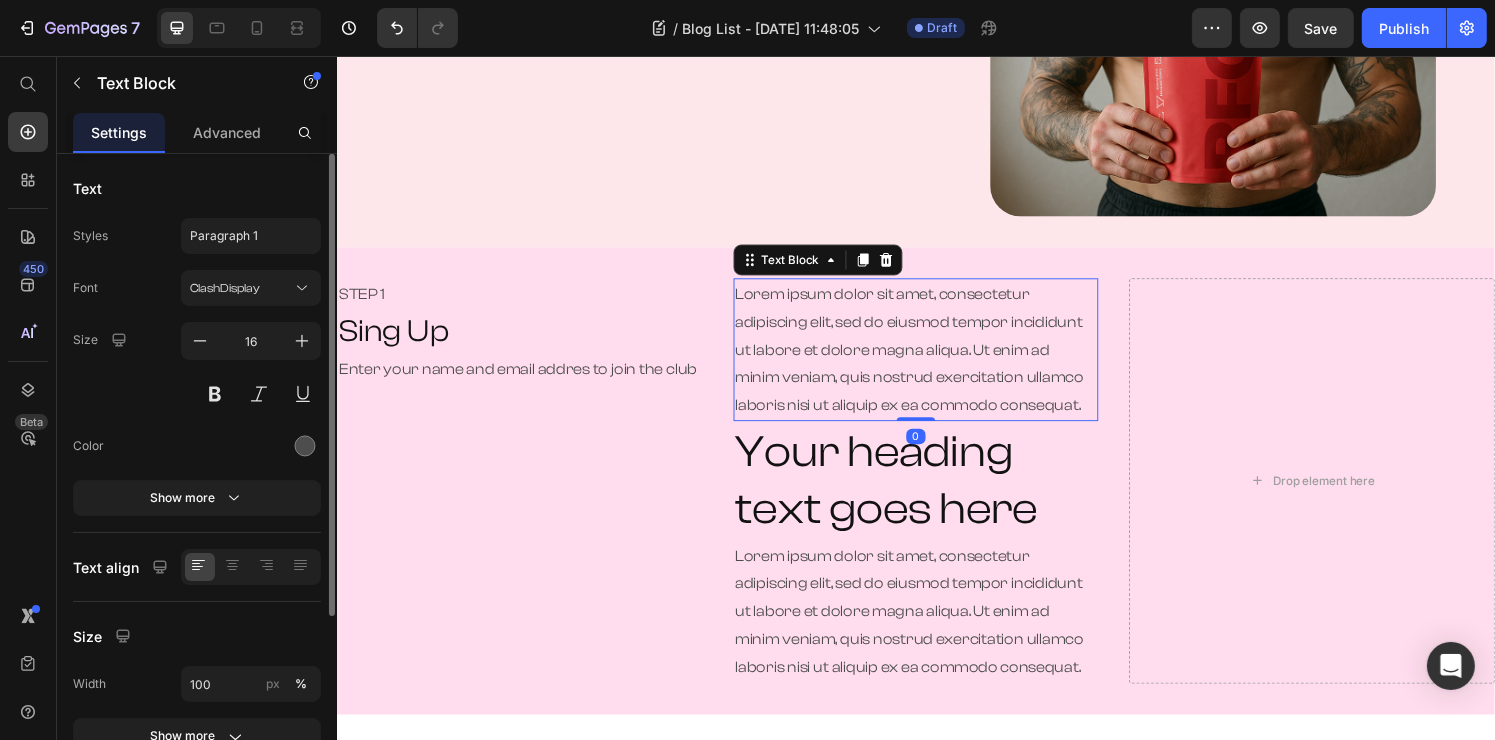 click on "Lorem ipsum dolor sit amet, consectetur adipiscing elit, sed do eiusmod tempor incididunt ut labore et dolore magna aliqua. Ut enim ad minim veniam, quis nostrud exercitation ullamco laboris nisi ut aliquip ex ea commodo consequat." at bounding box center (936, 360) 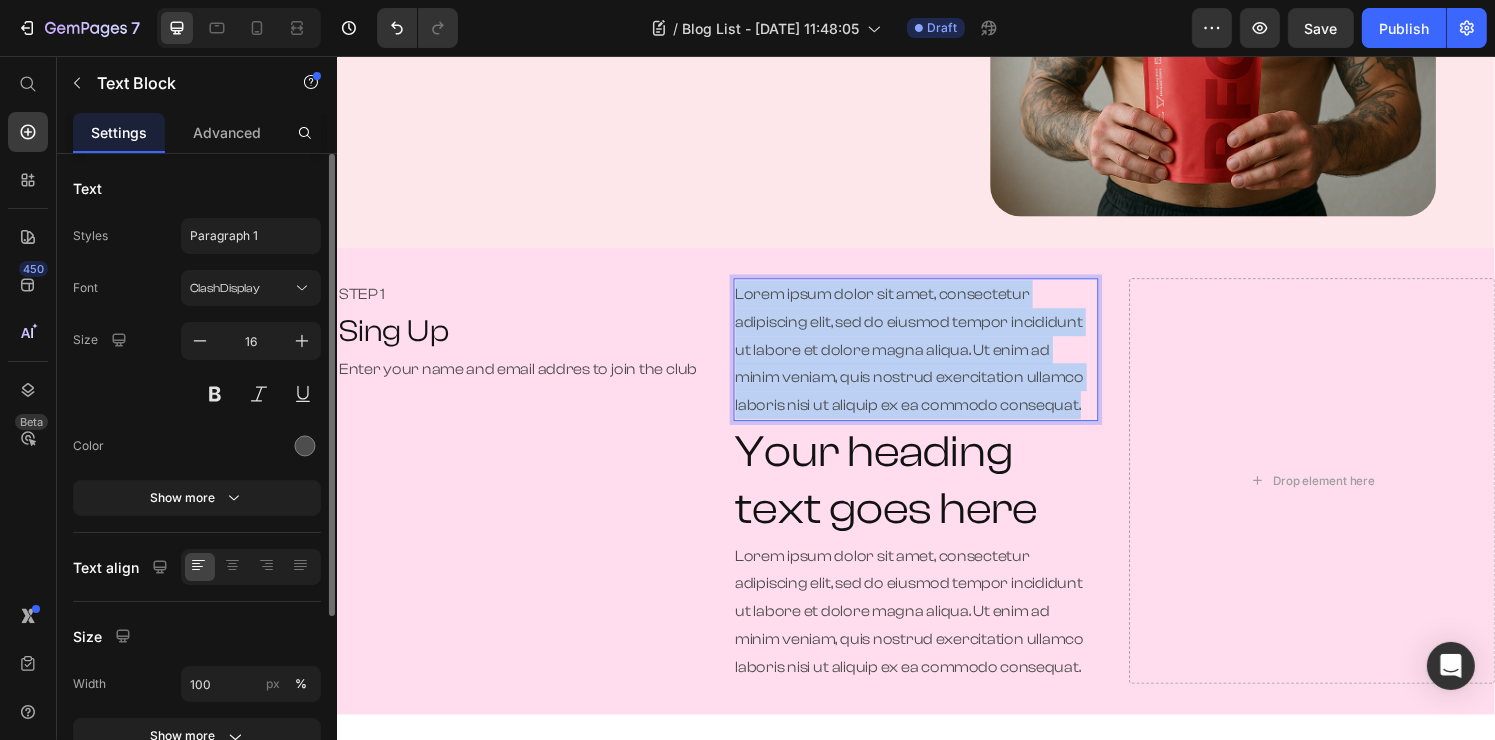 click on "Lorem ipsum dolor sit amet, consectetur adipiscing elit, sed do eiusmod tempor incididunt ut labore et dolore magna aliqua. Ut enim ad minim veniam, quis nostrud exercitation ullamco laboris nisi ut aliquip ex ea commodo consequat." at bounding box center (936, 360) 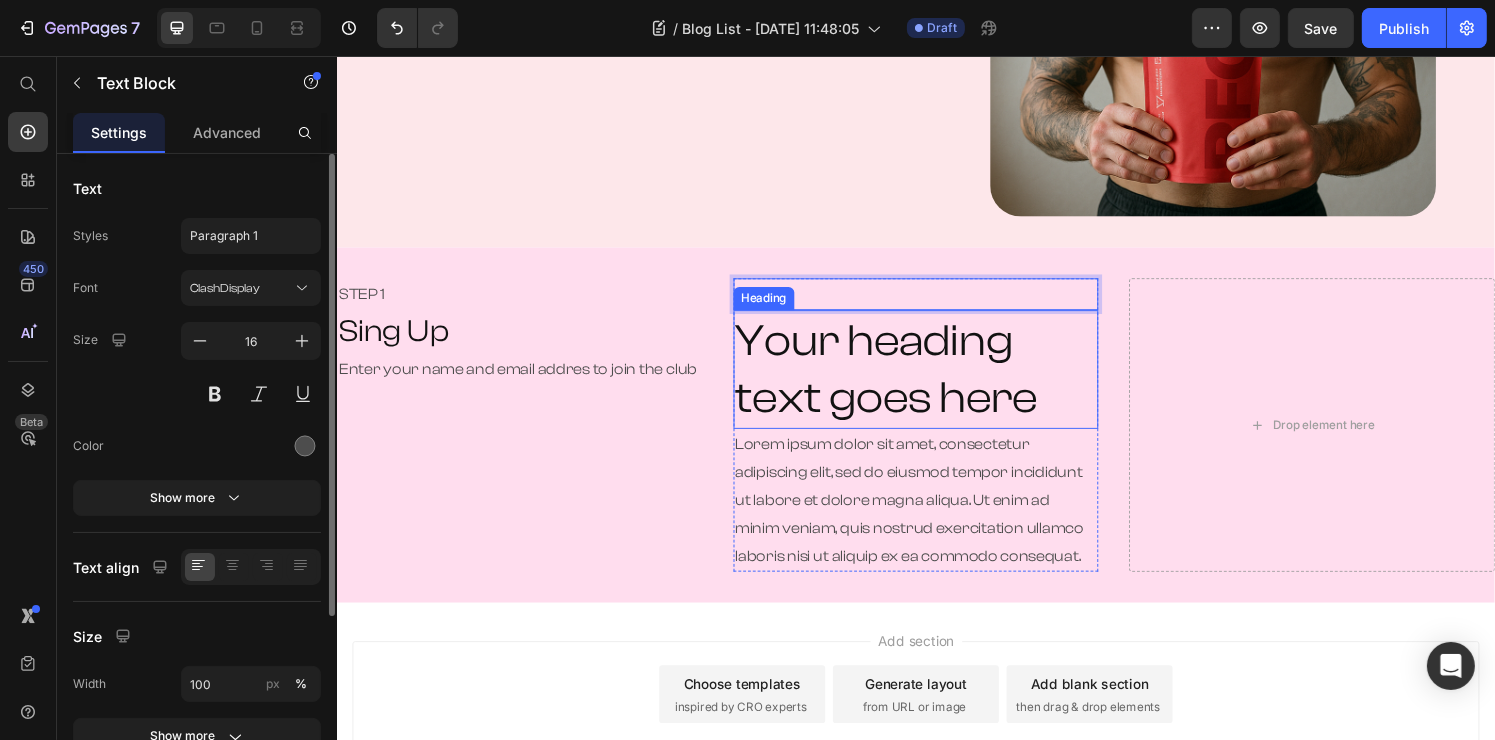 click on "Your heading text goes here" at bounding box center (936, 381) 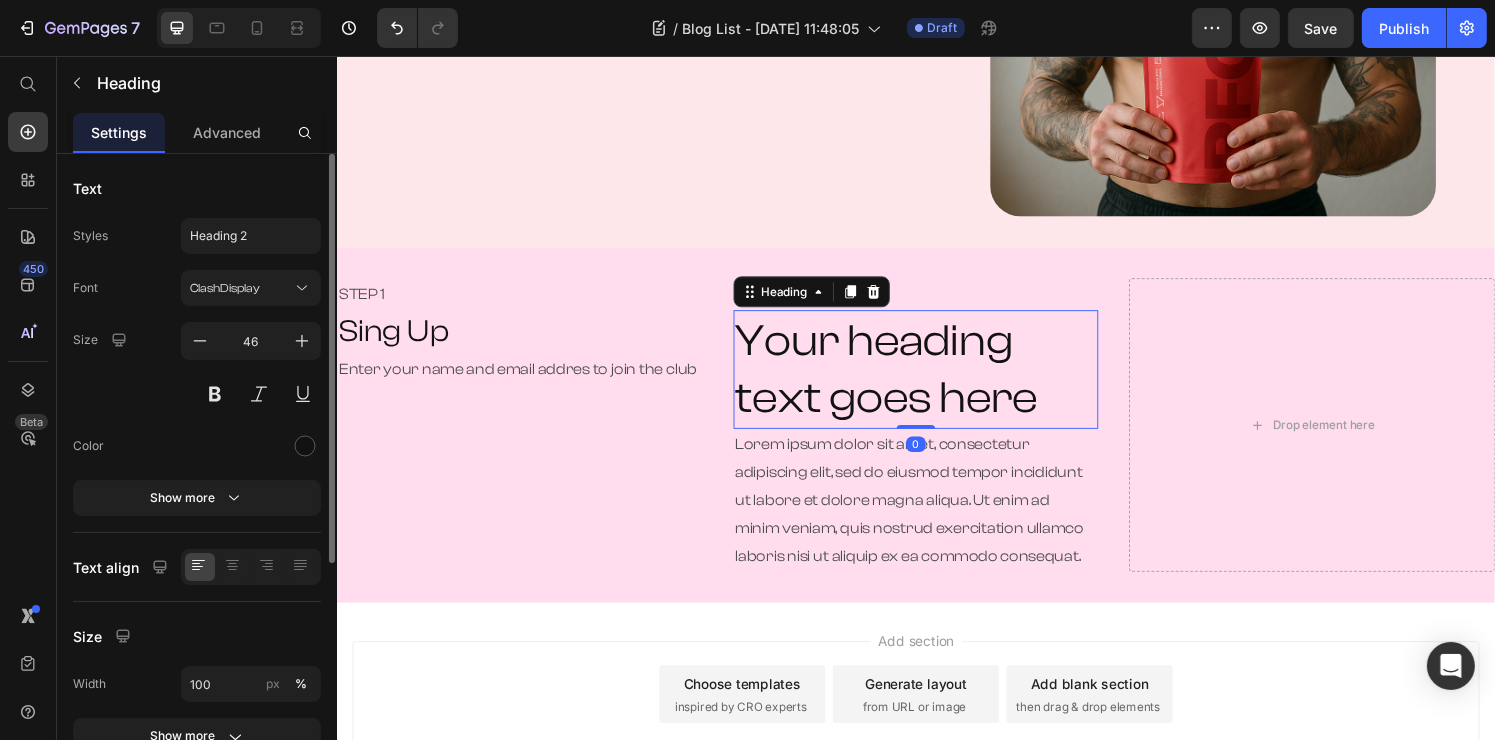 click on "Your heading text goes here" at bounding box center [936, 381] 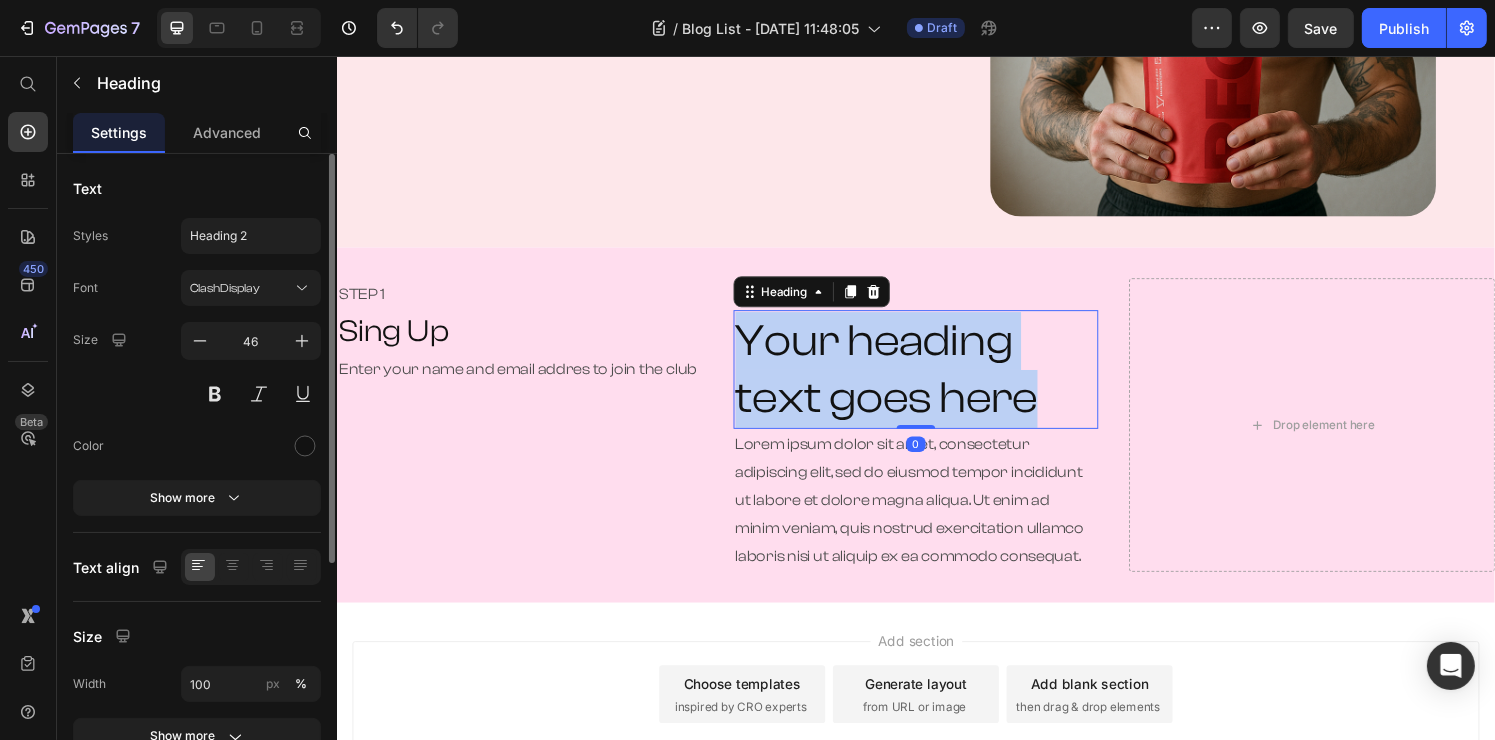 click on "Your heading text goes here" at bounding box center [936, 381] 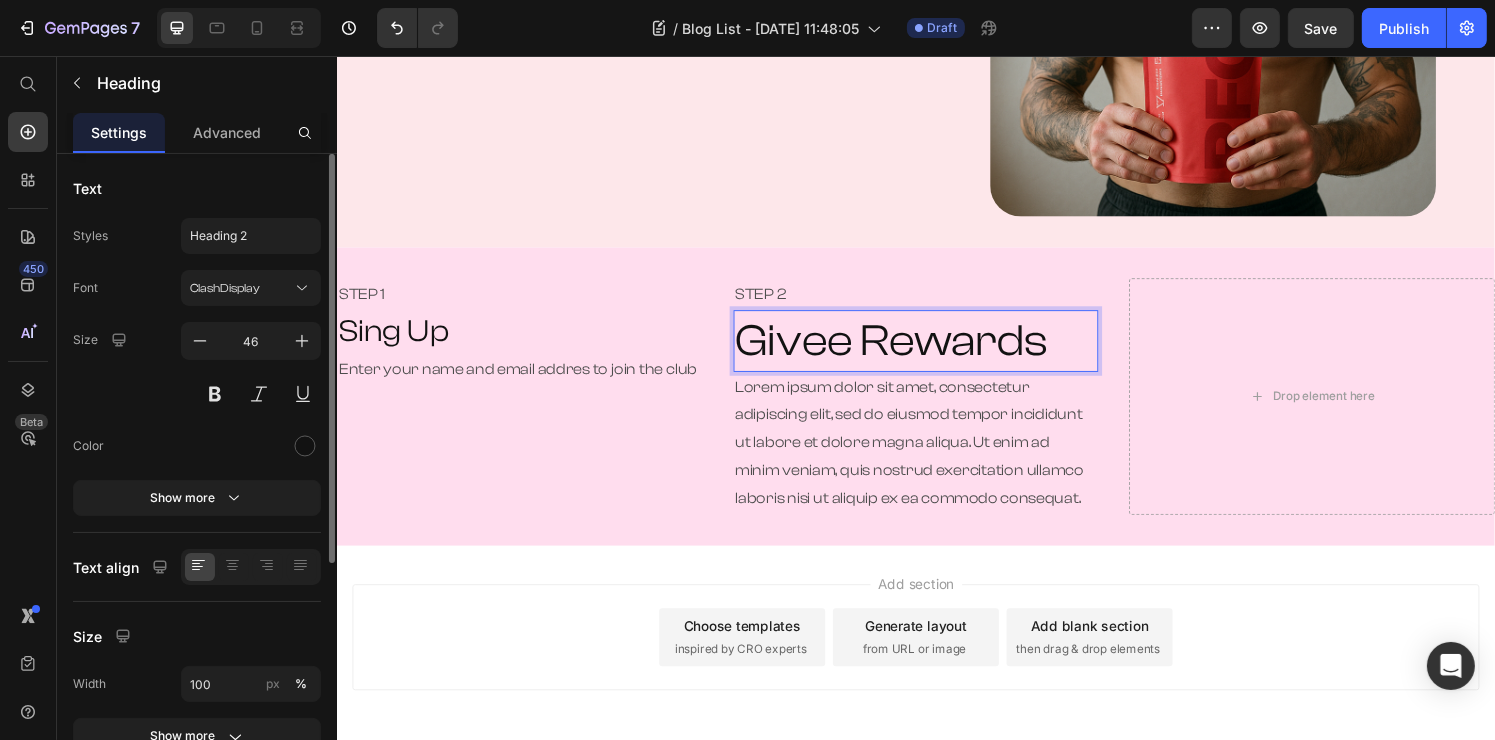 click on "Givee Rewards" at bounding box center [936, 351] 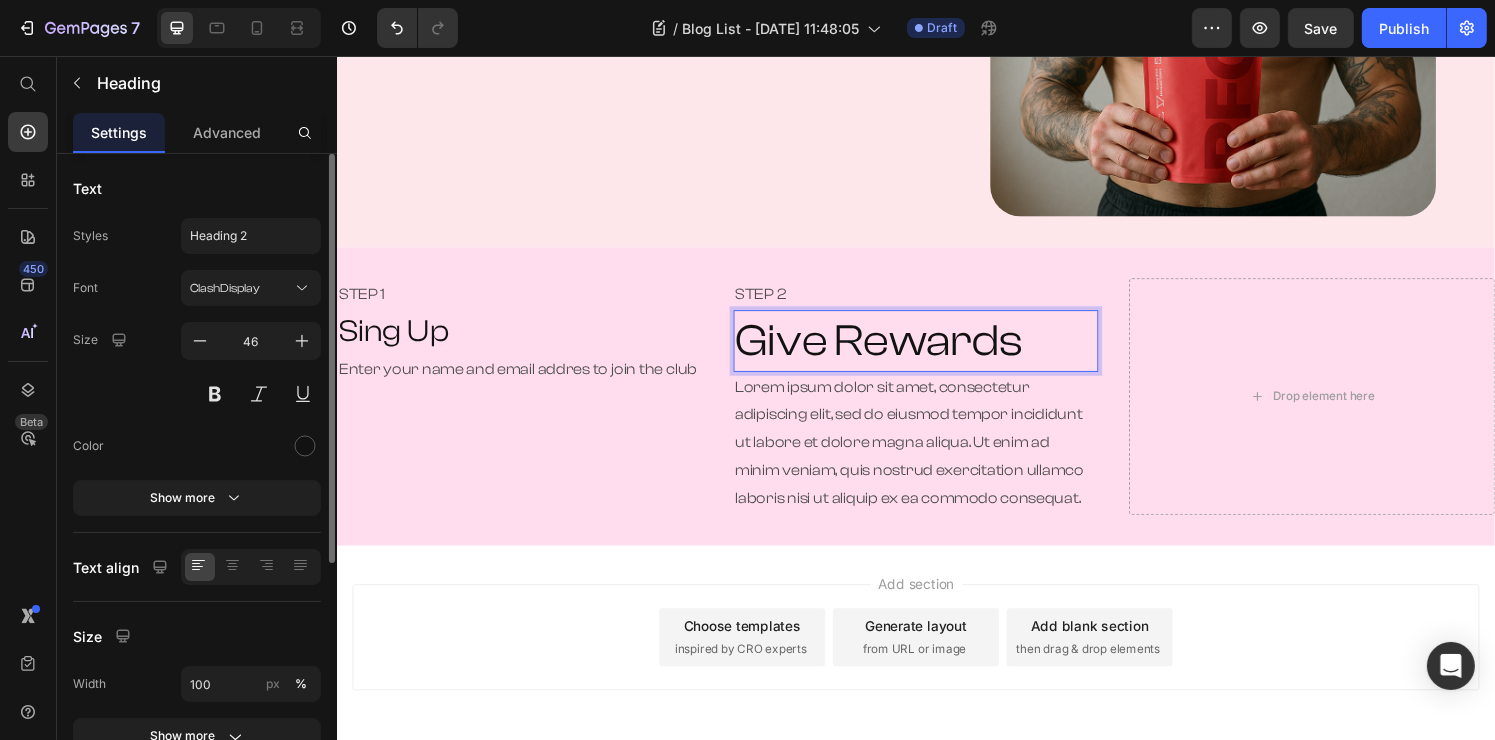 click on "Give Rewards" at bounding box center (936, 351) 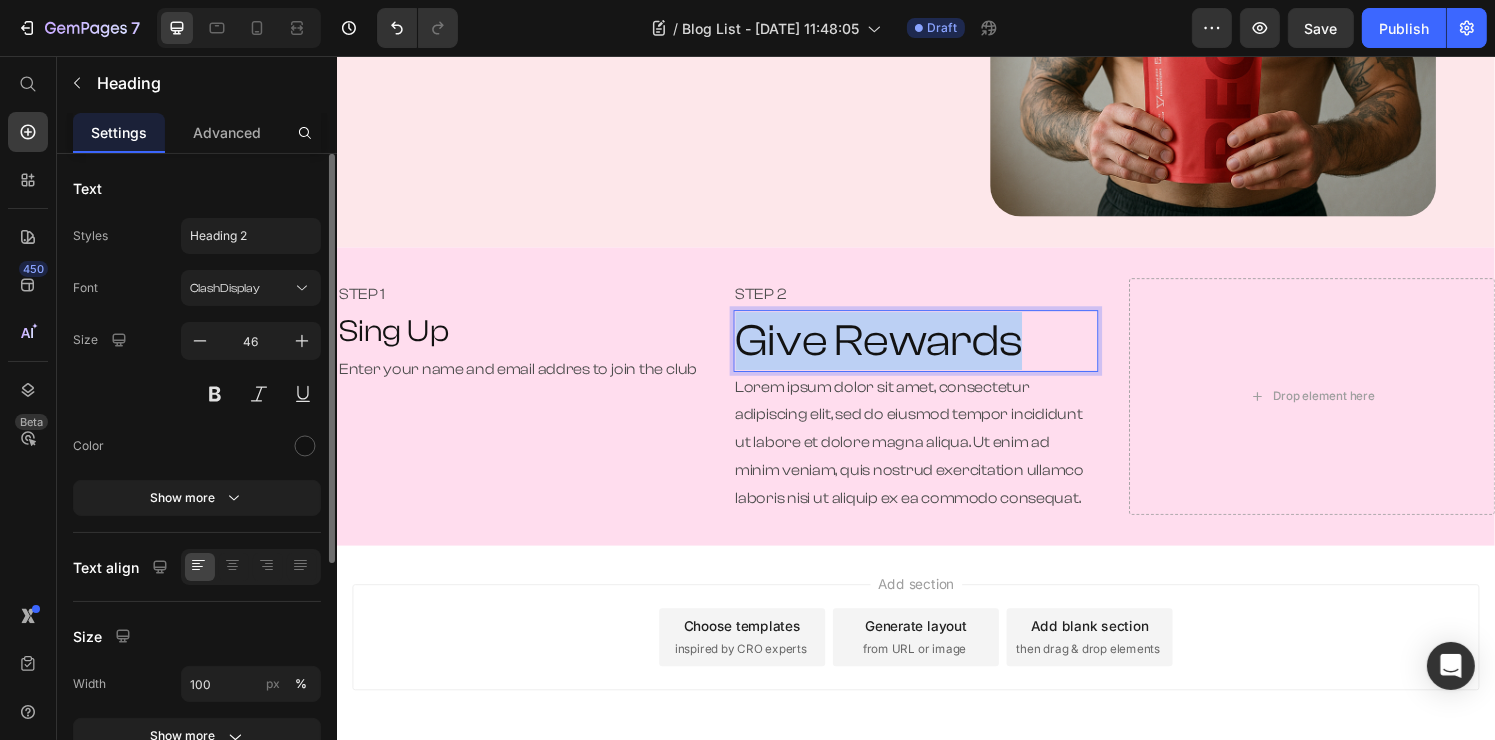 click on "Give Rewards" at bounding box center (936, 351) 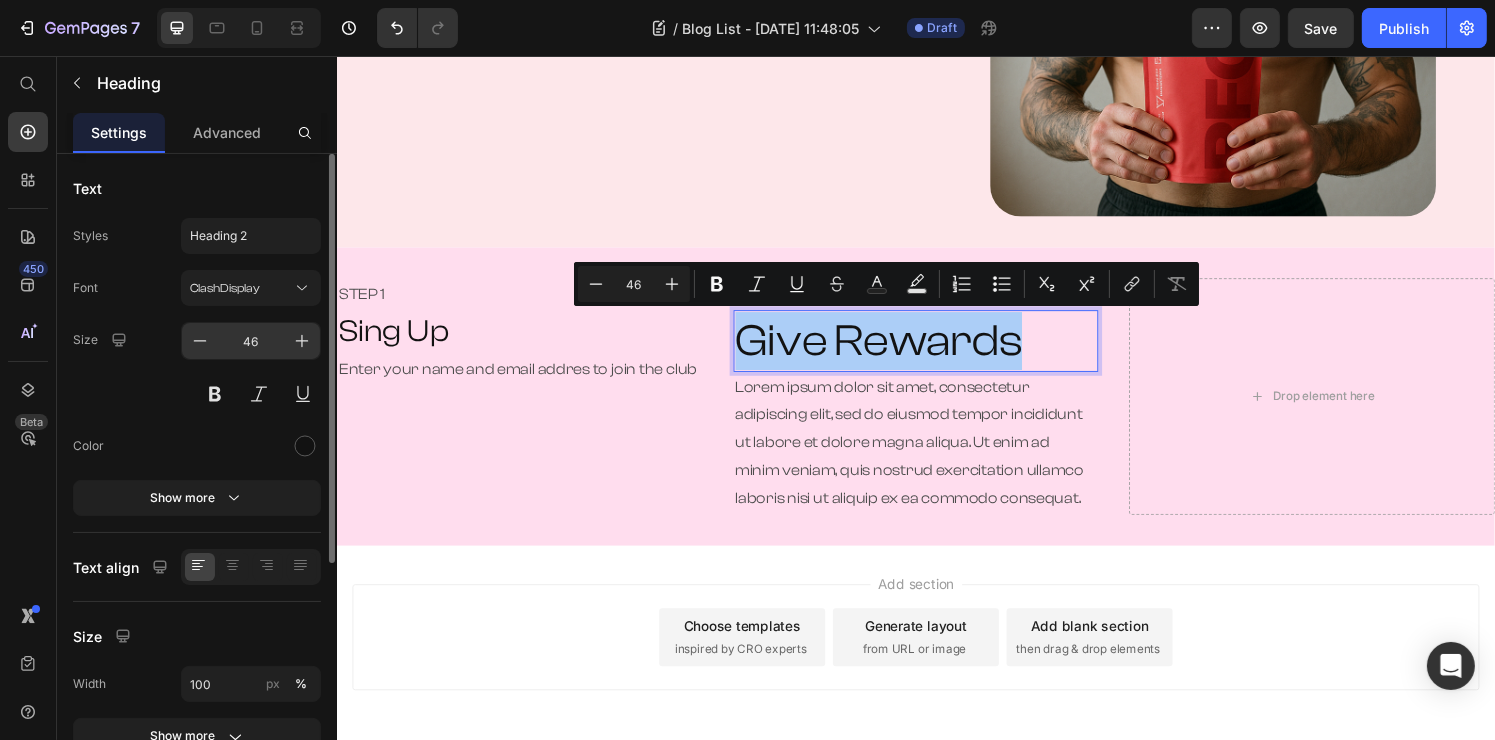 click on "46" at bounding box center (251, 341) 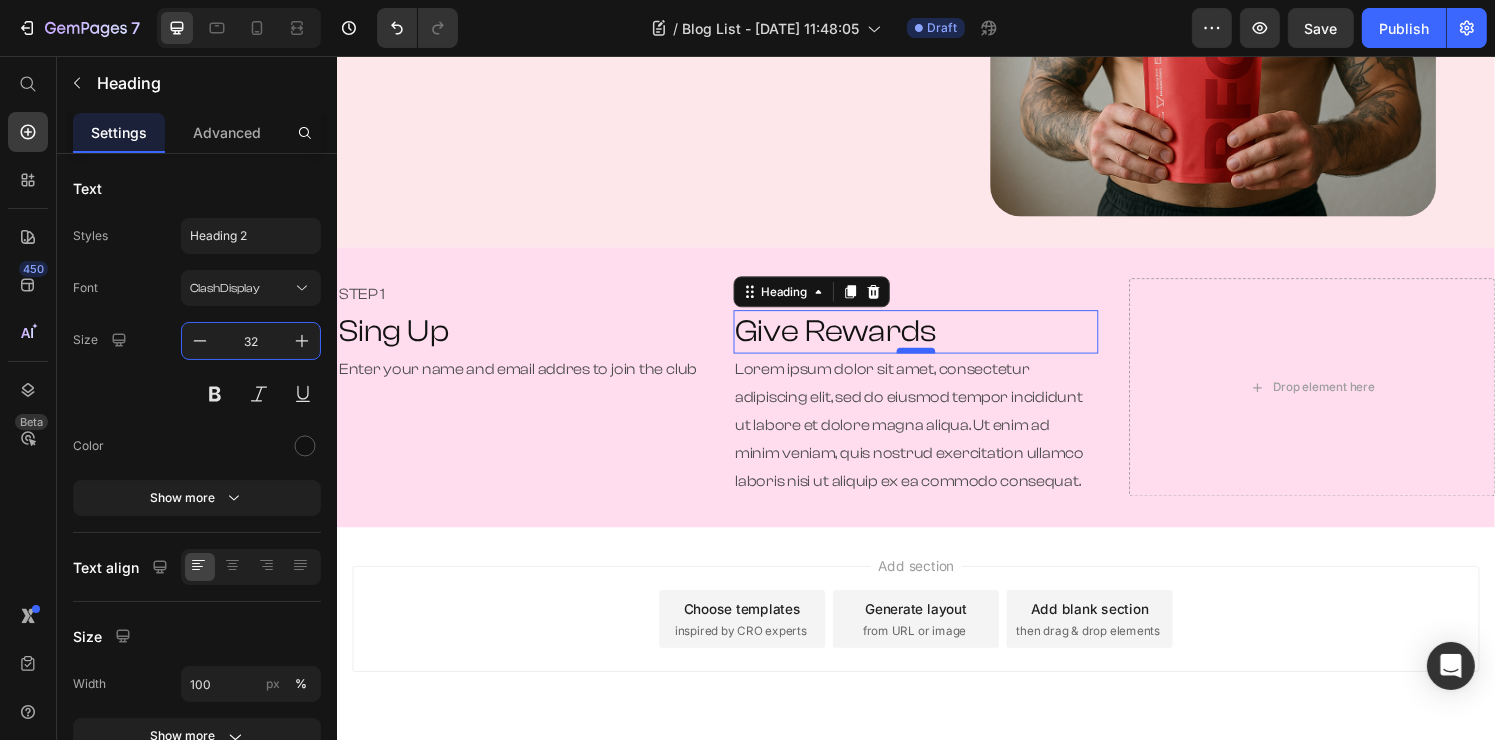 type on "32" 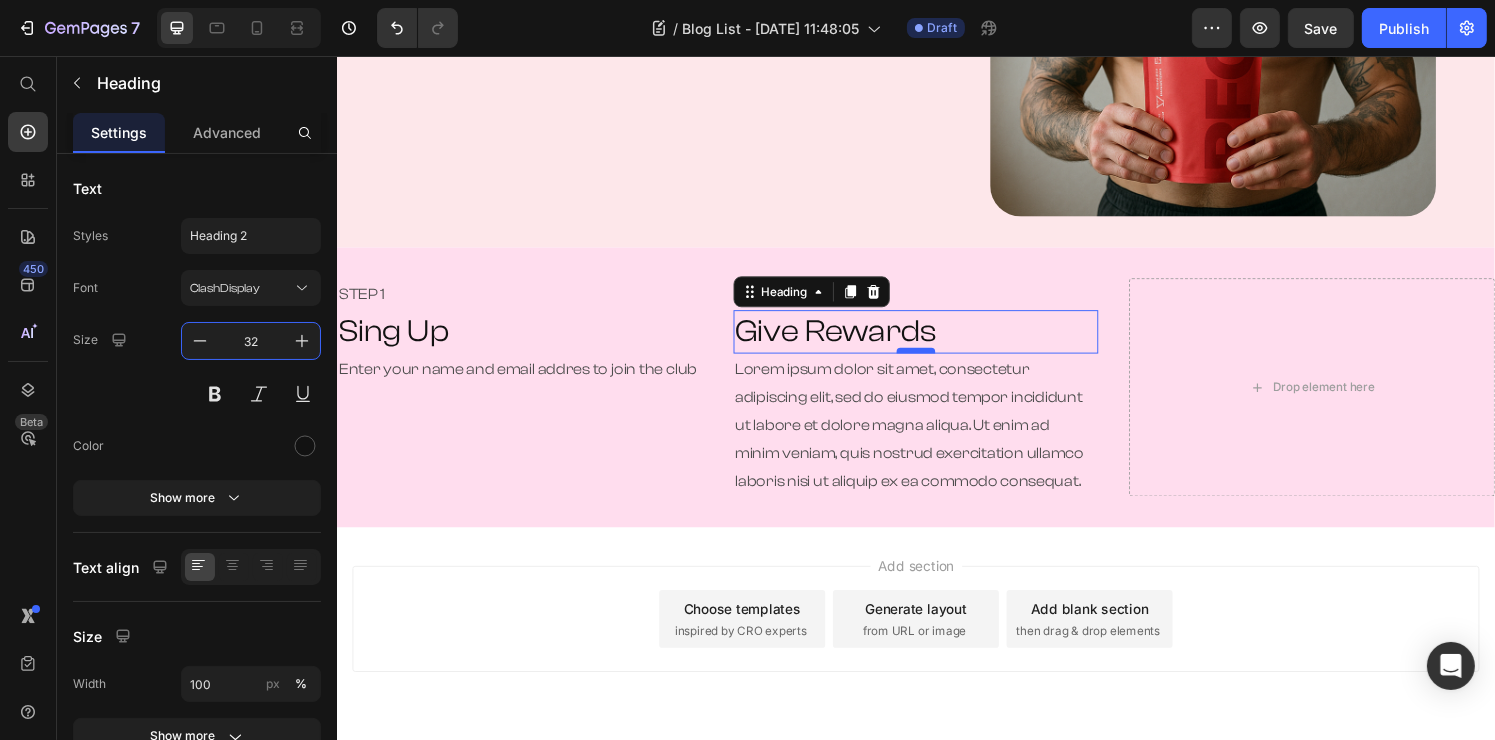 click at bounding box center [936, 361] 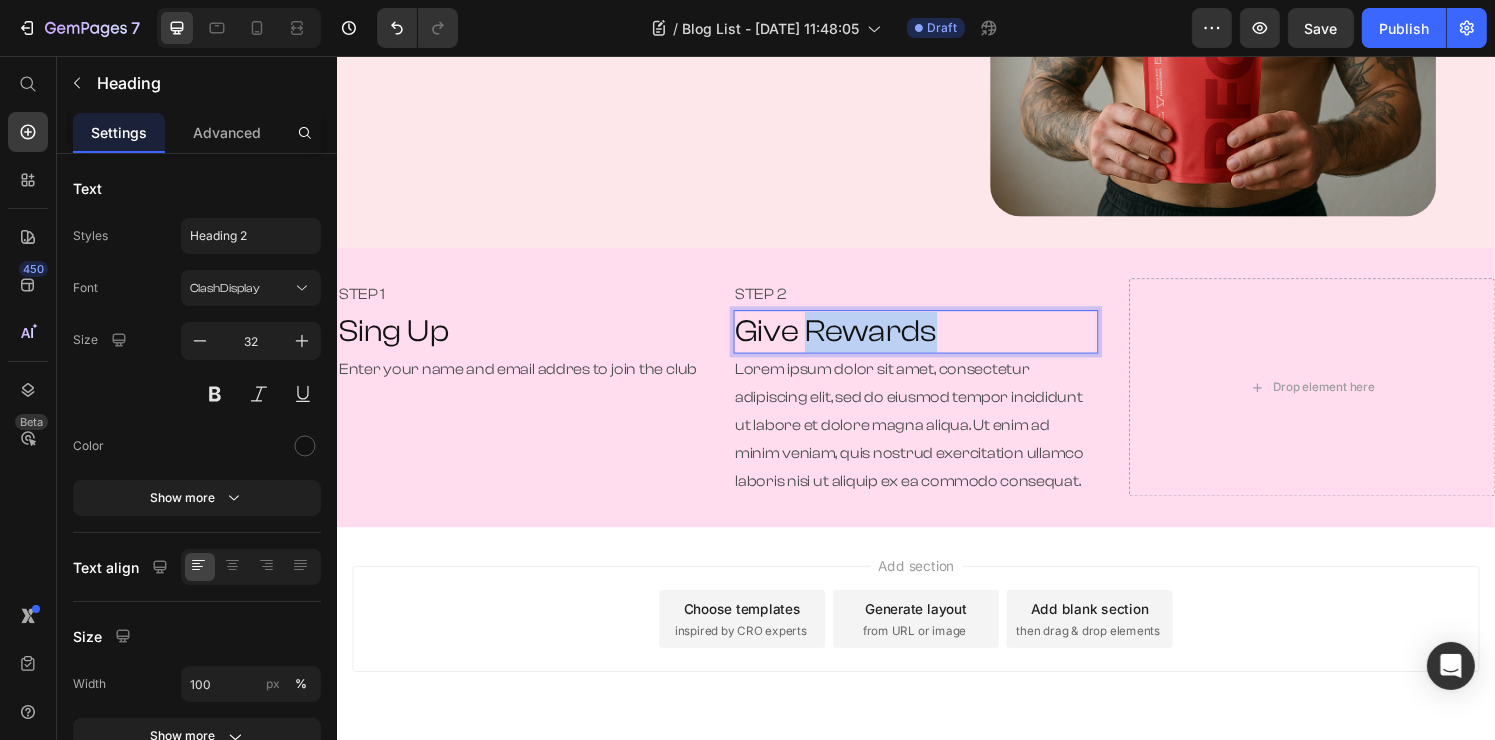 click on "Give Rewards" at bounding box center (936, 342) 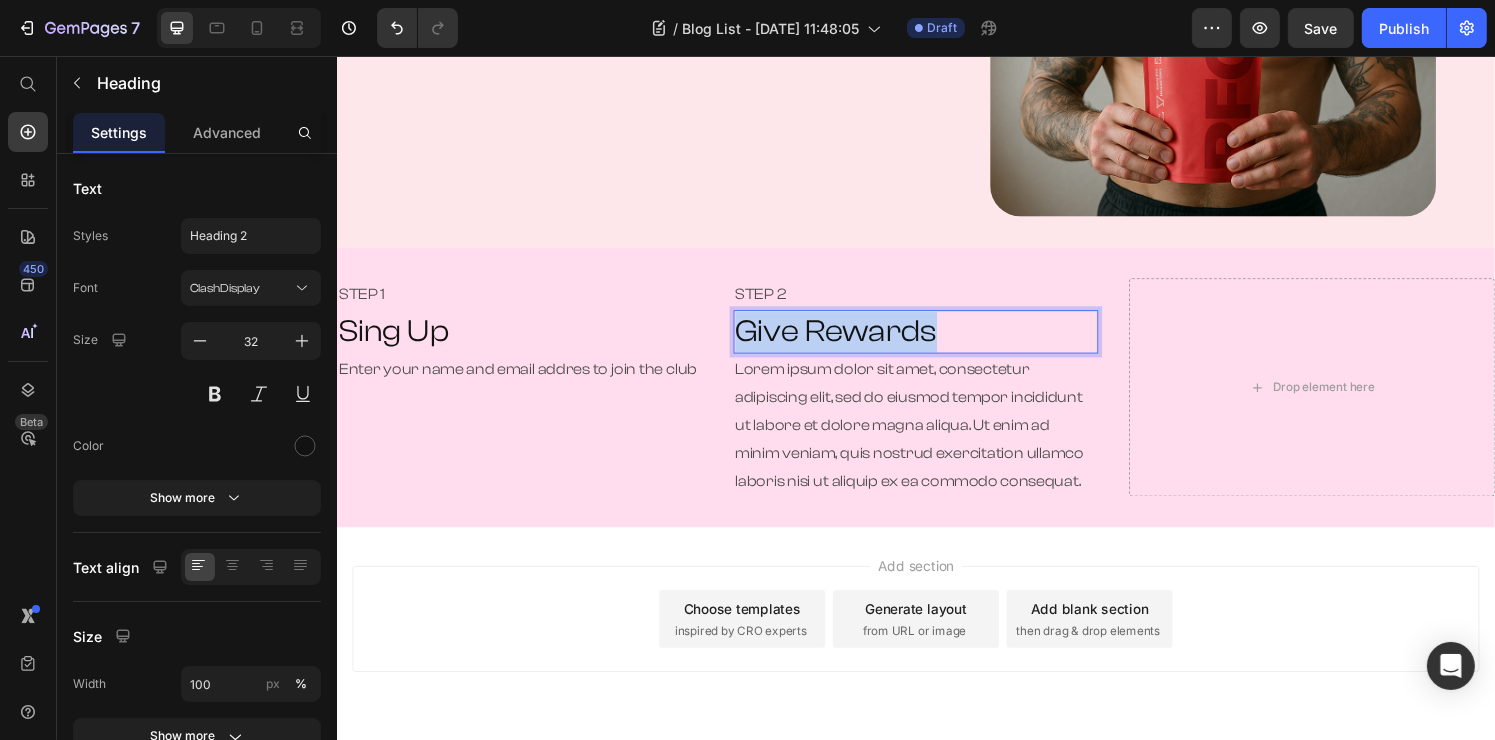 click on "Give Rewards" at bounding box center (936, 342) 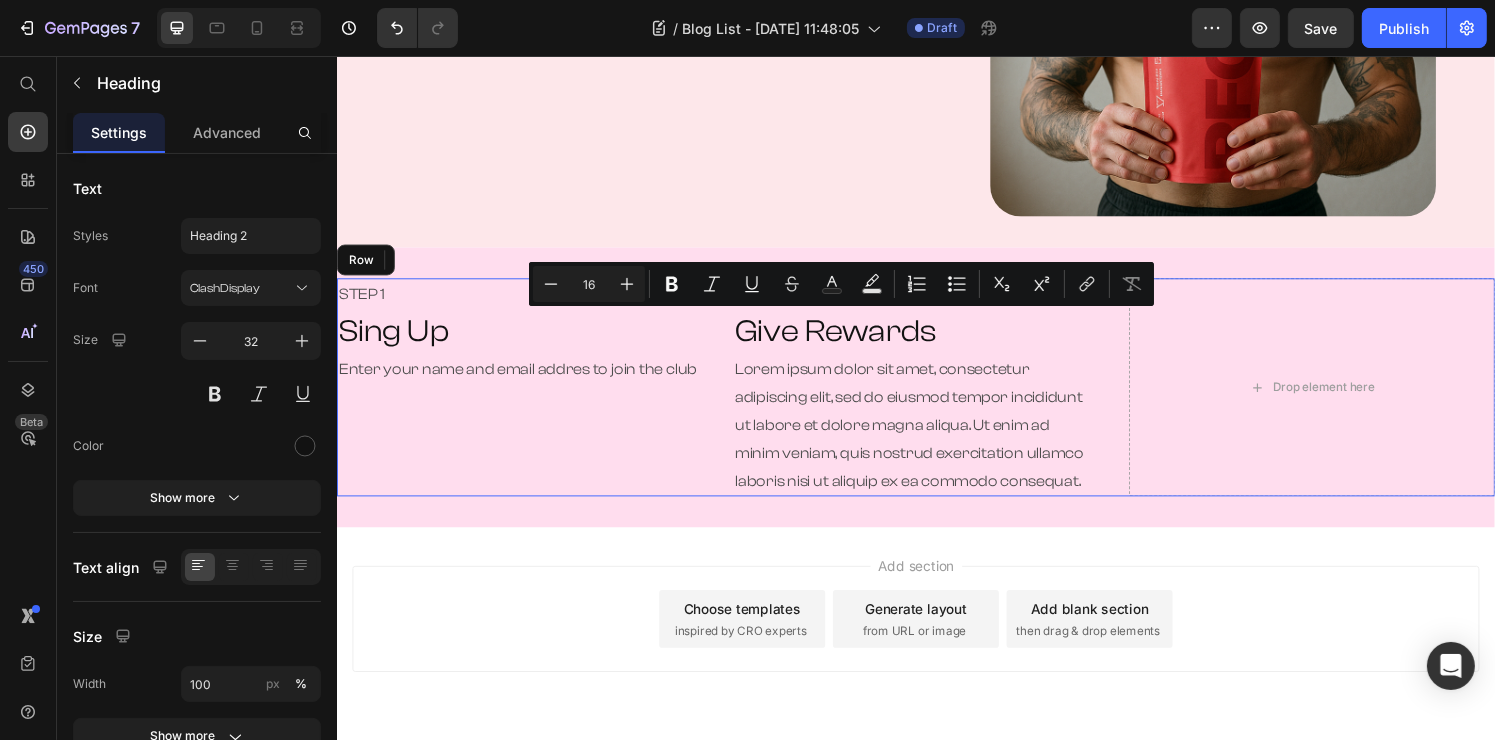 click on "STEP 1 Text Block Sing Up Heading Enter your name and email addres to join the club Text Block" at bounding box center (525, 399) 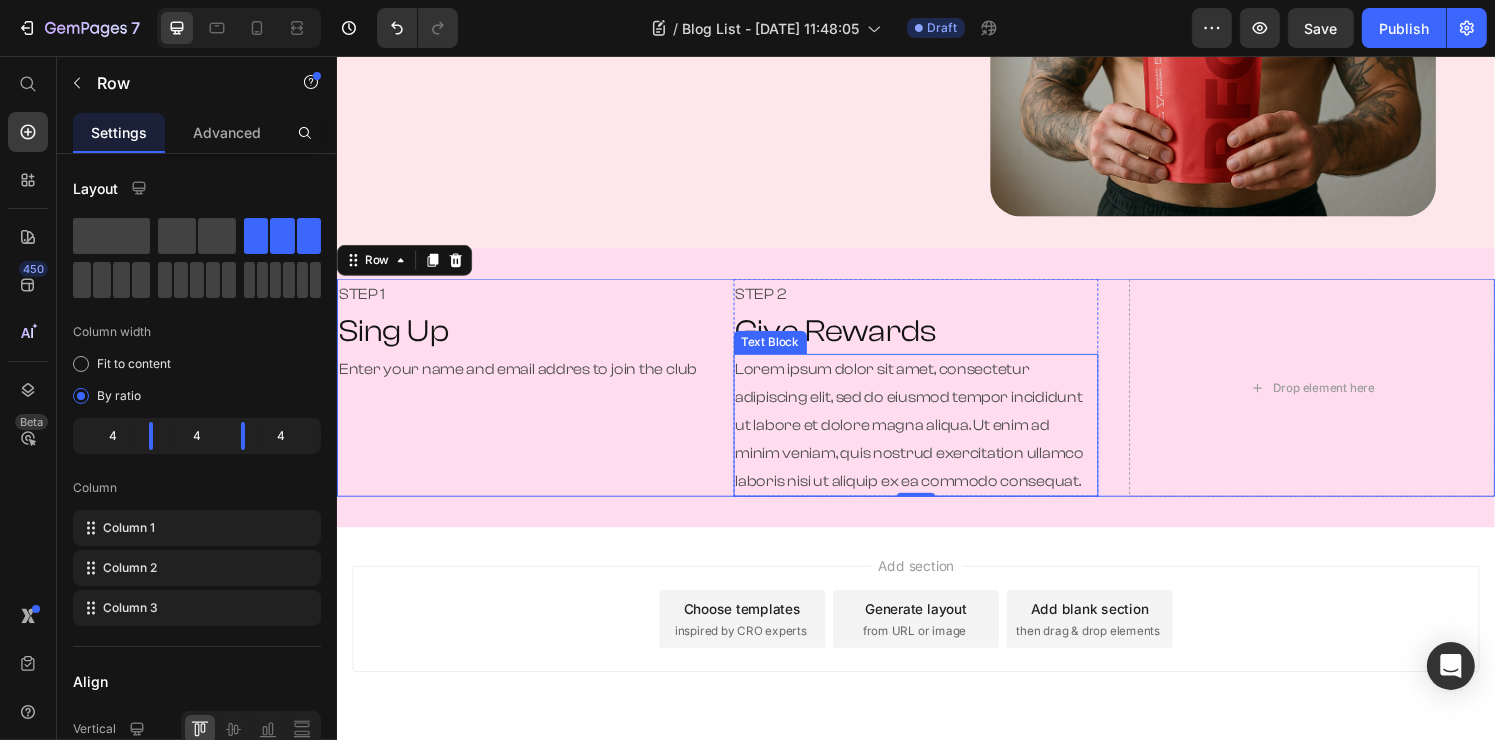 click on "Lorem ipsum dolor sit amet, consectetur adipiscing elit, sed do eiusmod tempor incididunt ut labore et dolore magna aliqua. Ut enim ad minim veniam, quis nostrud exercitation ullamco laboris nisi ut aliquip ex ea commodo consequat." at bounding box center [936, 438] 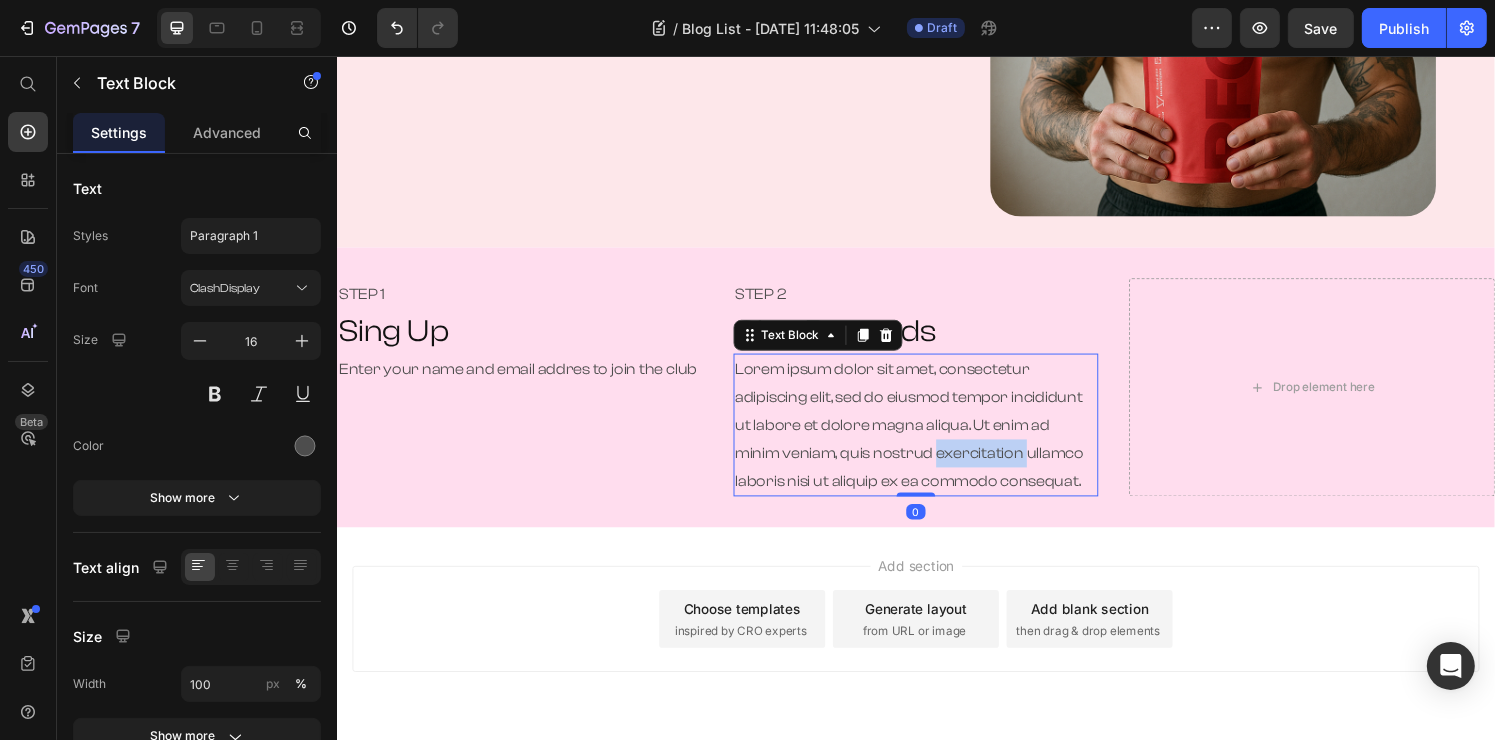 click on "Lorem ipsum dolor sit amet, consectetur adipiscing elit, sed do eiusmod tempor incididunt ut labore et dolore magna aliqua. Ut enim ad minim veniam, quis nostrud exercitation ullamco laboris nisi ut aliquip ex ea commodo consequat." at bounding box center (936, 438) 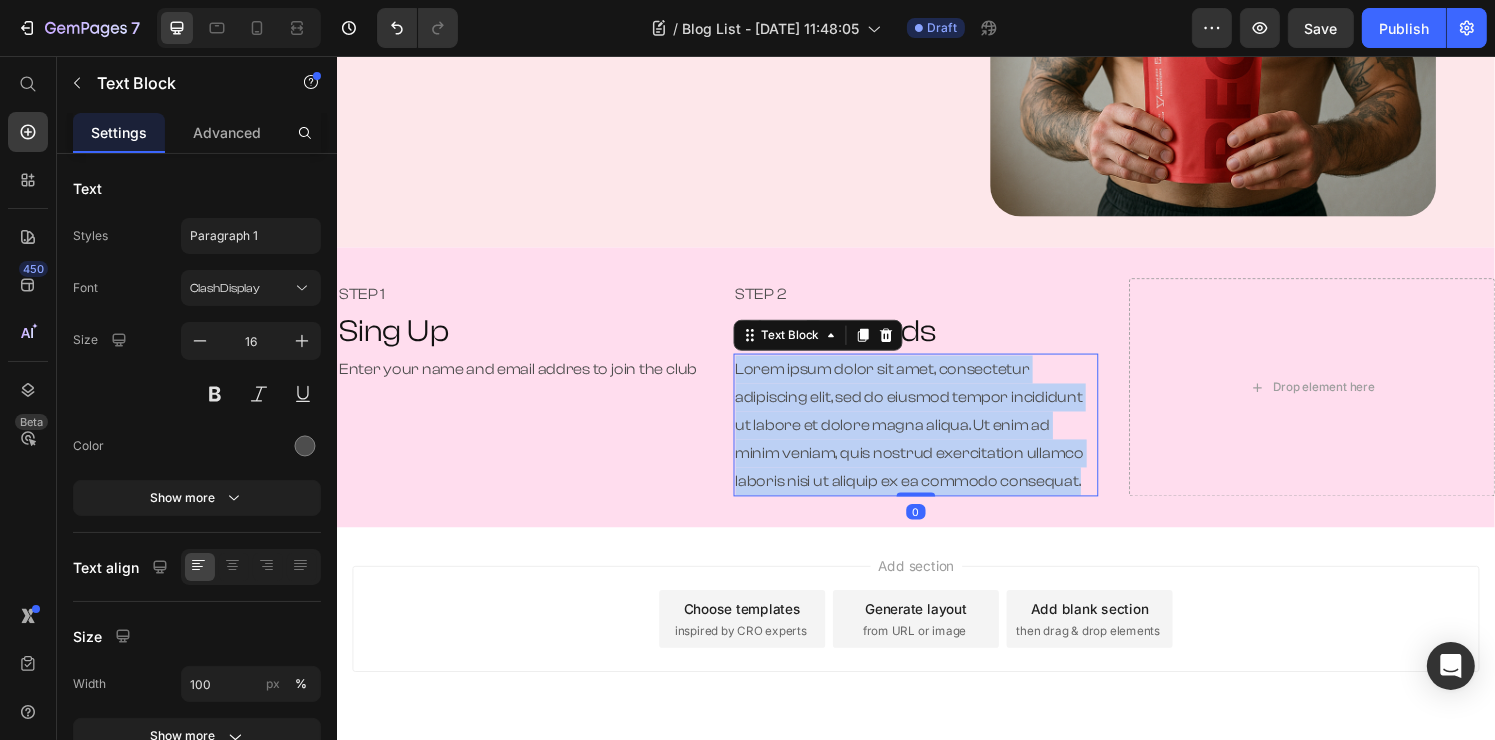 click on "Lorem ipsum dolor sit amet, consectetur adipiscing elit, sed do eiusmod tempor incididunt ut labore et dolore magna aliqua. Ut enim ad minim veniam, quis nostrud exercitation ullamco laboris nisi ut aliquip ex ea commodo consequat." at bounding box center (936, 438) 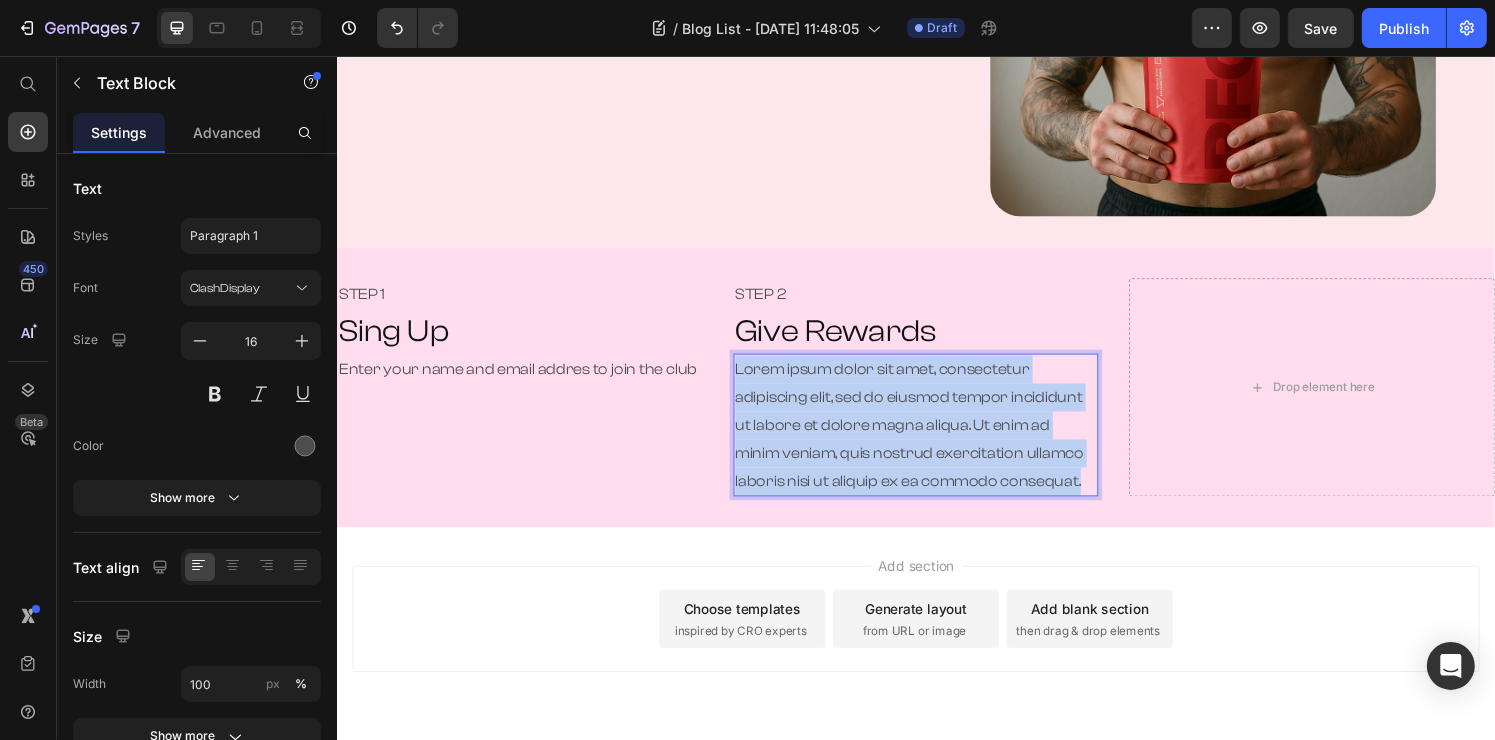 click on "Lorem ipsum dolor sit amet, consectetur adipiscing elit, sed do eiusmod tempor incididunt ut labore et dolore magna aliqua. Ut enim ad minim veniam, quis nostrud exercitation ullamco laboris nisi ut aliquip ex ea commodo consequat." at bounding box center (936, 438) 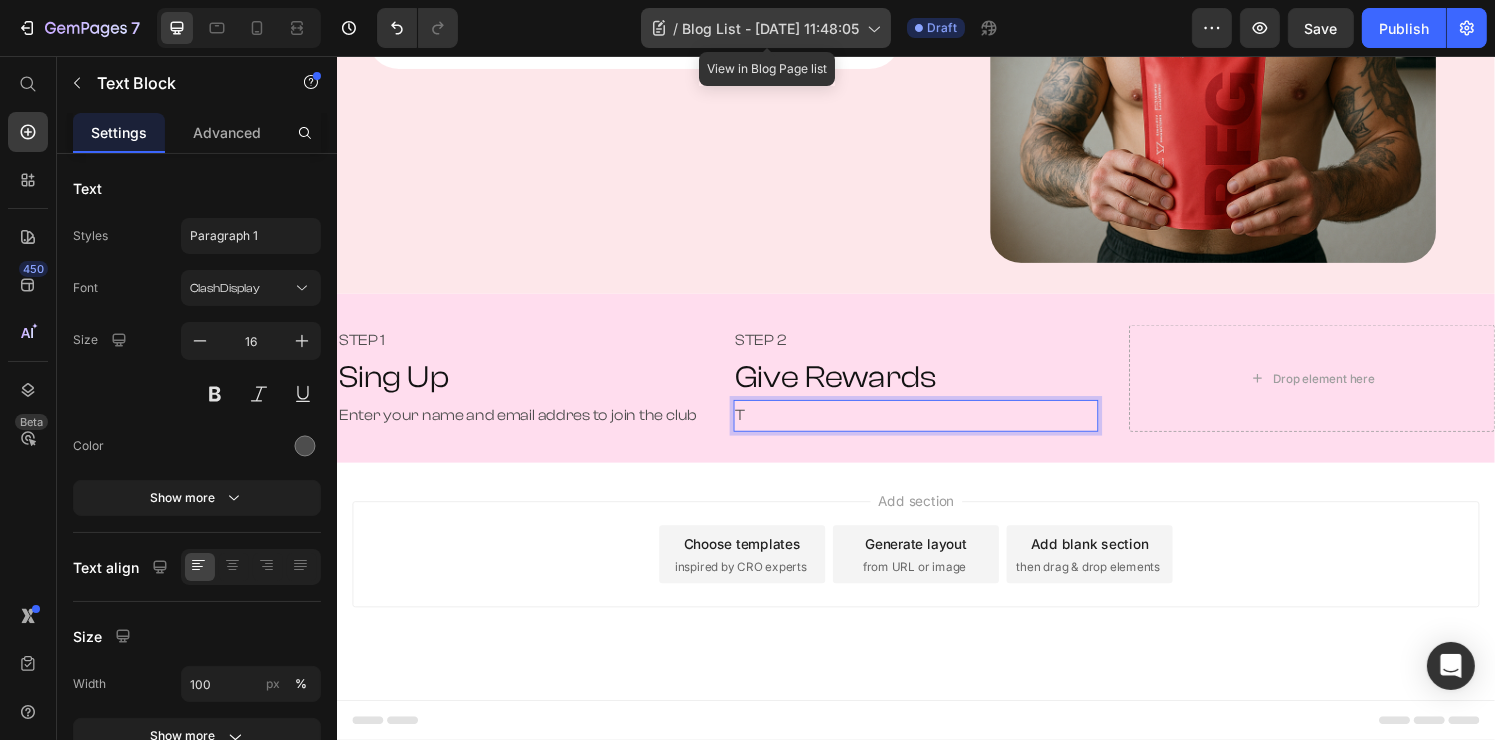 scroll, scrollTop: 358, scrollLeft: 0, axis: vertical 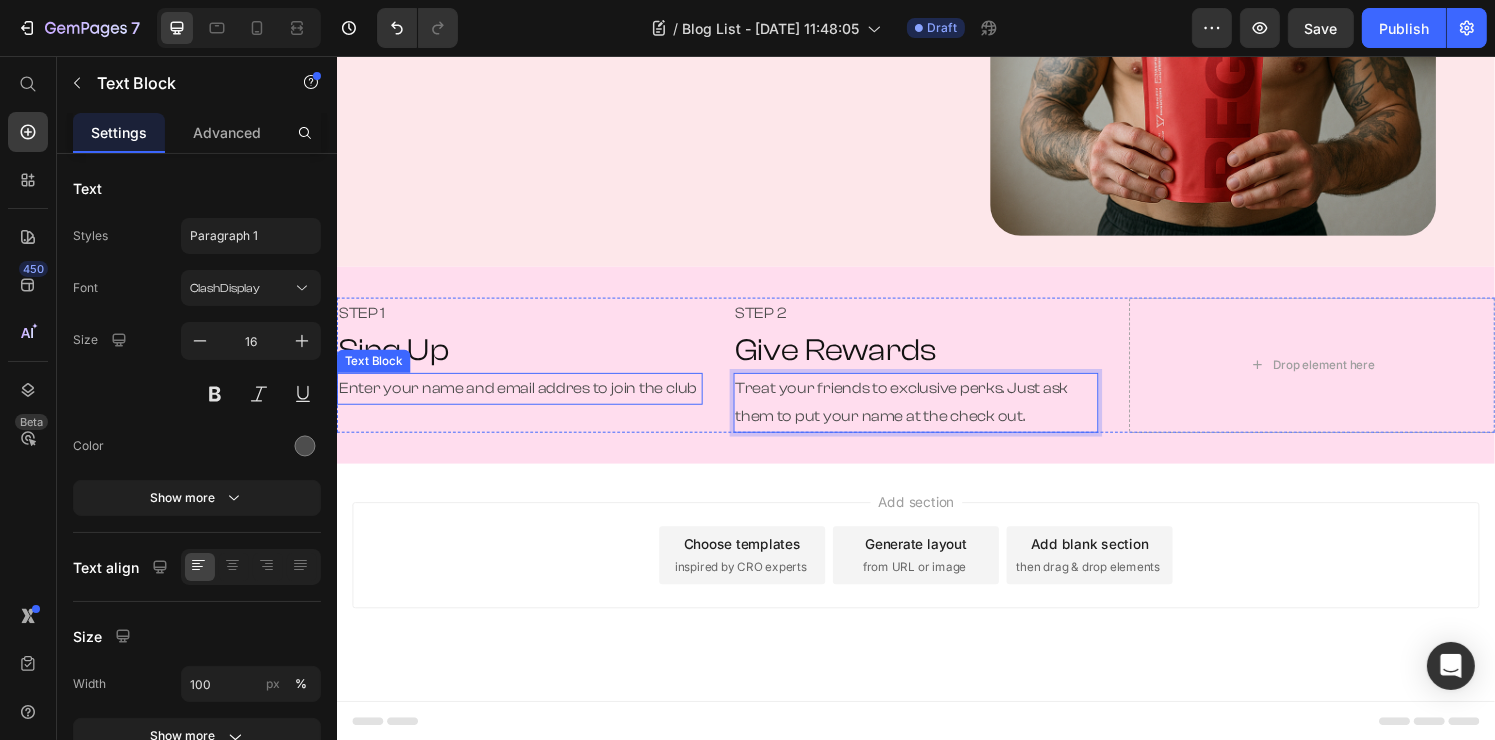 click on "Enter your name and email addres to join the club" at bounding box center [525, 400] 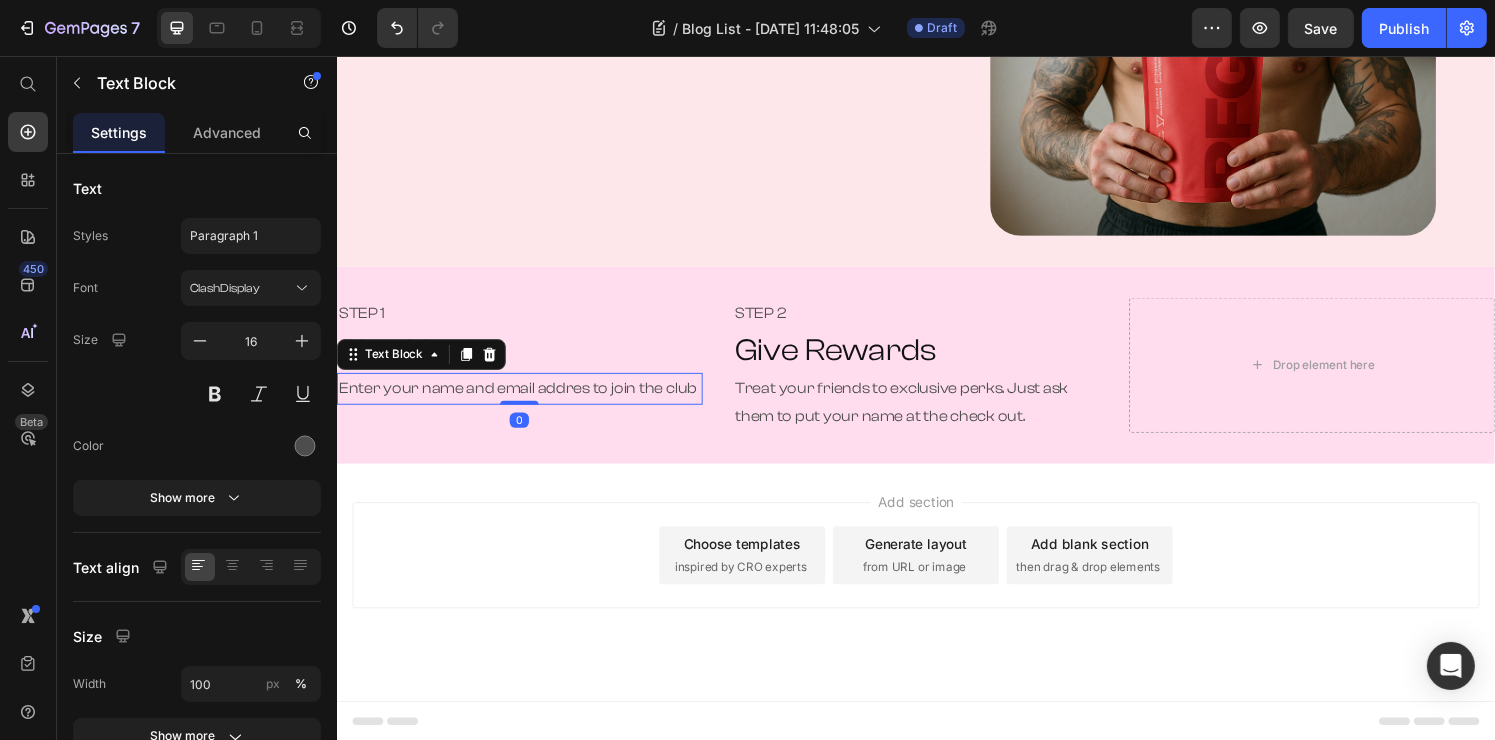 click on "Enter your name and email addres to join the club" at bounding box center (525, 400) 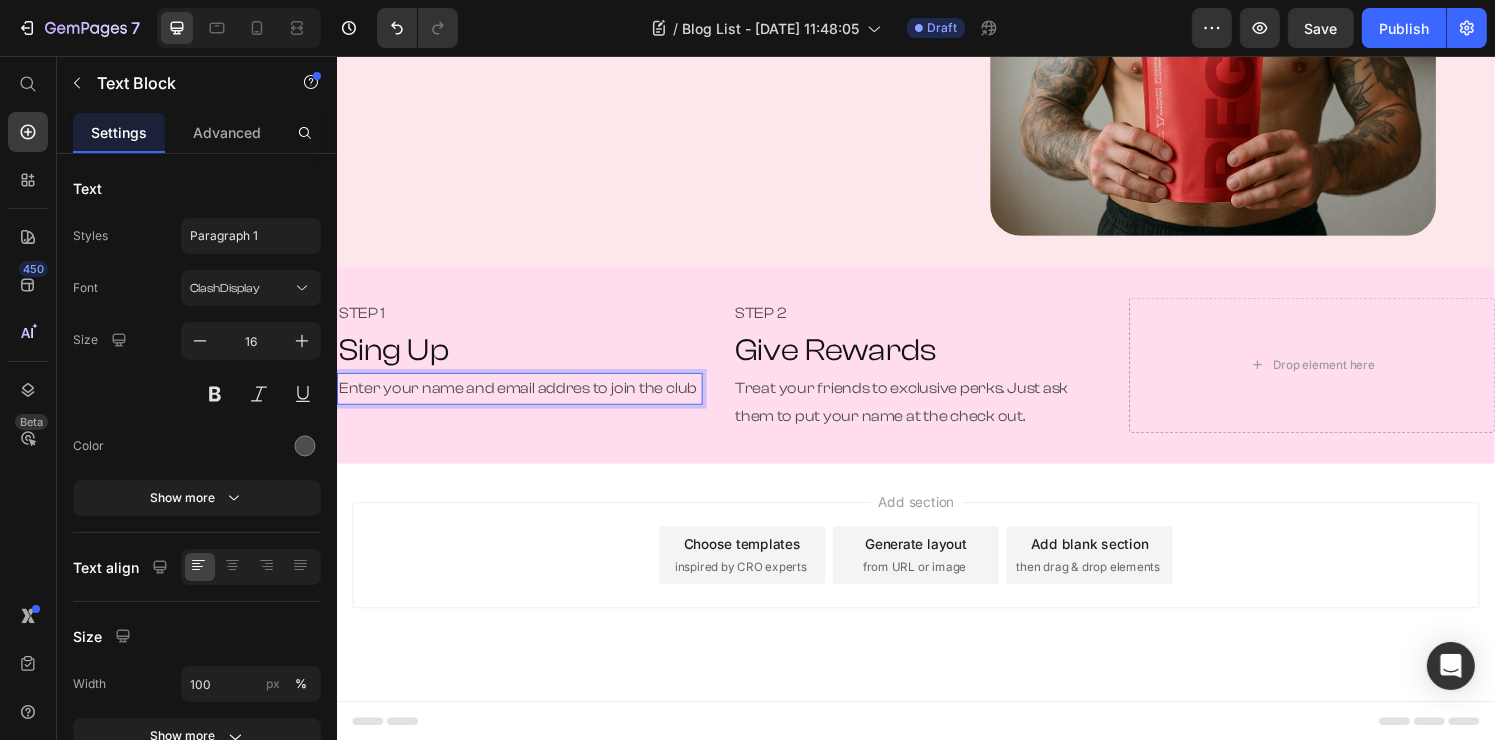 click on "Enter your name and email addres to join the club" at bounding box center [525, 400] 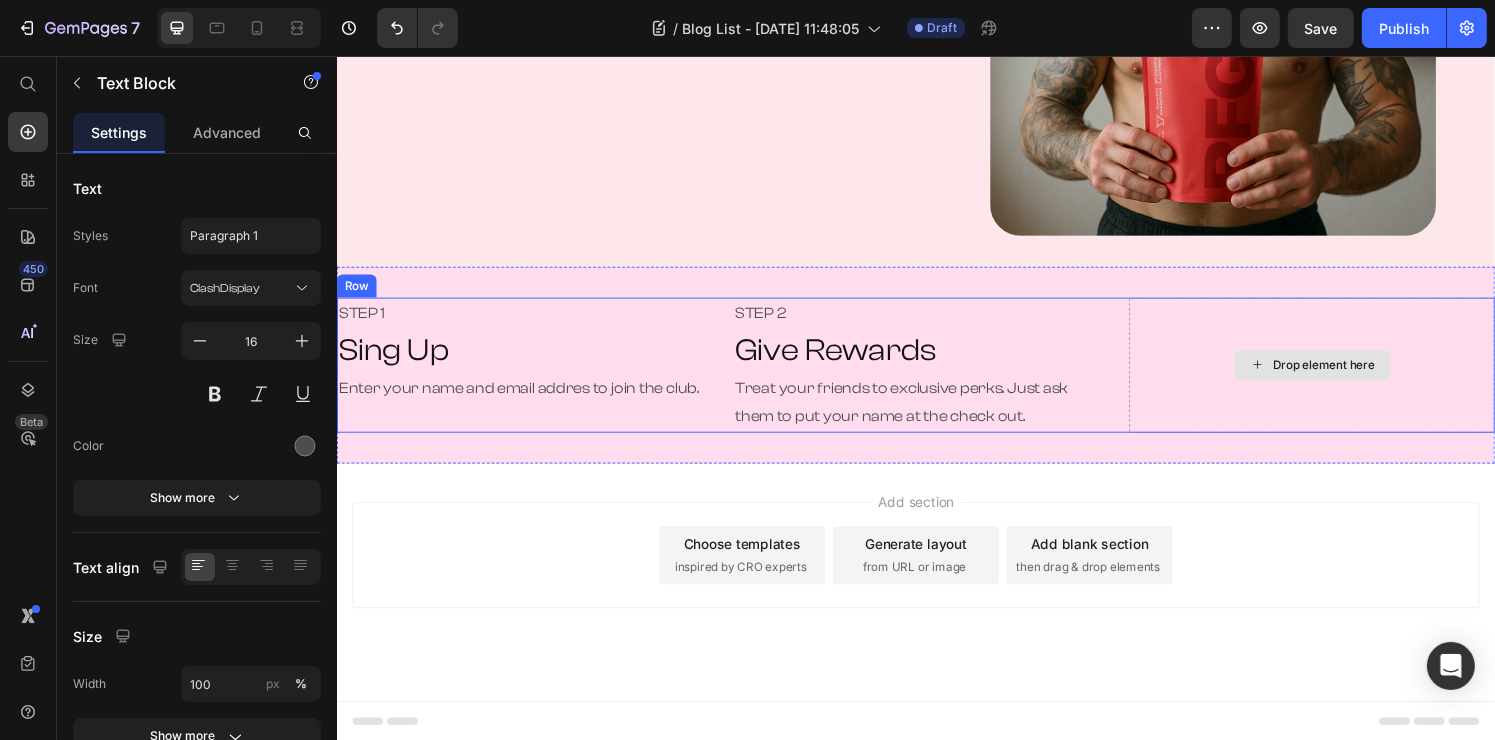click on "Drop element here" at bounding box center (1347, 376) 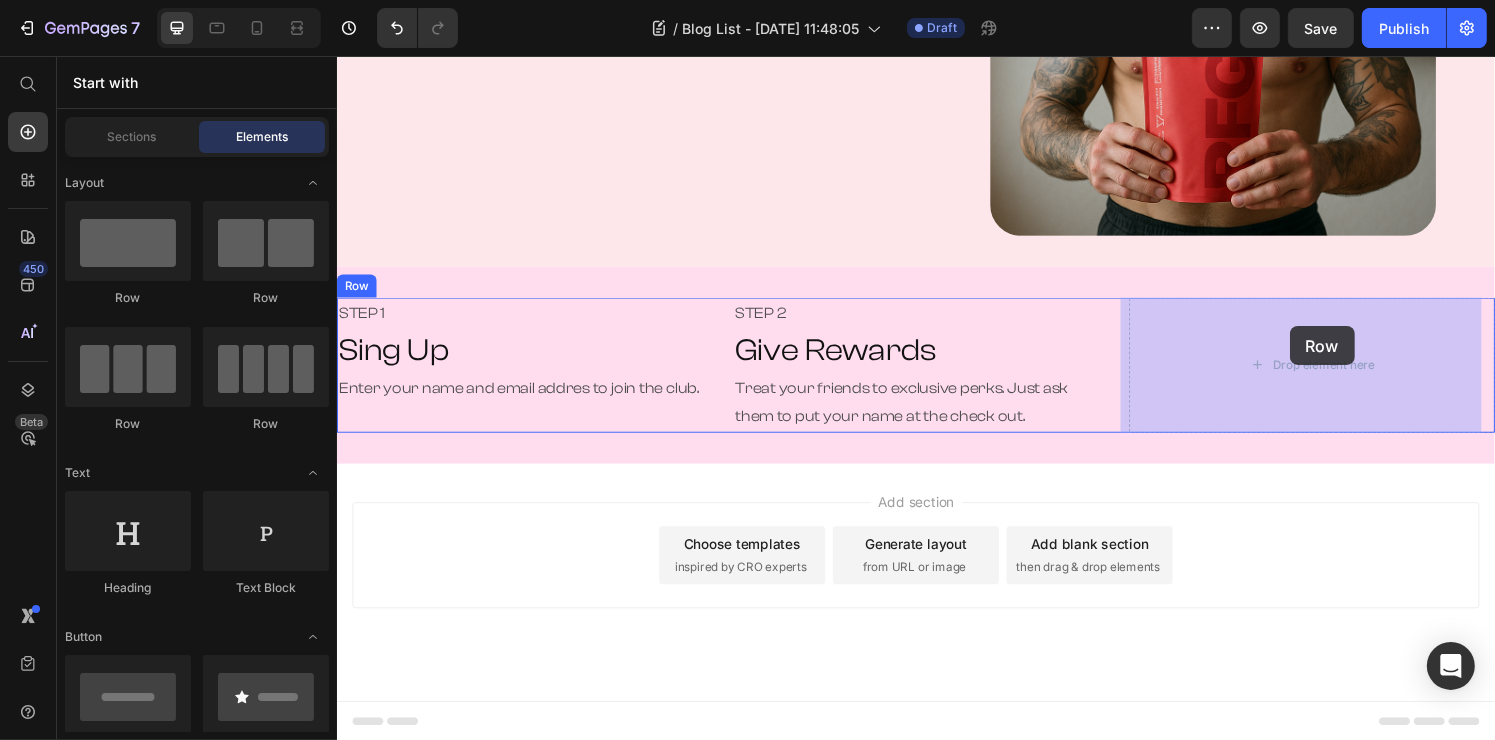 drag, startPoint x: 495, startPoint y: 308, endPoint x: 1323, endPoint y: 336, distance: 828.47327 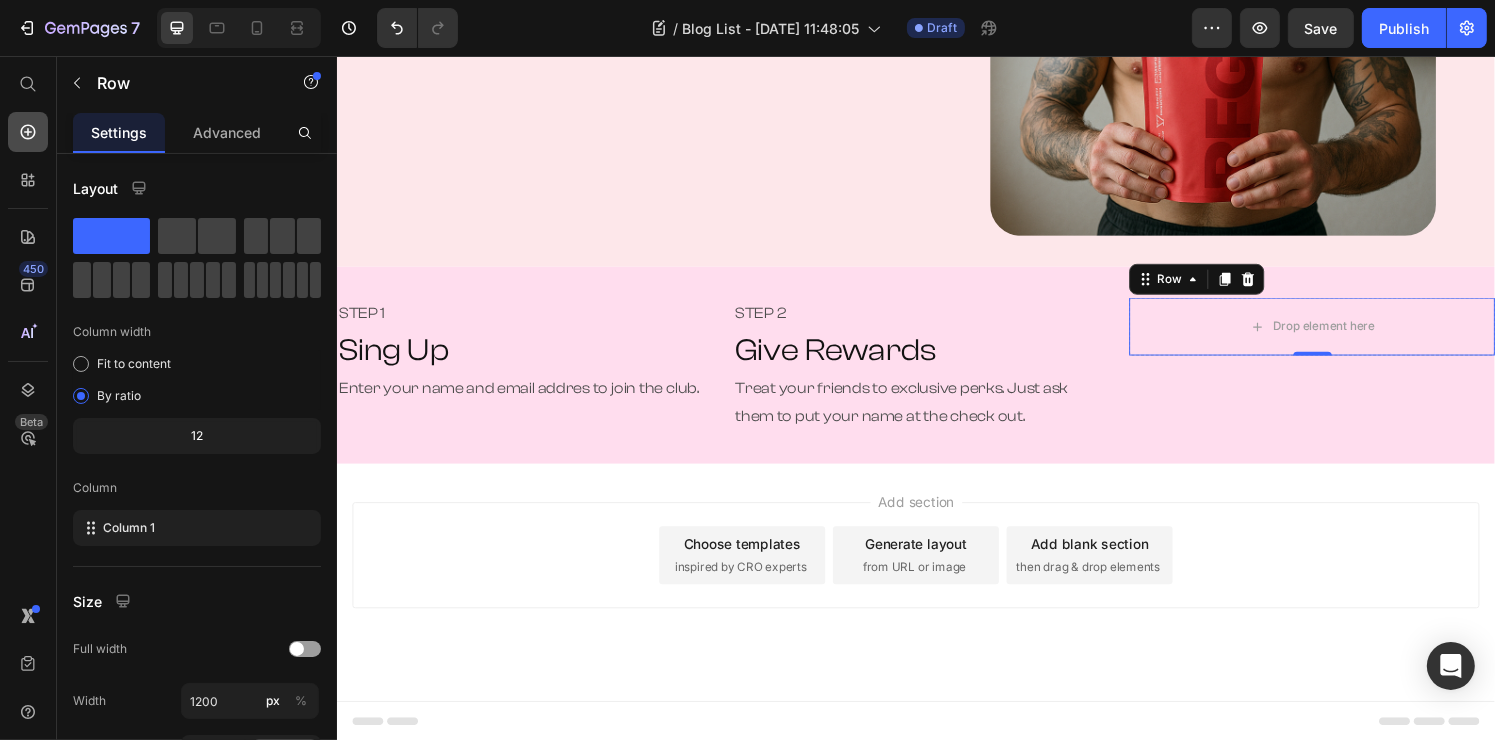 click 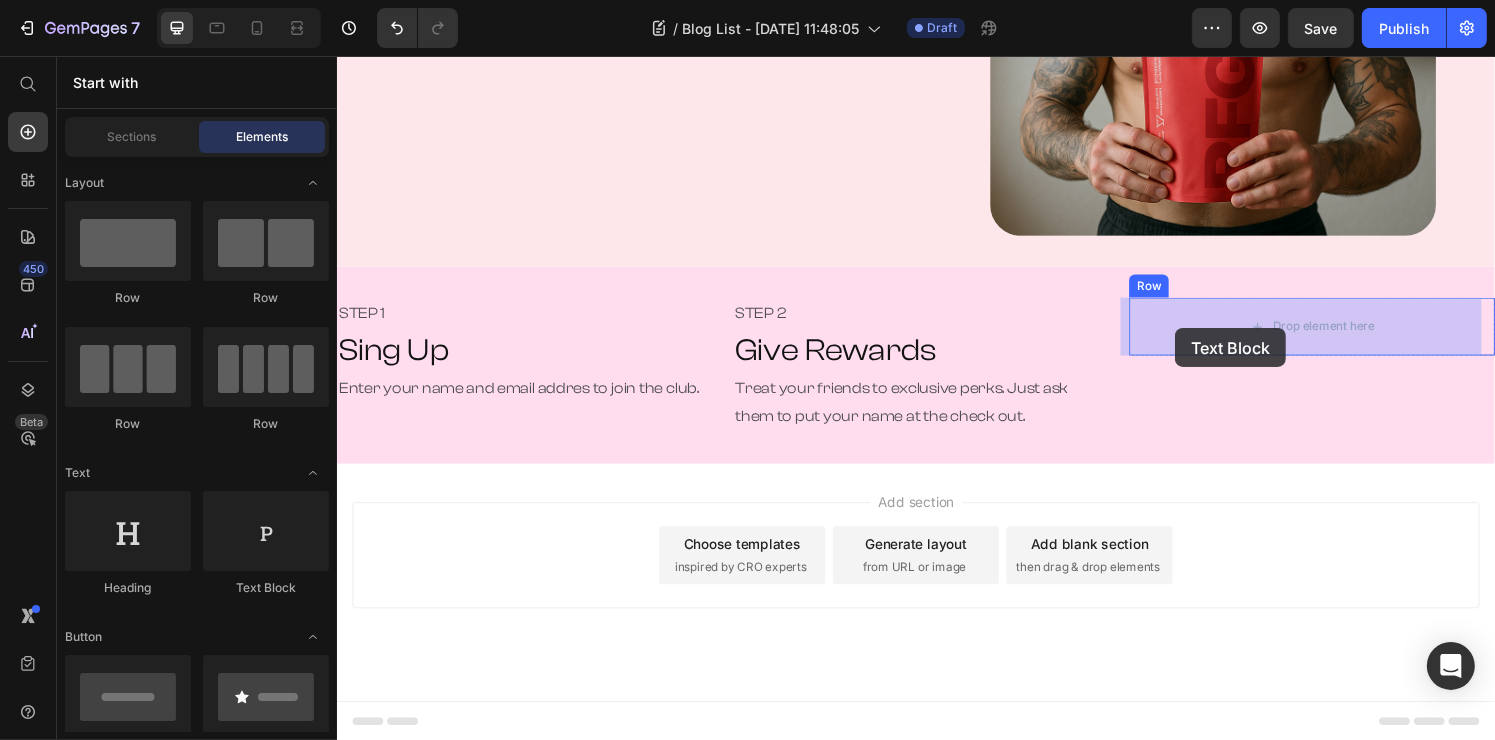 drag, startPoint x: 588, startPoint y: 604, endPoint x: 1205, endPoint y: 324, distance: 677.5611 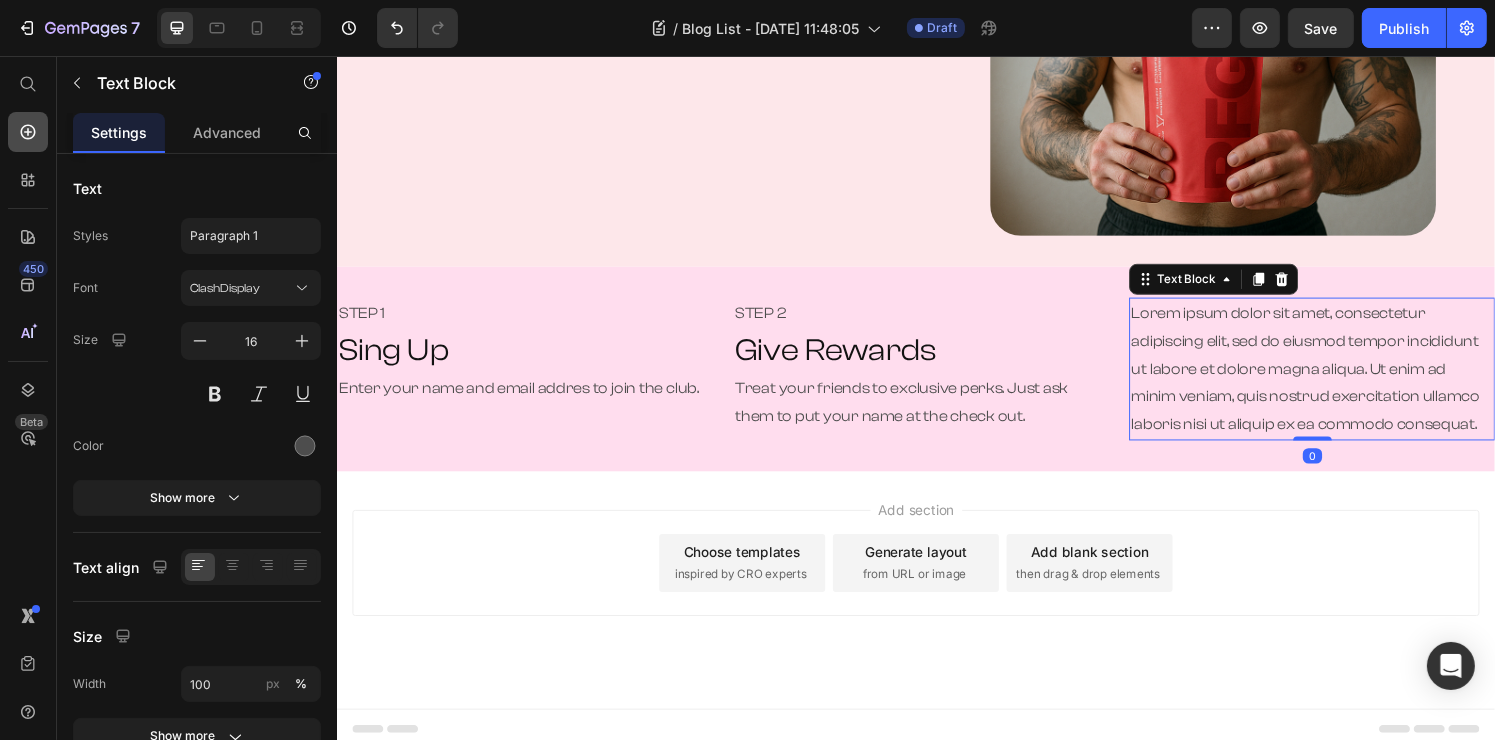 click 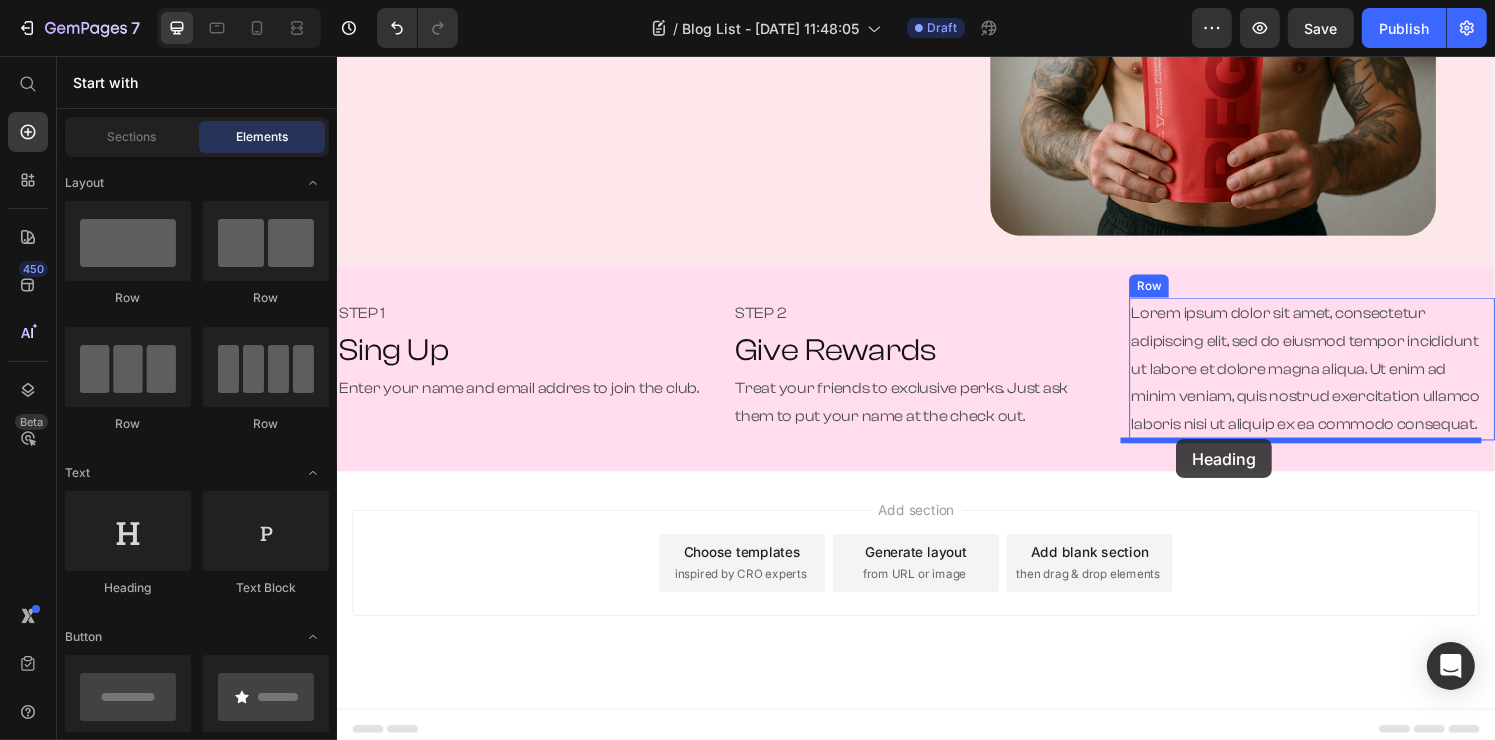 drag, startPoint x: 487, startPoint y: 580, endPoint x: 1205, endPoint y: 453, distance: 729.1454 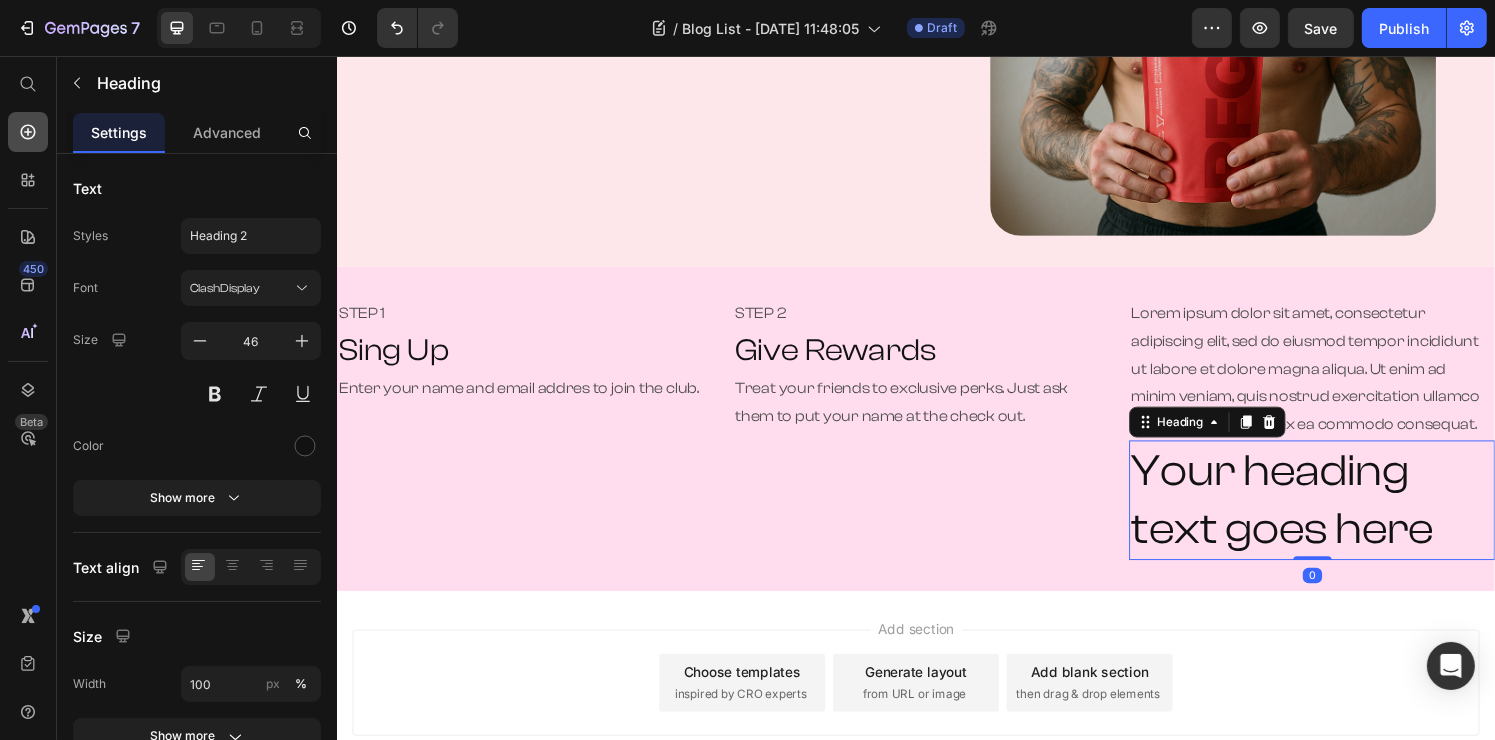 click 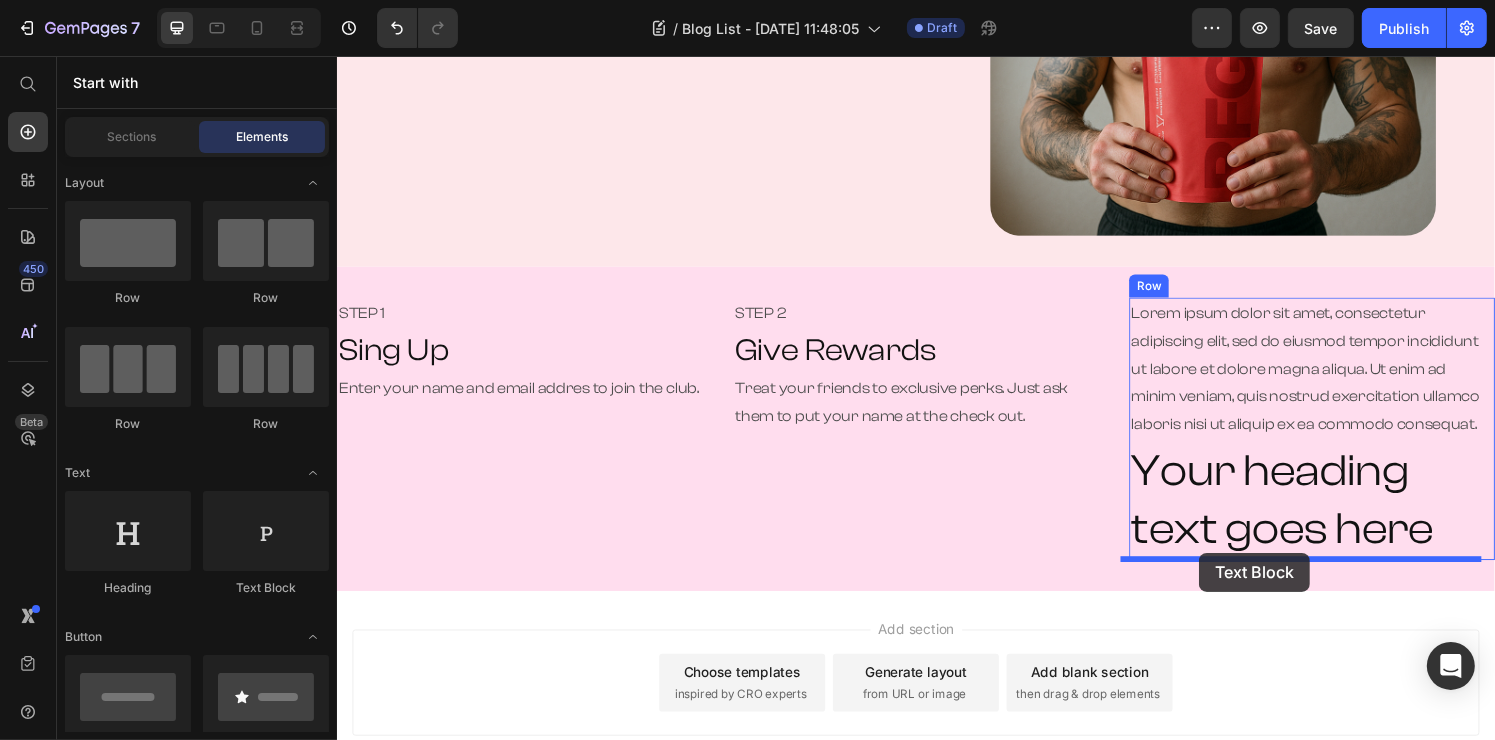 drag, startPoint x: 608, startPoint y: 588, endPoint x: 1229, endPoint y: 571, distance: 621.23267 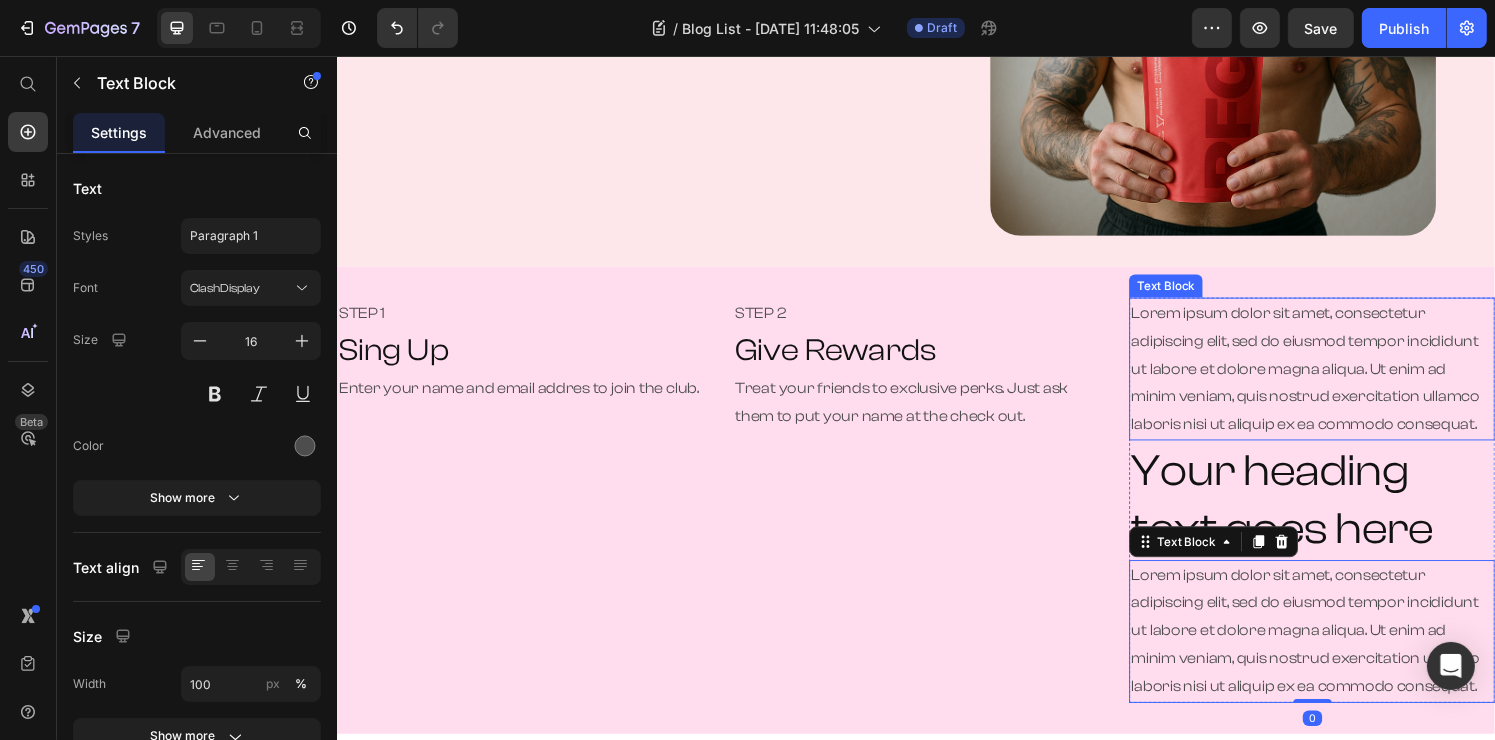 click on "Lorem ipsum dolor sit amet, consectetur adipiscing elit, sed do eiusmod tempor incididunt ut labore et dolore magna aliqua. Ut enim ad minim veniam, quis nostrud exercitation ullamco laboris nisi ut aliquip ex ea commodo consequat." at bounding box center (1346, 380) 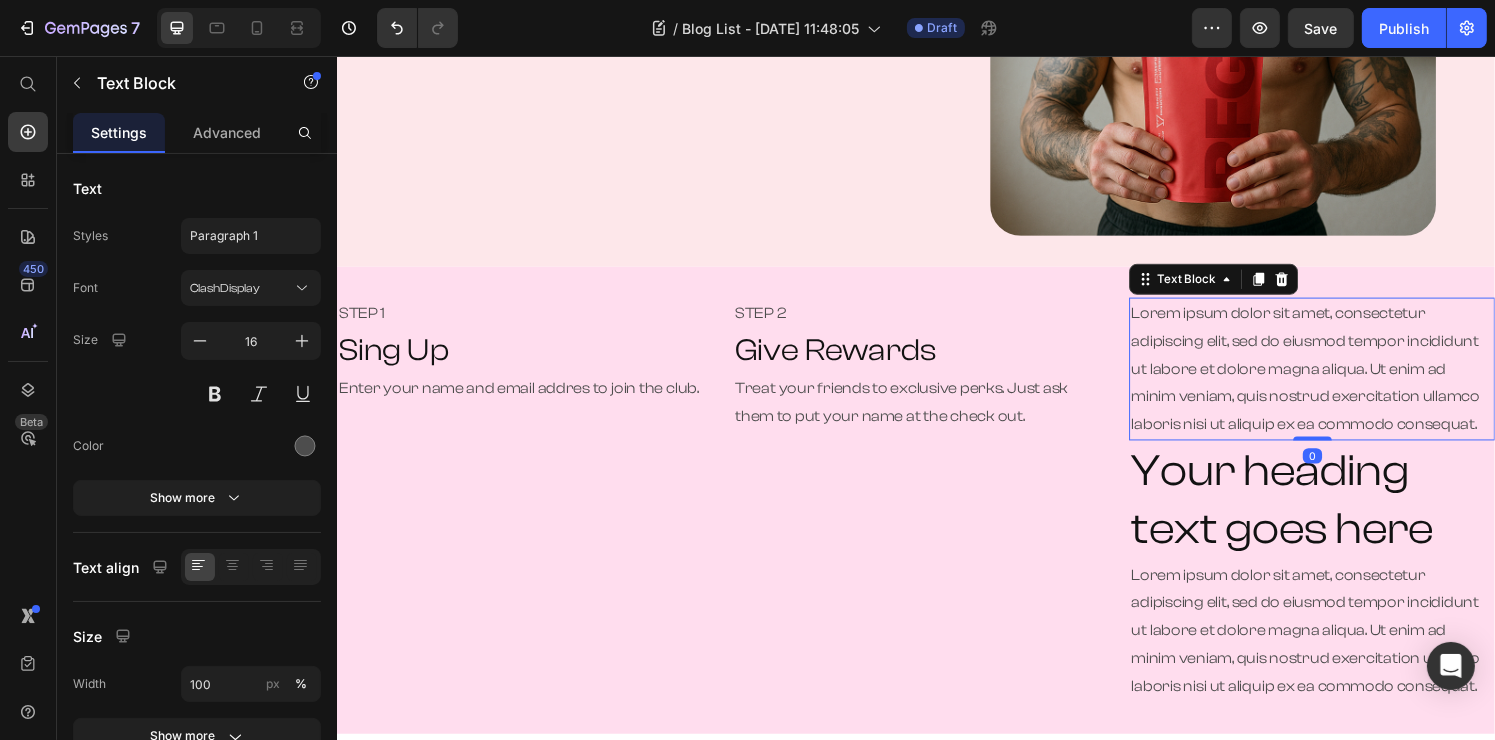 click on "Lorem ipsum dolor sit amet, consectetur adipiscing elit, sed do eiusmod tempor incididunt ut labore et dolore magna aliqua. Ut enim ad minim veniam, quis nostrud exercitation ullamco laboris nisi ut aliquip ex ea commodo consequat." at bounding box center (1346, 380) 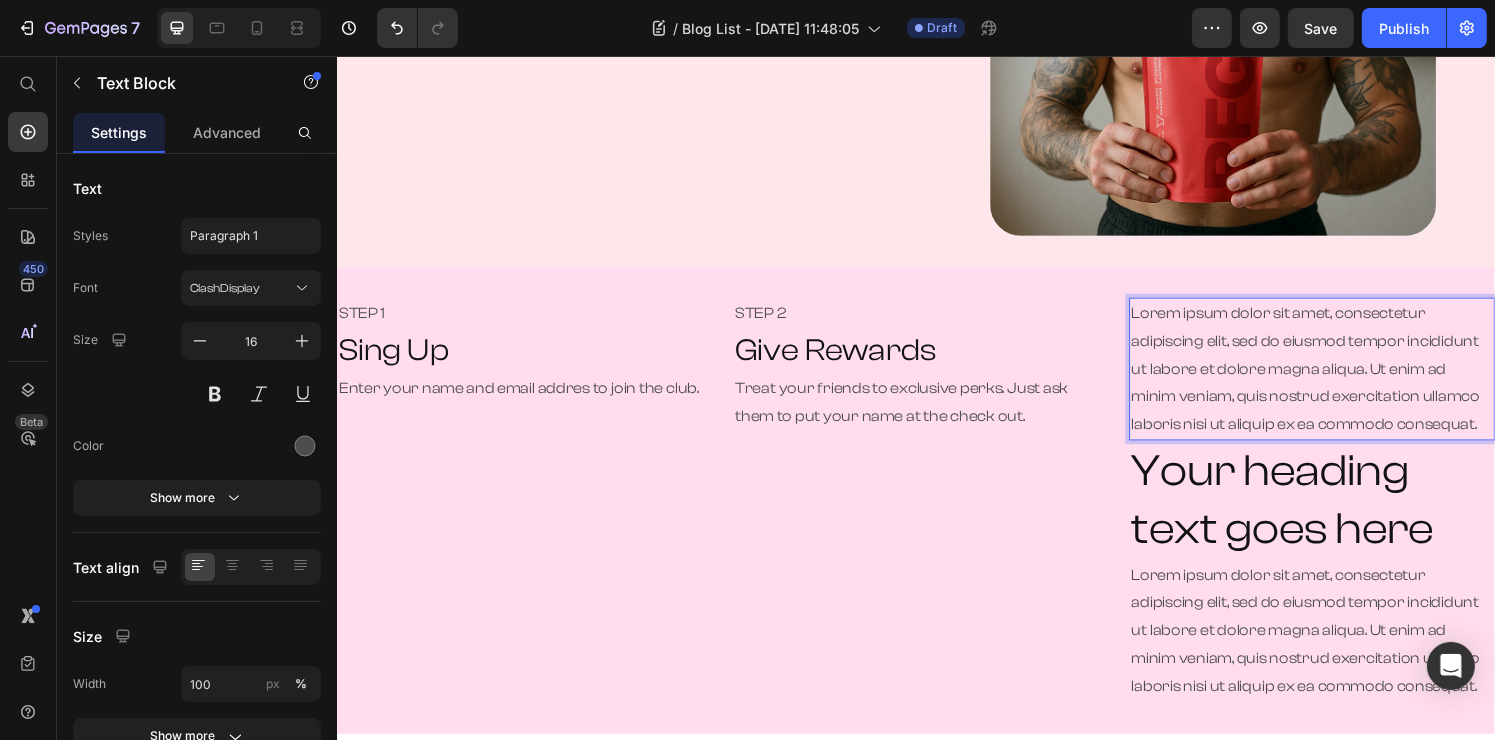 click on "Lorem ipsum dolor sit amet, consectetur adipiscing elit, sed do eiusmod tempor incididunt ut labore et dolore magna aliqua. Ut enim ad minim veniam, quis nostrud exercitation ullamco laboris nisi ut aliquip ex ea commodo consequat." at bounding box center (1346, 380) 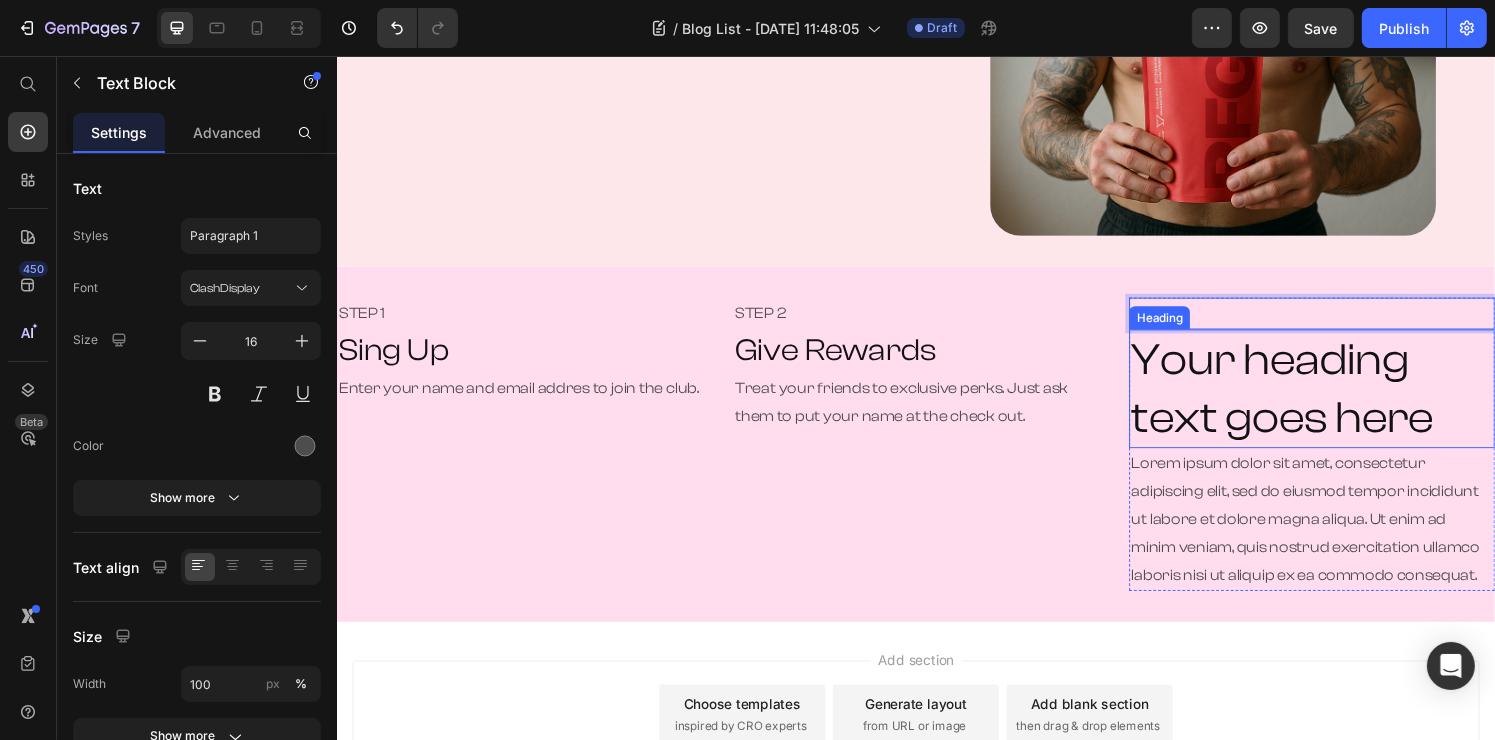click on "Your heading text goes here" at bounding box center [1346, 401] 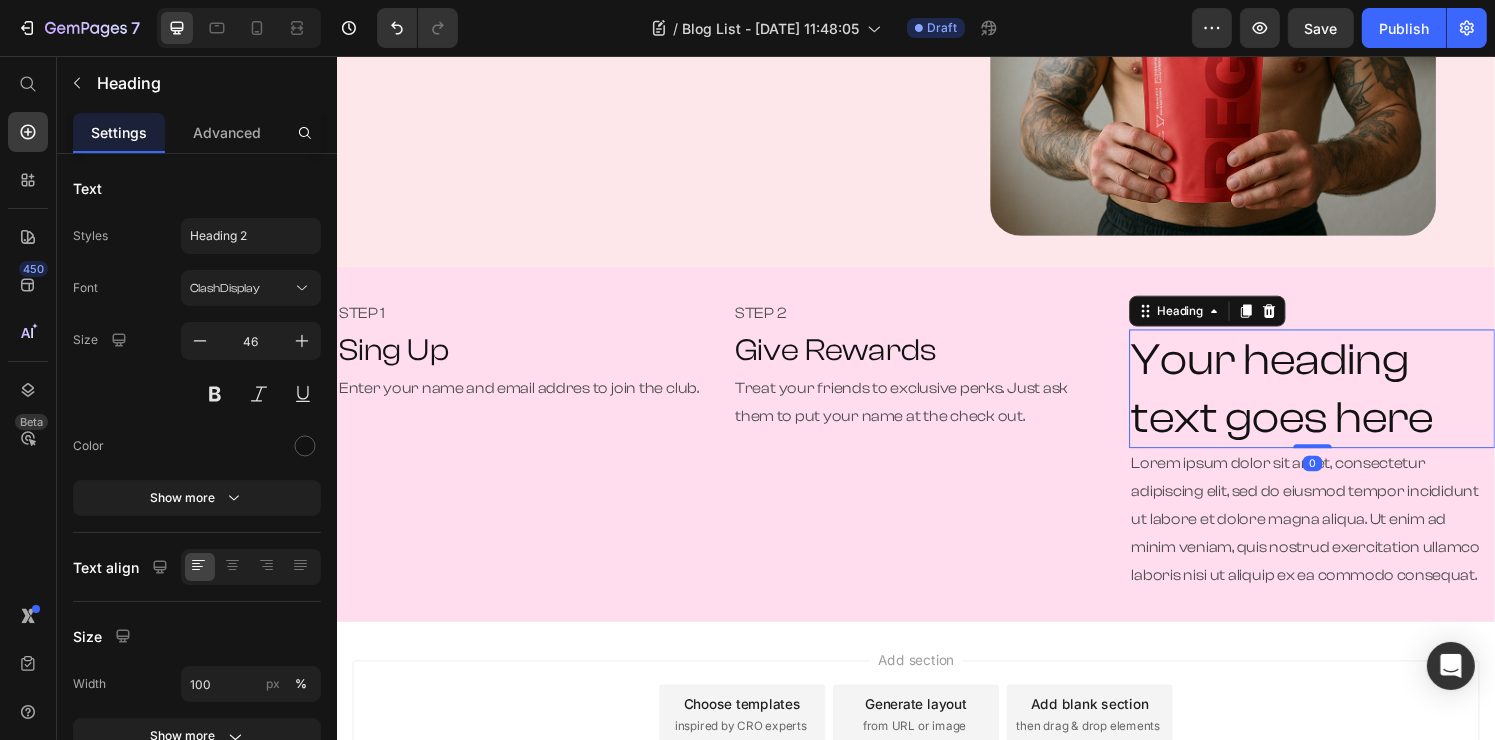click on "Your heading text goes here" at bounding box center [1346, 401] 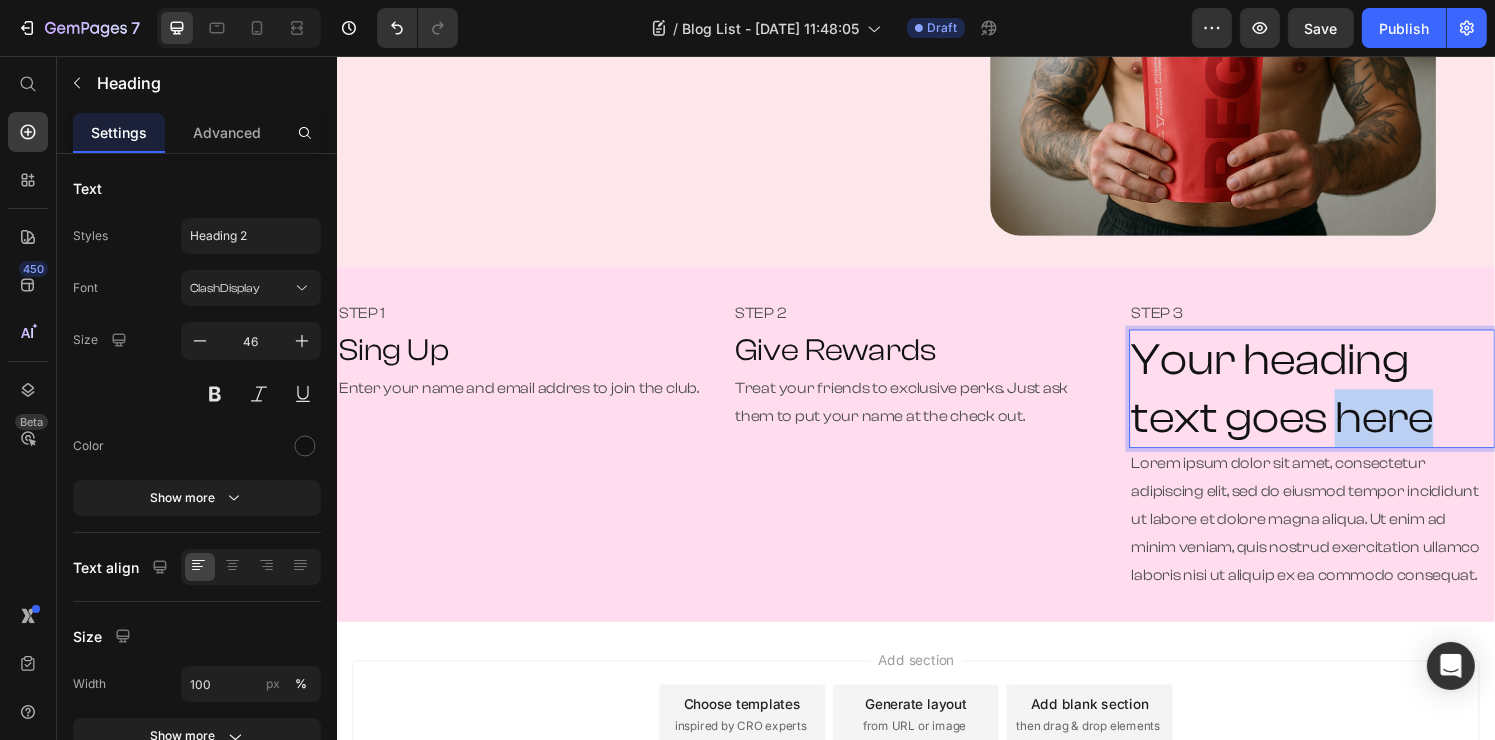 click on "Your heading text goes here" at bounding box center [1346, 401] 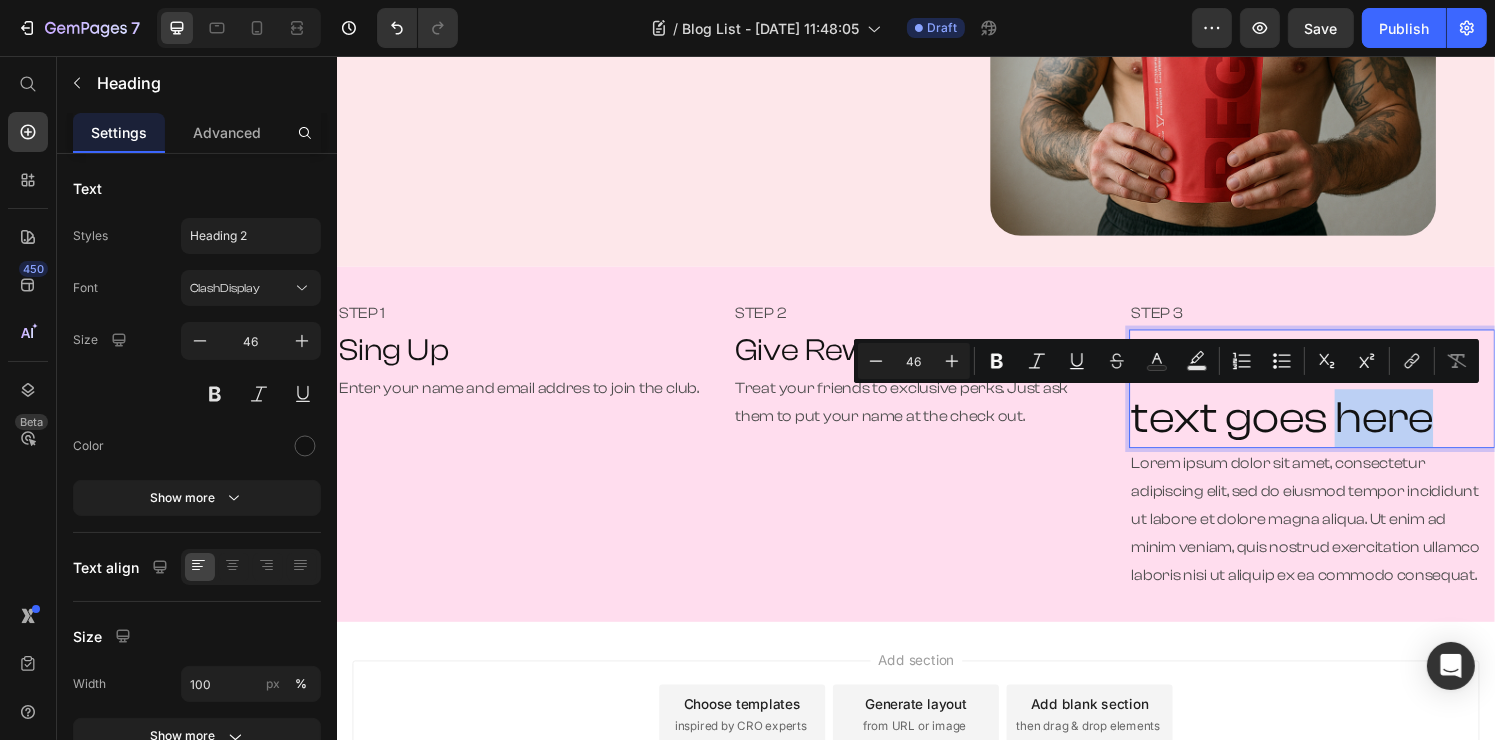 click on "Your heading text goes here" at bounding box center (1346, 401) 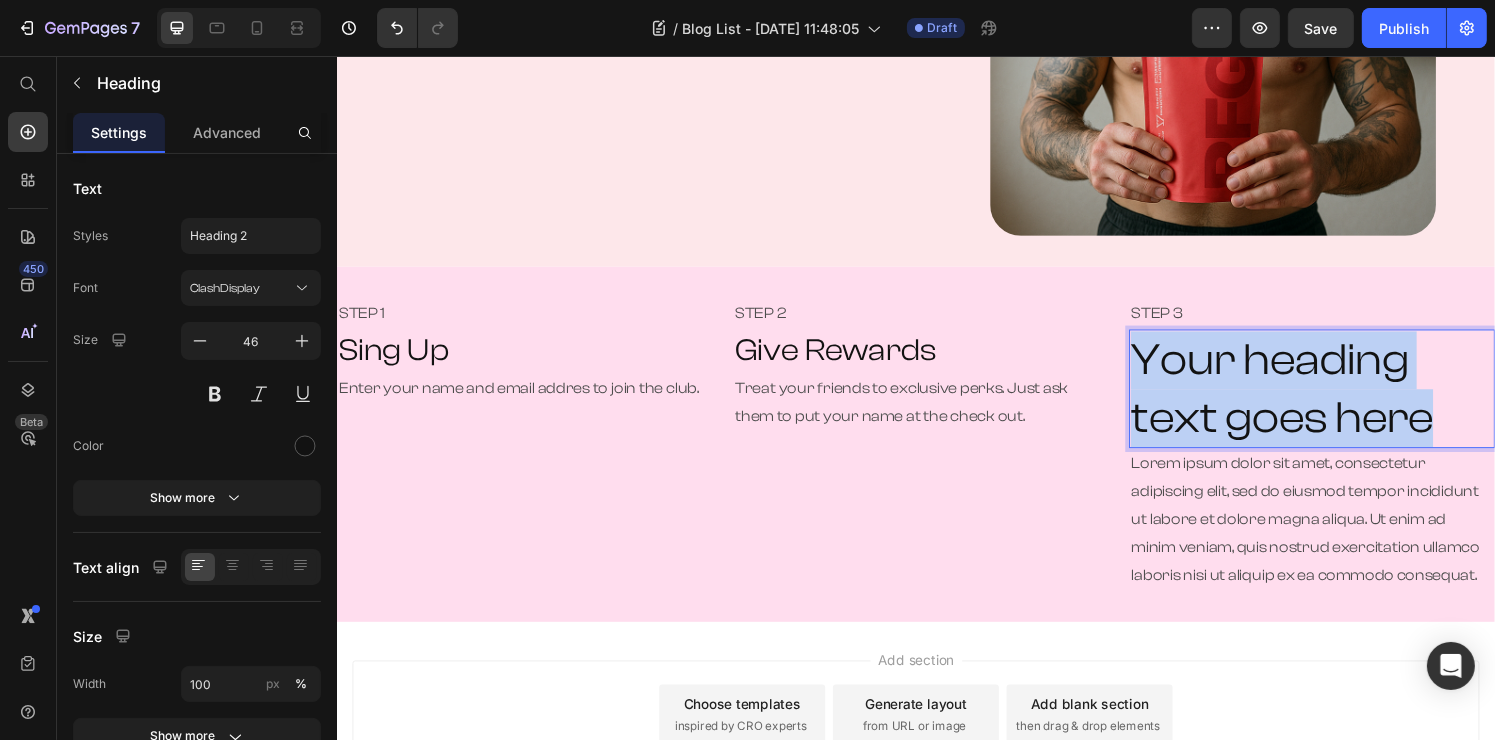 click on "Your heading text goes here" at bounding box center (1346, 401) 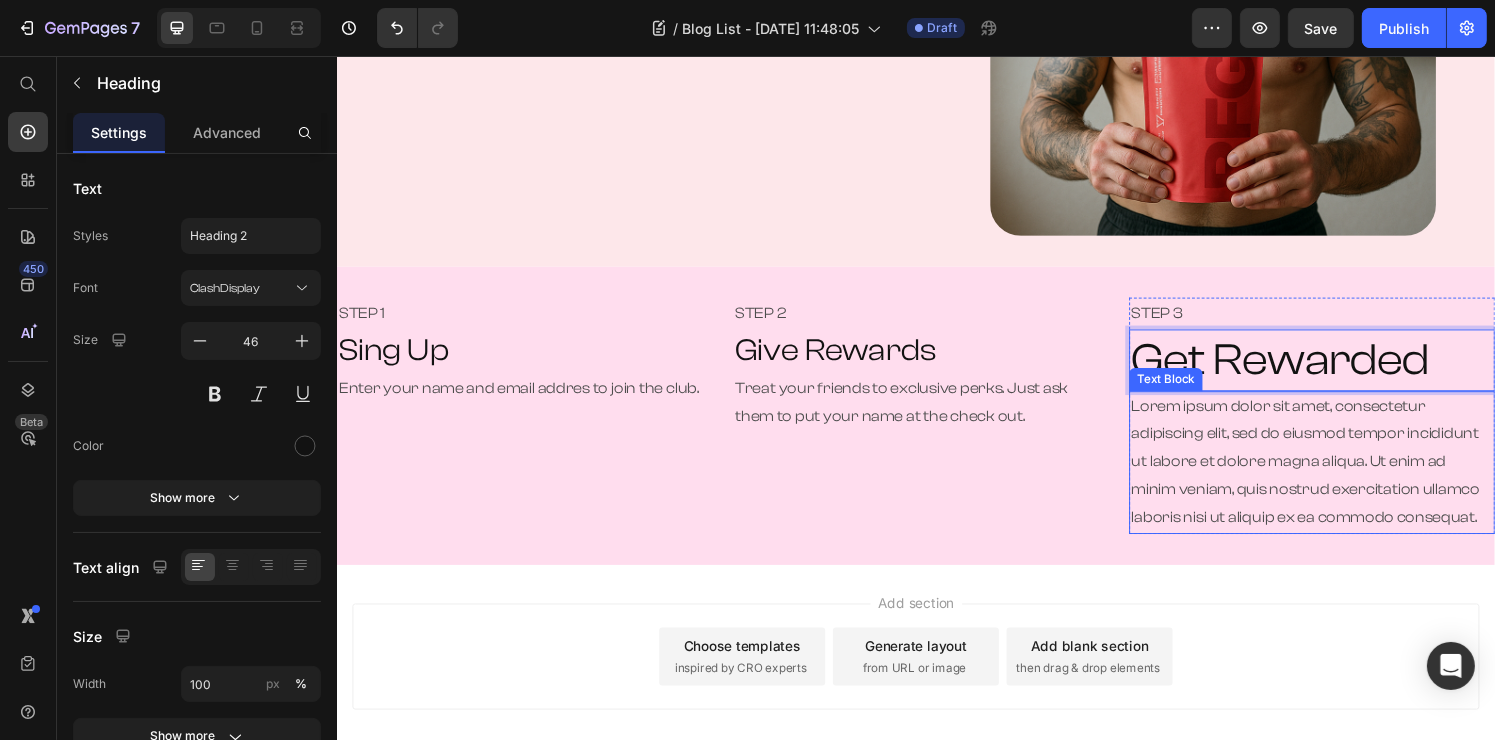 click on "Lorem ipsum dolor sit amet, consectetur adipiscing elit, sed do eiusmod tempor incididunt ut labore et dolore magna aliqua. Ut enim ad minim veniam, quis nostrud exercitation ullamco laboris nisi ut aliquip ex ea commodo consequat." at bounding box center [1346, 477] 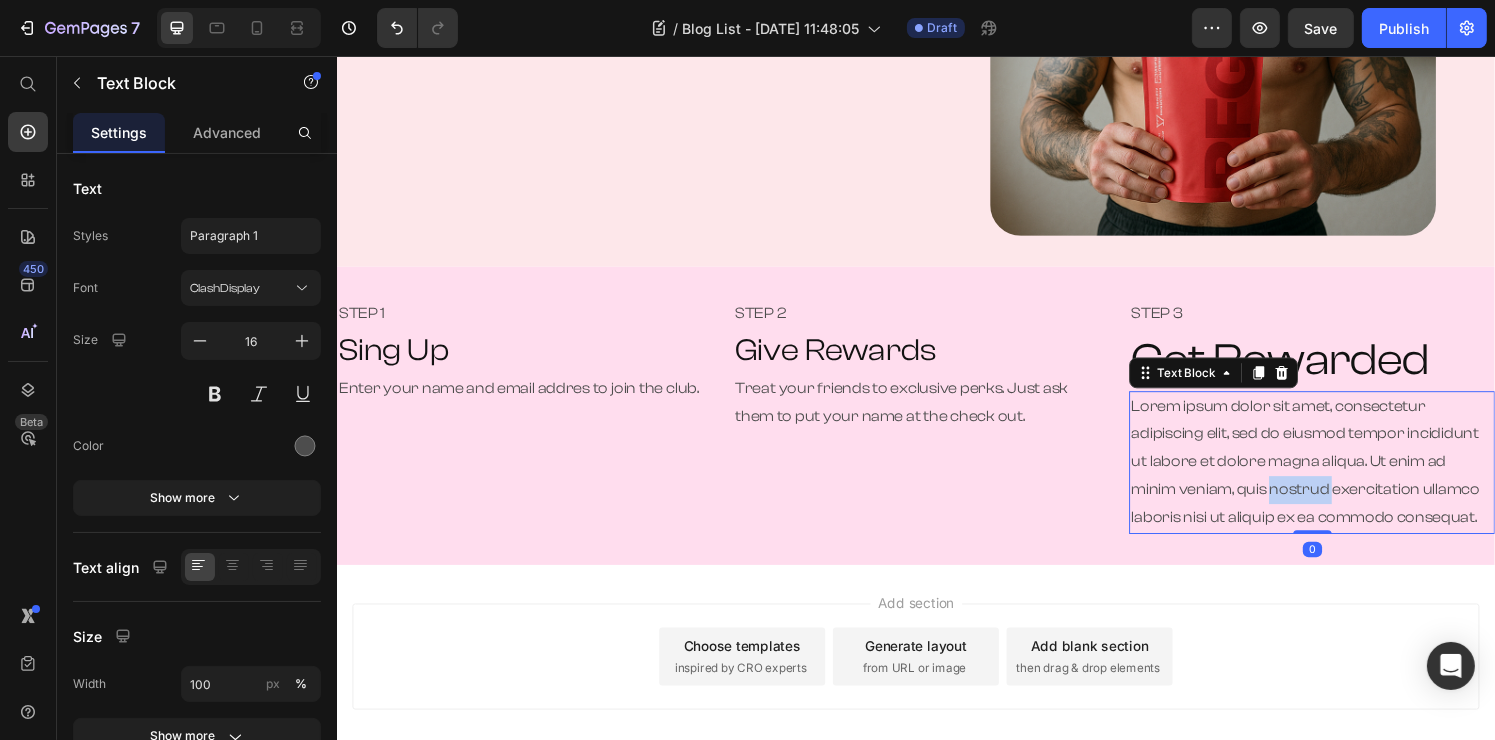 click on "Lorem ipsum dolor sit amet, consectetur adipiscing elit, sed do eiusmod tempor incididunt ut labore et dolore magna aliqua. Ut enim ad minim veniam, quis nostrud exercitation ullamco laboris nisi ut aliquip ex ea commodo consequat." at bounding box center (1346, 477) 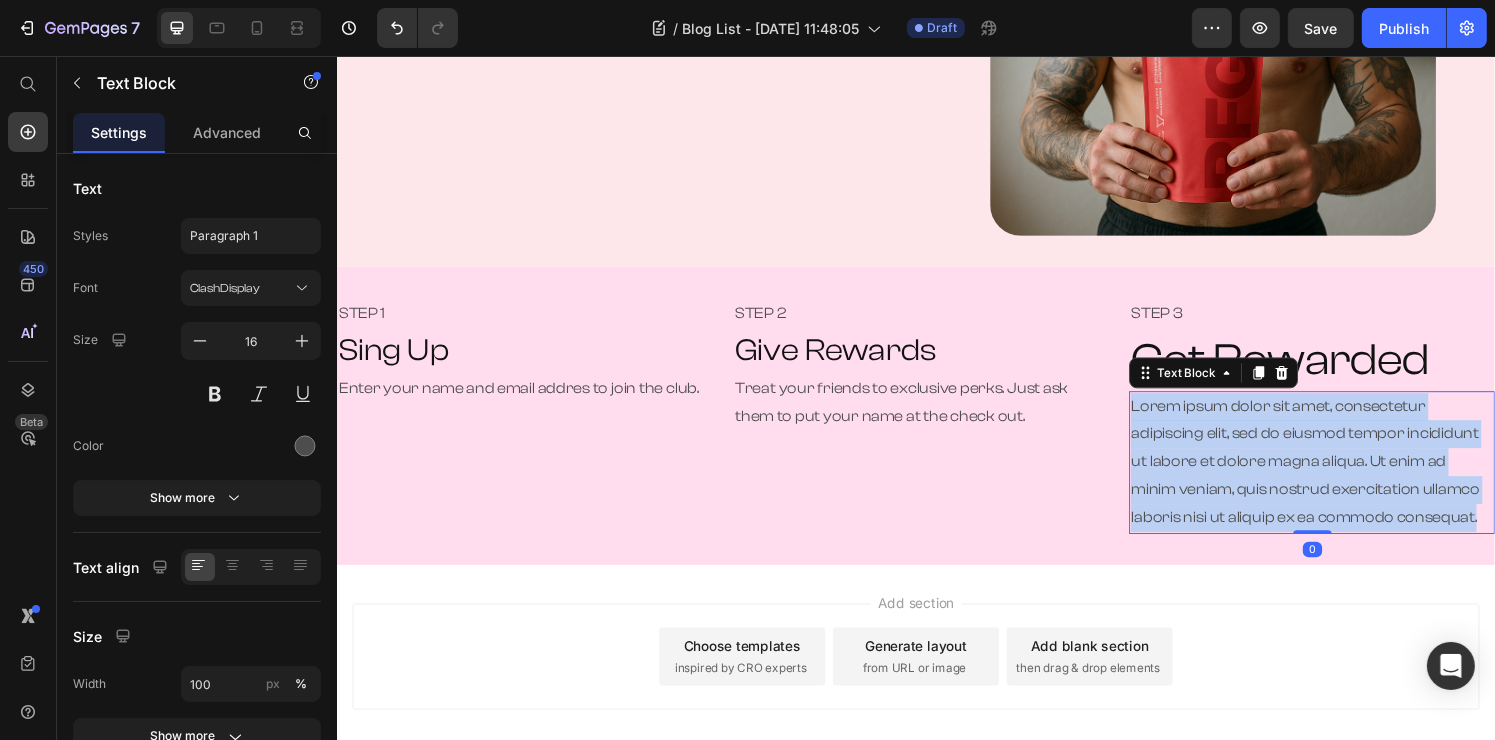 click on "Lorem ipsum dolor sit amet, consectetur adipiscing elit, sed do eiusmod tempor incididunt ut labore et dolore magna aliqua. Ut enim ad minim veniam, quis nostrud exercitation ullamco laboris nisi ut aliquip ex ea commodo consequat." at bounding box center [1346, 477] 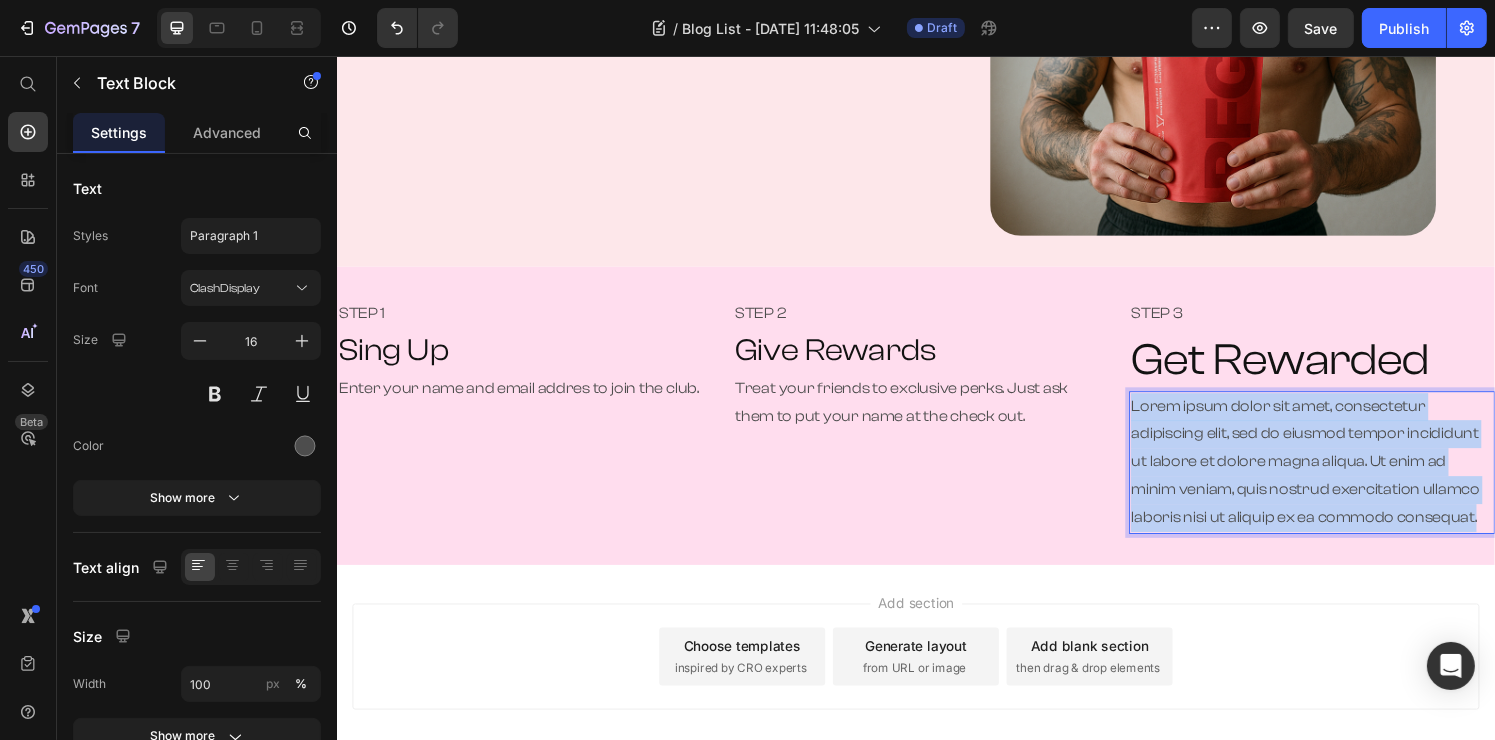 click on "Lorem ipsum dolor sit amet, consectetur adipiscing elit, sed do eiusmod tempor incididunt ut labore et dolore magna aliqua. Ut enim ad minim veniam, quis nostrud exercitation ullamco laboris nisi ut aliquip ex ea commodo consequat." at bounding box center (1346, 477) 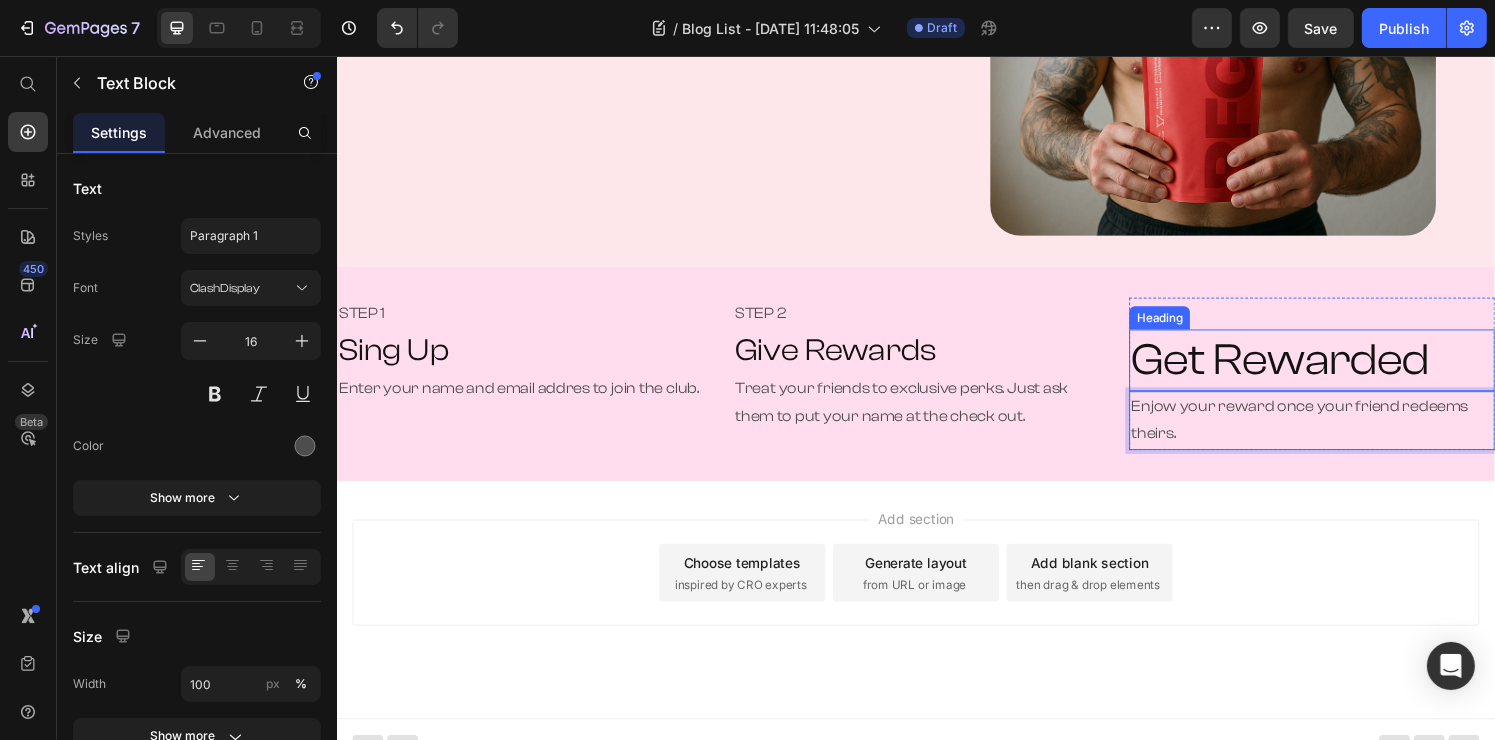 drag, startPoint x: 1241, startPoint y: 352, endPoint x: 1235, endPoint y: 363, distance: 12.529964 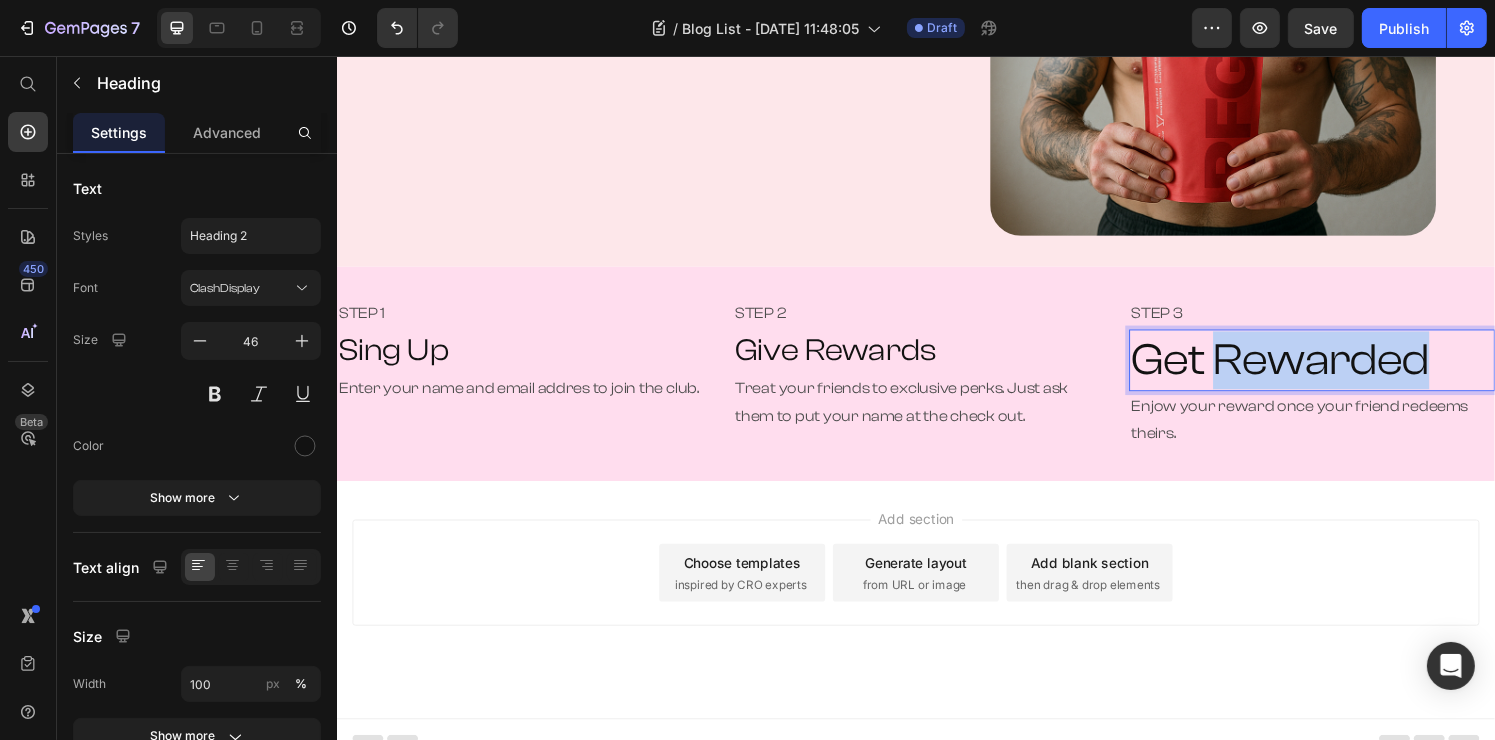 click on "Get Rewarded" at bounding box center (1346, 371) 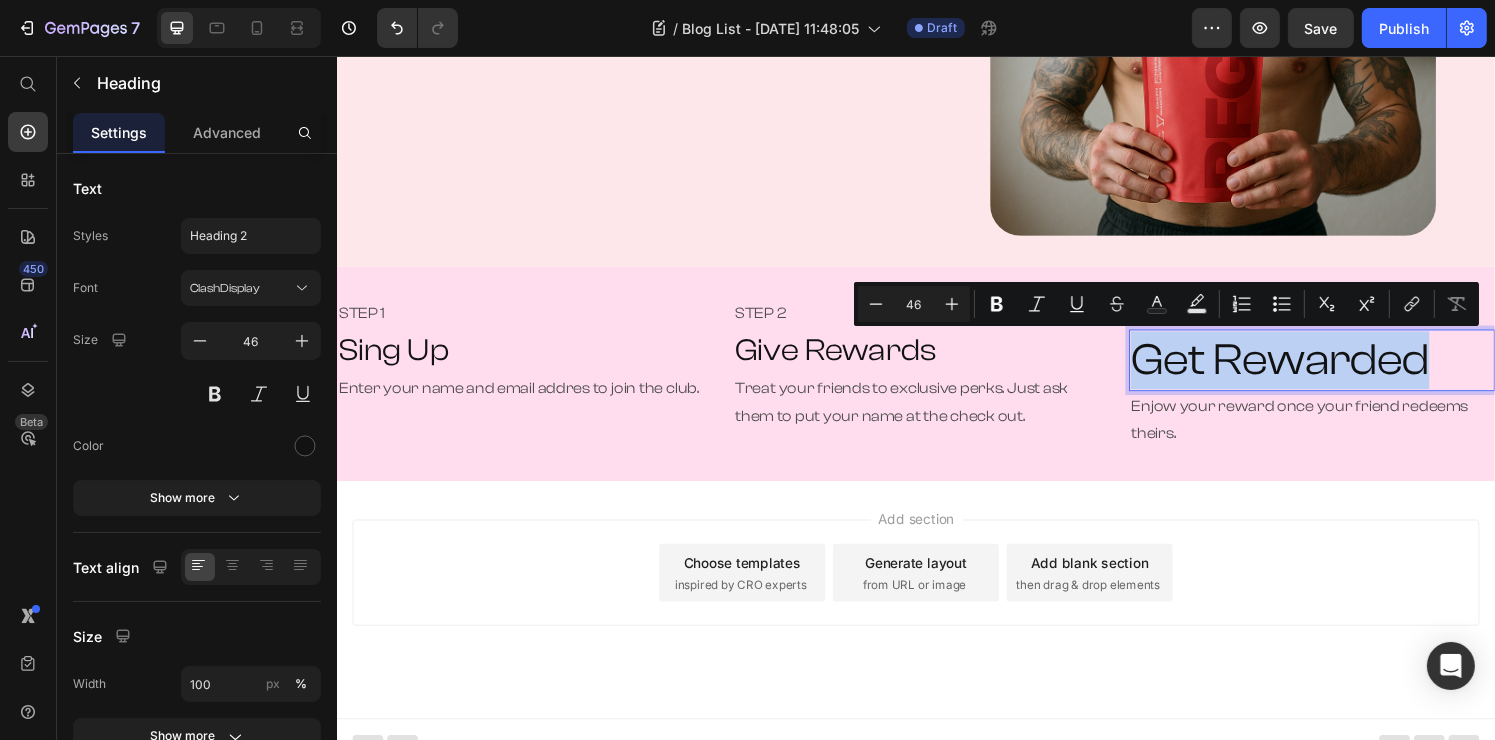 click on "Get Rewarded" at bounding box center [1346, 371] 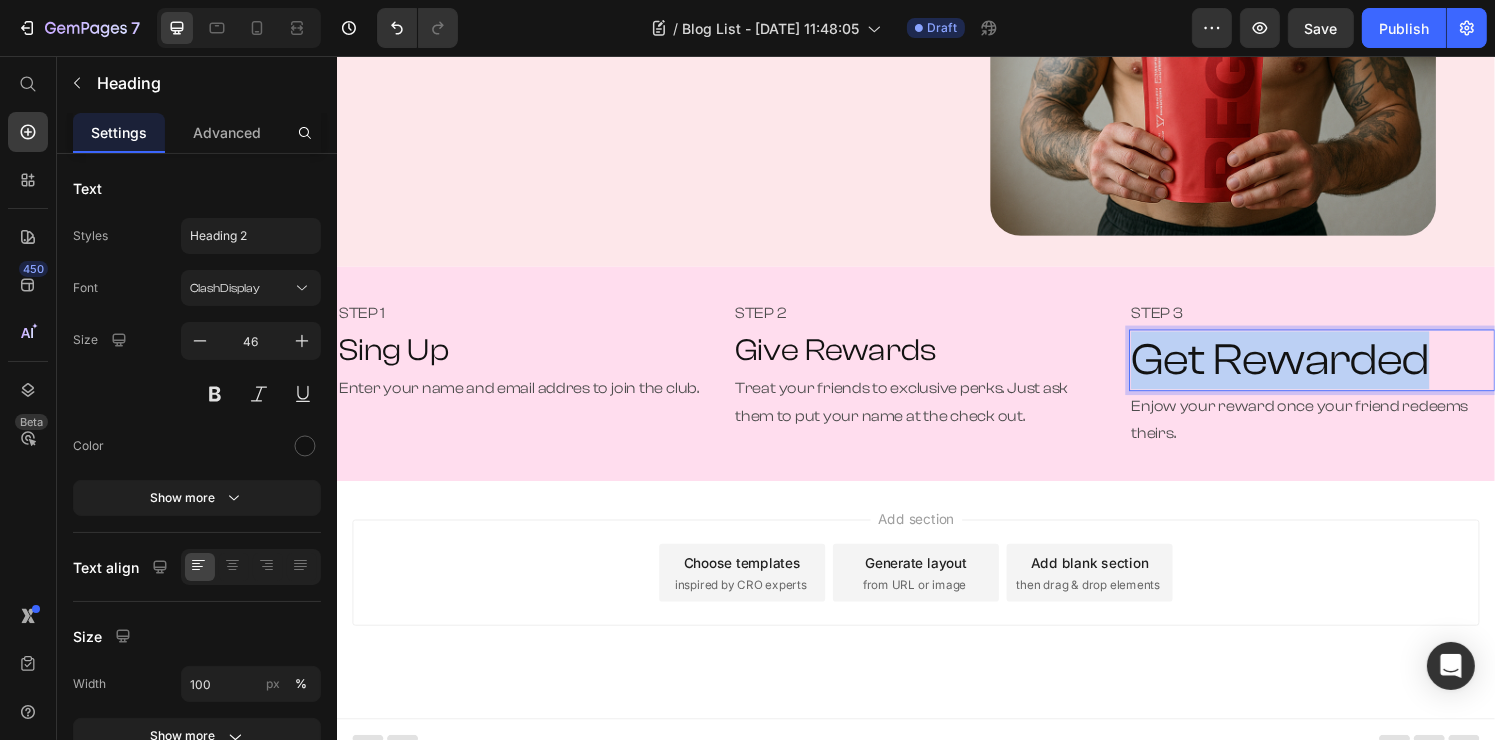 click on "Get Rewarded" at bounding box center [1346, 371] 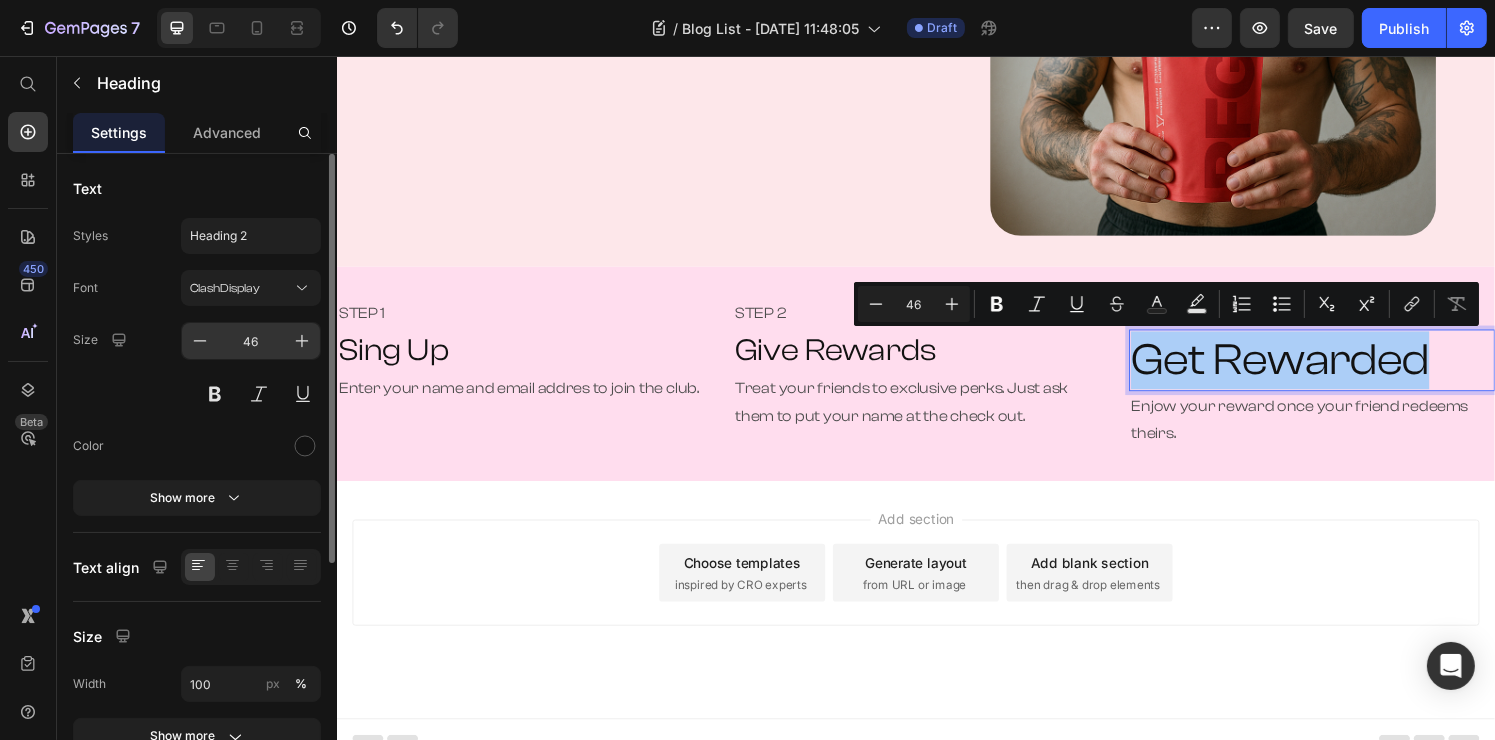 click on "46" at bounding box center (251, 341) 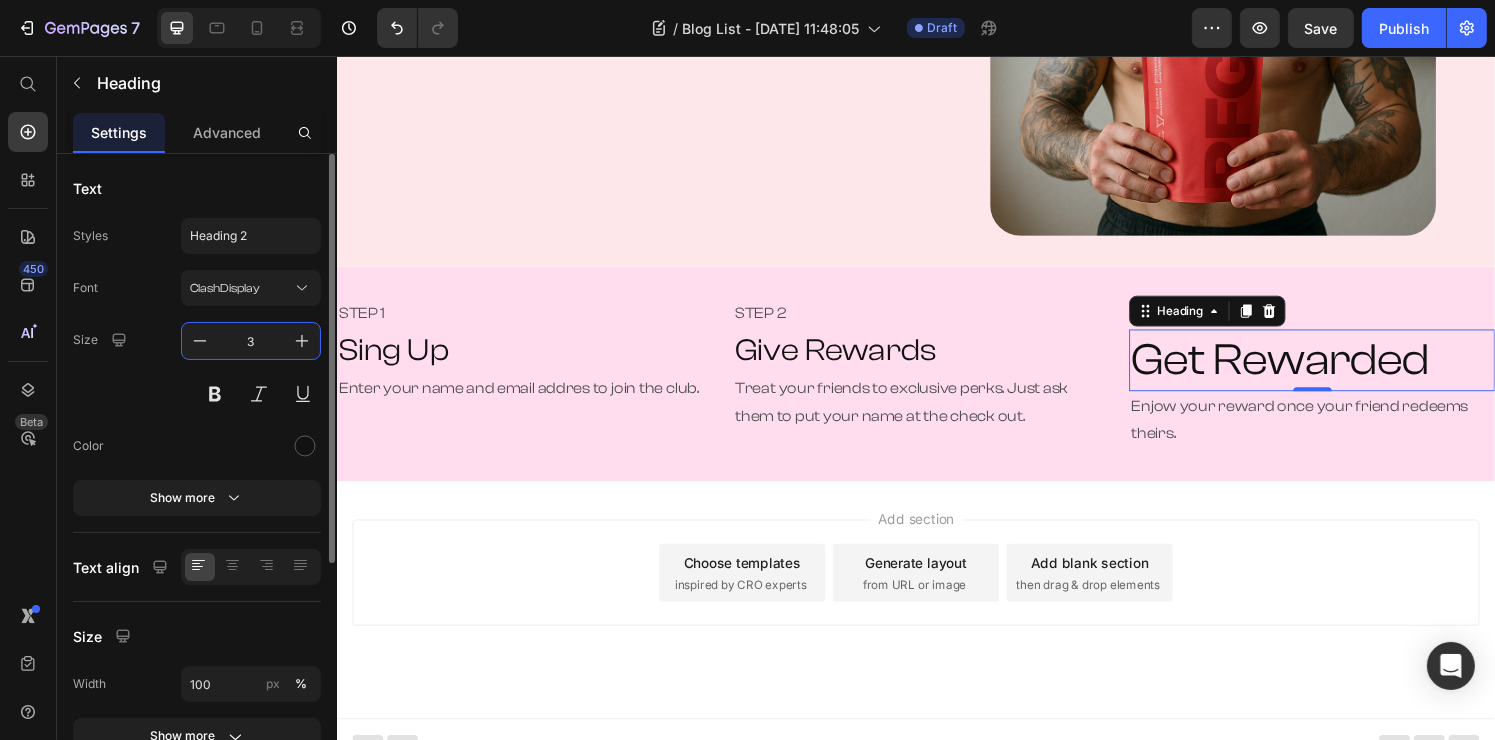 type on "32" 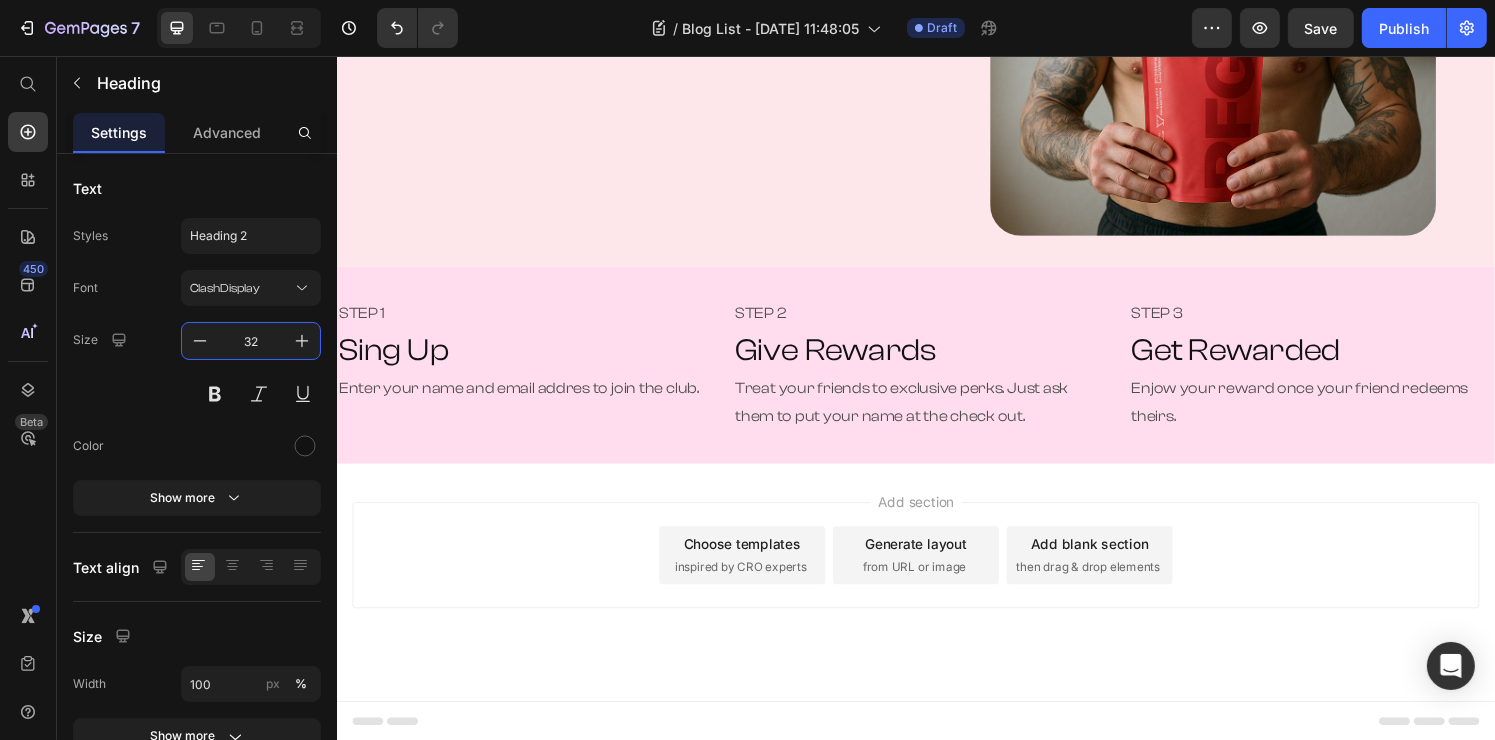 click on "Add section Choose templates inspired by CRO experts Generate layout from URL or image Add blank section then drag & drop elements" at bounding box center (936, 601) 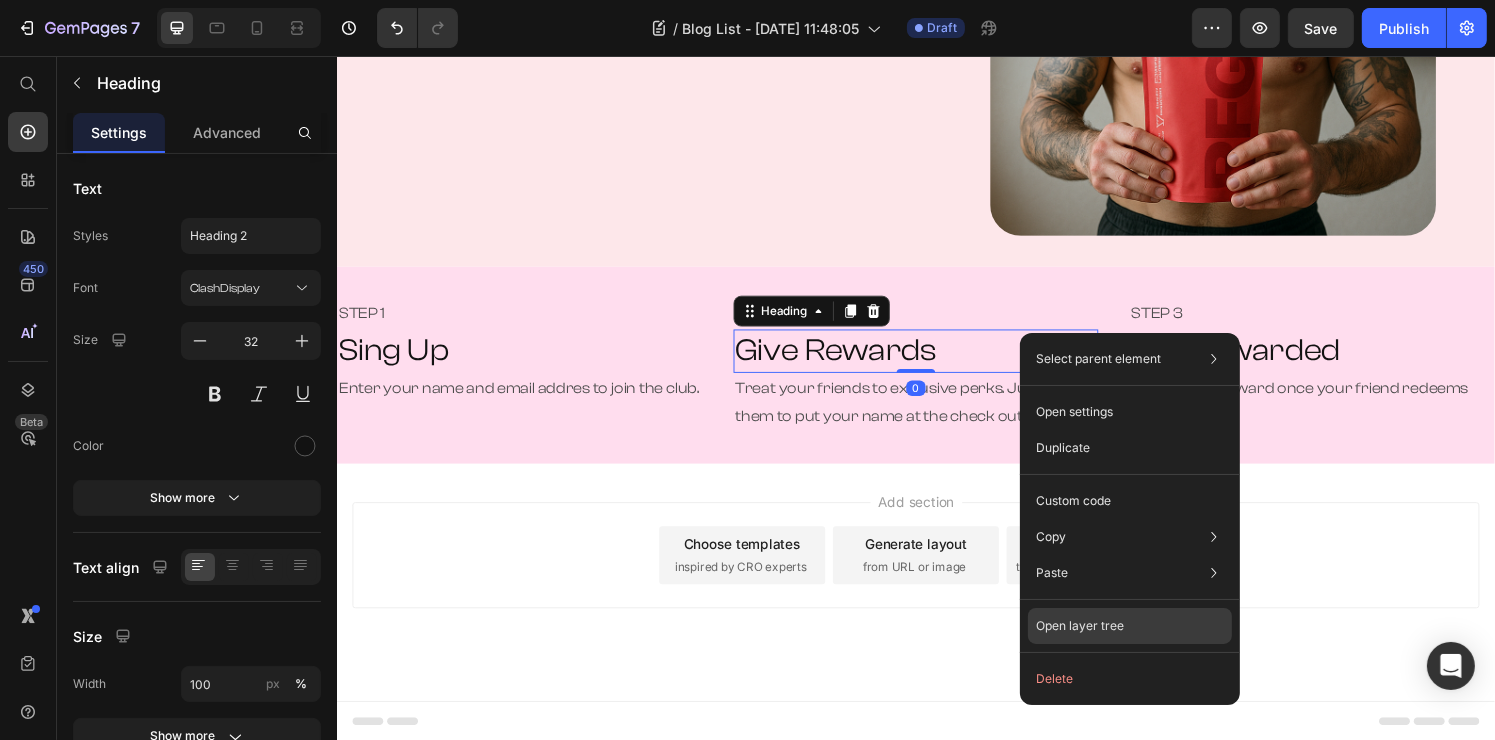 click on "Open layer tree" at bounding box center (1080, 626) 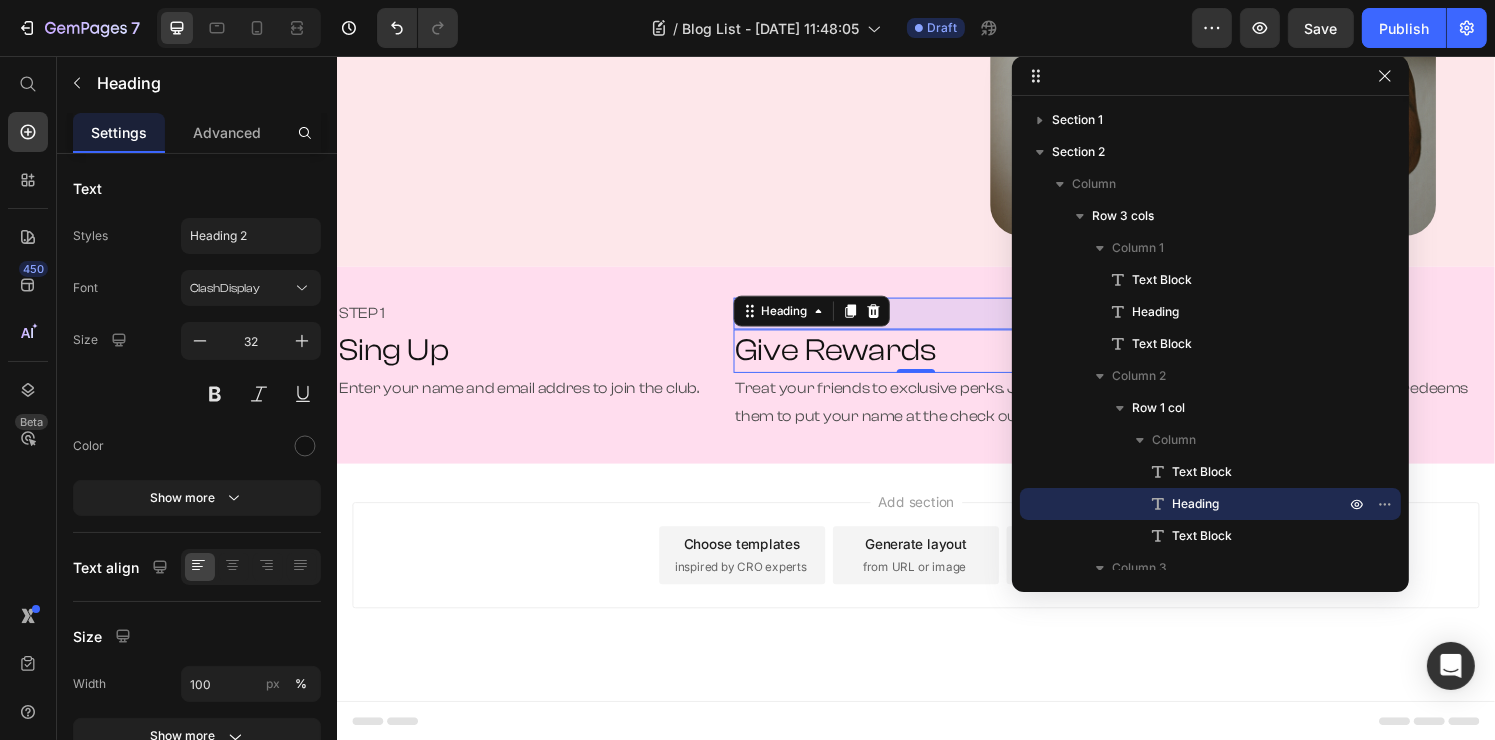 scroll, scrollTop: 45, scrollLeft: 0, axis: vertical 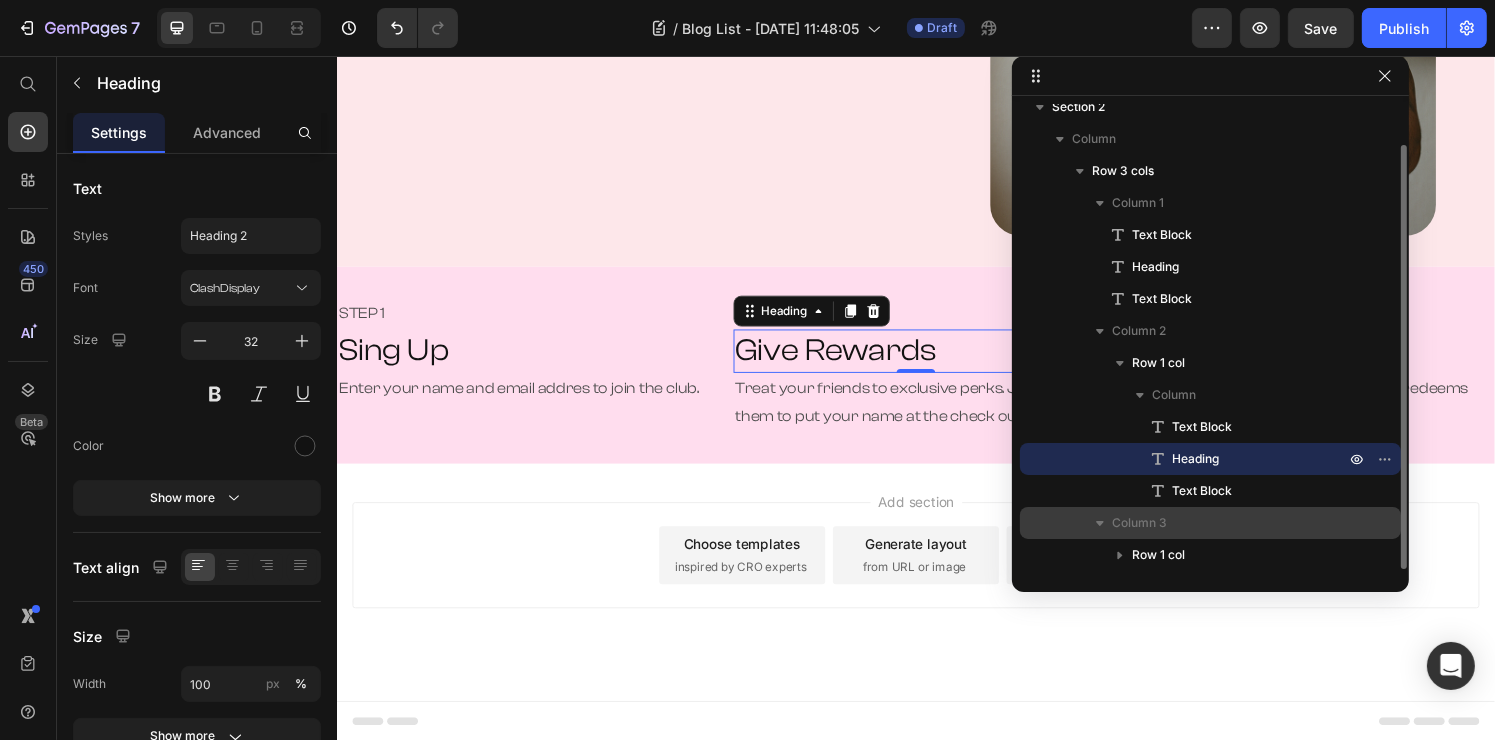 click on "Column 3" at bounding box center [1230, 523] 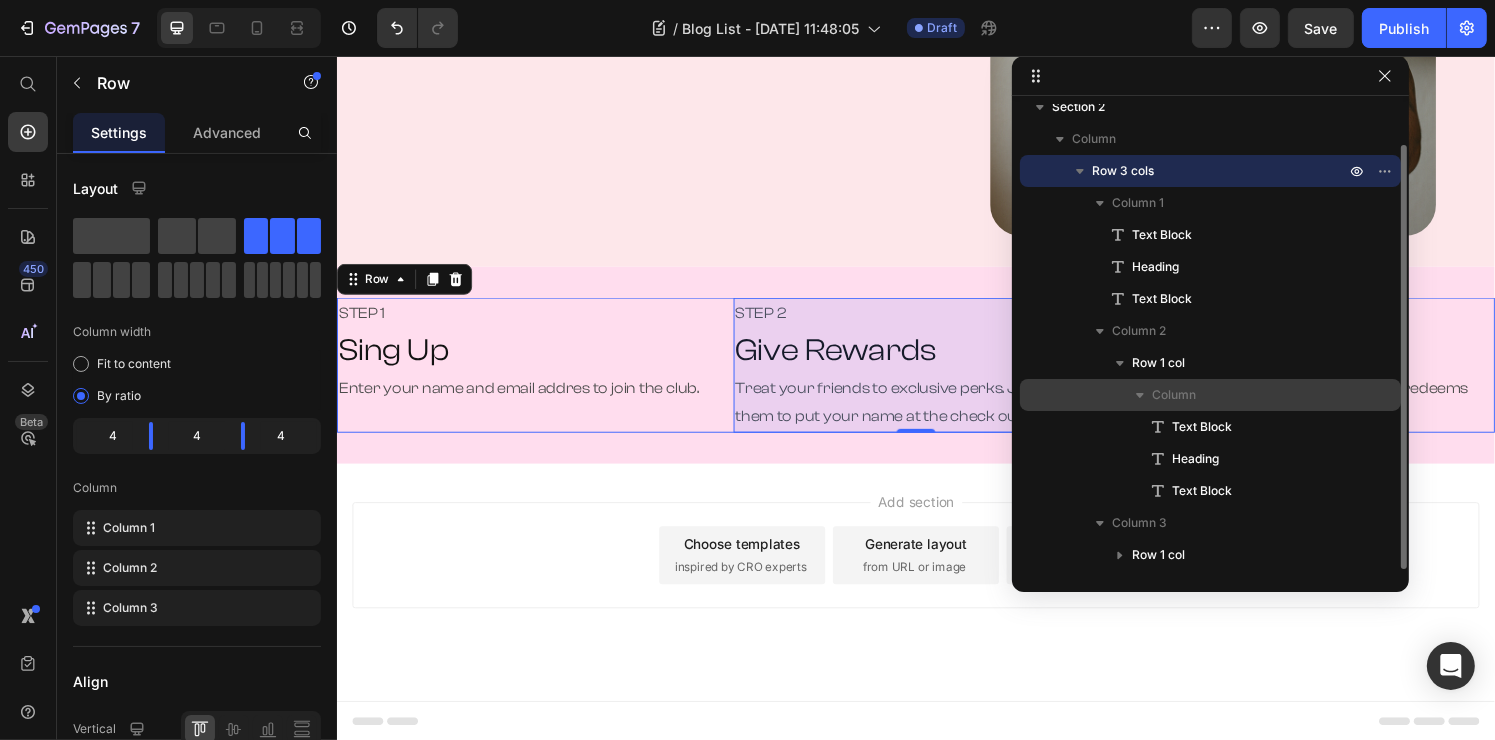 click on "Column" at bounding box center [1174, 395] 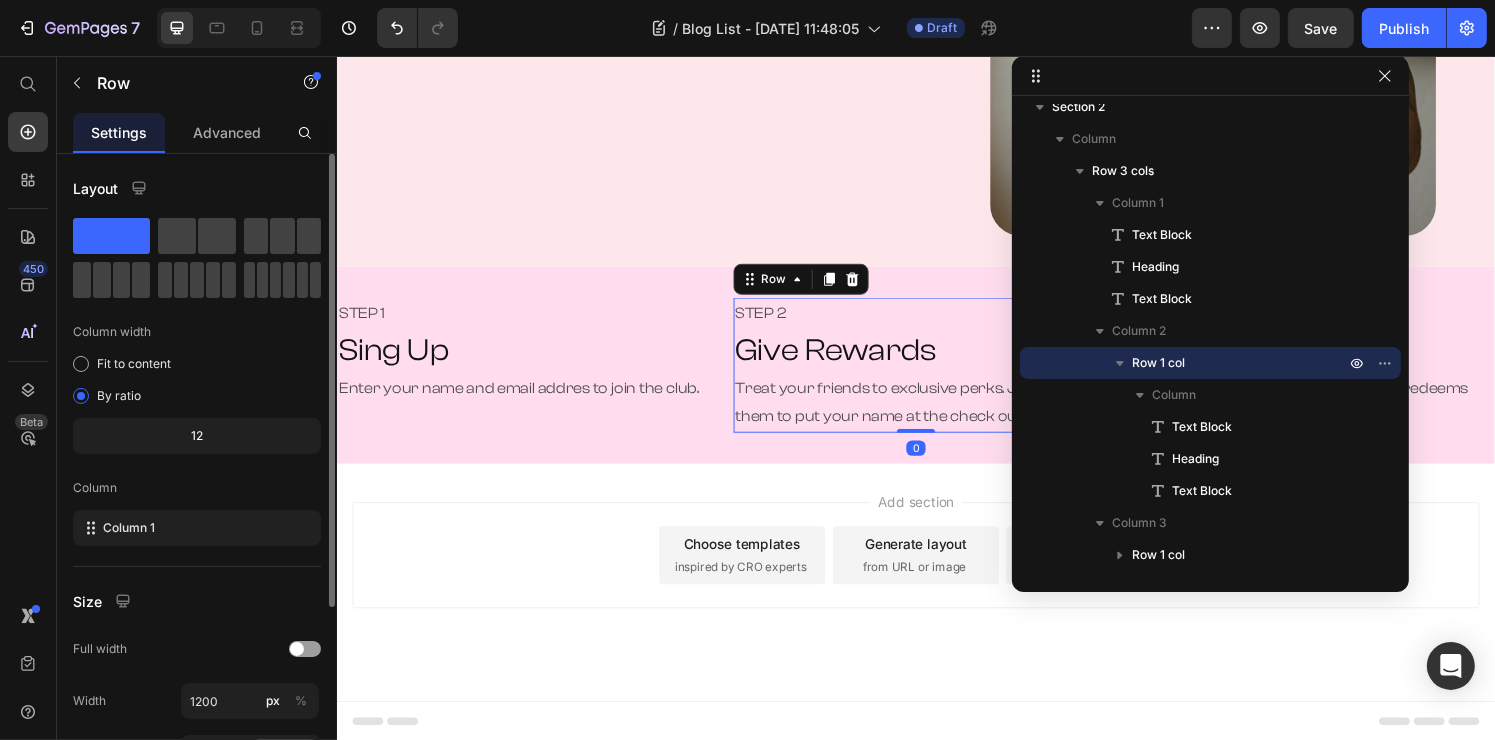 scroll, scrollTop: 267, scrollLeft: 0, axis: vertical 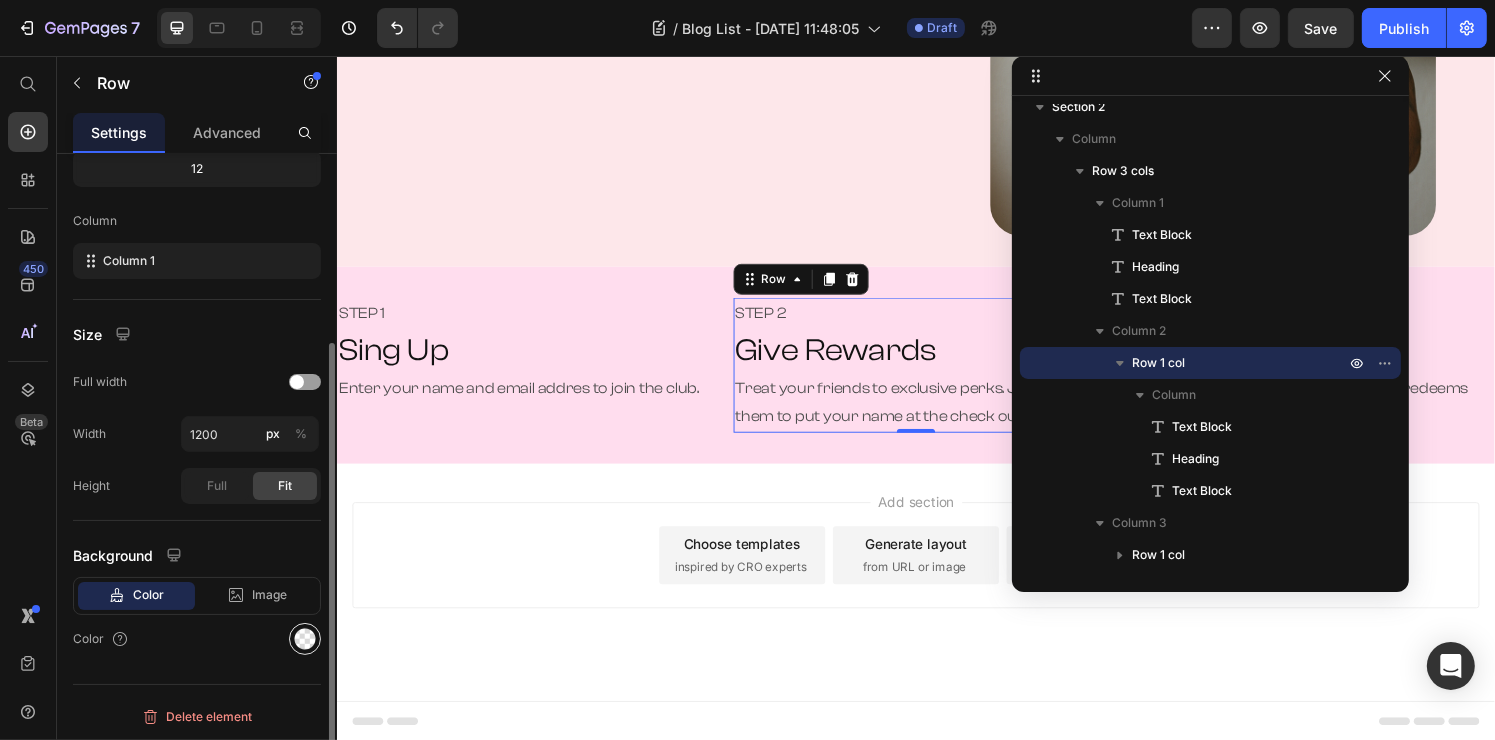 click at bounding box center (305, 639) 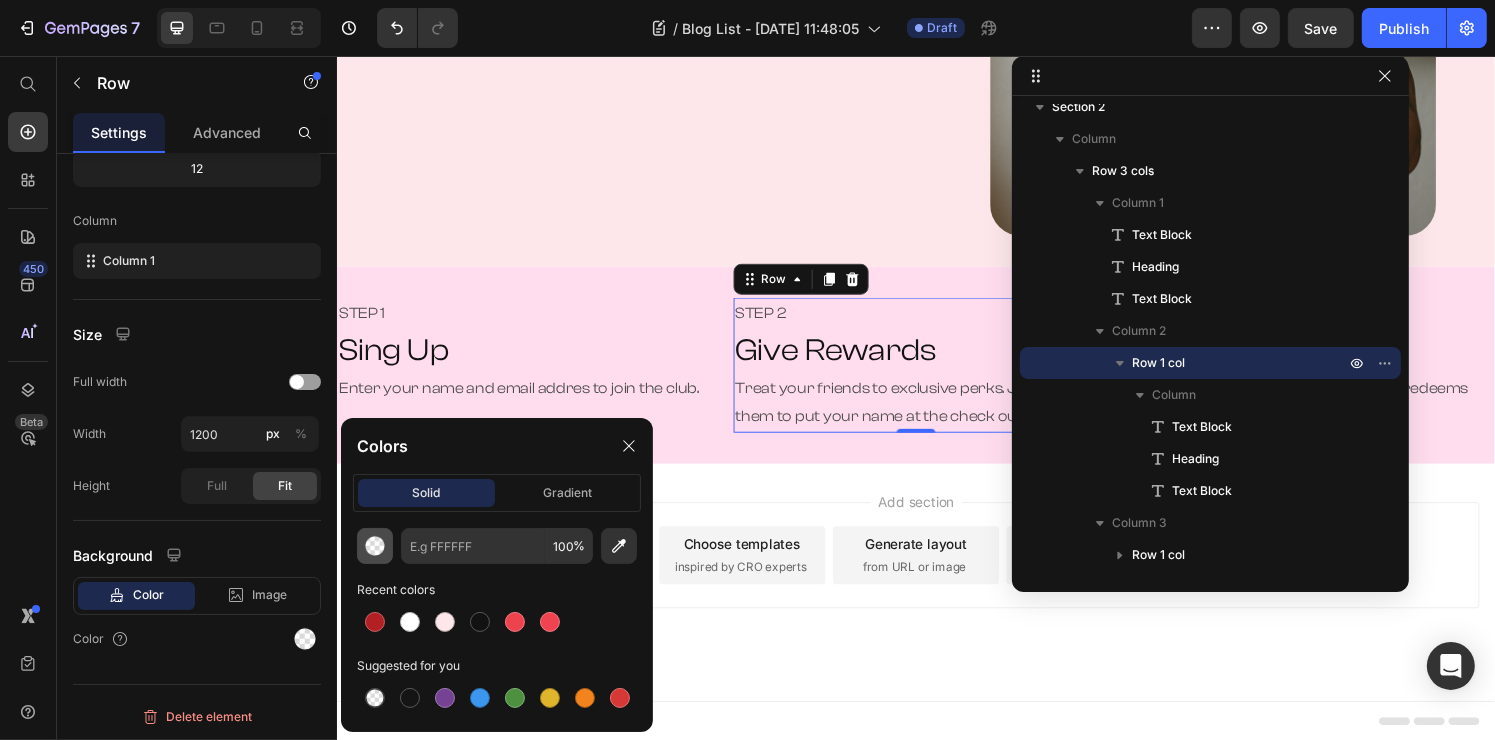 click at bounding box center (375, 546) 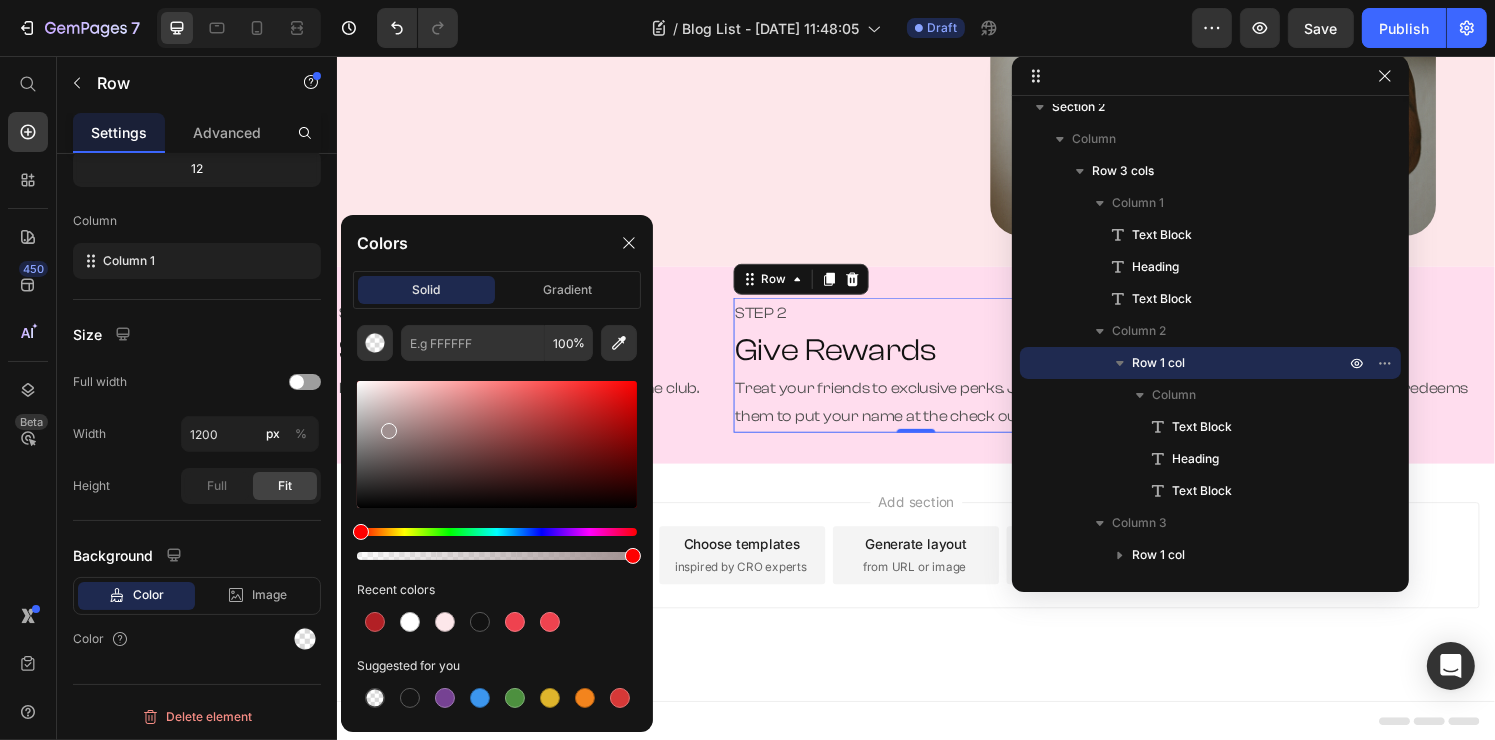 drag, startPoint x: 399, startPoint y: 444, endPoint x: 151, endPoint y: 152, distance: 383.10312 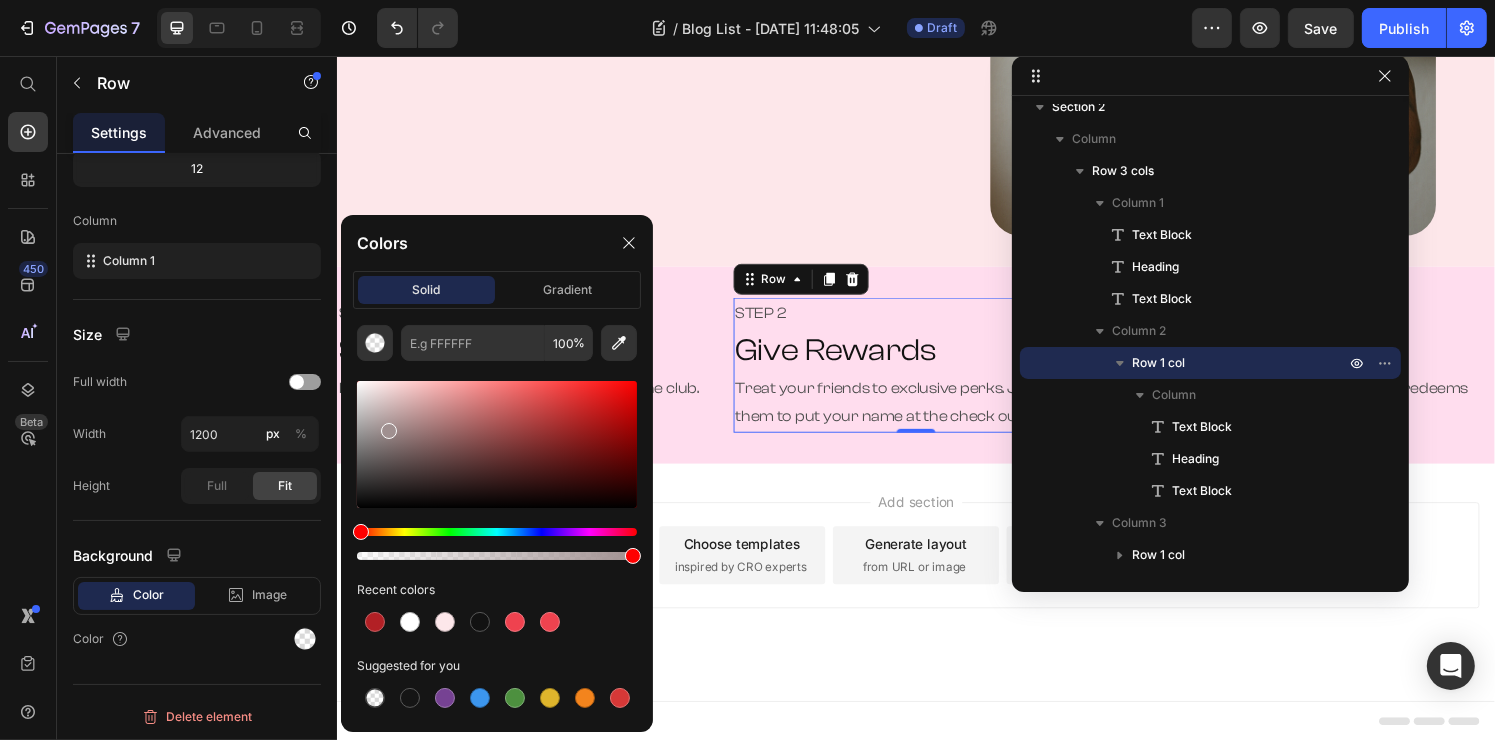click on "7  Version history  /  Blog List - [DATE] 11:48:05 Draft Preview  Save   Publish  450 Beta Start with Sections Elements Hero Section Product Detail Brands Trusted Badges Guarantee Product Breakdown How to use Testimonials Compare Bundle FAQs Social Proof Brand Story Product List Collection Blog List Contact Sticky Add to Cart Custom Footer Browse Library 450 Layout
Row
Row
Row
Row Text
Heading
Text Block Button
Button
Button
Sticky Back to top Media
Image" at bounding box center (747, 0) 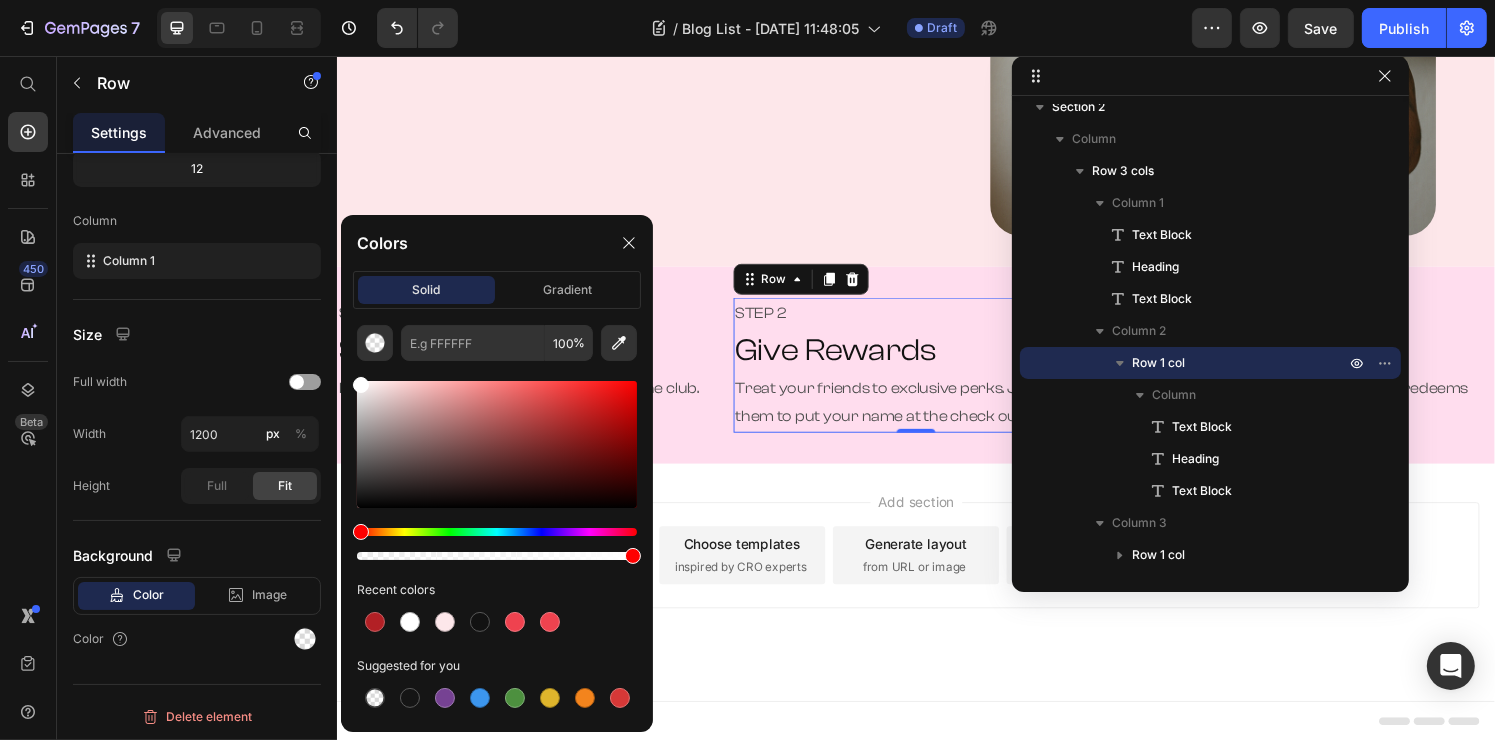 type on "FFFFFF" 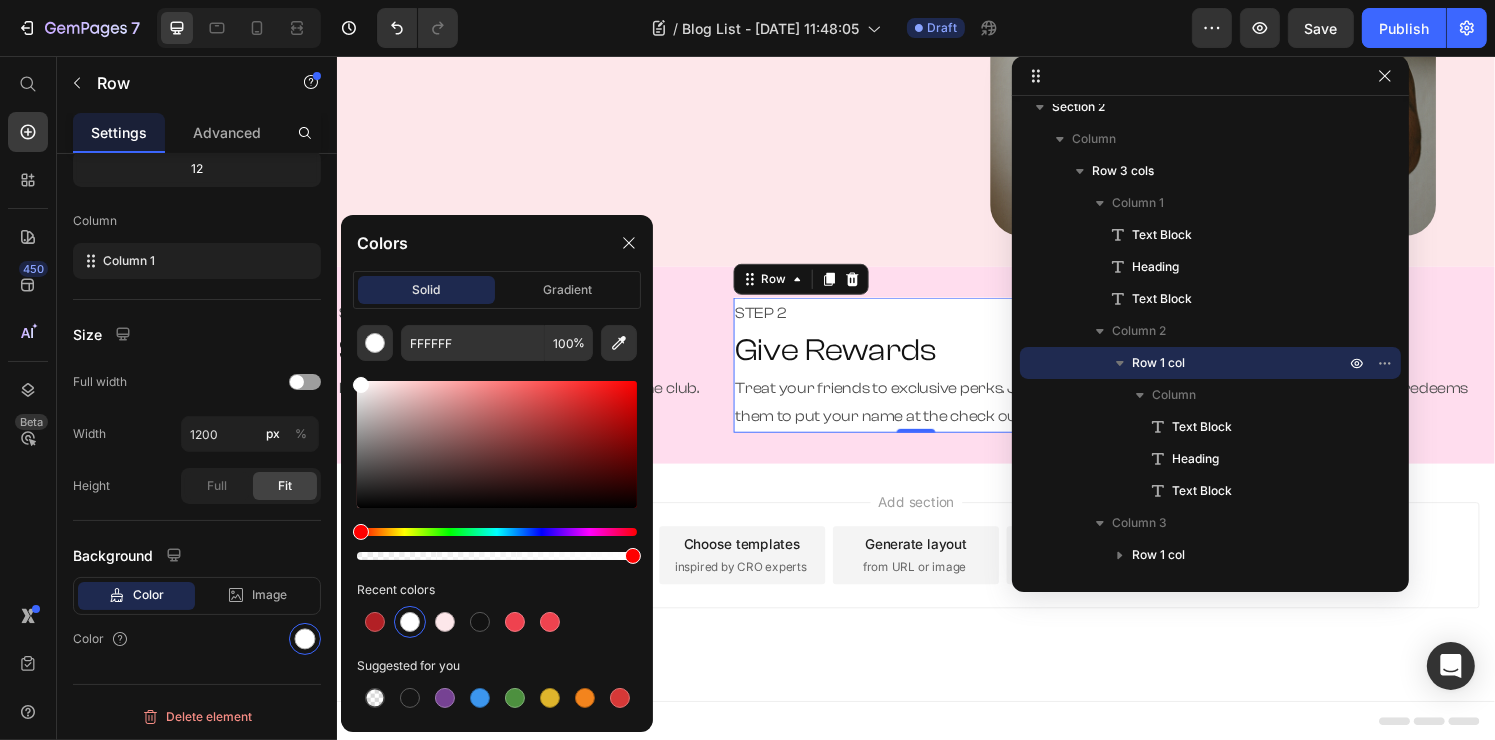 click on "Add section Choose templates inspired by CRO experts Generate layout from URL or image Add blank section then drag & drop elements" at bounding box center (936, 601) 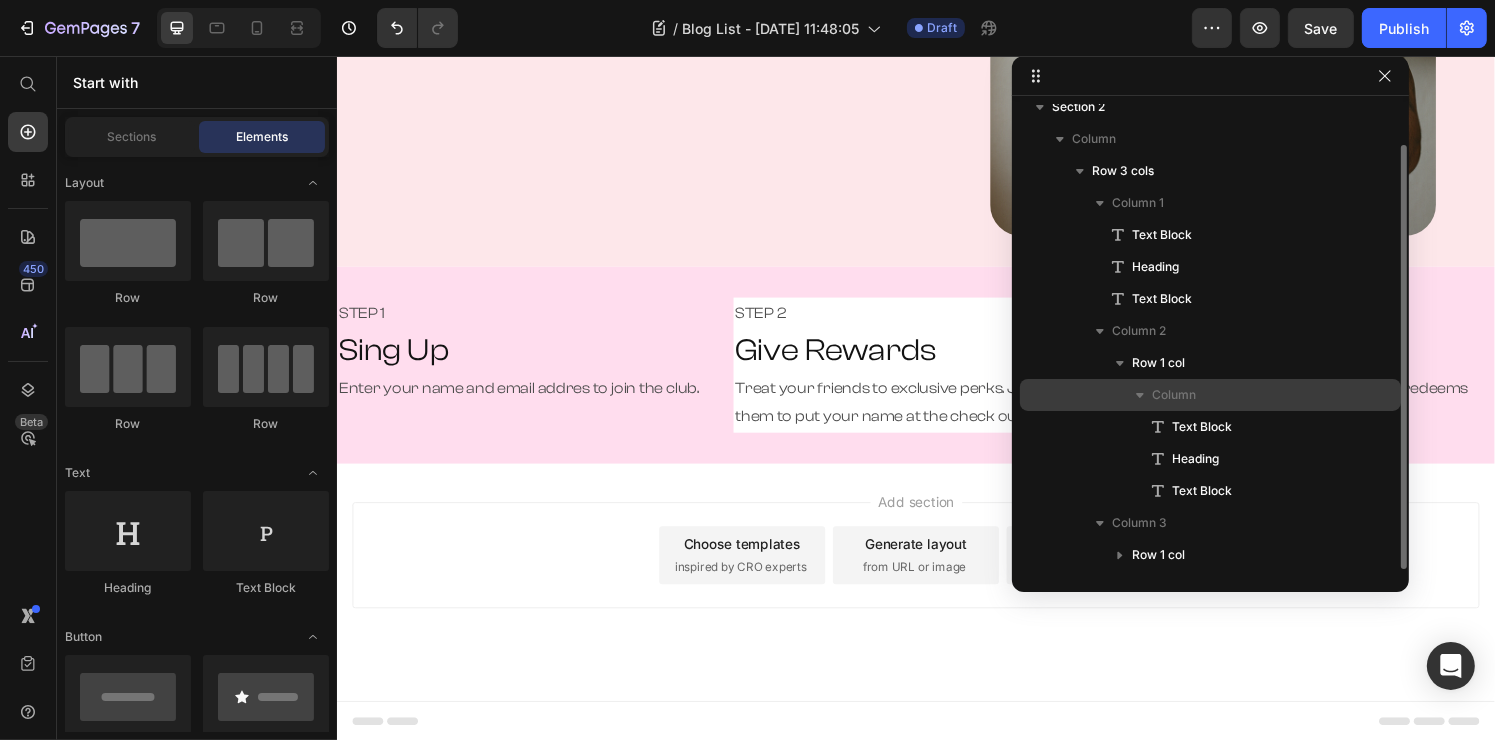 click on "Column" at bounding box center (1174, 395) 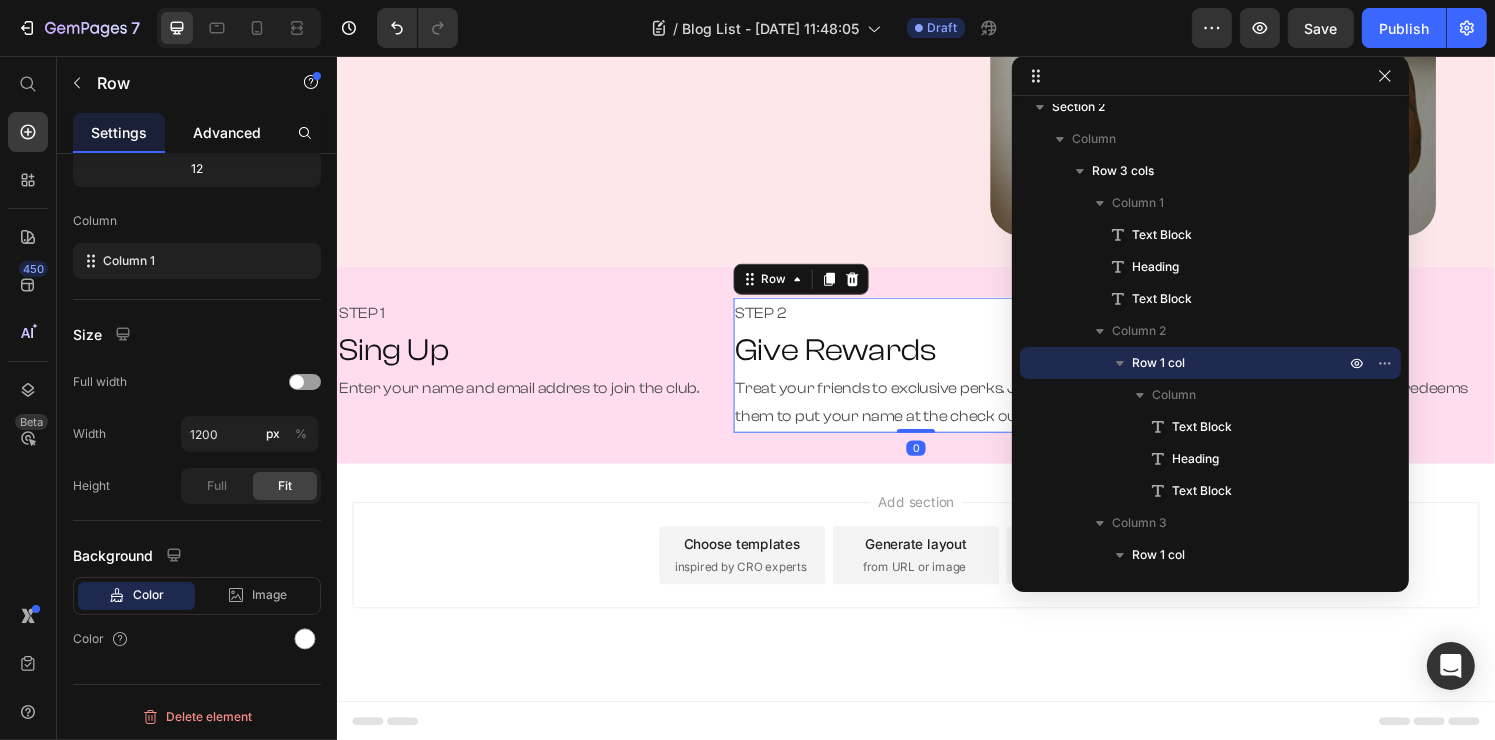 click on "Advanced" at bounding box center (227, 132) 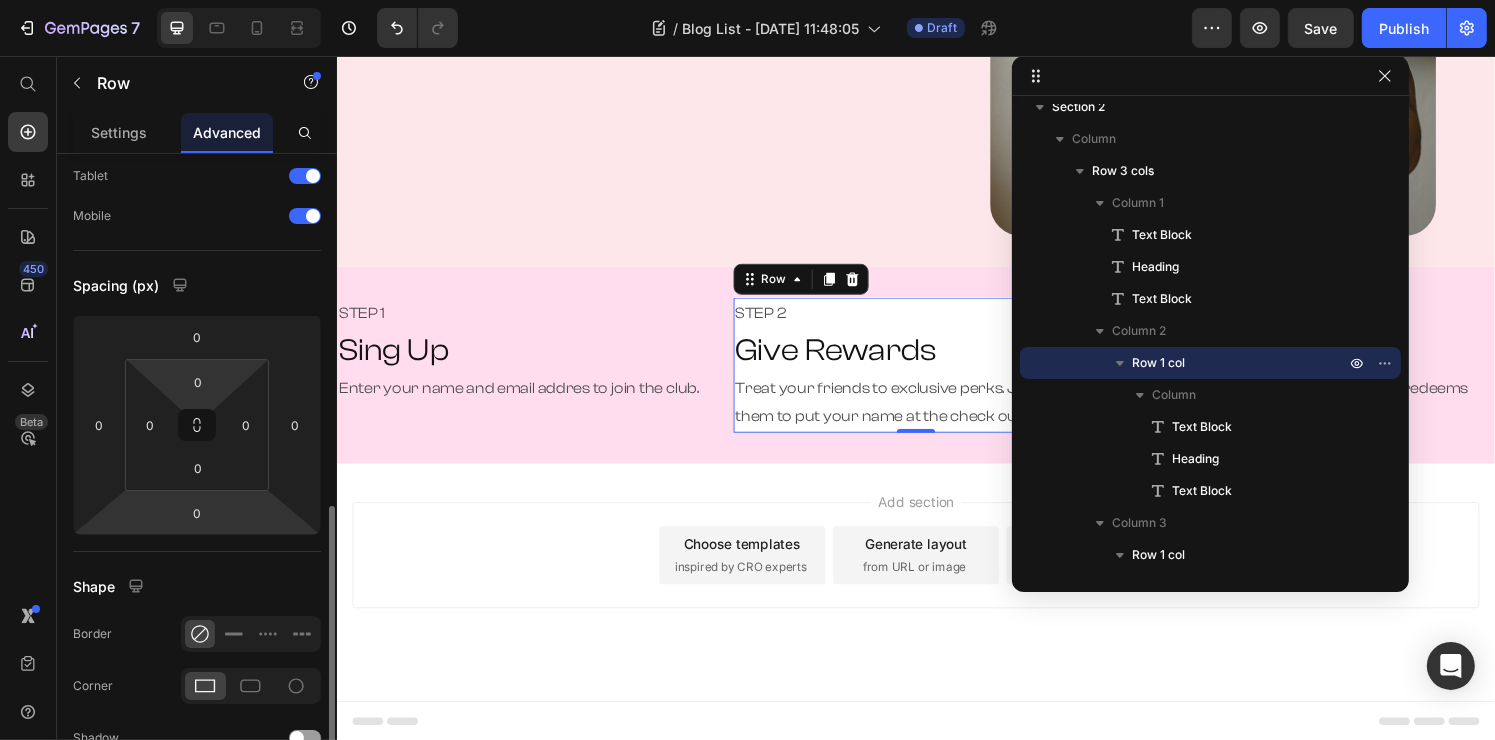 scroll, scrollTop: 300, scrollLeft: 0, axis: vertical 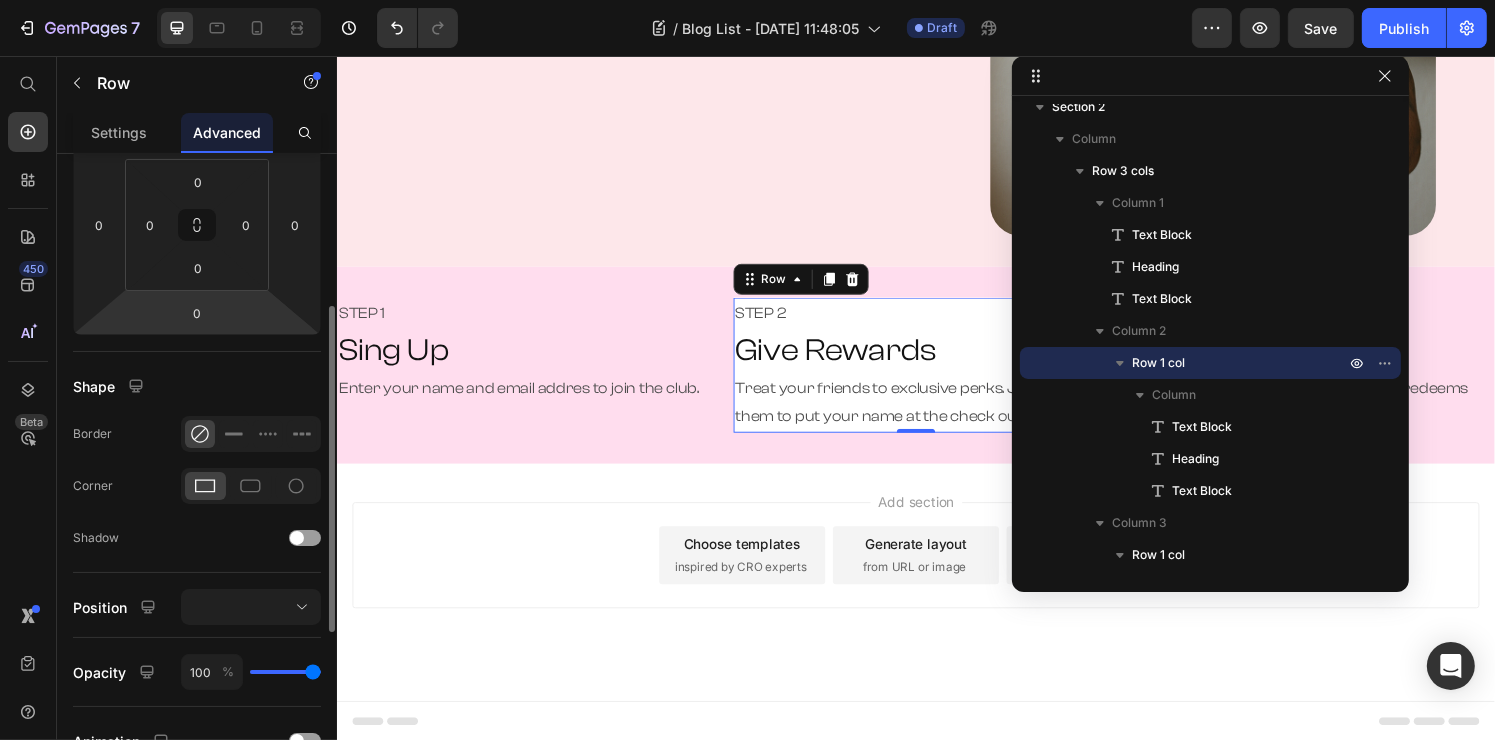 click 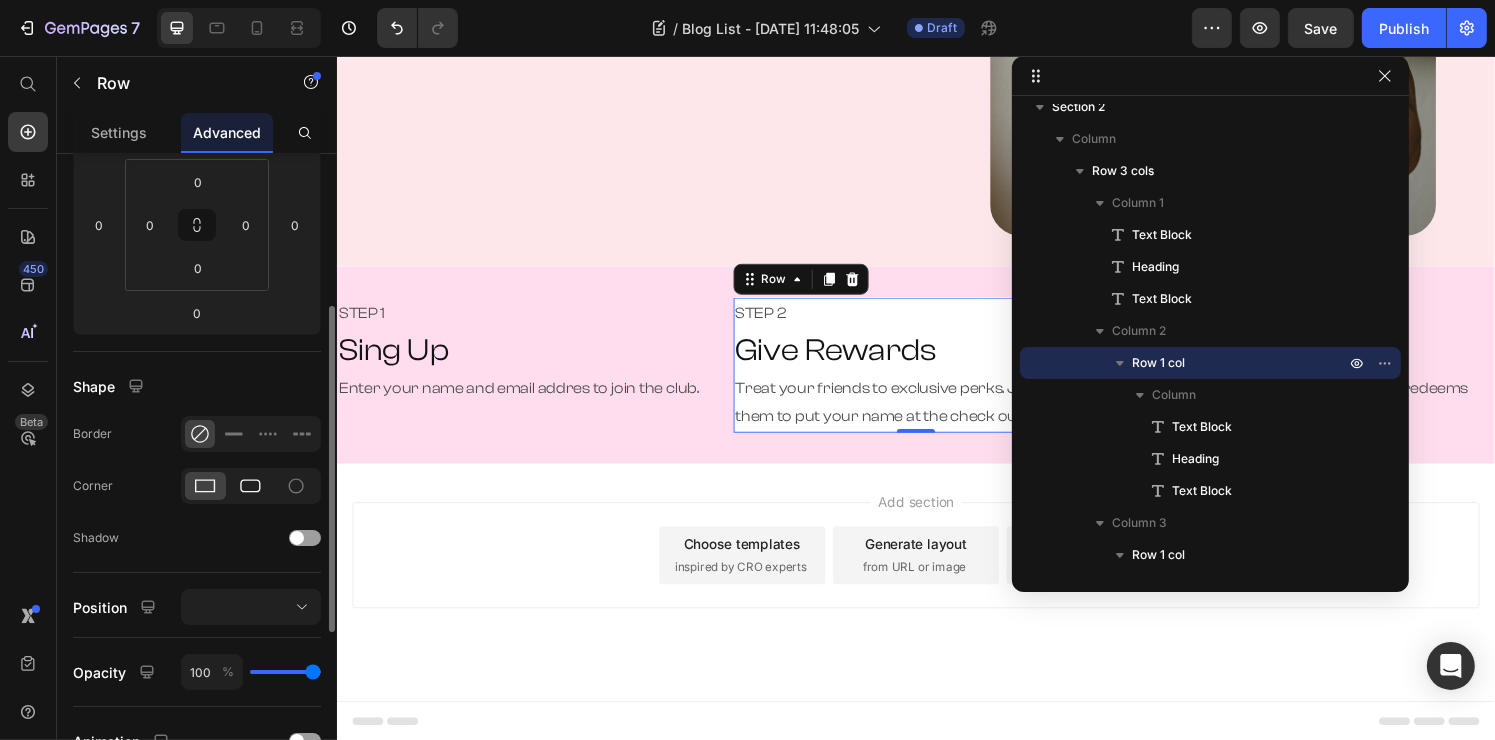 click 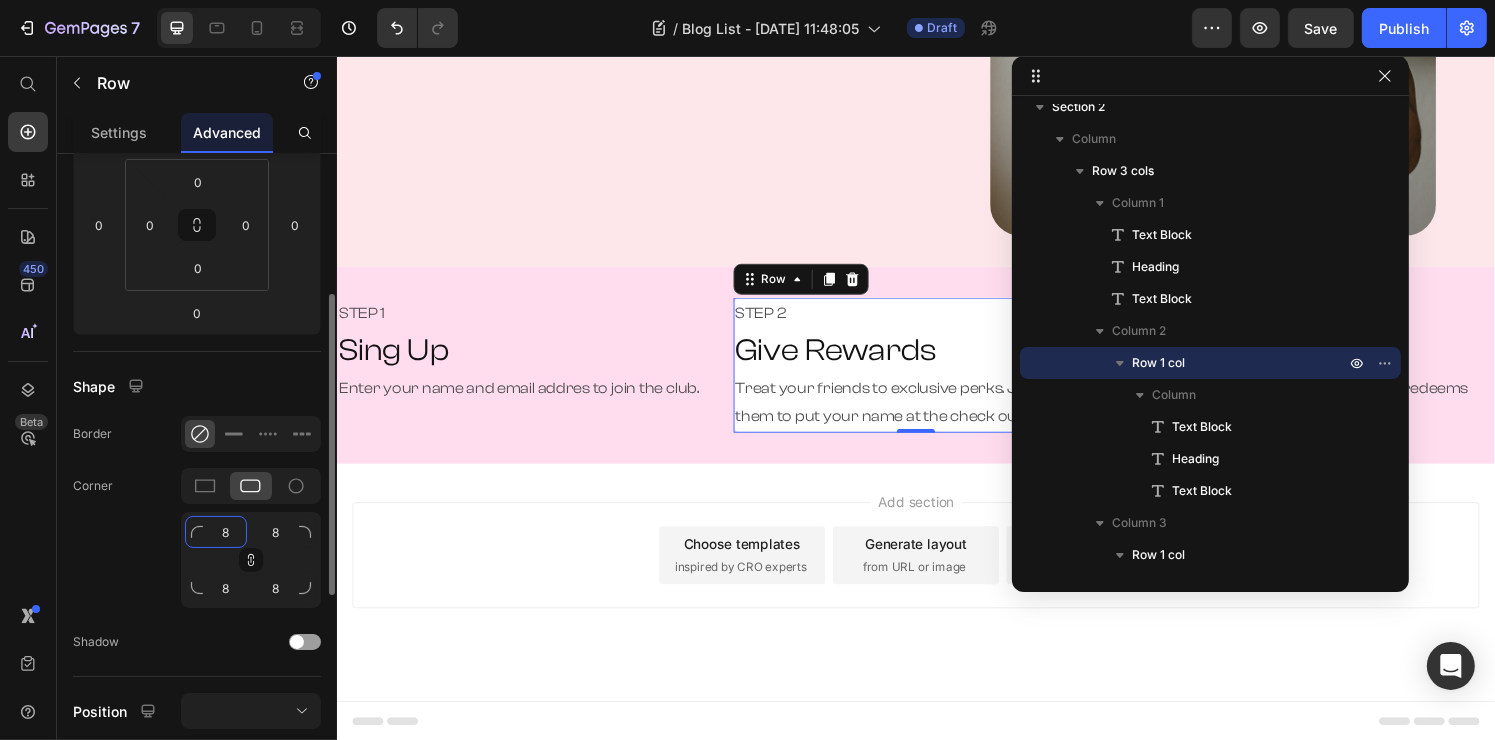 click on "8" 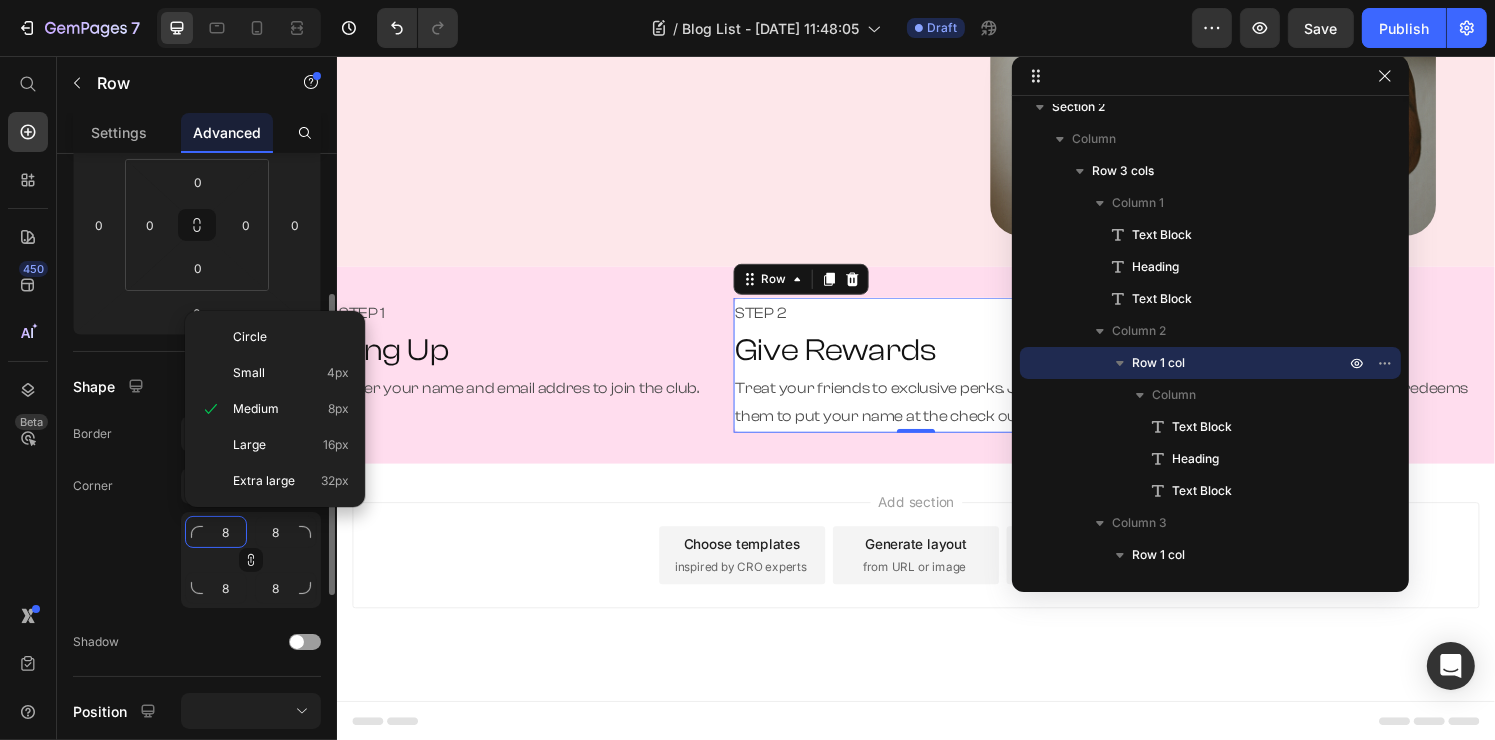 type on "3" 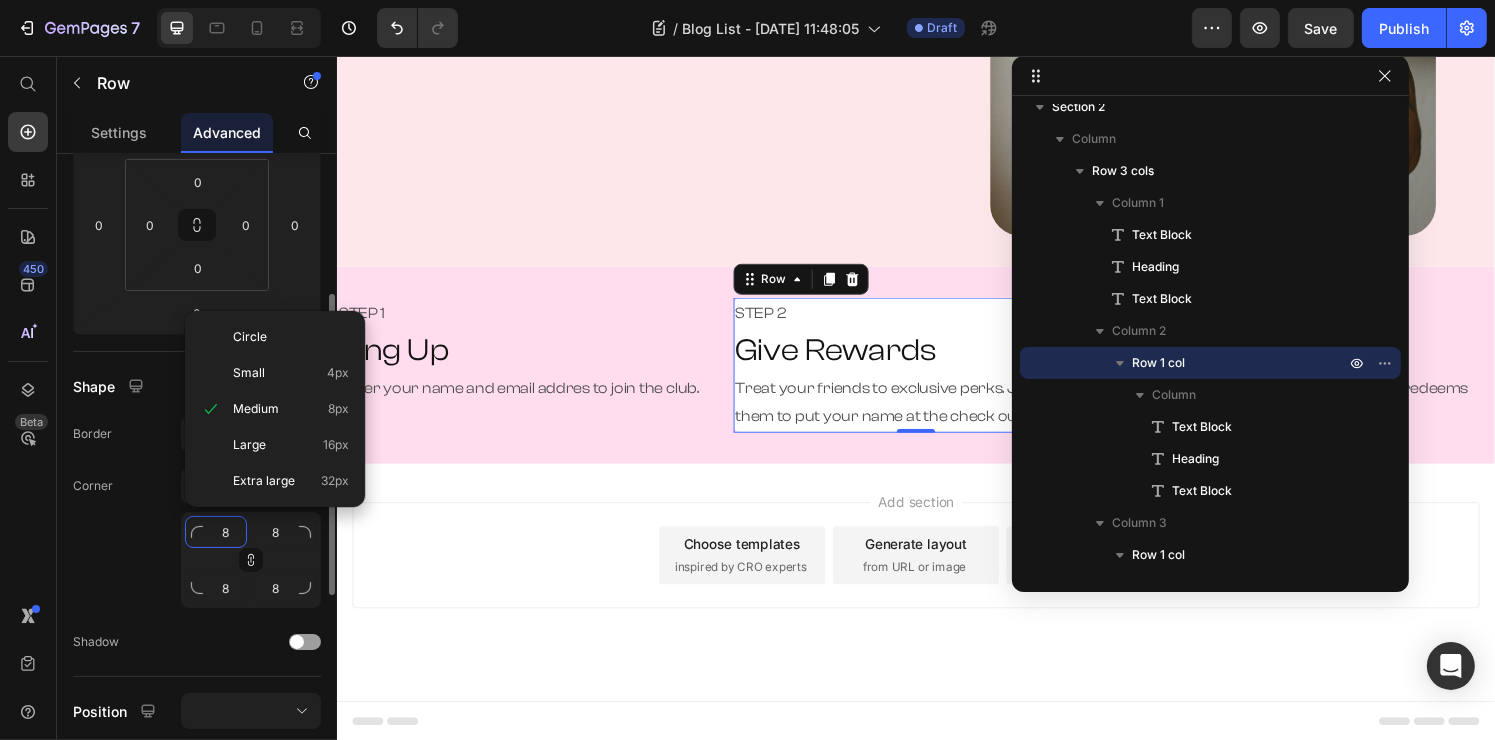type on "3" 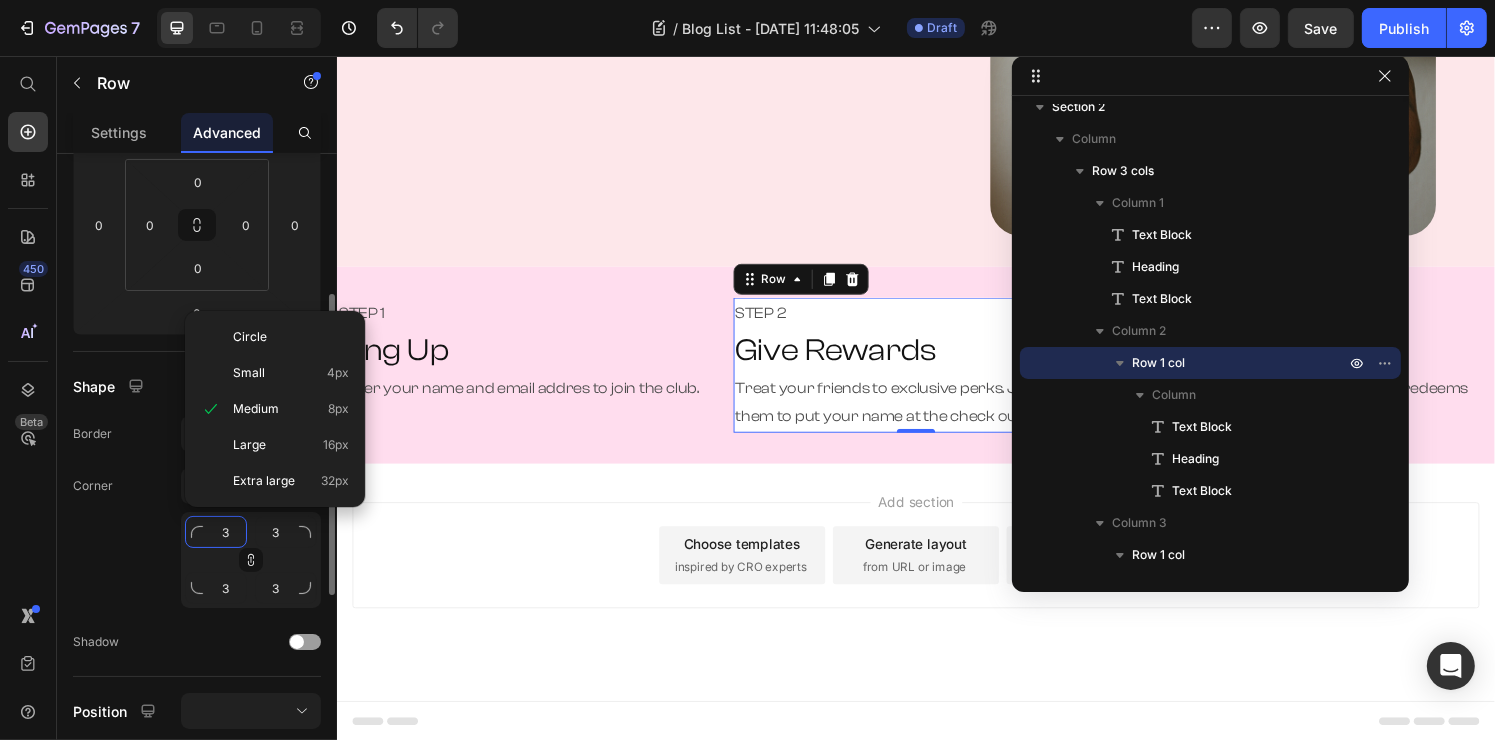 type on "32" 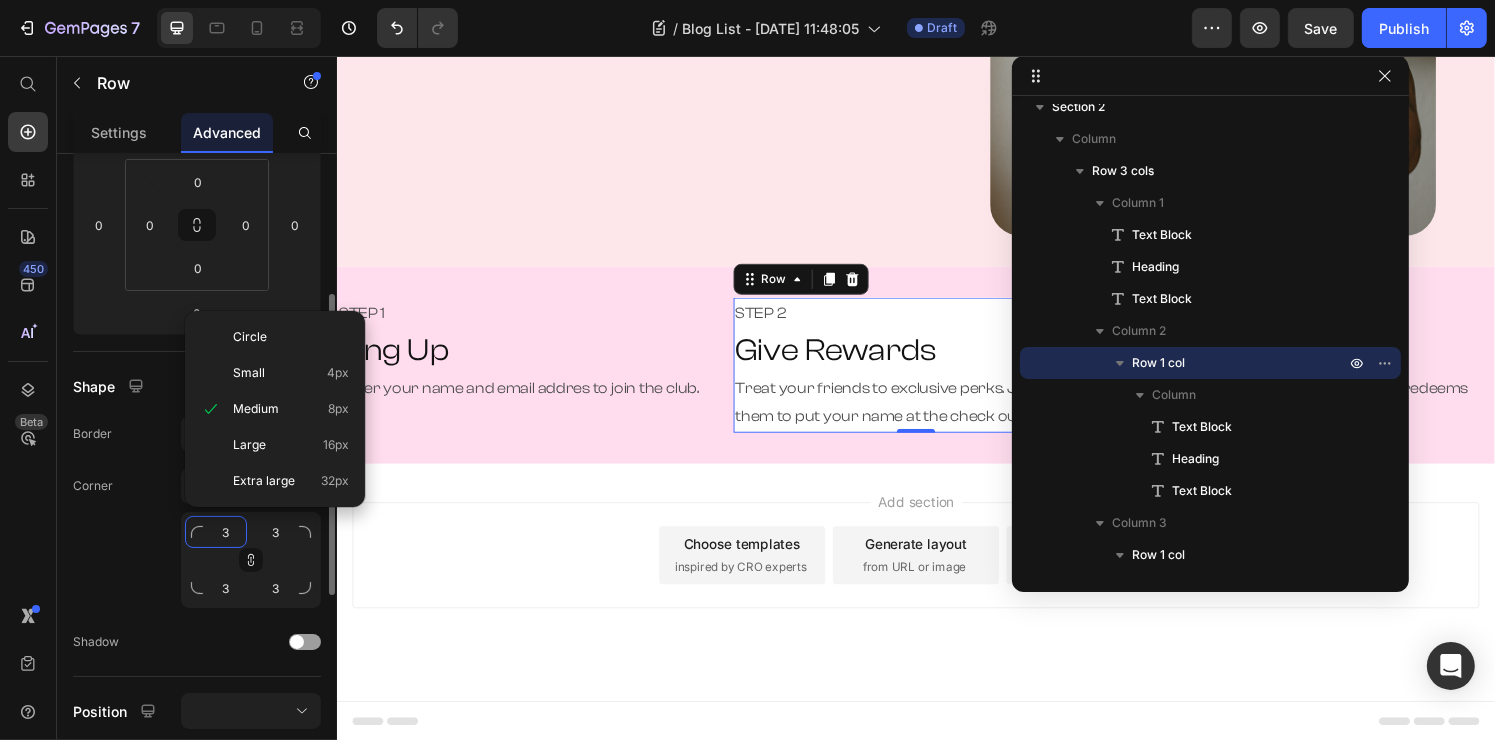 type on "32" 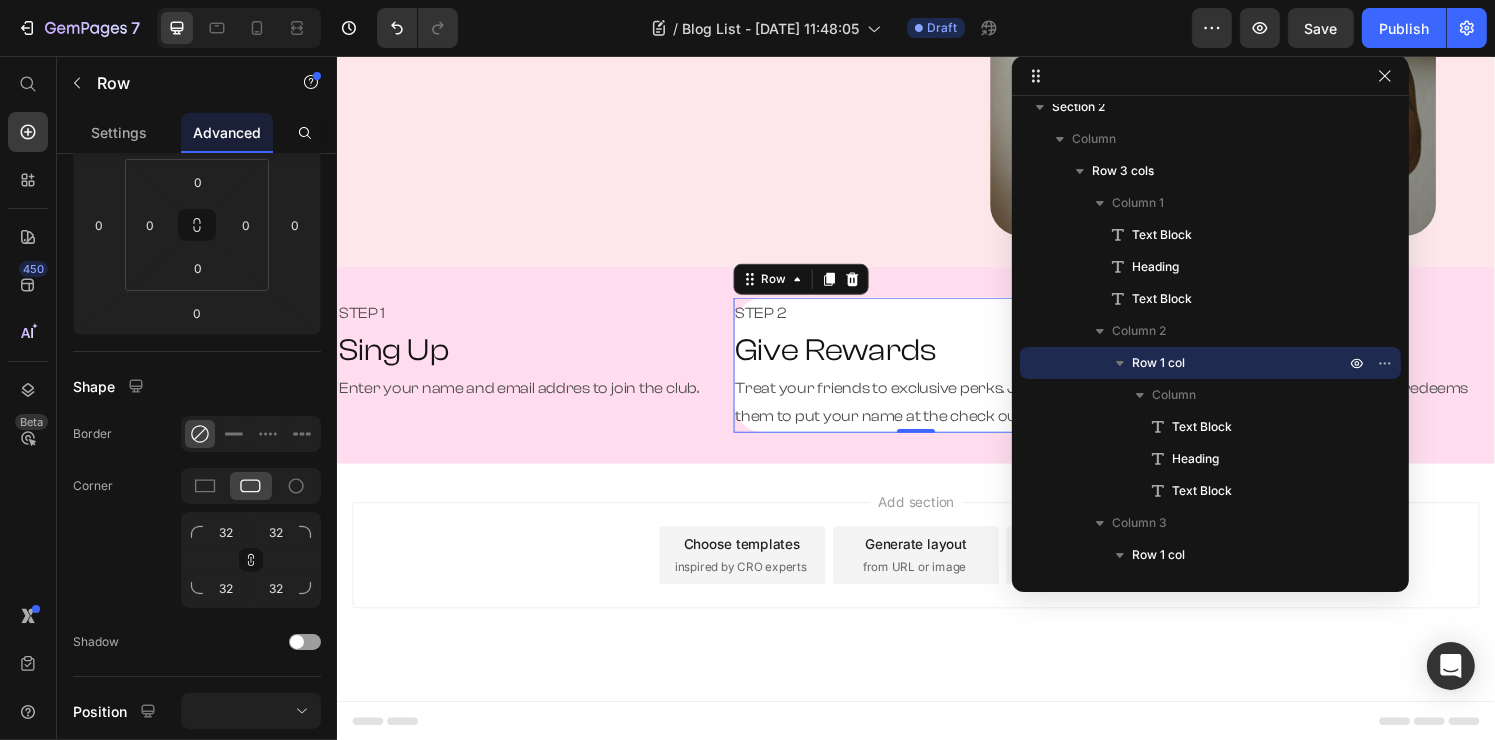 click on "Add section Choose templates inspired by CRO experts Generate layout from URL or image Add blank section then drag & drop elements" at bounding box center (936, 573) 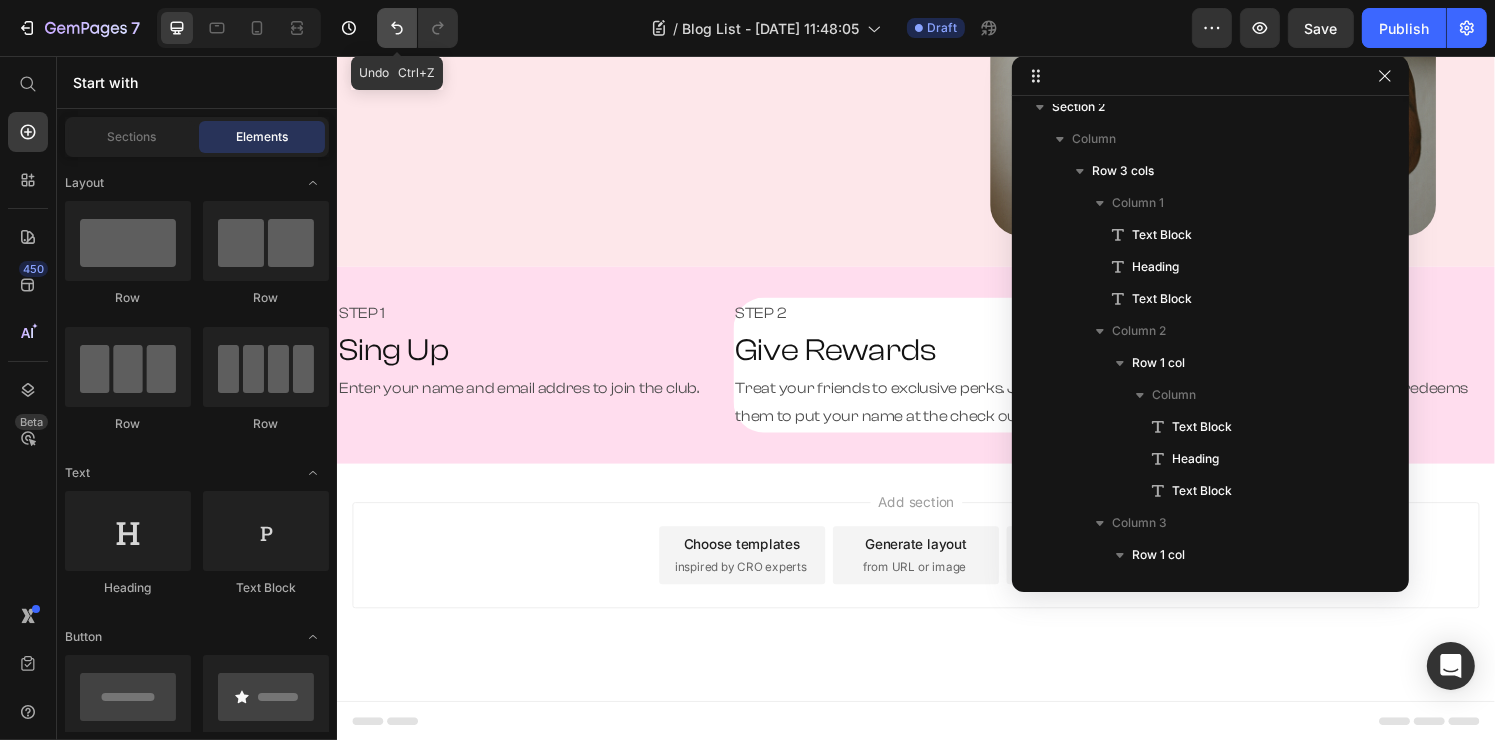 click 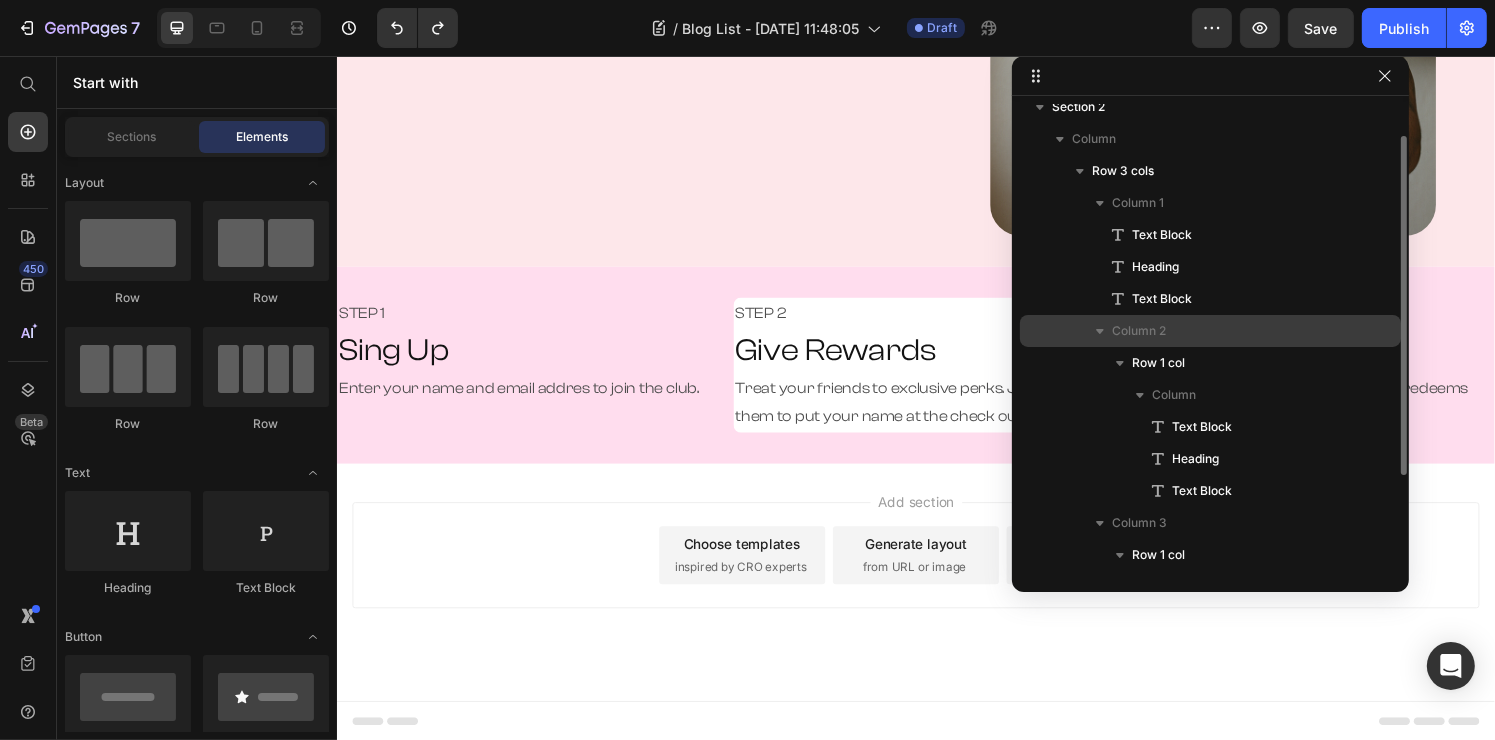 click on "Column 2" at bounding box center [1210, 331] 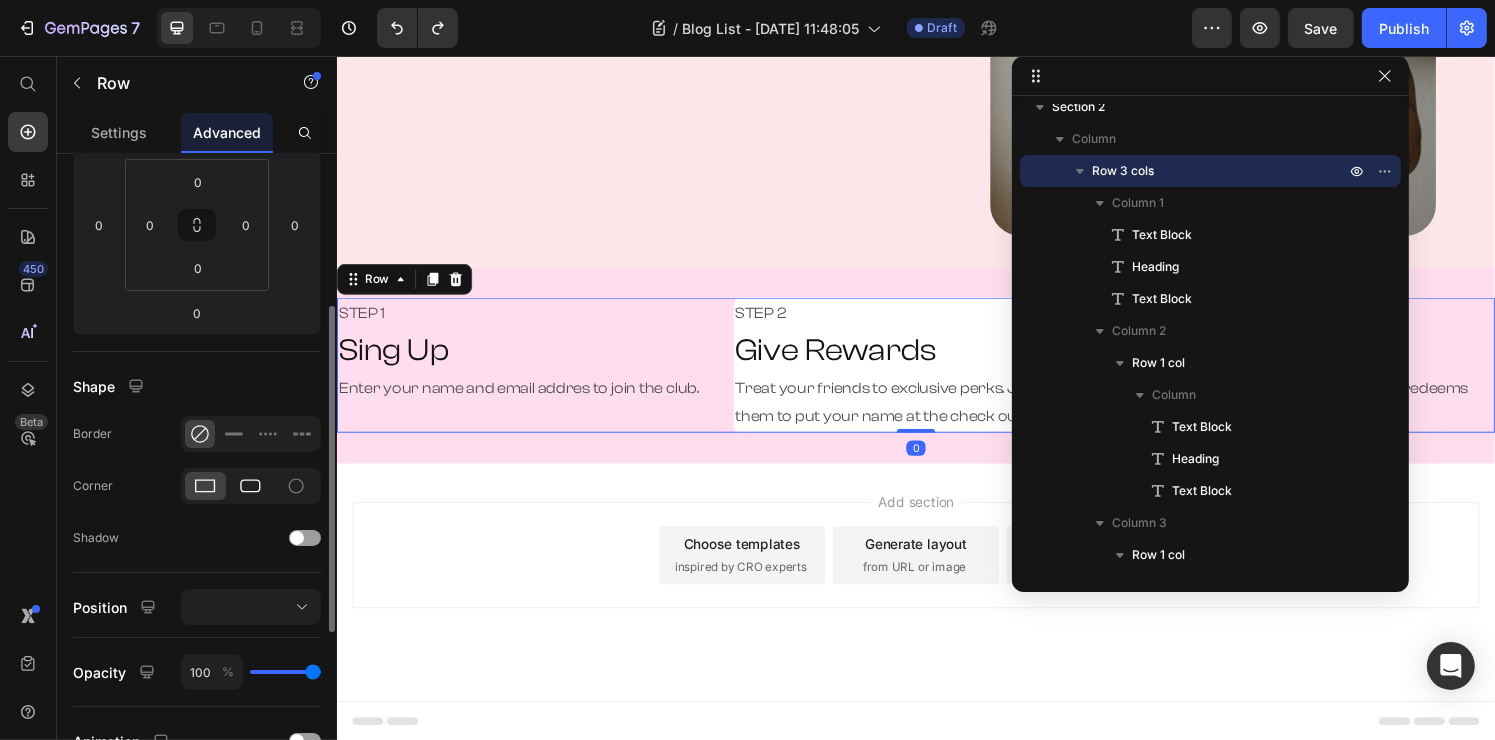 click 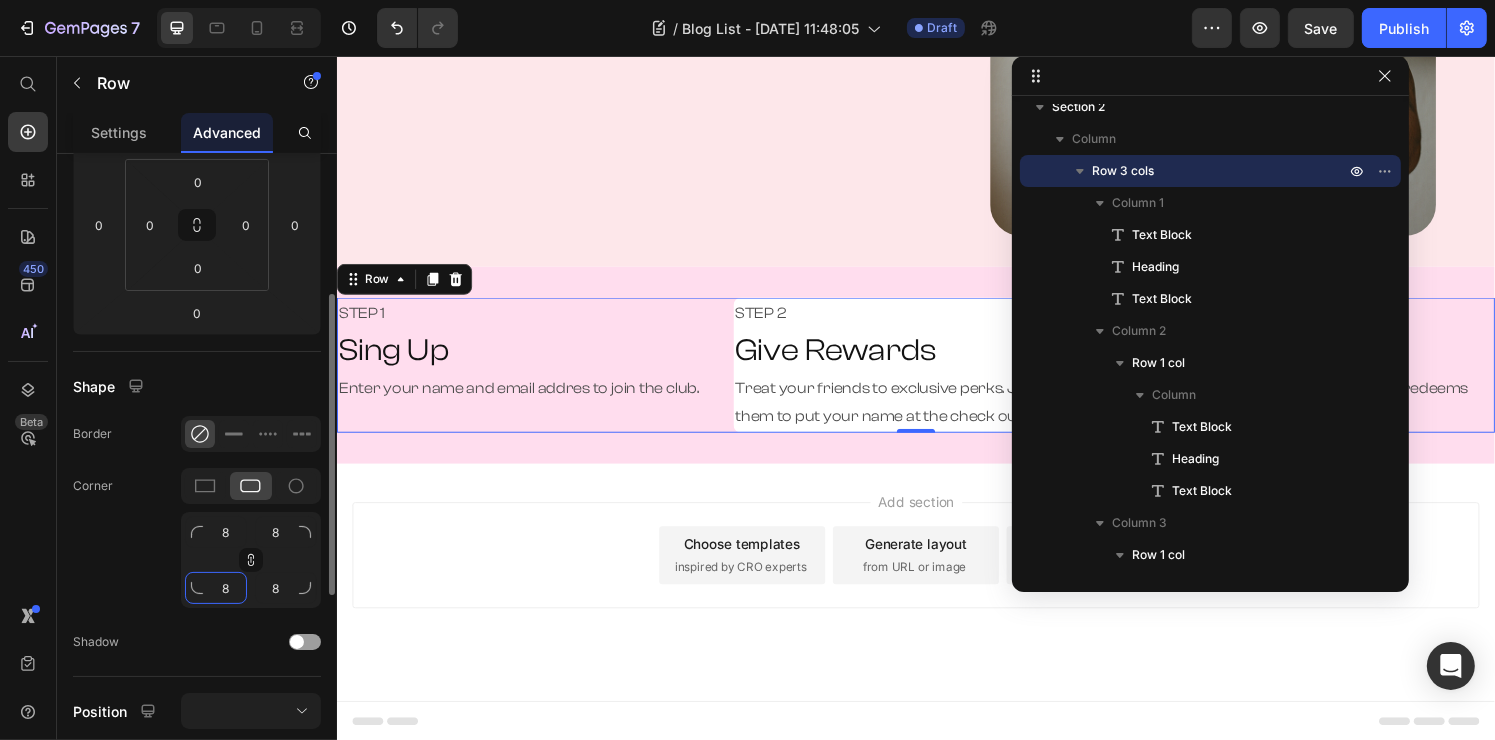 click on "8" 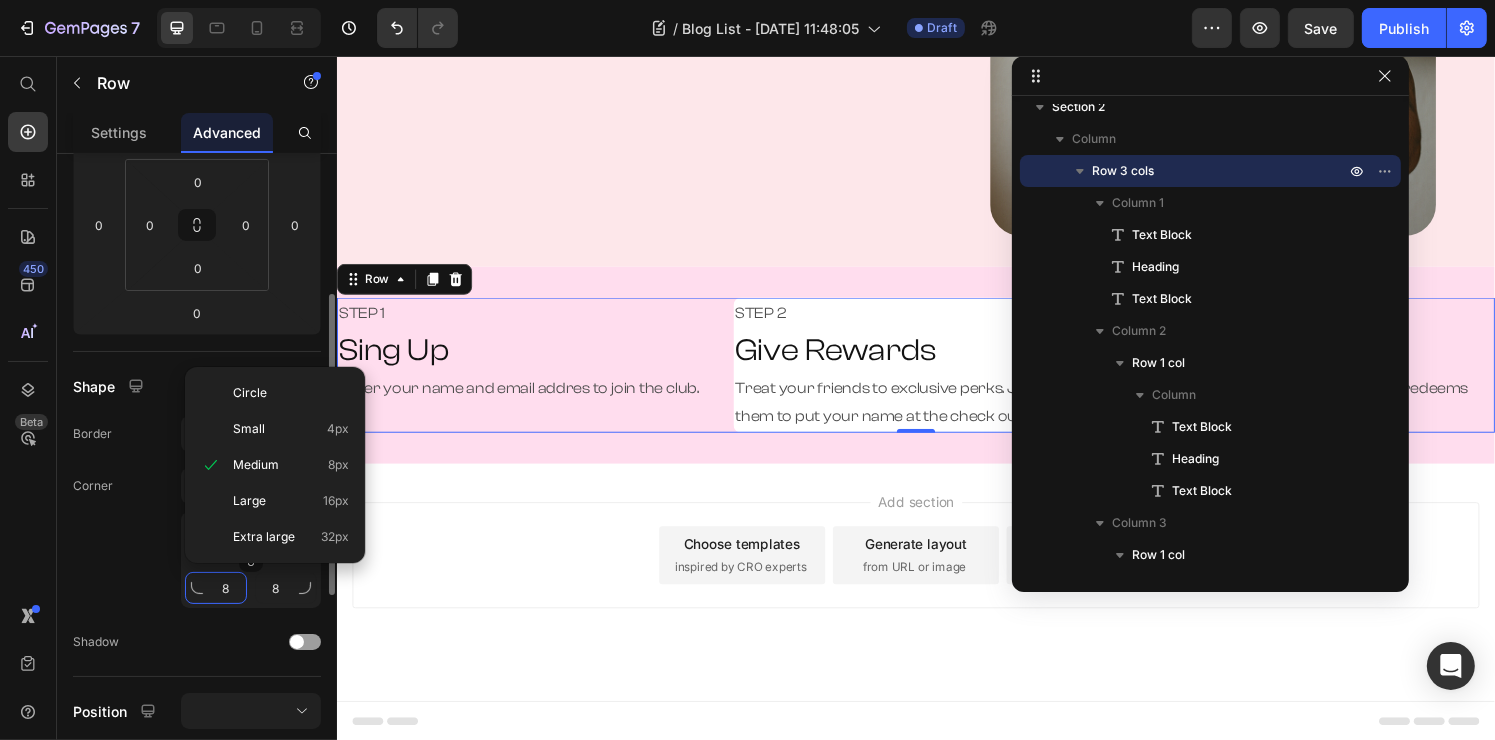 type on "1" 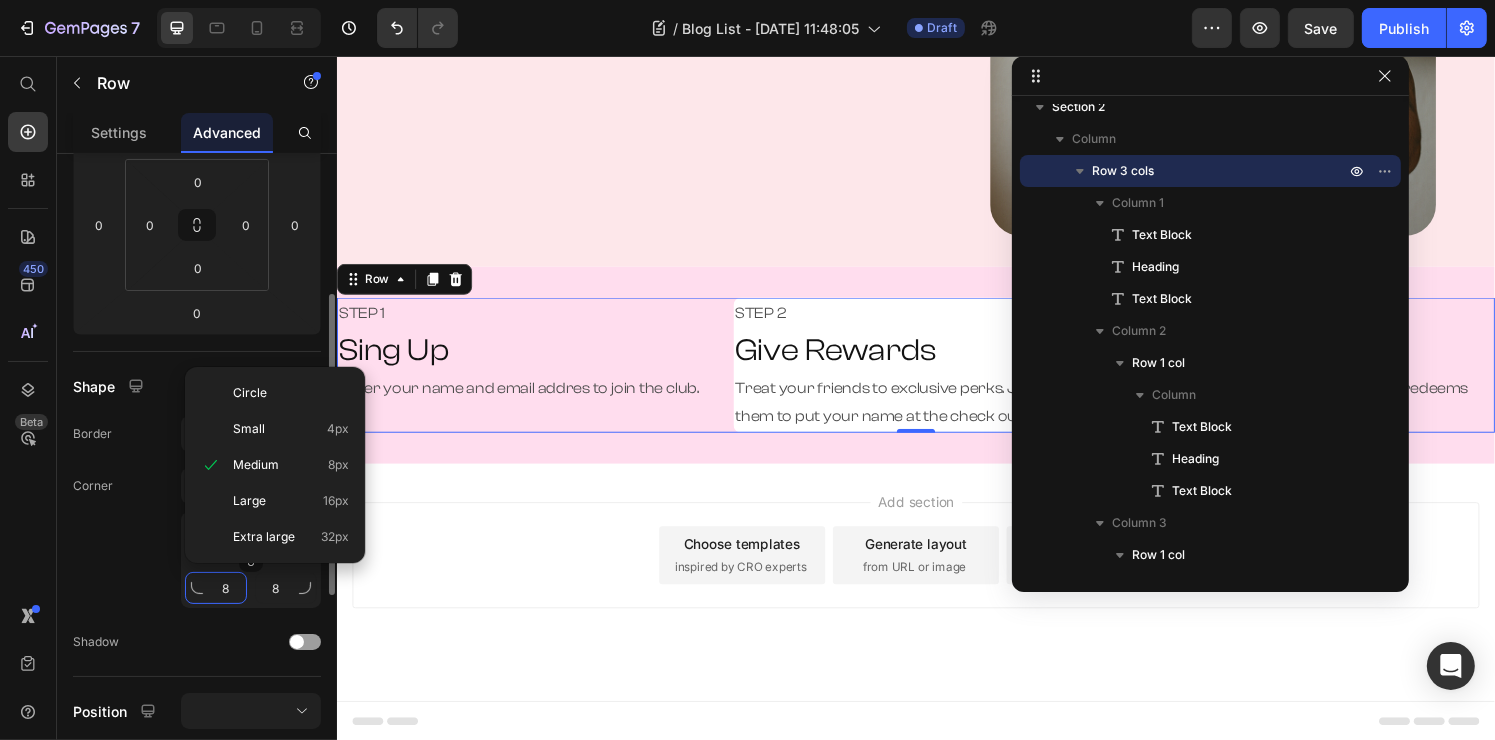type on "1" 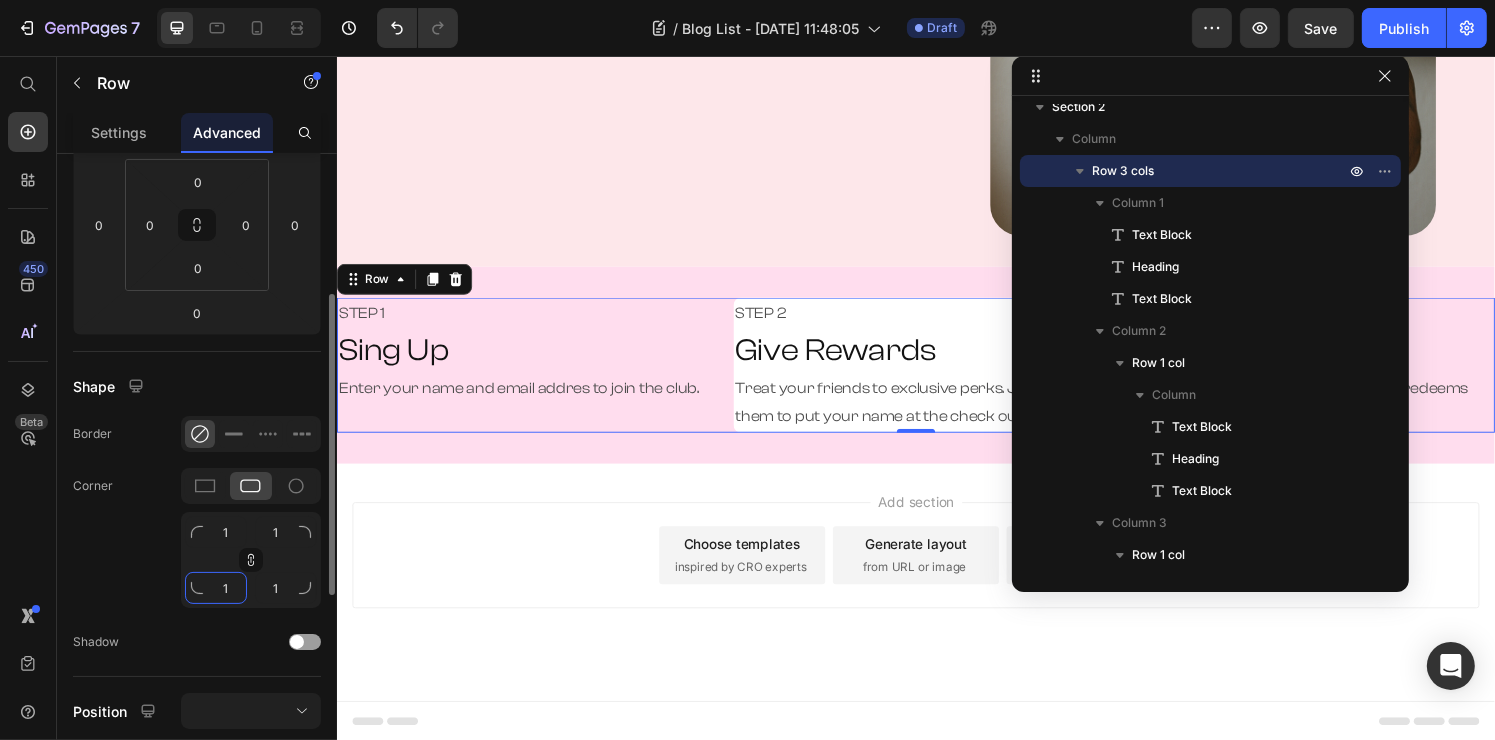 type on "16" 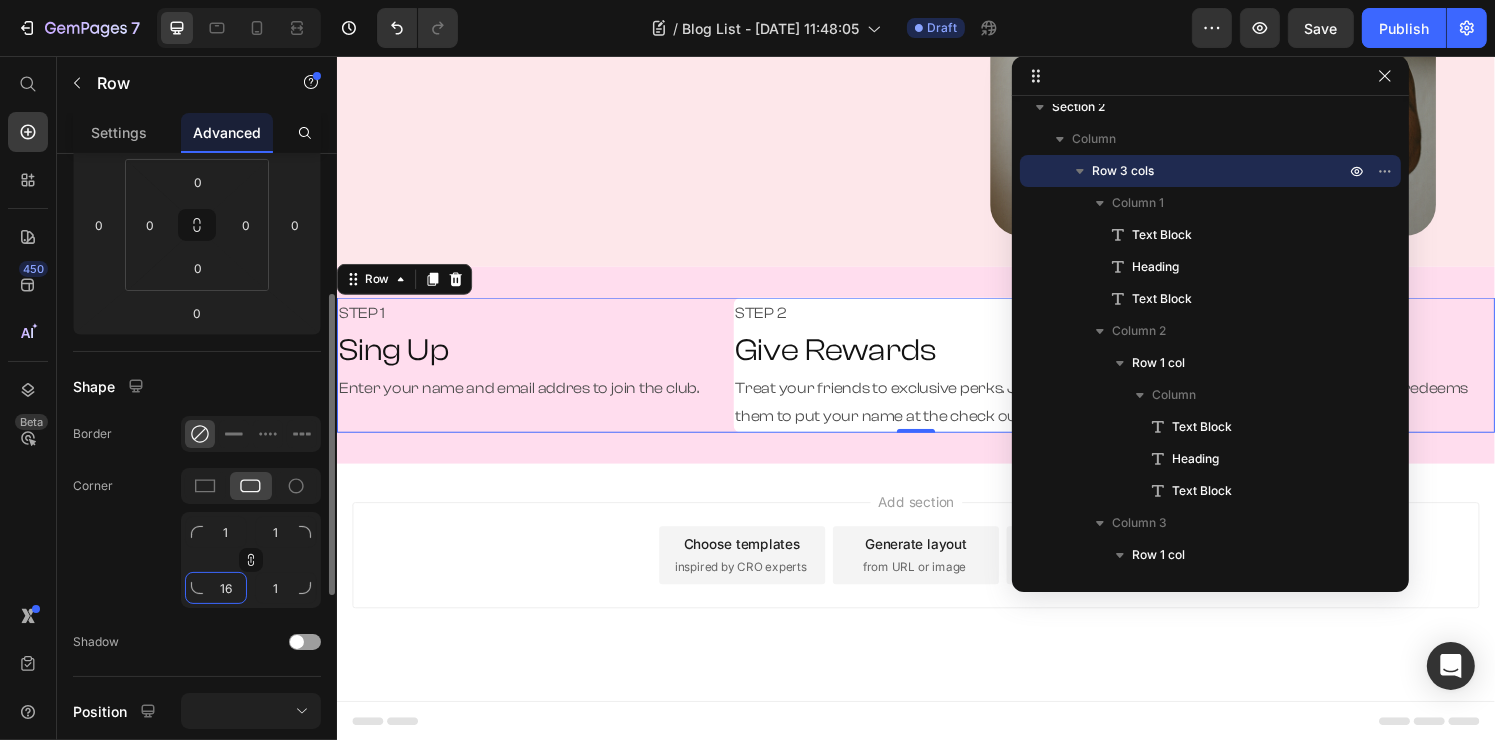 type on "16" 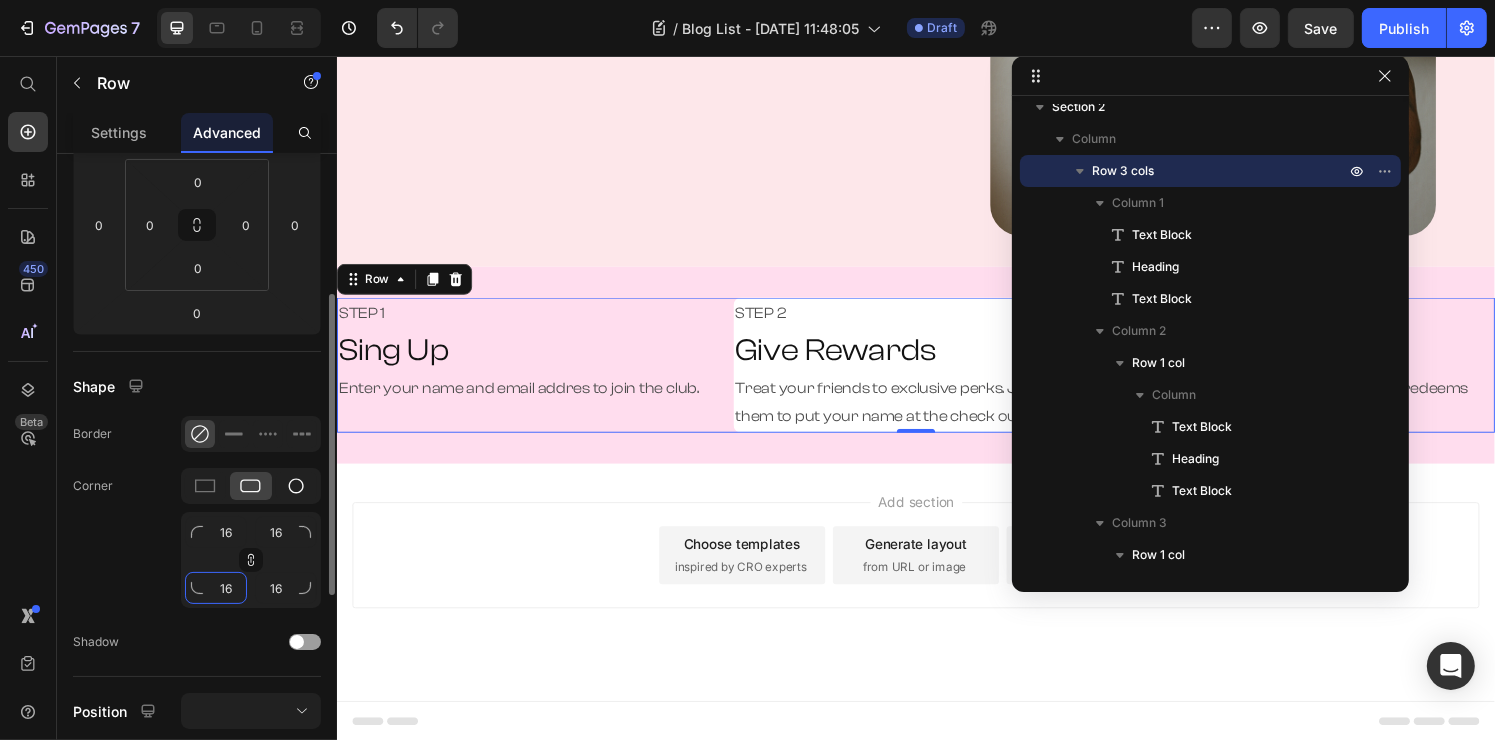 type on "16" 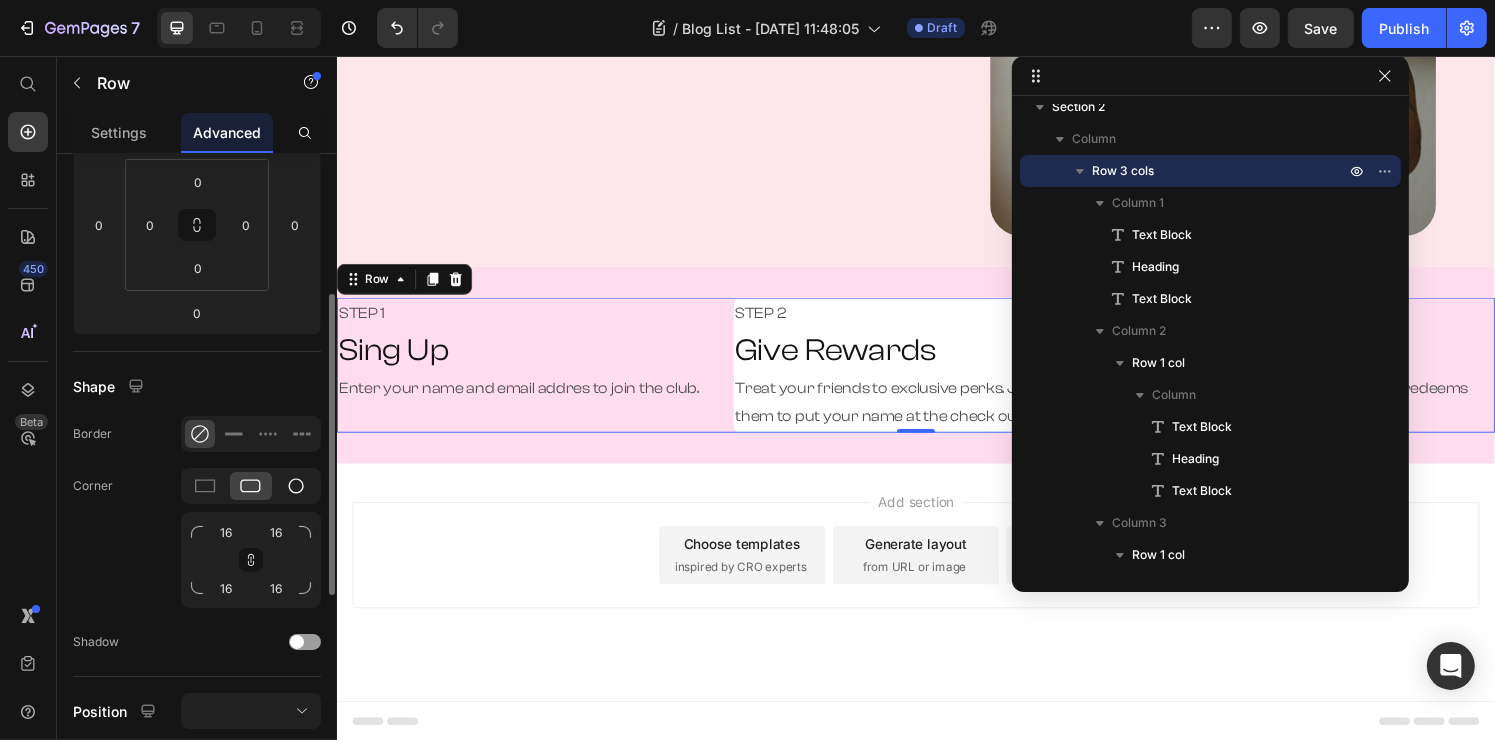 click 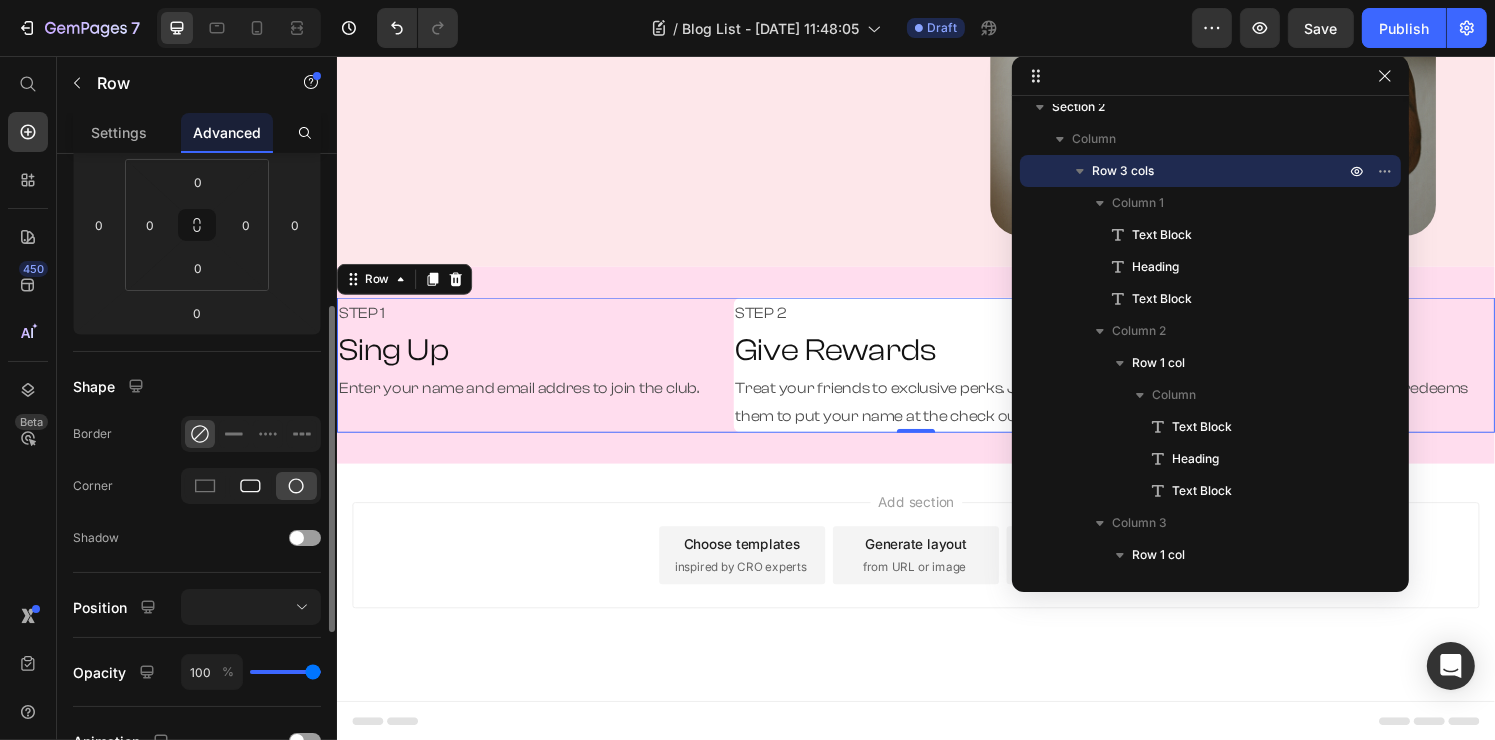 click 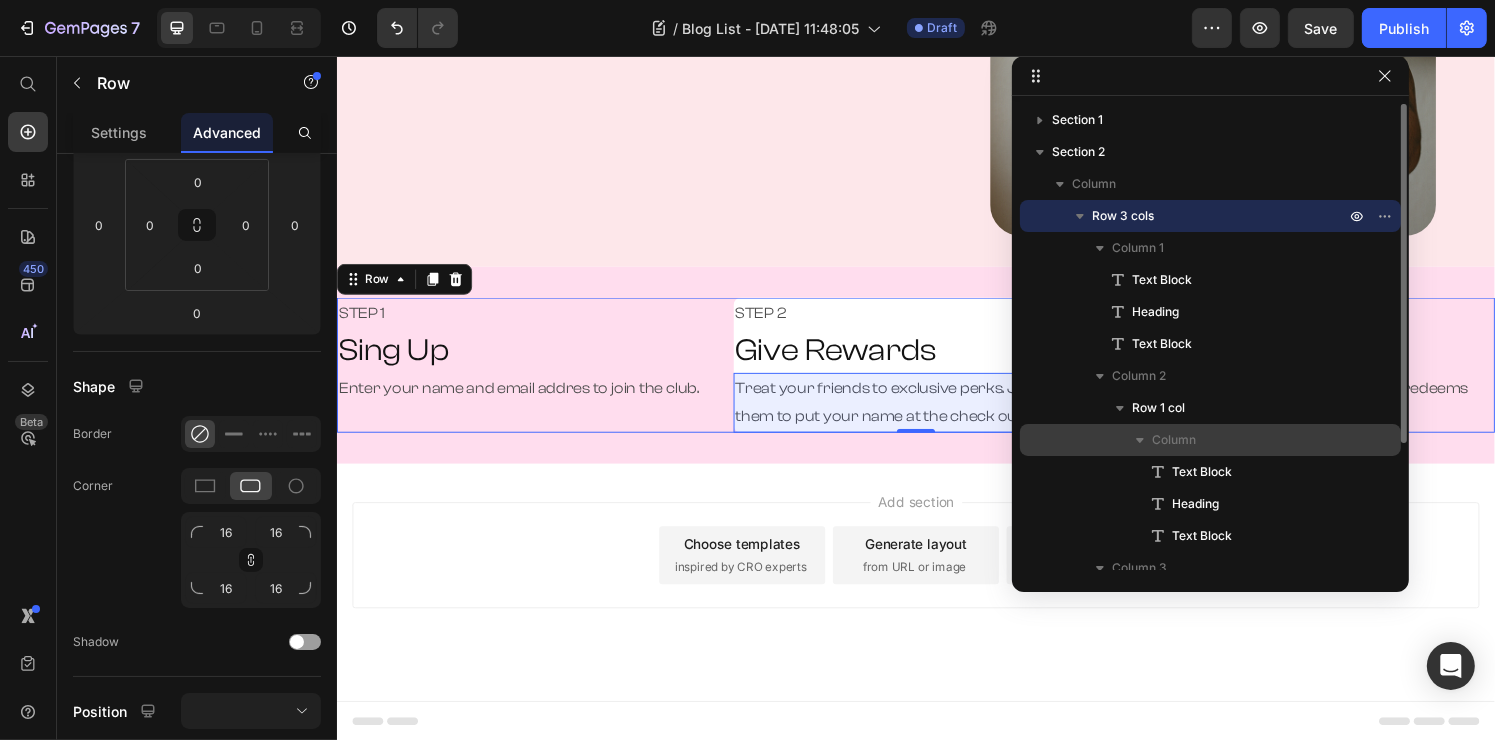 scroll, scrollTop: 100, scrollLeft: 0, axis: vertical 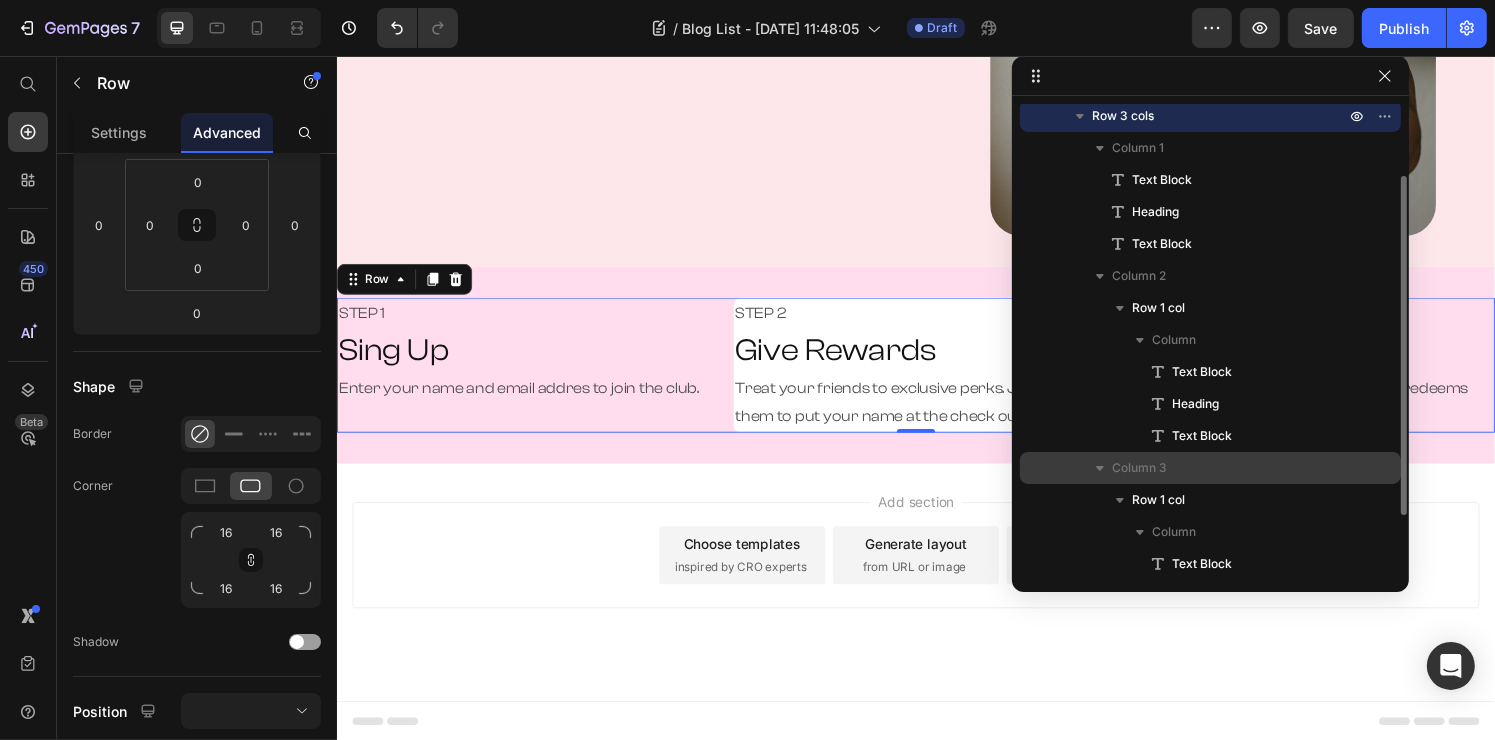 click on "Column 3" at bounding box center [1230, 468] 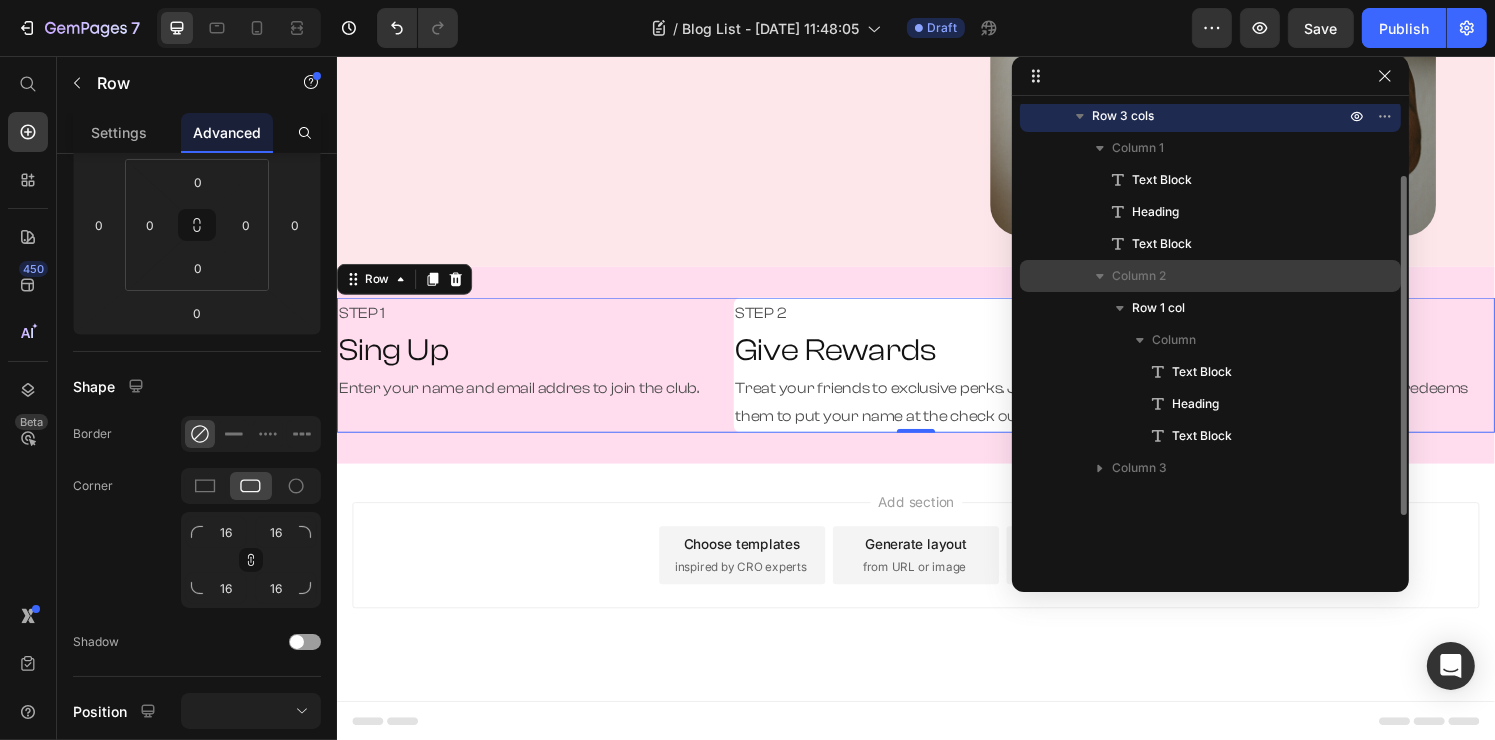click on "Column 2" at bounding box center [1230, 276] 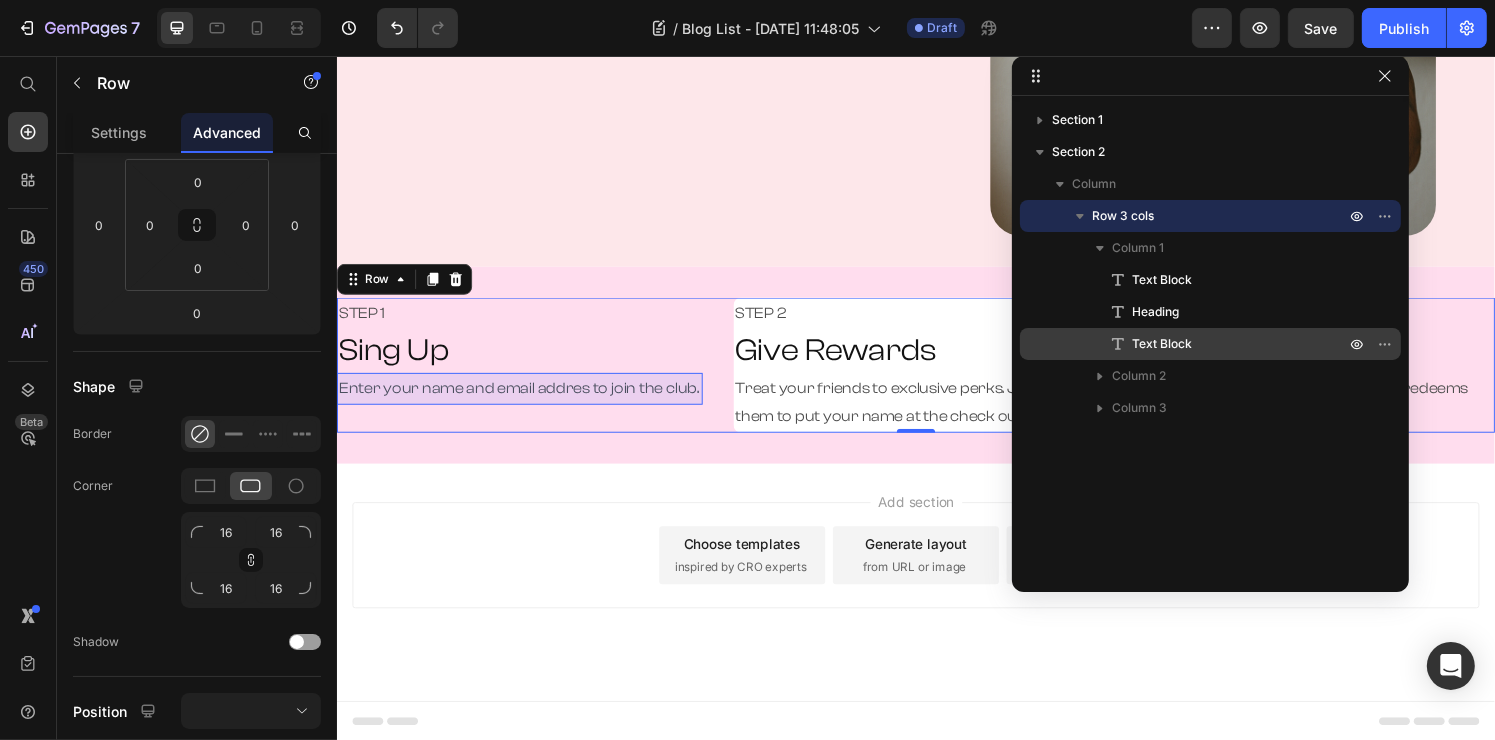 scroll, scrollTop: 0, scrollLeft: 0, axis: both 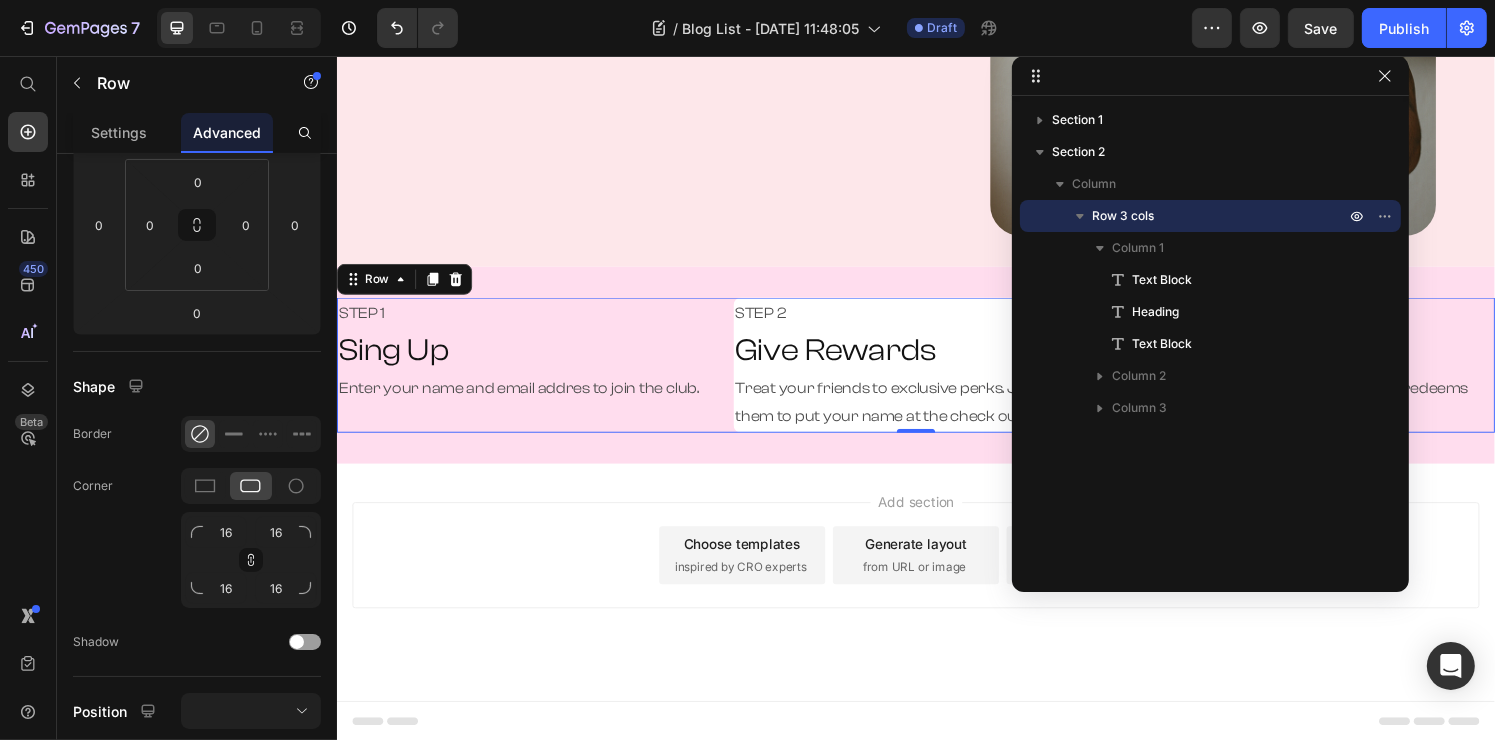 click on "Row 3 cols" at bounding box center [1123, 216] 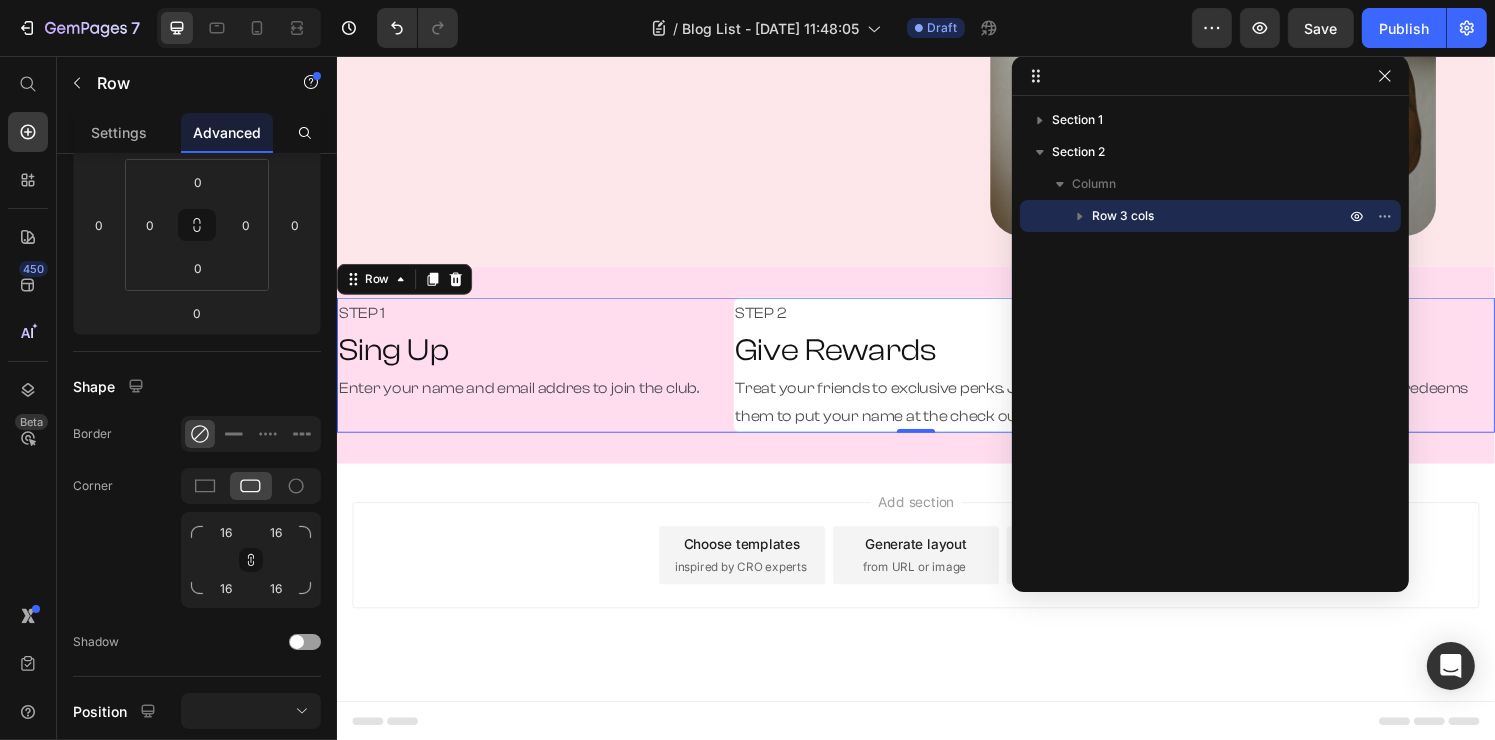 click on "Row 3 cols" at bounding box center [1123, 216] 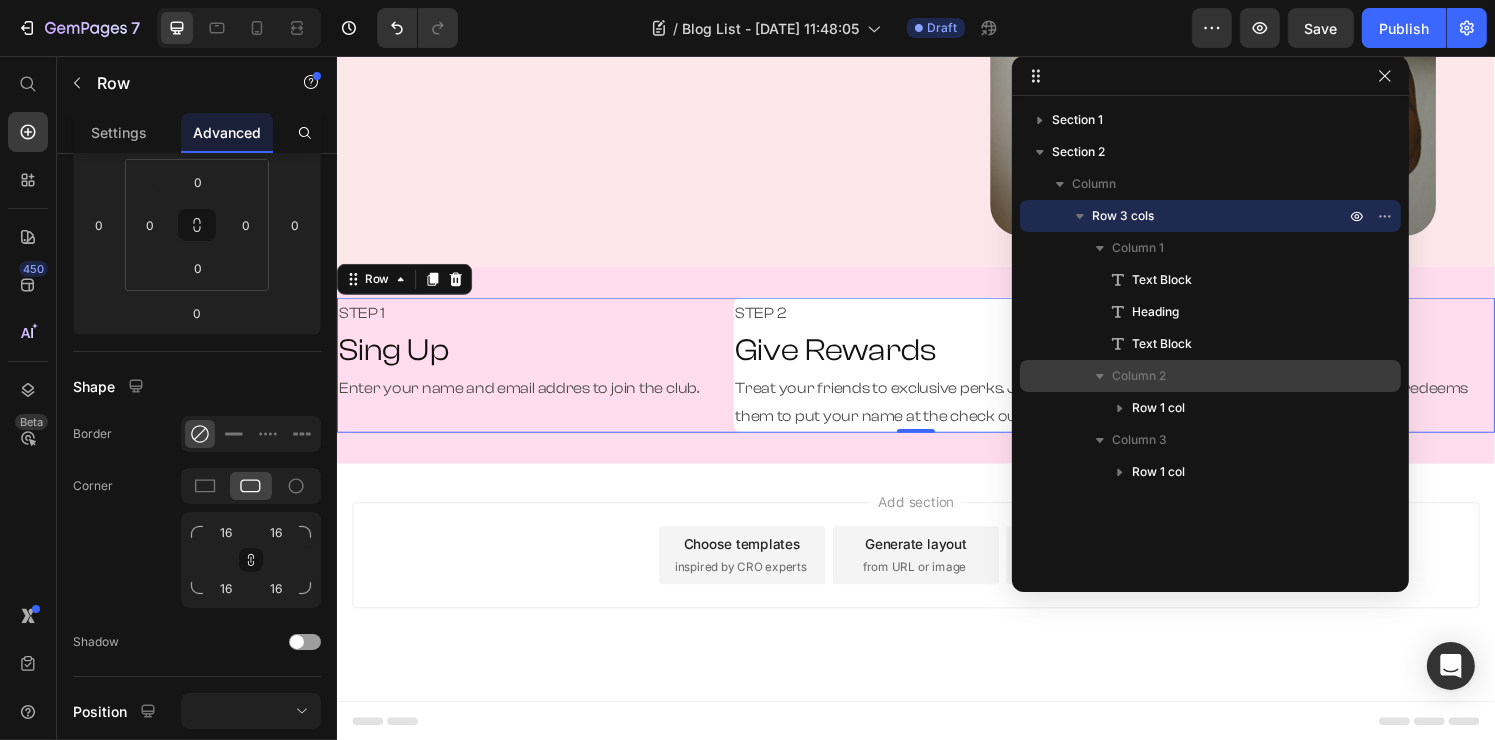 click on "Column 2" at bounding box center [1139, 376] 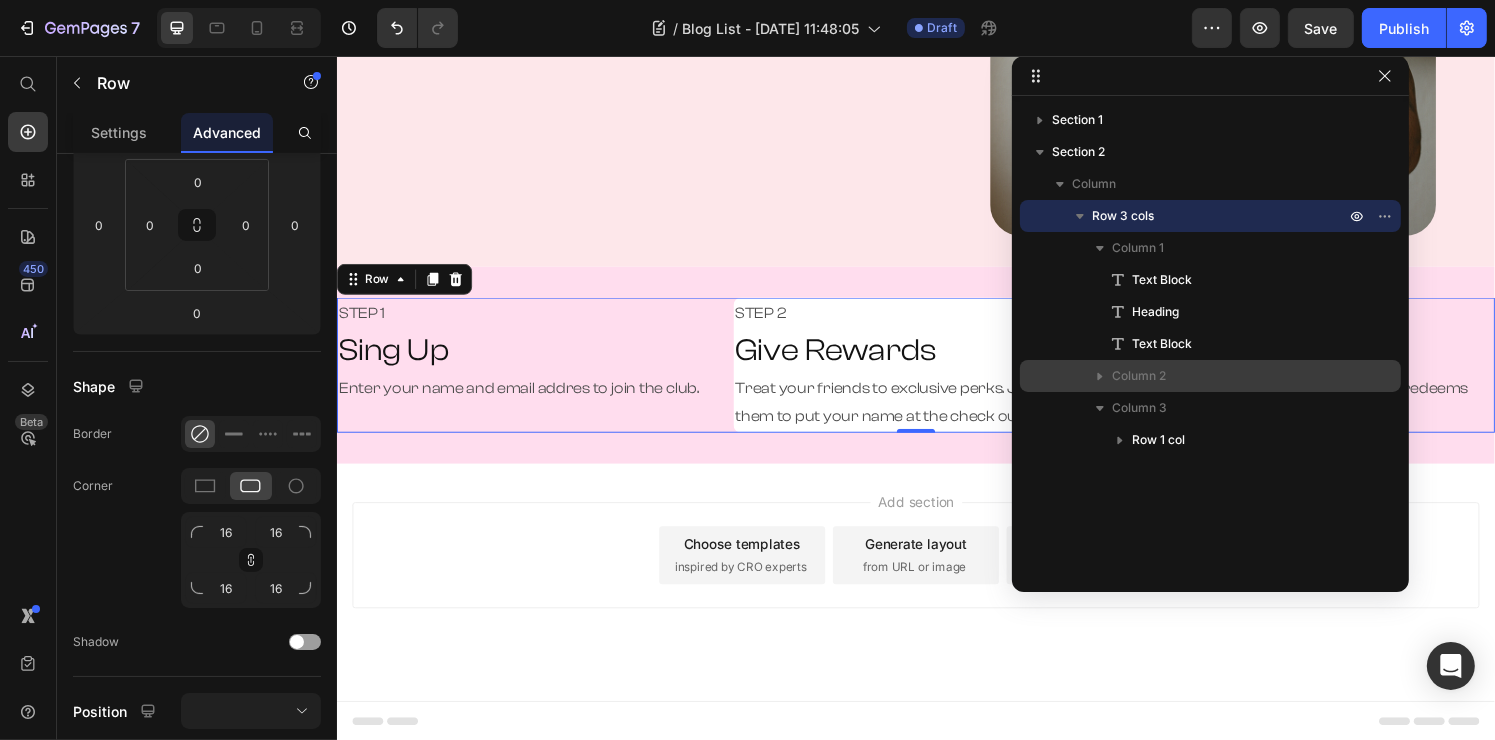 click on "Column 2" at bounding box center (1139, 376) 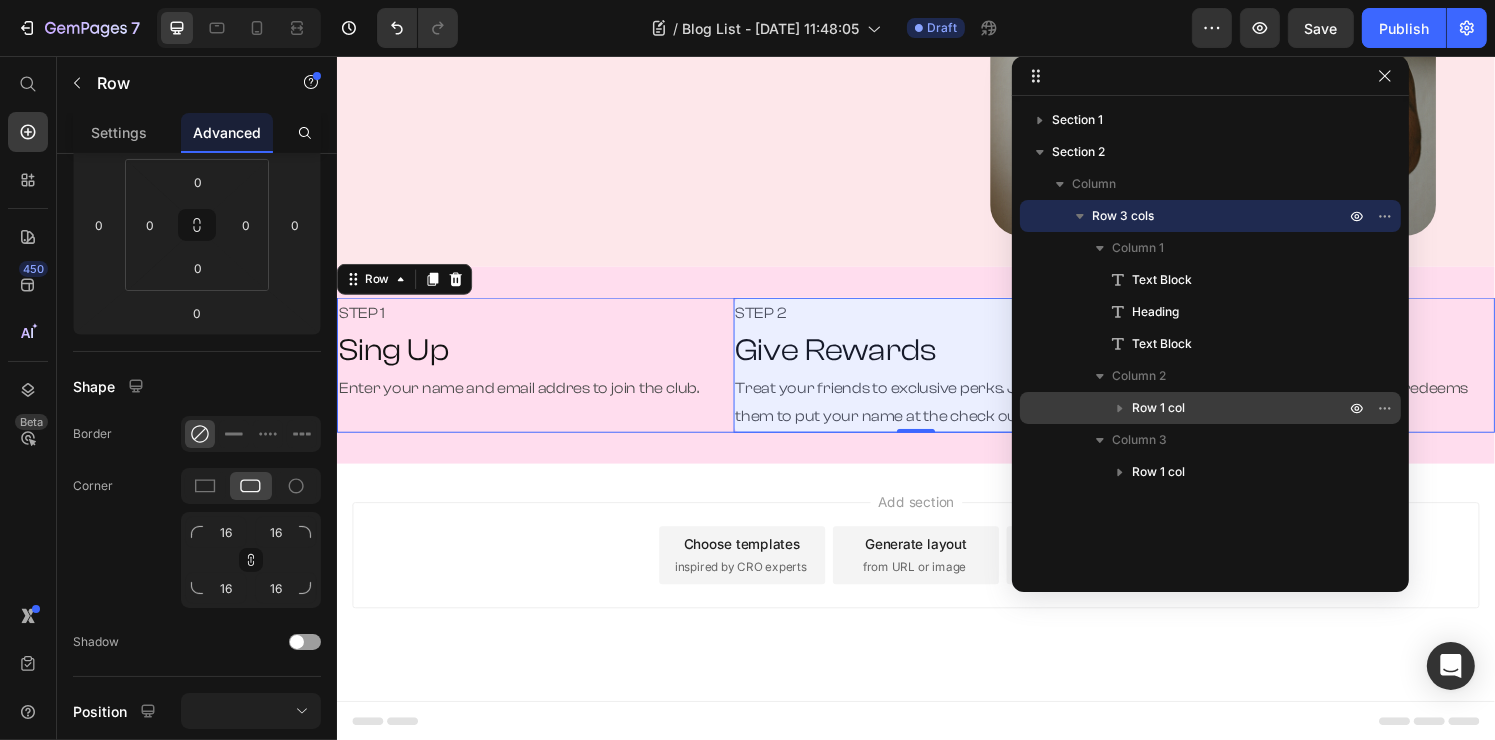 click on "Row 1 col" at bounding box center [1158, 408] 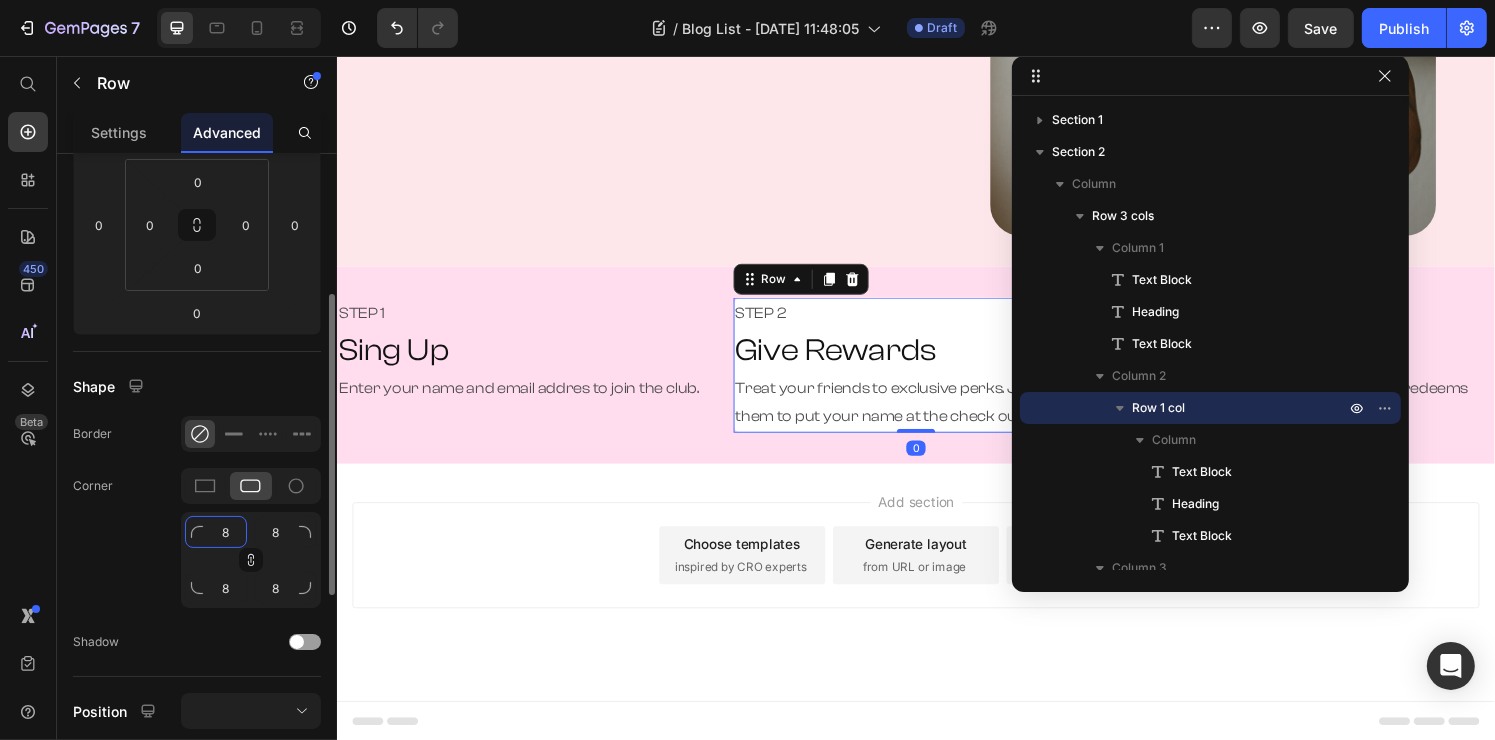 click on "8" 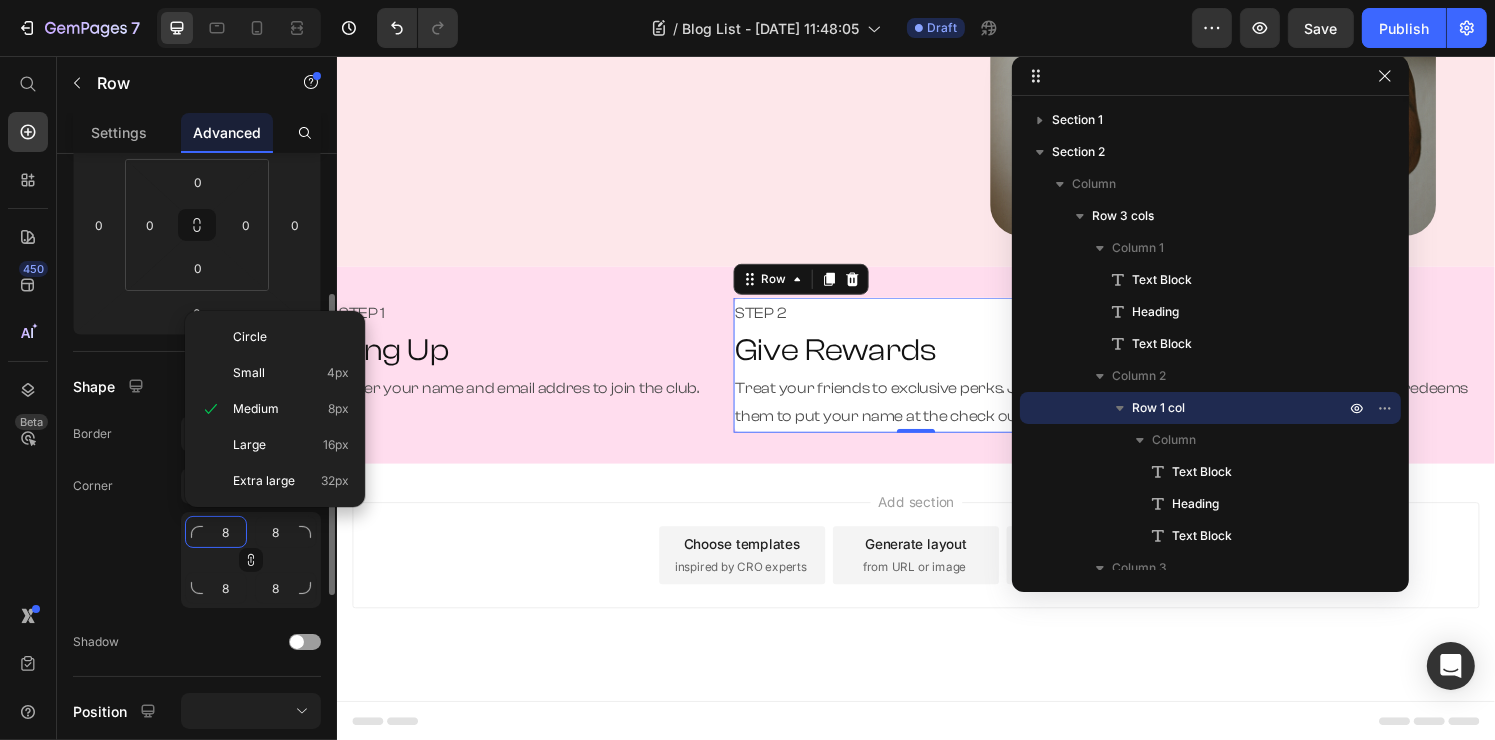 type on "1" 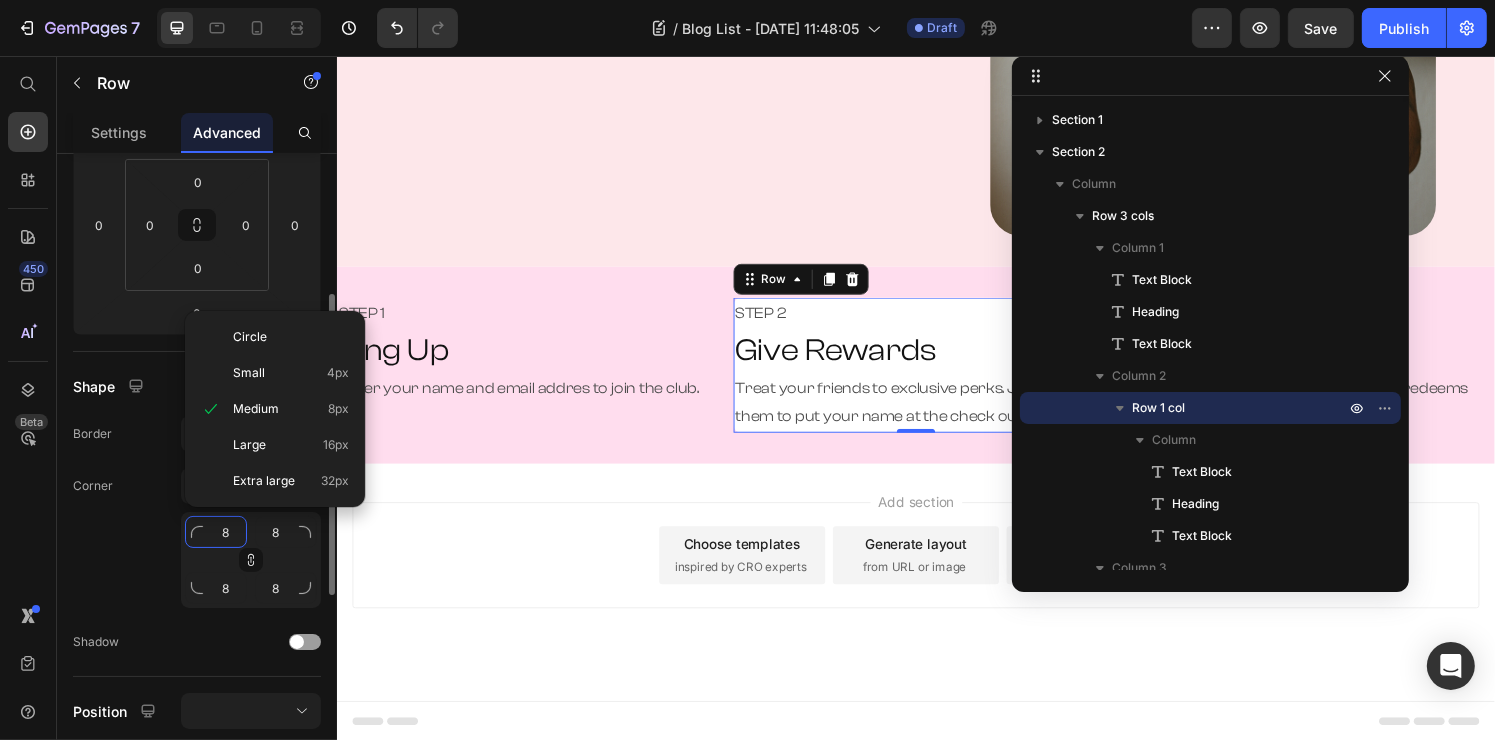 type on "1" 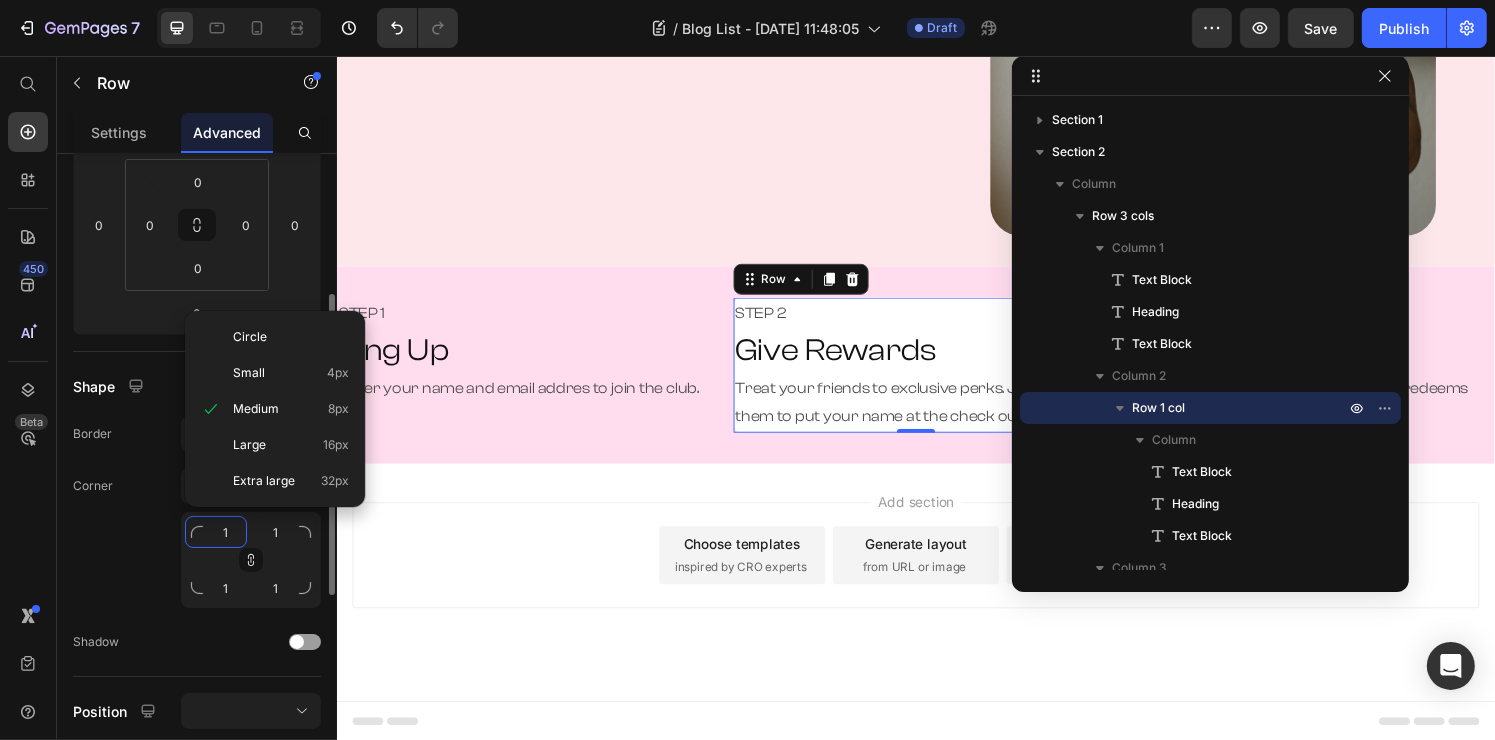 type on "16" 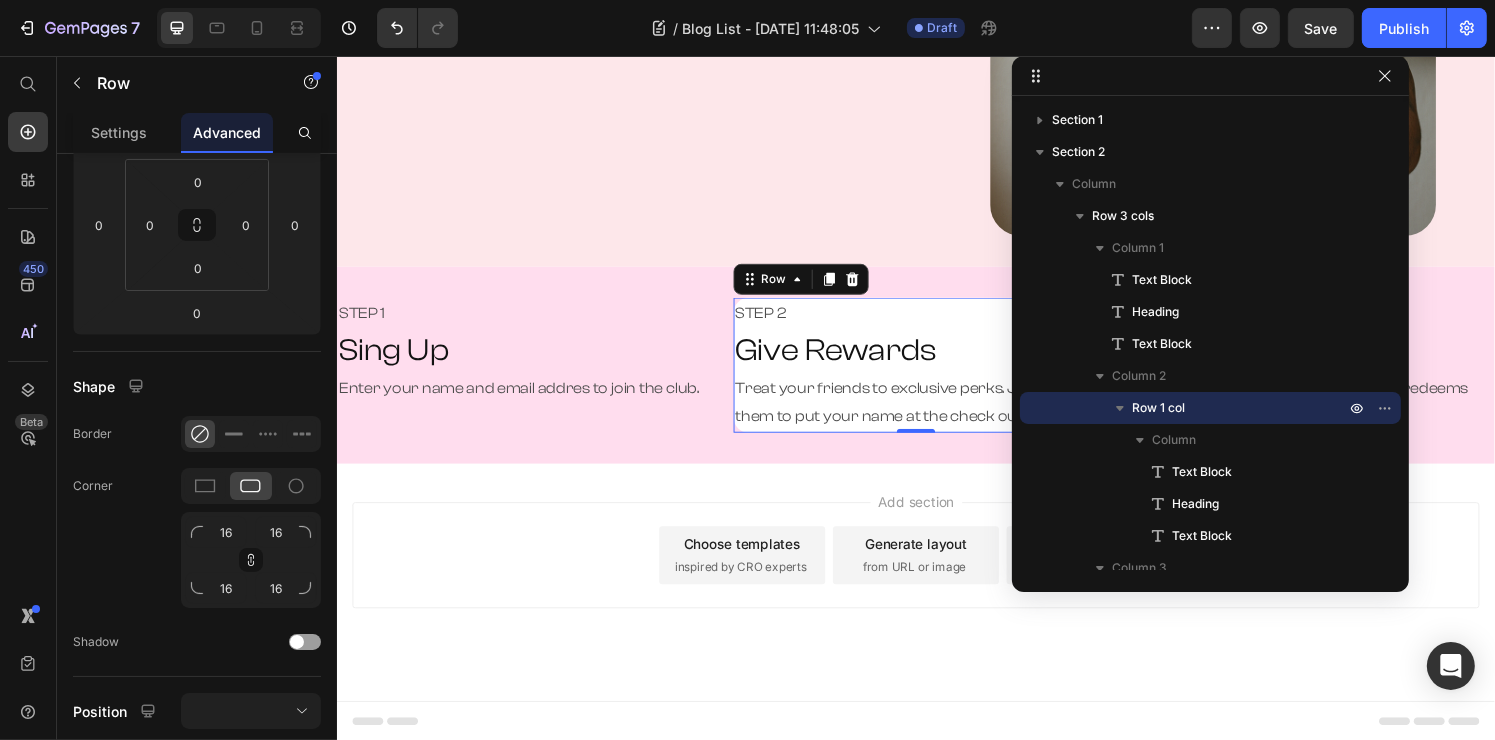 click on "Add section Choose templates inspired by CRO experts Generate layout from URL or image Add blank section then drag & drop elements" at bounding box center (936, 573) 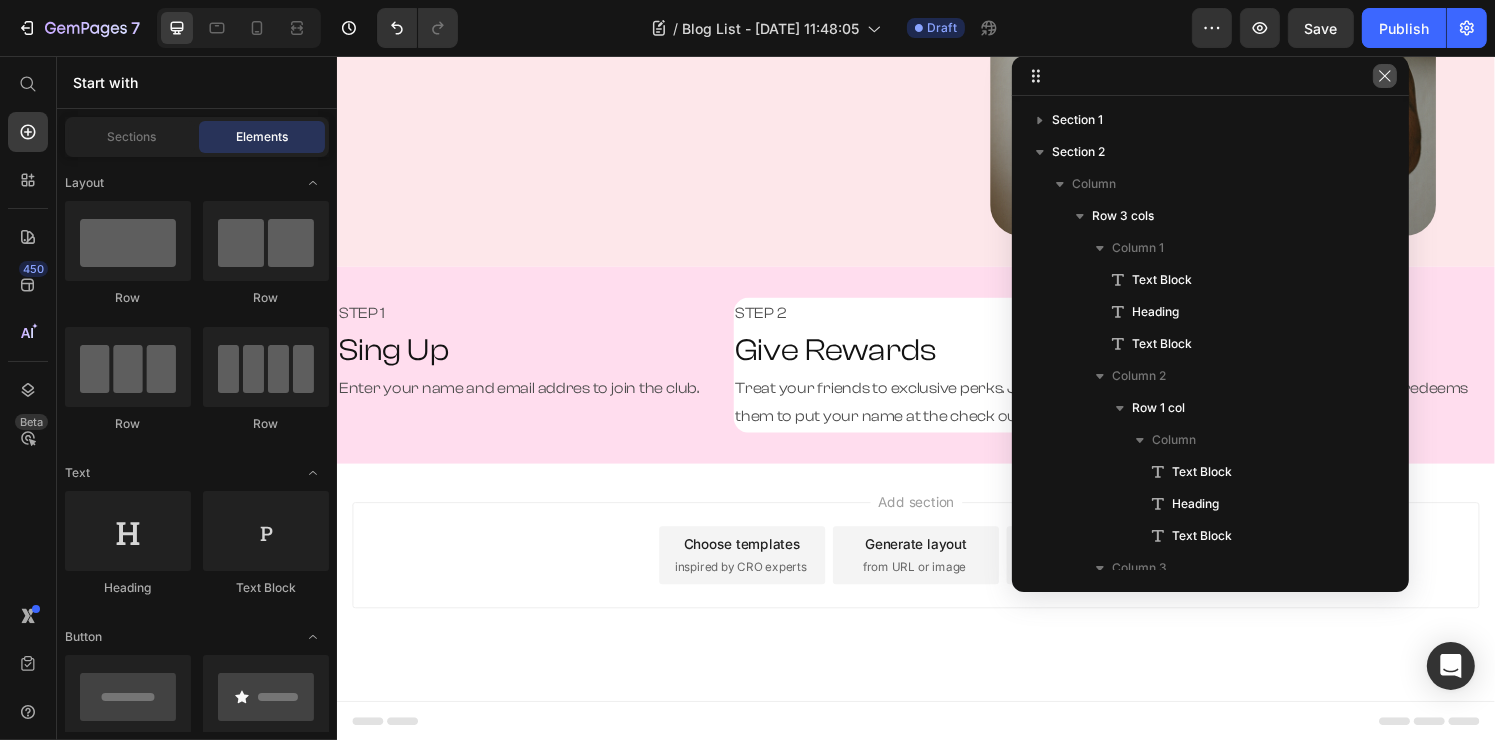 click 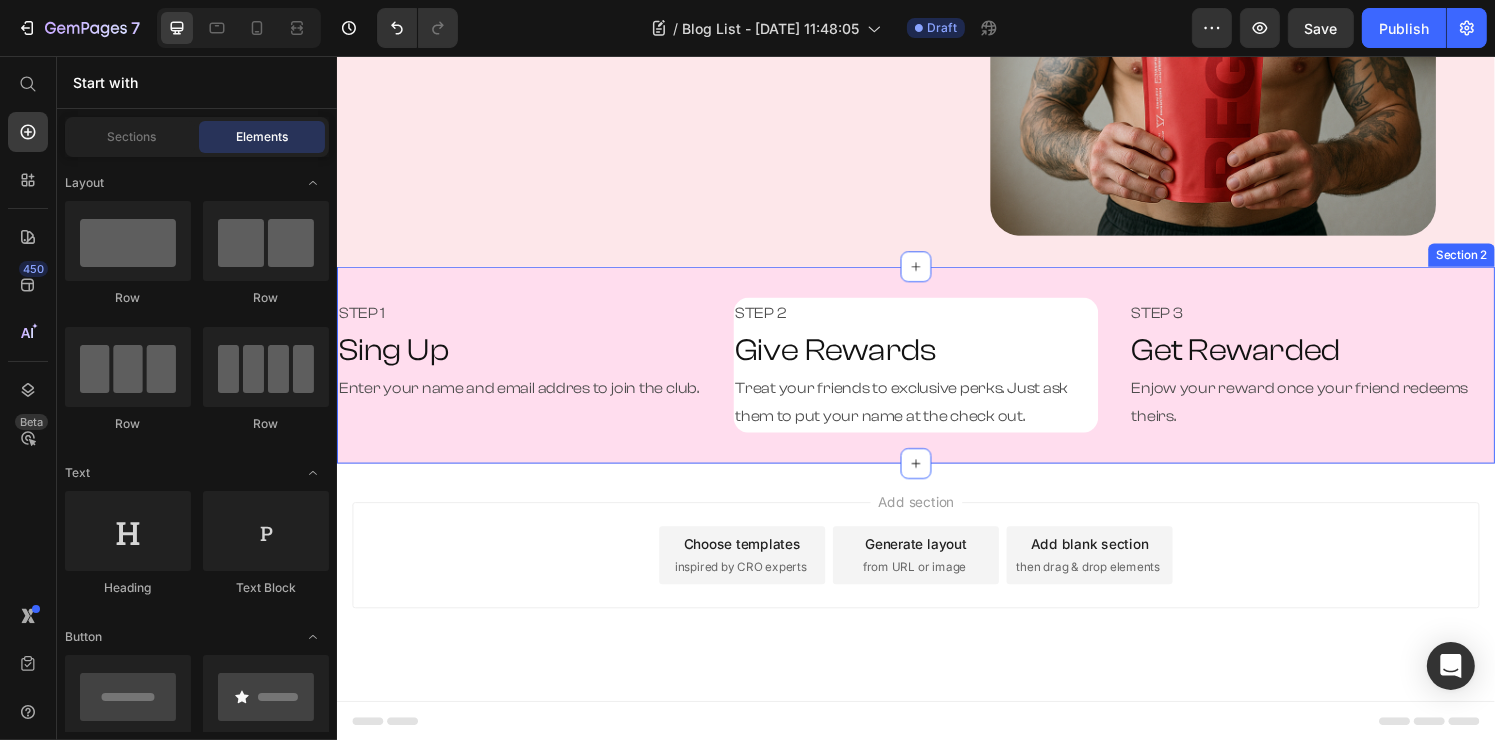 click on "STEP 1 Text Block Sing Up Heading Enter your name and email addres to join the club. Text Block STEP 2 Text Block Give Rewards Heading Treat your friends to exclusive perks. Just ask them to put your name at the check out. Text Block Row STEP 3 Text Block Get Rewarded Heading Enjow your reward once your friend redeems theirs. Text Block Row Row Section 2" at bounding box center (936, 376) 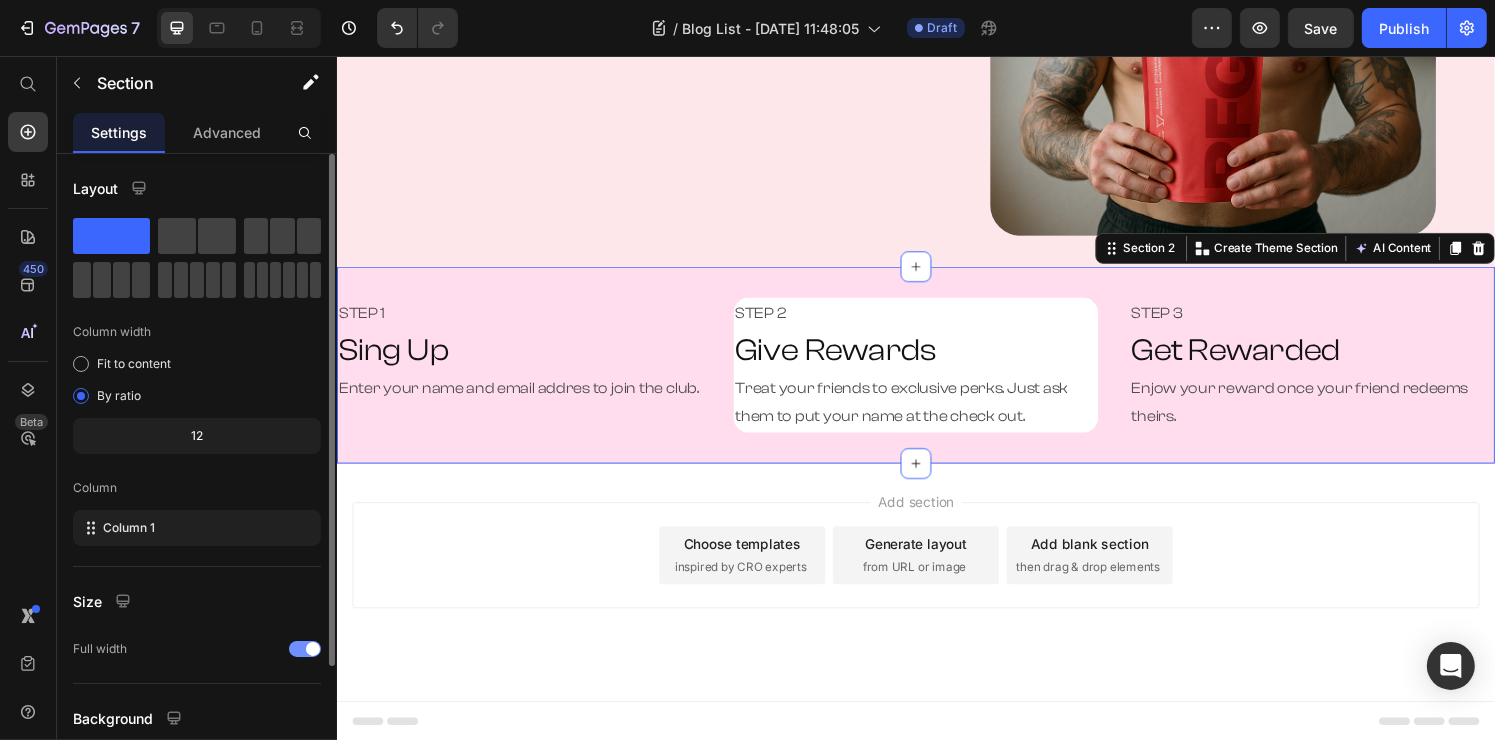 scroll, scrollTop: 163, scrollLeft: 0, axis: vertical 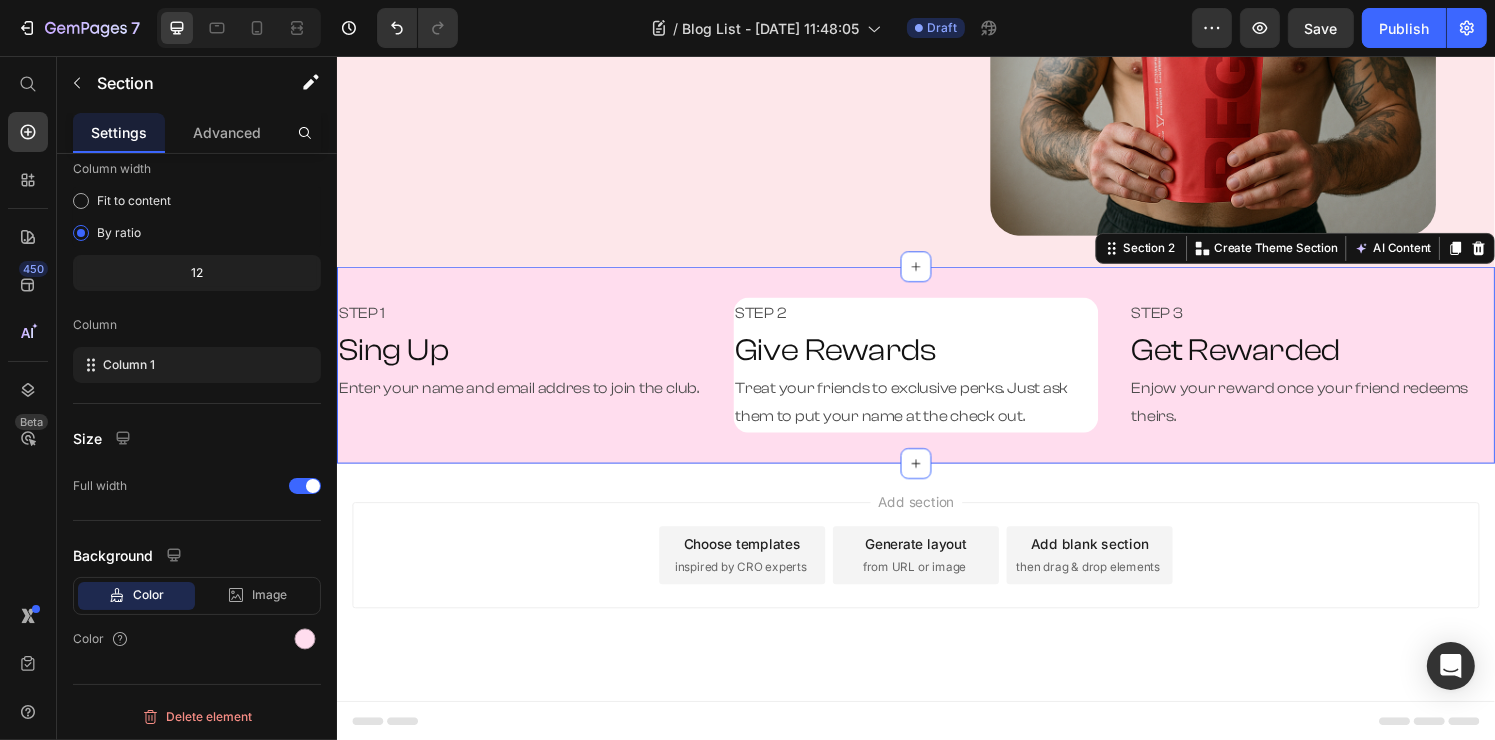 click on "STEP 1 Text Block Sing Up Heading Enter your name and email addres to join the club. Text Block STEP 2 Text Block Give Rewards Heading Treat your friends to exclusive perks. Just ask them to put your name at the check out. Text Block Row STEP 3 Text Block Get Rewarded Heading Enjow your reward once your friend redeems theirs. Text Block Row Row Section 2   You can create reusable sections Create Theme Section AI Content Write with GemAI What would you like to describe here? Tone and Voice Persuasive Product RFG Shaker Show more Generate" at bounding box center [936, 376] 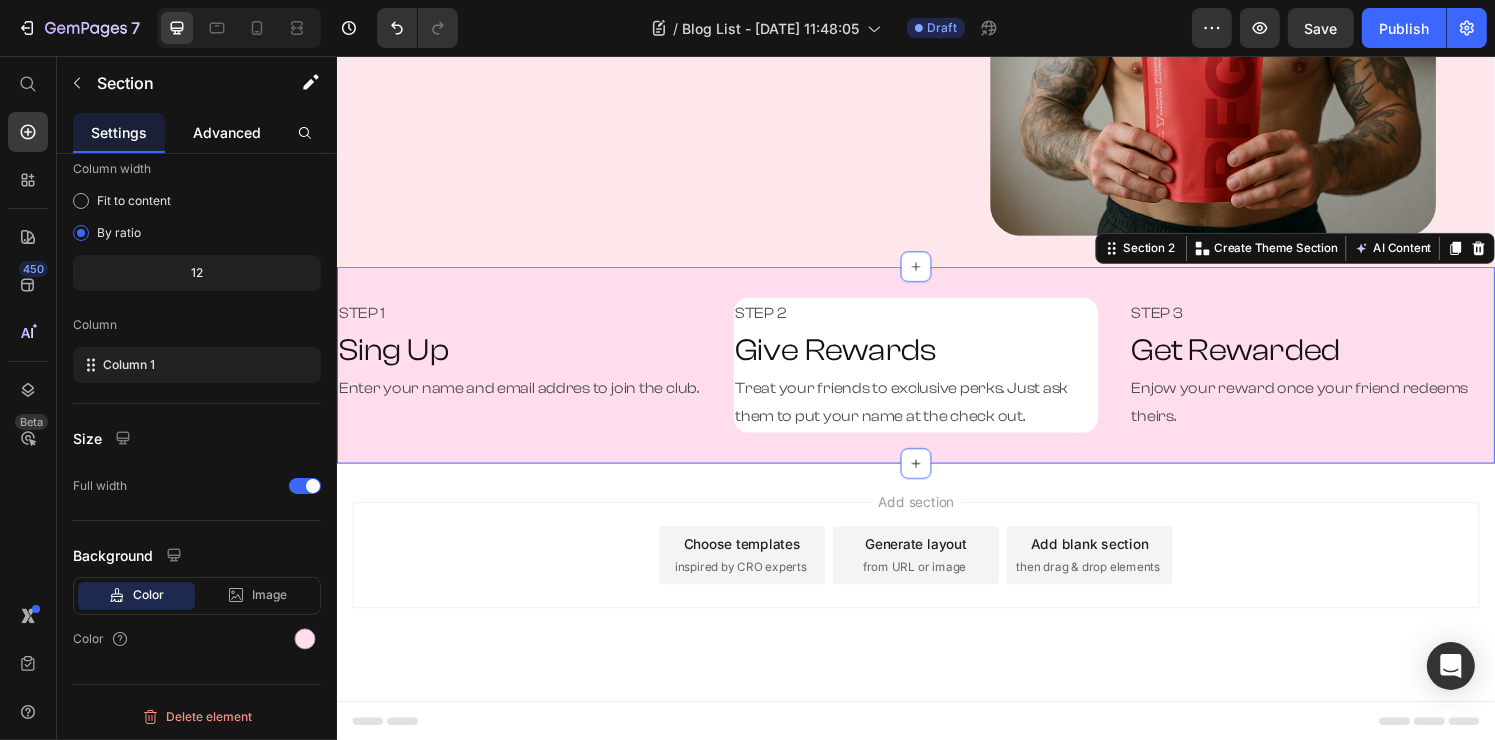 click on "Advanced" 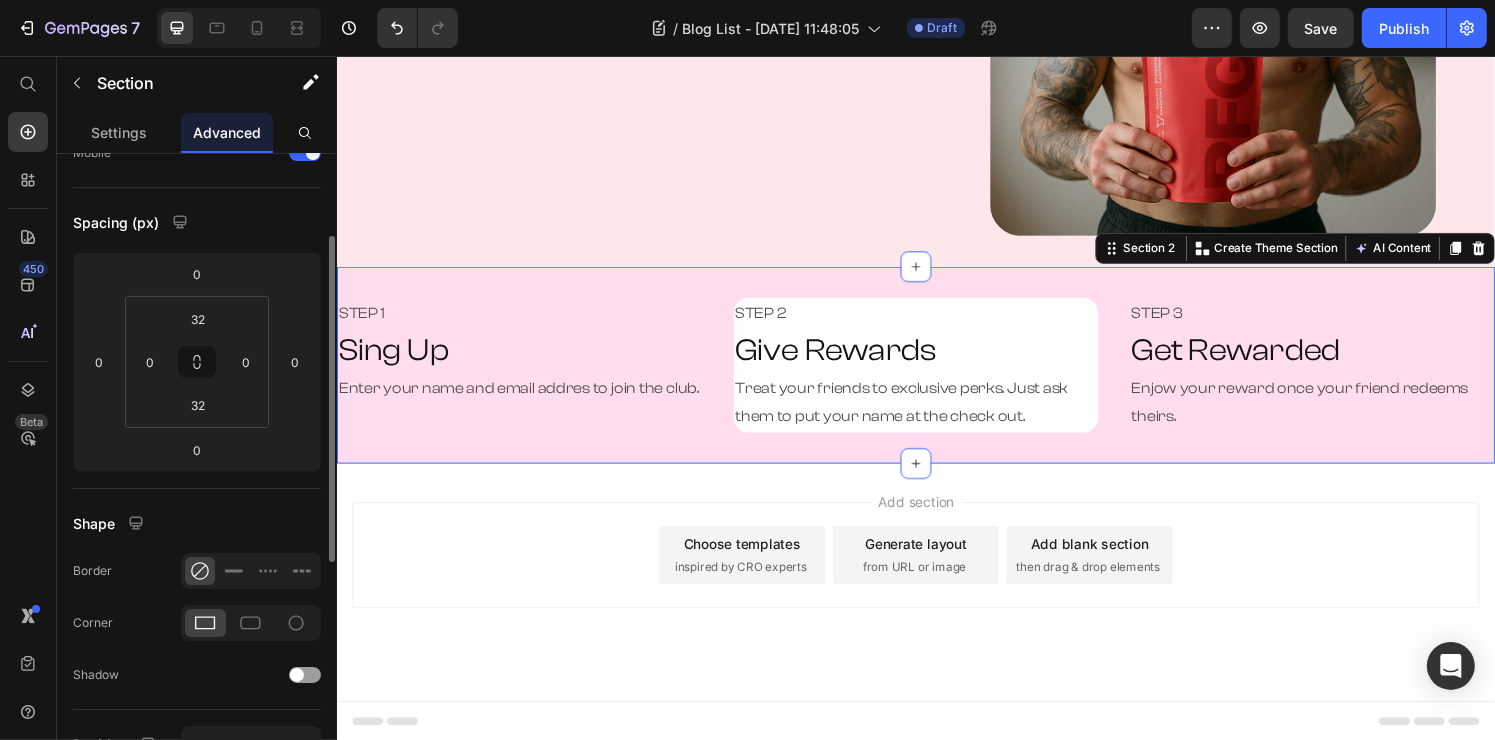 scroll, scrollTop: 0, scrollLeft: 0, axis: both 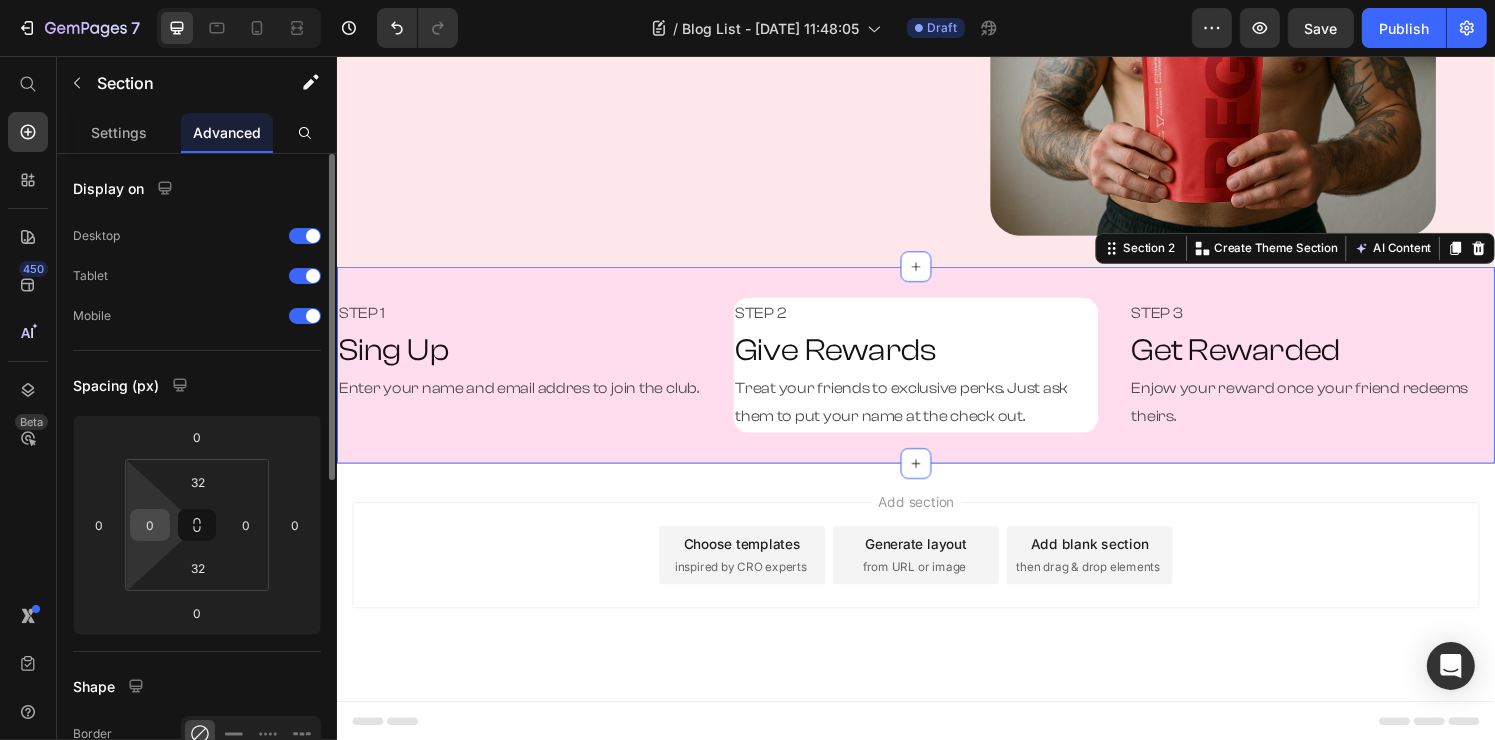 click on "0" at bounding box center [150, 525] 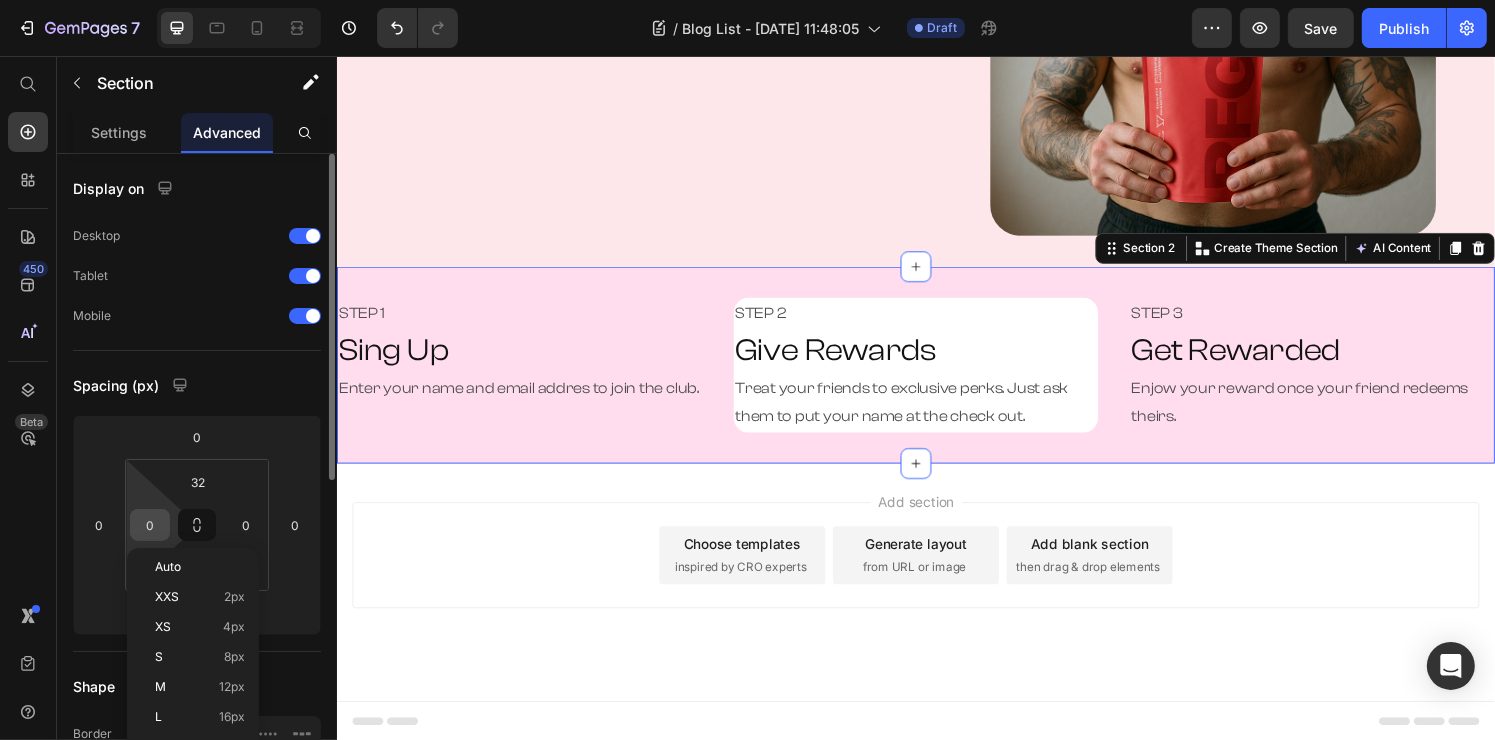 click on "0" at bounding box center (150, 525) 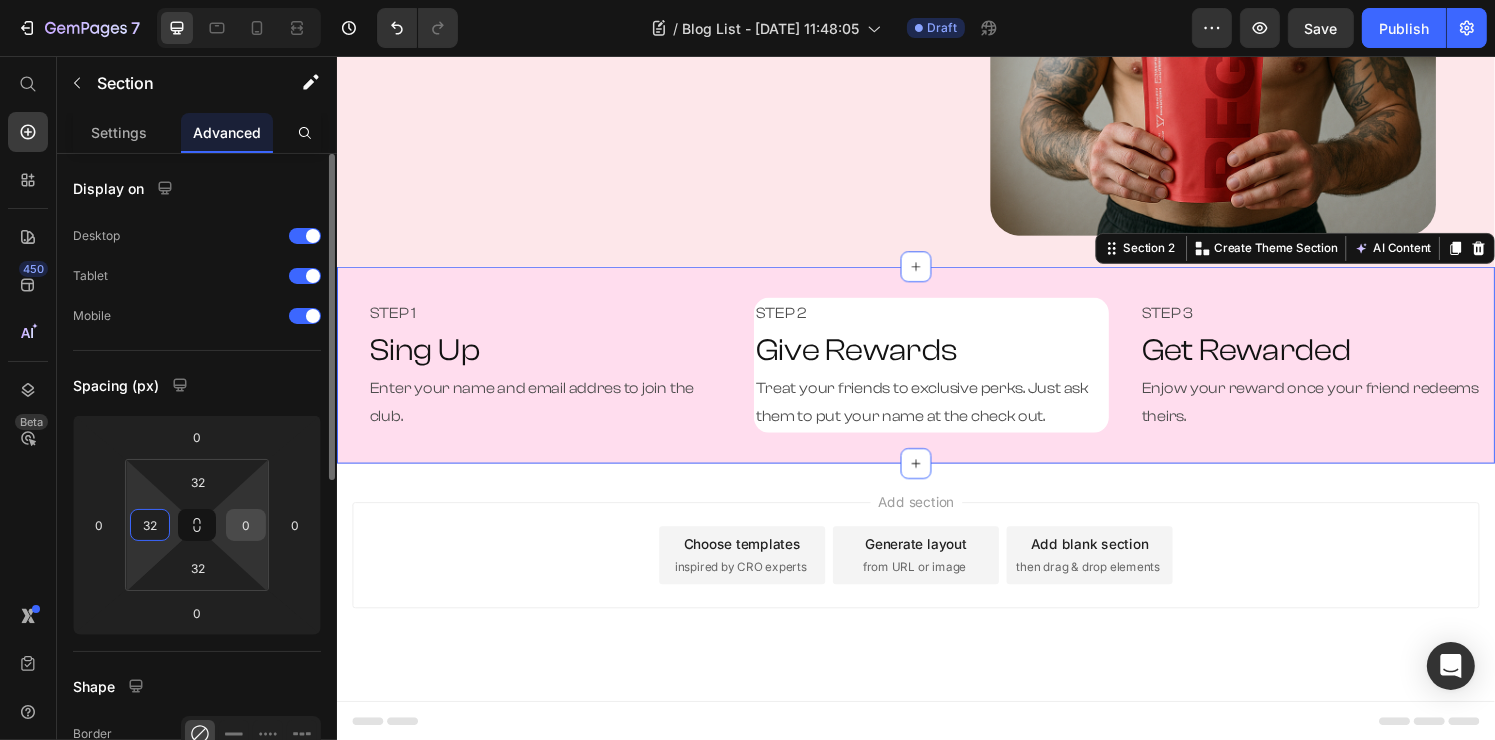 type on "32" 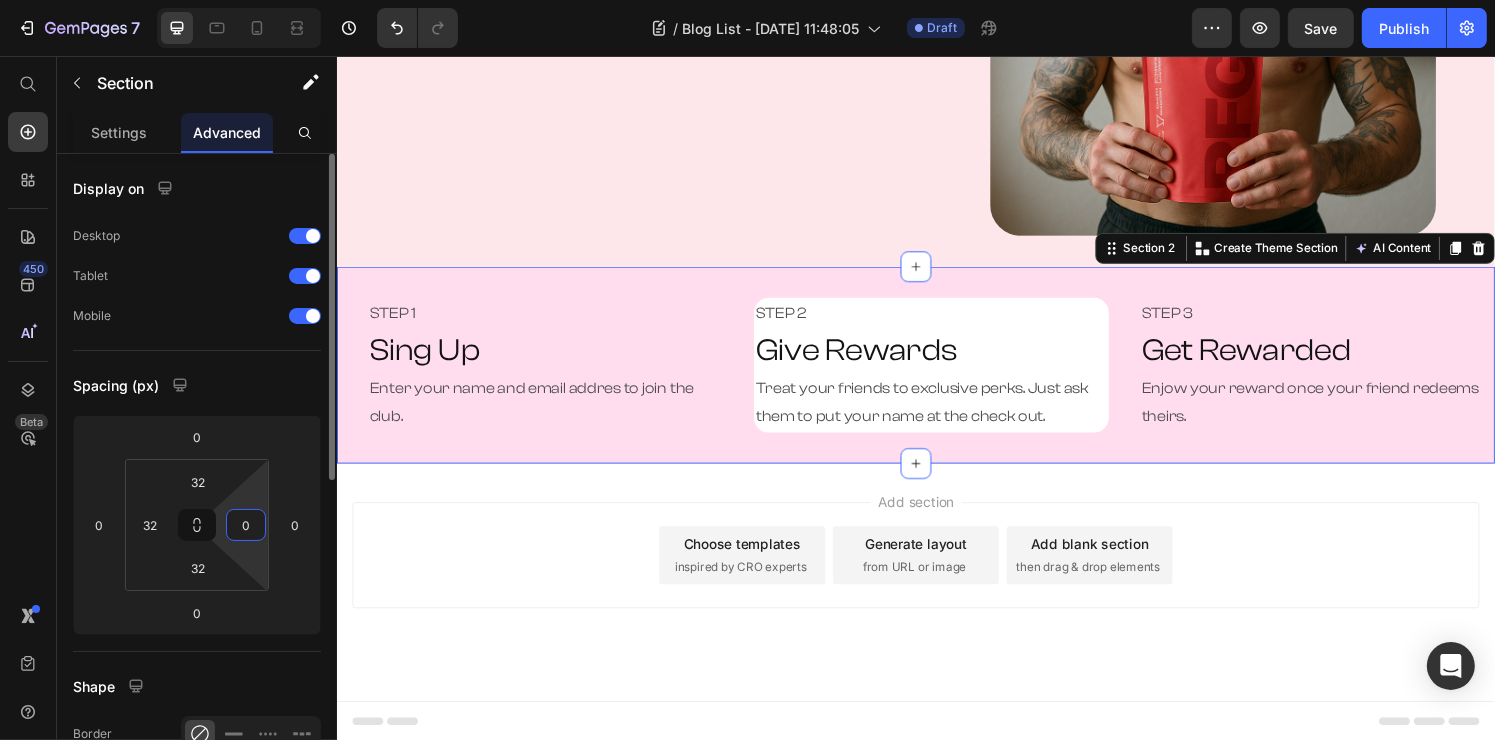 click on "0" at bounding box center (246, 525) 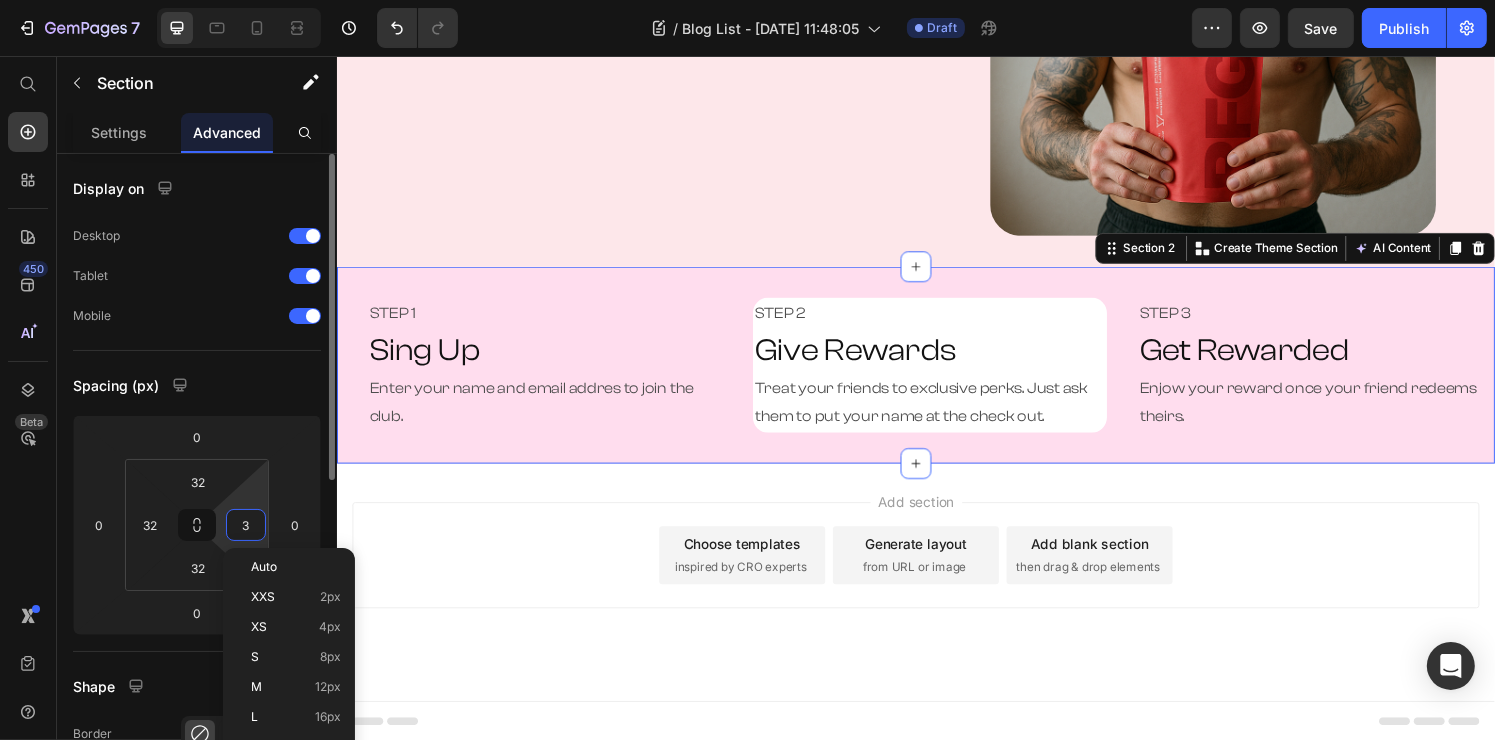 type on "32" 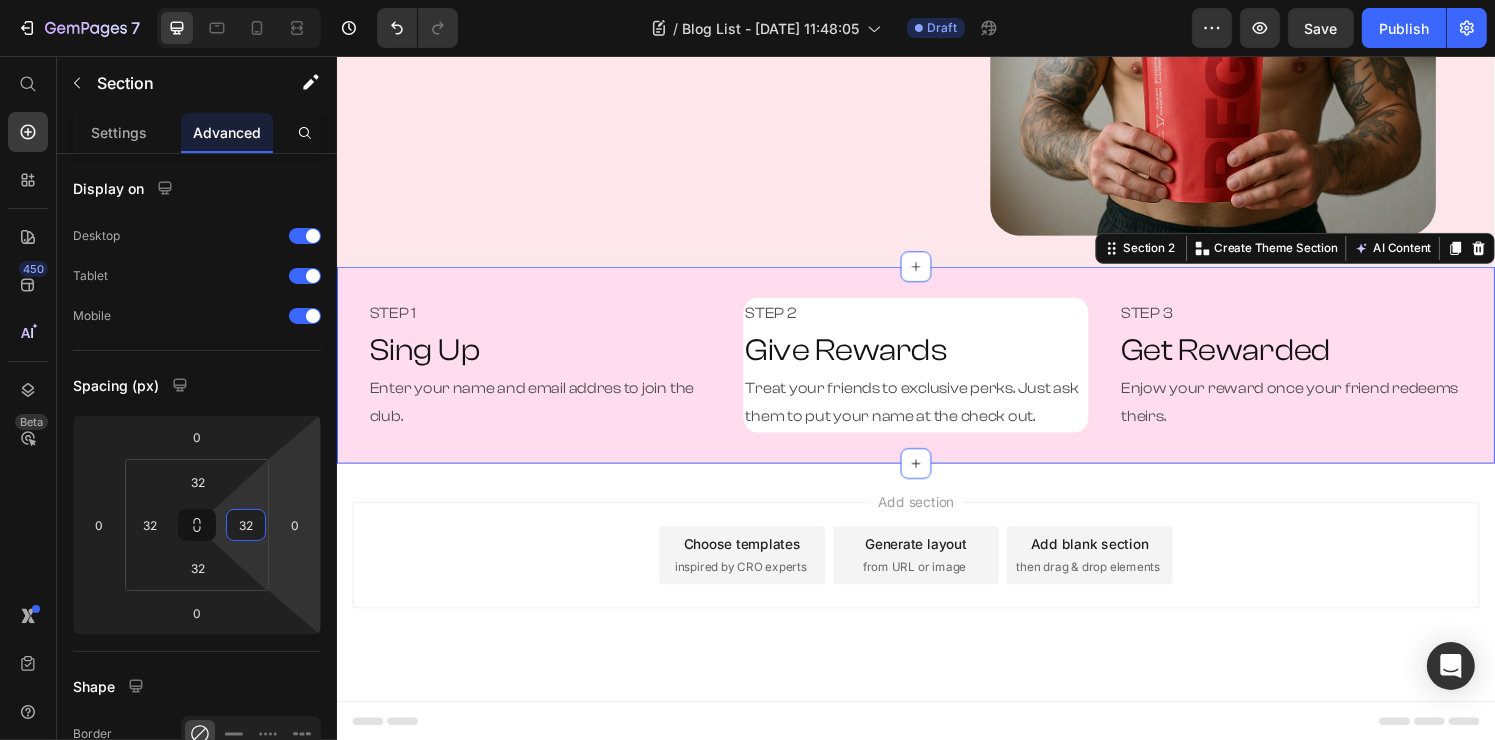 click on "Add section Choose templates inspired by CRO experts Generate layout from URL or image Add blank section then drag & drop elements" at bounding box center (936, 573) 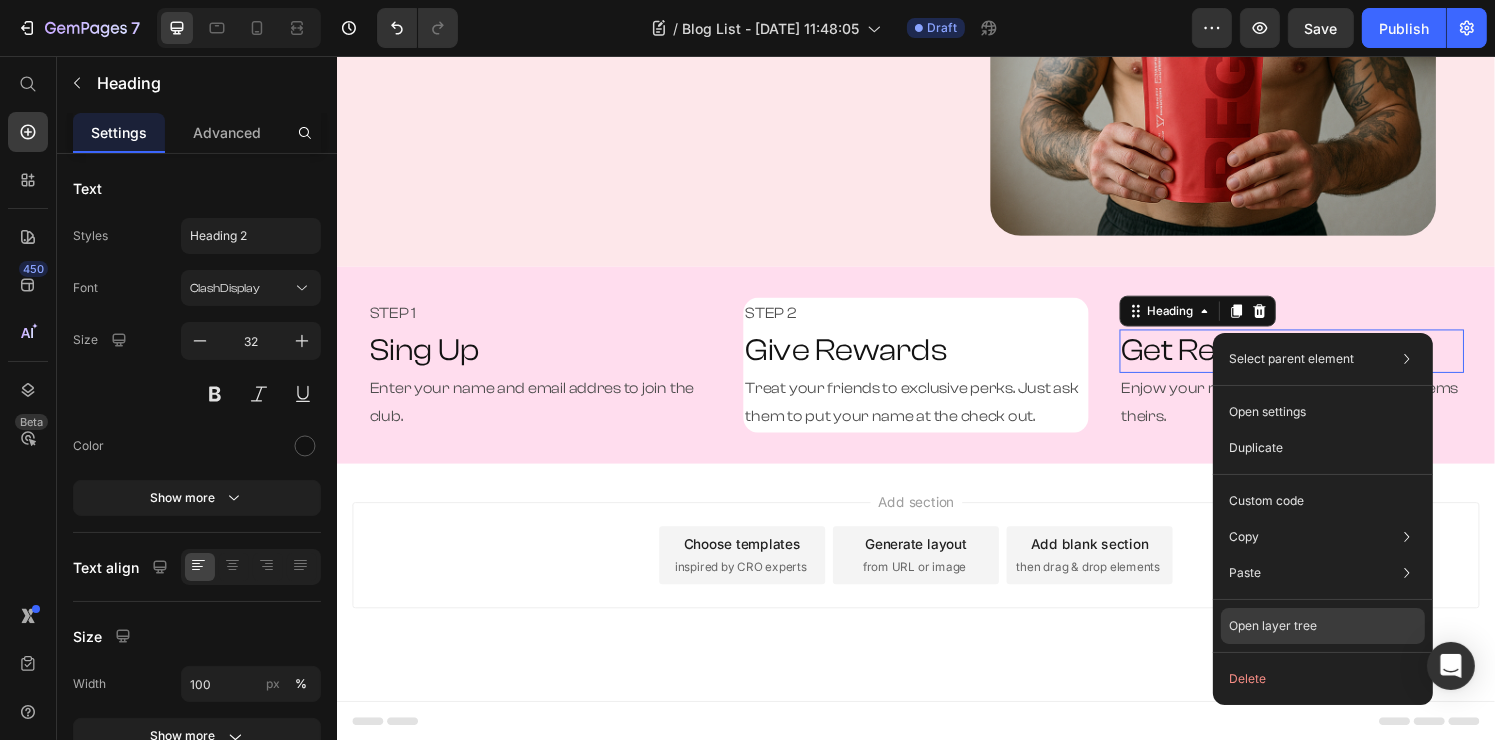 drag, startPoint x: 1317, startPoint y: 610, endPoint x: 1014, endPoint y: 571, distance: 305.4996 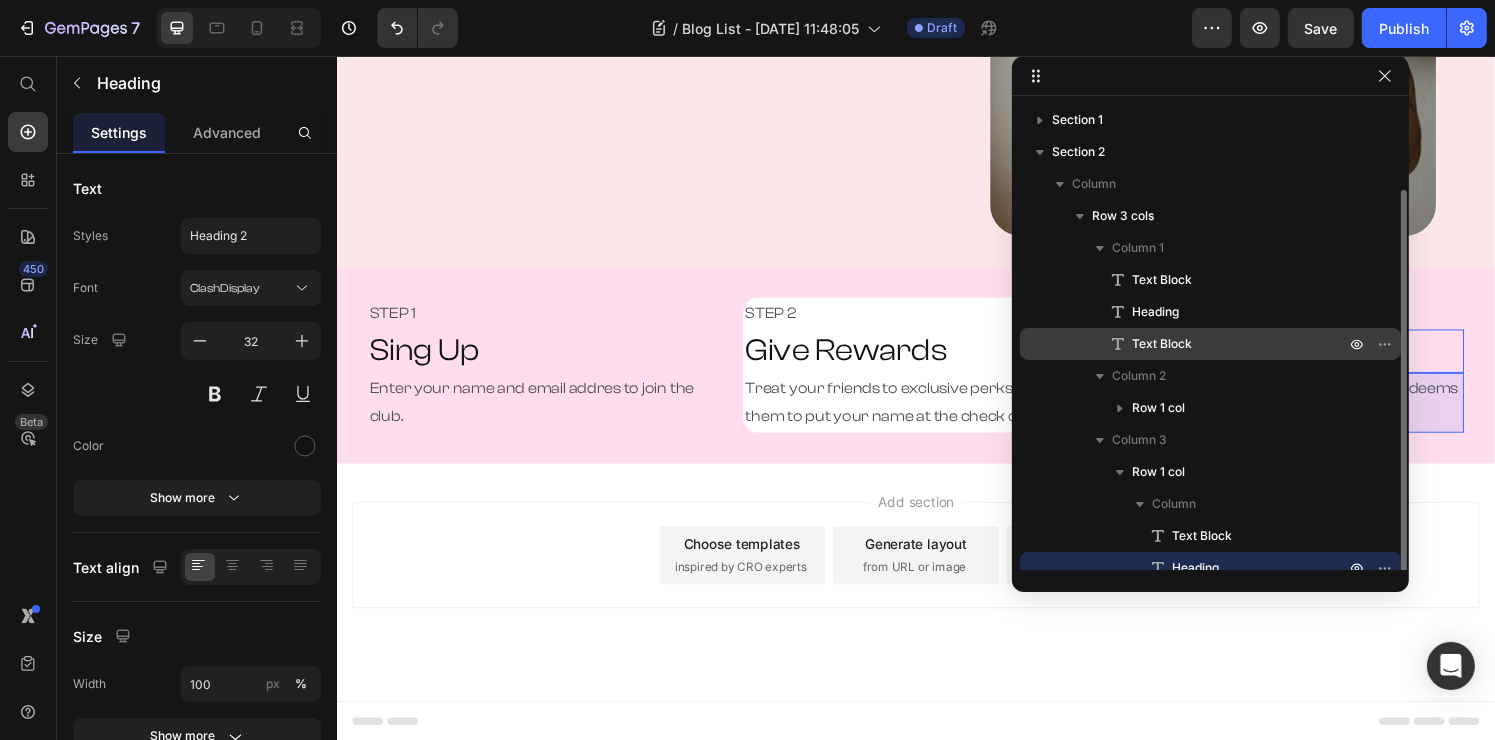 scroll, scrollTop: 45, scrollLeft: 0, axis: vertical 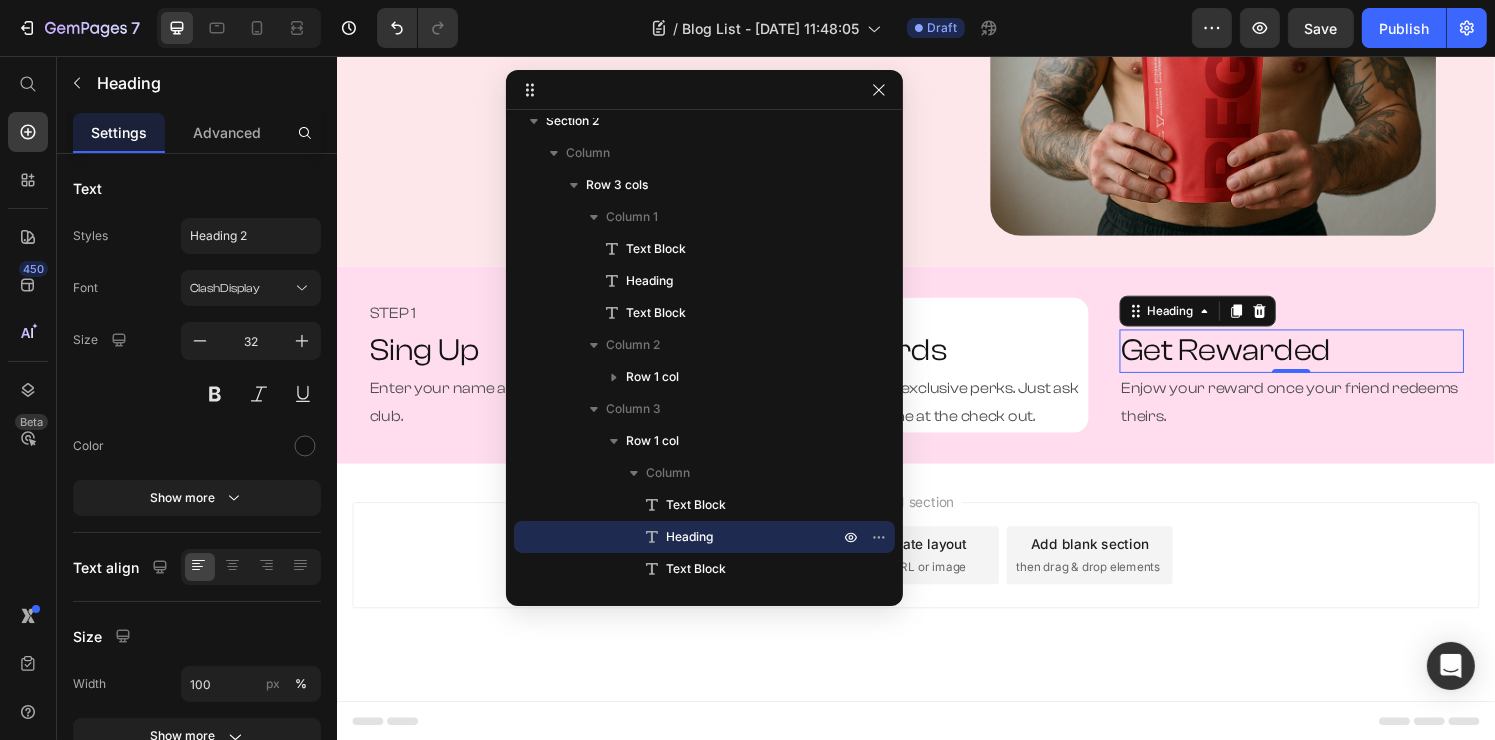 drag, startPoint x: 1220, startPoint y: 68, endPoint x: 713, endPoint y: 82, distance: 507.19327 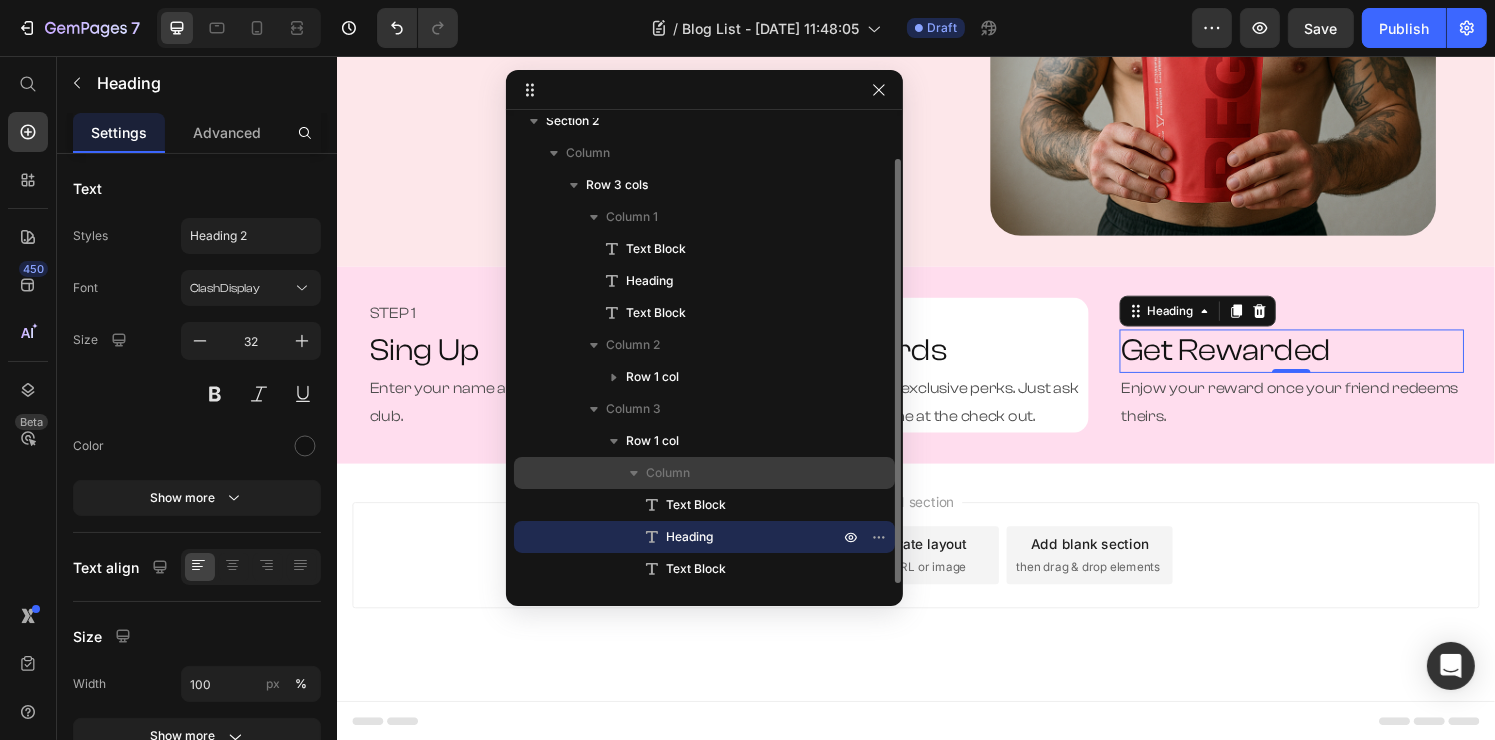 click on "Column" at bounding box center (744, 473) 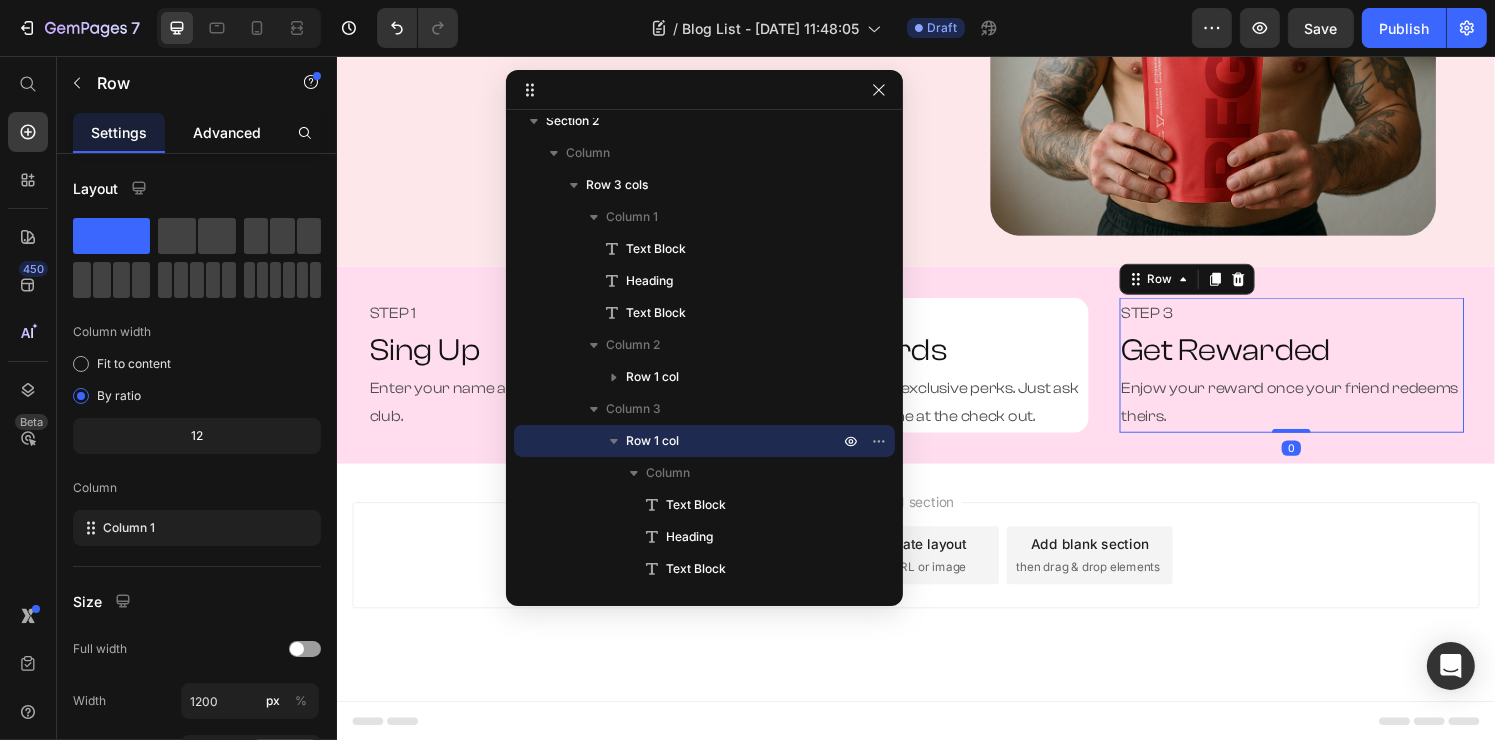 click on "Advanced" at bounding box center (227, 132) 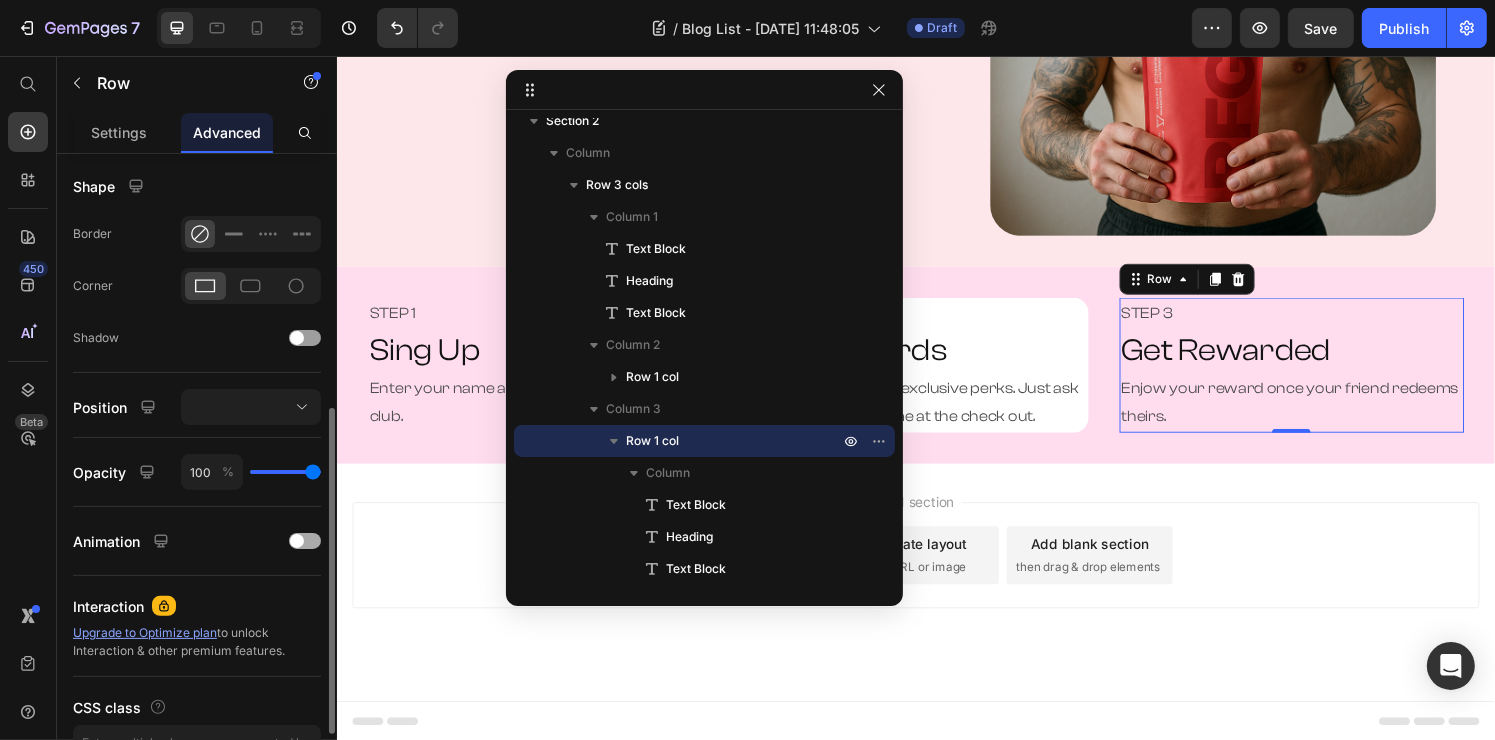 scroll, scrollTop: 600, scrollLeft: 0, axis: vertical 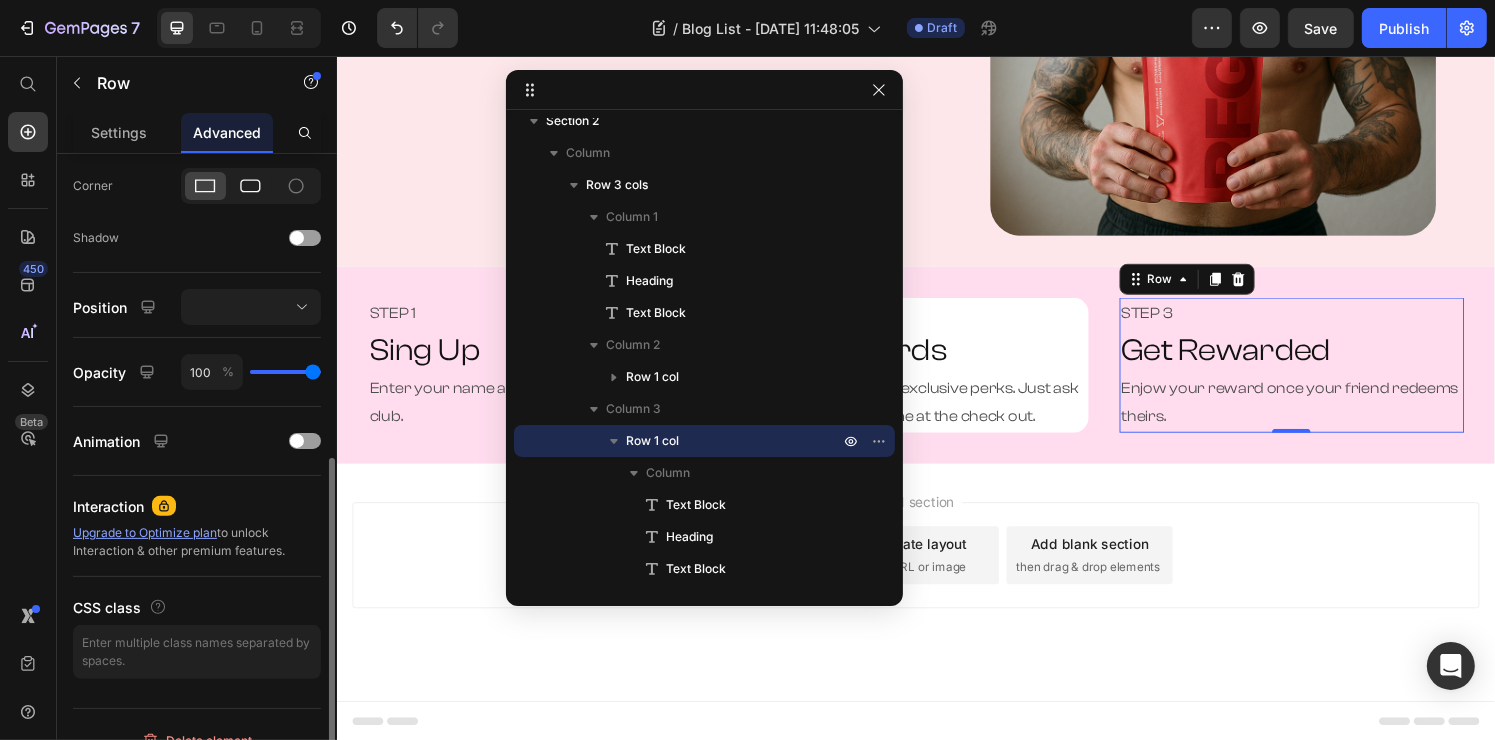 click 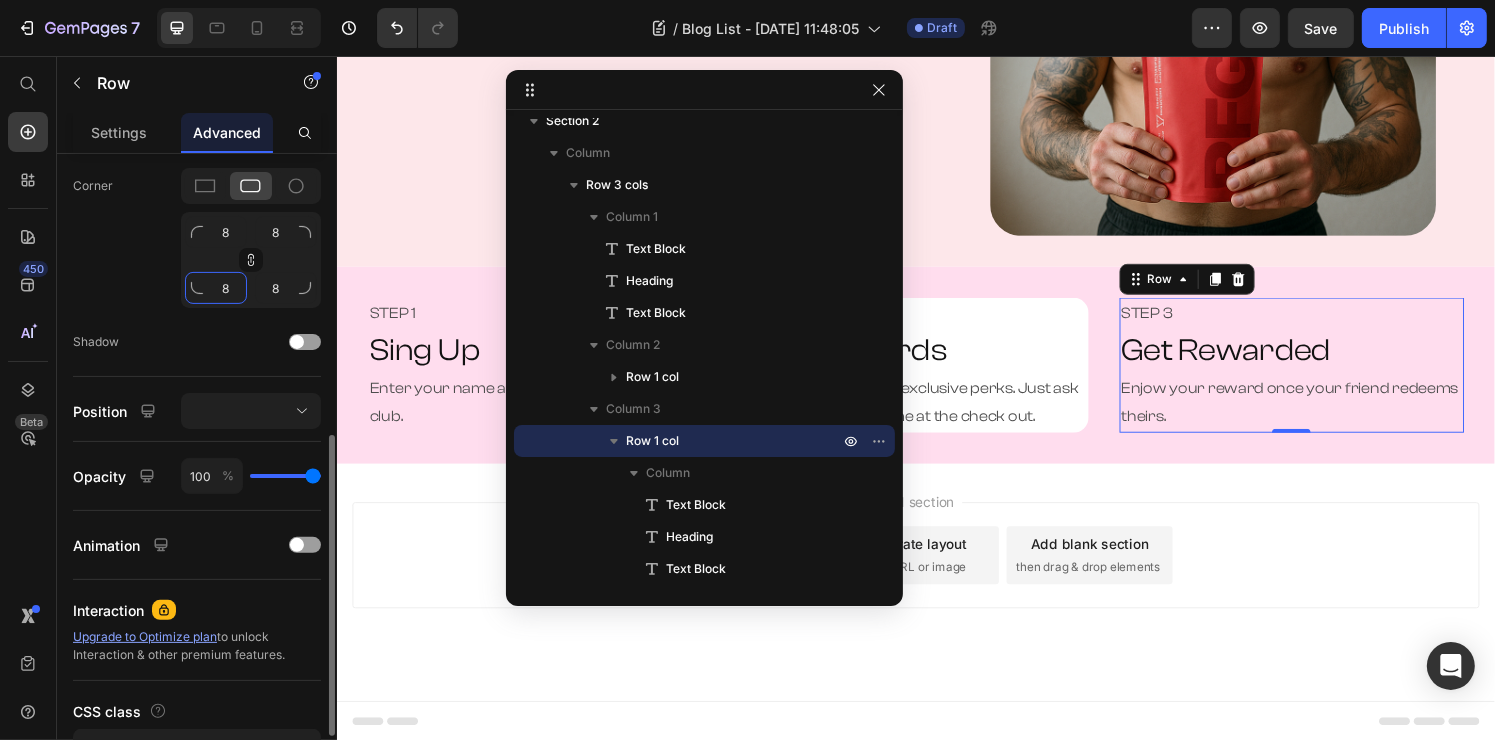 click on "8" 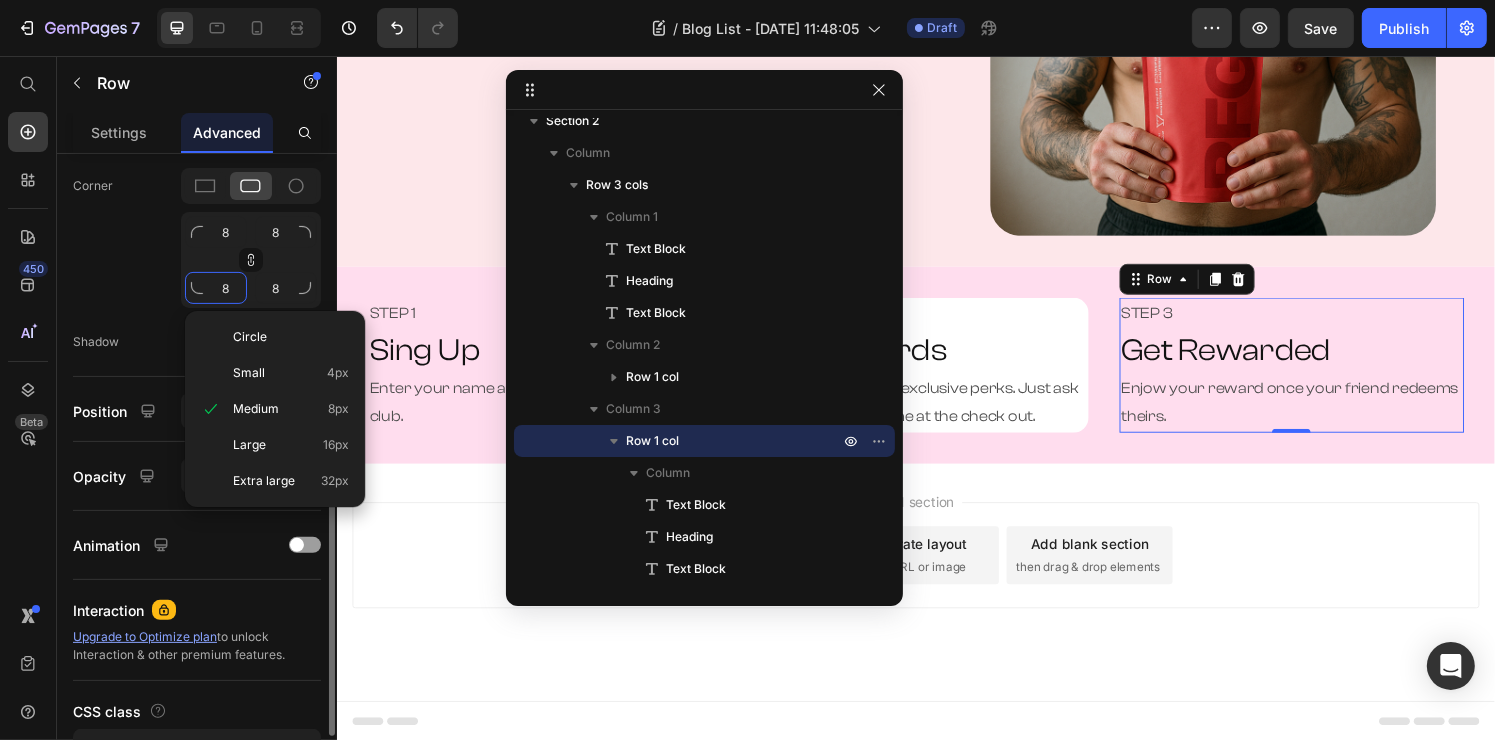 type on "1" 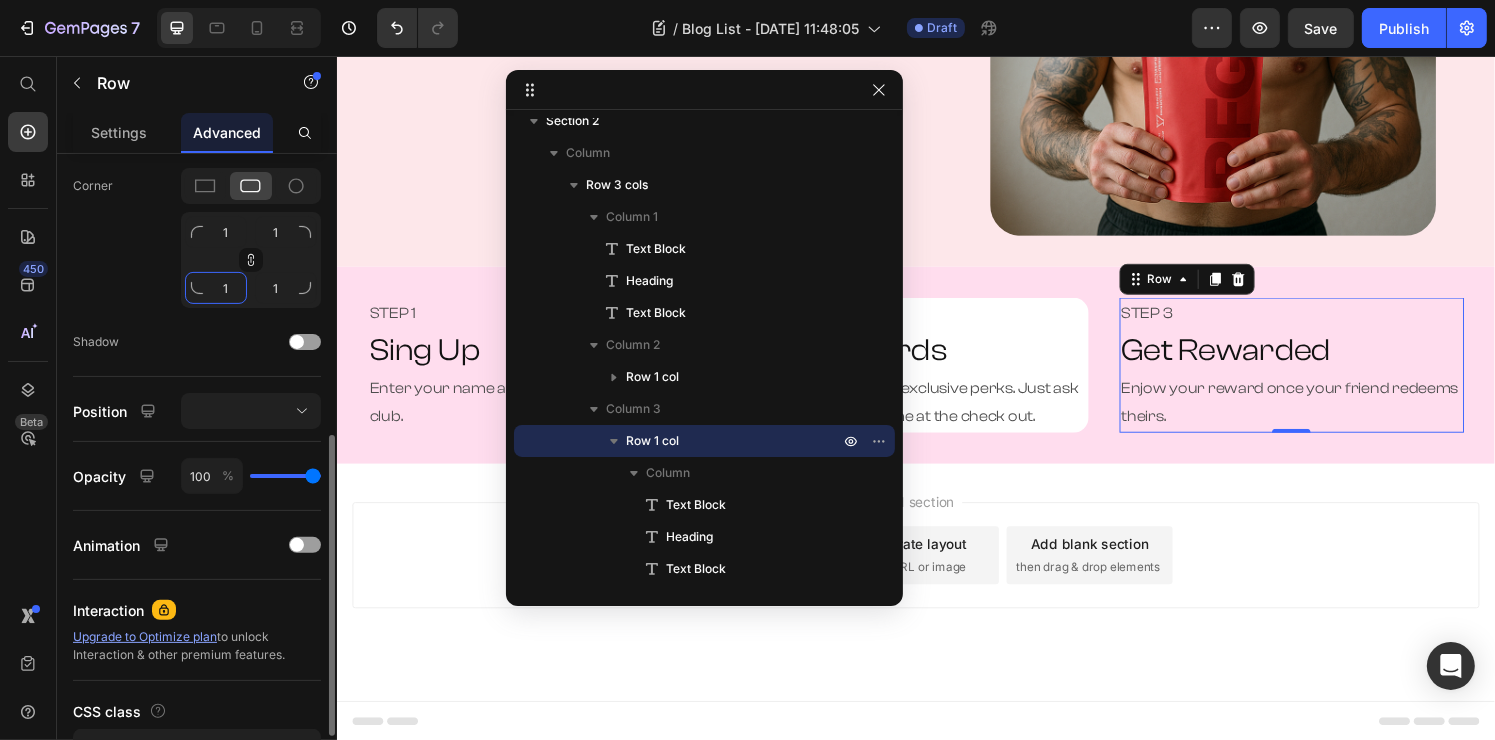 type on "16" 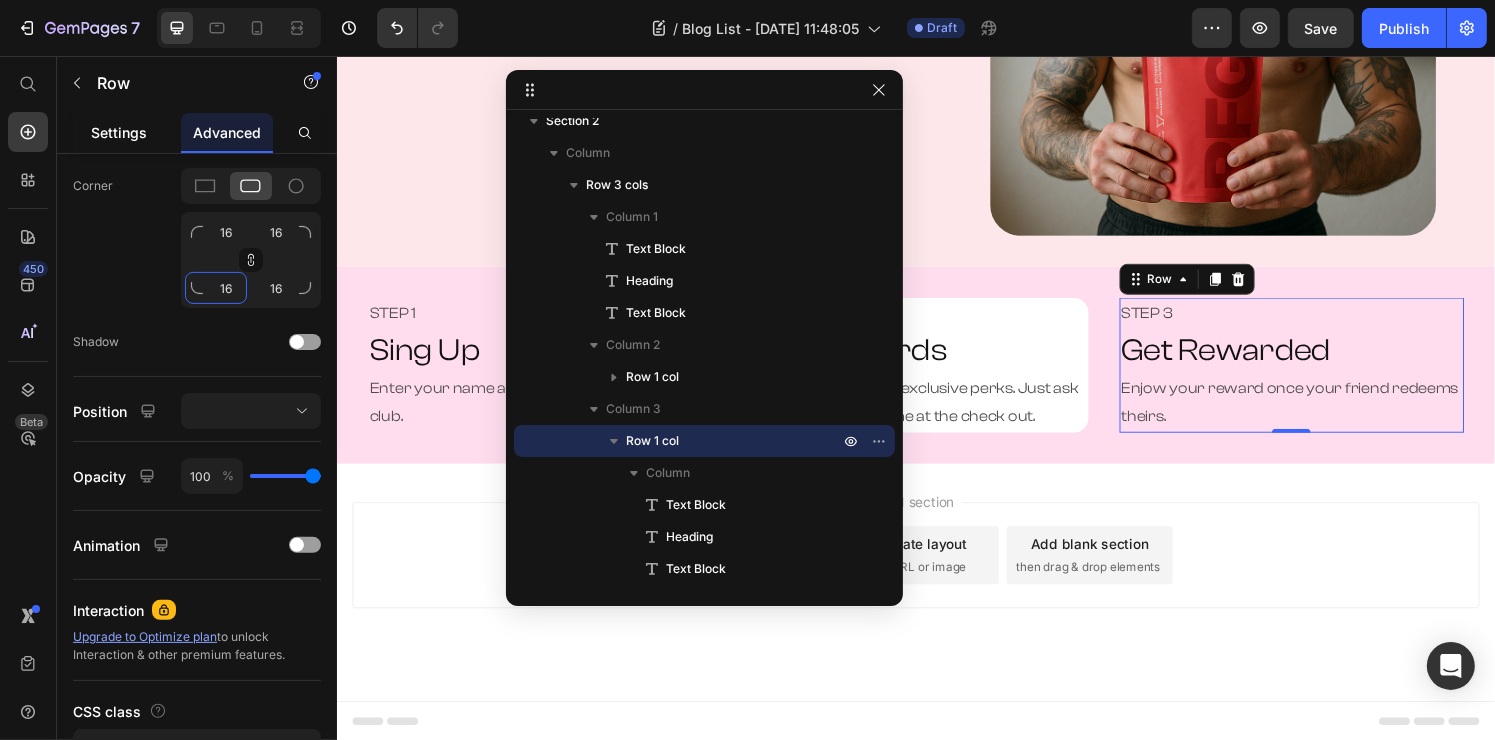type on "16" 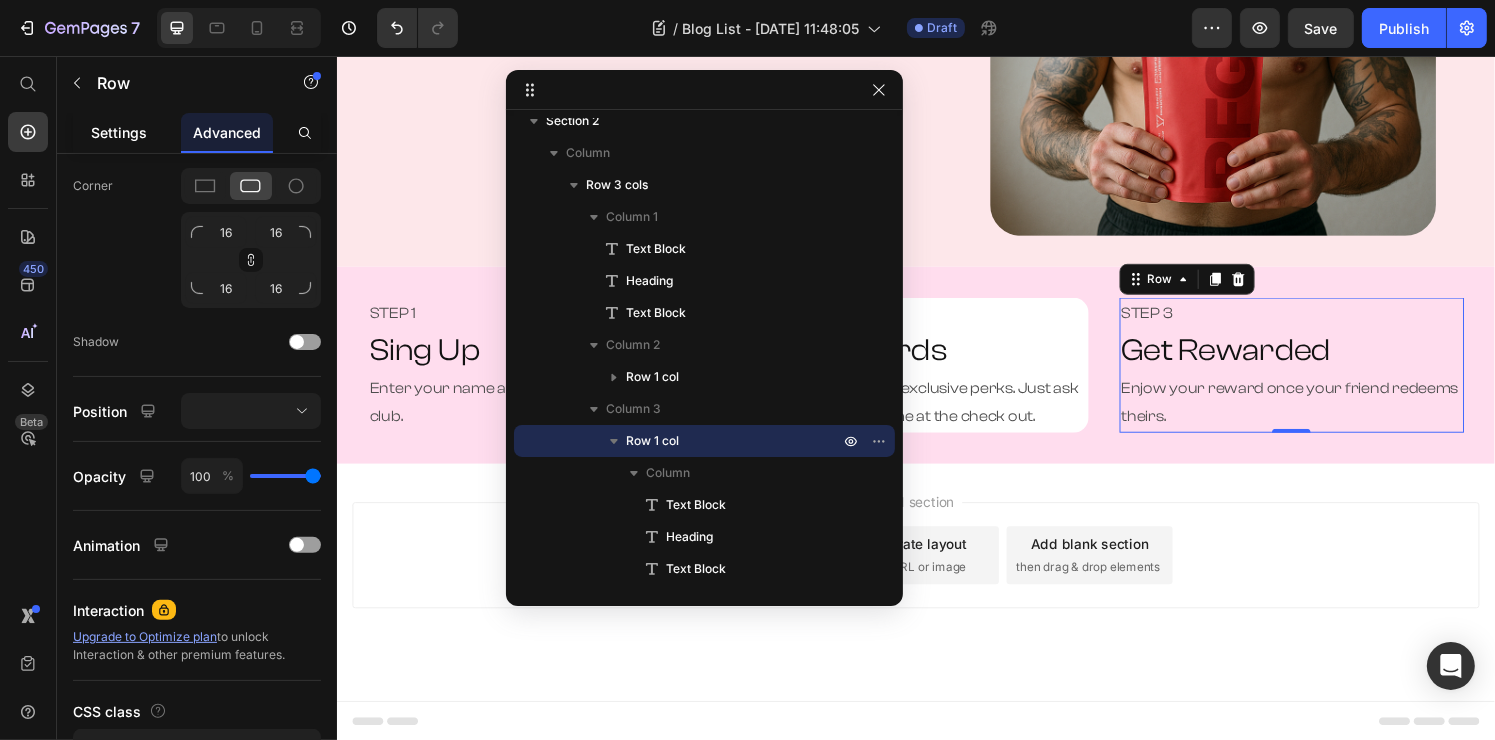 click on "Settings" at bounding box center [119, 132] 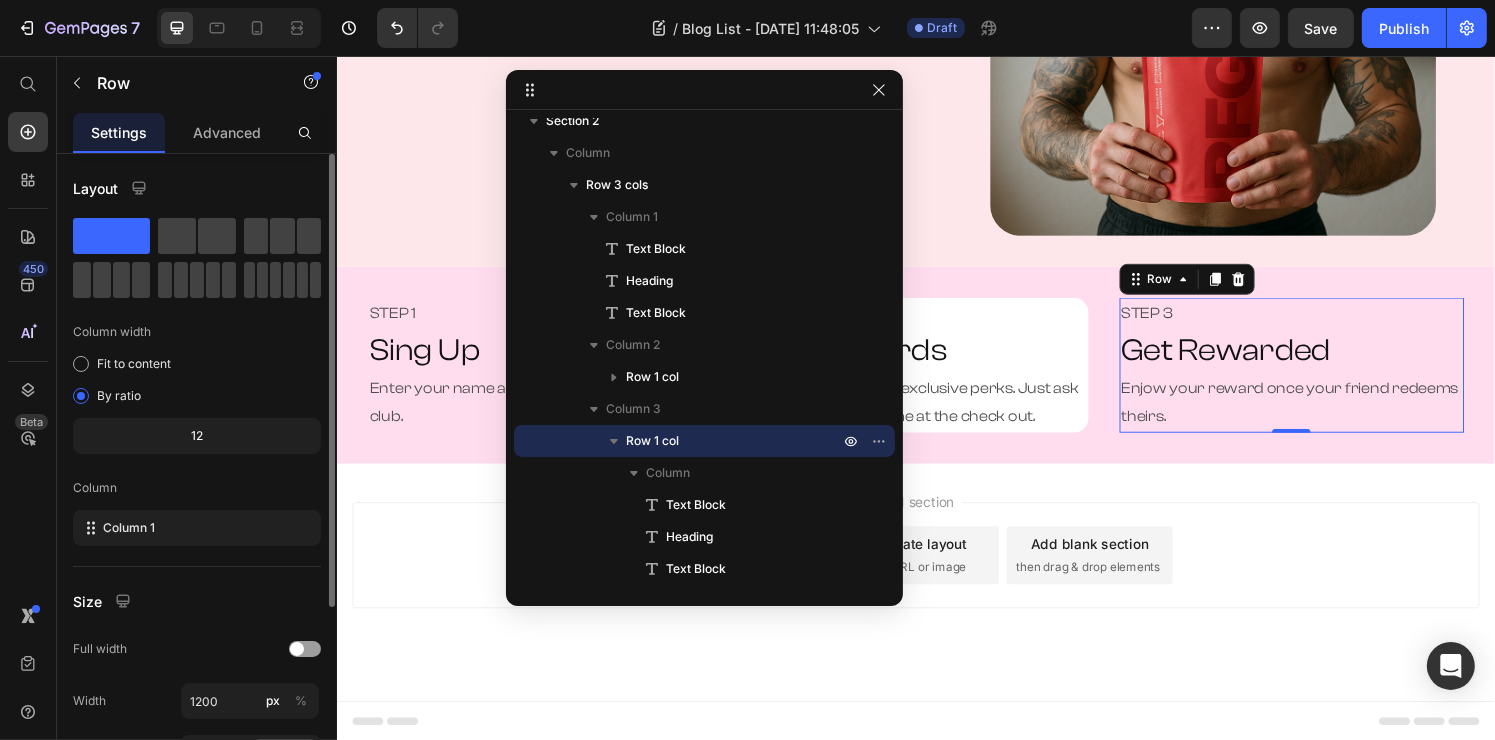 scroll, scrollTop: 267, scrollLeft: 0, axis: vertical 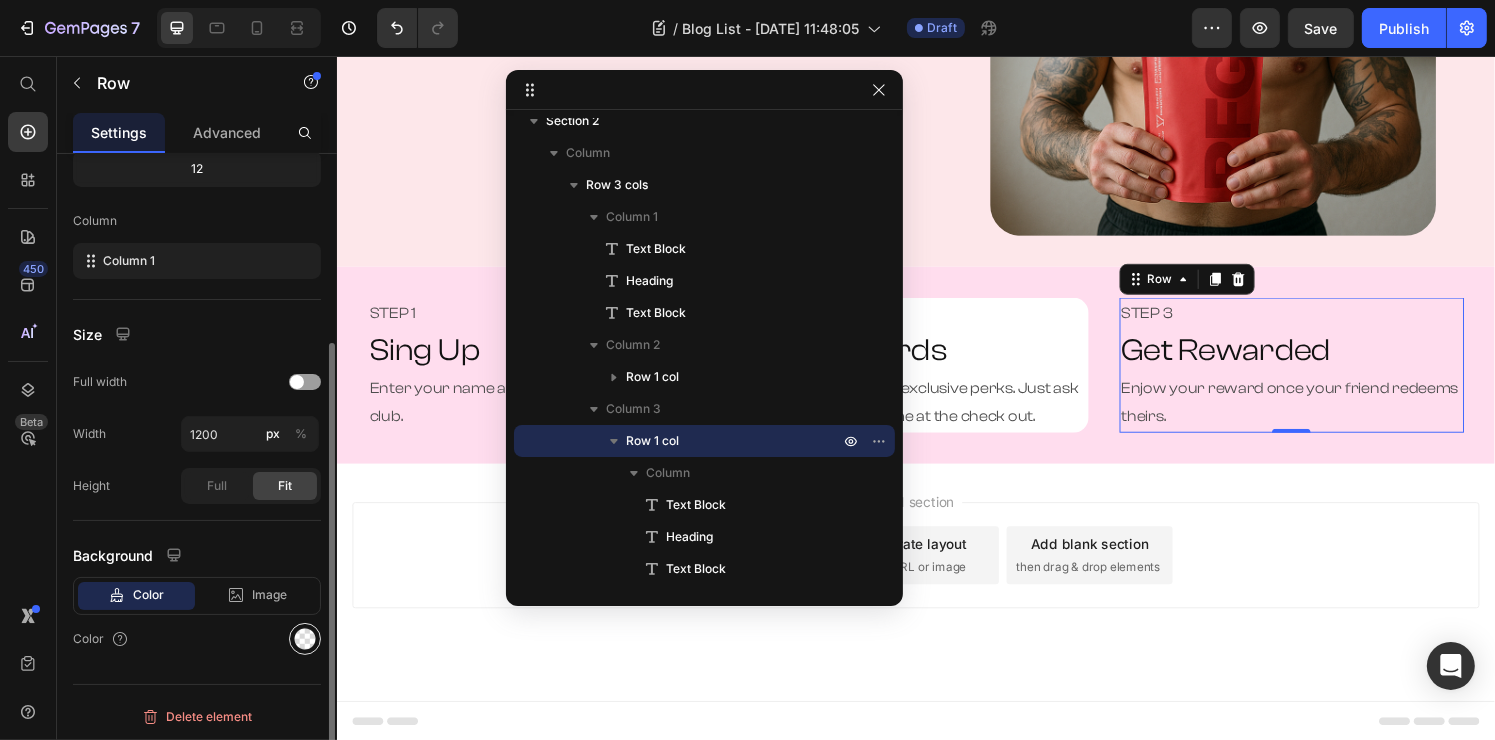 click 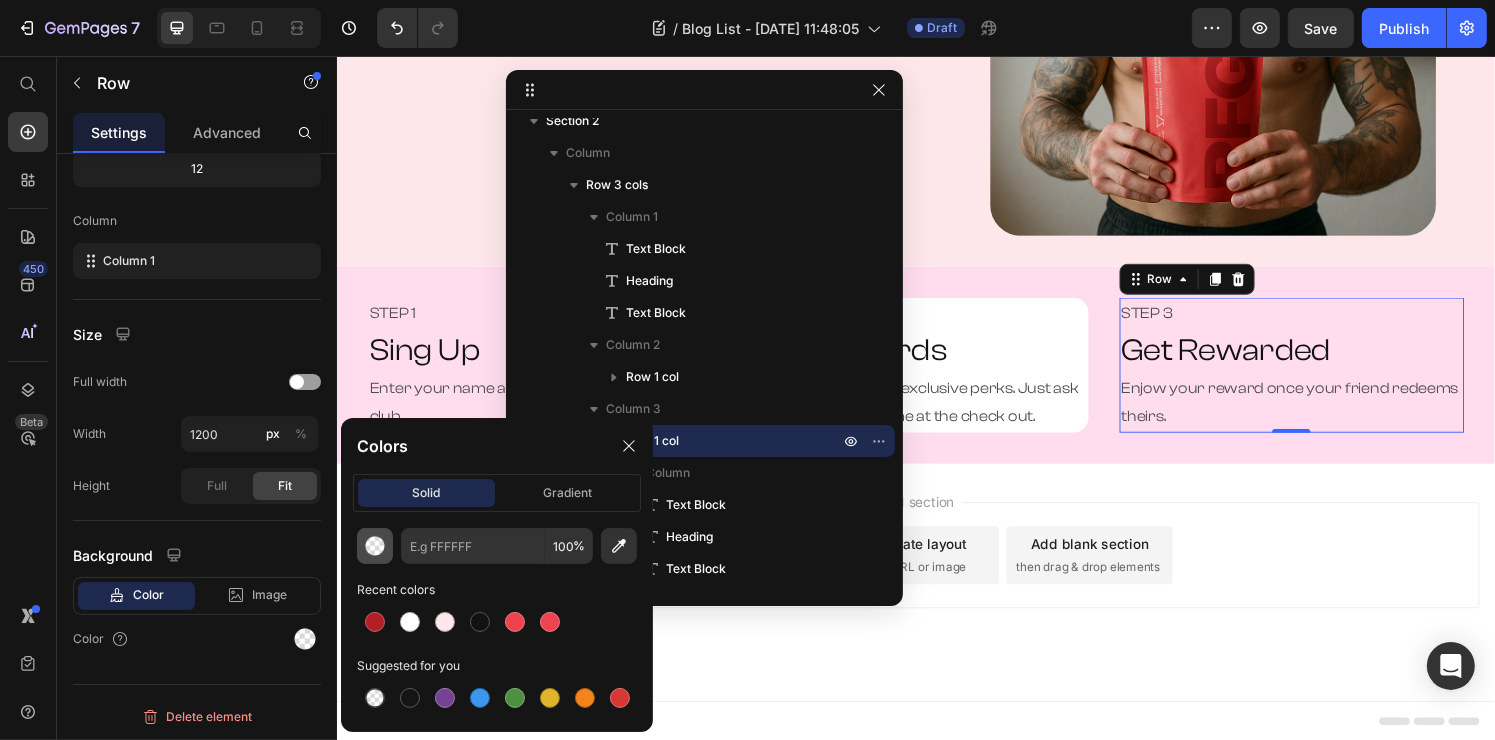 click at bounding box center (375, 546) 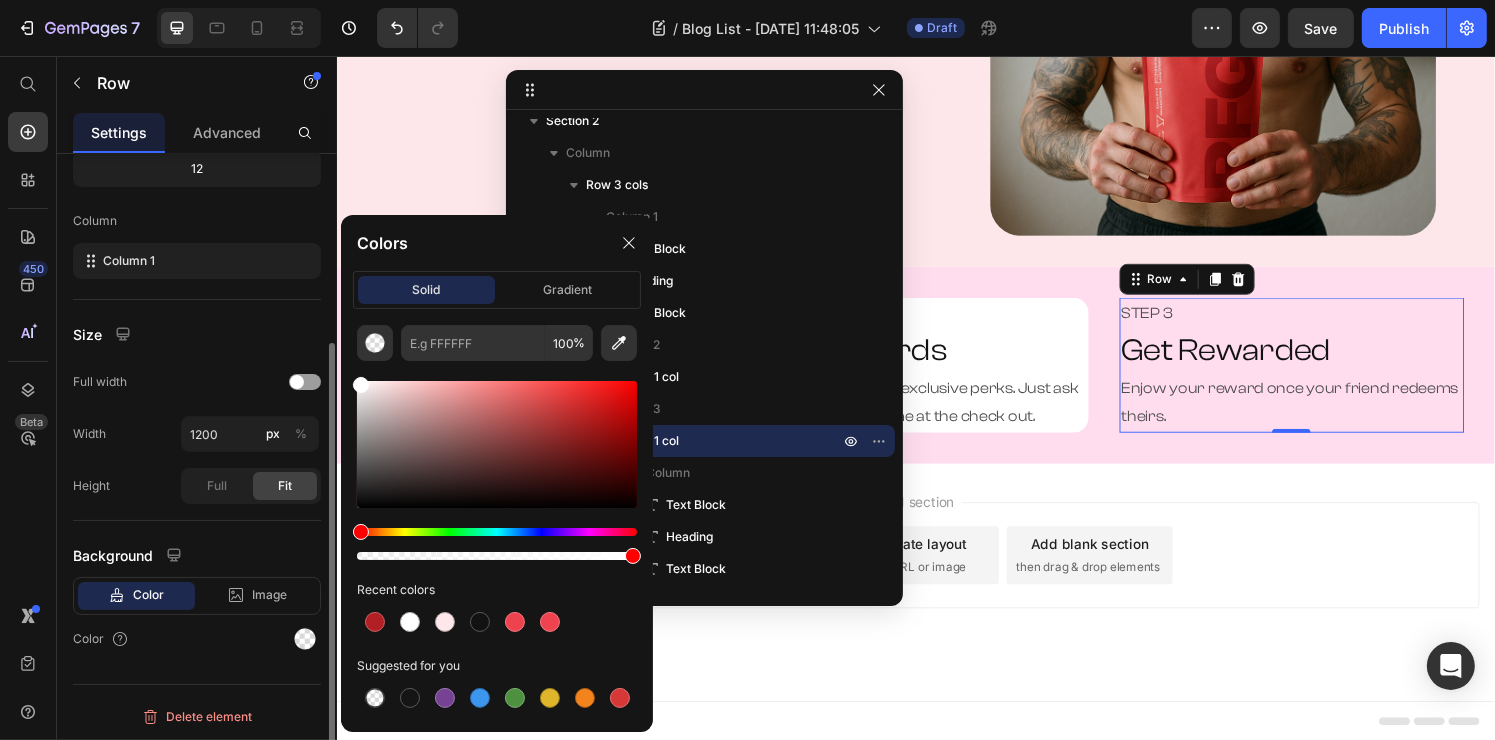 drag, startPoint x: 379, startPoint y: 427, endPoint x: 310, endPoint y: 303, distance: 141.90489 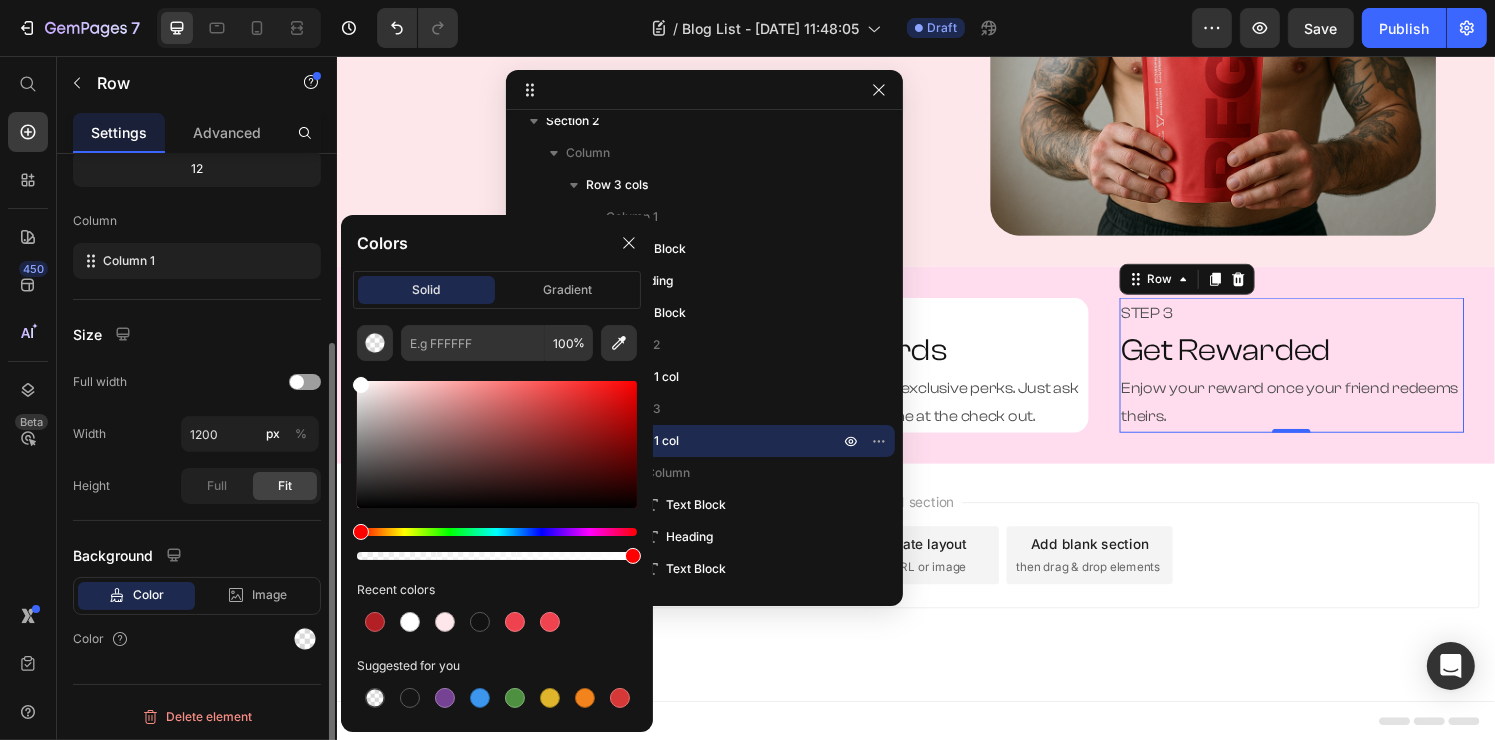 click on "7  Version history  /  Blog List - [DATE] 11:48:05 Draft Preview  Save   Publish  450 Beta Start with Sections Elements Hero Section Product Detail Brands Trusted Badges Guarantee Product Breakdown How to use Testimonials Compare Bundle FAQs Social Proof Brand Story Product List Collection Blog List Contact Sticky Add to Cart Custom Footer Browse Library 450 Layout
Row
Row
Row
Row Text
Heading
Text Block Button
Button
Button
Sticky Back to top Media
Image" at bounding box center (747, 0) 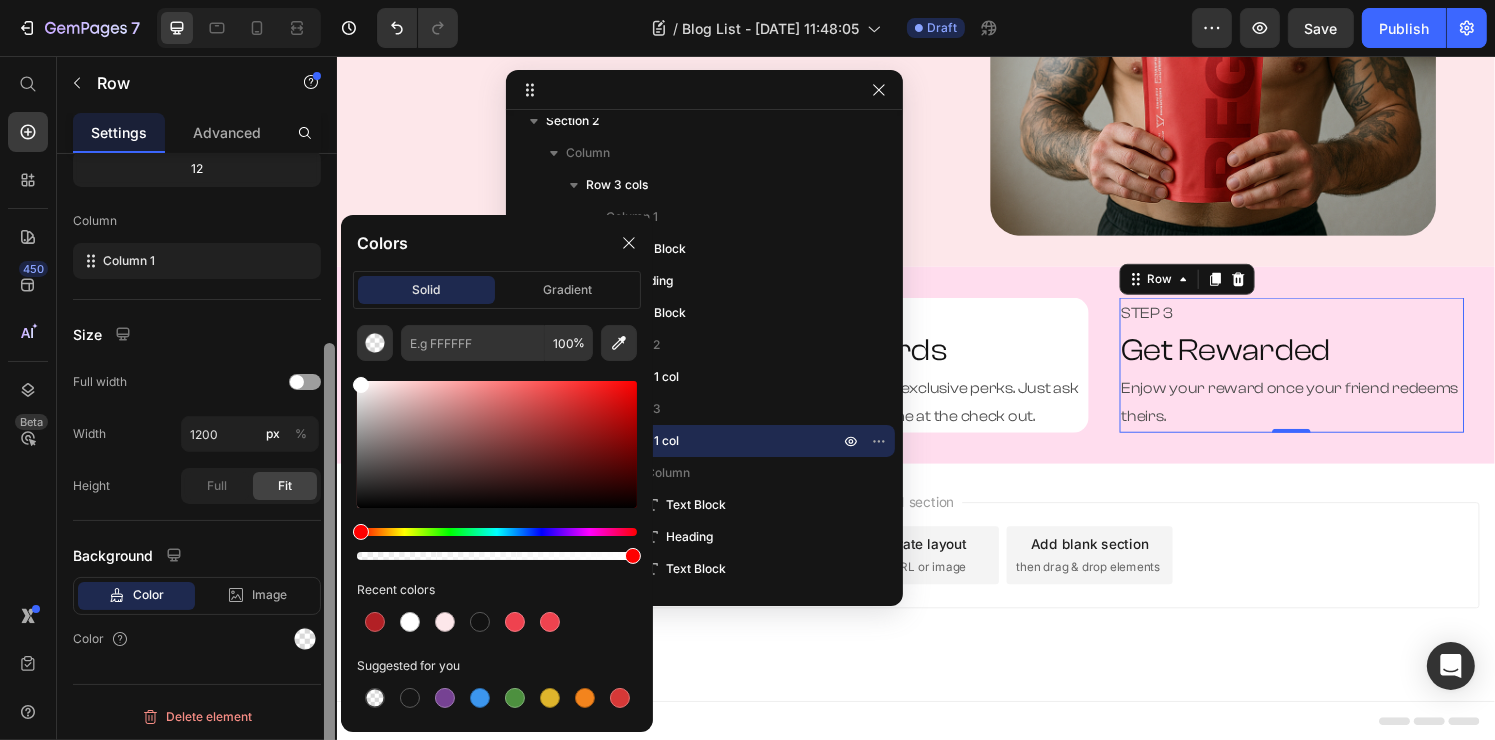 type on "FFFFFF" 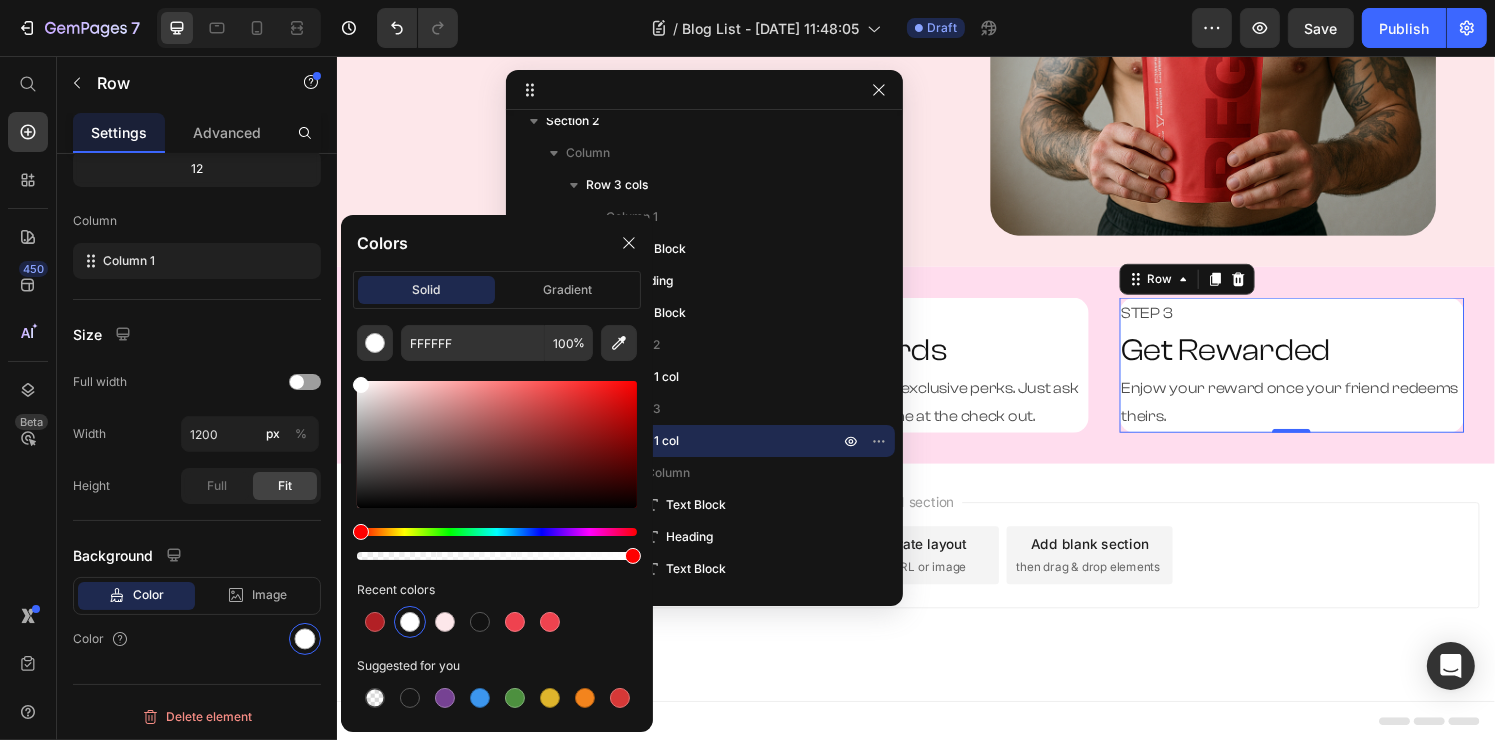 click on "Add section Choose templates inspired by CRO experts Generate layout from URL or image Add blank section then drag & drop elements" at bounding box center [936, 573] 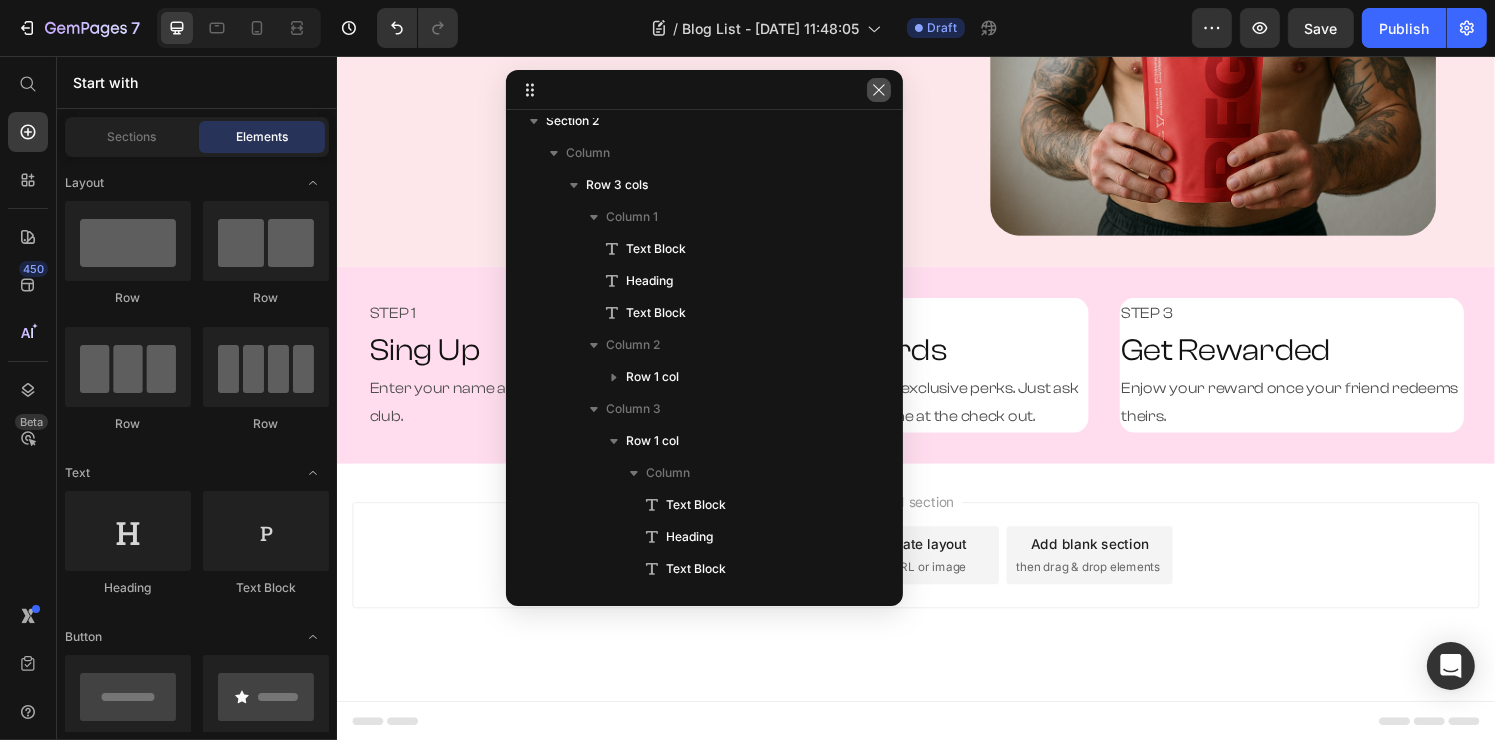 click 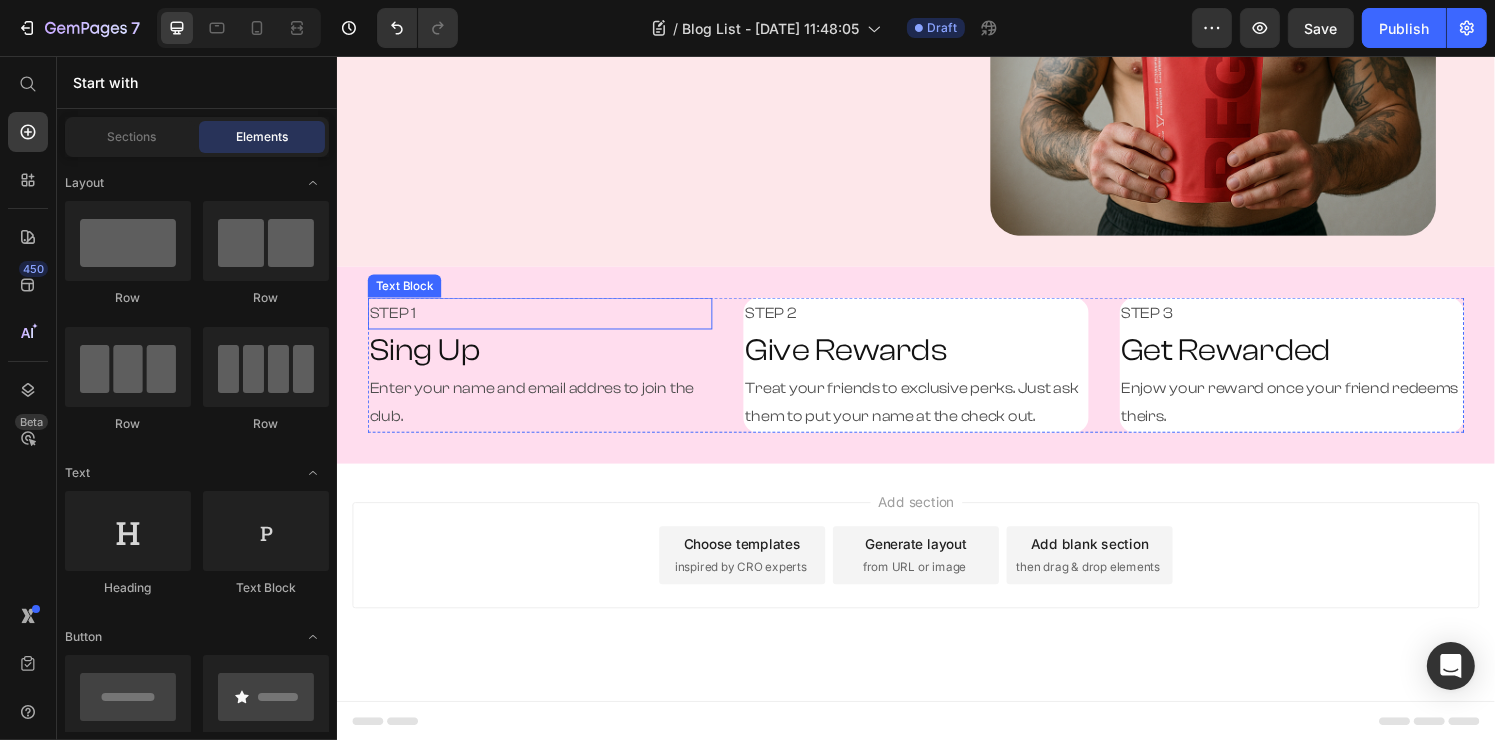 scroll, scrollTop: 0, scrollLeft: 0, axis: both 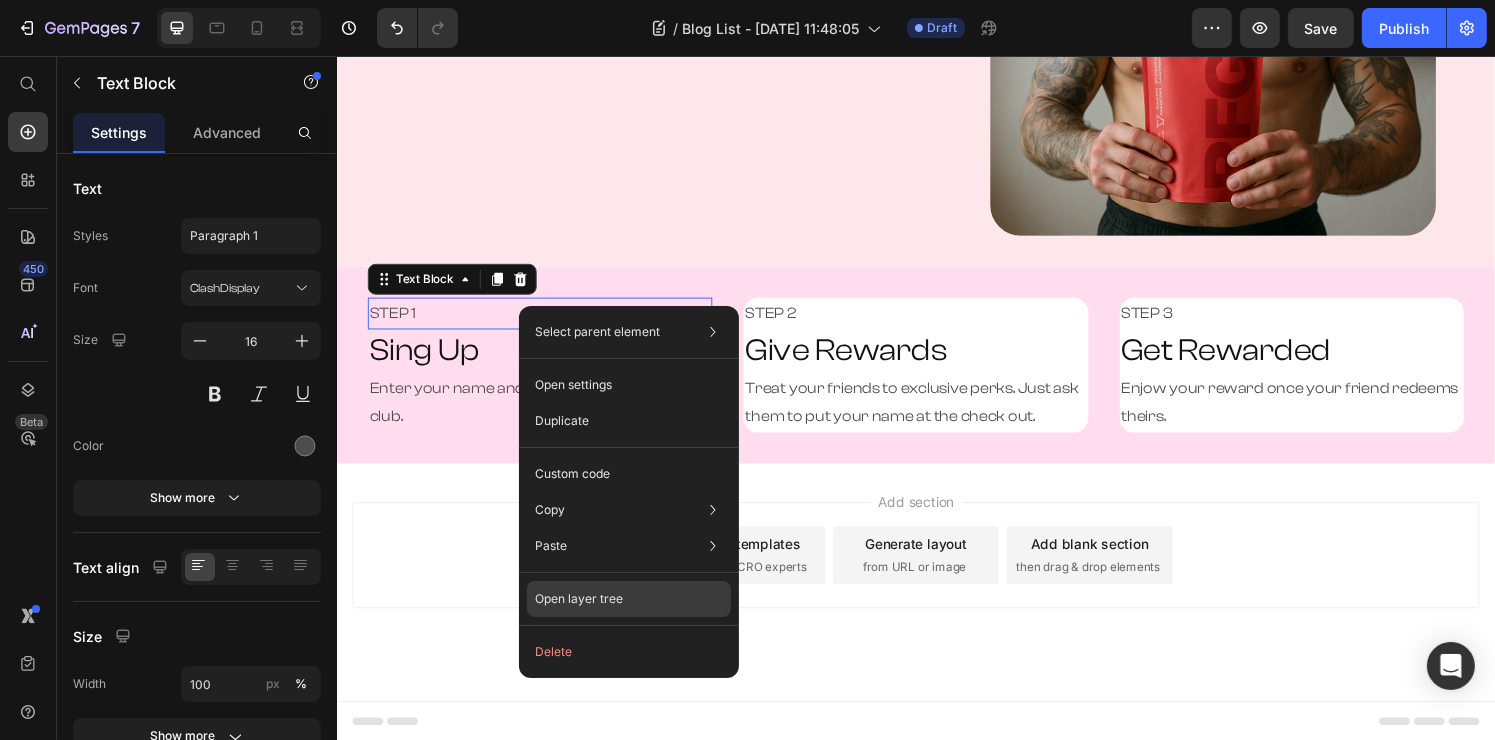 click on "Open layer tree" at bounding box center (579, 599) 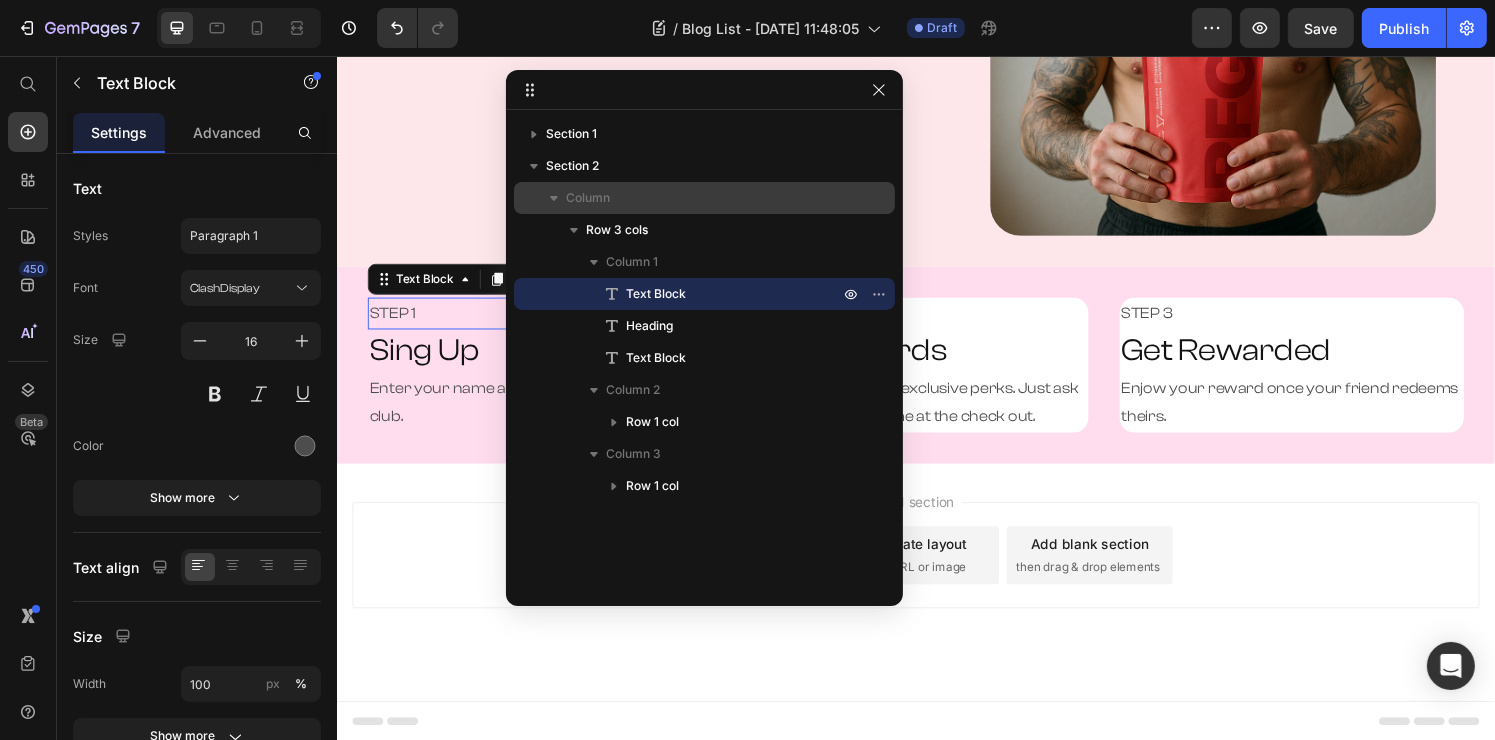 click on "Column" at bounding box center (704, 198) 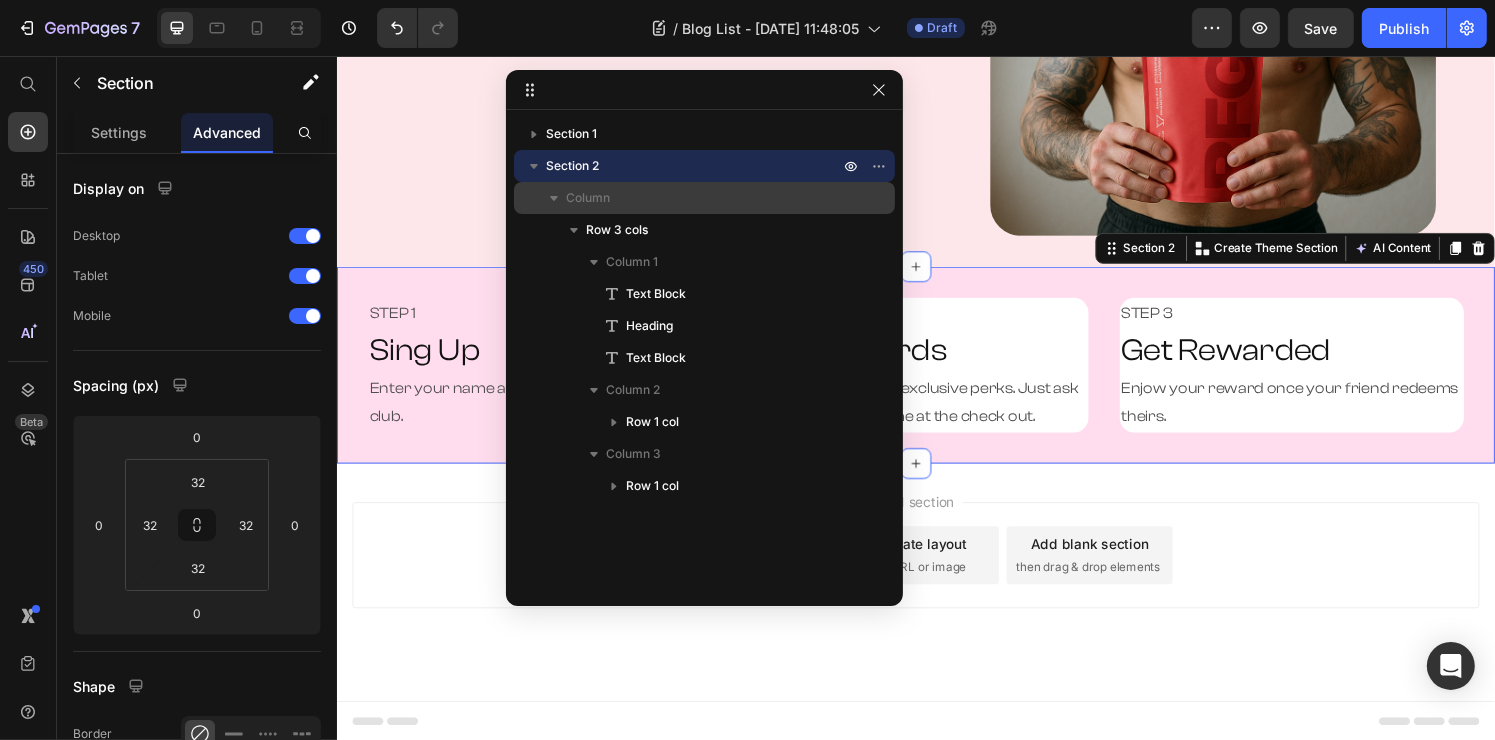click on "Column" at bounding box center (704, 198) 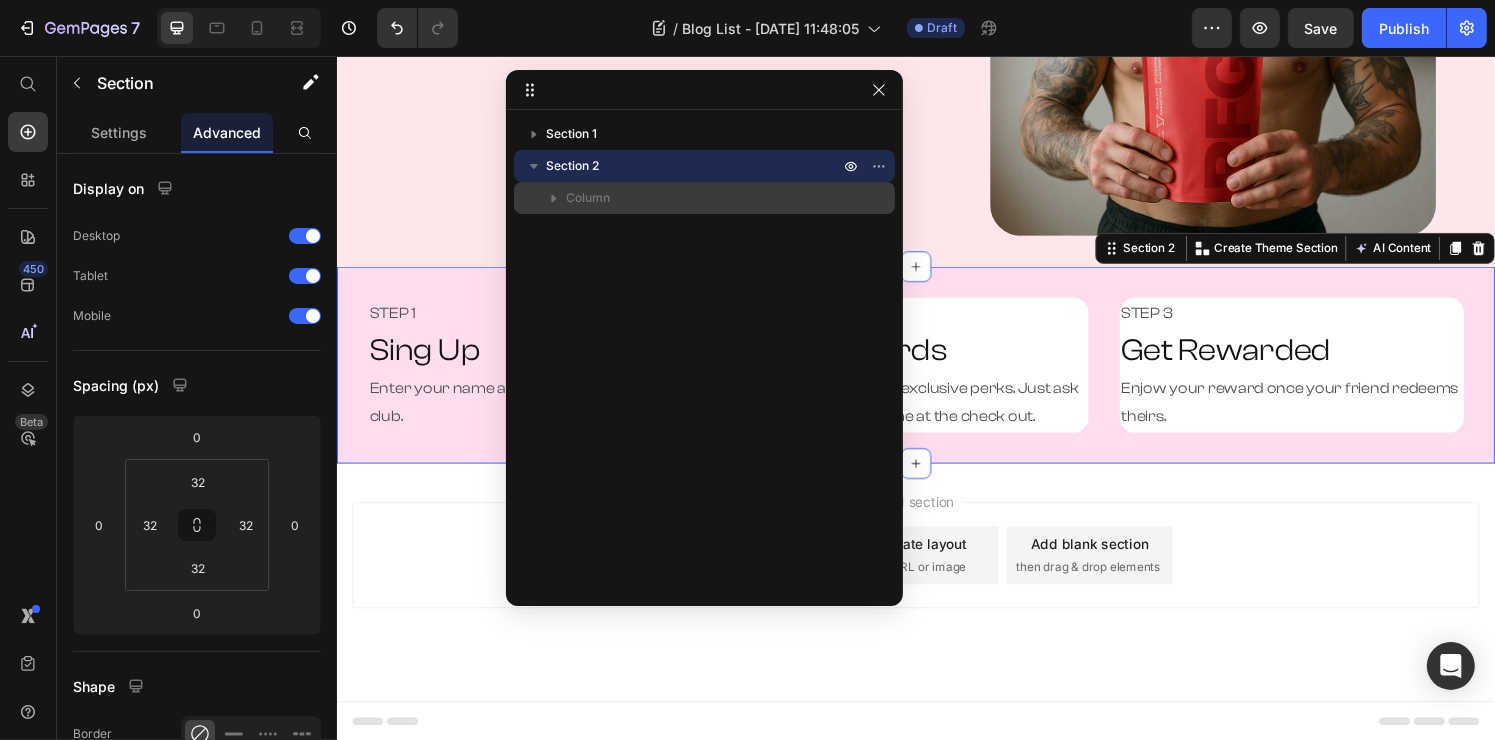 click on "Column" at bounding box center (704, 198) 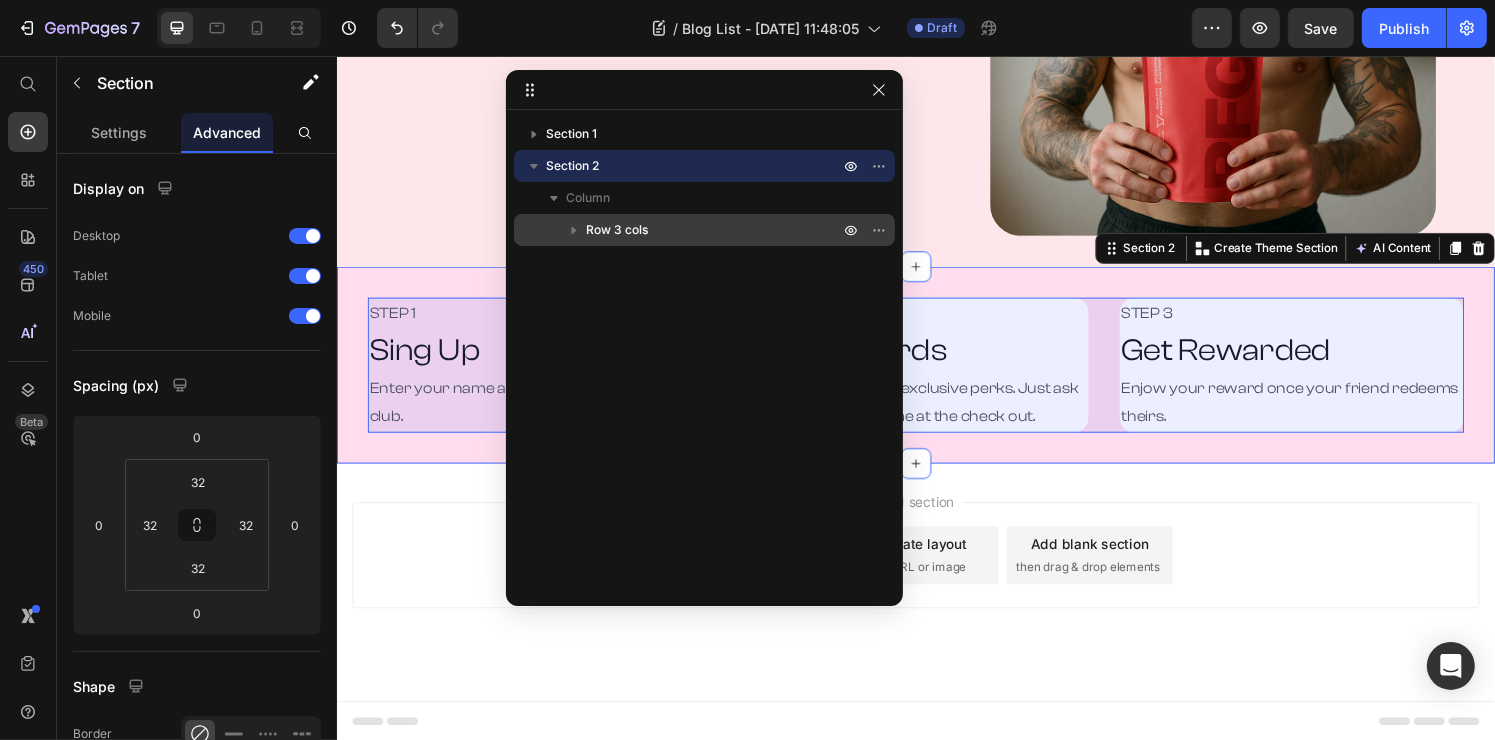 click on "Row 3 cols" at bounding box center [617, 230] 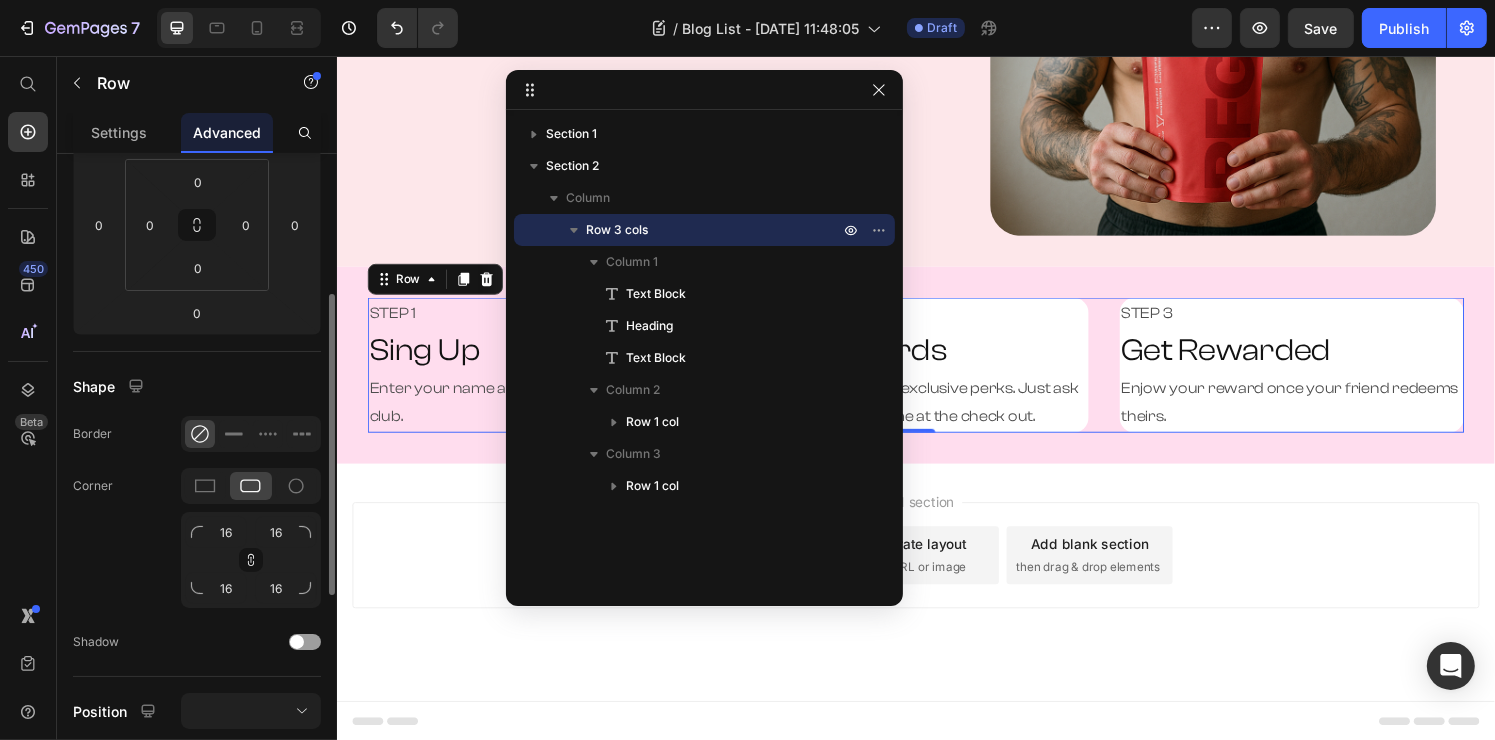 scroll, scrollTop: 600, scrollLeft: 0, axis: vertical 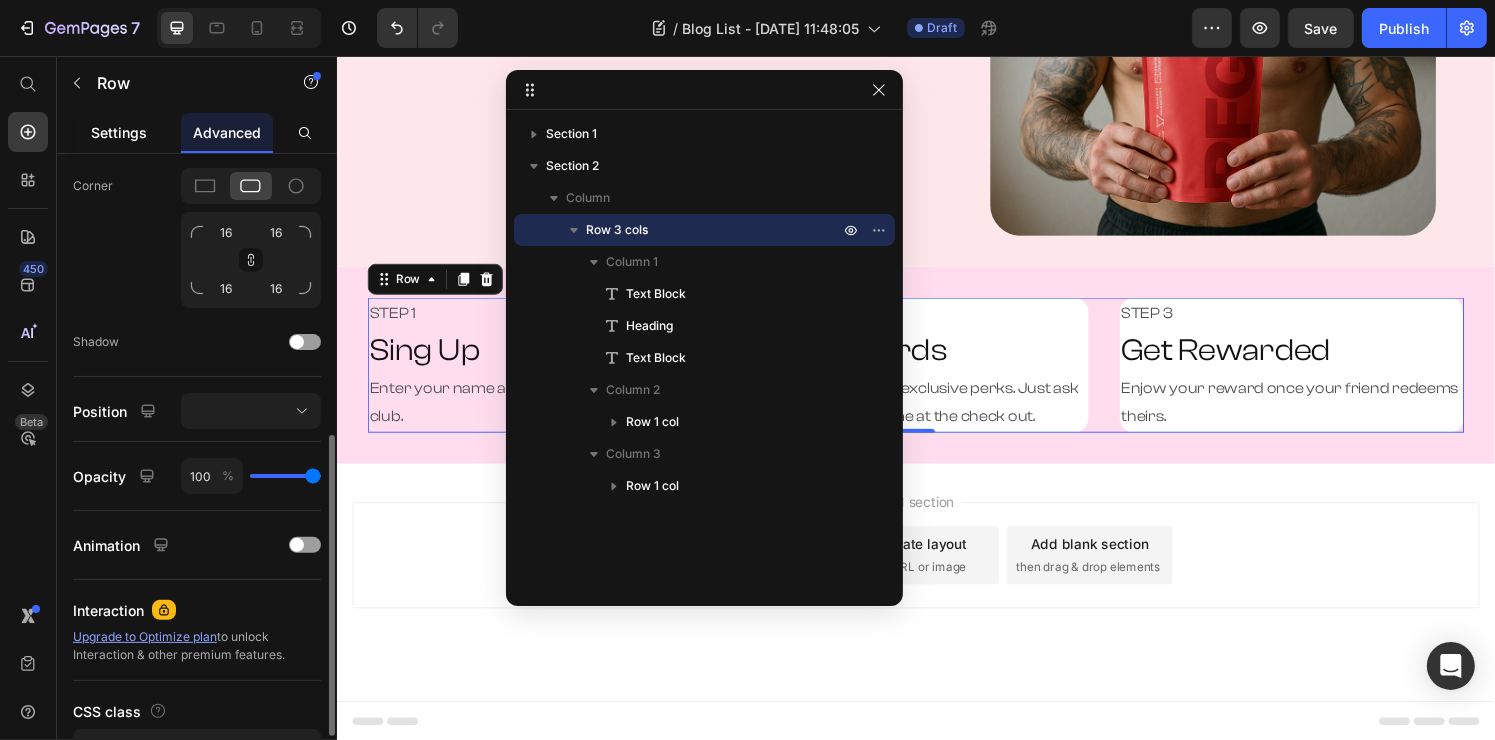 click on "Settings" at bounding box center (119, 132) 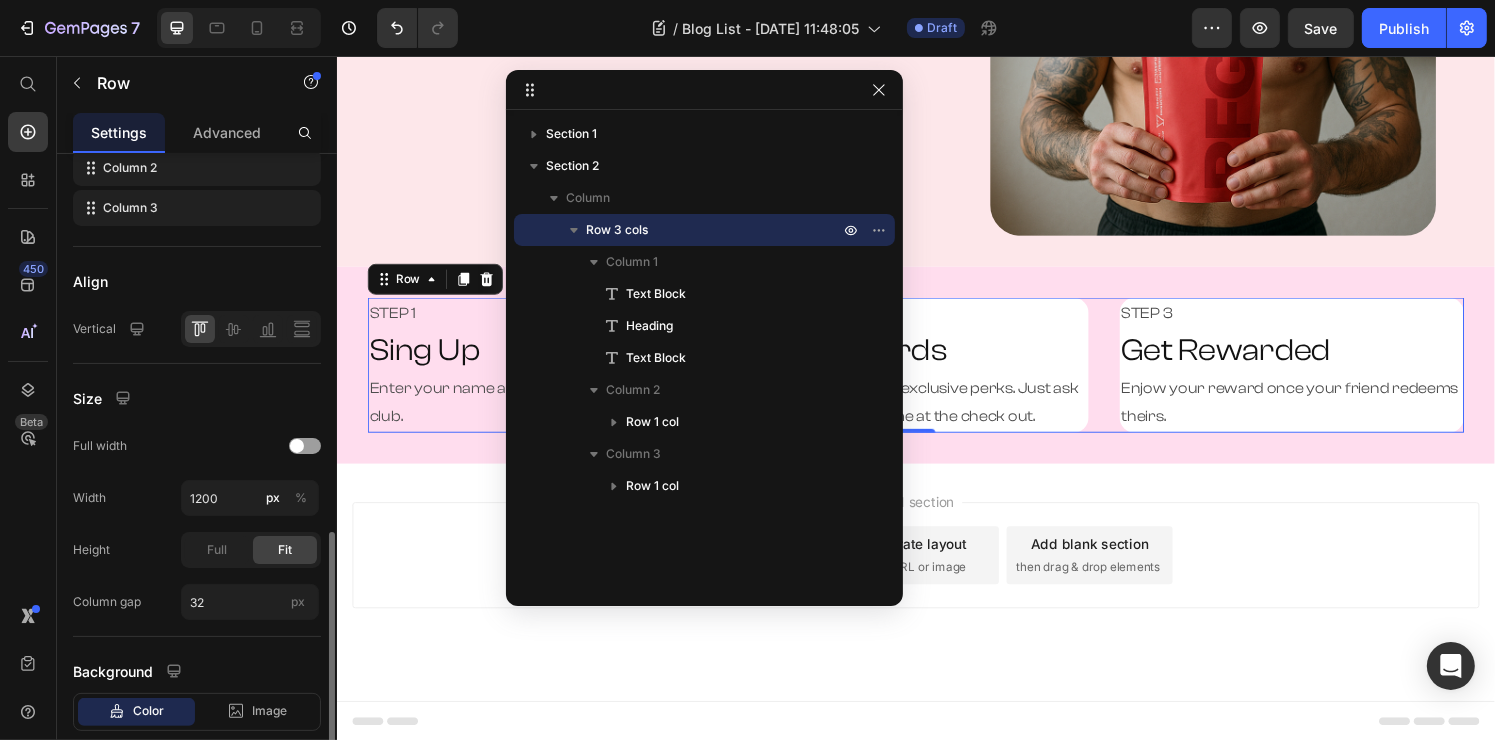 scroll, scrollTop: 516, scrollLeft: 0, axis: vertical 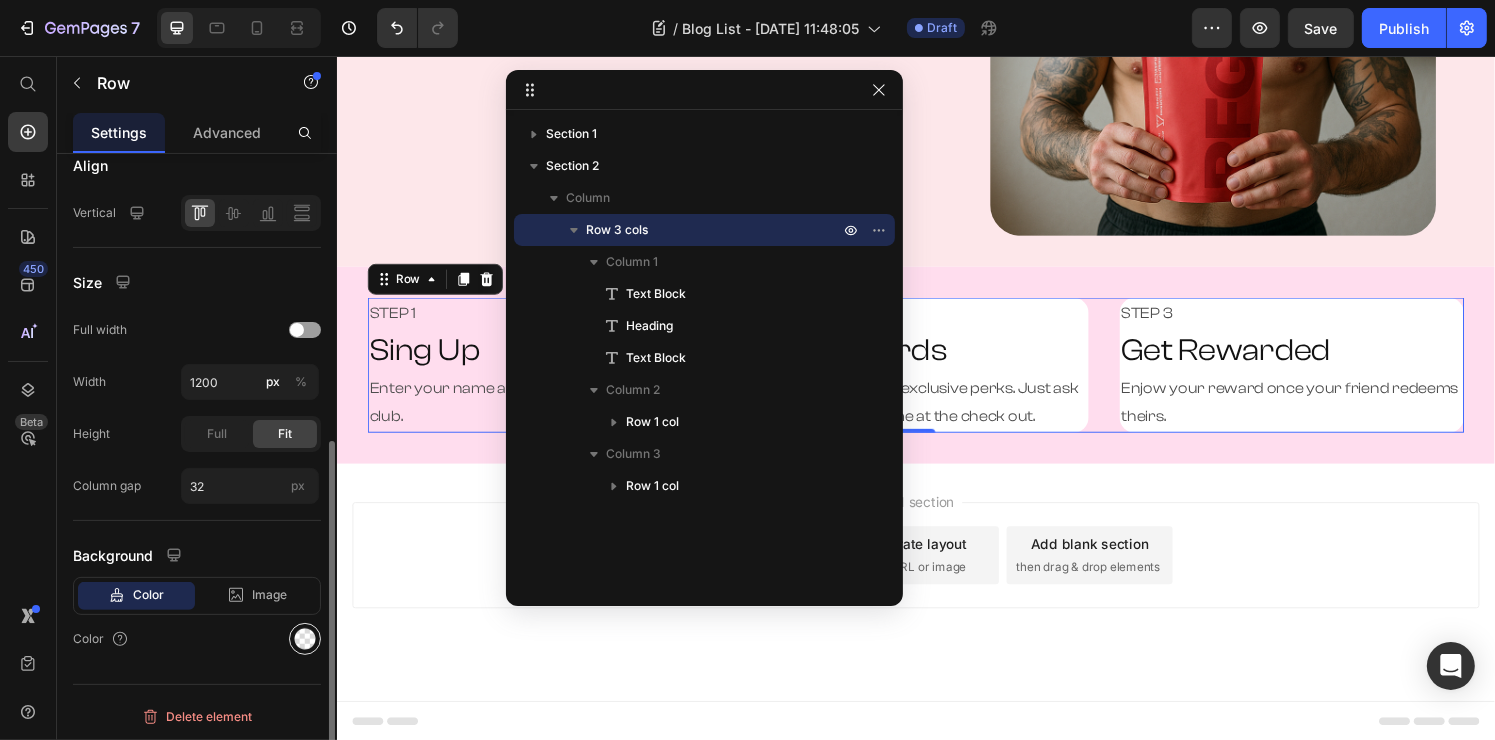 click 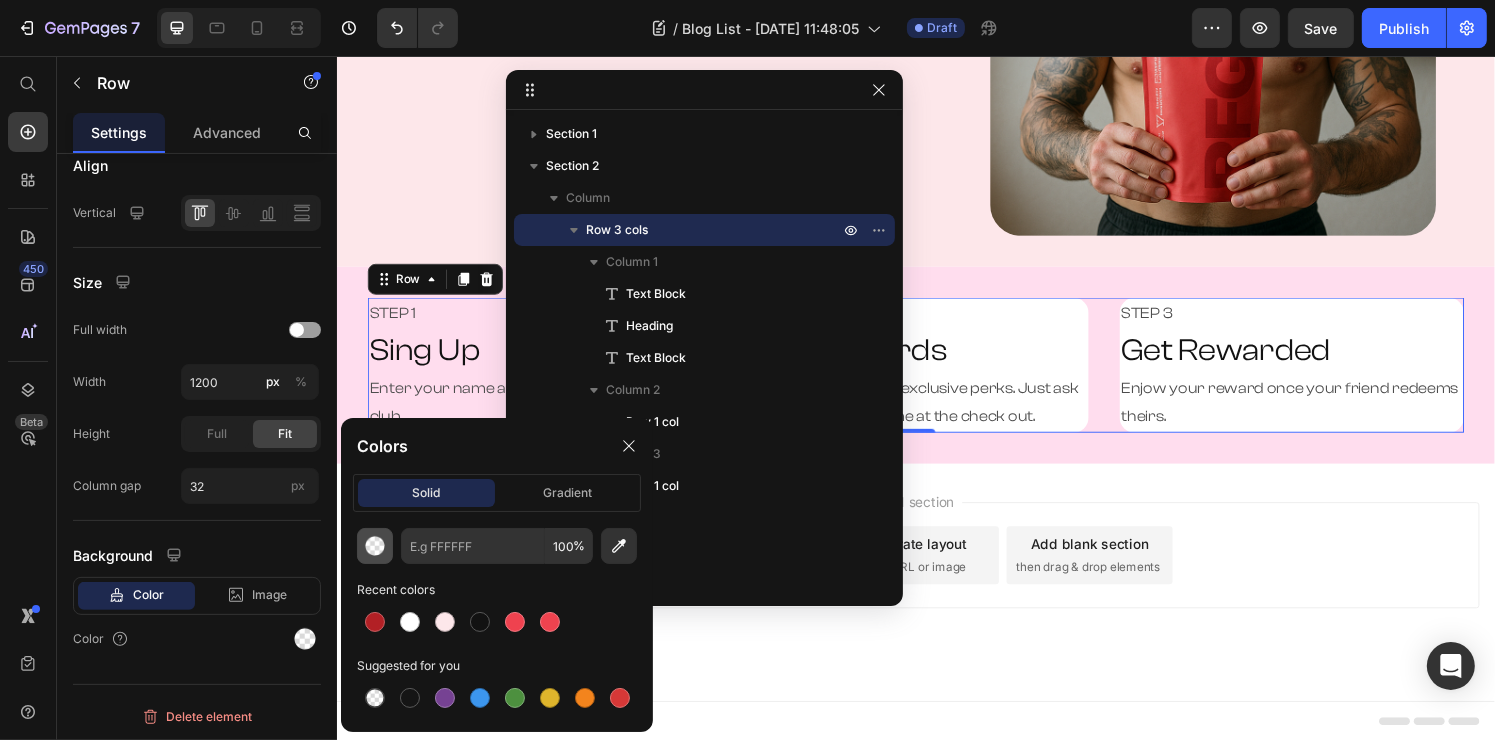 click at bounding box center (375, 546) 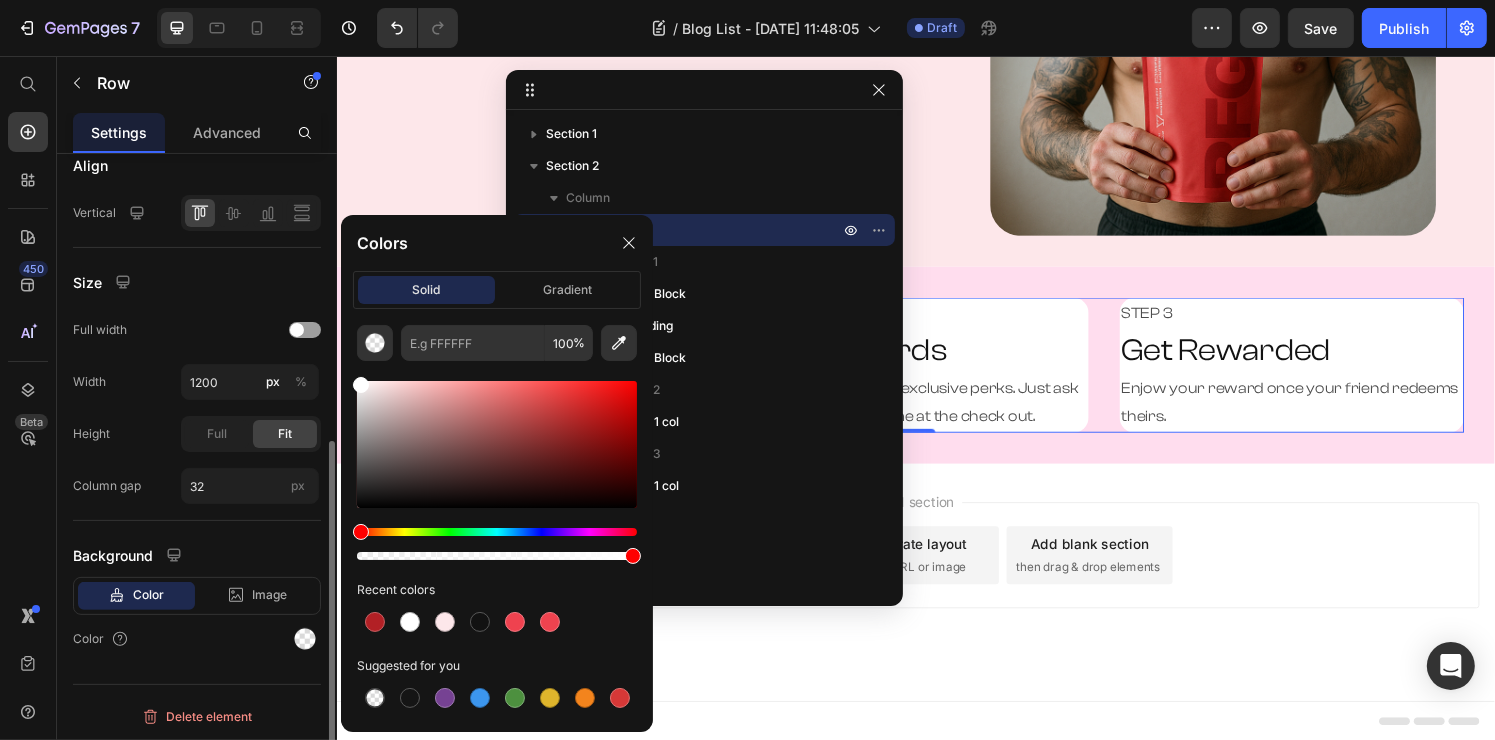 drag, startPoint x: 381, startPoint y: 450, endPoint x: 290, endPoint y: 306, distance: 170.34377 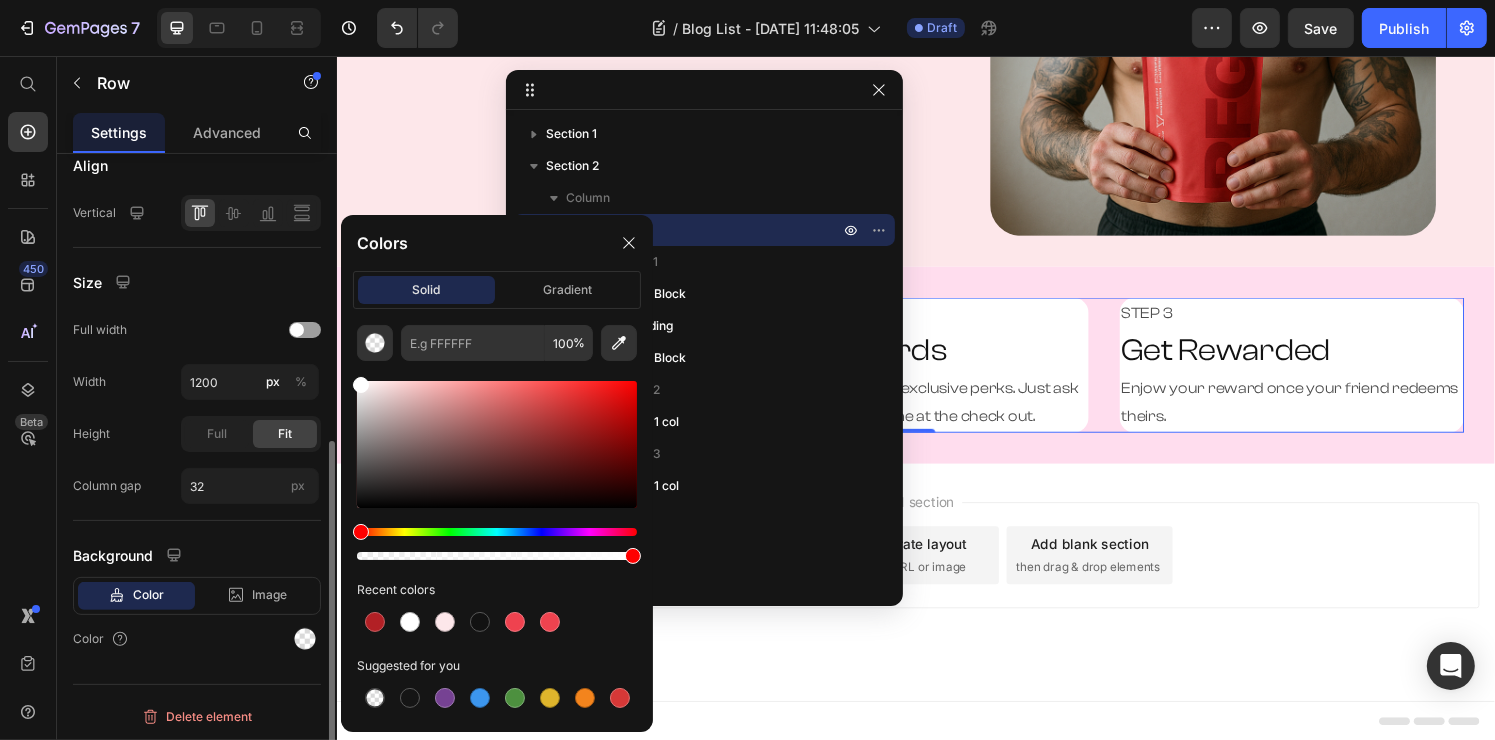 click on "7  Version history  /  Blog List - [DATE] 11:48:05 Draft Preview  Save   Publish  450 Beta Start with Sections Elements Hero Section Product Detail Brands Trusted Badges Guarantee Product Breakdown How to use Testimonials Compare Bundle FAQs Social Proof Brand Story Product List Collection Blog List Contact Sticky Add to Cart Custom Footer Browse Library 450 Layout
Row
Row
Row
Row Text
Heading
Text Block Button
Button
Button
Sticky Back to top Media
Image" at bounding box center (747, 0) 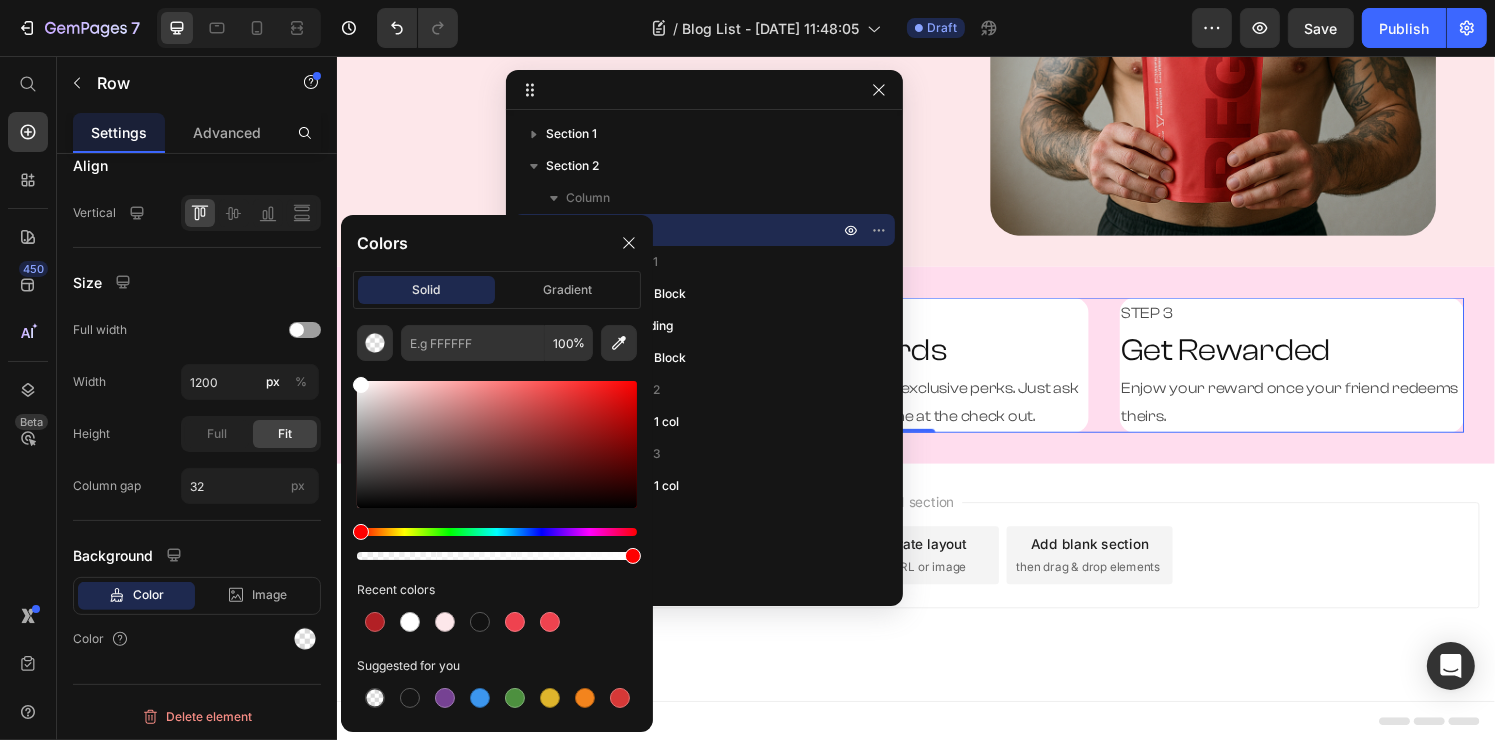 type on "FFFFFF" 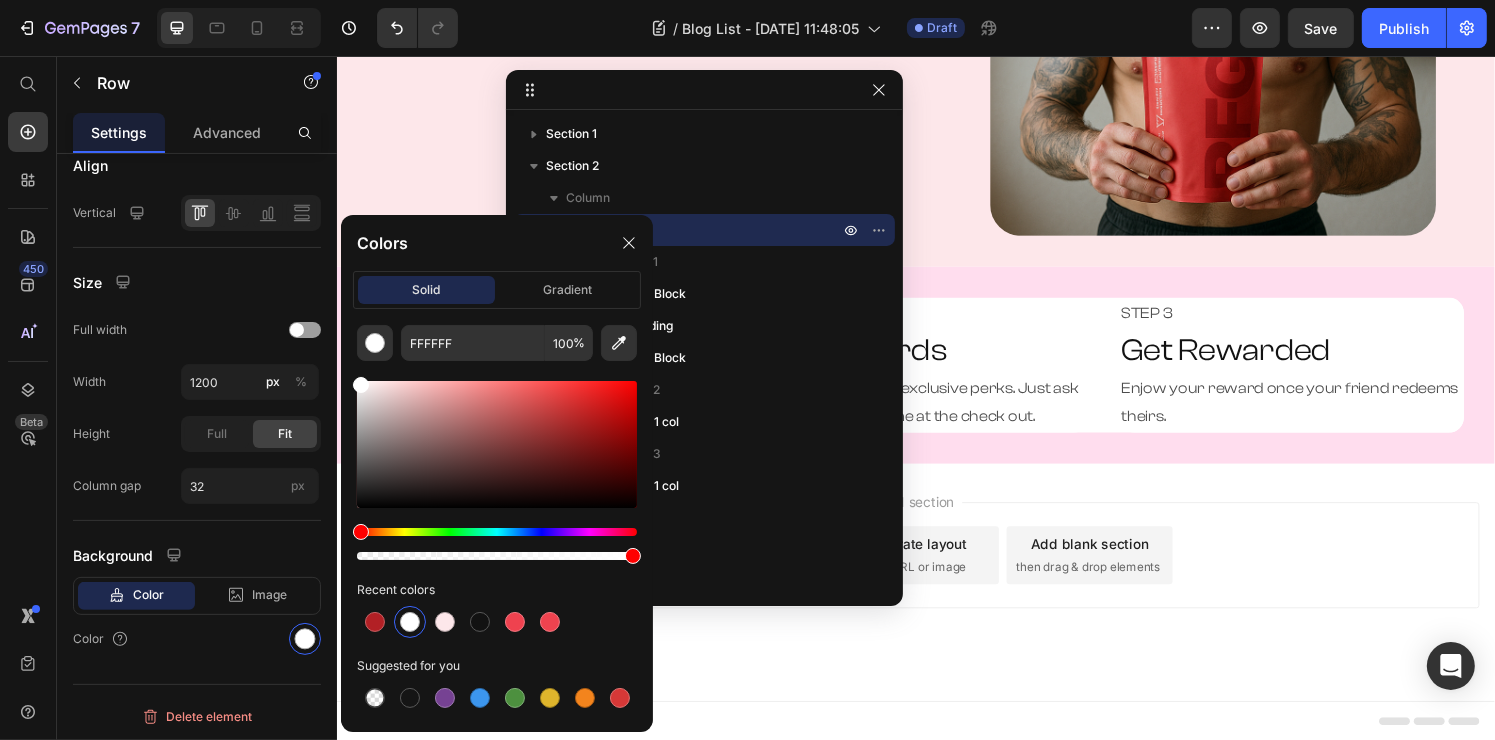 click on "Add section Choose templates inspired by CRO experts Generate layout from URL or image Add blank section then drag & drop elements" at bounding box center [936, 601] 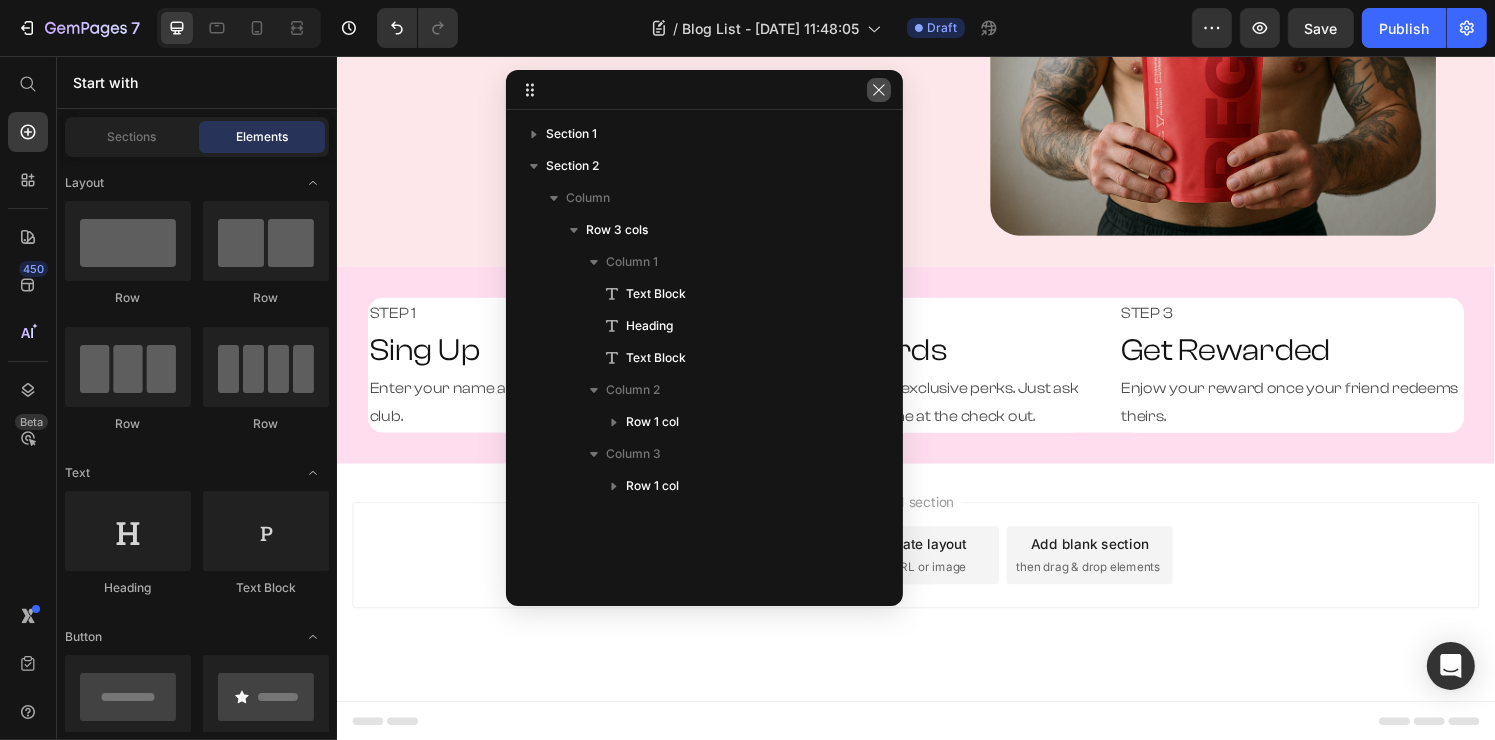 click 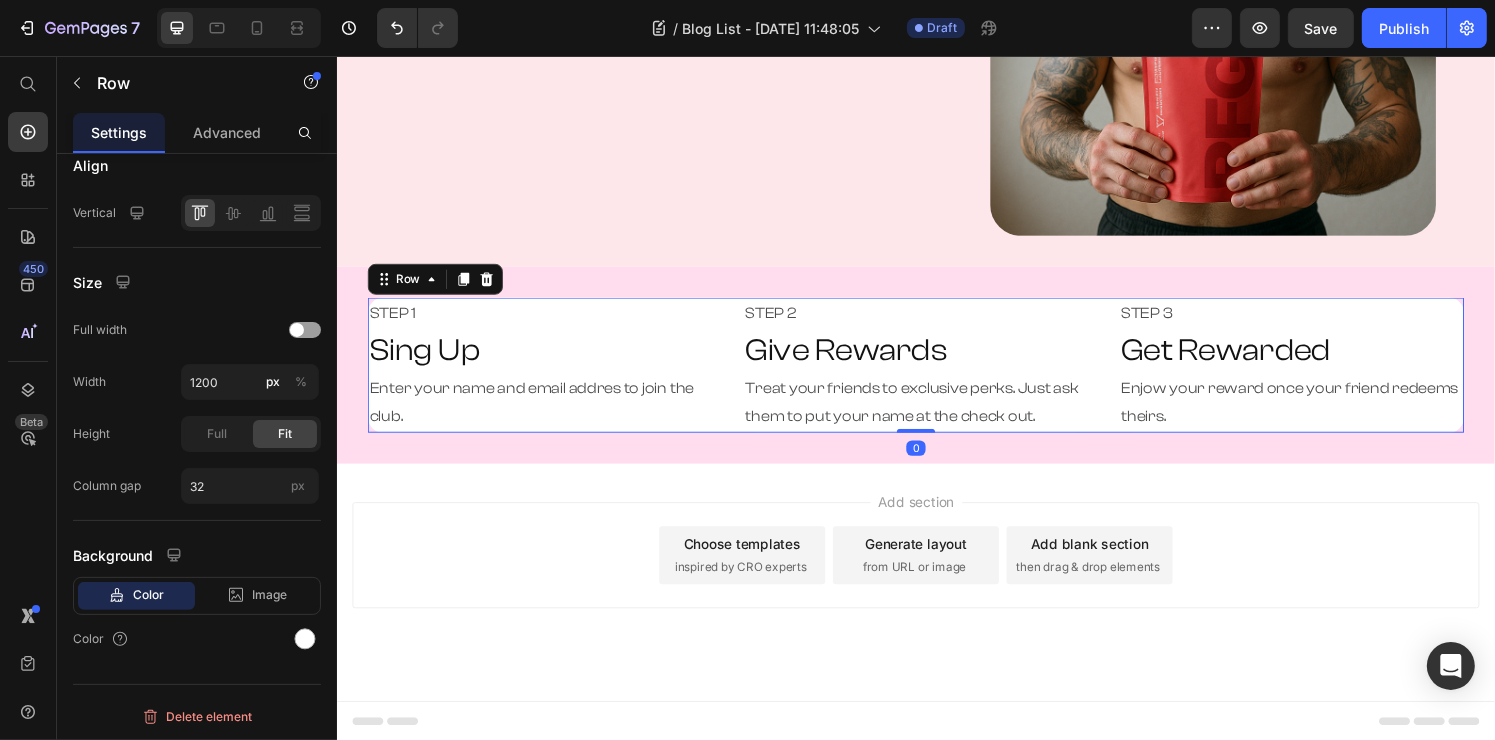 click on "STEP 1 Text Block Sing Up Heading Enter your name and email addres to join the club. Text Block STEP 2 Text Block Give Rewards Heading Treat your friends to exclusive perks. Just ask them to put your name at the check out. Text Block Row STEP 3 Text Block Get Rewarded Heading Enjow your reward once your friend redeems theirs. Text Block Row Row   0" at bounding box center [936, 376] 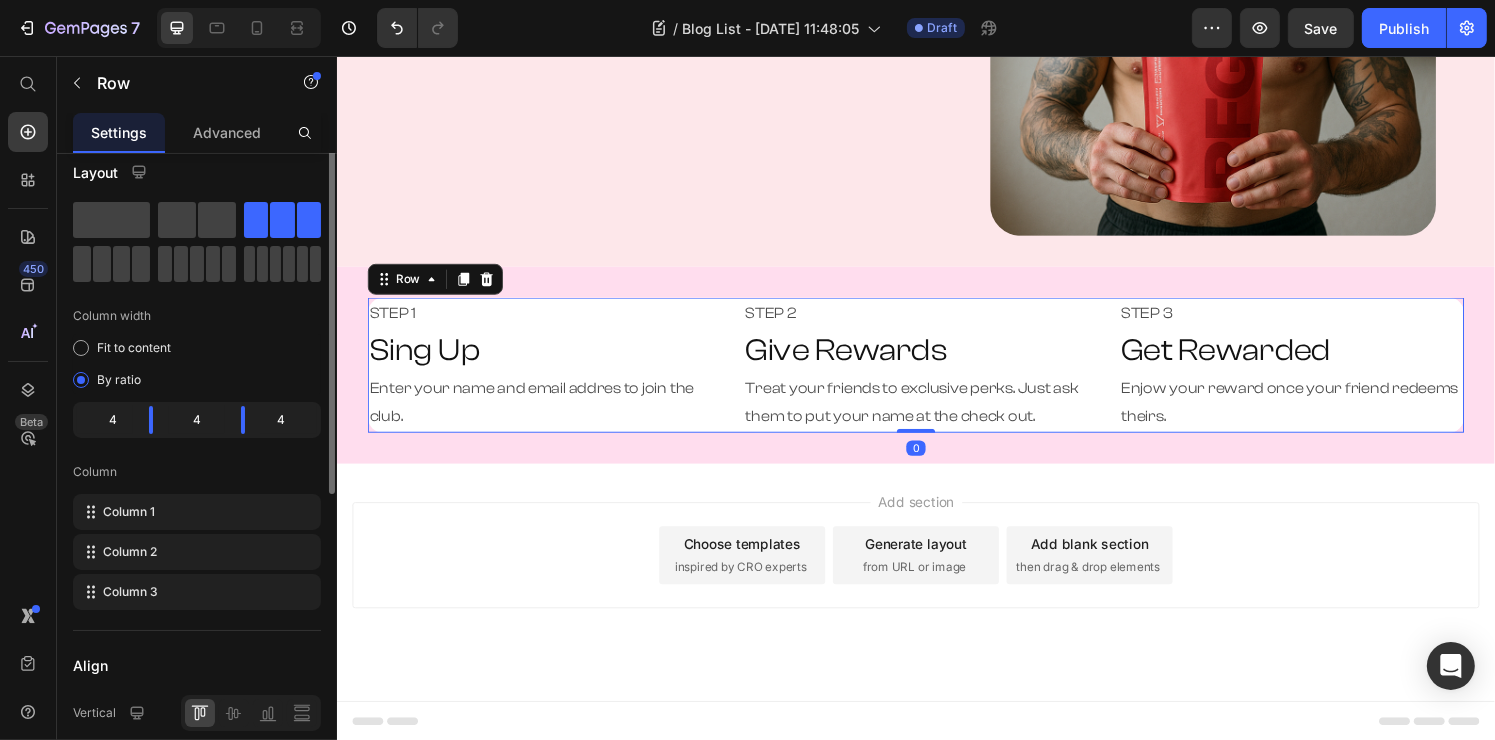 scroll, scrollTop: 0, scrollLeft: 0, axis: both 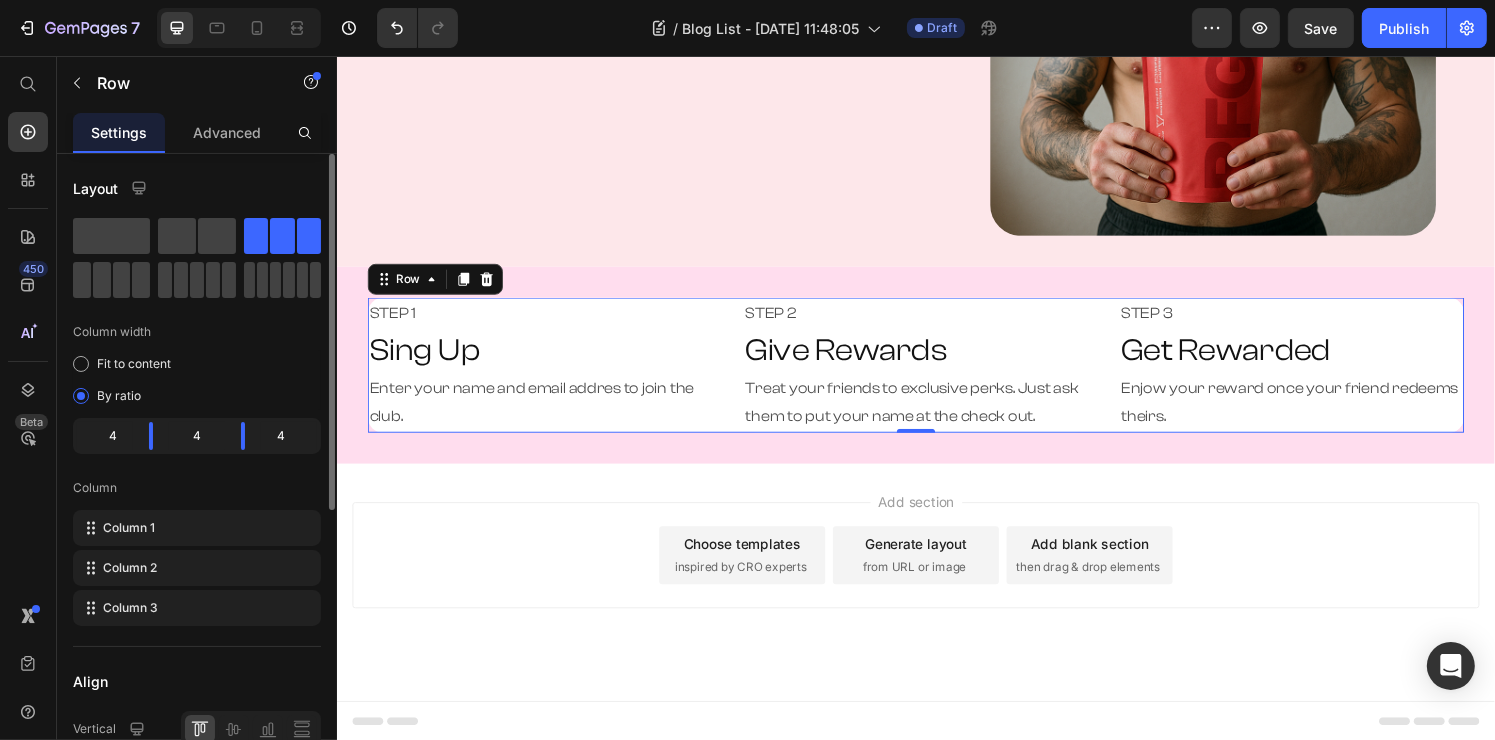 click 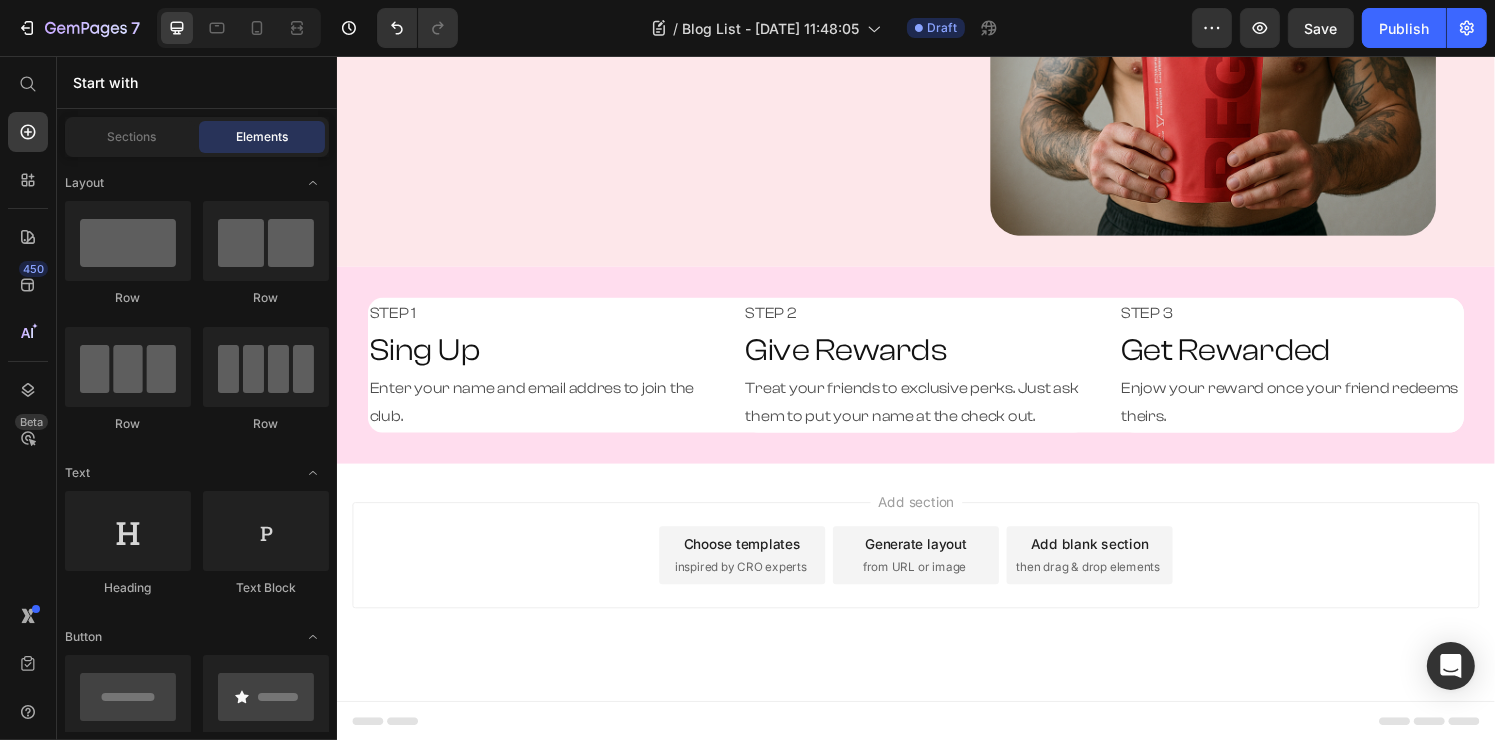 click on "Add section Choose templates inspired by CRO experts Generate layout from URL or image Add blank section then drag & drop elements" at bounding box center [936, 573] 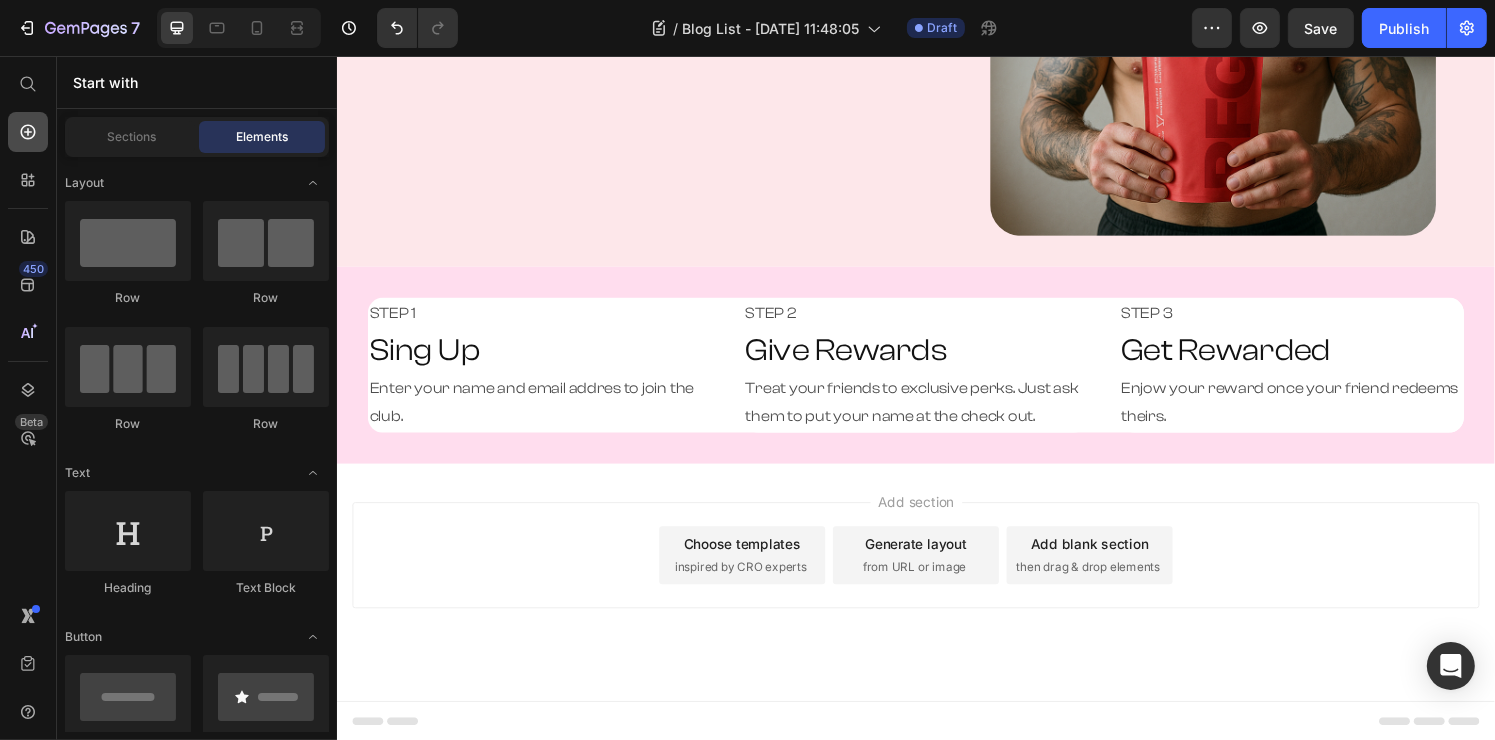 click 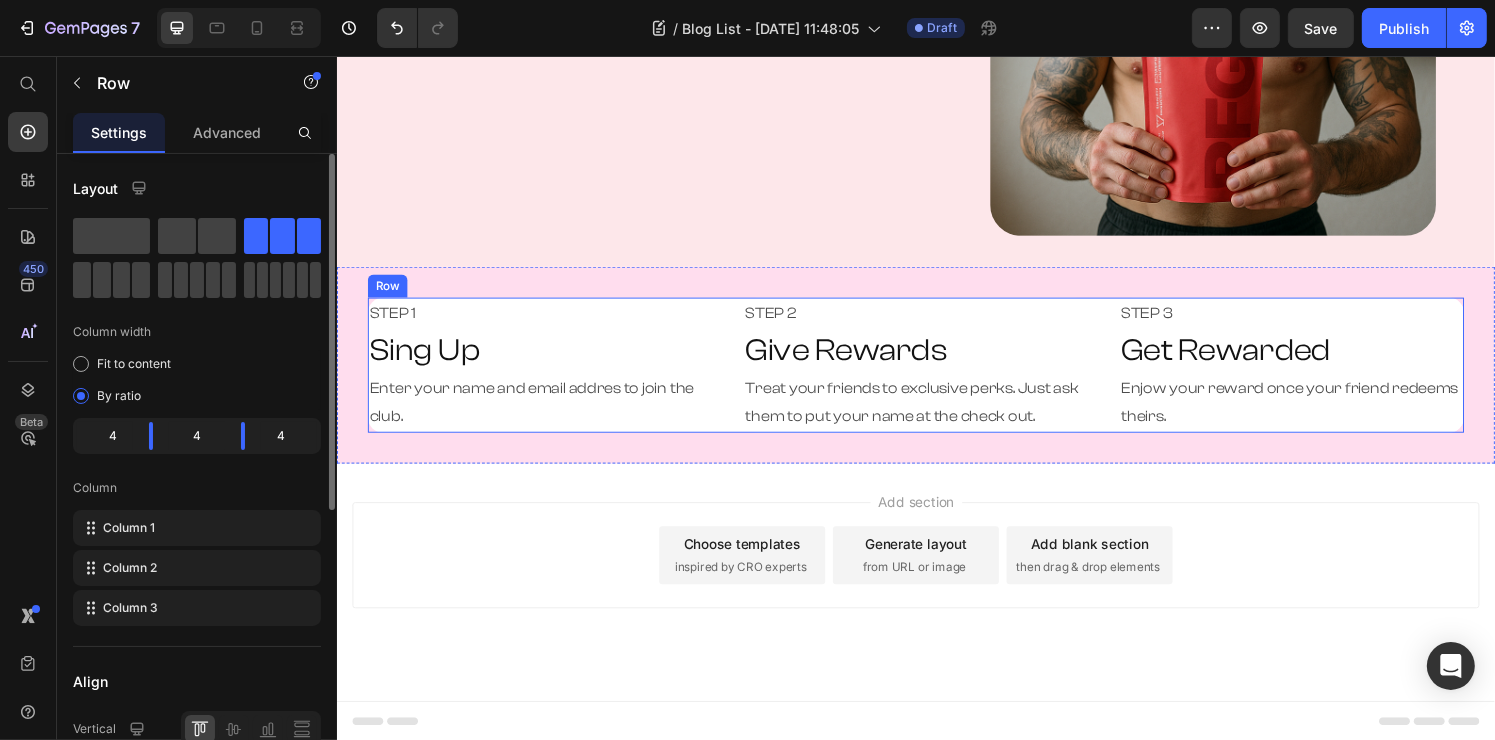 click on "STEP 1 Text Block Sing Up Heading Enter your name and email addres to join the club. Text Block STEP 2 Text Block Give Rewards Heading Treat your friends to exclusive perks. Just ask them to put your name at the check out. Text Block Row STEP 3 Text Block Get Rewarded Heading Enjow your reward once your friend redeems theirs. Text Block Row Row" at bounding box center (936, 376) 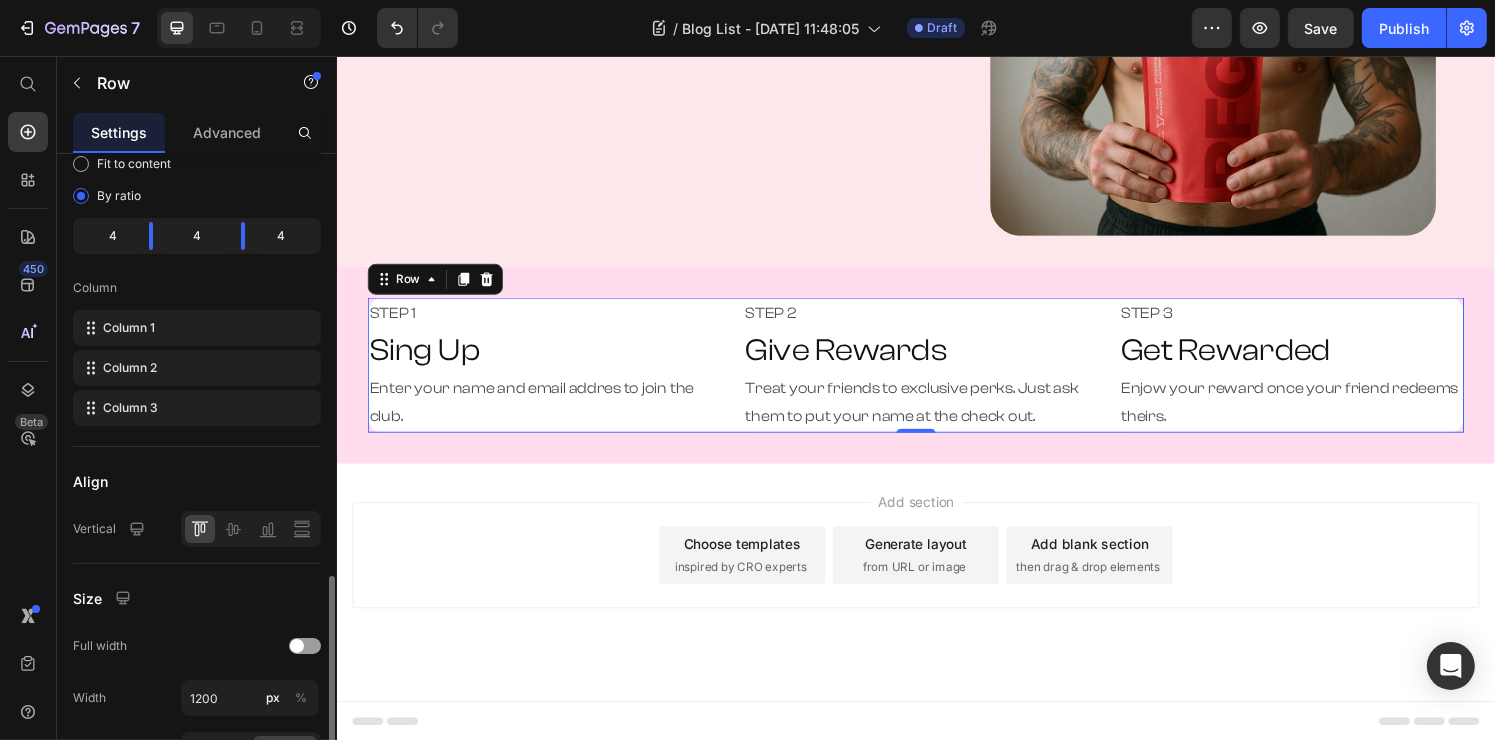 scroll, scrollTop: 400, scrollLeft: 0, axis: vertical 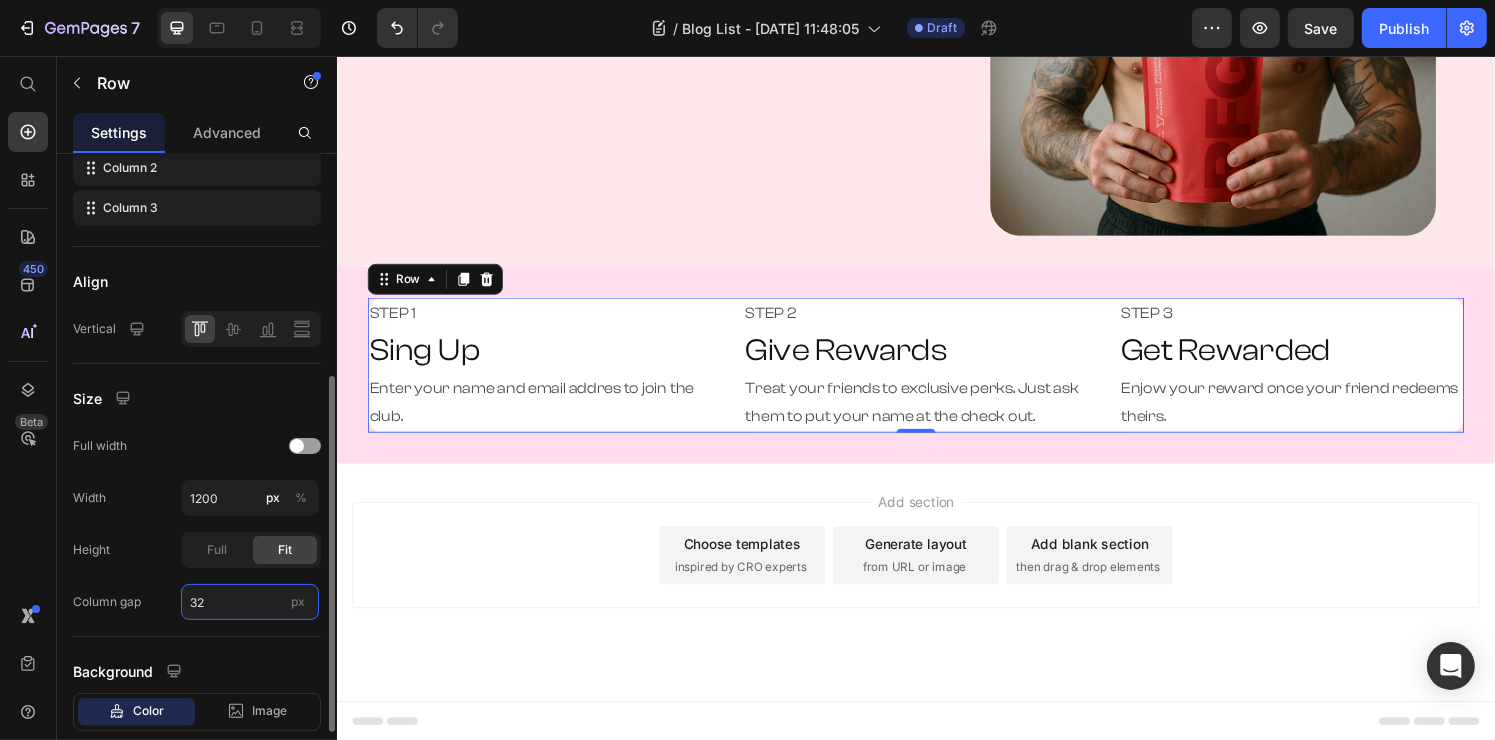 click on "32" at bounding box center (250, 602) 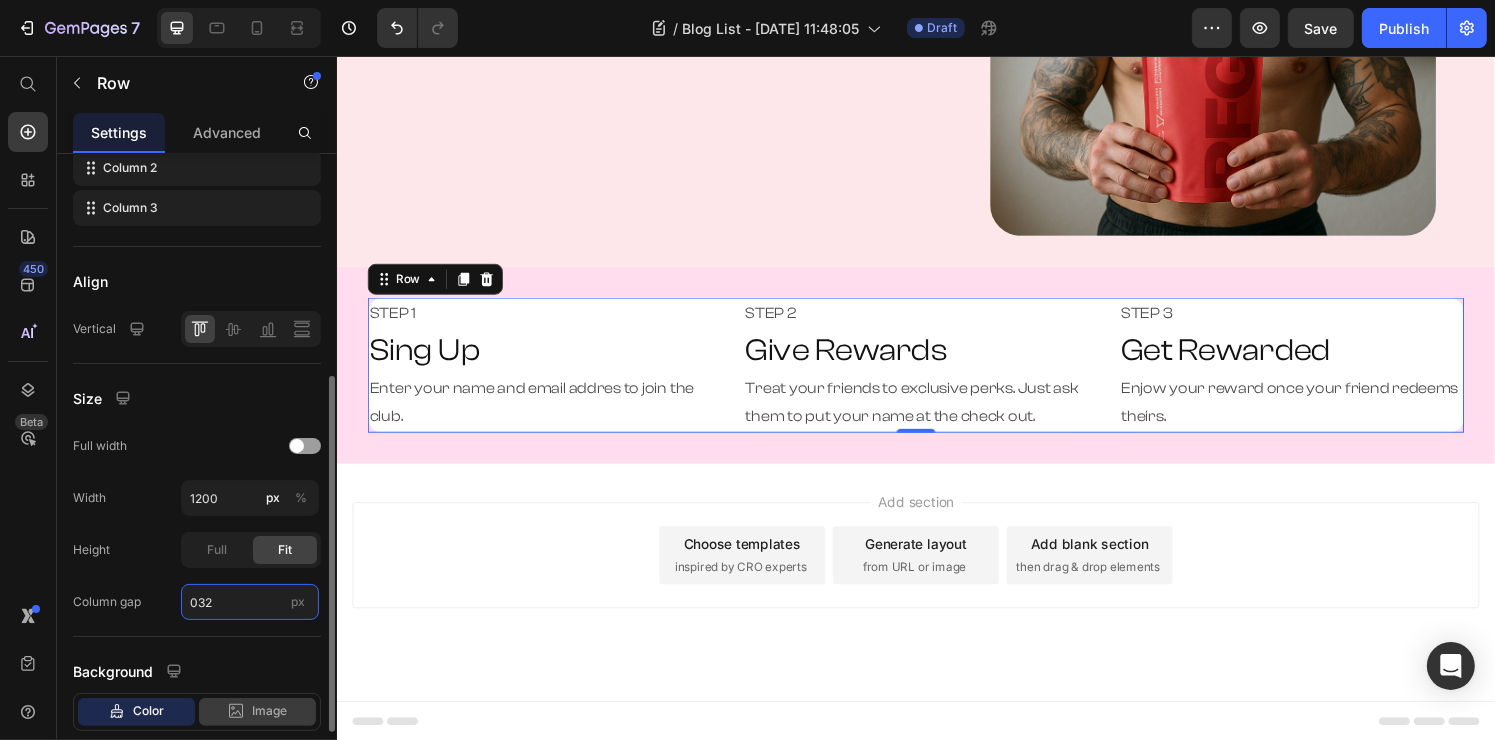 scroll, scrollTop: 500, scrollLeft: 0, axis: vertical 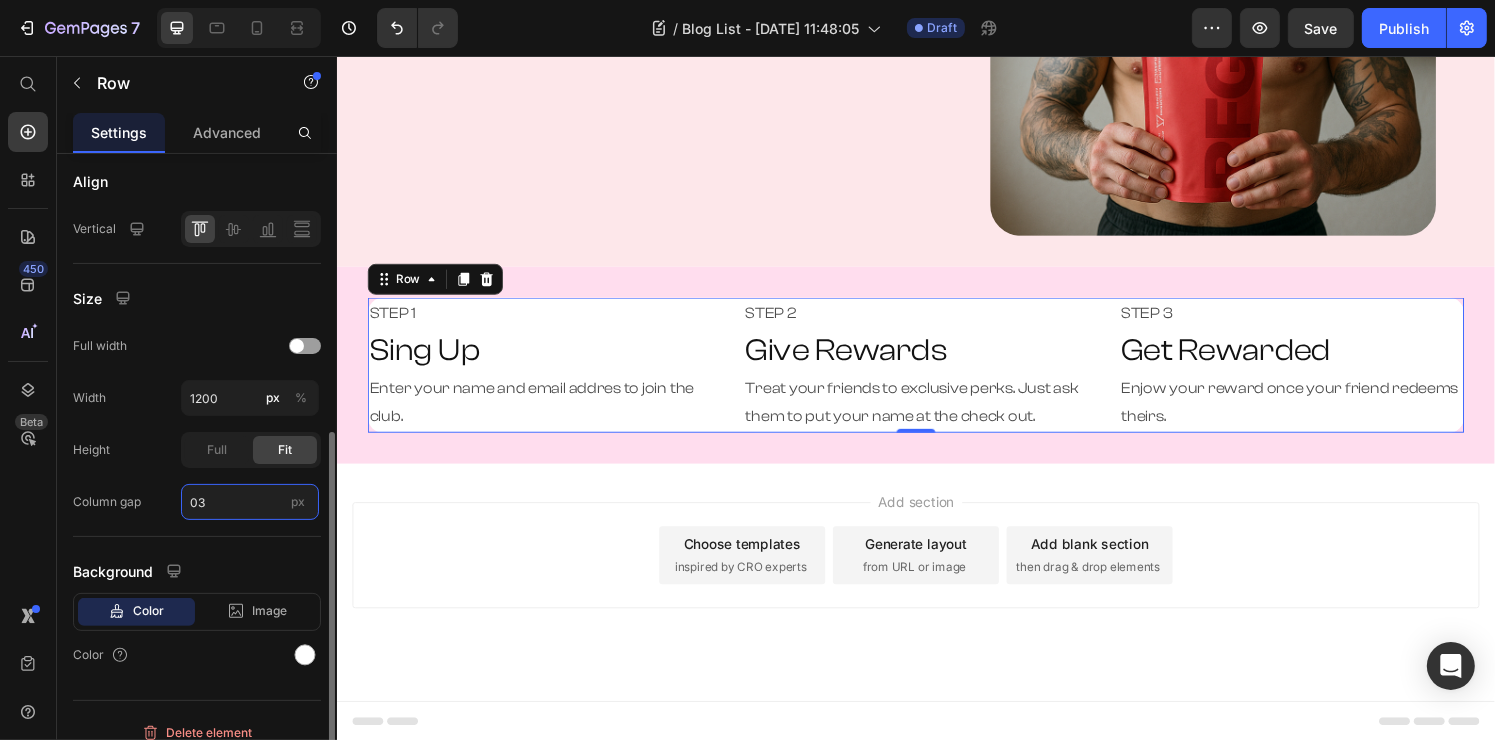 type on "0" 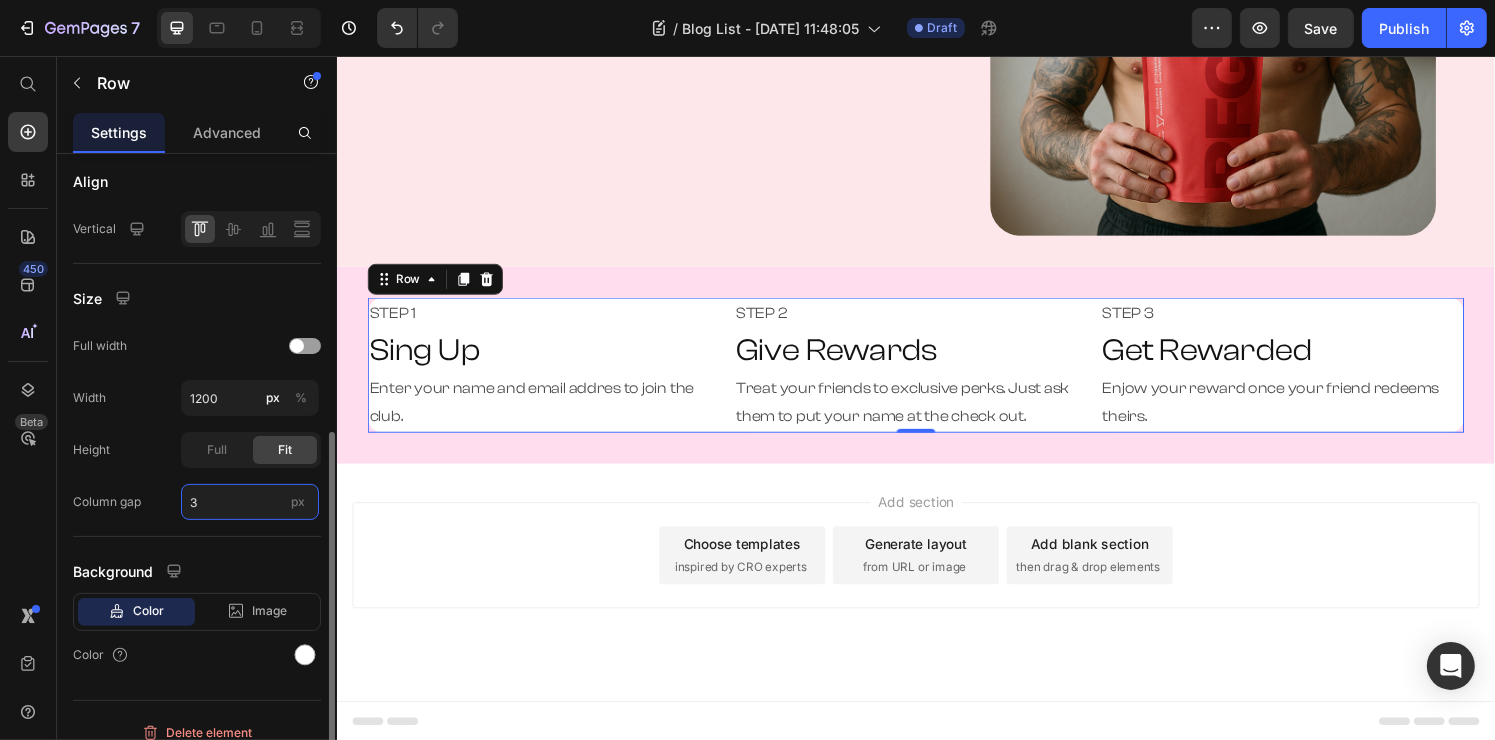 type on "32" 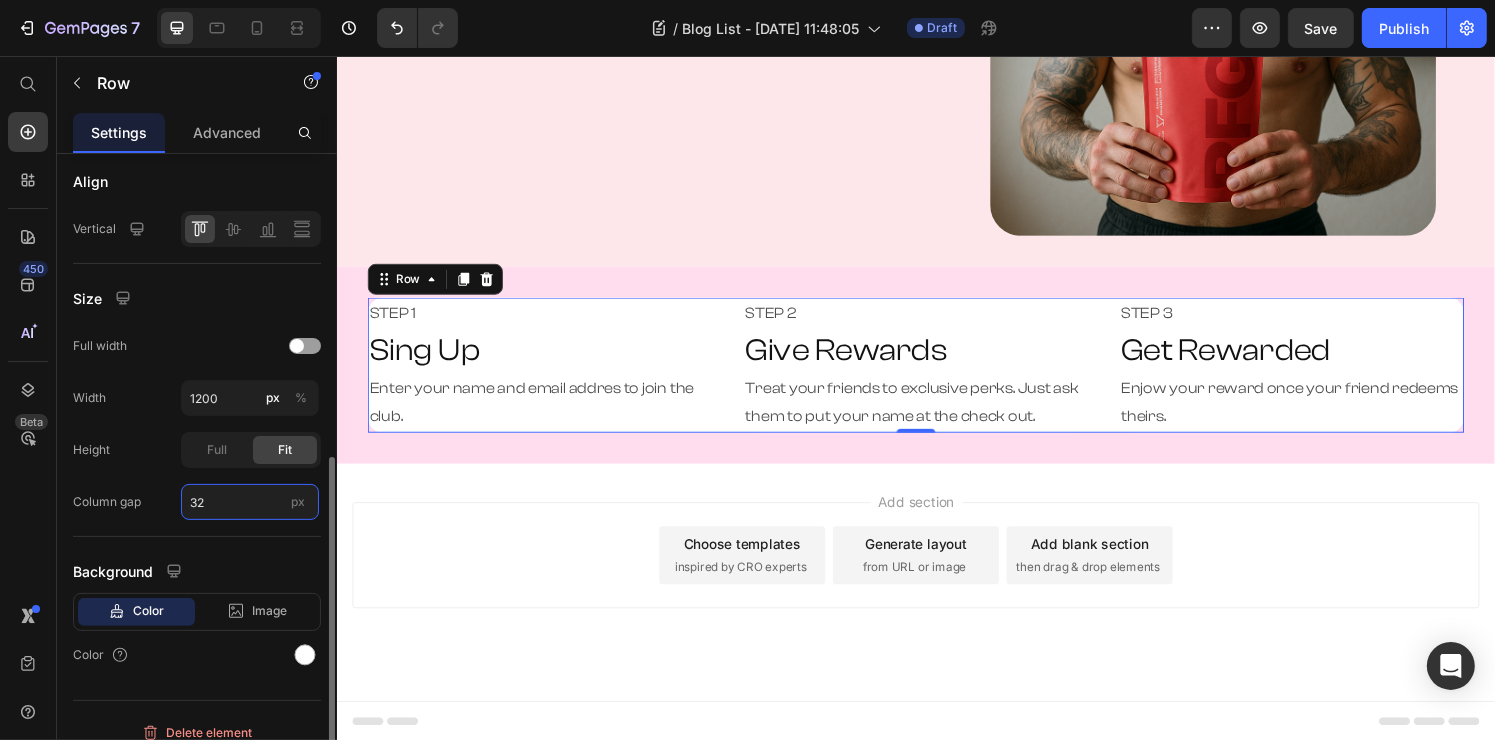 scroll, scrollTop: 516, scrollLeft: 0, axis: vertical 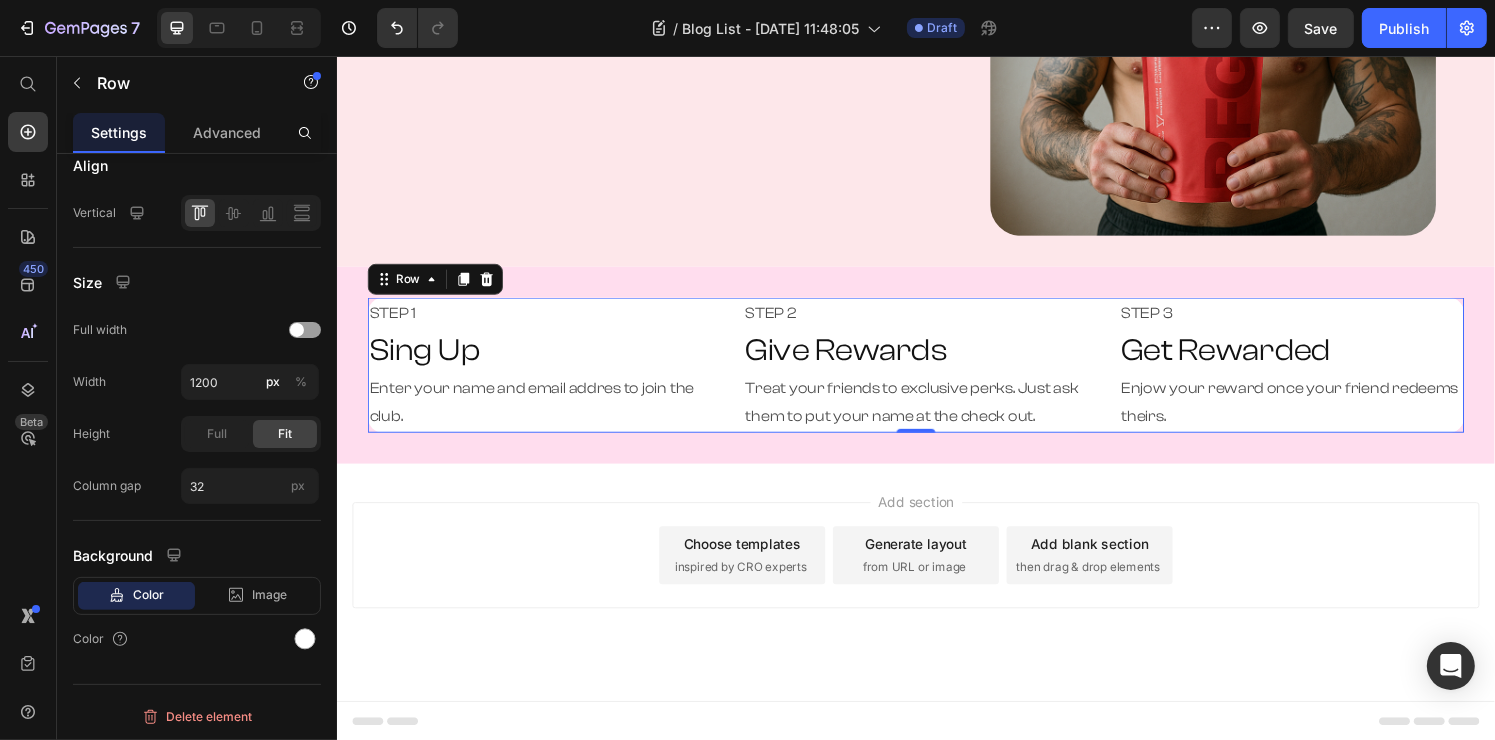 click on "Add section Choose templates inspired by CRO experts Generate layout from URL or image Add blank section then drag & drop elements" at bounding box center (936, 573) 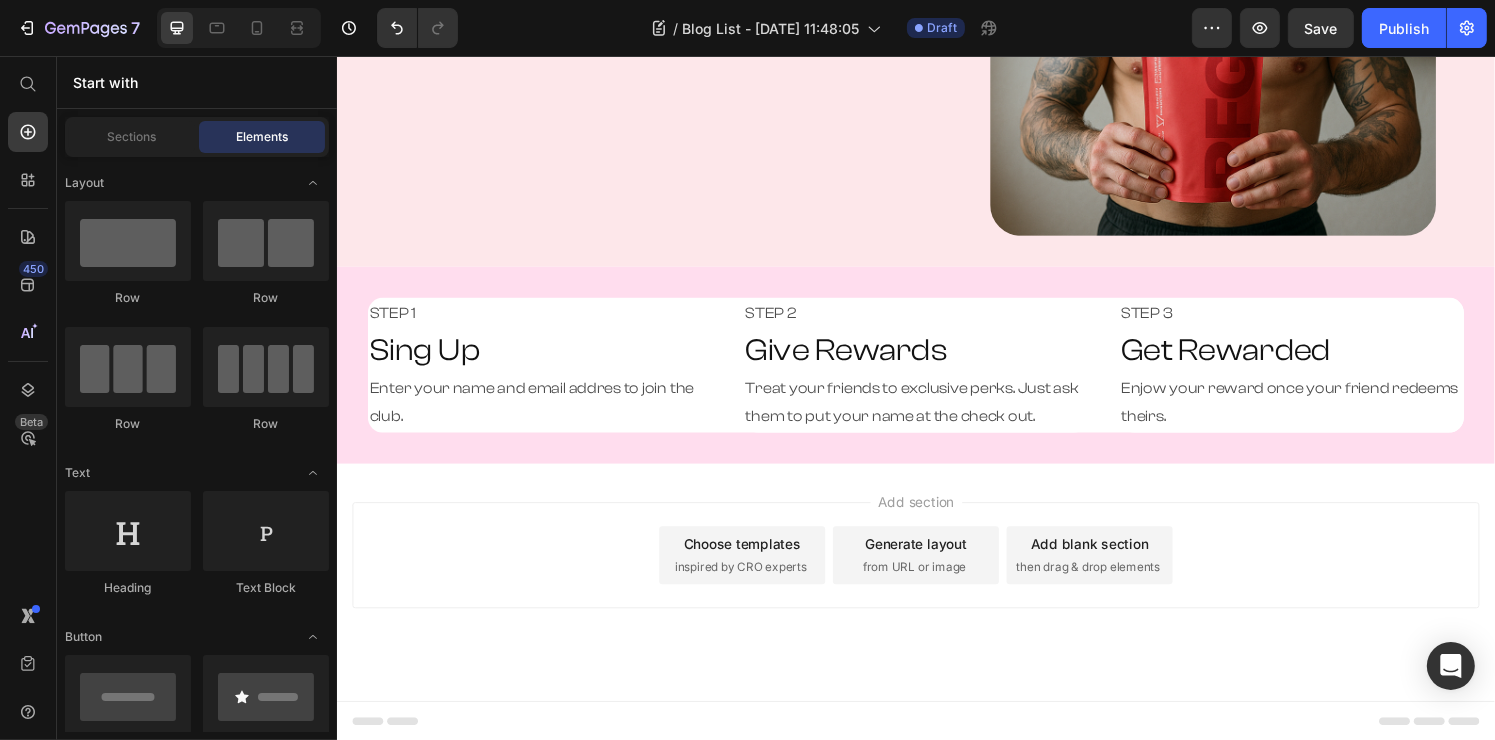 scroll, scrollTop: 87, scrollLeft: 0, axis: vertical 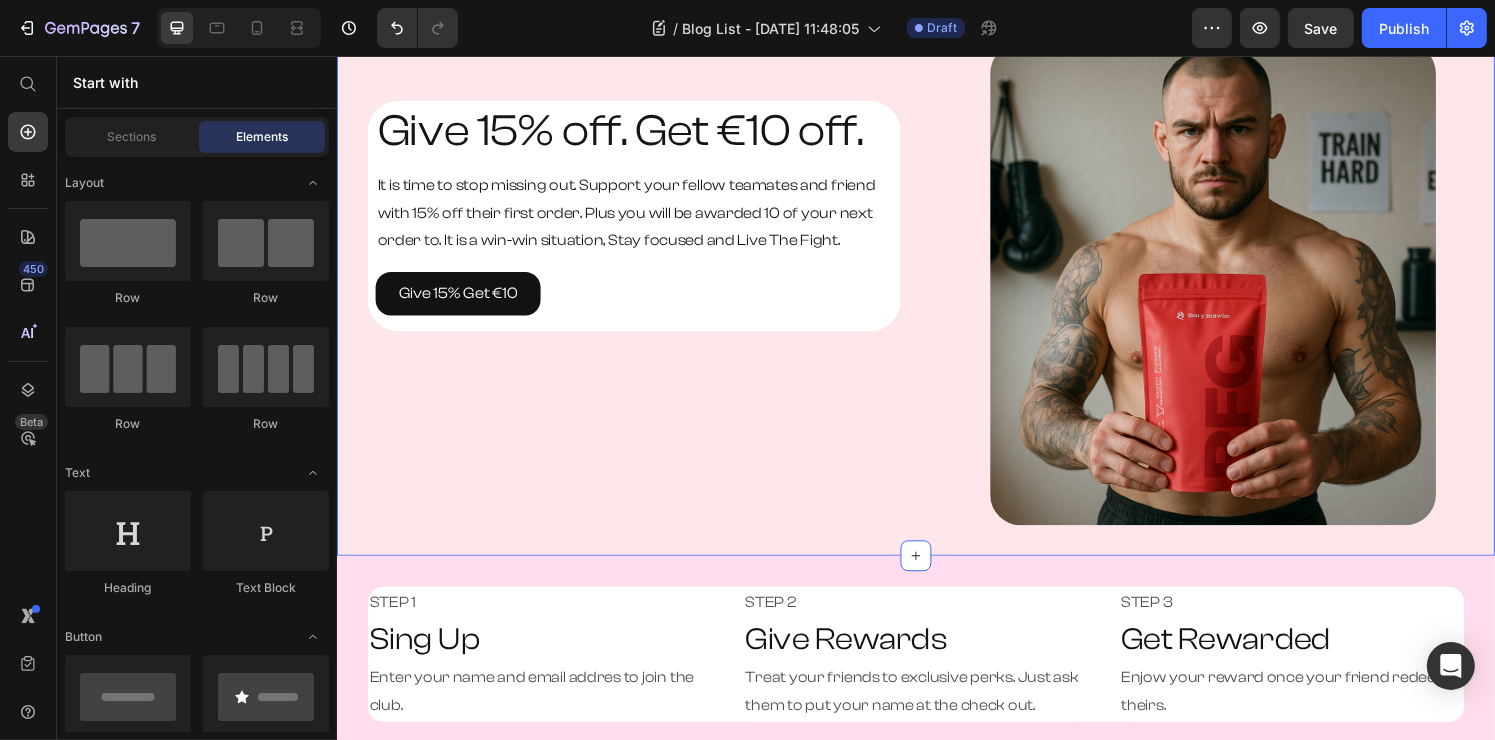 click on "Give 15% off. Get €10 off. Heading It is time to stop missing out. Support your fellow teamates and friend with 15% off their first order. Plus you will be awarded 10 of your next order to. It is a win-win situation, Stay focused and Live The Fight. Text Block Give 15% Get €10 Button Row Row" at bounding box center (628, 292) 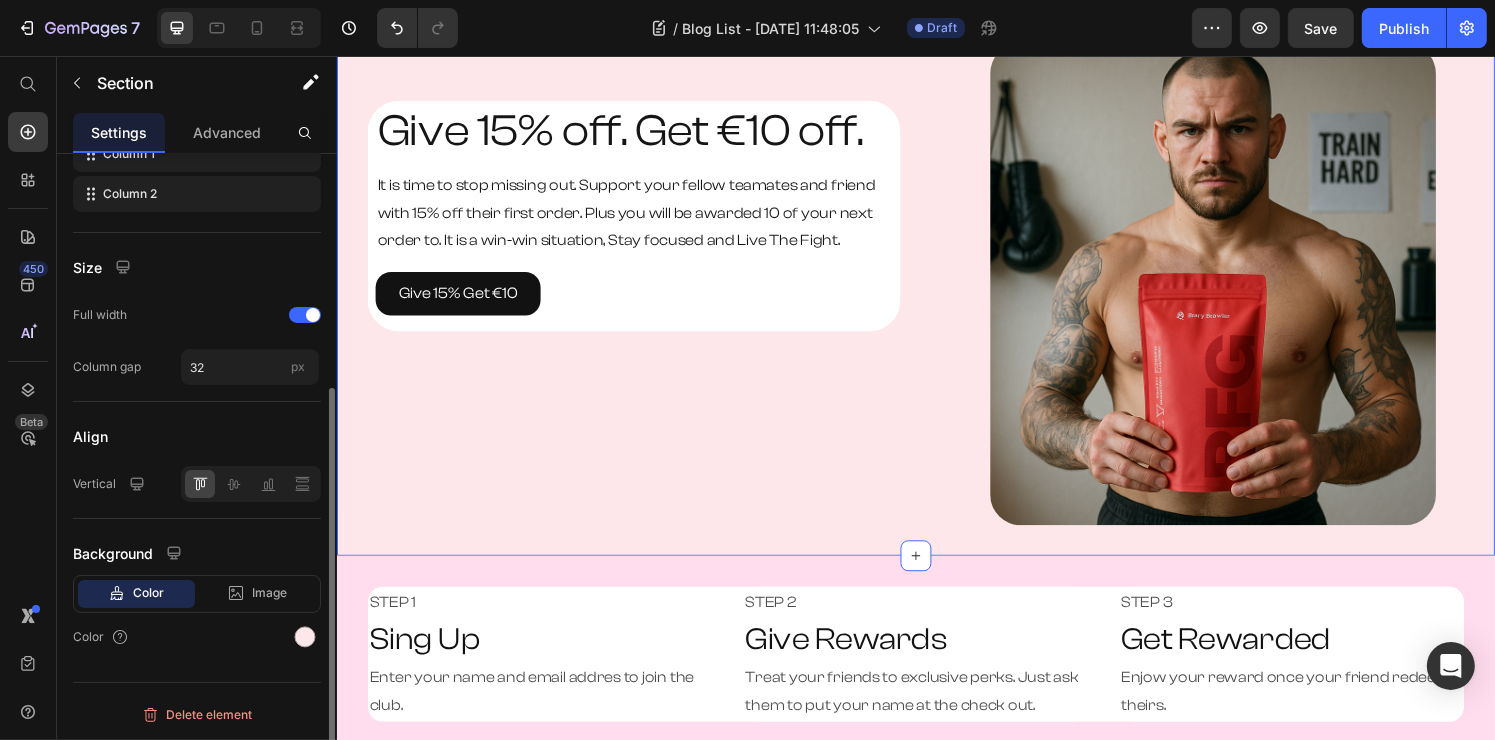 scroll, scrollTop: 0, scrollLeft: 0, axis: both 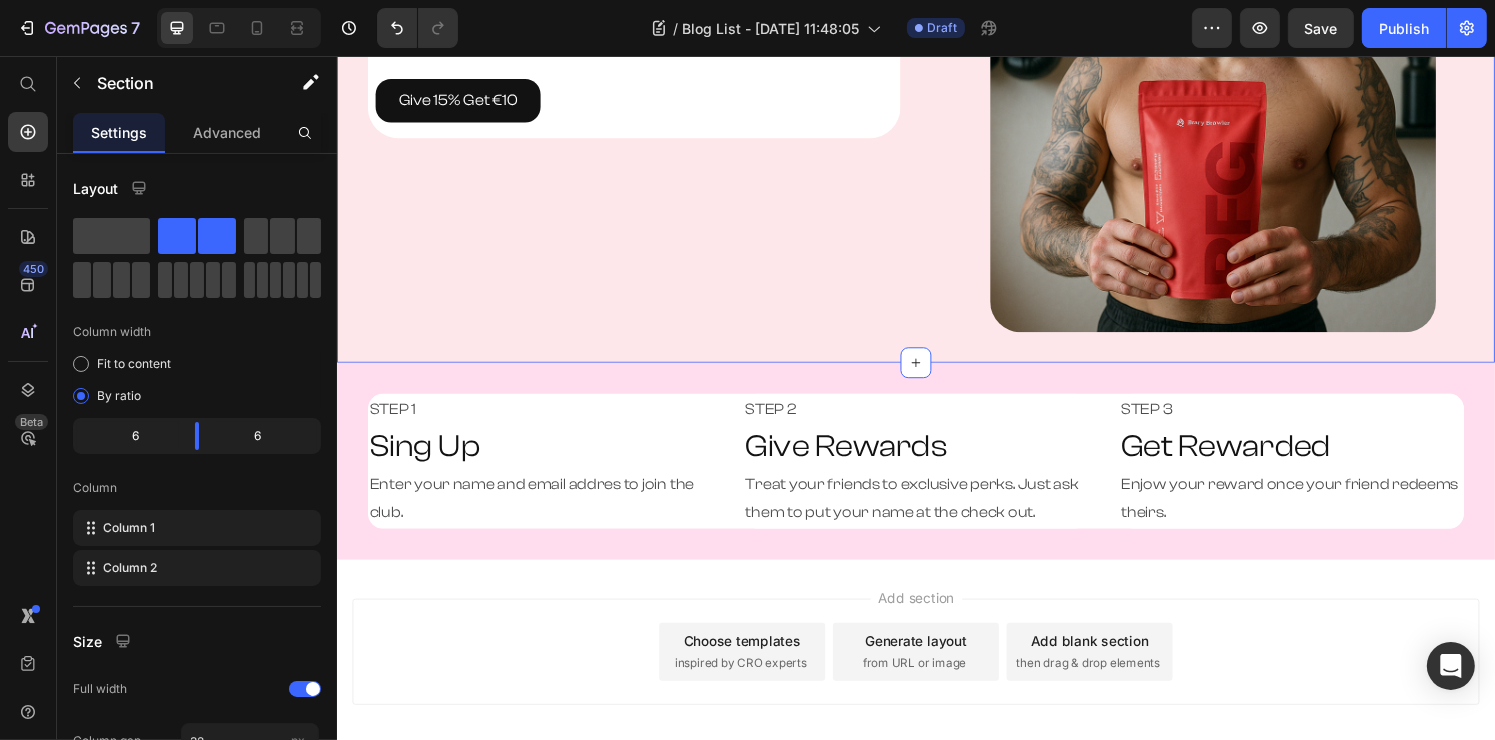 click on "Add section Choose templates inspired by CRO experts Generate layout from URL or image Add blank section then drag & drop elements" at bounding box center (936, 673) 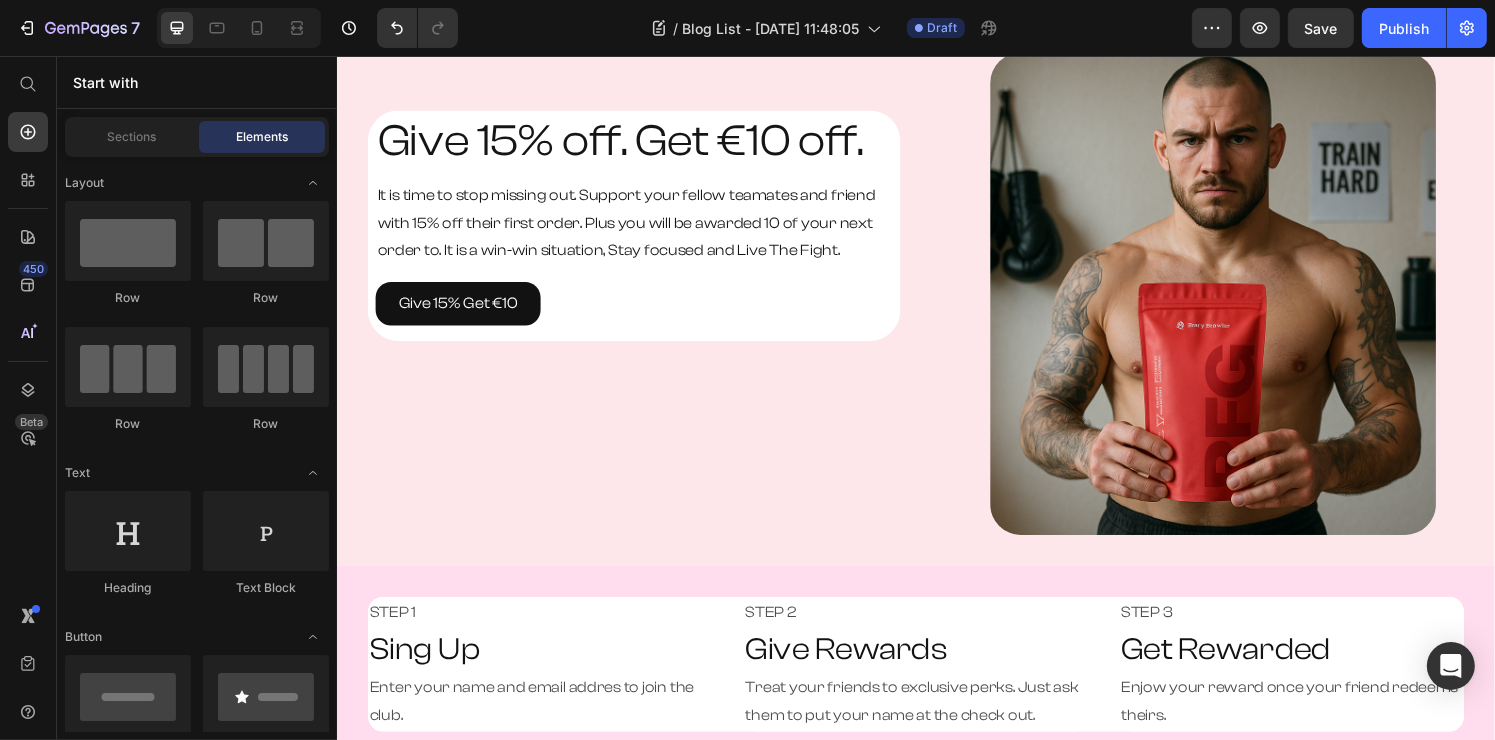 scroll, scrollTop: 0, scrollLeft: 0, axis: both 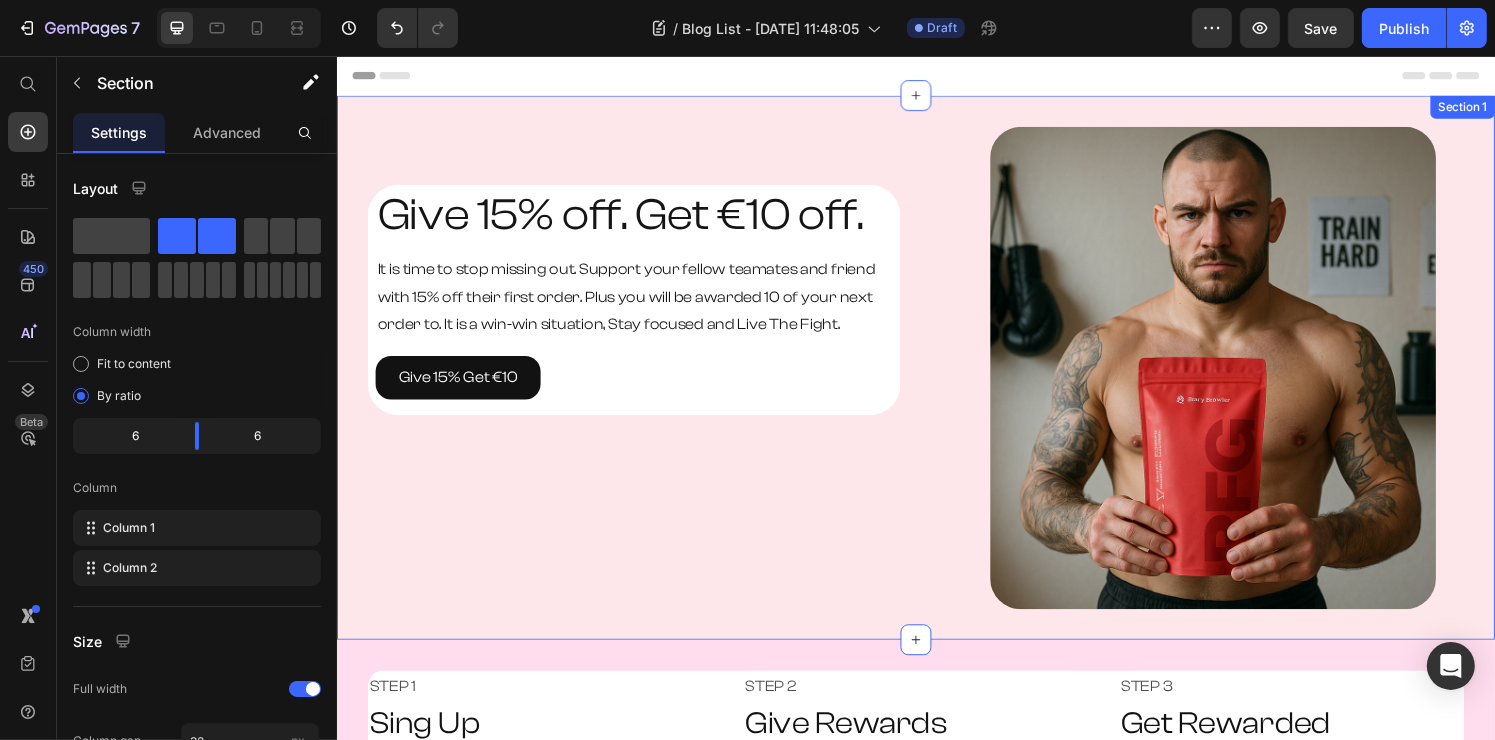 click on "Give 15% off. Get €10 off. Heading It is time to stop missing out. Support your fellow teamates and friend with 15% off their first order. Plus you will be awarded 10 of your next order to. It is a win-win situation, Stay focused and Live The Fight. Text Block Give 15% Get €10 Button Row Row" at bounding box center (628, 379) 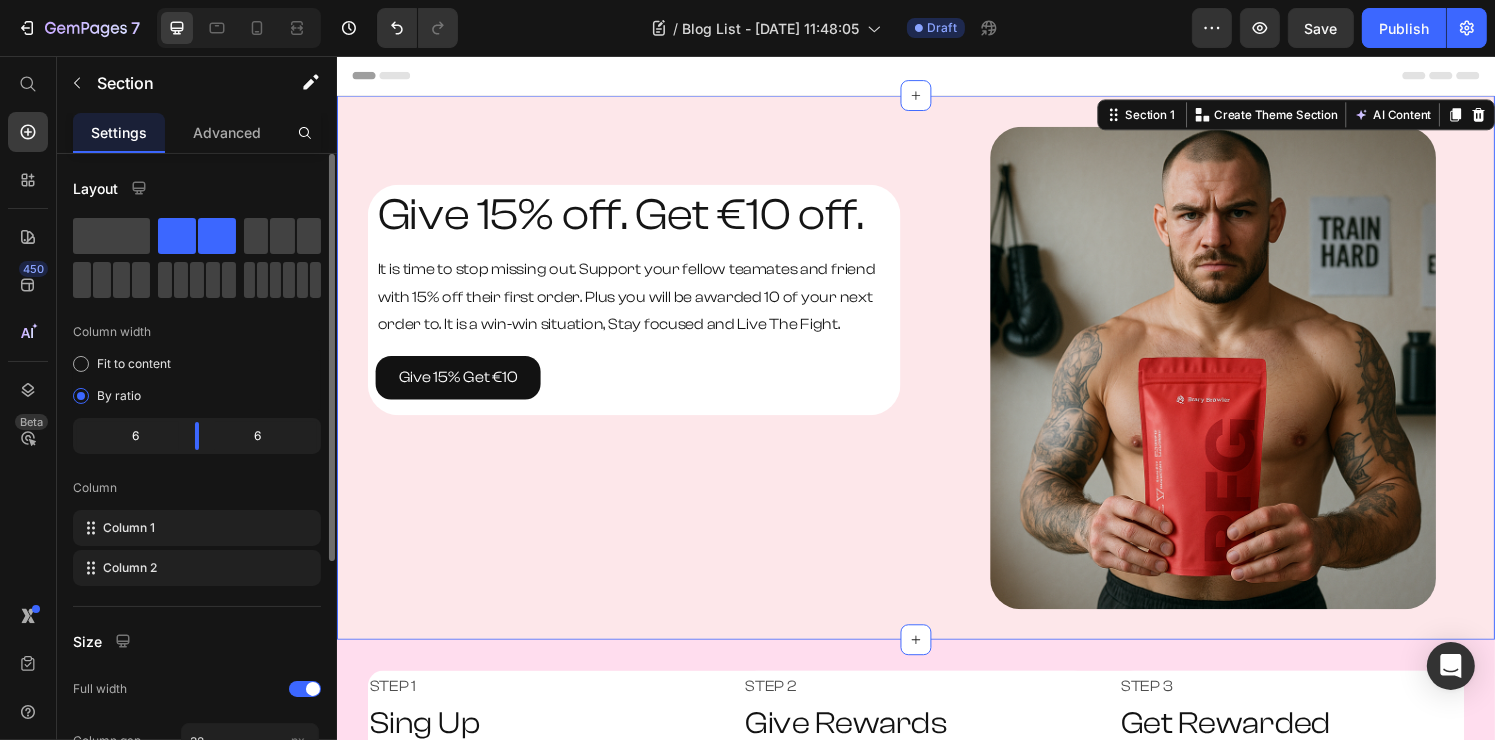 scroll, scrollTop: 372, scrollLeft: 0, axis: vertical 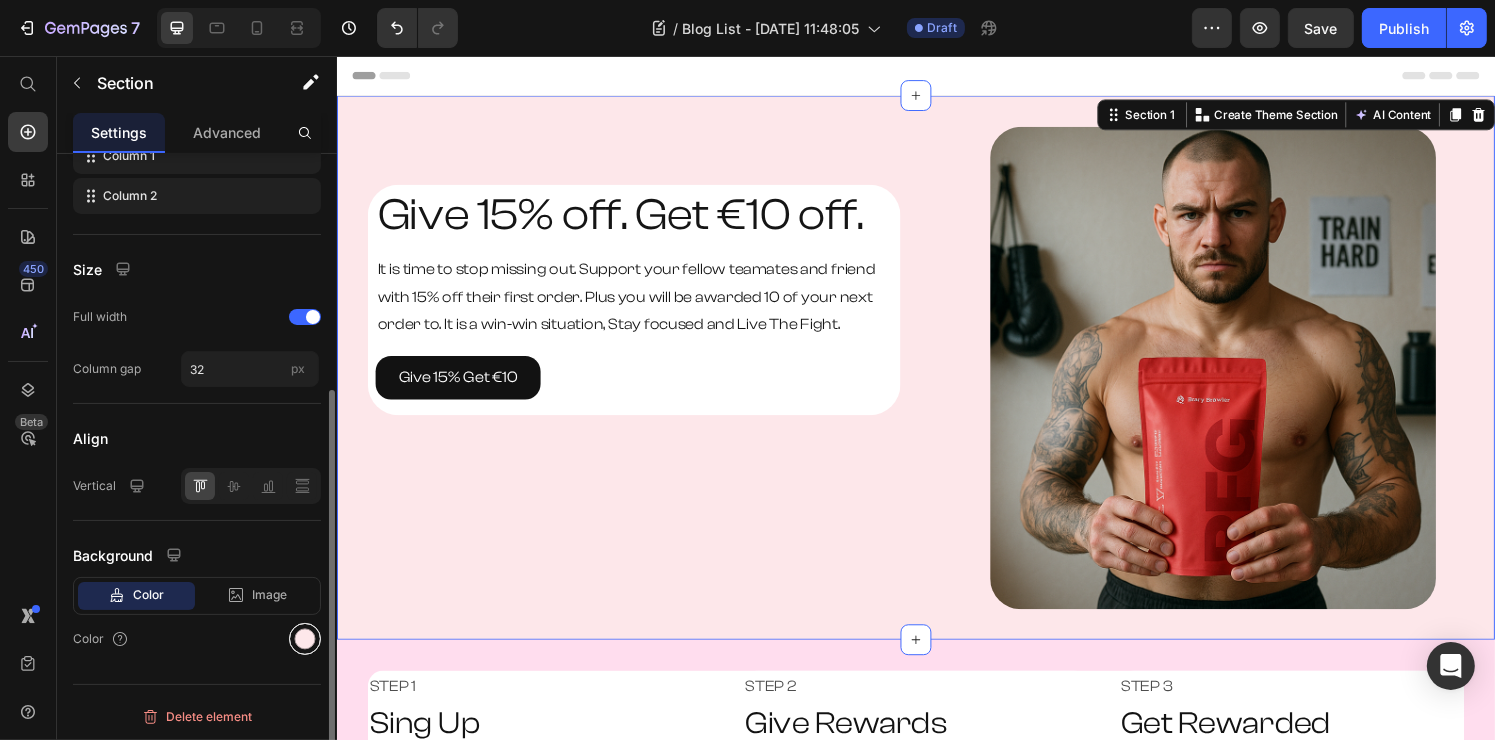 click at bounding box center [305, 639] 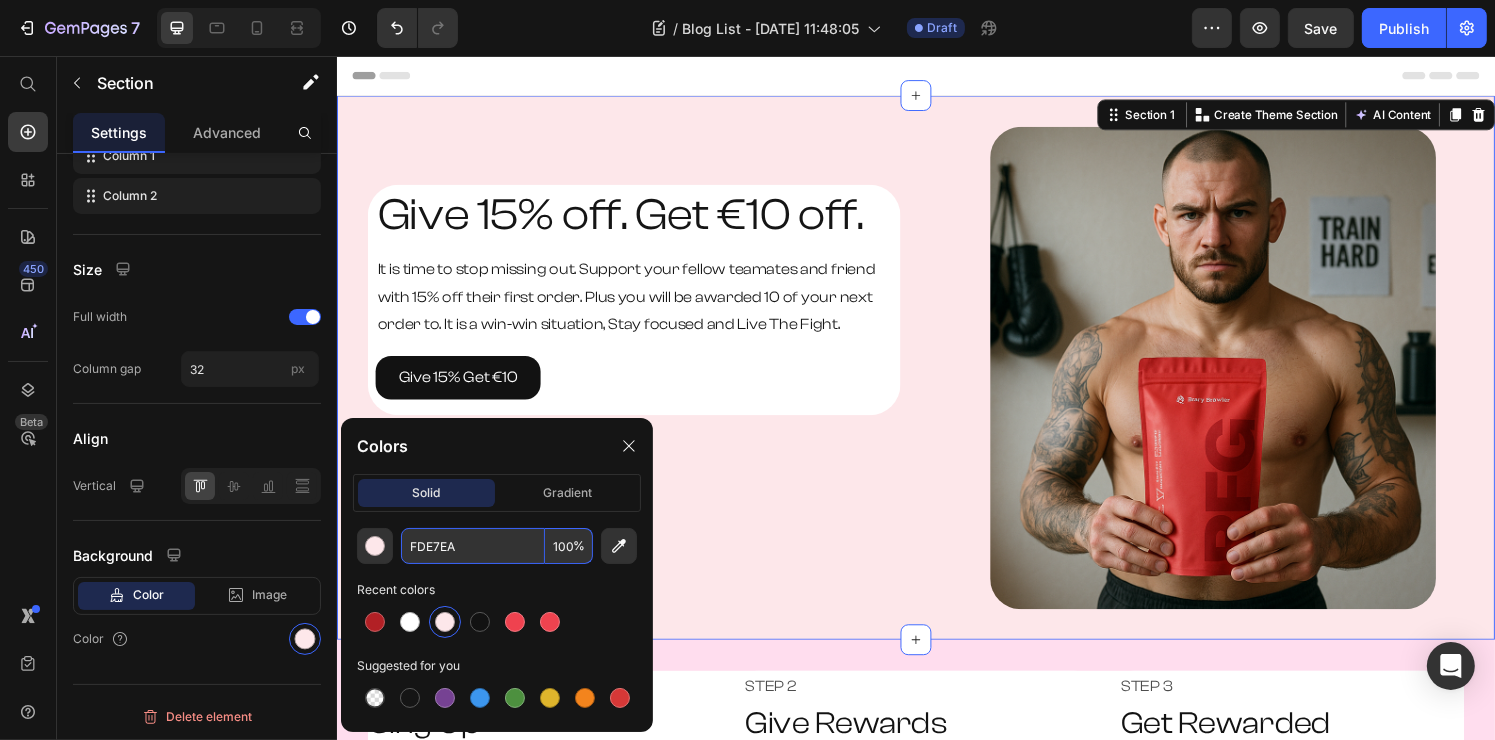click on "FDE7EA" at bounding box center (473, 546) 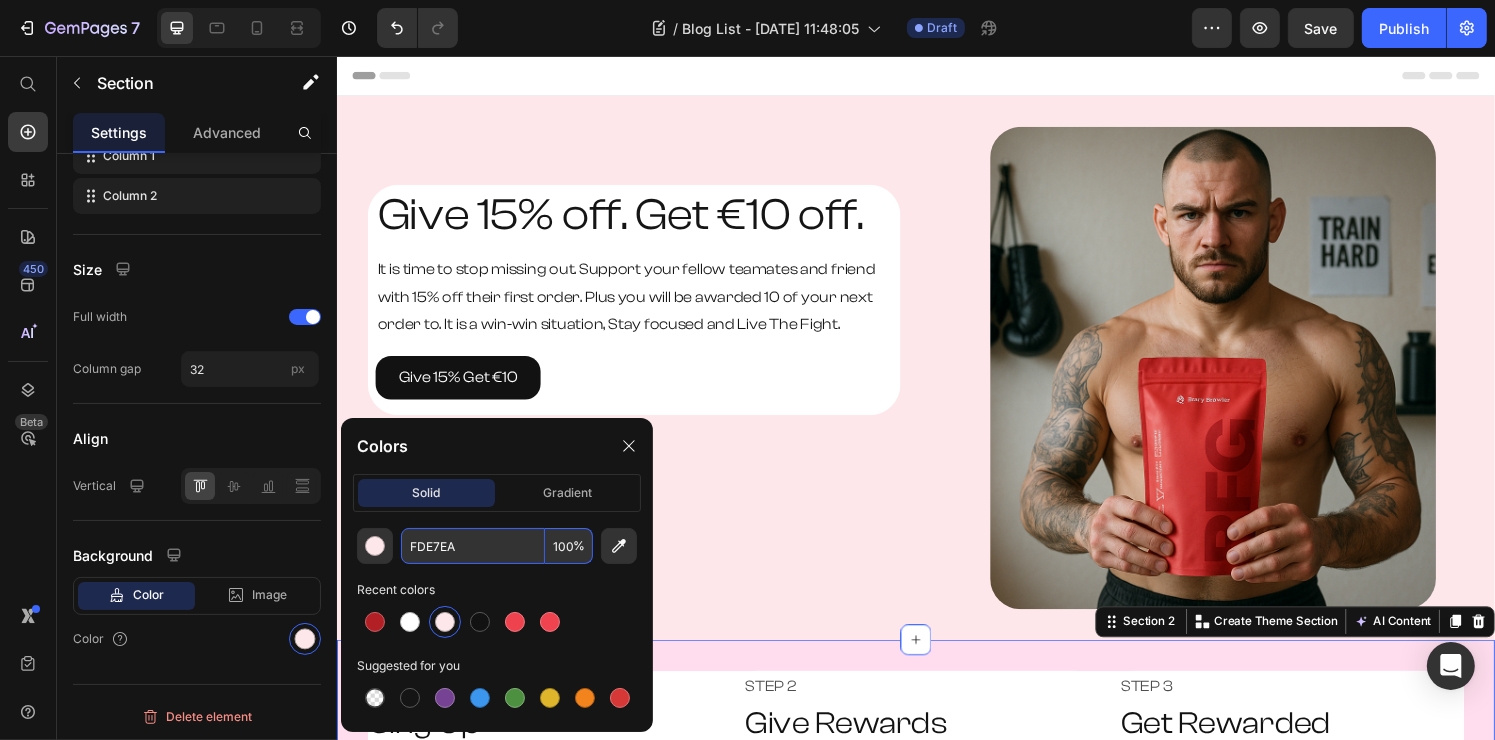 click on "STEP 1 Text Block Sing Up Heading Enter your name and email addres to join the club. Text Block STEP 2 Text Block Give Rewards Heading Treat your friends to exclusive perks. Just ask them to put your name at the check out. Text Block Row STEP 3 Text Block Get Rewarded Heading Enjow your reward once your friend redeems theirs. Text Block Row Row Section 2   You can create reusable sections Create Theme Section AI Content Write with GemAI What would you like to describe here? Tone and Voice Persuasive Product RFG Shaker Show more Generate" at bounding box center (936, 763) 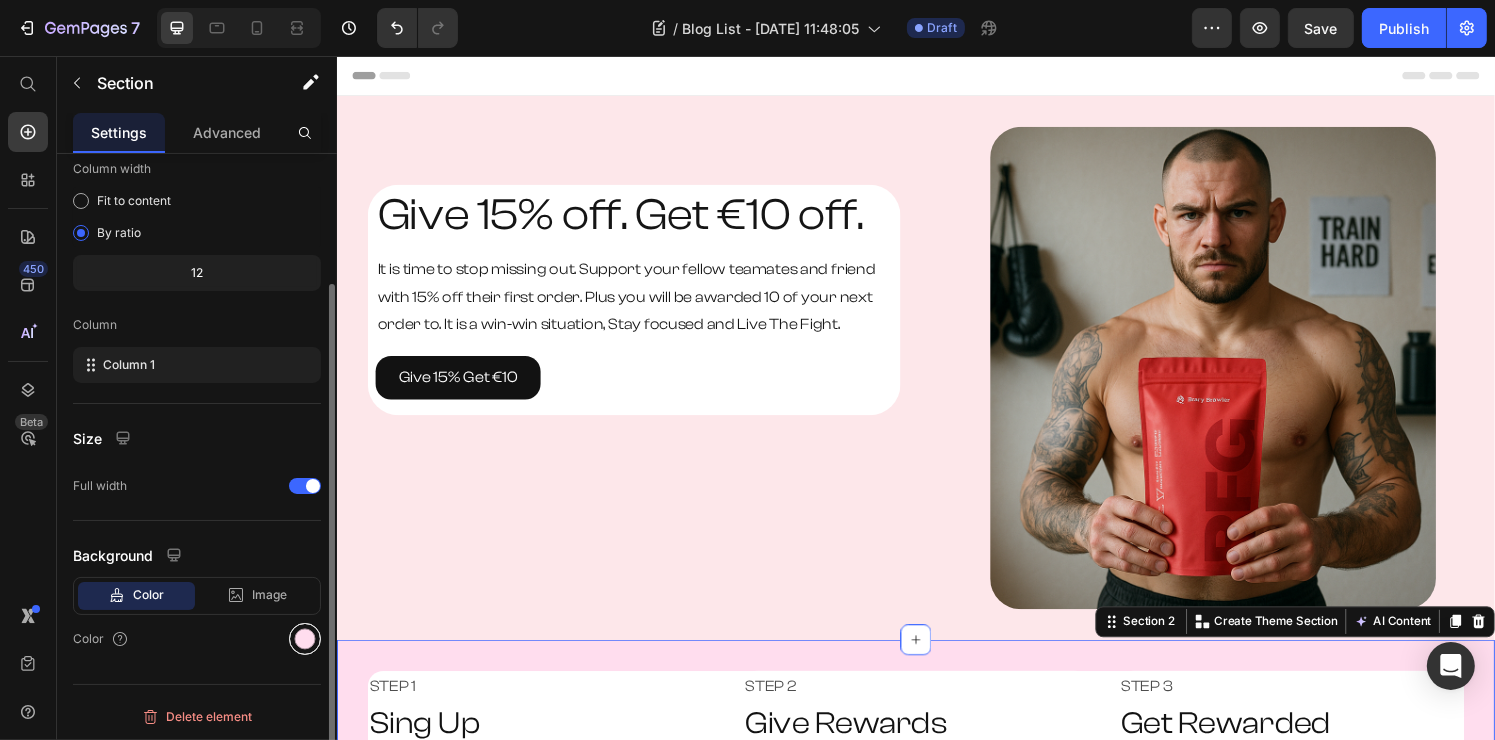 click at bounding box center (305, 639) 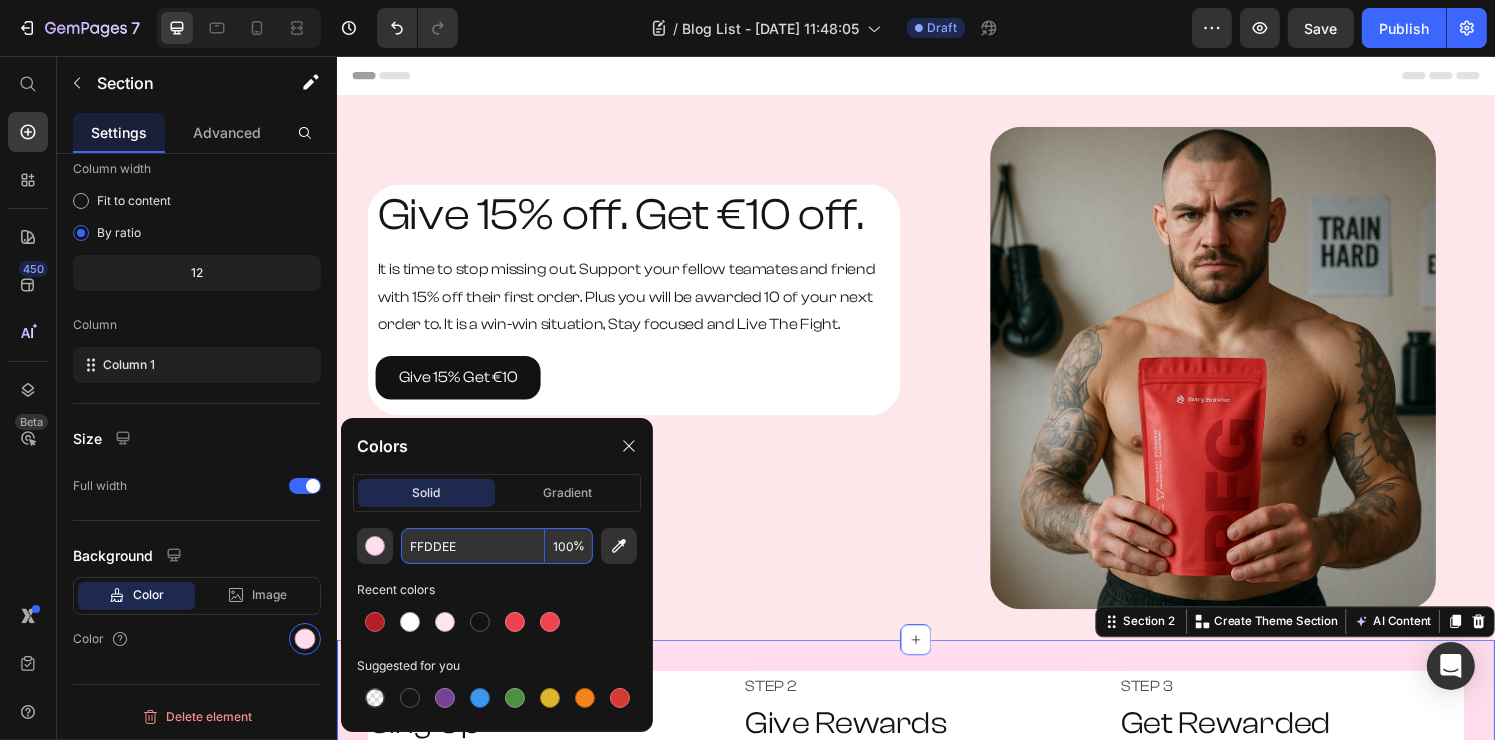 paste on "DE7EA" 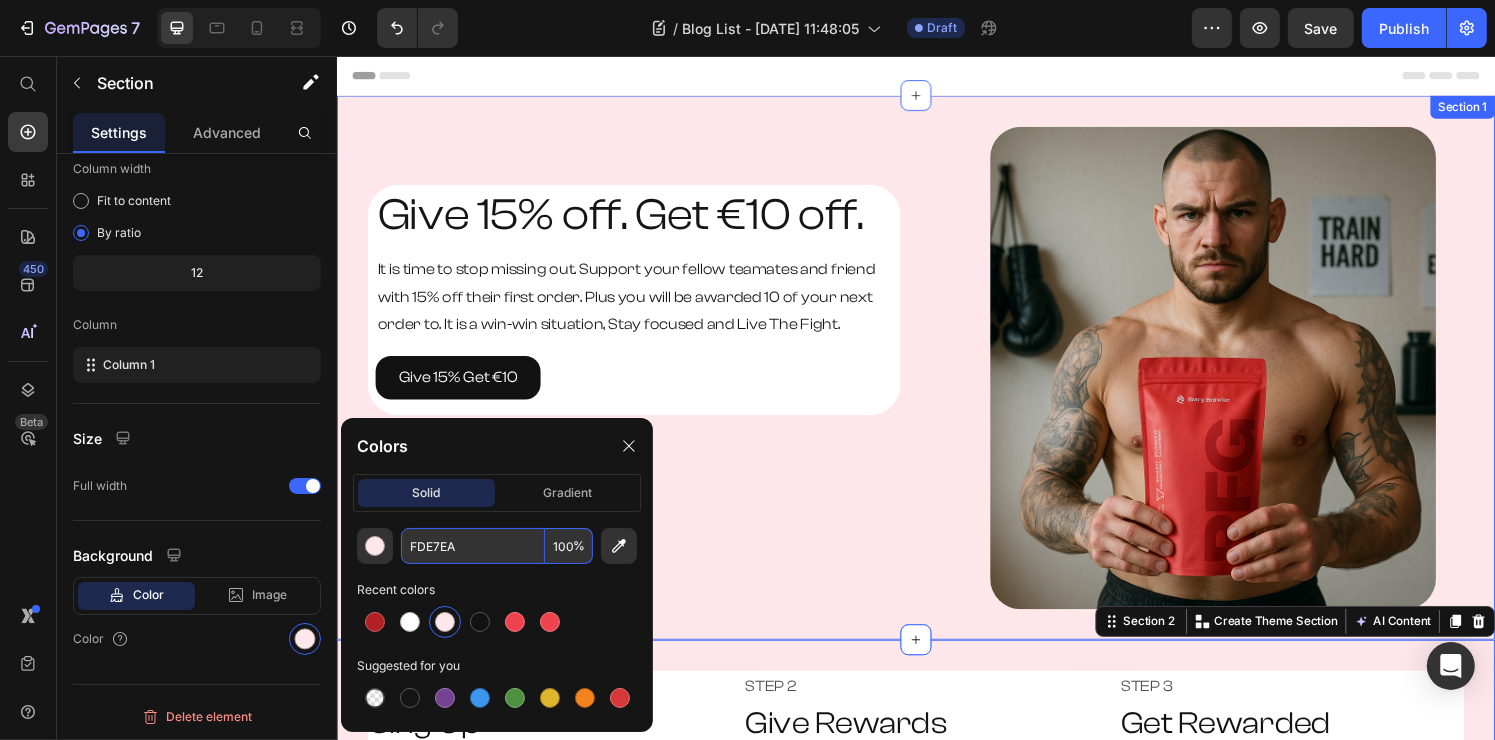 scroll, scrollTop: 387, scrollLeft: 0, axis: vertical 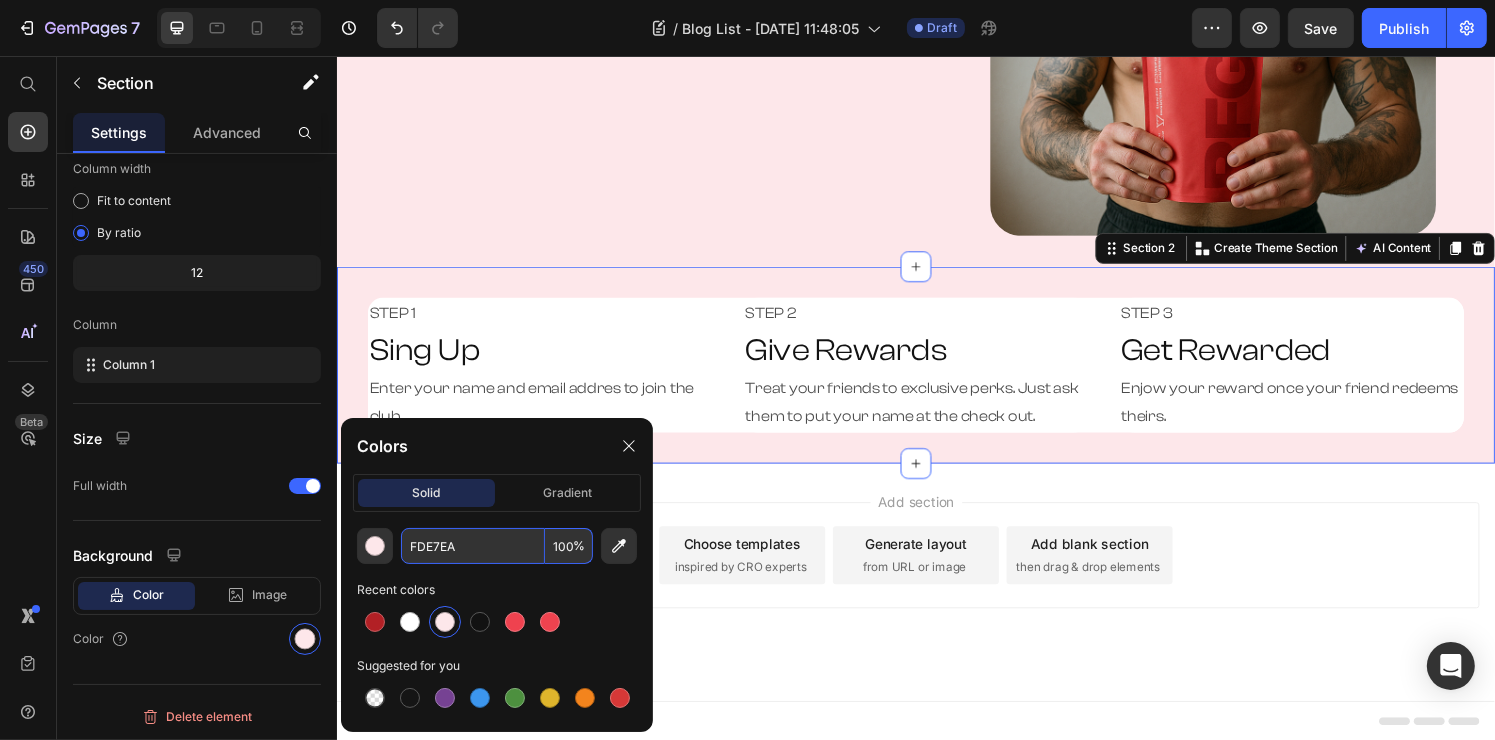 click on "Add section Choose templates inspired by CRO experts Generate layout from URL or image Add blank section then drag & drop elements" at bounding box center (936, 573) 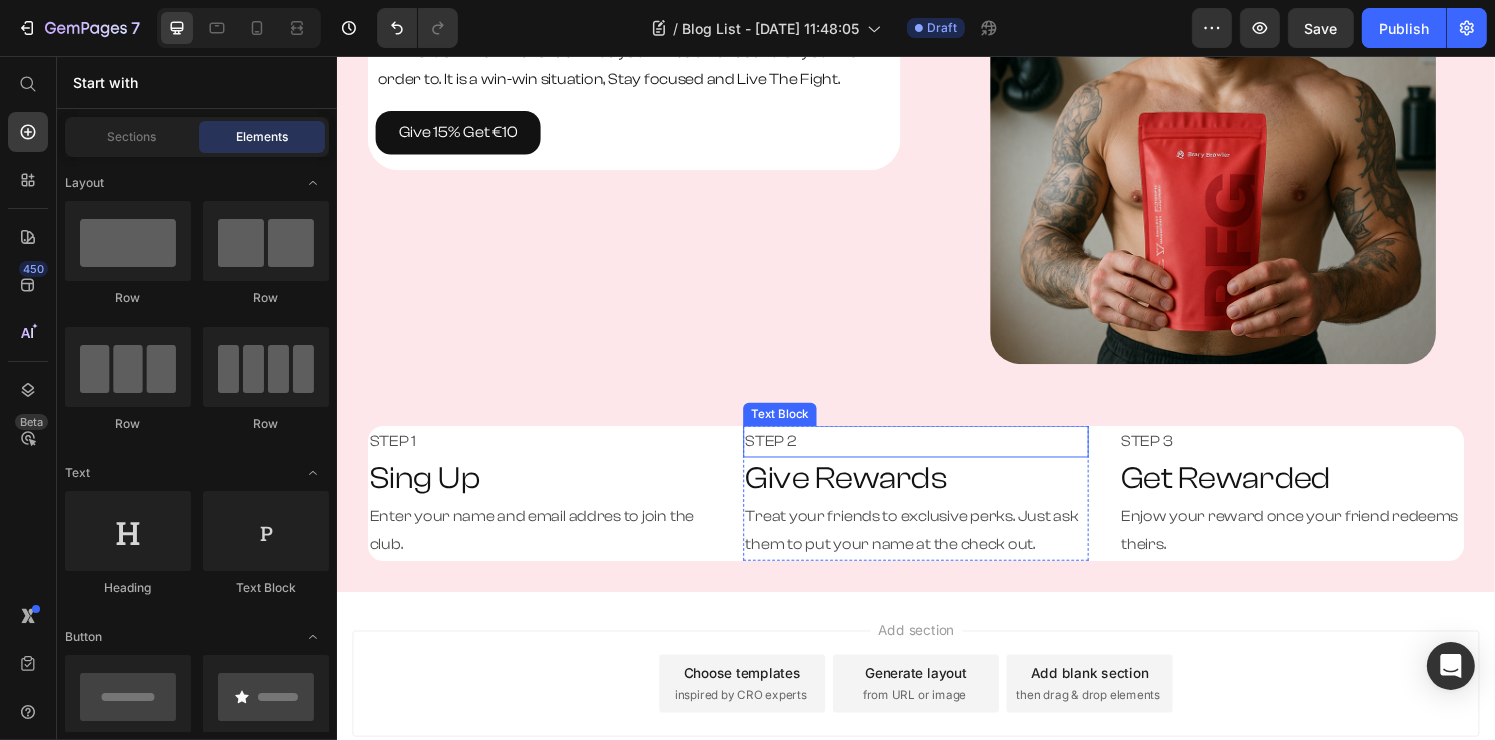 scroll, scrollTop: 387, scrollLeft: 0, axis: vertical 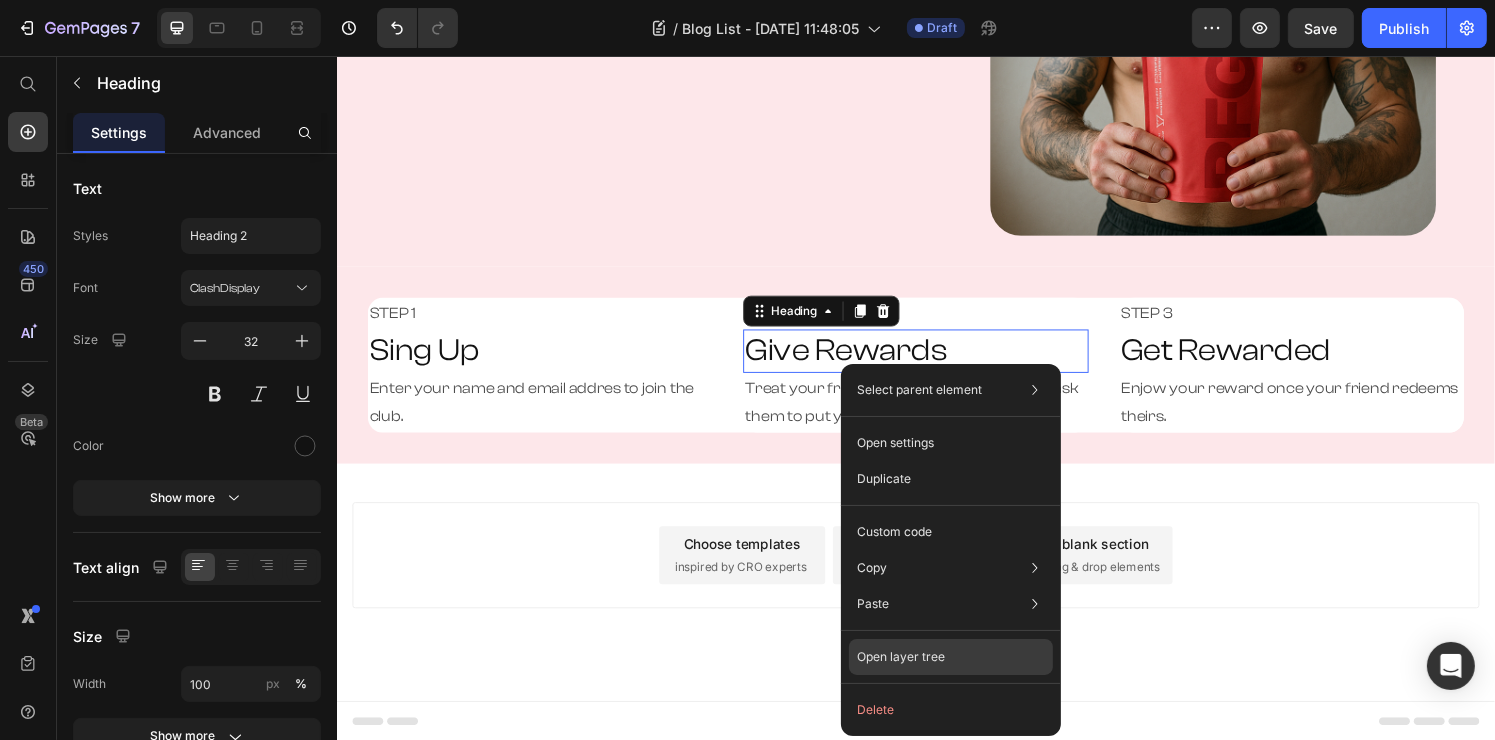 click on "Open layer tree" 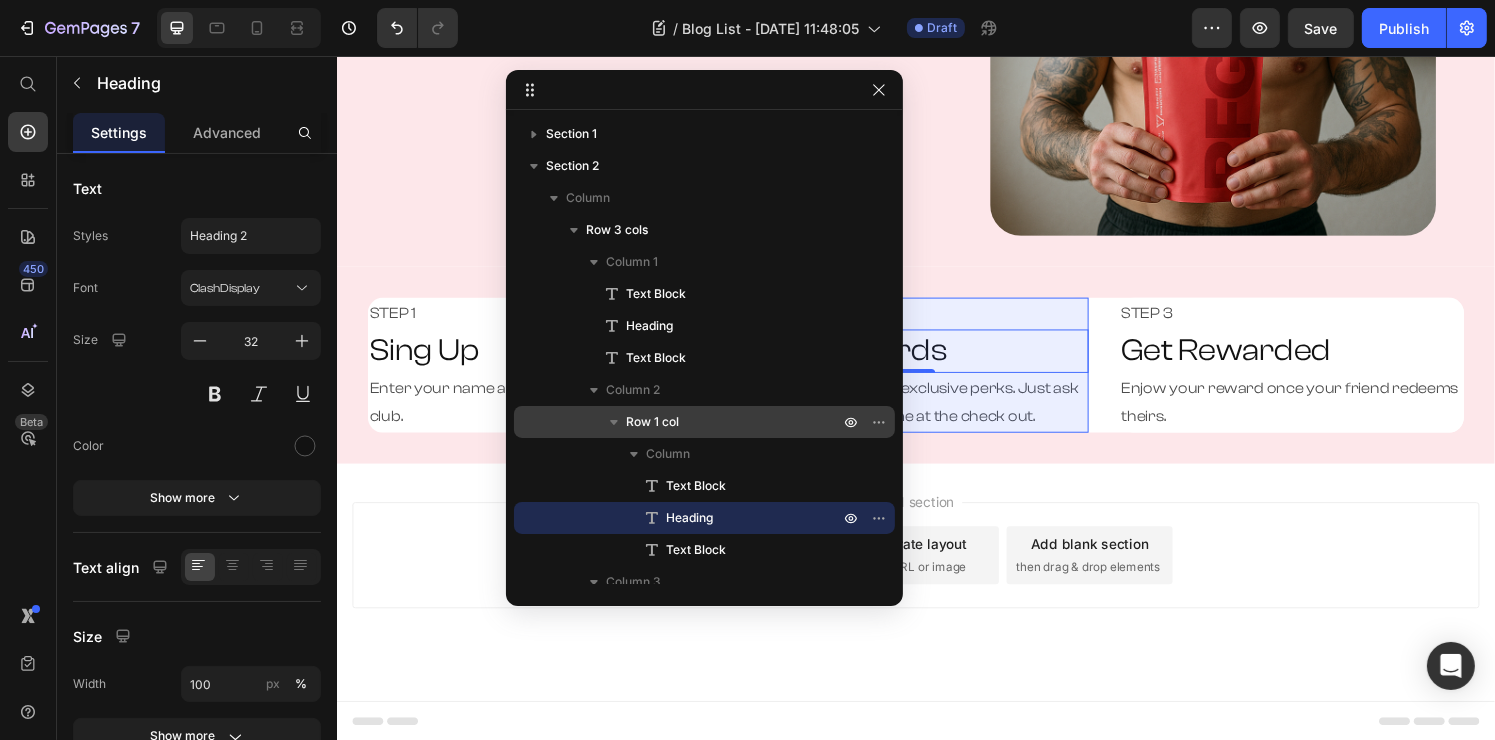 click on "Row 1 col" at bounding box center (734, 422) 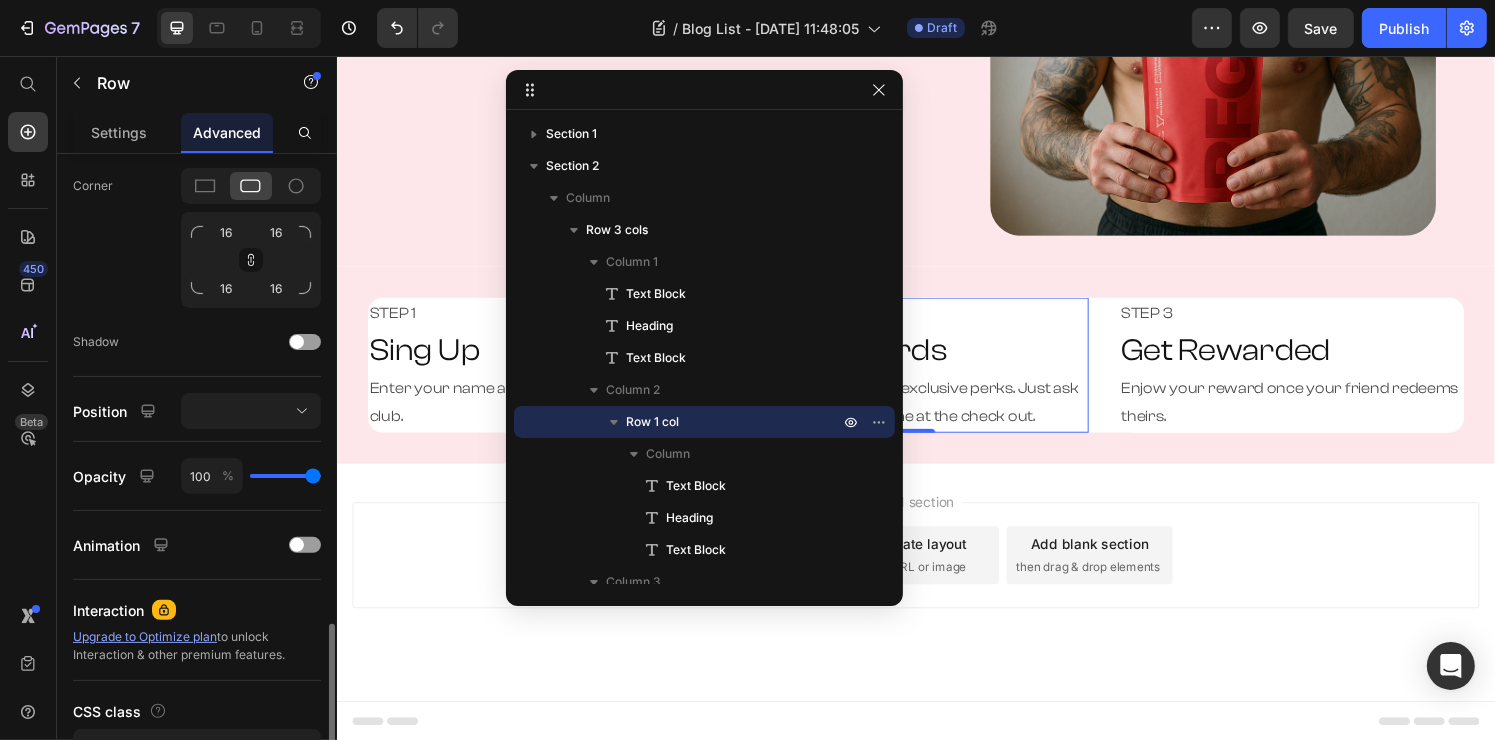 scroll, scrollTop: 728, scrollLeft: 0, axis: vertical 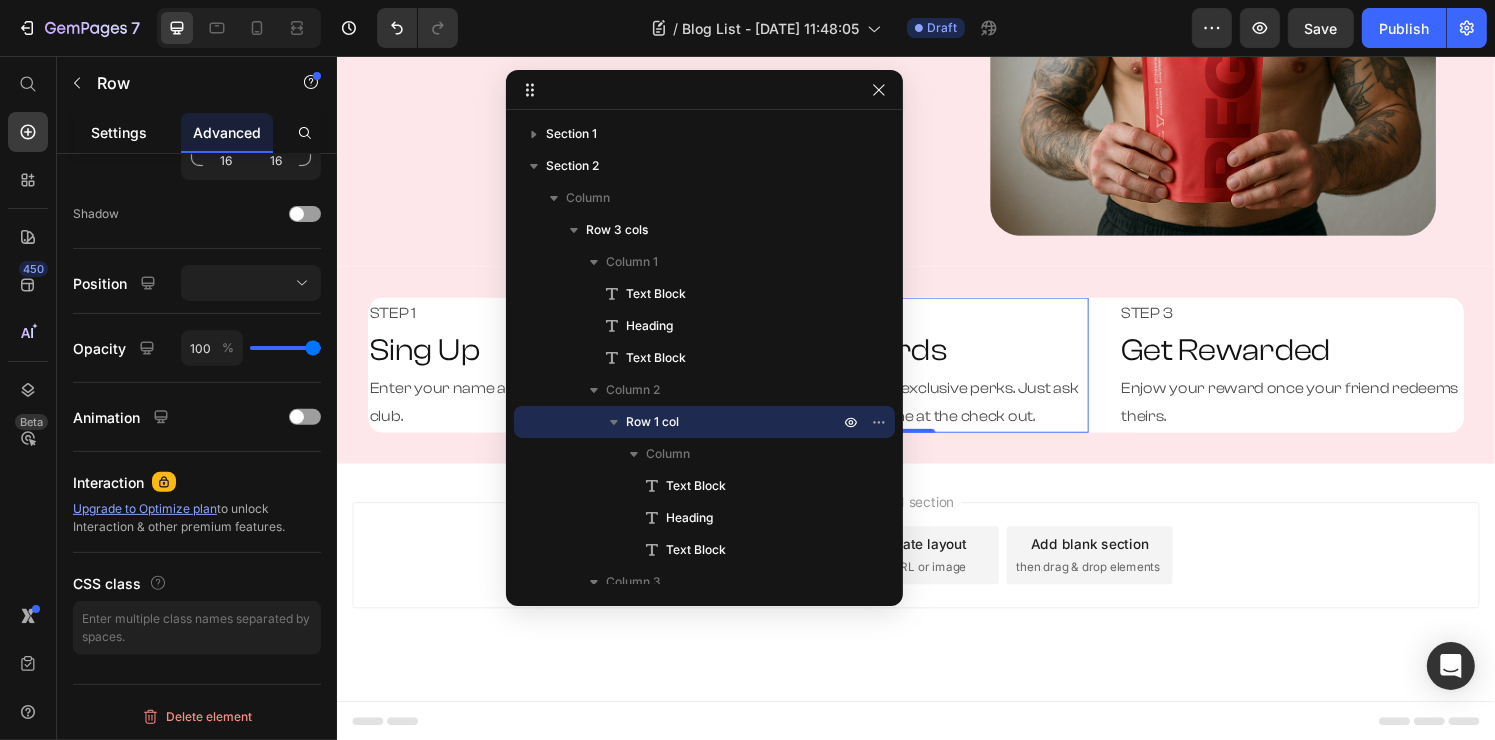 click on "Settings" at bounding box center (119, 132) 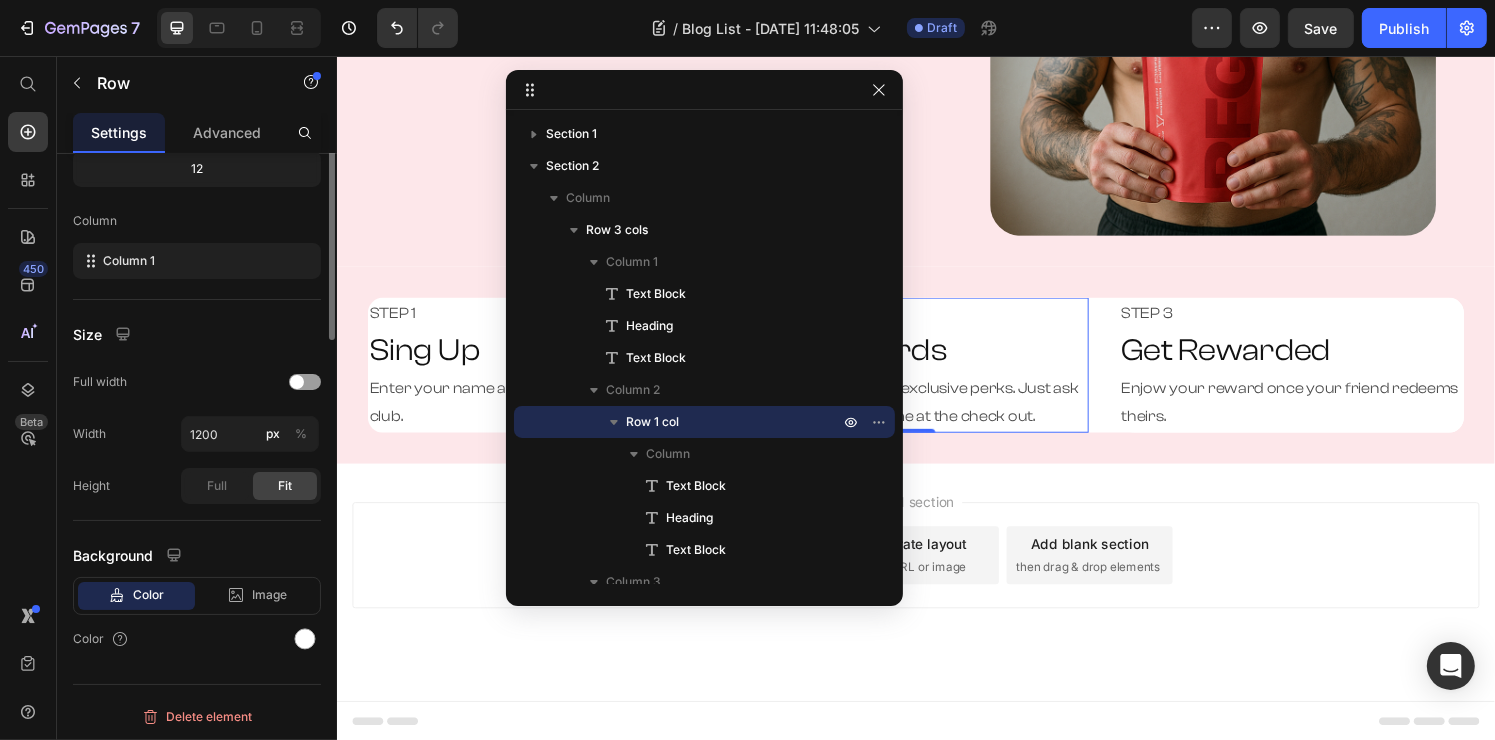 scroll, scrollTop: 0, scrollLeft: 0, axis: both 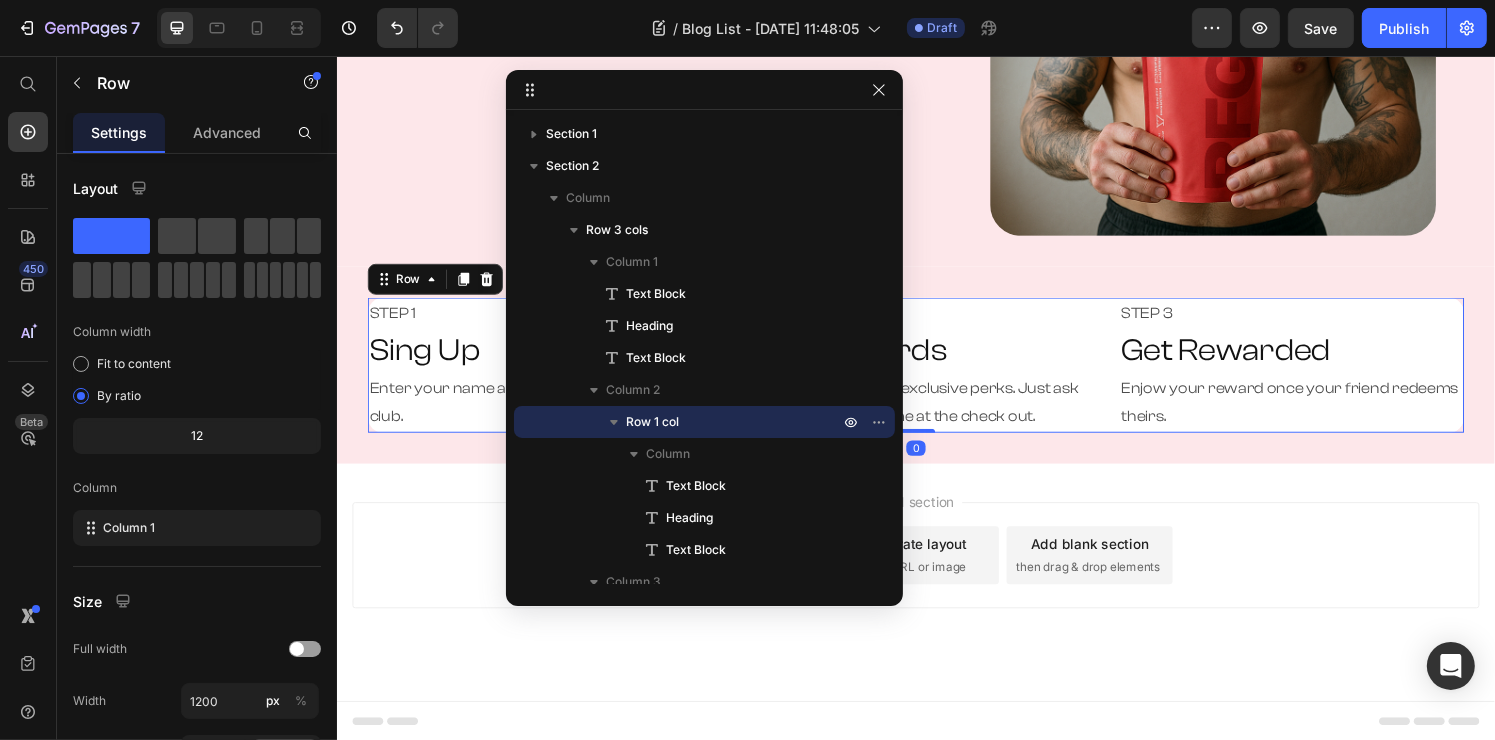 click on "STEP 1 Text Block Sing Up Heading Enter your name and email addres to join the club. Text Block STEP 2 Text Block Give Rewards Heading Treat your friends to exclusive perks. Just ask them to put your name at the check out. Text Block Row STEP 3 Text Block Get Rewarded Heading Enjow your reward once your friend redeems theirs. Text Block Row Row   0" at bounding box center [936, 376] 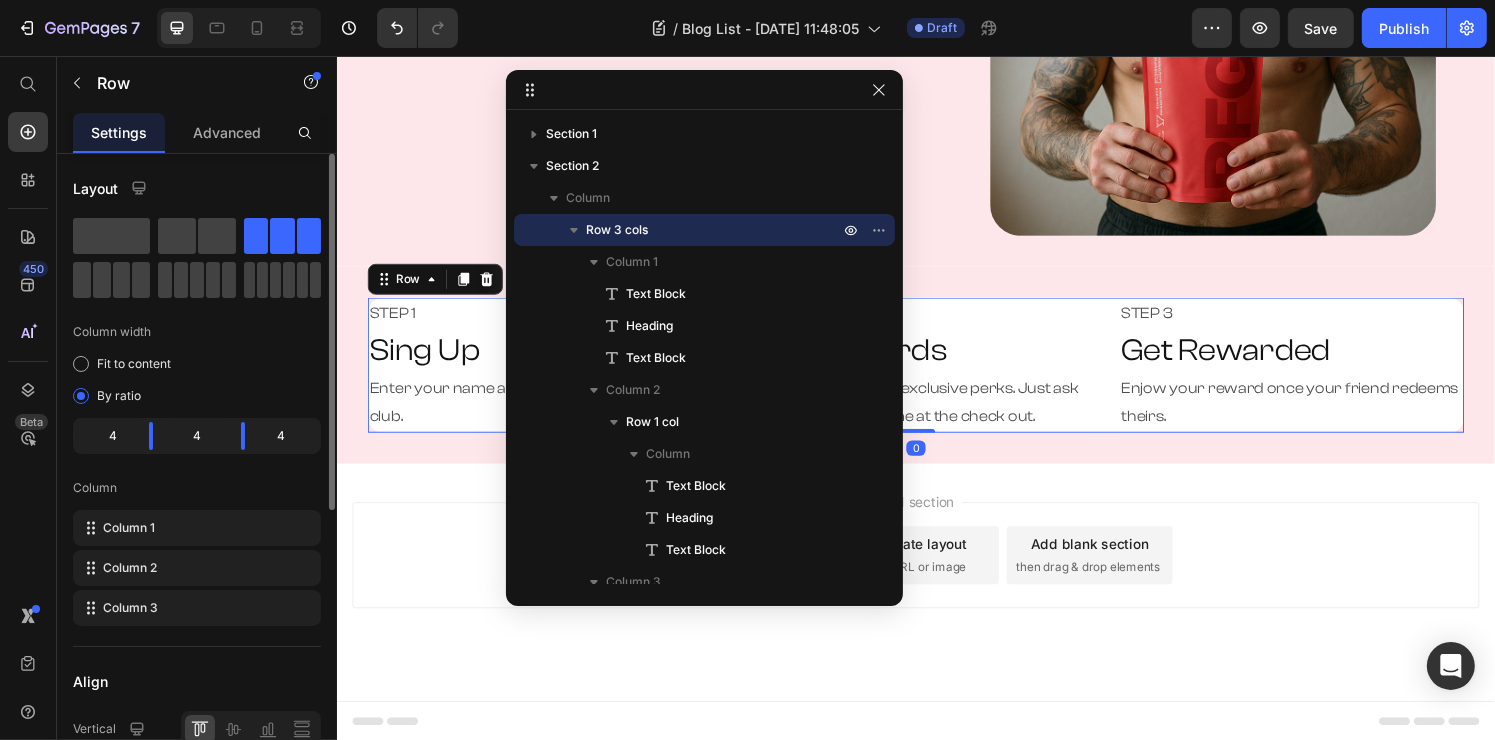 scroll, scrollTop: 516, scrollLeft: 0, axis: vertical 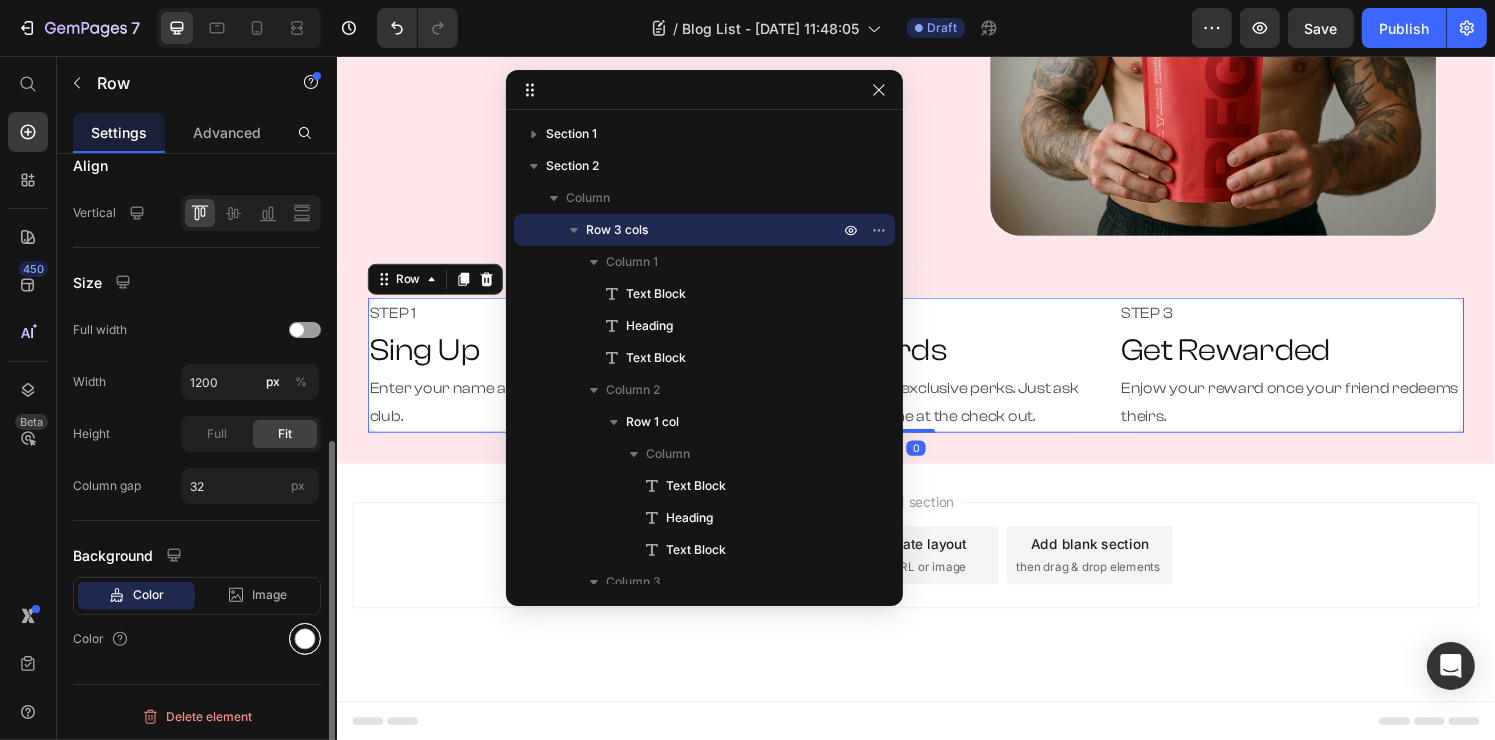click at bounding box center (305, 639) 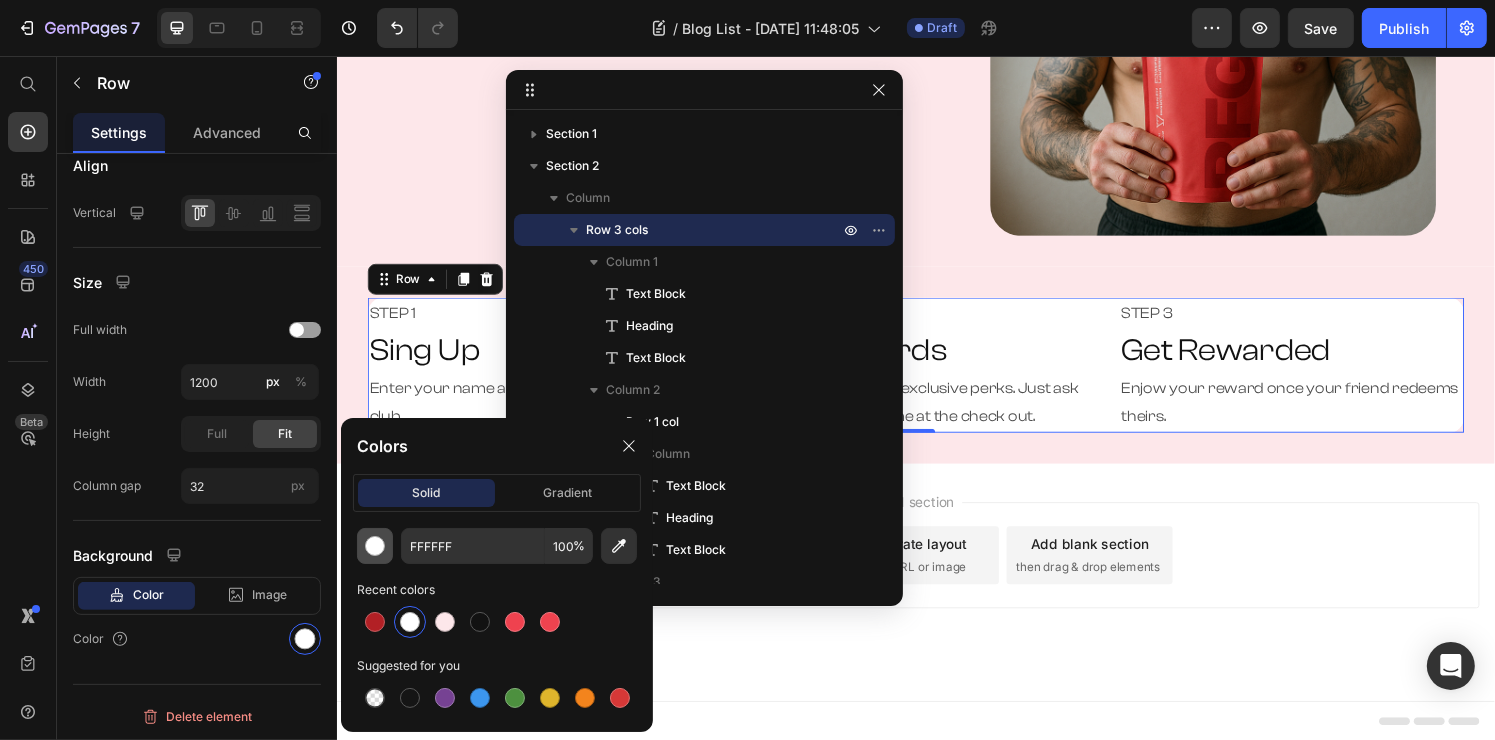 click at bounding box center [375, 546] 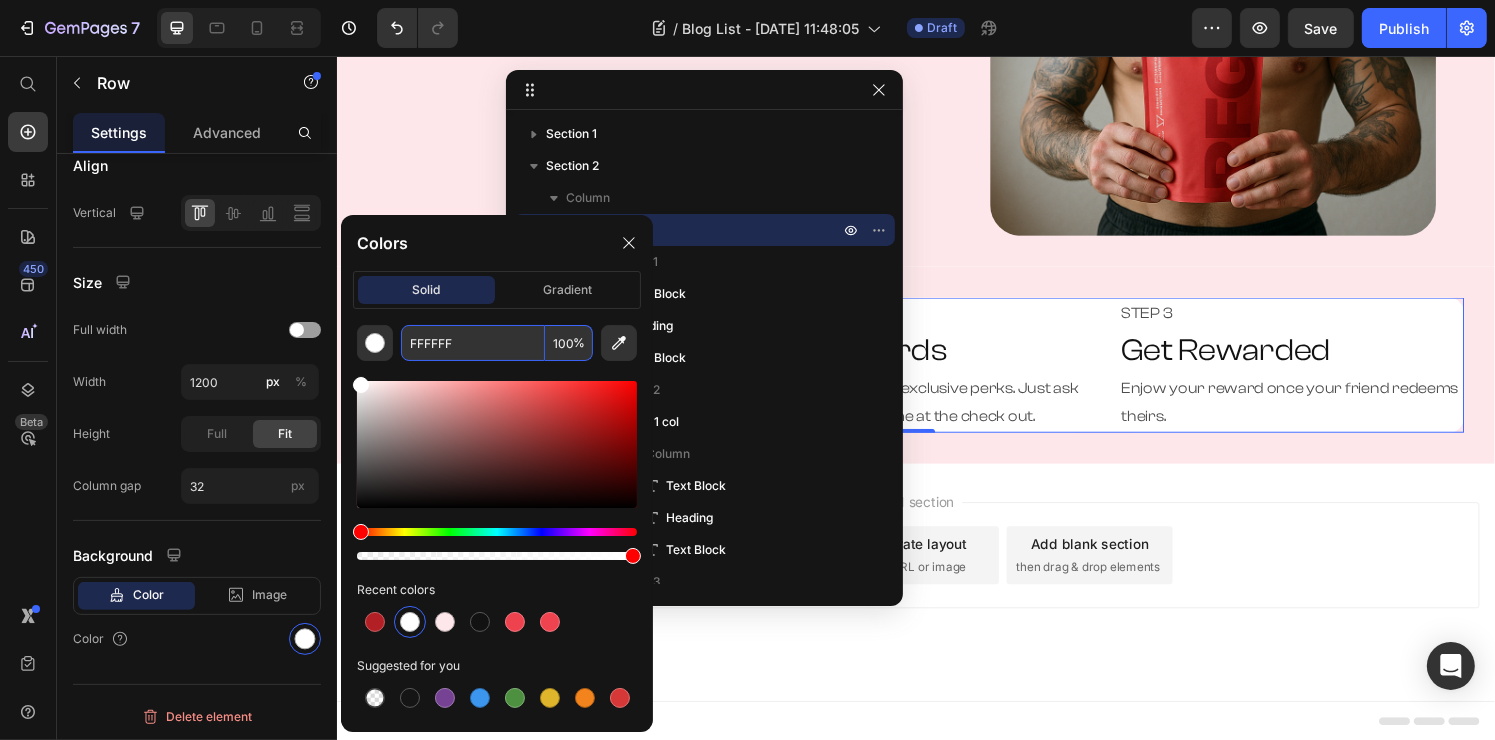 click on "FFFFFF" at bounding box center [473, 343] 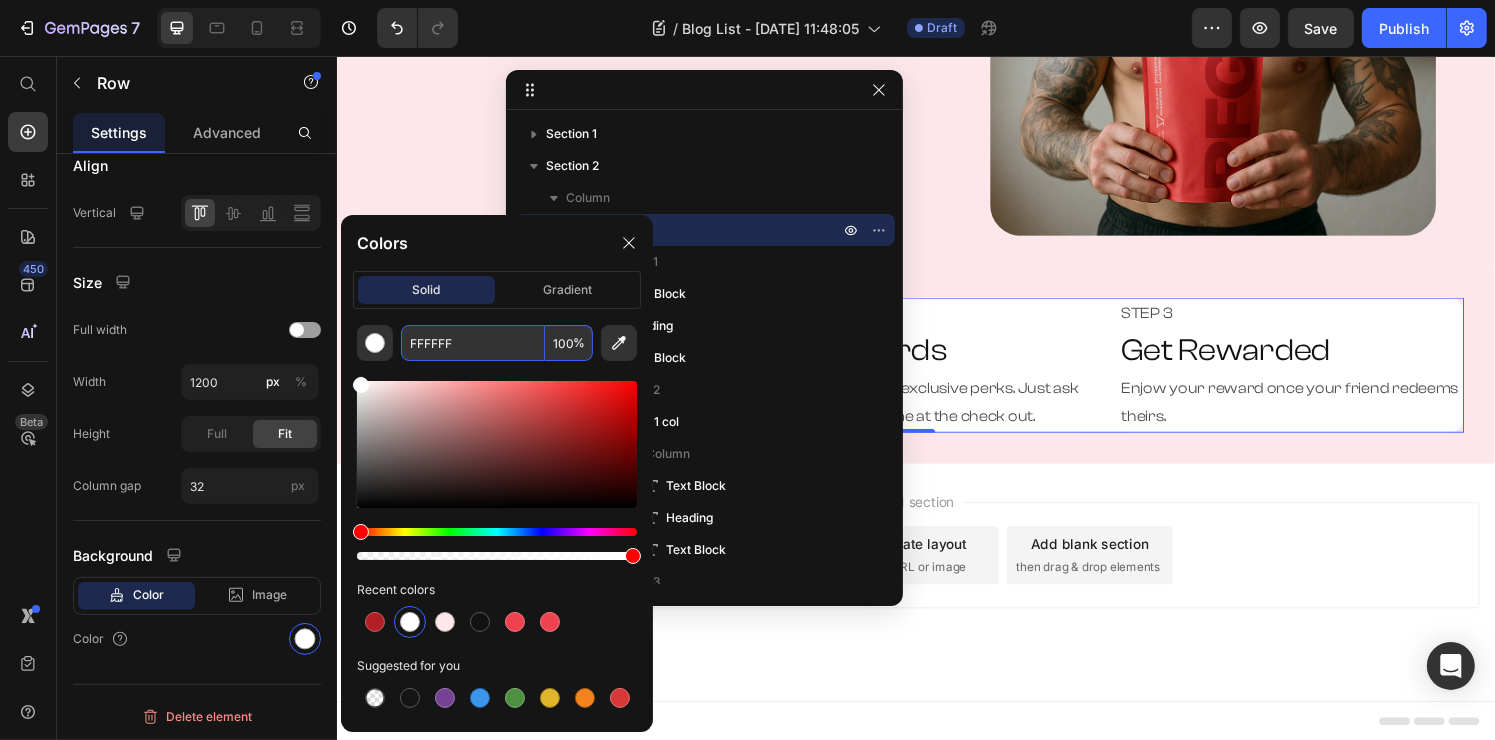 paste on "DE7EA" 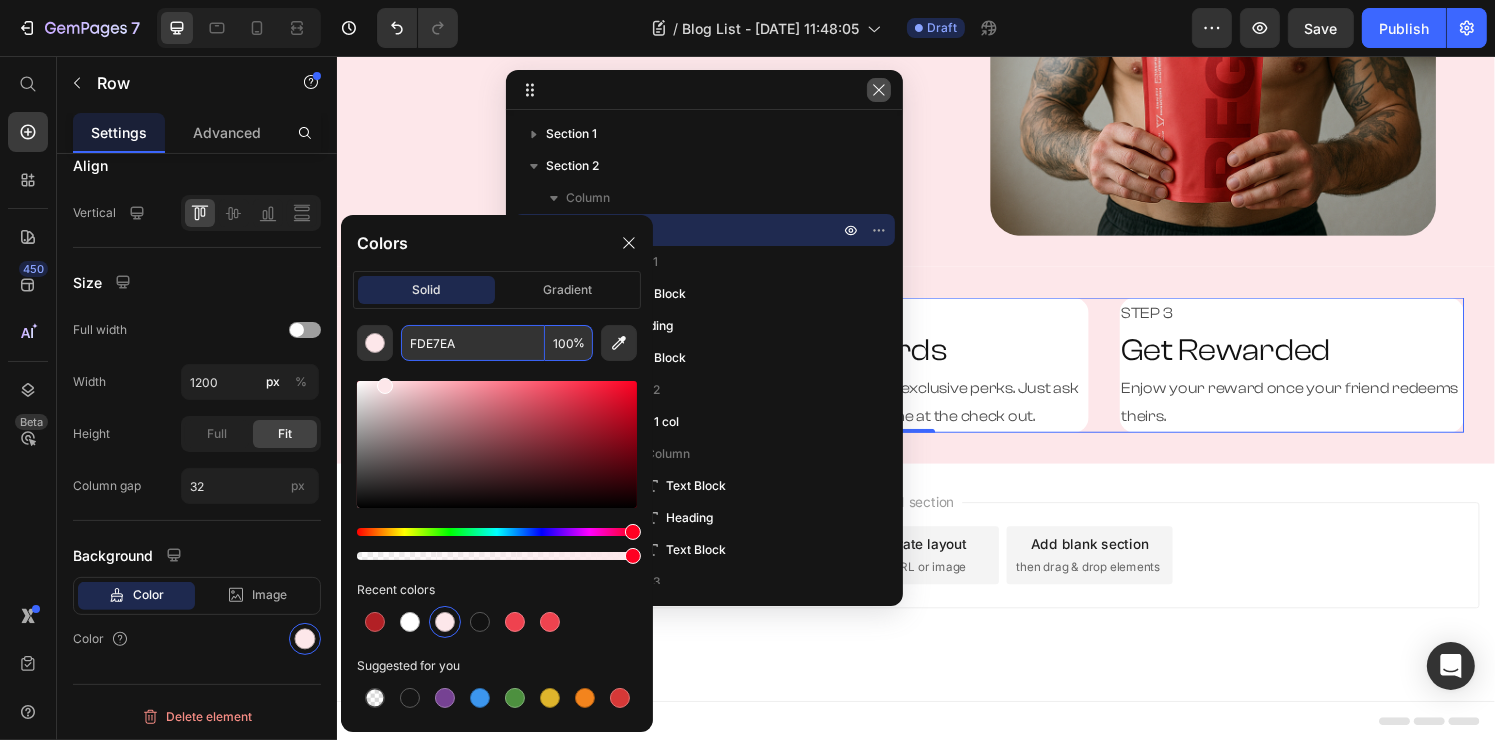 type on "FDE7EA" 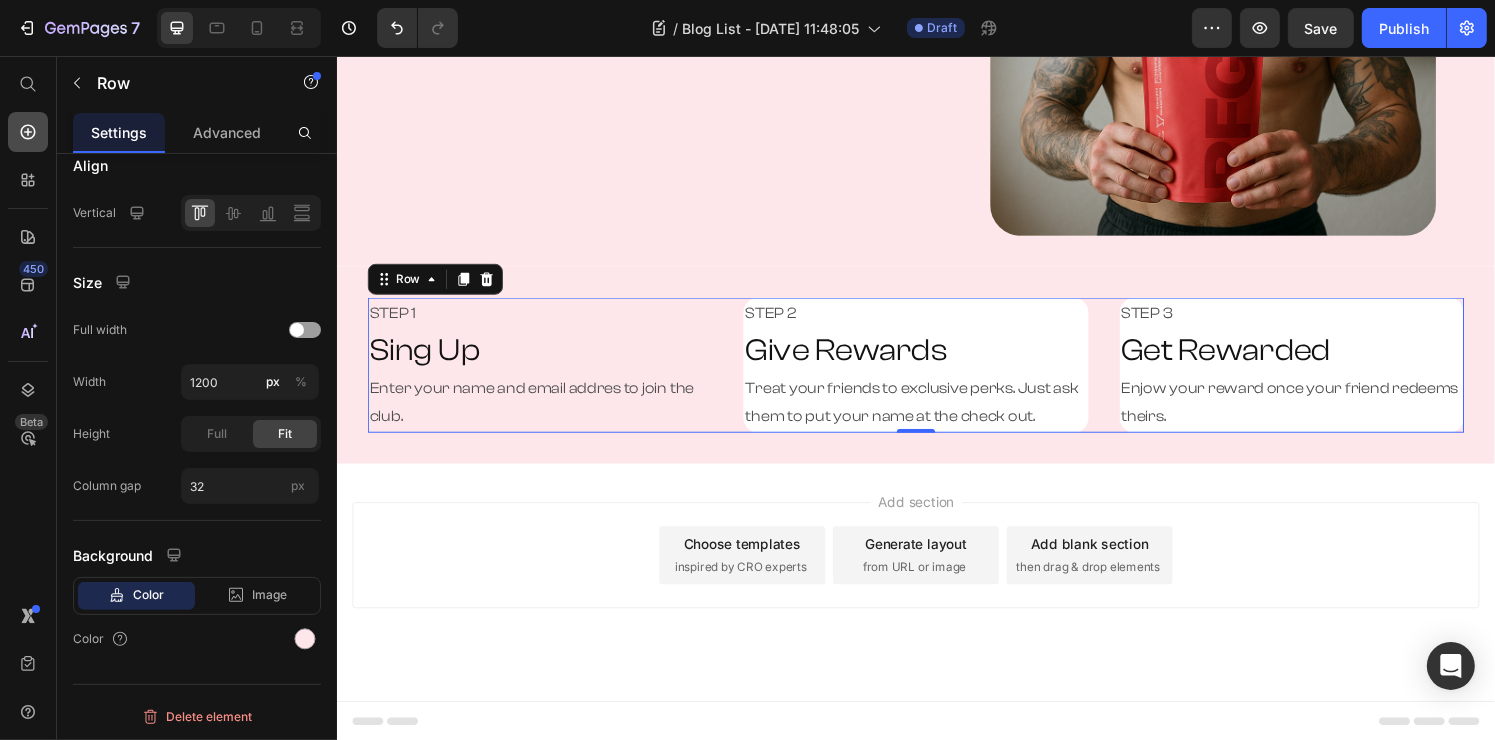click 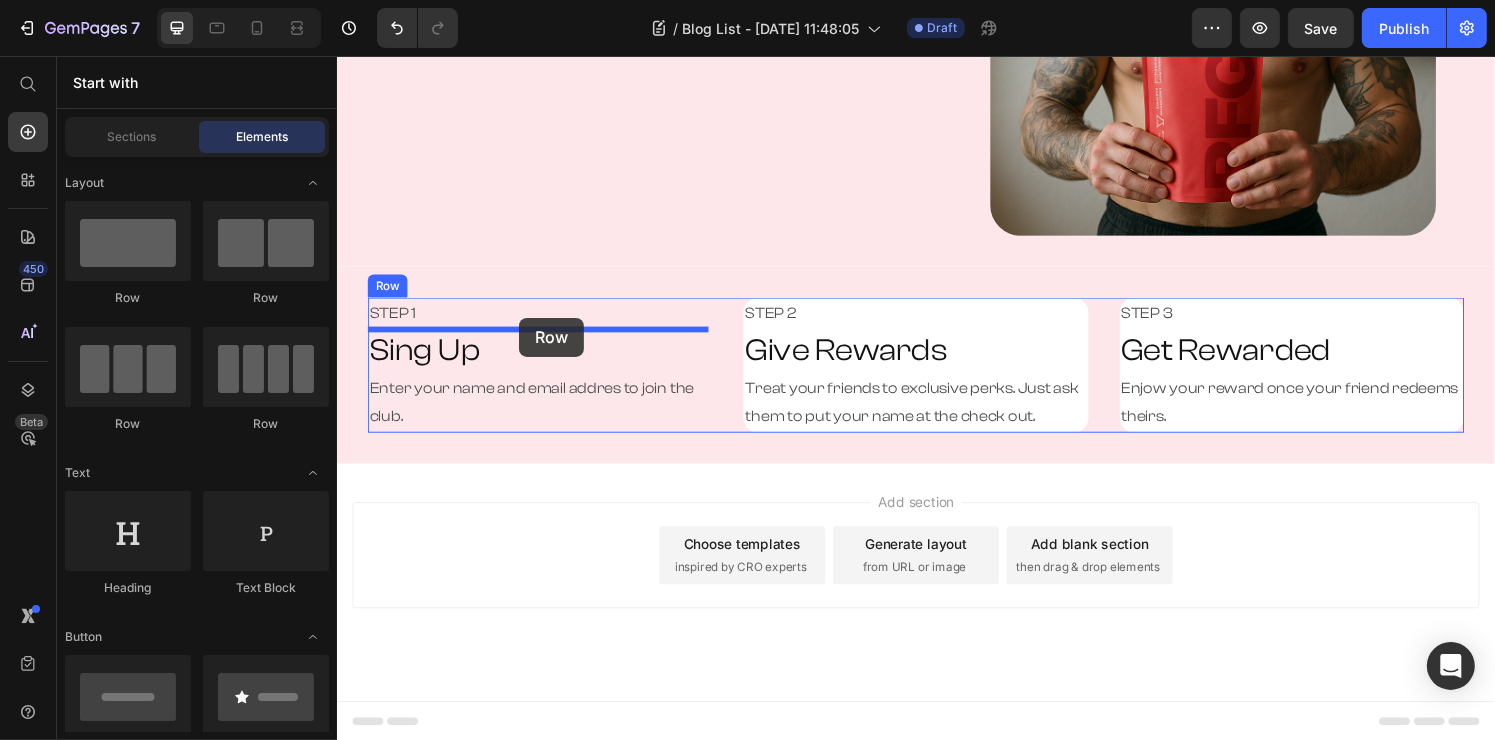 drag, startPoint x: 444, startPoint y: 311, endPoint x: 525, endPoint y: 327, distance: 82.565125 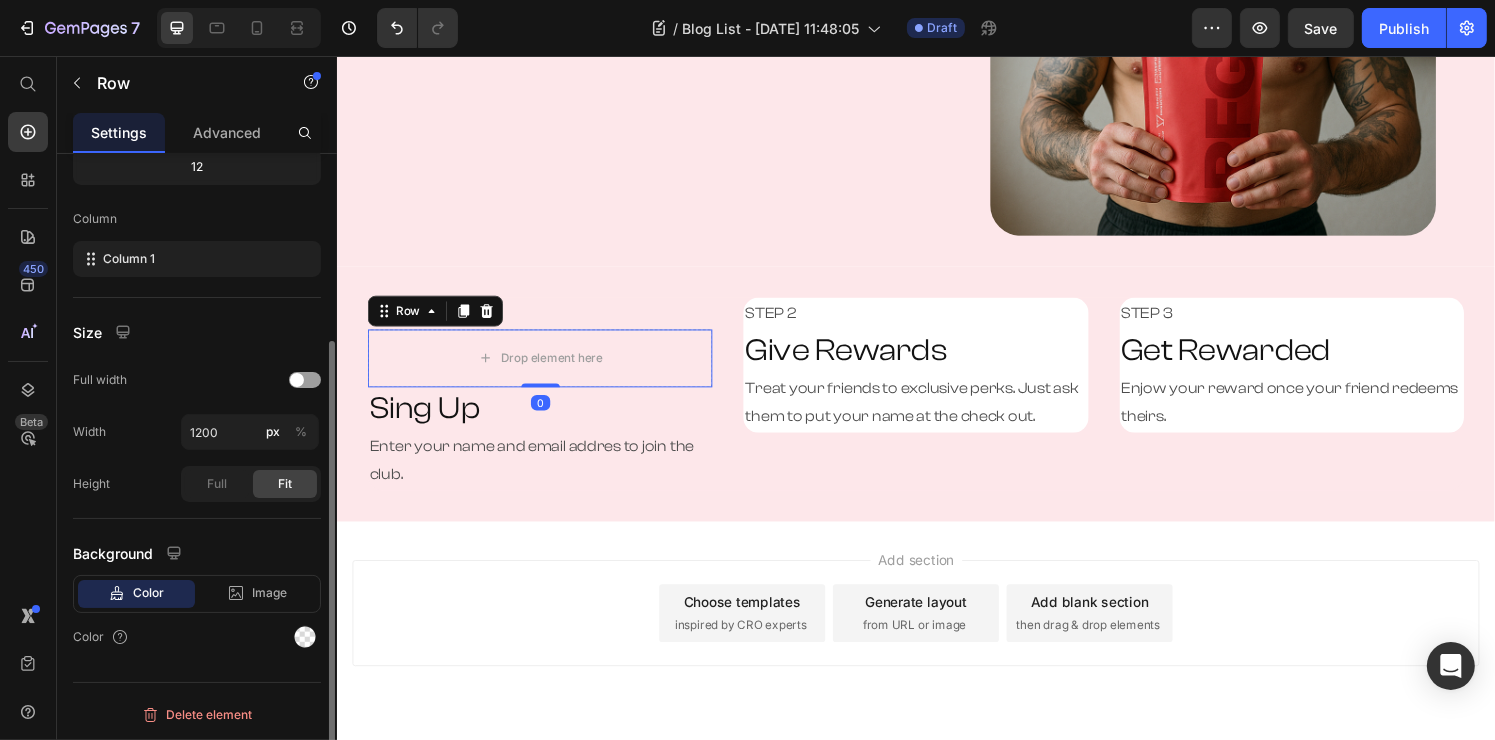 scroll, scrollTop: 267, scrollLeft: 0, axis: vertical 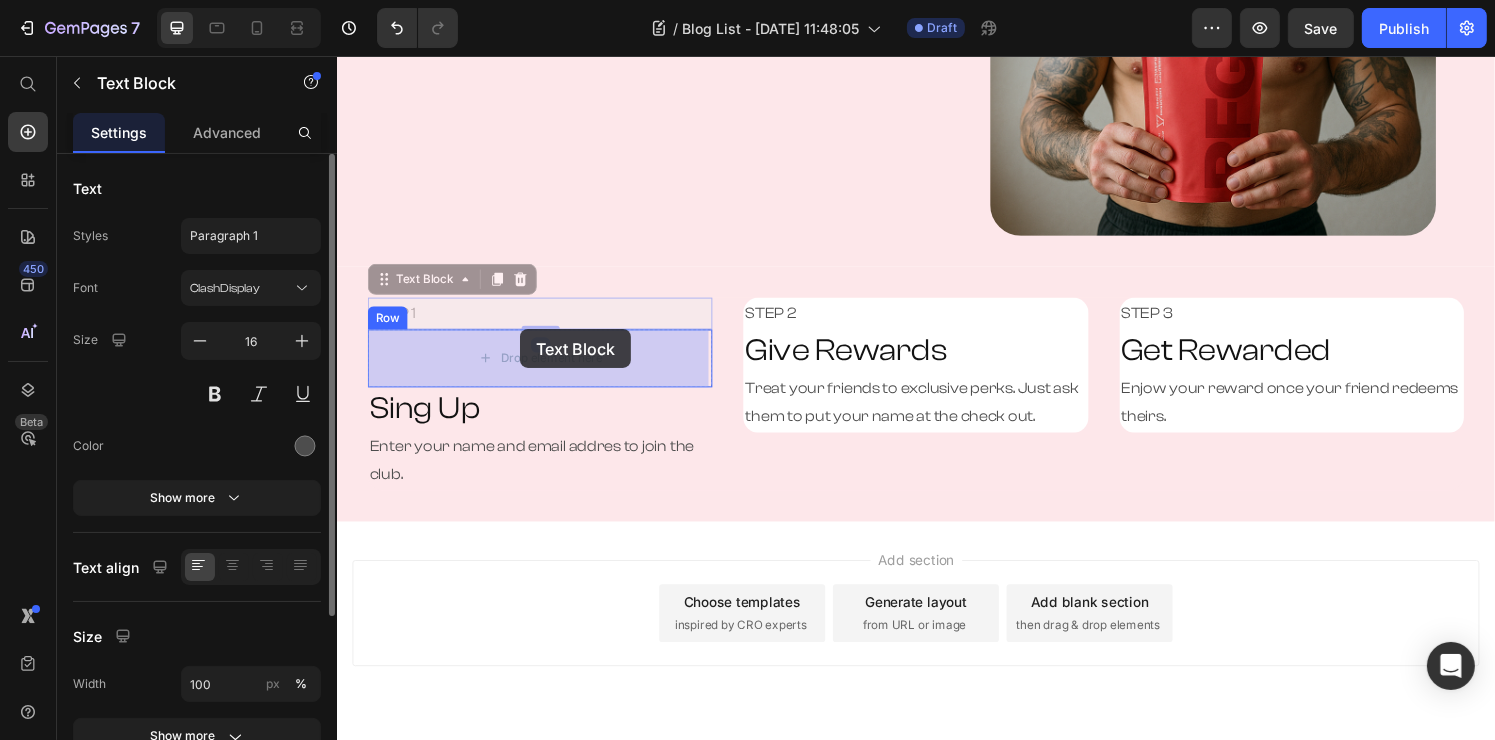 drag, startPoint x: 528, startPoint y: 312, endPoint x: 526, endPoint y: 339, distance: 27.073973 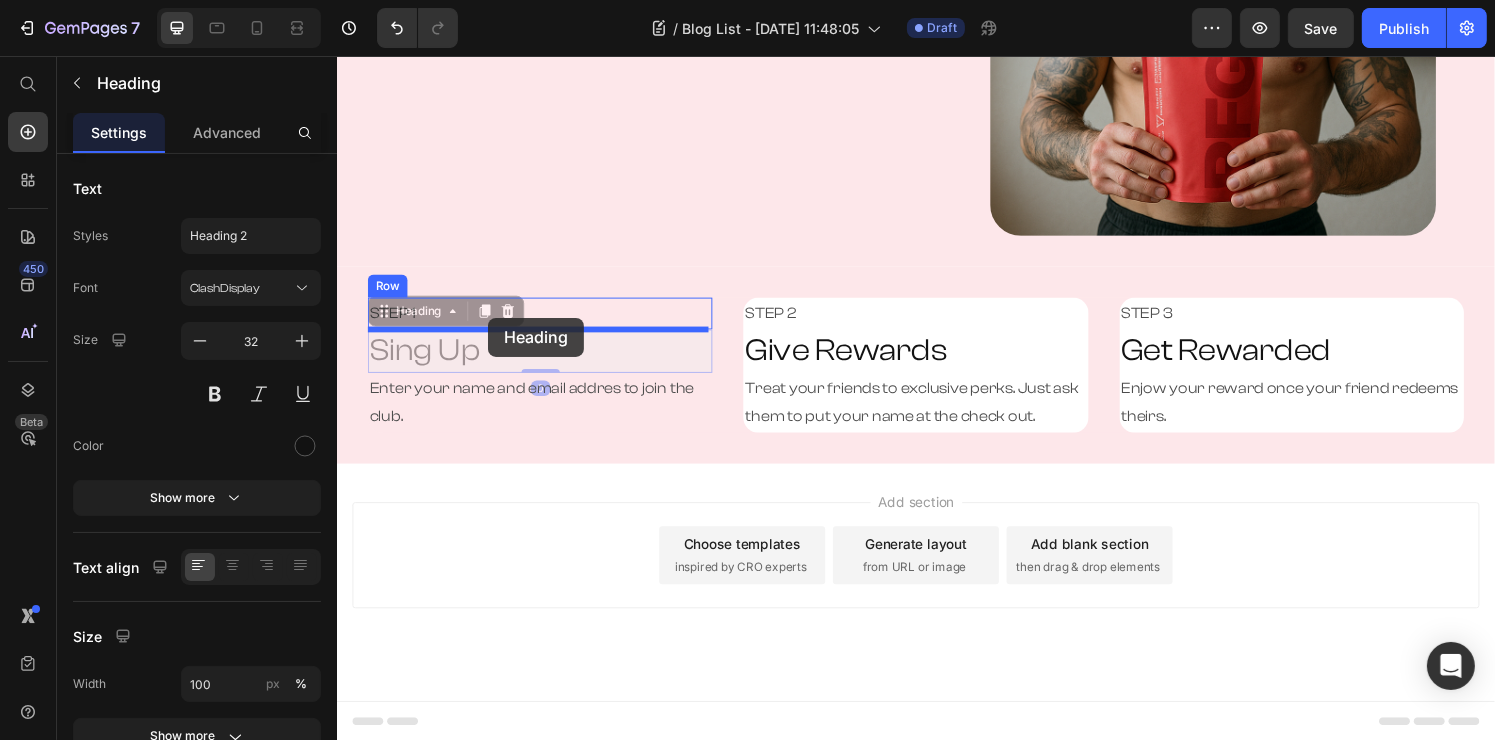 drag, startPoint x: 489, startPoint y: 366, endPoint x: 492, endPoint y: 327, distance: 39.115215 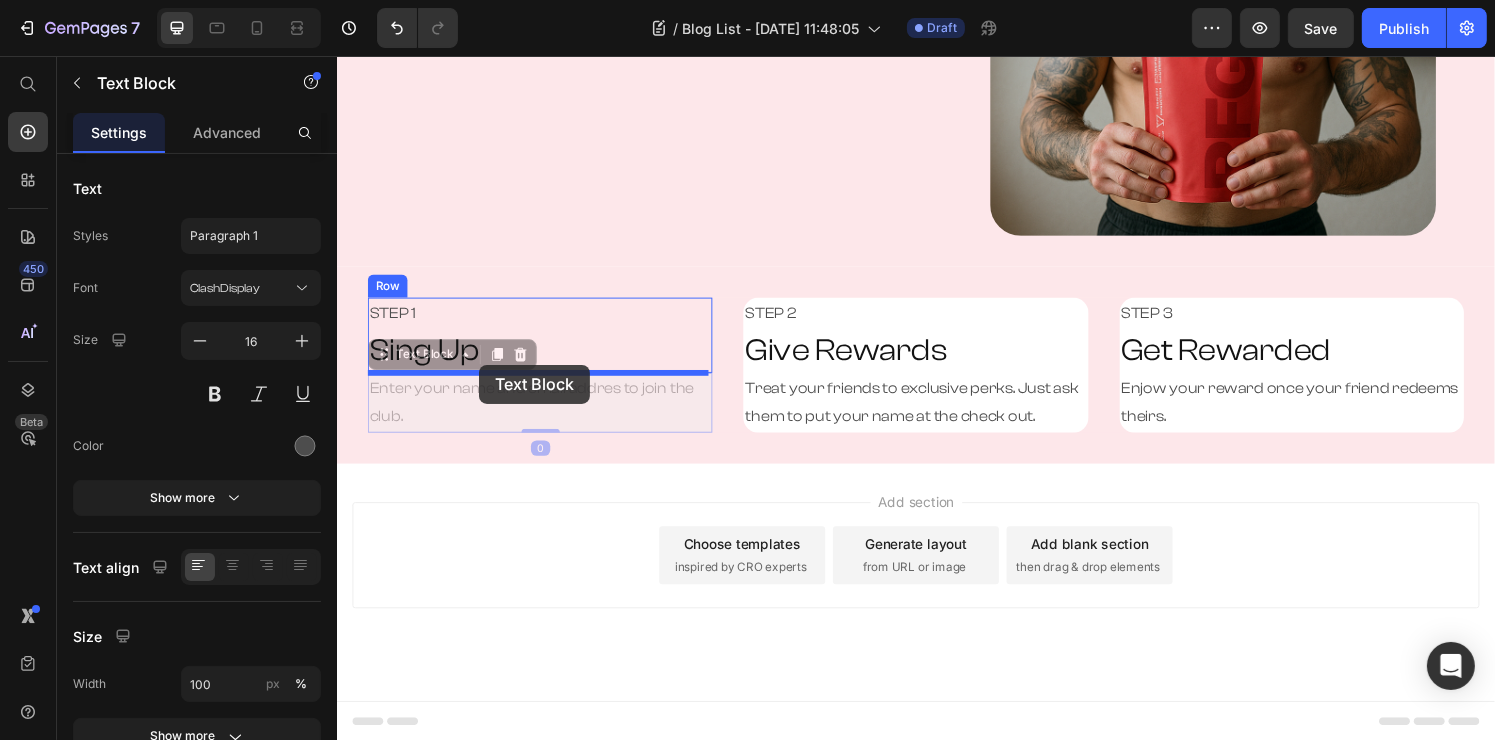 drag, startPoint x: 473, startPoint y: 409, endPoint x: 483, endPoint y: 376, distance: 34.48188 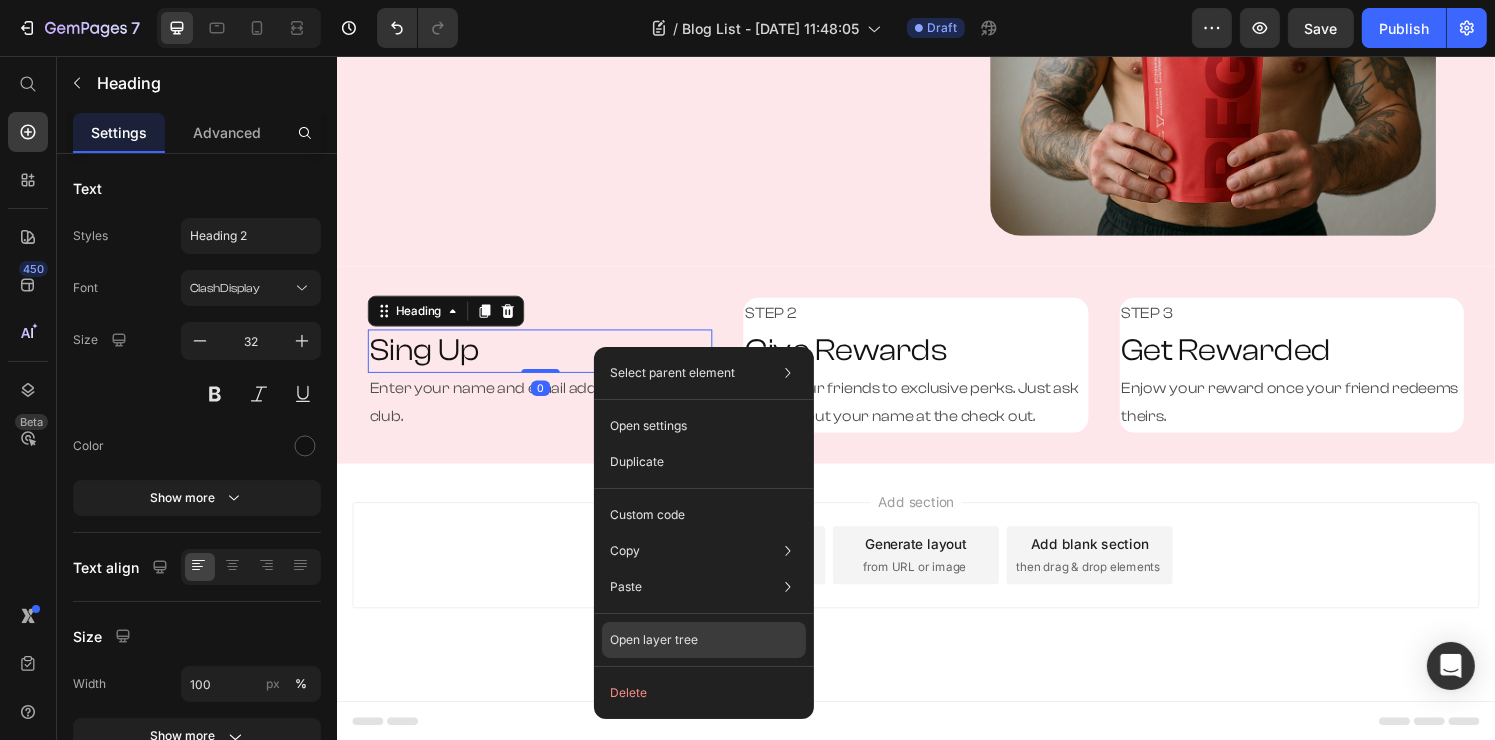 click on "Open layer tree" 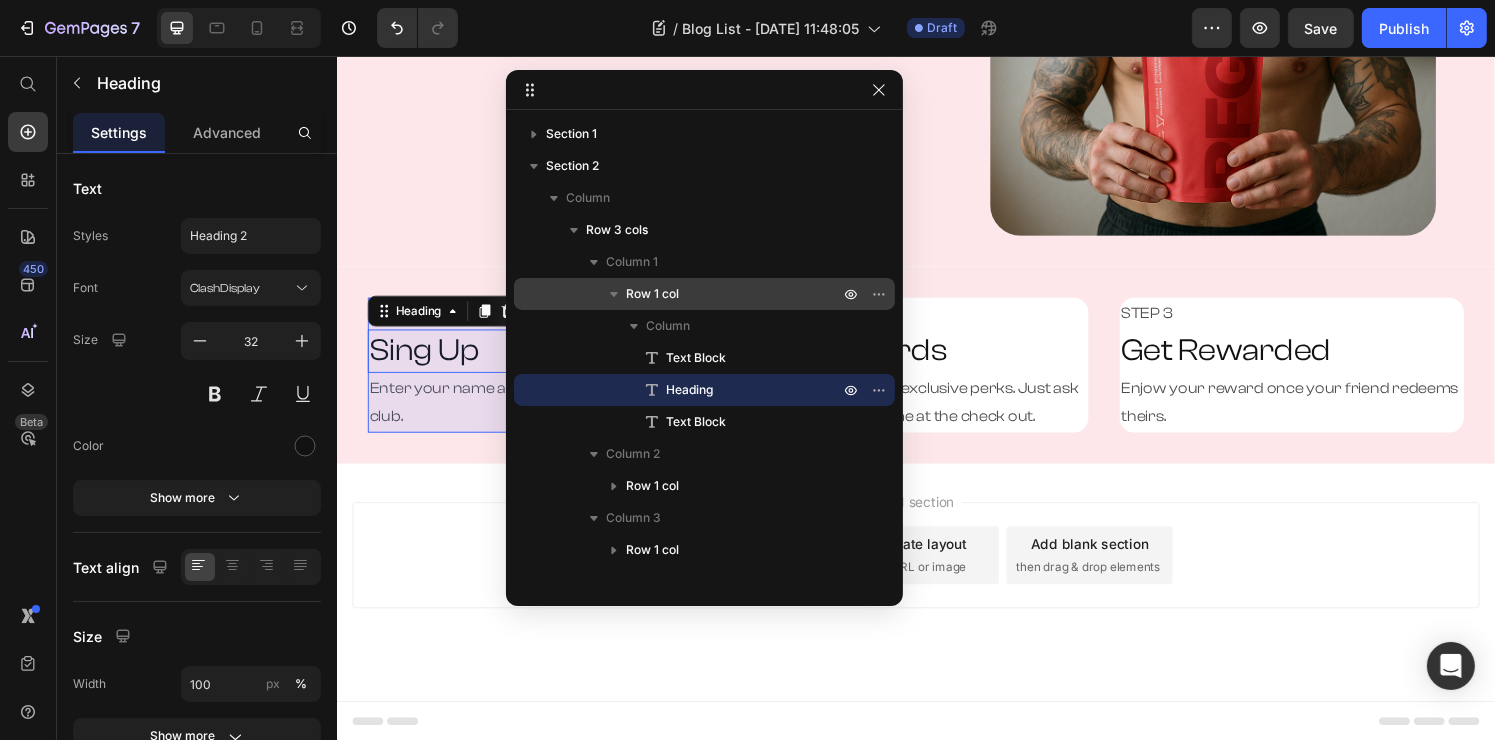 click on "Row 1 col" at bounding box center (734, 294) 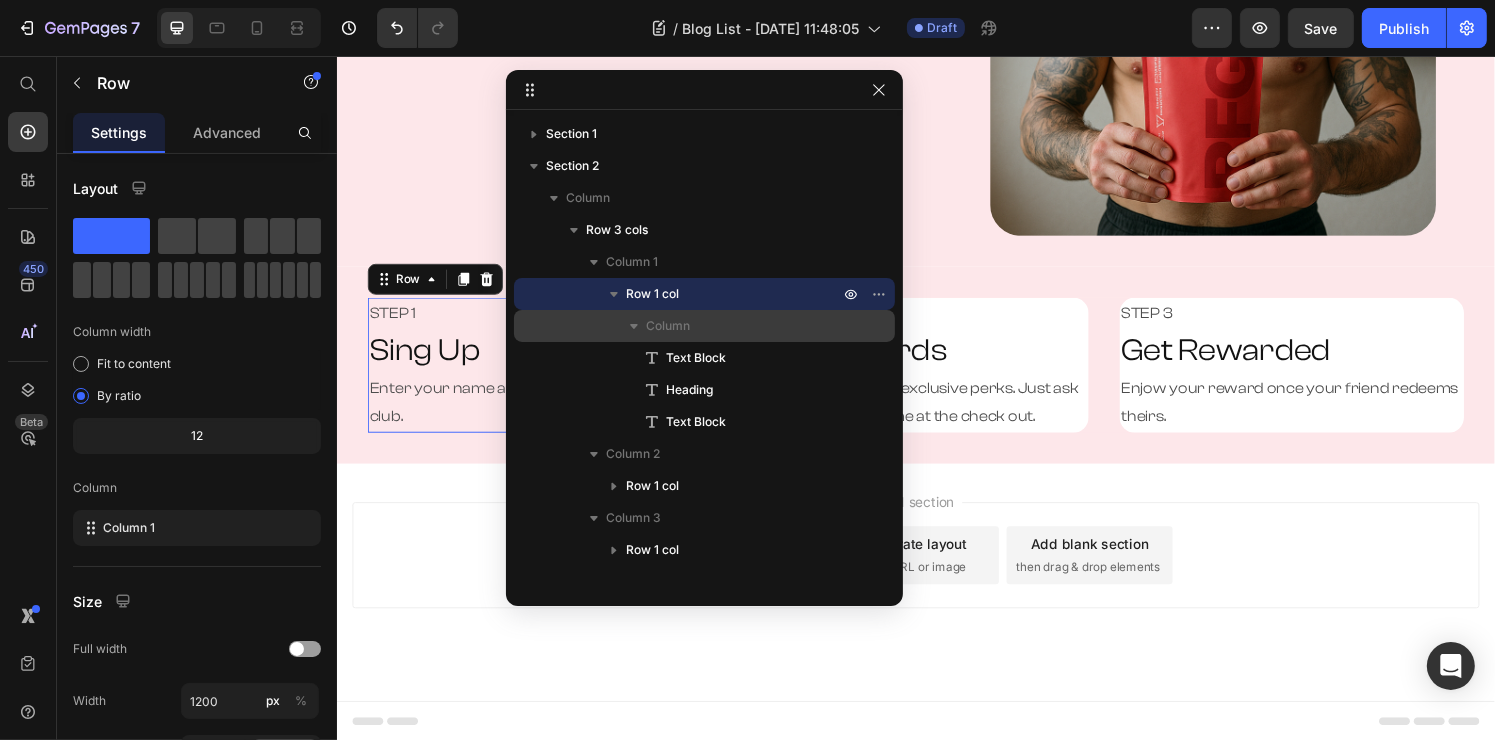 click on "Column" at bounding box center (704, 326) 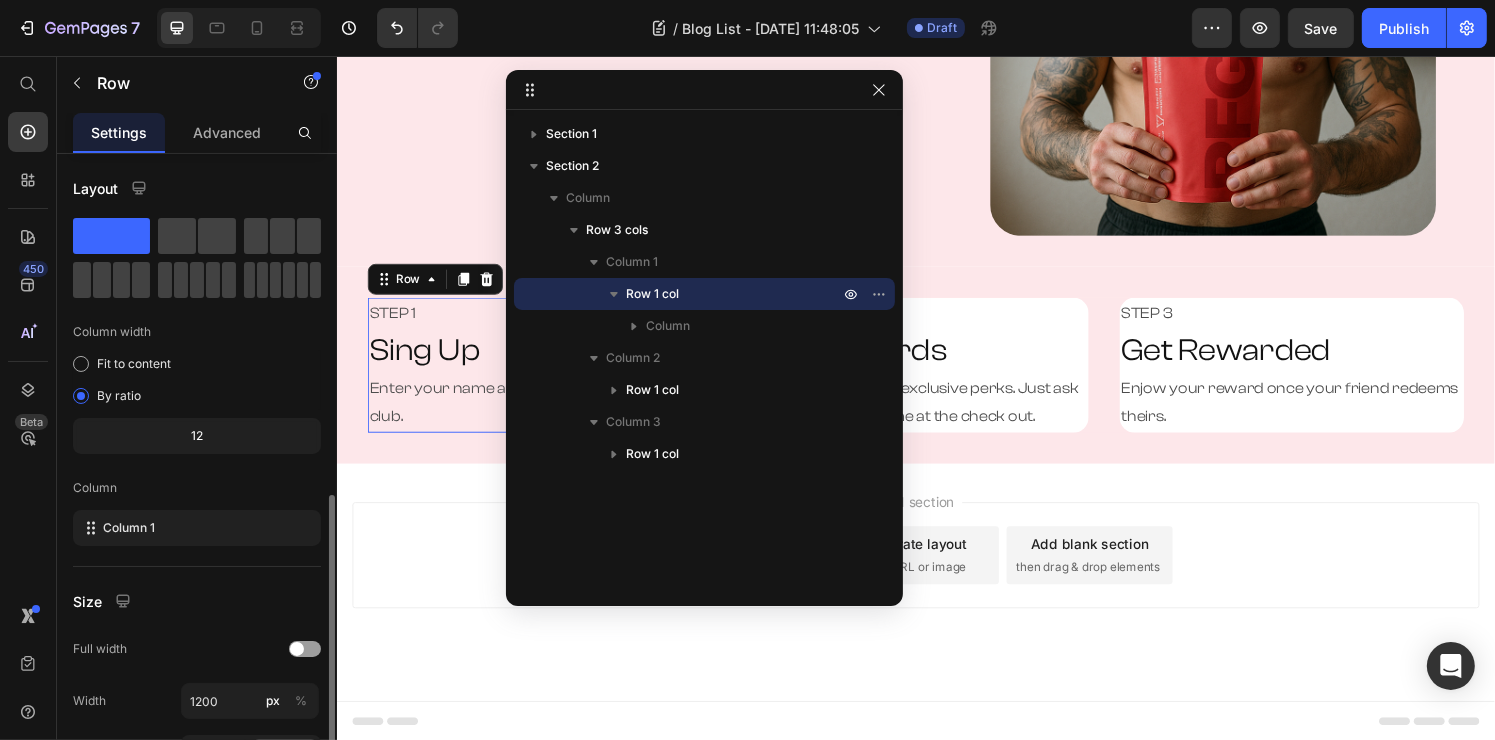 scroll, scrollTop: 267, scrollLeft: 0, axis: vertical 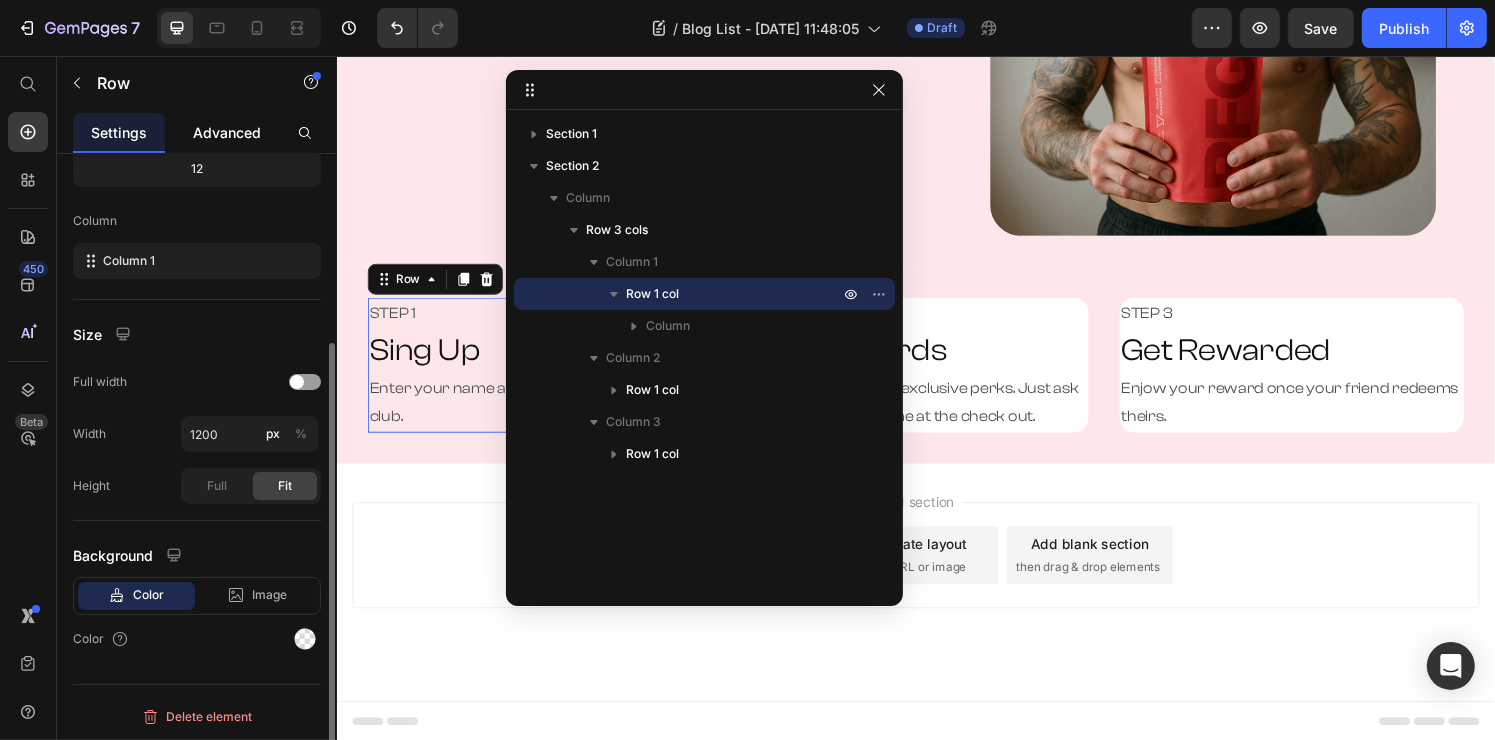 click on "Advanced" at bounding box center [227, 132] 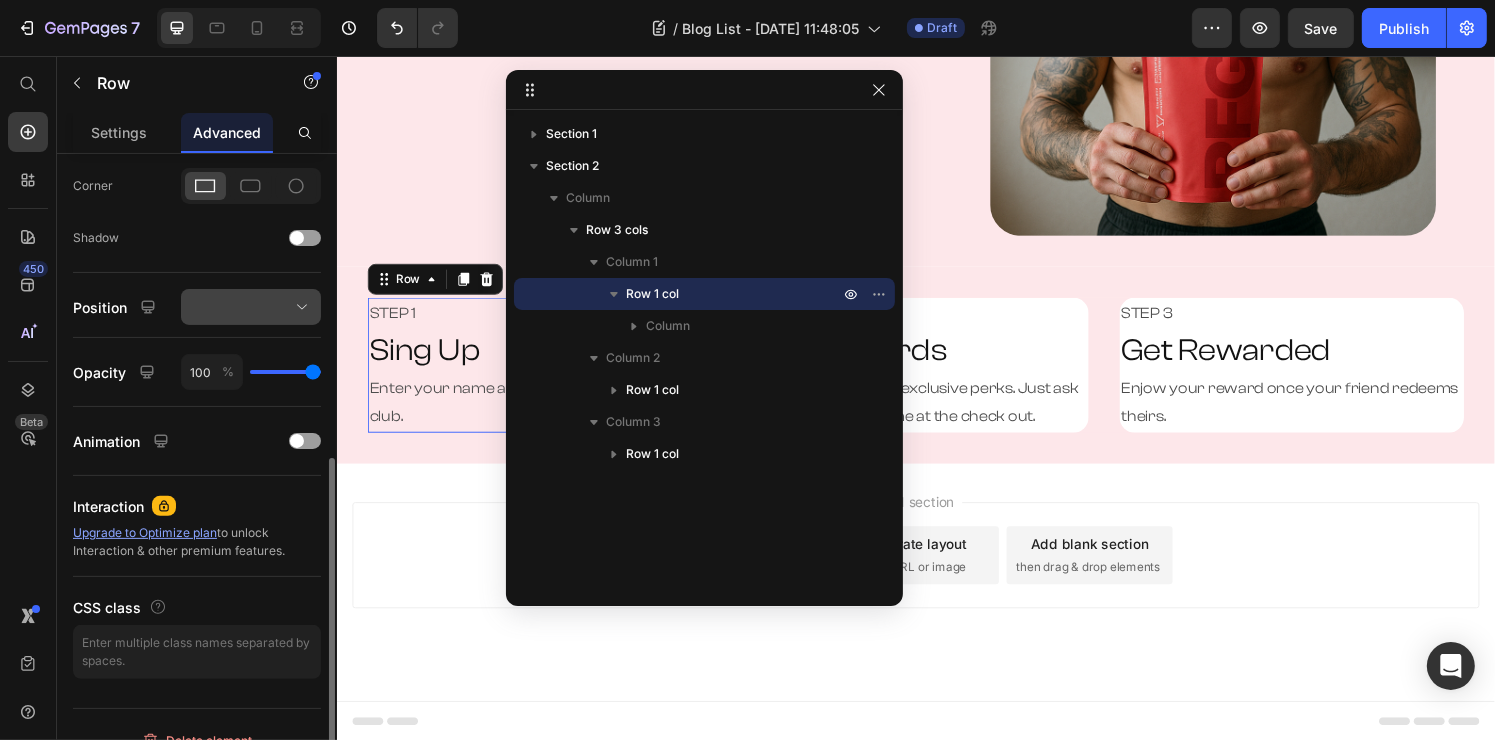 scroll, scrollTop: 400, scrollLeft: 0, axis: vertical 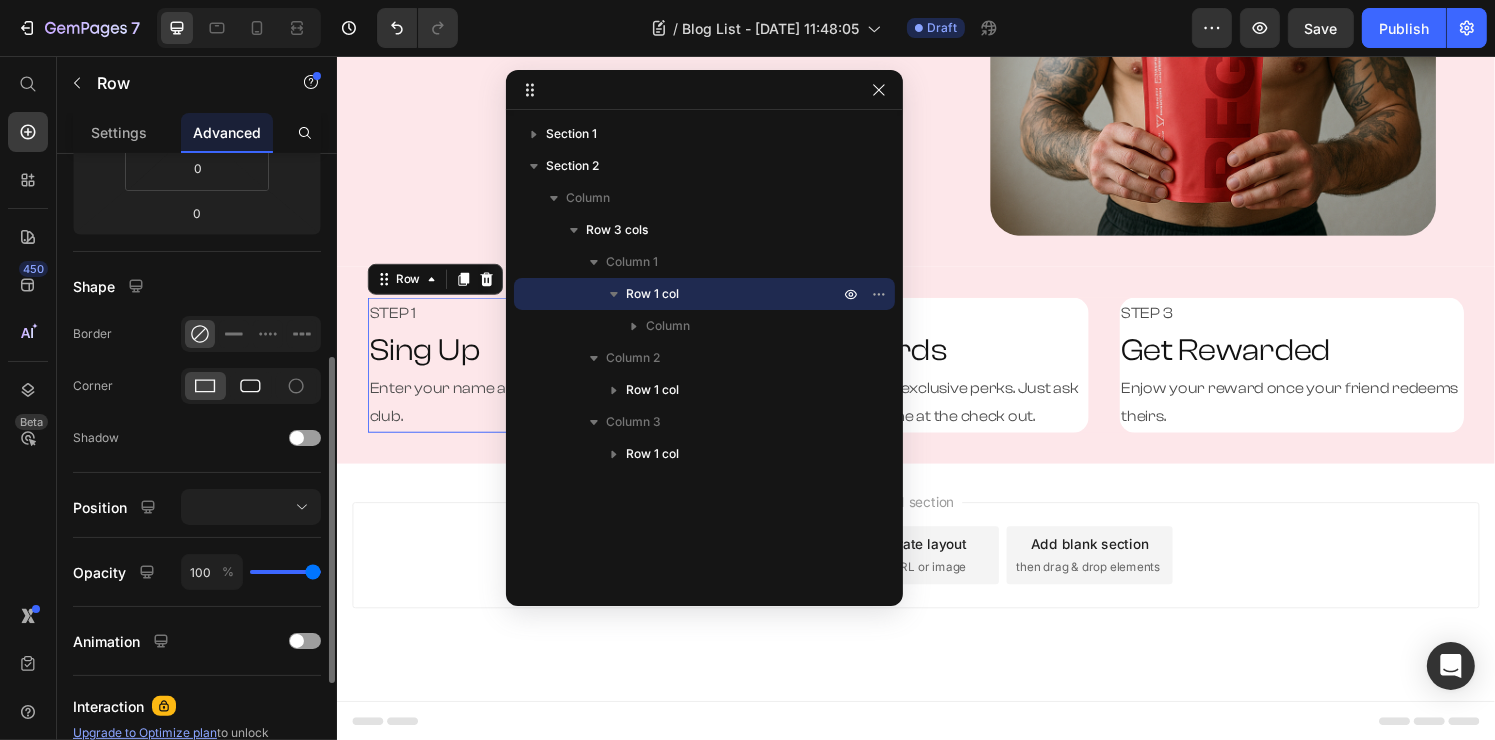 click 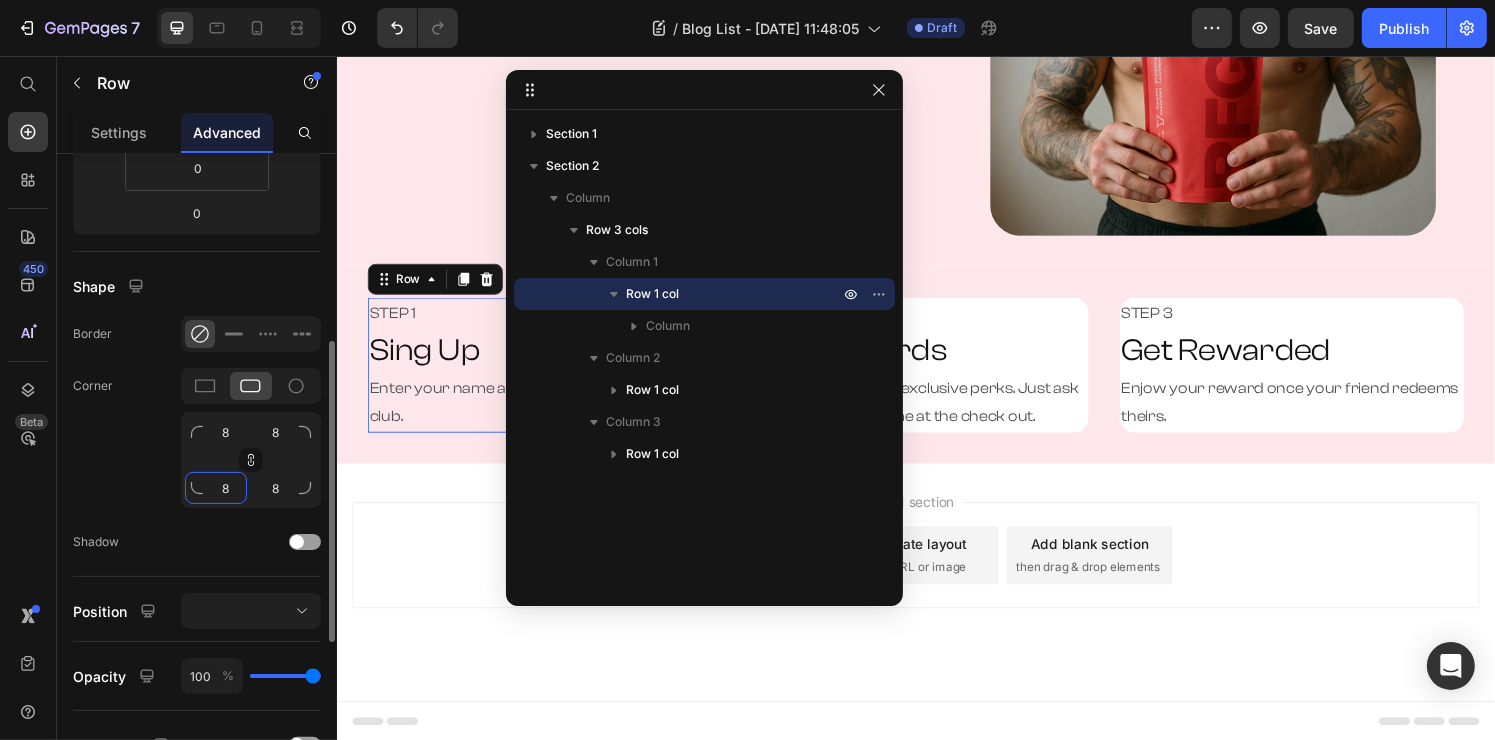 click on "8" 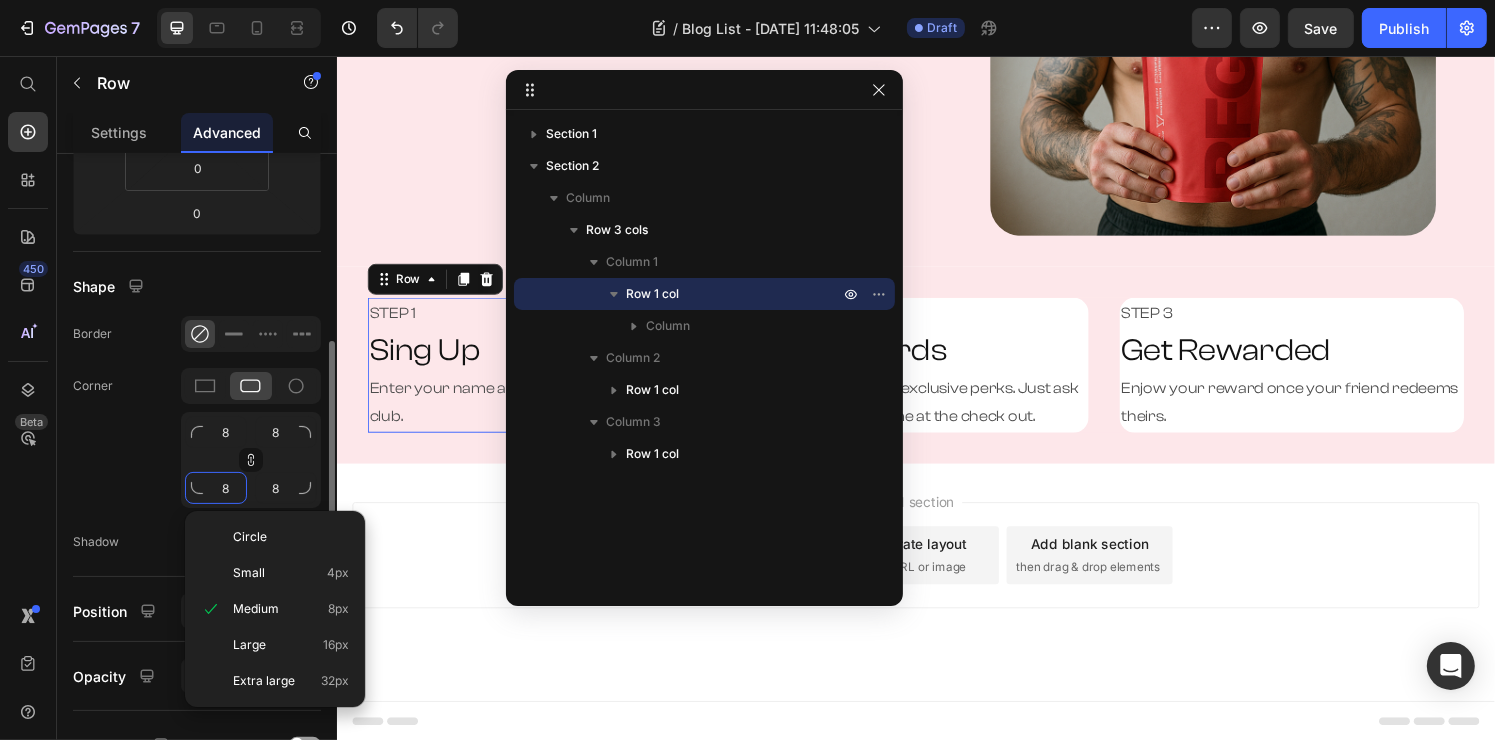 type on "1" 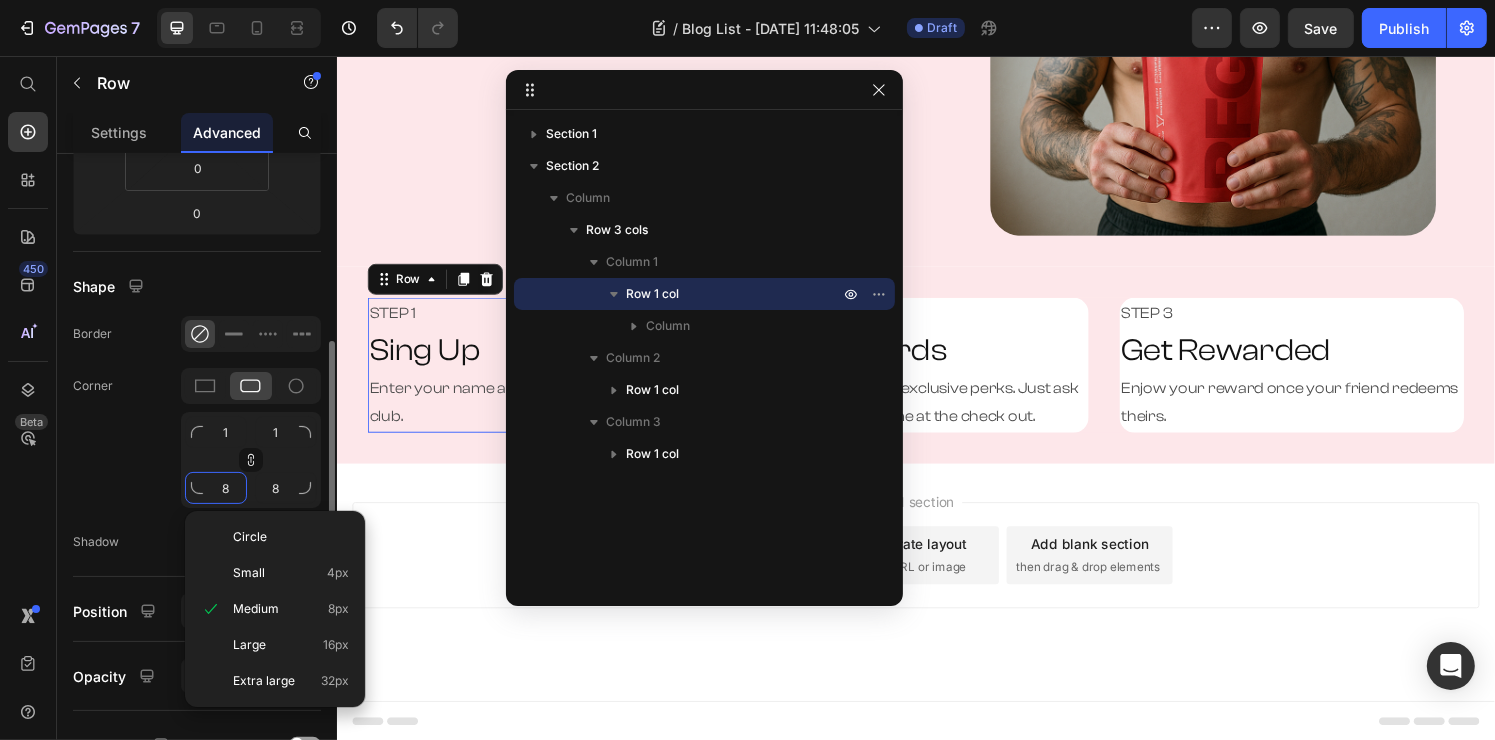 type on "1" 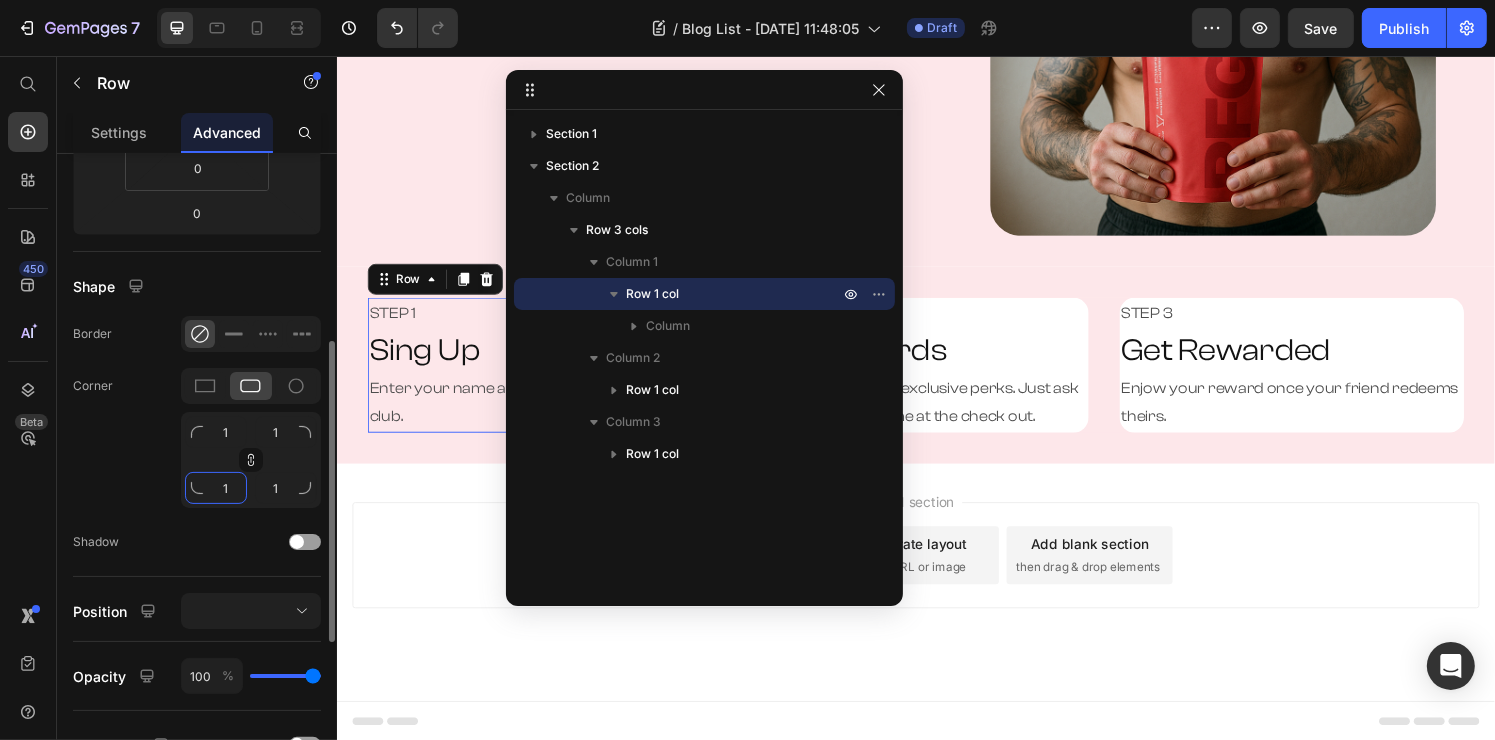 type on "16" 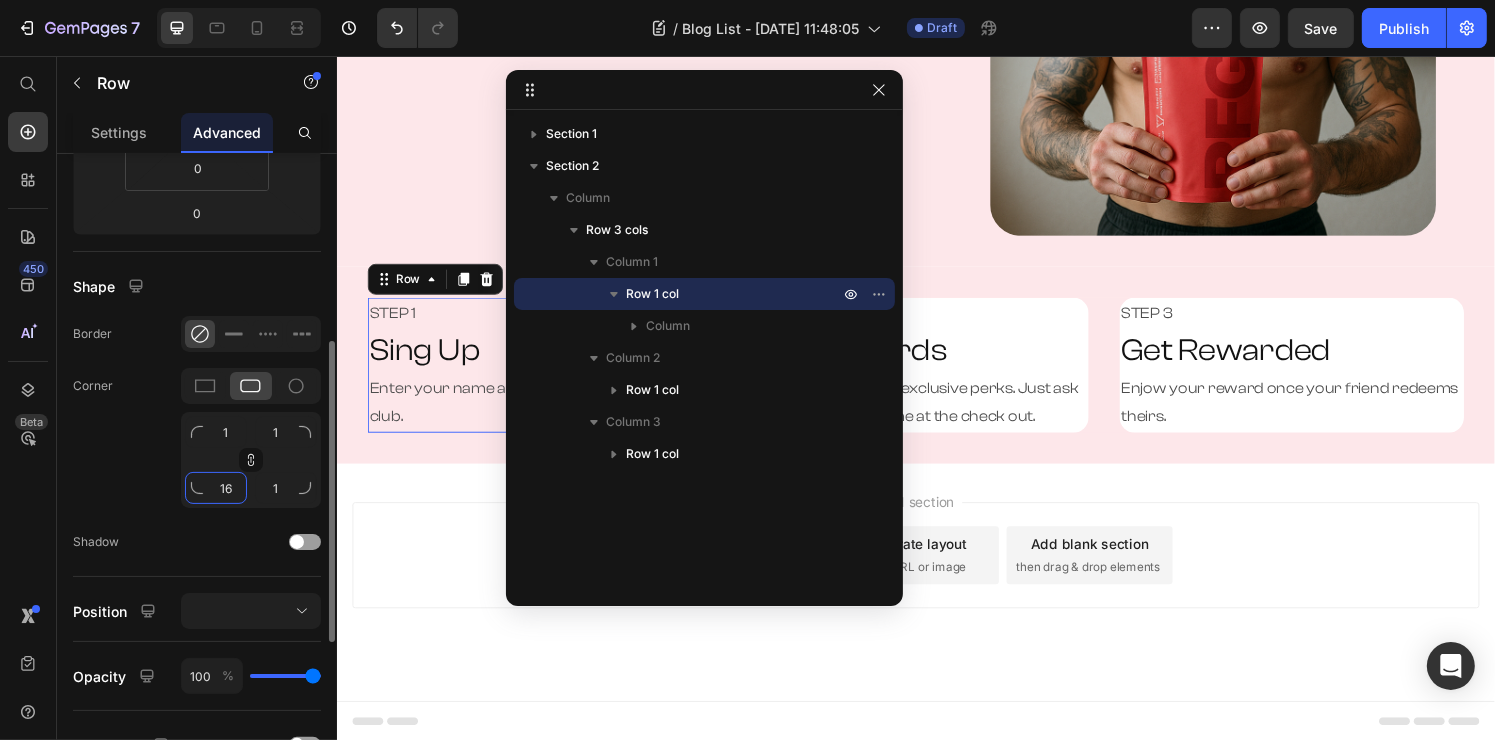type on "16" 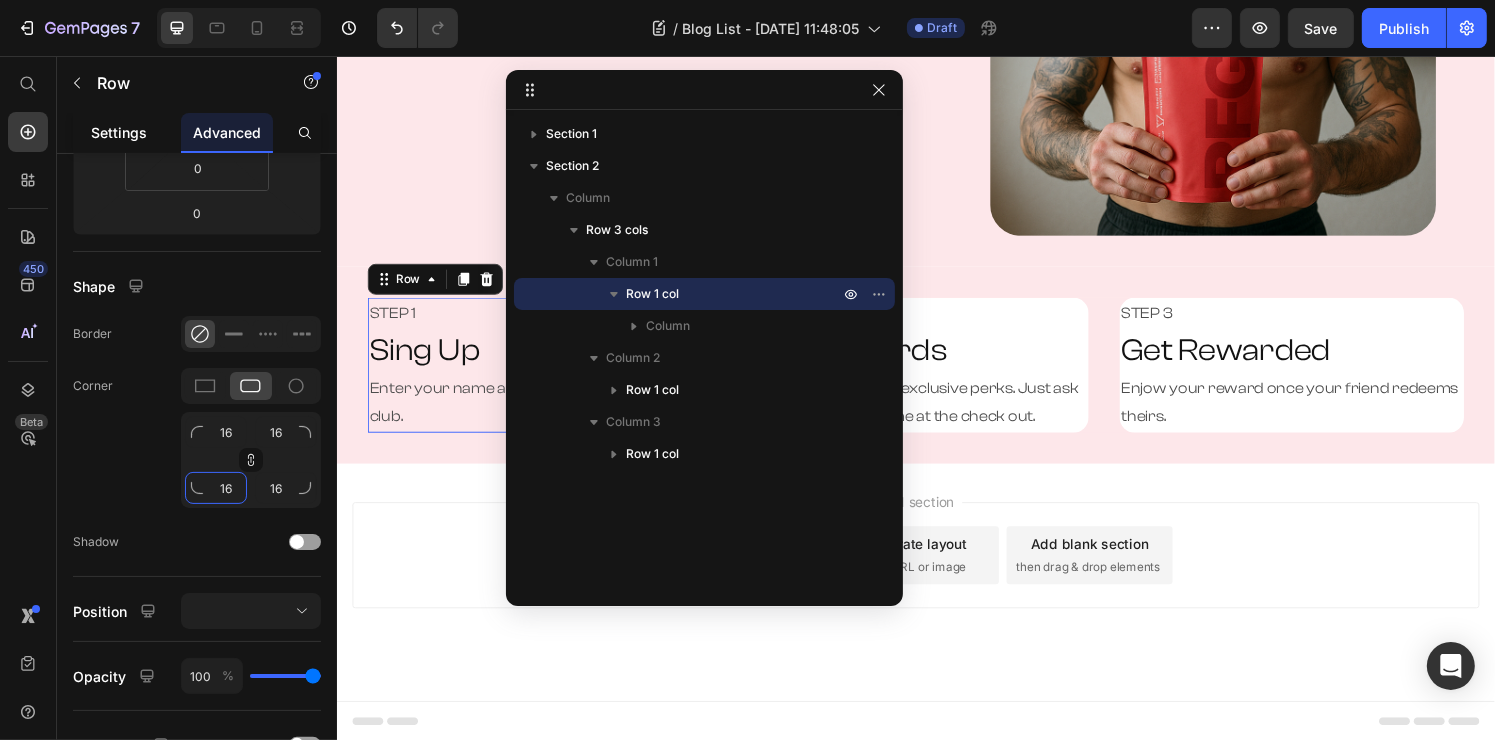 type on "16" 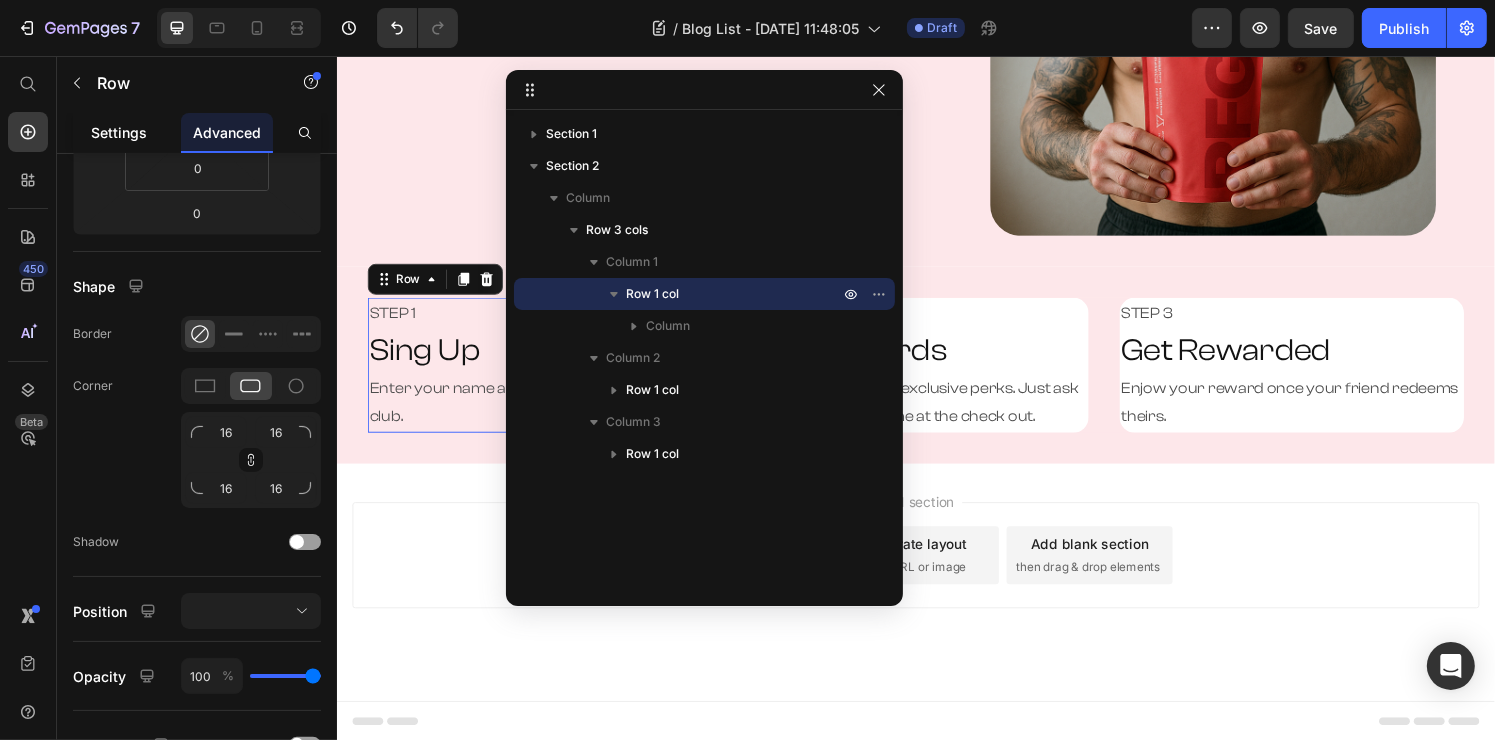 click on "Settings" at bounding box center (119, 132) 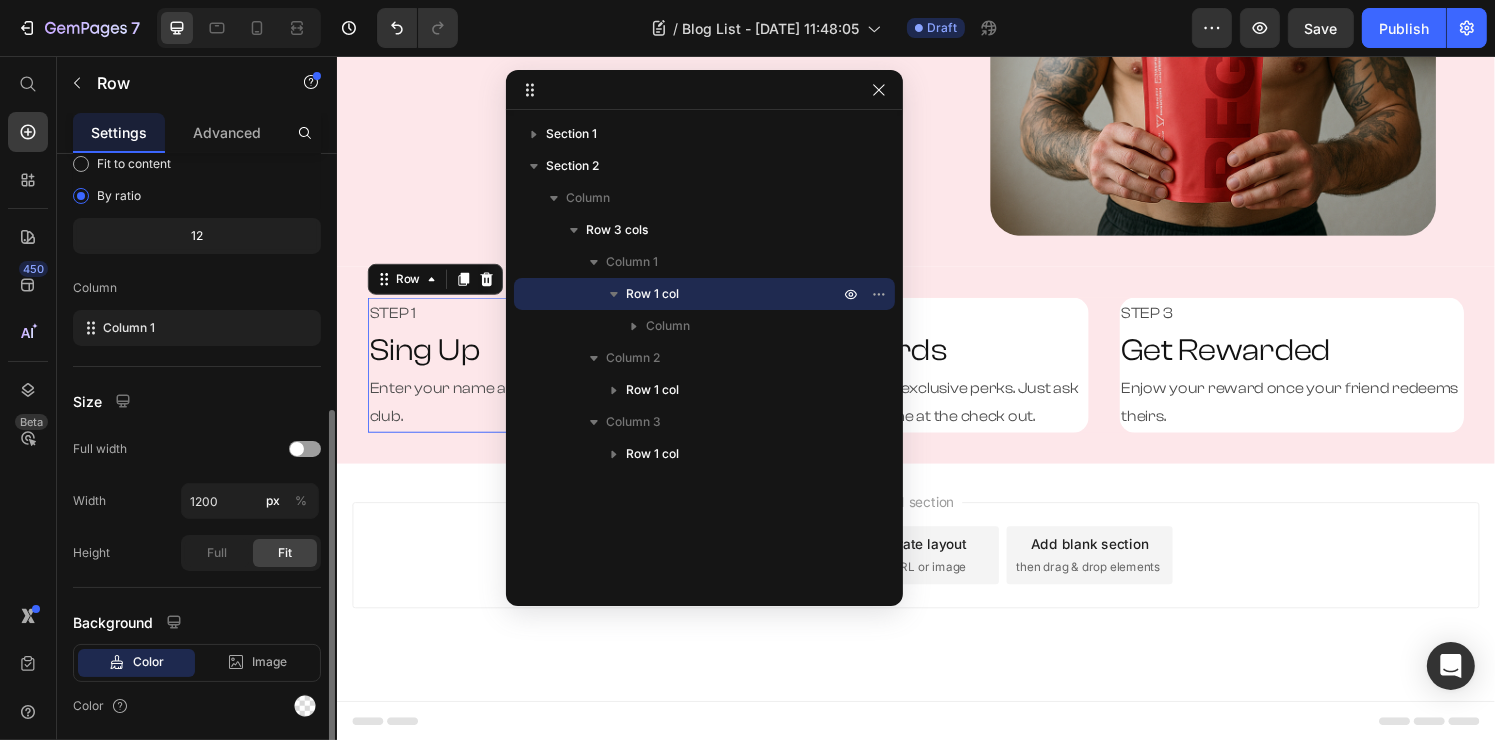 scroll, scrollTop: 267, scrollLeft: 0, axis: vertical 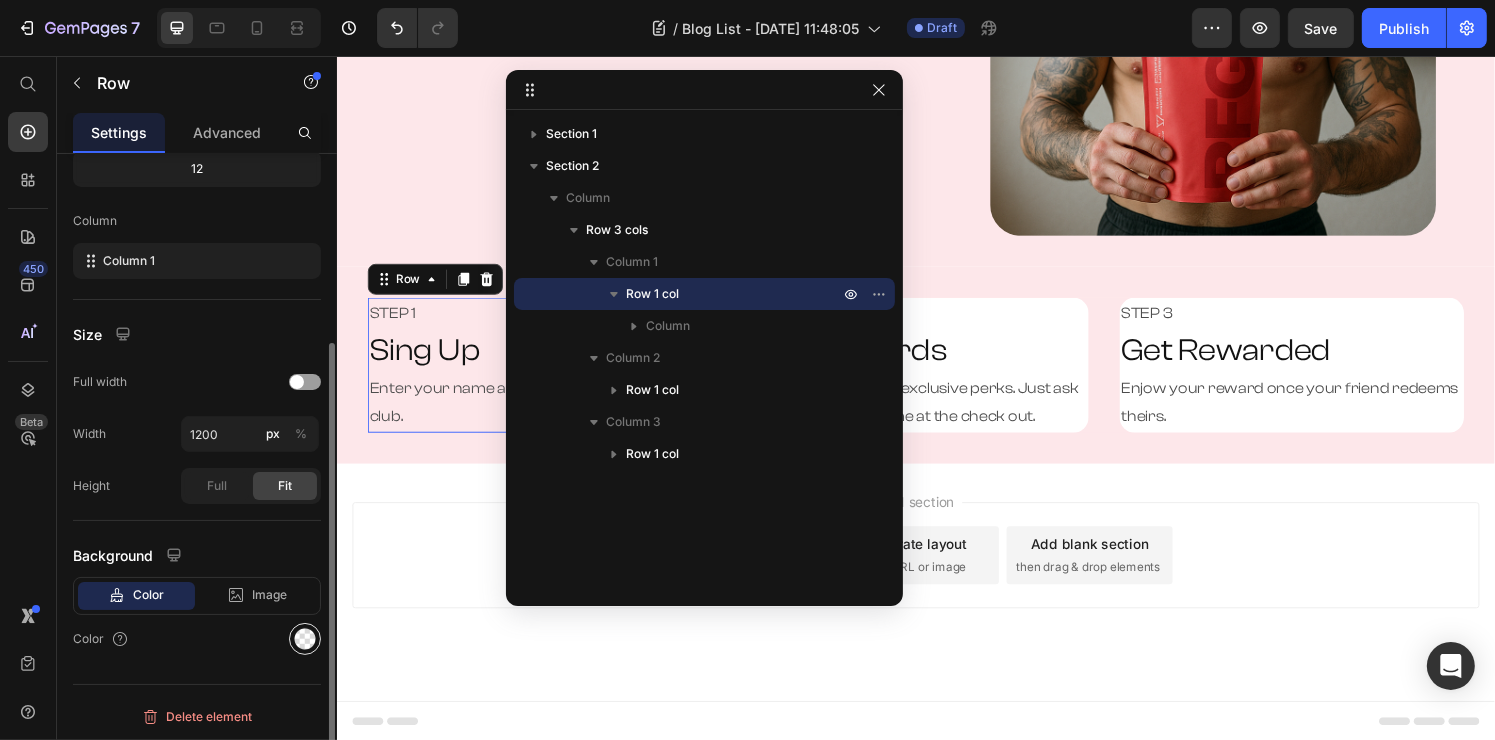 click 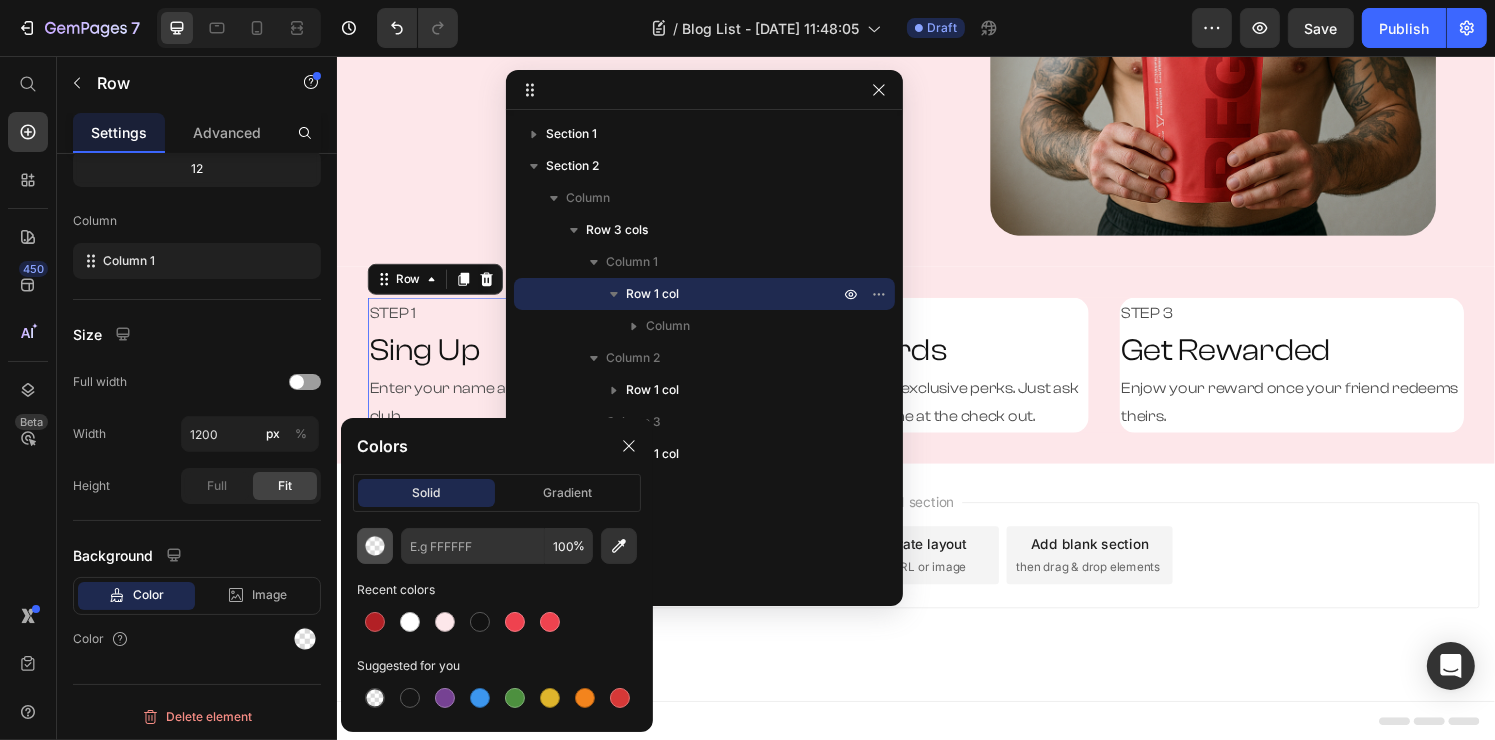 click at bounding box center (375, 546) 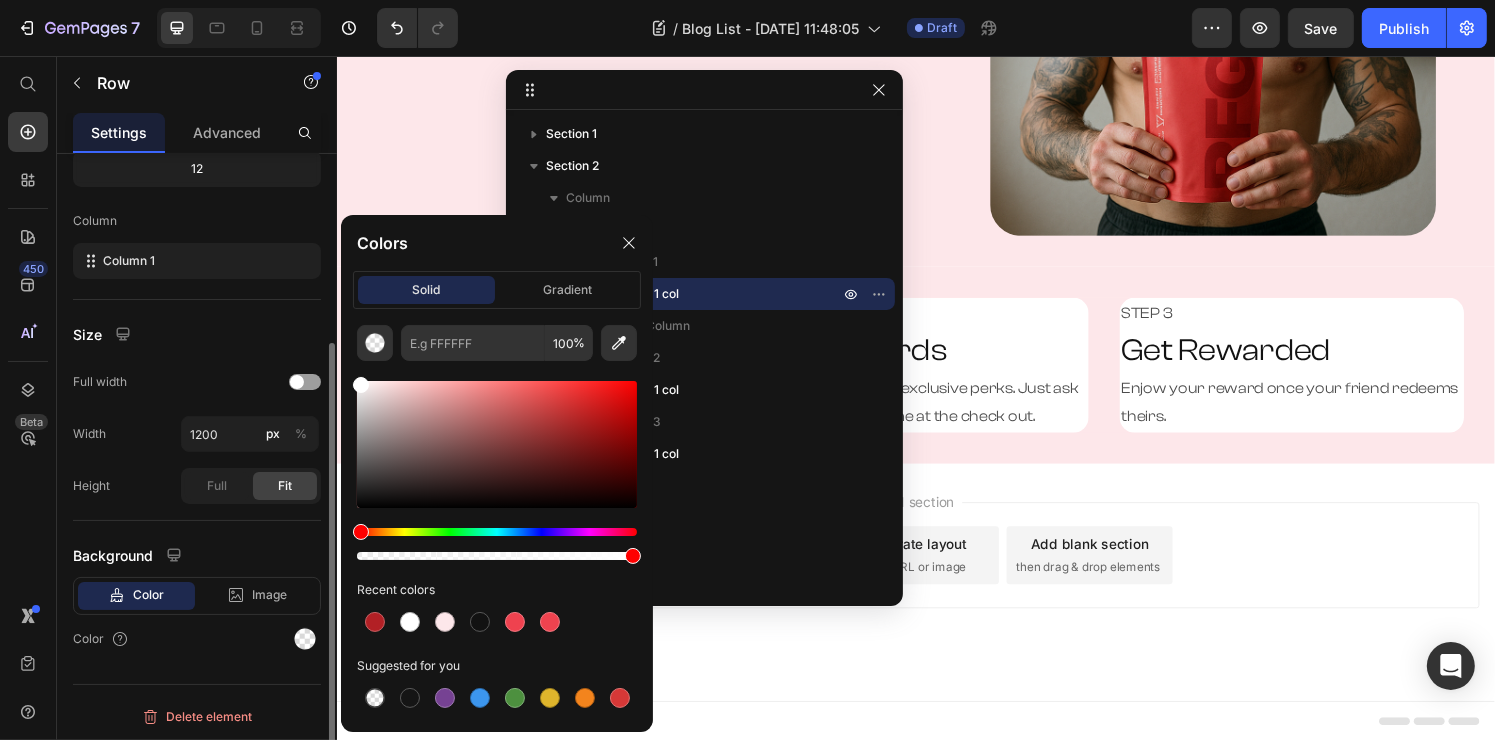 drag, startPoint x: 395, startPoint y: 441, endPoint x: 268, endPoint y: 300, distance: 189.76302 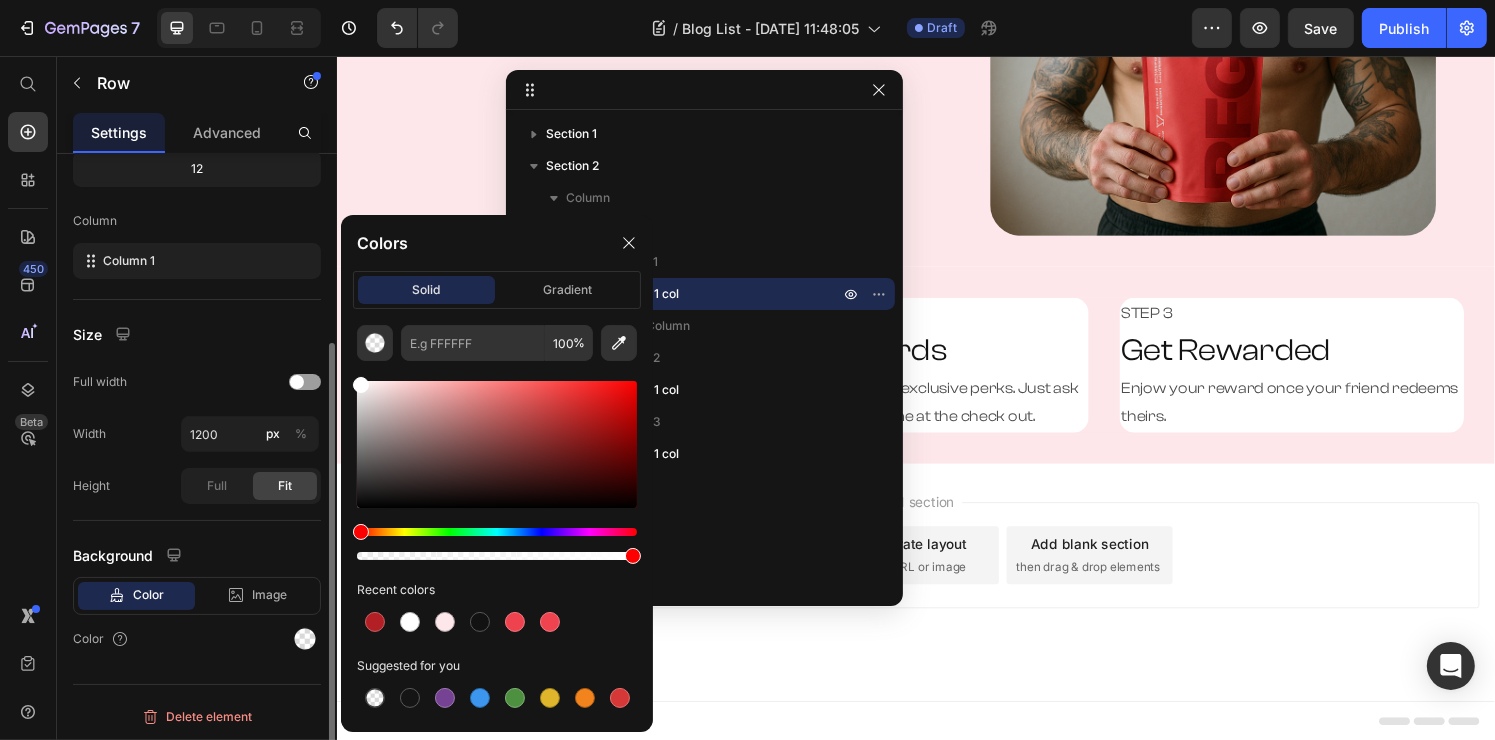 click on "7  Version history  /  Blog List - [DATE] 11:48:05 Draft Preview  Save   Publish  450 Beta Start with Sections Elements Hero Section Product Detail Brands Trusted Badges Guarantee Product Breakdown How to use Testimonials Compare Bundle FAQs Social Proof Brand Story Product List Collection Blog List Contact Sticky Add to Cart Custom Footer Browse Library 450 Layout
Row
Row
Row
Row Text
Heading
Text Block Button
Button
Button
Sticky Back to top Media
Image" at bounding box center [747, 0] 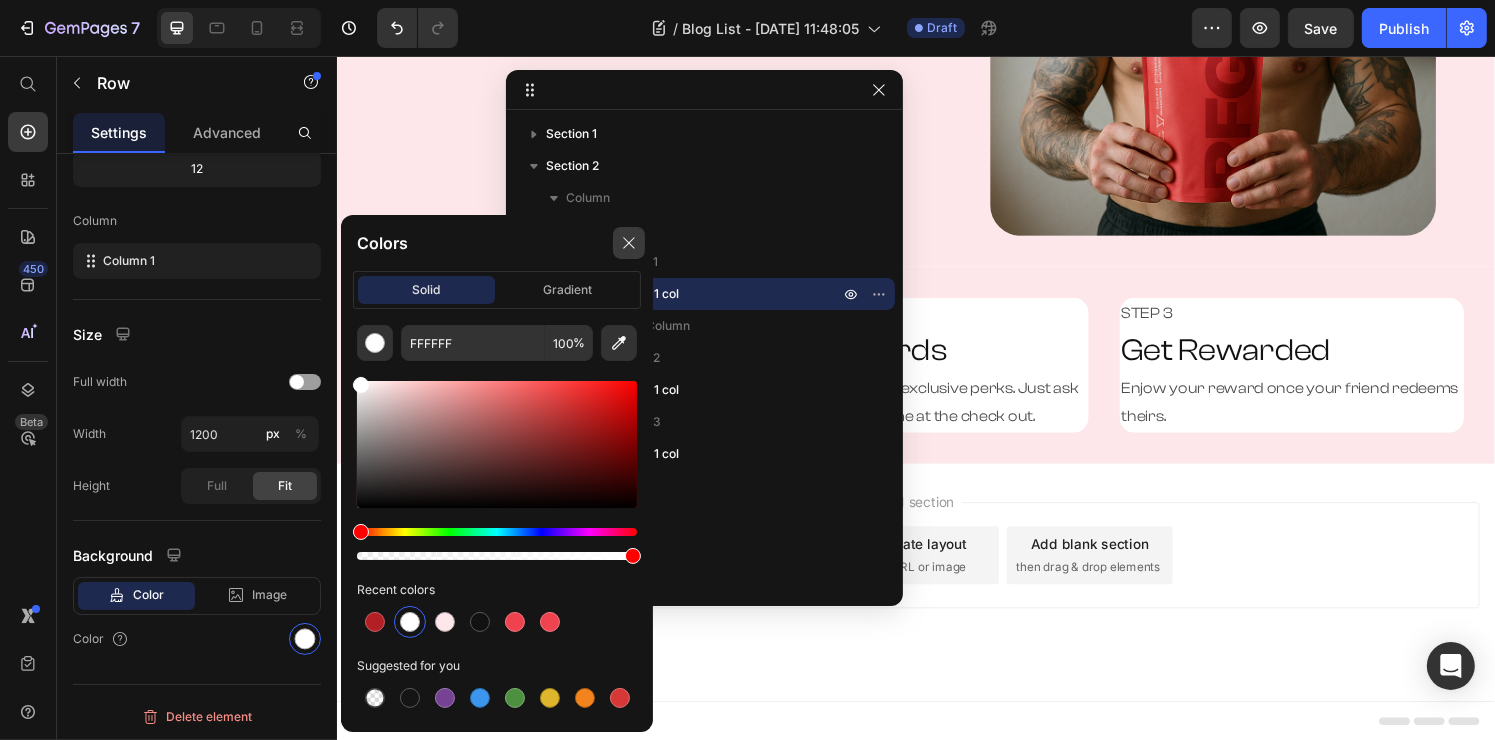 click at bounding box center [629, 243] 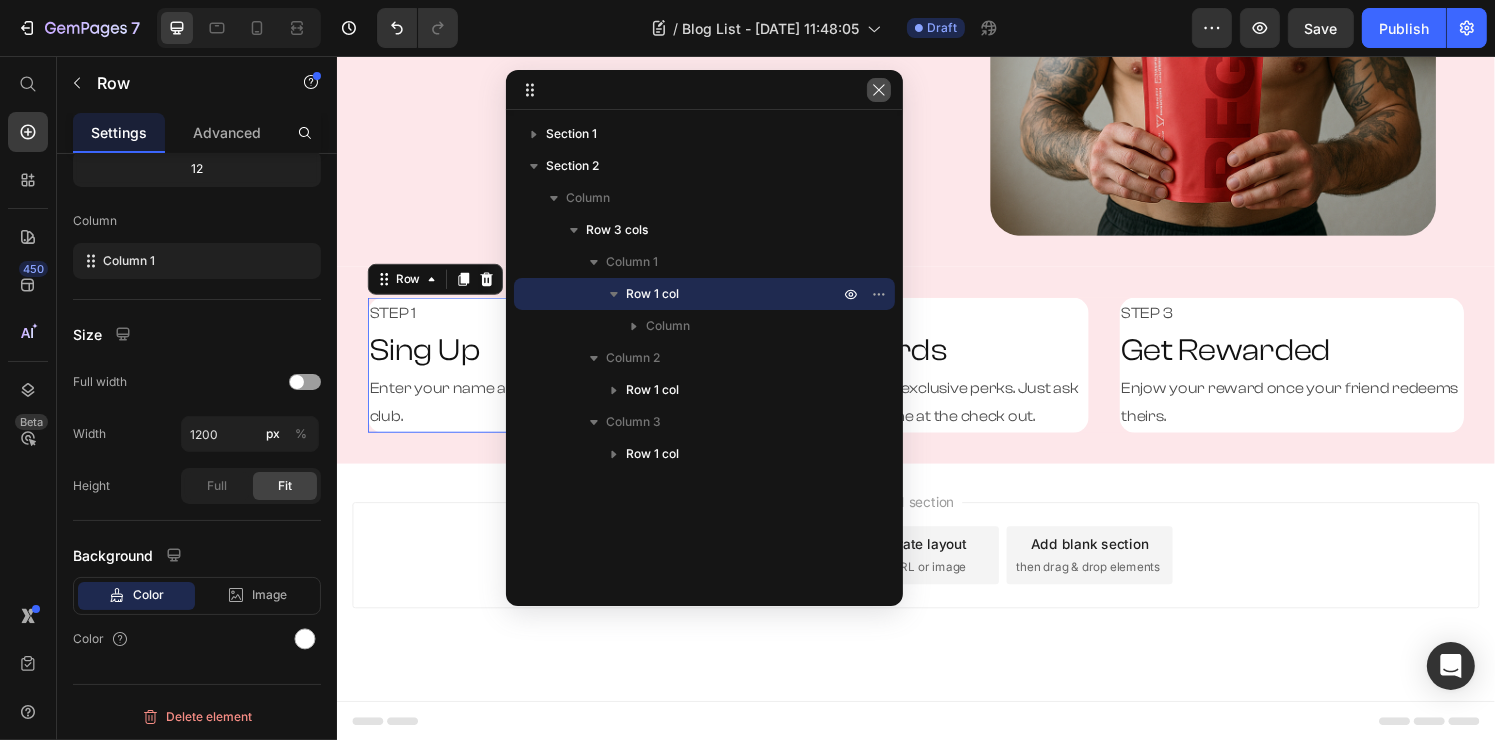 click at bounding box center [879, 90] 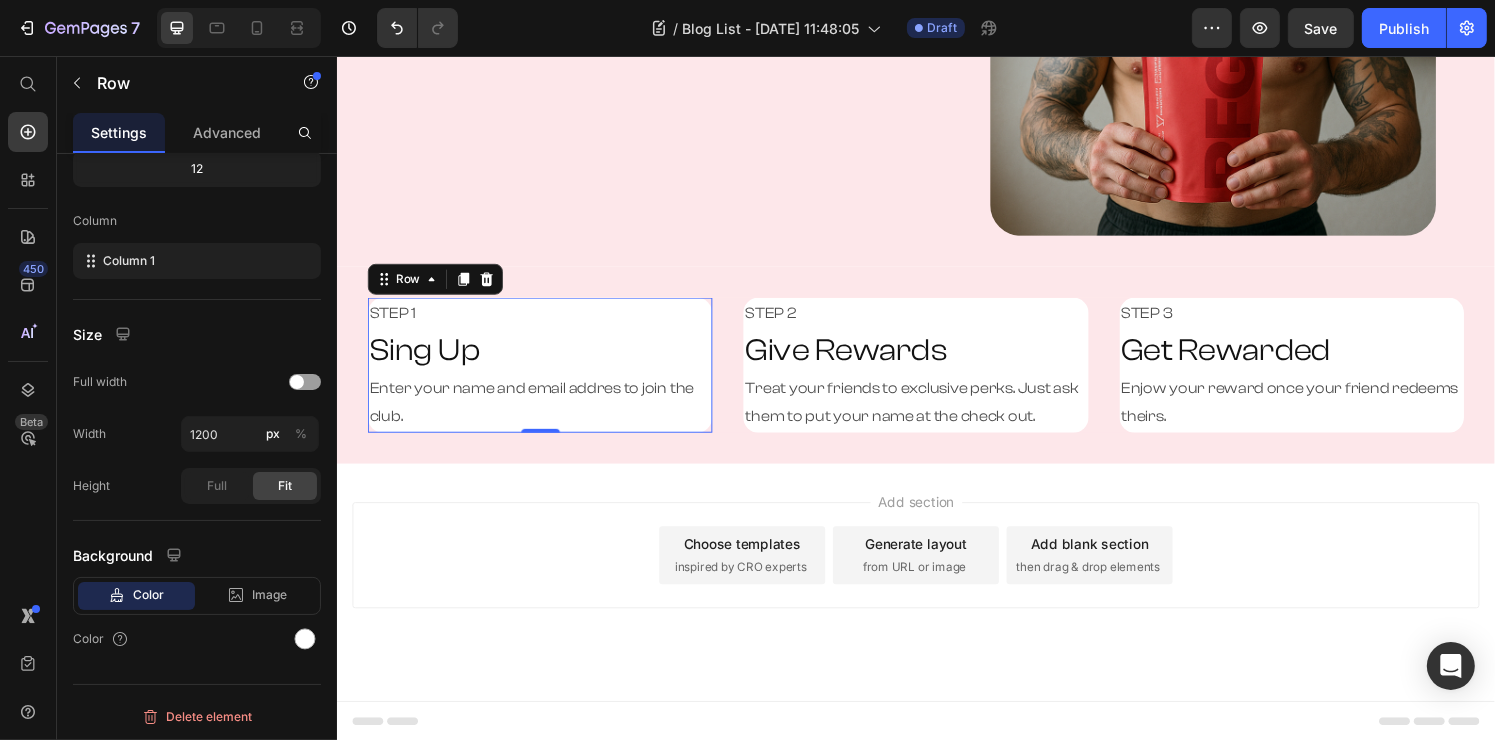 click on "Add section Choose templates inspired by CRO experts Generate layout from URL or image Add blank section then drag & drop elements" at bounding box center (936, 573) 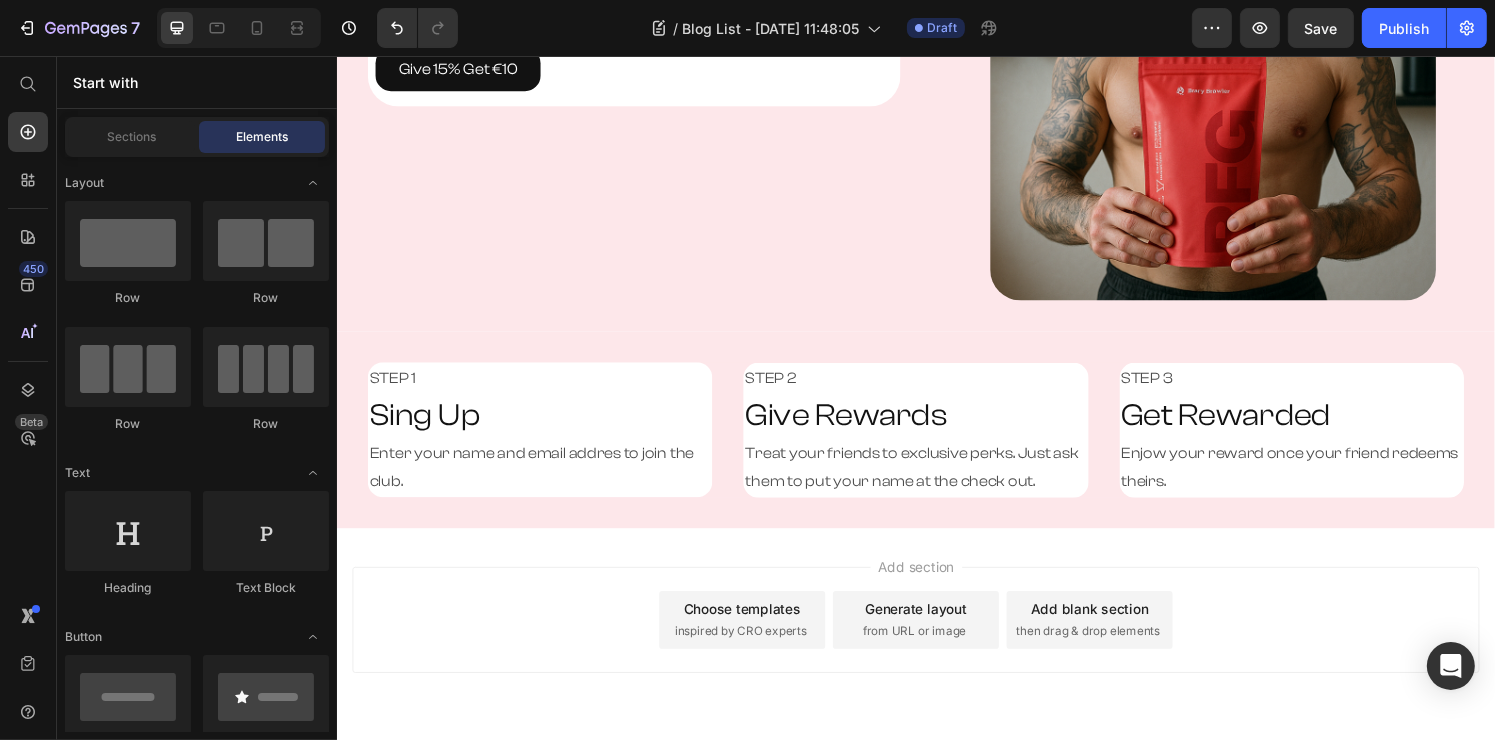 scroll, scrollTop: 287, scrollLeft: 0, axis: vertical 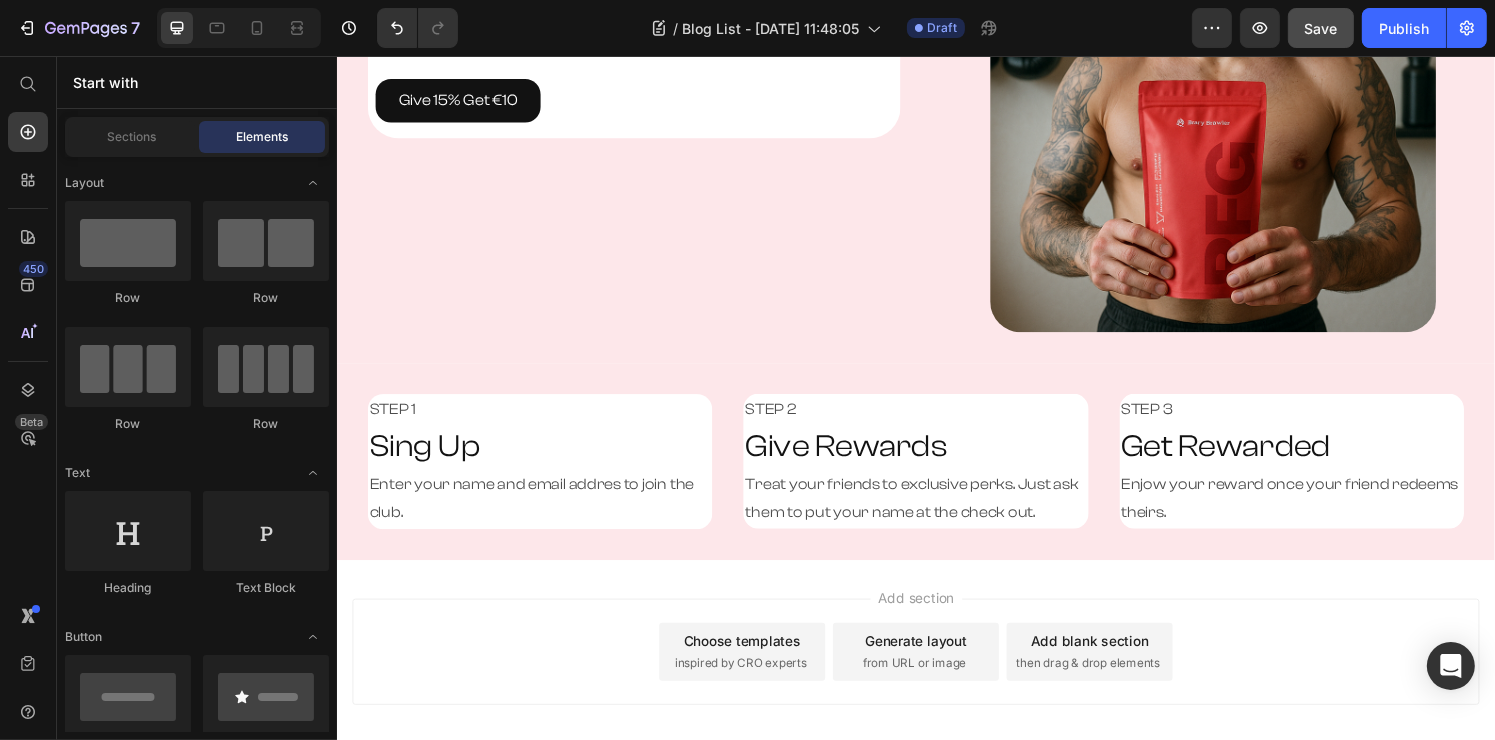 click on "Save" 